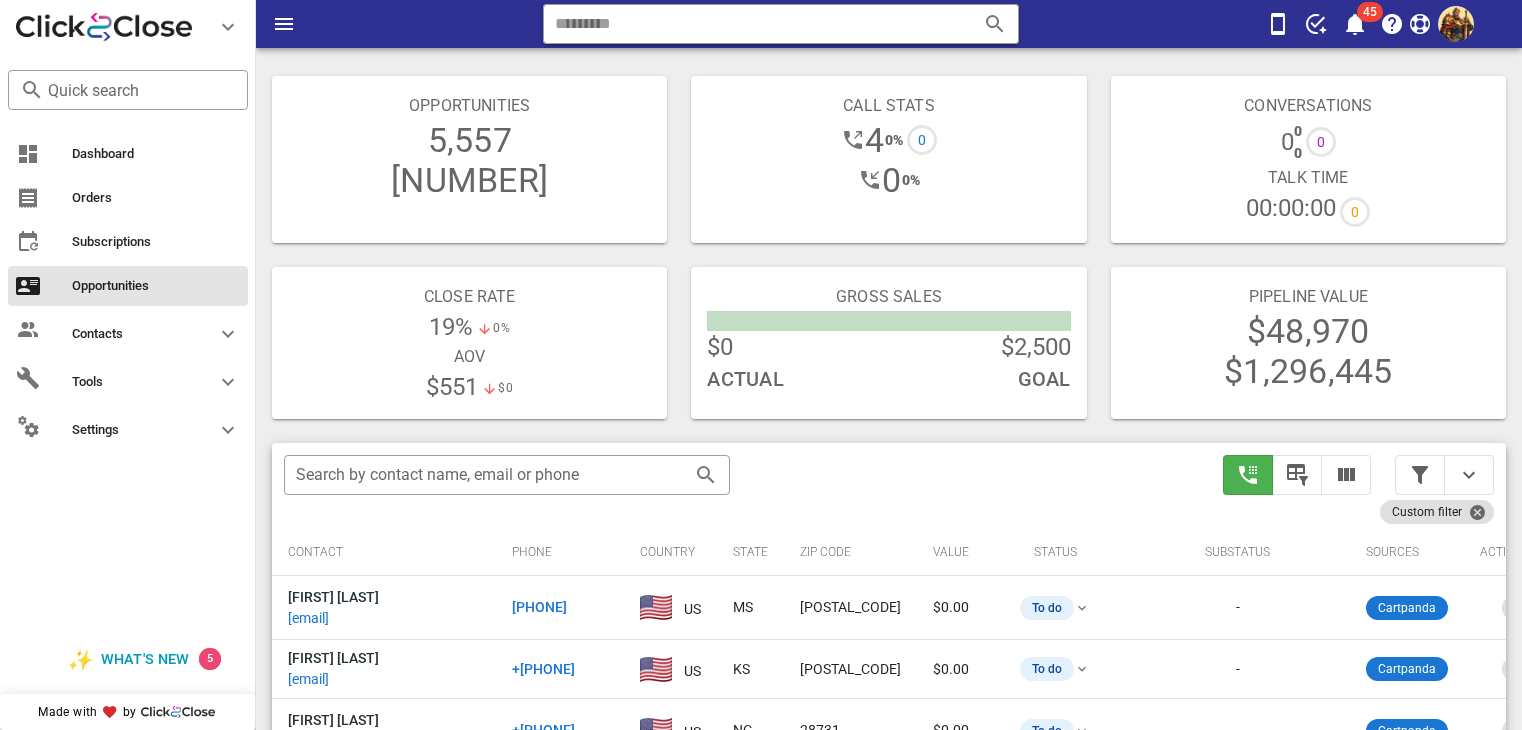 scroll, scrollTop: 324, scrollLeft: 0, axis: vertical 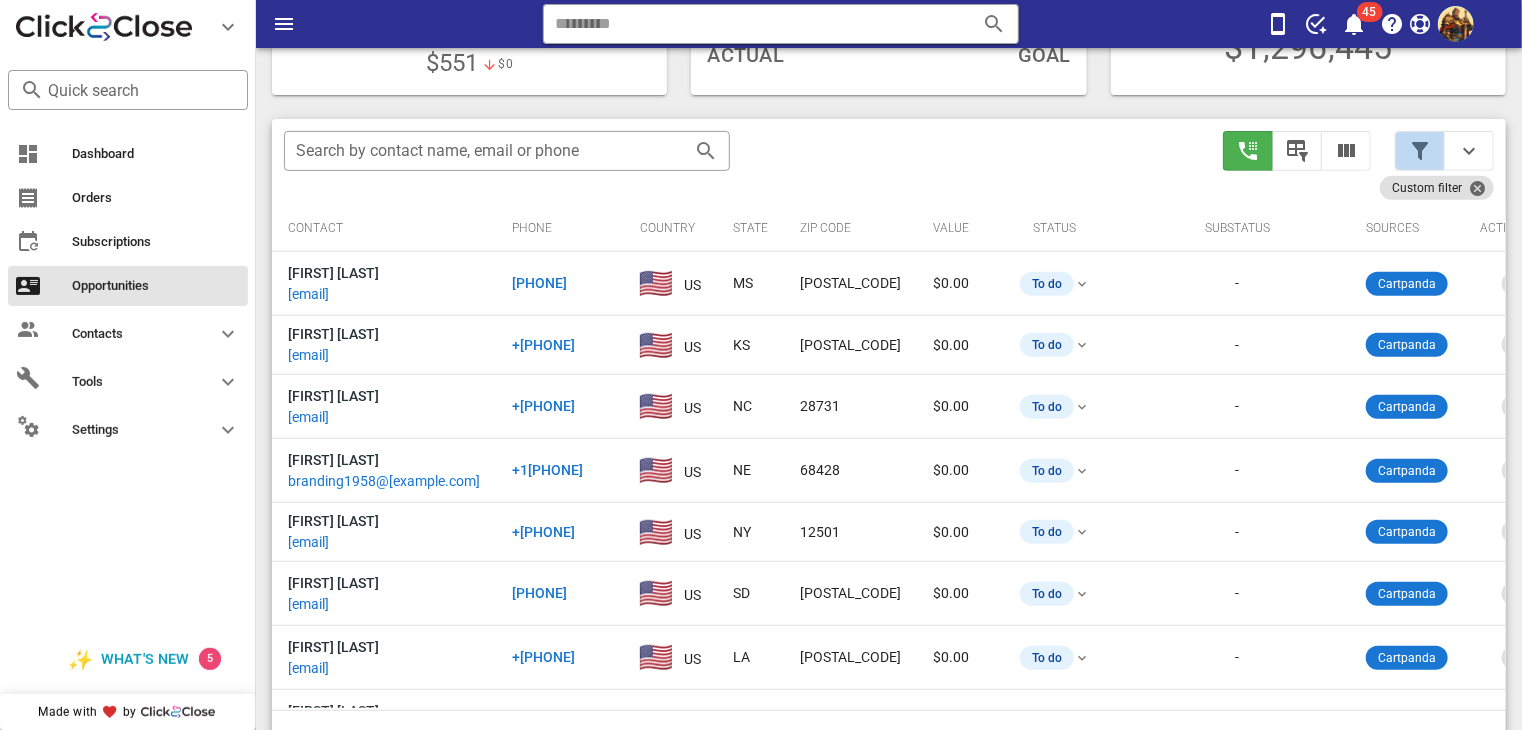 click at bounding box center (1420, 151) 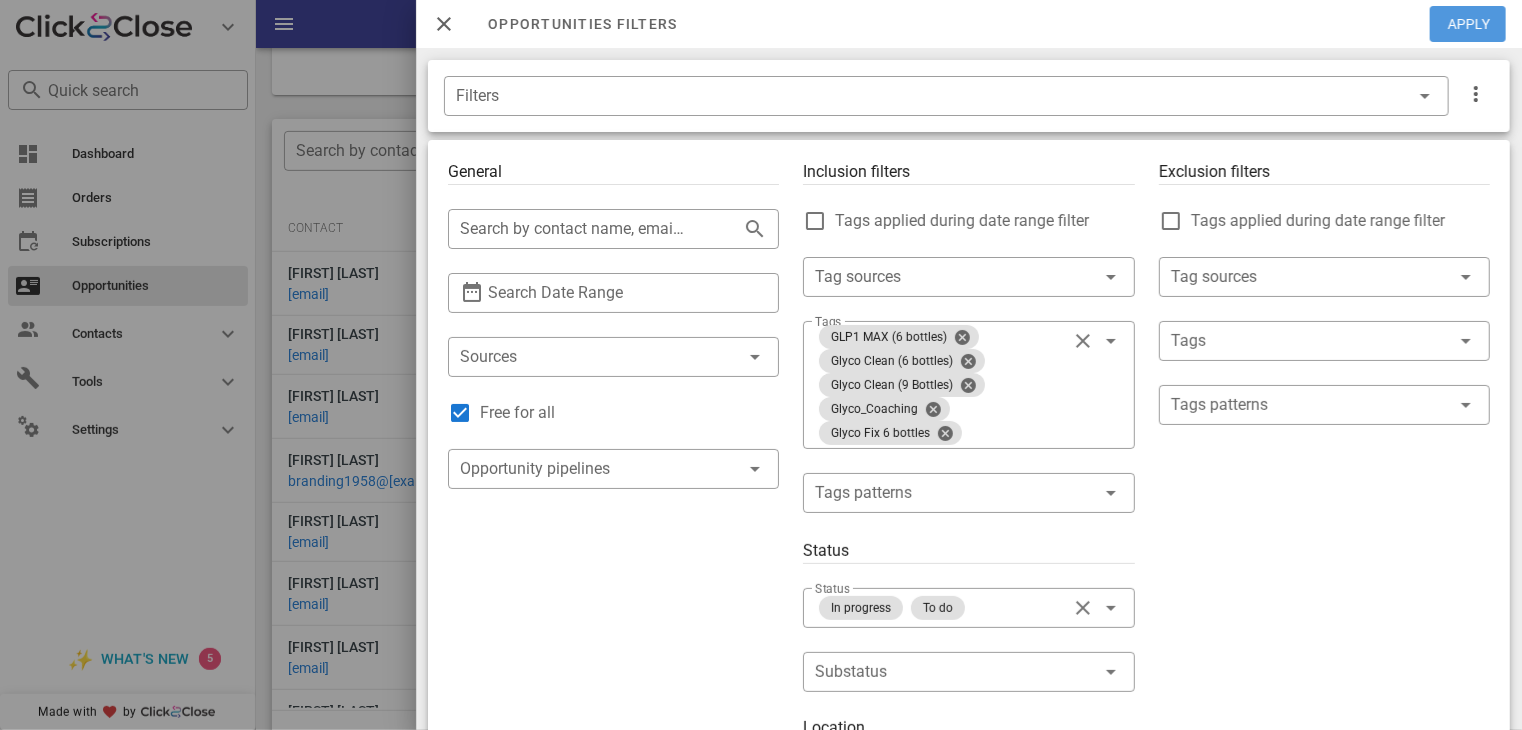 click on "Apply" at bounding box center [1469, 24] 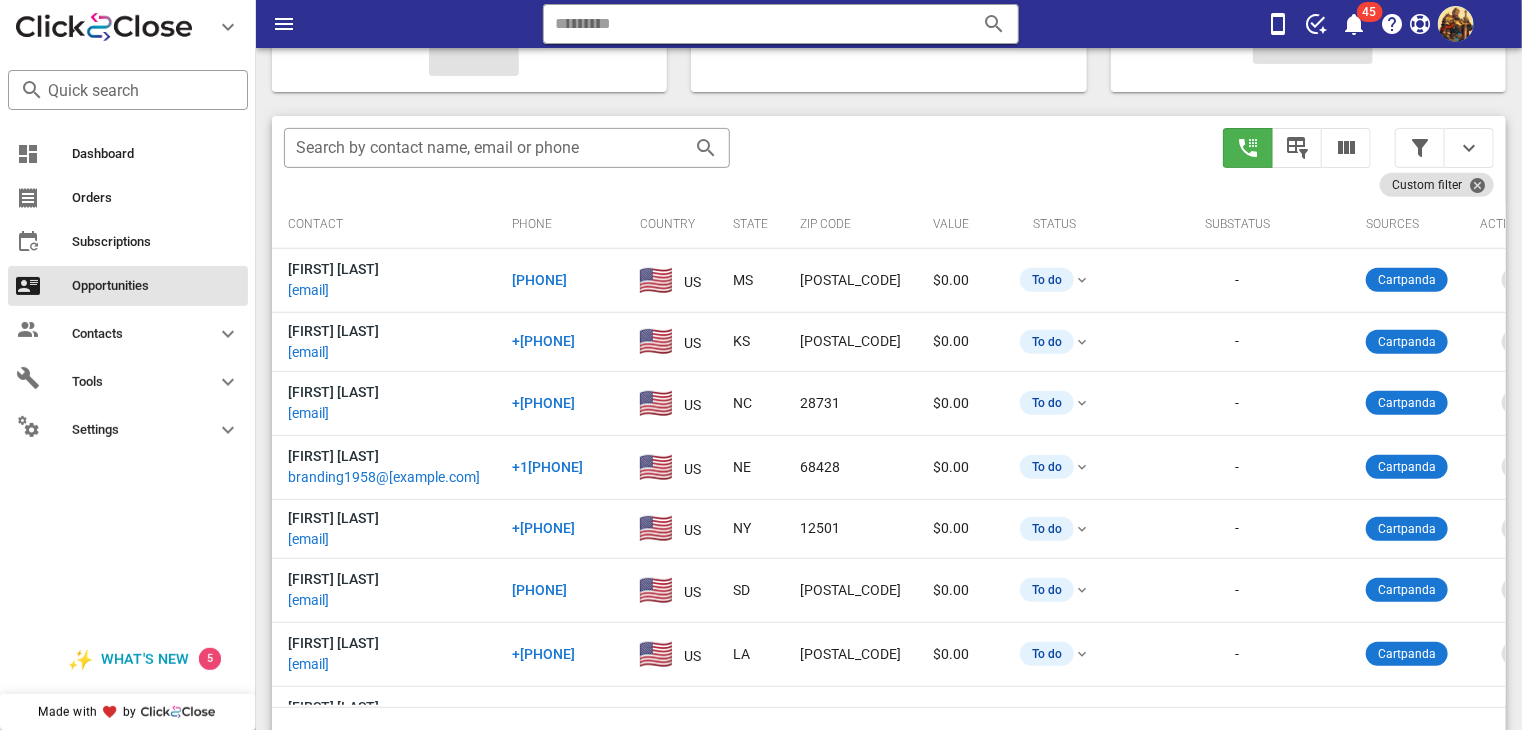 scroll, scrollTop: 324, scrollLeft: 0, axis: vertical 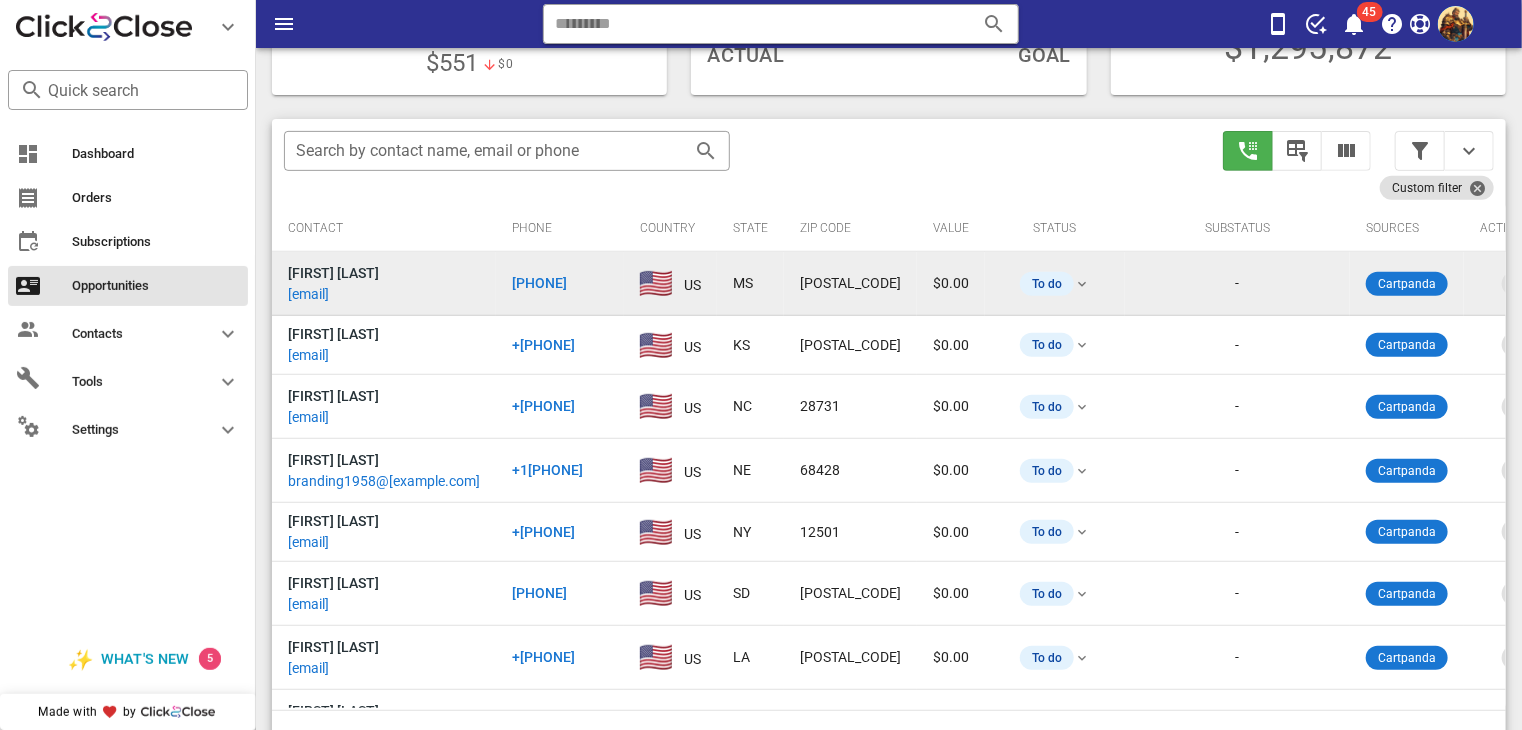 click on "[EMAIL]" at bounding box center (308, 294) 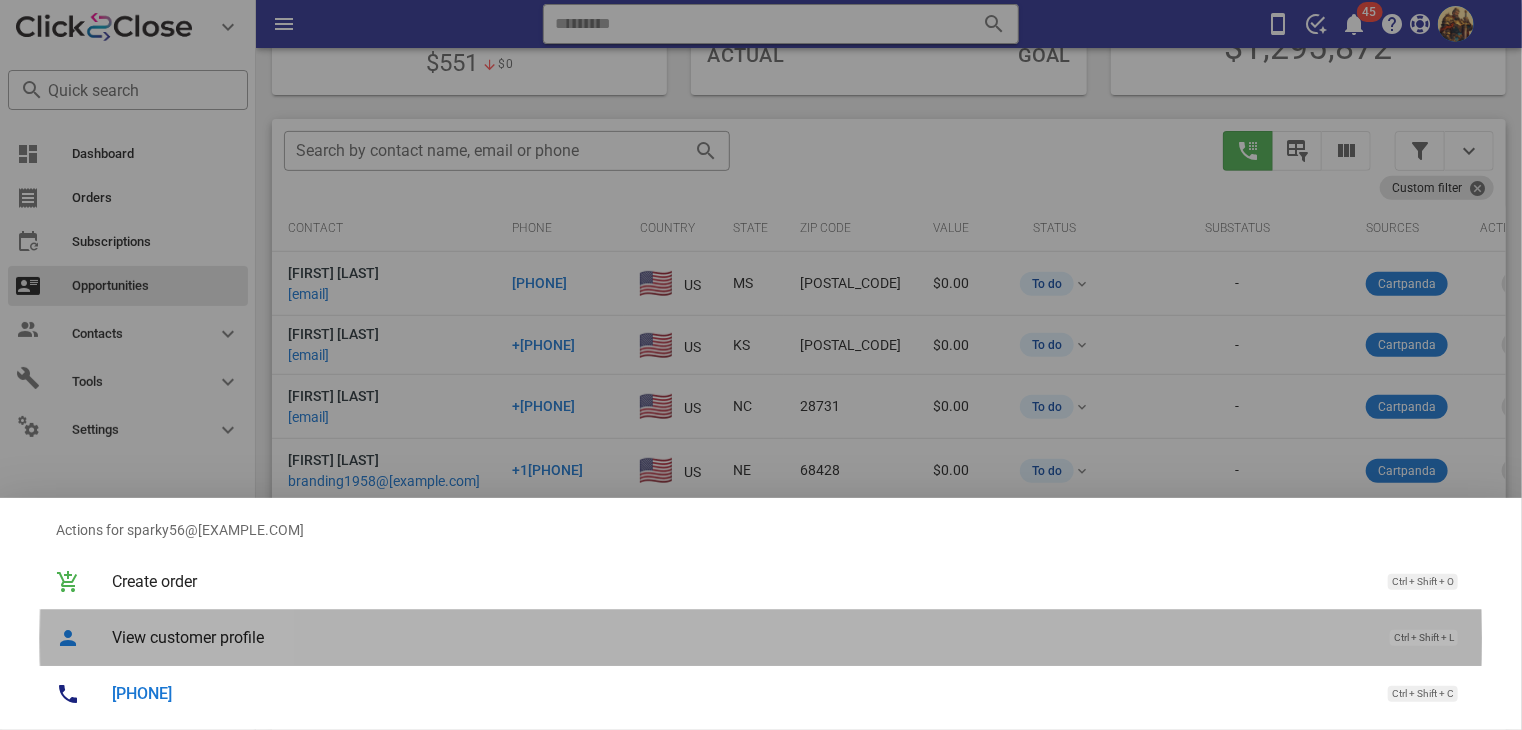 click on "View customer profile" at bounding box center [741, 637] 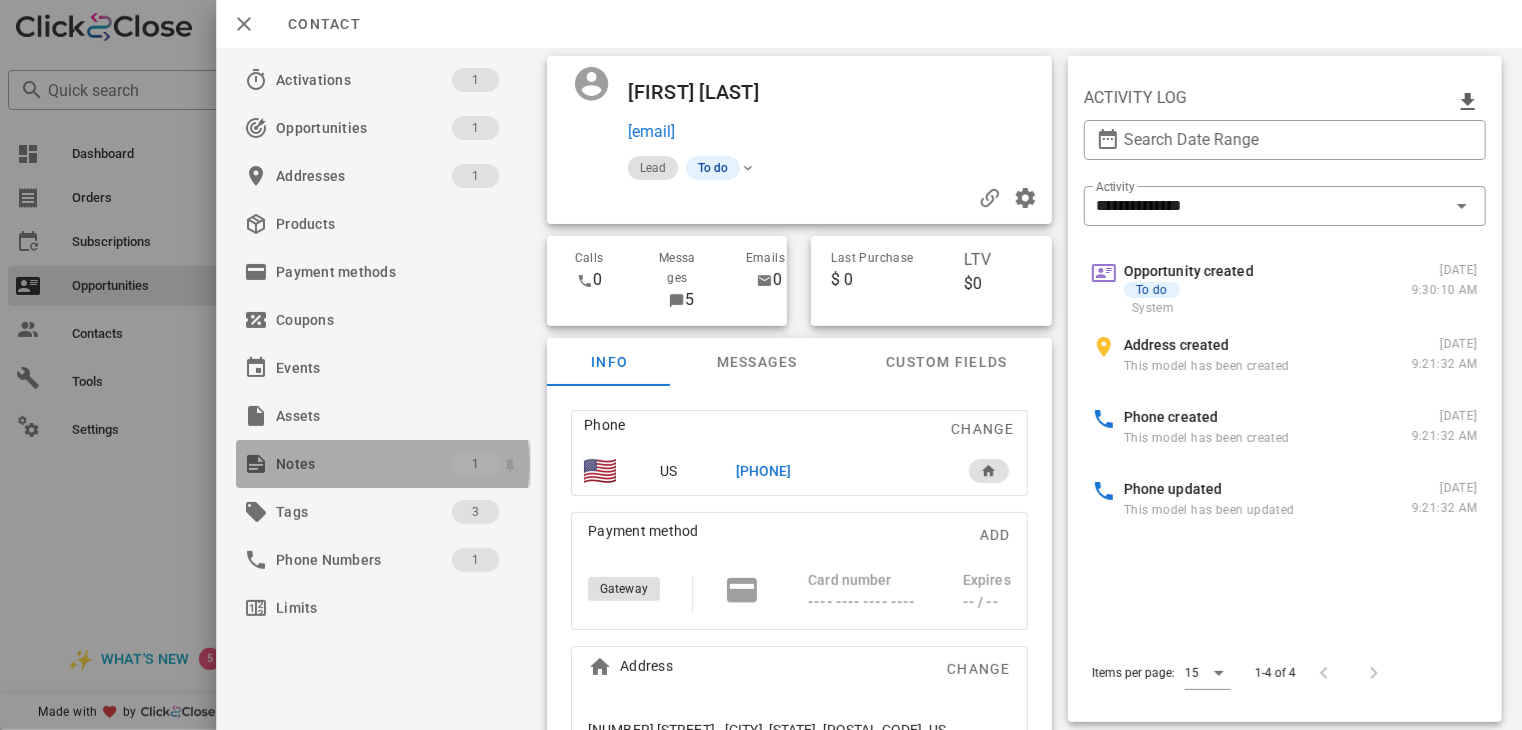 click at bounding box center [256, 464] 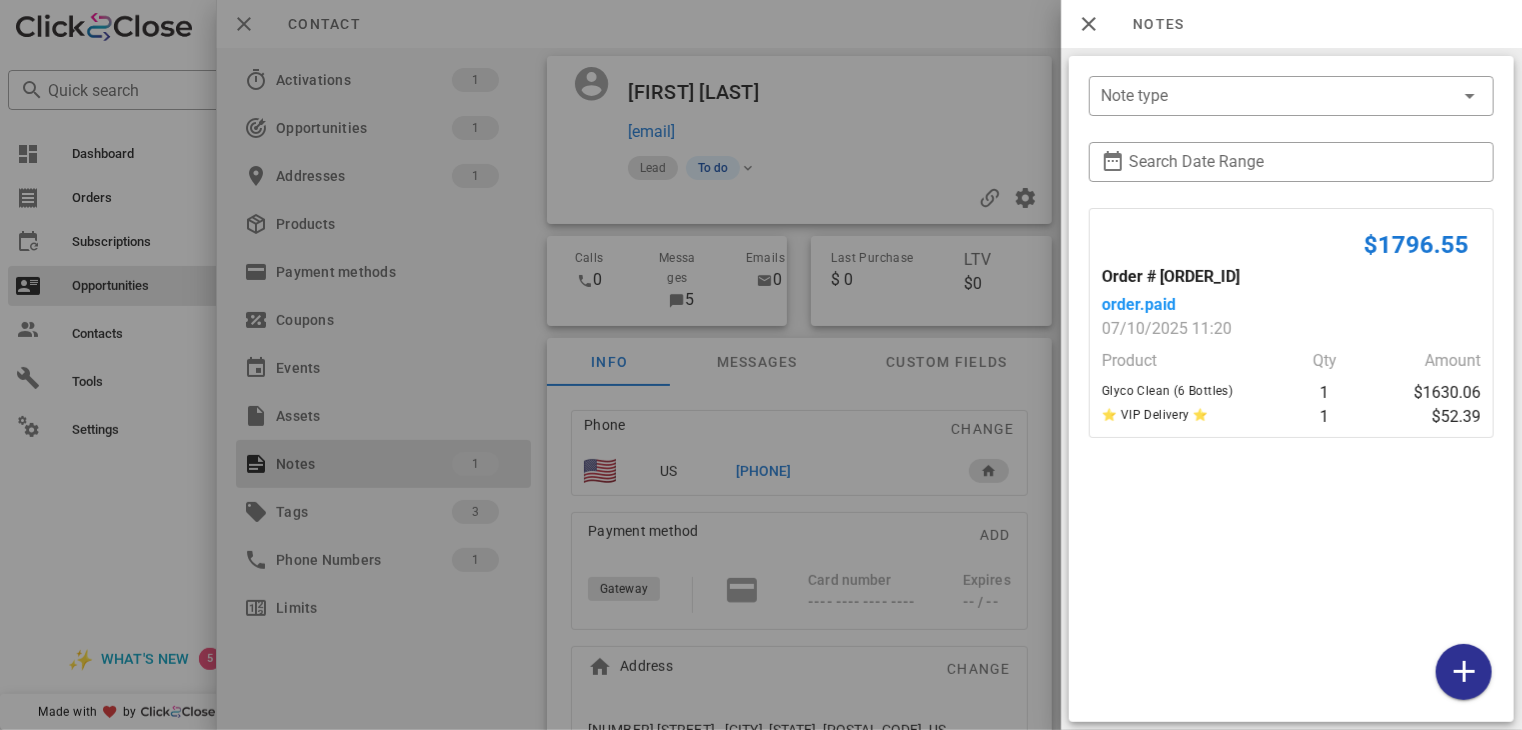 click at bounding box center (761, 365) 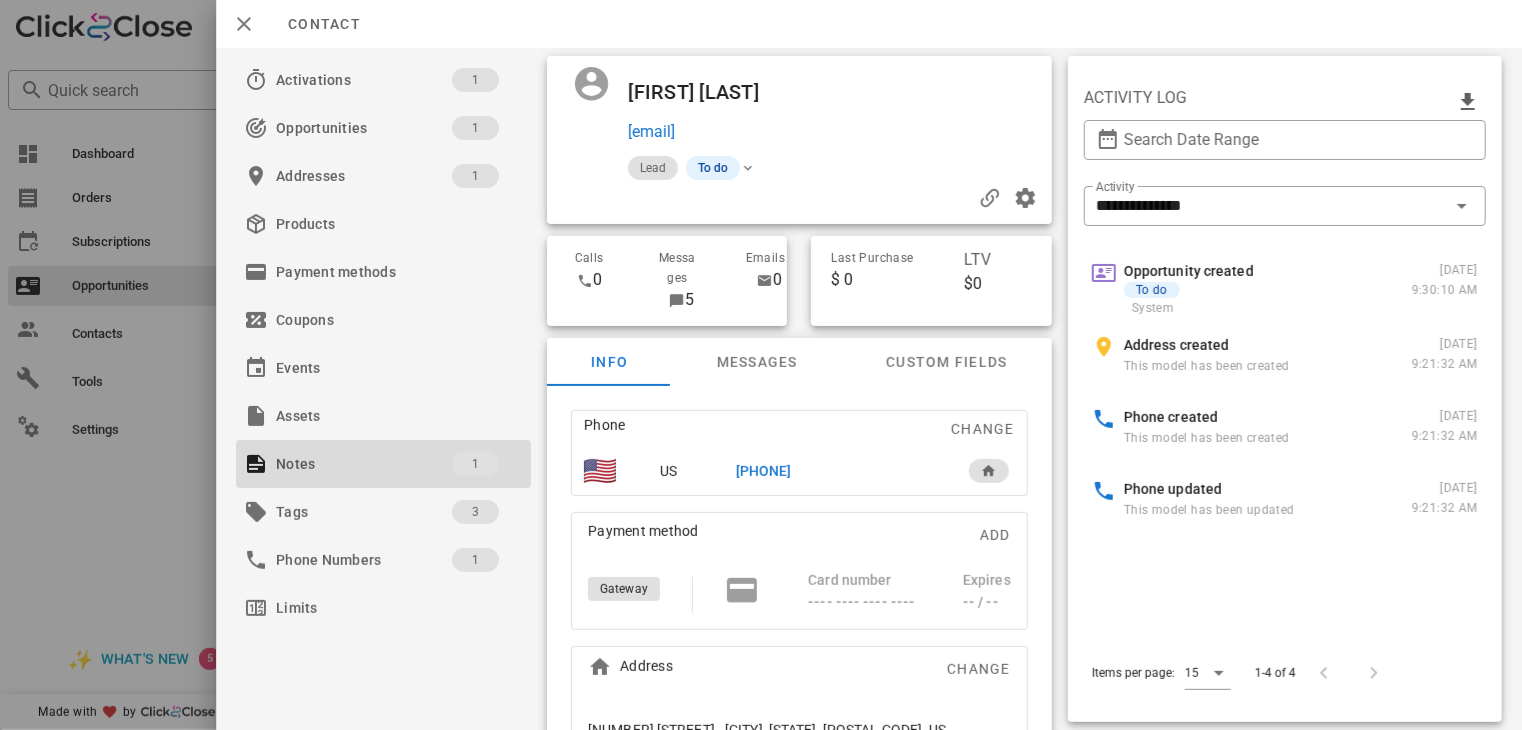 click on "[PHONE]" at bounding box center [764, 471] 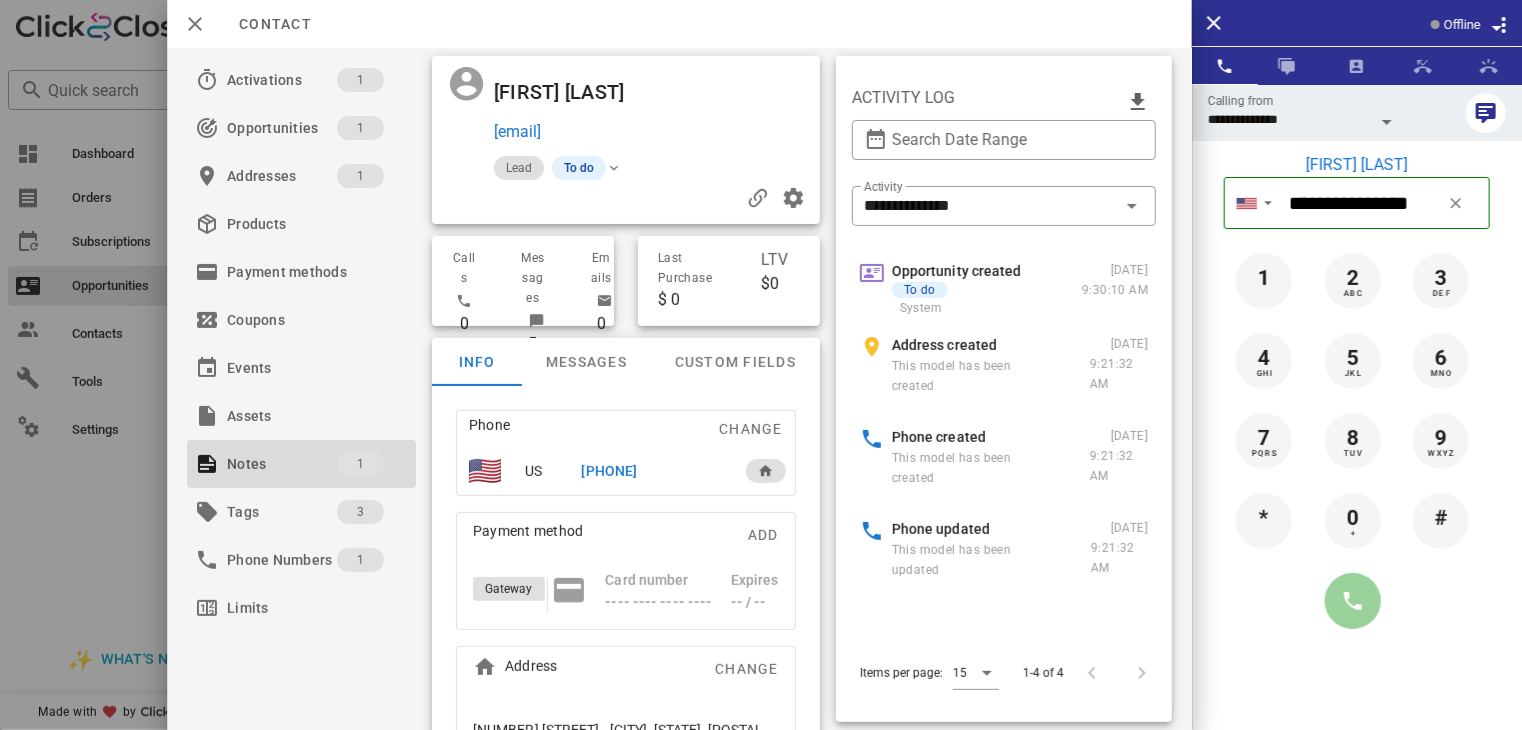 click at bounding box center [1353, 601] 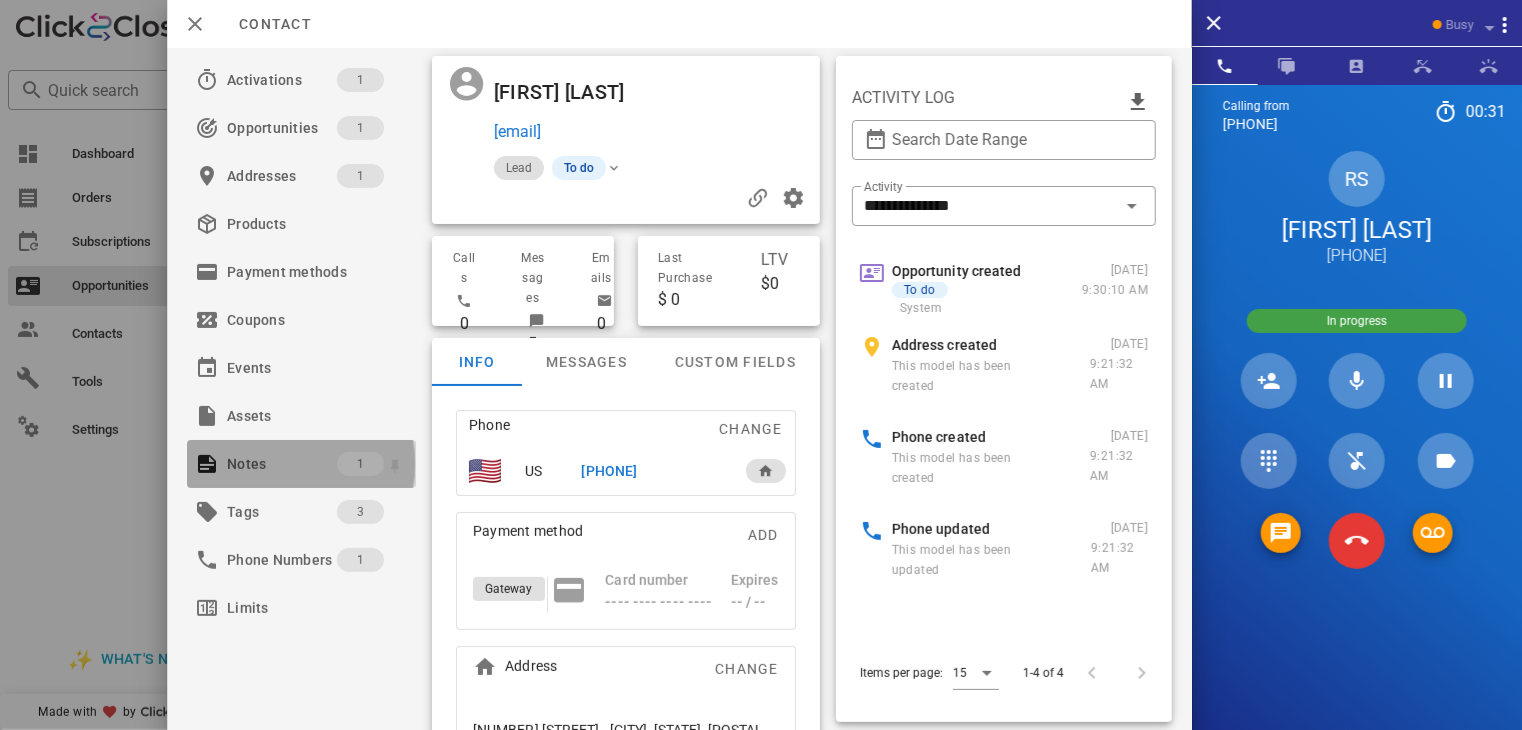 click on "Notes" at bounding box center [282, 464] 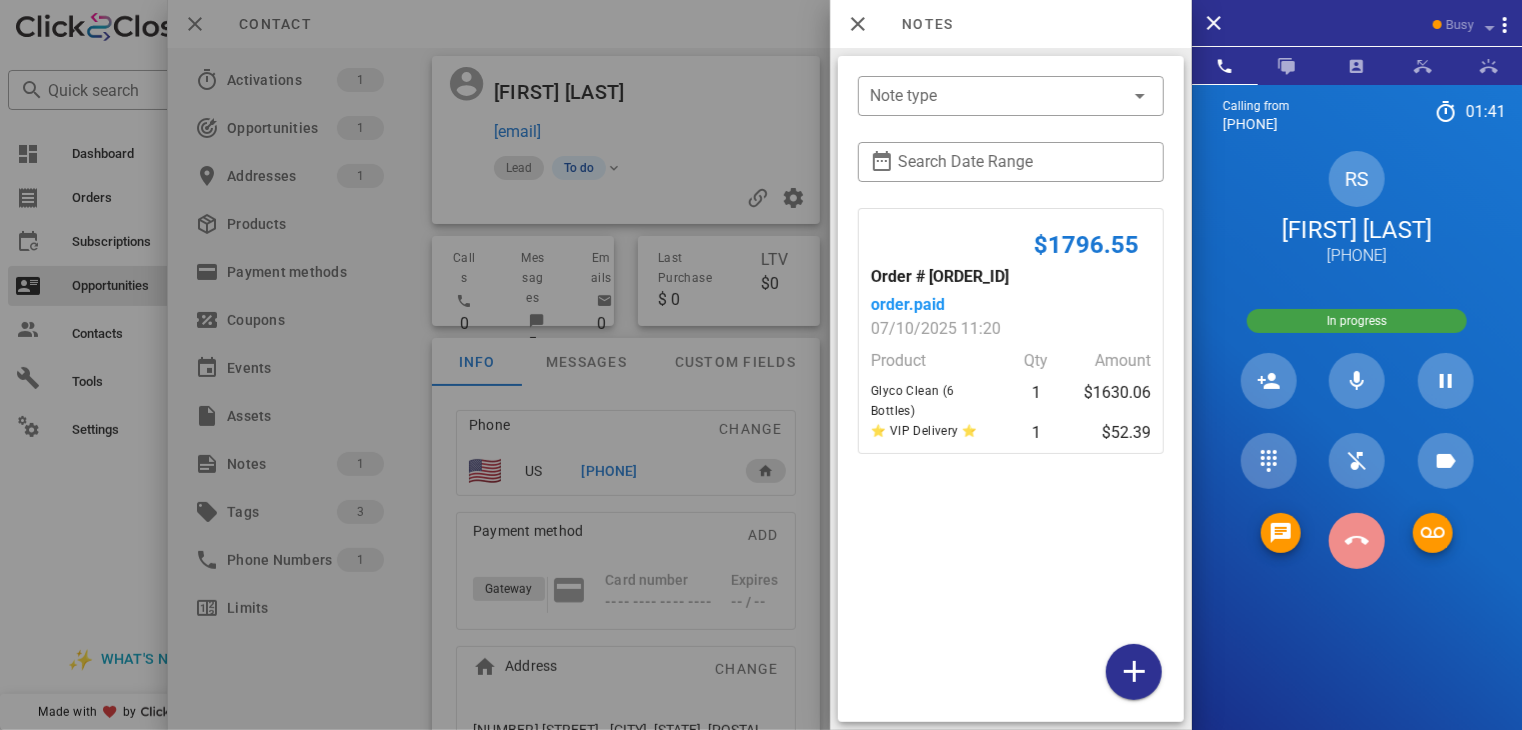 click at bounding box center (1357, 541) 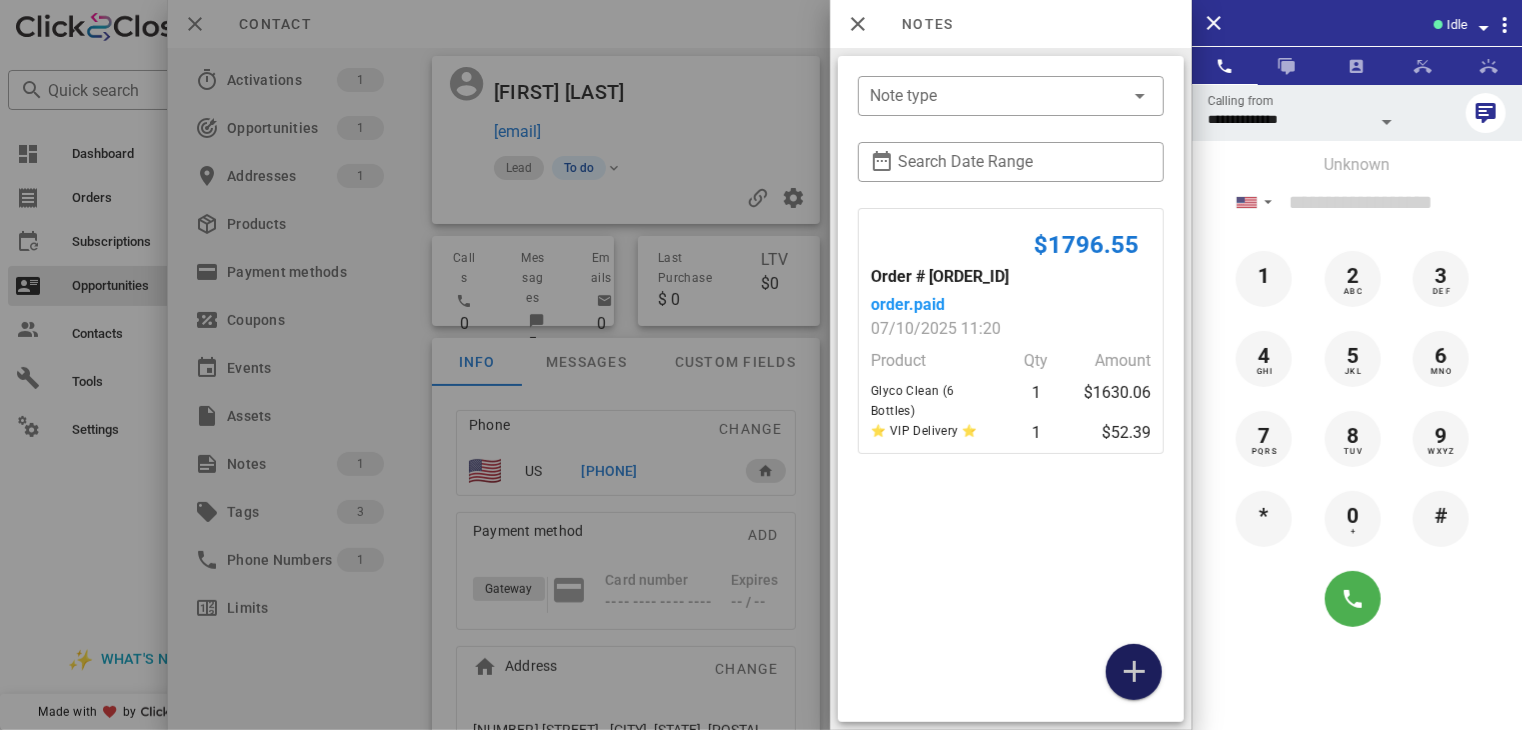 click at bounding box center (1134, 672) 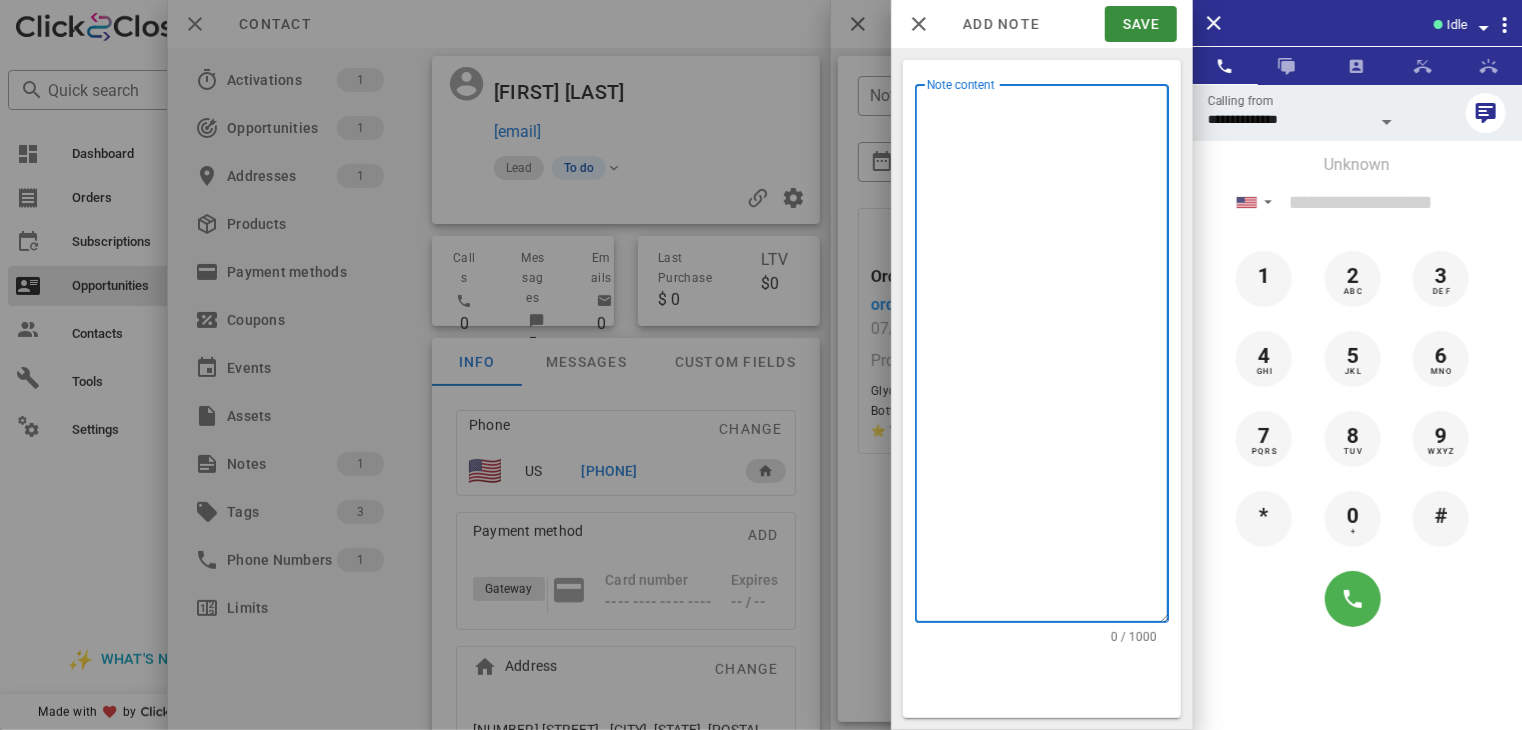 click on "Note content" at bounding box center (1048, 358) 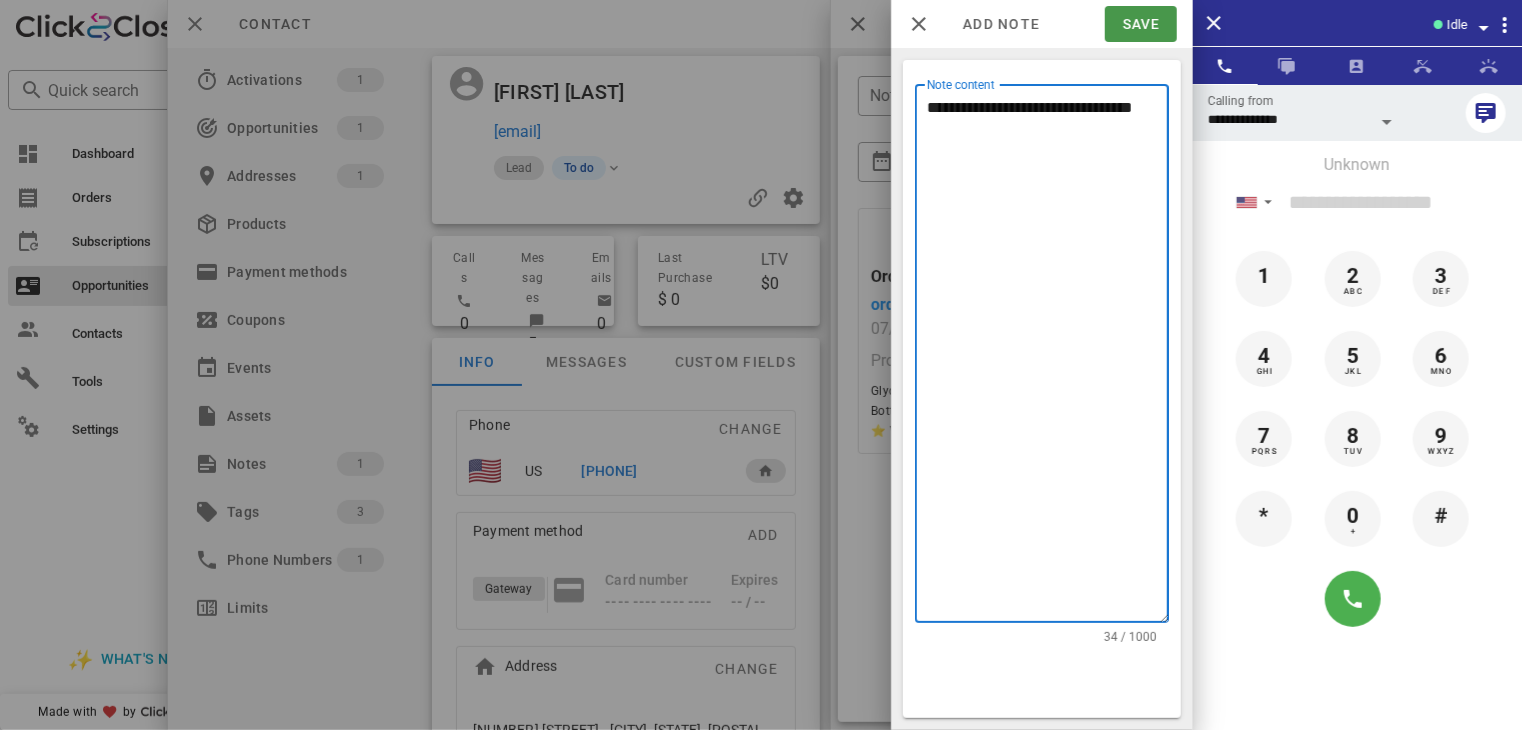 type on "**********" 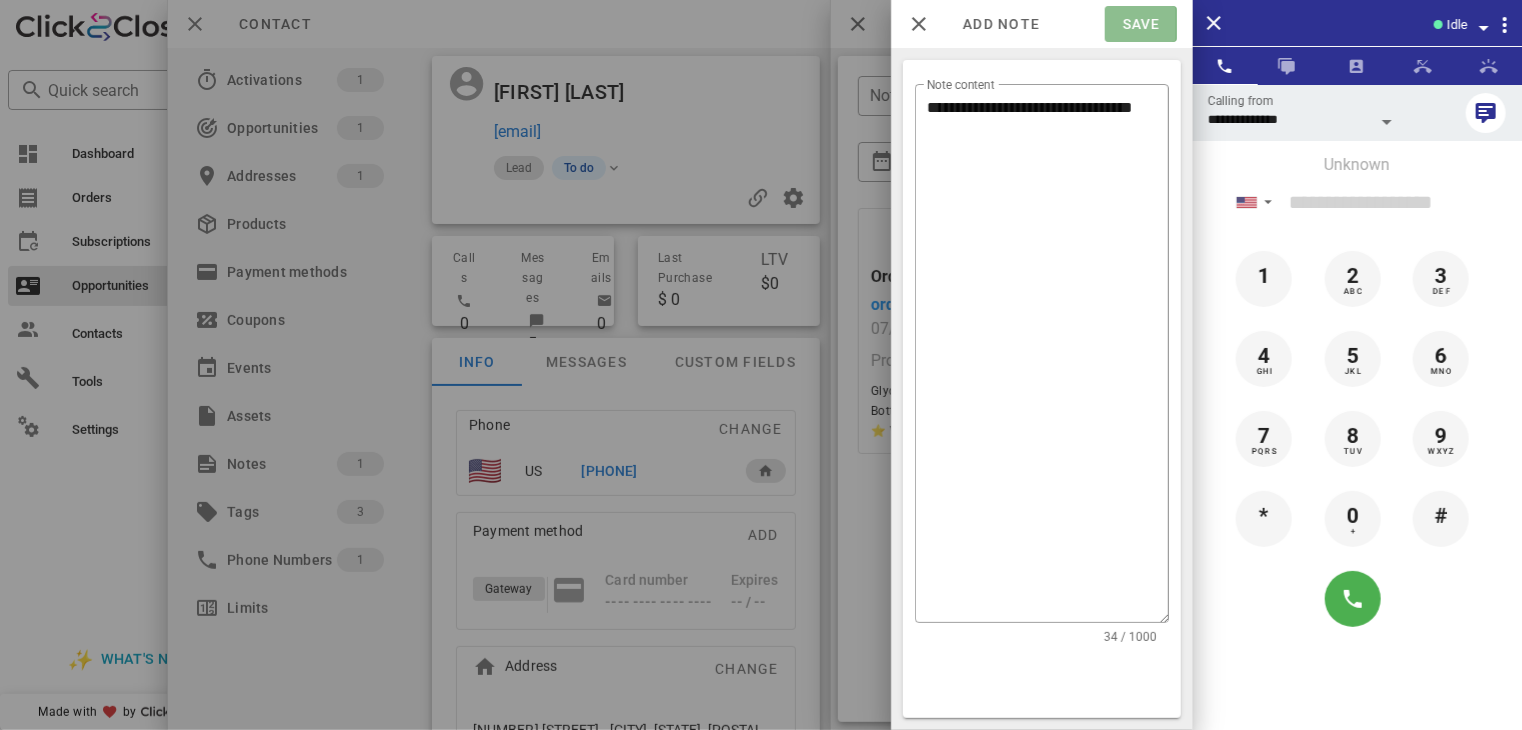 click on "Save" at bounding box center (1140, 24) 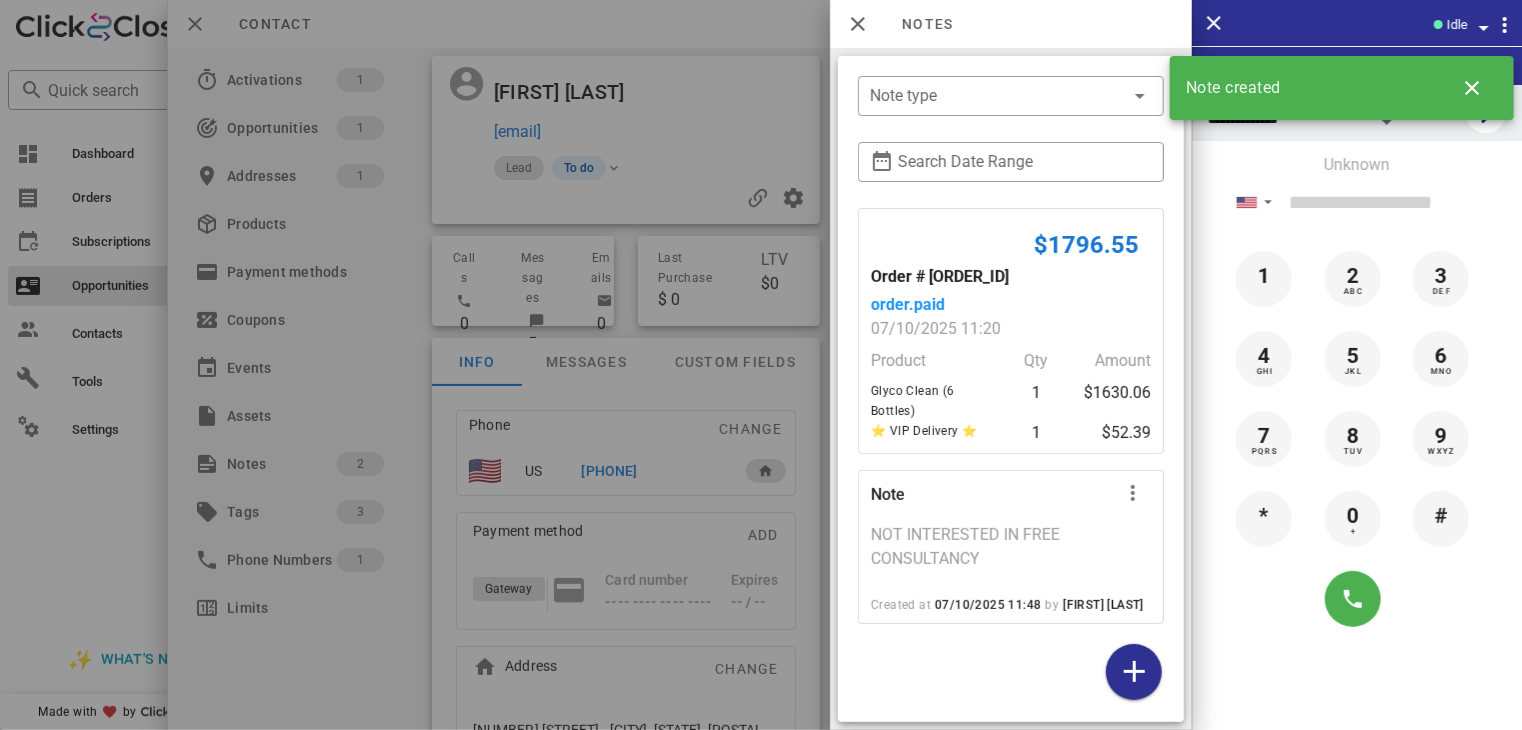 click at bounding box center [761, 365] 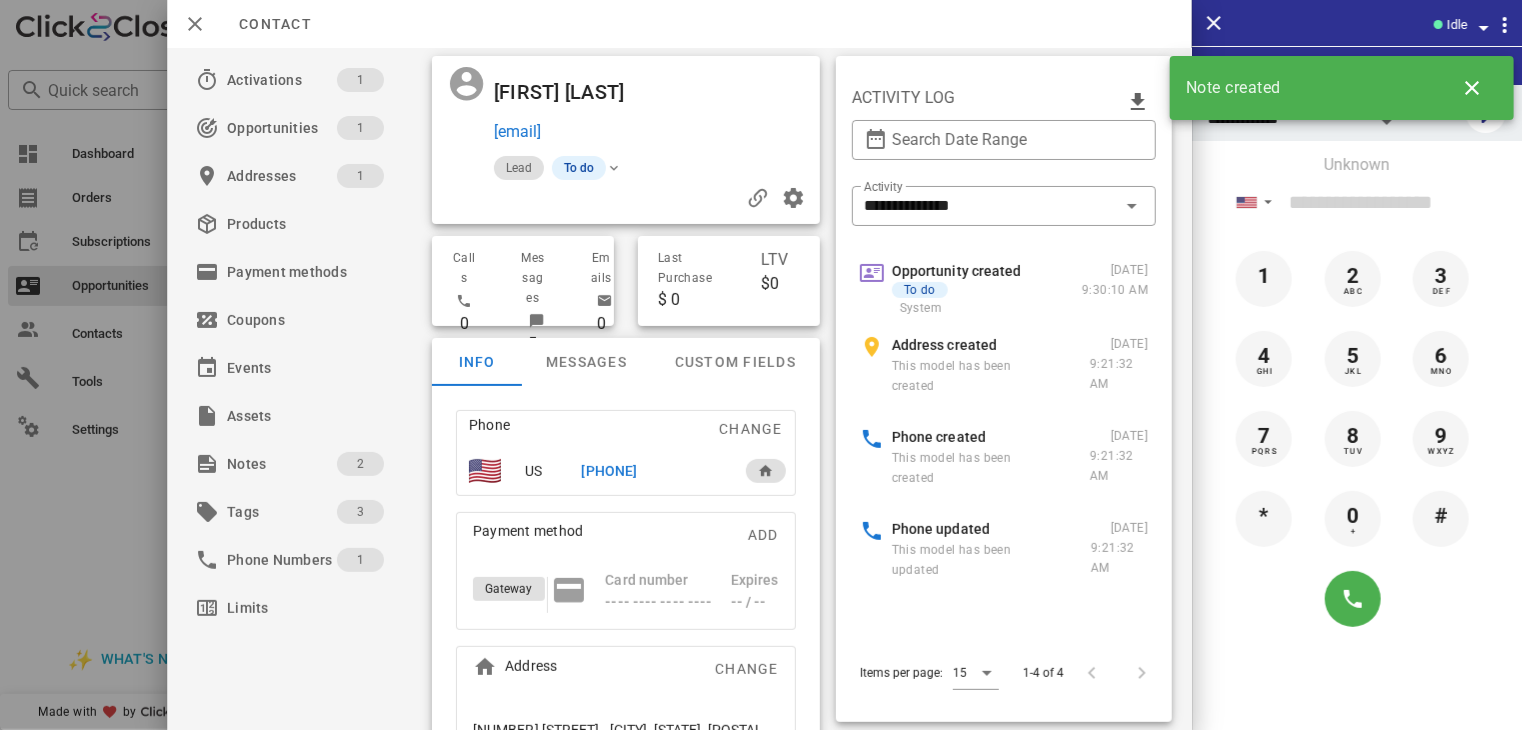 click at bounding box center [761, 365] 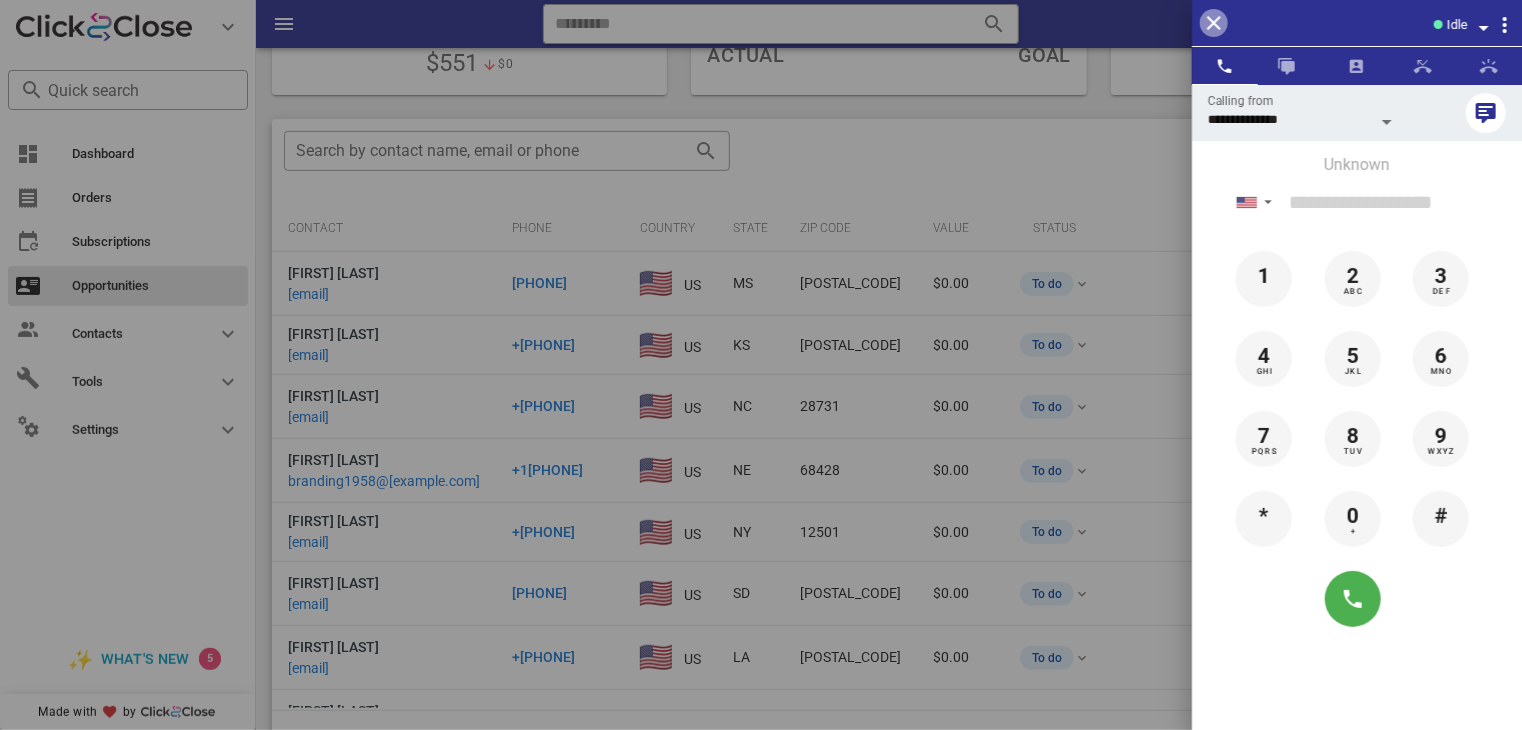 click at bounding box center [1214, 23] 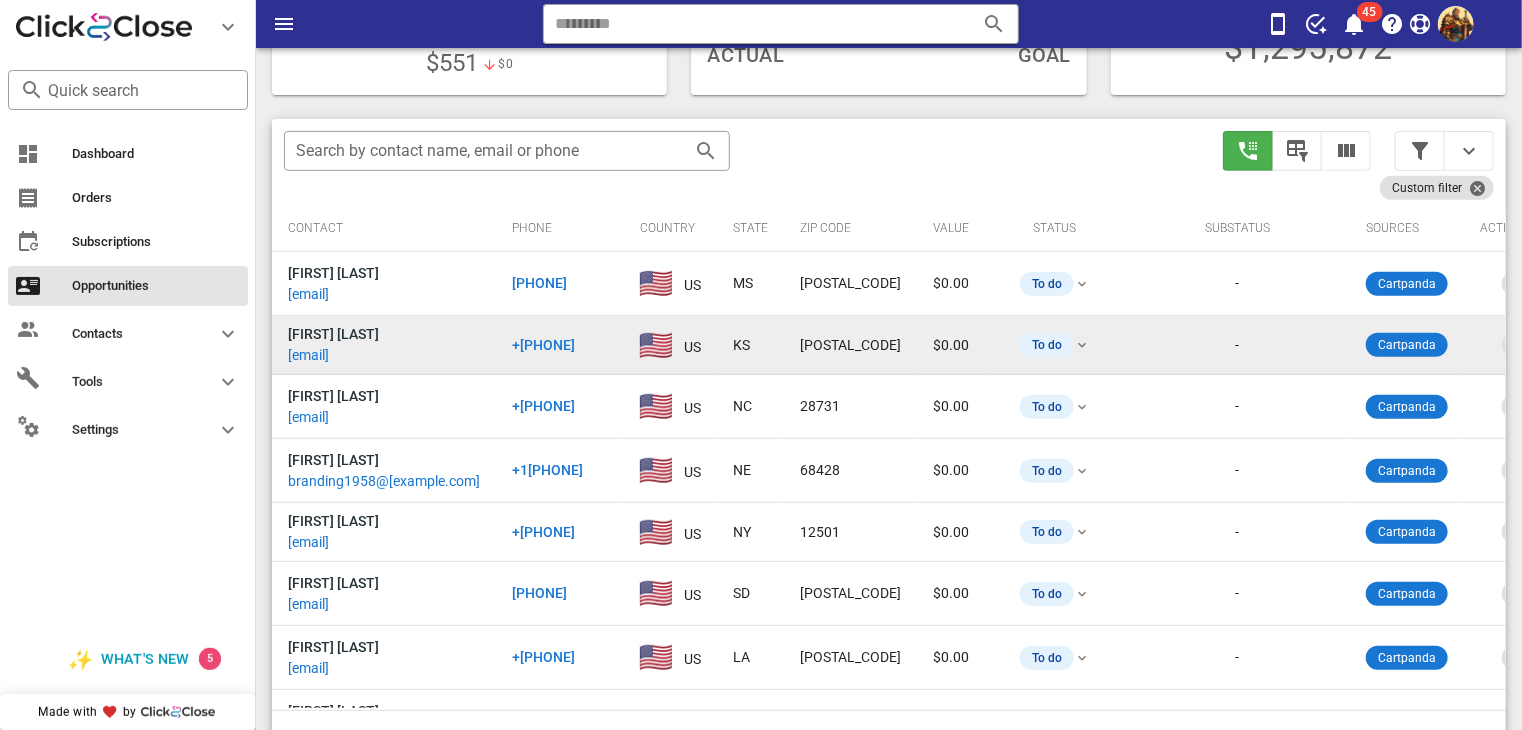 click on "[EMAIL]" at bounding box center (308, 355) 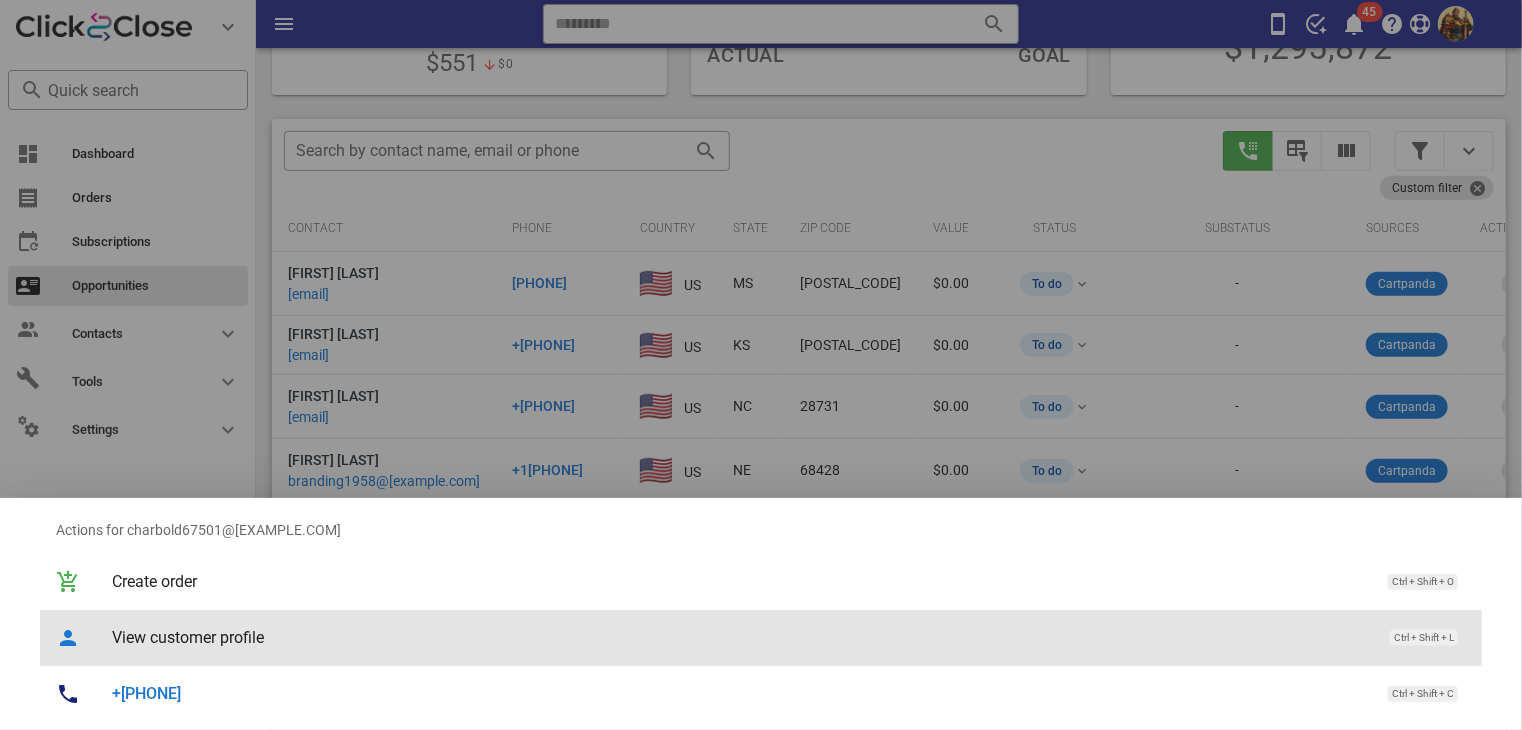 click on "View customer profile" at bounding box center [741, 637] 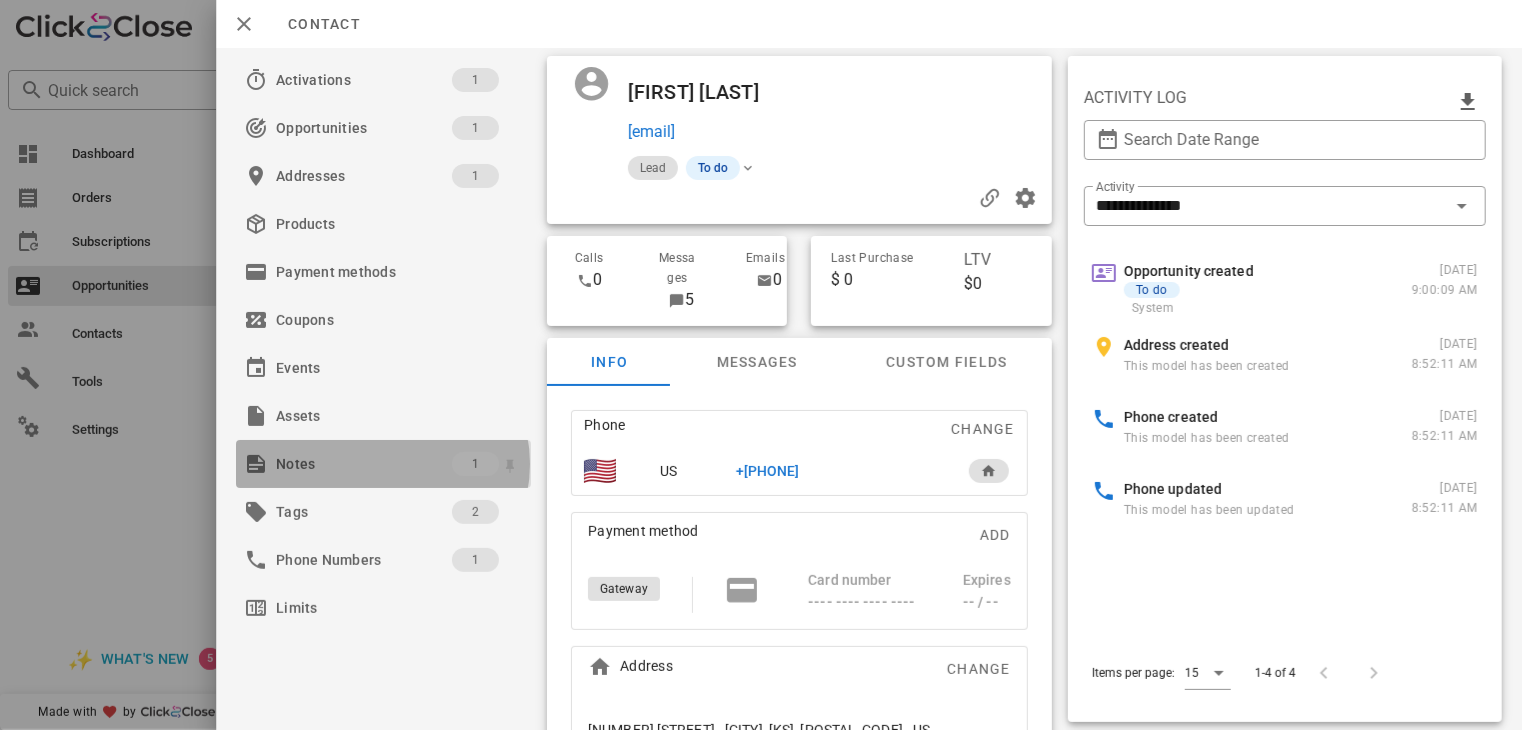 click on "Notes" at bounding box center [364, 464] 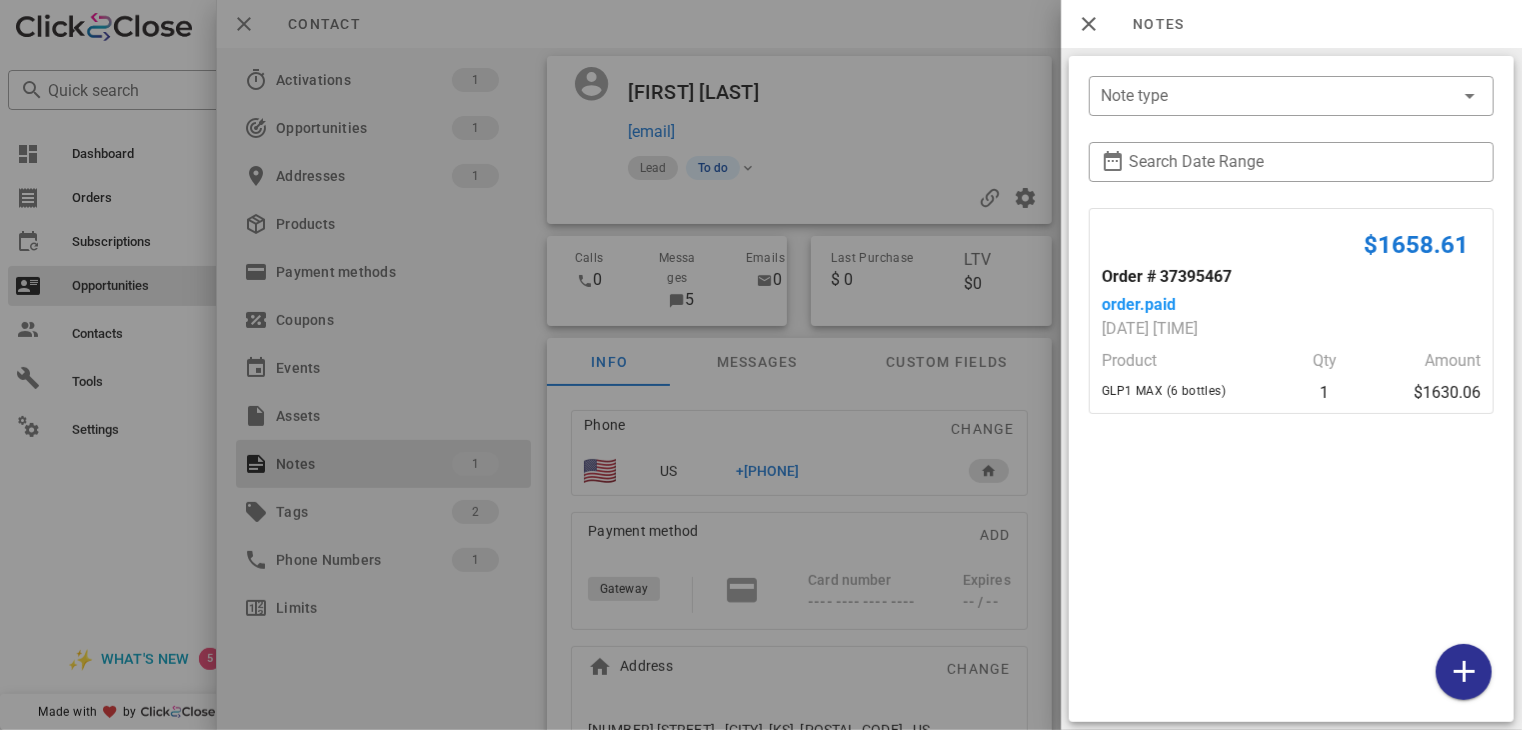 click at bounding box center (761, 365) 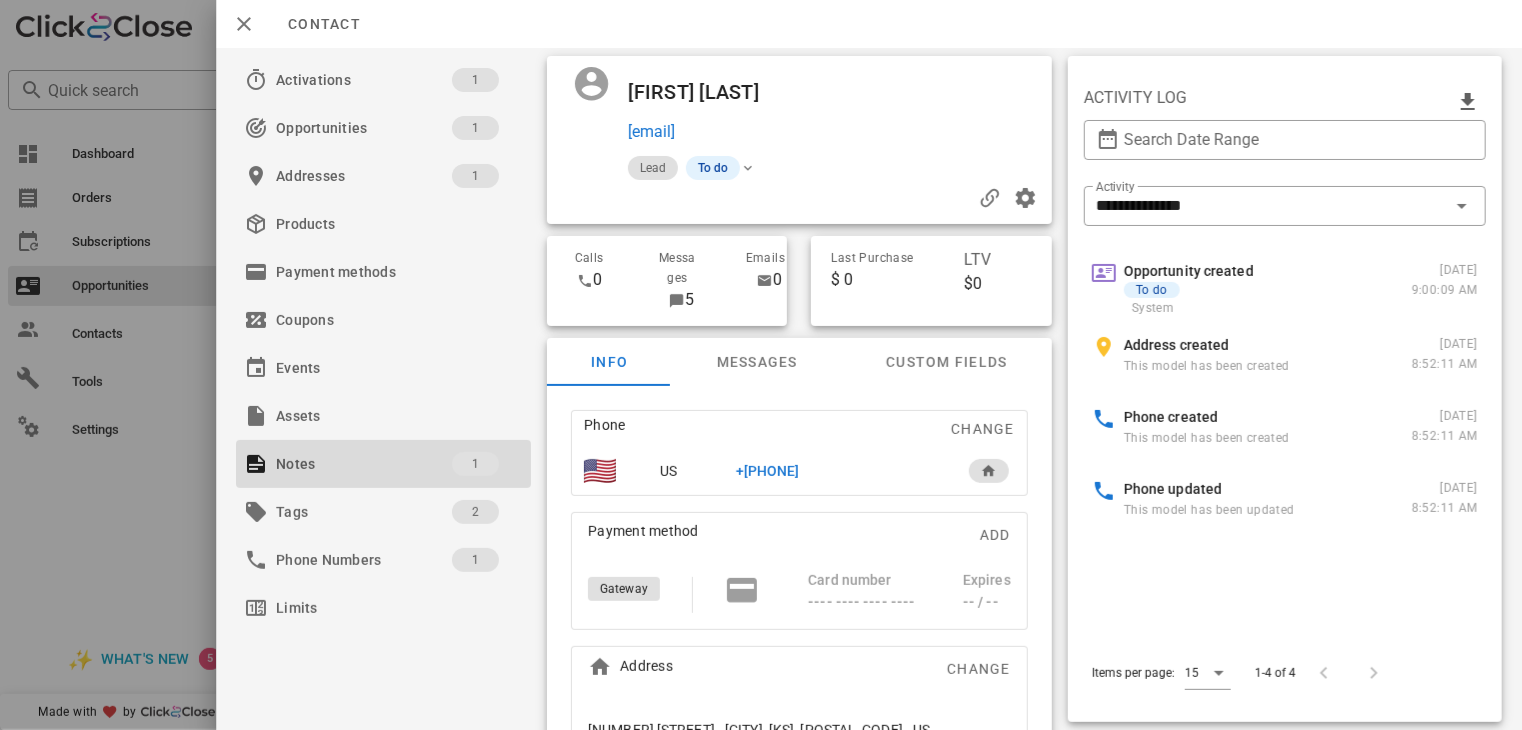 click on "+[PHONE]" at bounding box center [768, 471] 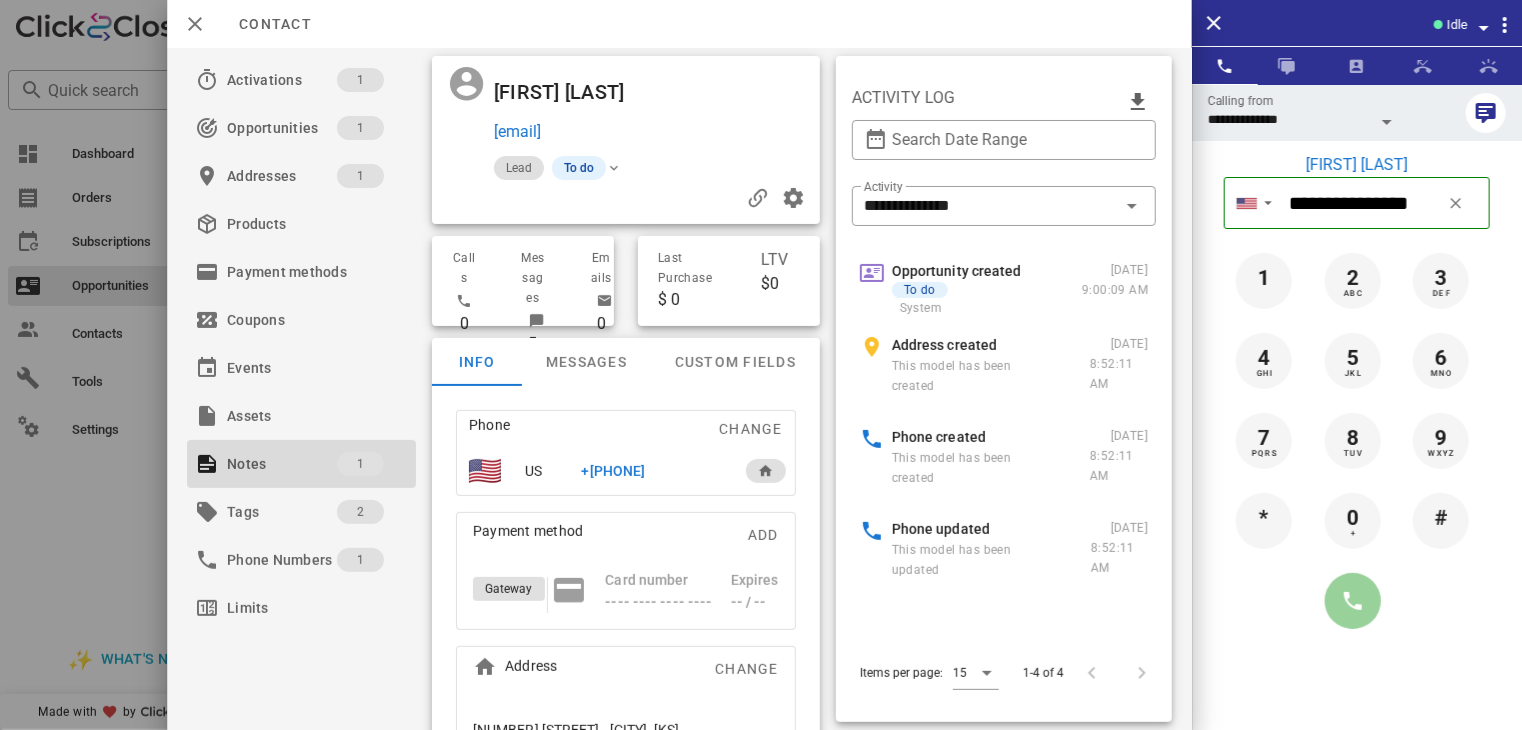 click at bounding box center [1353, 601] 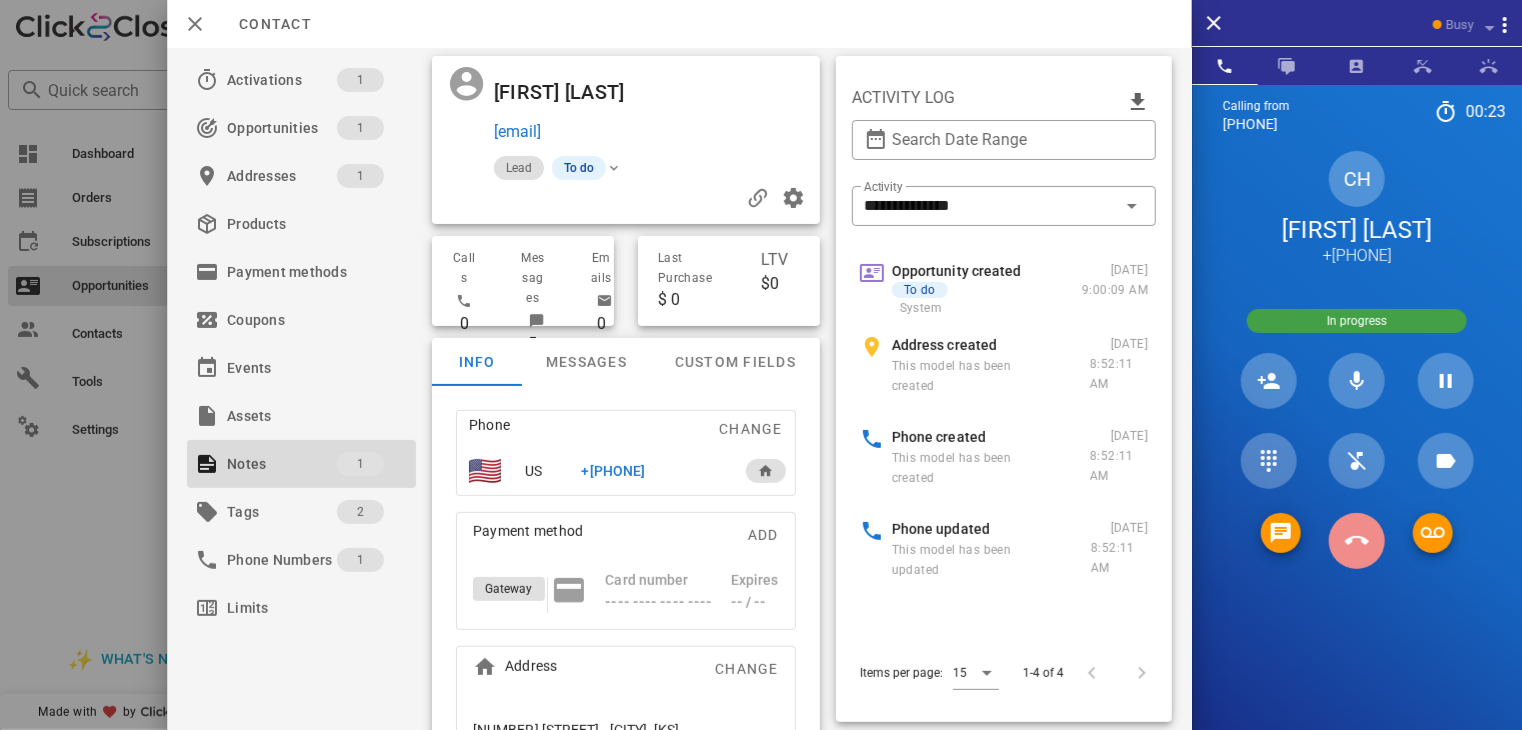 click at bounding box center [1357, 541] 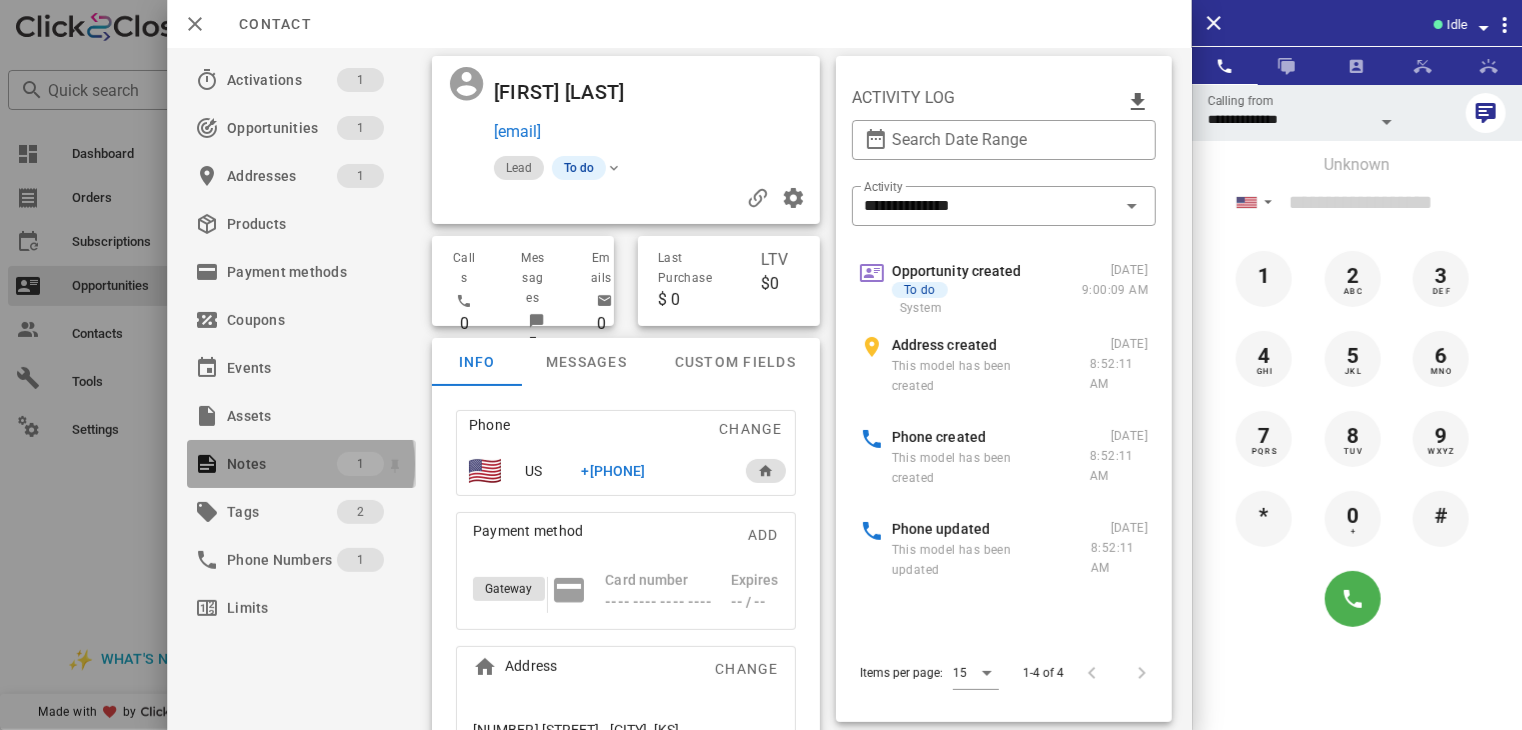 click on "Notes" at bounding box center (282, 464) 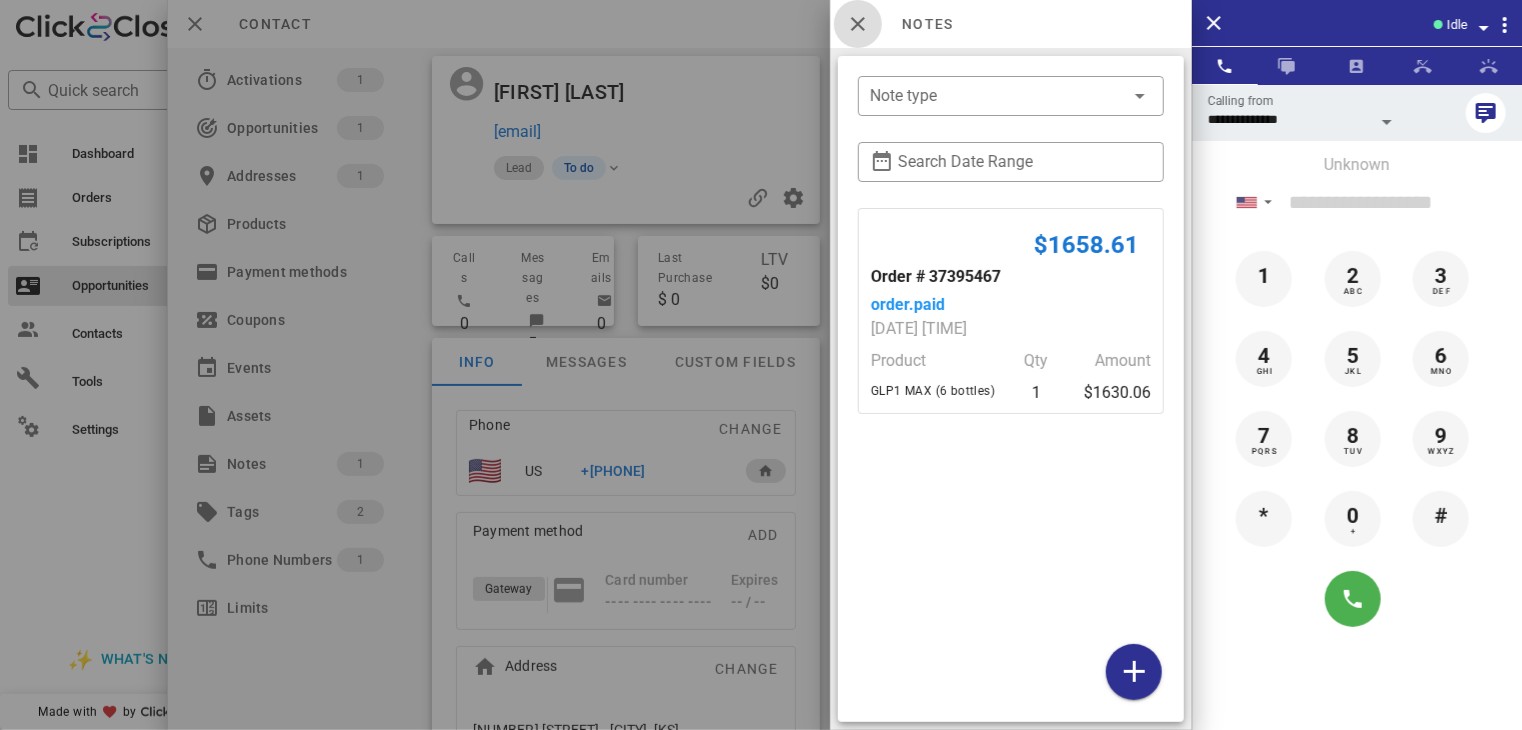 click at bounding box center (858, 24) 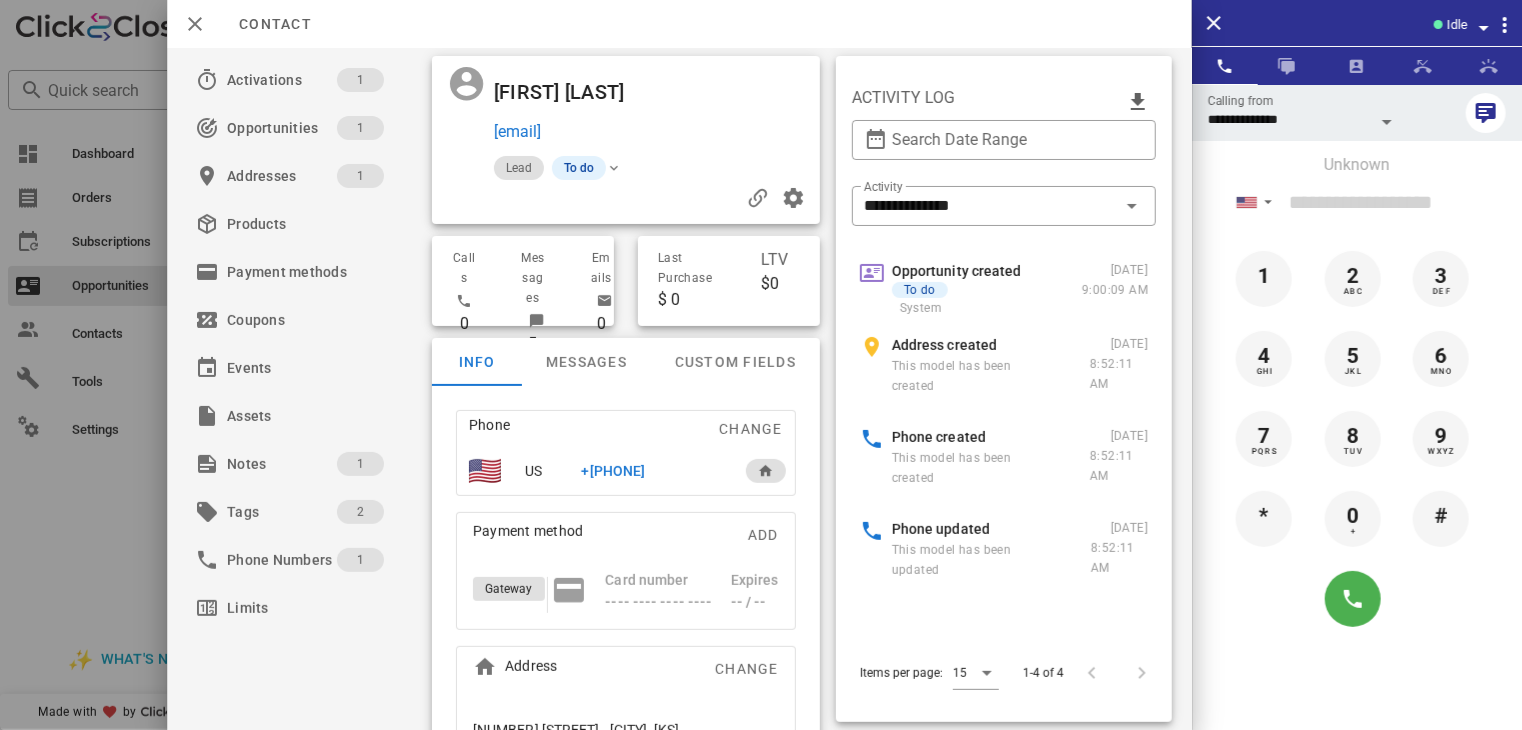 click on "+[PHONE]" at bounding box center [613, 471] 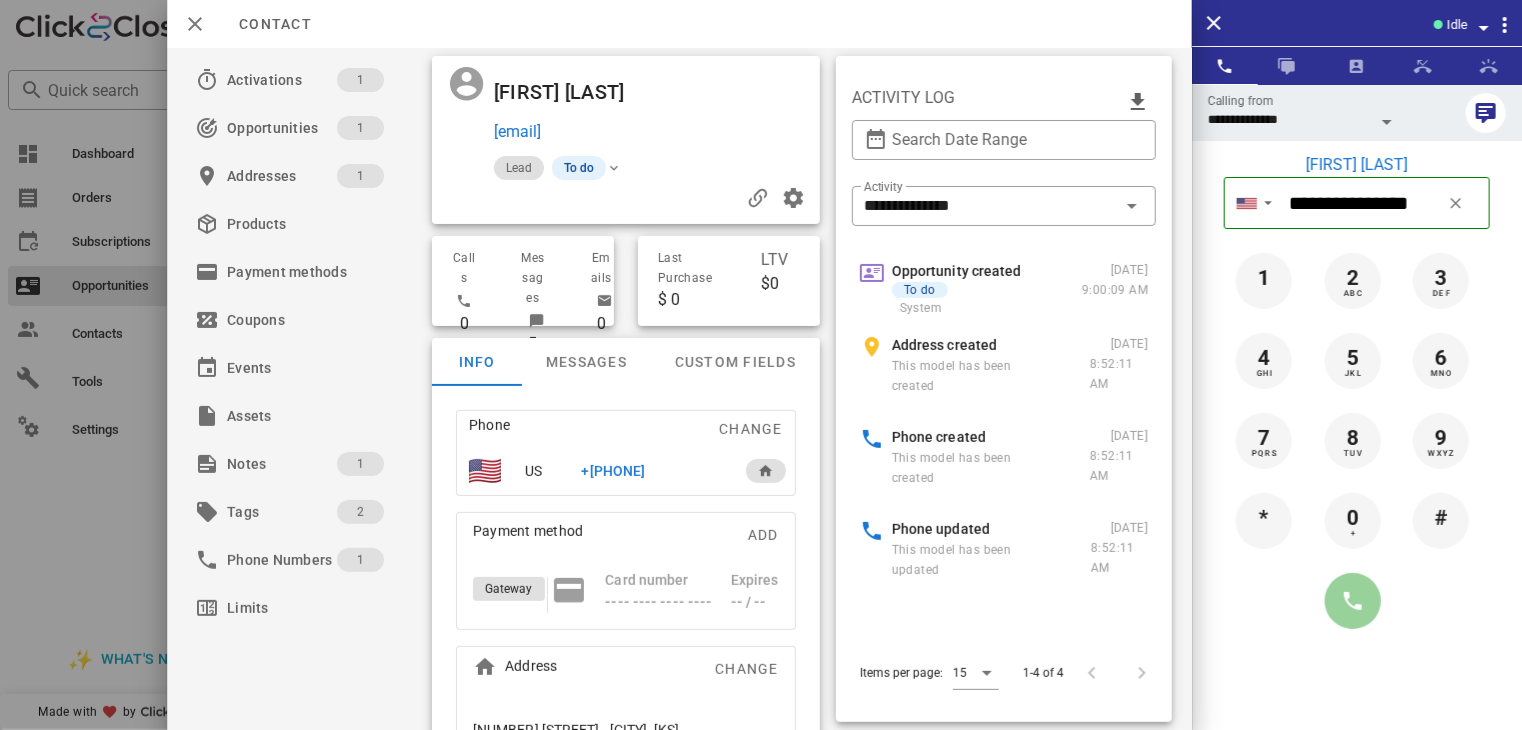 click at bounding box center [1353, 601] 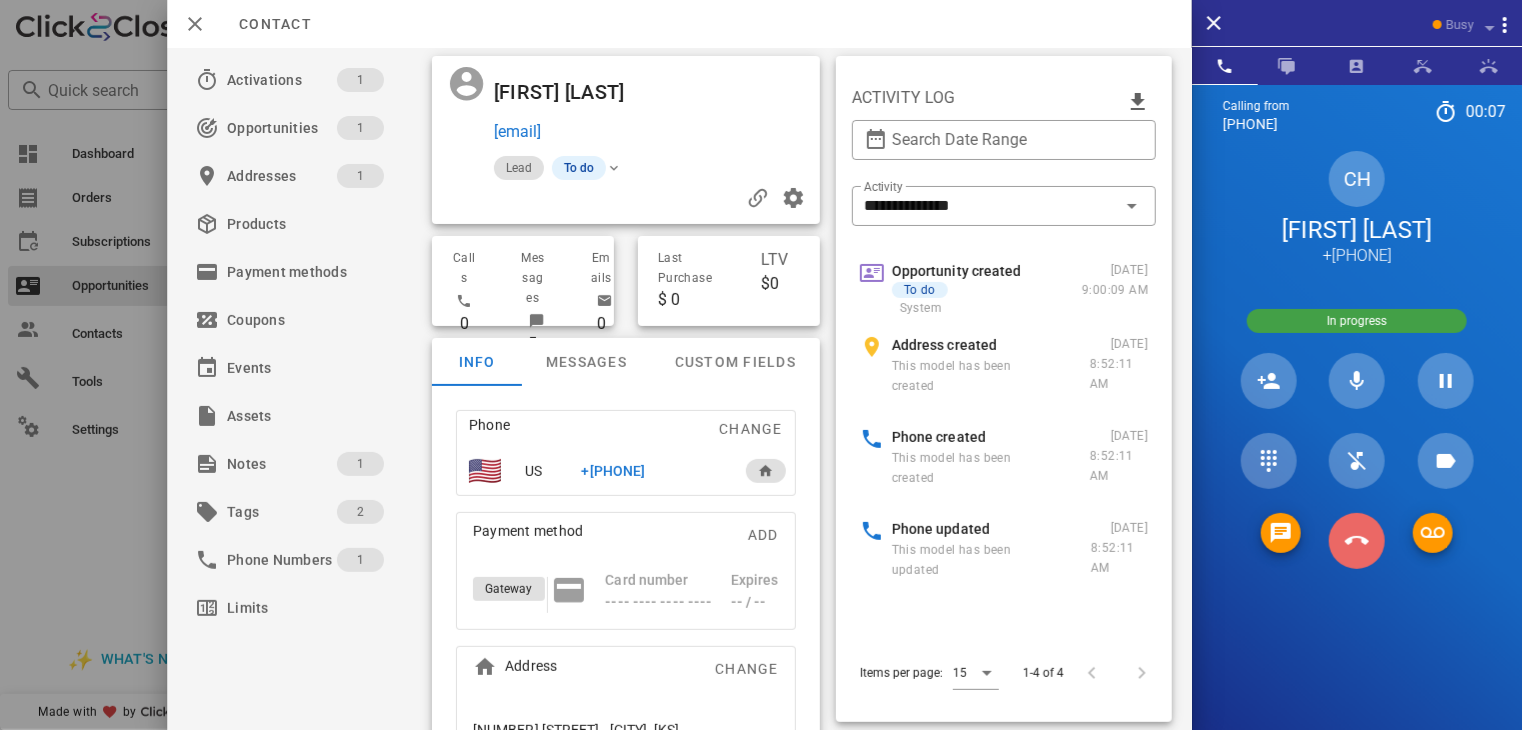 click at bounding box center (1357, 541) 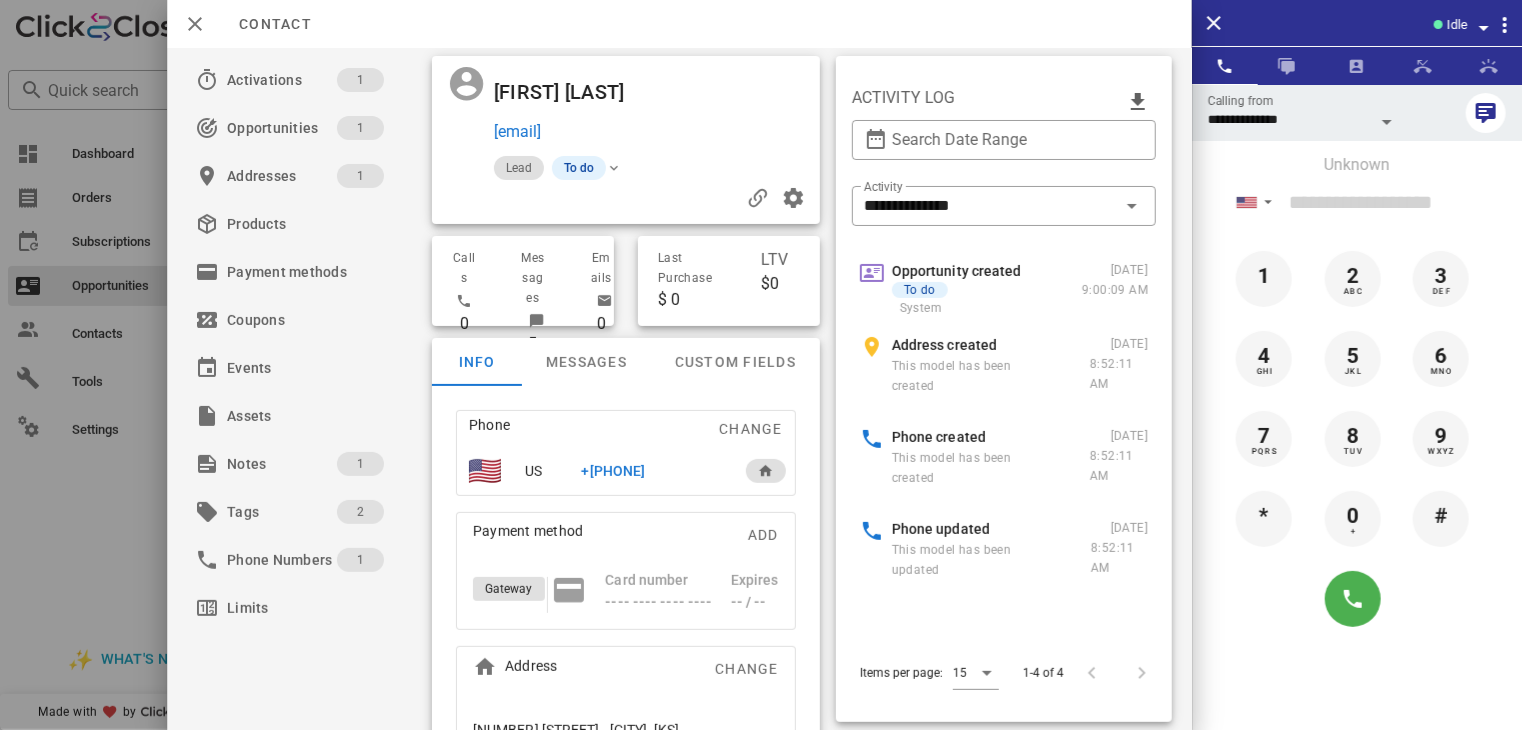 click at bounding box center [761, 365] 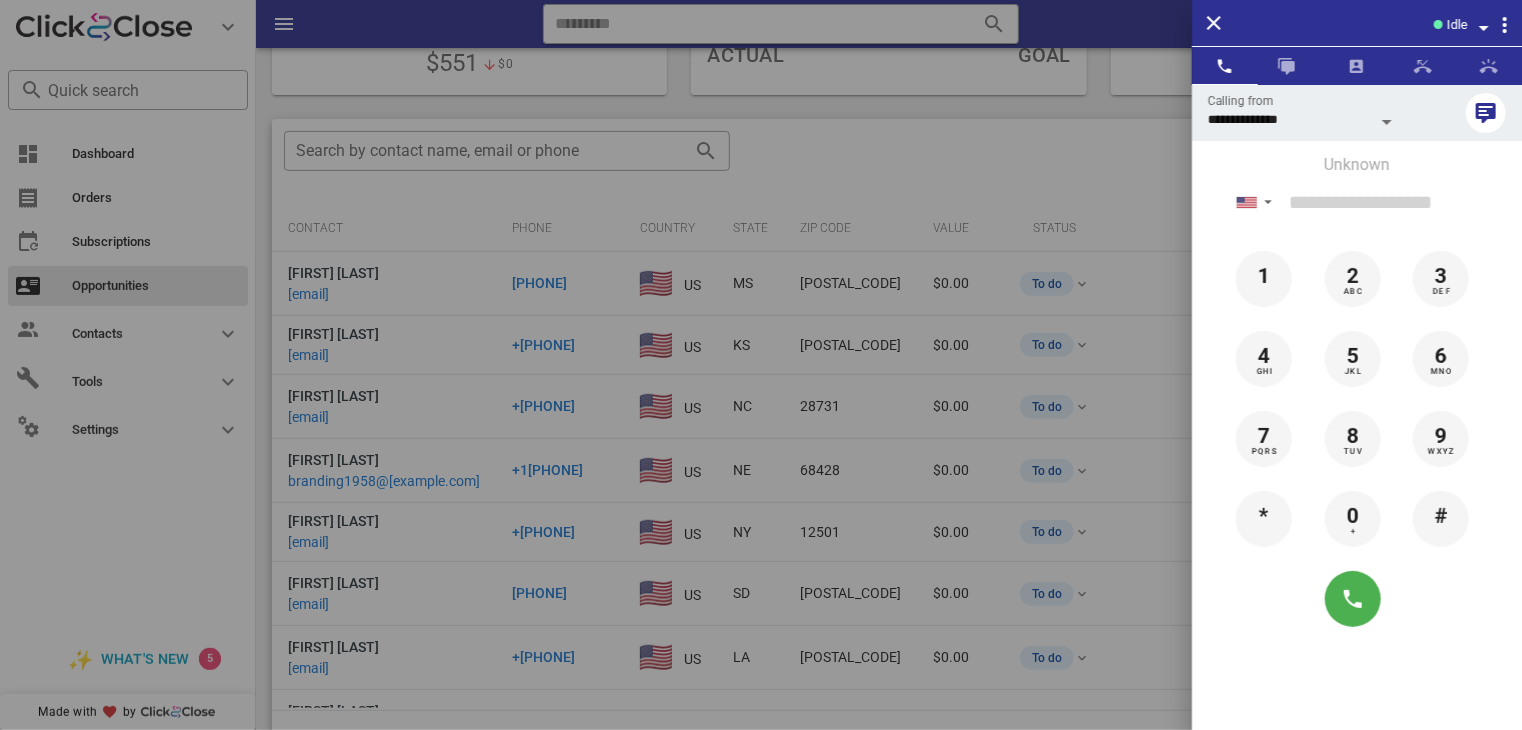 click at bounding box center (761, 365) 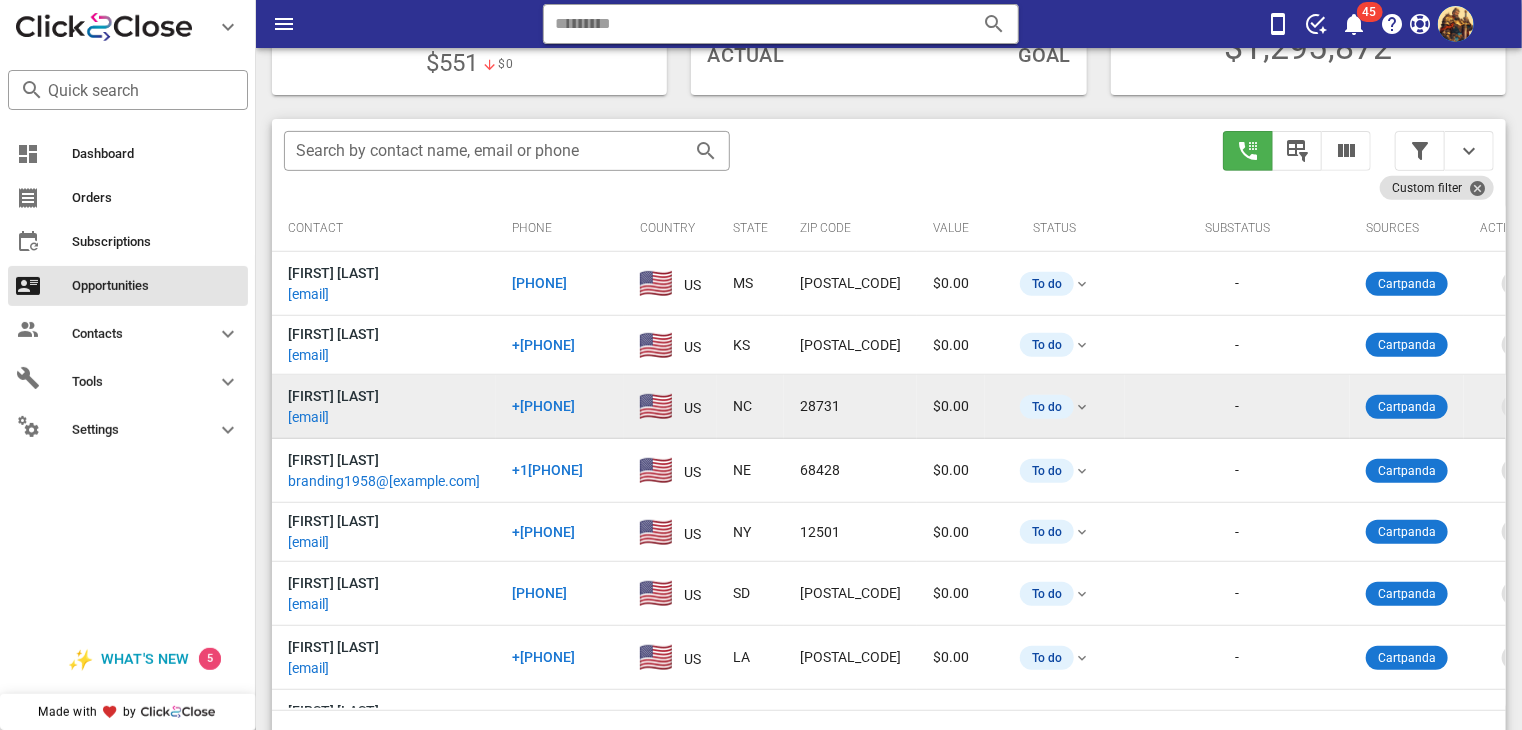 click on "[EMAIL]" at bounding box center [308, 417] 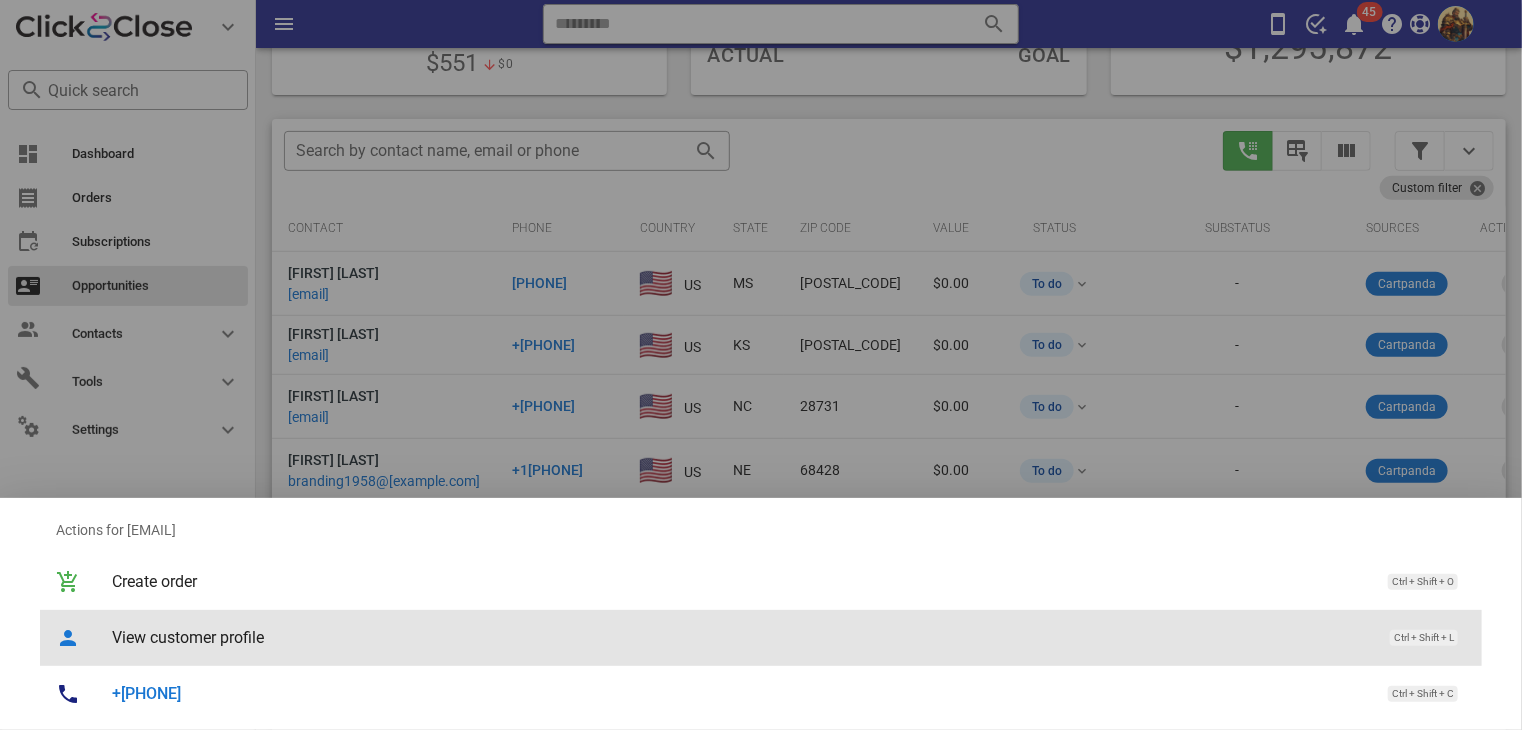 click on "View customer profile" at bounding box center [741, 637] 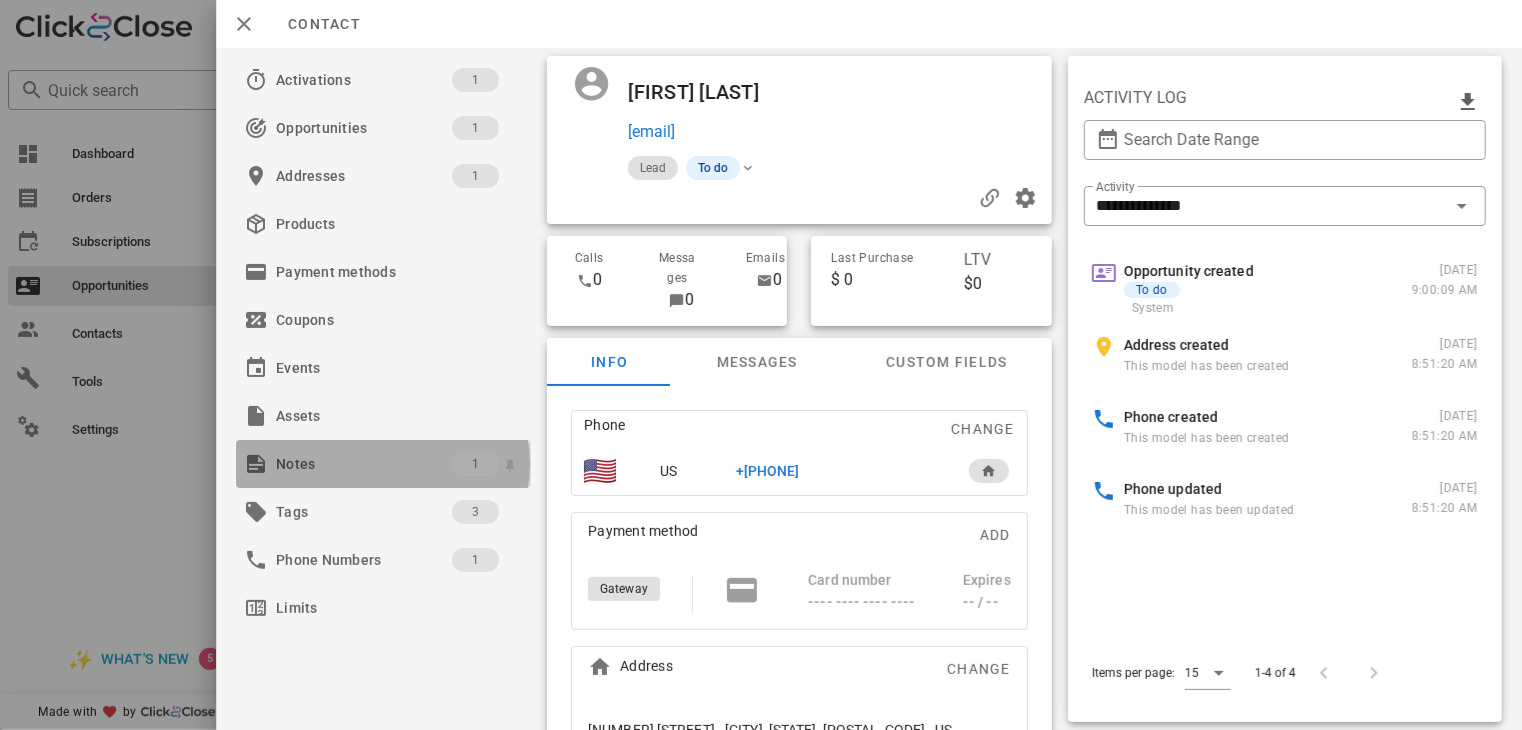click on "Notes" at bounding box center (364, 464) 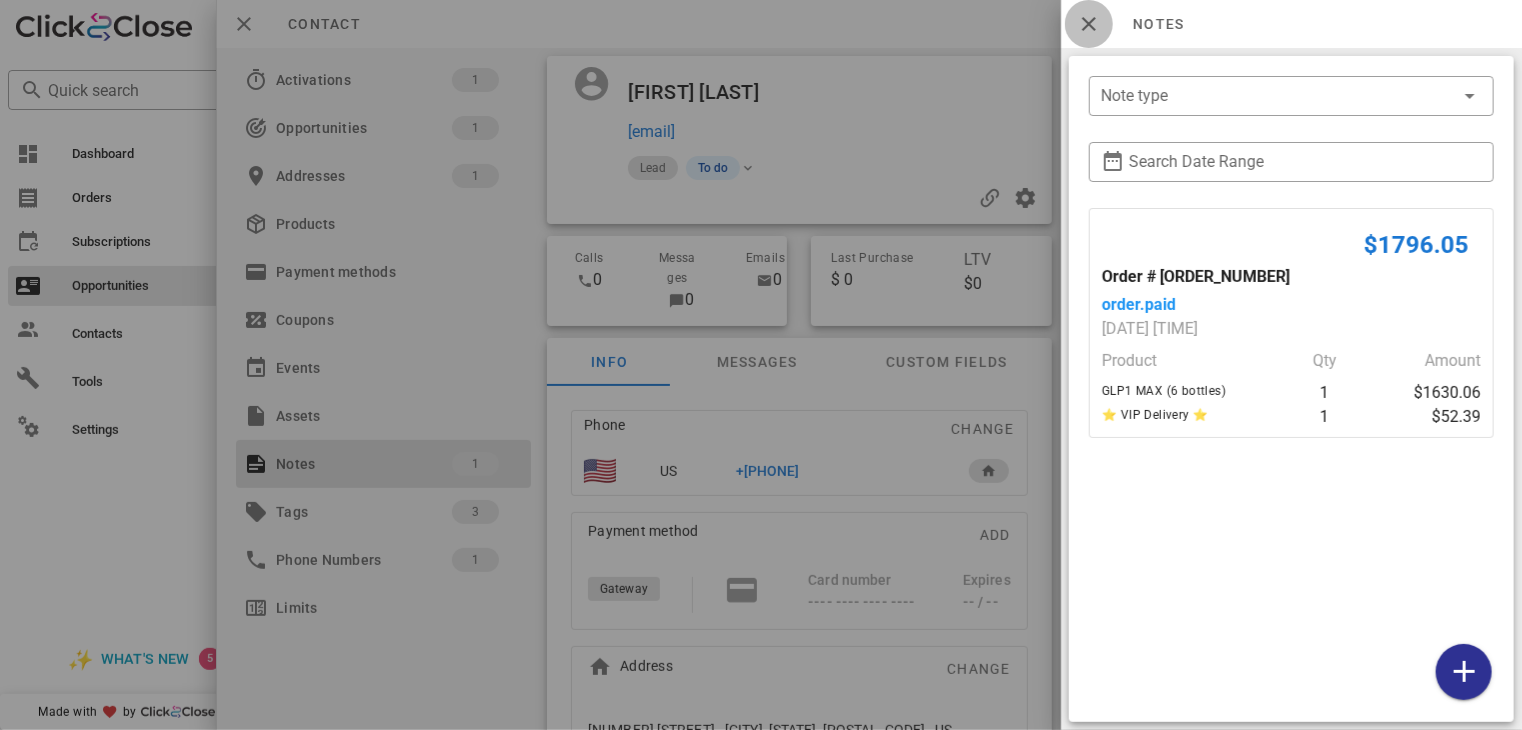 click at bounding box center [1089, 24] 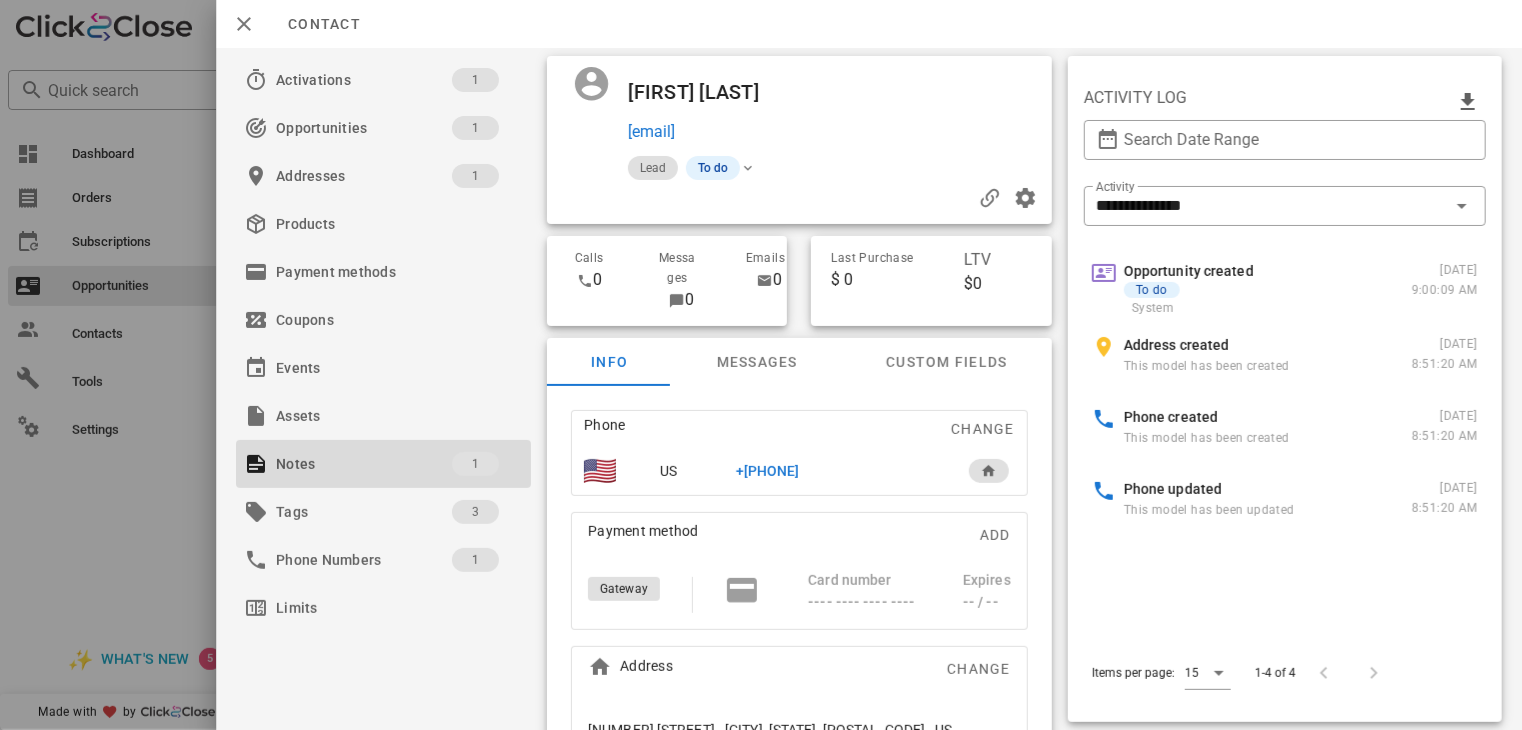 click on "+[PHONE]" at bounding box center [768, 471] 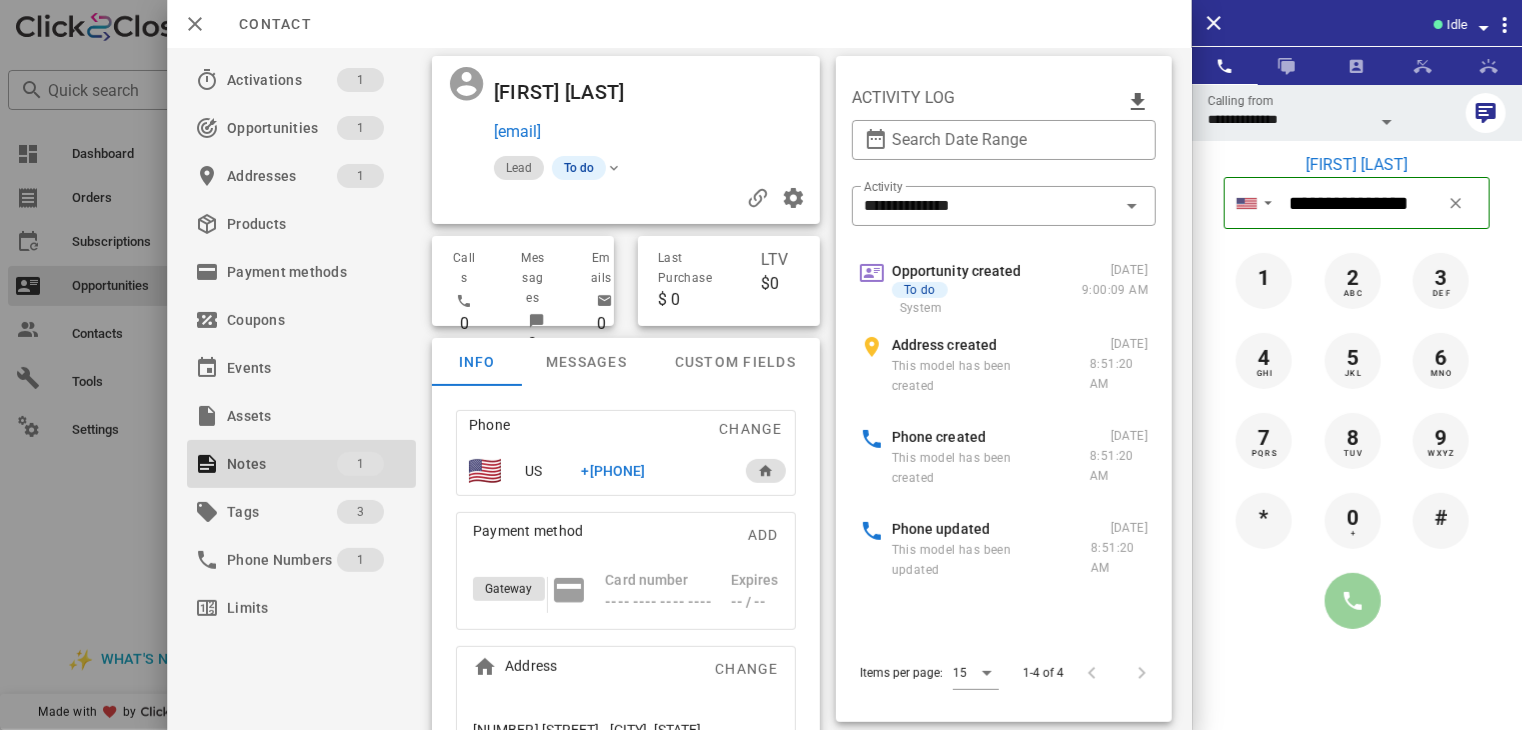 click at bounding box center (1353, 601) 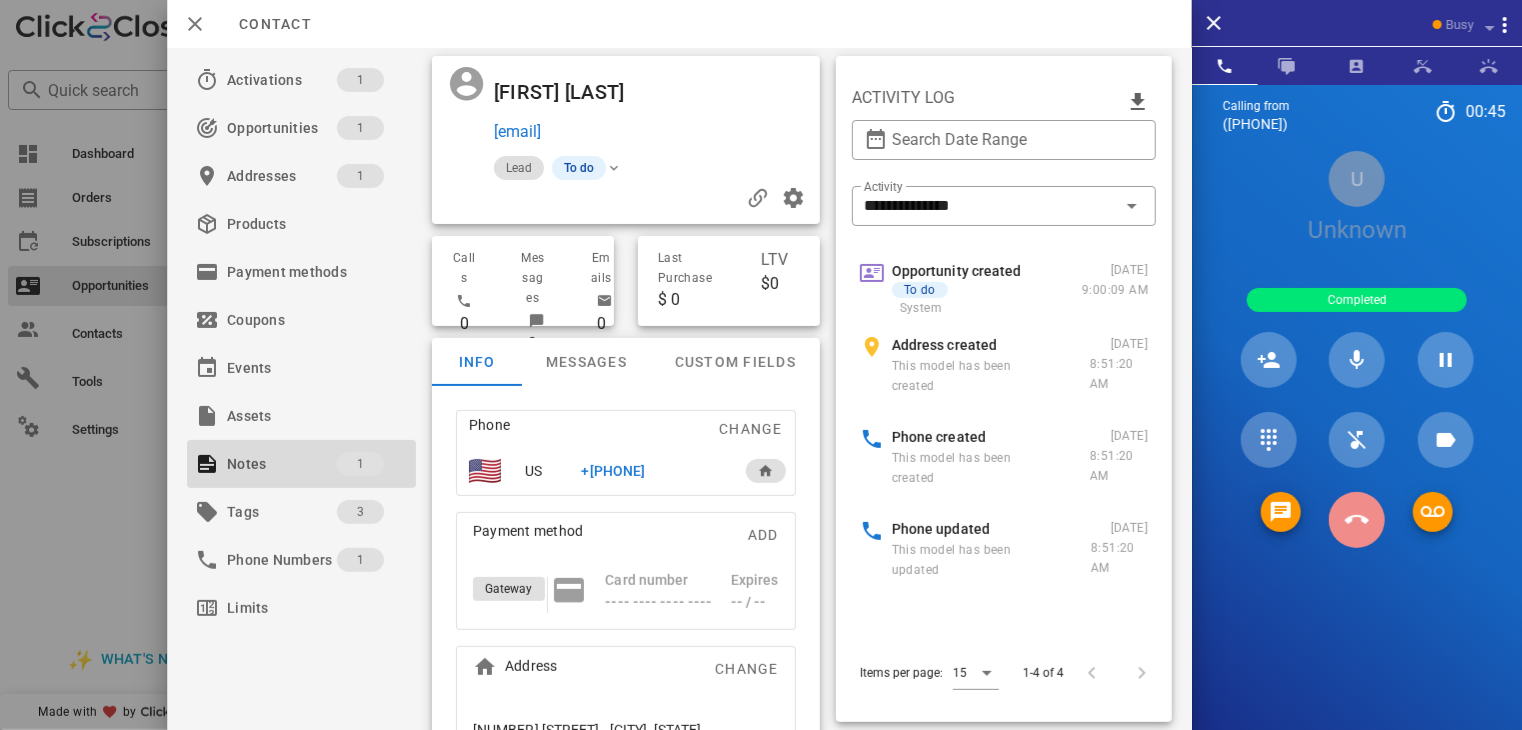 click at bounding box center (1357, 520) 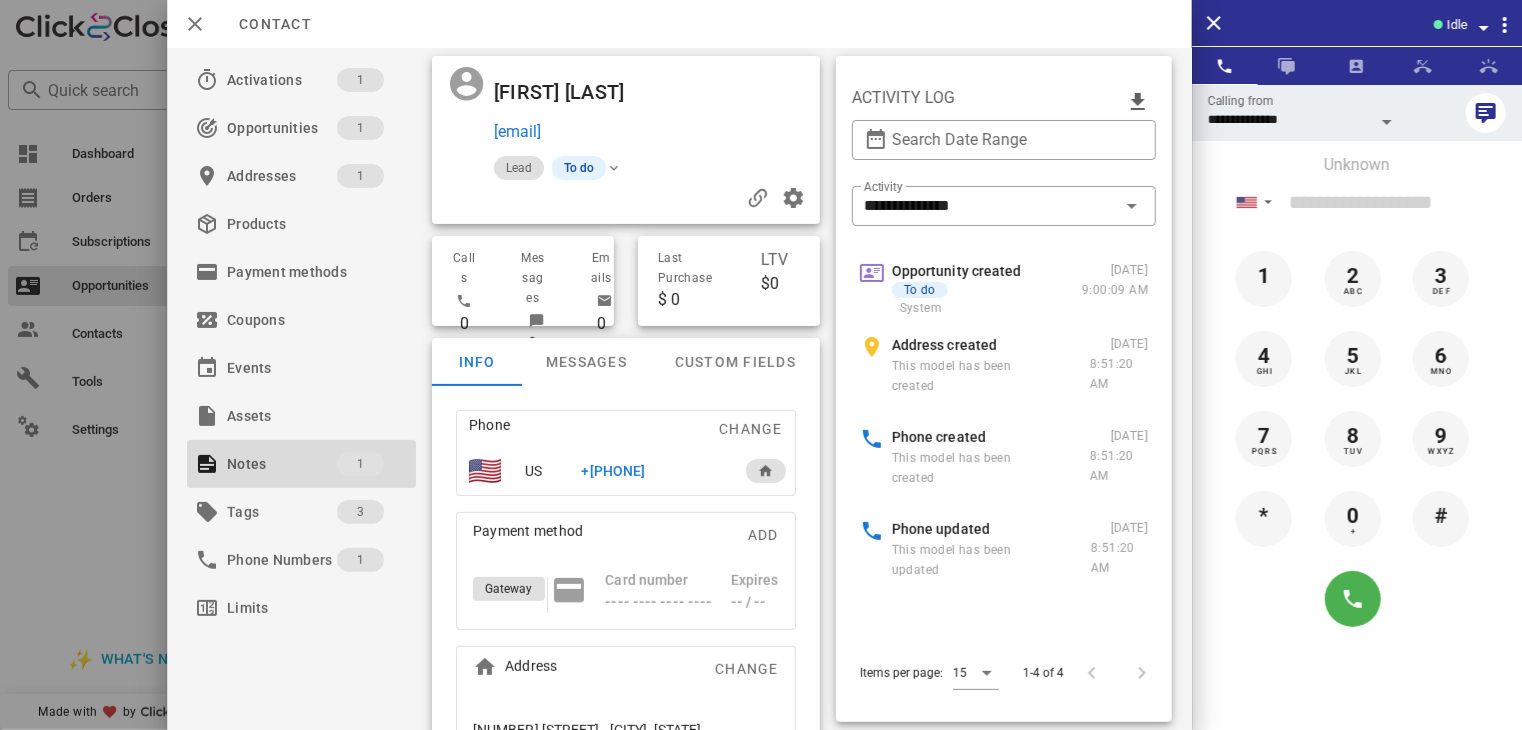 click at bounding box center [761, 365] 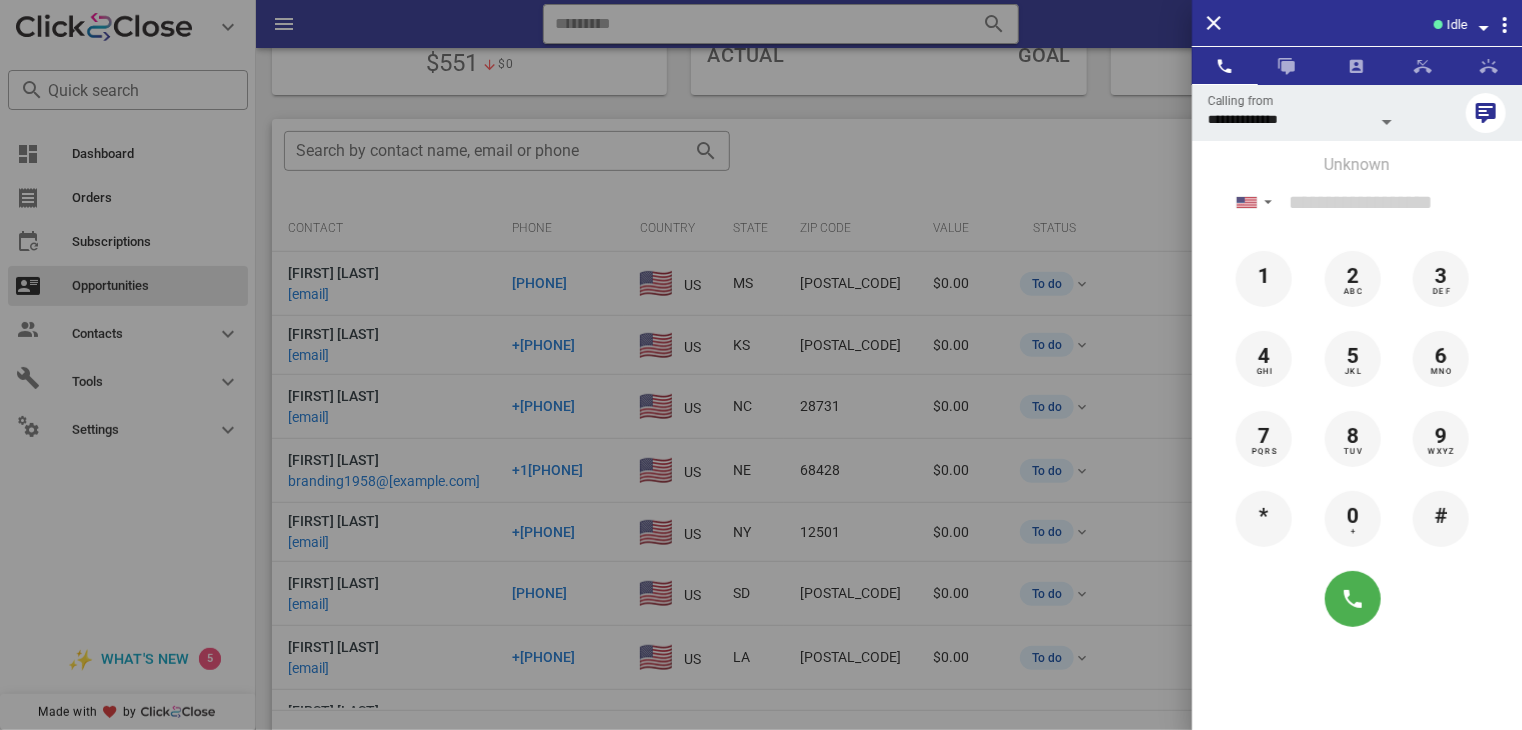 click at bounding box center [761, 365] 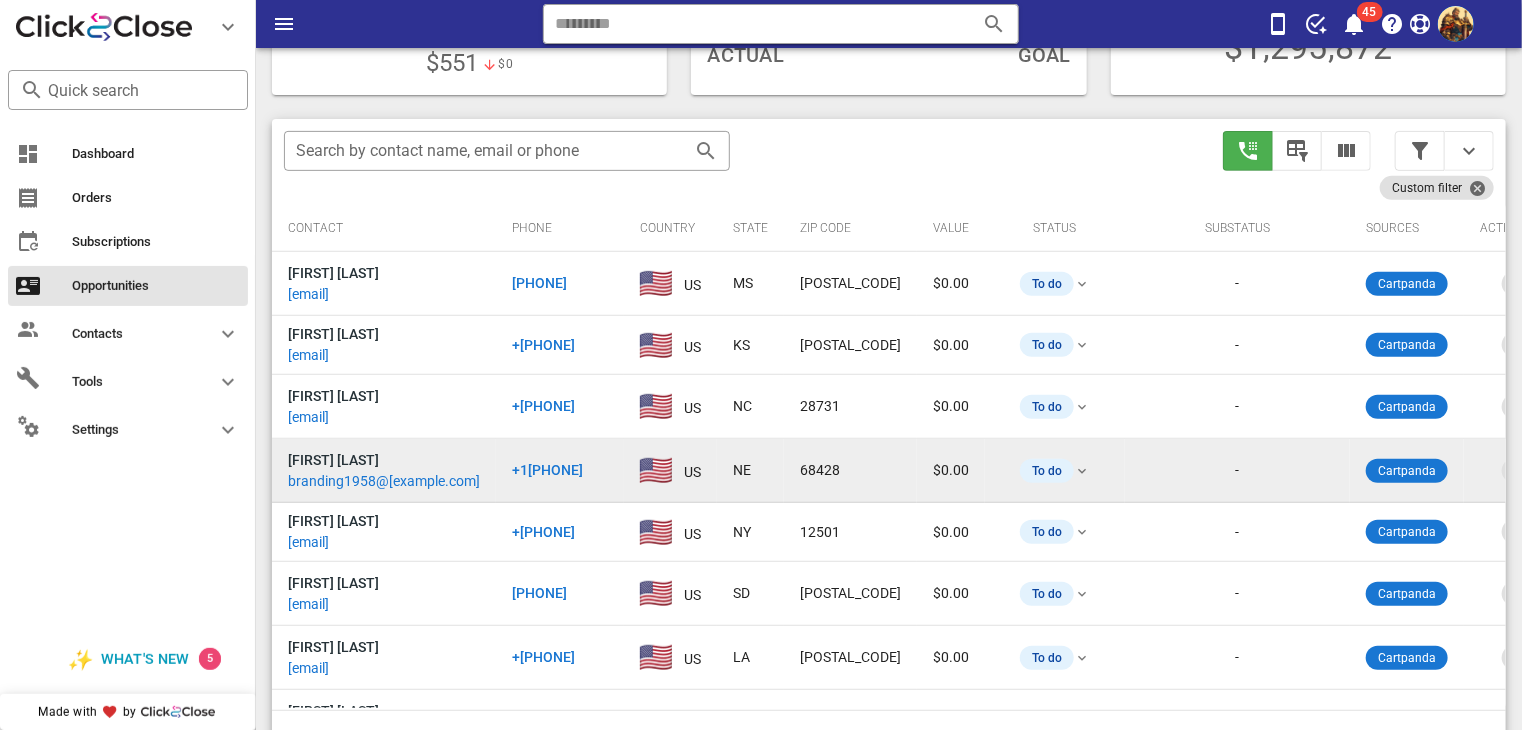 click on "branding1958@[EXAMPLE.COM]" at bounding box center (384, 481) 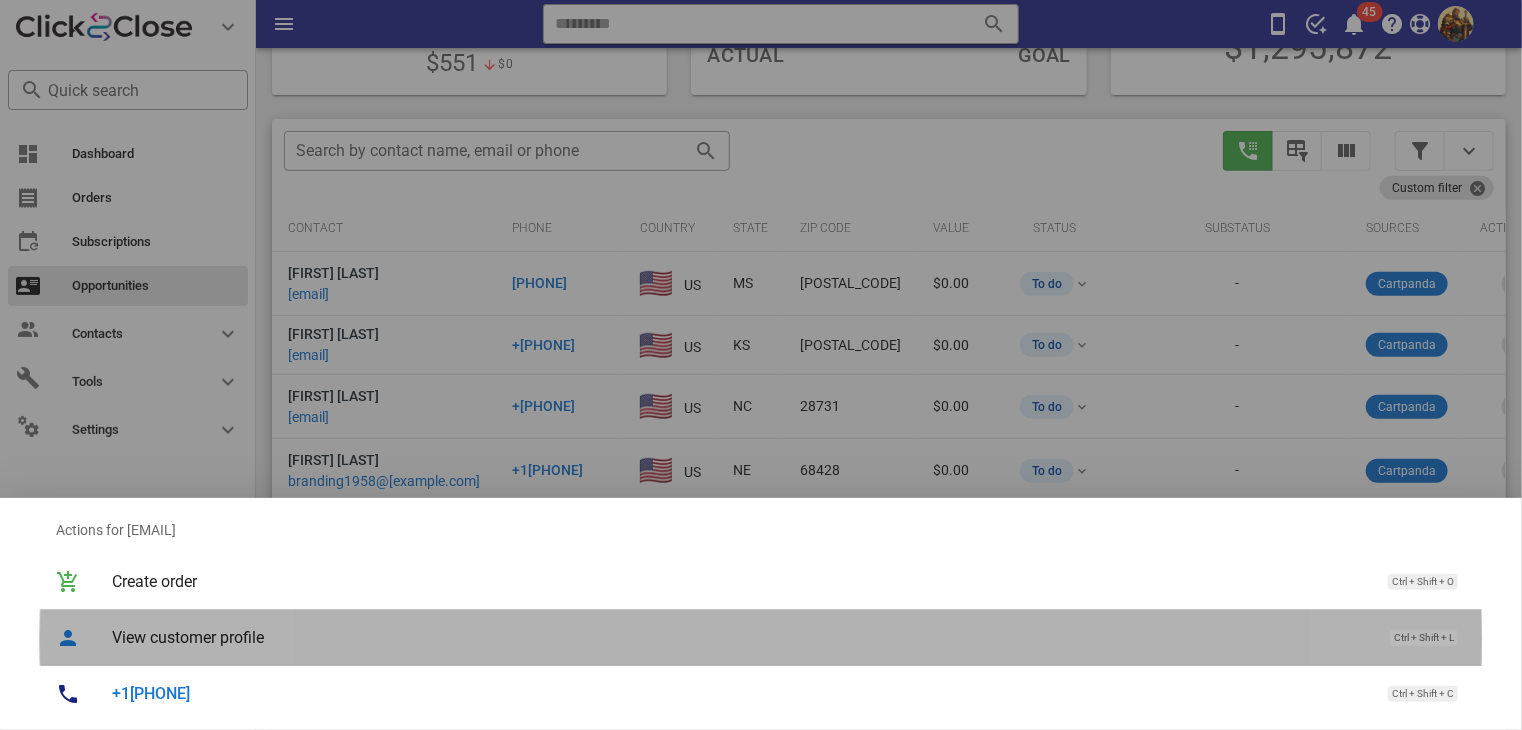 click on "View customer profile" at bounding box center [741, 637] 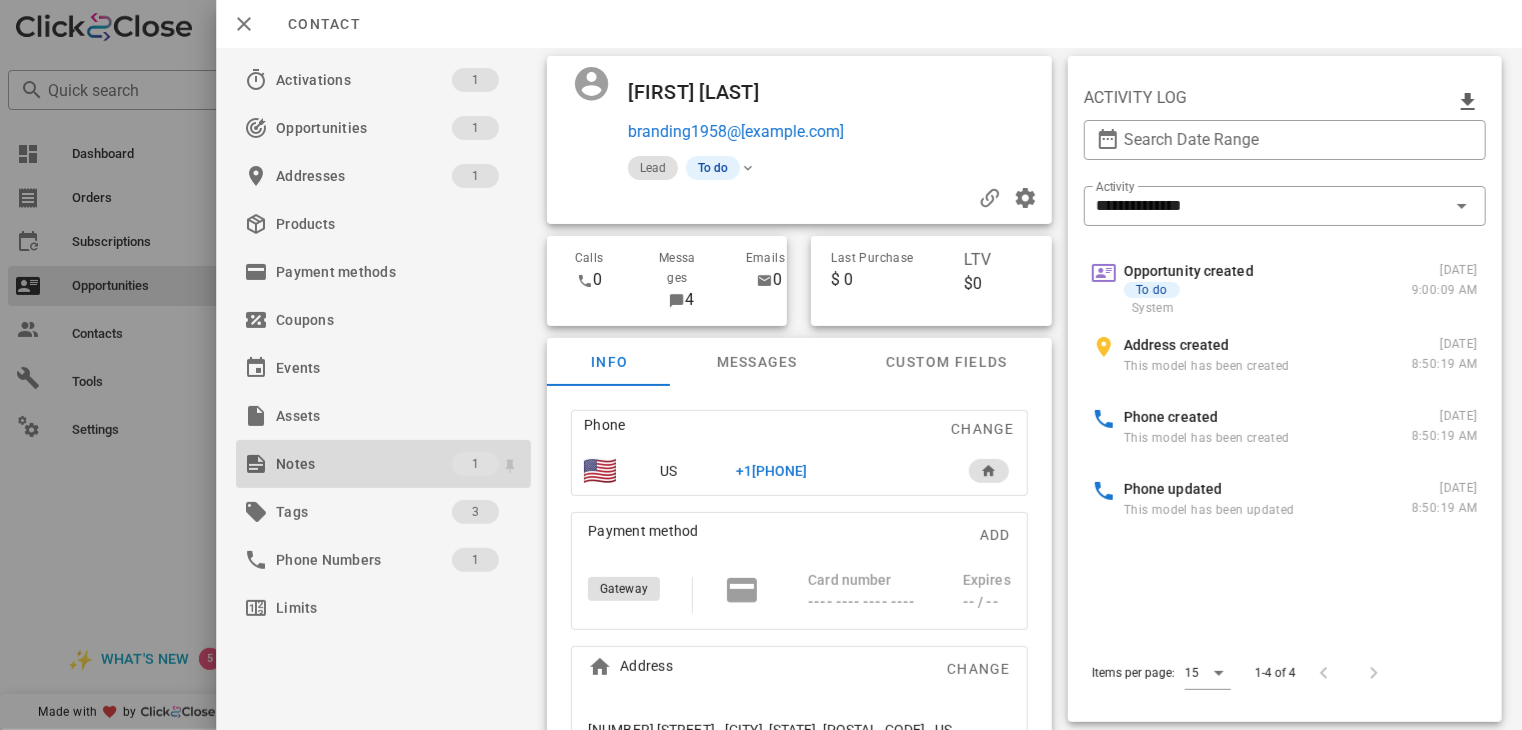 click on "Notes" at bounding box center (364, 464) 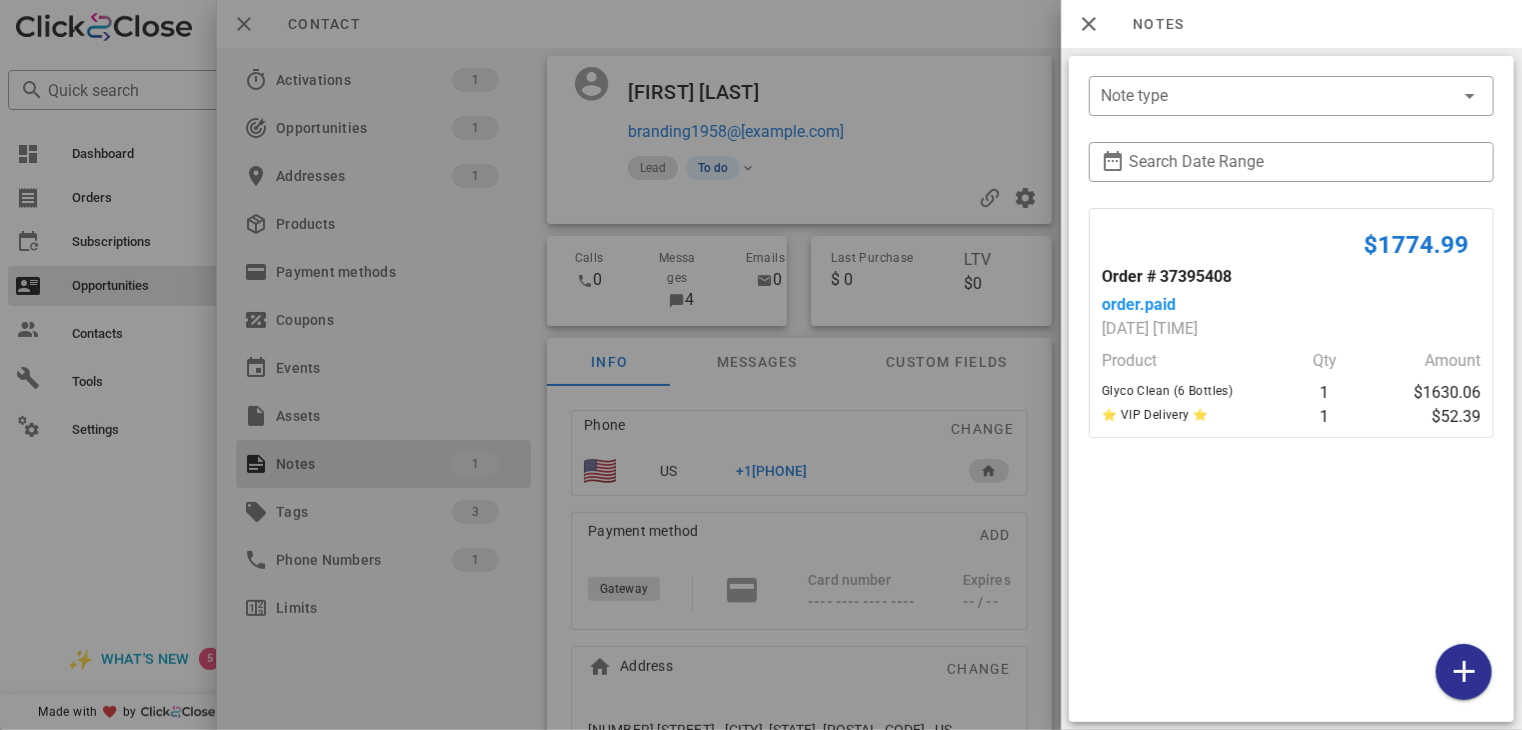 click at bounding box center (761, 365) 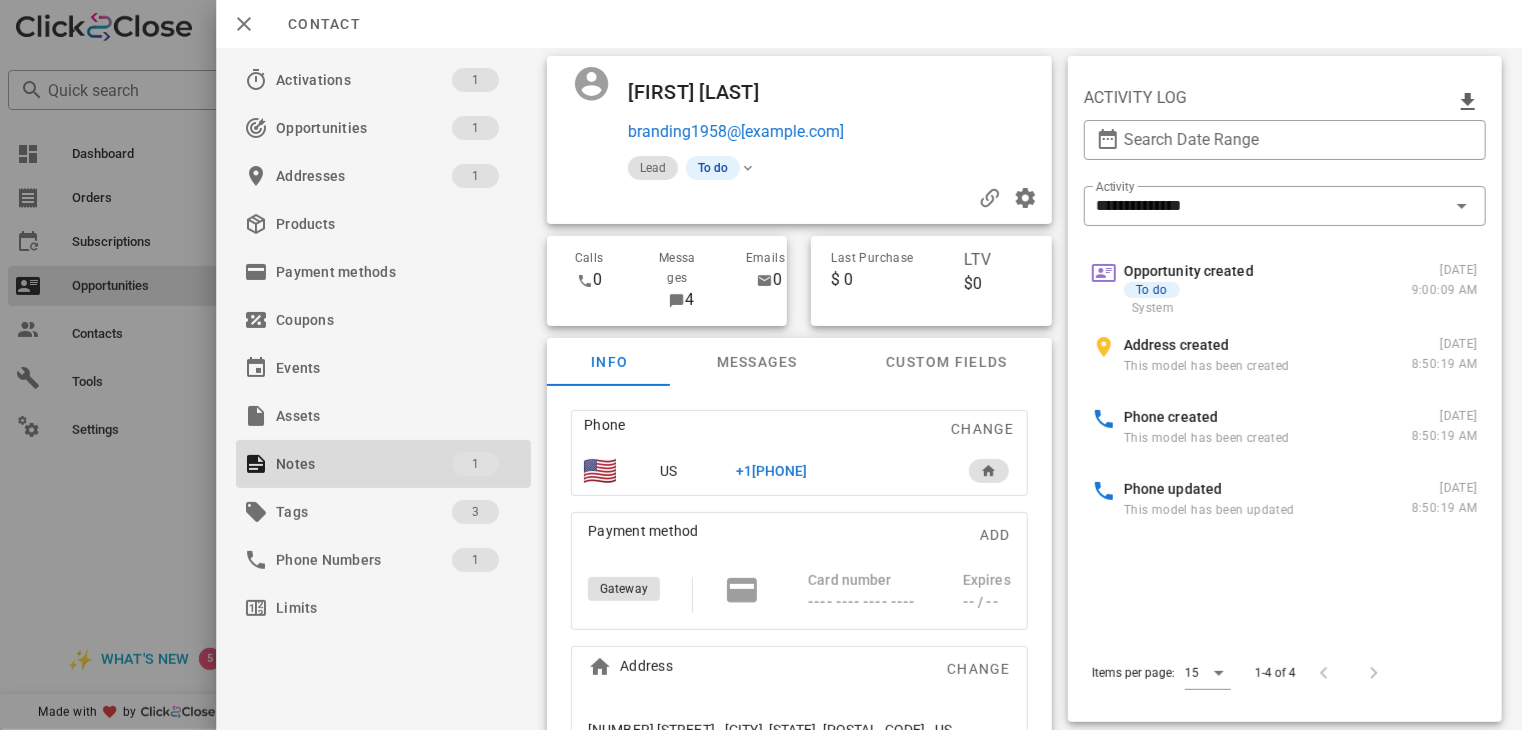 click on "+1[PHONE]" at bounding box center (772, 471) 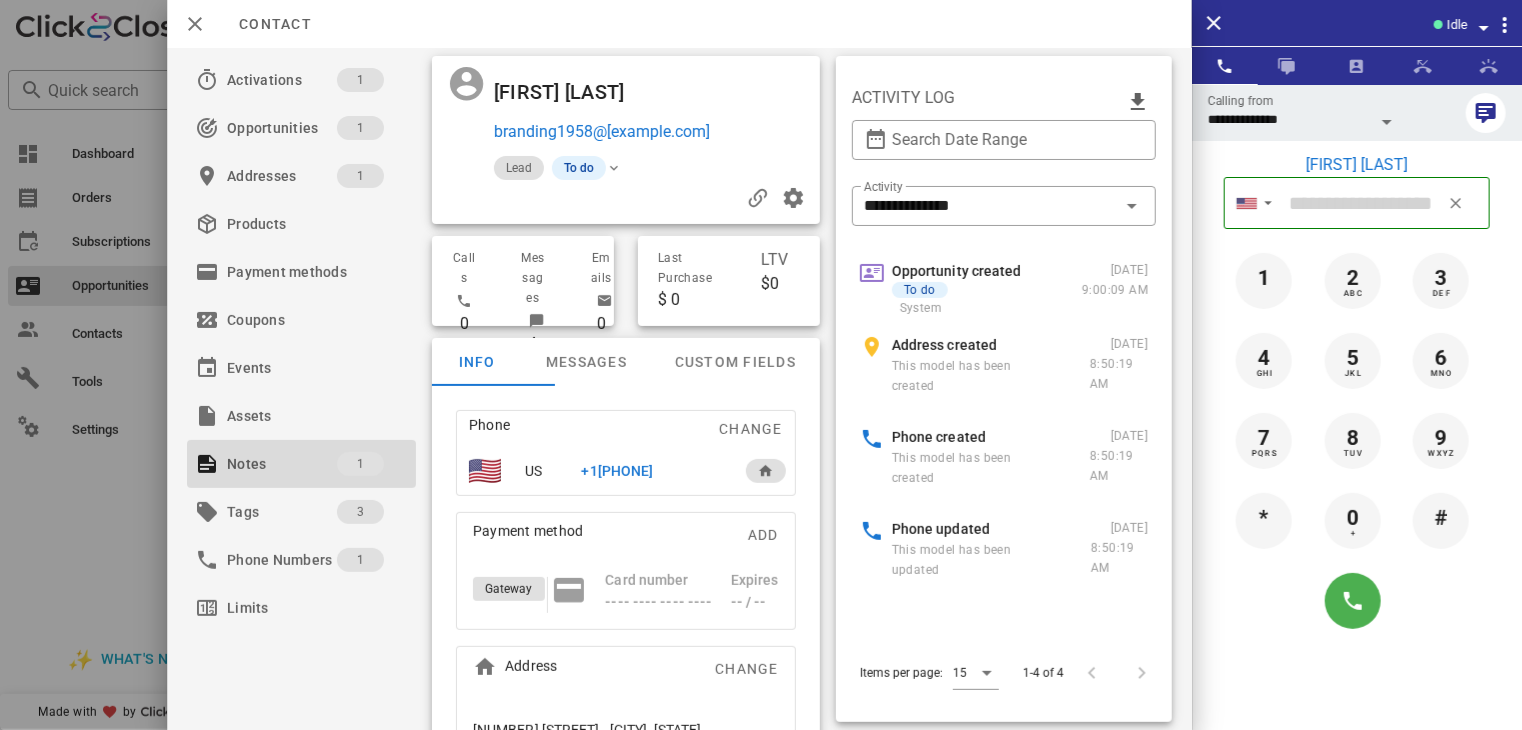 type on "**********" 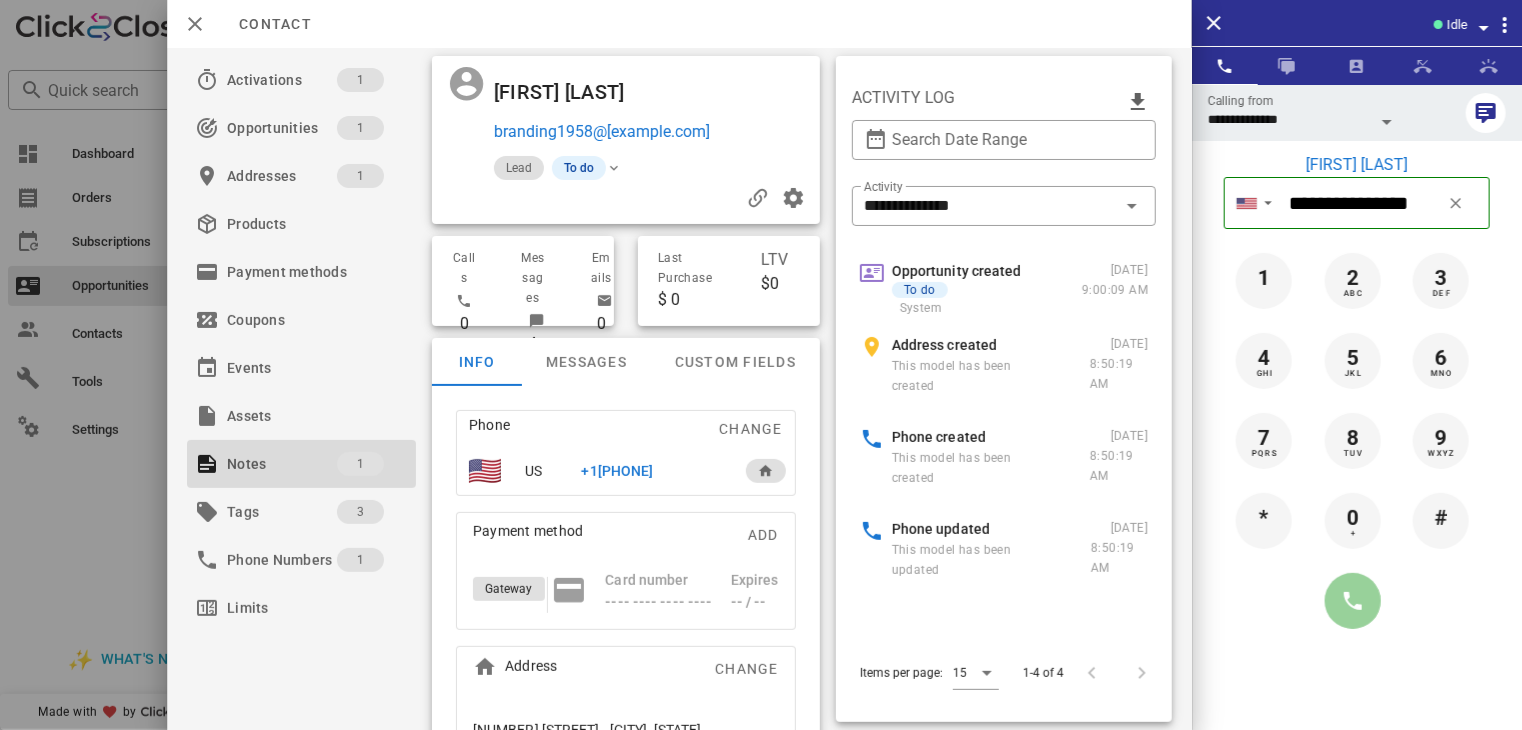 click at bounding box center (1353, 601) 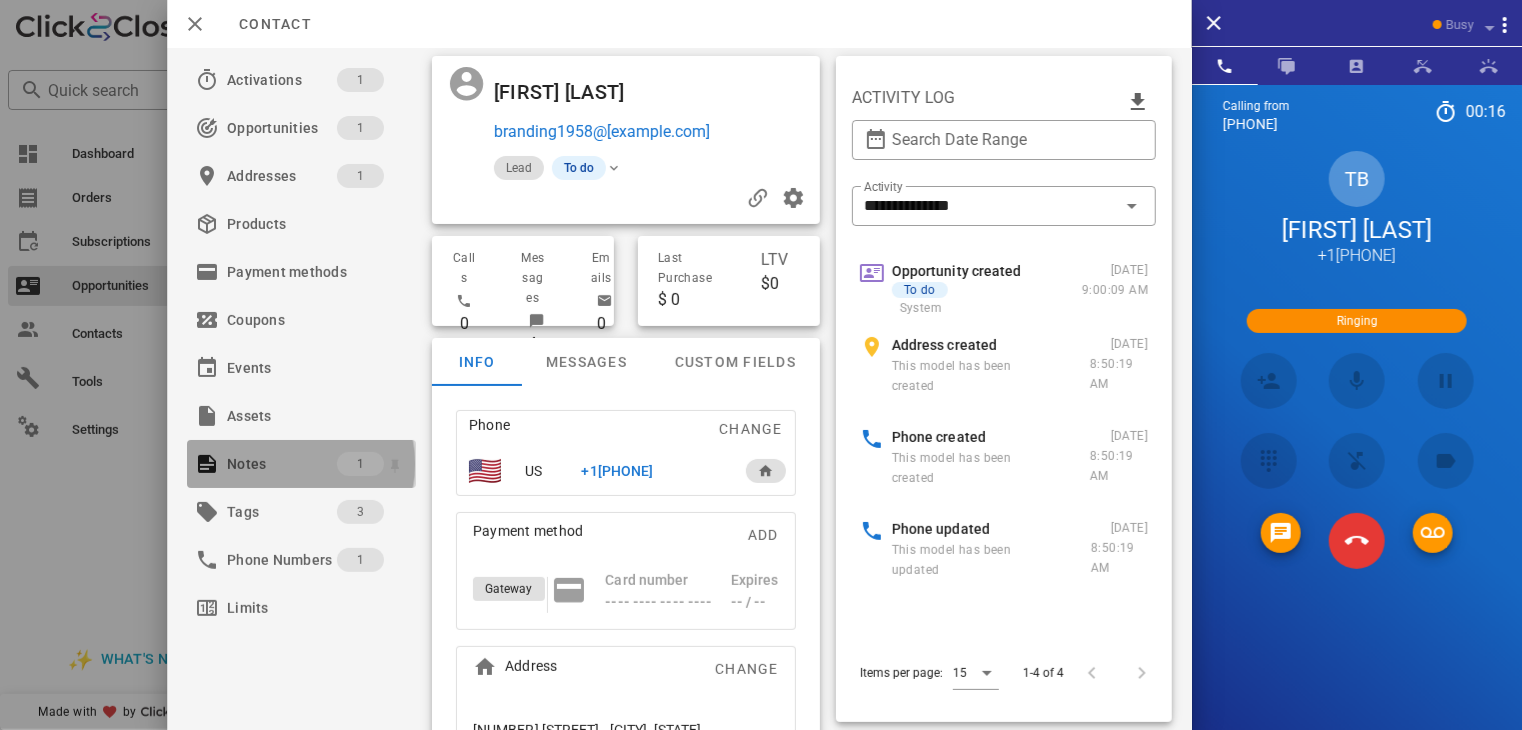 click on "Notes" at bounding box center [282, 464] 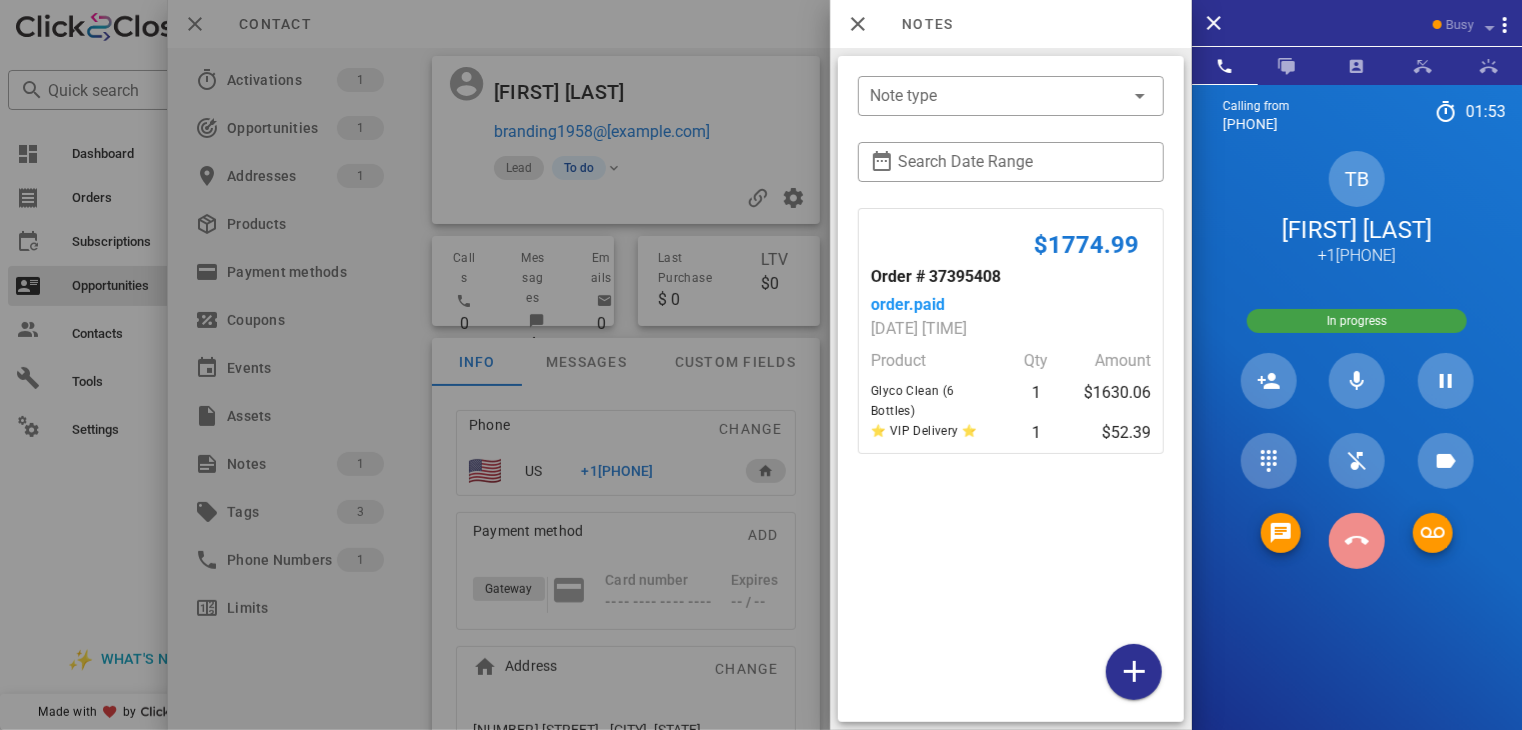 click at bounding box center (1357, 541) 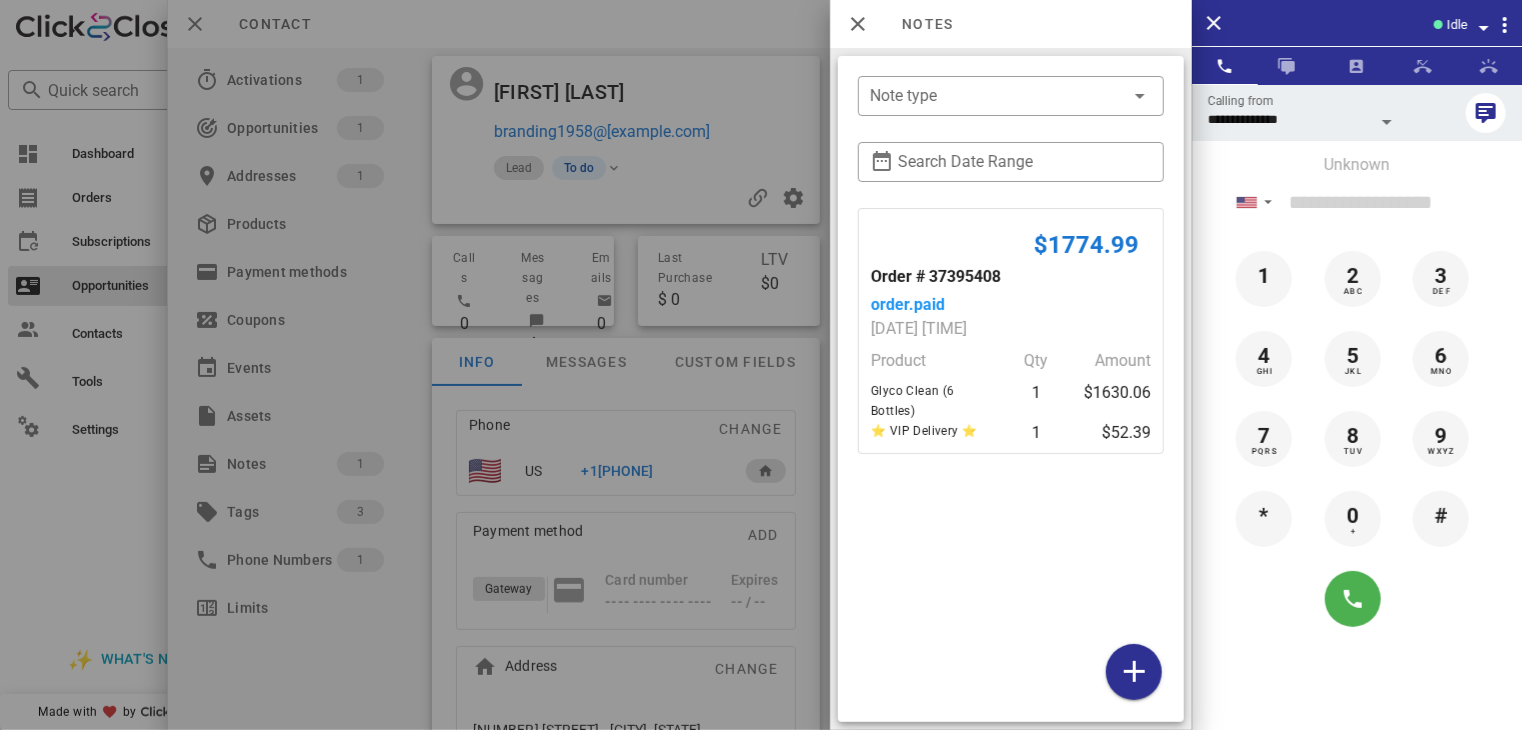 click at bounding box center [761, 365] 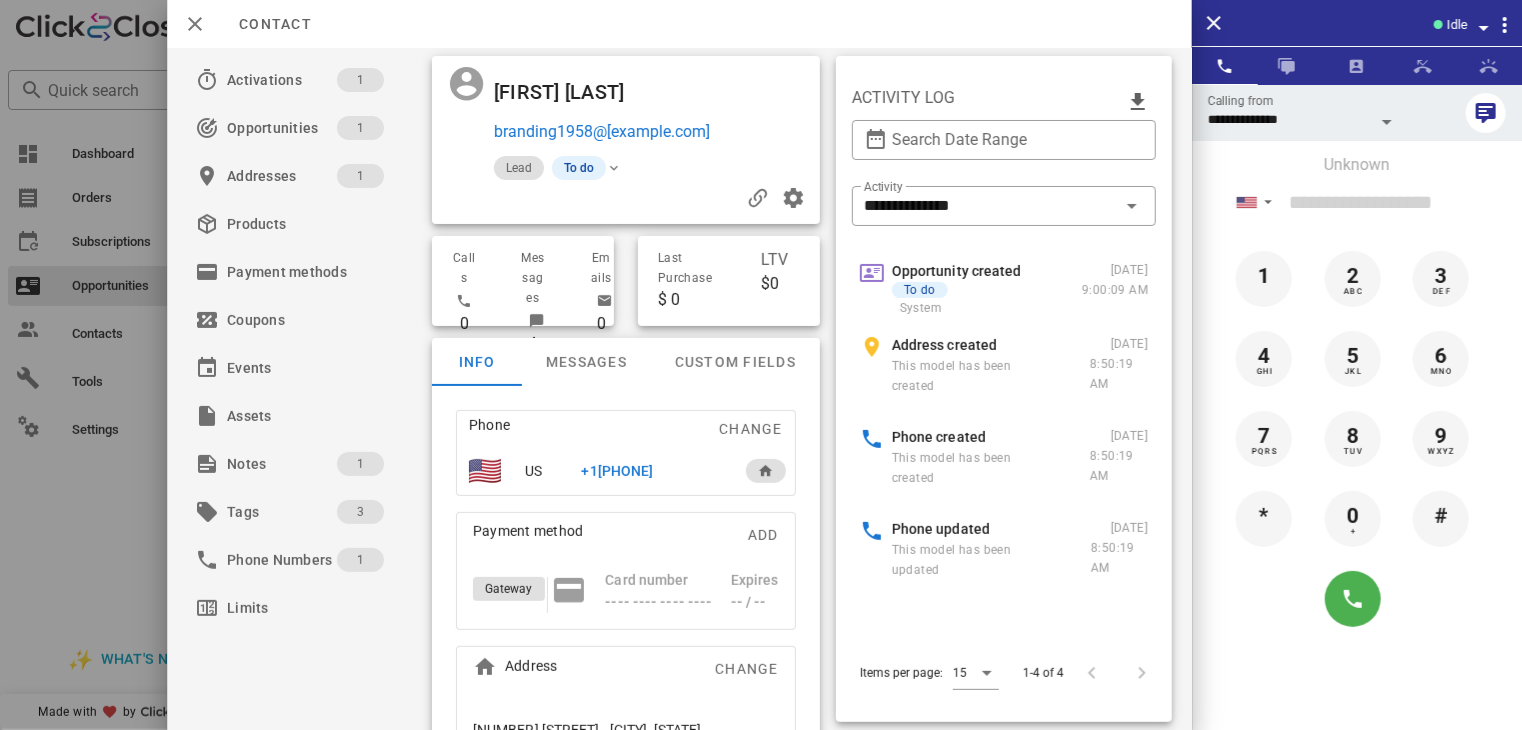 click at bounding box center [761, 365] 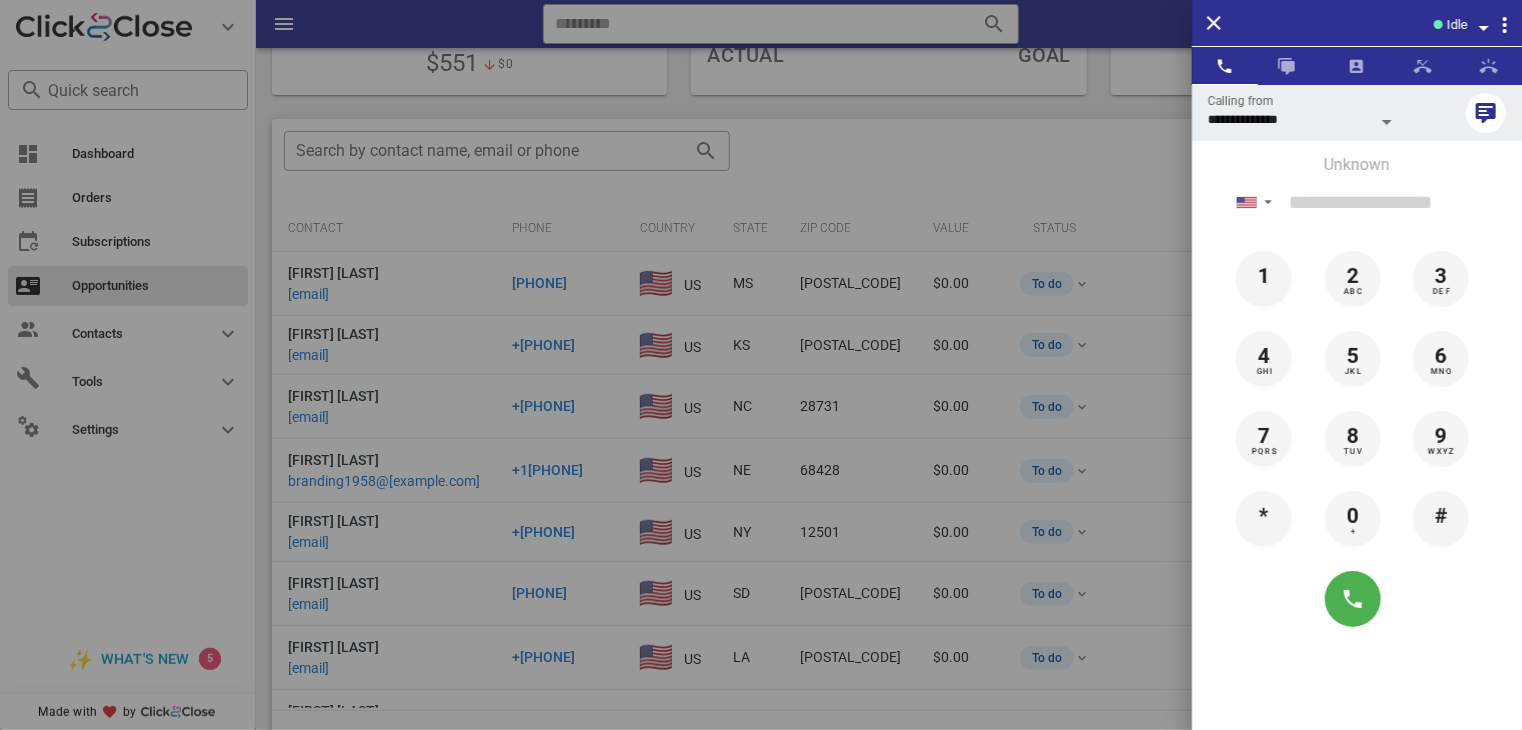 click at bounding box center [761, 365] 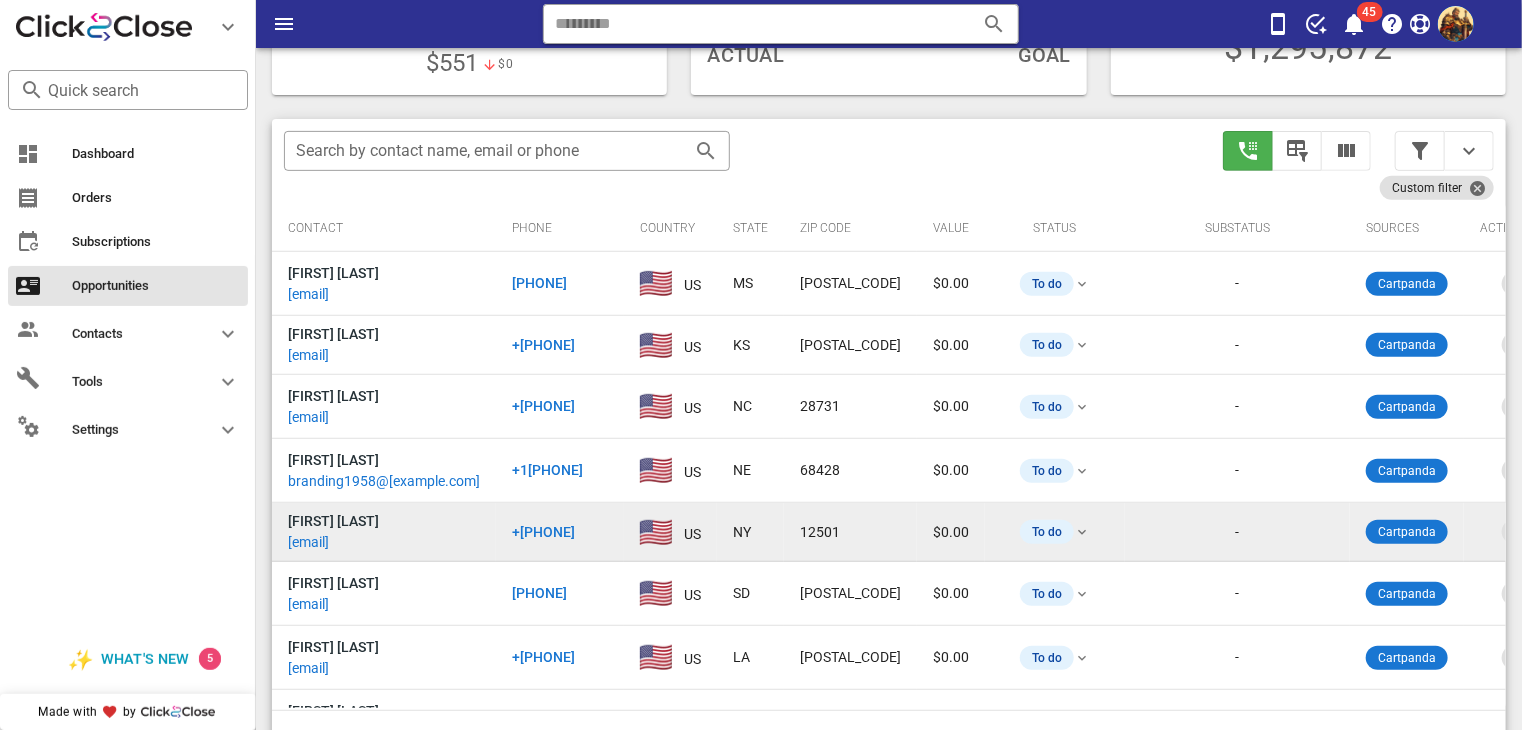 click on "[EMAIL]" at bounding box center [308, 542] 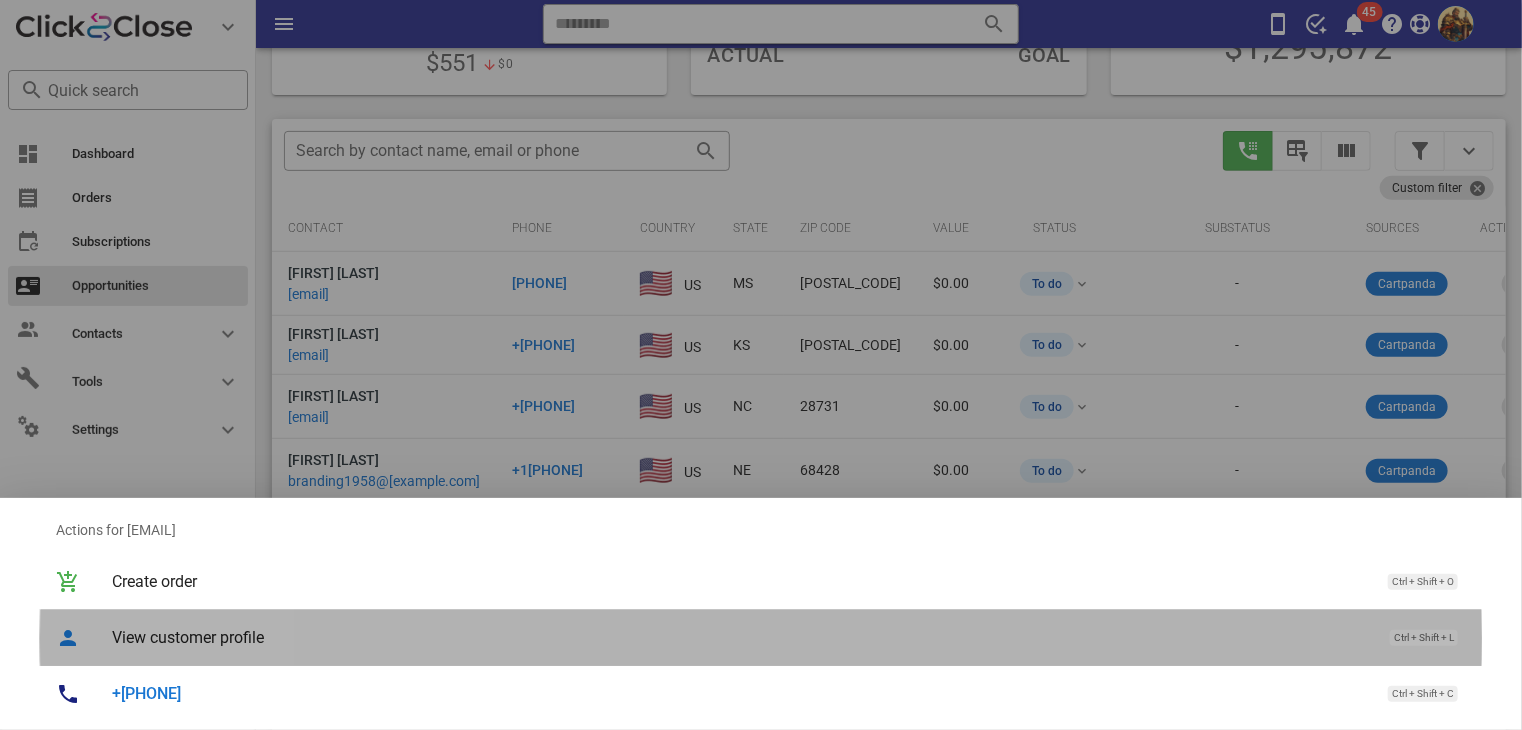 click on "View customer profile" at bounding box center (741, 637) 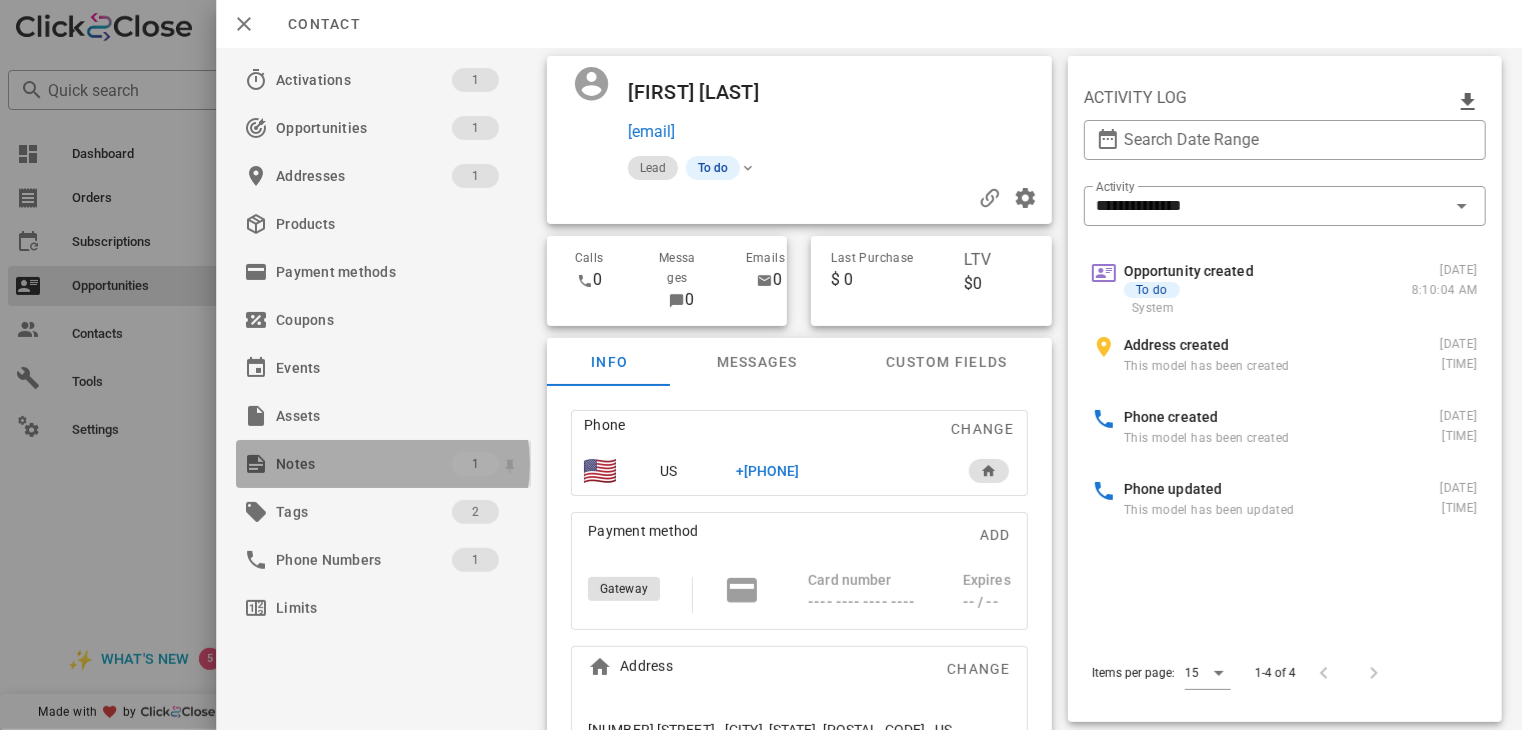 click on "Notes" at bounding box center [364, 464] 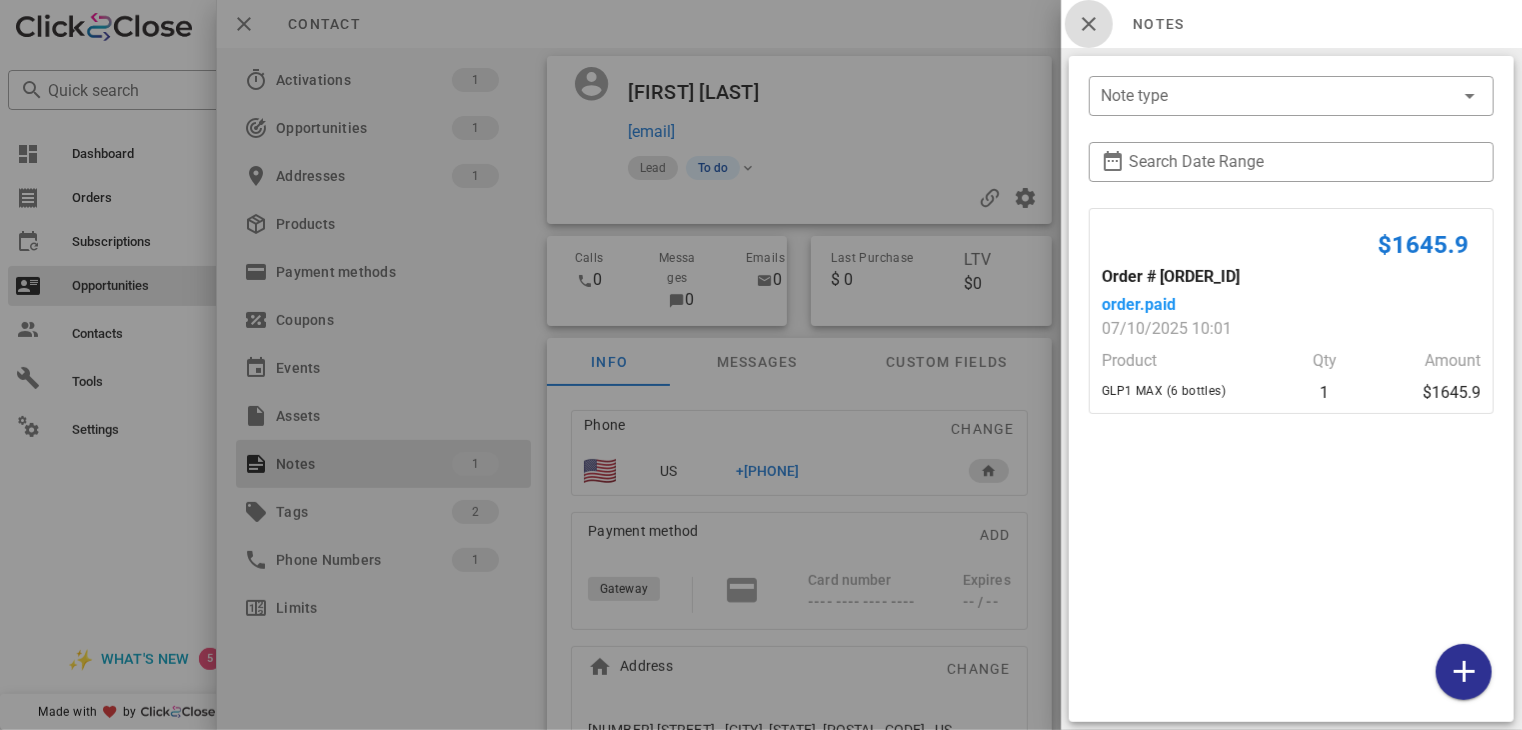 click at bounding box center (1089, 24) 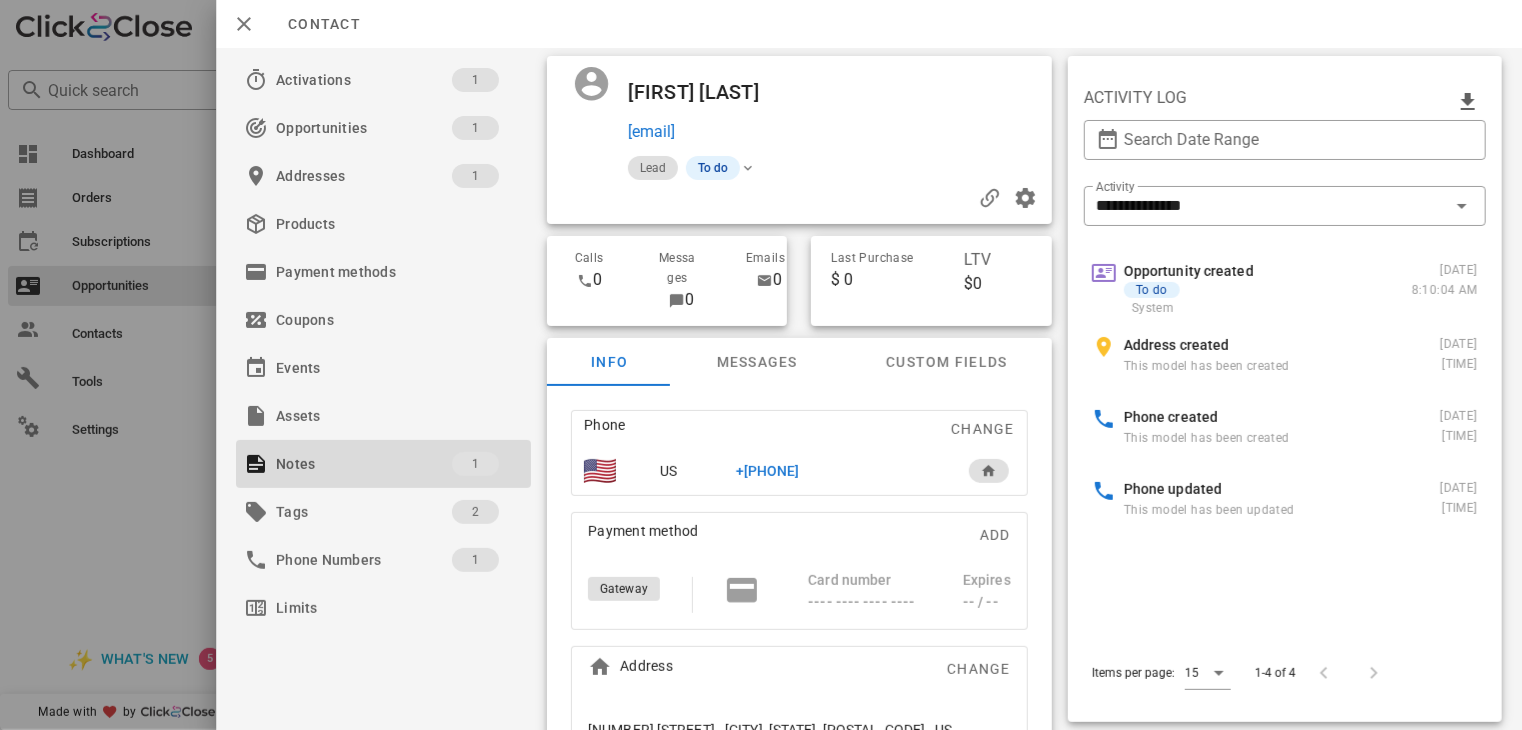 click at bounding box center (761, 365) 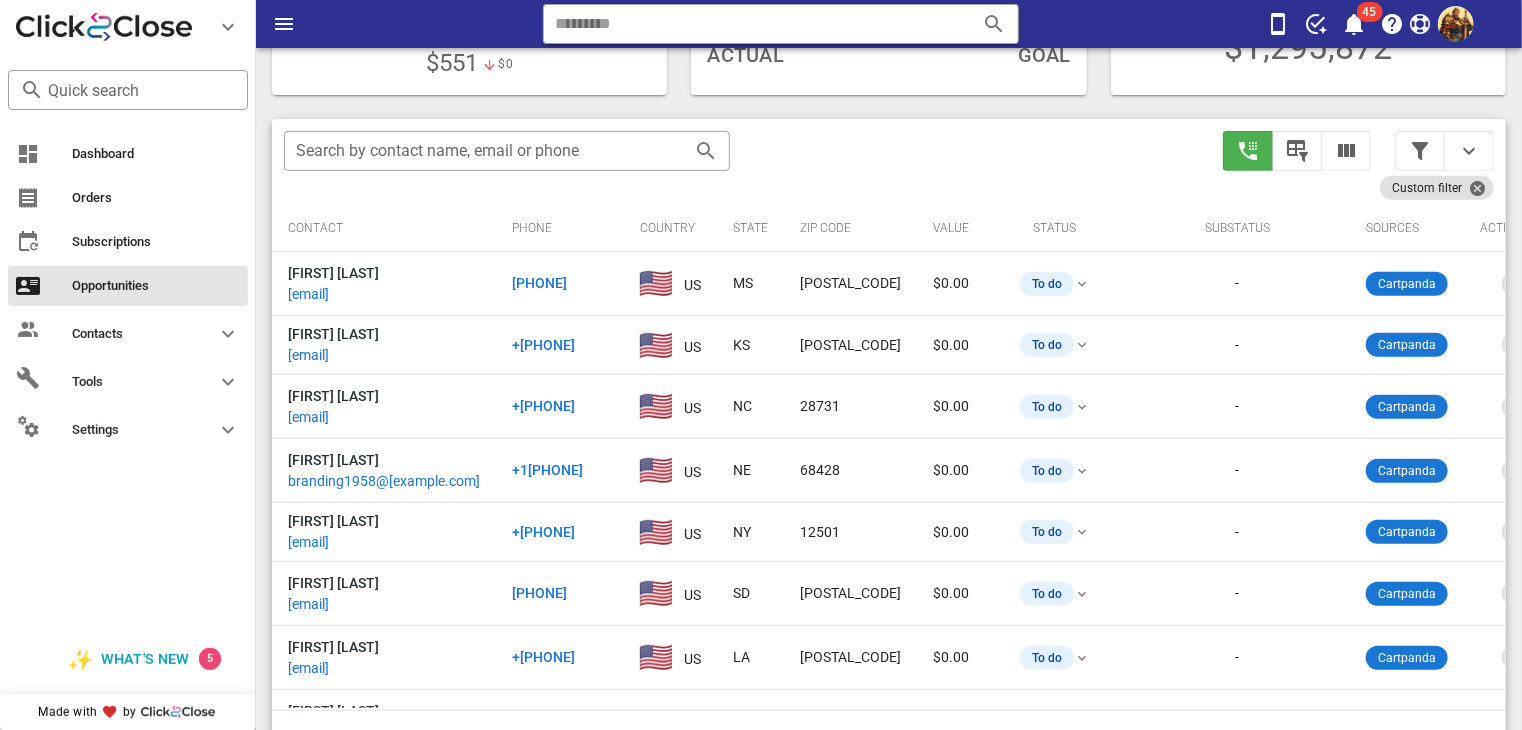 click on "Dashboard Orders Subscriptions Opportunities Contacts Tools Settings" at bounding box center (128, 376) 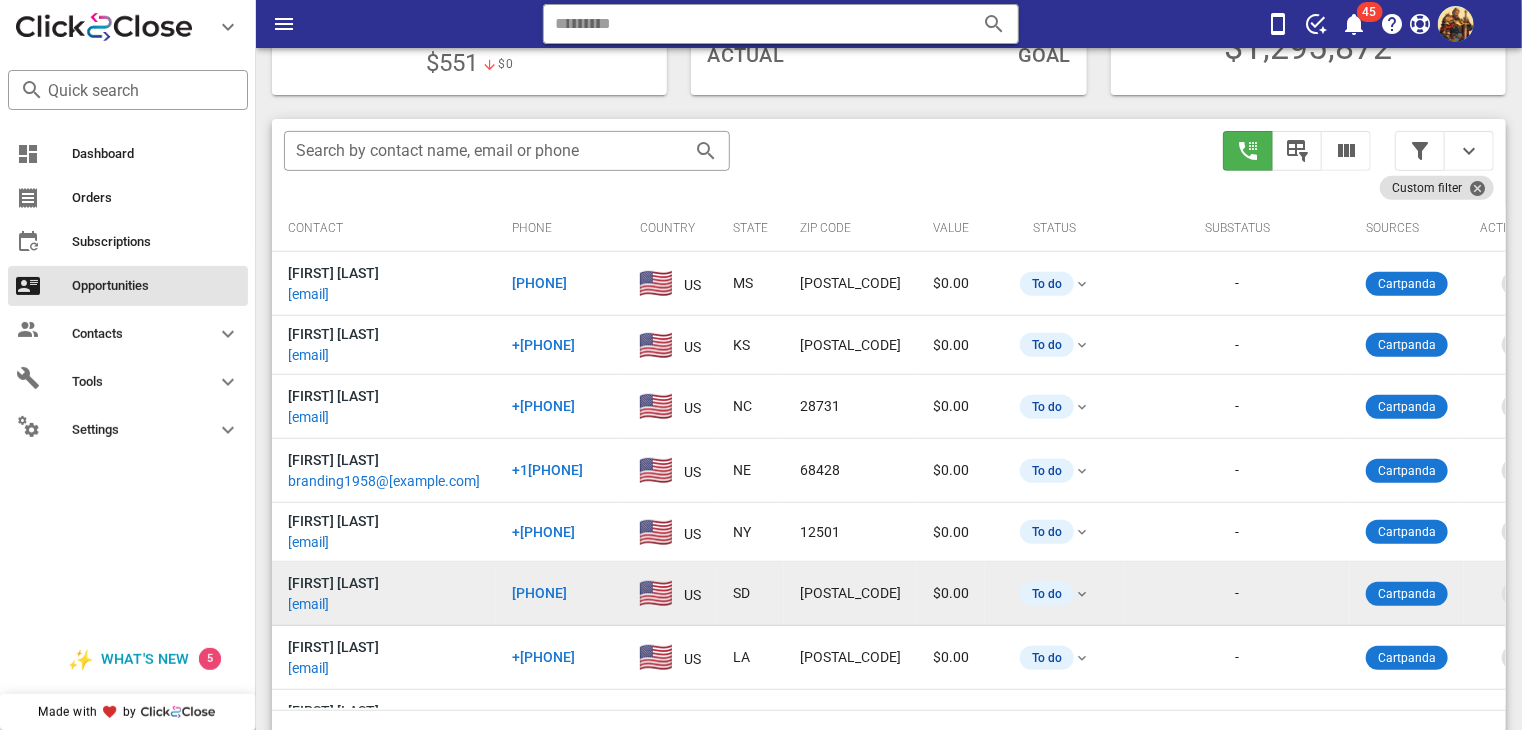 click on "[EMAIL]" at bounding box center [308, 604] 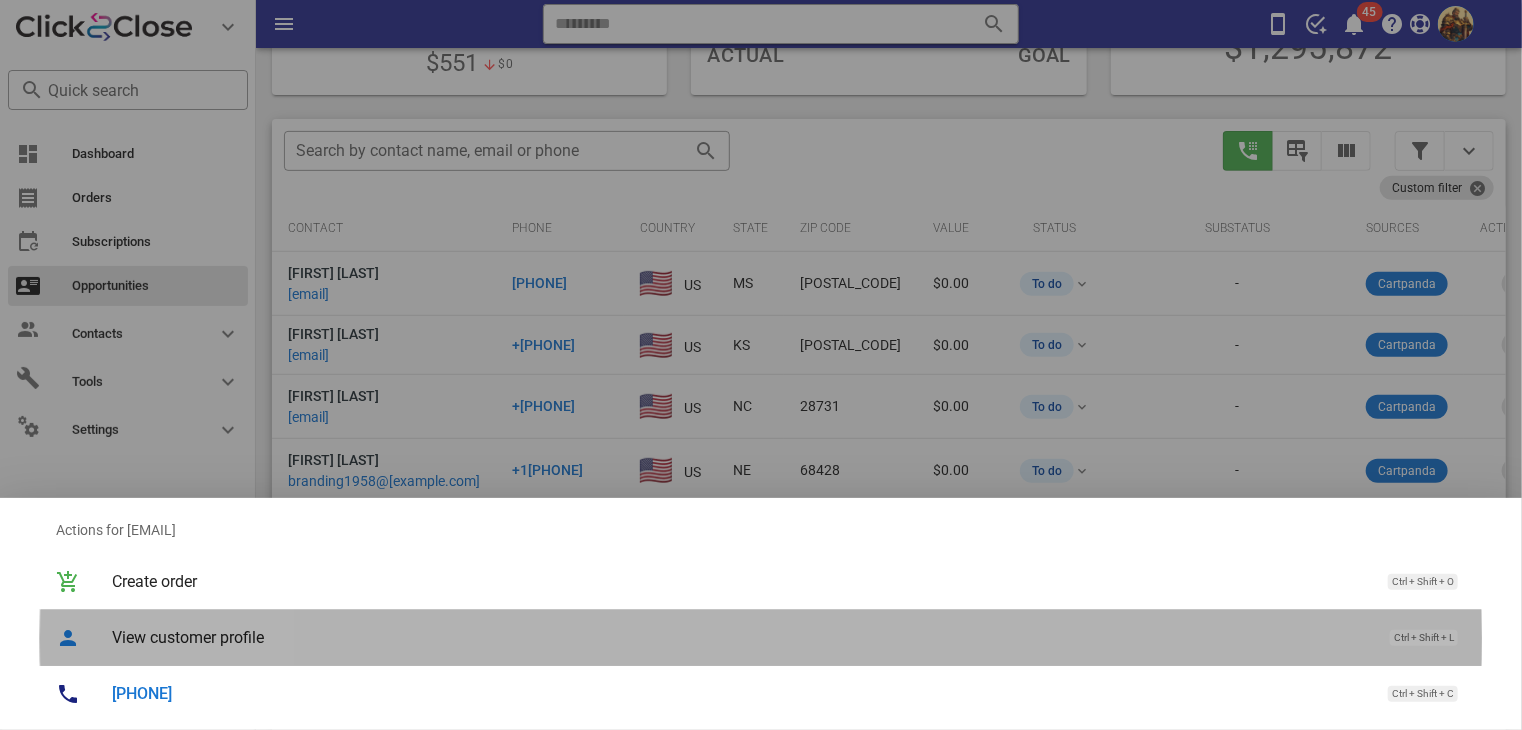 click on "View customer profile Ctrl + Shift + L" at bounding box center [789, 637] 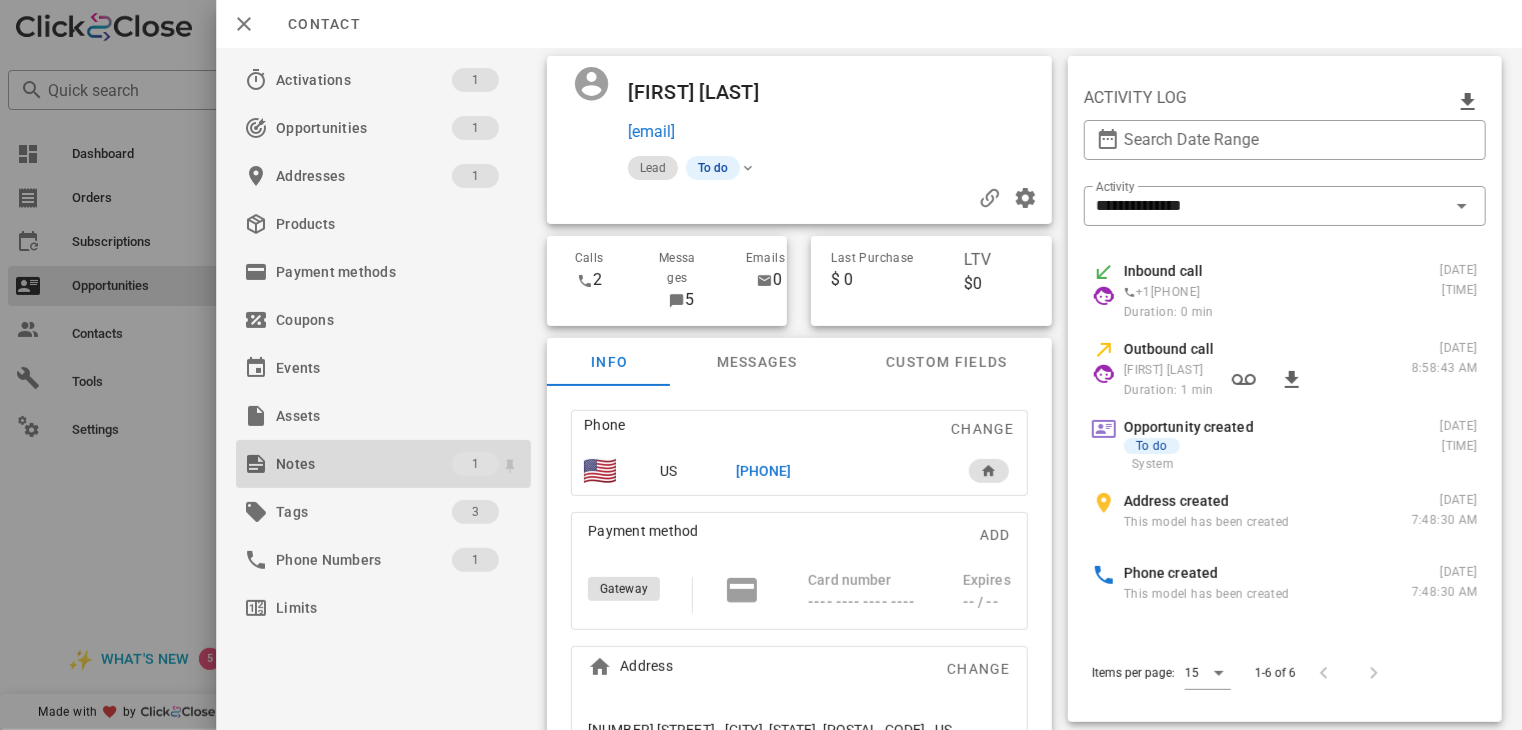 click on "Notes" at bounding box center [364, 464] 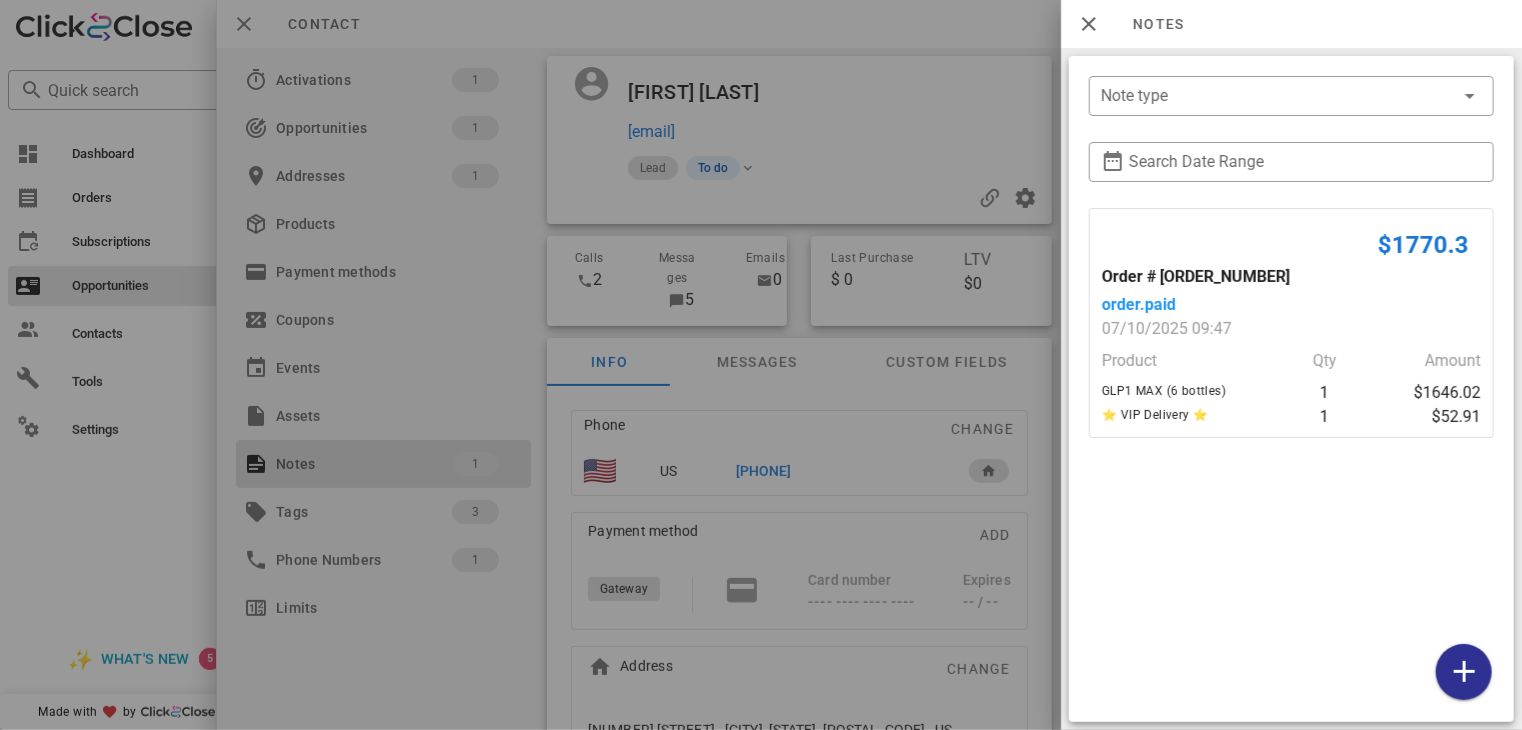 click at bounding box center [761, 365] 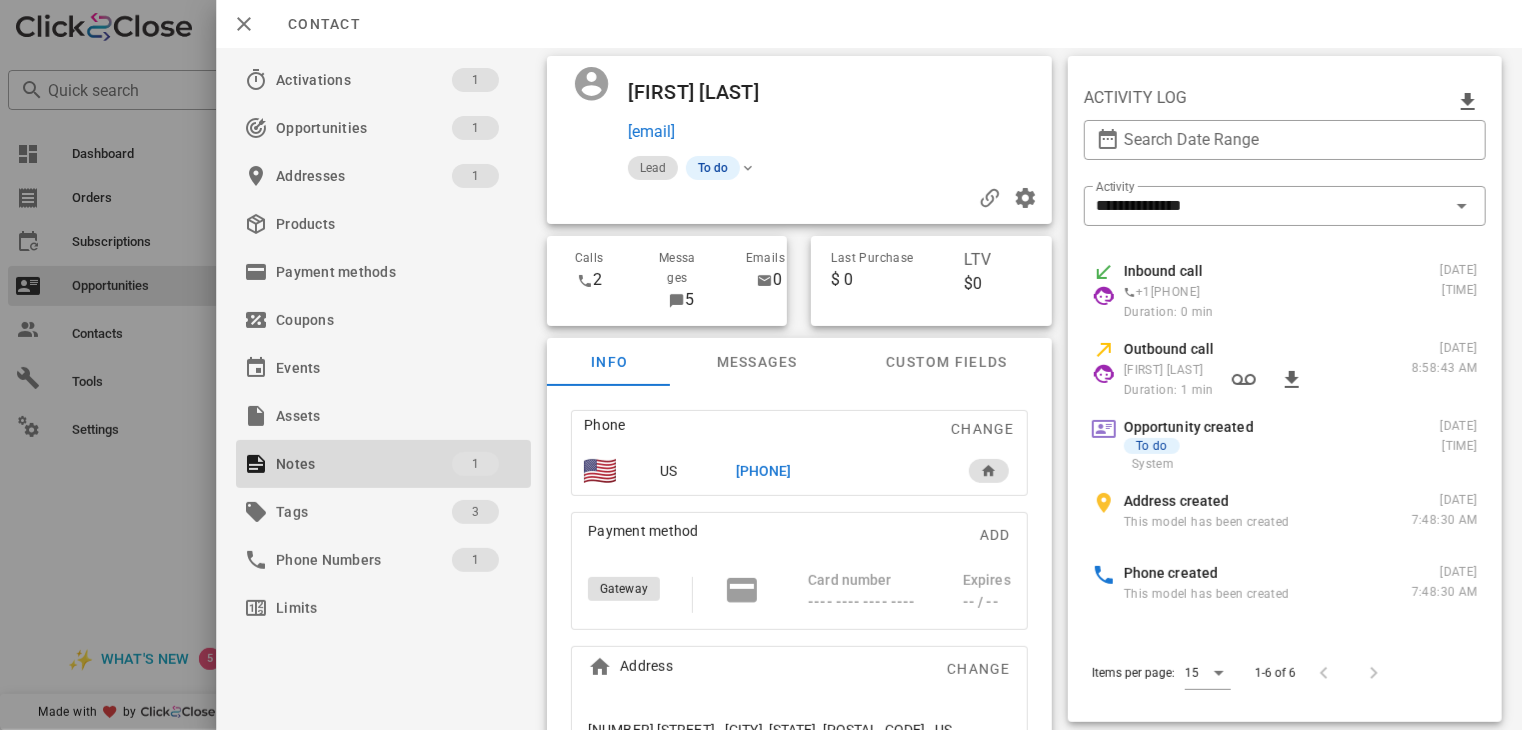 click at bounding box center [761, 365] 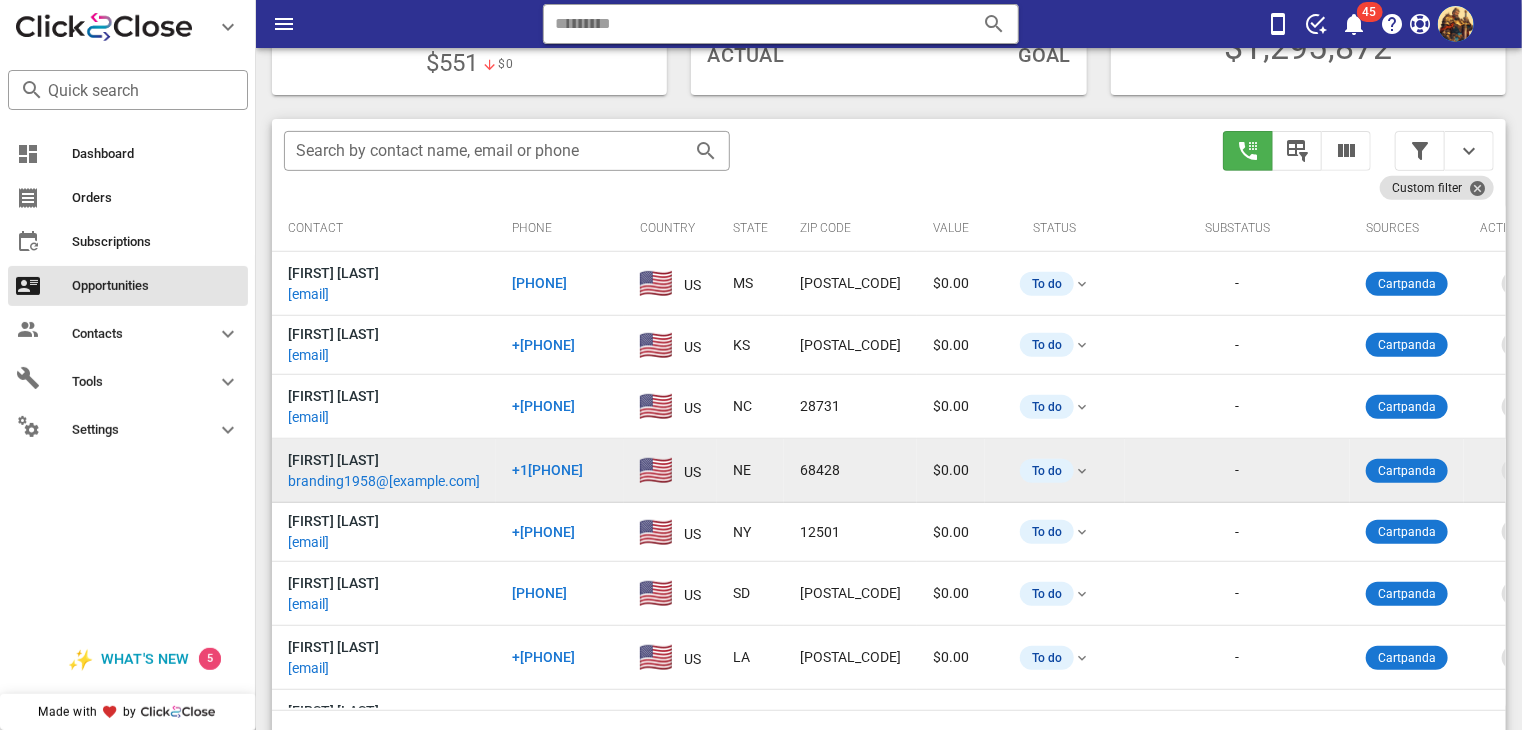 click on "branding1958@[EXAMPLE.COM]" at bounding box center [384, 481] 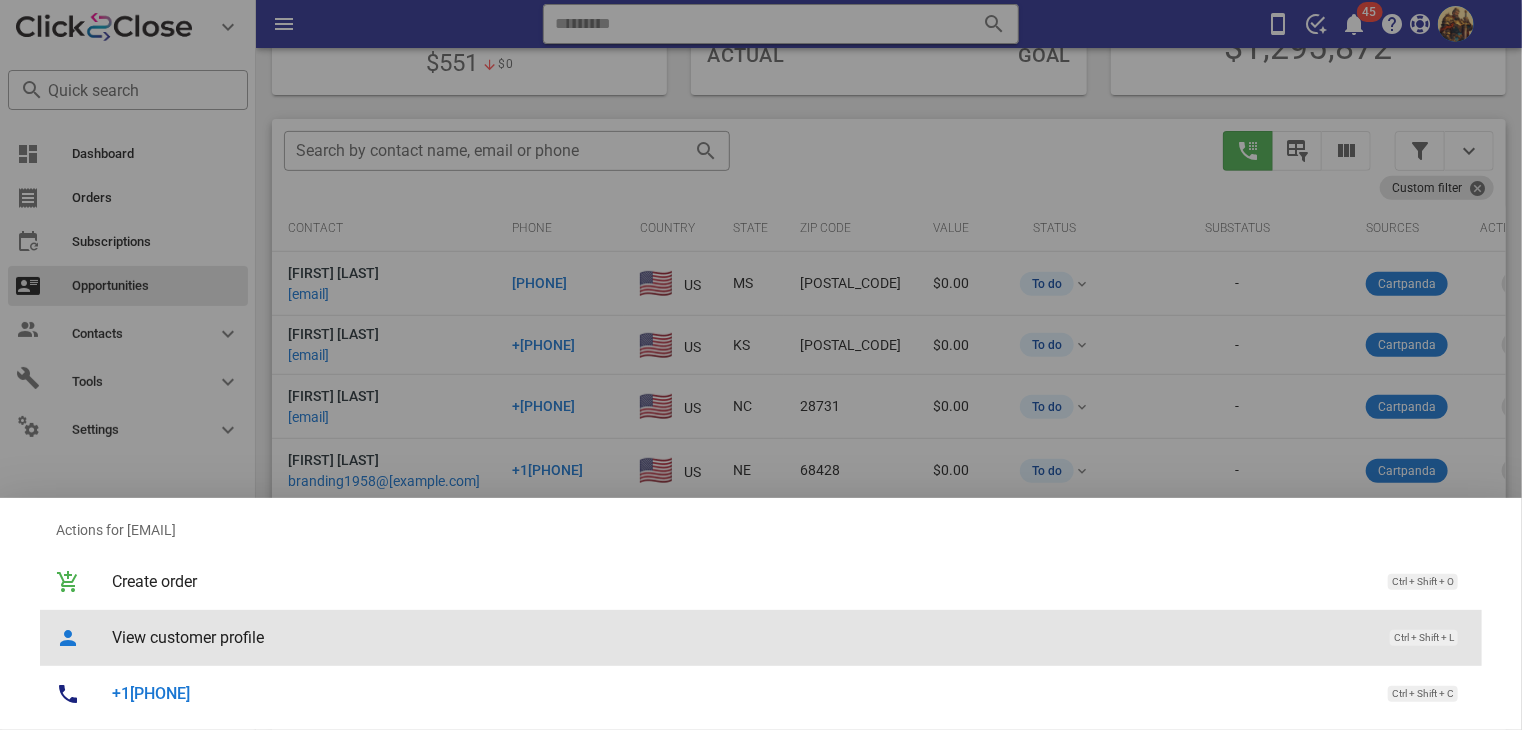 click on "View customer profile" at bounding box center [741, 637] 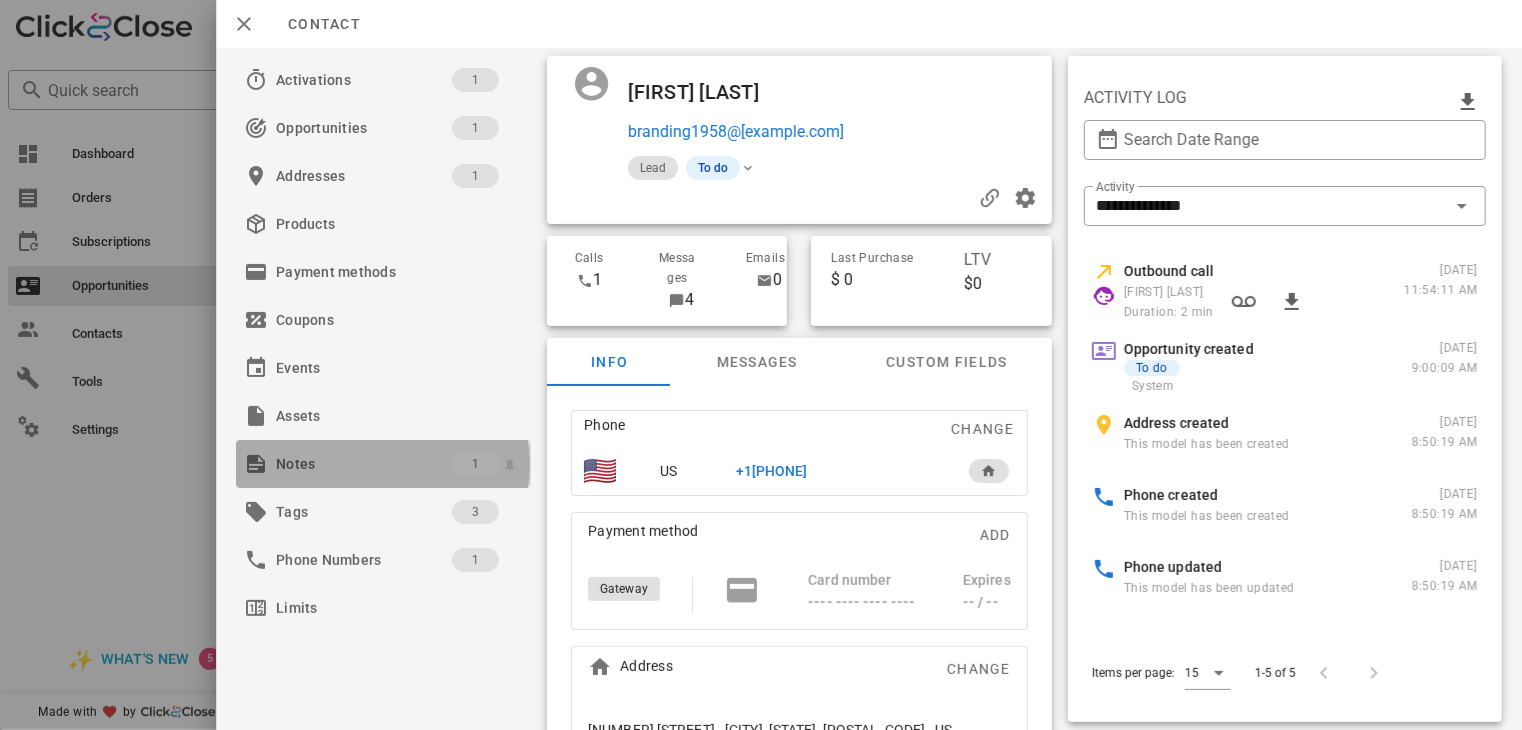 click on "Notes" at bounding box center (364, 464) 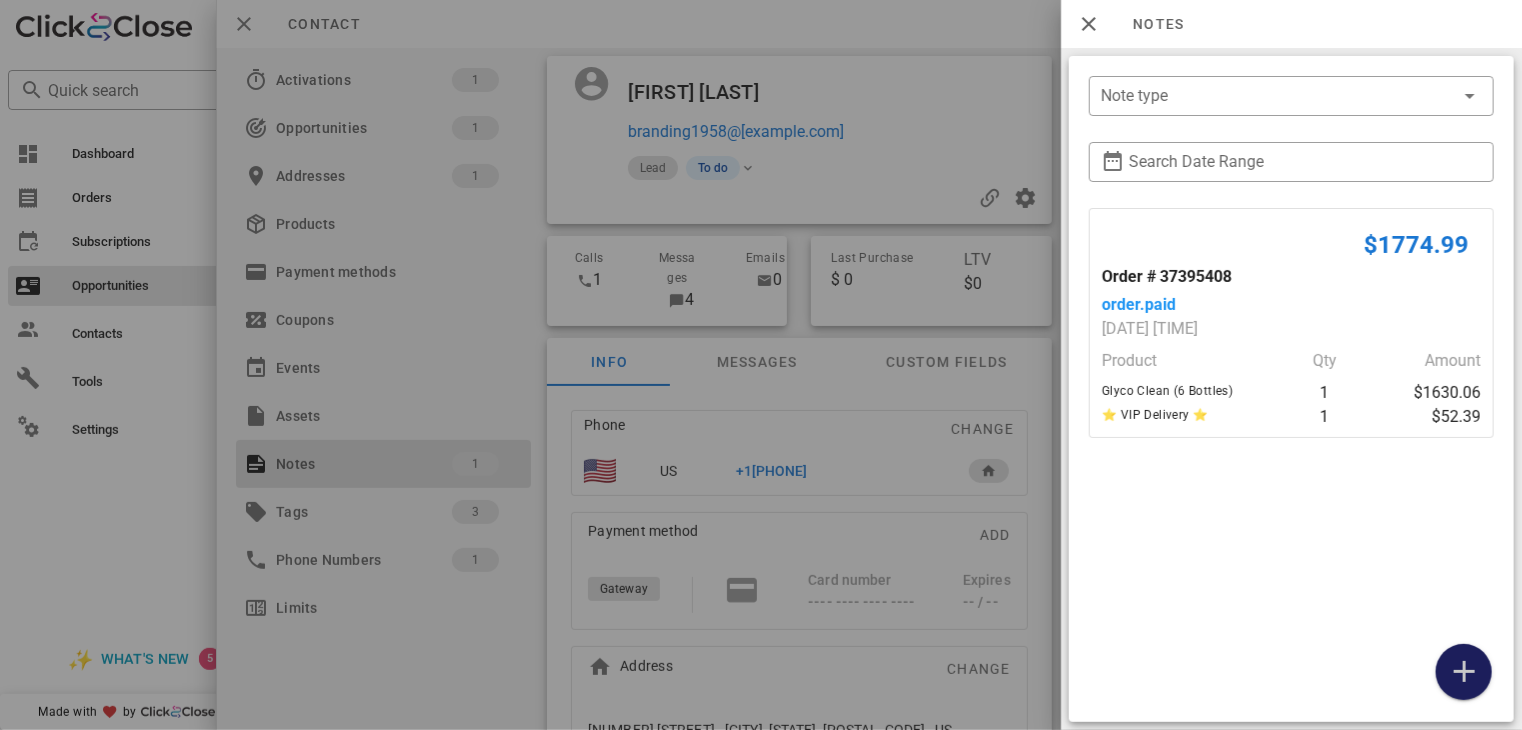 click at bounding box center (1464, 672) 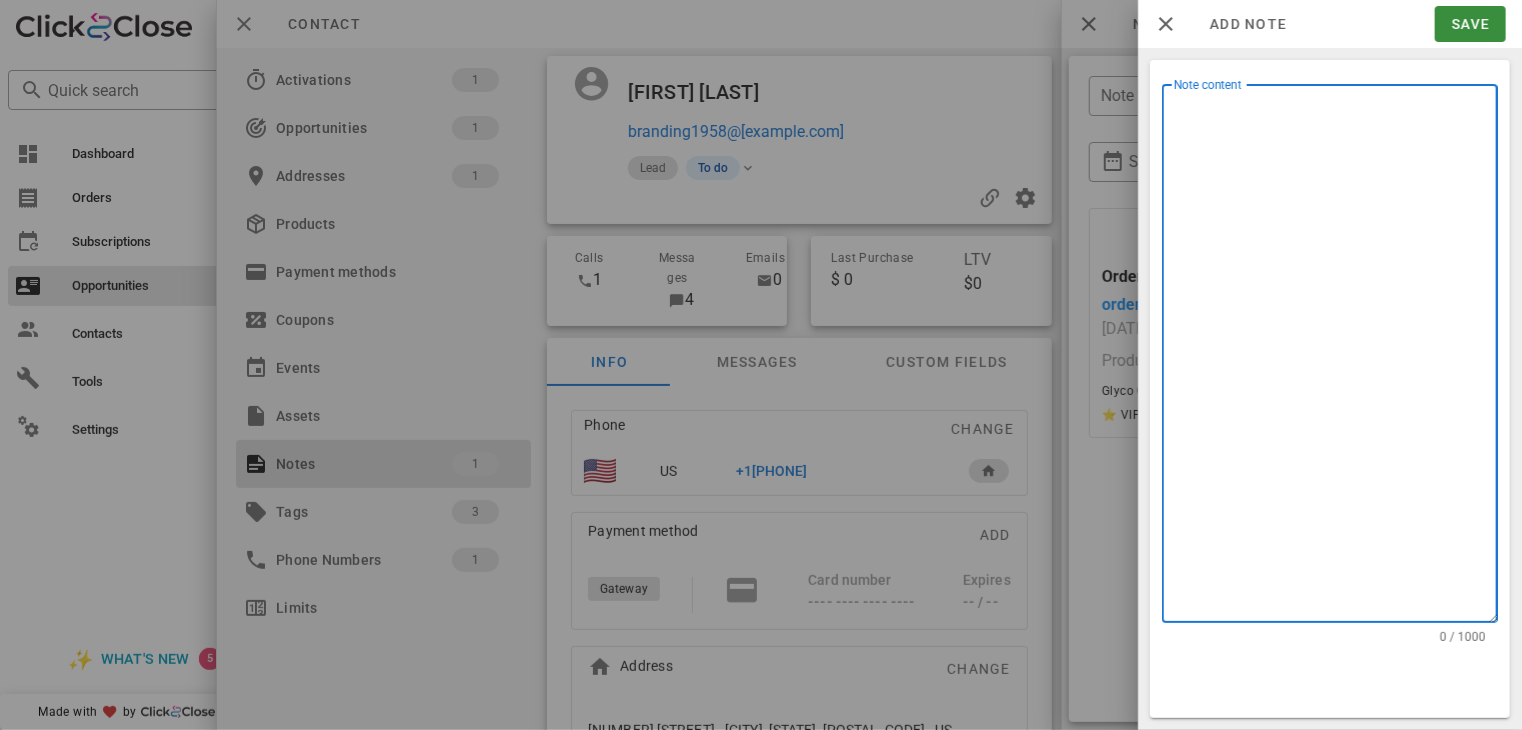 click on "Note content" at bounding box center [1336, 358] 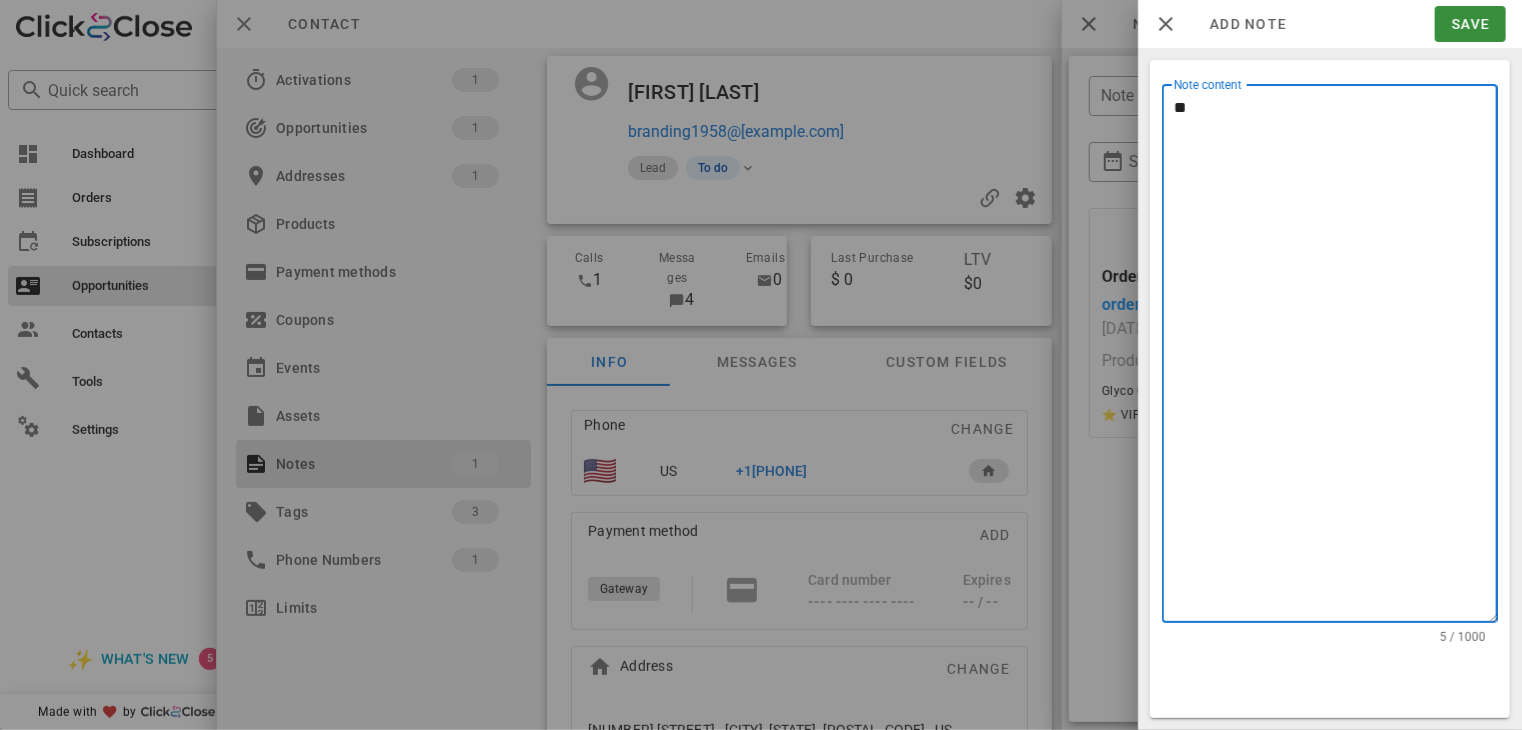 type on "*" 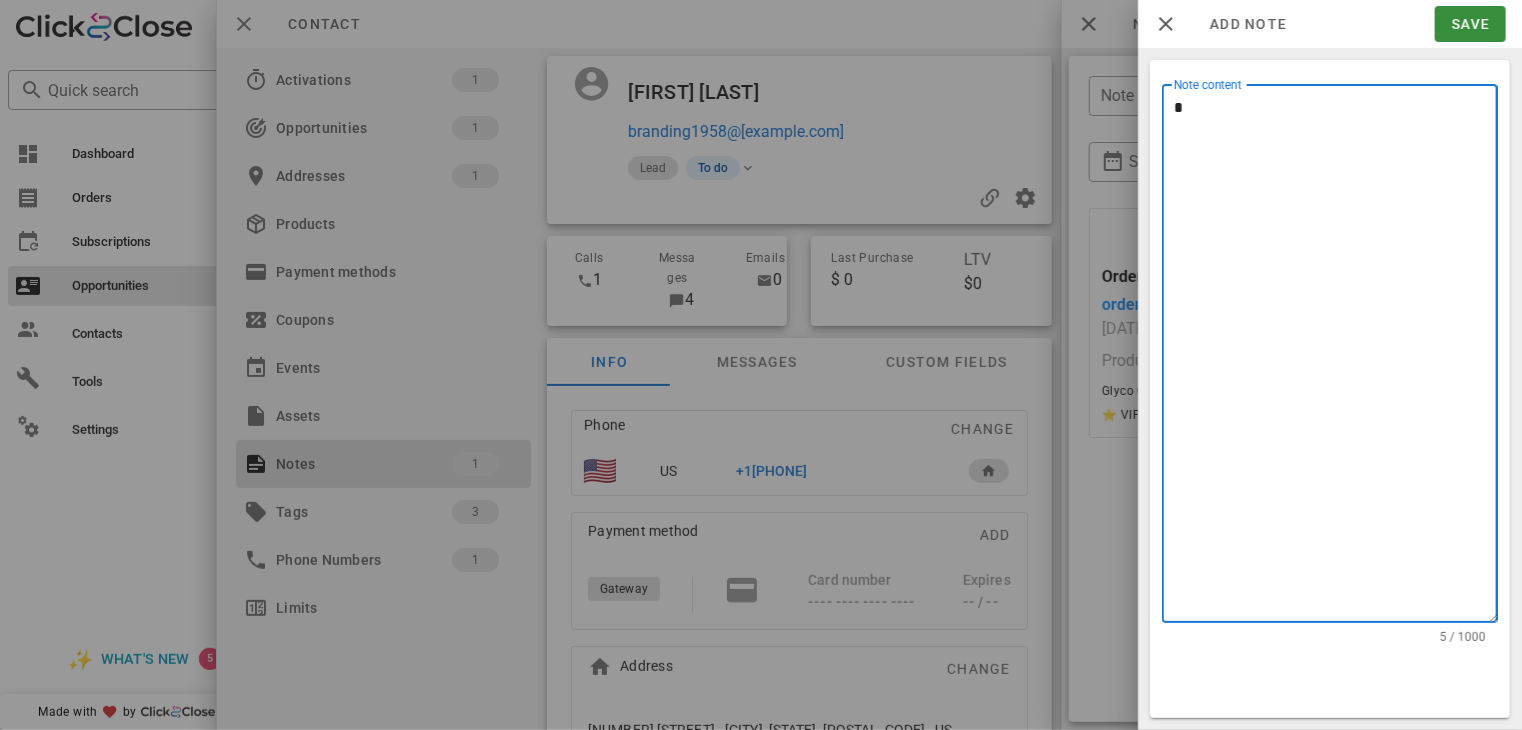 type 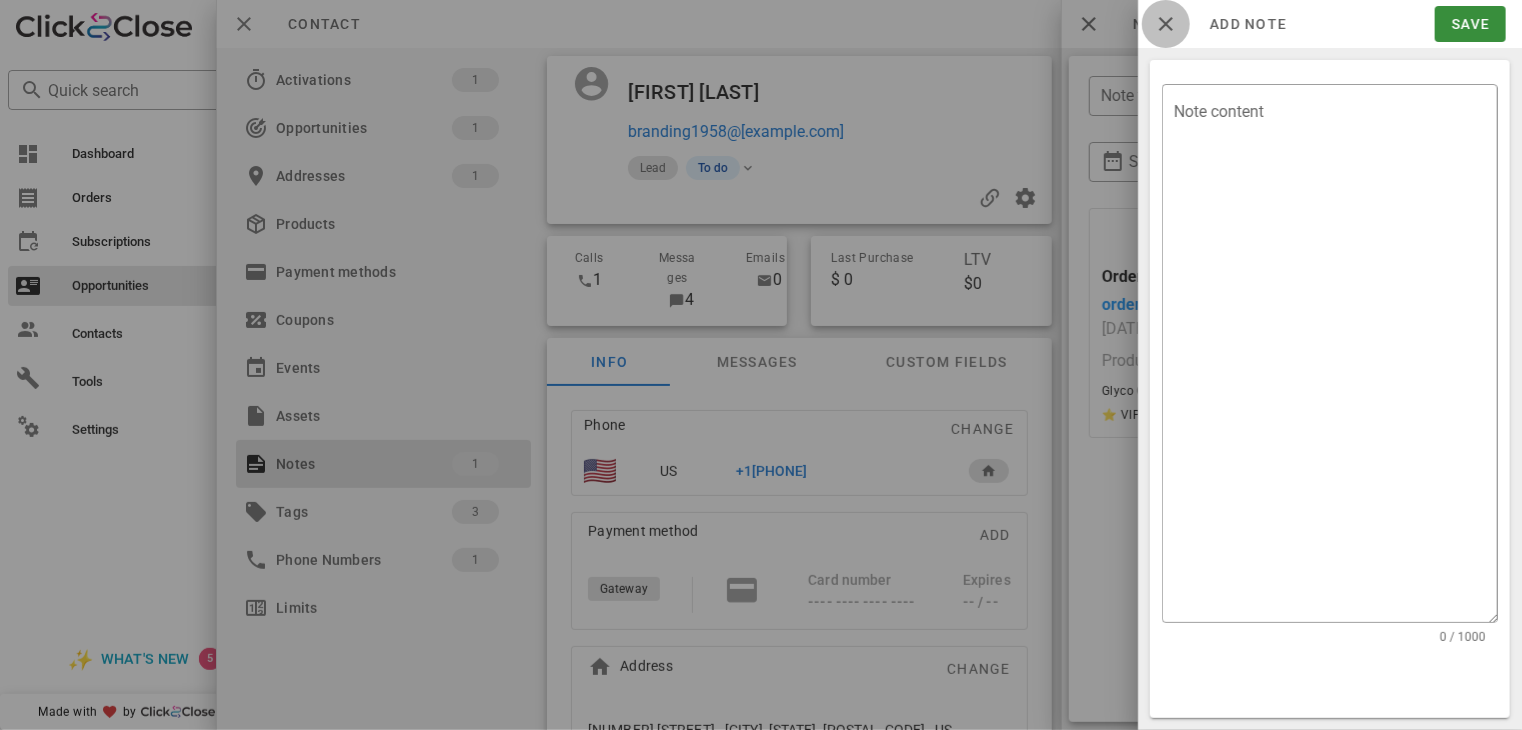 click at bounding box center (1166, 24) 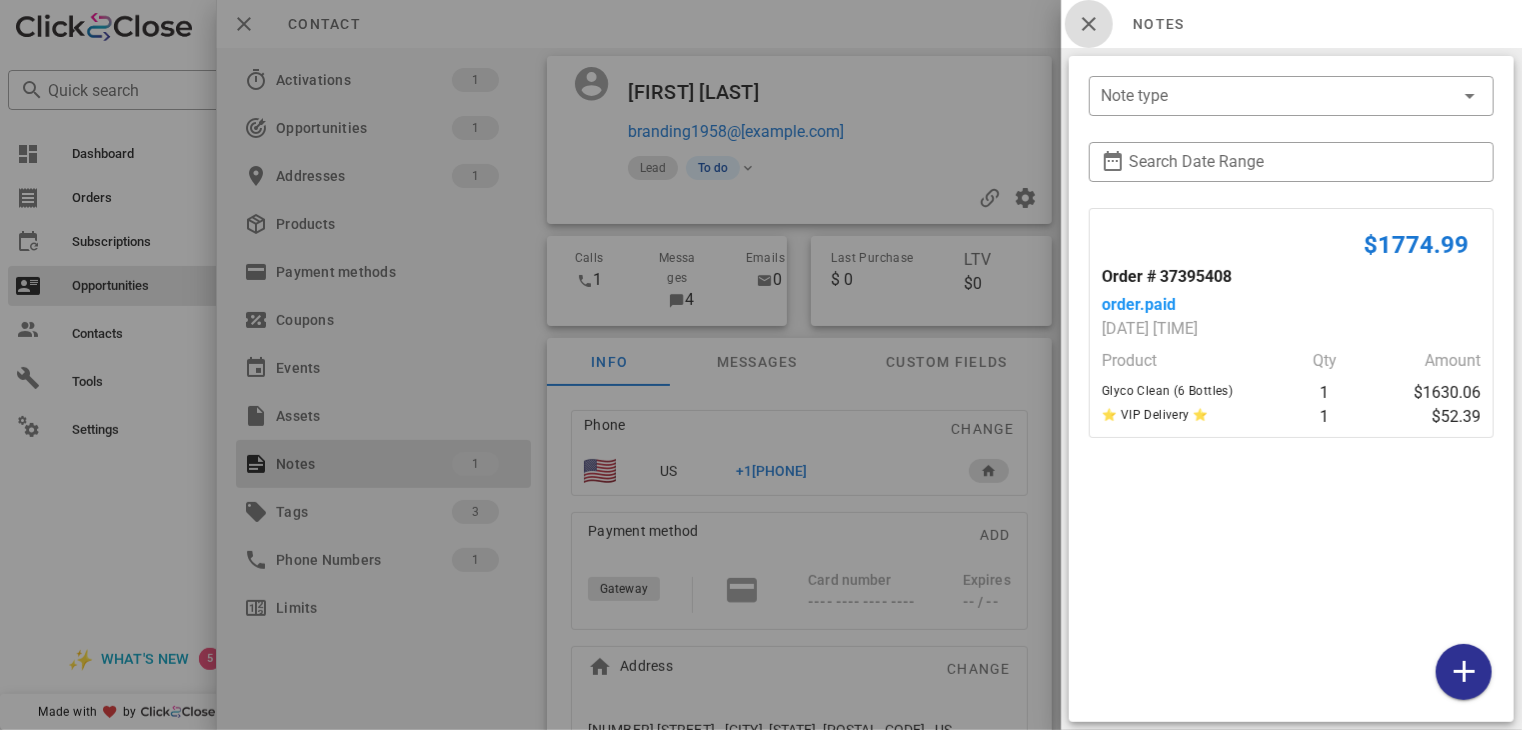 click at bounding box center [1089, 24] 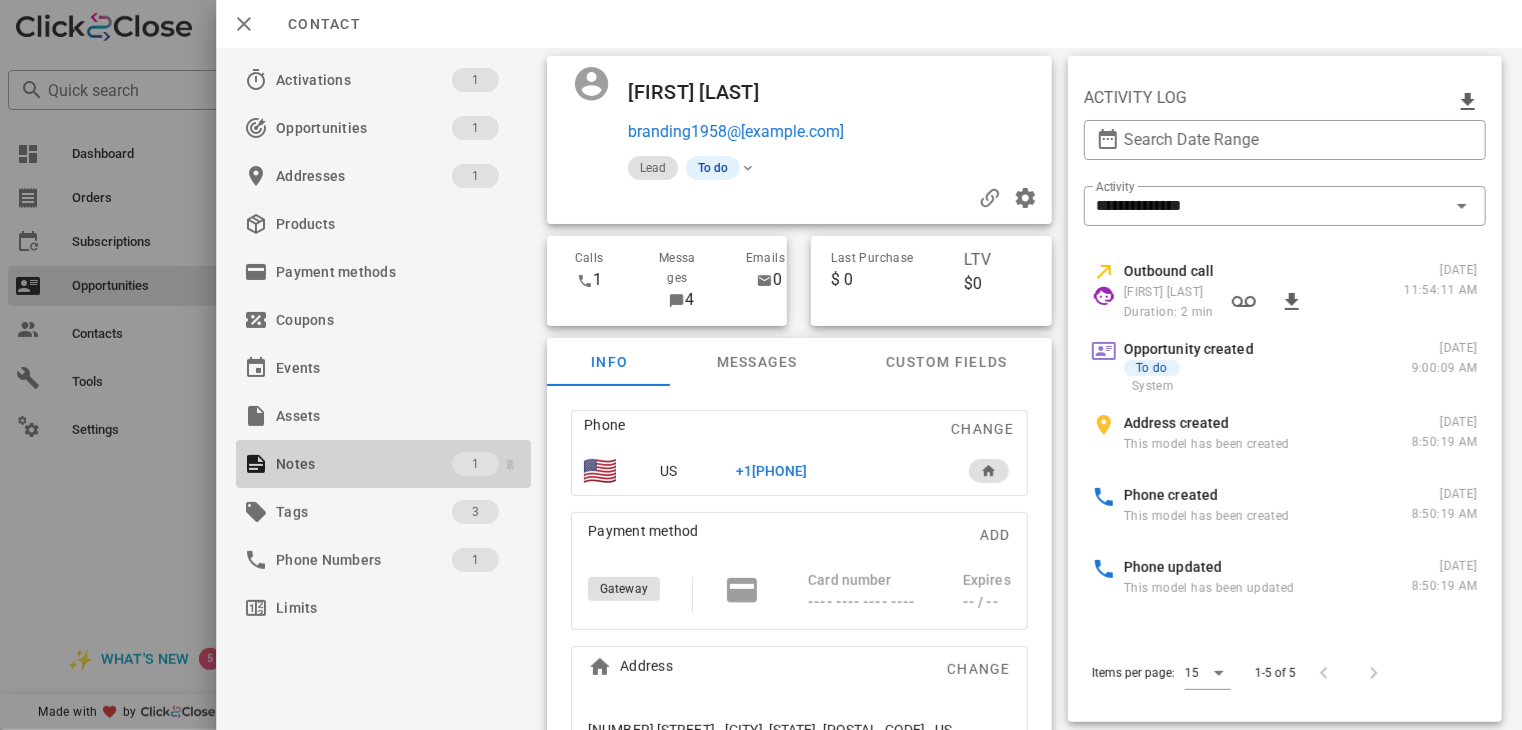 click on "Notes" at bounding box center (364, 464) 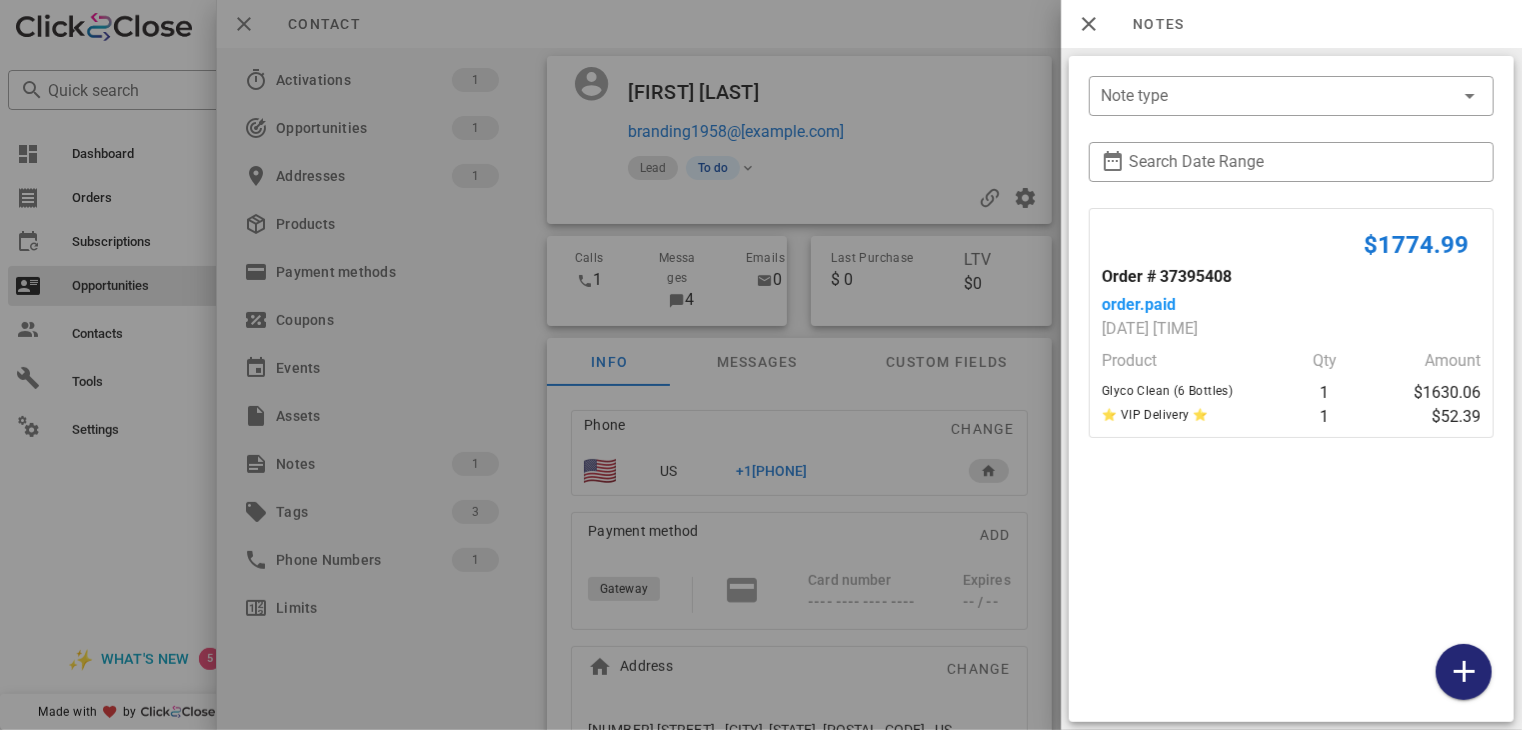 click at bounding box center [1464, 672] 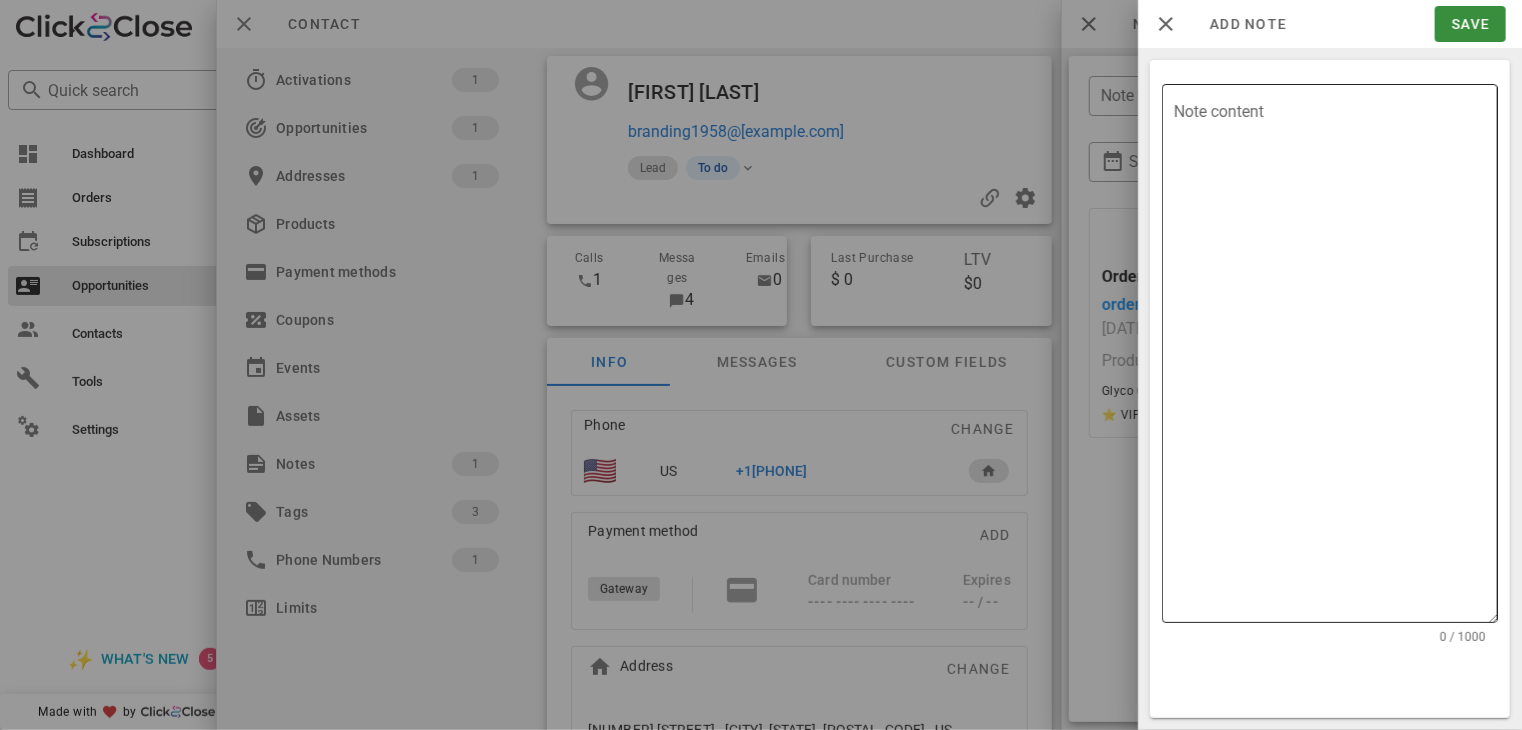 click on "Note content" at bounding box center [1336, 358] 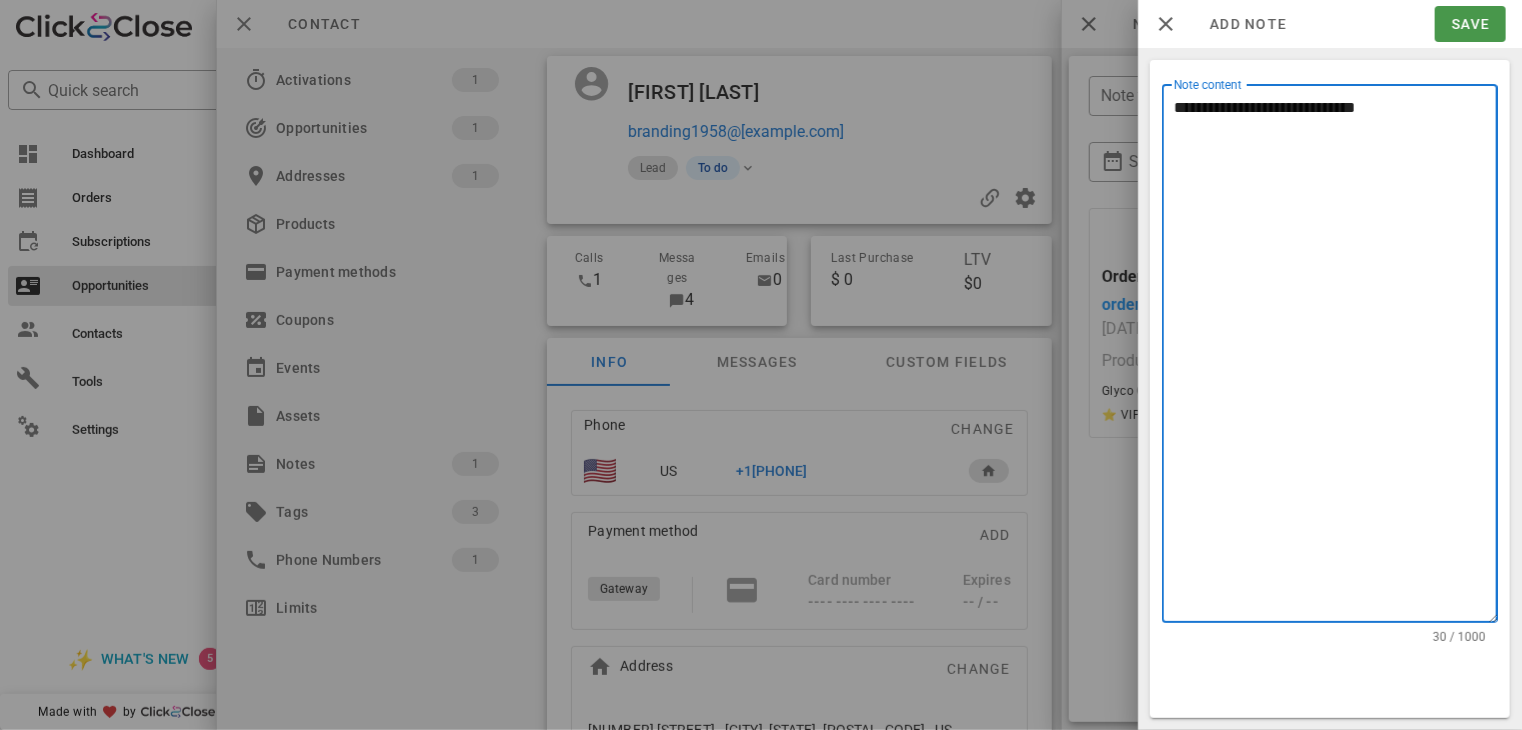 type on "**********" 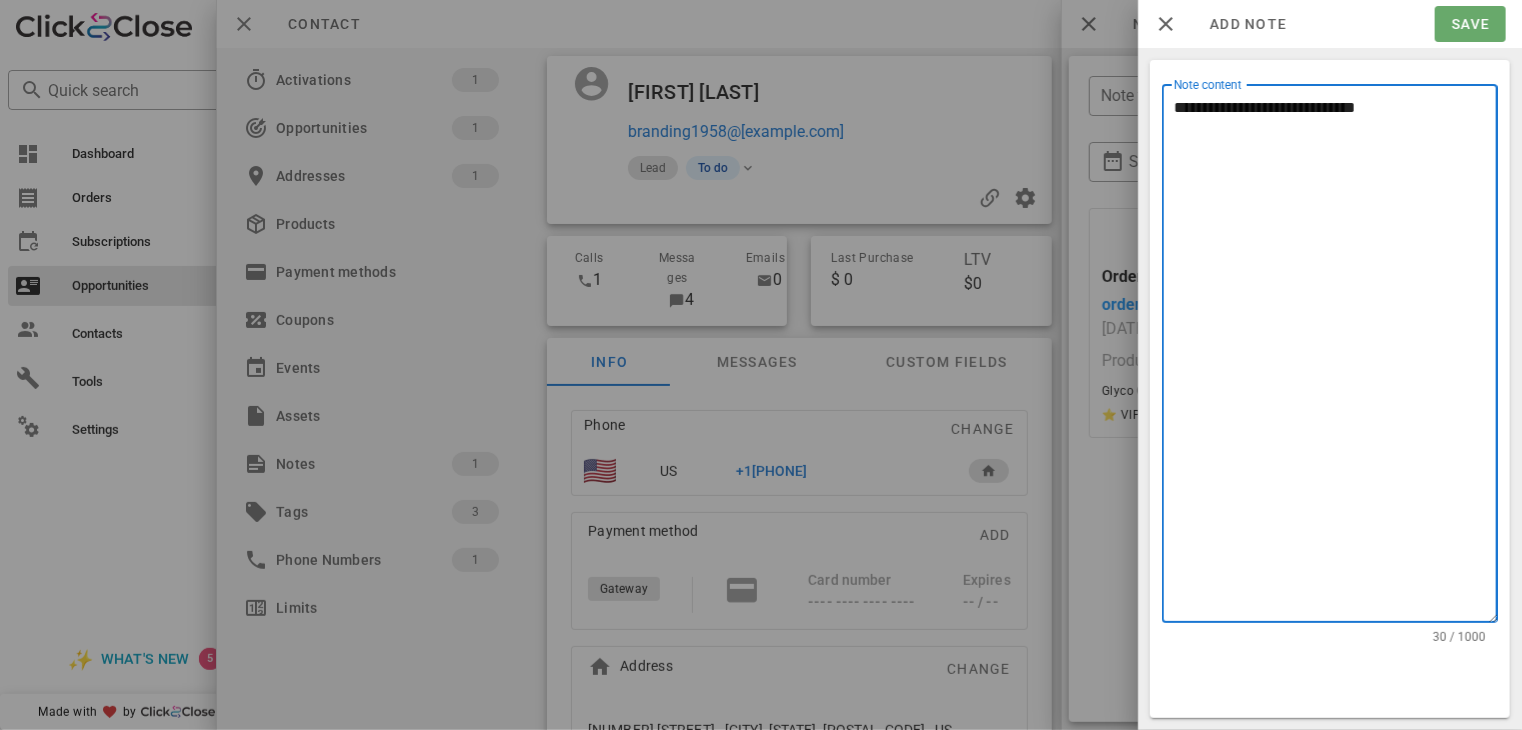 click on "Save" at bounding box center (1470, 24) 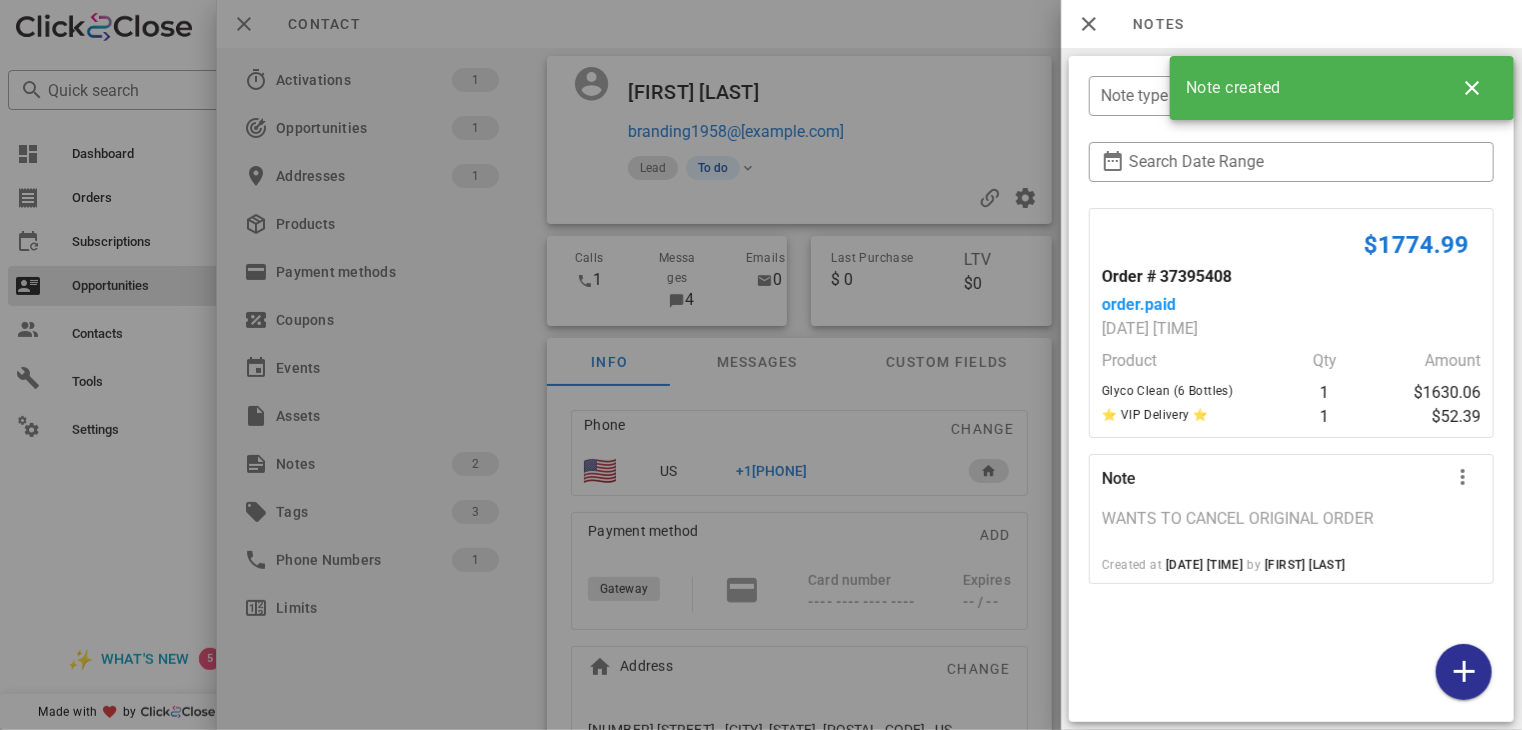 click at bounding box center (761, 365) 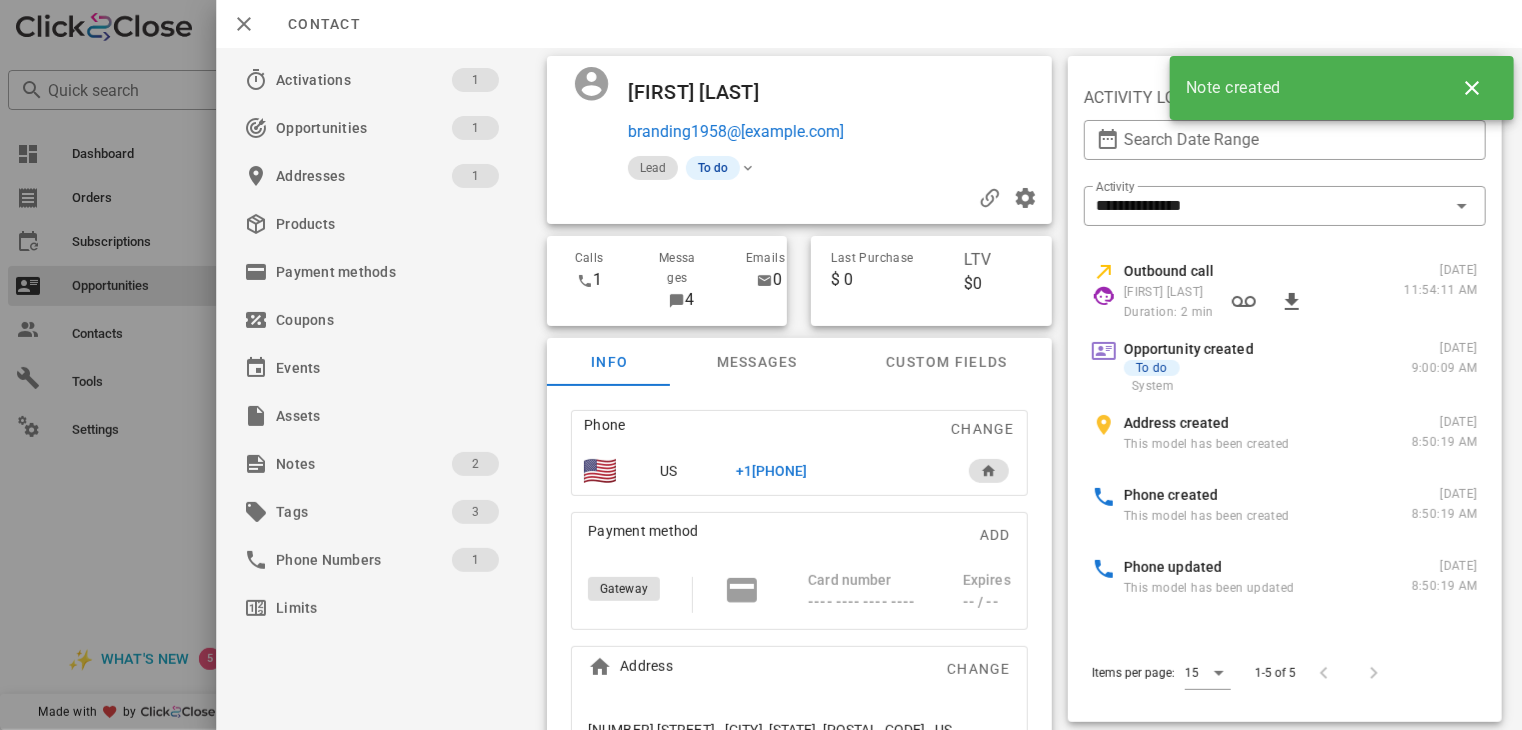drag, startPoint x: 50, startPoint y: 521, endPoint x: 82, endPoint y: 581, distance: 68 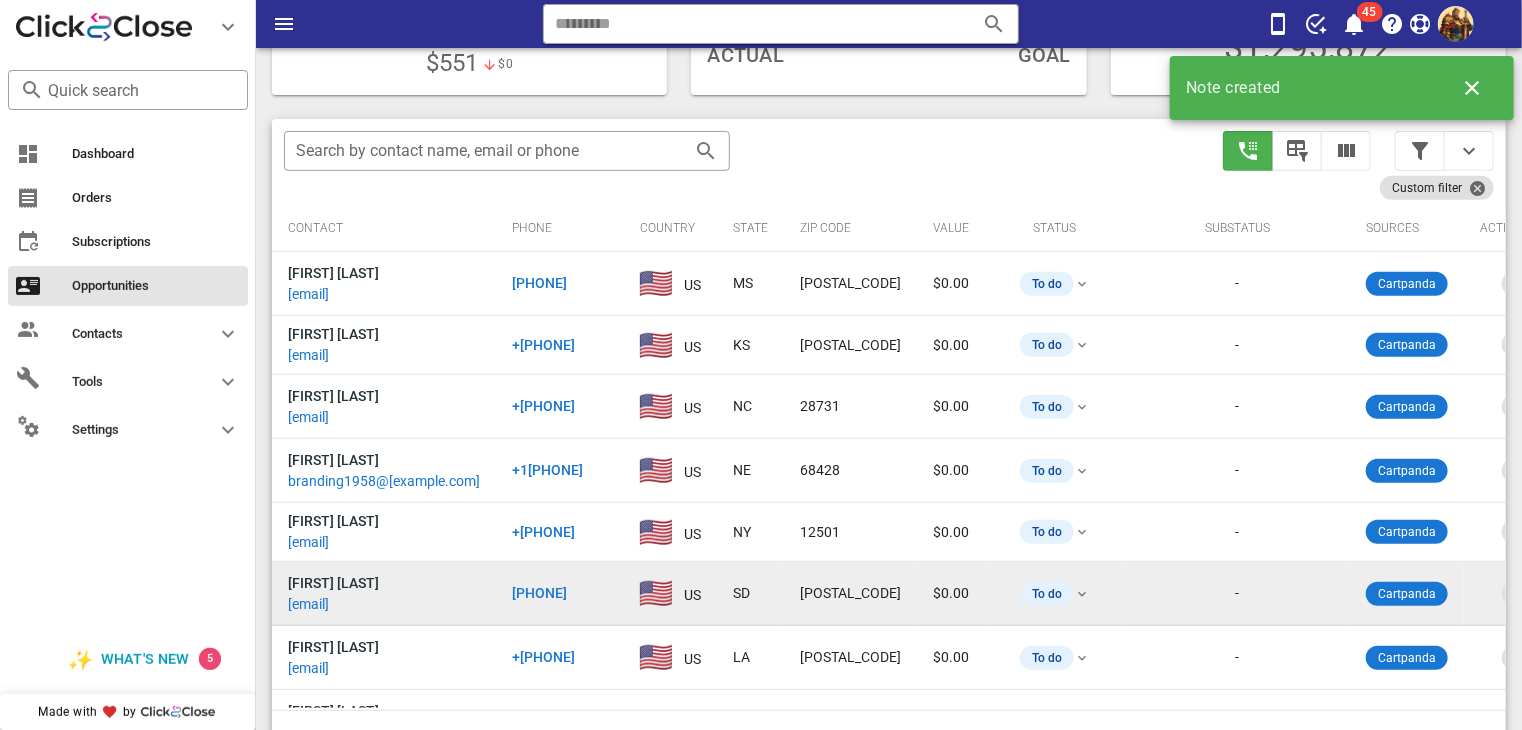 click on "[EMAIL]" at bounding box center [308, 604] 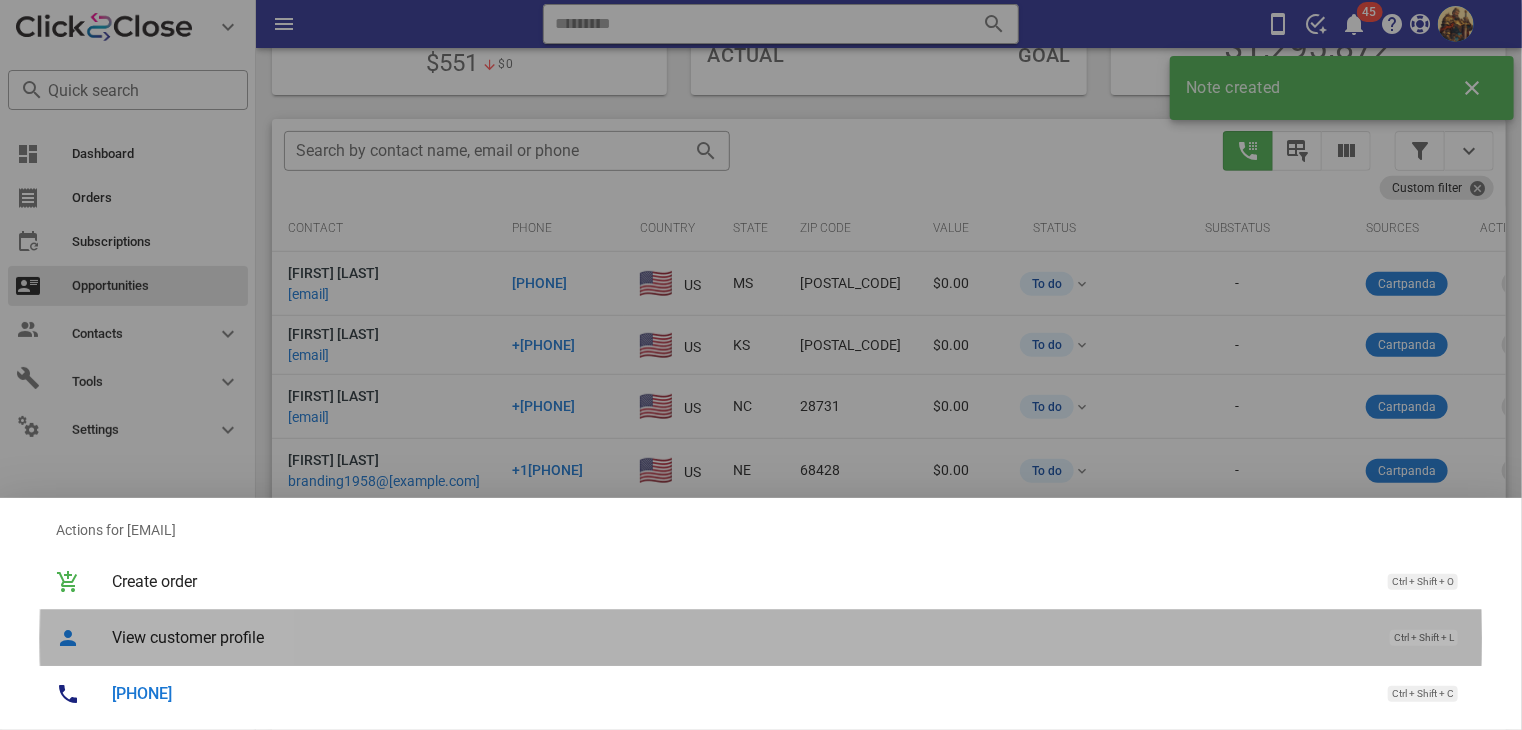 click on "View customer profile" at bounding box center (741, 637) 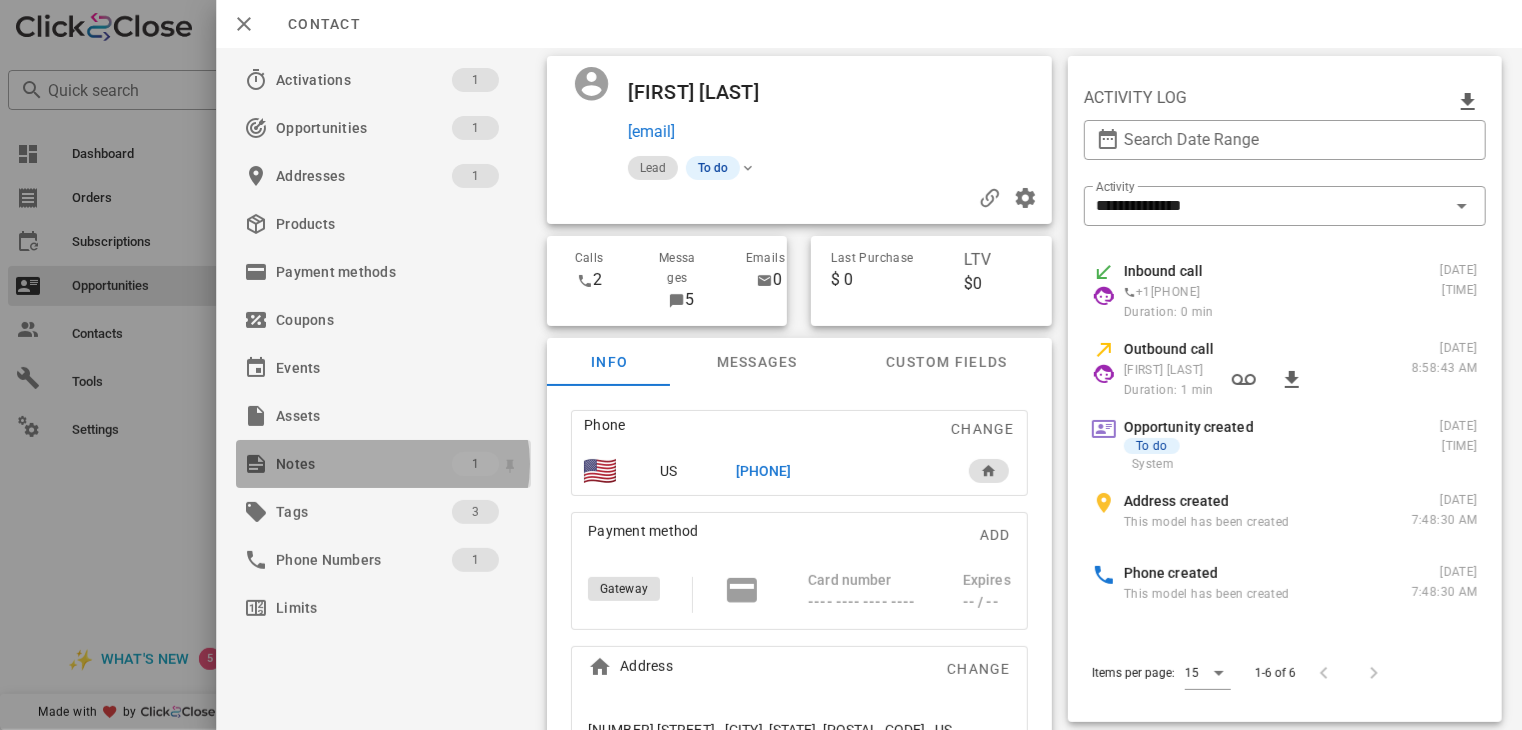 click on "Notes" at bounding box center (364, 464) 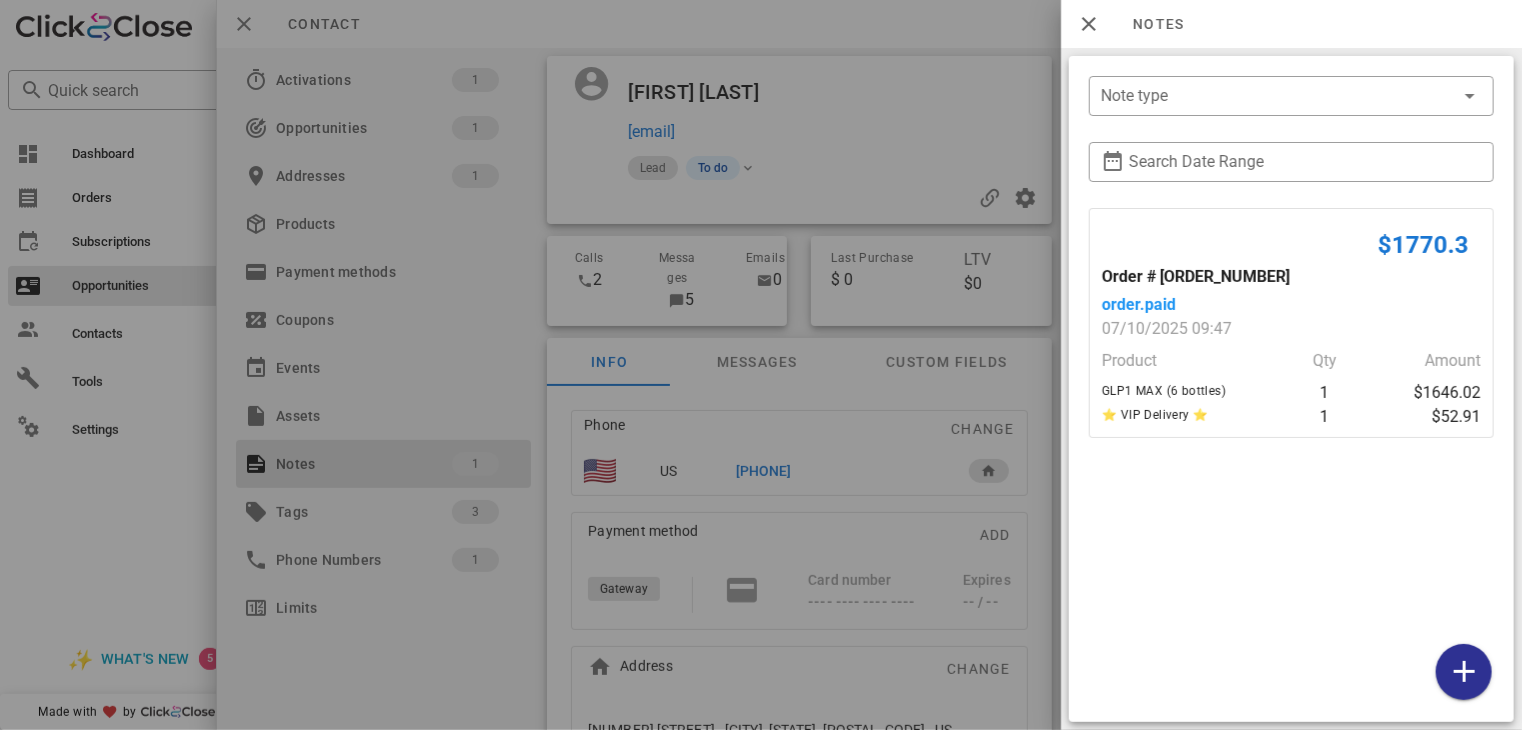 click at bounding box center [761, 365] 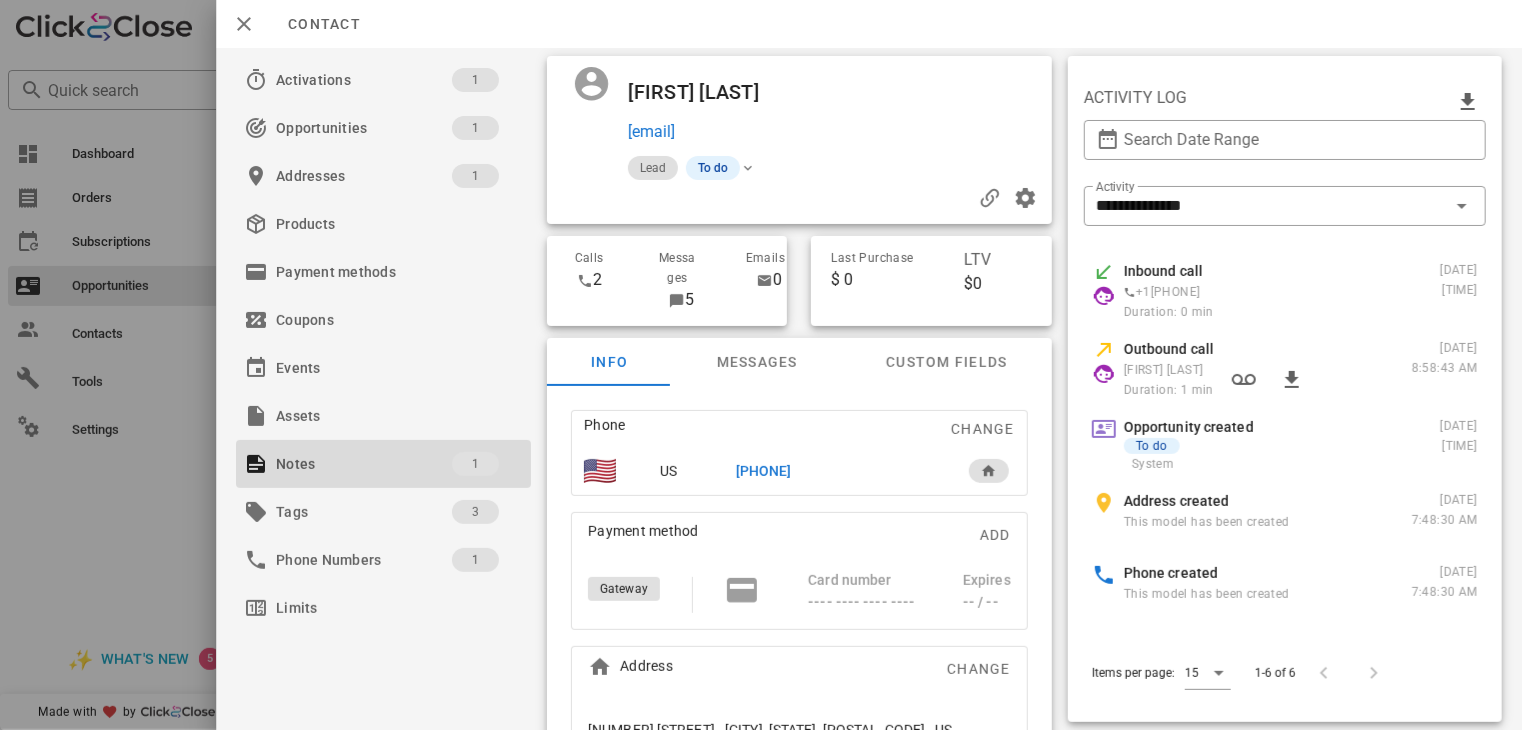 click on "[PHONE]" at bounding box center [764, 471] 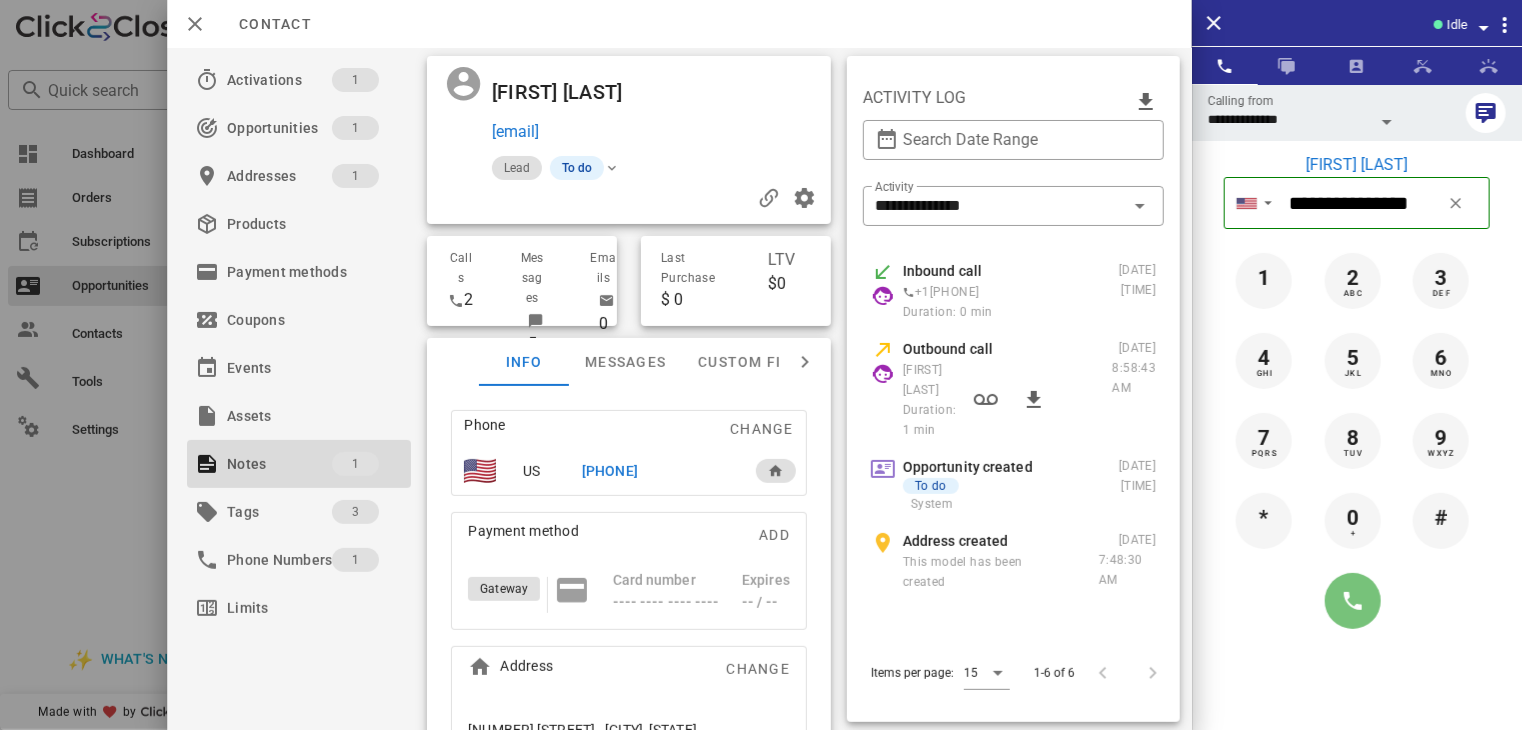 click at bounding box center (1353, 601) 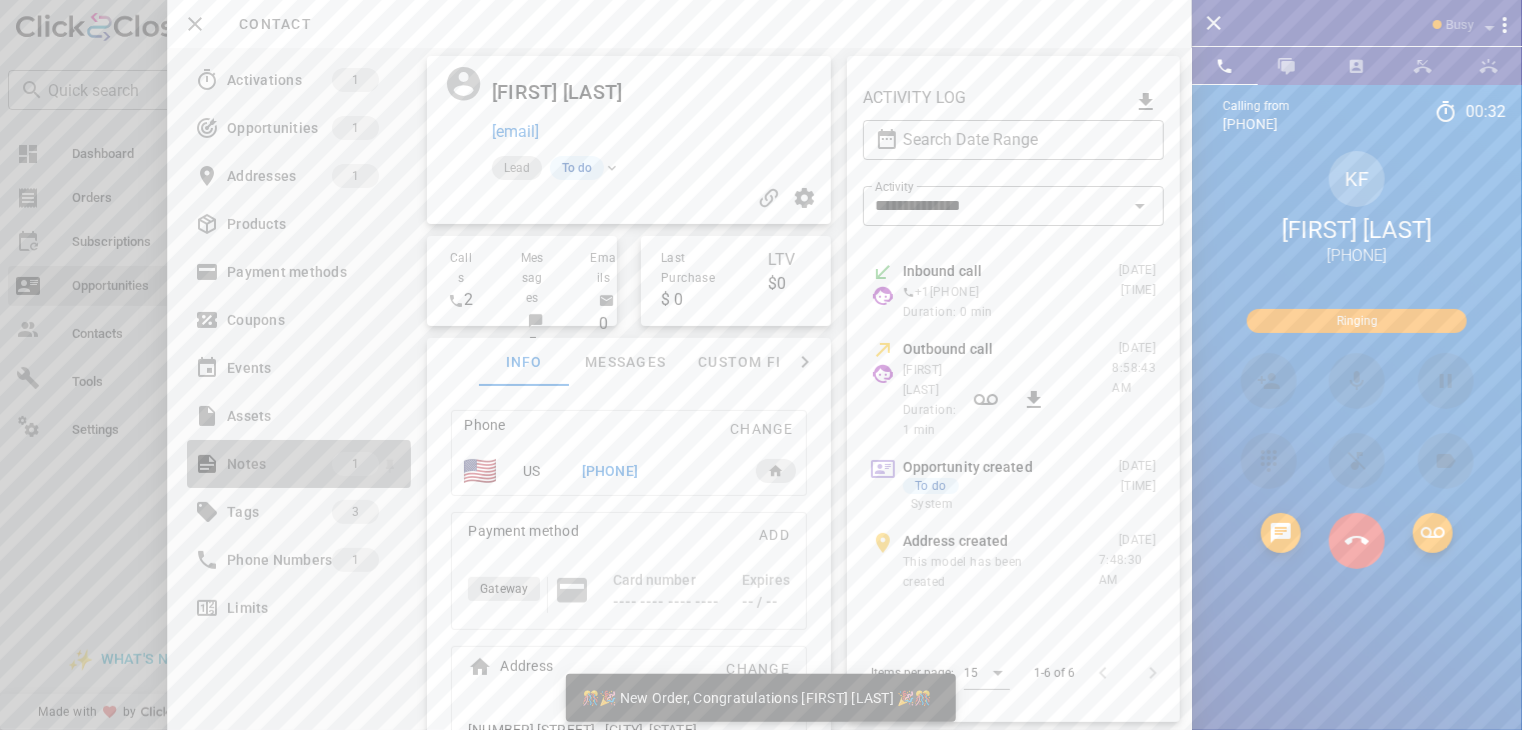 click on "Notes" at bounding box center [279, 464] 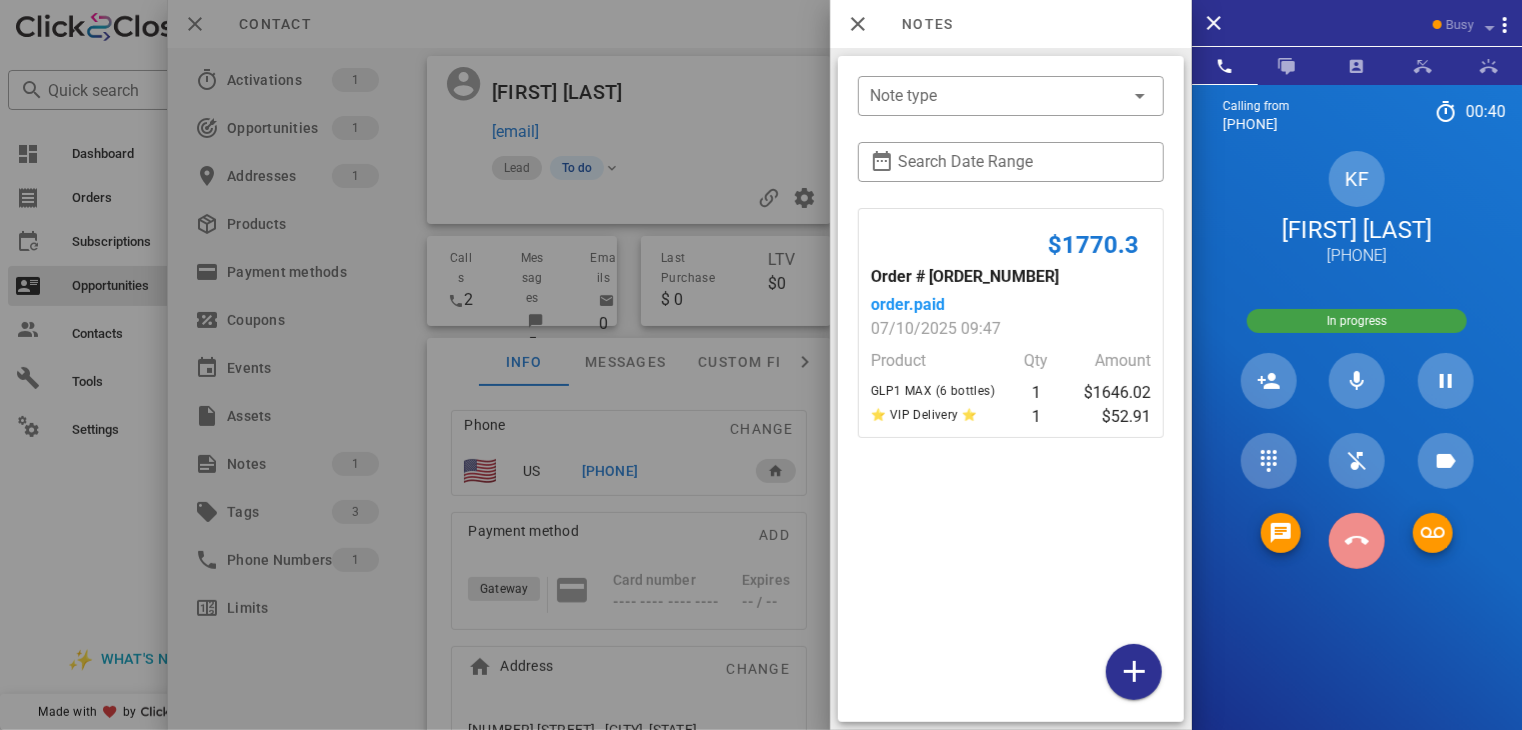 click at bounding box center (1357, 541) 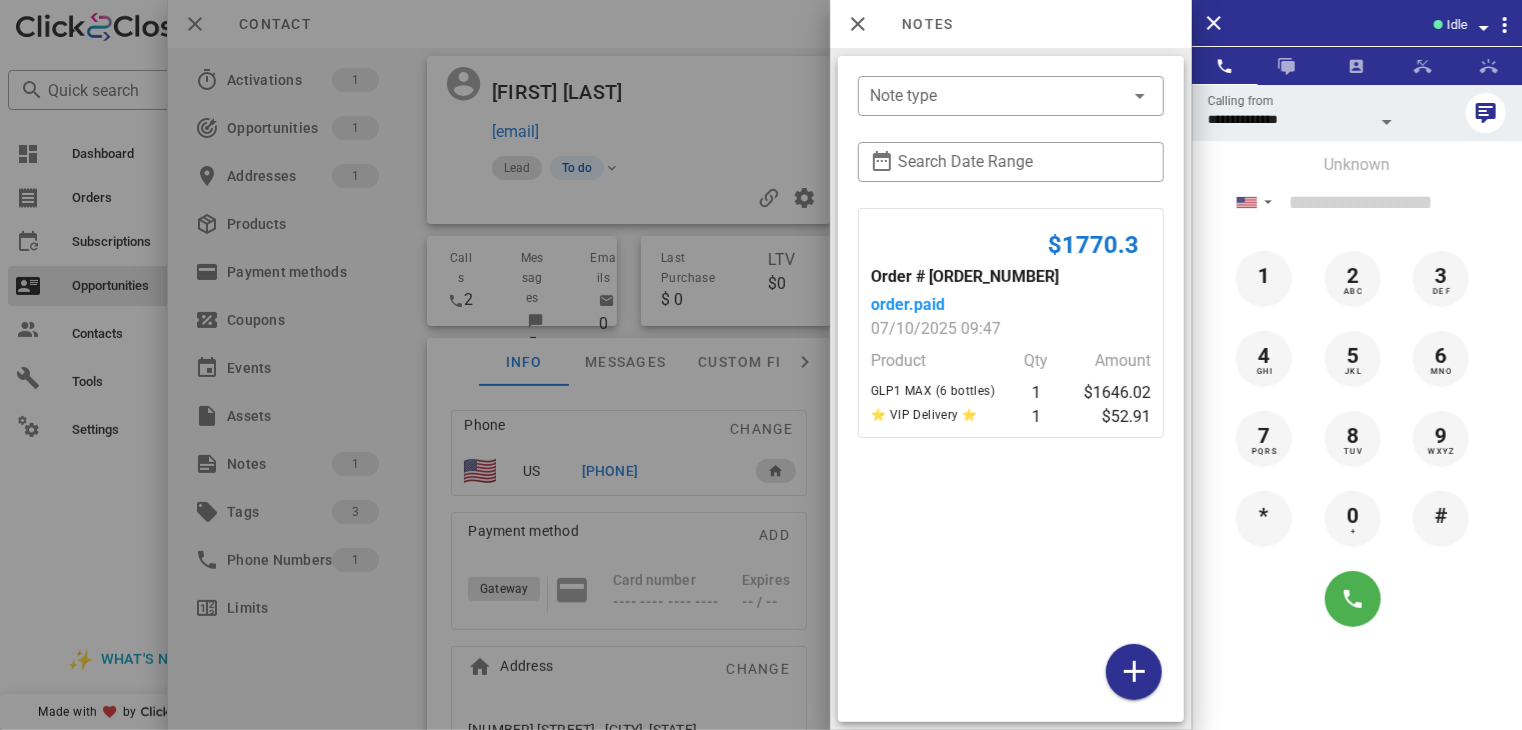 click at bounding box center (761, 365) 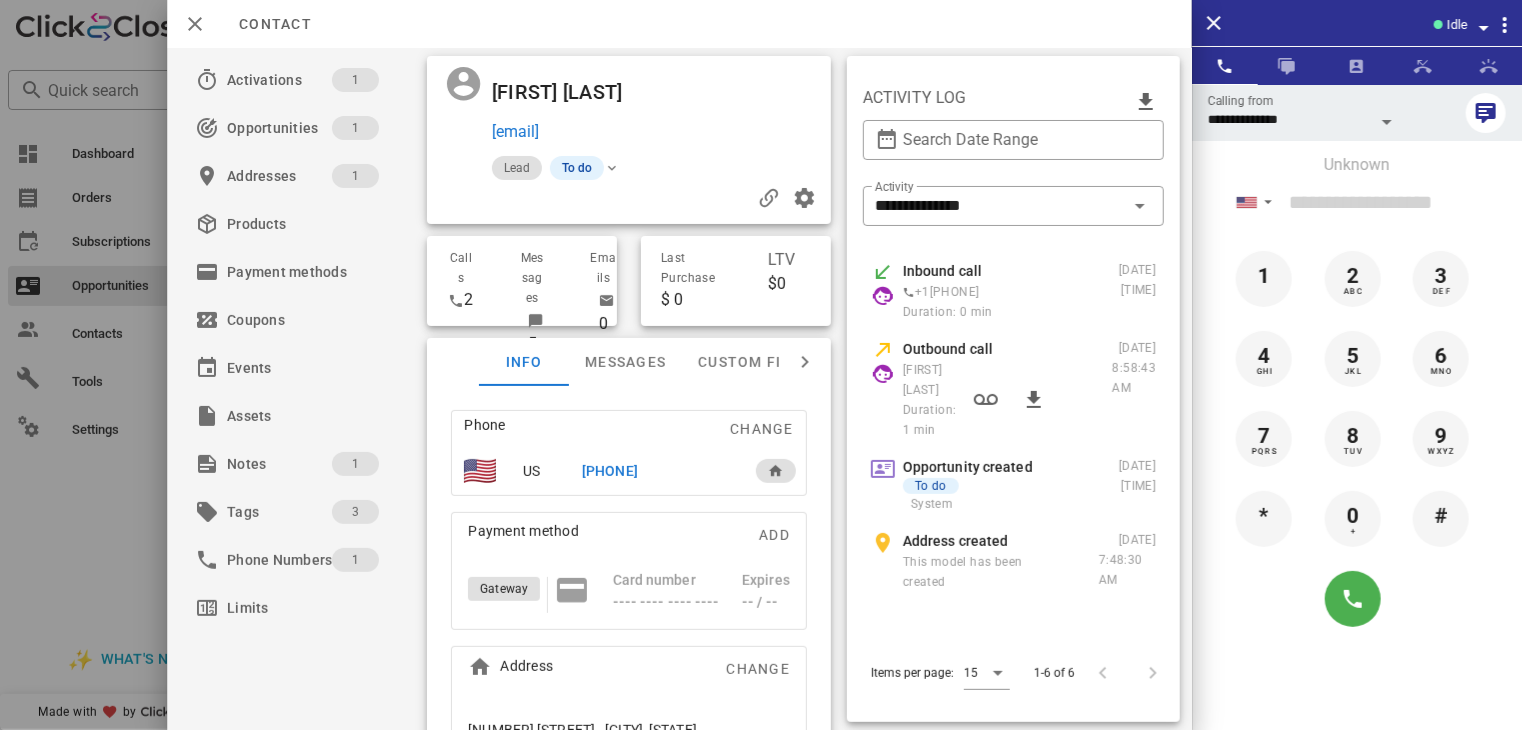 click at bounding box center [761, 365] 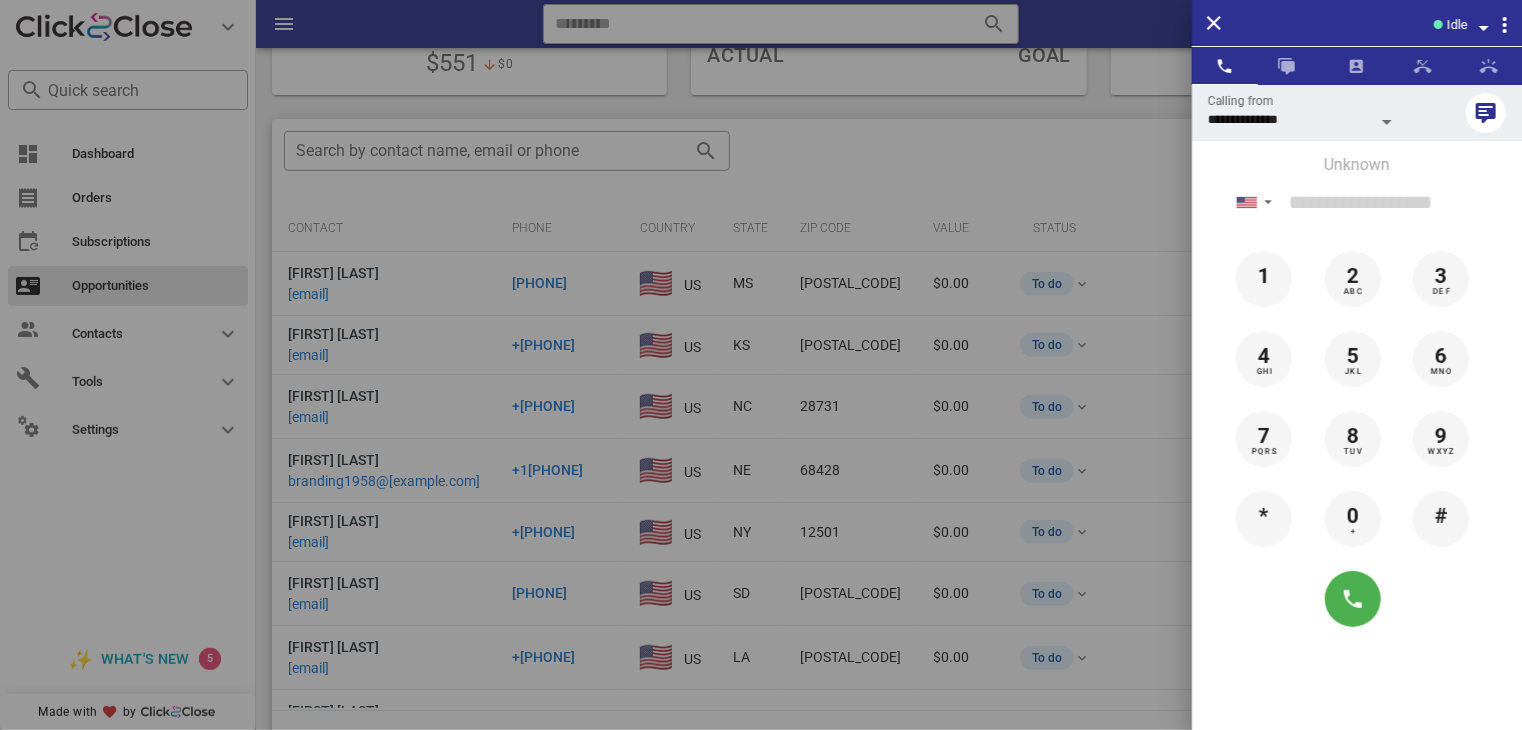 click at bounding box center (761, 365) 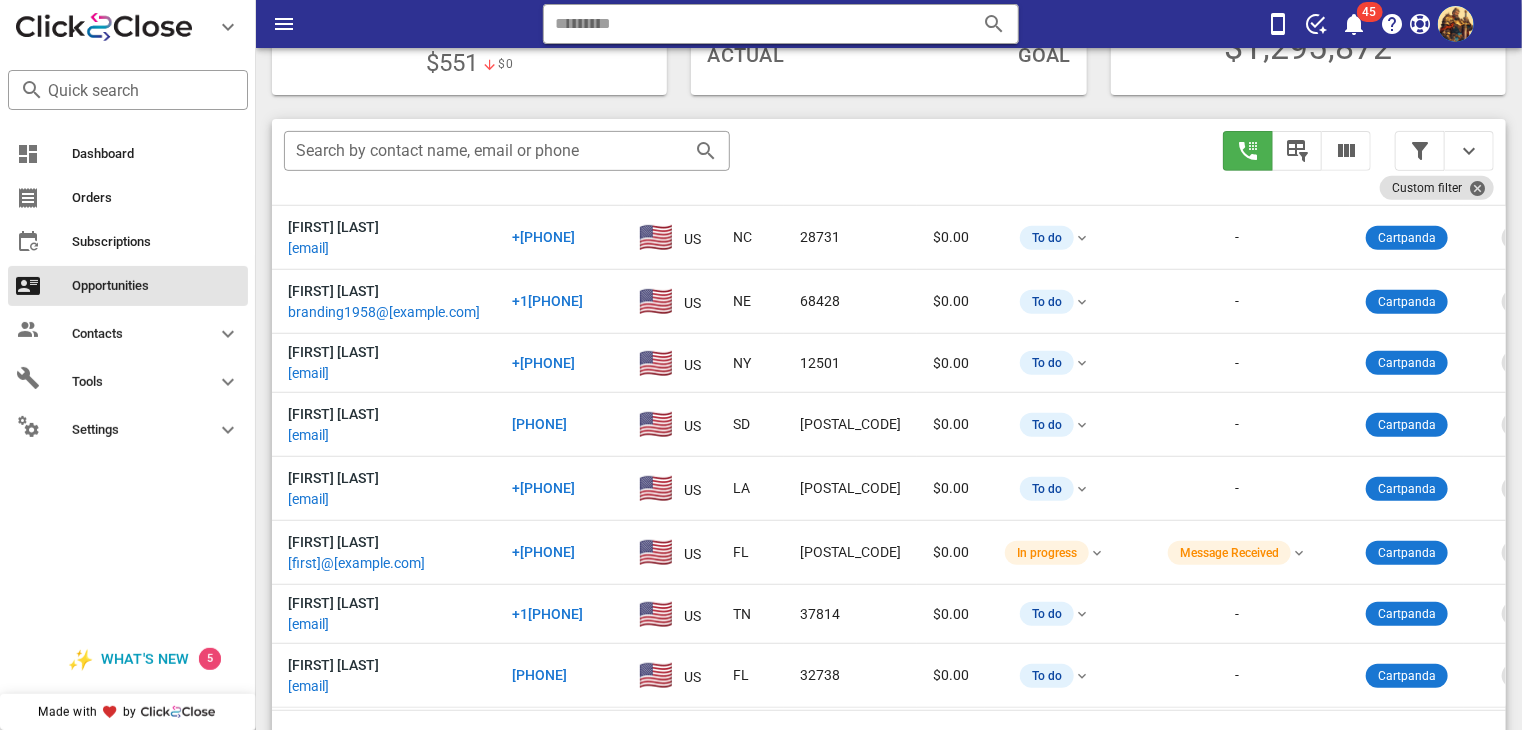 scroll, scrollTop: 172, scrollLeft: 0, axis: vertical 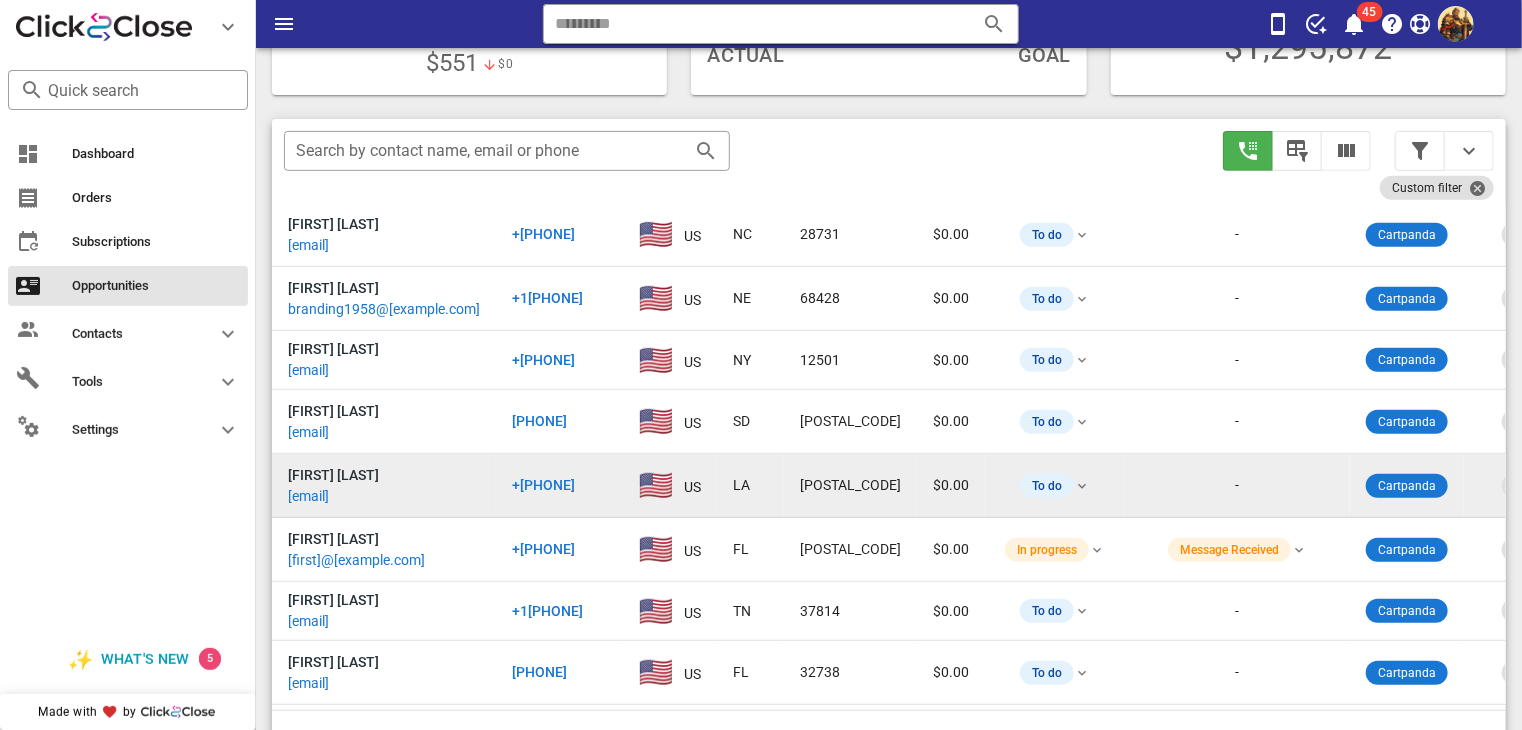 click on "[EMAIL]" at bounding box center (308, 496) 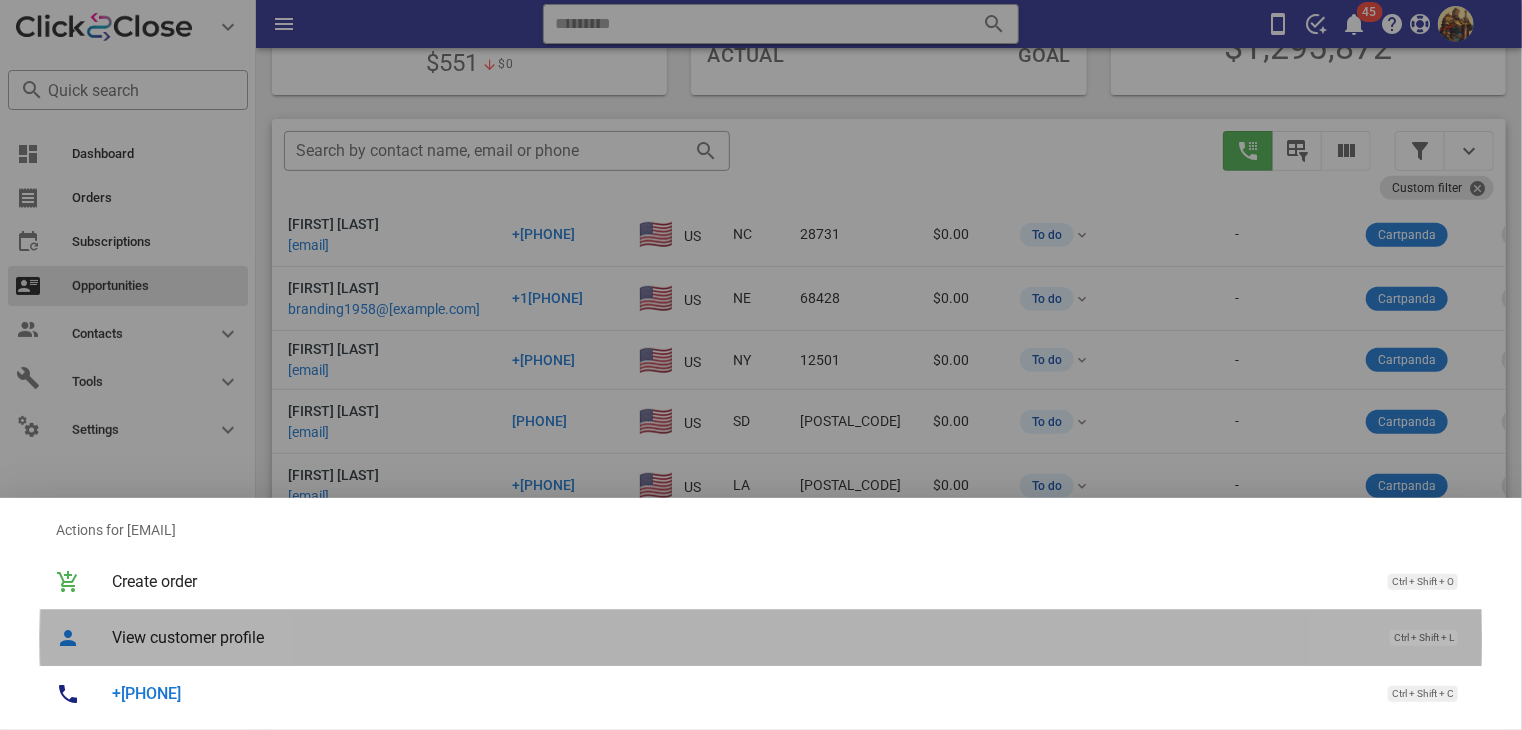 click on "View customer profile" at bounding box center [741, 637] 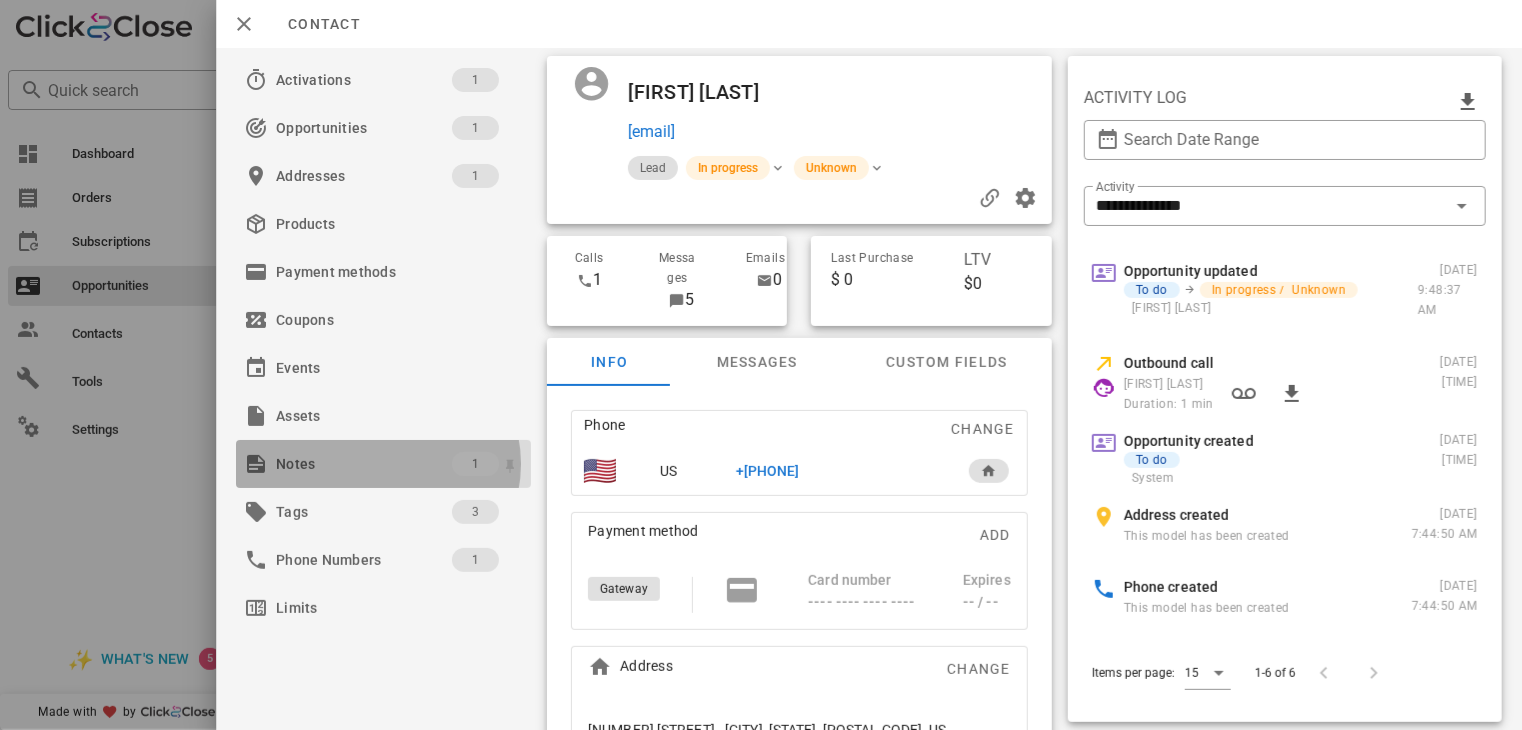 click on "Notes" at bounding box center [364, 464] 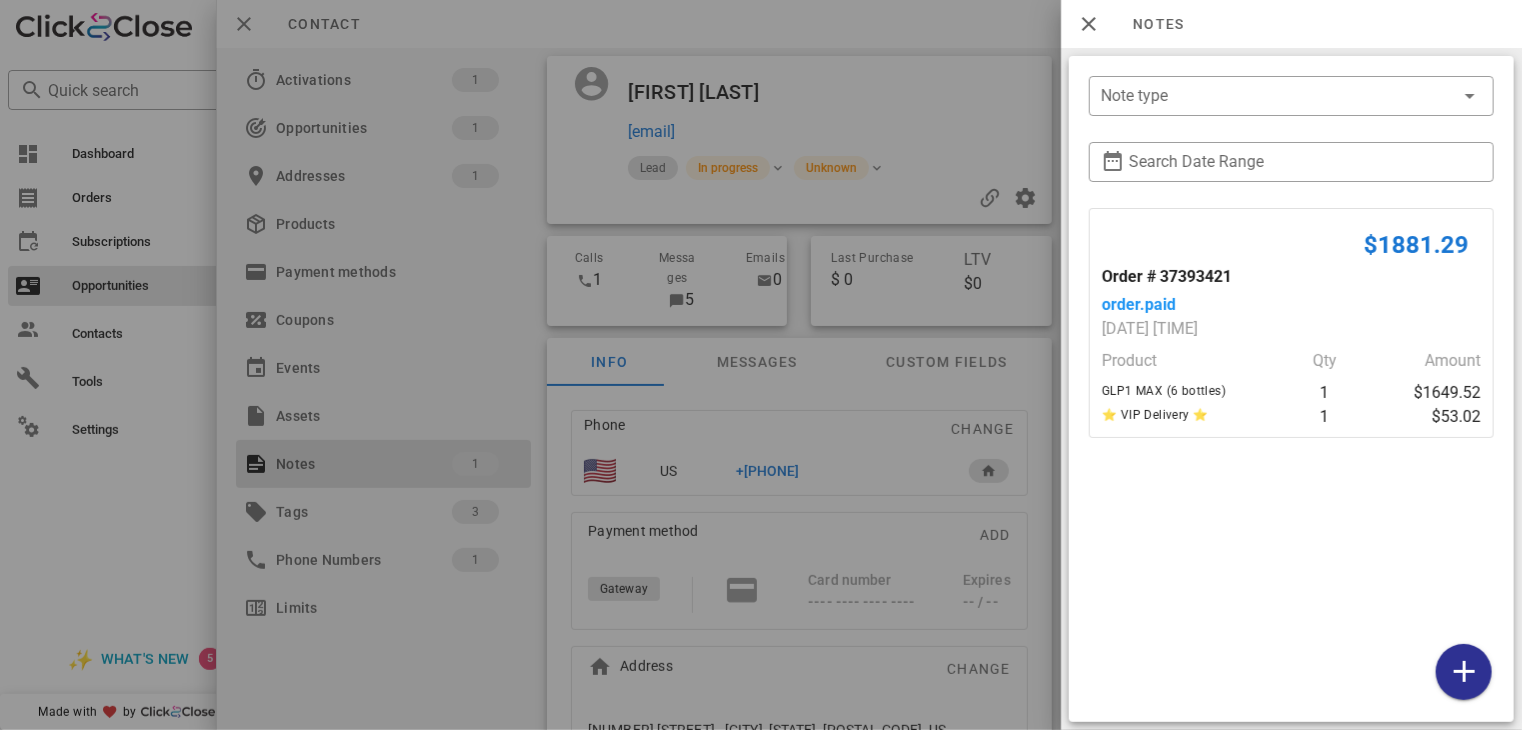 click at bounding box center [761, 365] 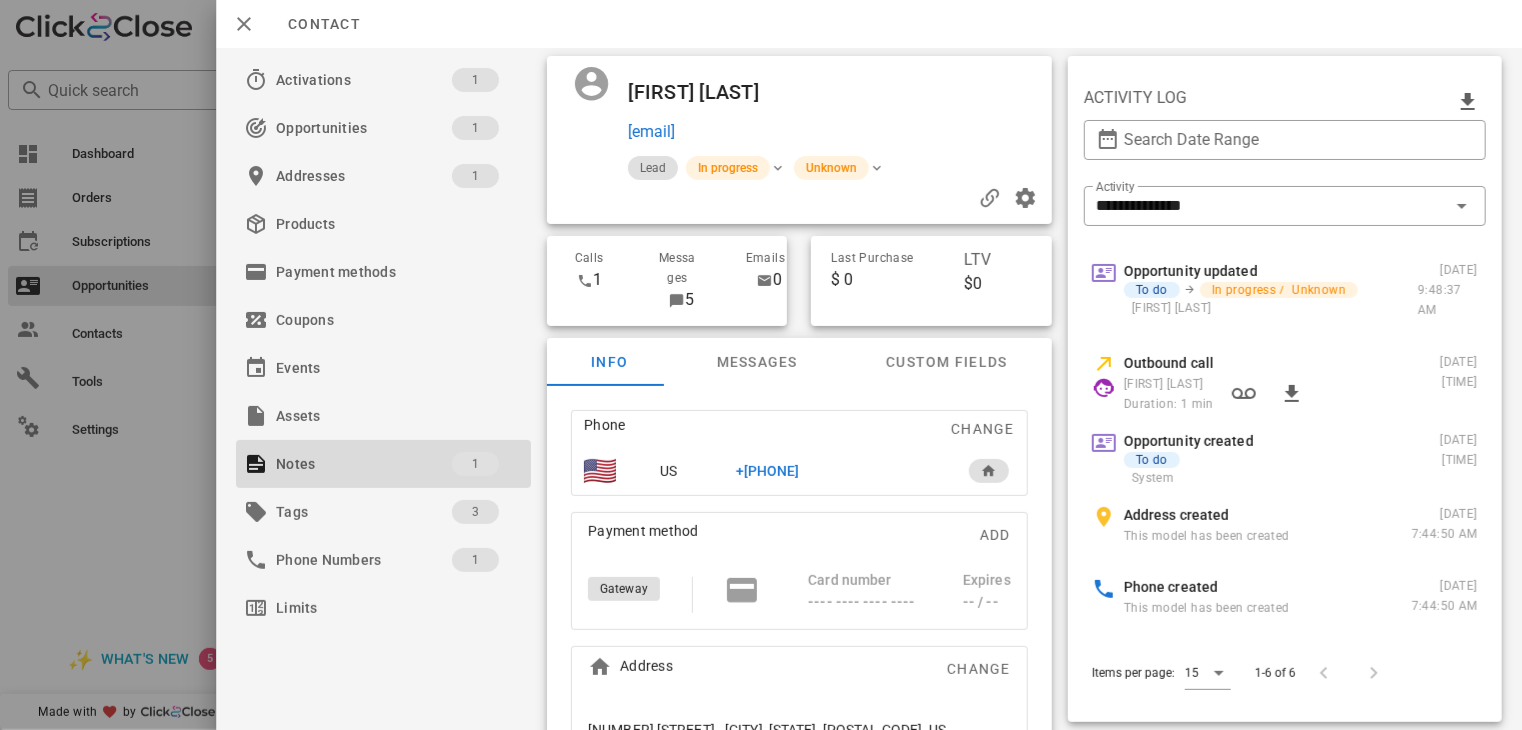 click on "+[PHONE]" at bounding box center [768, 471] 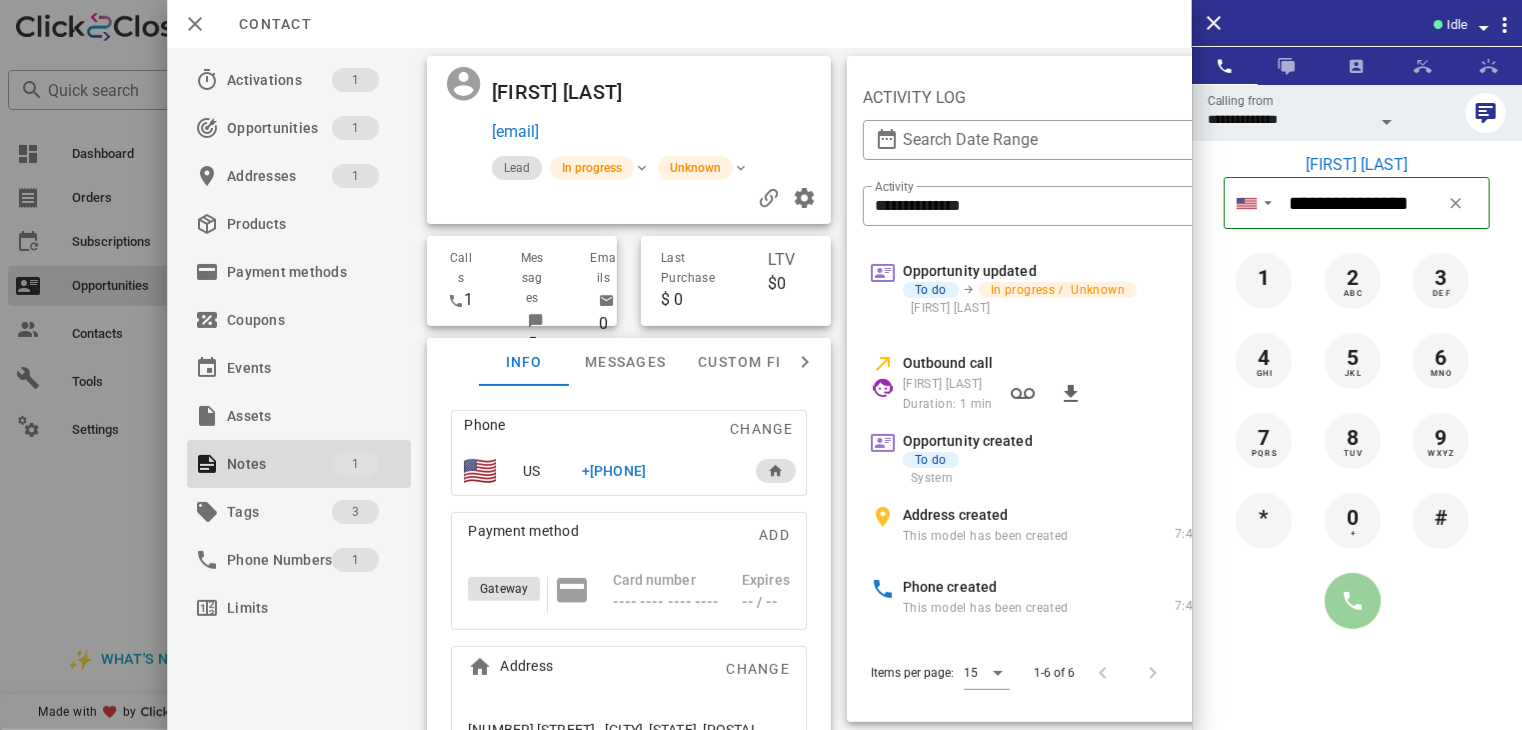 click at bounding box center (1353, 601) 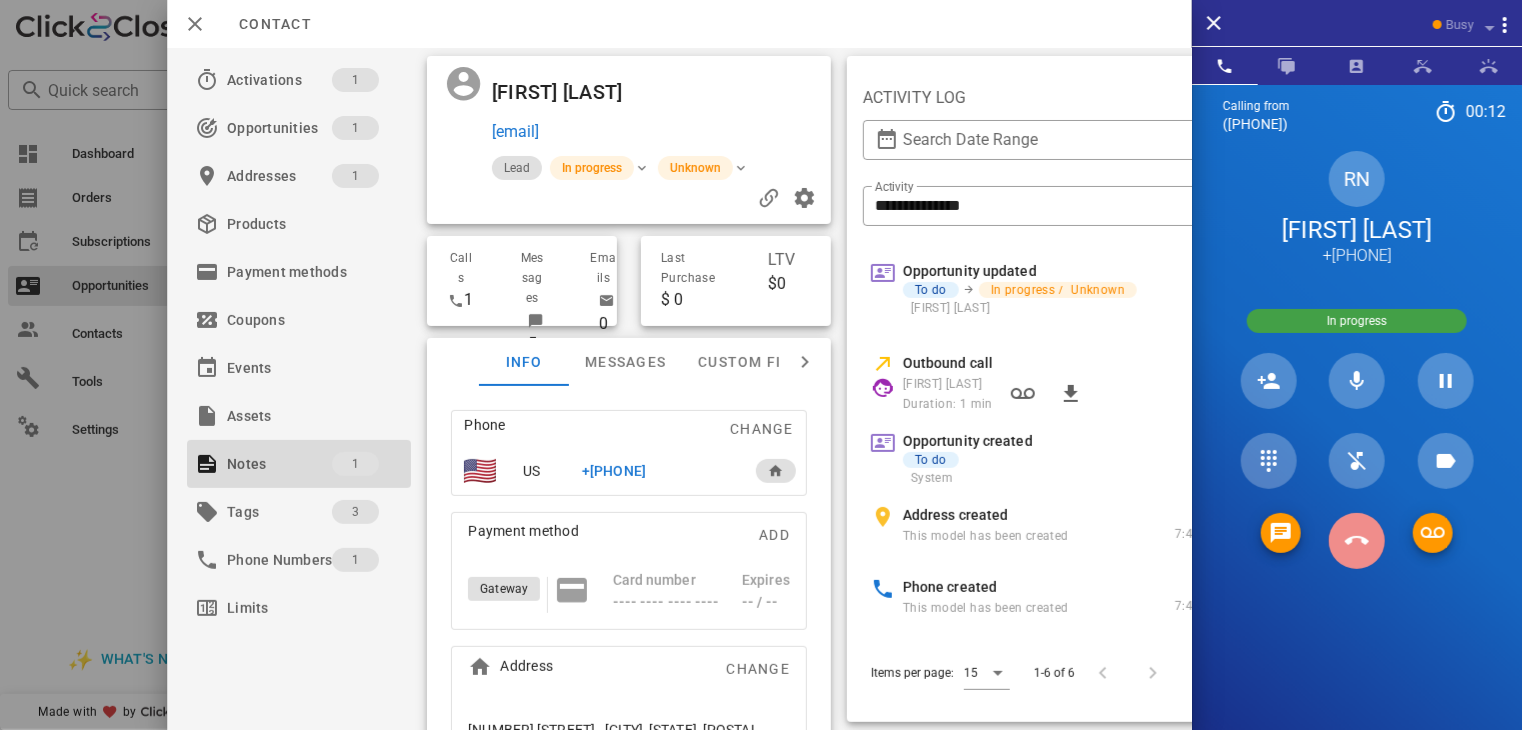 click at bounding box center [1357, 541] 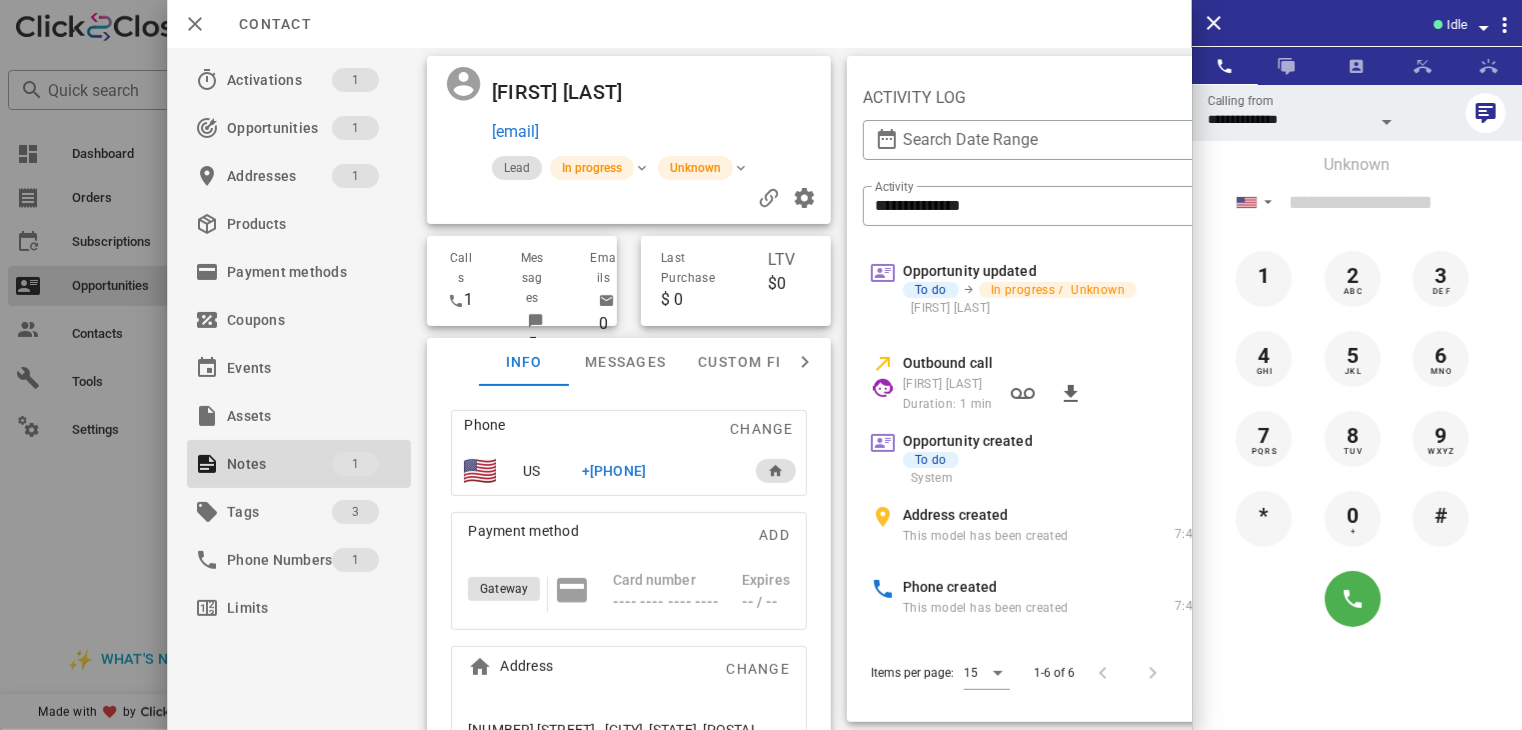 click at bounding box center [761, 365] 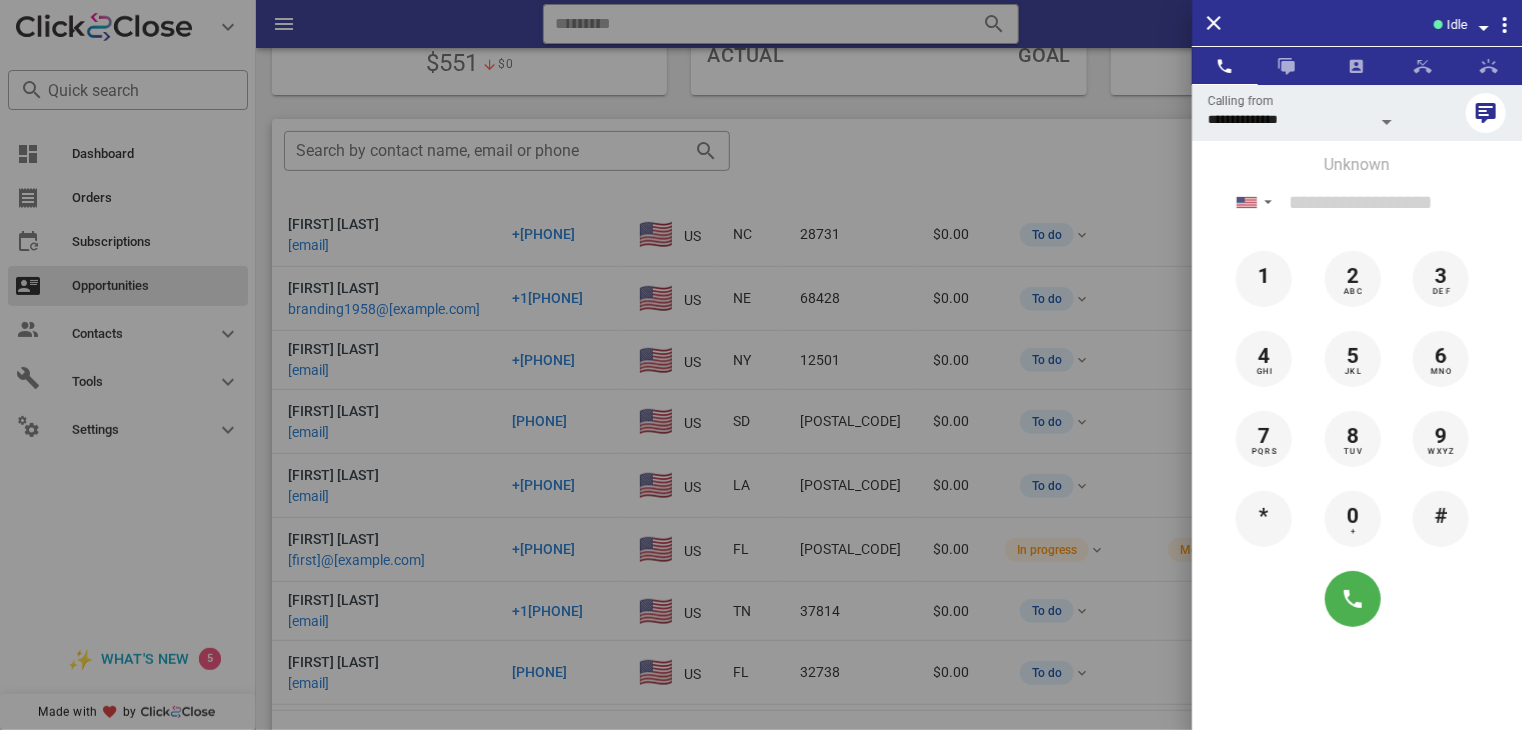 click at bounding box center (761, 365) 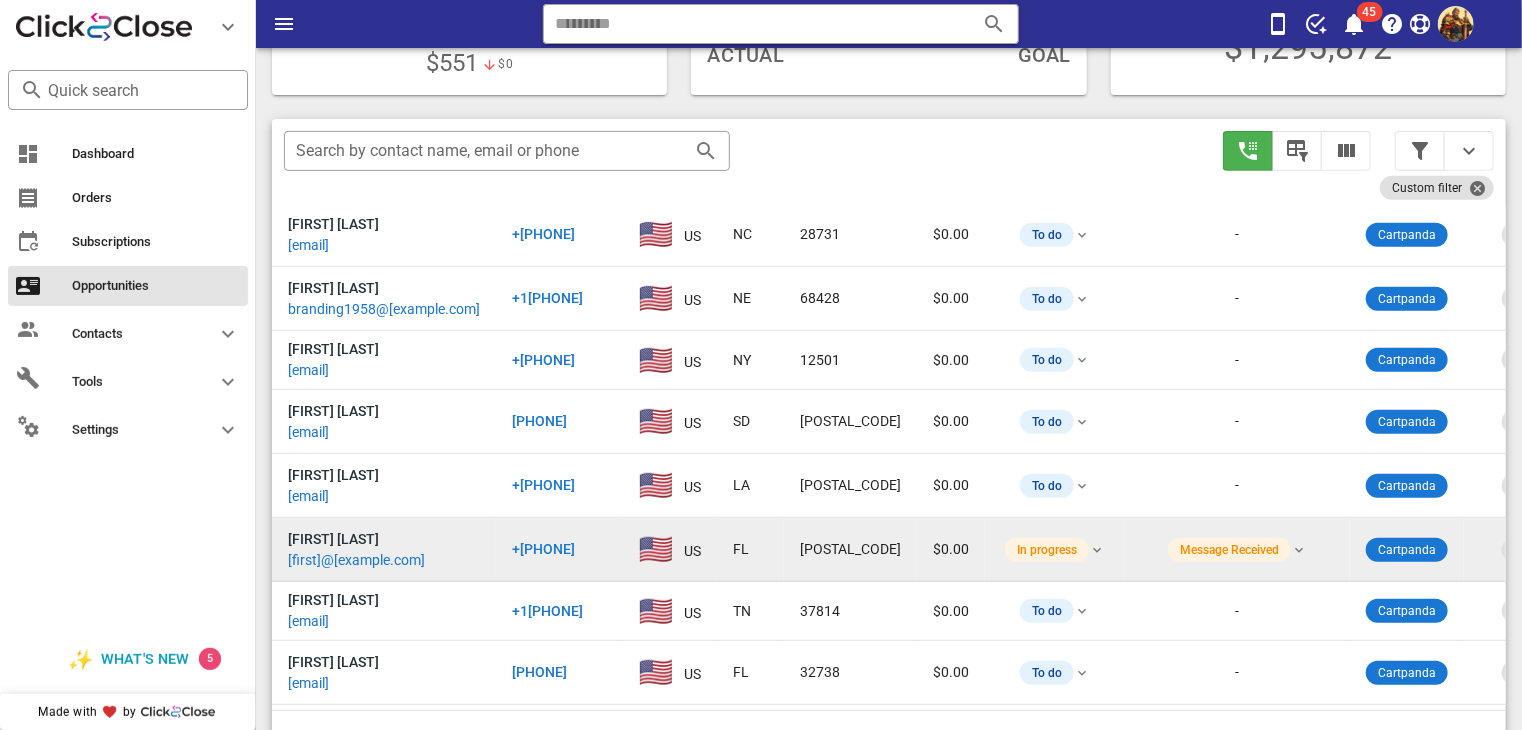 click on "[FIRST]@[EXAMPLE.COM]" at bounding box center (356, 560) 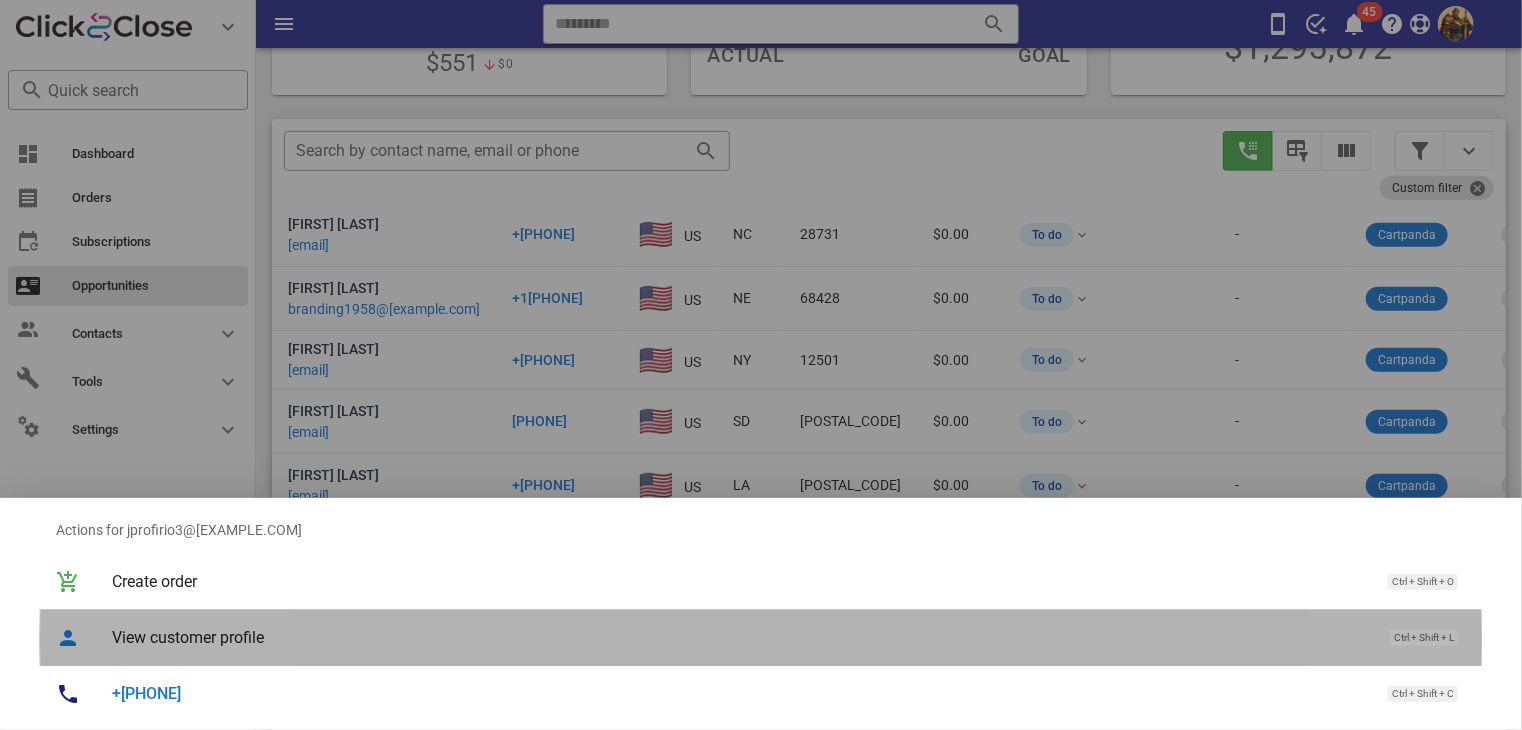 click on "View customer profile" at bounding box center (741, 637) 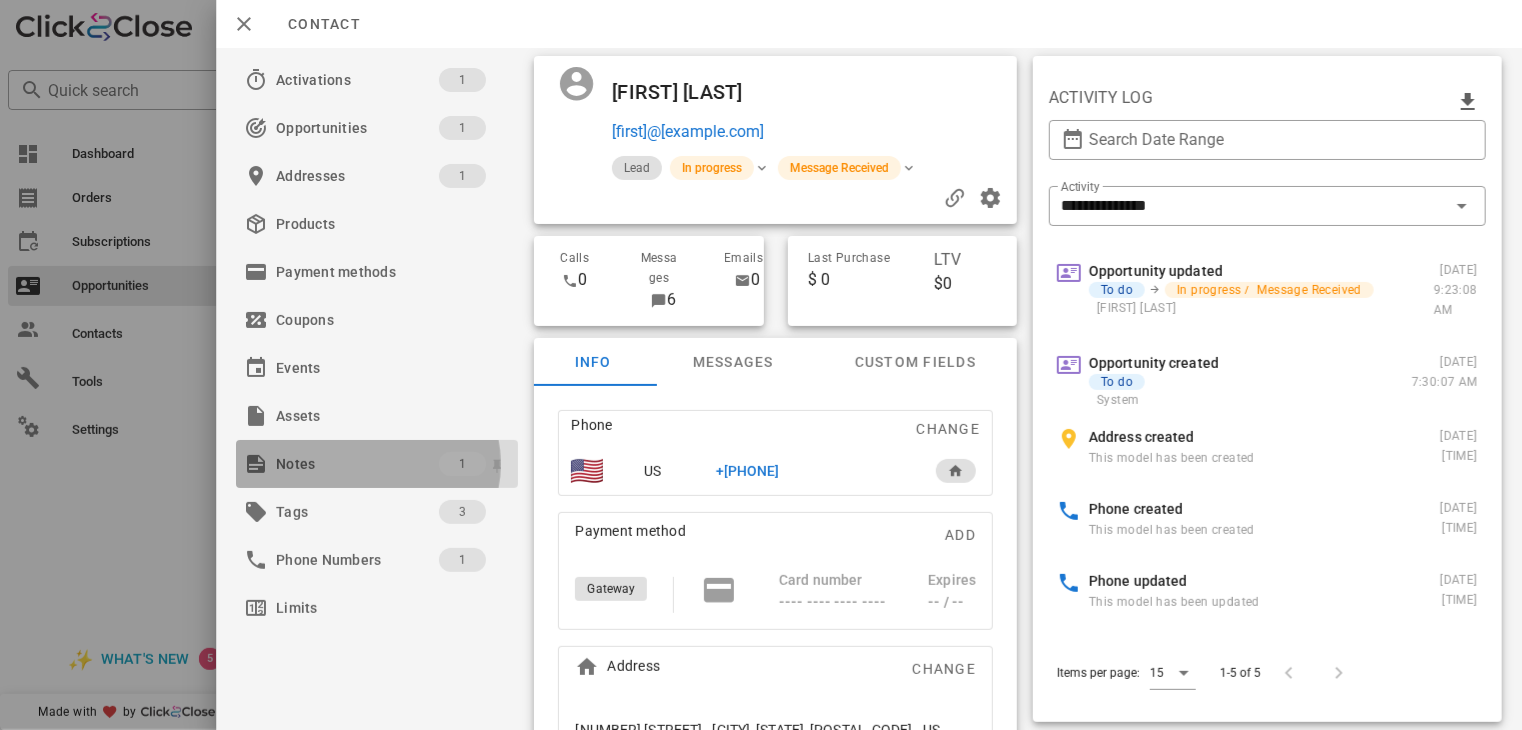 click on "Notes" at bounding box center [357, 464] 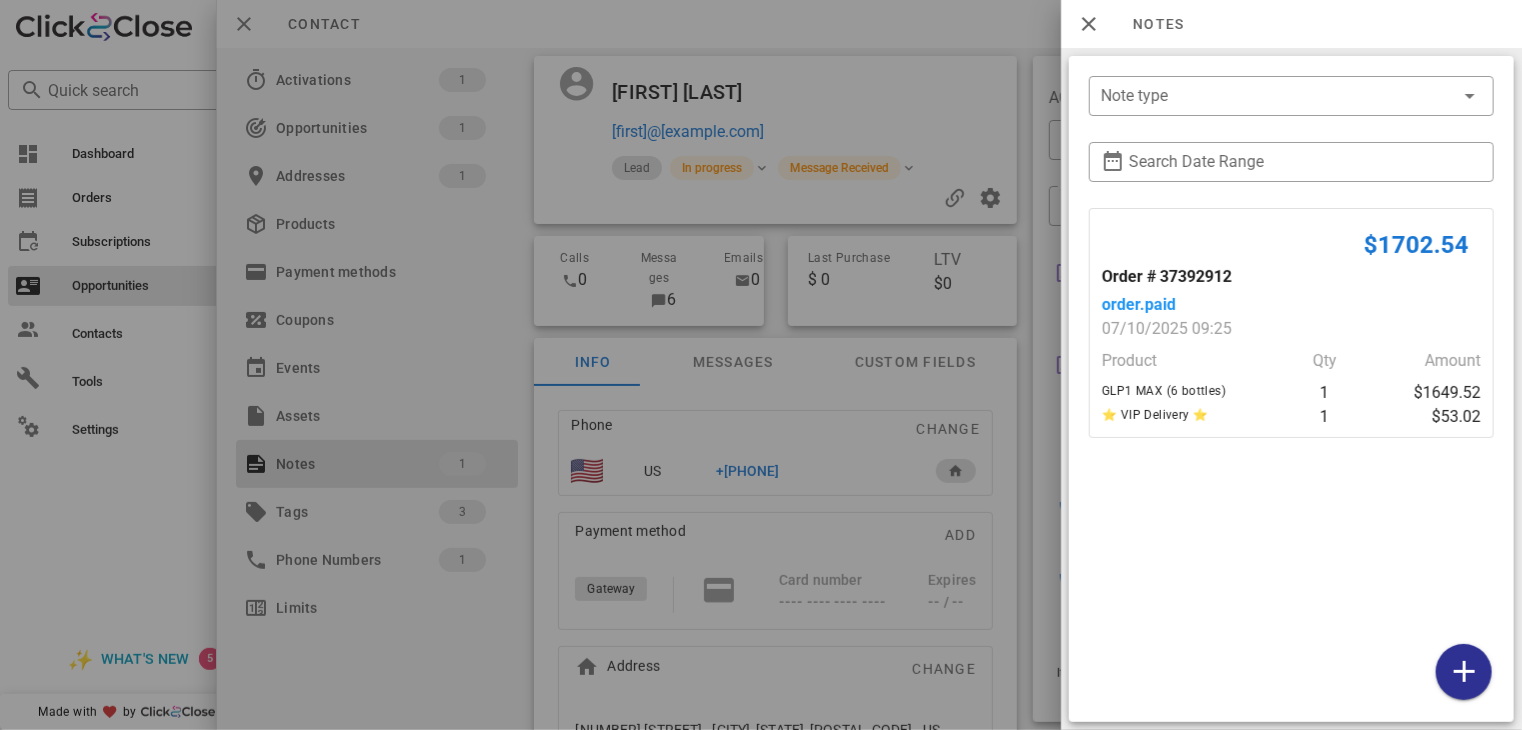 click at bounding box center [761, 365] 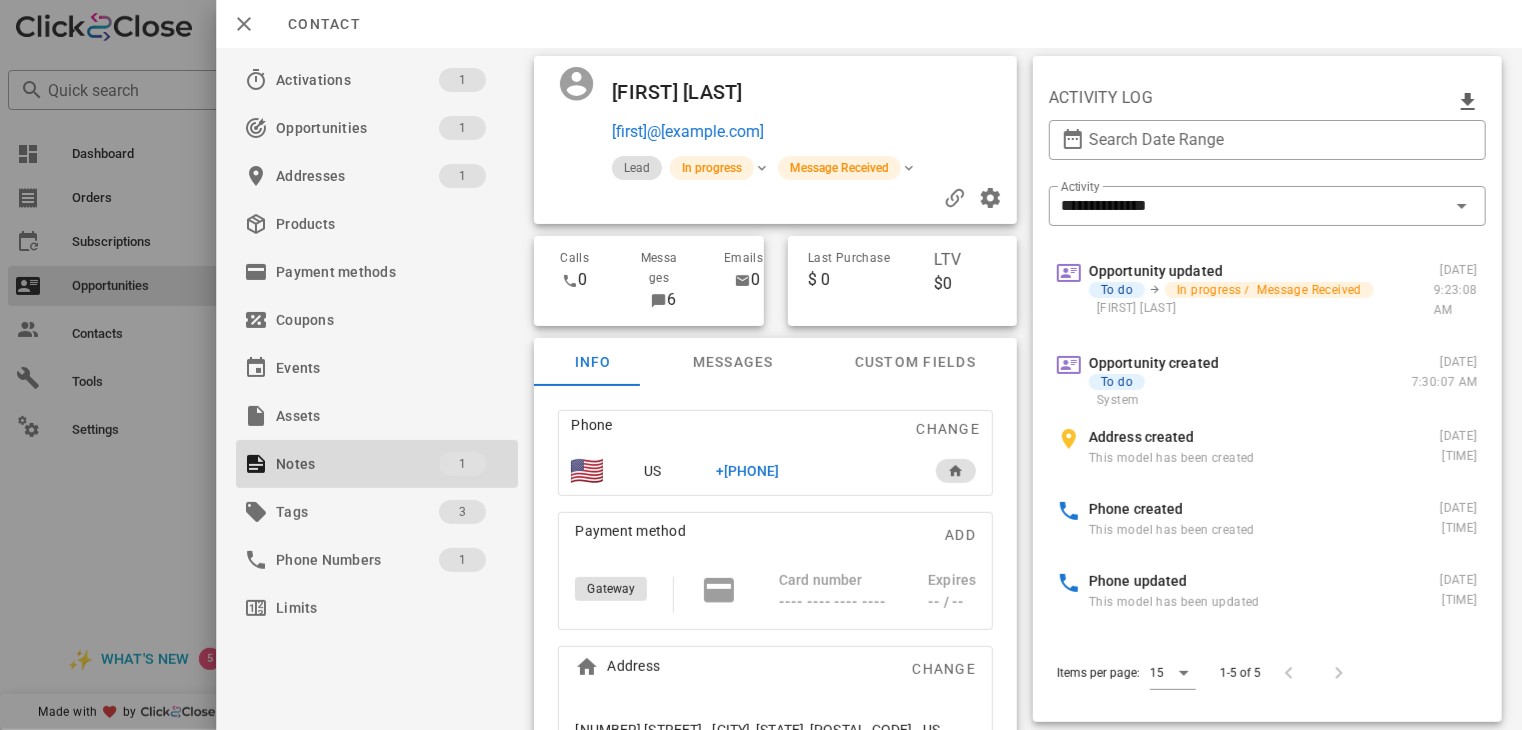 click on "+[PHONE]" at bounding box center (748, 471) 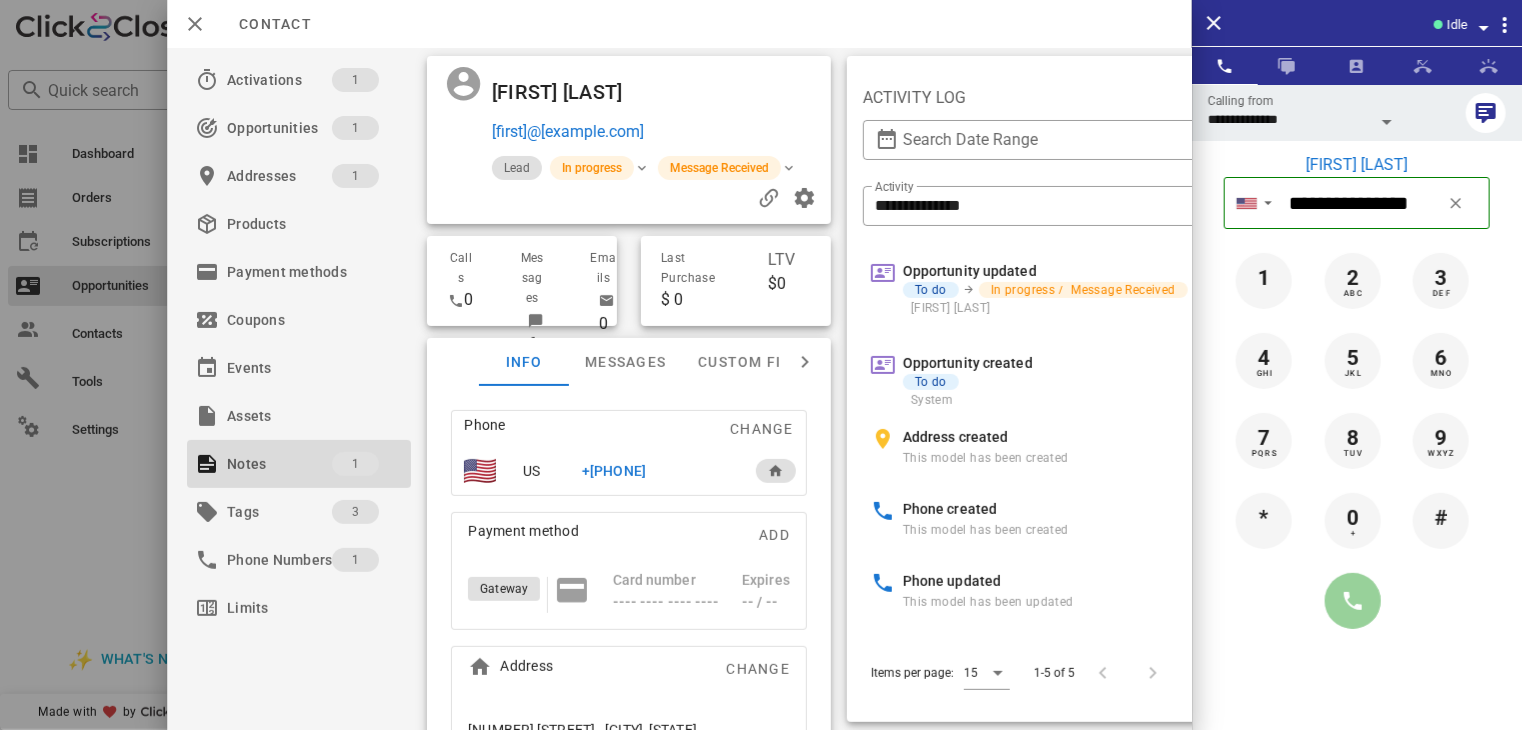 click at bounding box center (1353, 601) 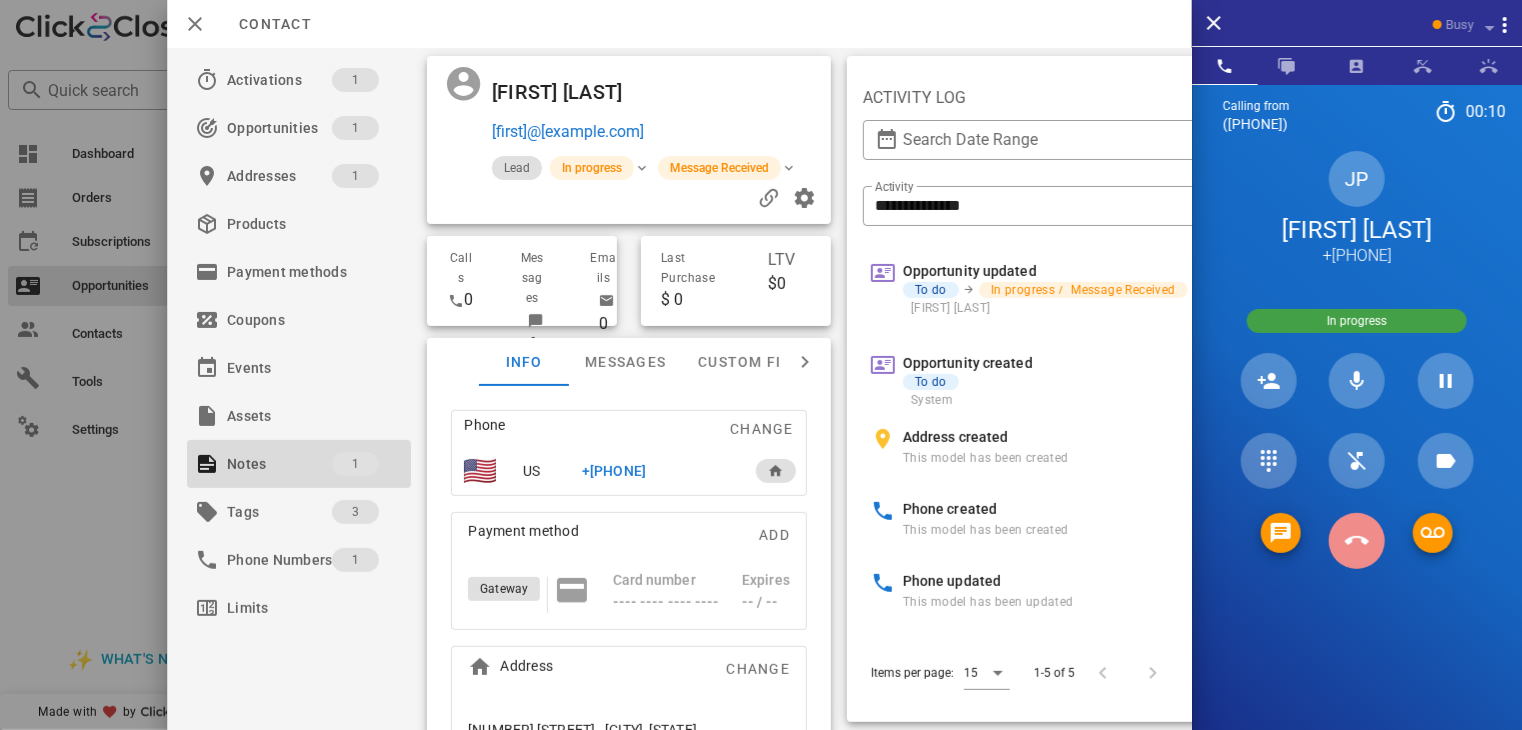 click at bounding box center [1357, 541] 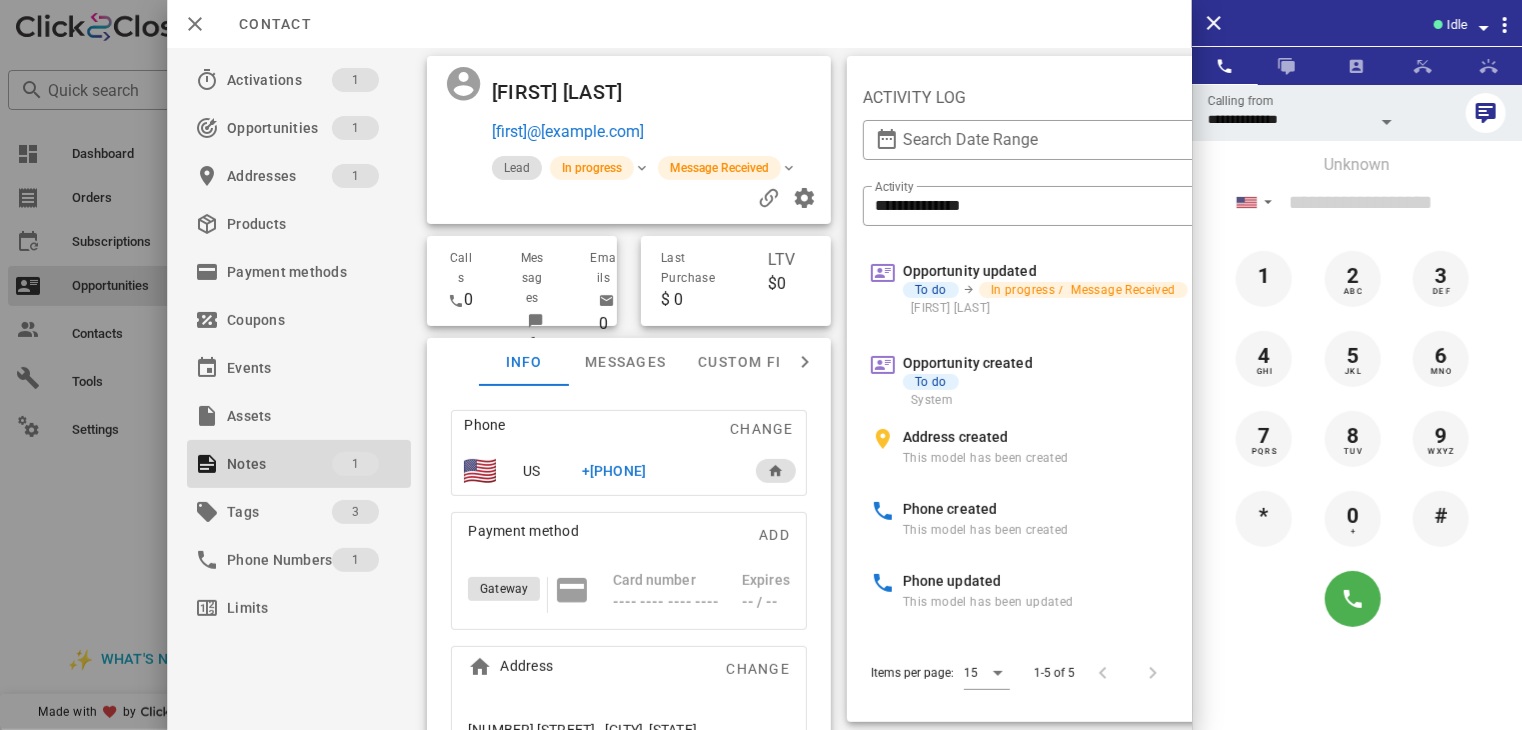click at bounding box center (761, 365) 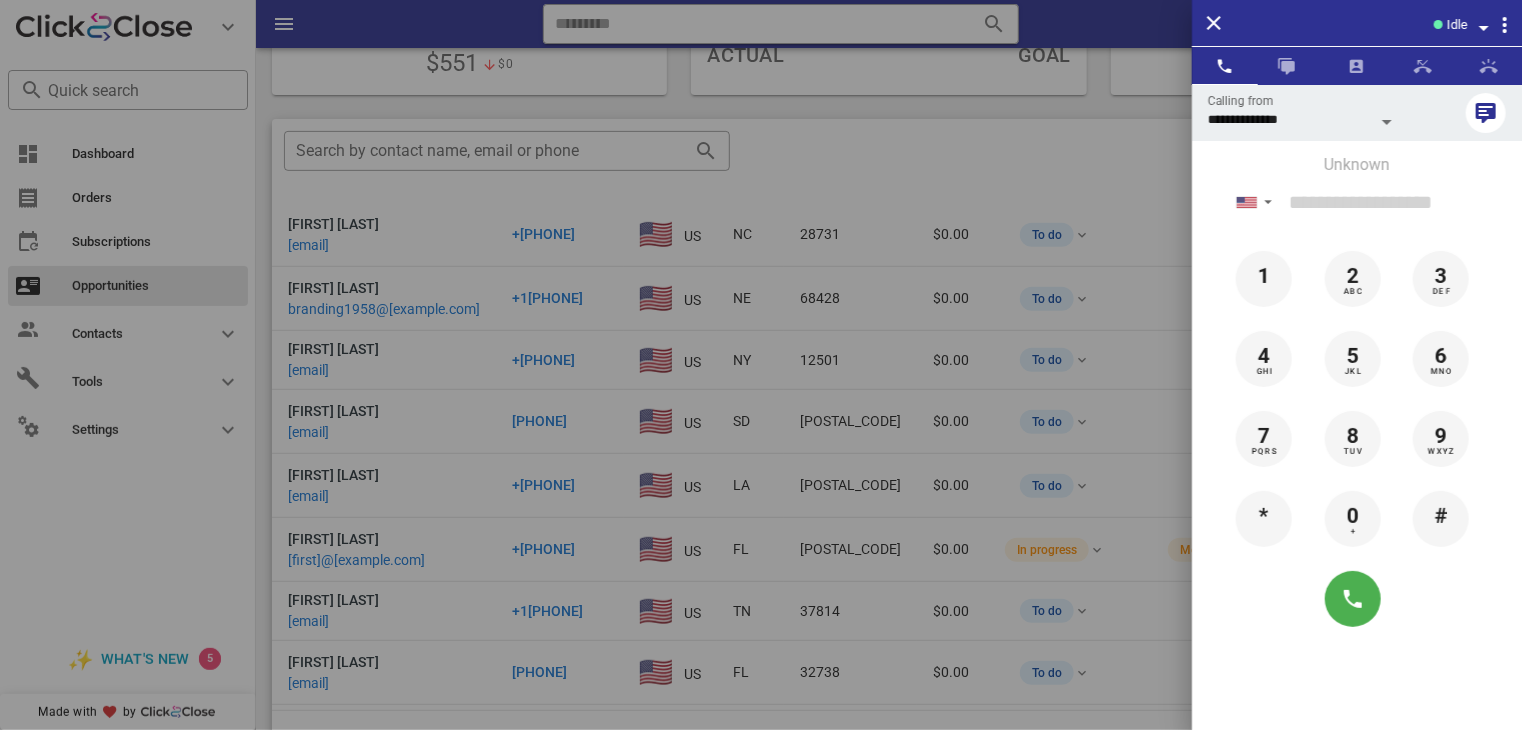 click at bounding box center [761, 365] 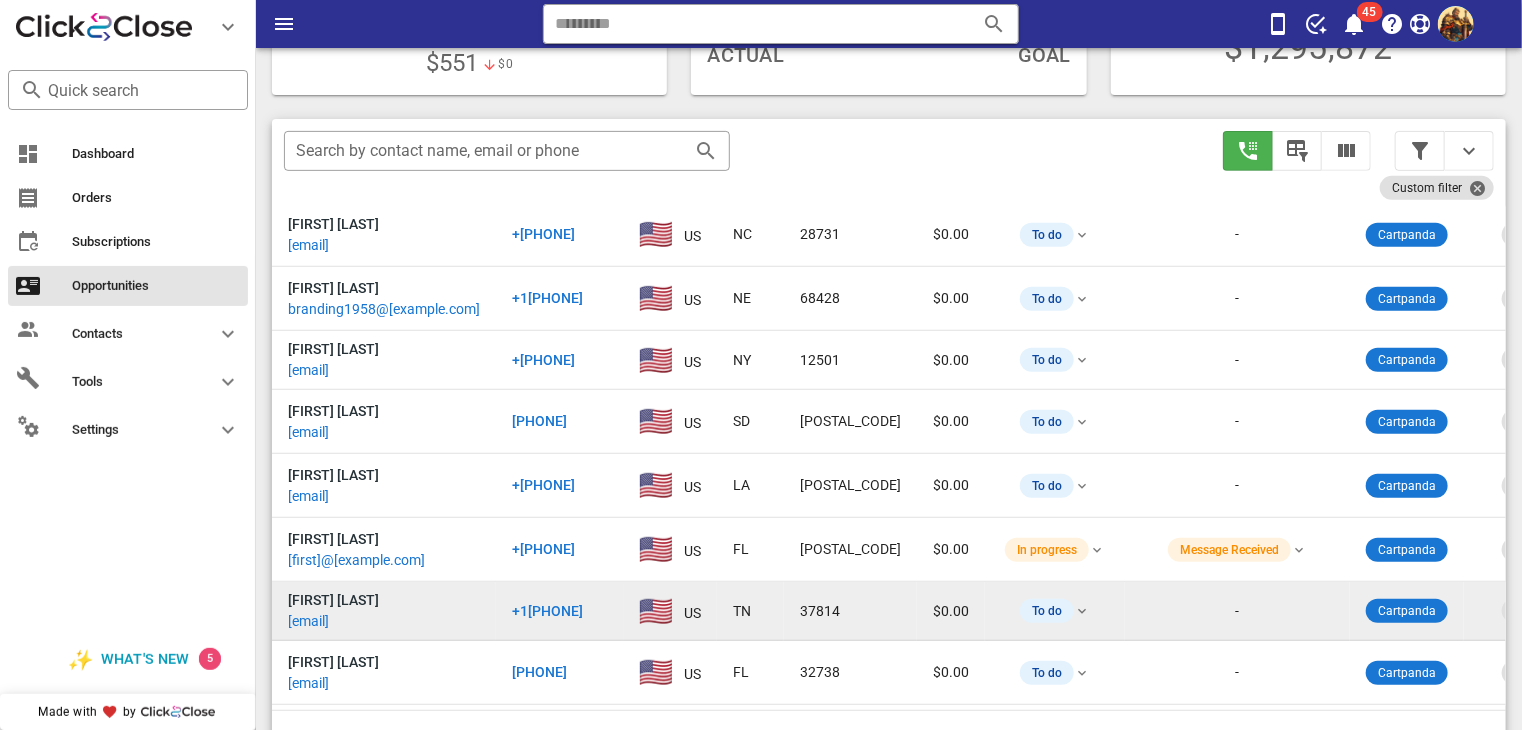 click on "[EMAIL]" at bounding box center [308, 621] 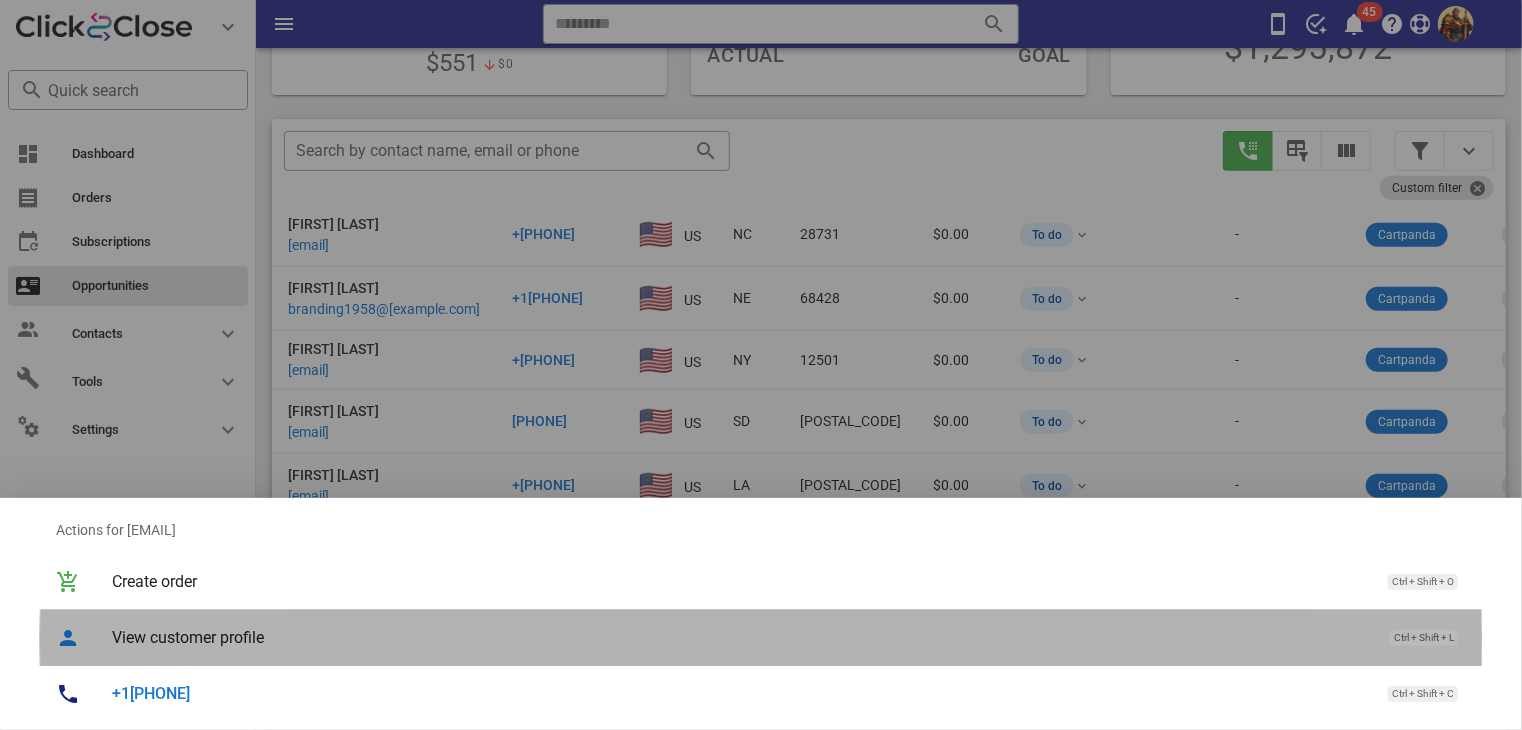 click on "View customer profile" at bounding box center (741, 637) 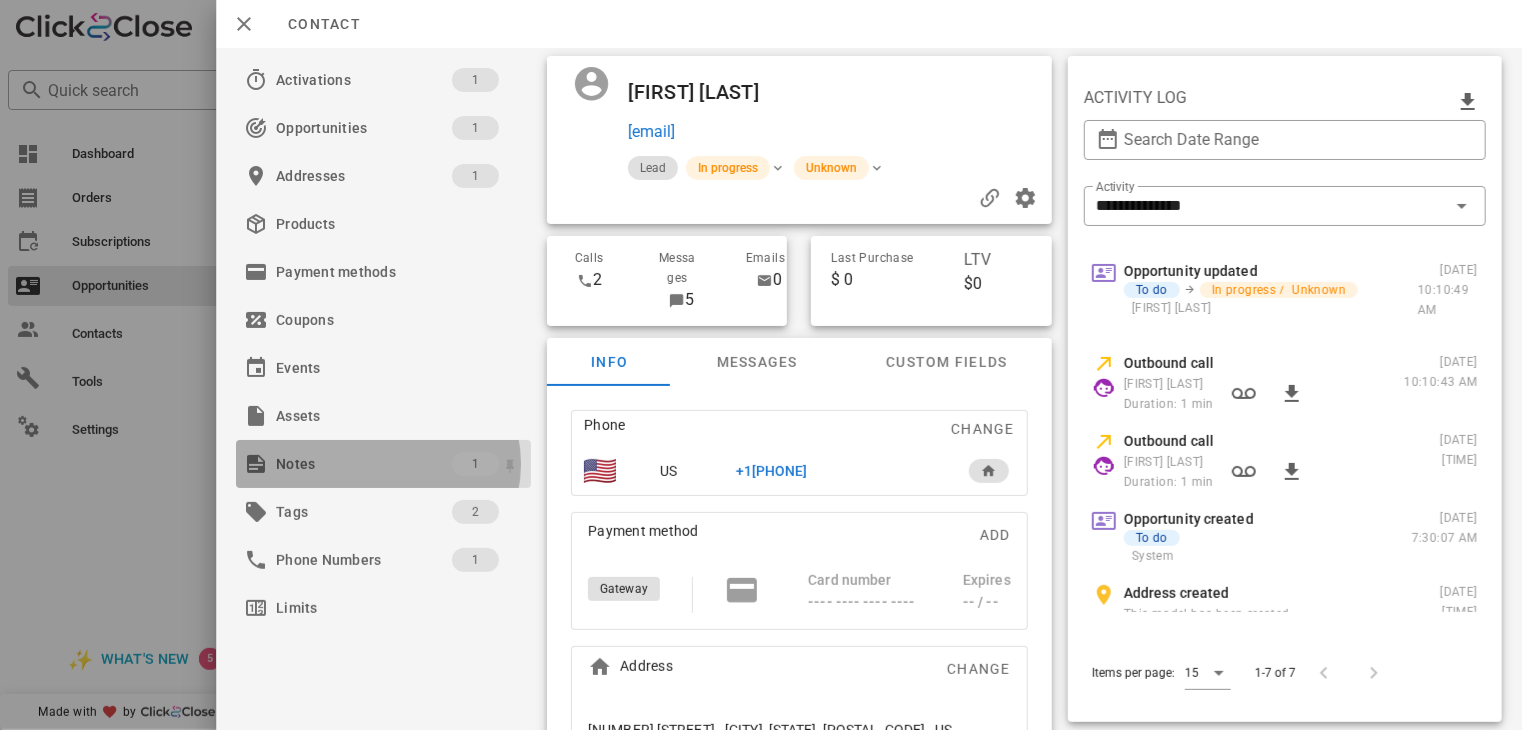 click on "Notes" at bounding box center [364, 464] 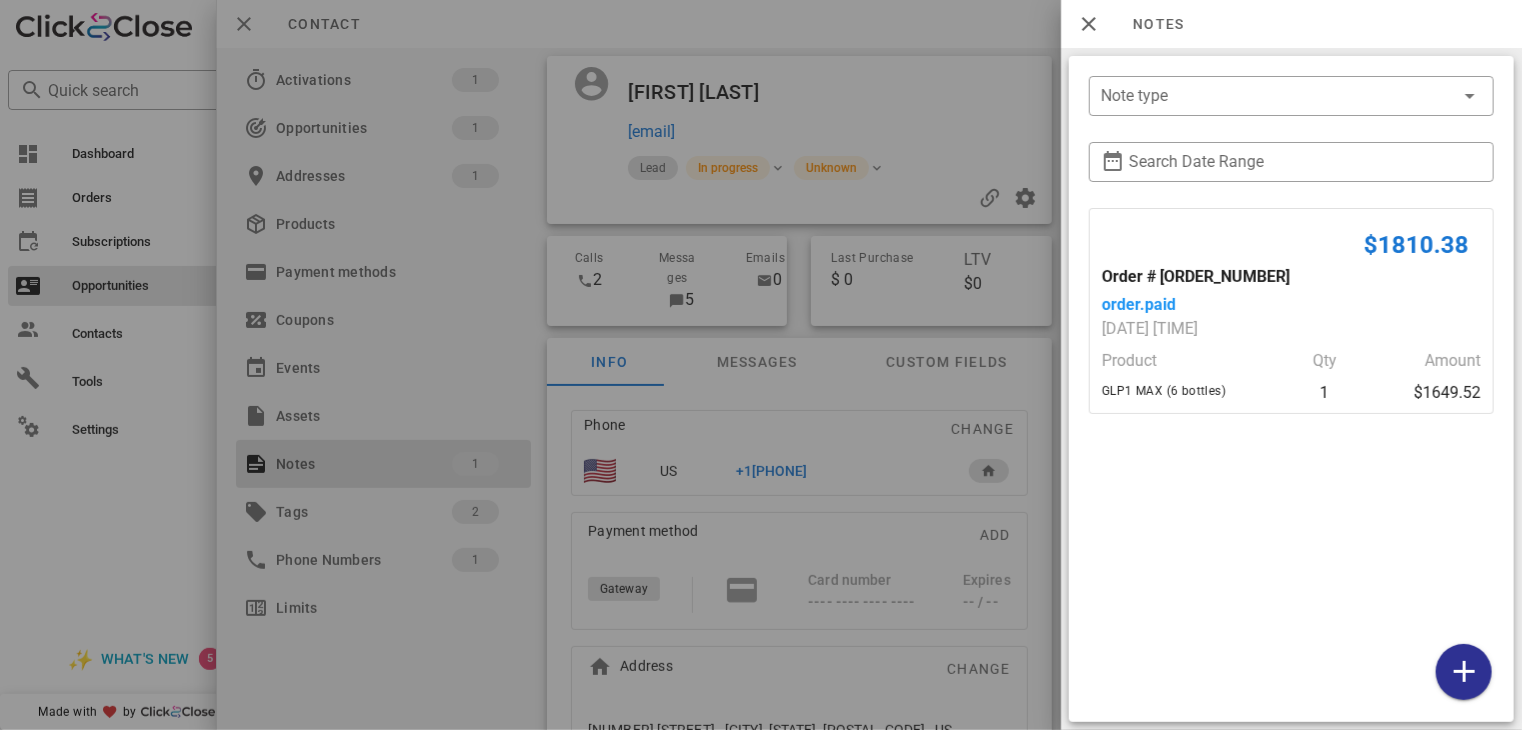 click at bounding box center (761, 365) 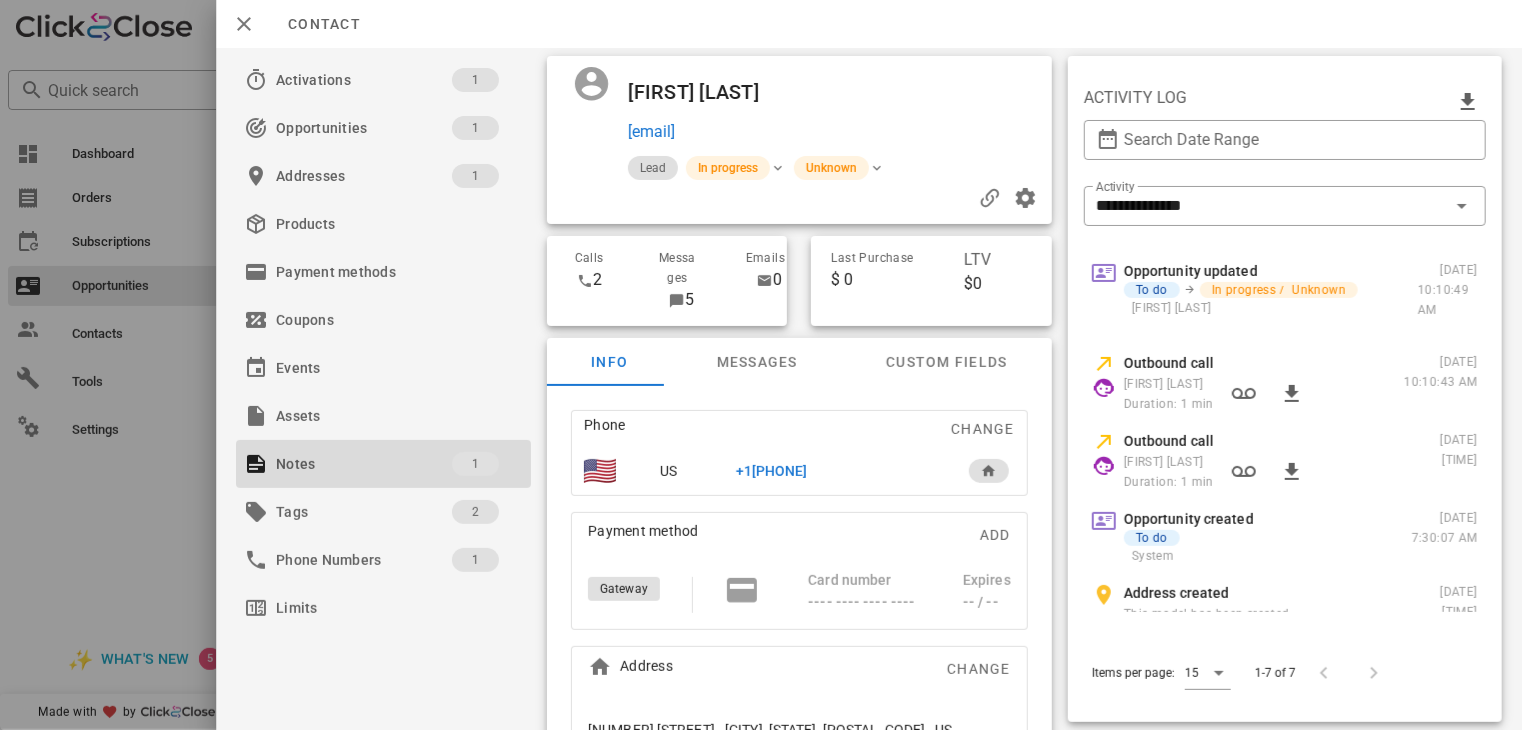 click on "+1[PHONE]" at bounding box center (772, 471) 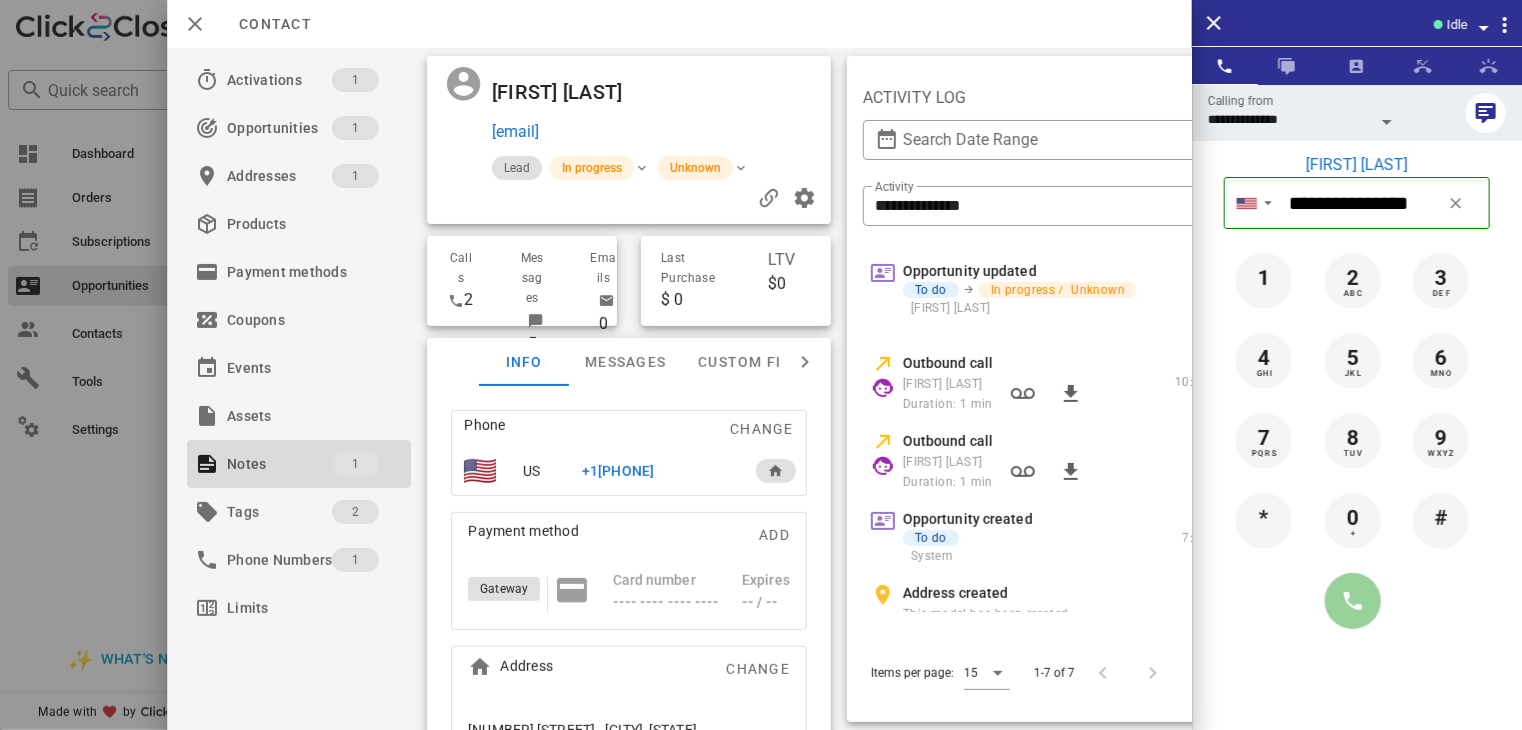 click at bounding box center [1353, 601] 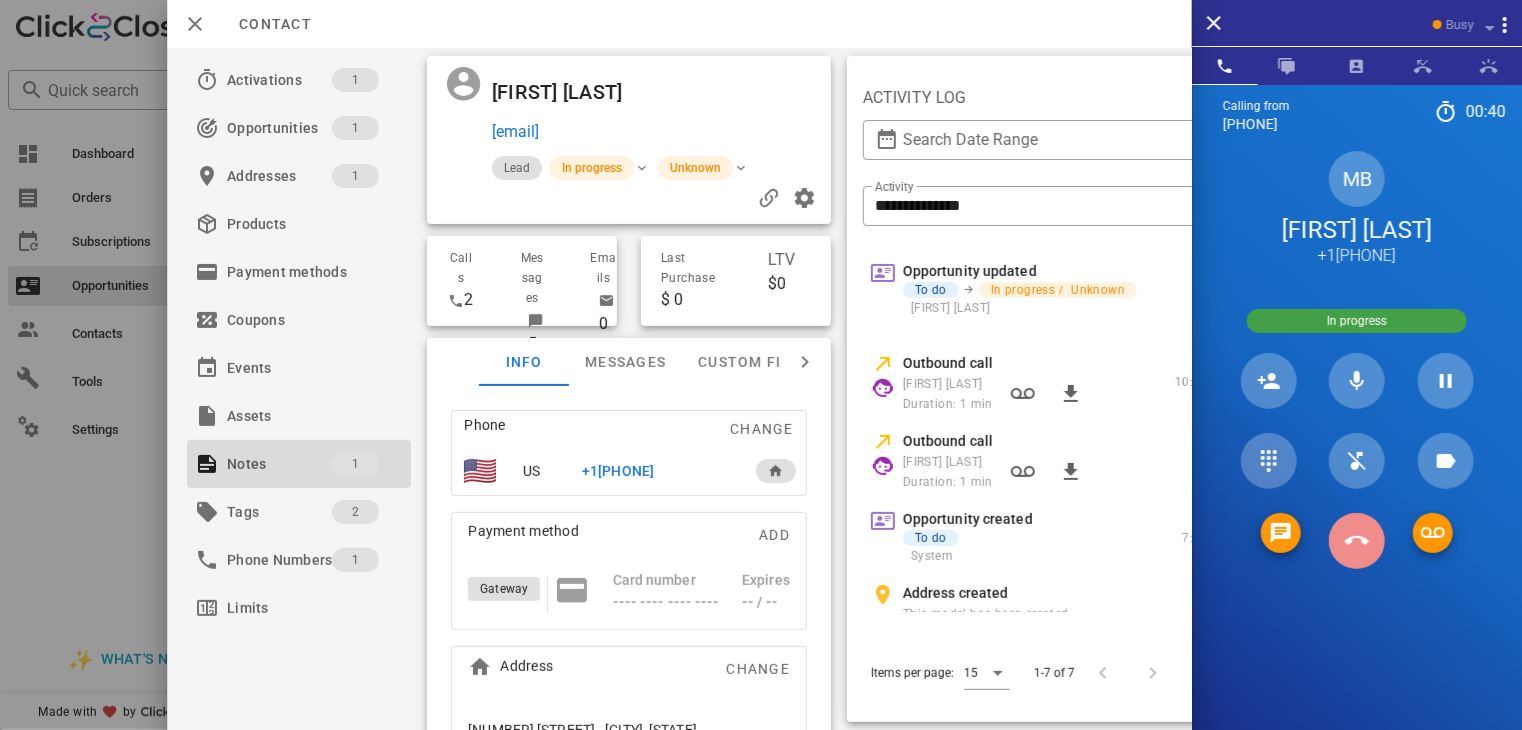 click at bounding box center (1357, 541) 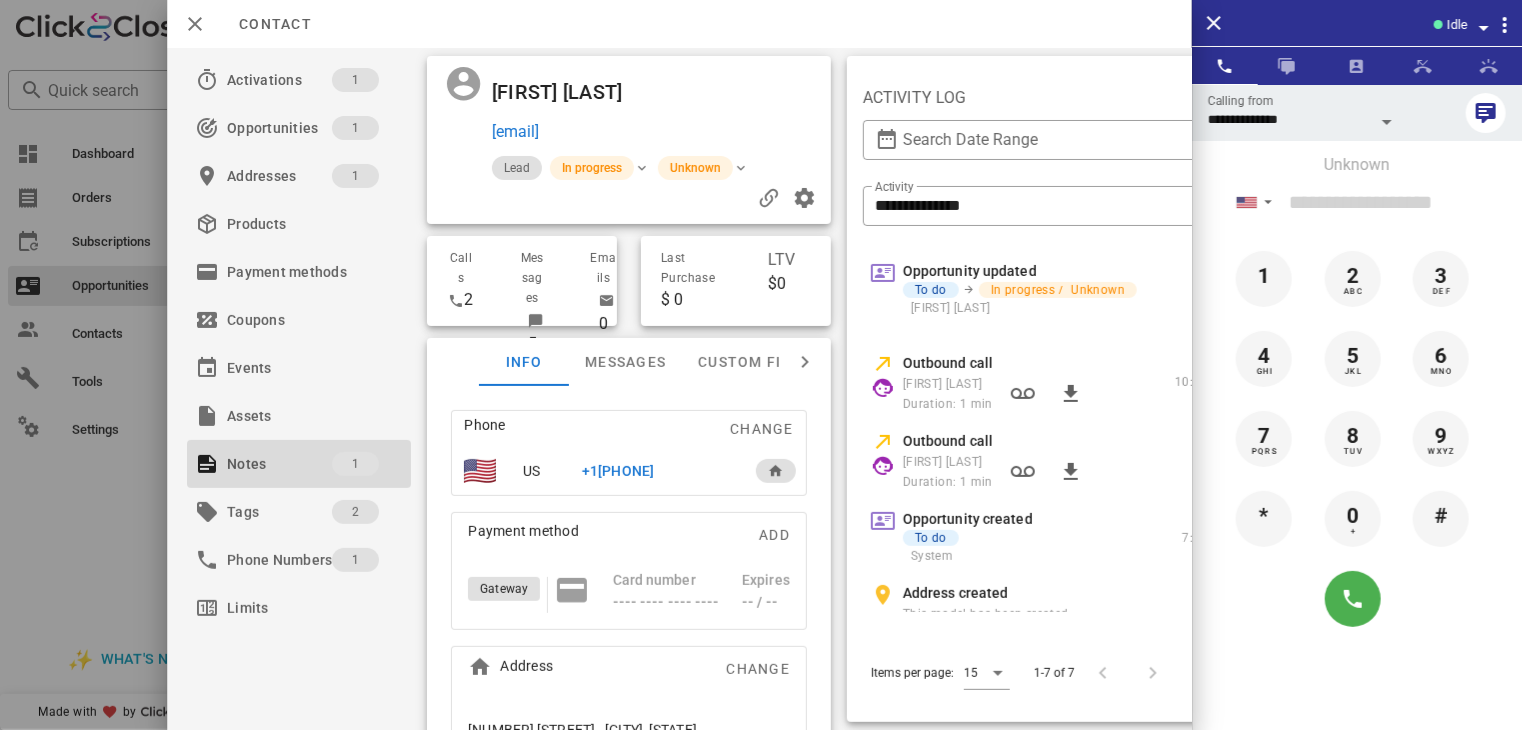 click at bounding box center [761, 365] 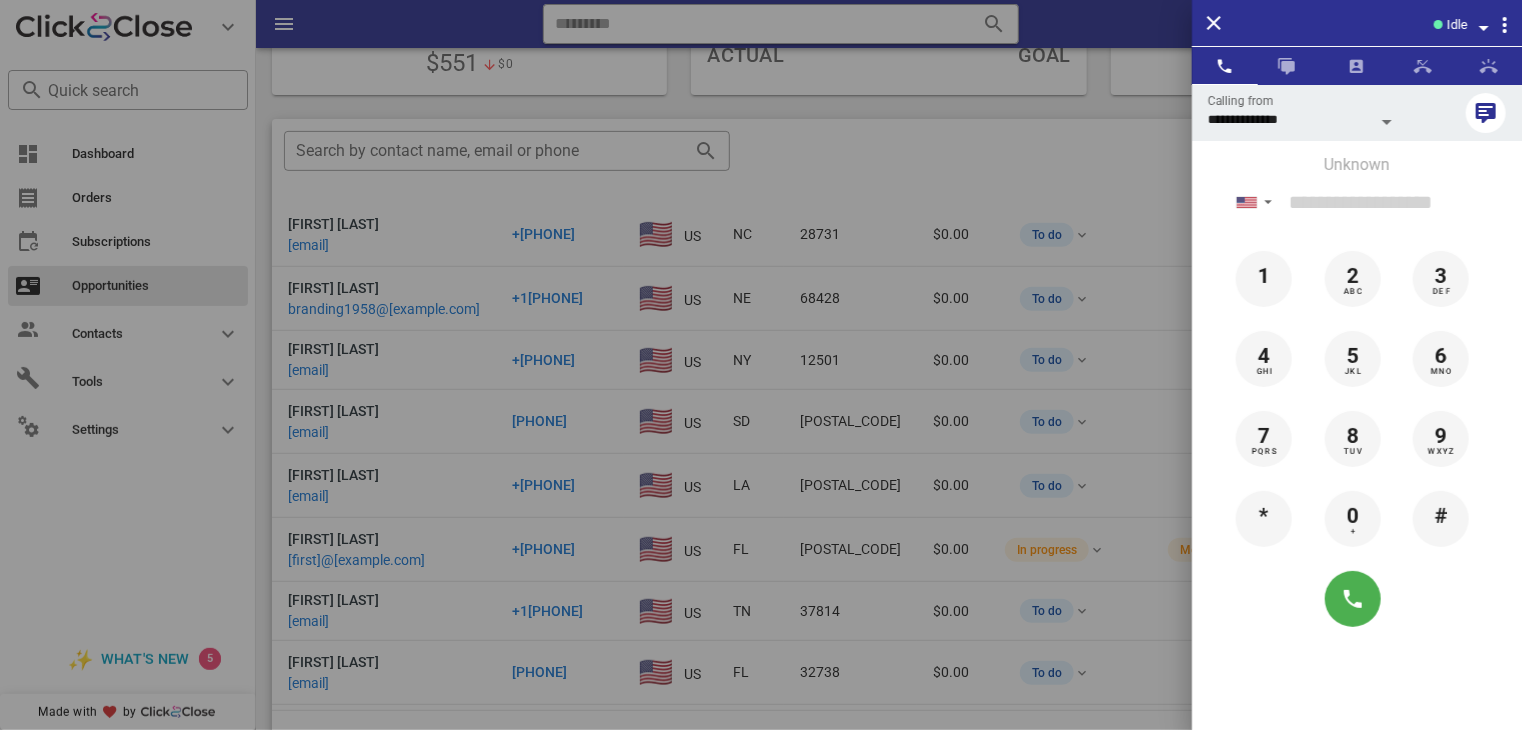 click at bounding box center [761, 365] 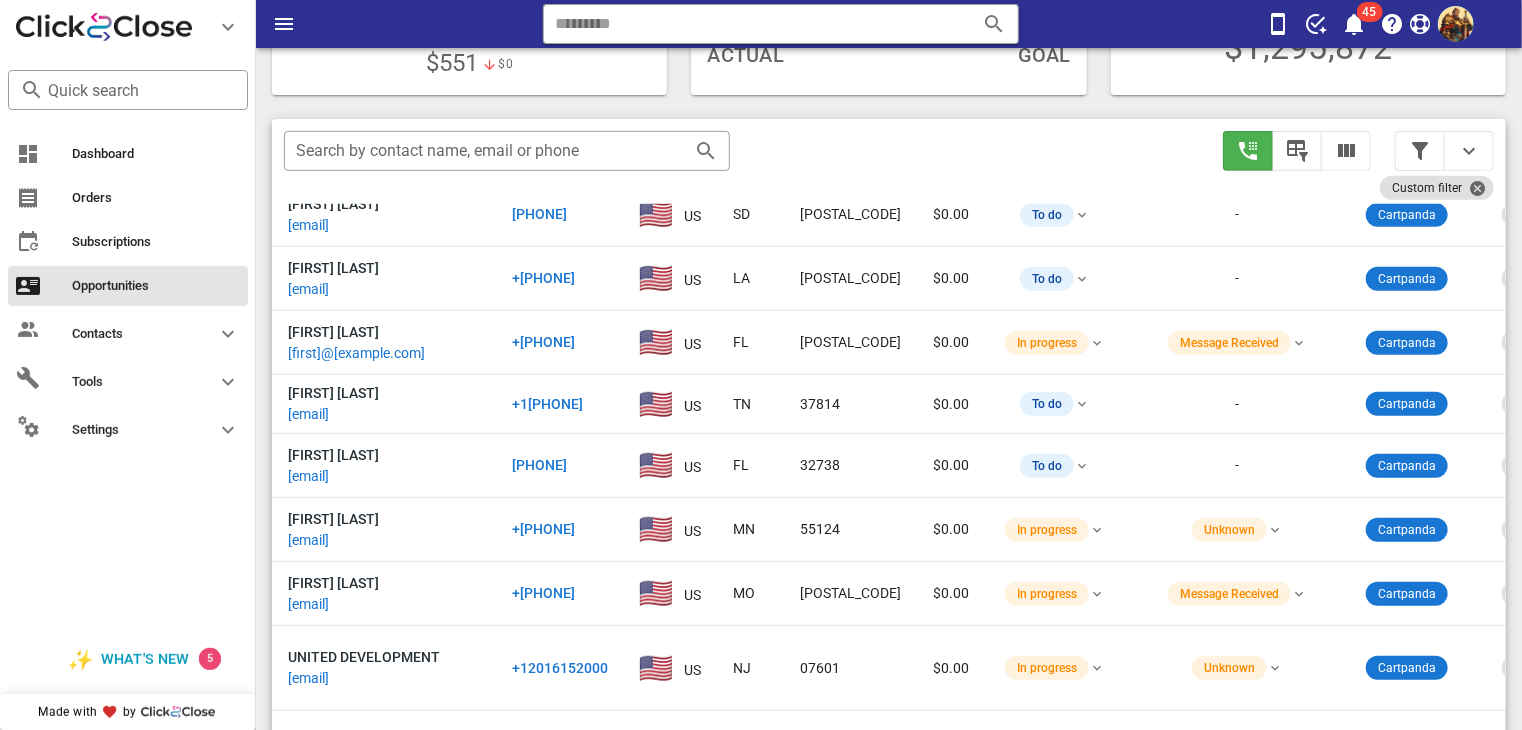 scroll, scrollTop: 464, scrollLeft: 0, axis: vertical 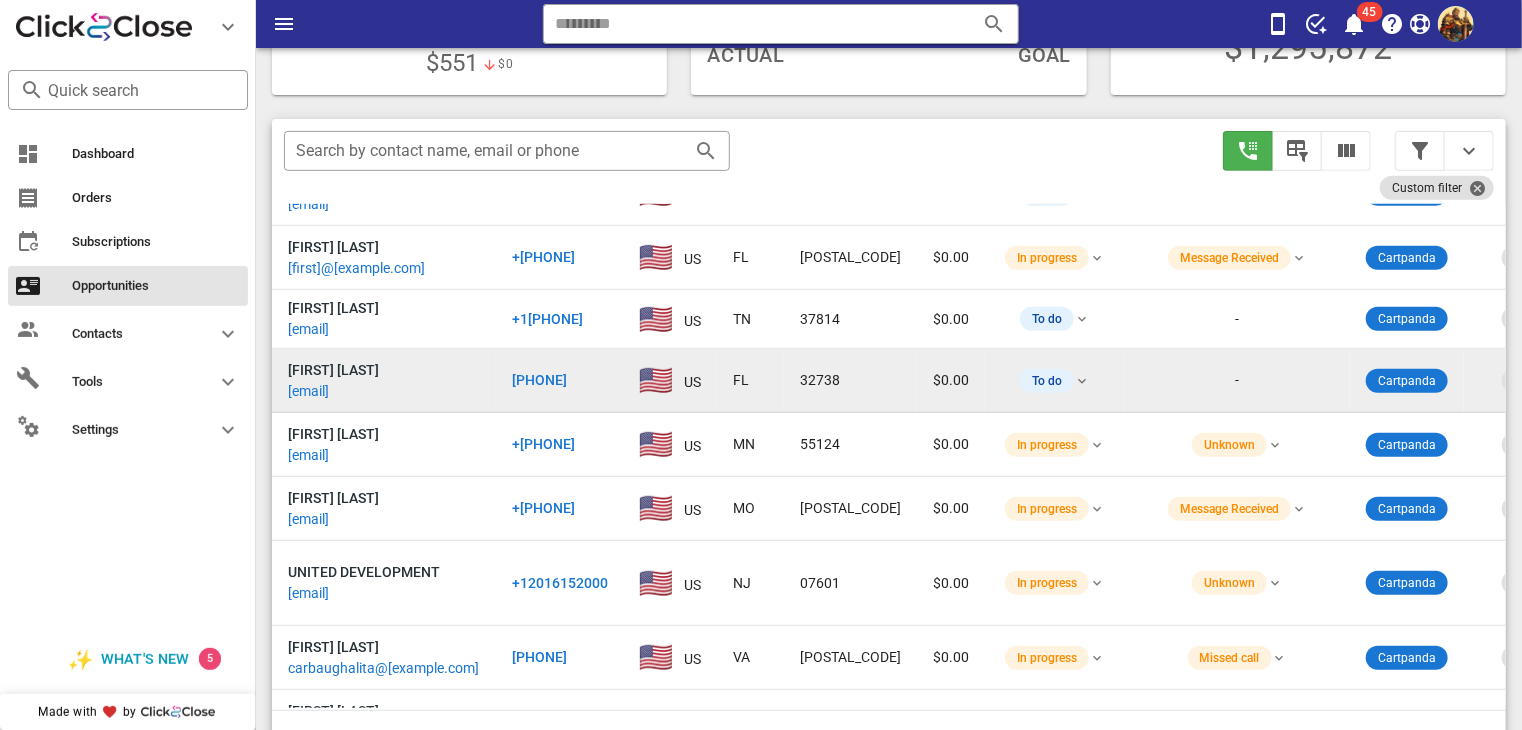 click on "[EMAIL]" at bounding box center [308, 391] 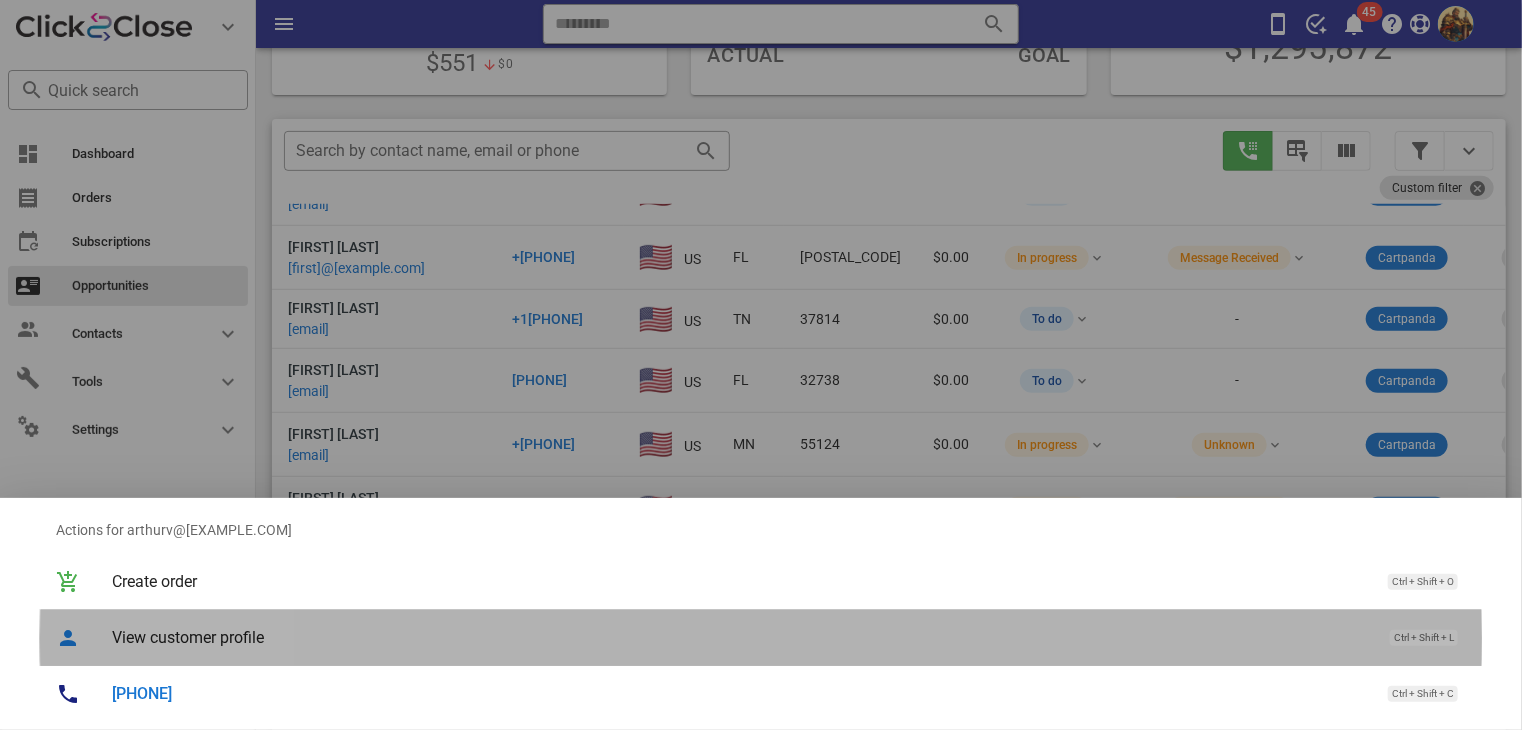 click on "View customer profile" at bounding box center [741, 637] 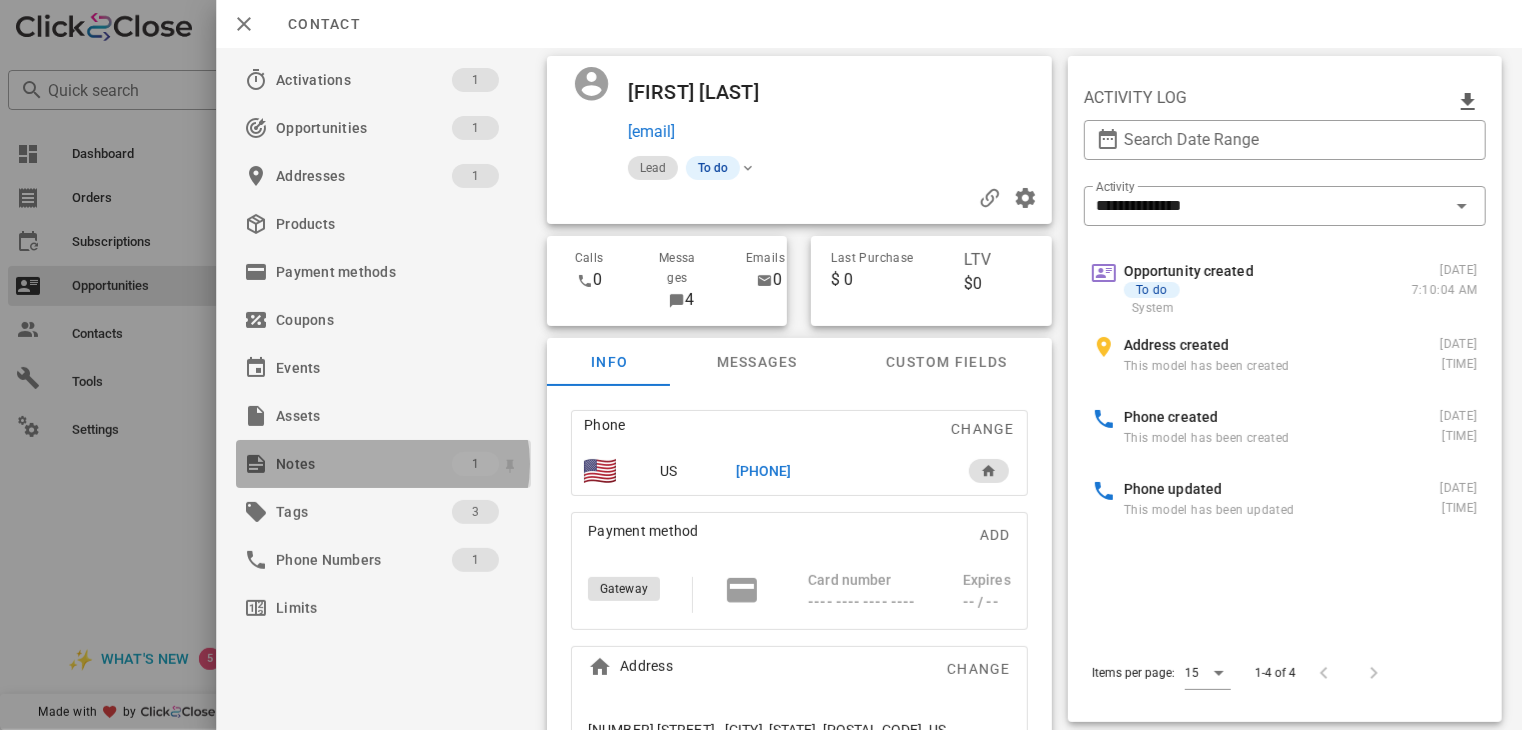 click on "Notes" at bounding box center (364, 464) 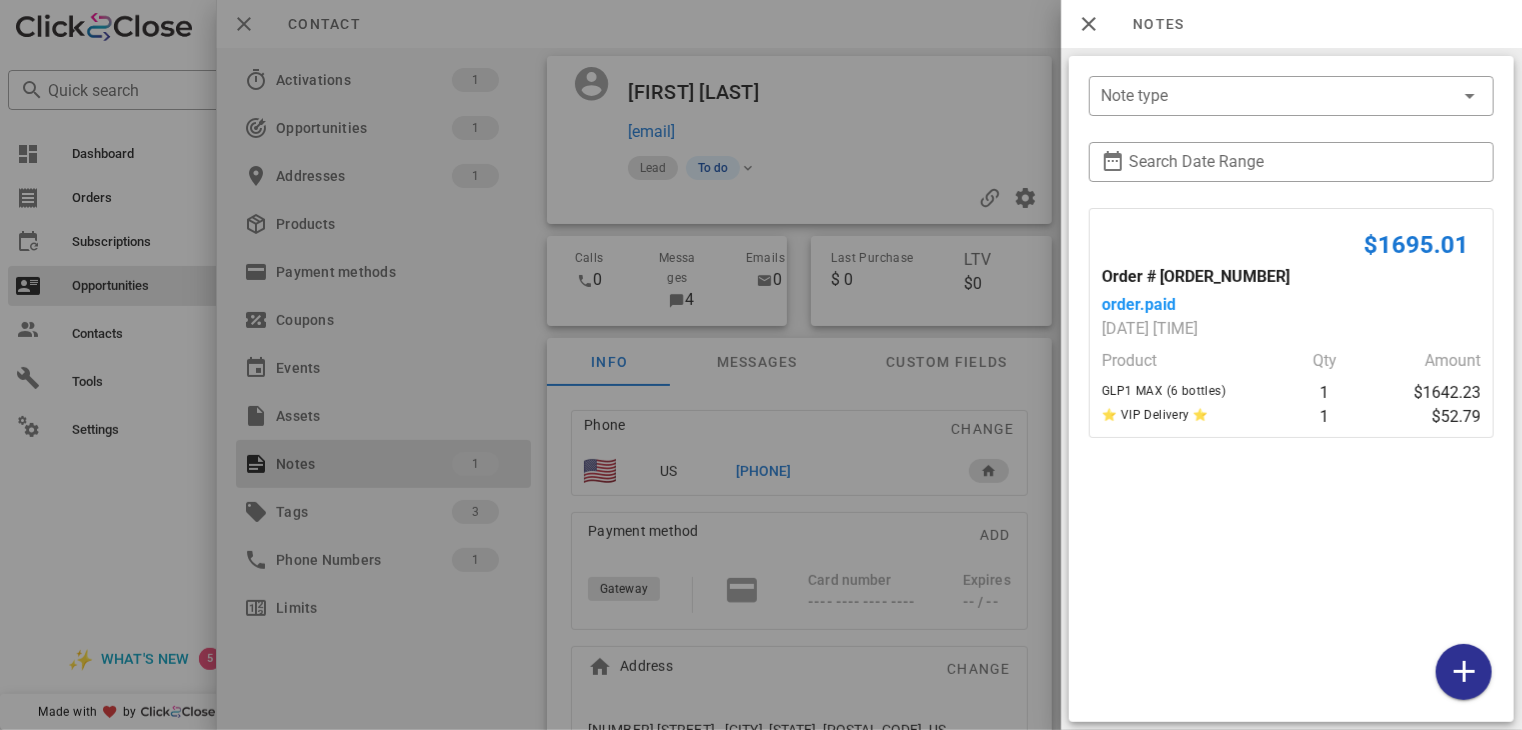 click at bounding box center [761, 365] 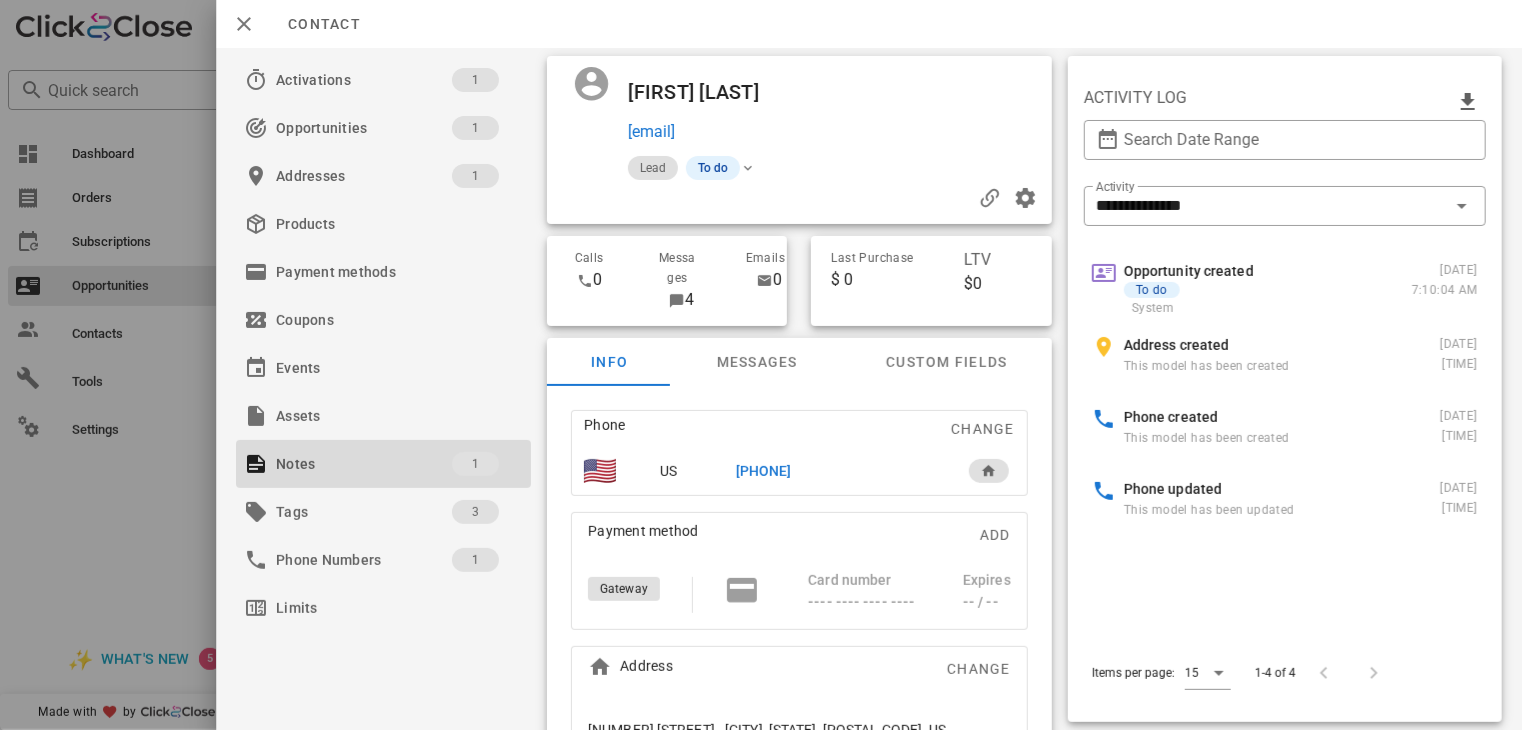 click on "[PHONE]" at bounding box center (764, 471) 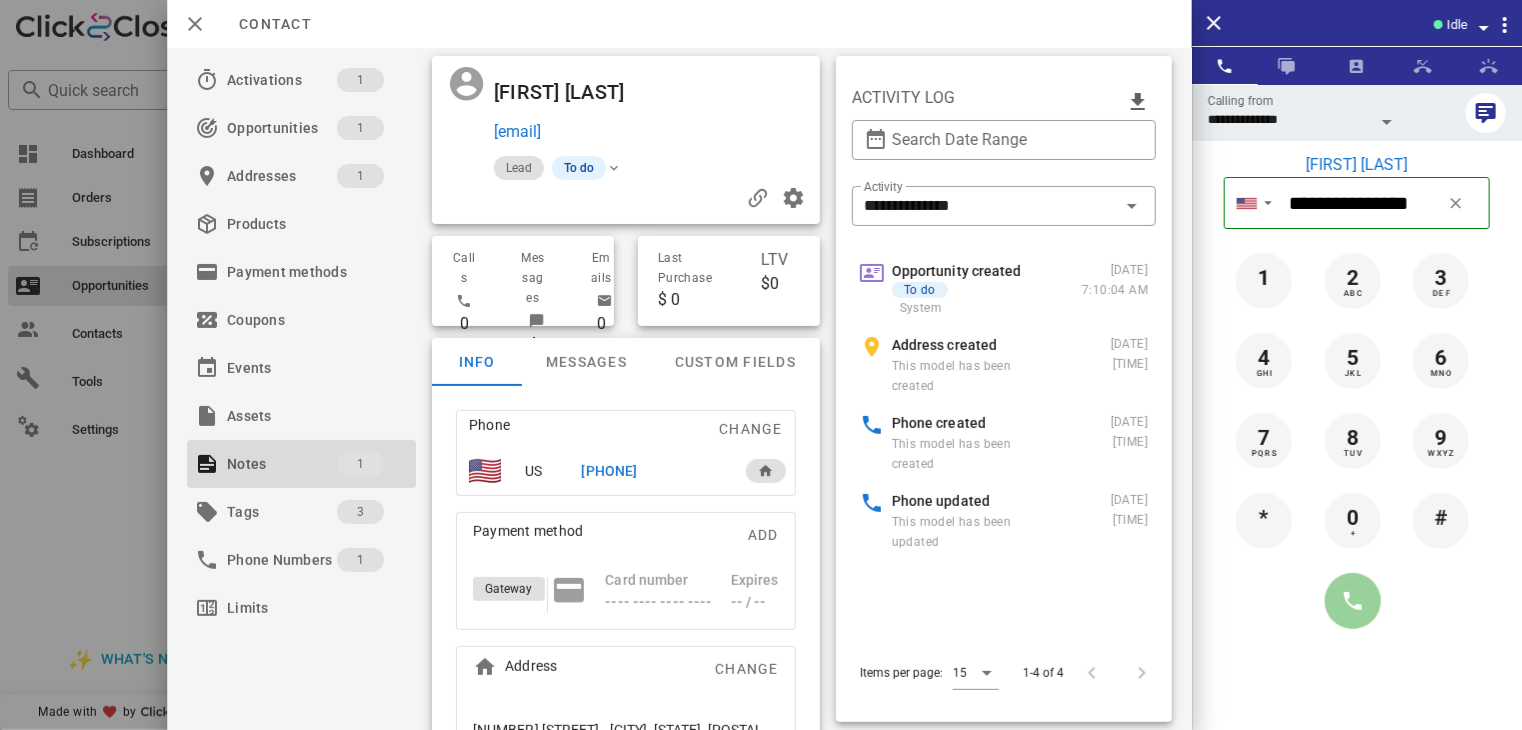 click at bounding box center (1353, 601) 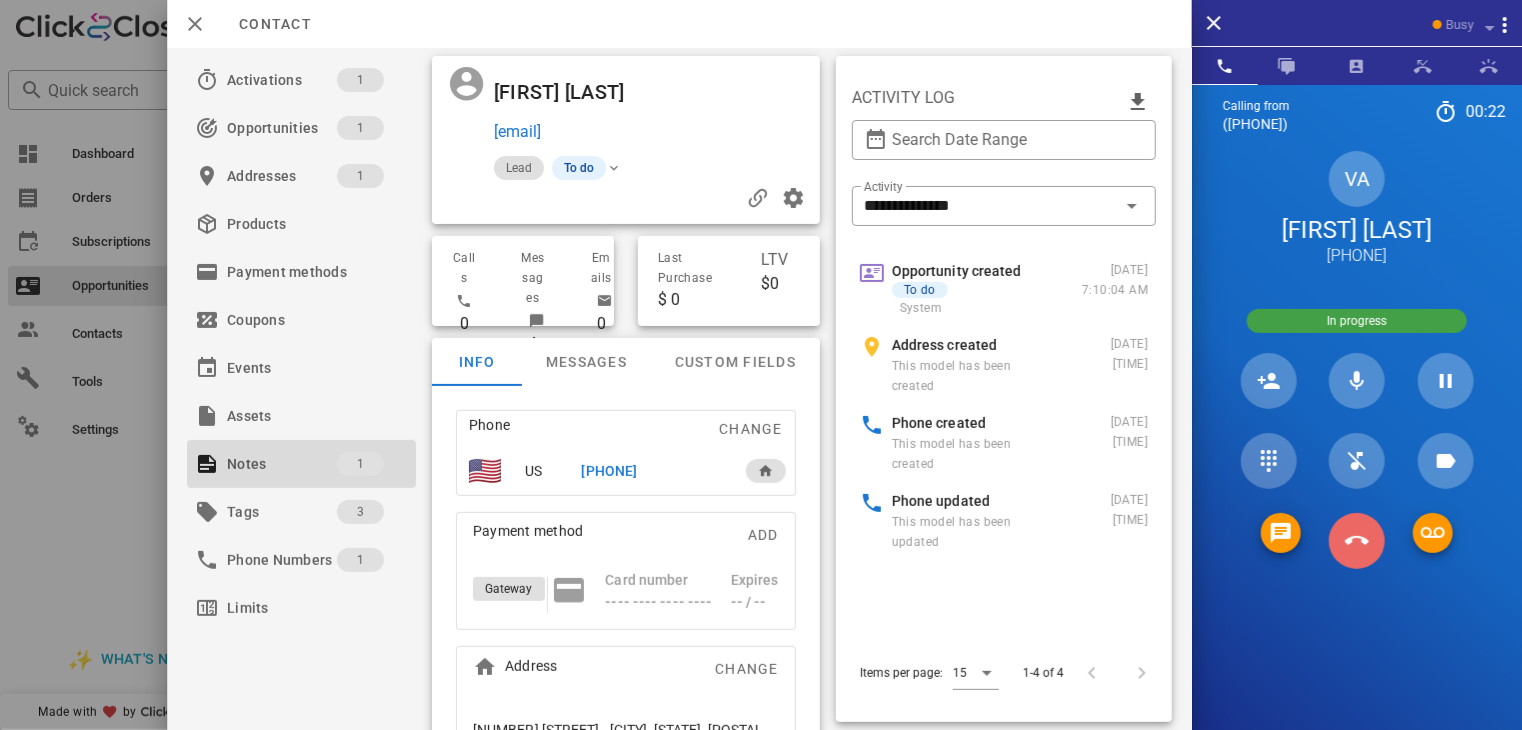 click at bounding box center [1357, 541] 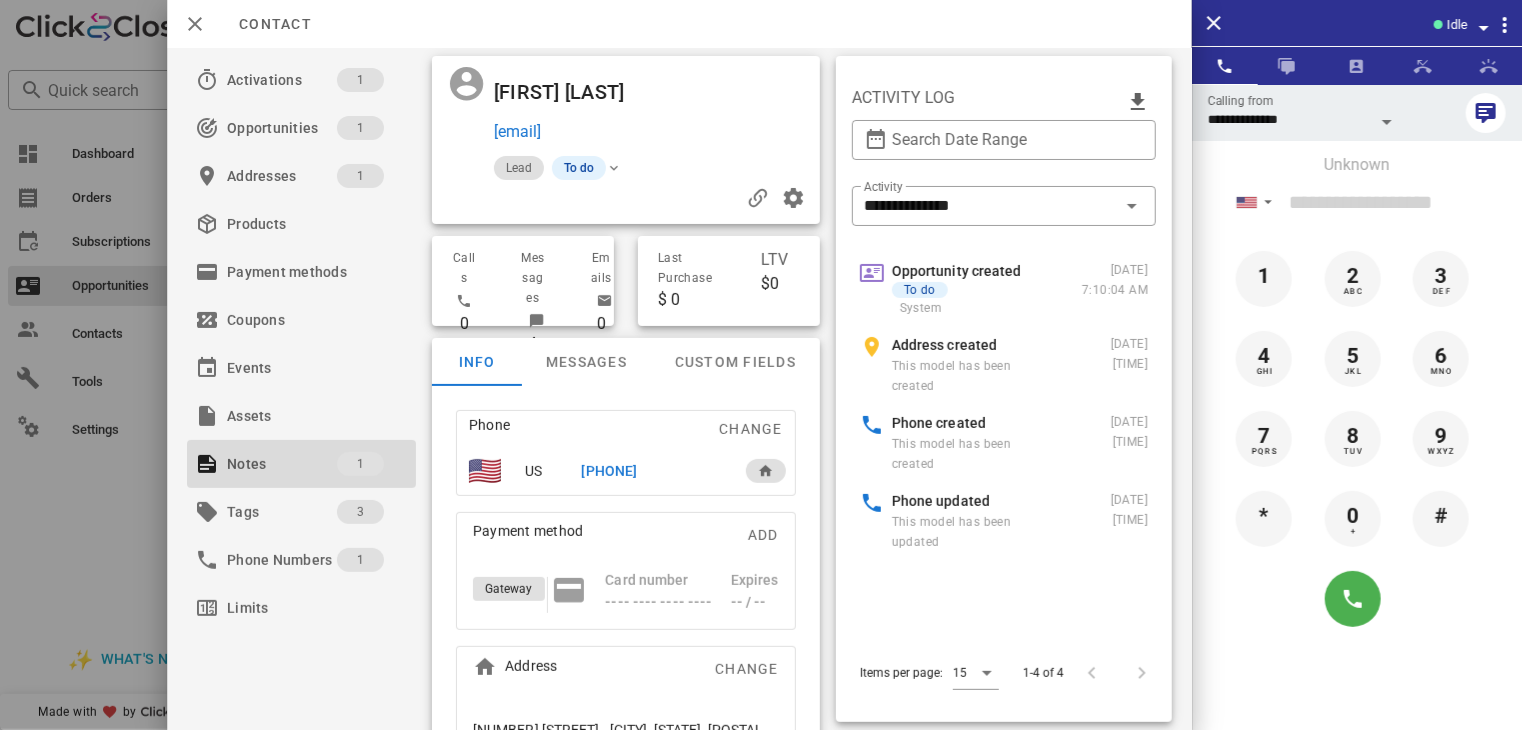 click at bounding box center (761, 365) 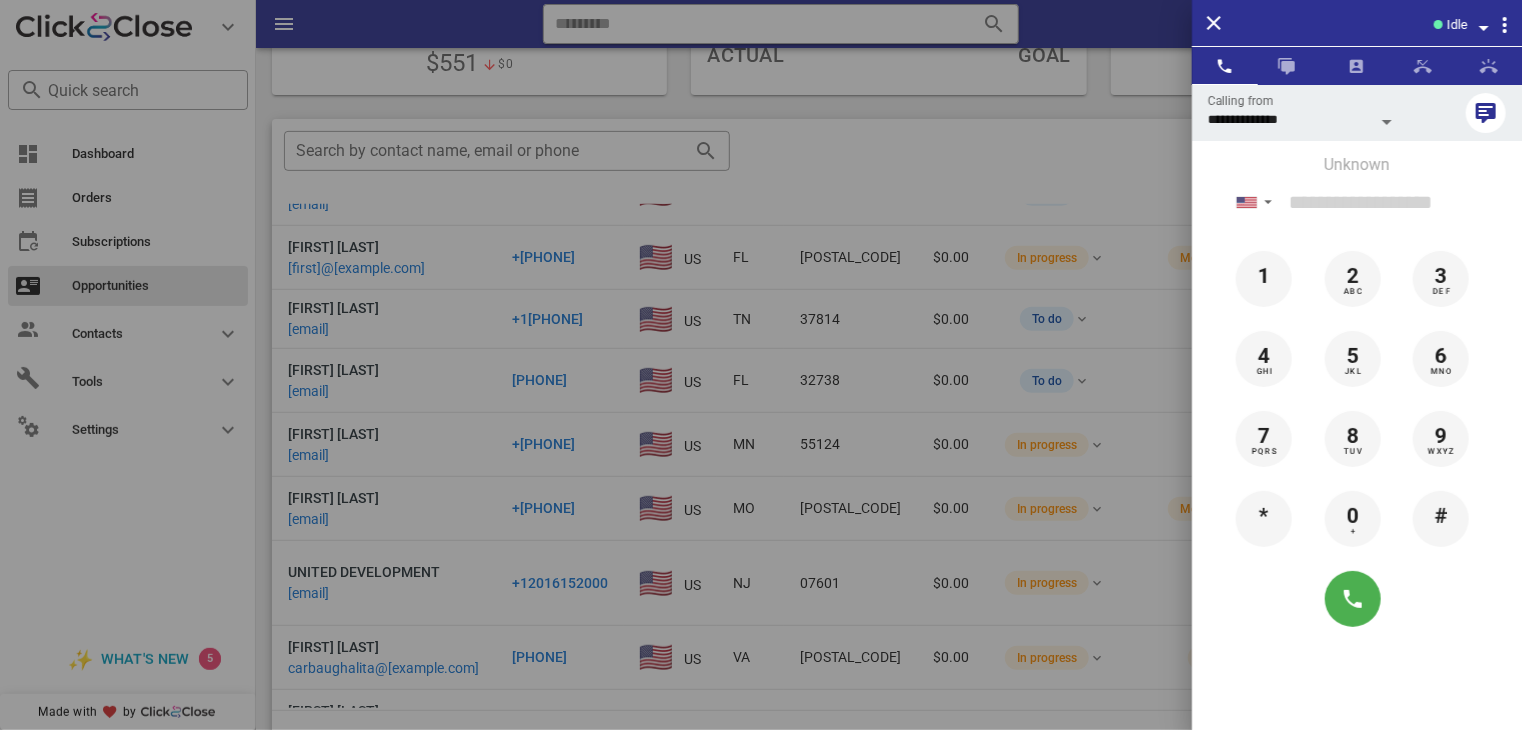 click at bounding box center [761, 365] 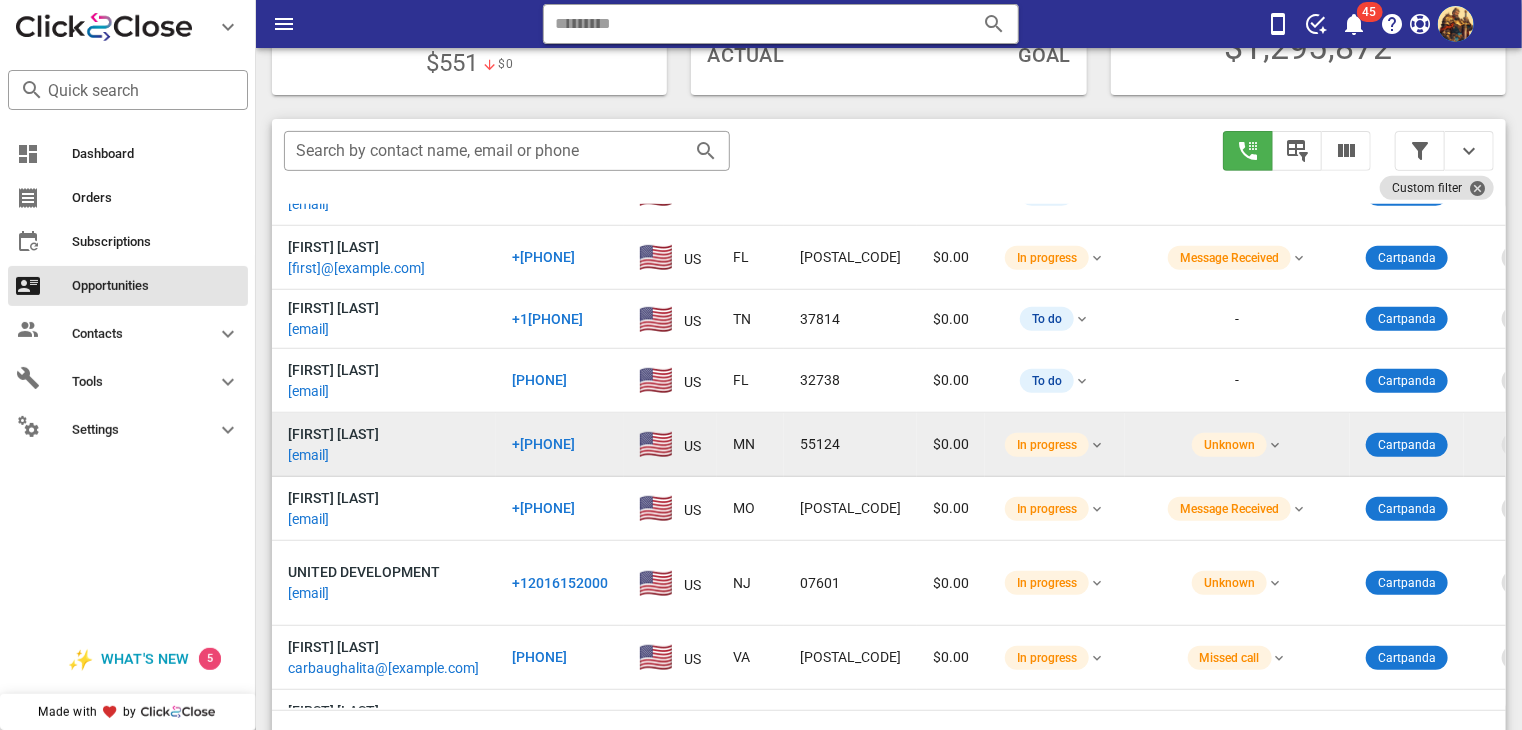 click on "[FIRST] [LAST] [FIRST]@[EXAMPLE.COM]" at bounding box center (384, 445) 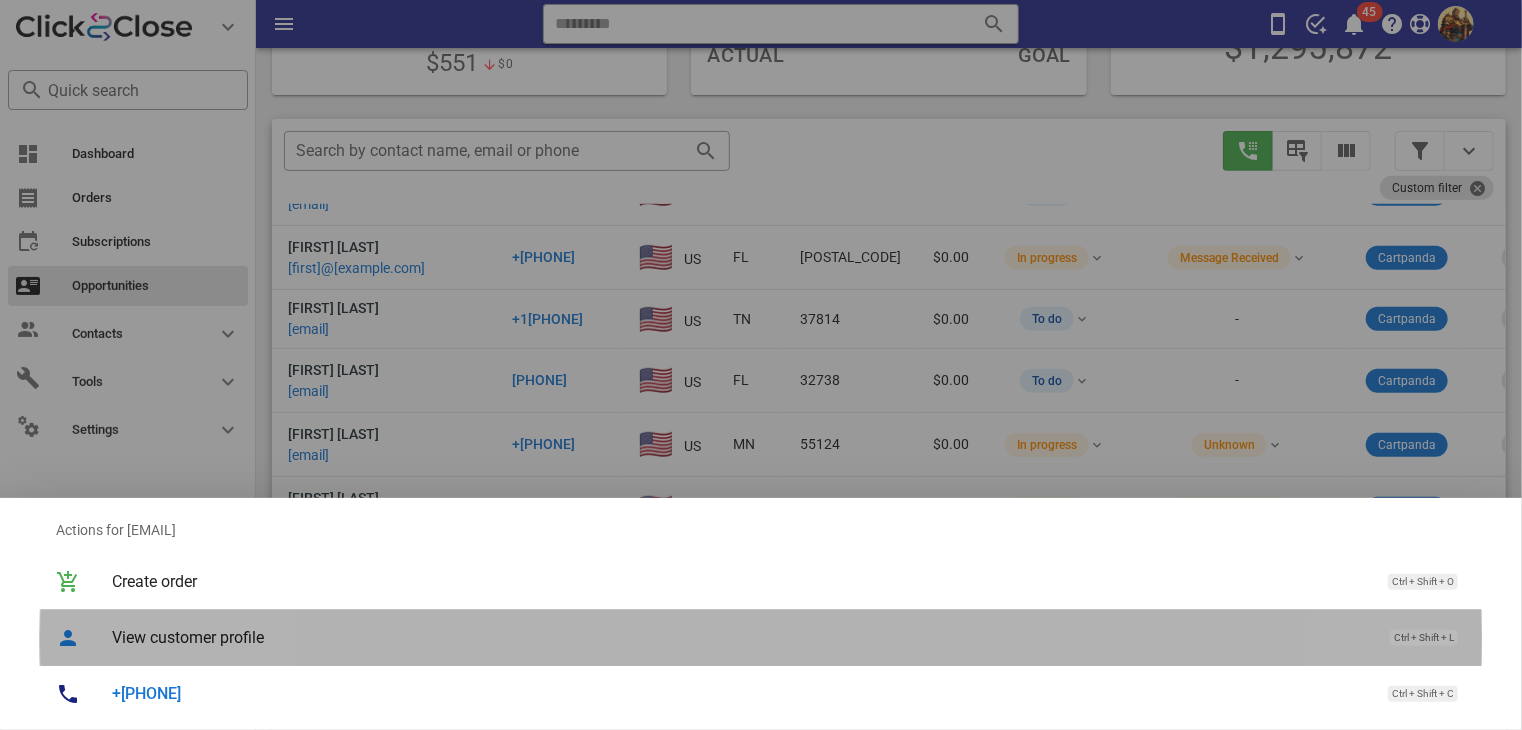 click on "View customer profile" at bounding box center [741, 637] 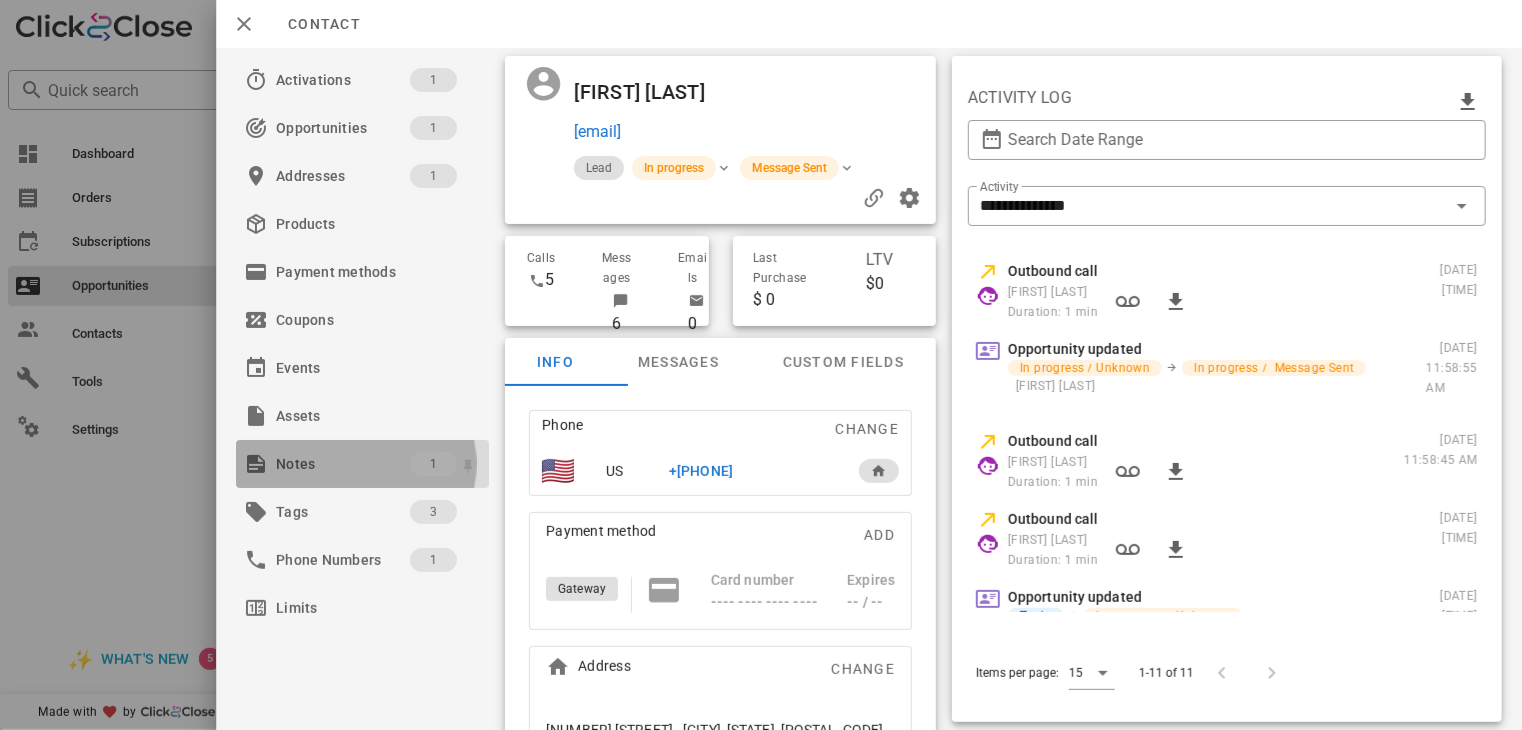 click on "Notes" at bounding box center (343, 464) 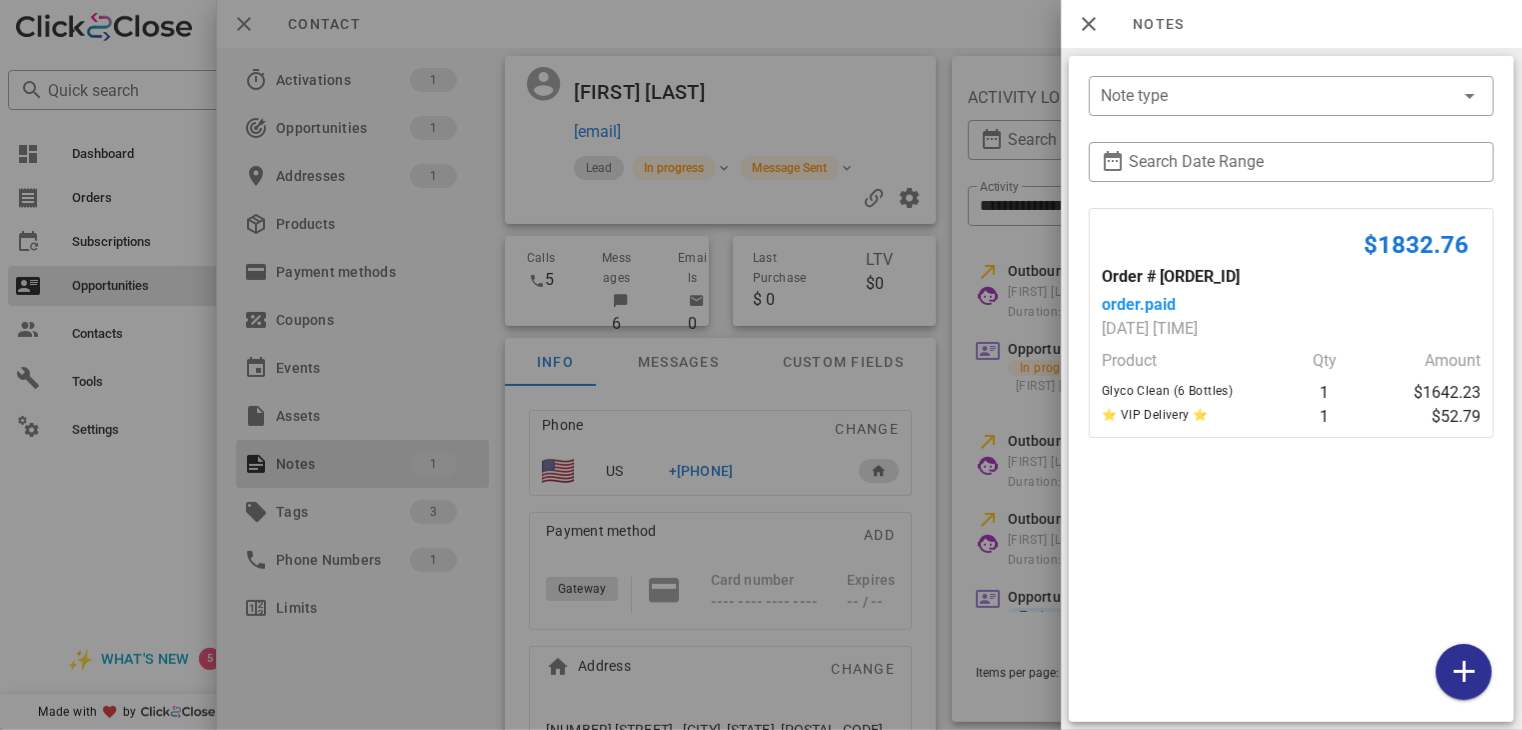 click at bounding box center (761, 365) 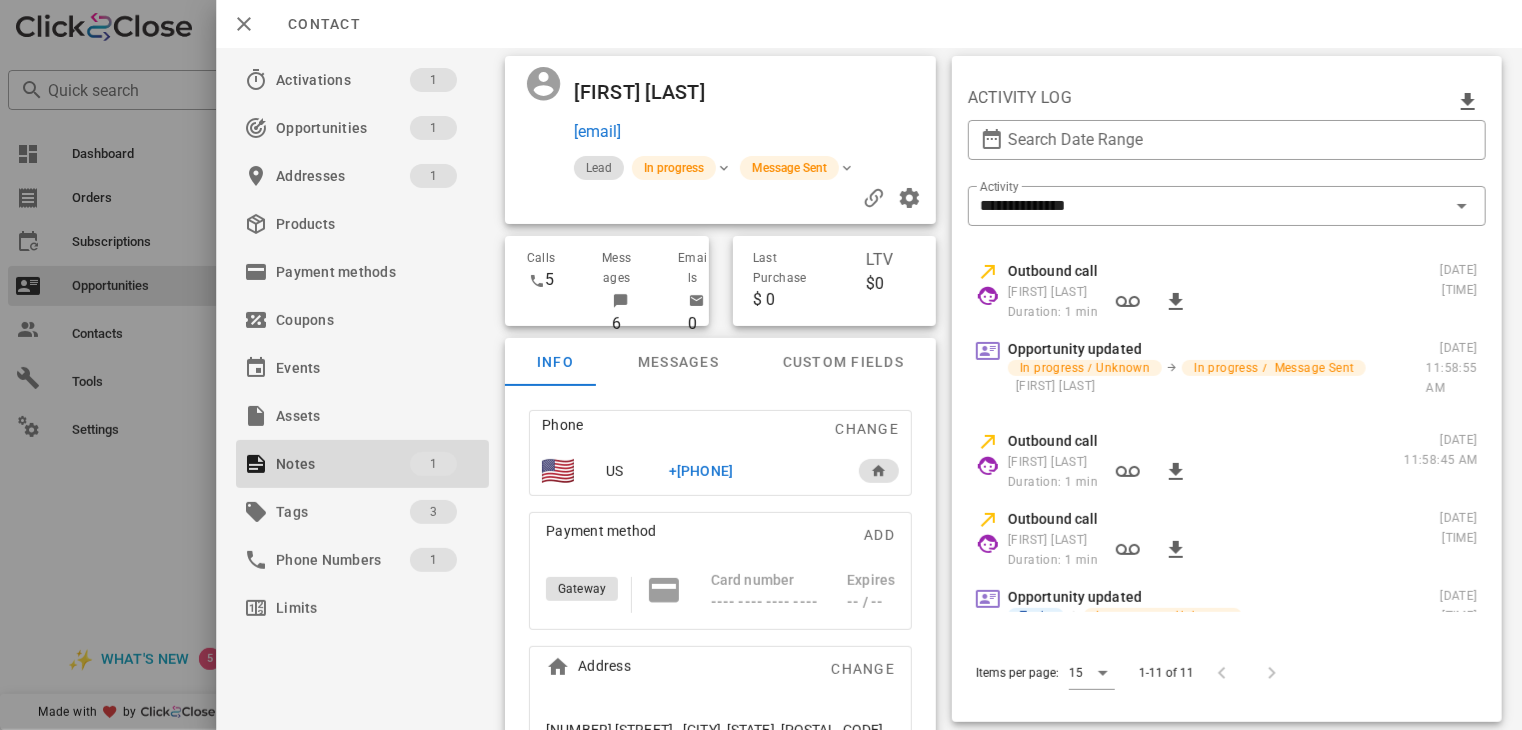 click on "+[PHONE]" at bounding box center [701, 471] 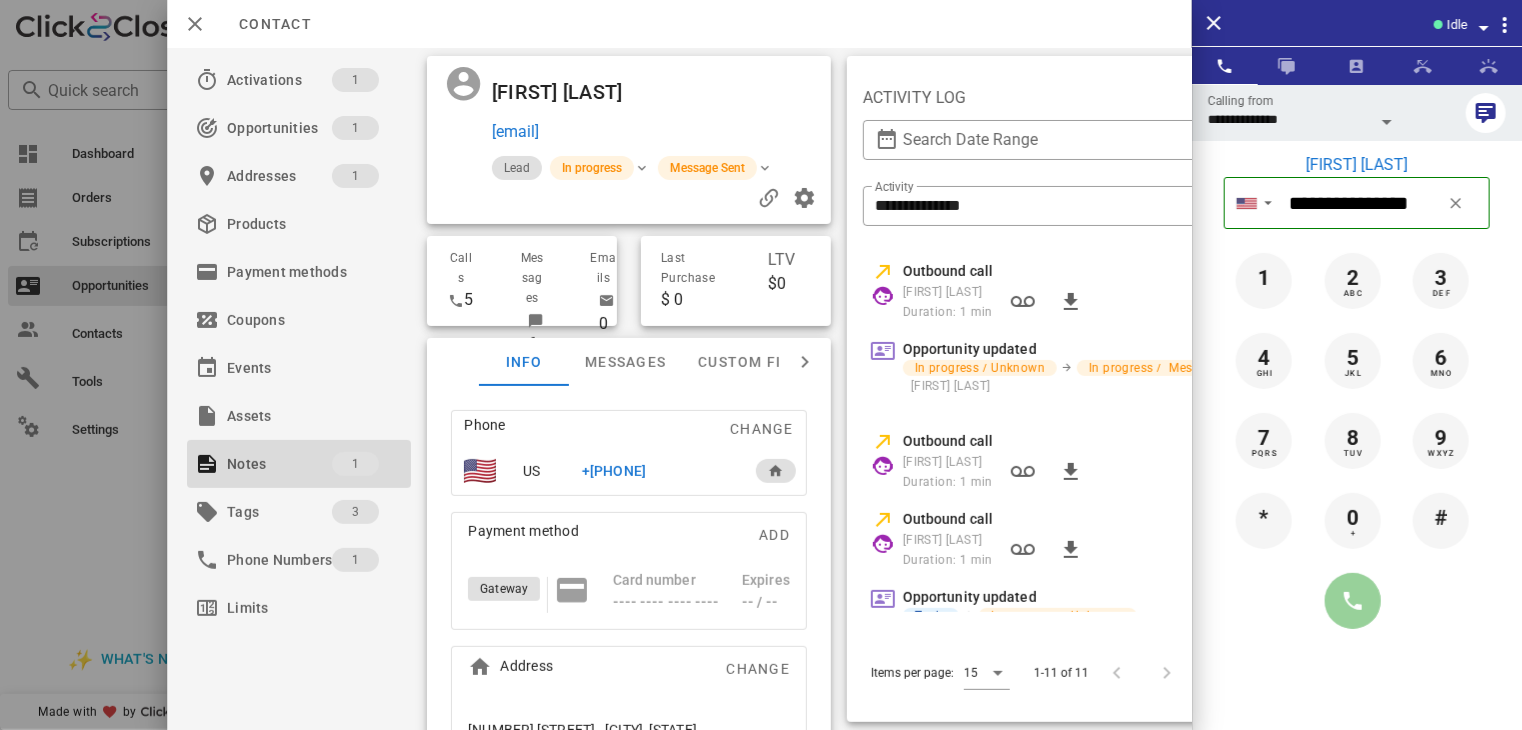 click at bounding box center [1353, 601] 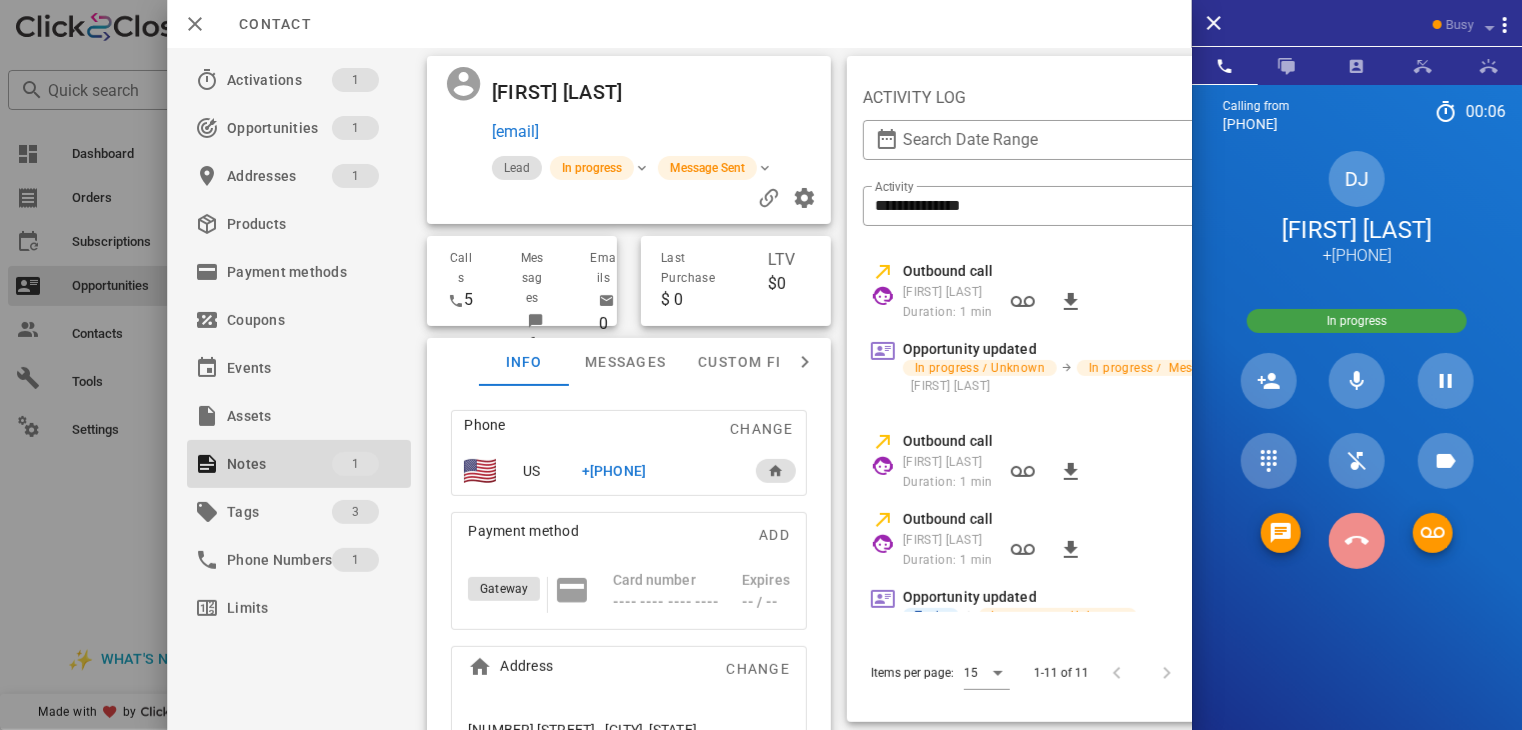 click at bounding box center [1357, 541] 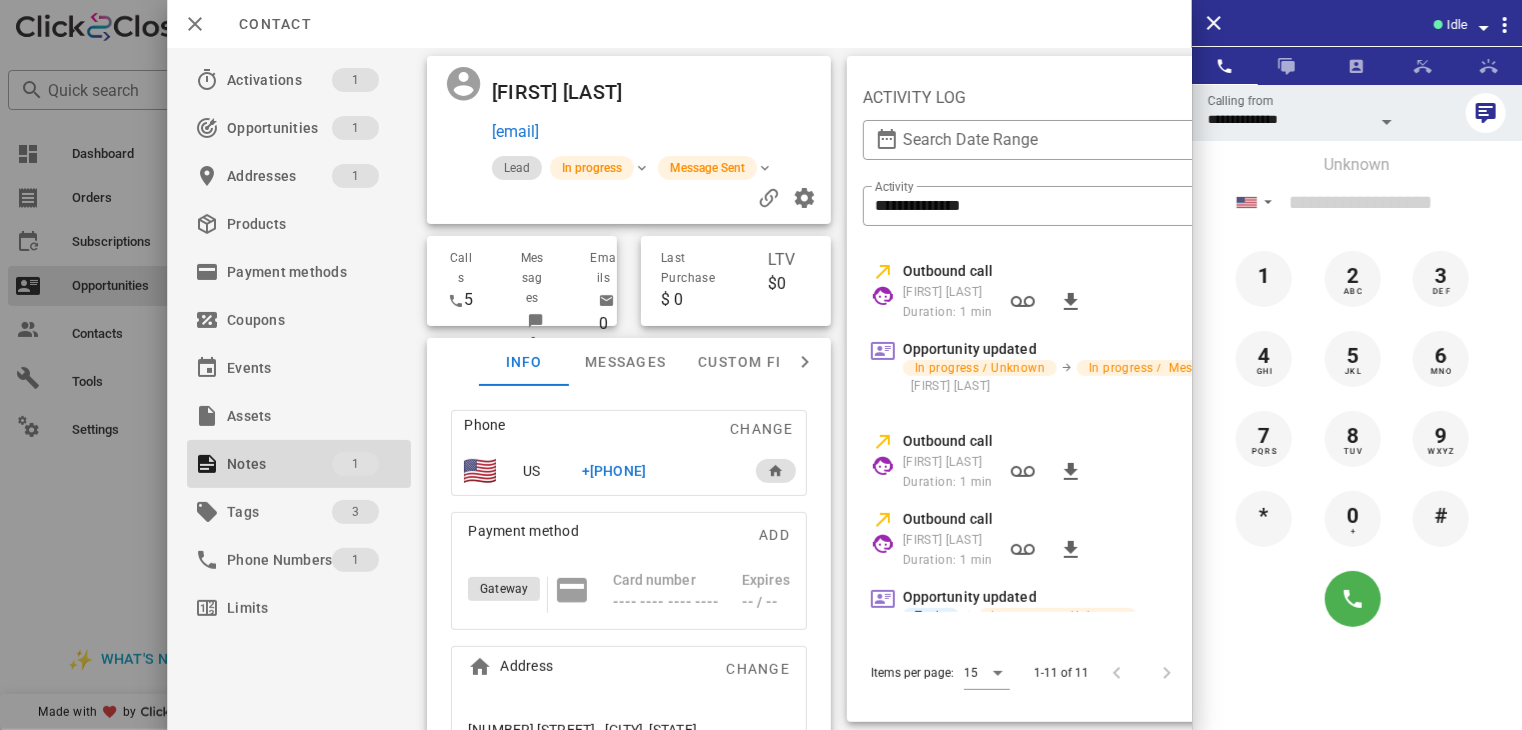 scroll, scrollTop: 0, scrollLeft: 247, axis: horizontal 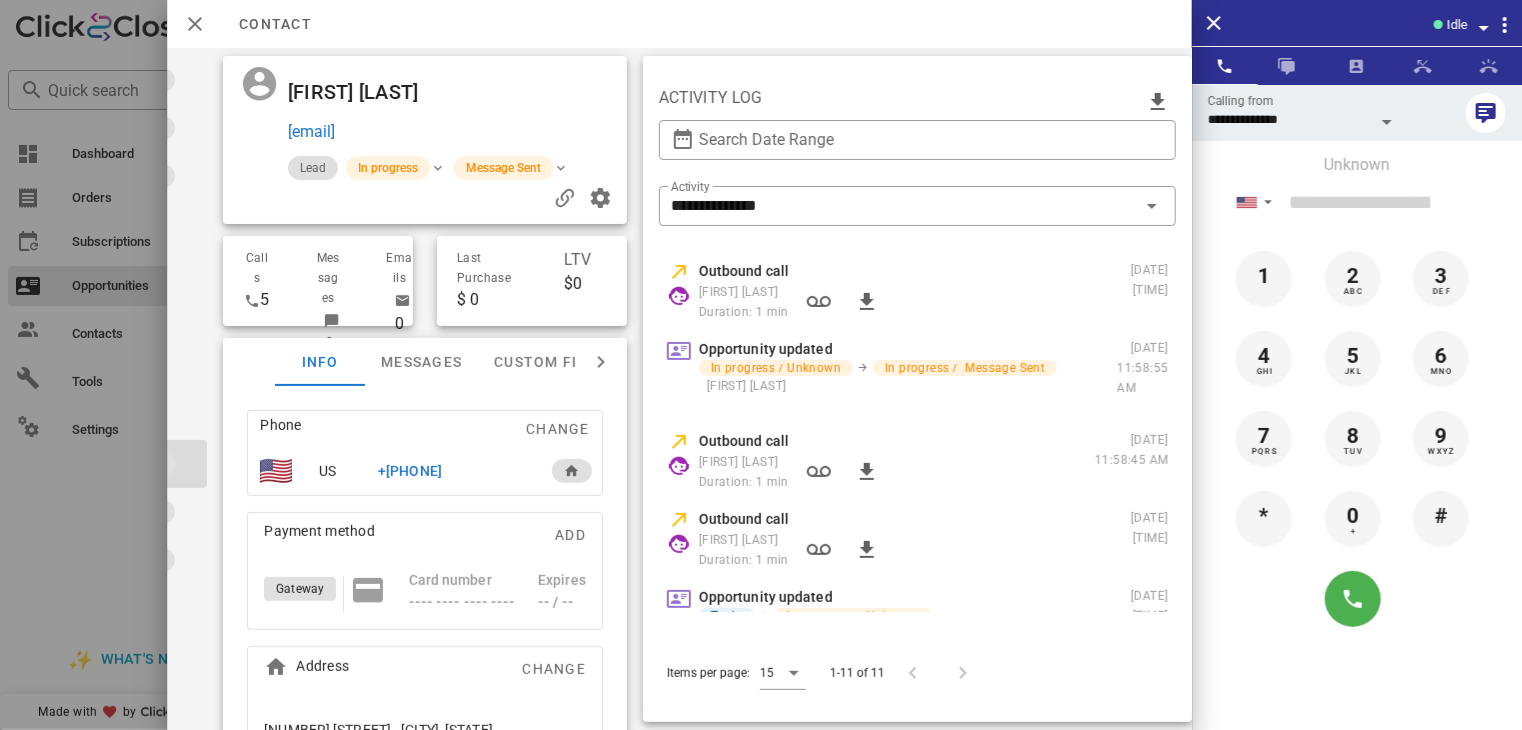 click at bounding box center [761, 365] 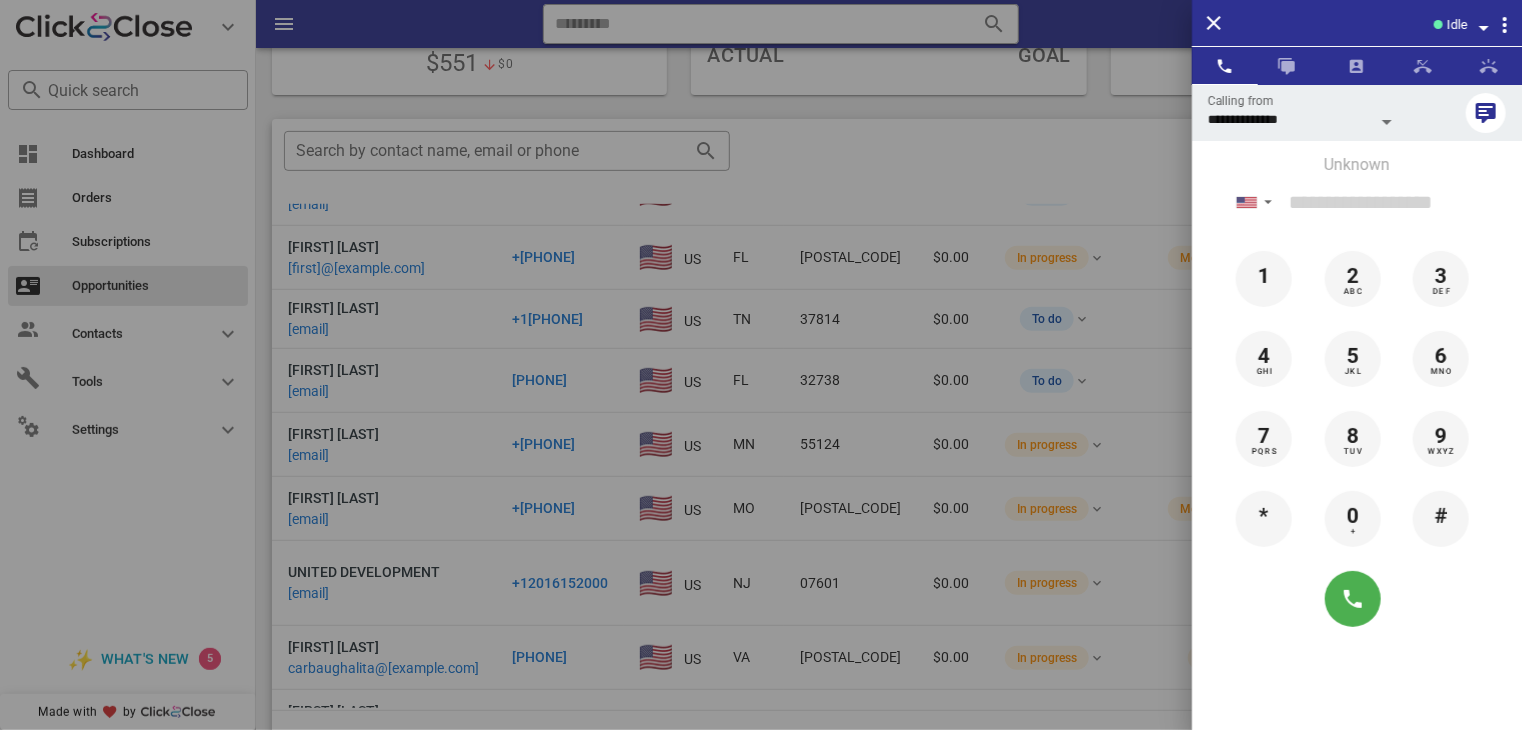 click at bounding box center (761, 365) 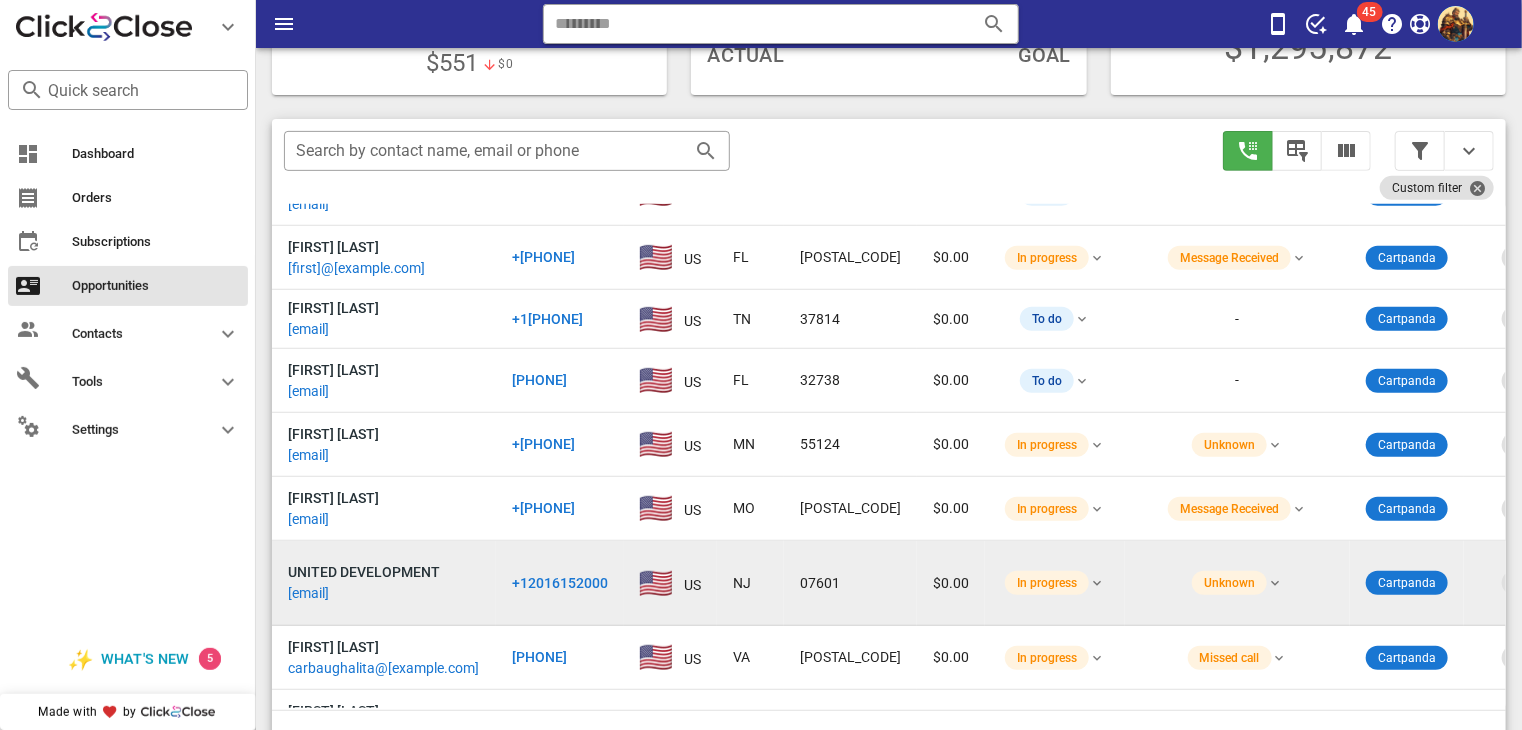 click on "[EMAIL]" at bounding box center [308, 593] 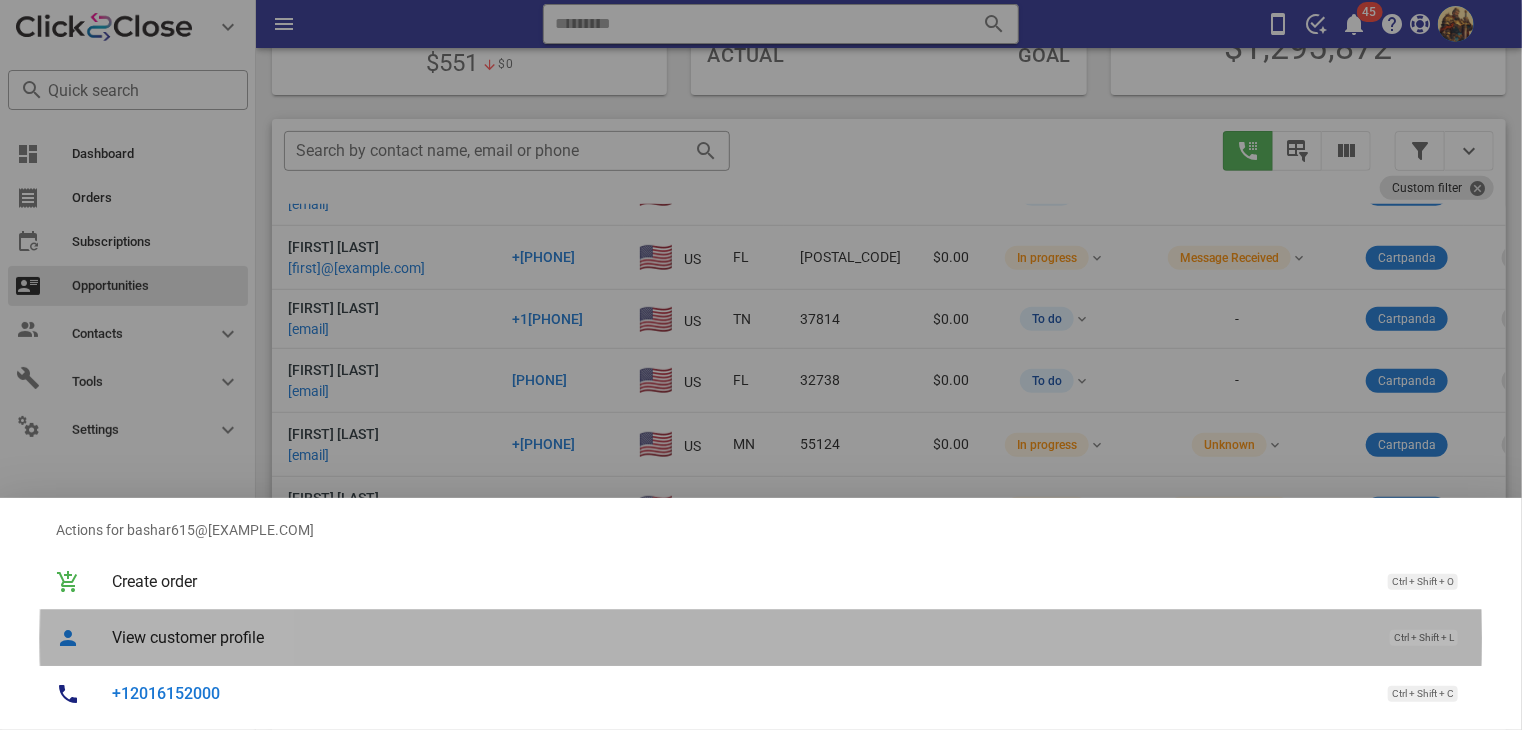 click on "View customer profile" at bounding box center (741, 637) 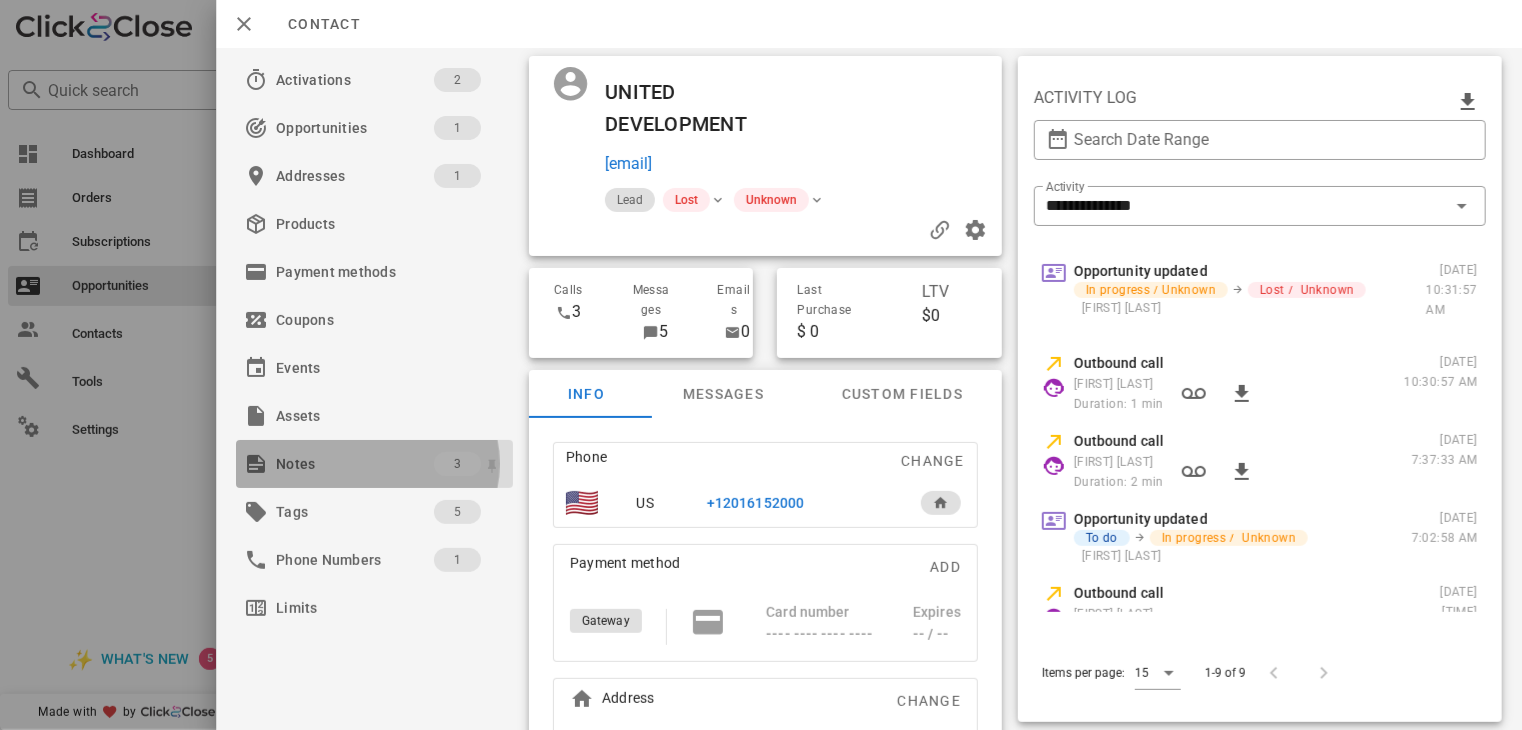 click on "Notes" at bounding box center [355, 464] 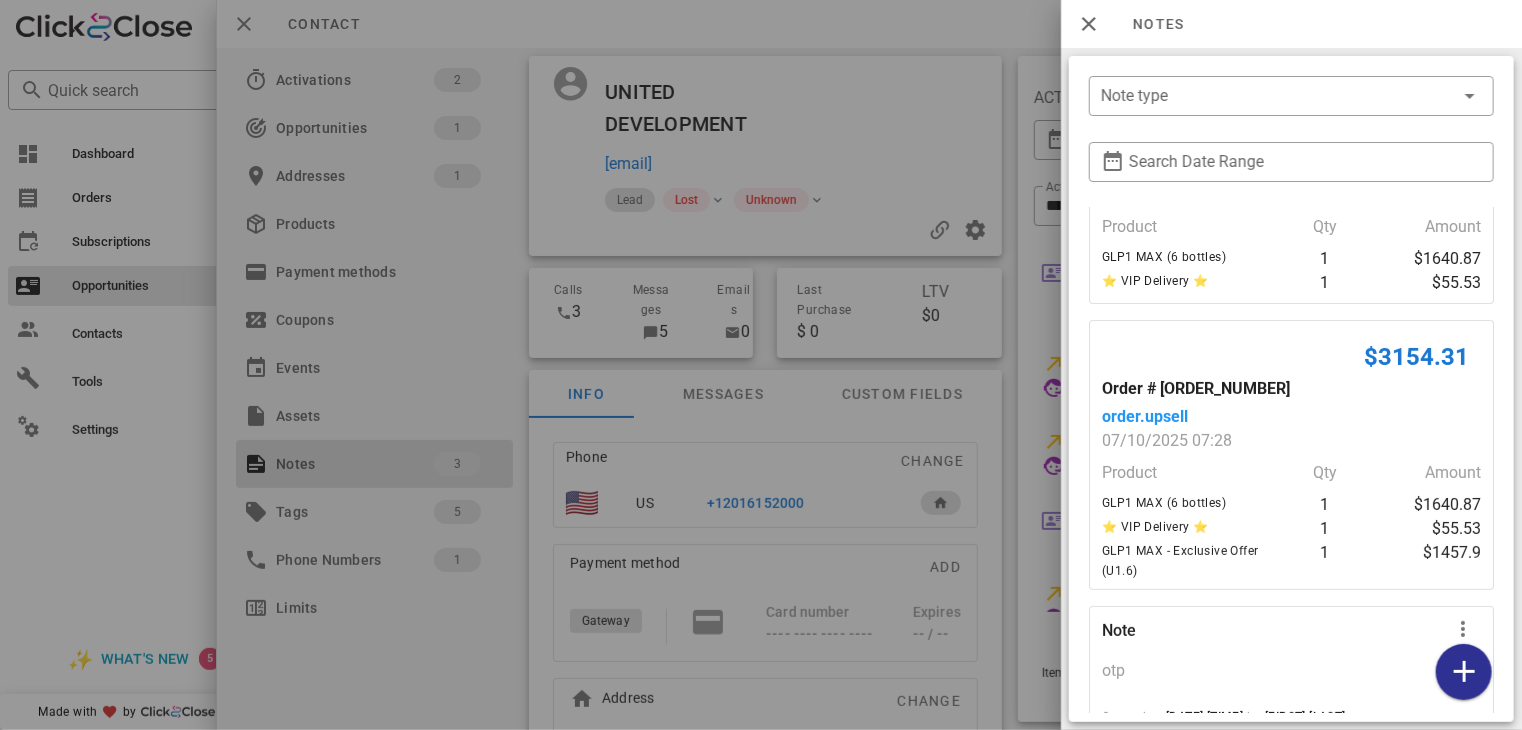 scroll, scrollTop: 184, scrollLeft: 0, axis: vertical 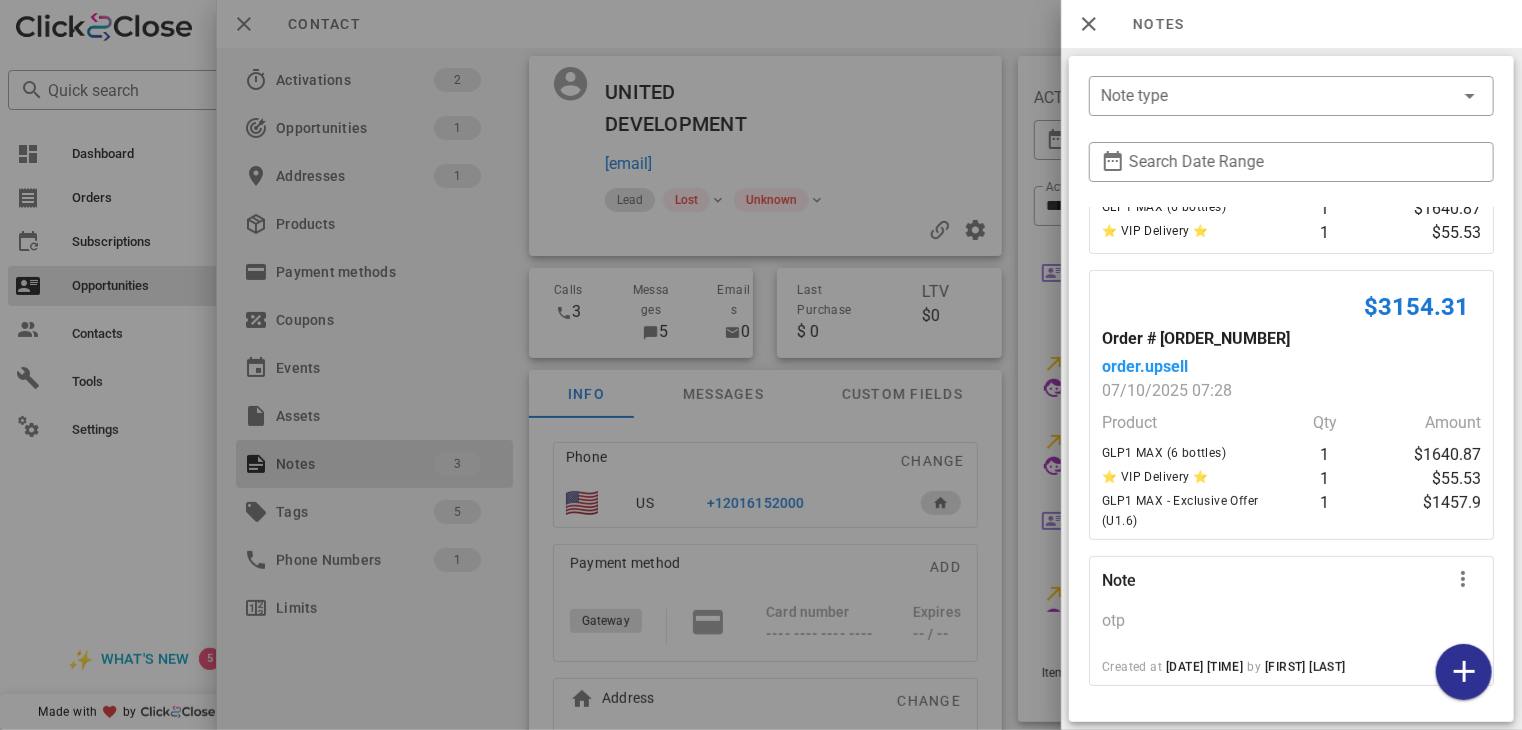 click at bounding box center (761, 365) 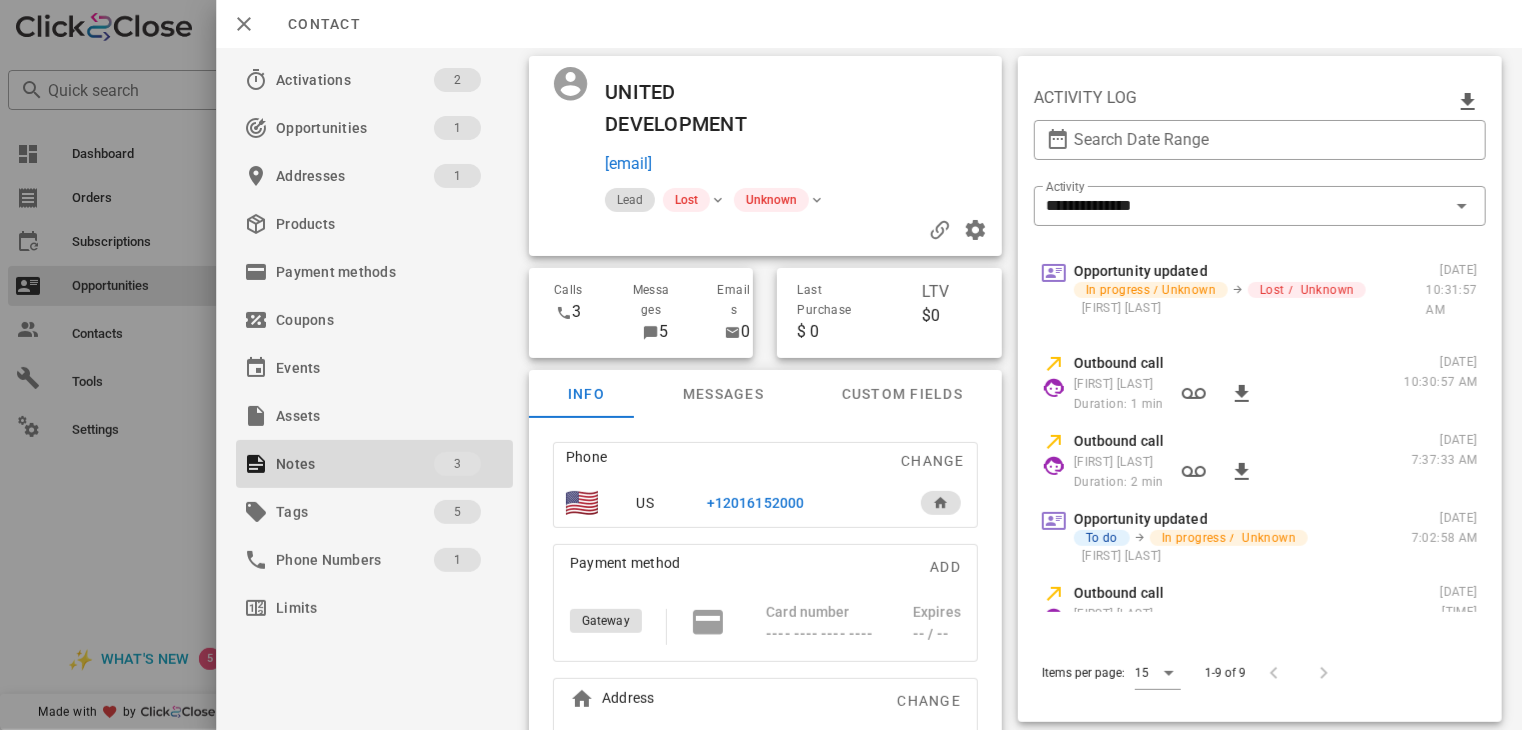 click at bounding box center (761, 365) 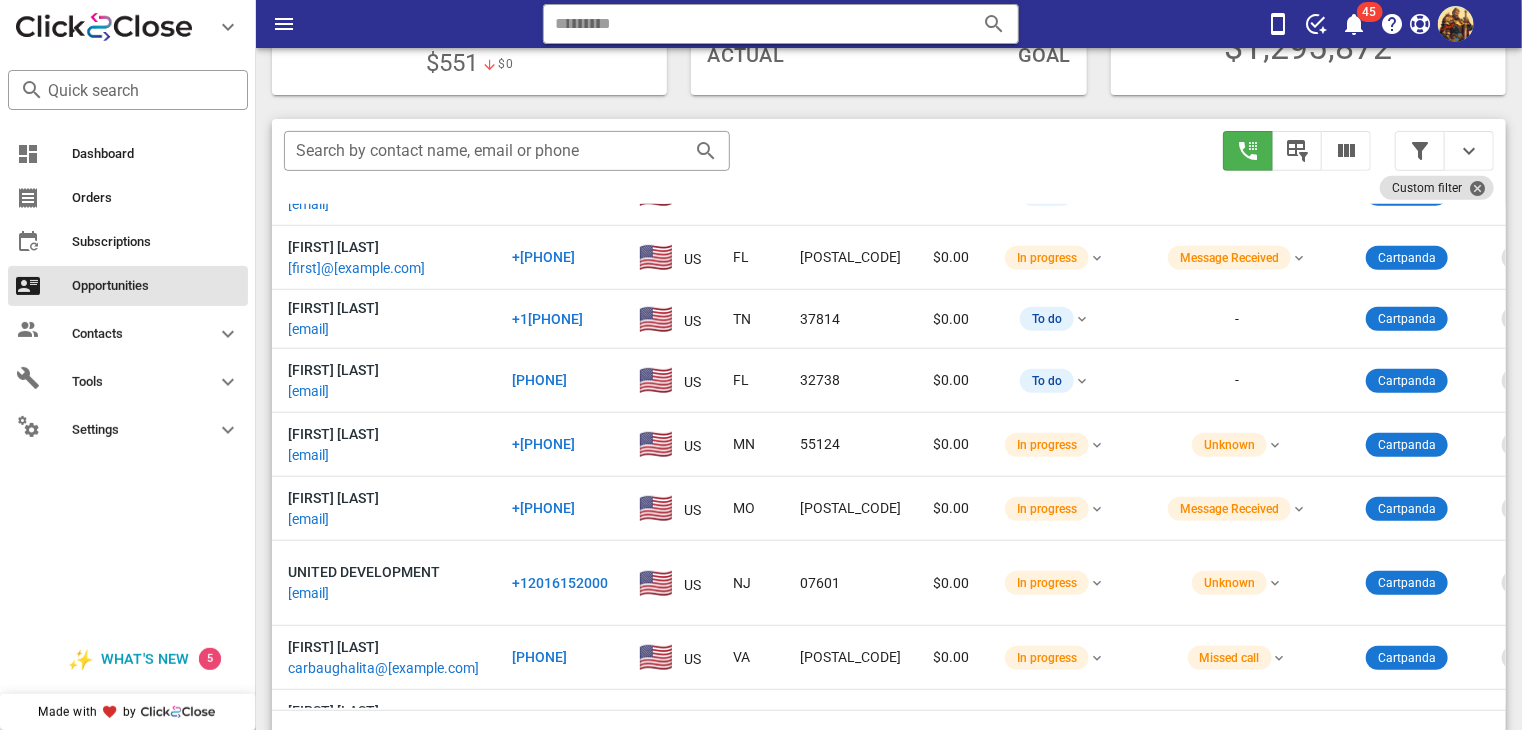 click on "Dashboard Orders Subscriptions Opportunities Contacts Tools Settings" at bounding box center (128, 376) 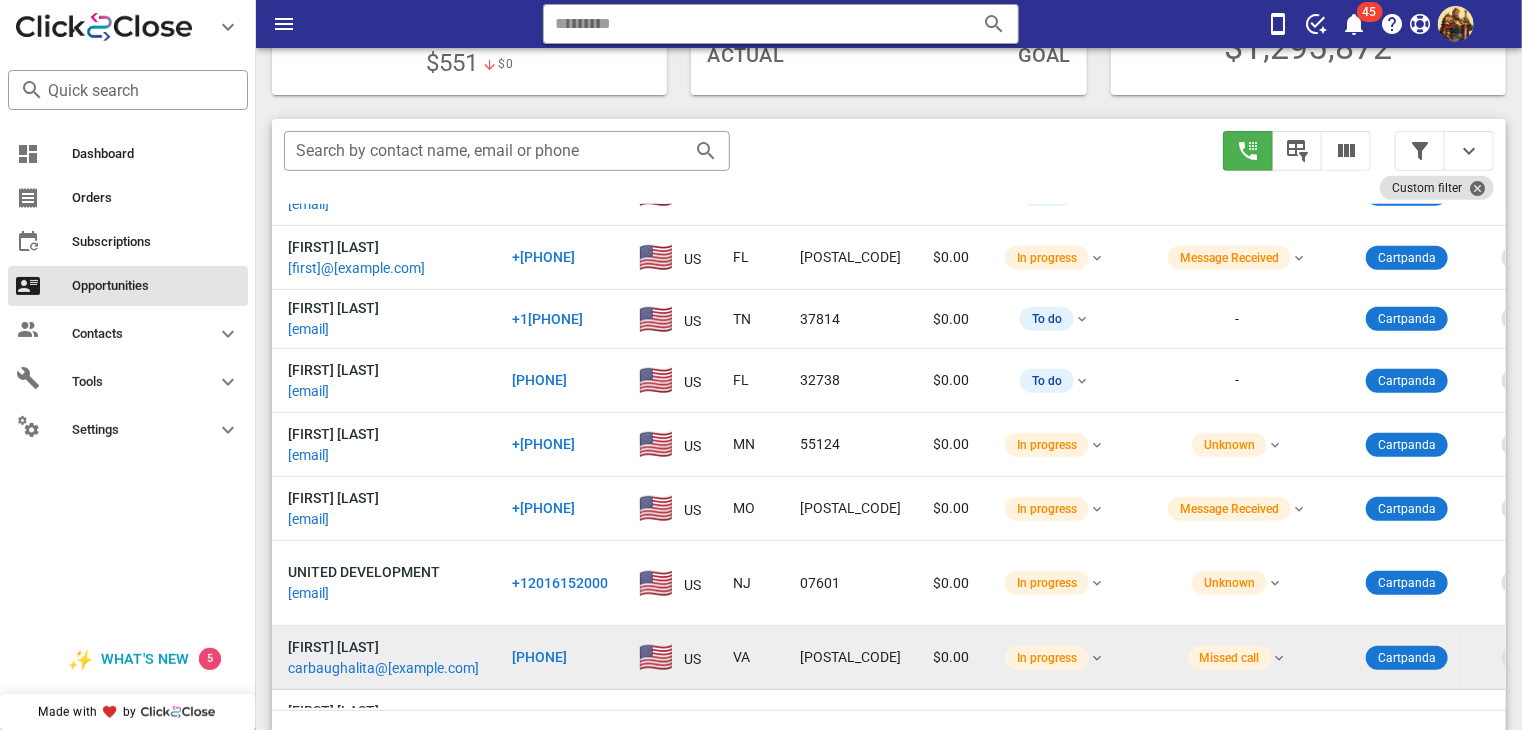 click on "[FIRST] [LAST]" at bounding box center [333, 647] 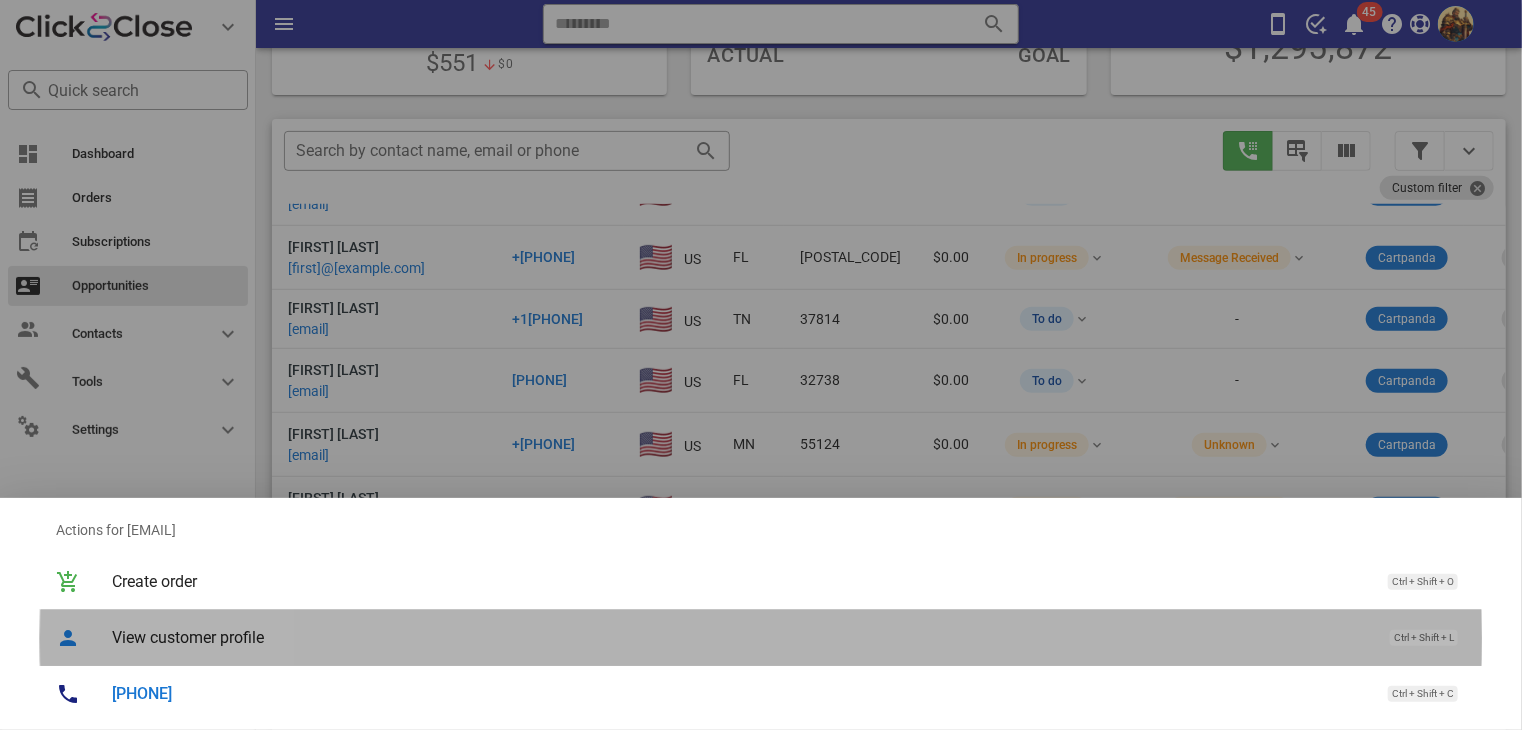 click on "View customer profile" at bounding box center (741, 637) 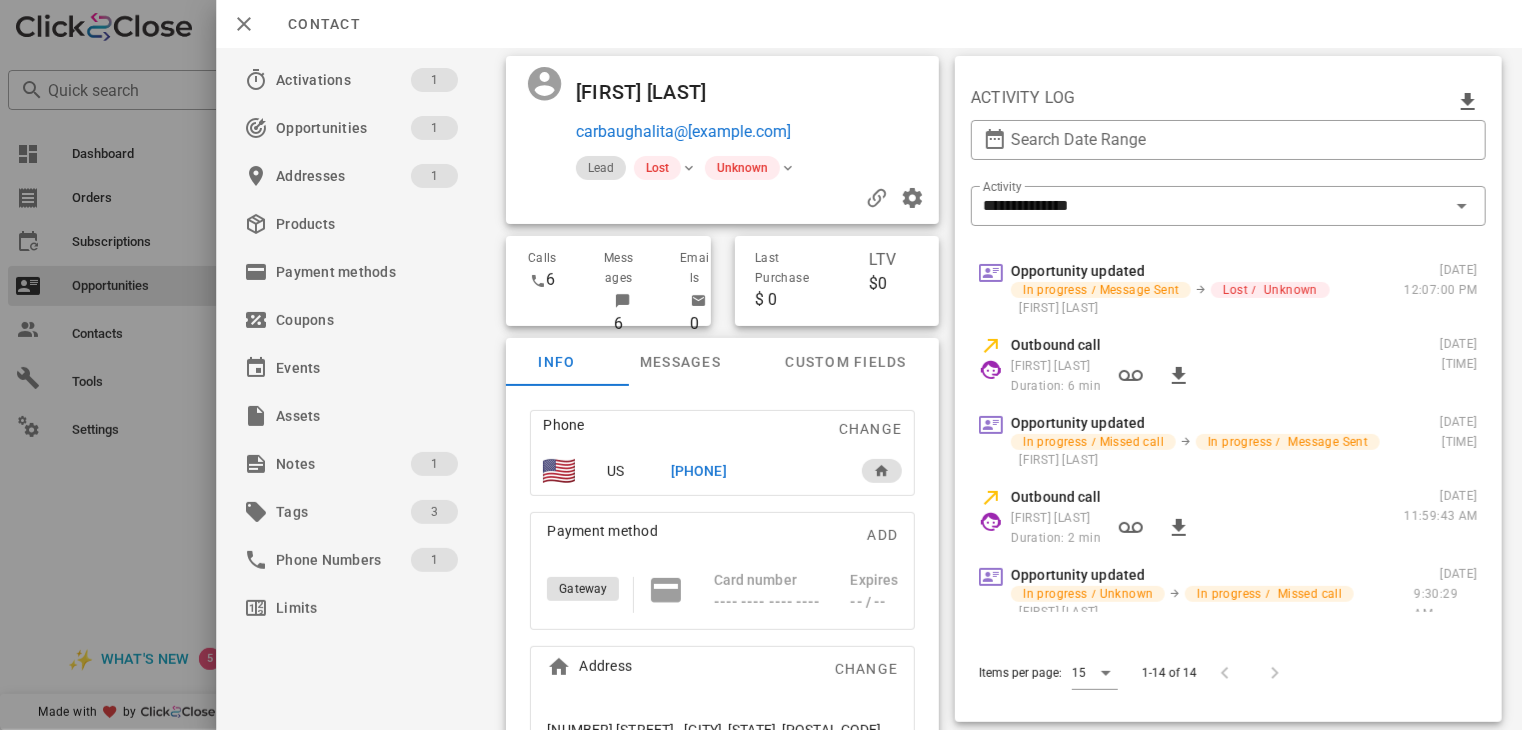 click at bounding box center (761, 365) 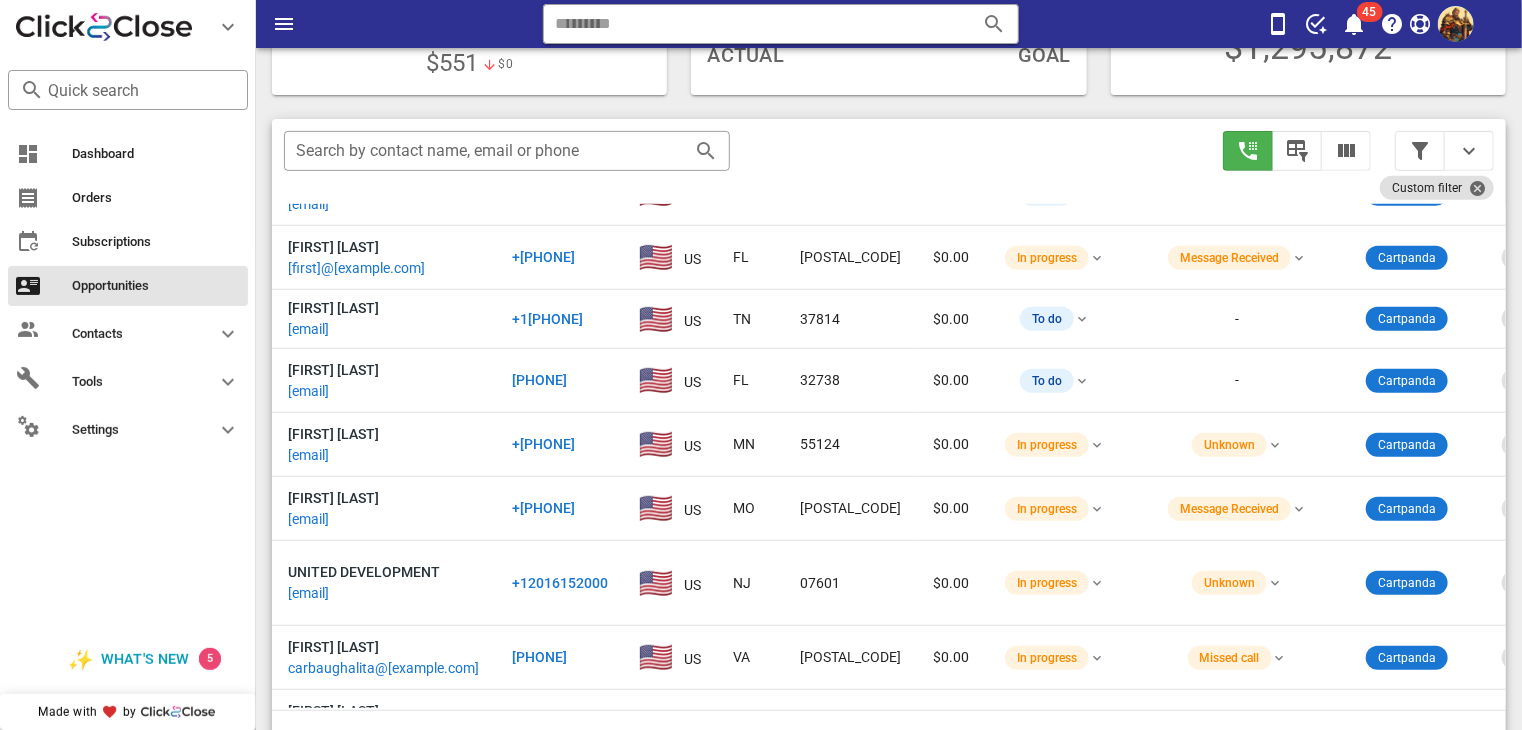 scroll, scrollTop: 521, scrollLeft: 0, axis: vertical 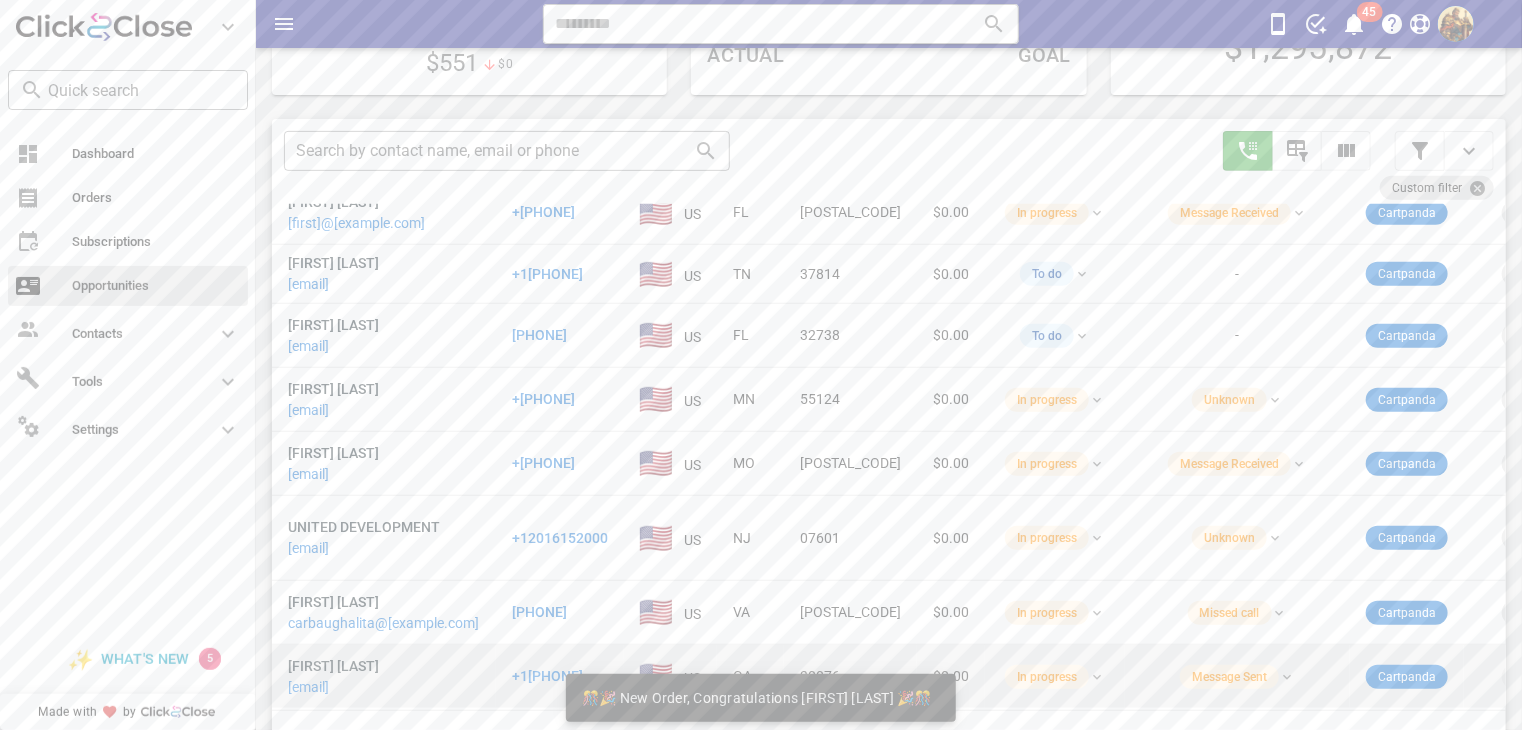 click on "[EMAIL]" at bounding box center (308, 687) 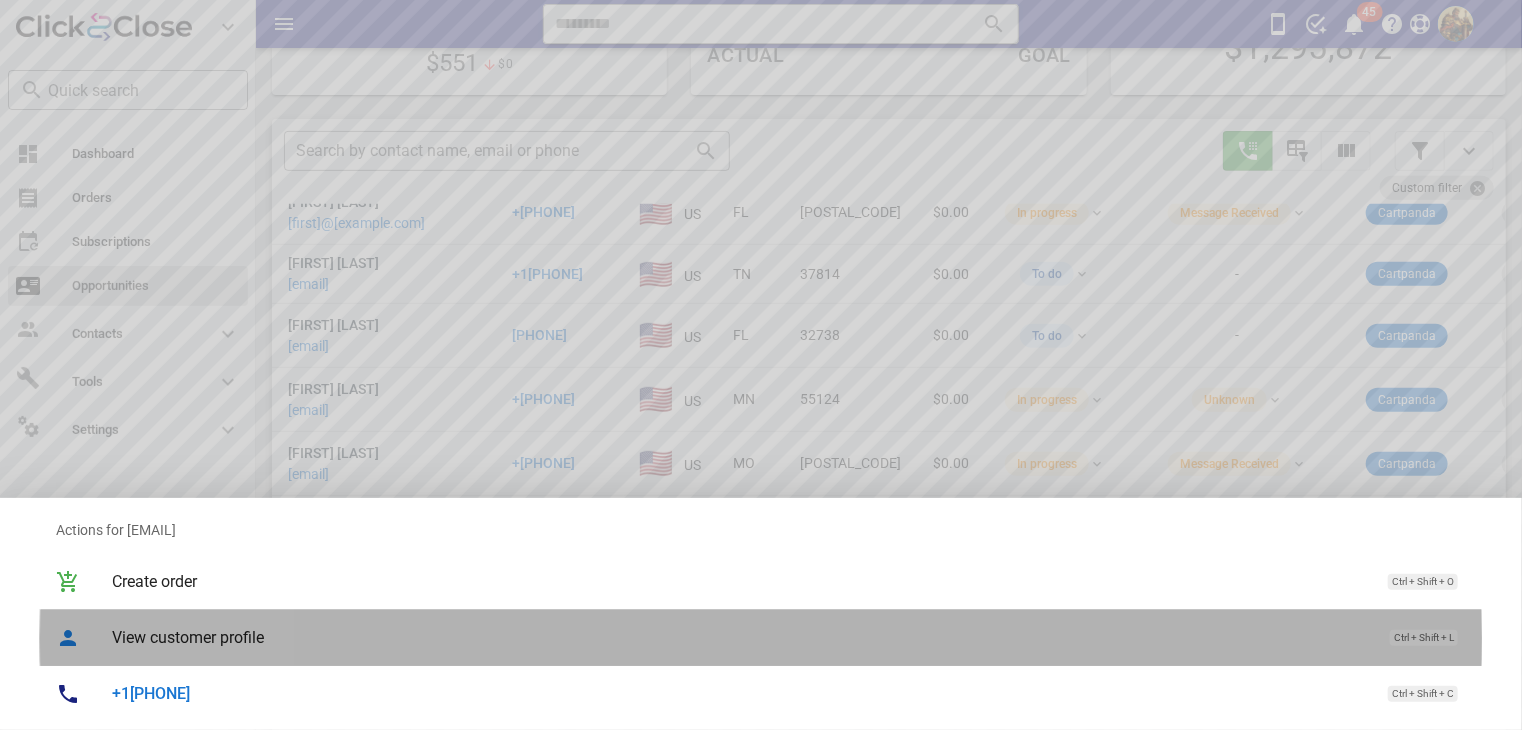click on "View customer profile Ctrl + Shift + L" at bounding box center [789, 637] 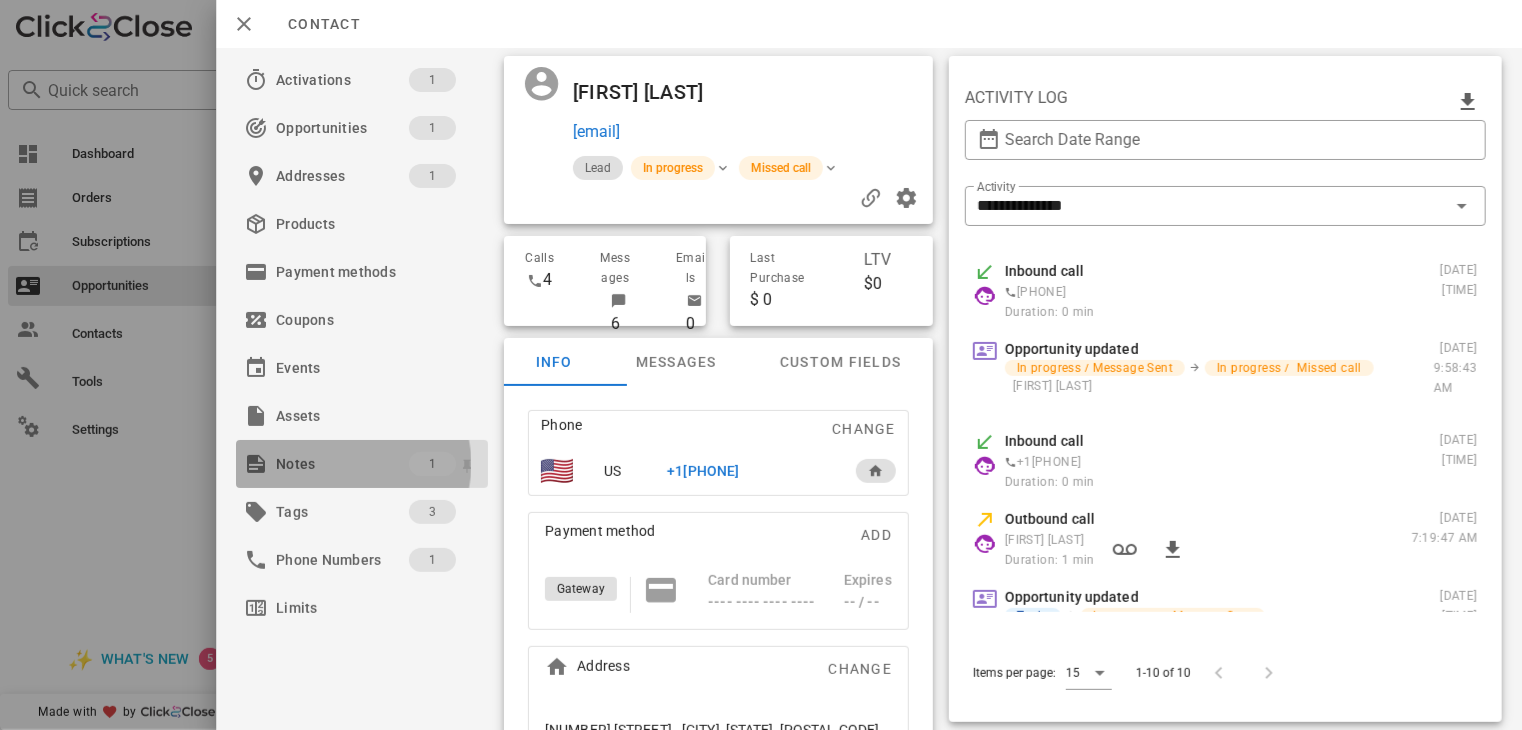 click on "Notes" at bounding box center (342, 464) 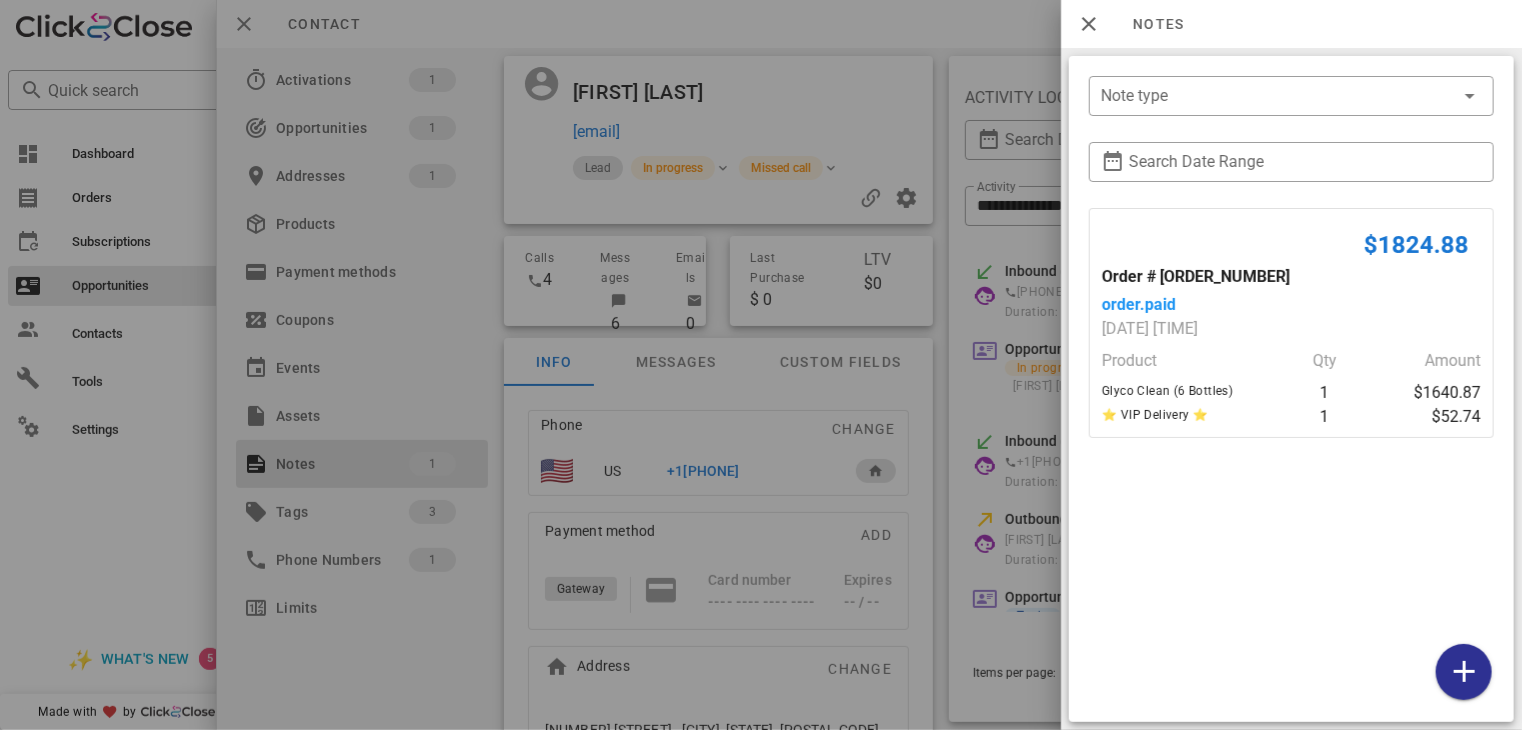 click at bounding box center [761, 365] 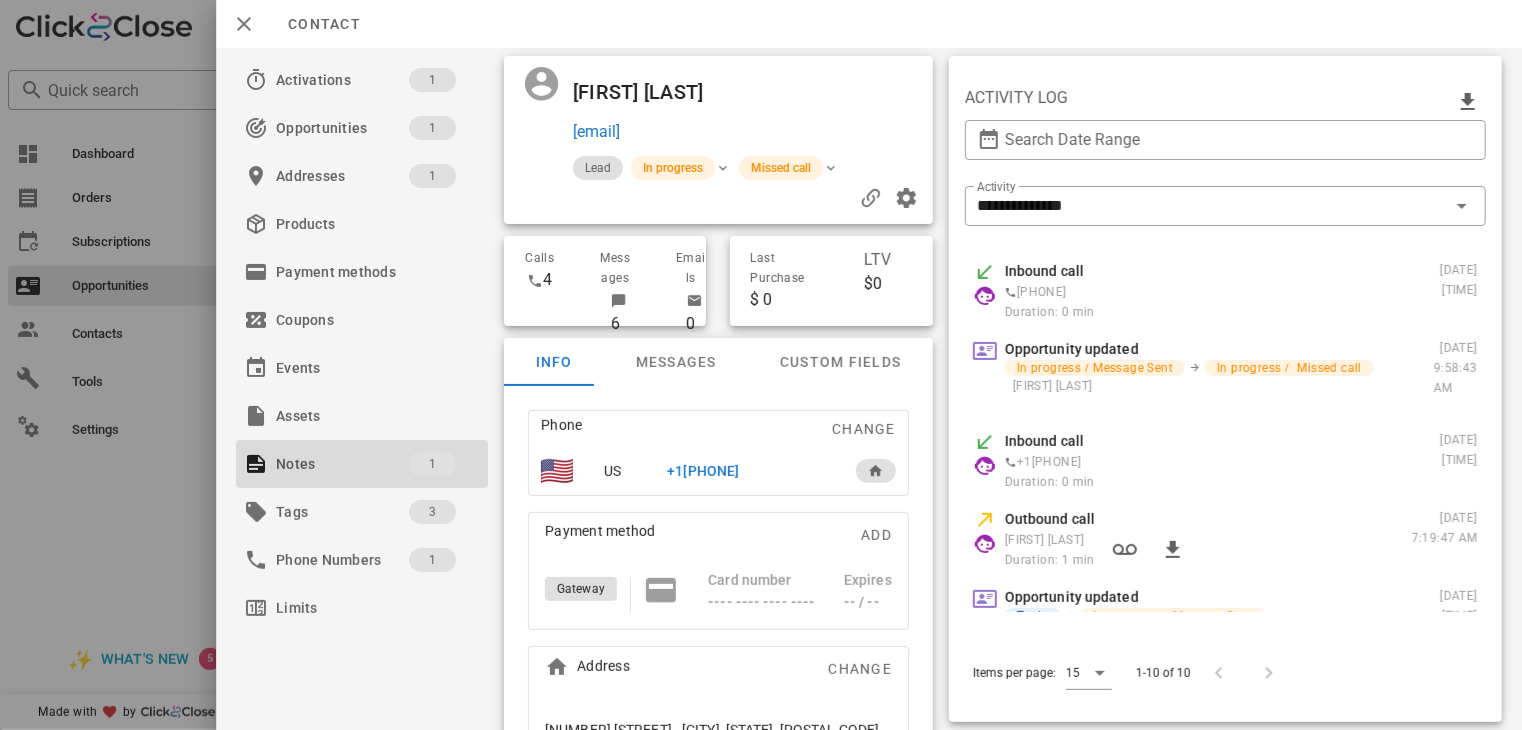 click on "+1[PHONE]" at bounding box center [704, 471] 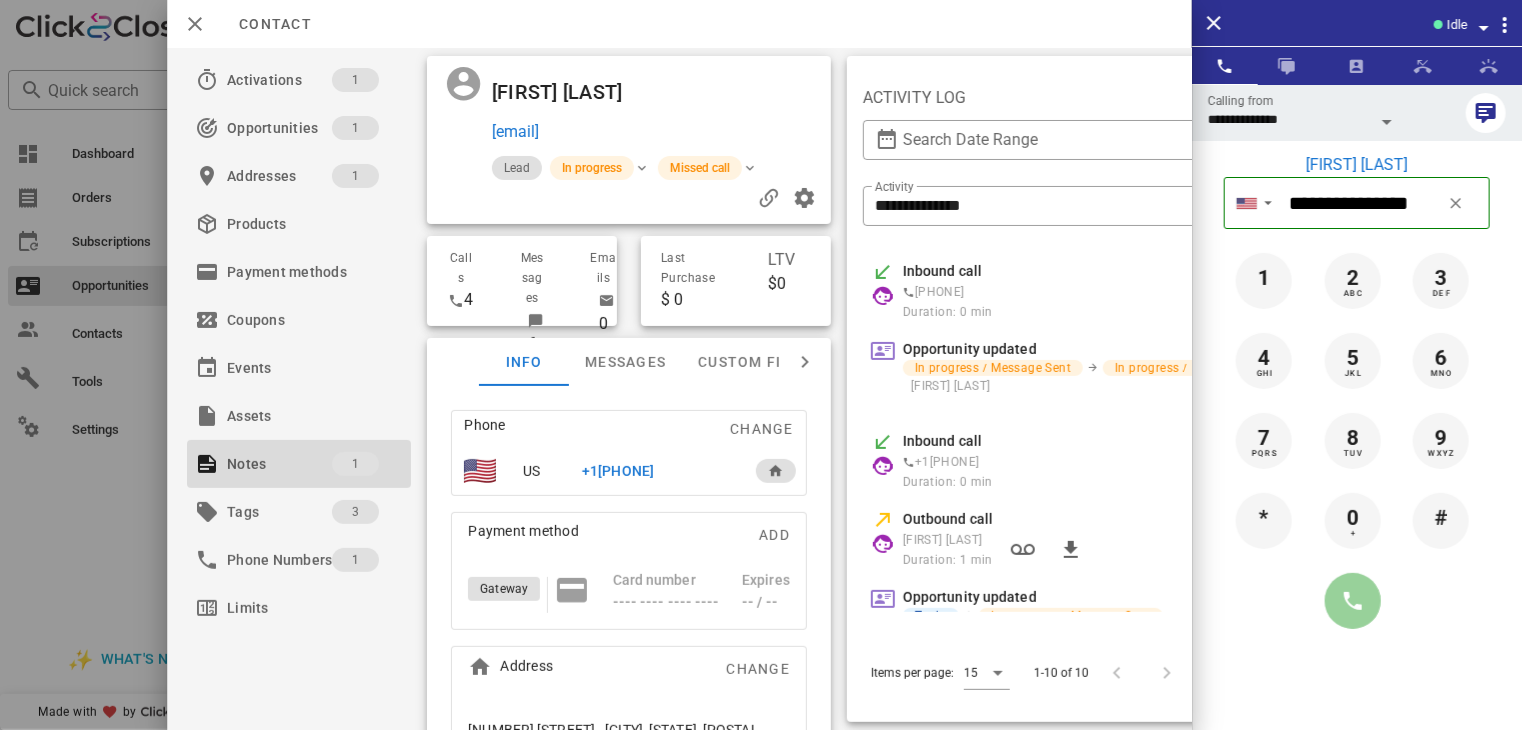 click at bounding box center (1353, 601) 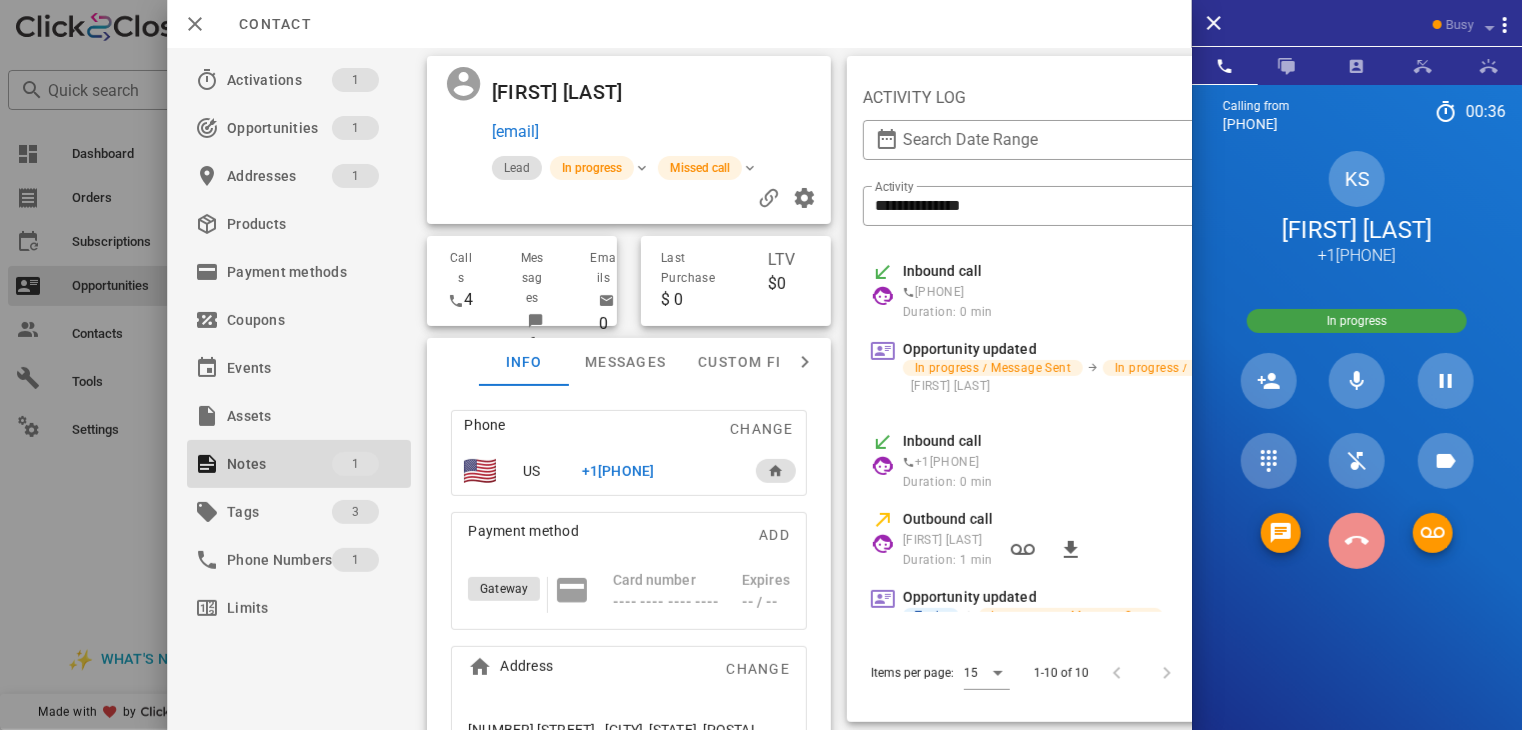 click at bounding box center [1357, 541] 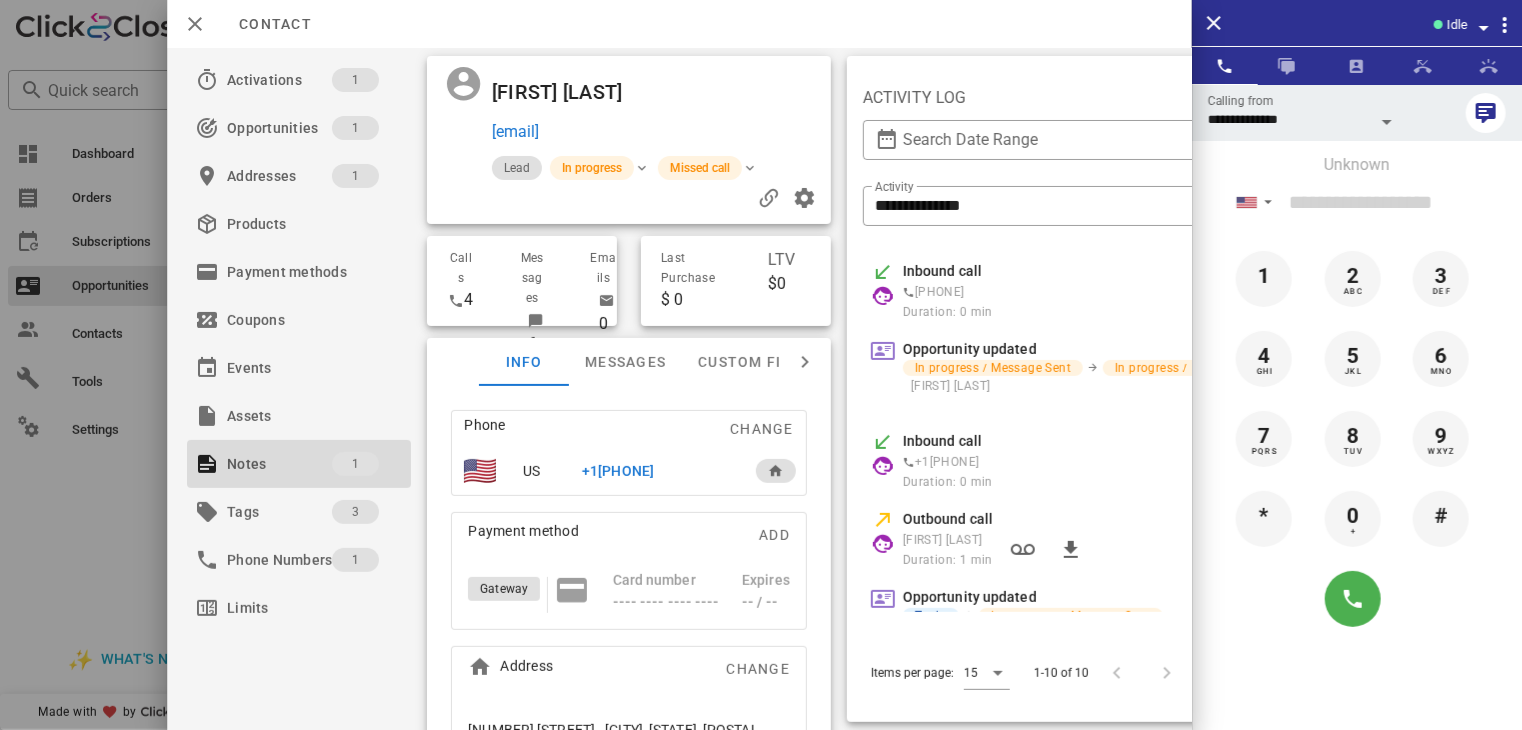 click at bounding box center [761, 365] 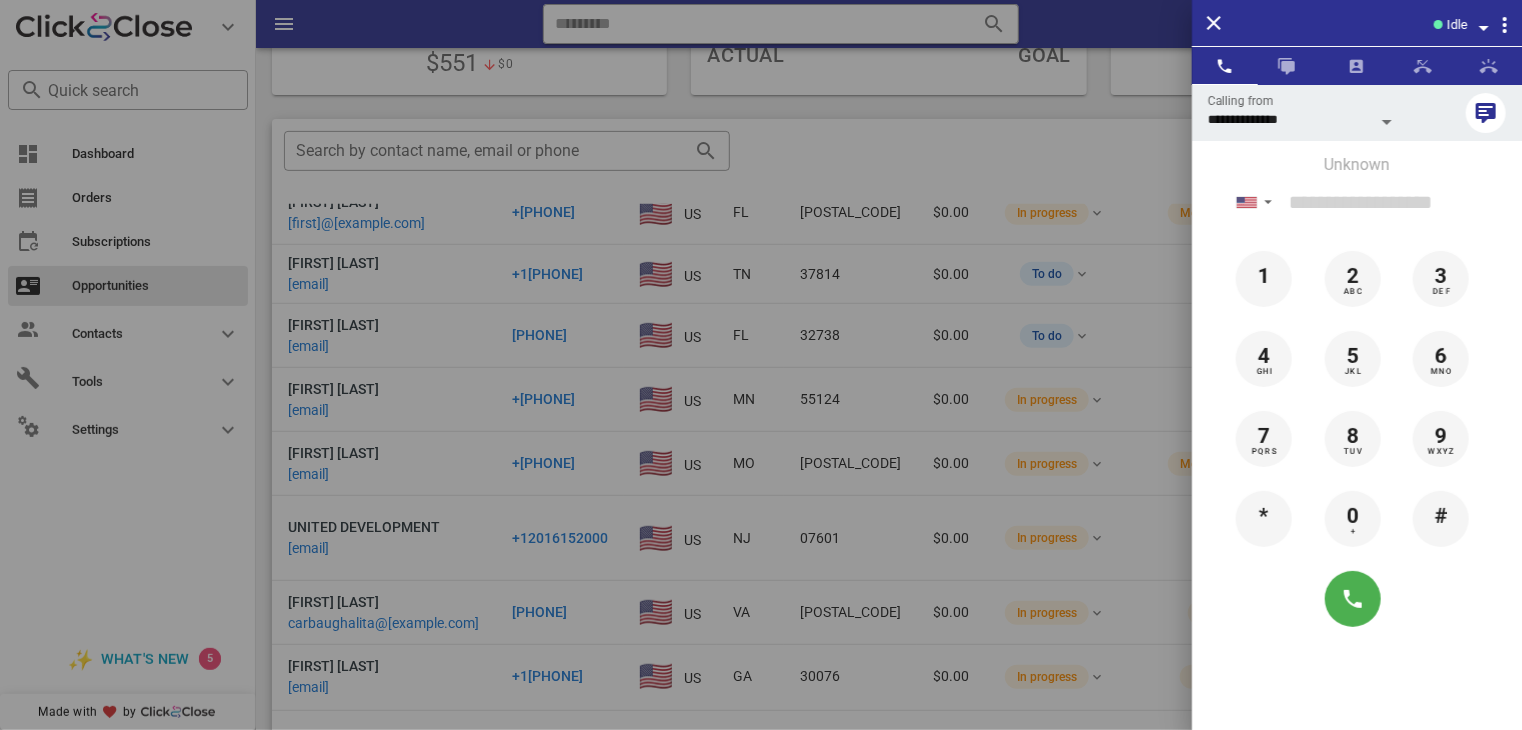 click at bounding box center (761, 365) 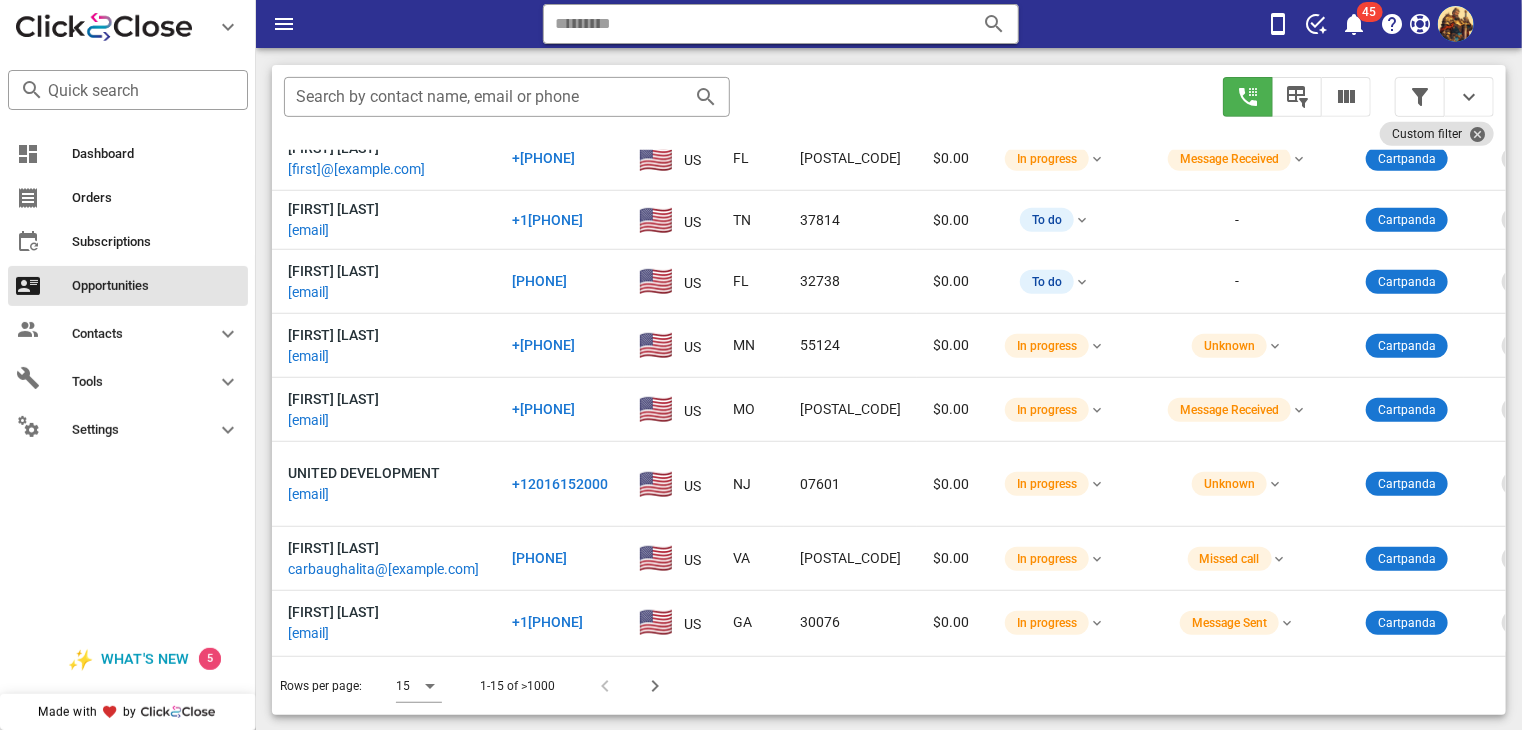 scroll, scrollTop: 379, scrollLeft: 0, axis: vertical 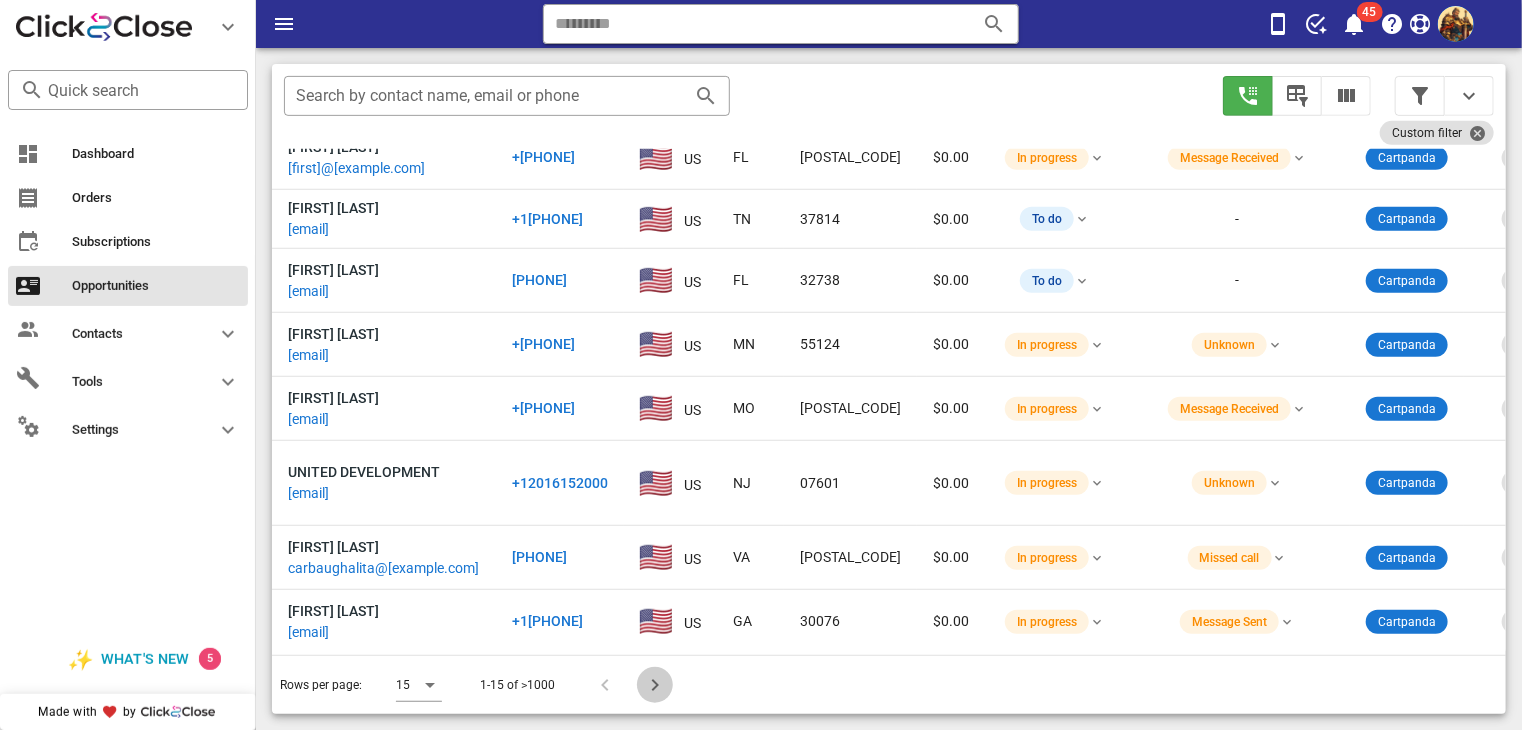 click at bounding box center (655, 685) 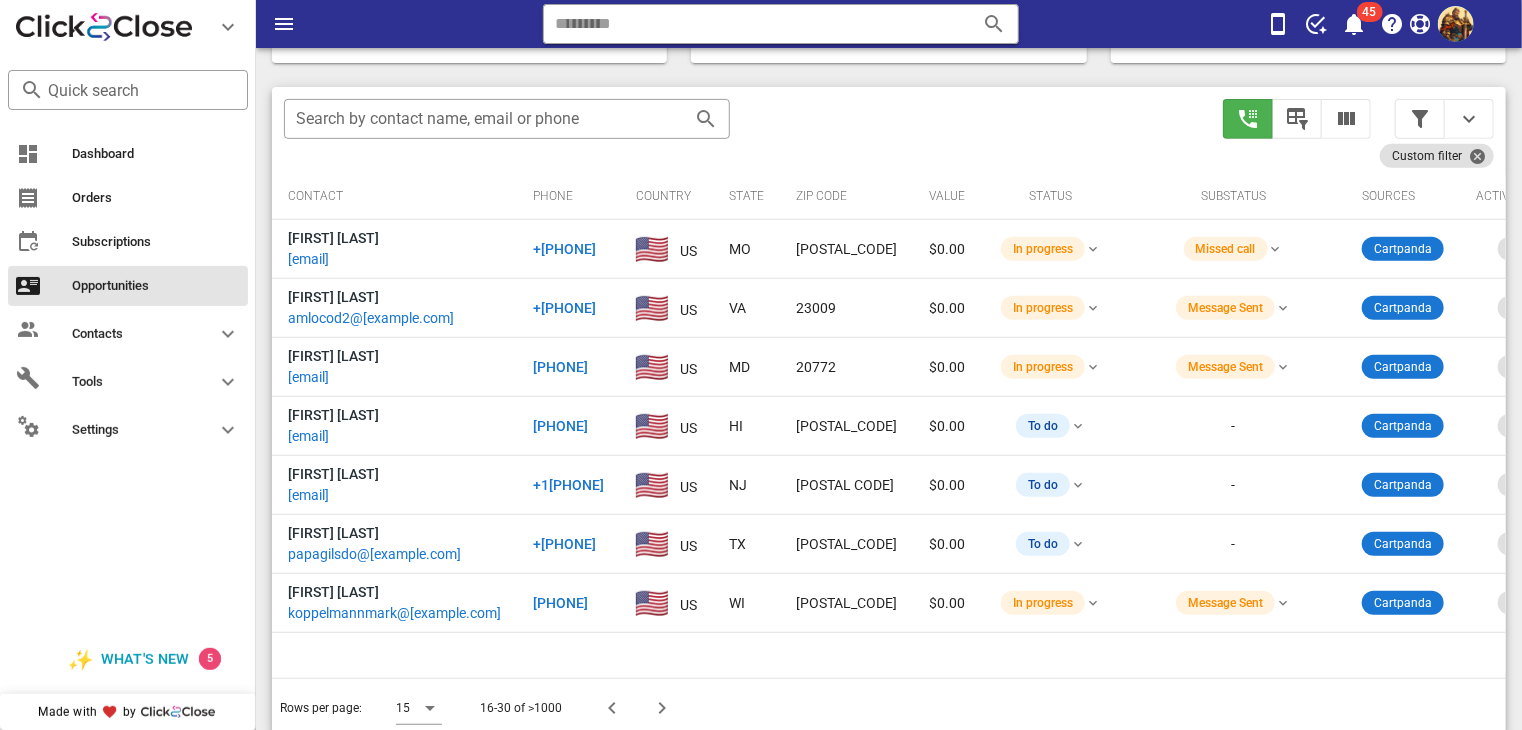 scroll, scrollTop: 379, scrollLeft: 0, axis: vertical 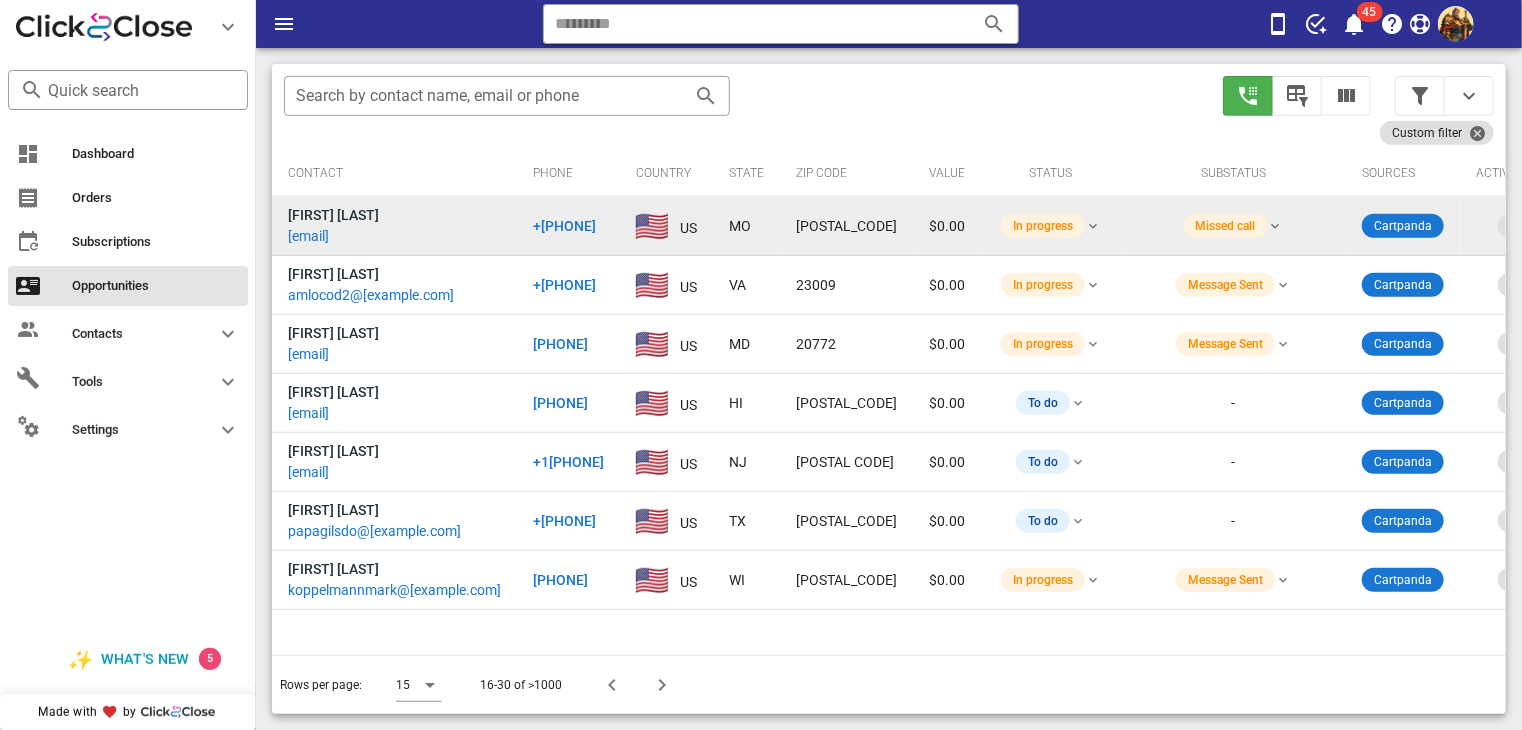 click on "[EMAIL]" at bounding box center (308, 236) 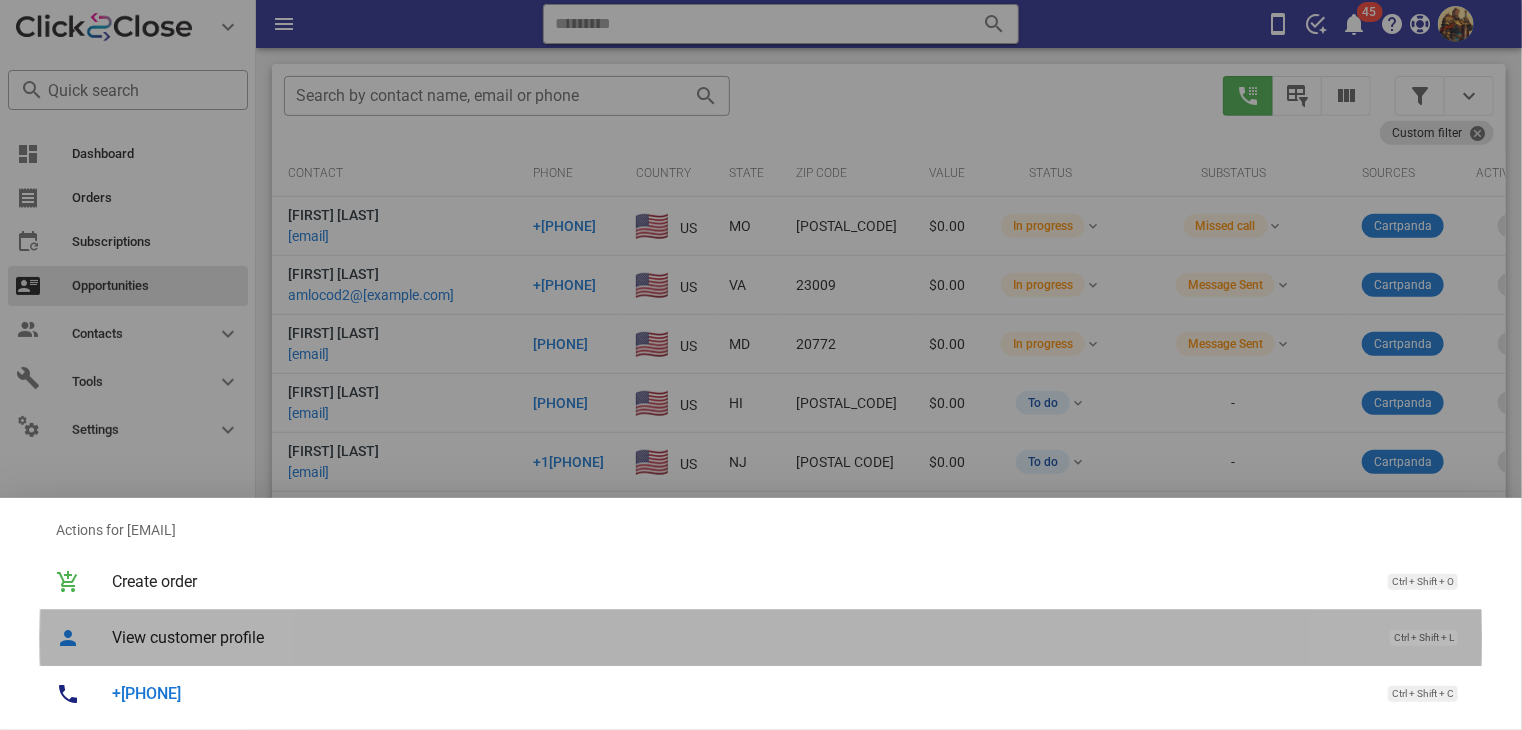 click on "View customer profile" at bounding box center [741, 637] 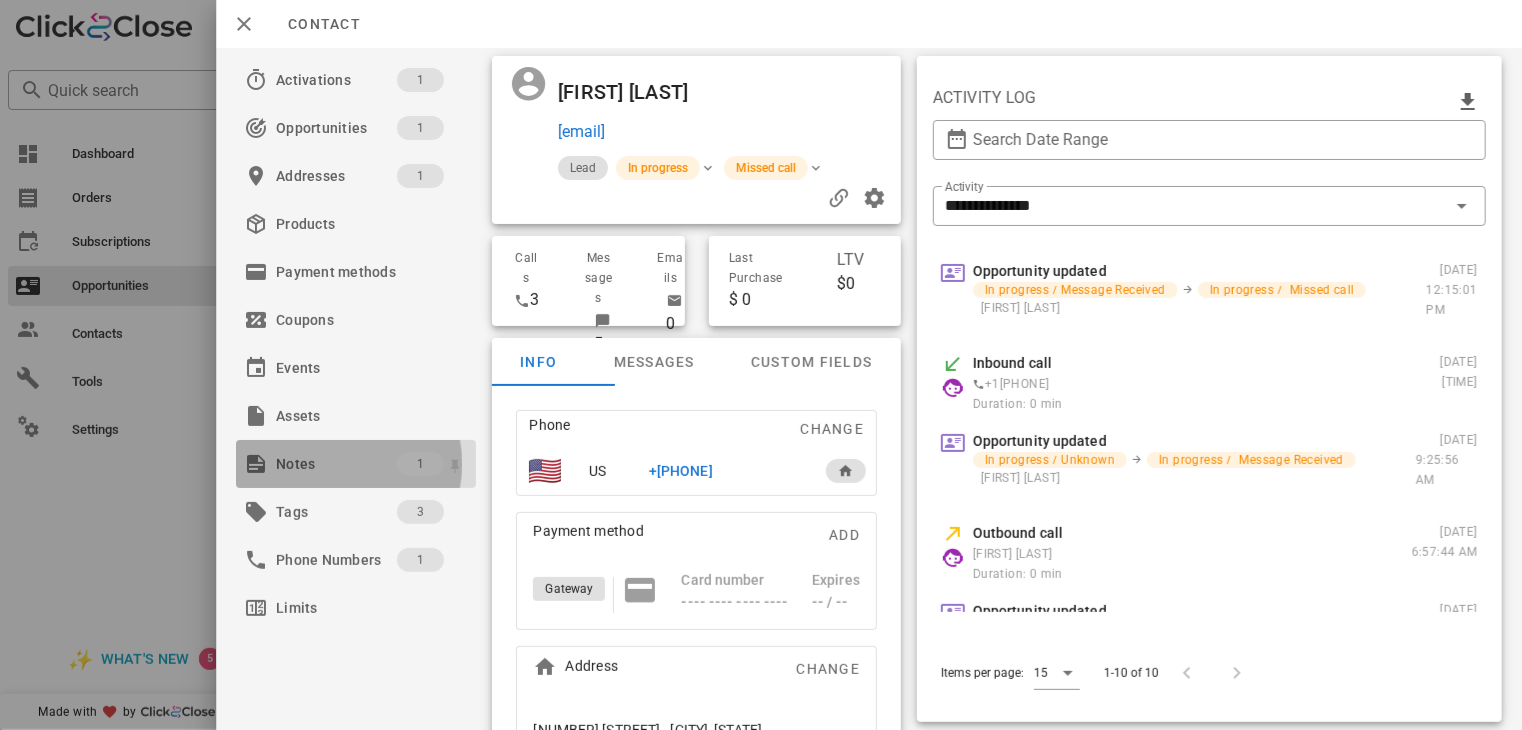 click on "Notes" at bounding box center [336, 464] 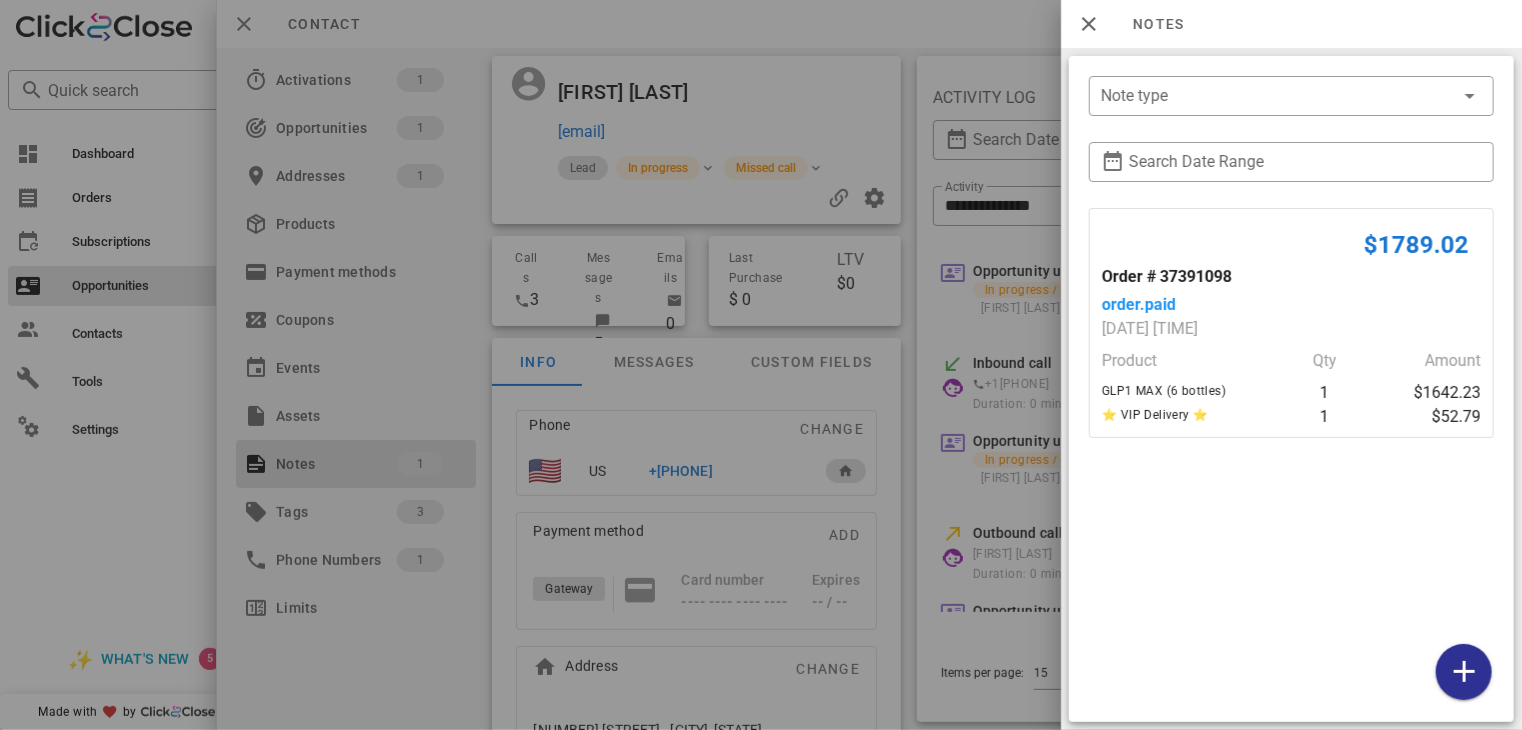 click at bounding box center (761, 365) 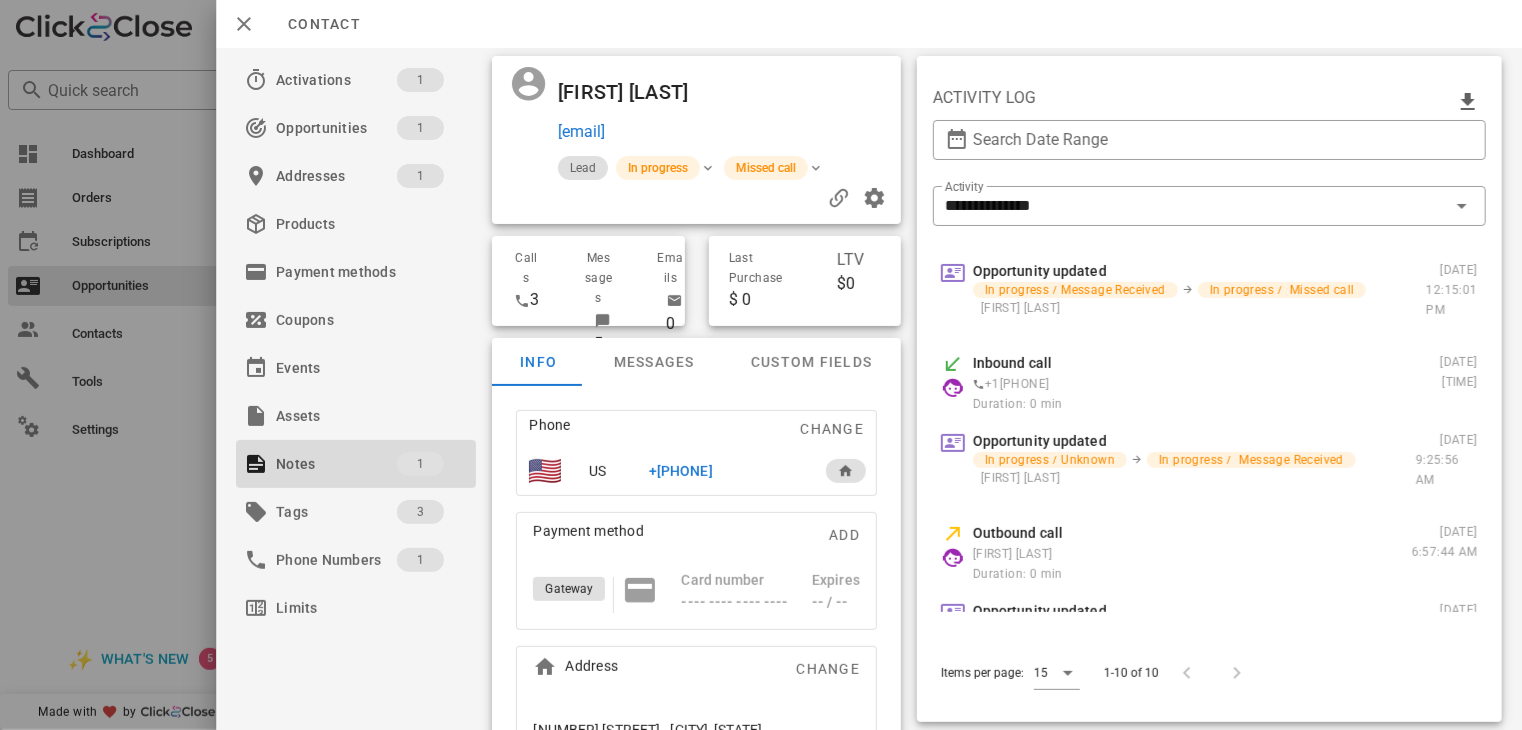 click on "+[PHONE]" at bounding box center [681, 471] 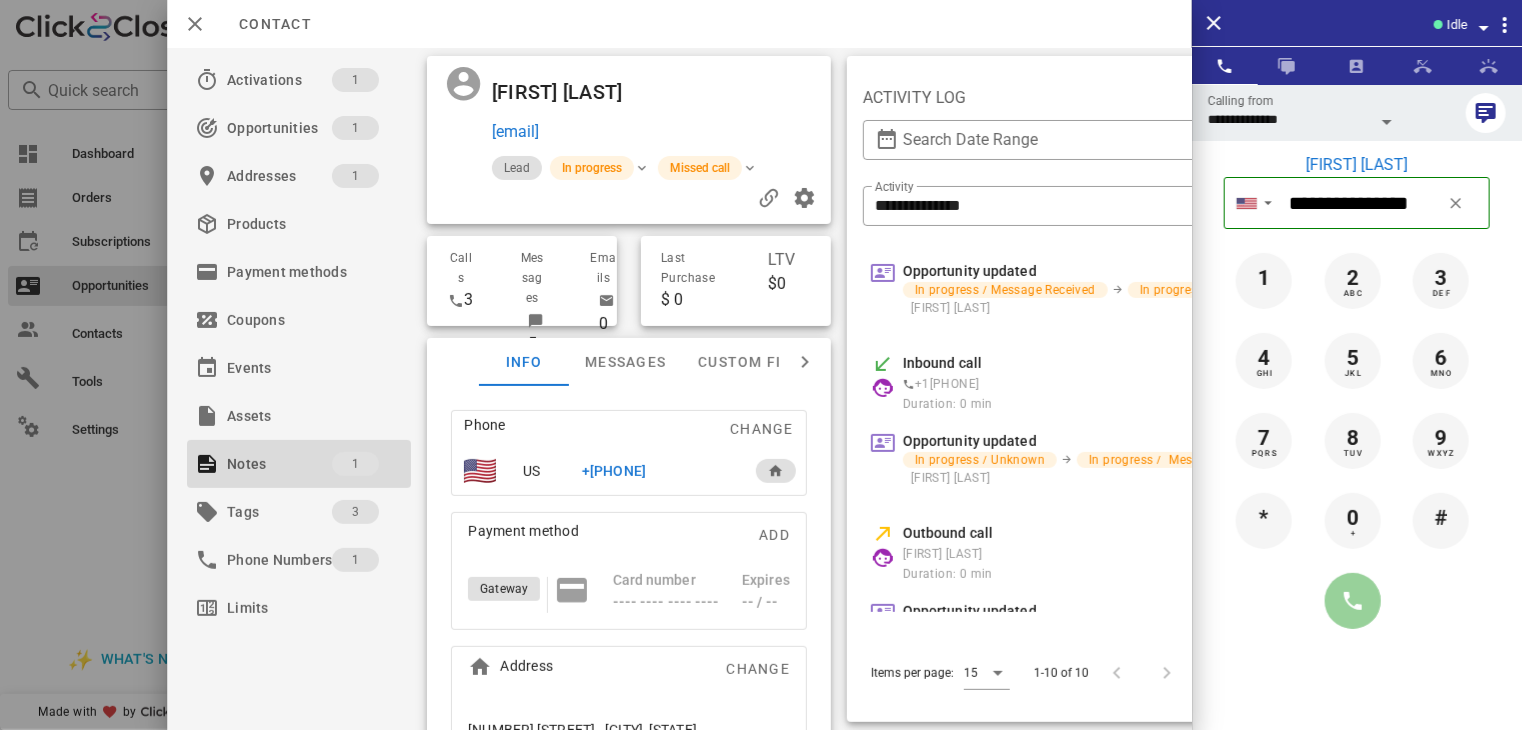 click at bounding box center (1353, 601) 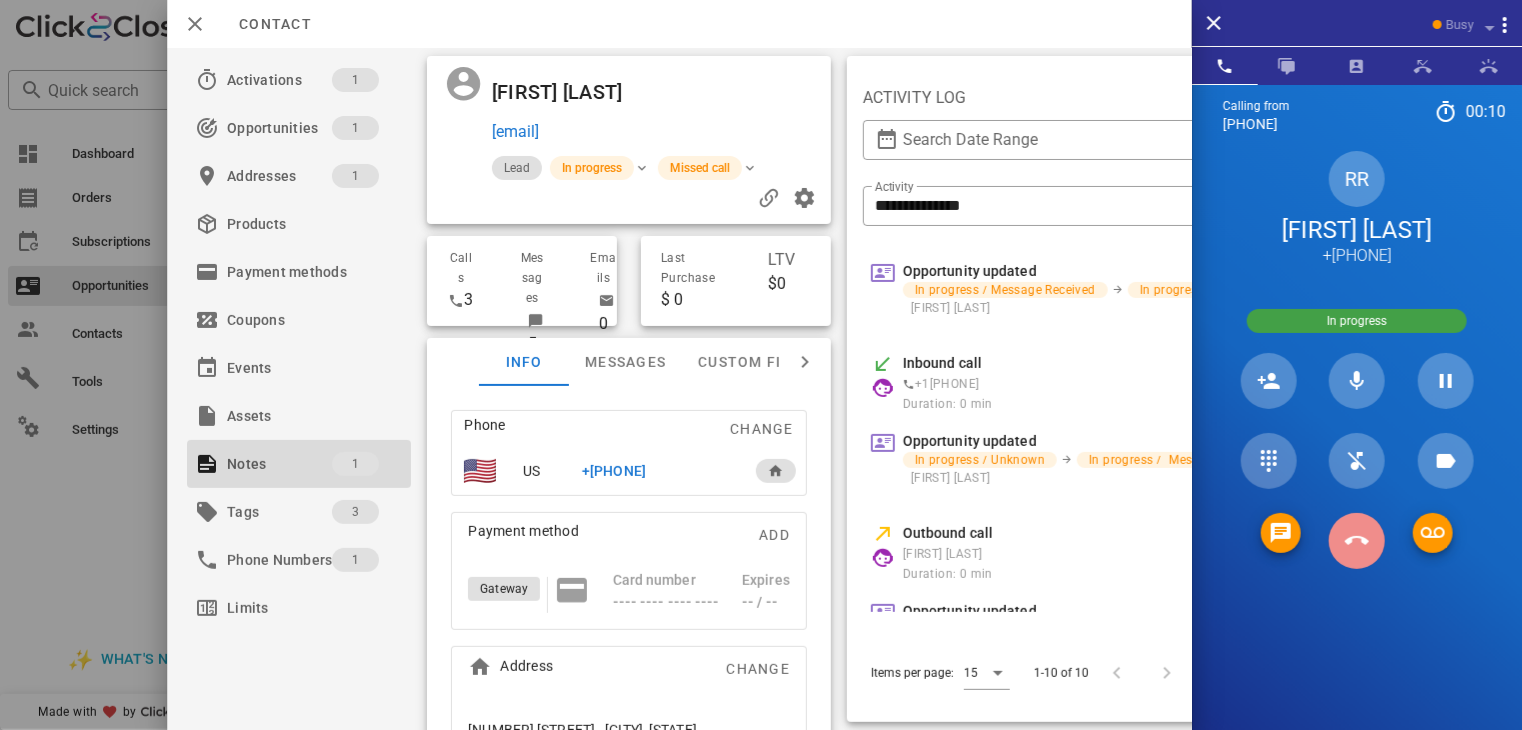 click at bounding box center (1357, 541) 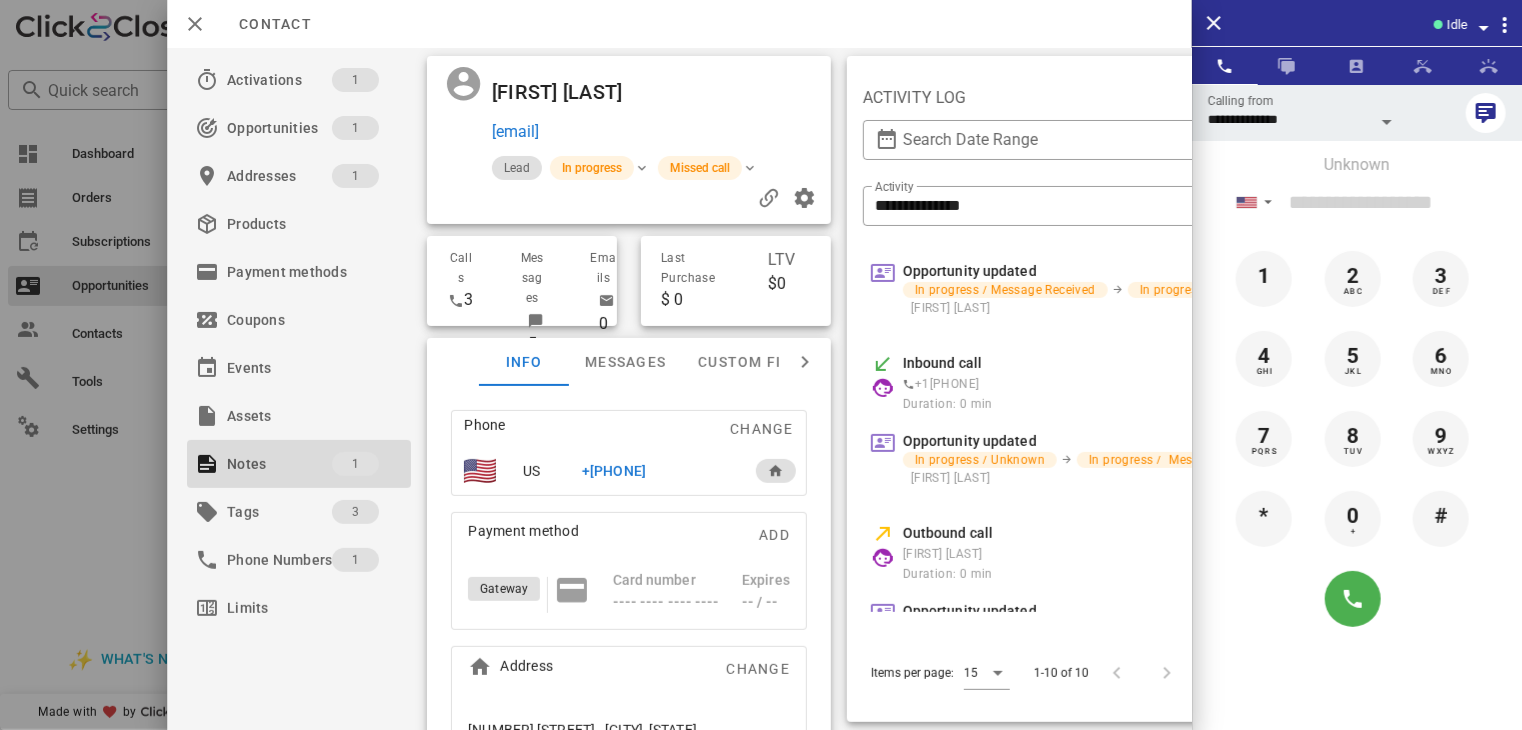 click at bounding box center (761, 365) 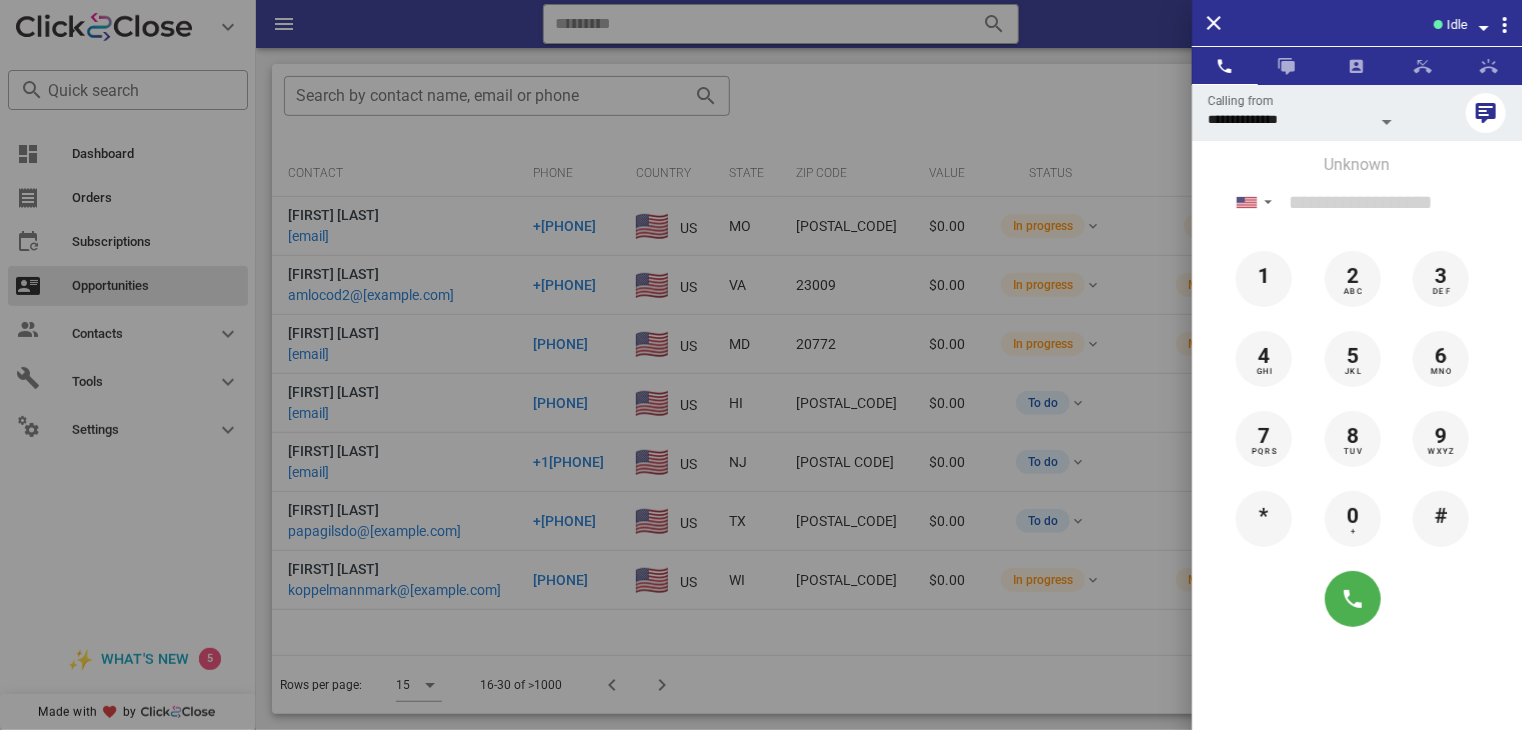 click at bounding box center (761, 365) 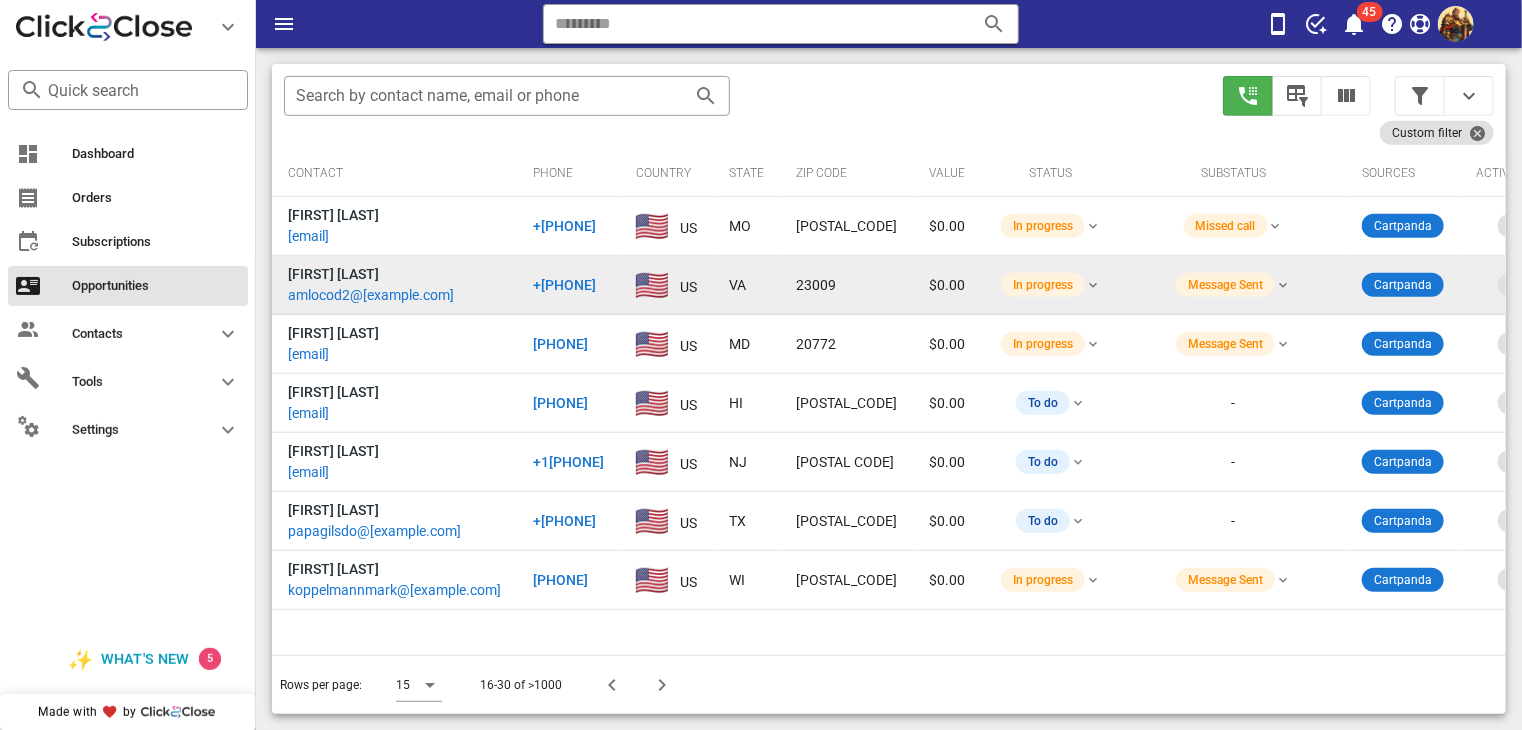 click on "amlocod2@[EXAMPLE.COM]" at bounding box center (371, 295) 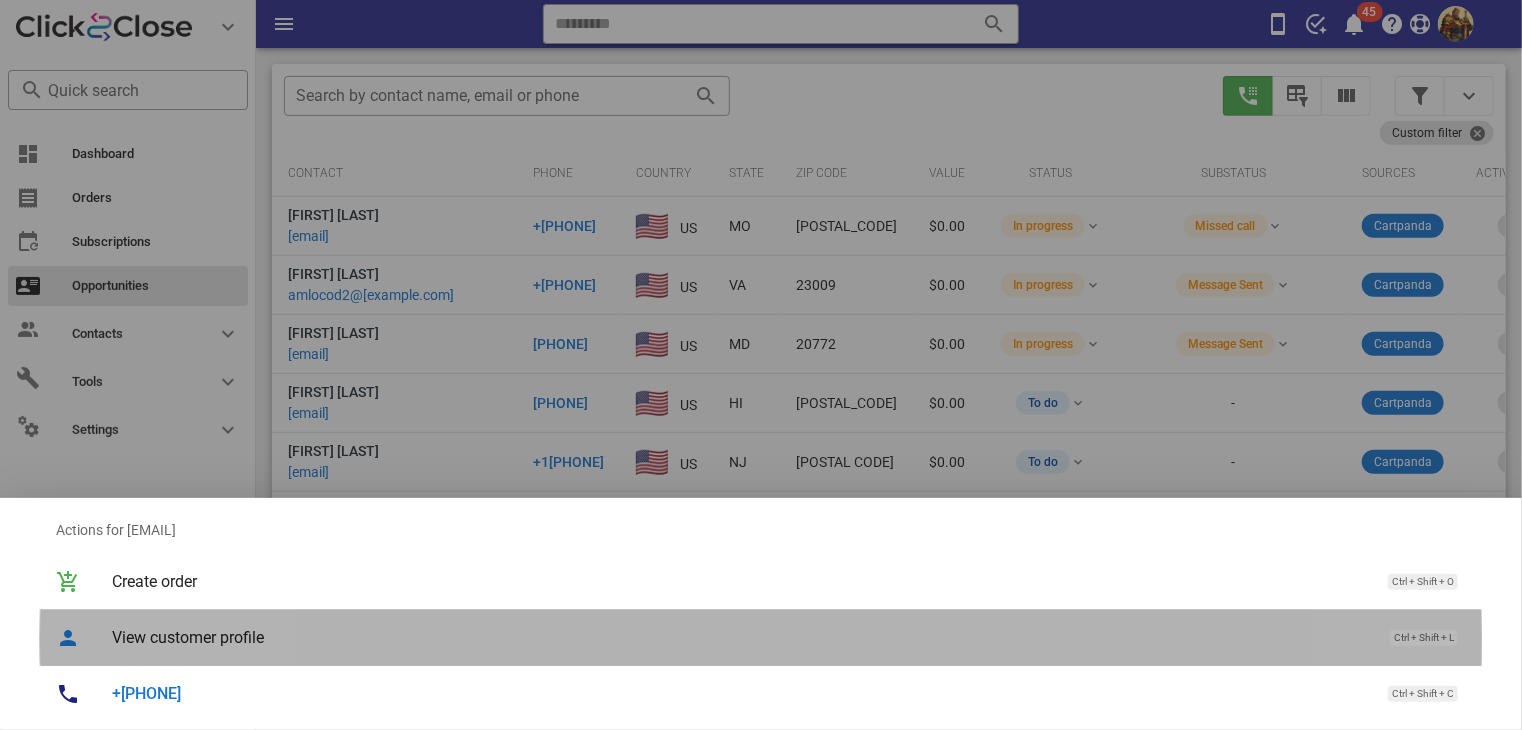 click on "View customer profile" at bounding box center [741, 637] 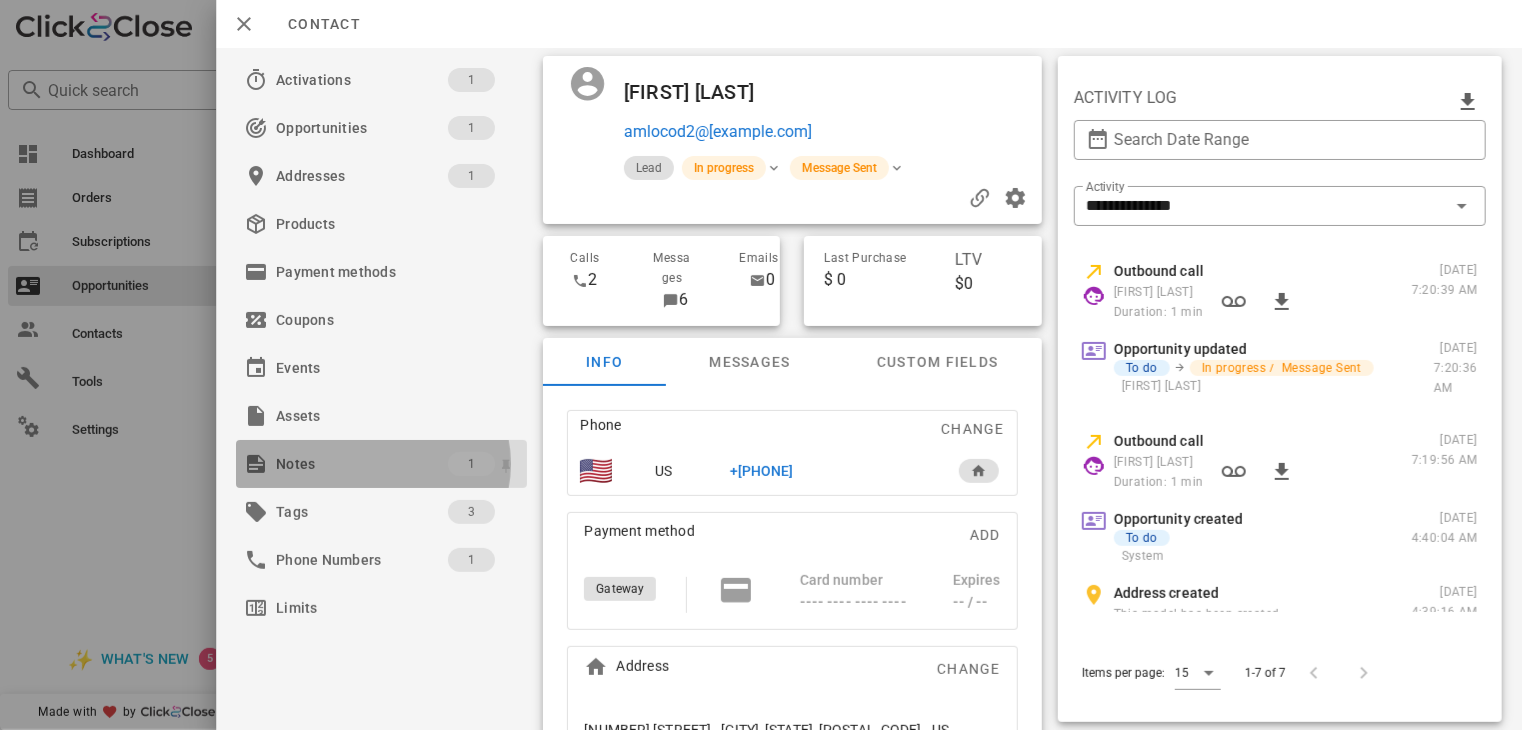 click on "Notes" at bounding box center [362, 464] 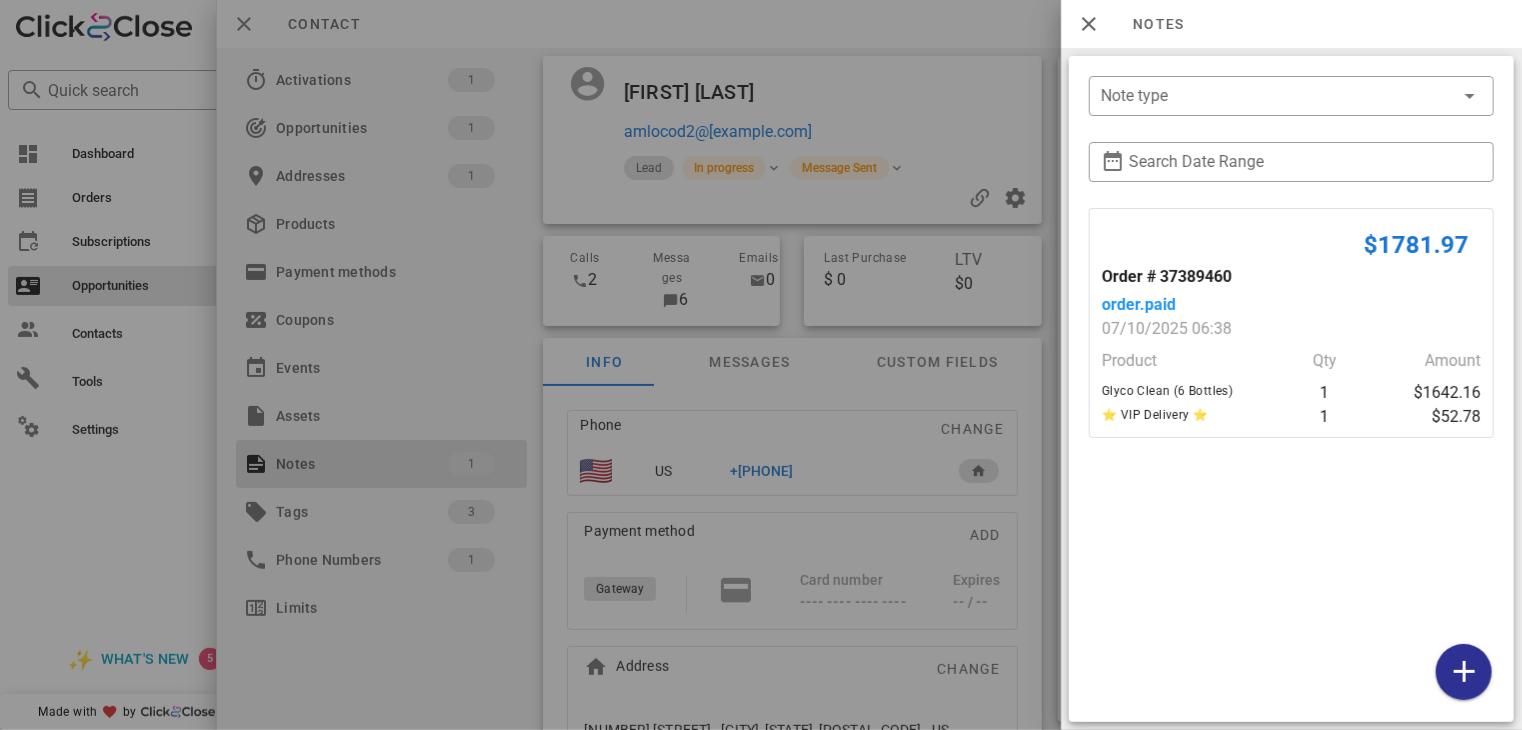 click at bounding box center [761, 365] 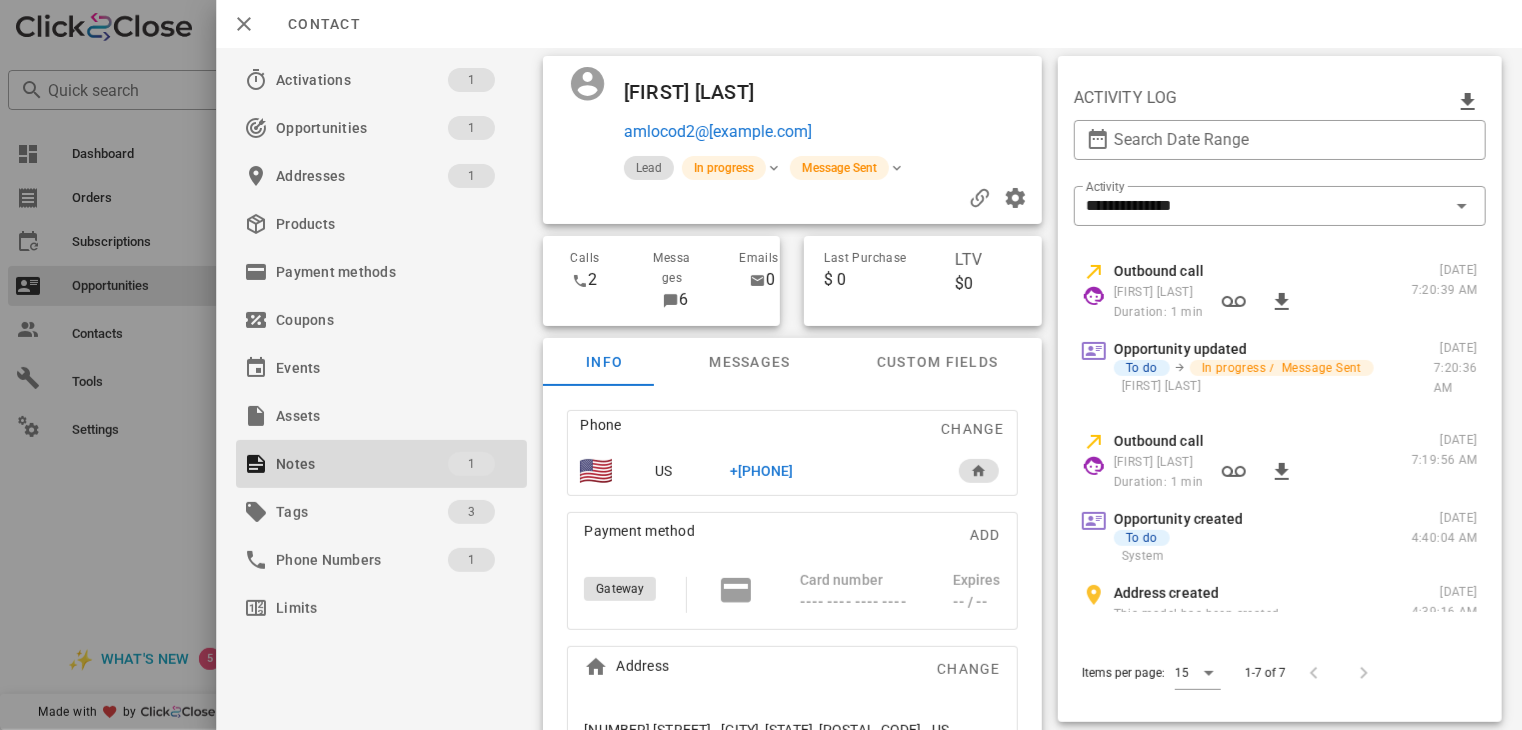 click on "+[PHONE]" at bounding box center (762, 471) 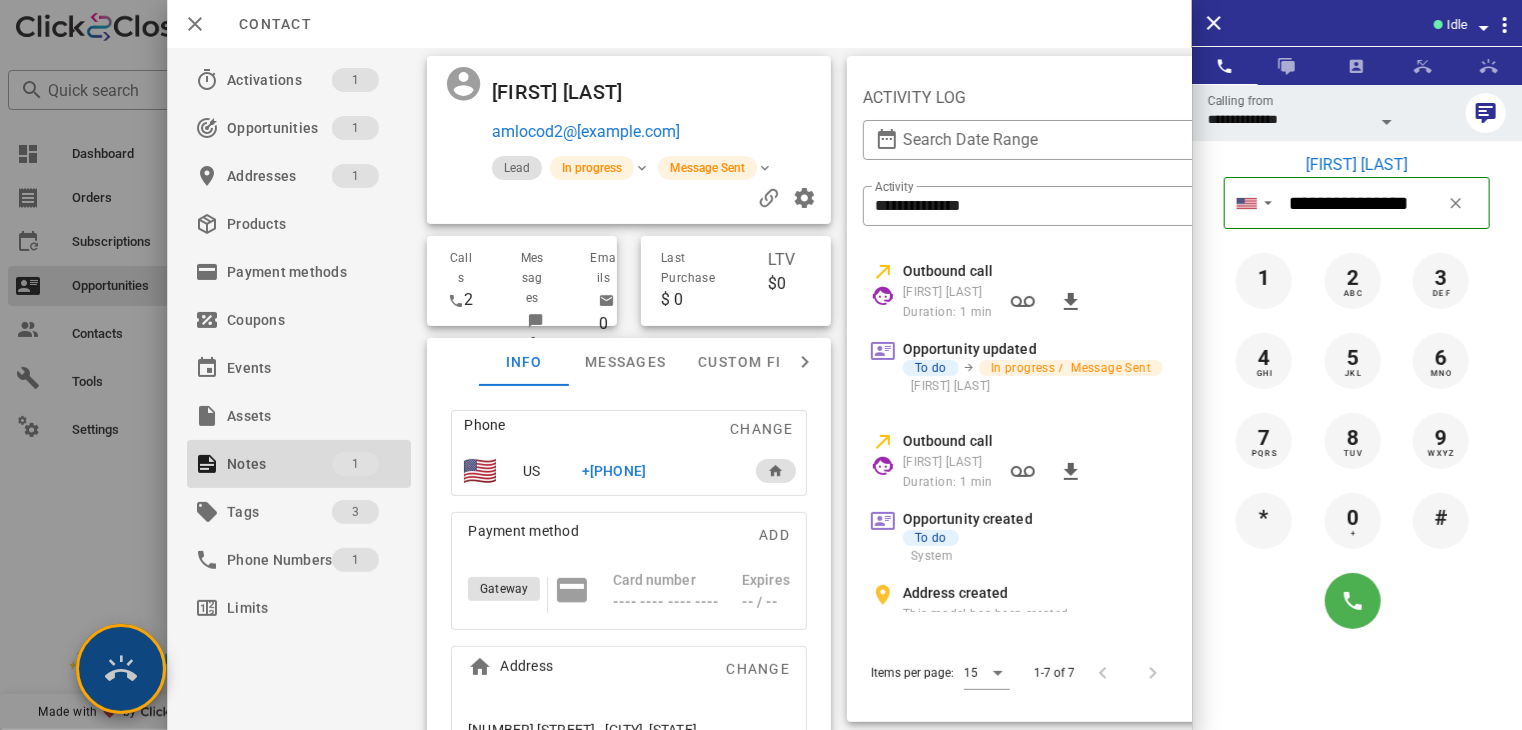 click at bounding box center (121, 669) 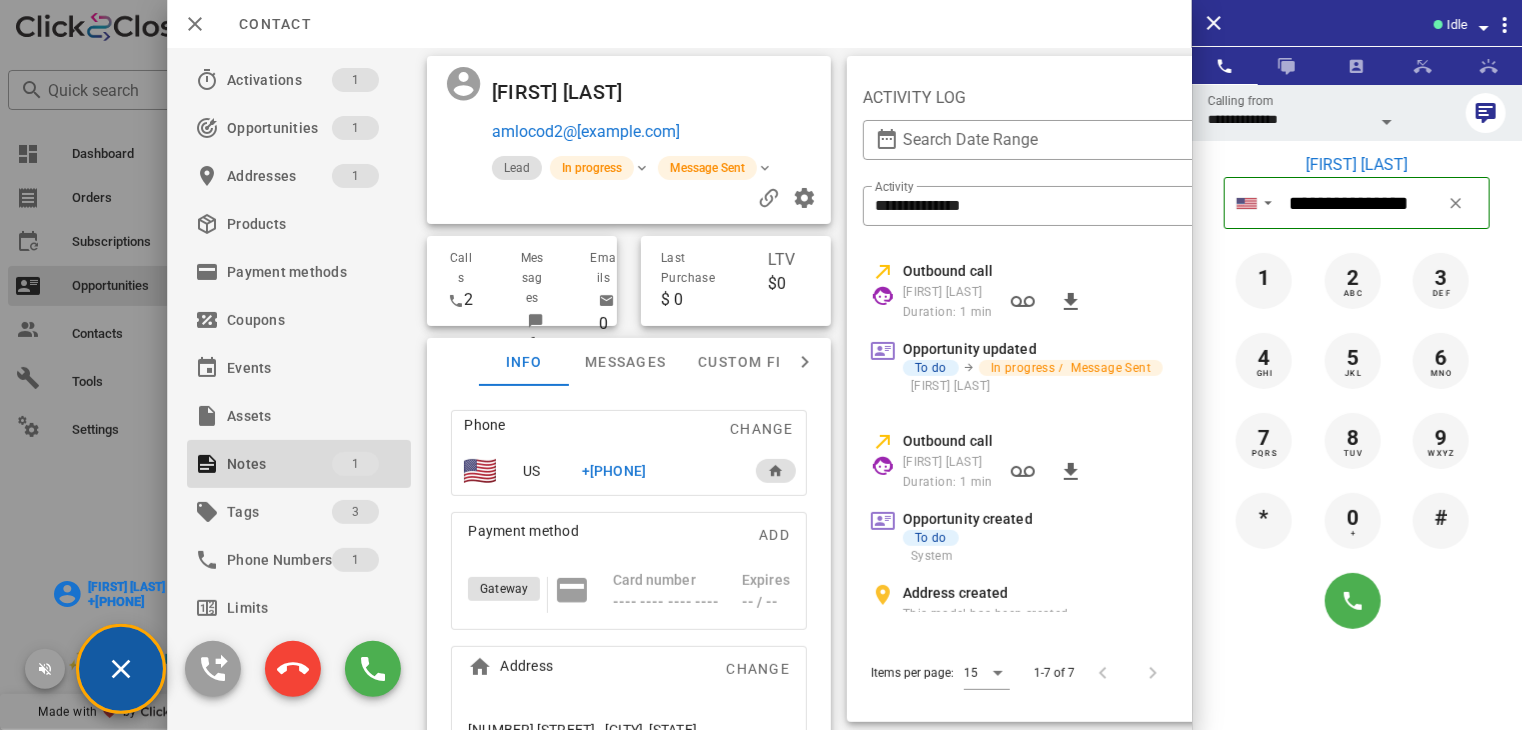click on "[FIRST] [LAST]" at bounding box center [126, 587] 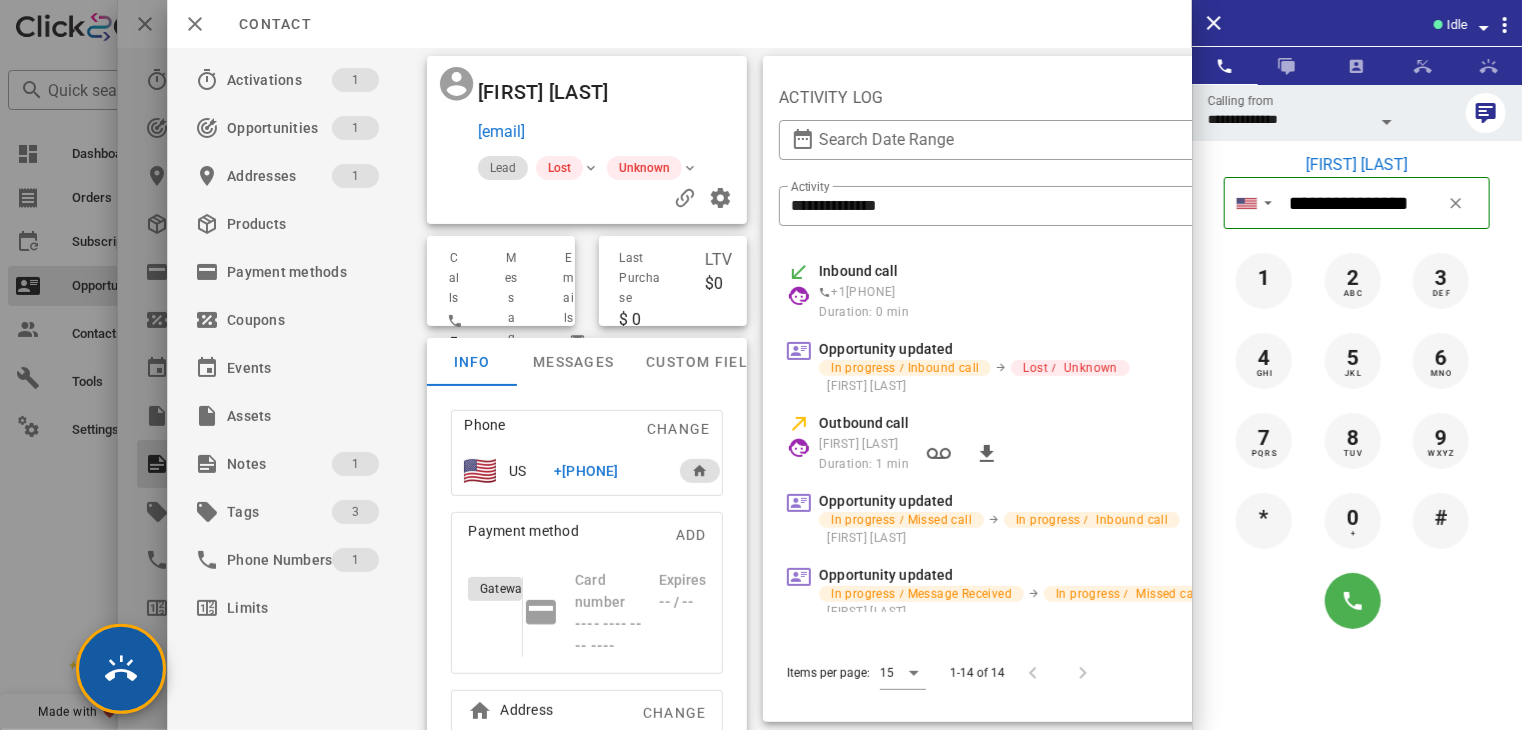 click at bounding box center [121, 669] 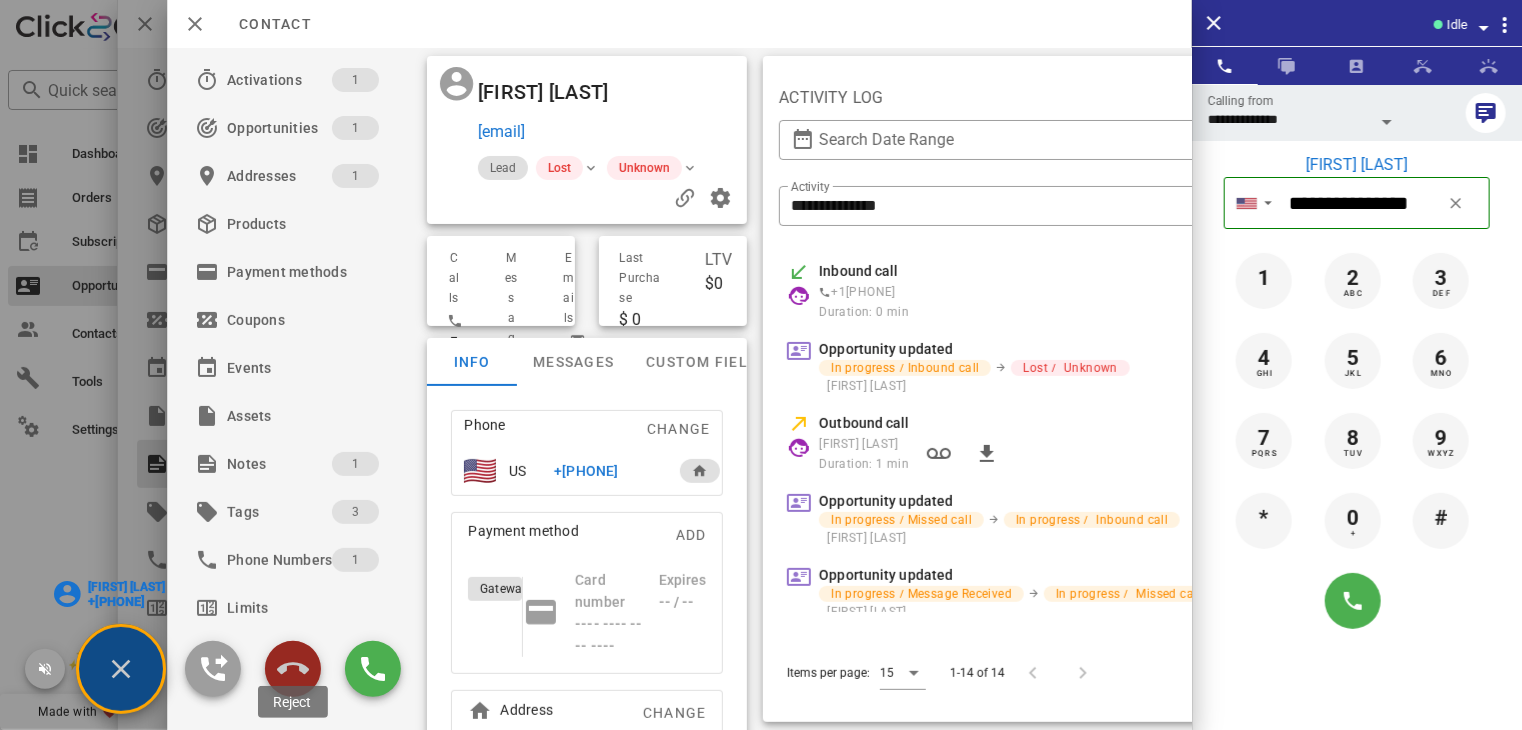 click at bounding box center (293, 669) 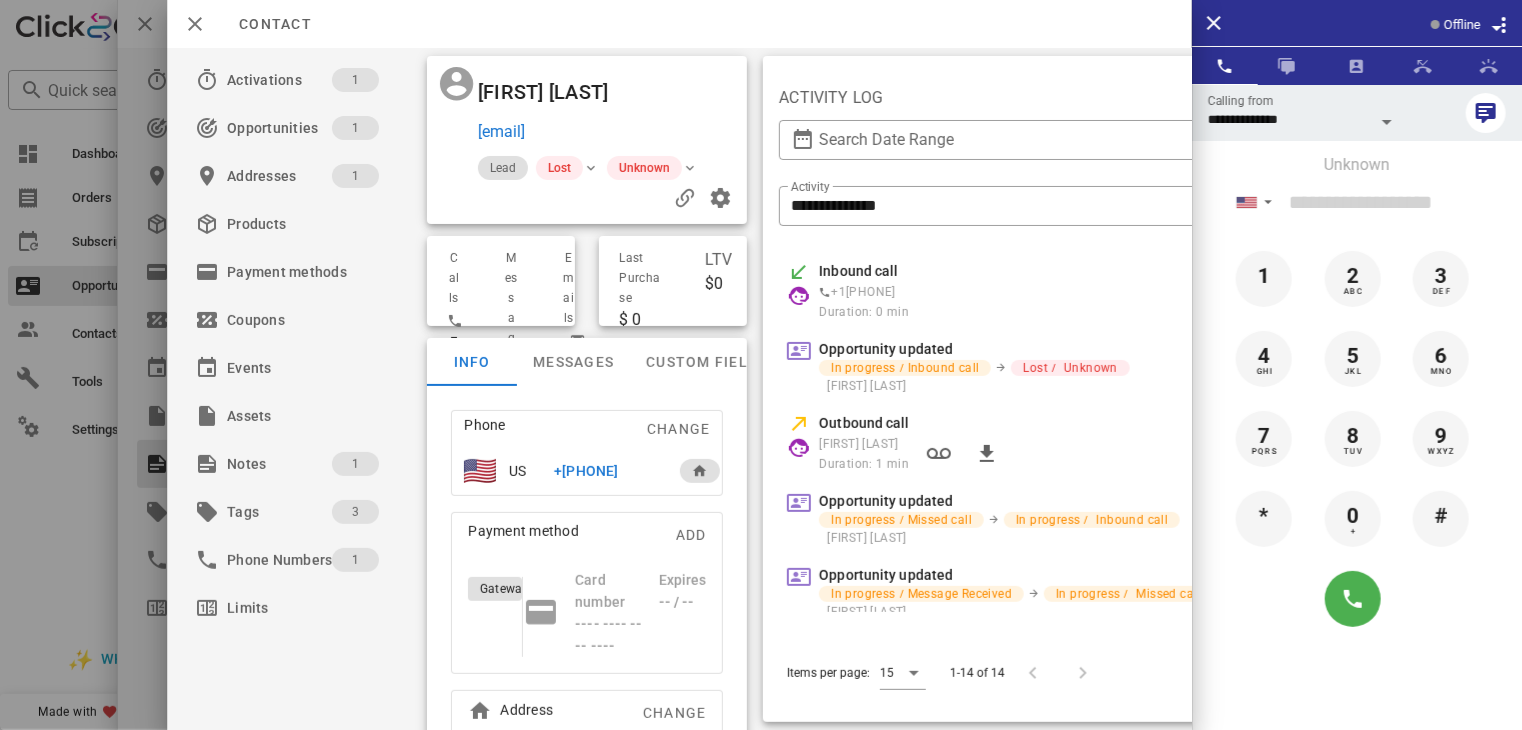 click on "+[PHONE]" at bounding box center (586, 471) 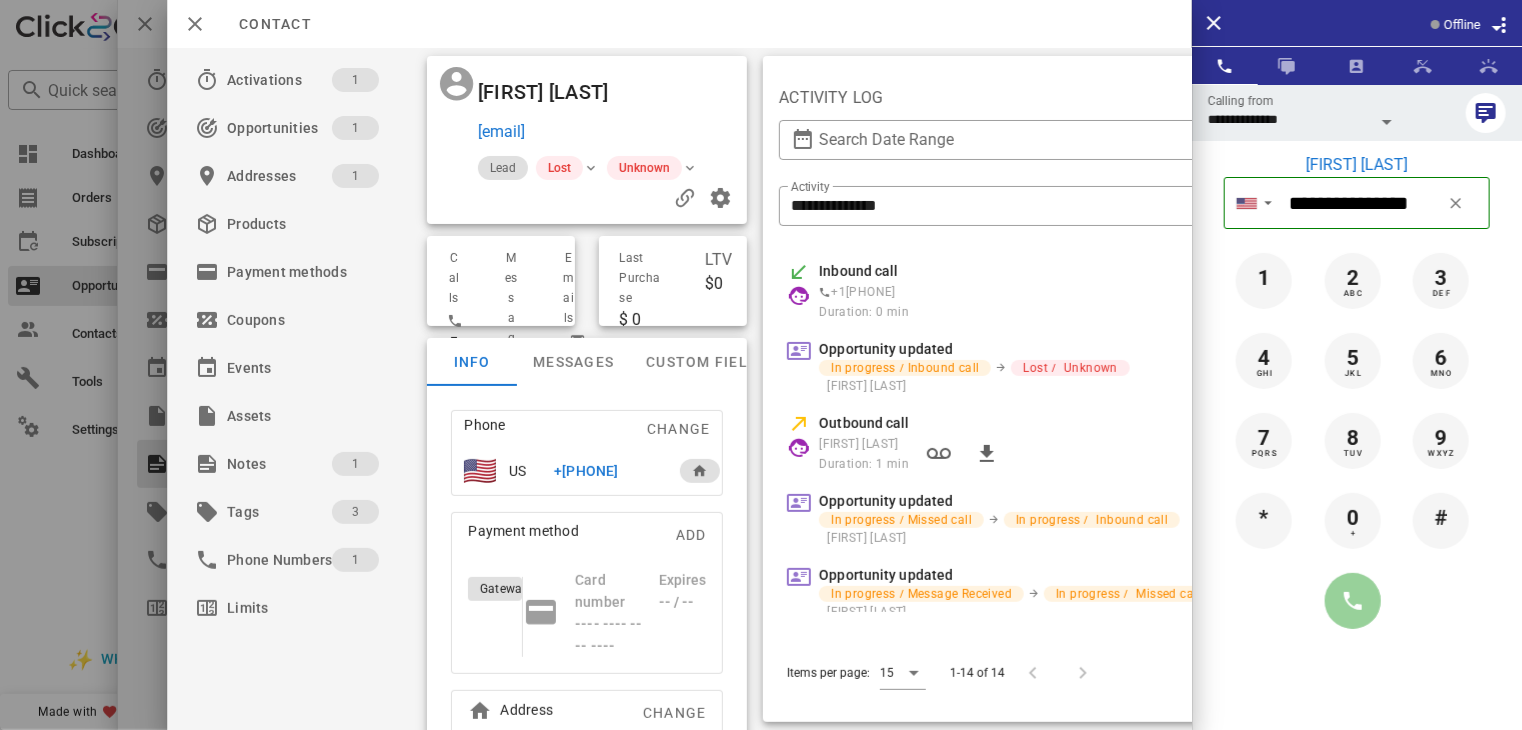 click at bounding box center [1353, 601] 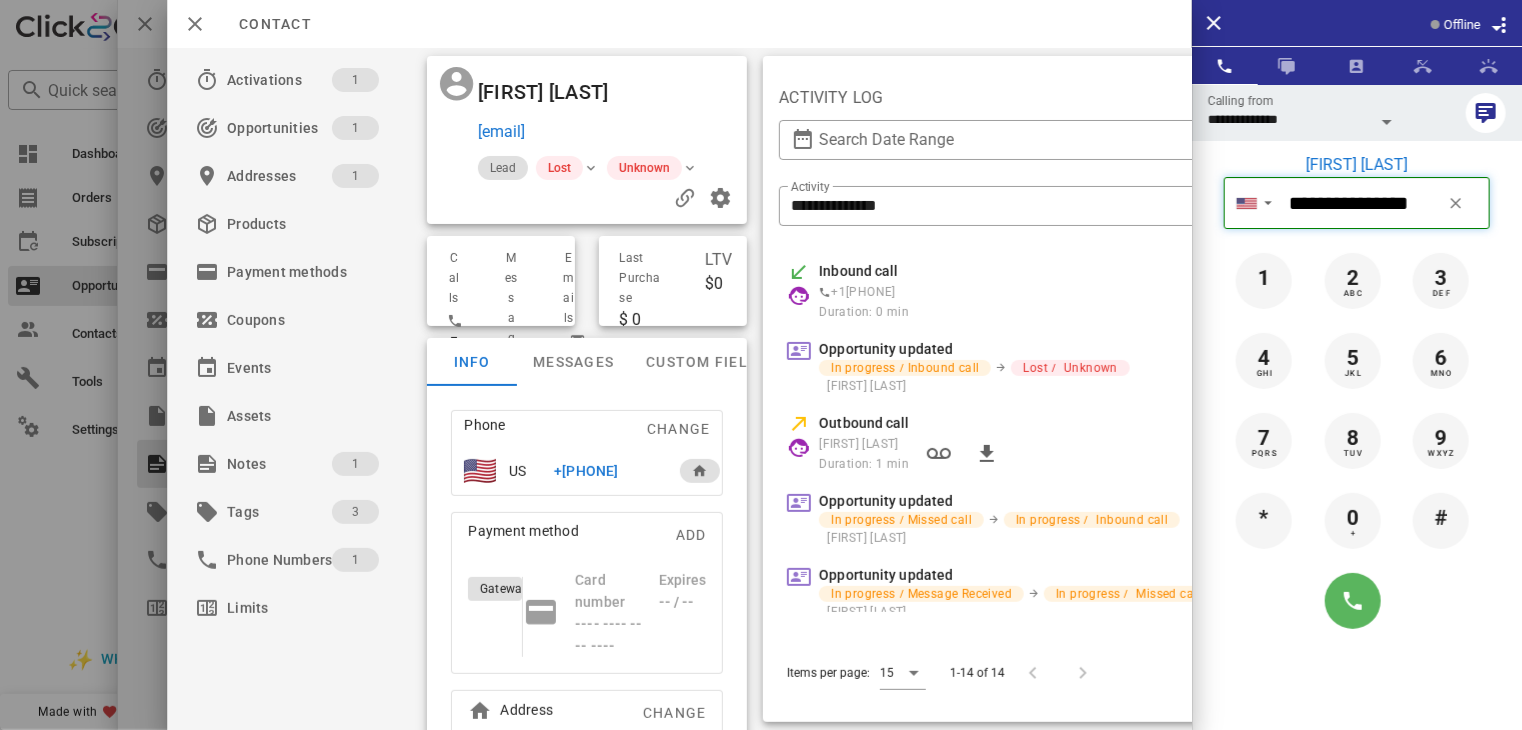 type 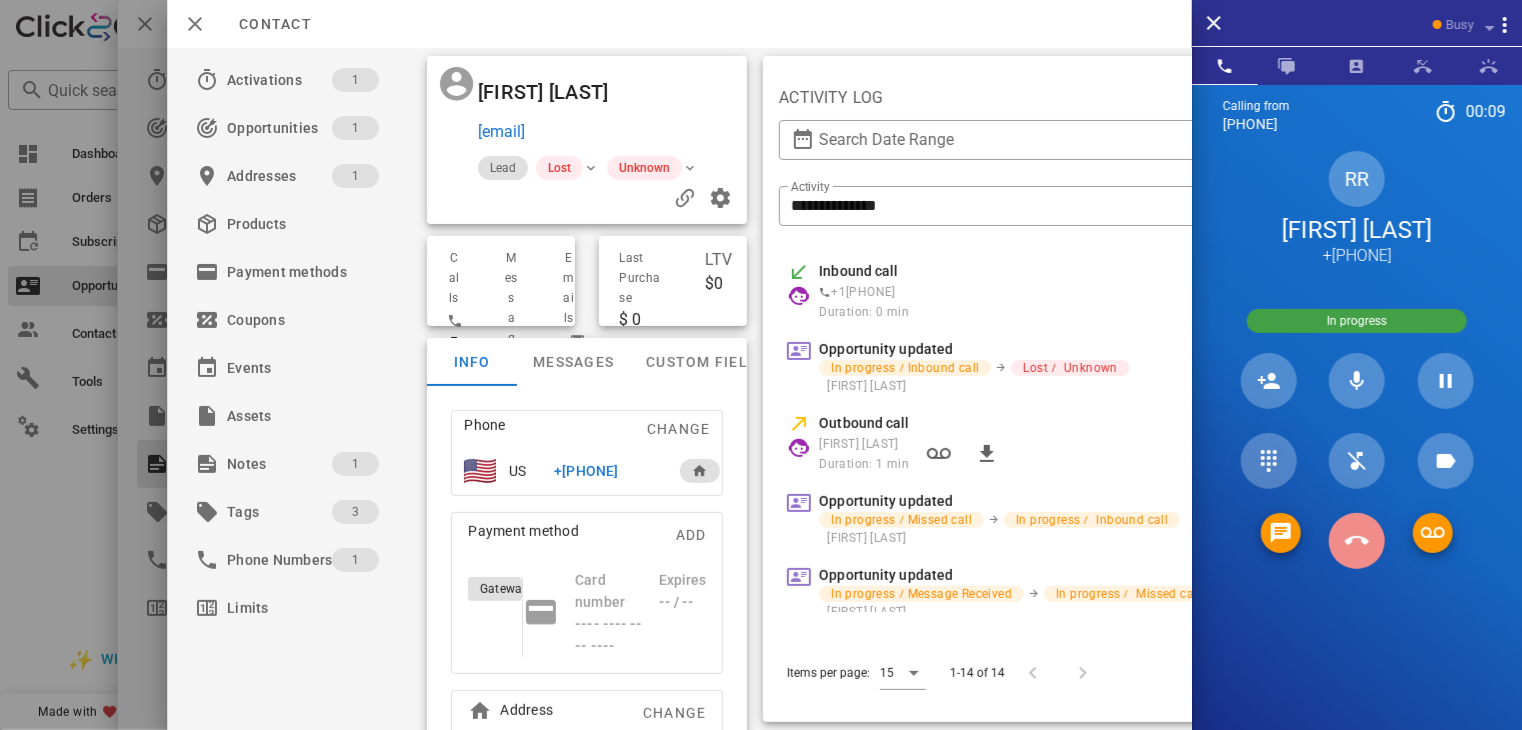 click at bounding box center [1357, 541] 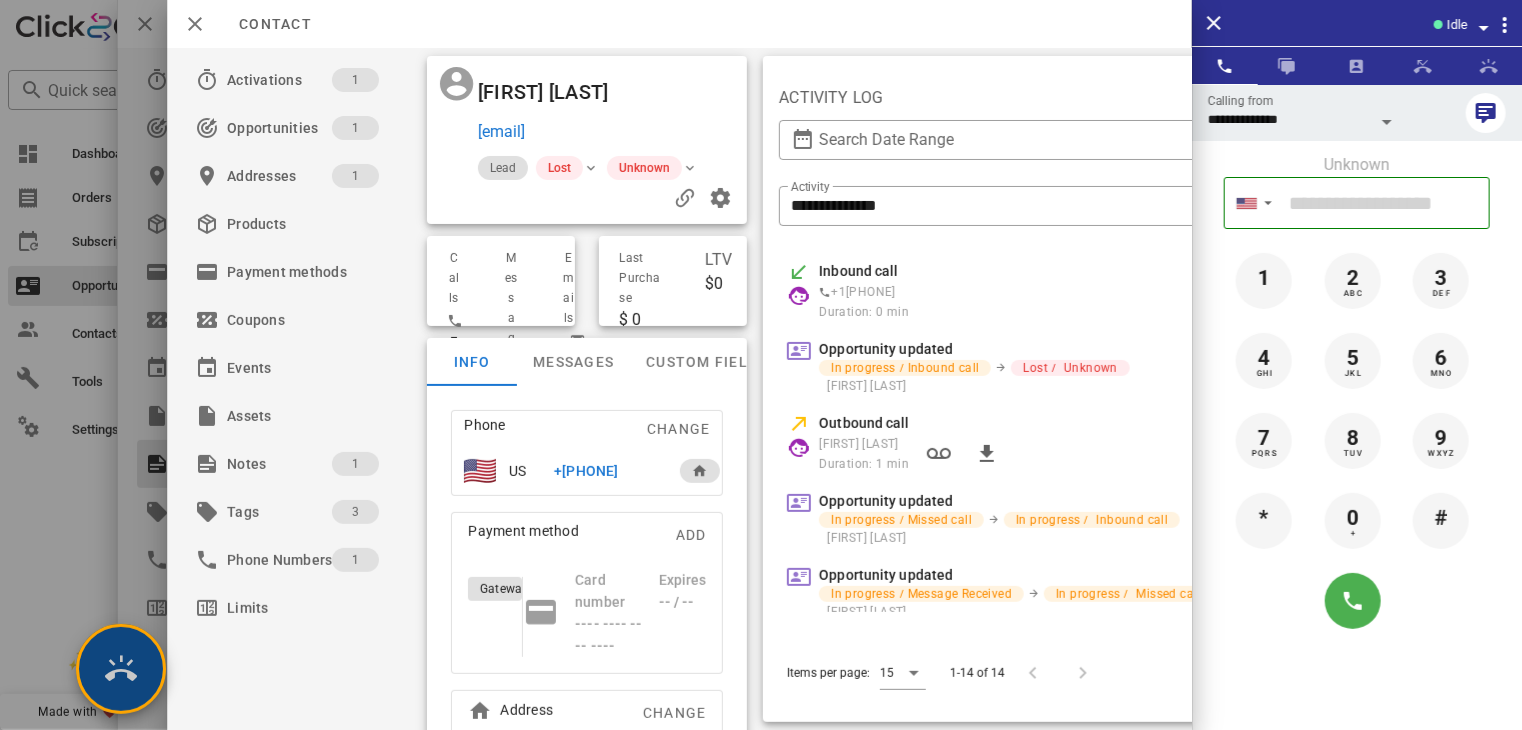click at bounding box center [121, 669] 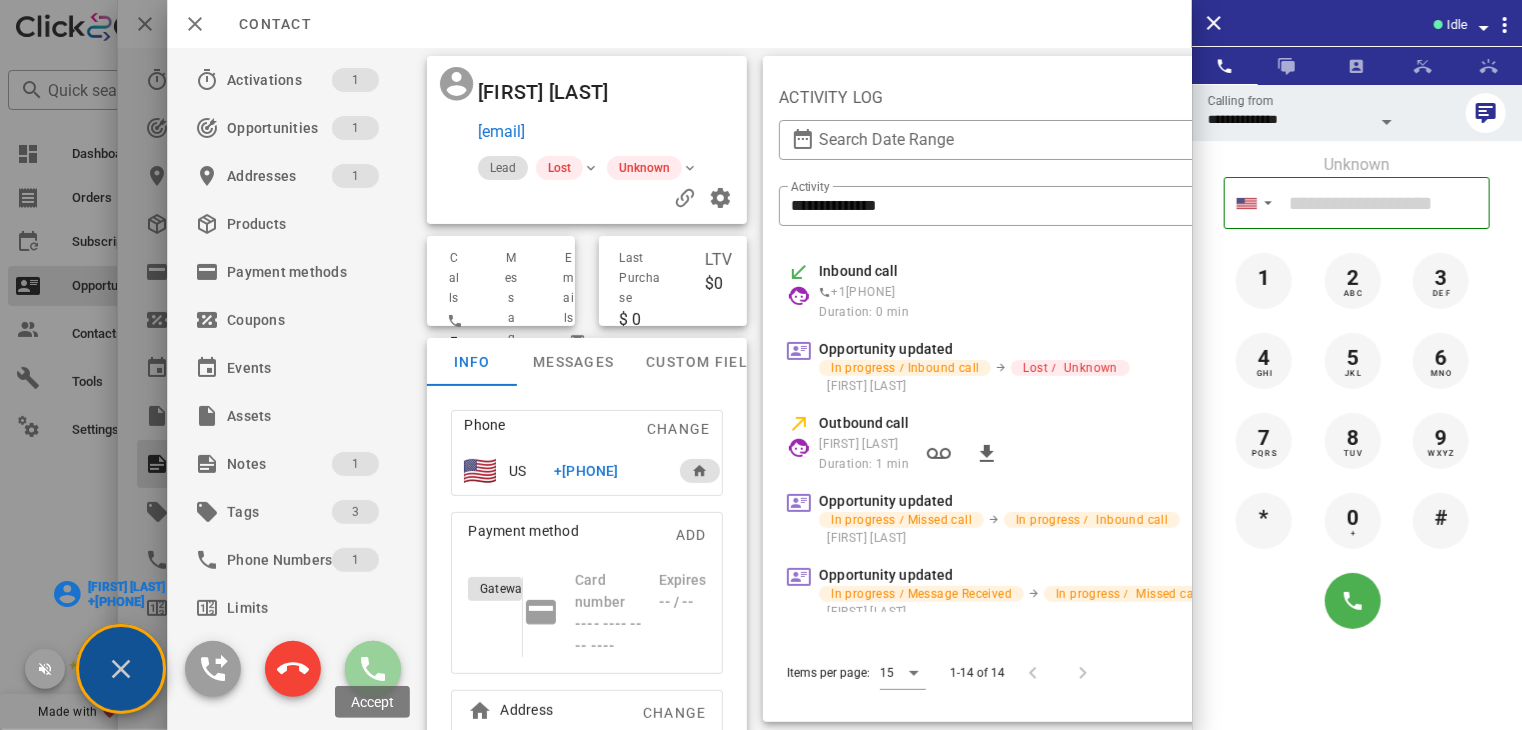 click at bounding box center [373, 669] 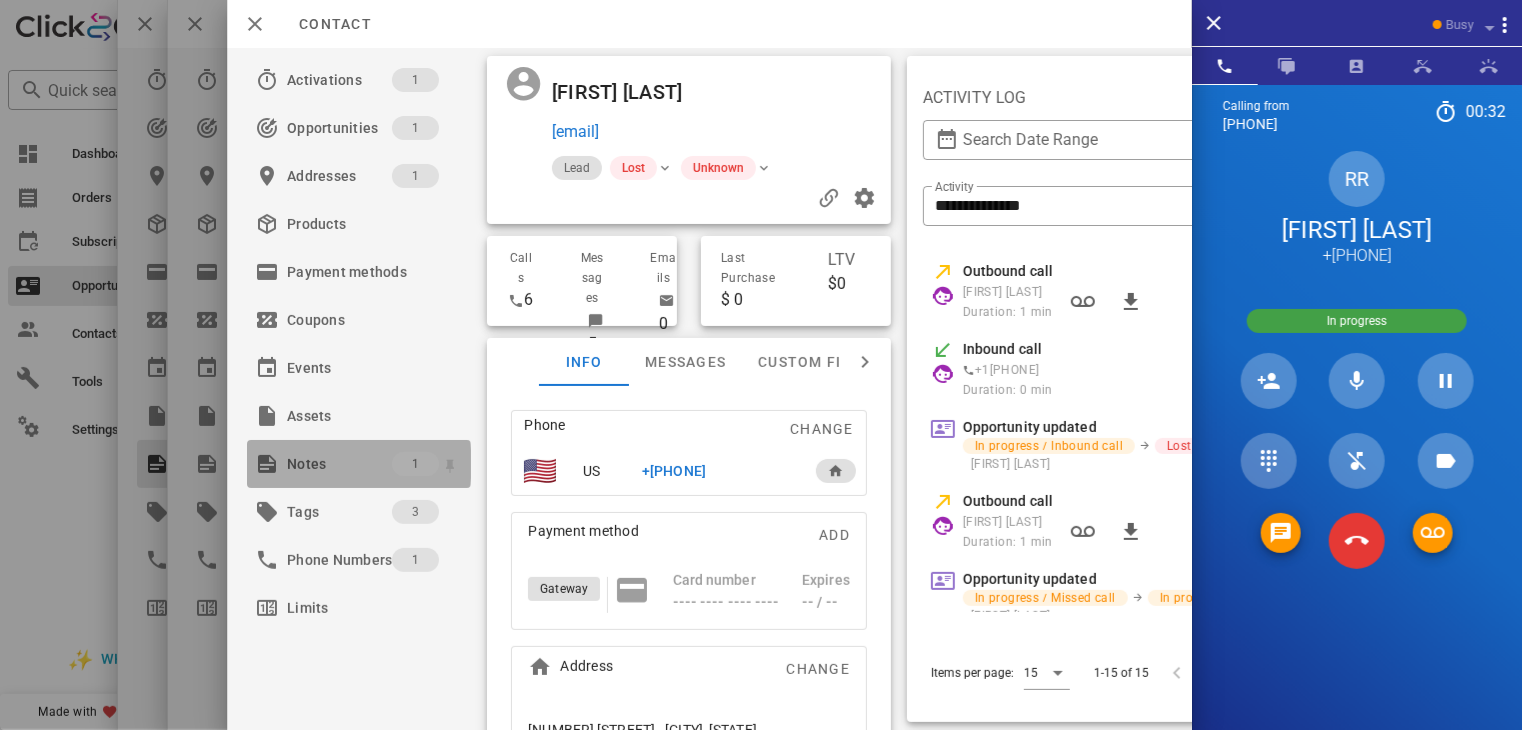 click on "Notes" at bounding box center [339, 464] 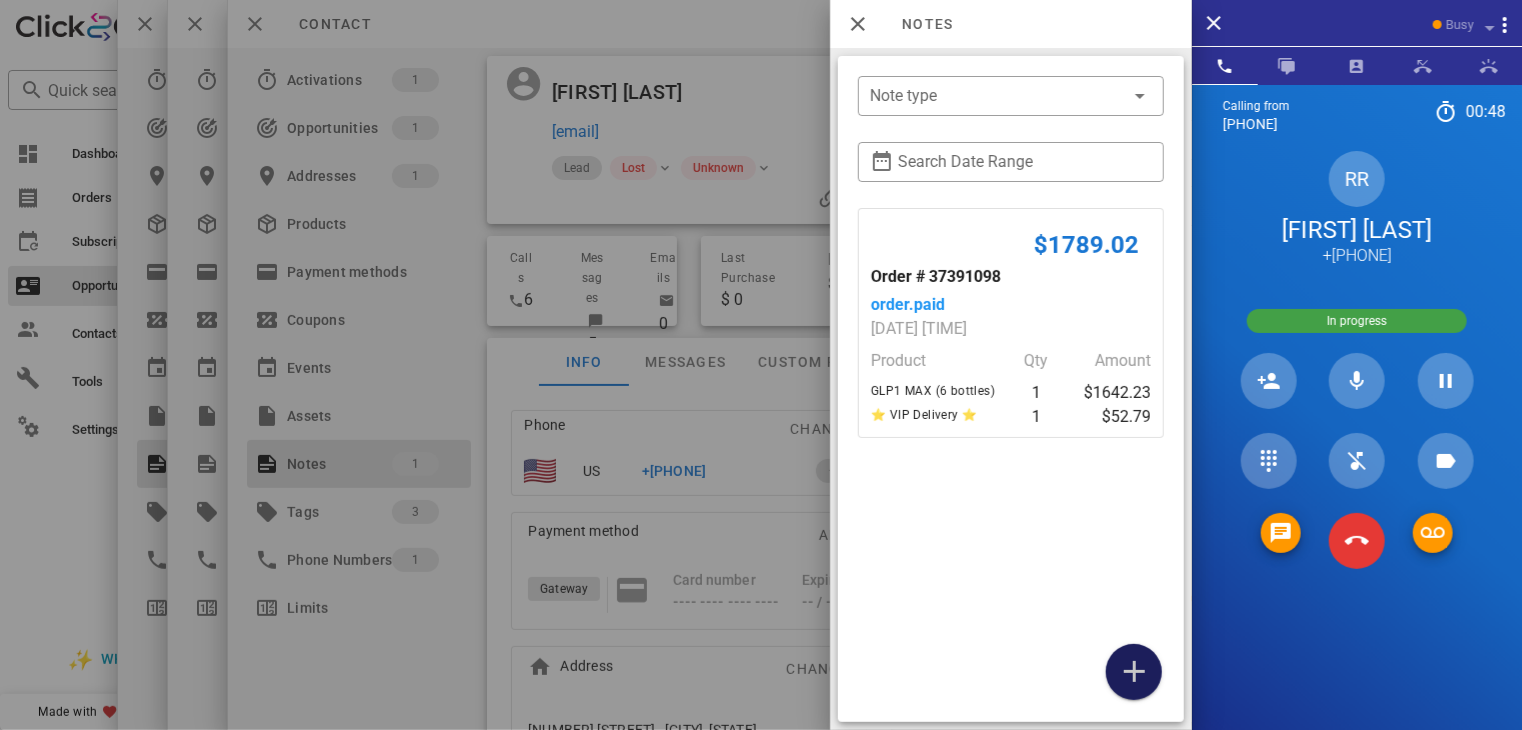 click at bounding box center (1134, 672) 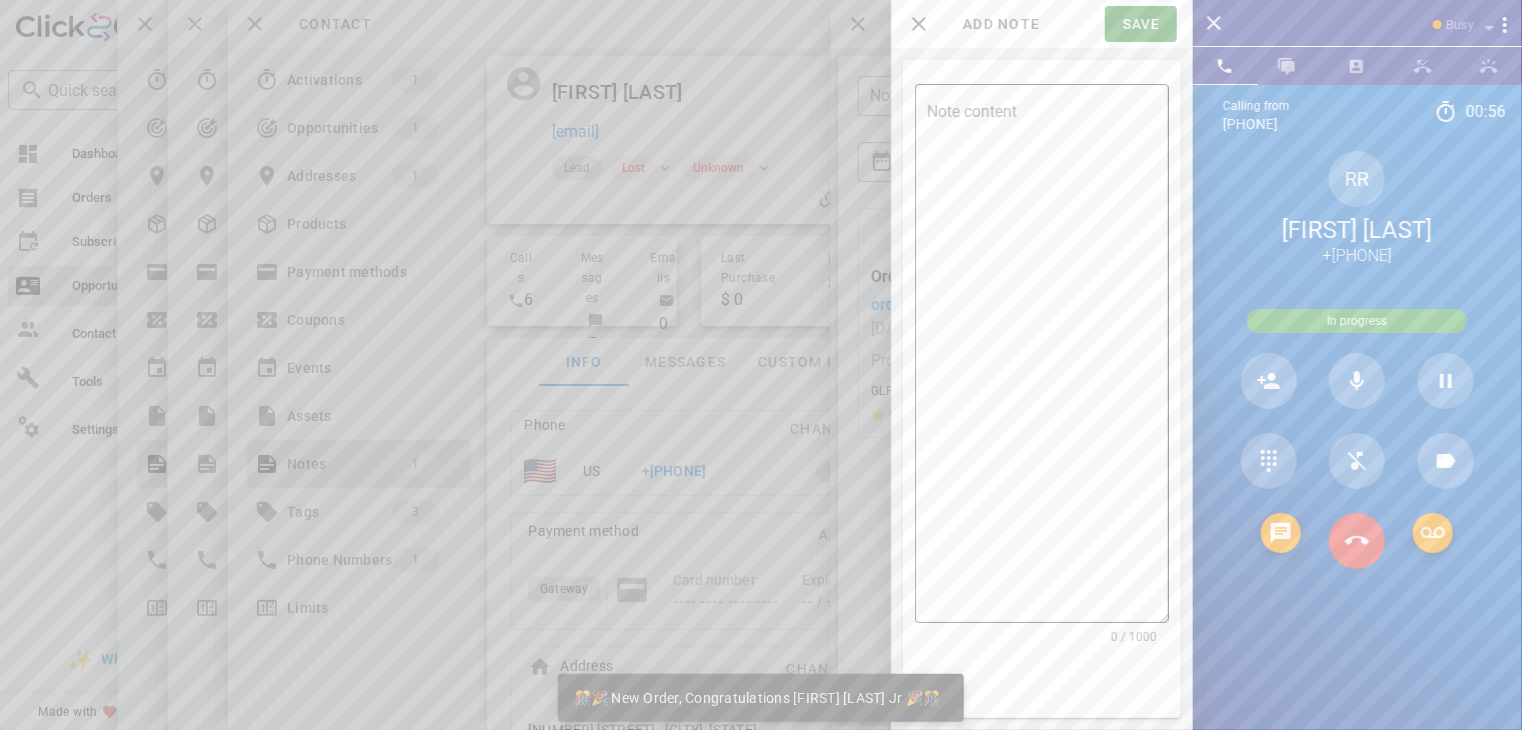 click on "Note content" at bounding box center [1048, 358] 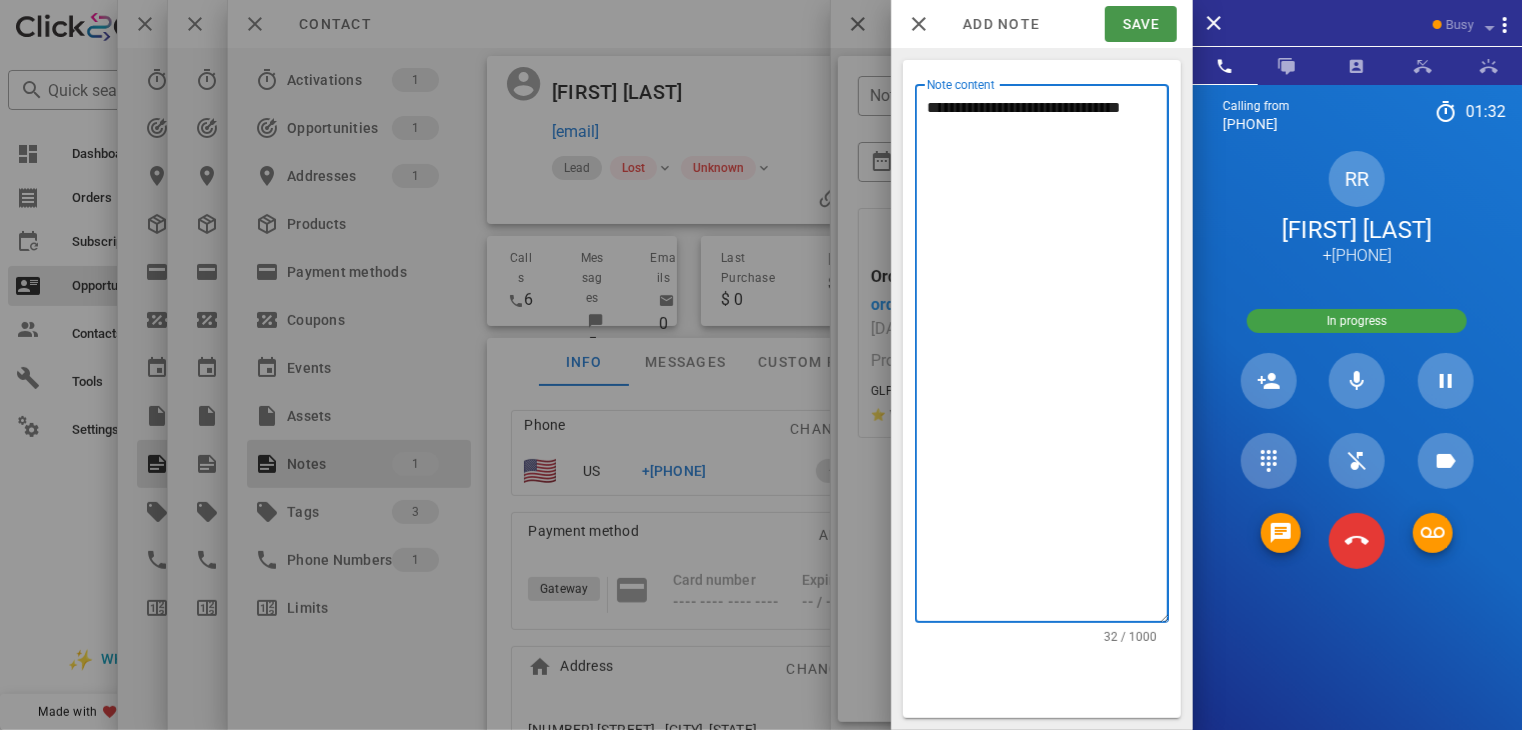 type on "**********" 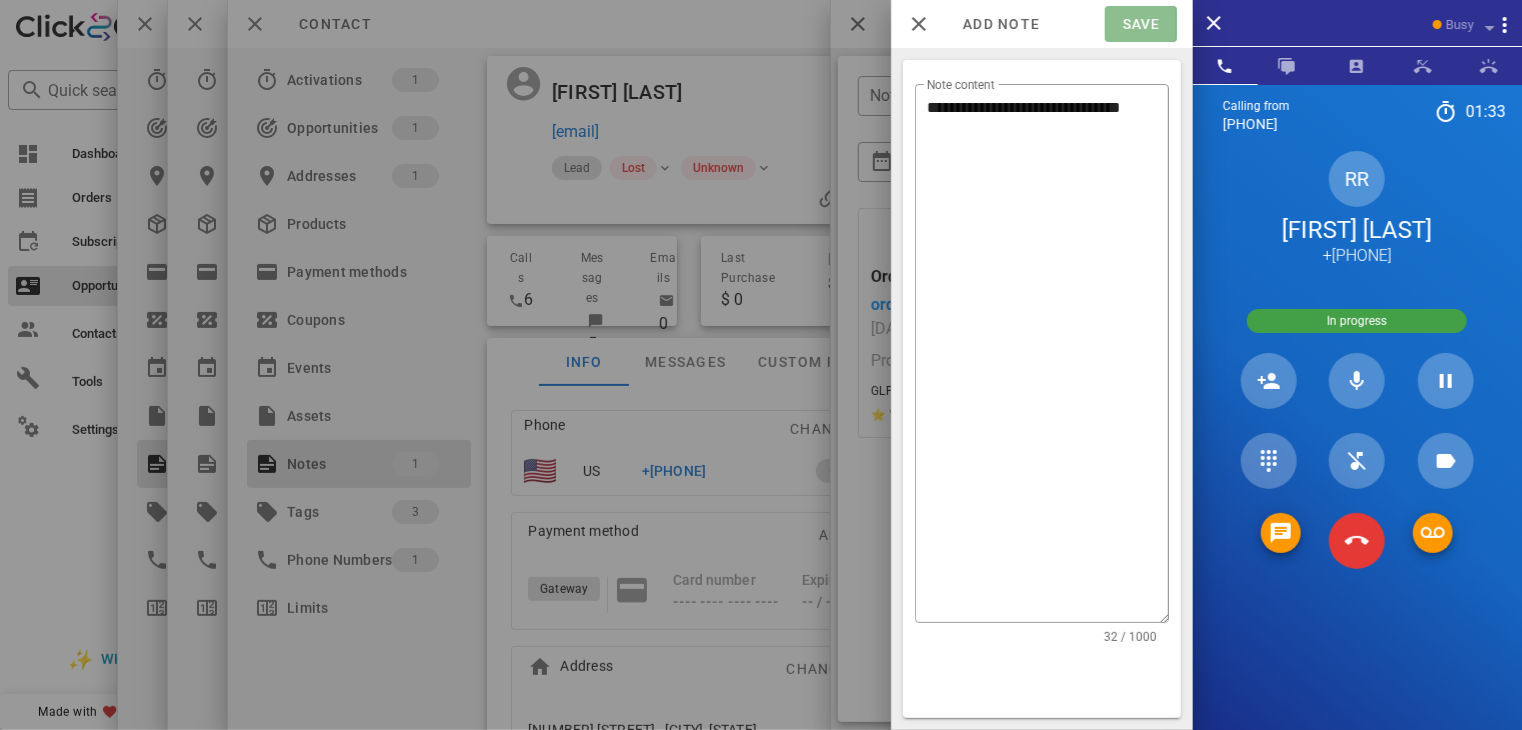click on "Save" at bounding box center [1140, 24] 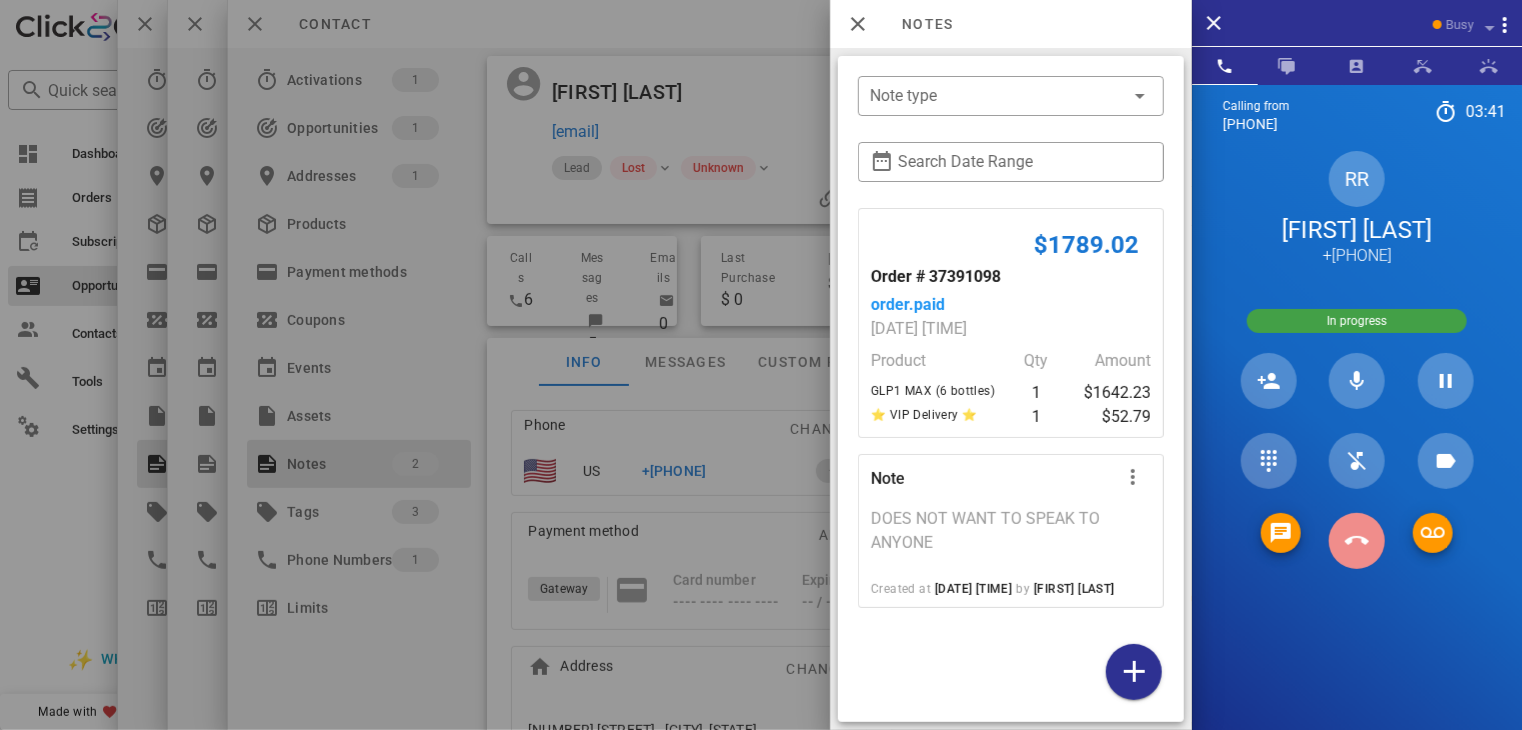 click at bounding box center [1357, 541] 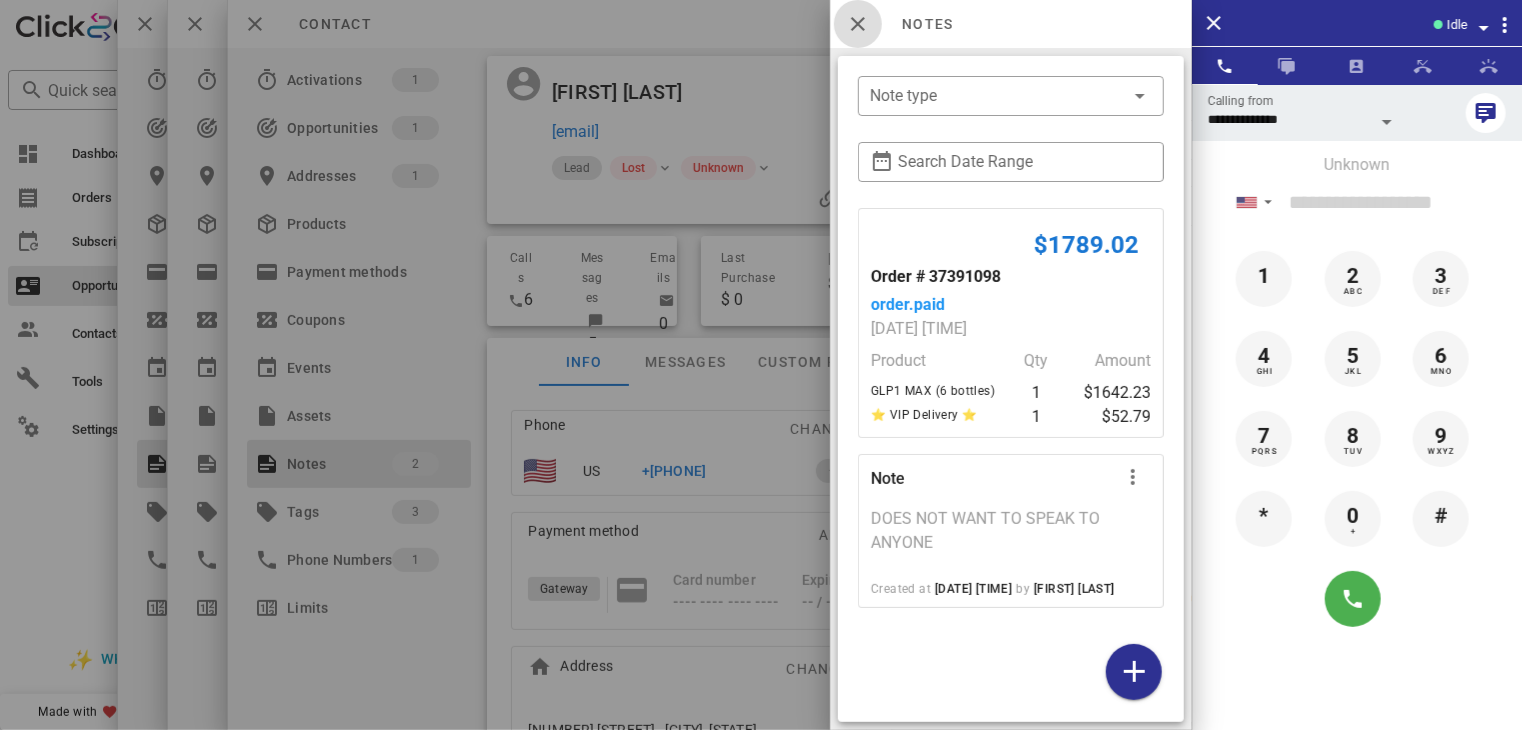 click at bounding box center [858, 24] 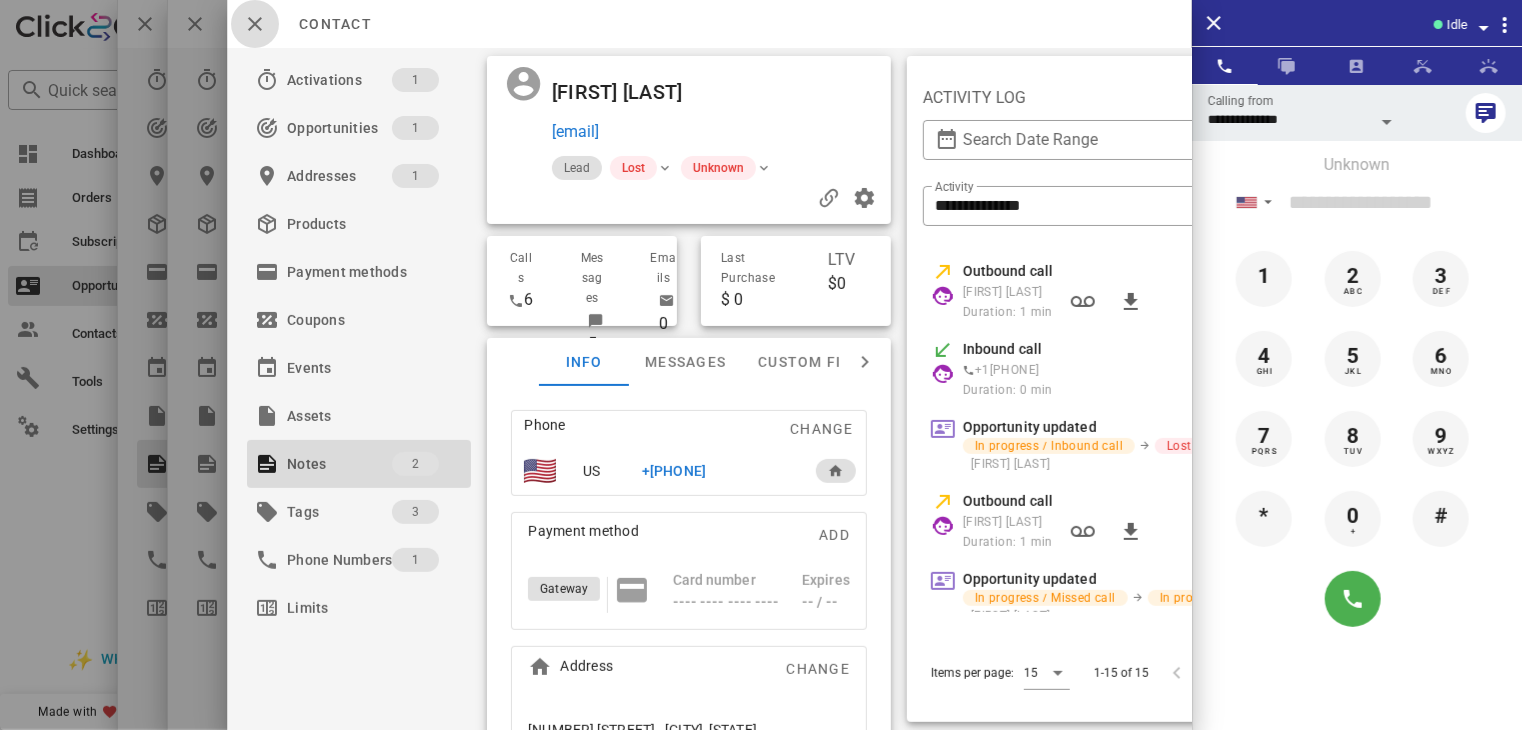 click at bounding box center (255, 24) 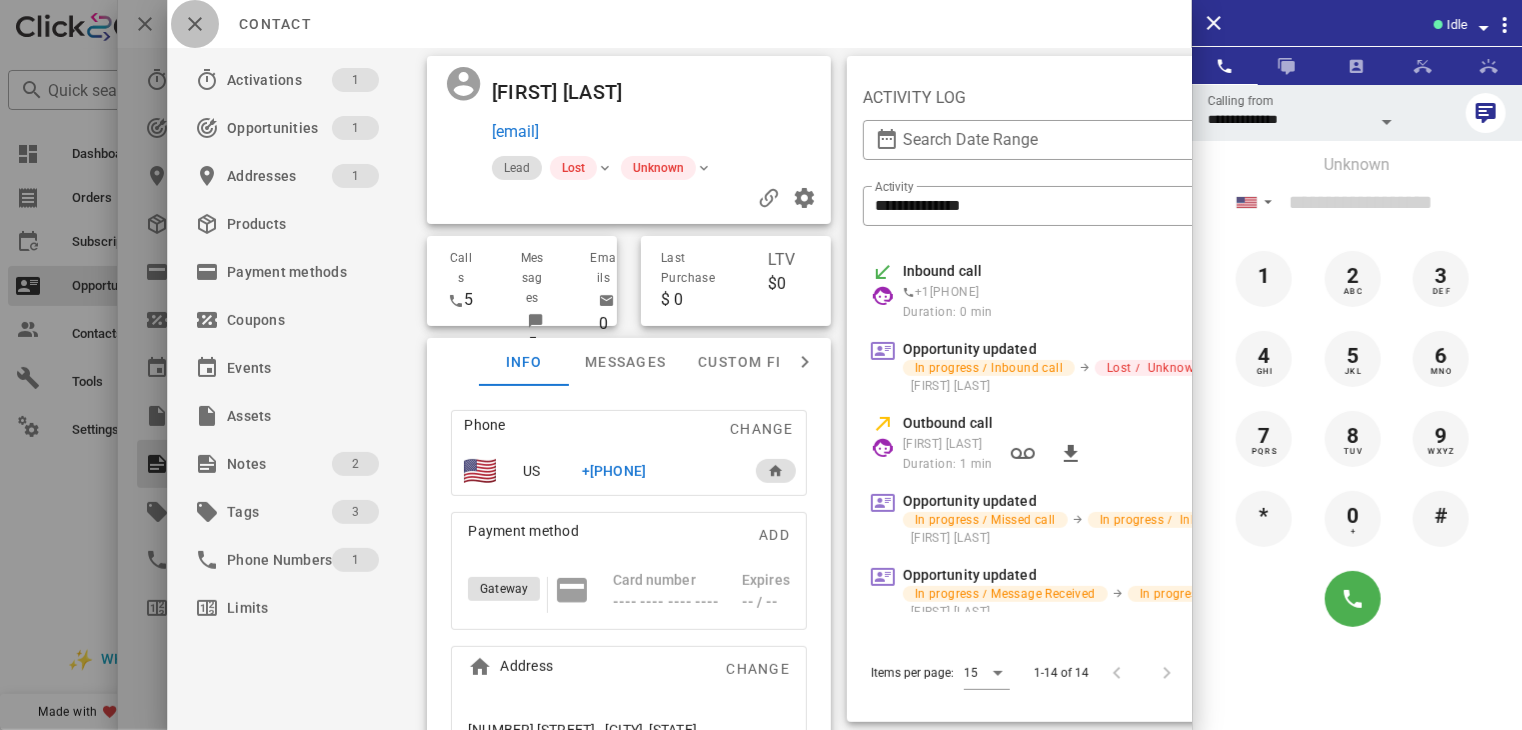 click at bounding box center [195, 24] 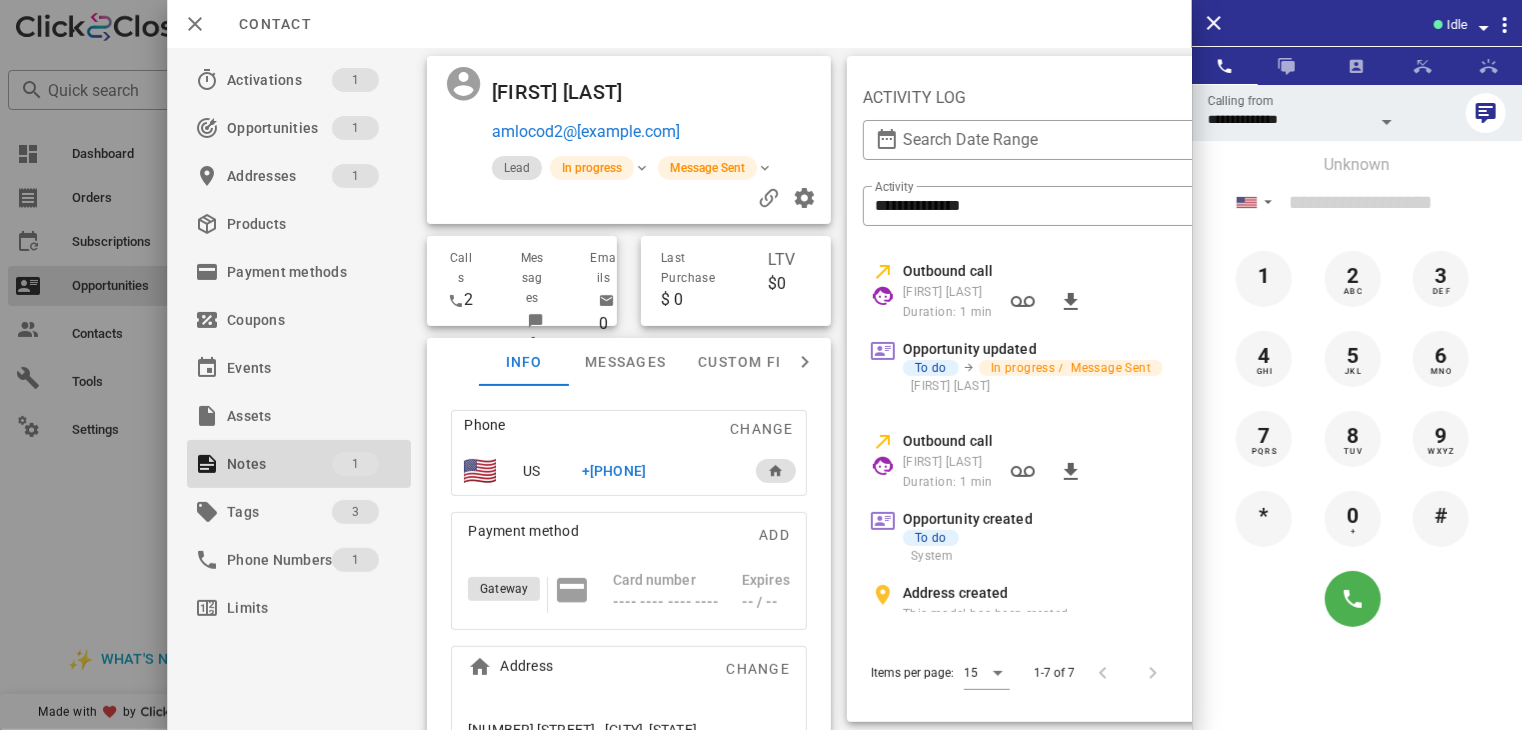 click on "+[PHONE]" at bounding box center (614, 471) 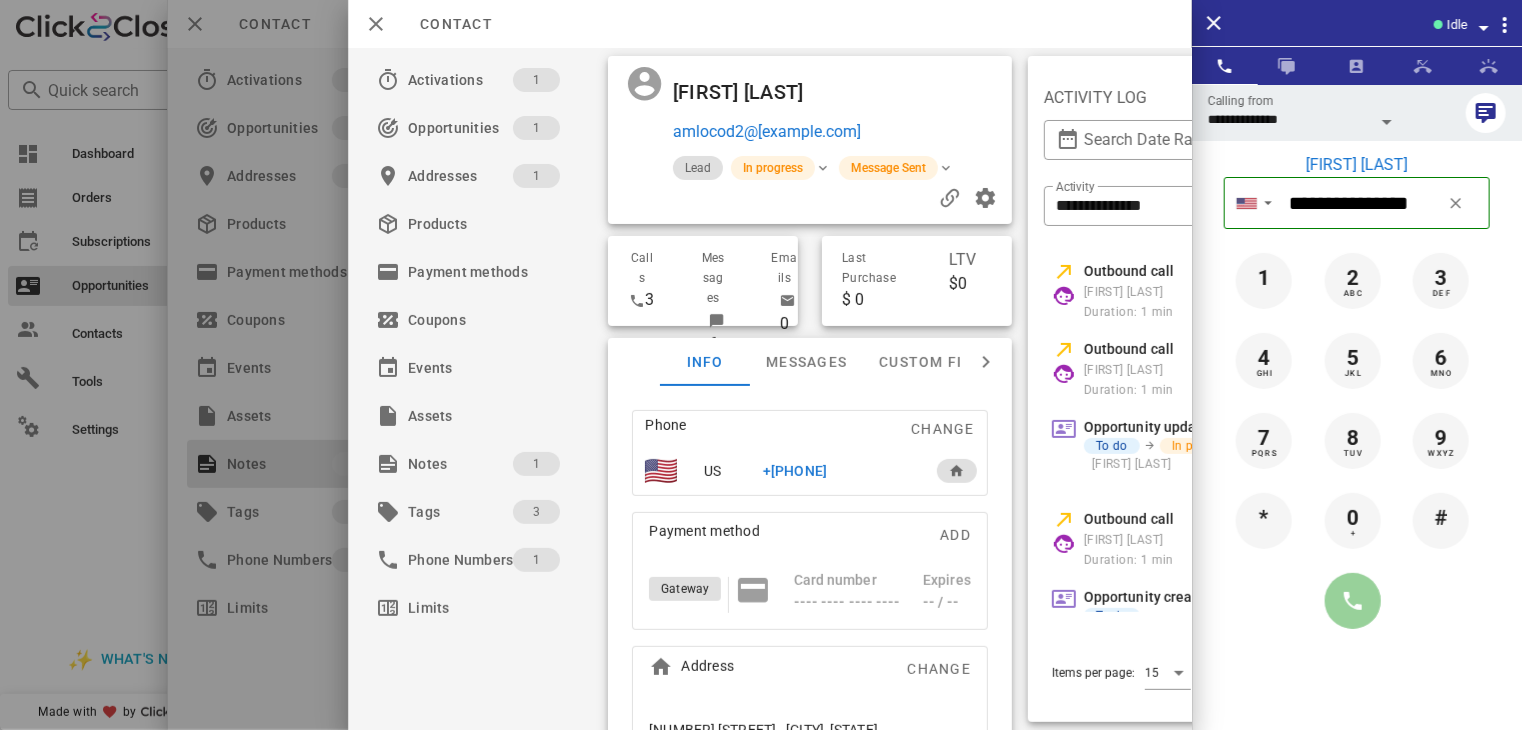 click at bounding box center (1353, 601) 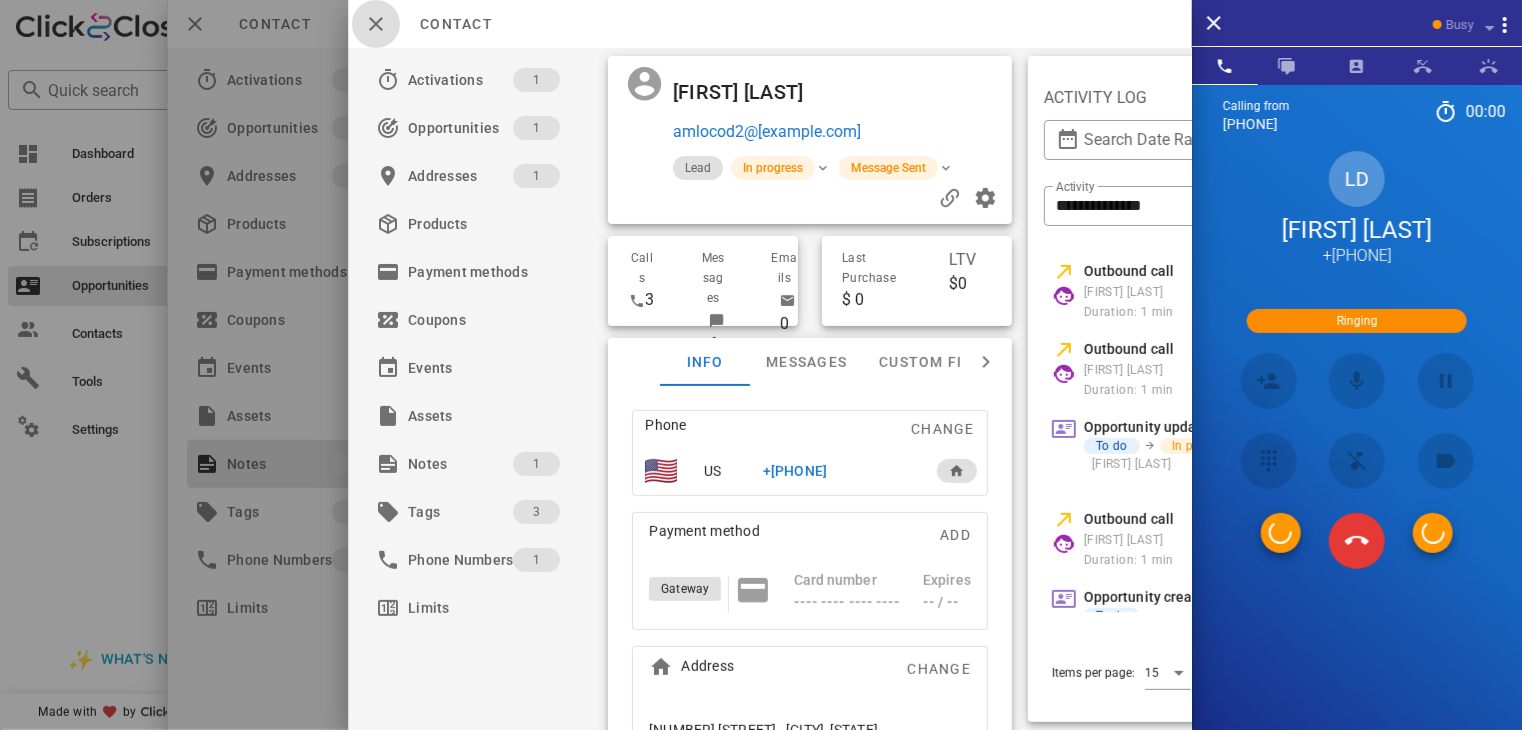 click at bounding box center (376, 24) 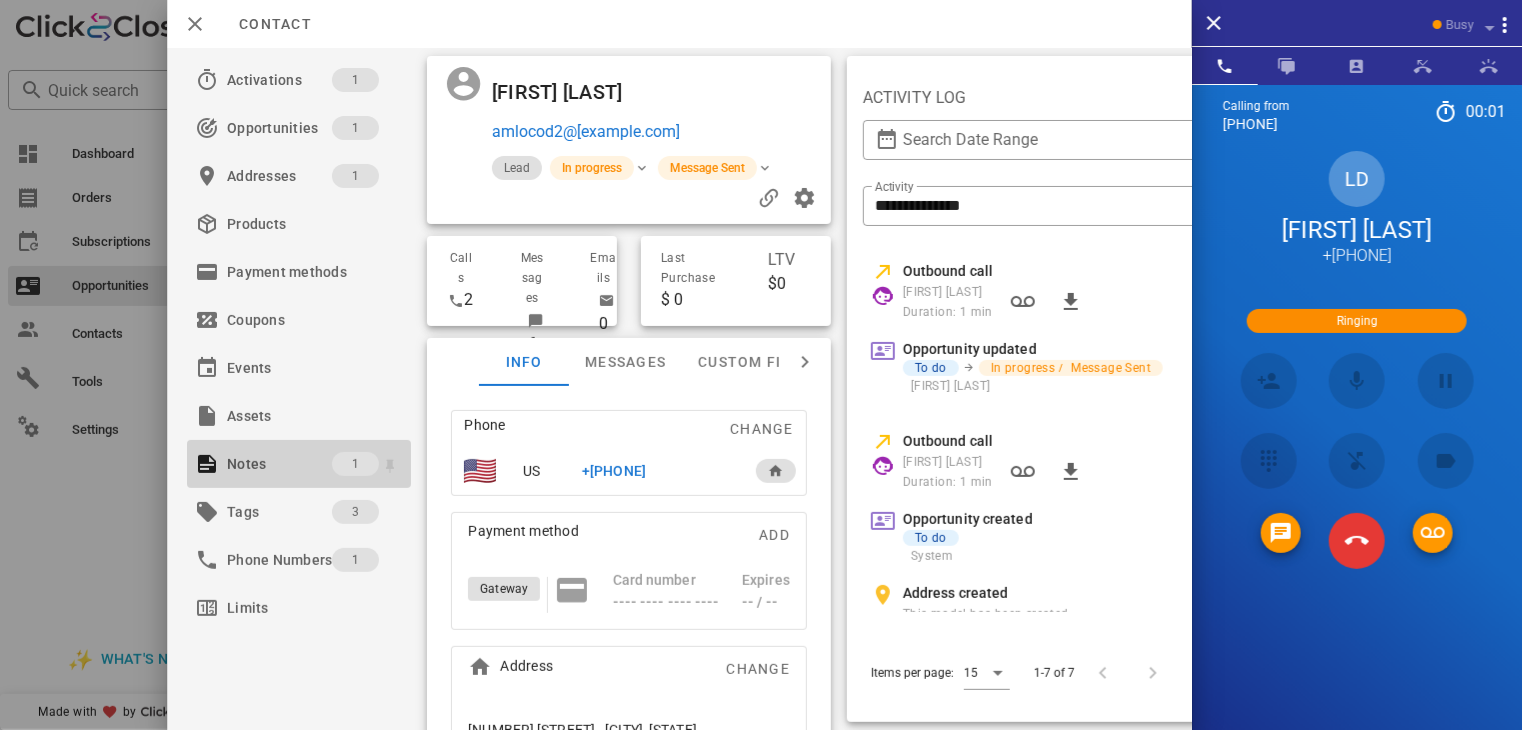 click on "Notes" at bounding box center [279, 464] 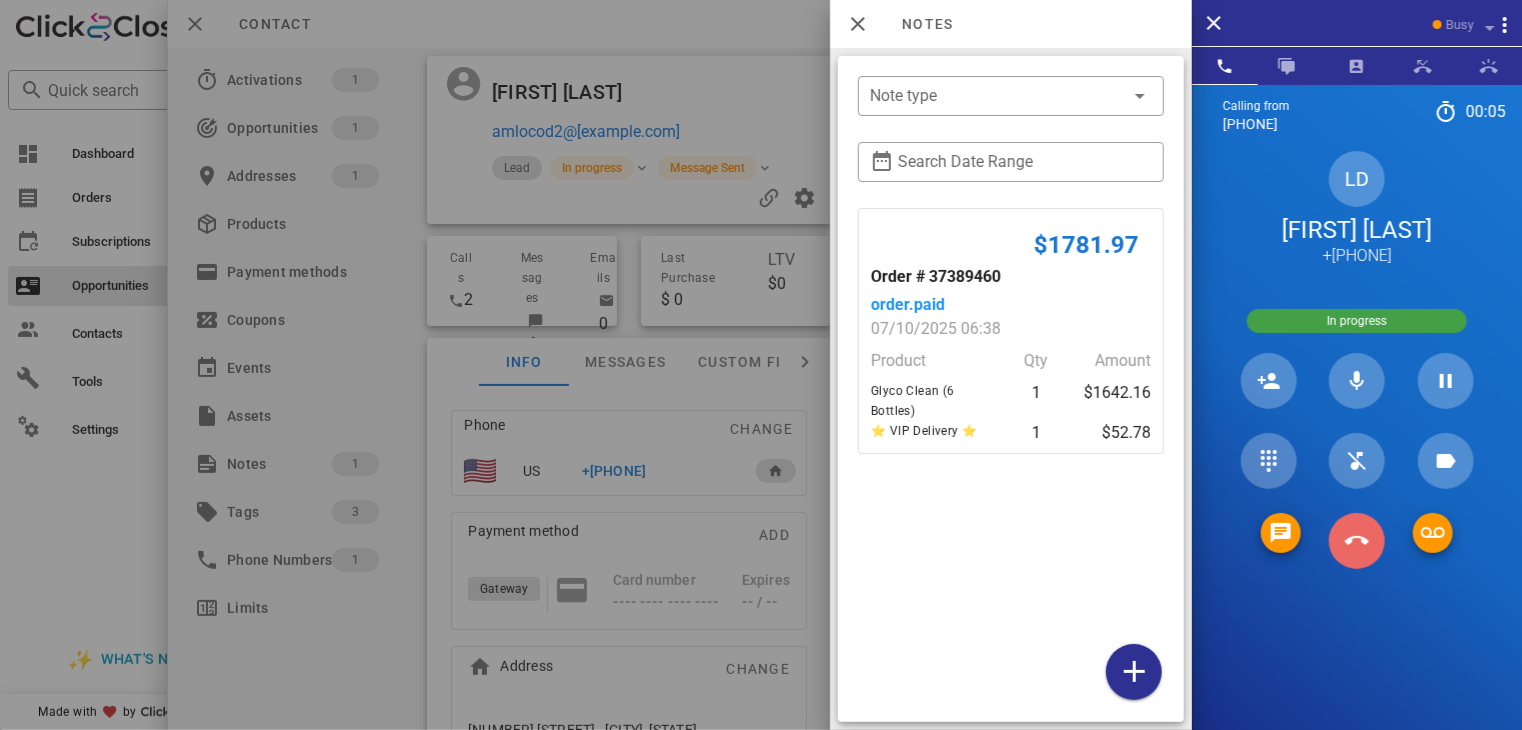 click at bounding box center [1357, 541] 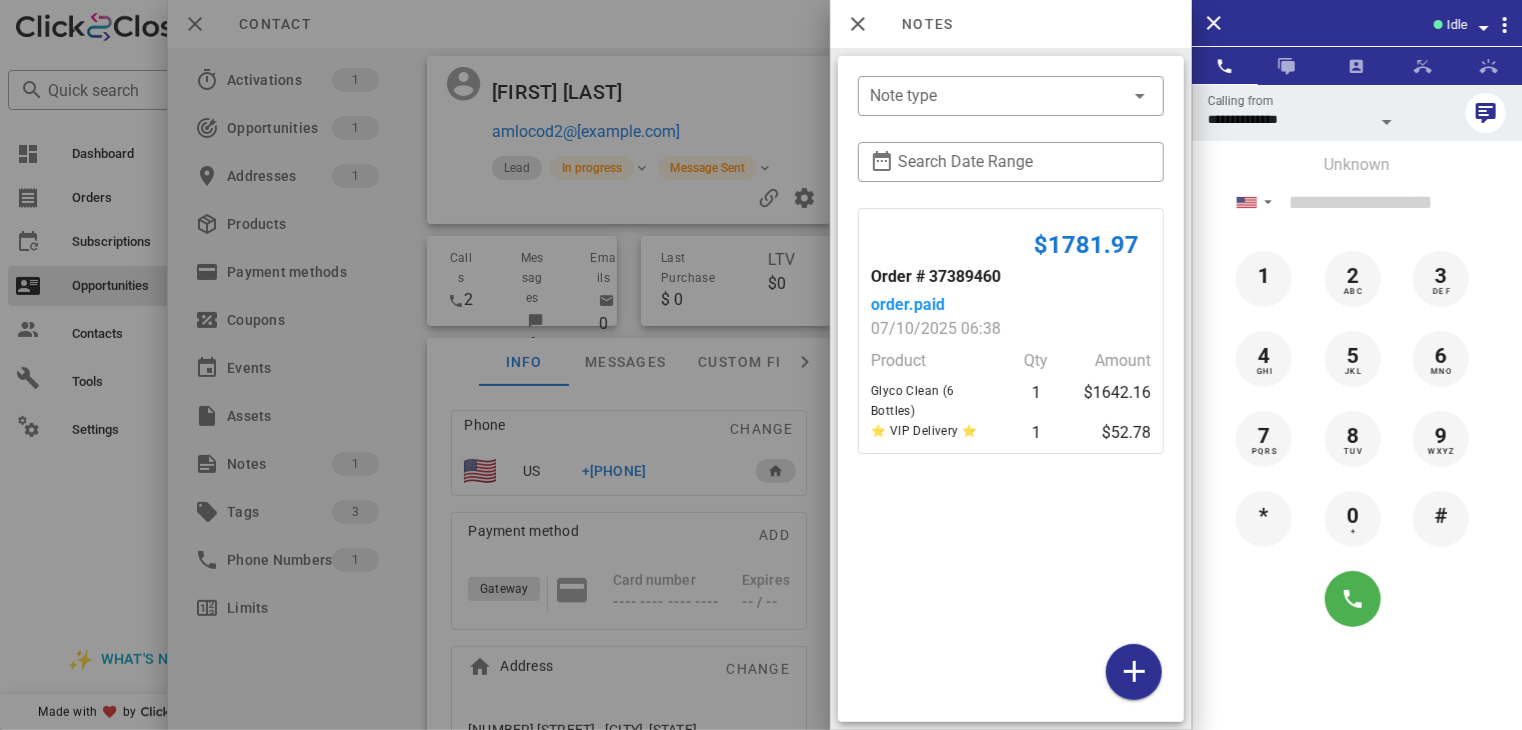 click at bounding box center [761, 365] 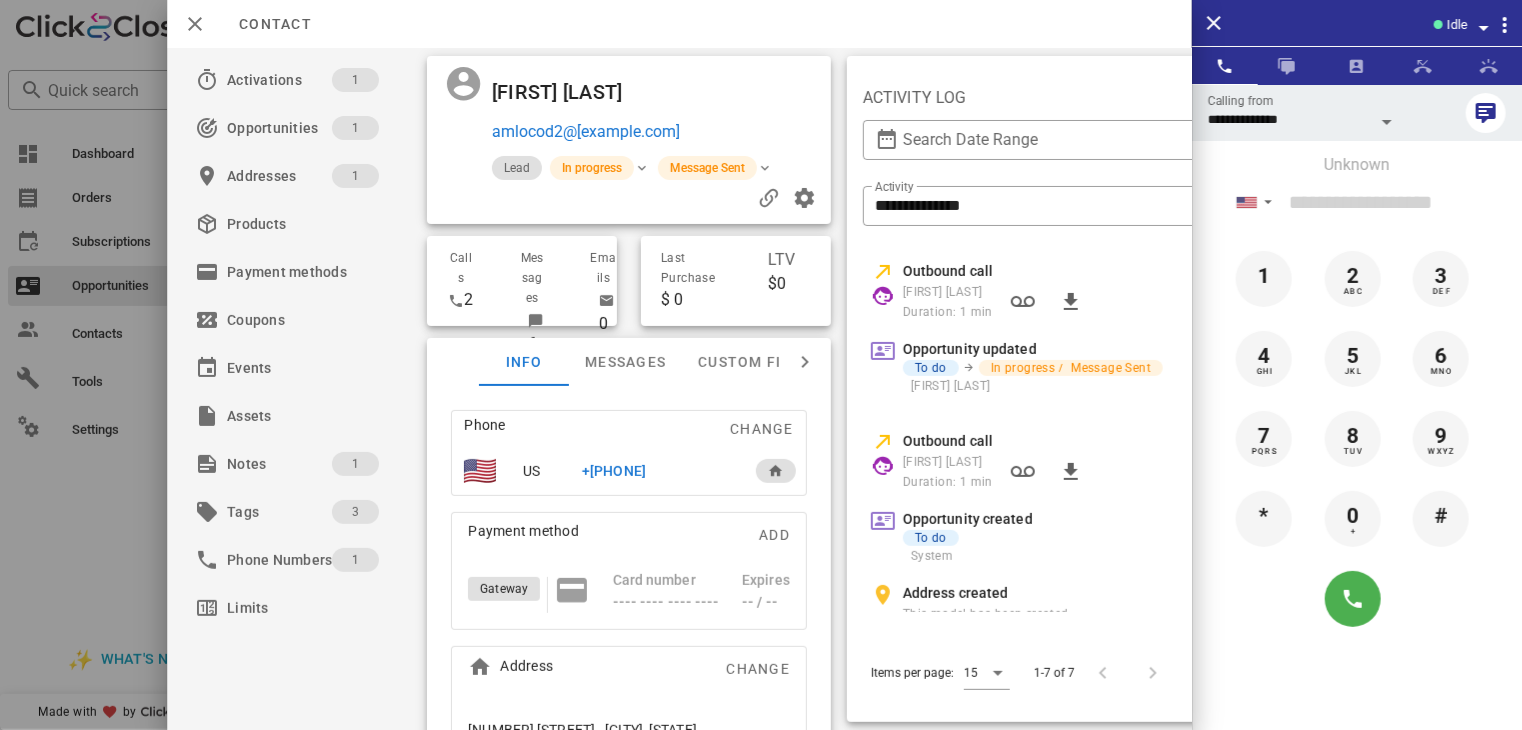click at bounding box center (761, 365) 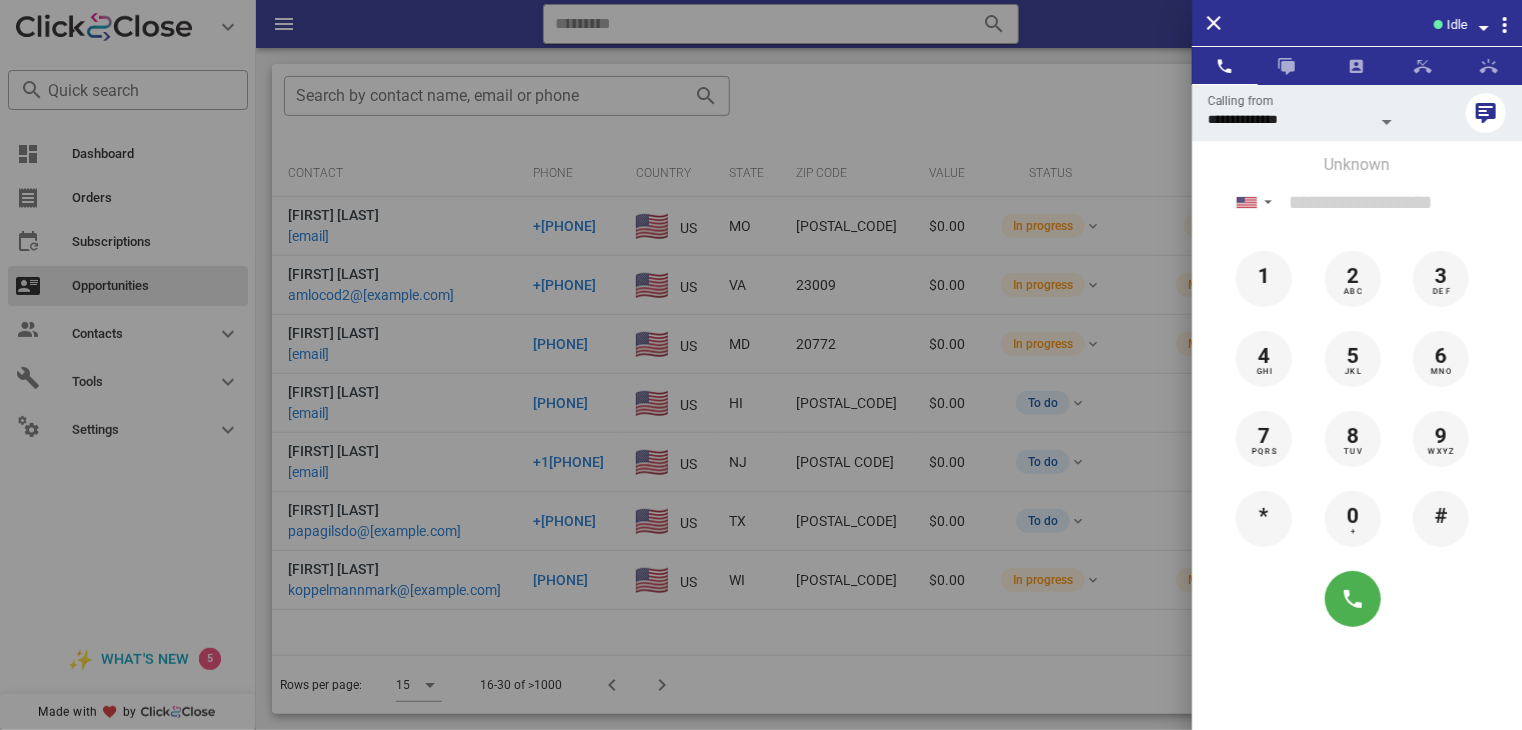 click at bounding box center [761, 365] 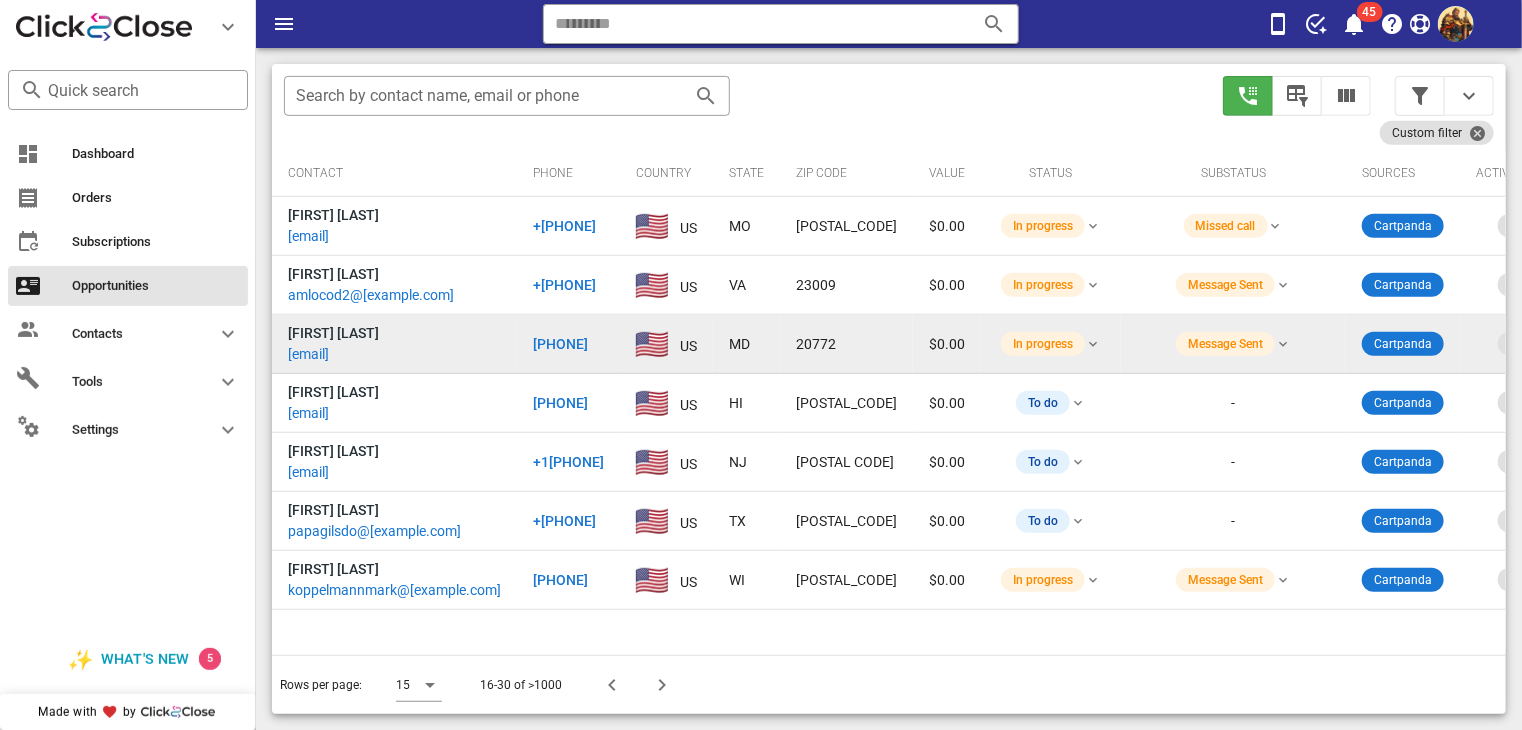 click on "[EMAIL]" at bounding box center [308, 354] 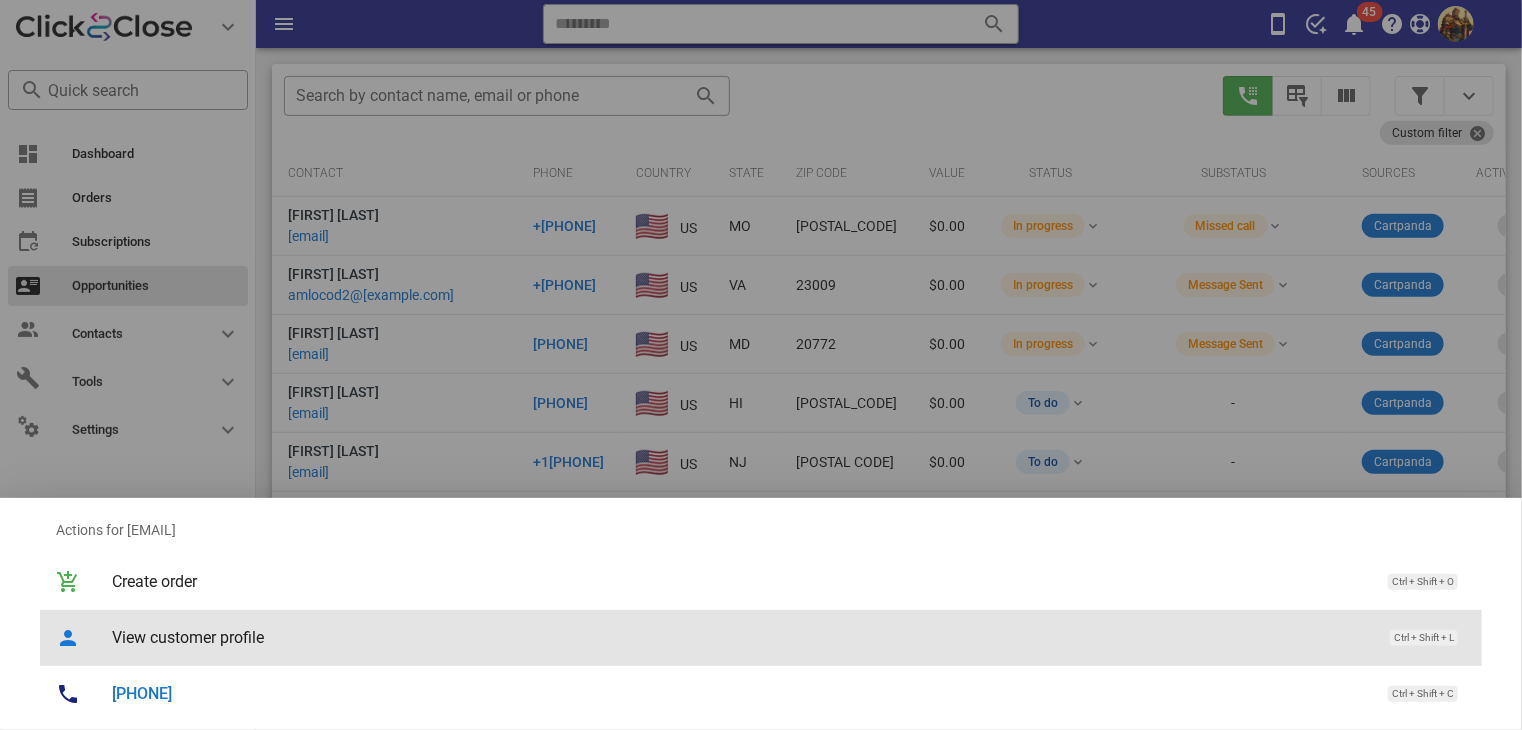 click on "View customer profile" at bounding box center (741, 637) 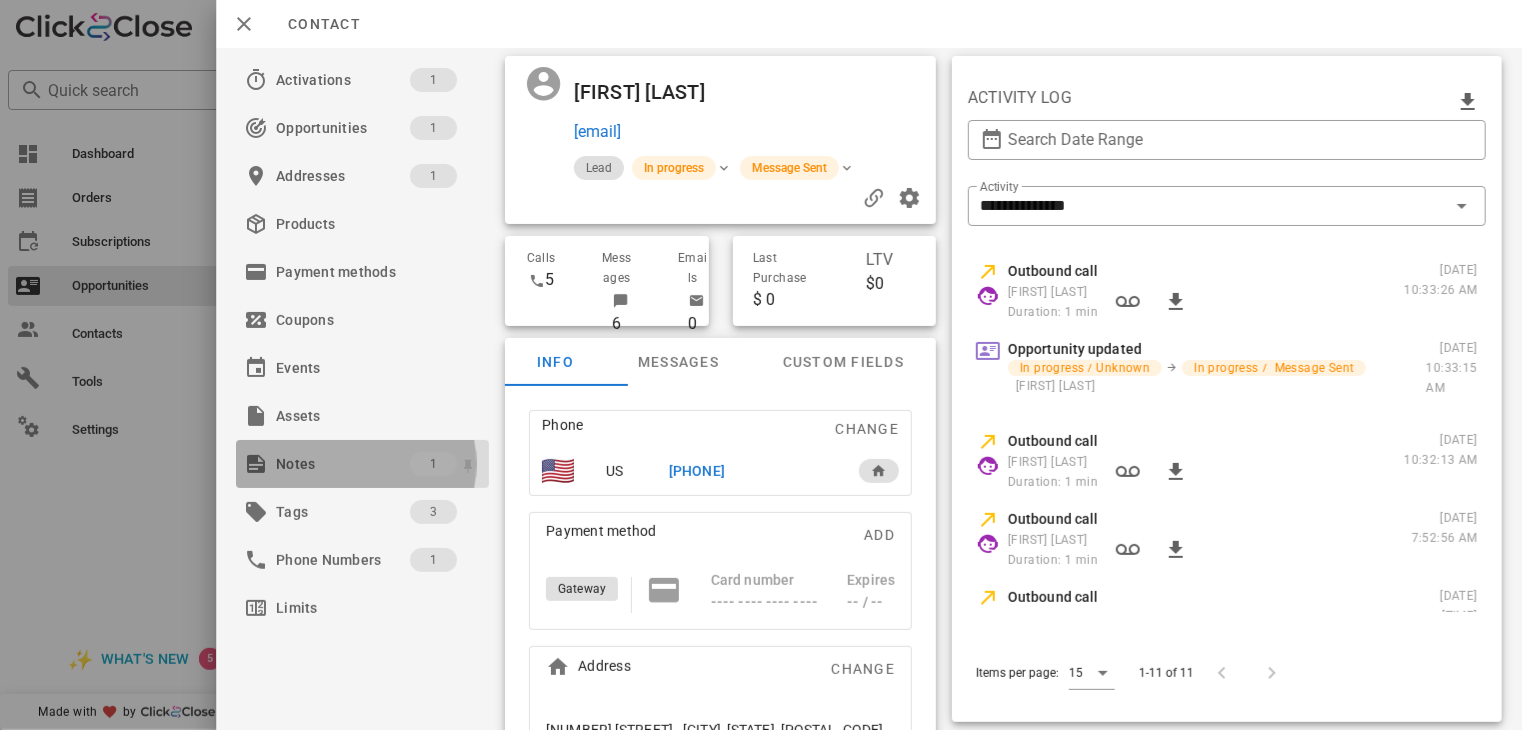 click on "Notes" at bounding box center (343, 464) 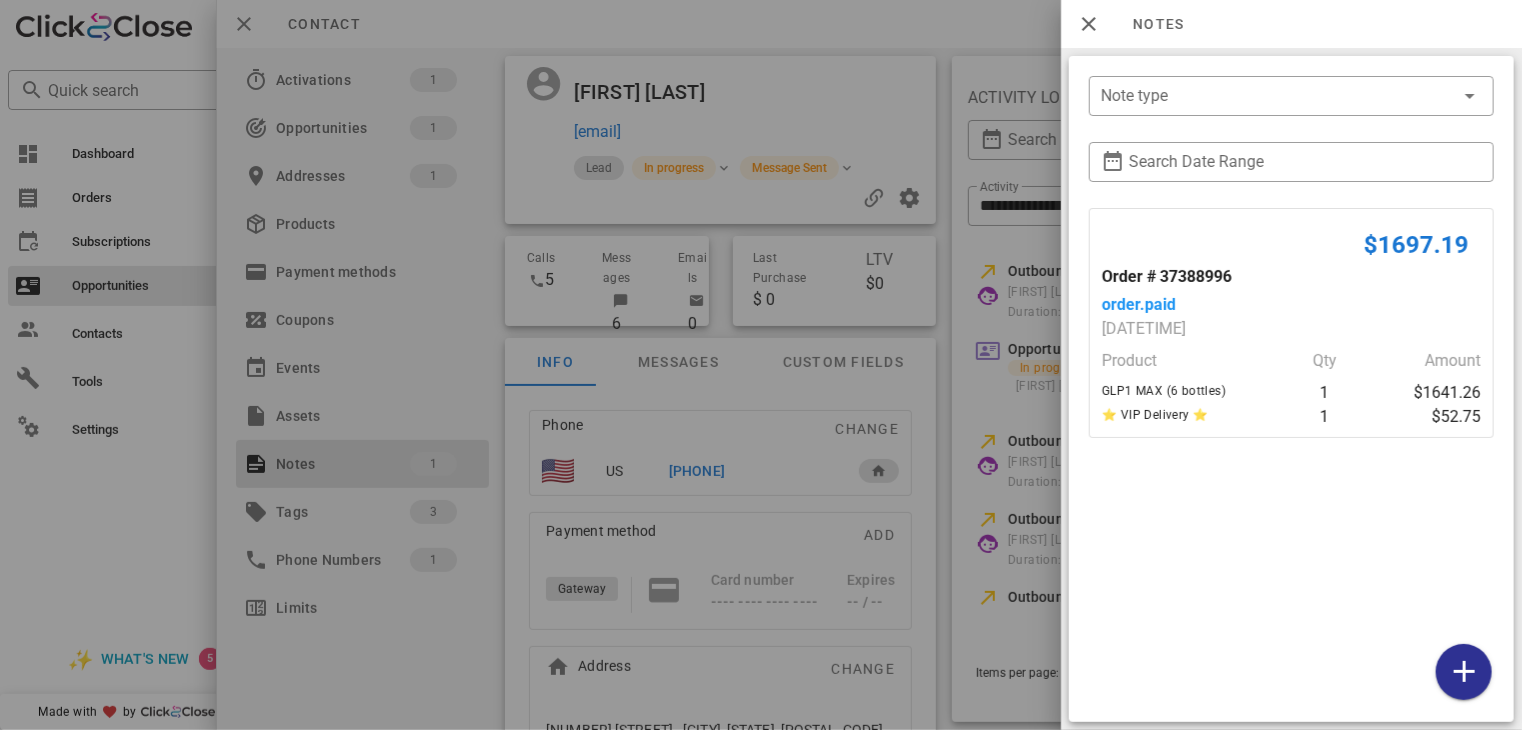click at bounding box center [761, 365] 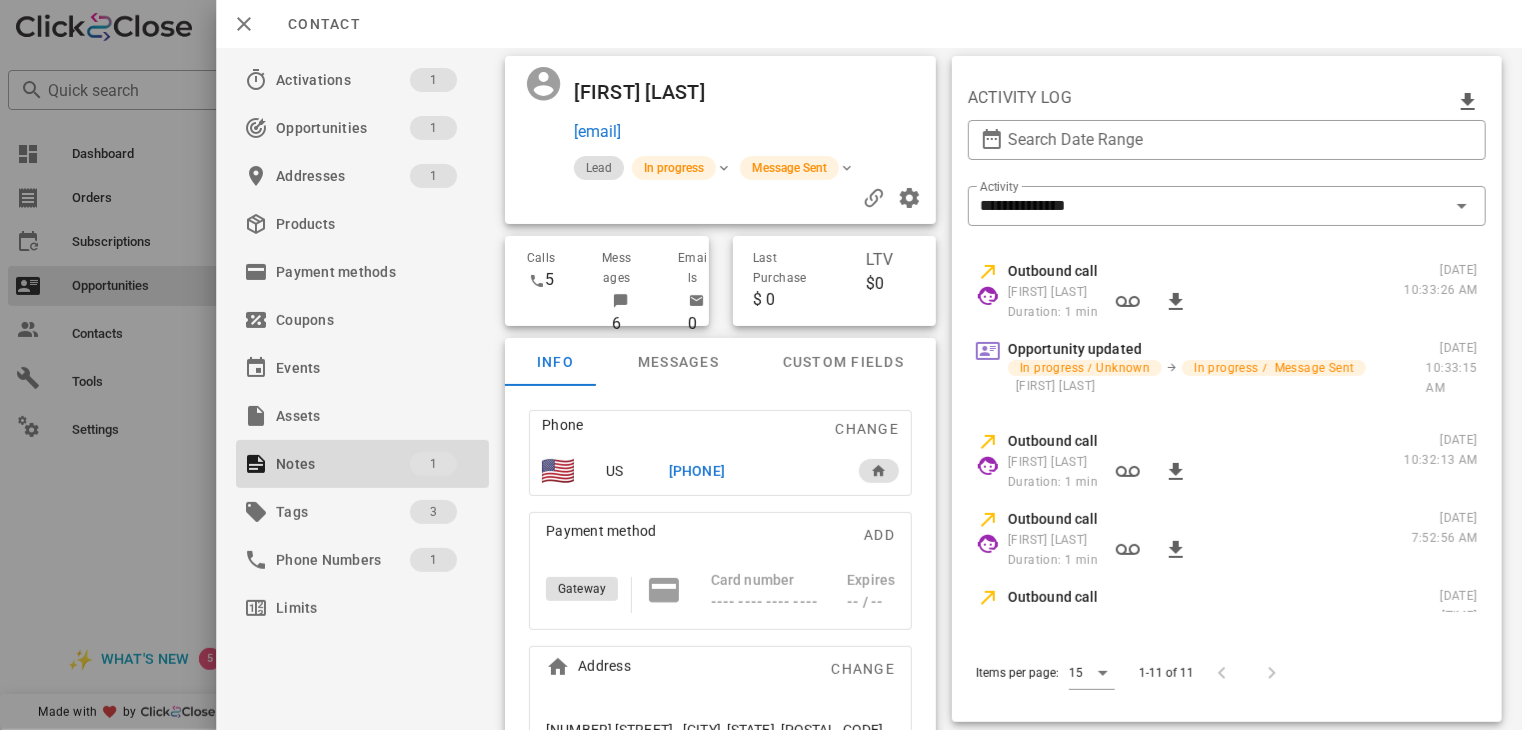 click on "[PHONE]" at bounding box center (697, 471) 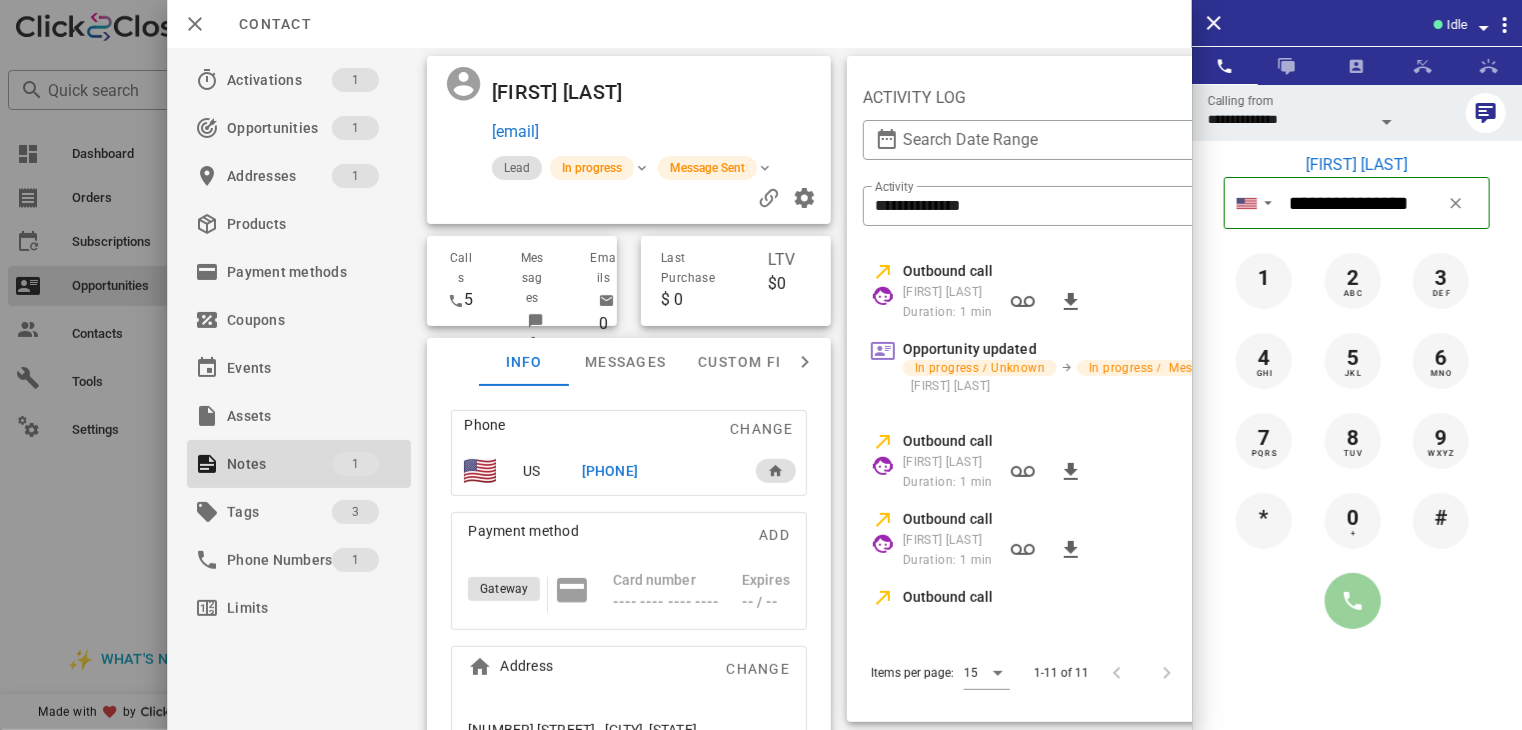 click at bounding box center [1353, 601] 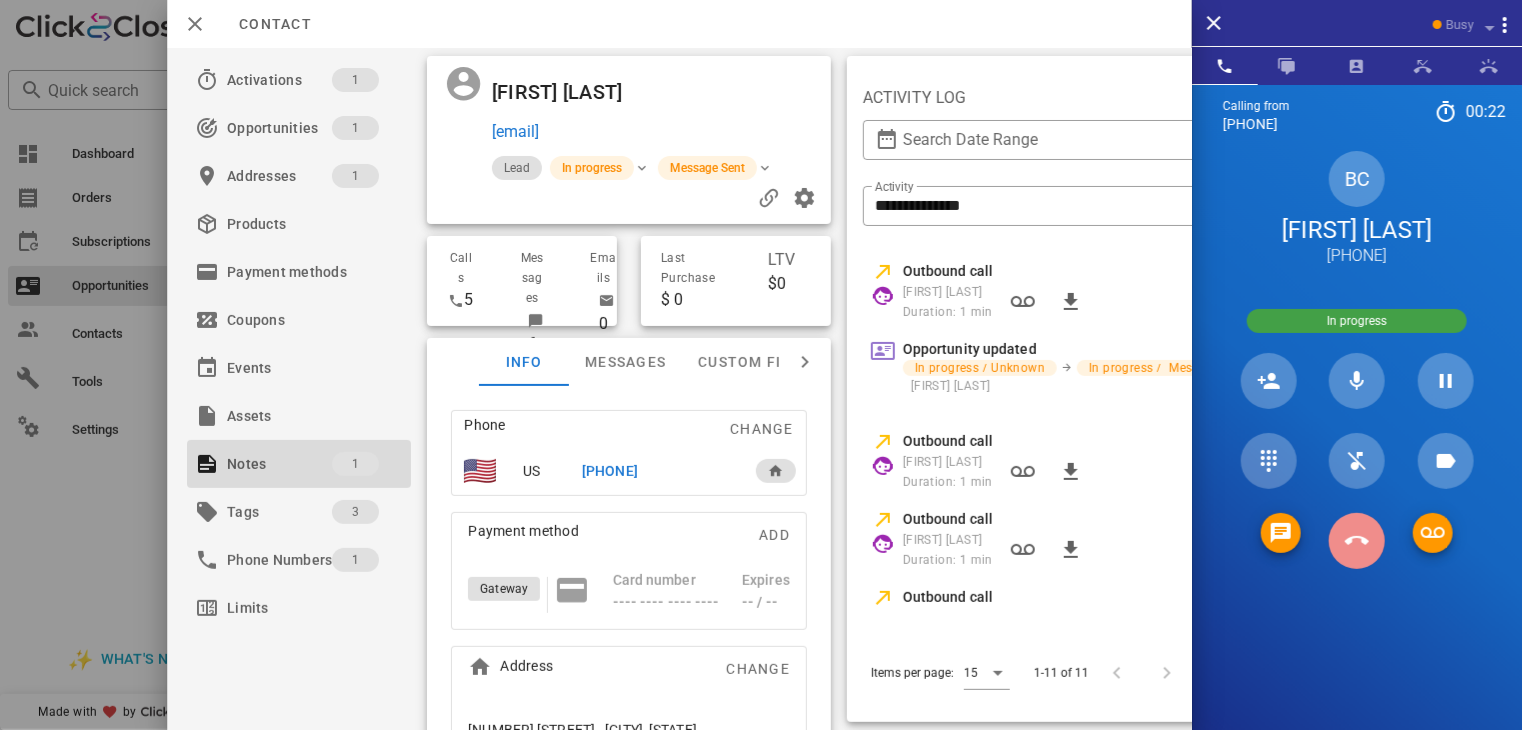 click at bounding box center (1357, 541) 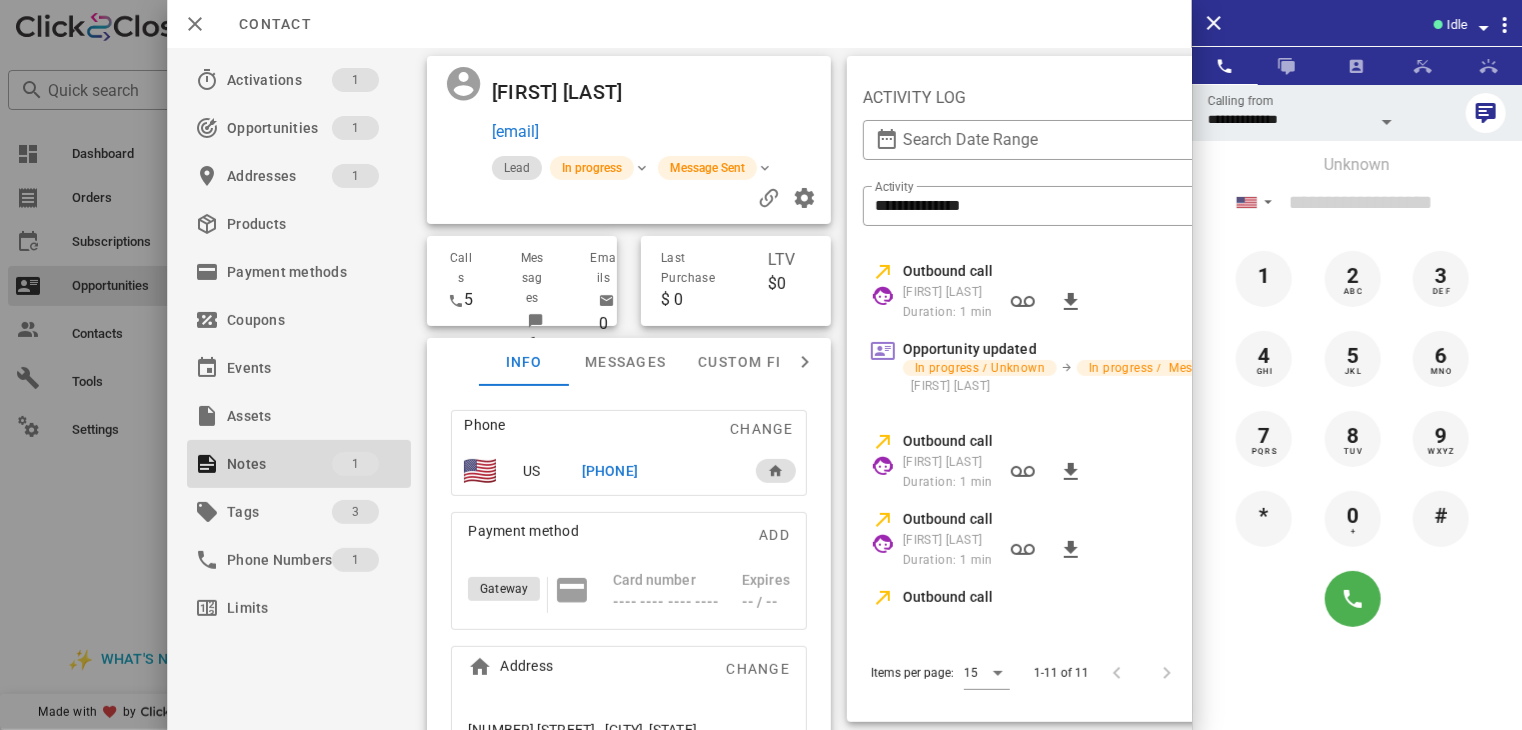 click at bounding box center [761, 365] 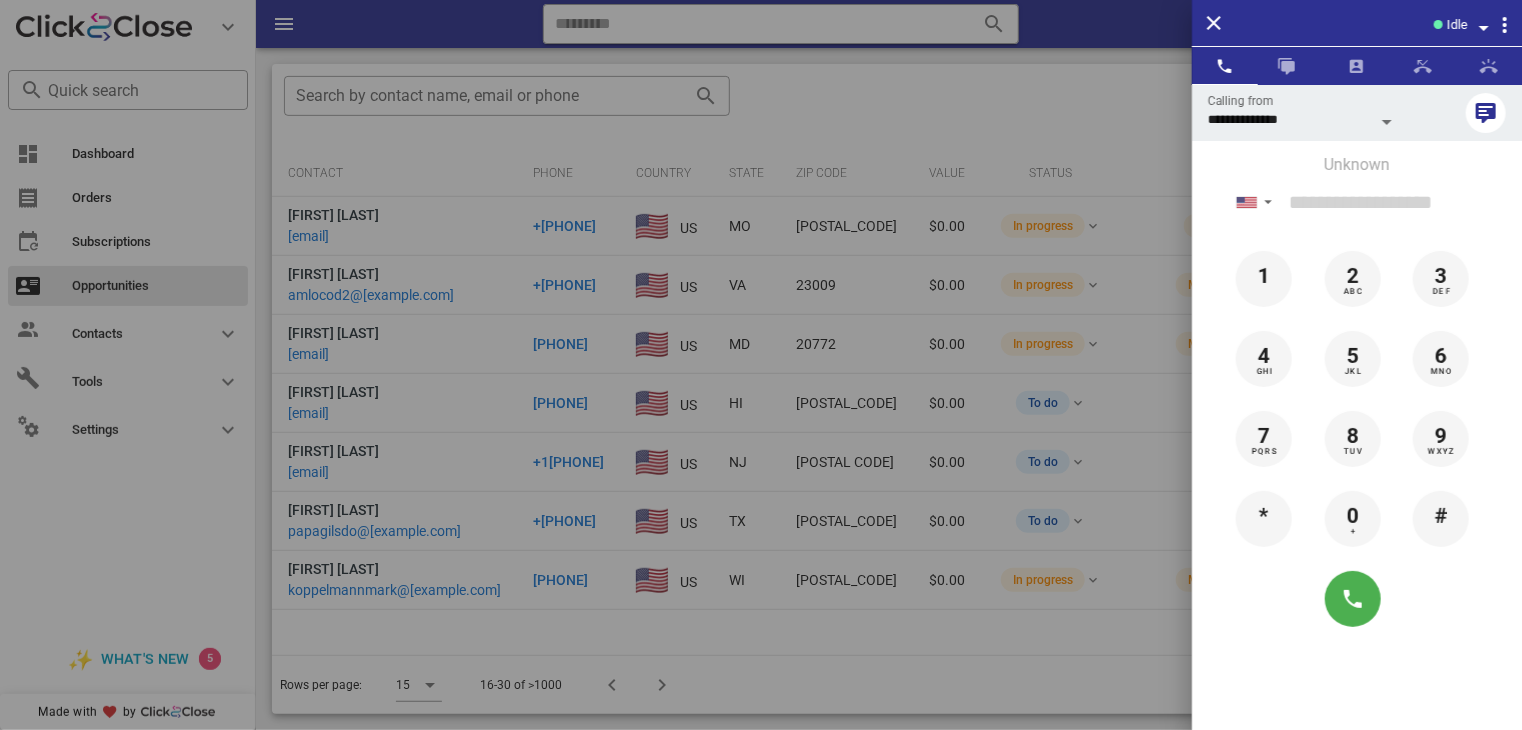 click at bounding box center (761, 365) 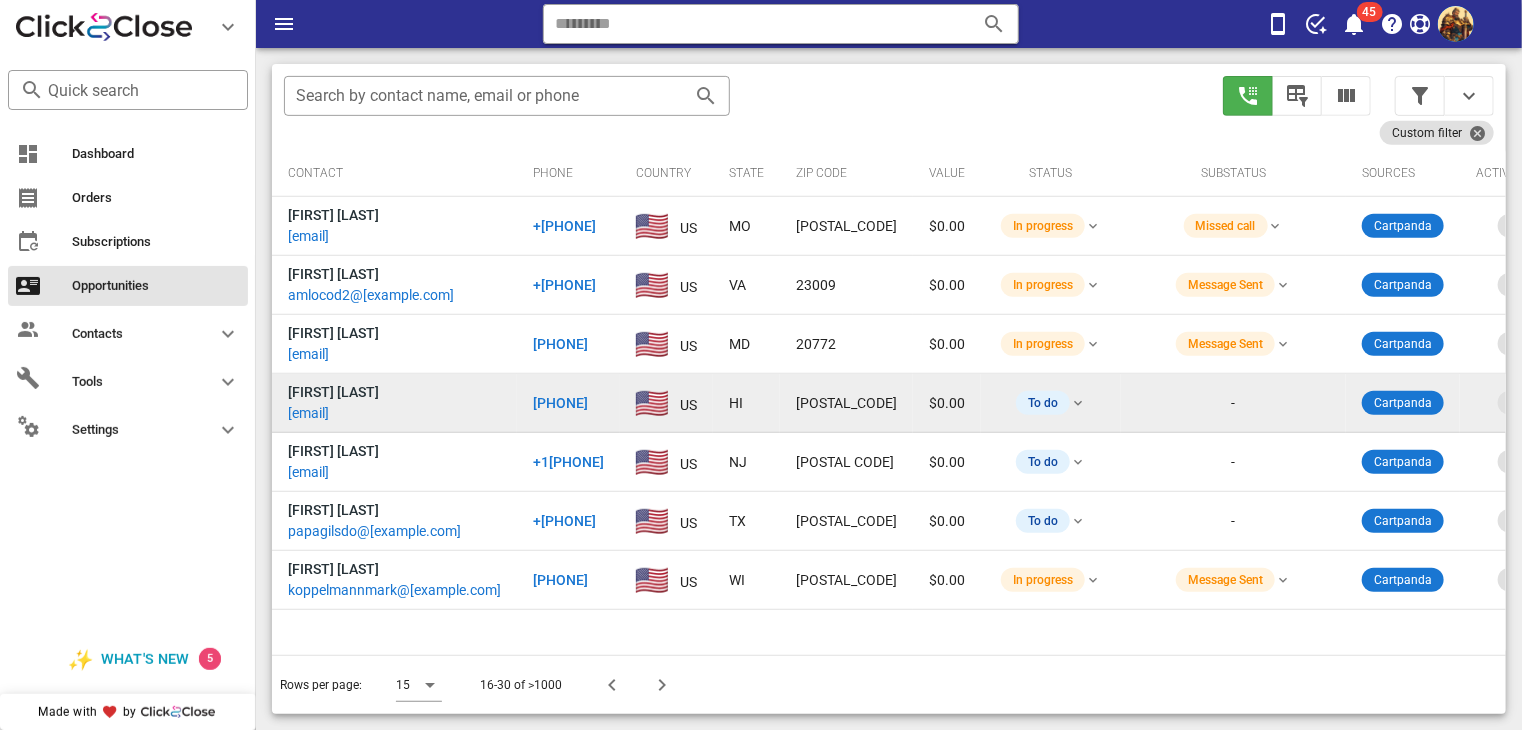 click on "[EMAIL]" at bounding box center (308, 413) 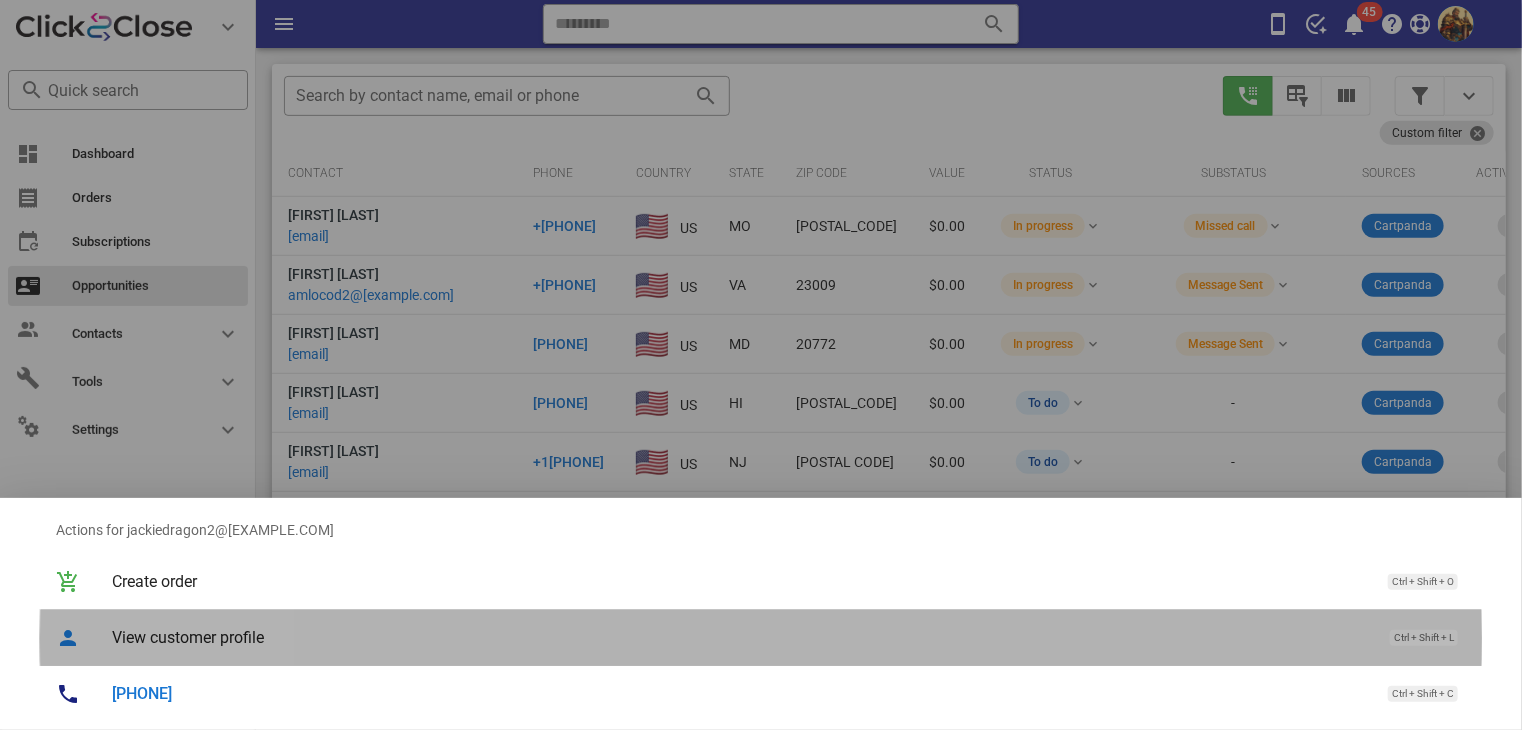 click on "View customer profile" at bounding box center (741, 637) 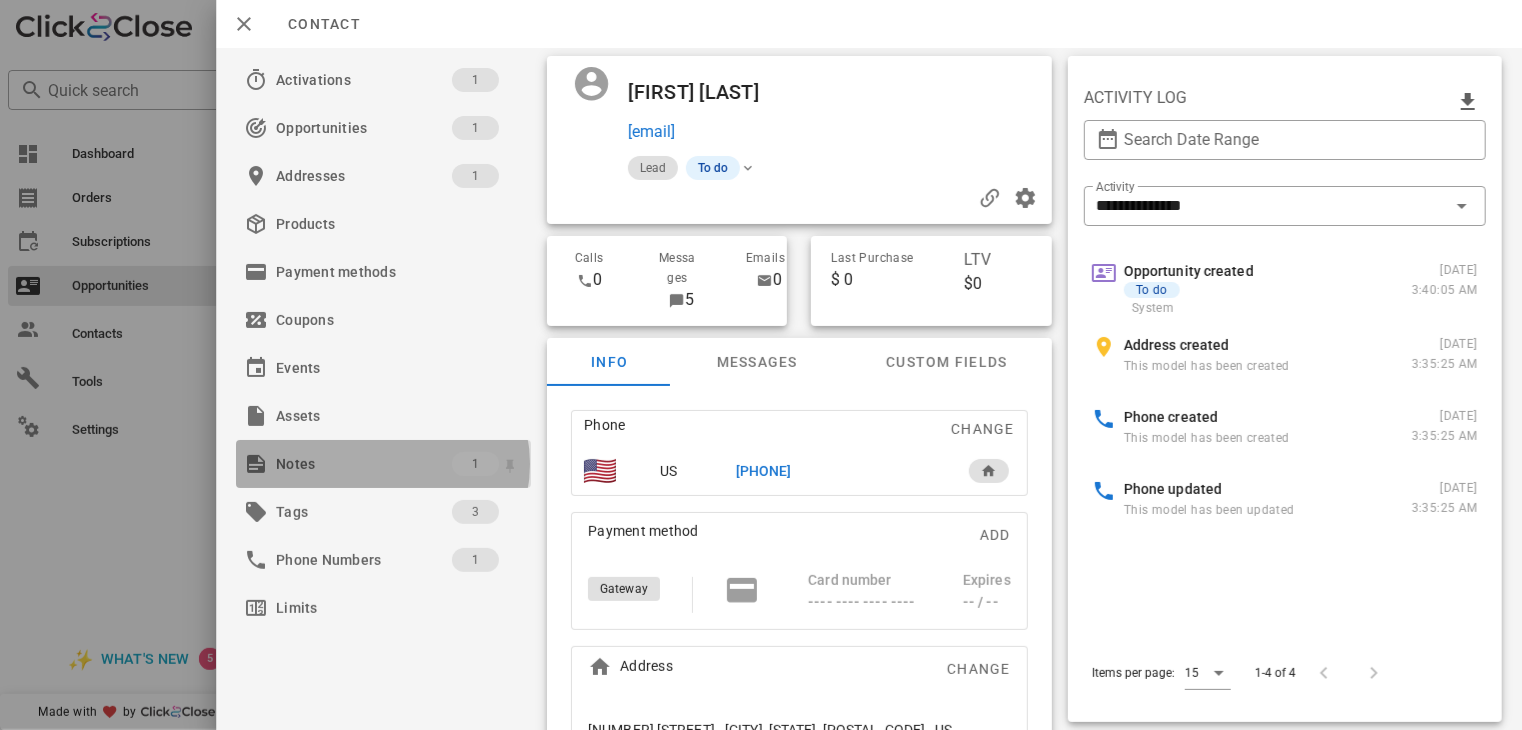 click on "Notes" at bounding box center (364, 464) 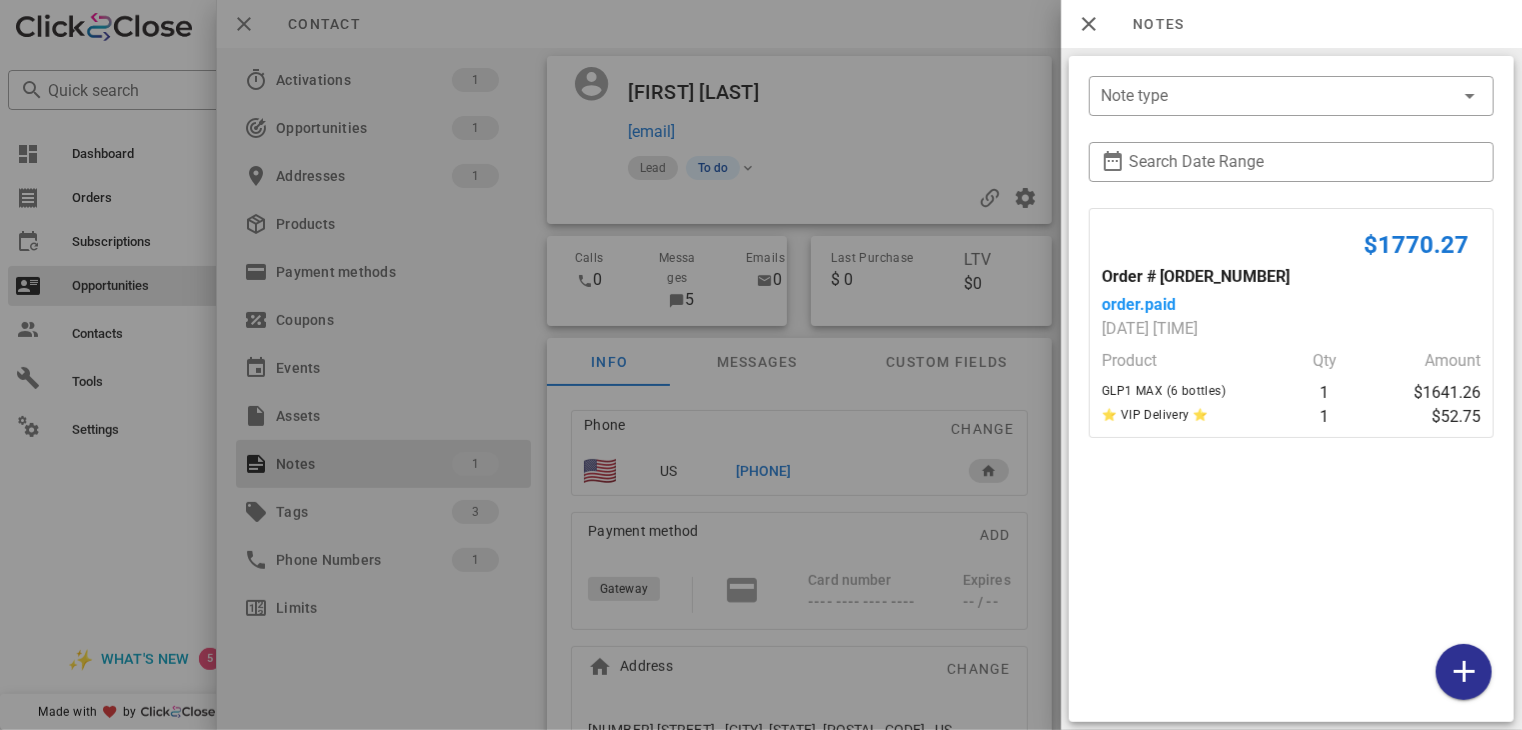 click at bounding box center (761, 365) 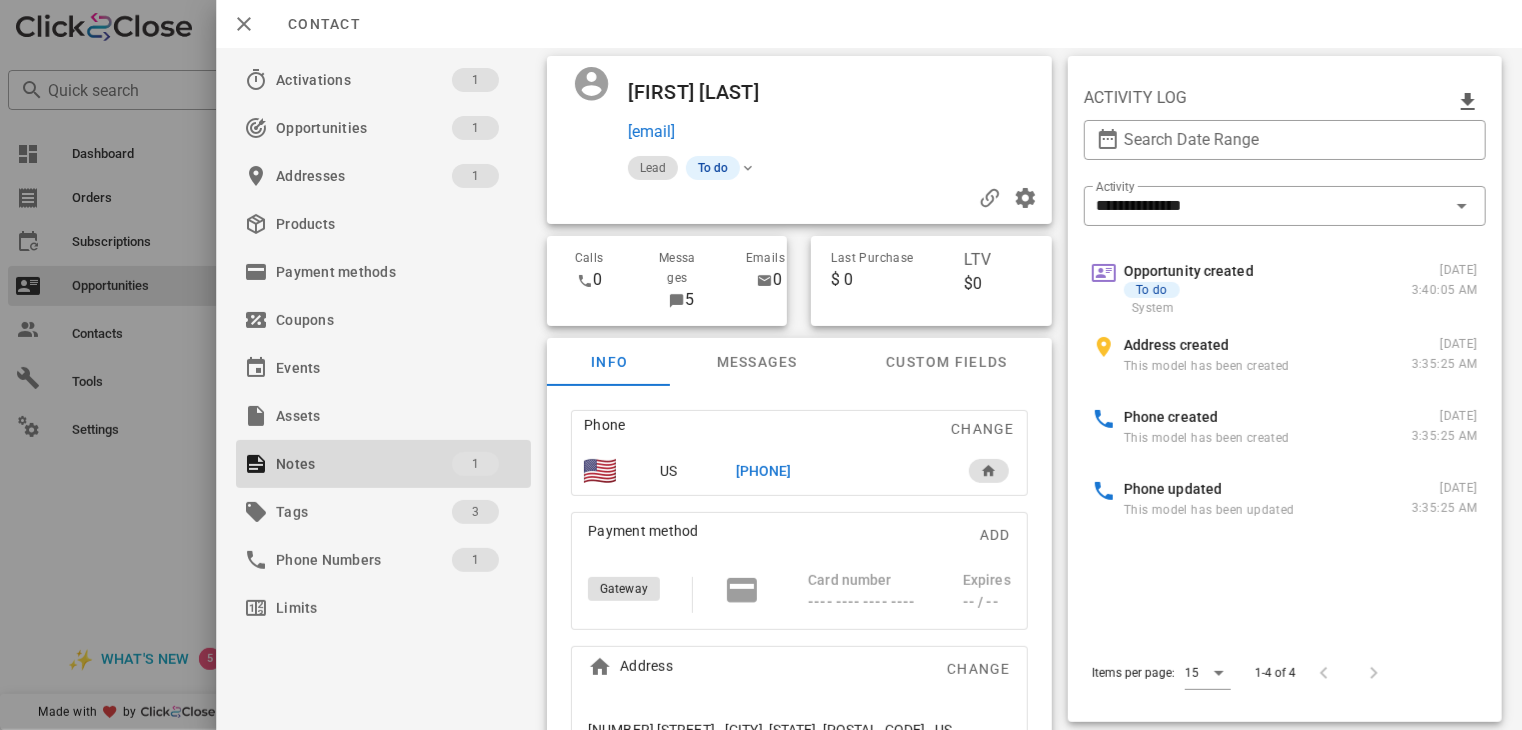 click on "[PHONE]" at bounding box center [764, 471] 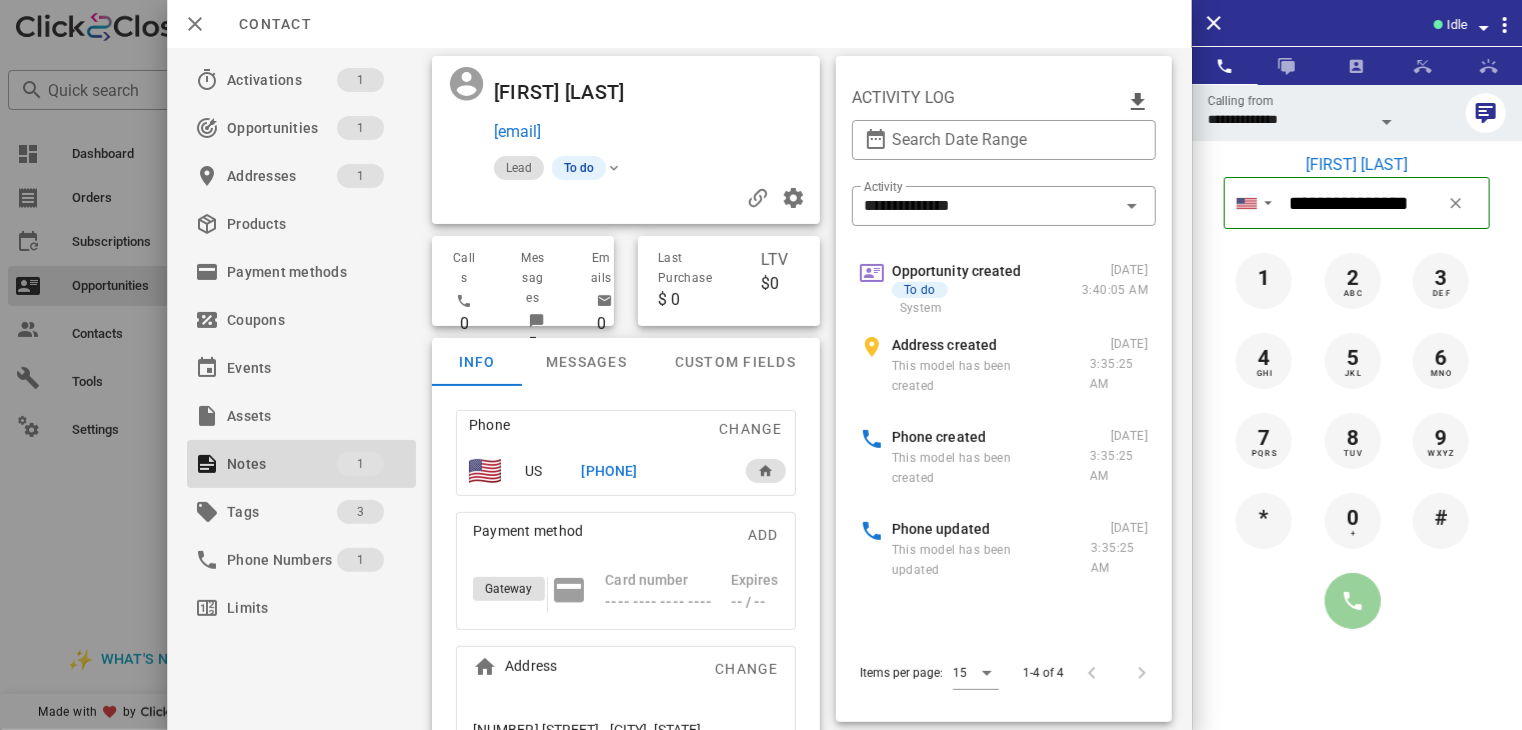 click at bounding box center (1353, 601) 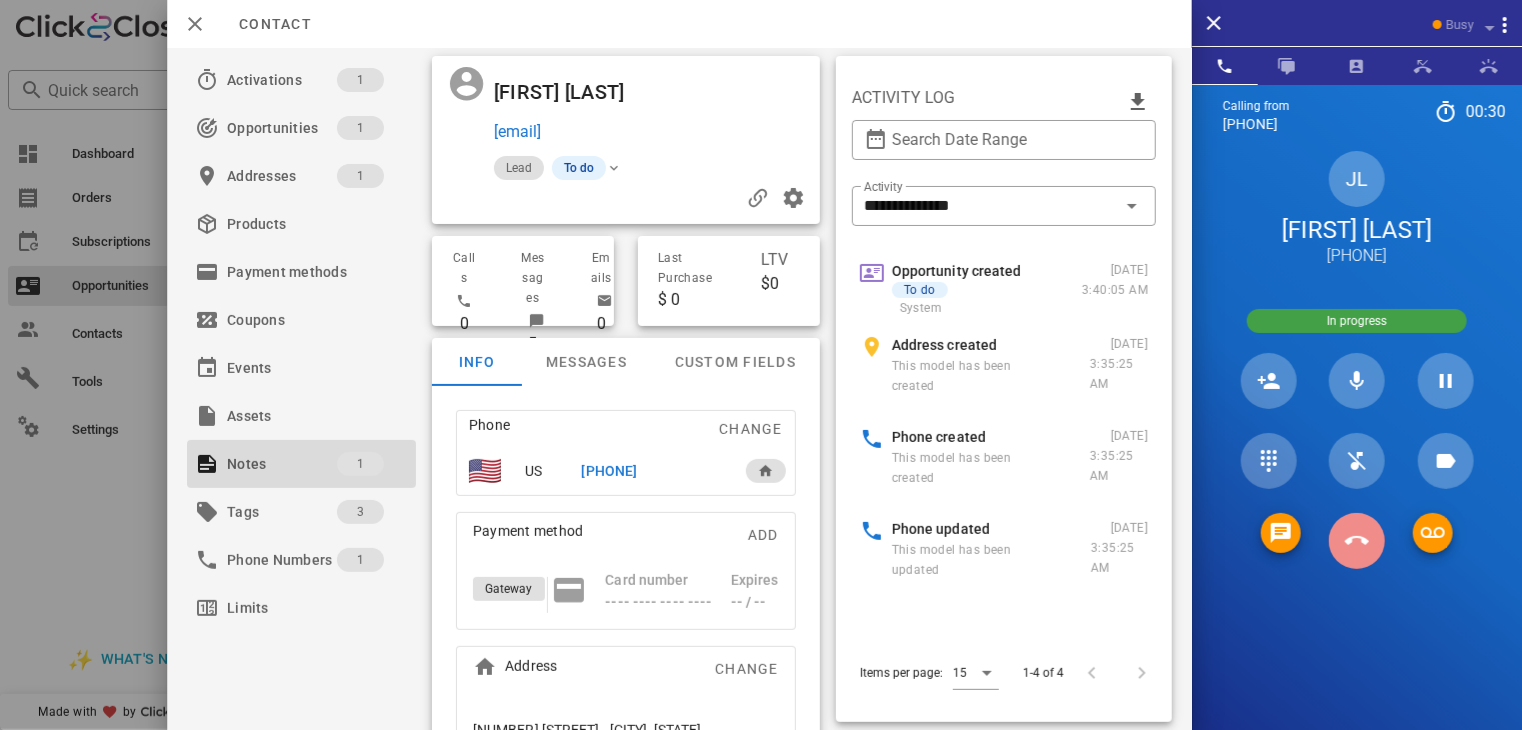 click at bounding box center (1357, 541) 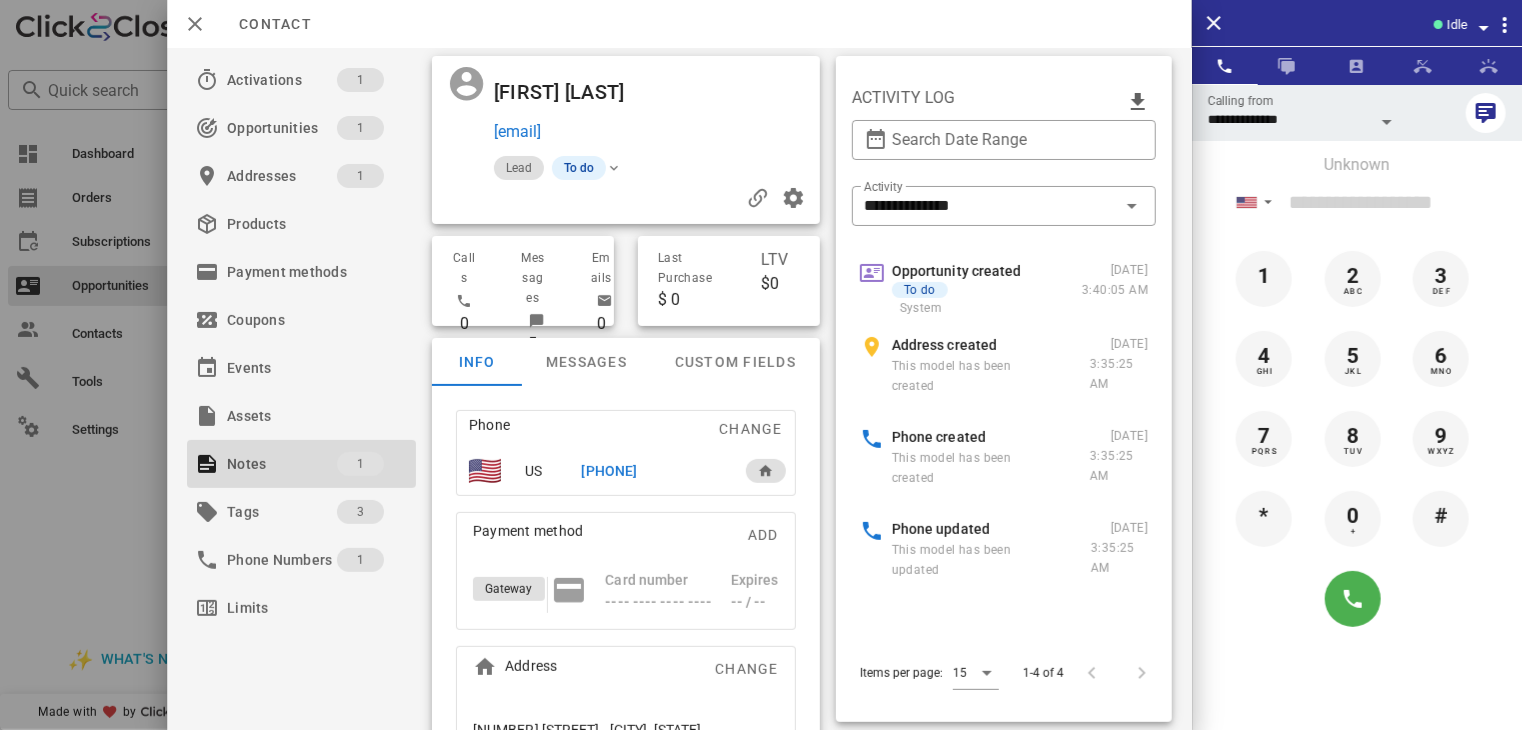 click at bounding box center (761, 365) 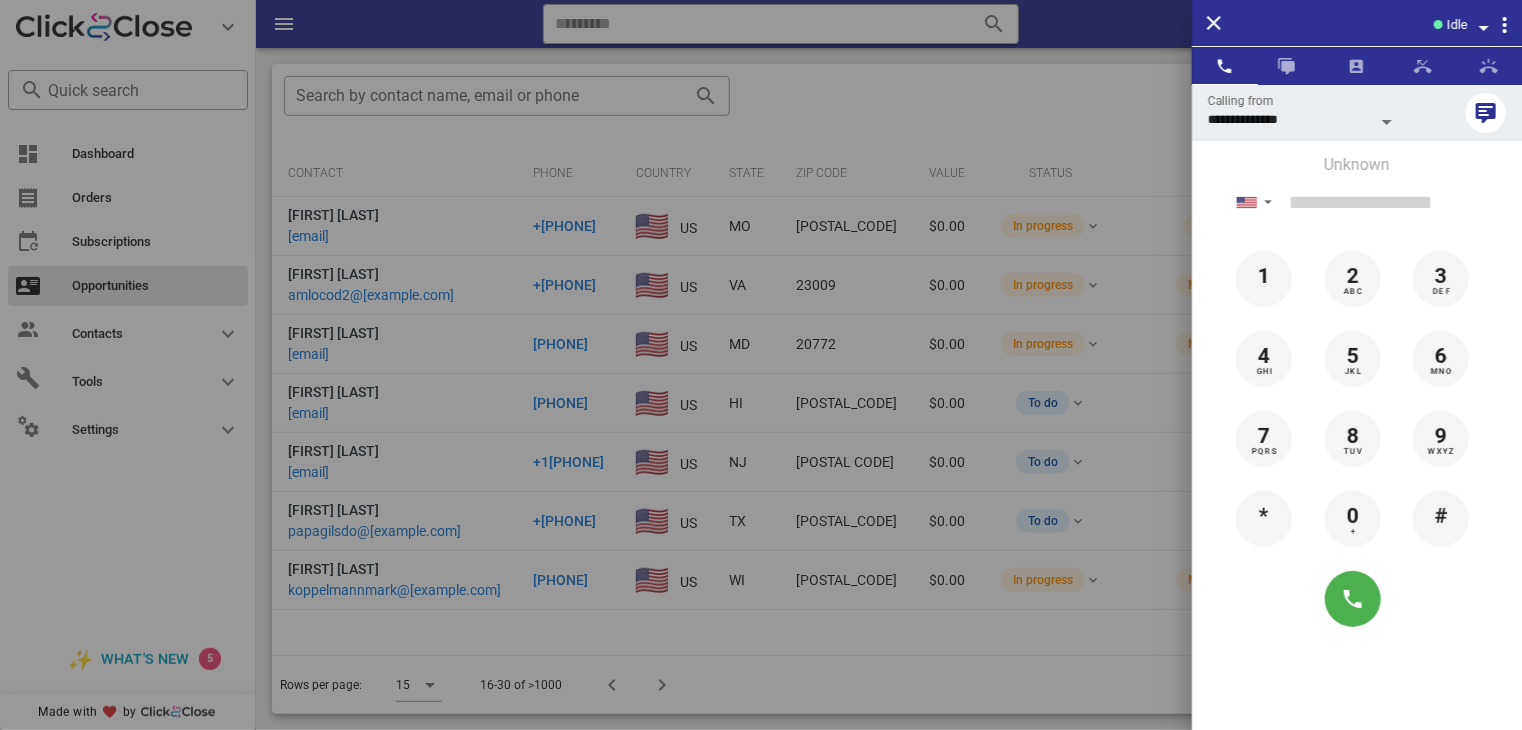 click at bounding box center [761, 365] 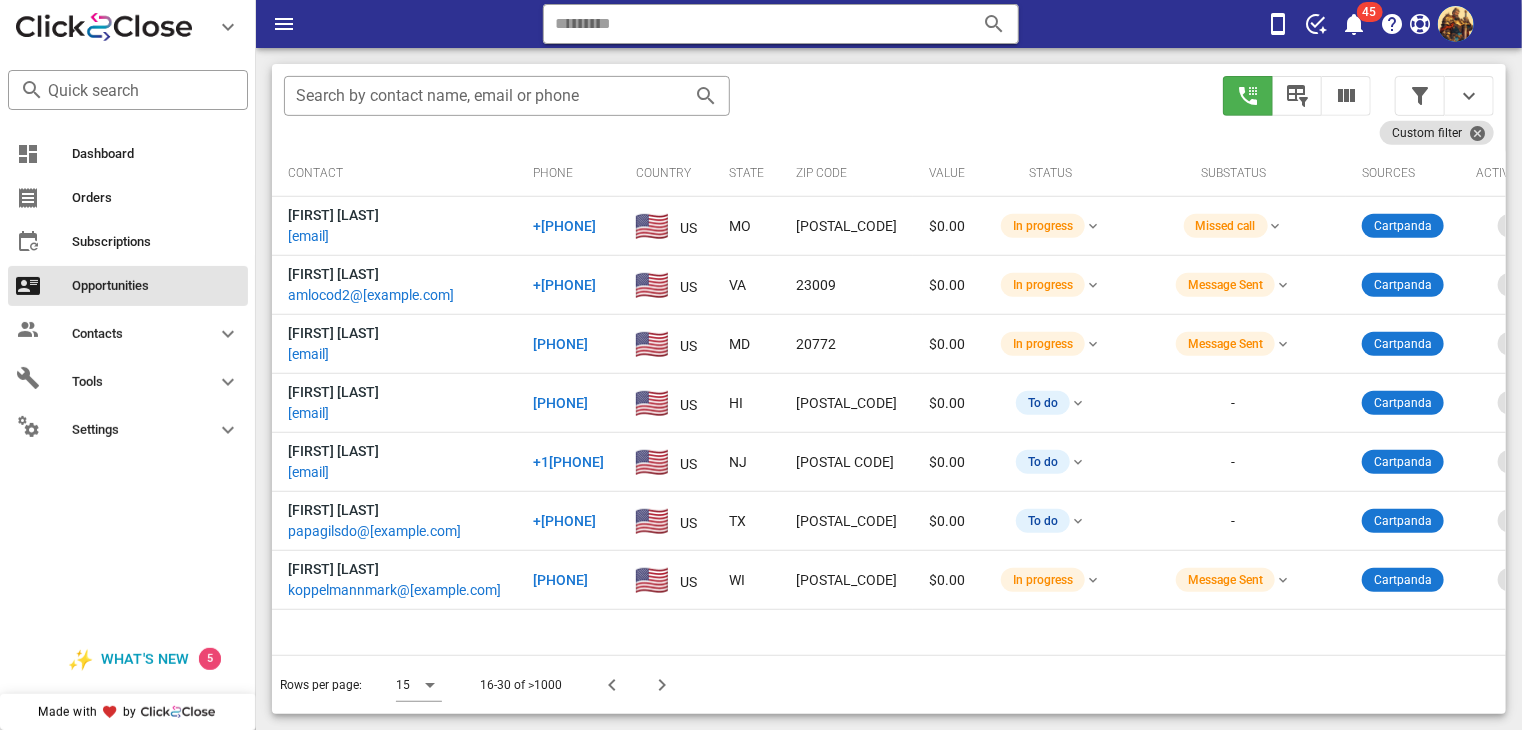 click on "Dashboard Orders Subscriptions Opportunities Contacts Tools Settings" at bounding box center (128, 376) 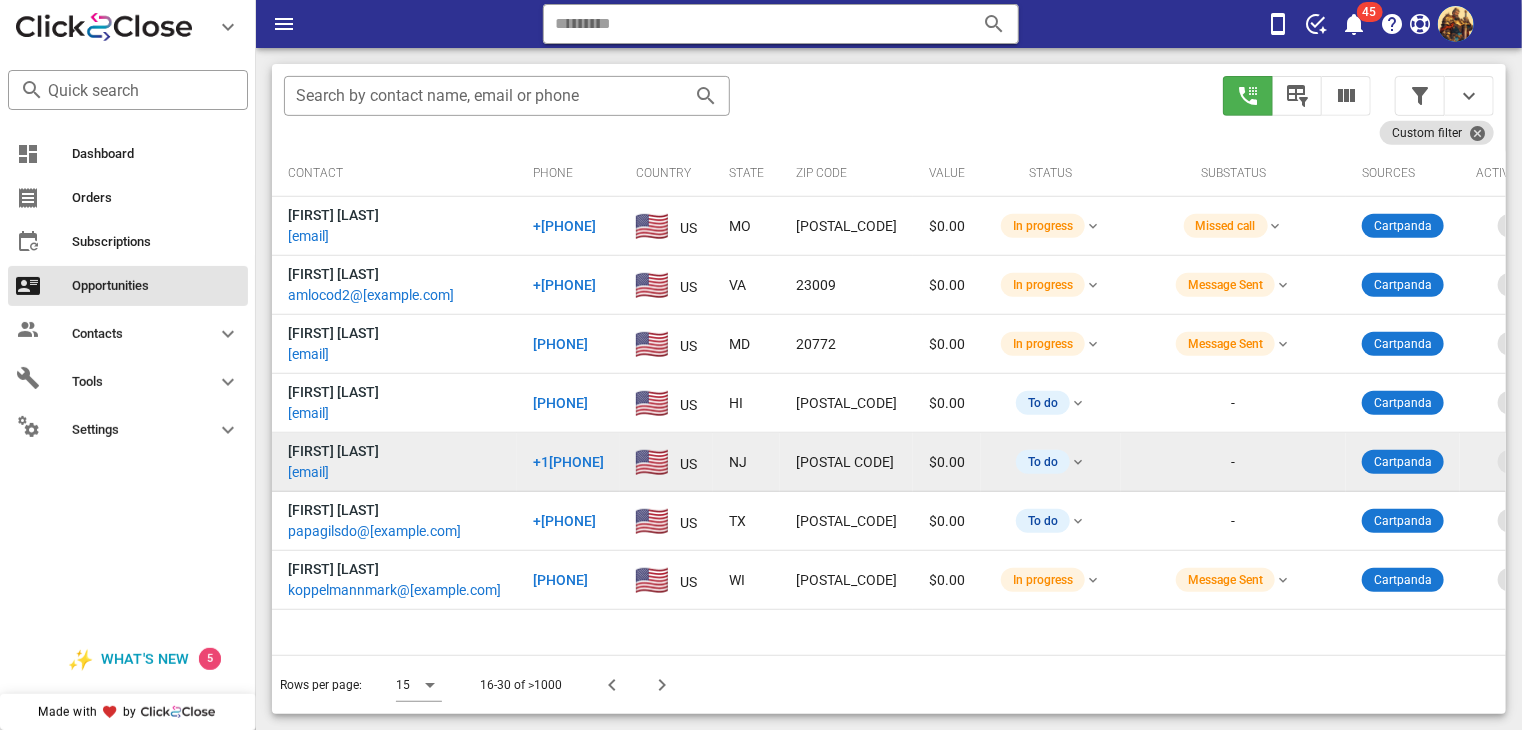 click on "[EMAIL]" at bounding box center (308, 472) 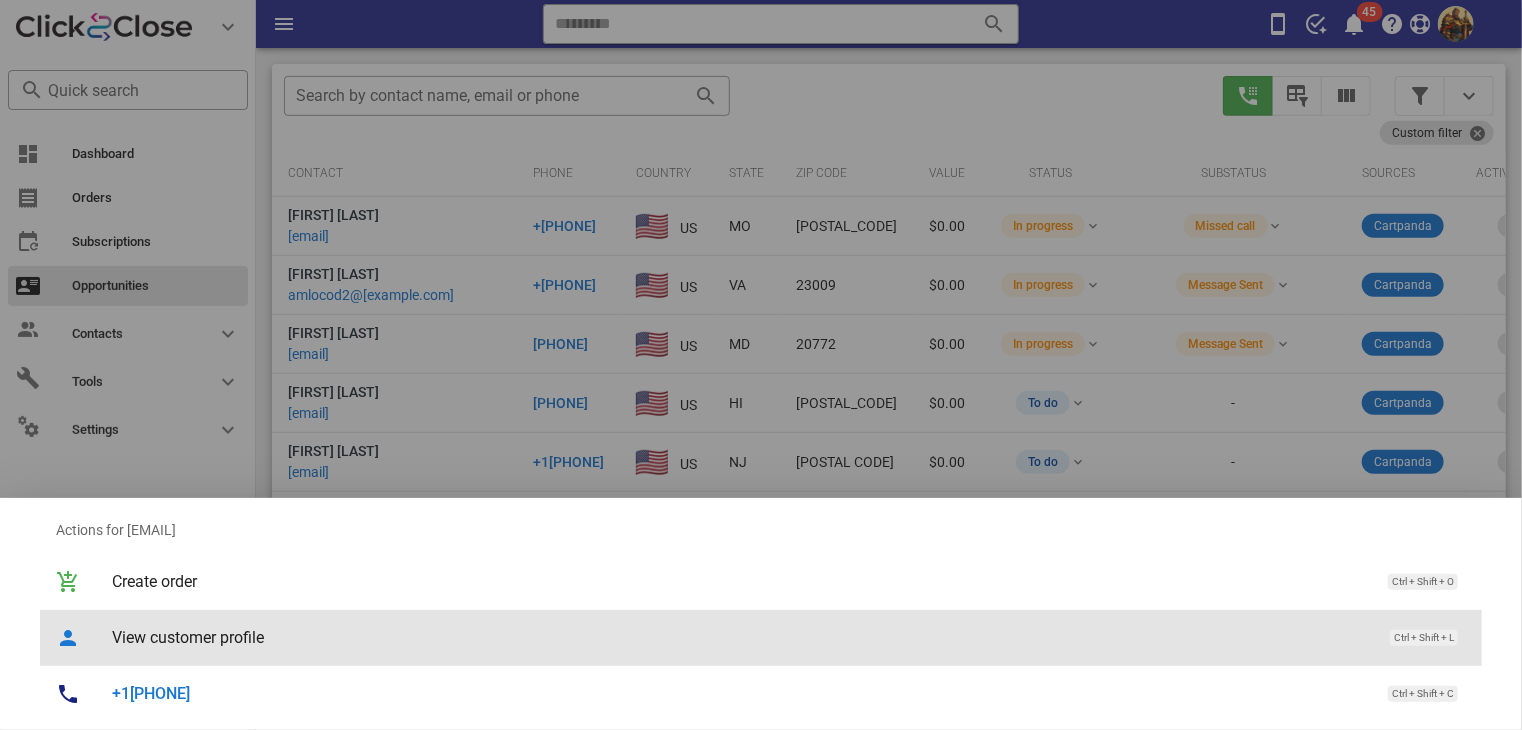 click on "View customer profile Ctrl + Shift + L" at bounding box center [789, 637] 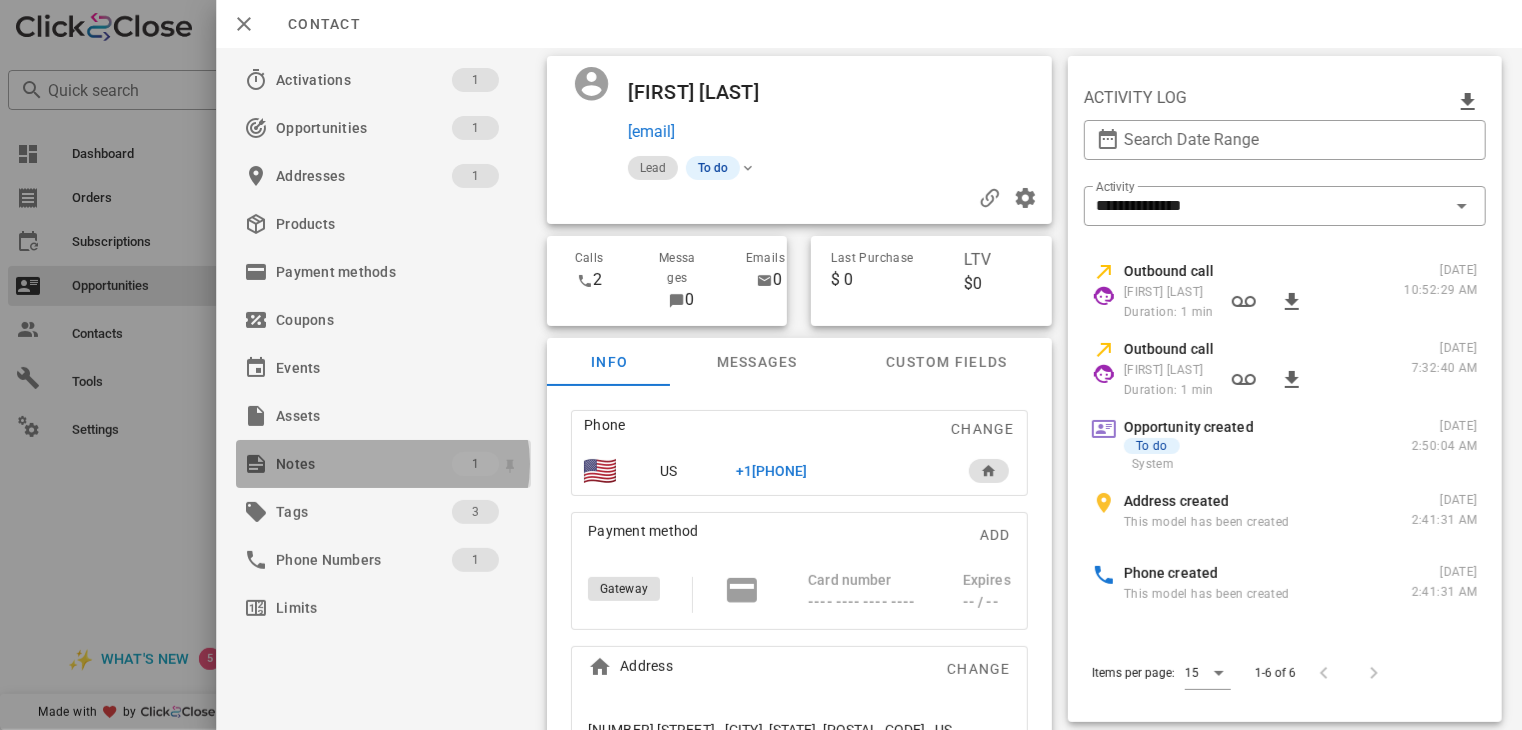 click on "Notes" at bounding box center [364, 464] 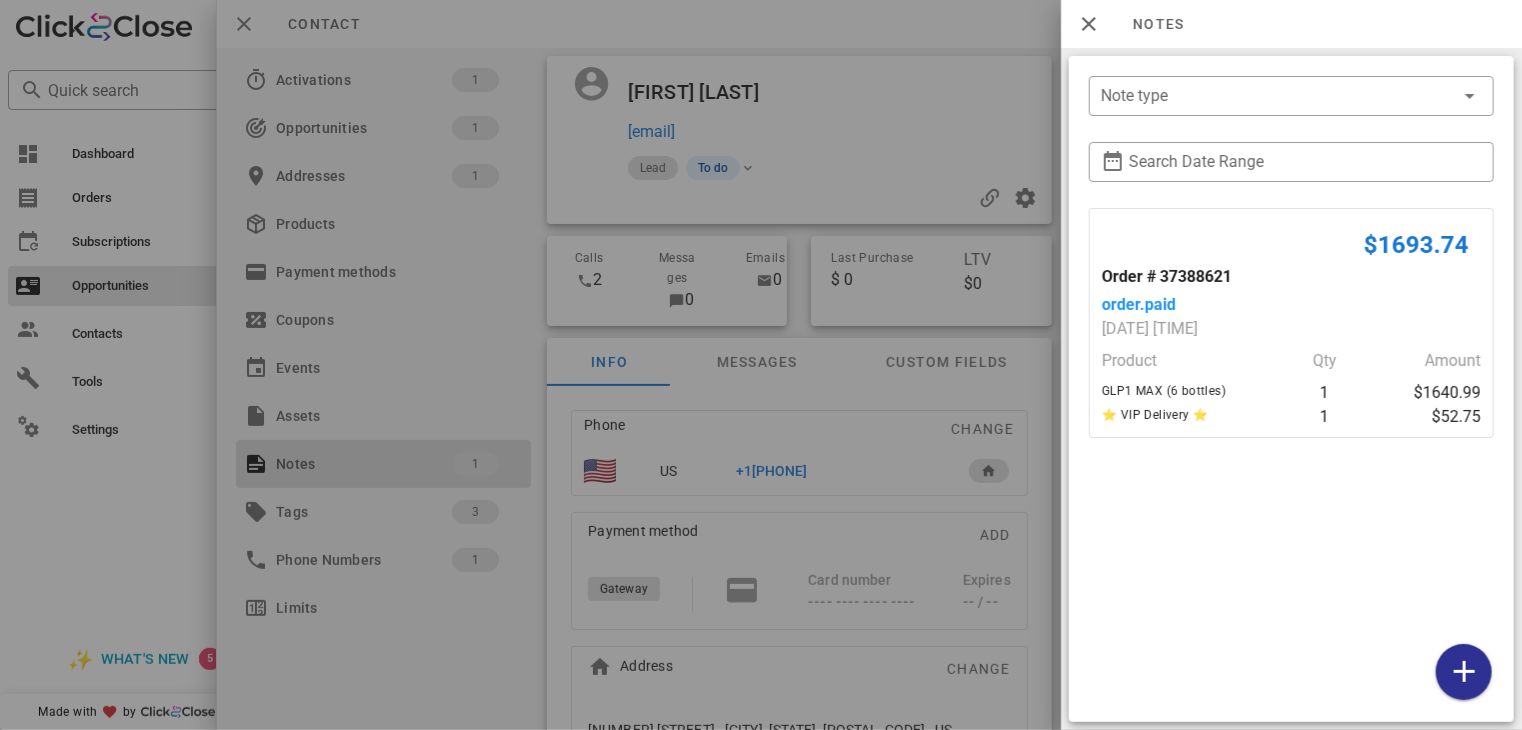 click at bounding box center (761, 365) 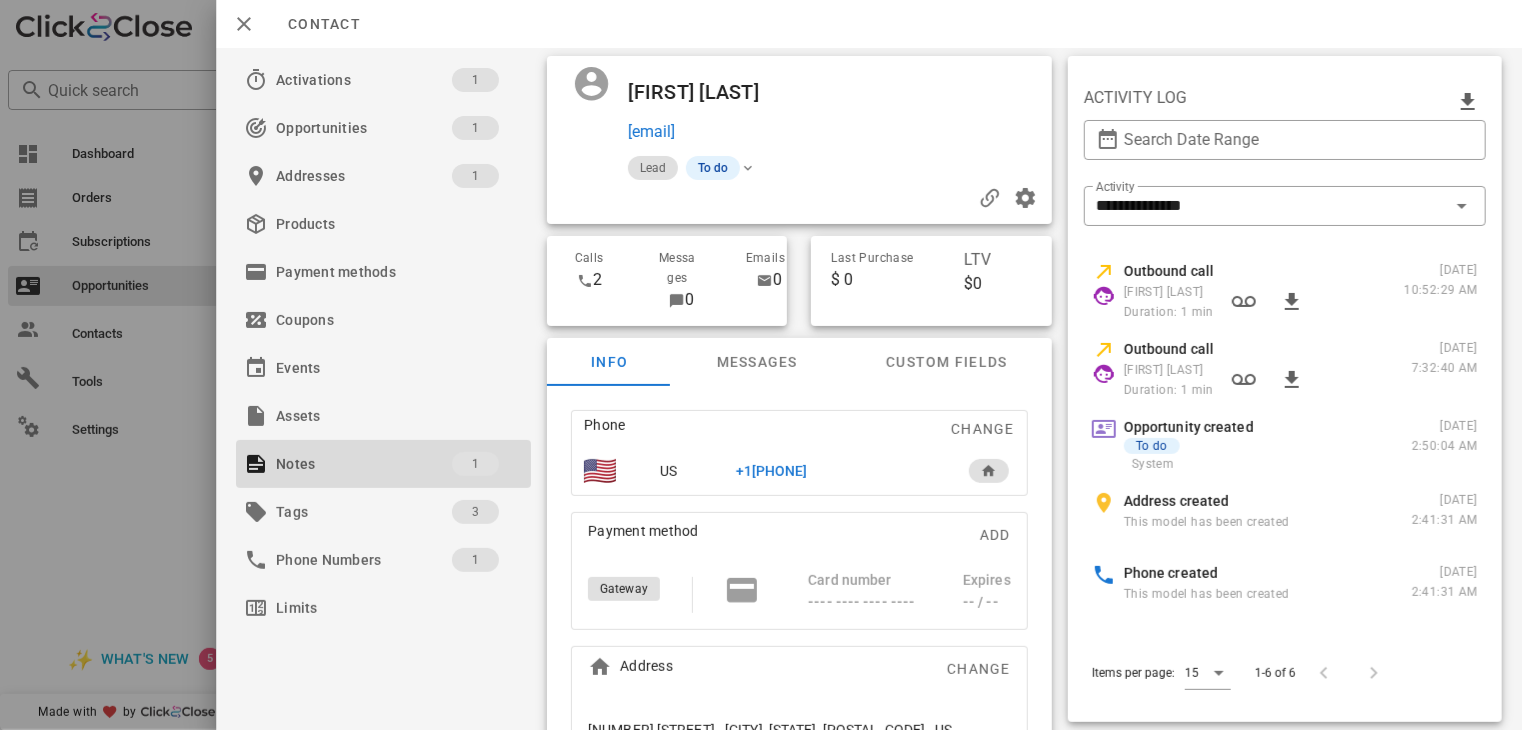 click on "+1[PHONE]" at bounding box center [772, 471] 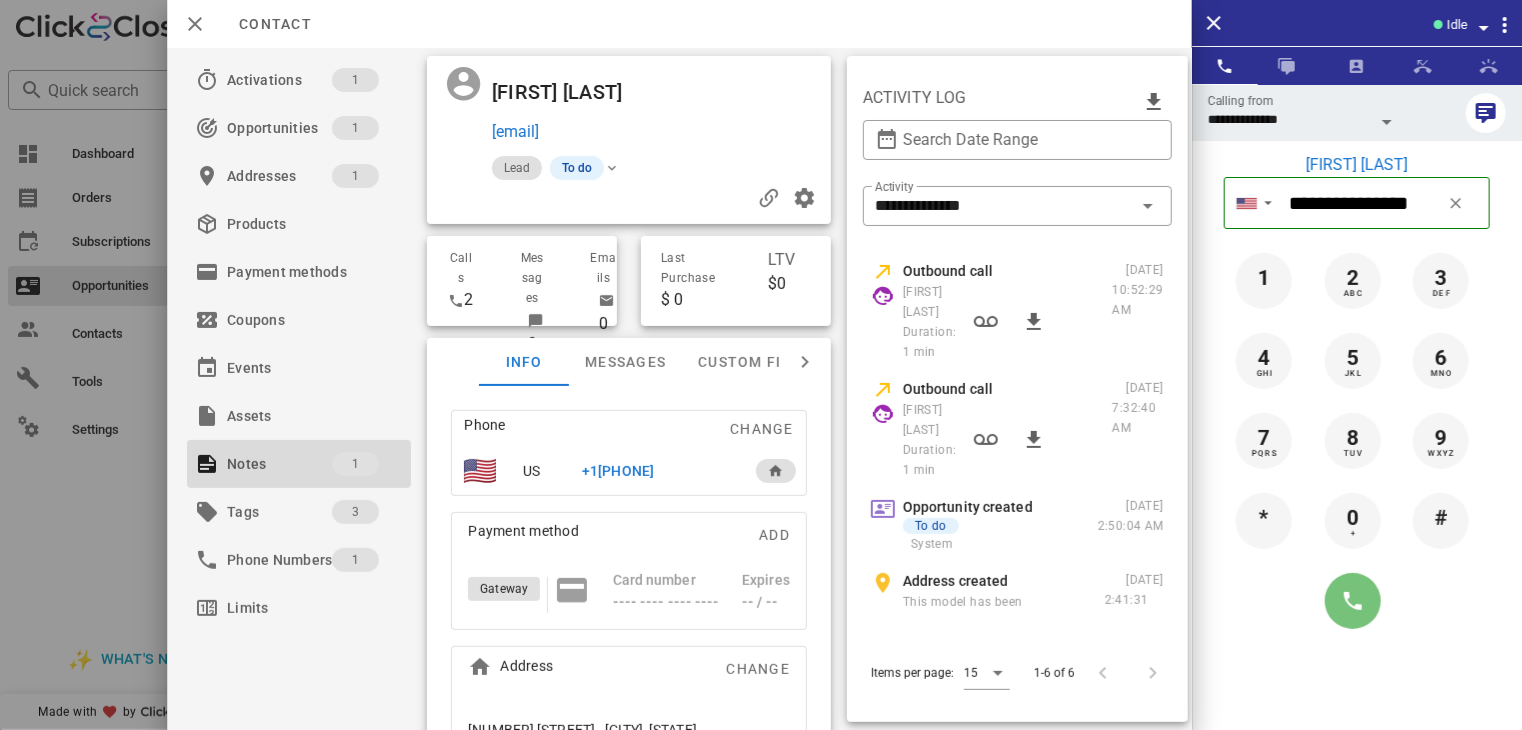 click at bounding box center (1353, 601) 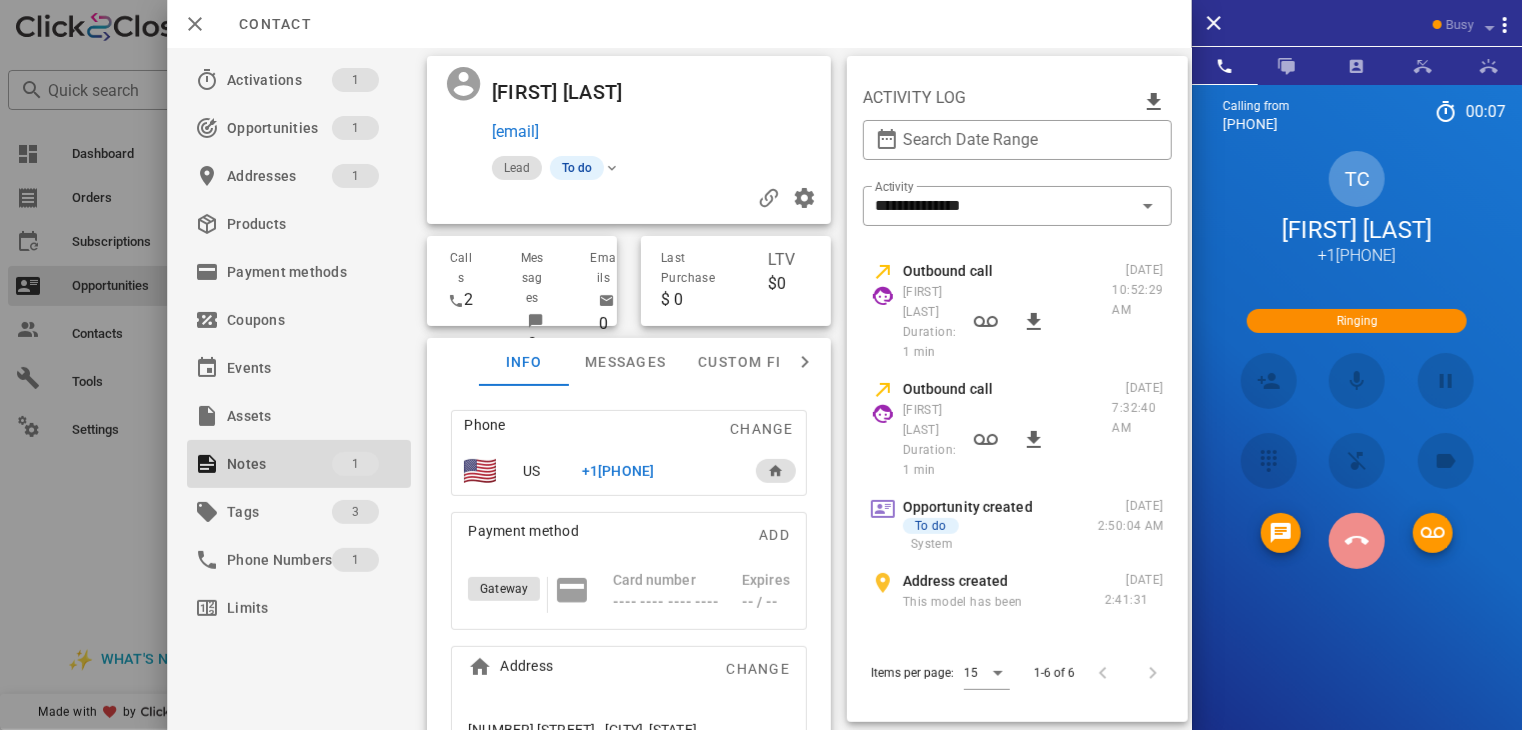 click at bounding box center (1357, 541) 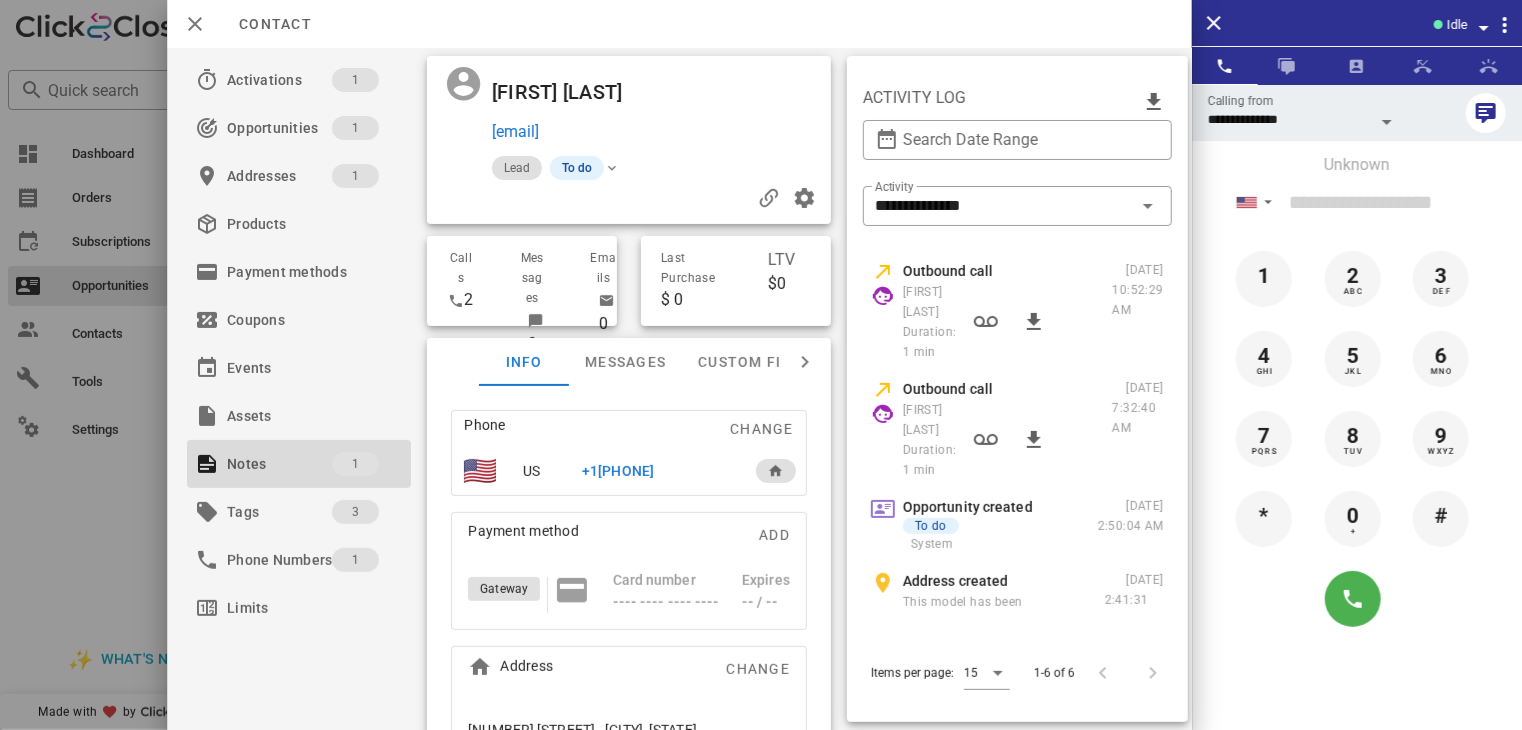 click at bounding box center (761, 365) 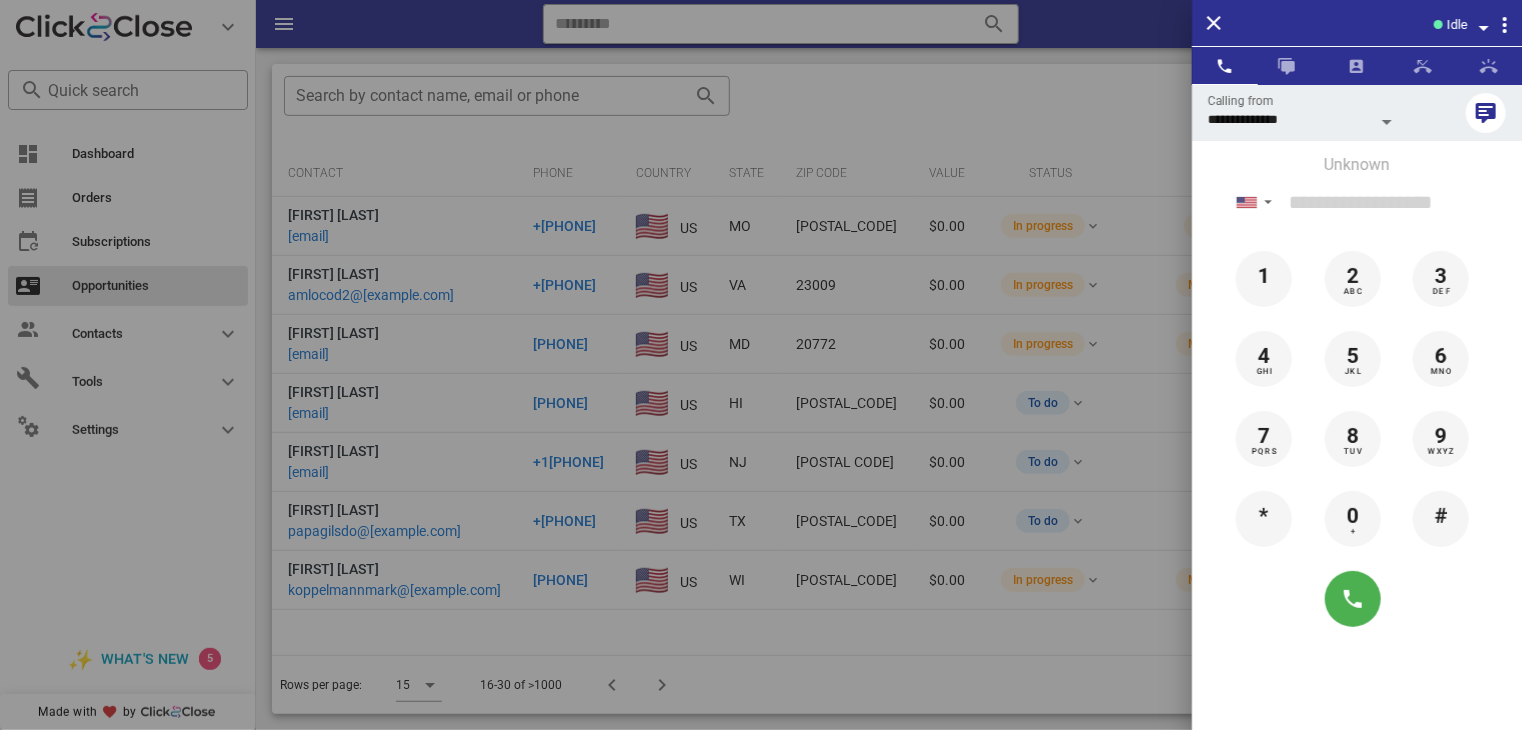 click at bounding box center (761, 365) 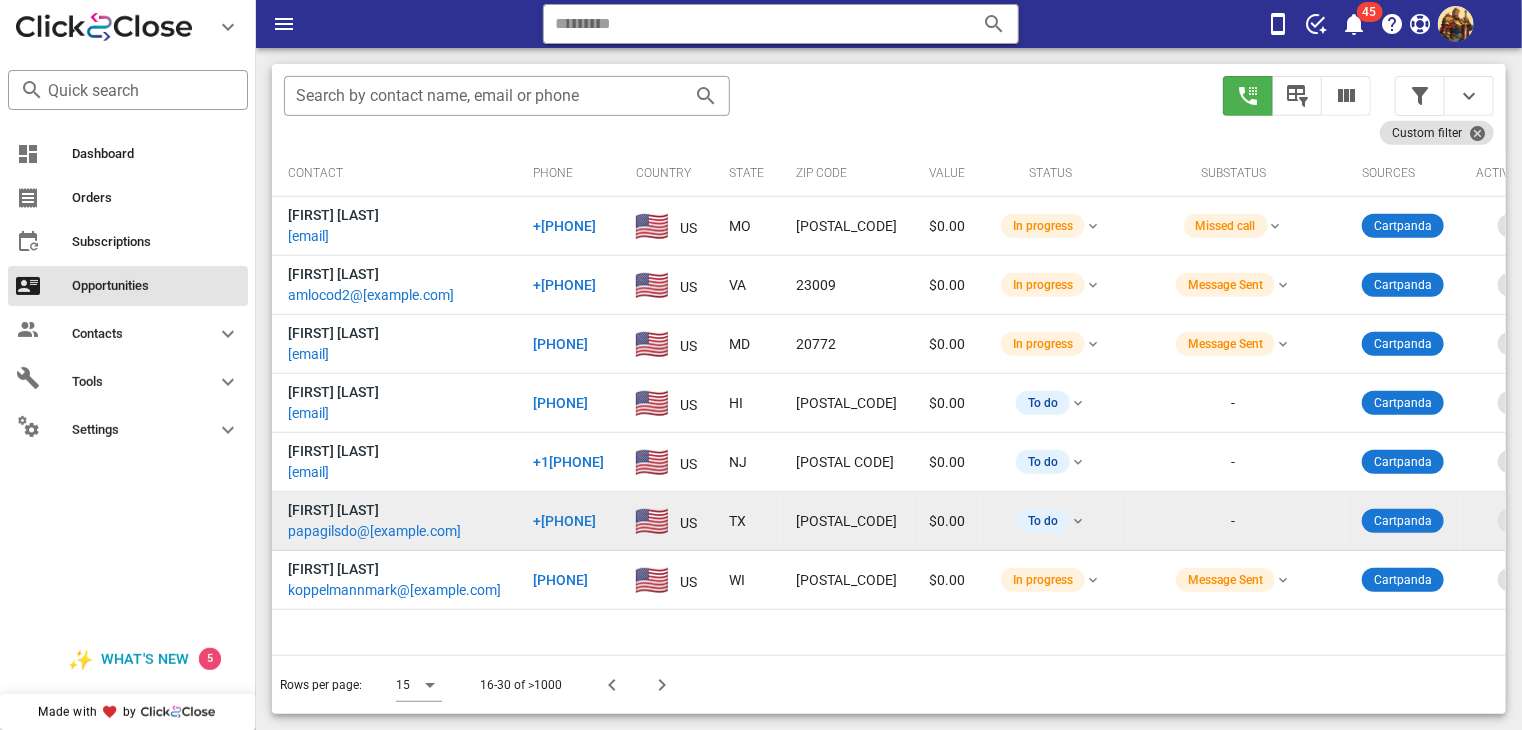 click on "papagilsdo@[EXAMPLE.COM]" at bounding box center [374, 531] 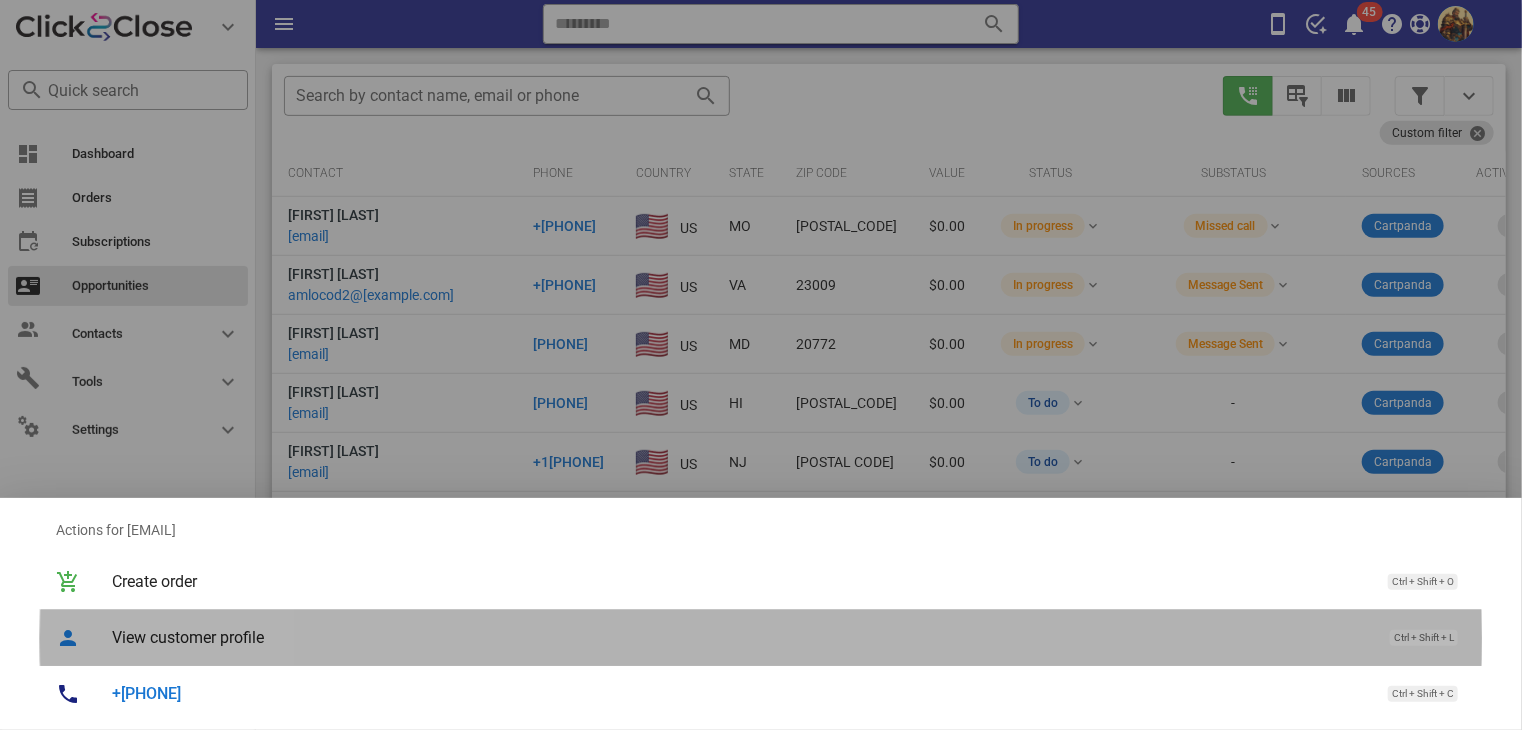 click on "View customer profile Ctrl + Shift + L" at bounding box center (789, 637) 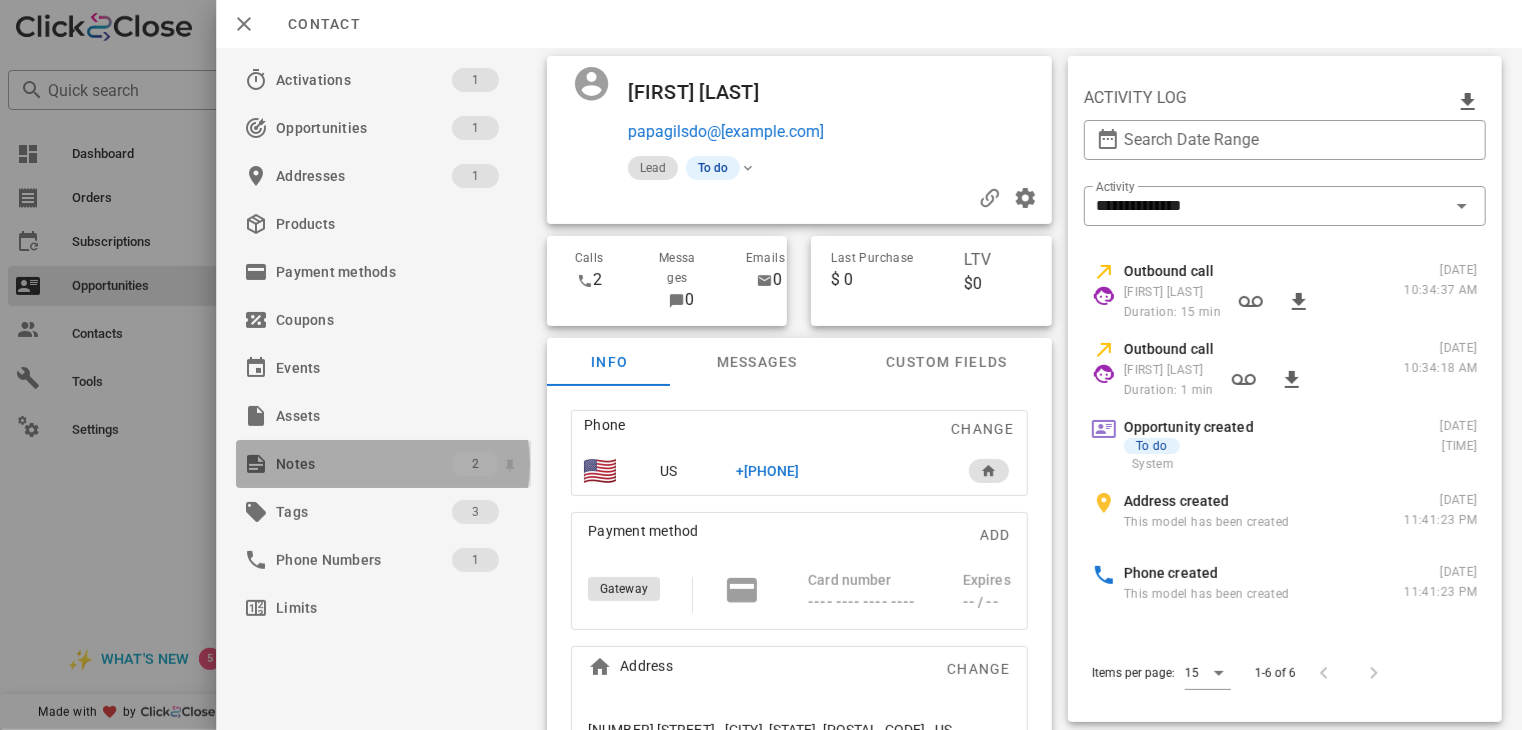 click on "Notes" at bounding box center (364, 464) 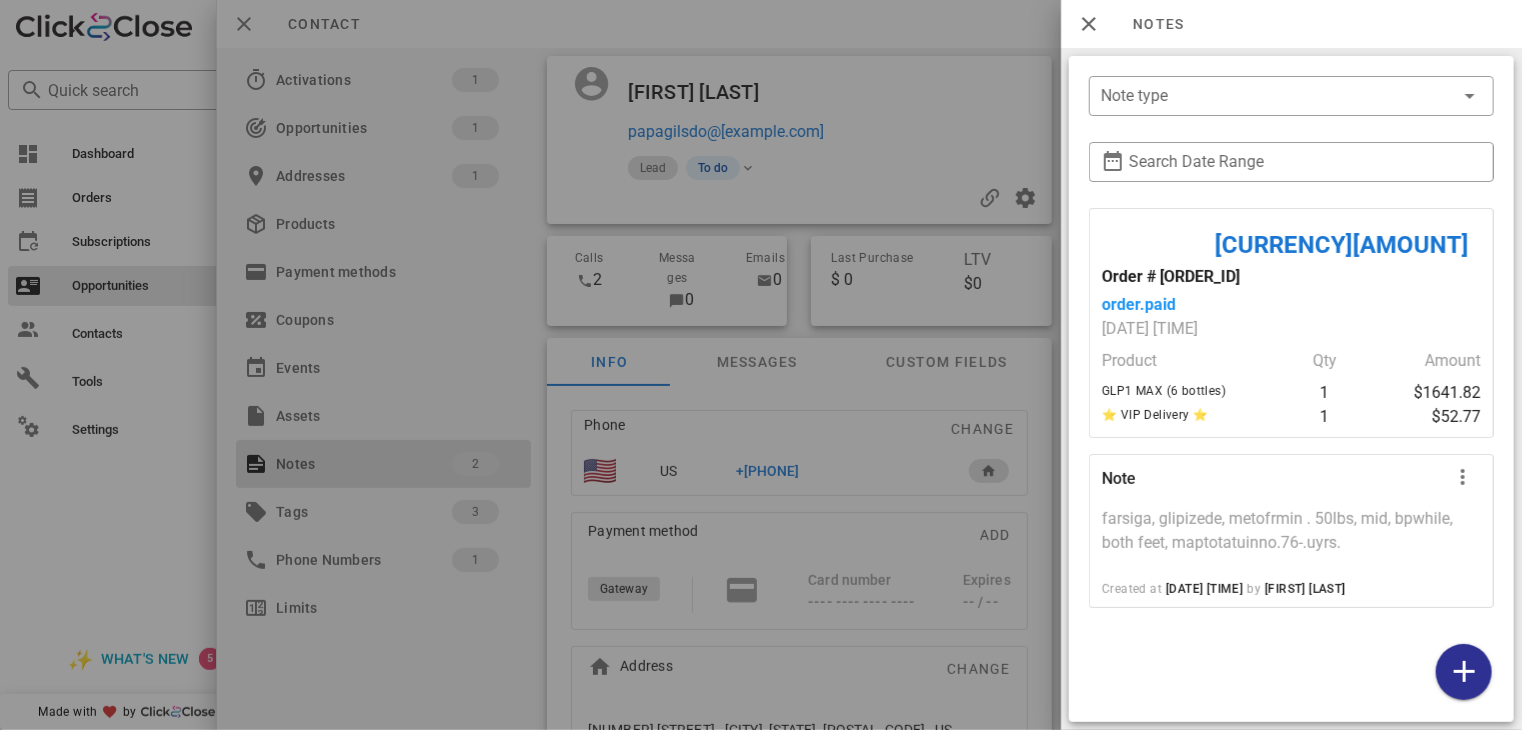 click at bounding box center (761, 365) 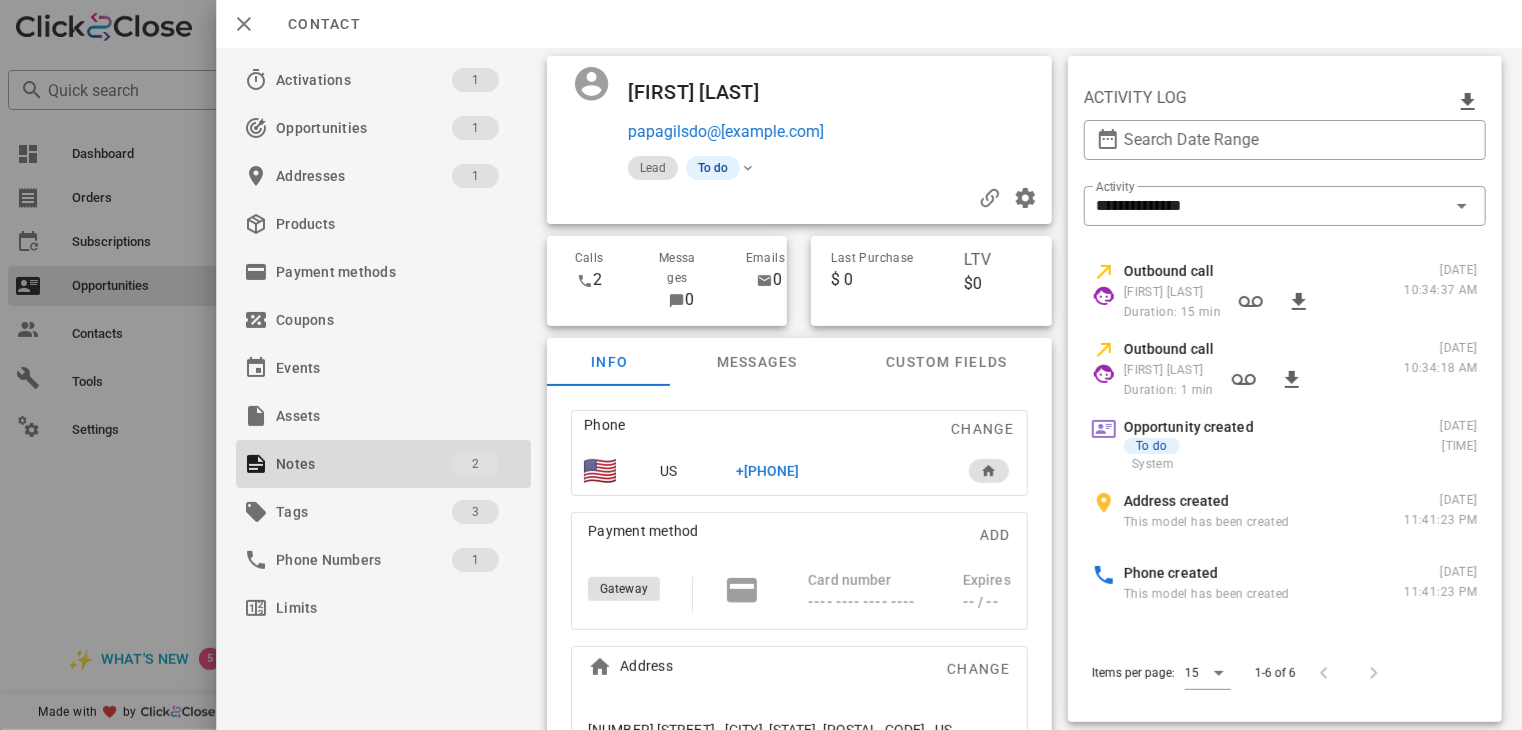 click at bounding box center (761, 365) 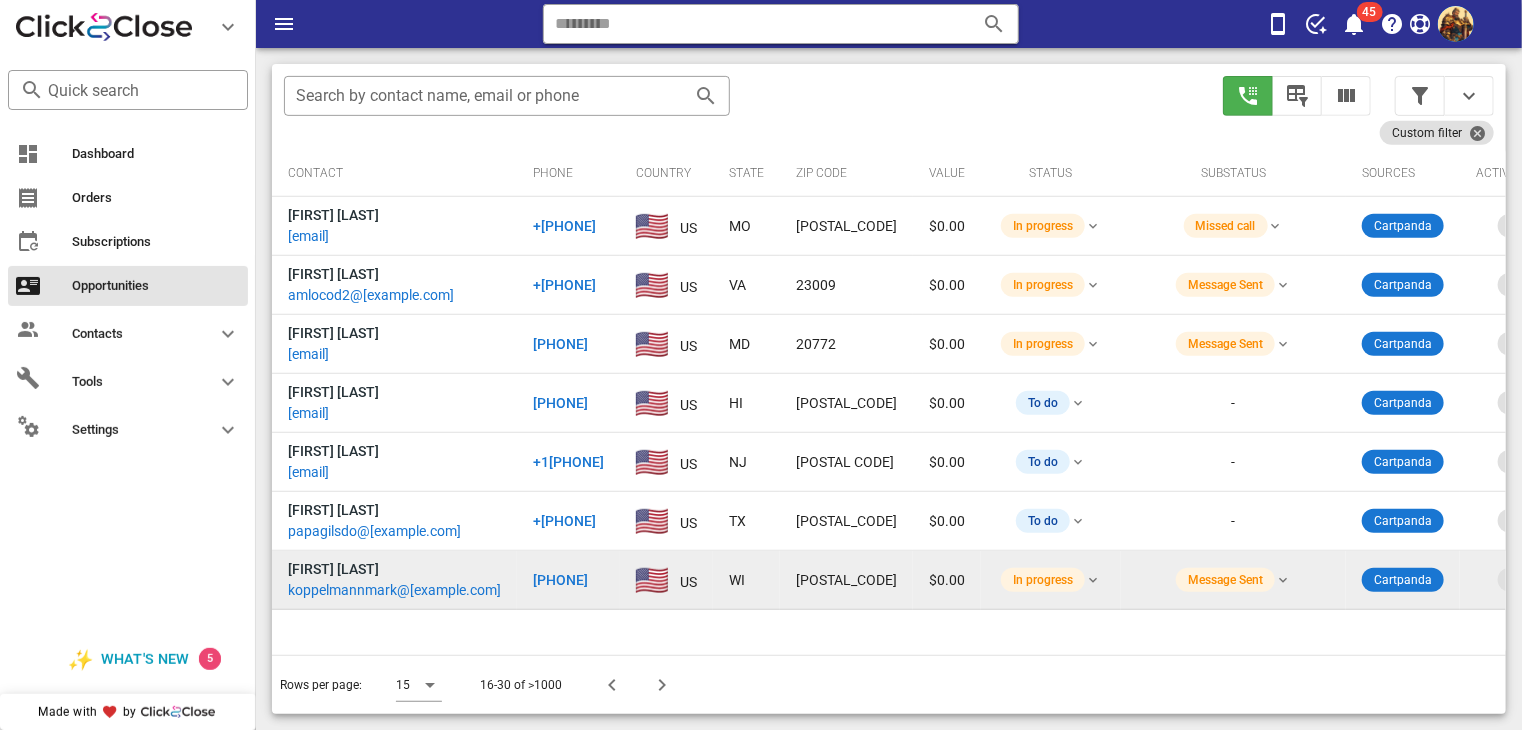 click on "koppelmannmark@[EXAMPLE.COM]" at bounding box center (394, 590) 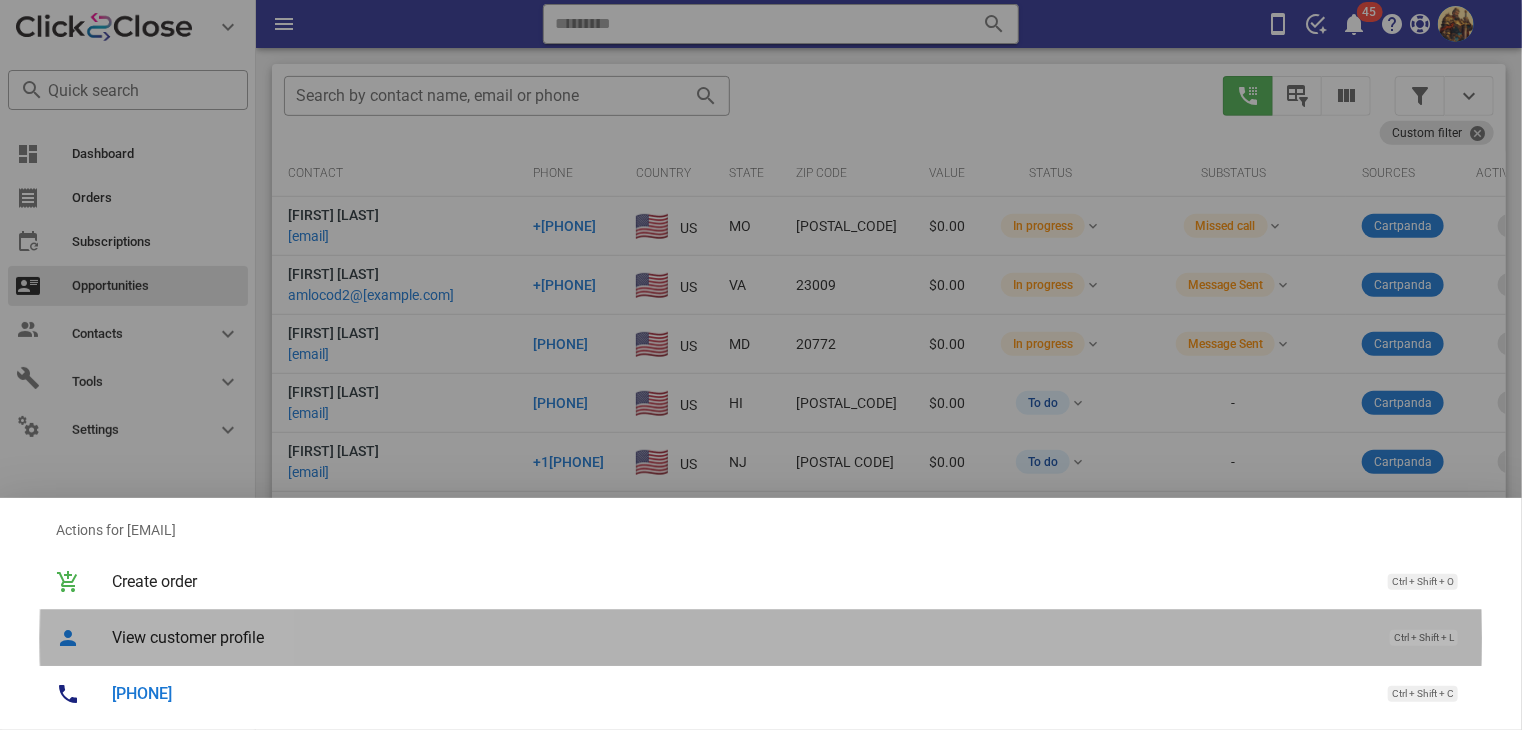 click on "View customer profile" at bounding box center (741, 637) 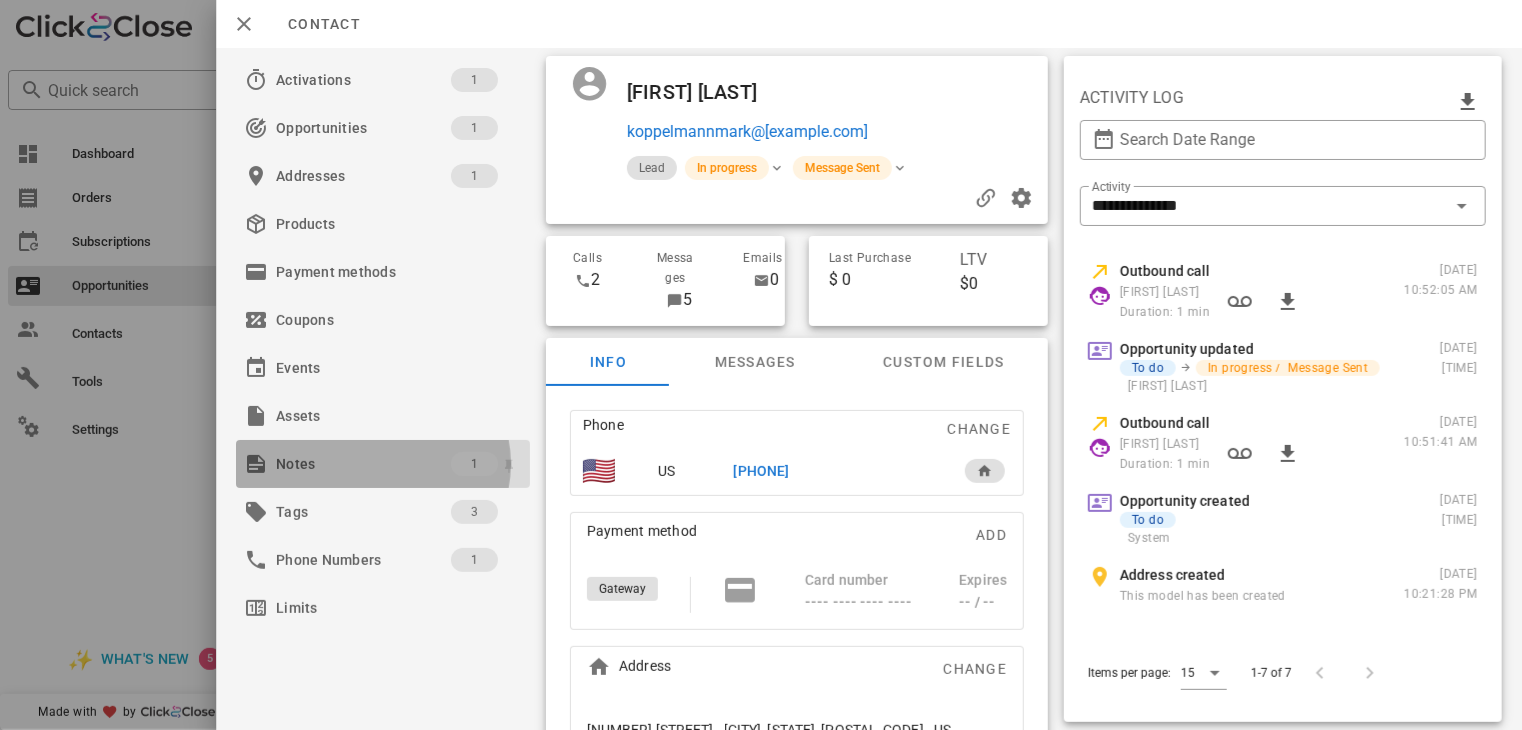 click on "Notes" at bounding box center [363, 464] 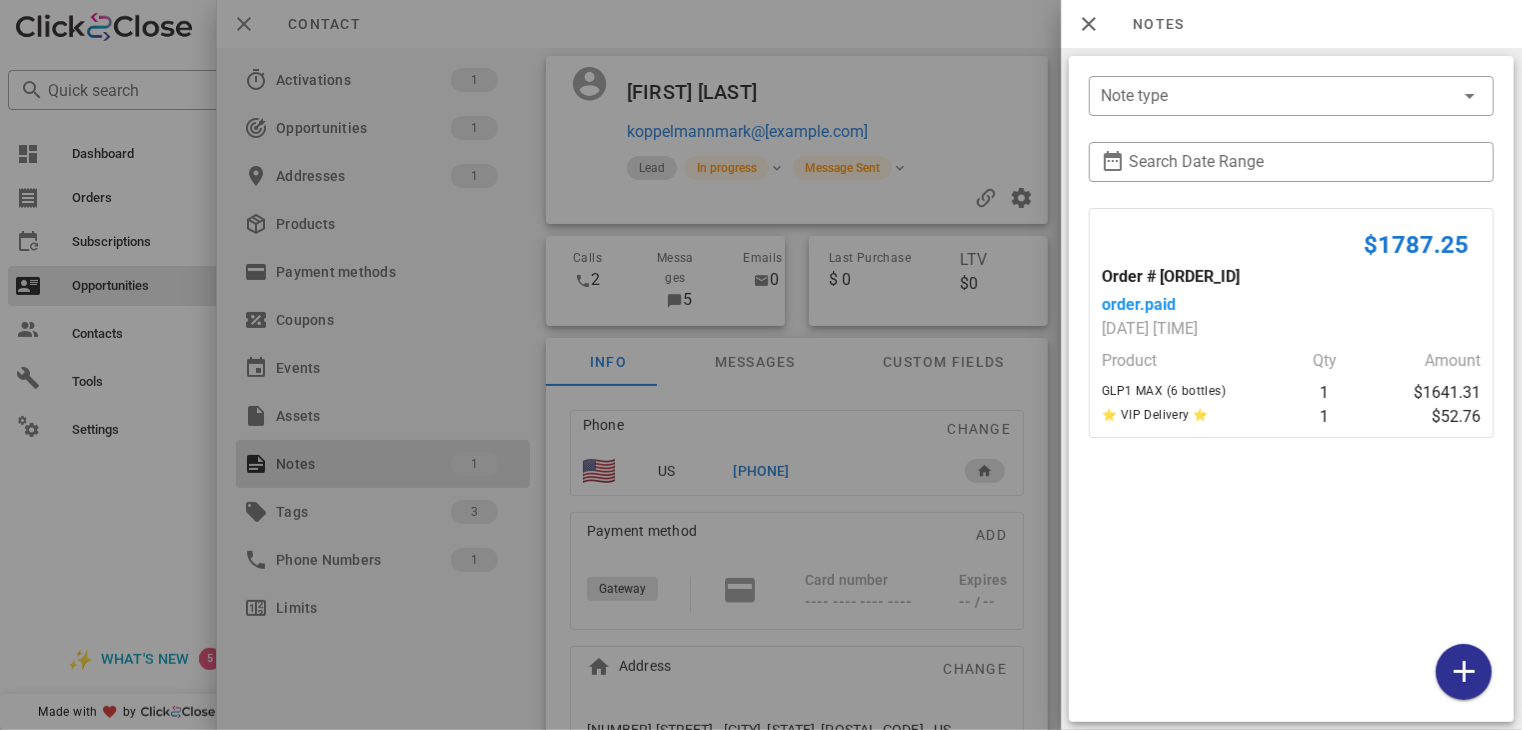click at bounding box center [761, 365] 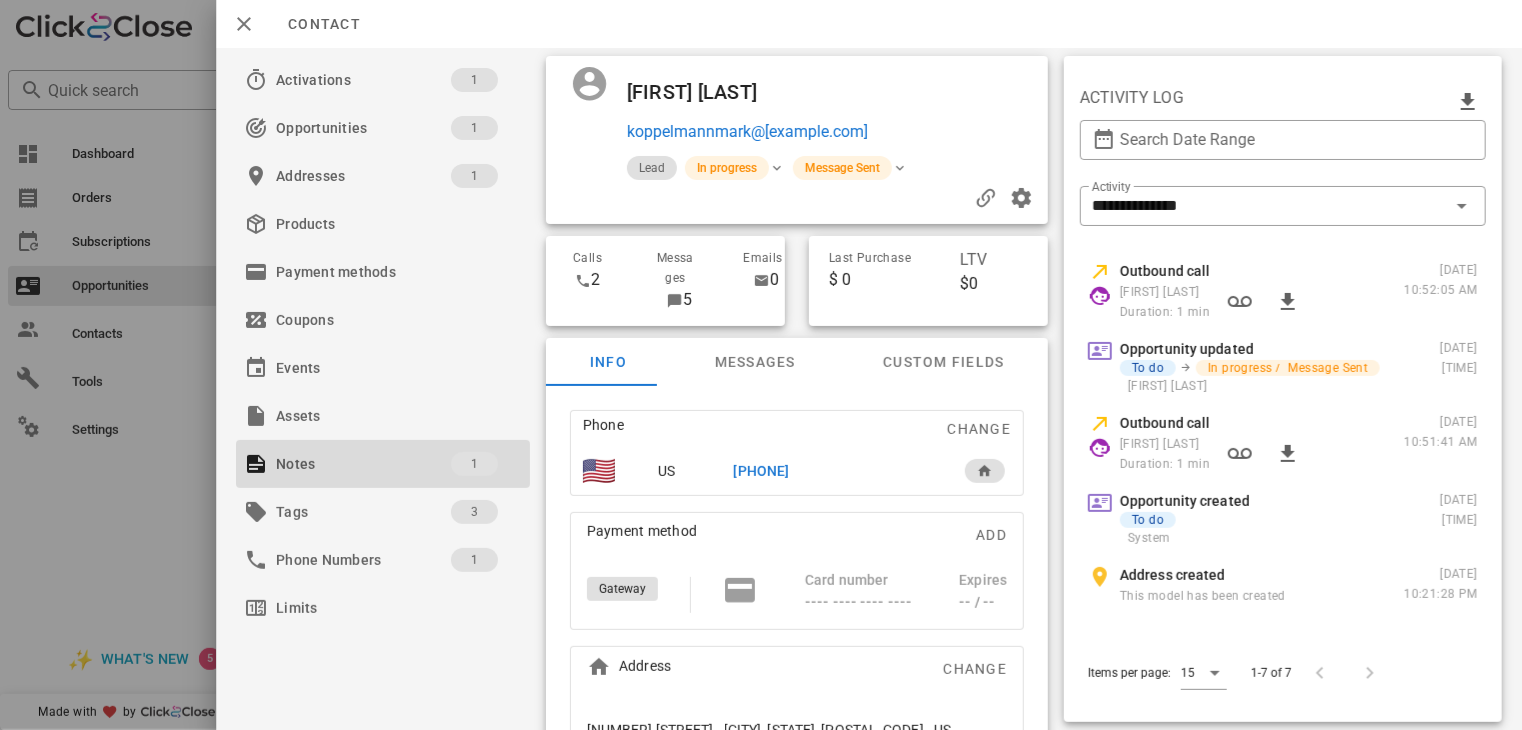 click on "[PHONE]" at bounding box center (762, 471) 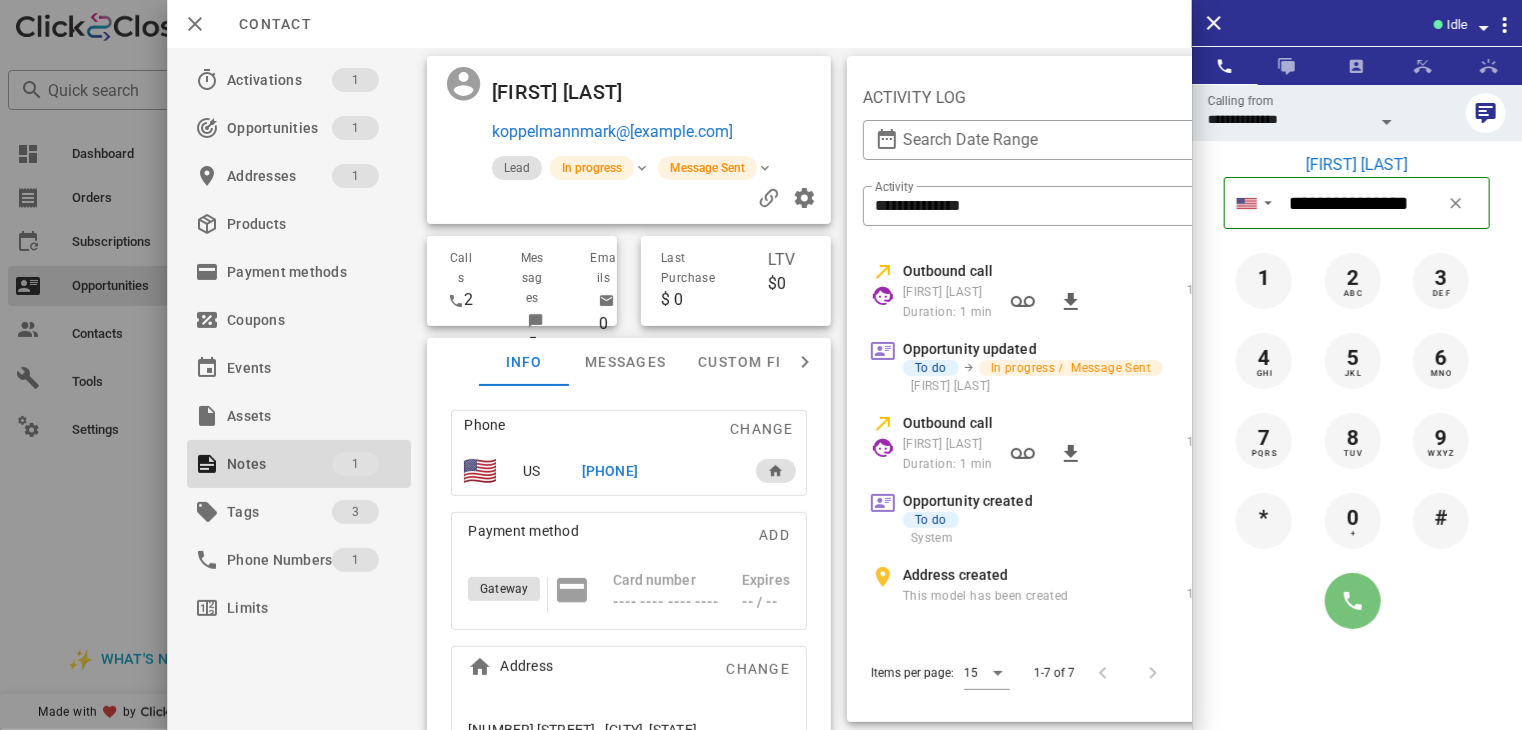 click at bounding box center (1353, 601) 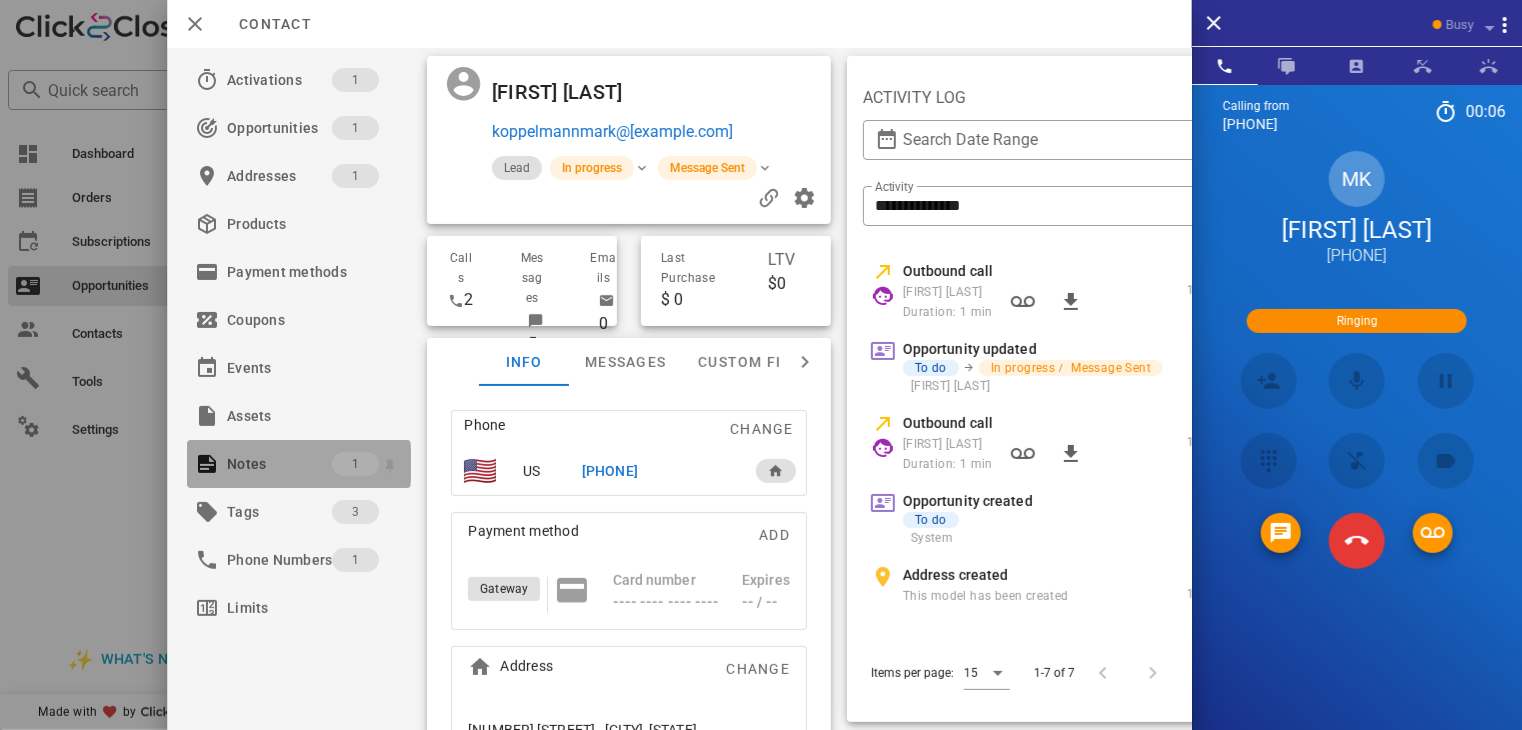 click on "Notes" at bounding box center [279, 464] 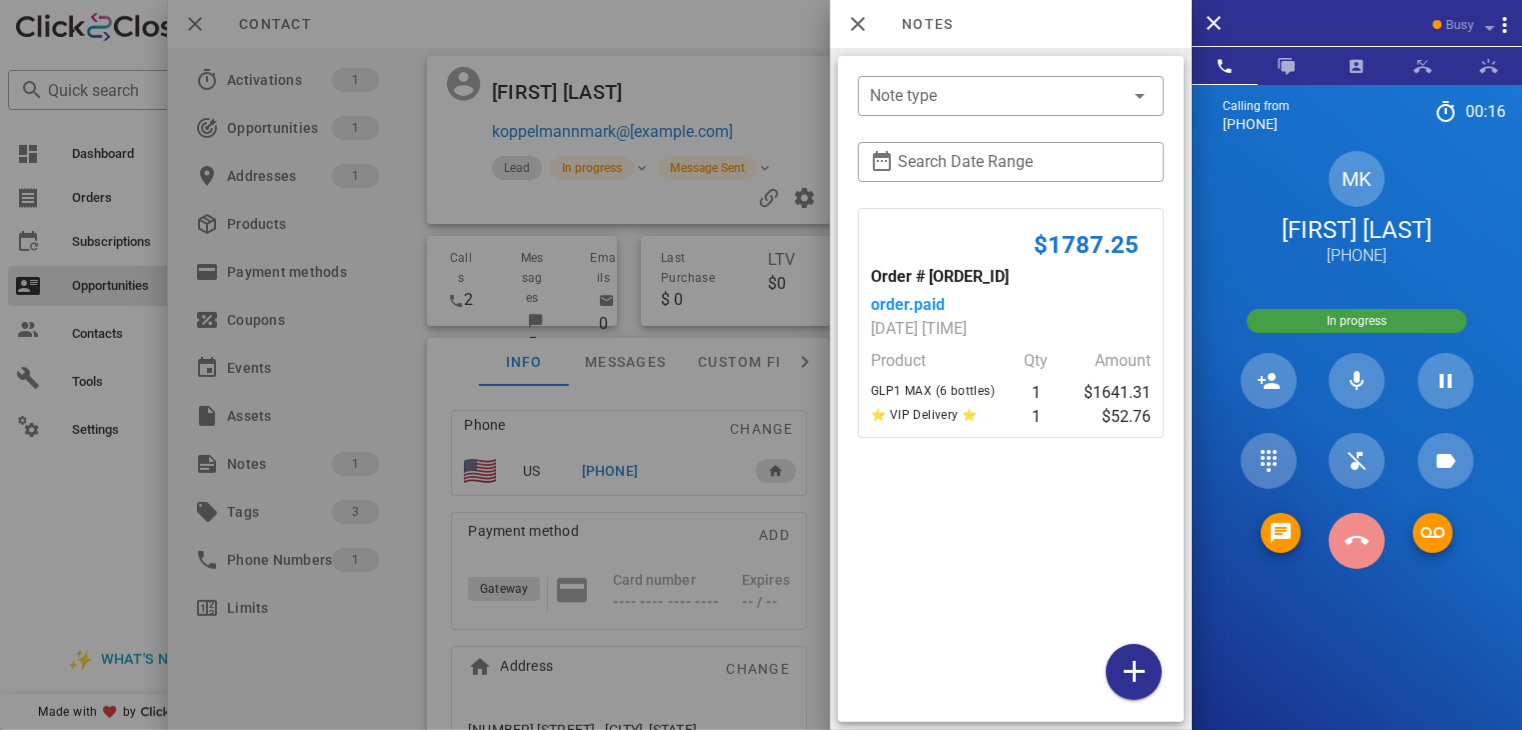 click at bounding box center [1357, 541] 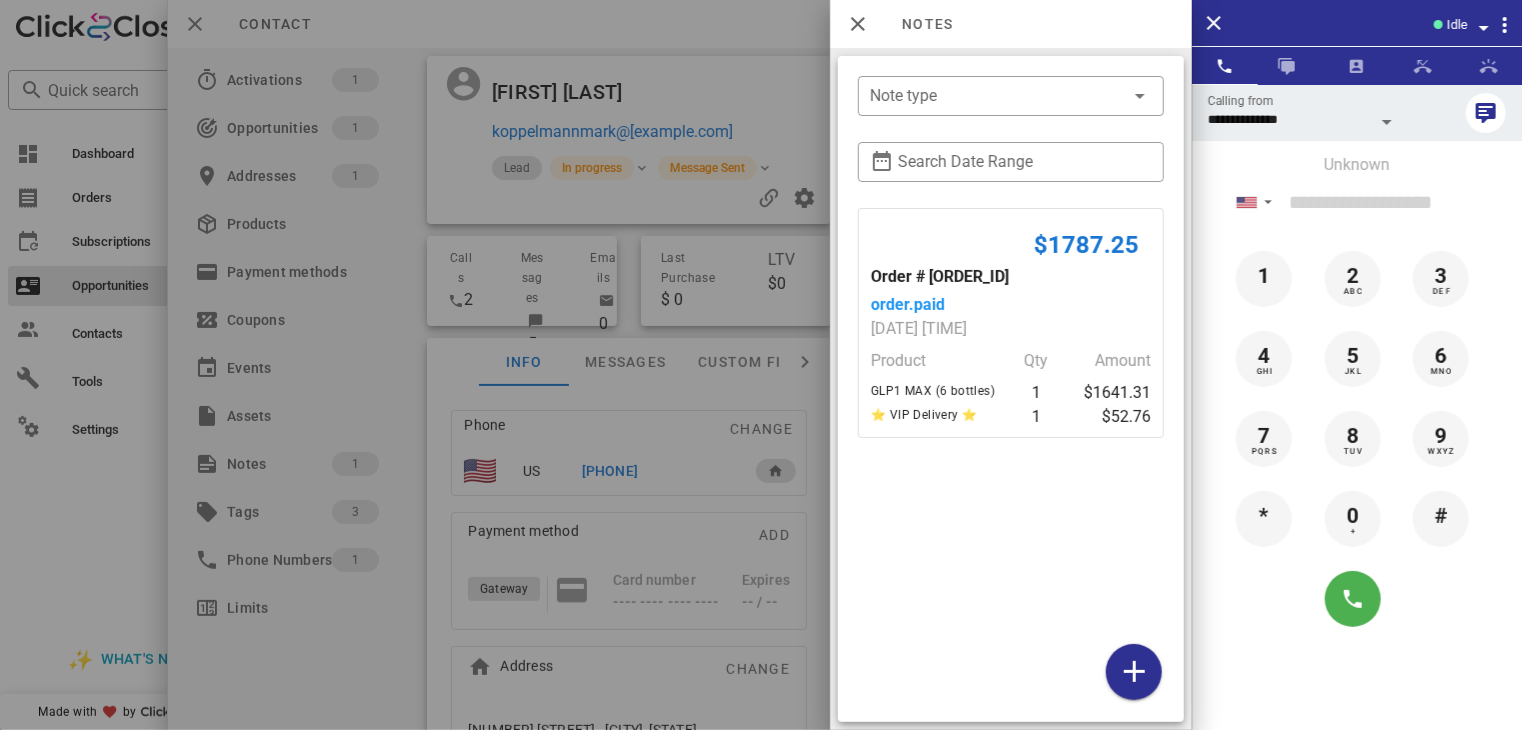 click at bounding box center (761, 365) 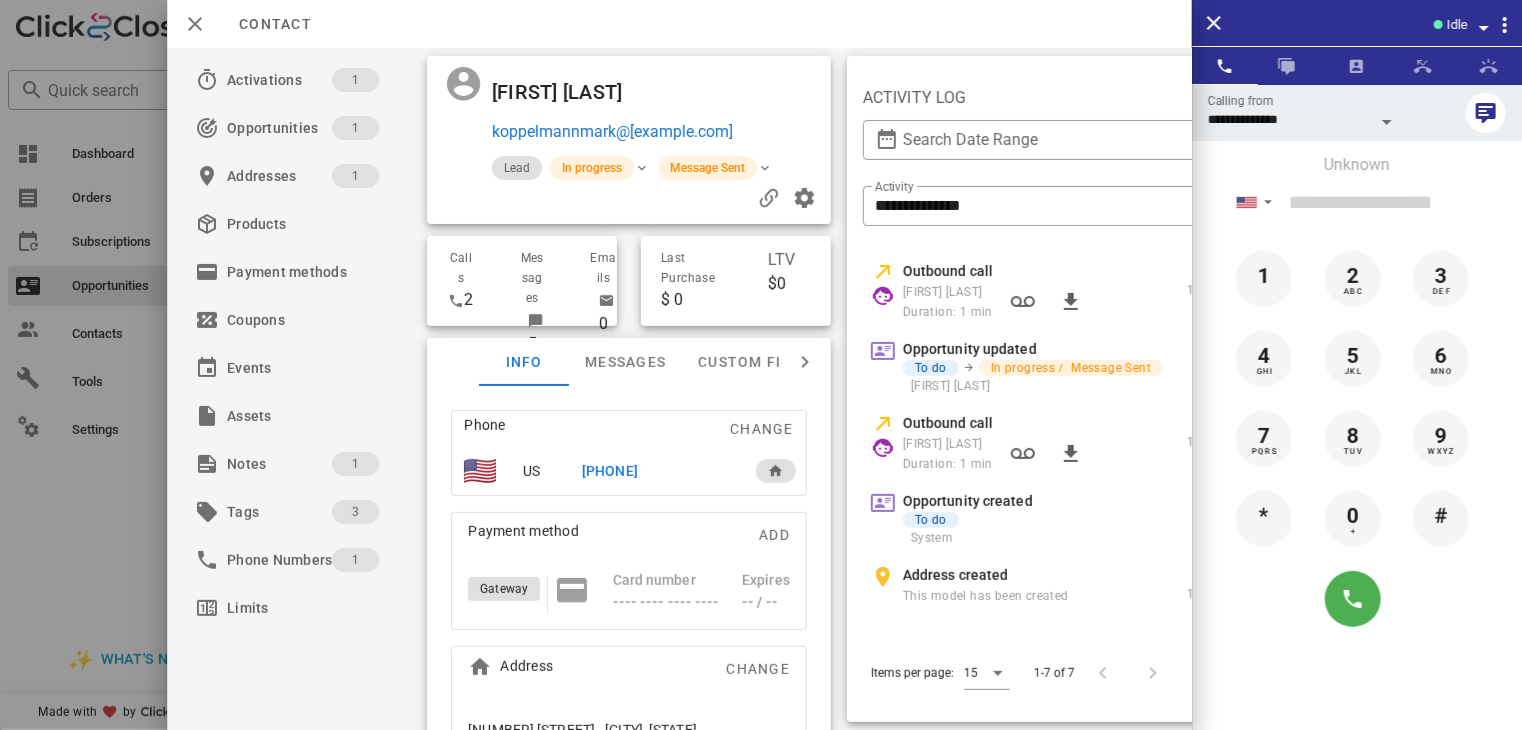 click at bounding box center [761, 365] 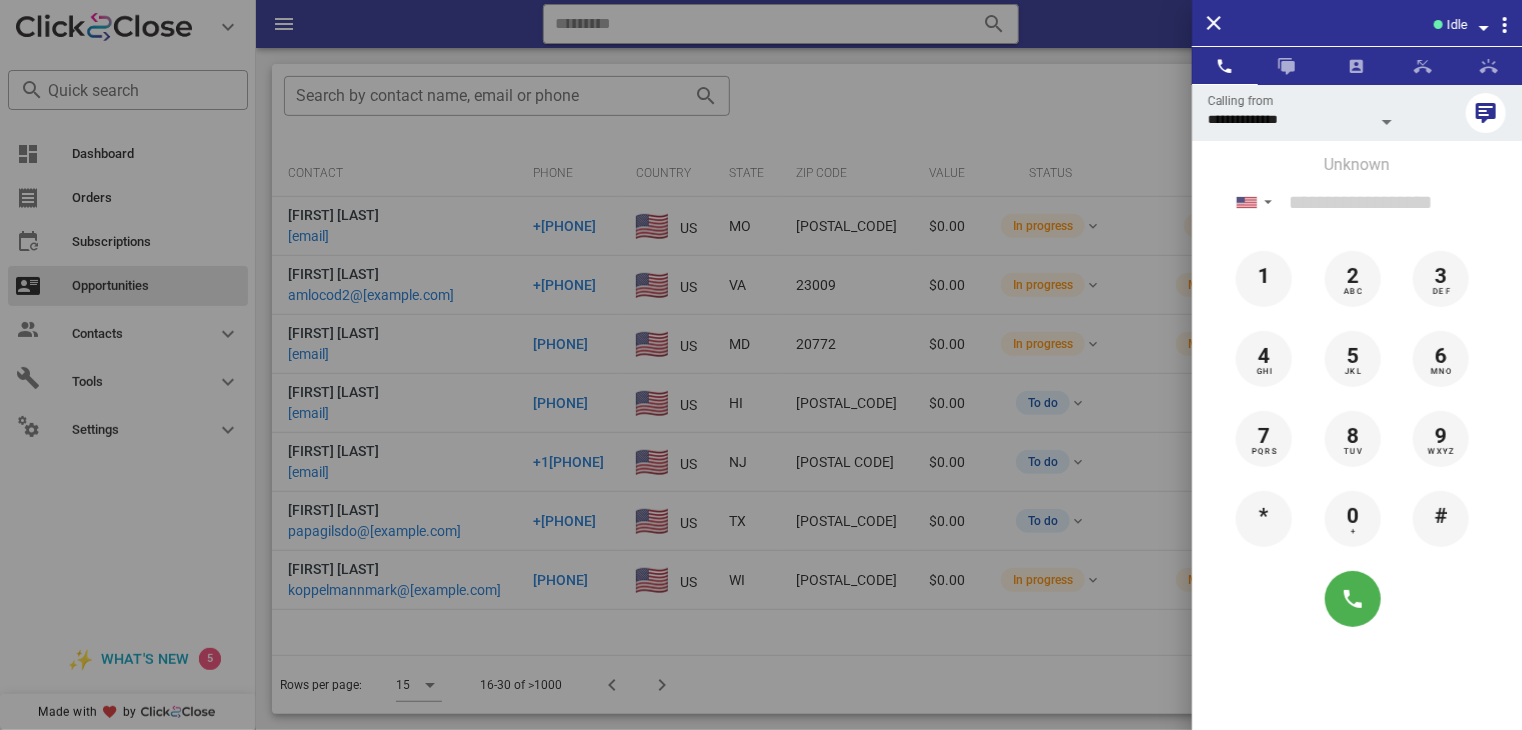 click at bounding box center (761, 365) 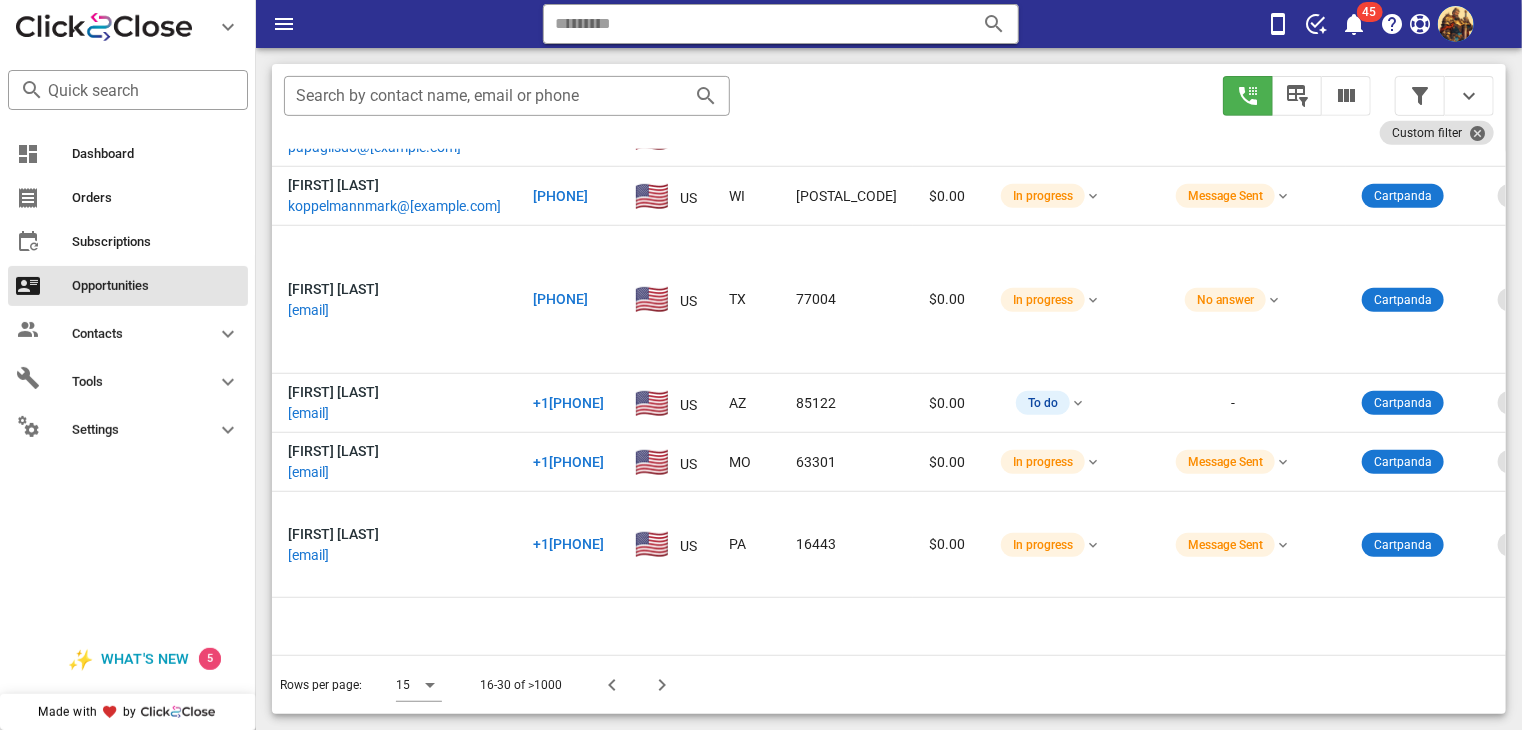 scroll, scrollTop: 380, scrollLeft: 0, axis: vertical 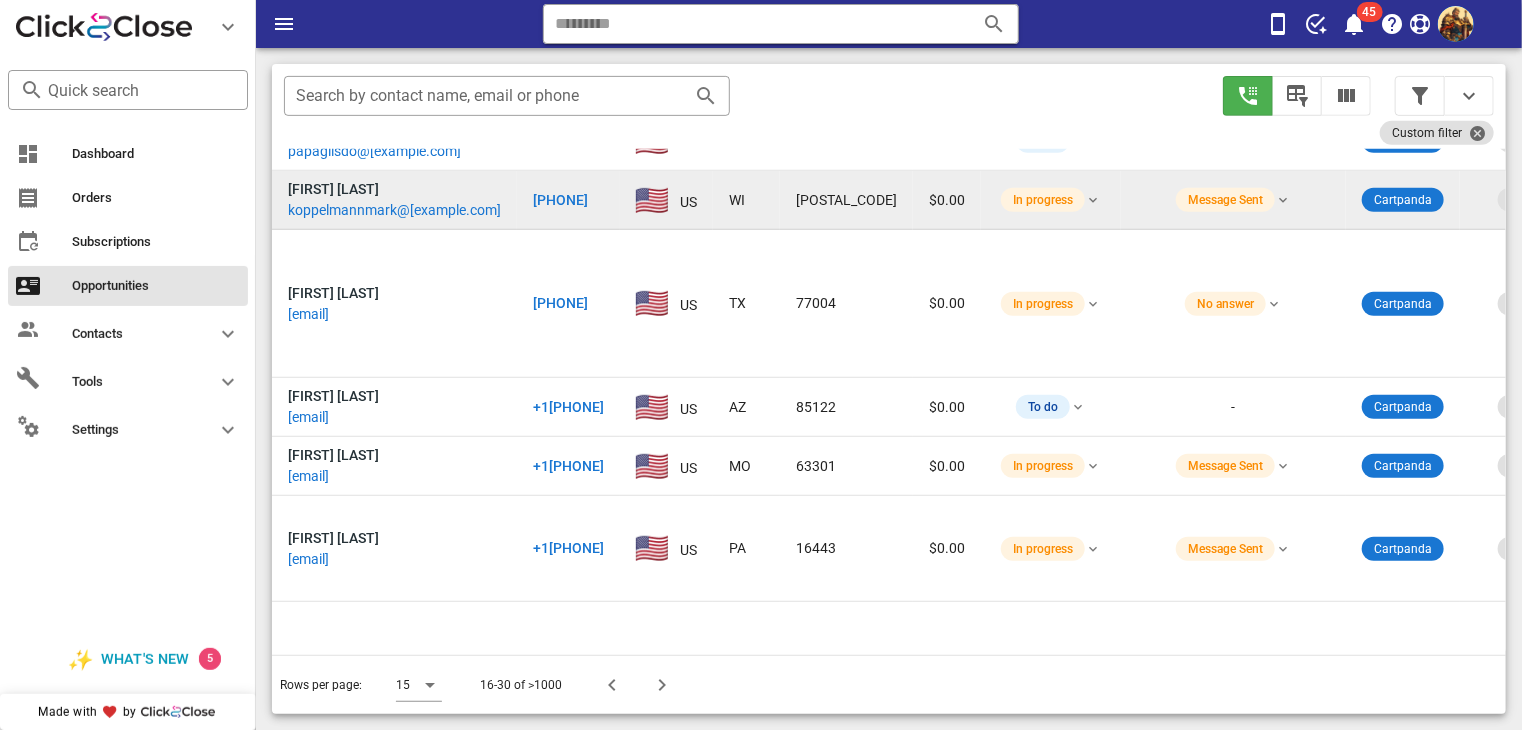 click on "Message Sent" at bounding box center (1233, 200) 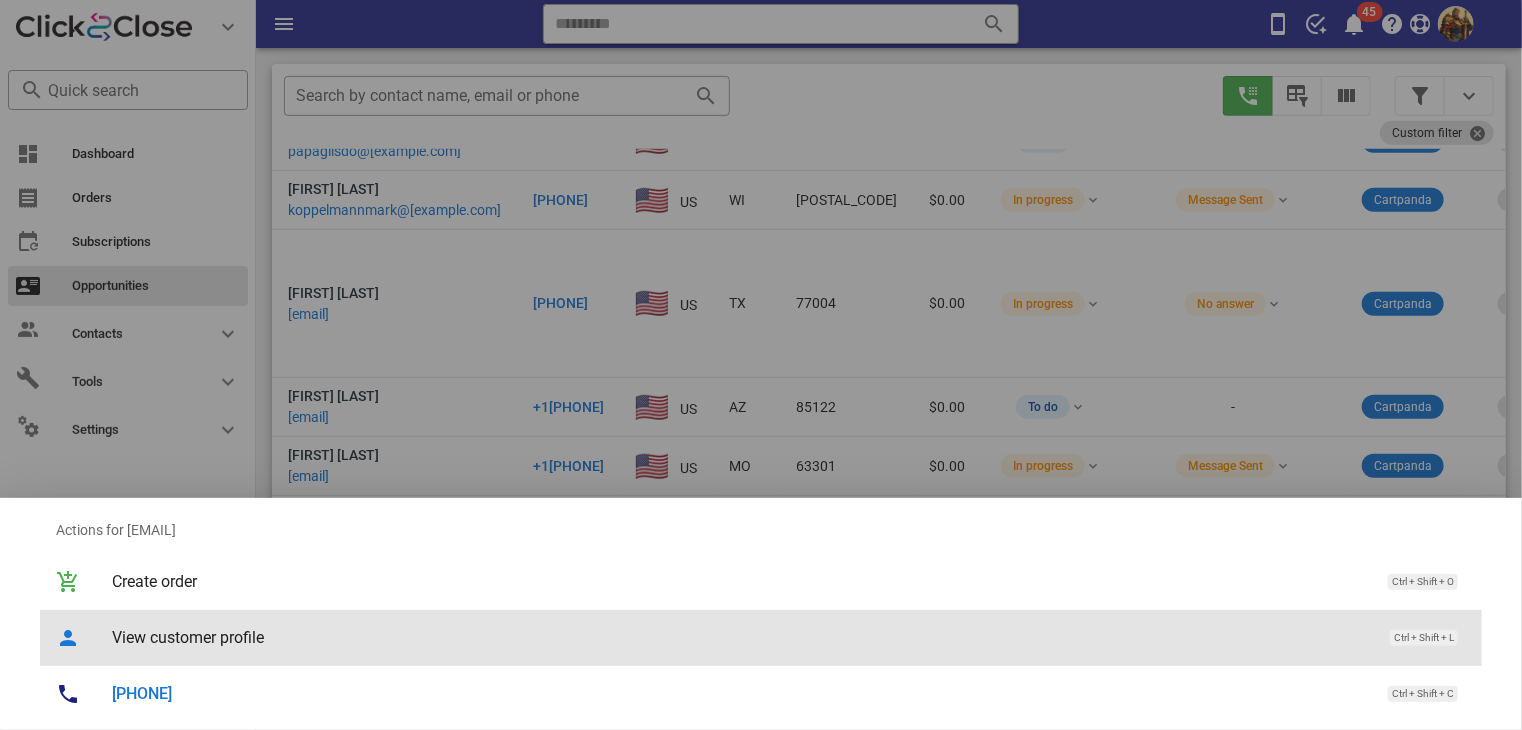 click on "View customer profile" at bounding box center (741, 637) 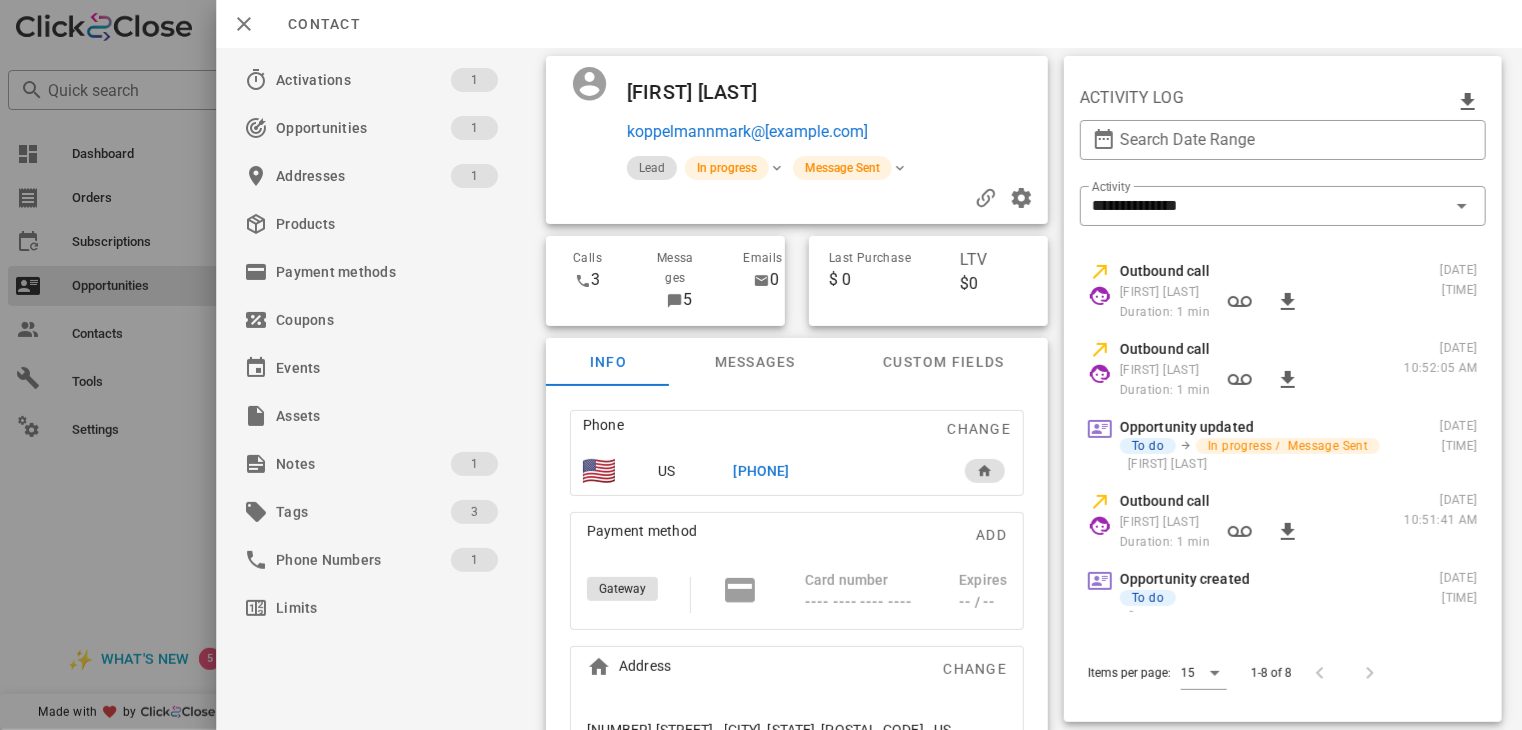 click on "[PHONE]" at bounding box center (762, 471) 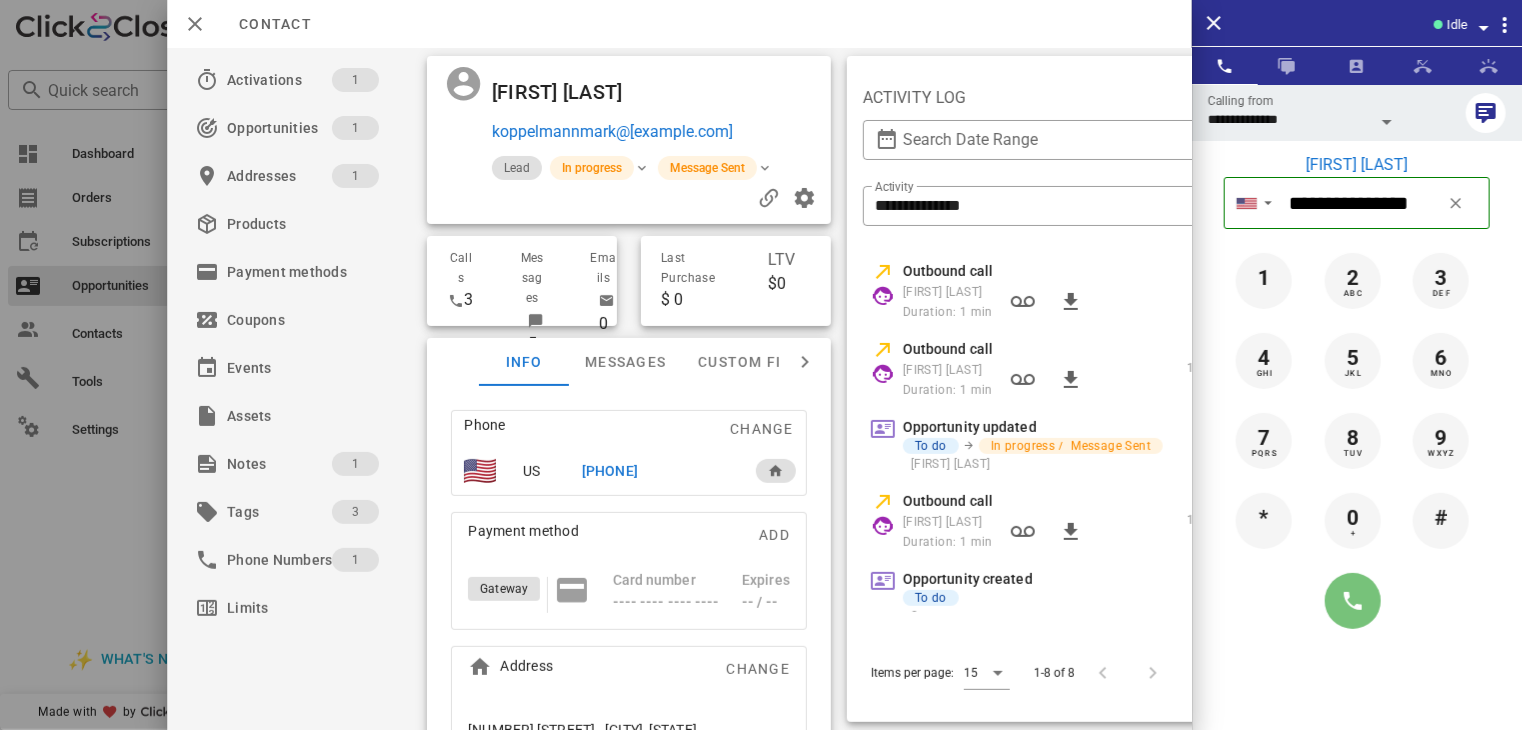 click at bounding box center (1353, 601) 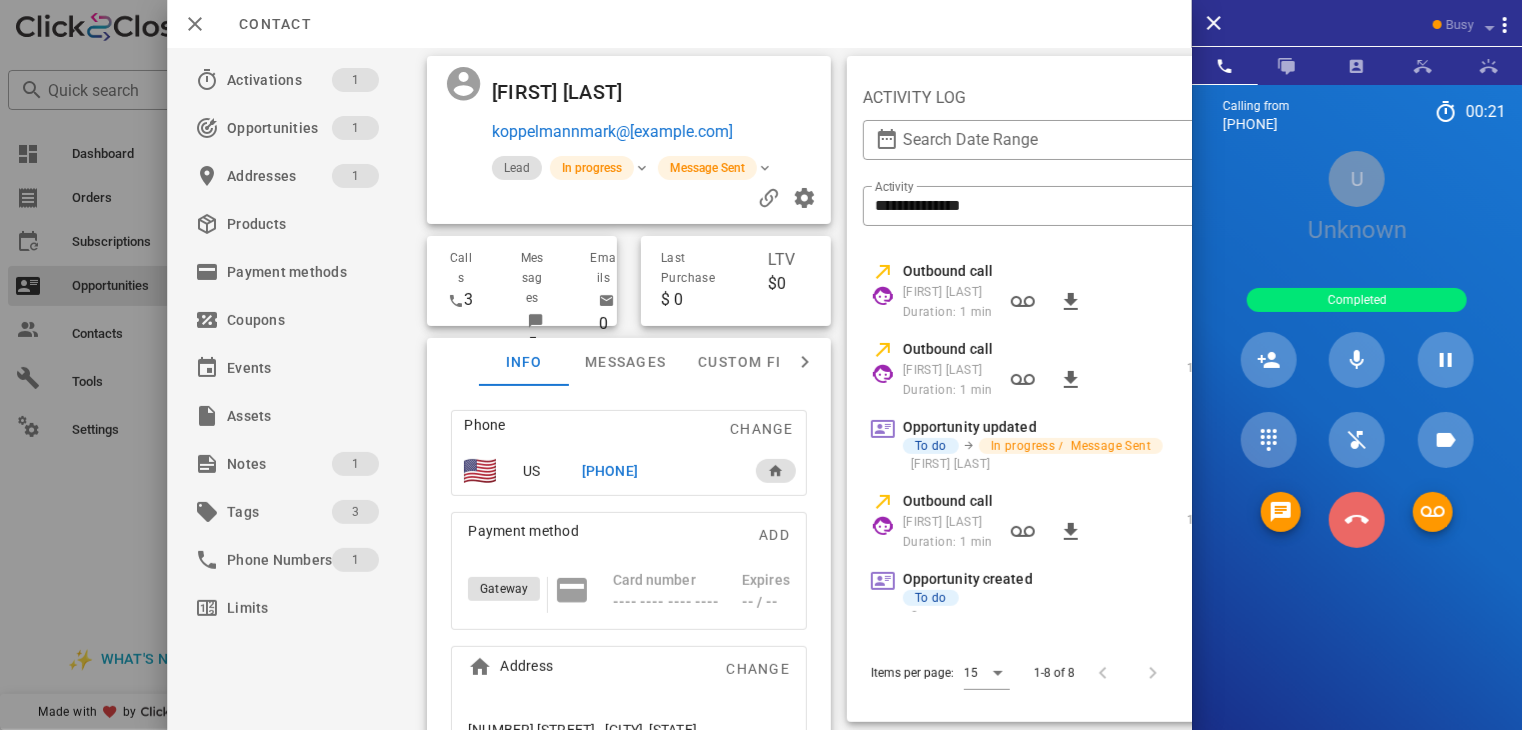 click at bounding box center (1357, 520) 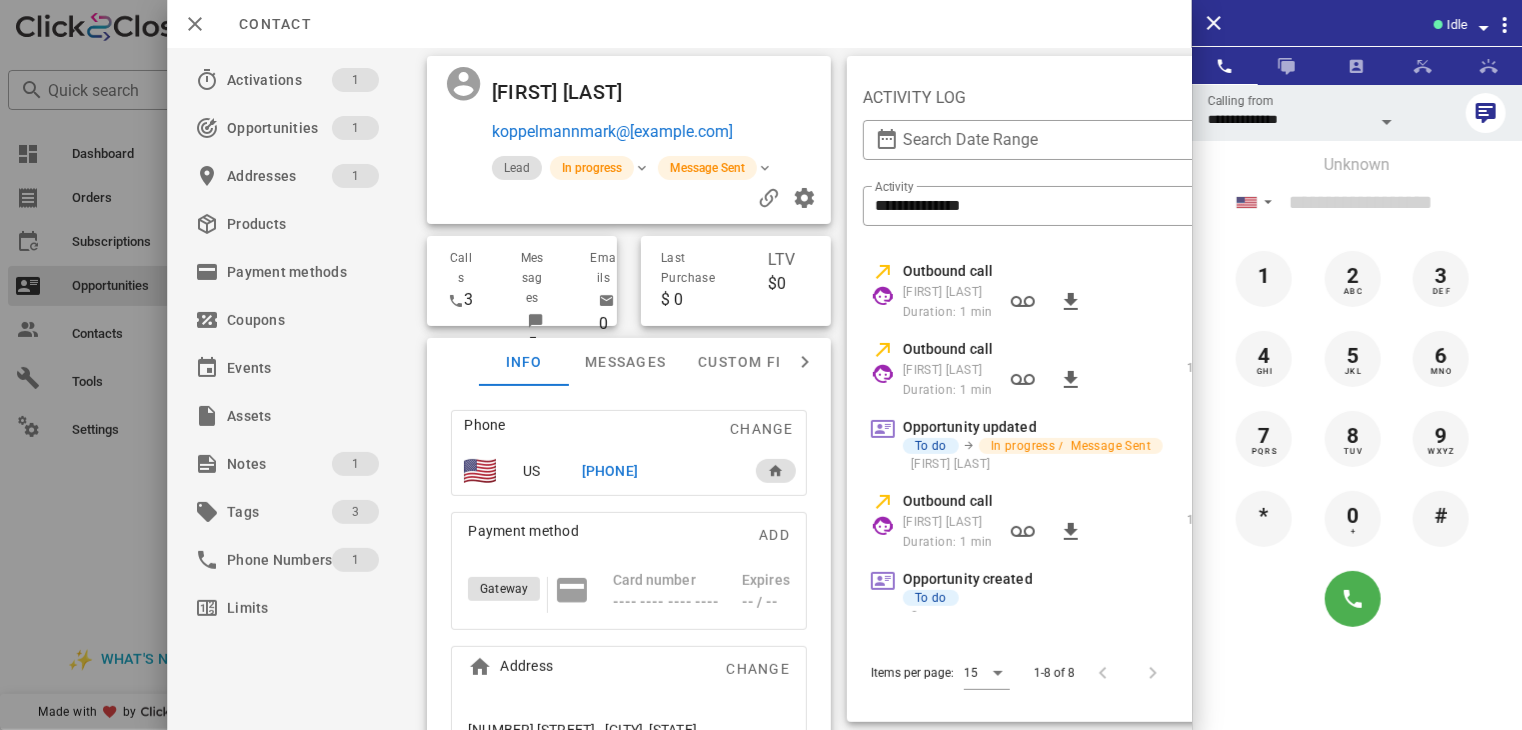 click at bounding box center [761, 365] 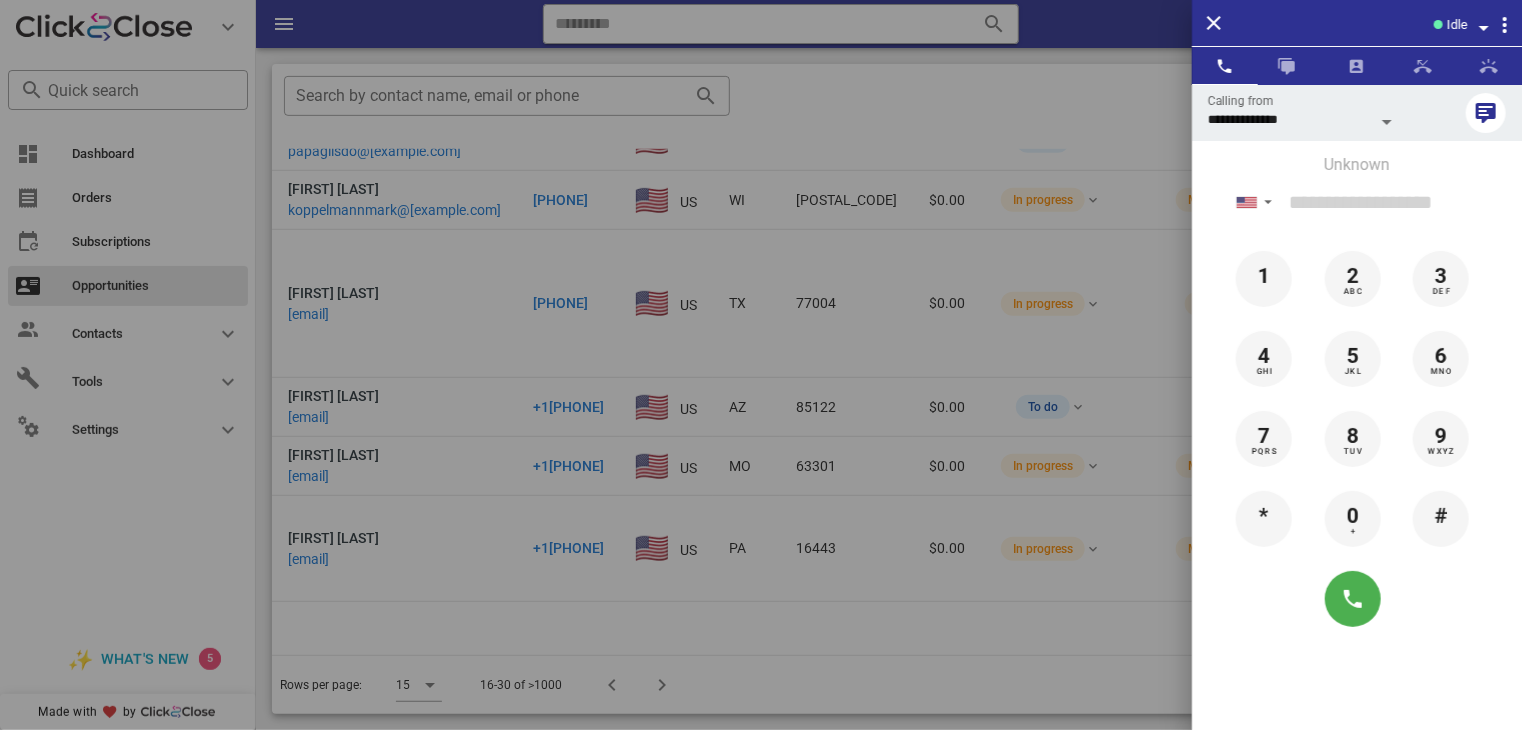 click at bounding box center [761, 365] 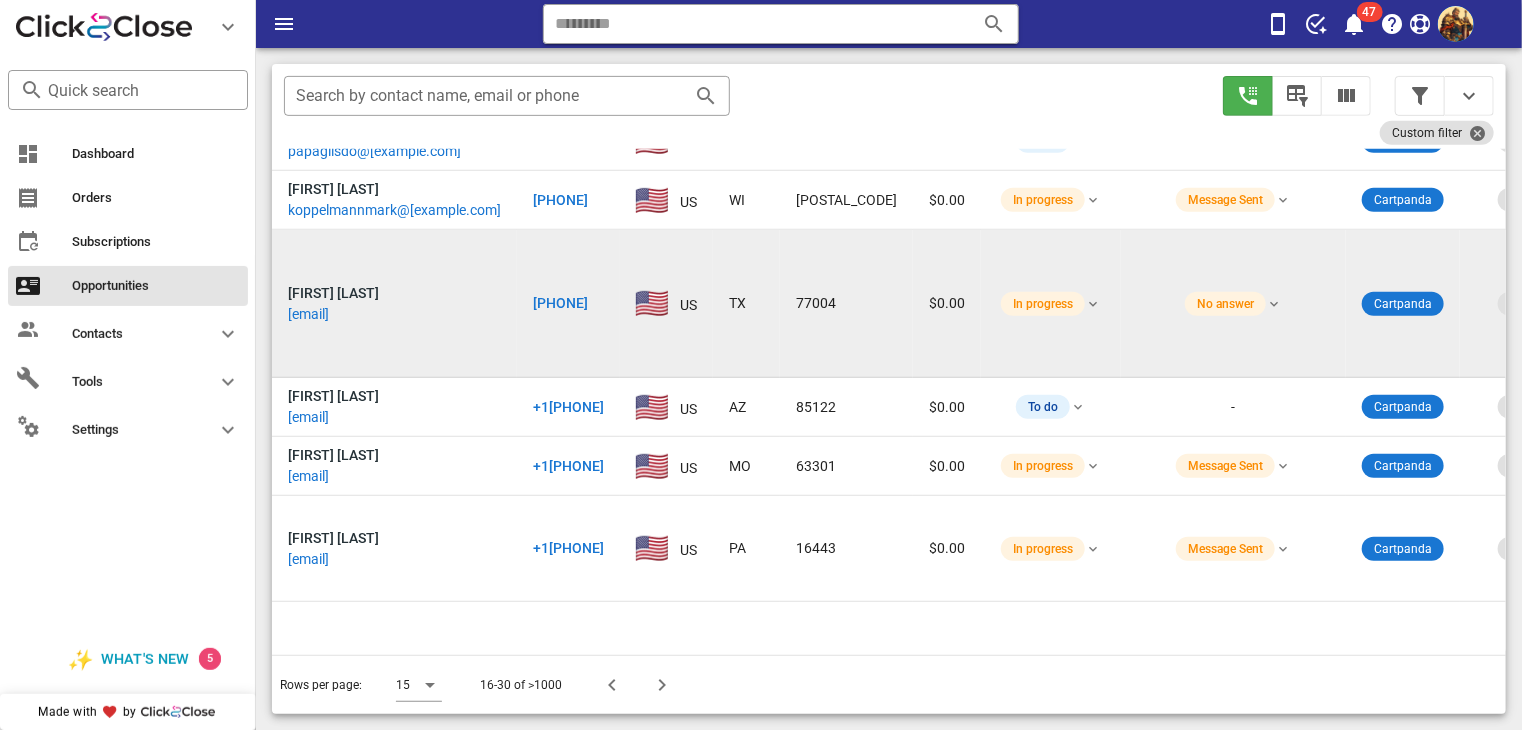 click on "[EMAIL]" at bounding box center (308, 314) 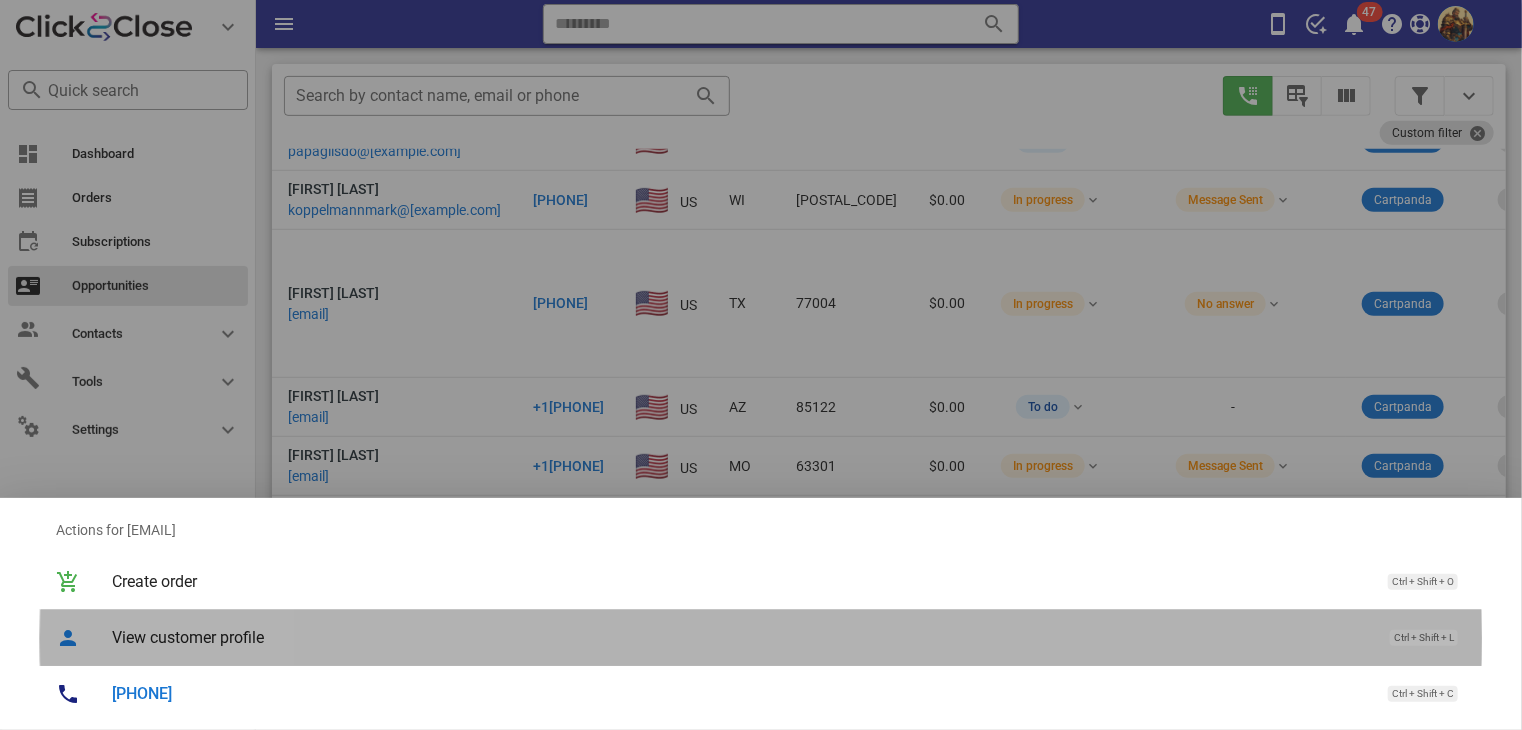 click on "View customer profile" at bounding box center [741, 637] 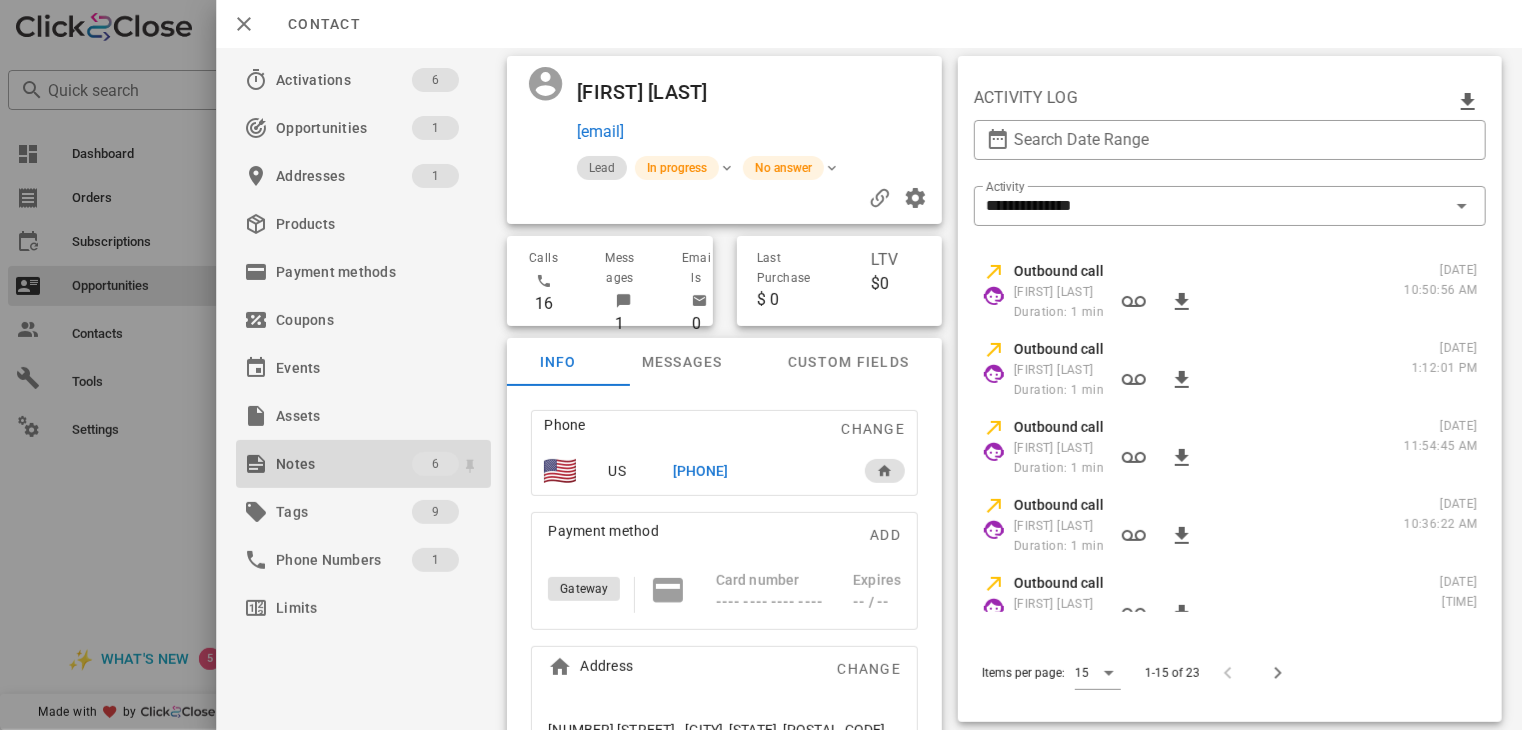 click at bounding box center [256, 464] 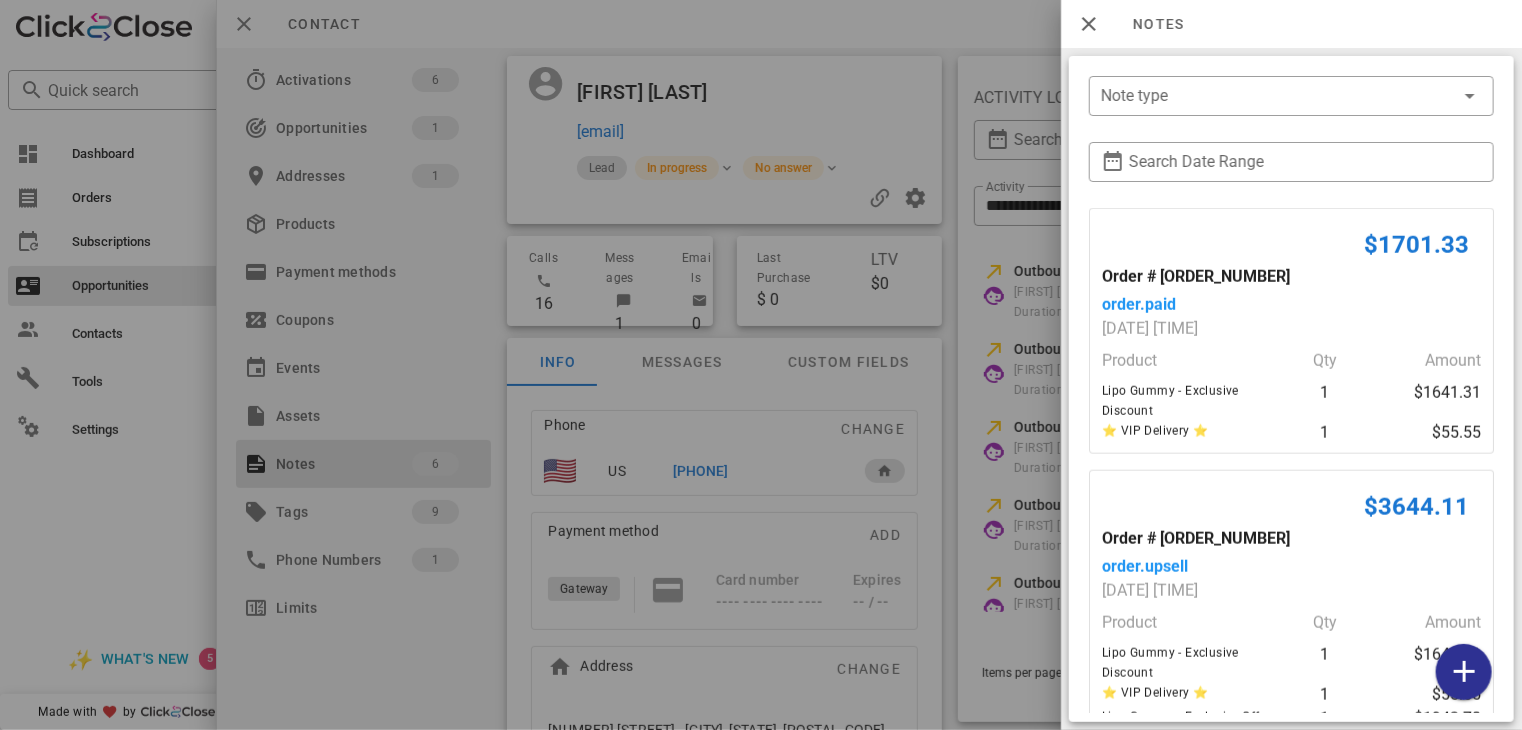 scroll, scrollTop: 1044, scrollLeft: 0, axis: vertical 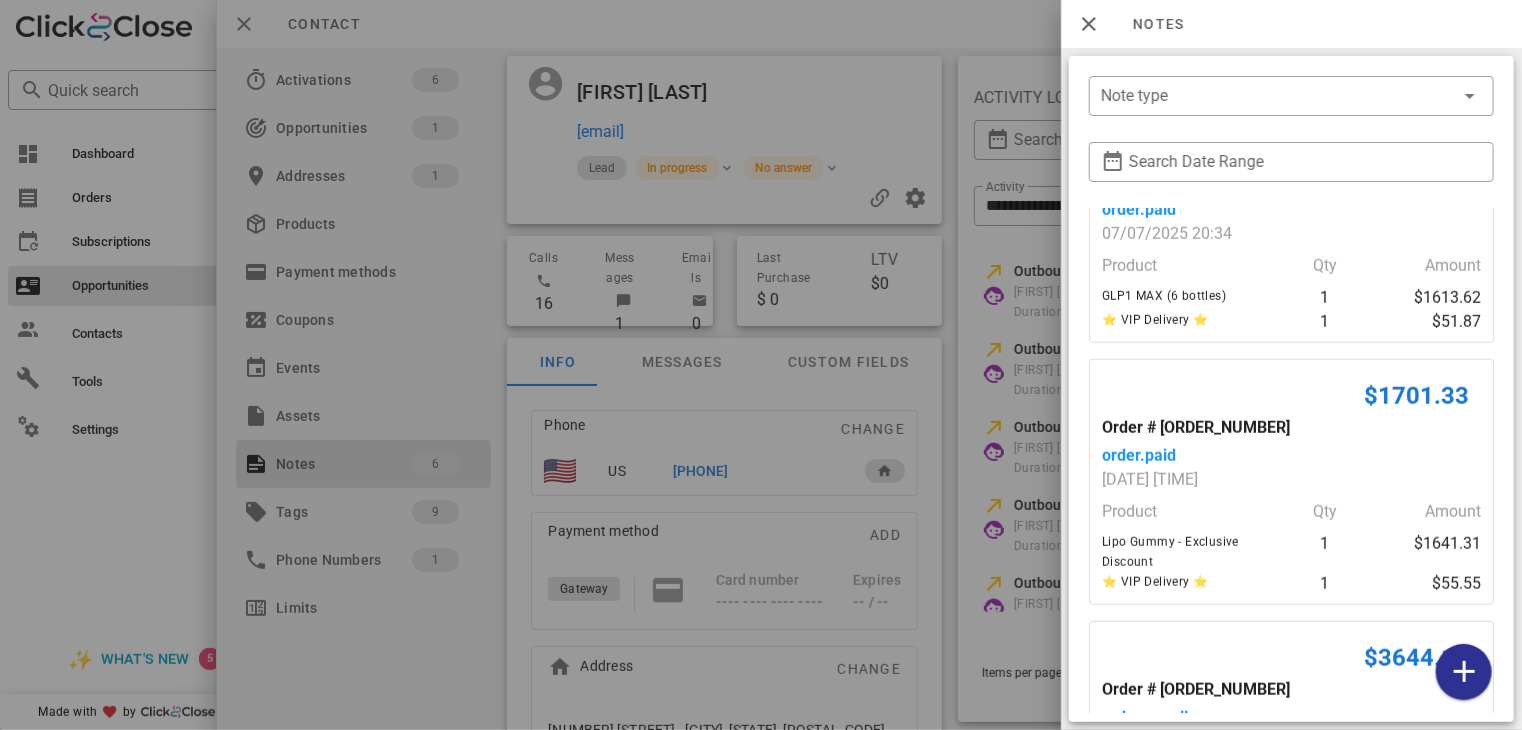 click at bounding box center [761, 365] 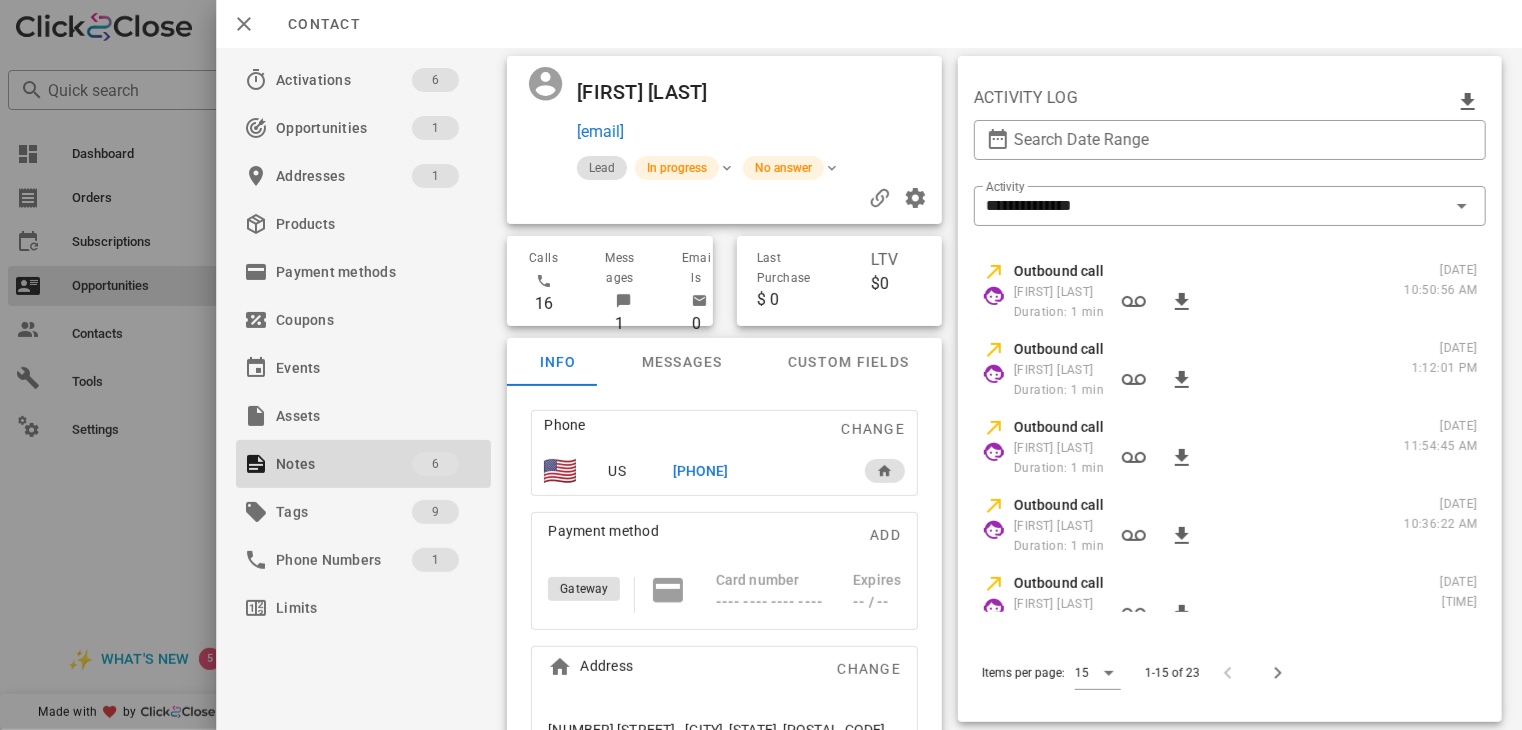 click on "[PHONE]" at bounding box center (757, 471) 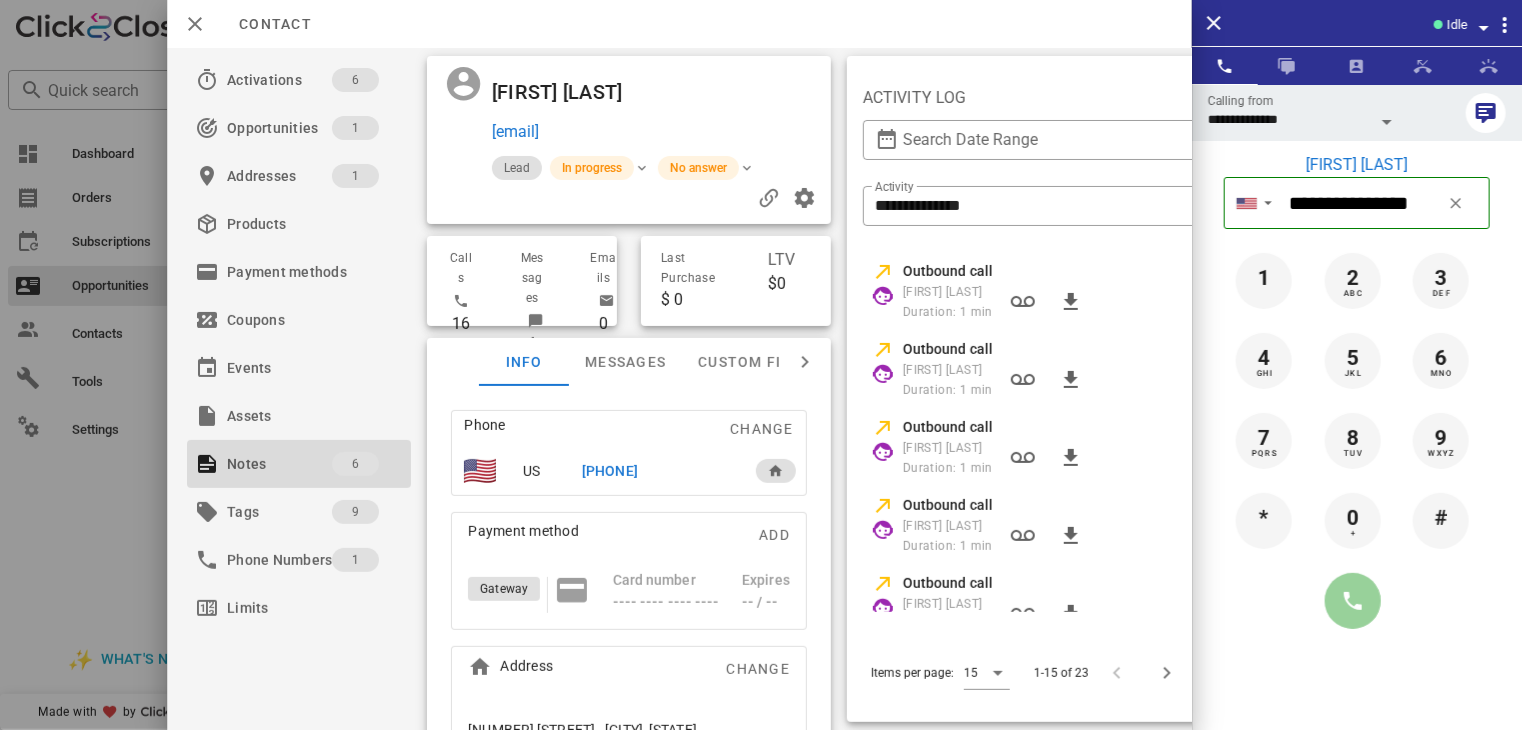 click at bounding box center [1353, 601] 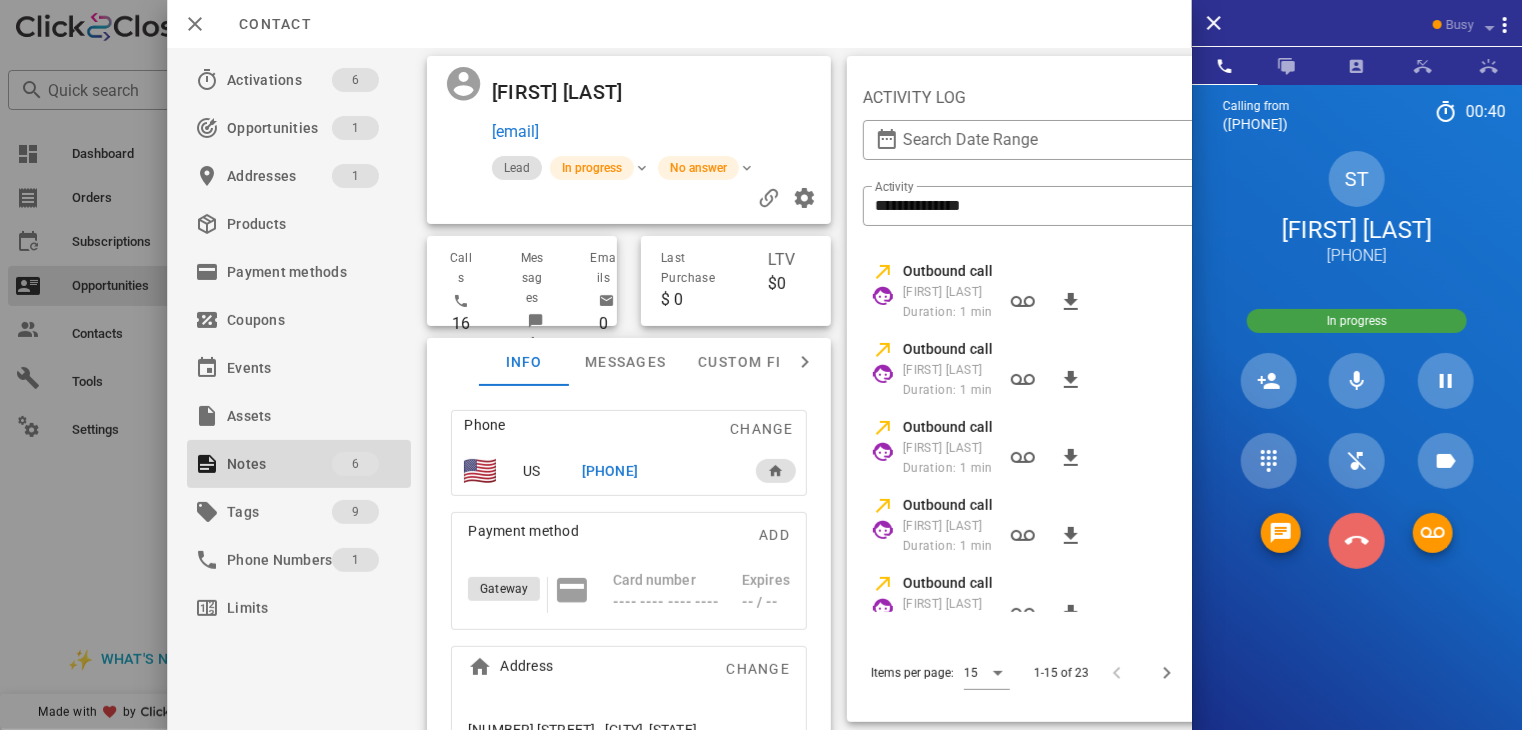 click at bounding box center (1357, 541) 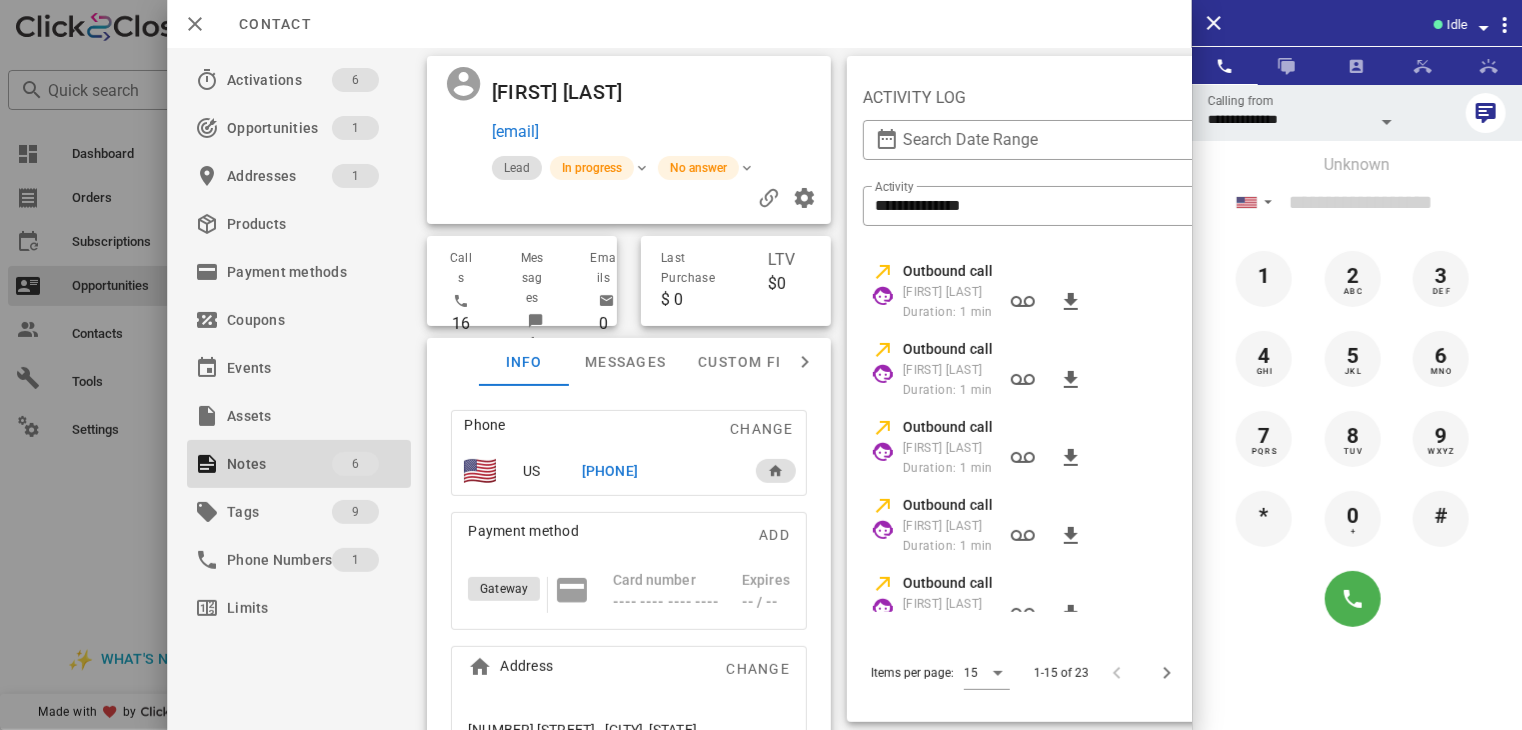 click at bounding box center [761, 365] 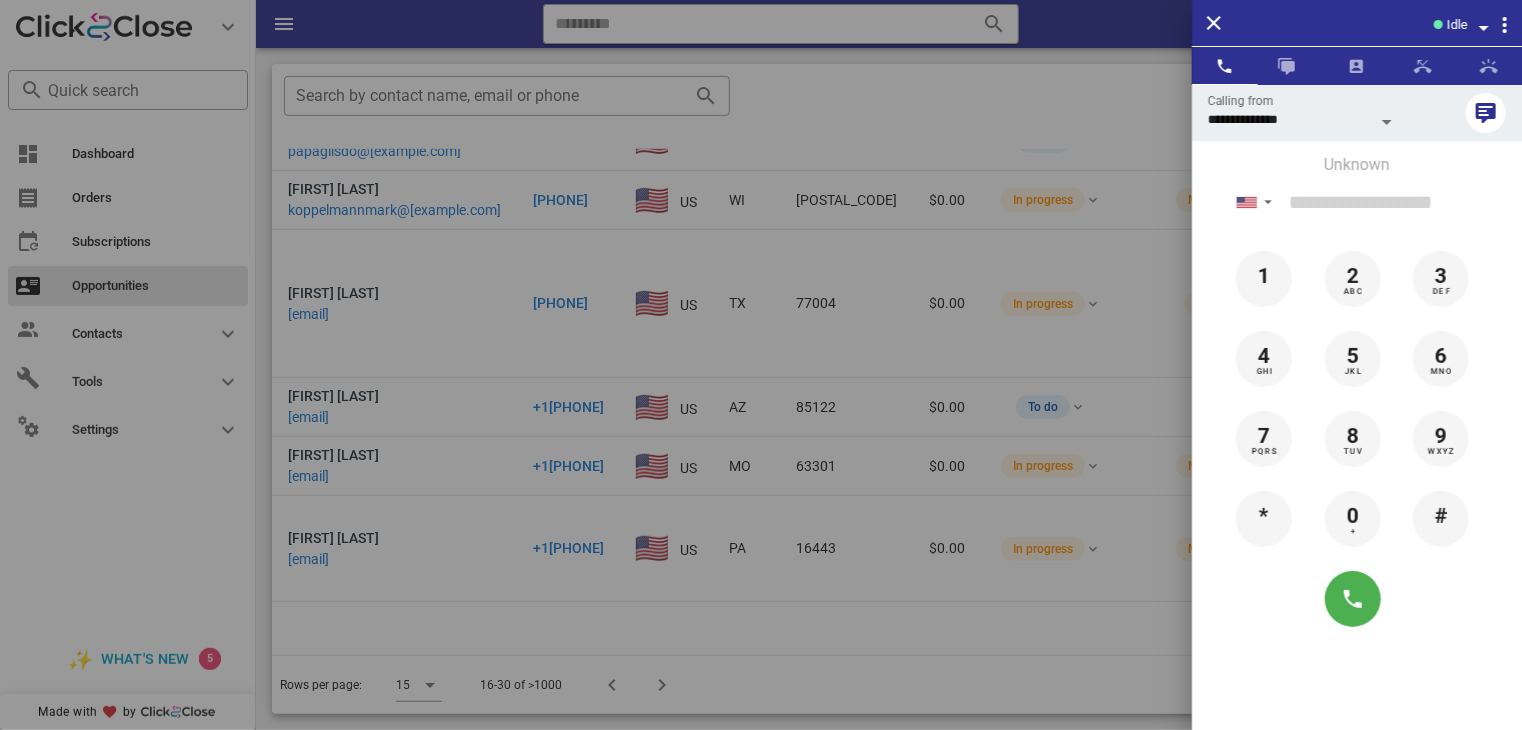 click at bounding box center [761, 365] 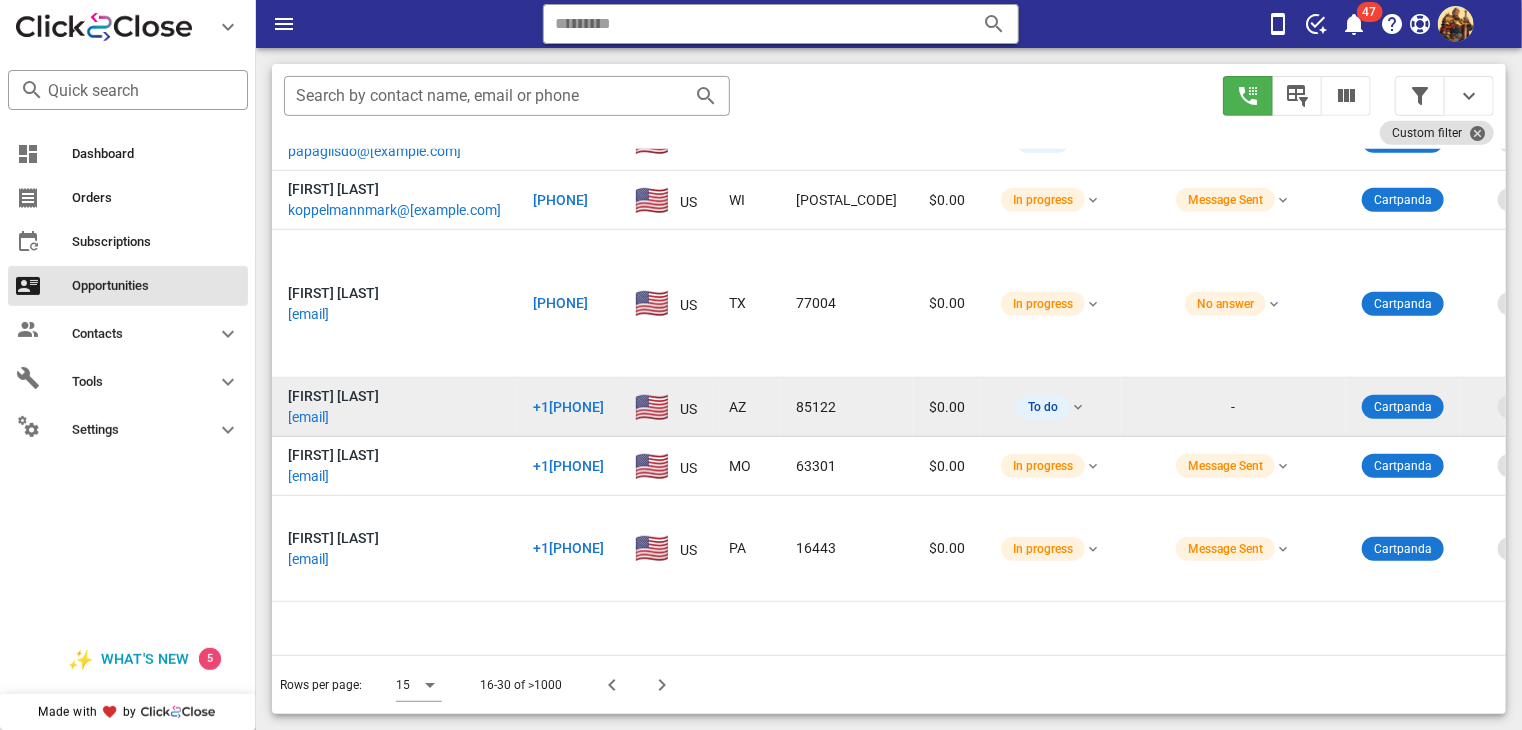 click on "[FIRST] [LAST]" at bounding box center (333, 396) 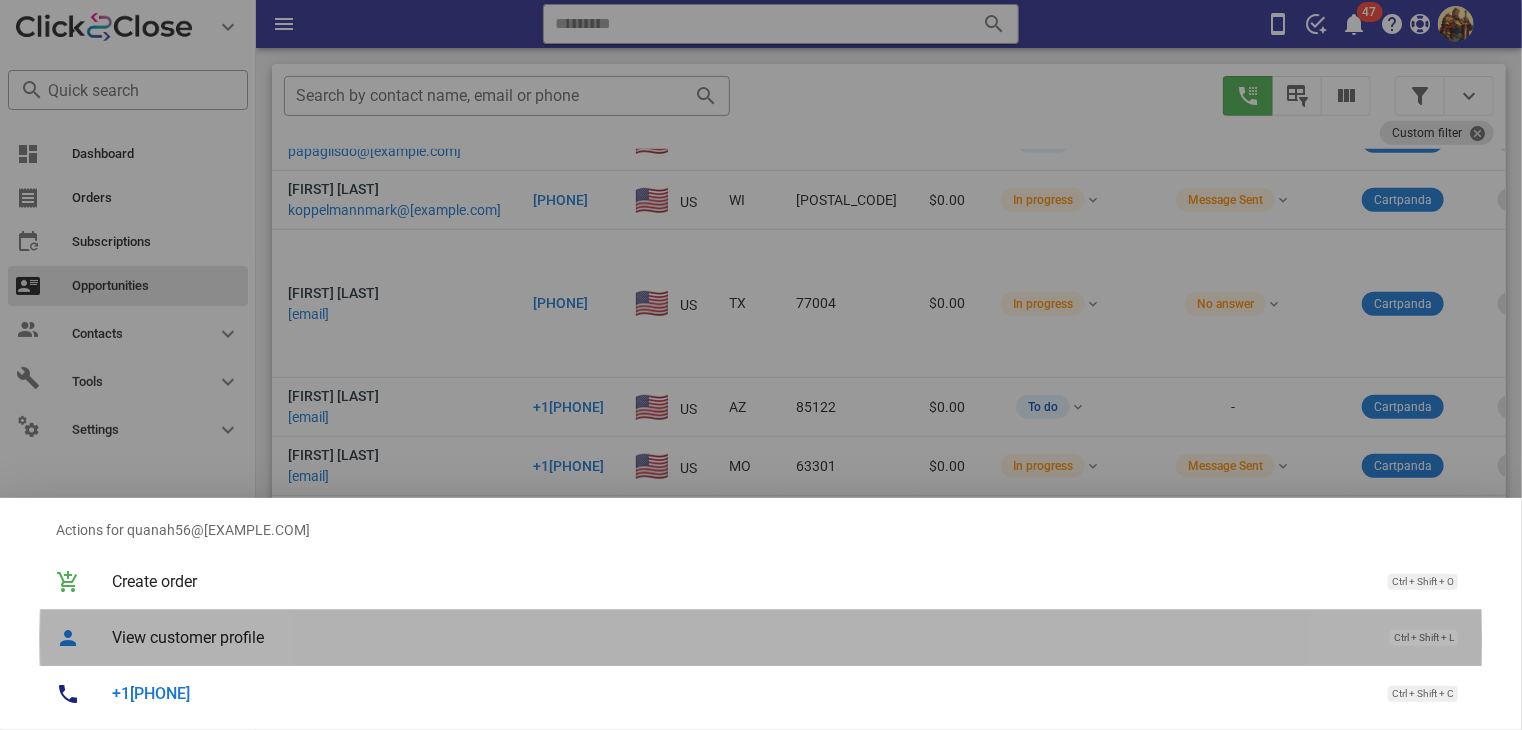 click on "View customer profile" at bounding box center [741, 637] 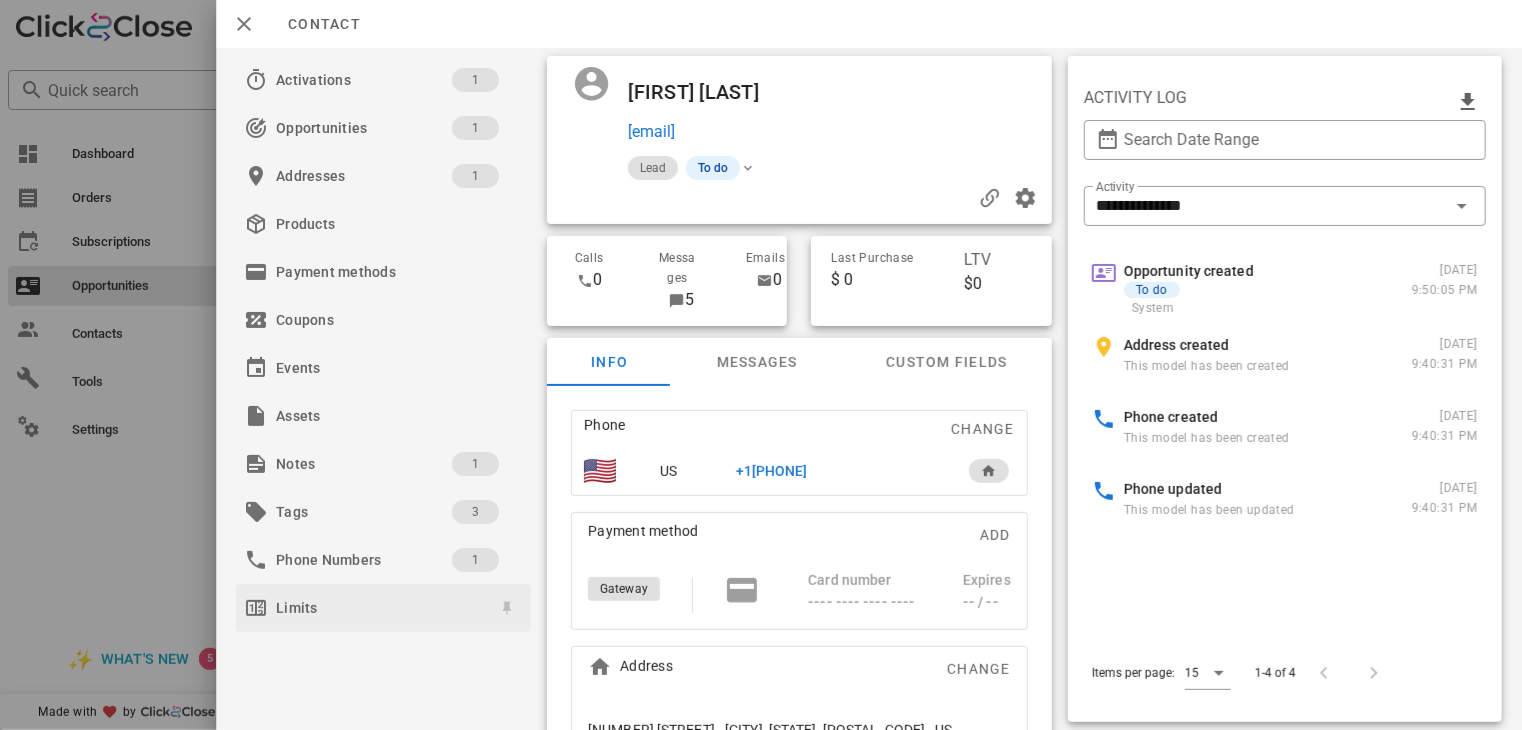 scroll, scrollTop: 378, scrollLeft: 0, axis: vertical 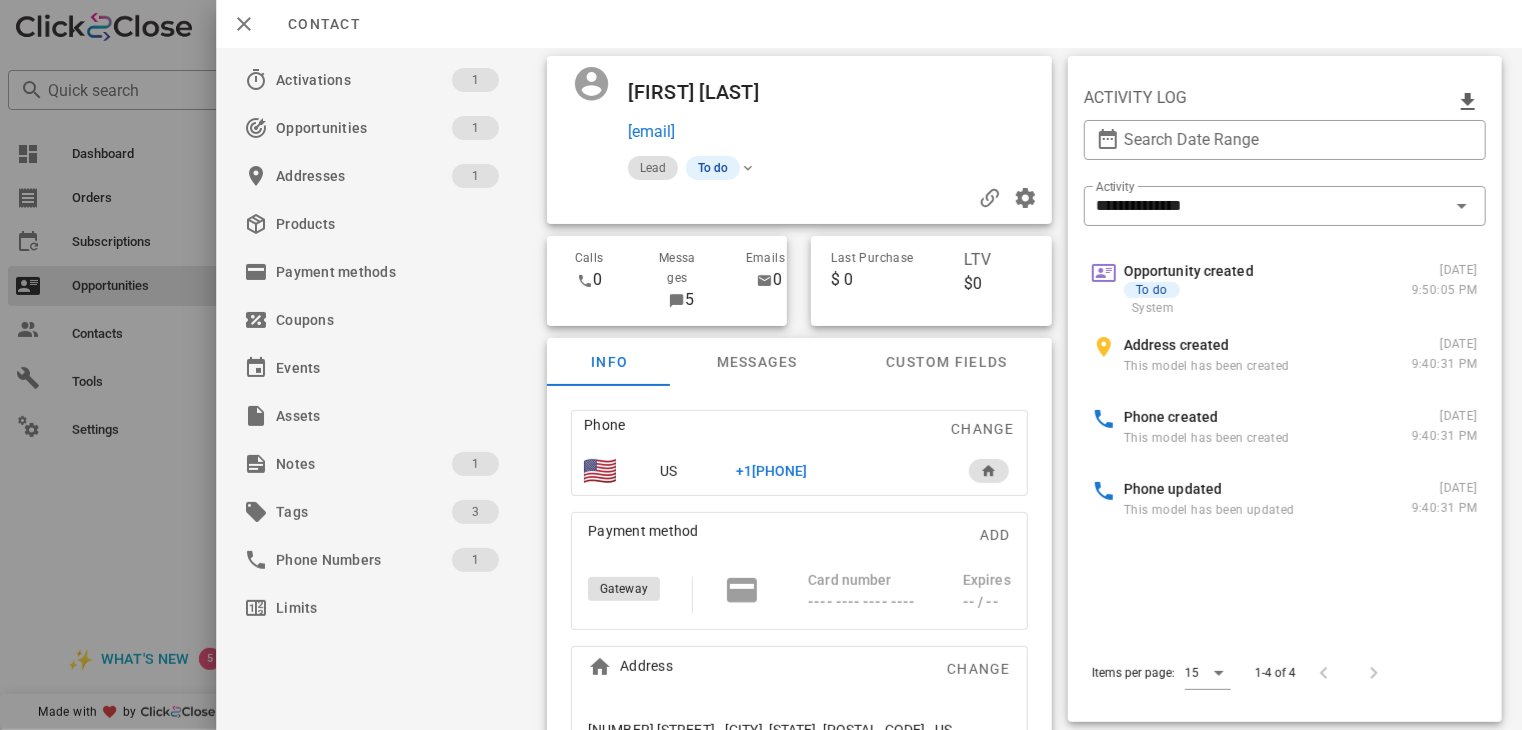 click on "+1[PHONE]" at bounding box center (772, 471) 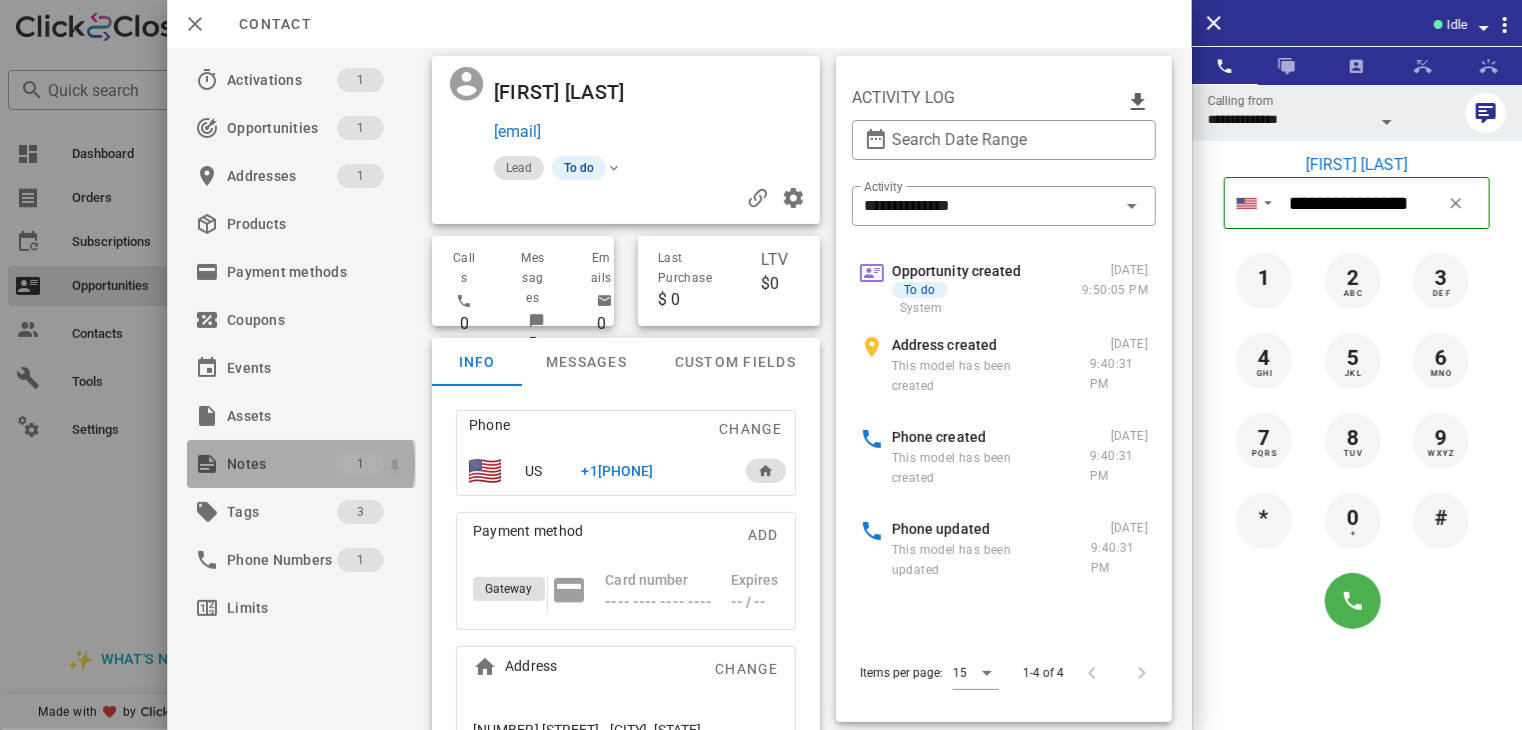 click on "Notes" at bounding box center (282, 464) 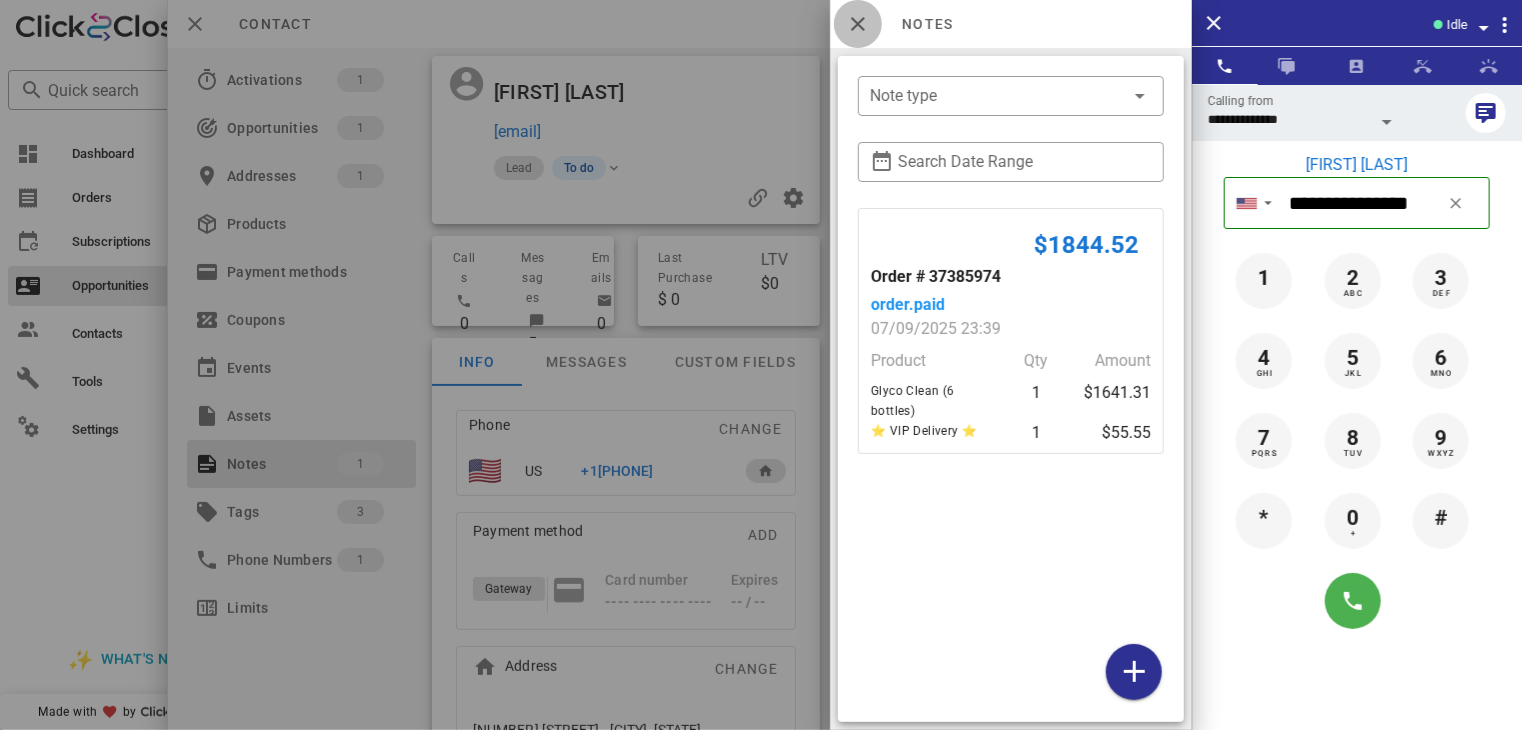 click at bounding box center [858, 24] 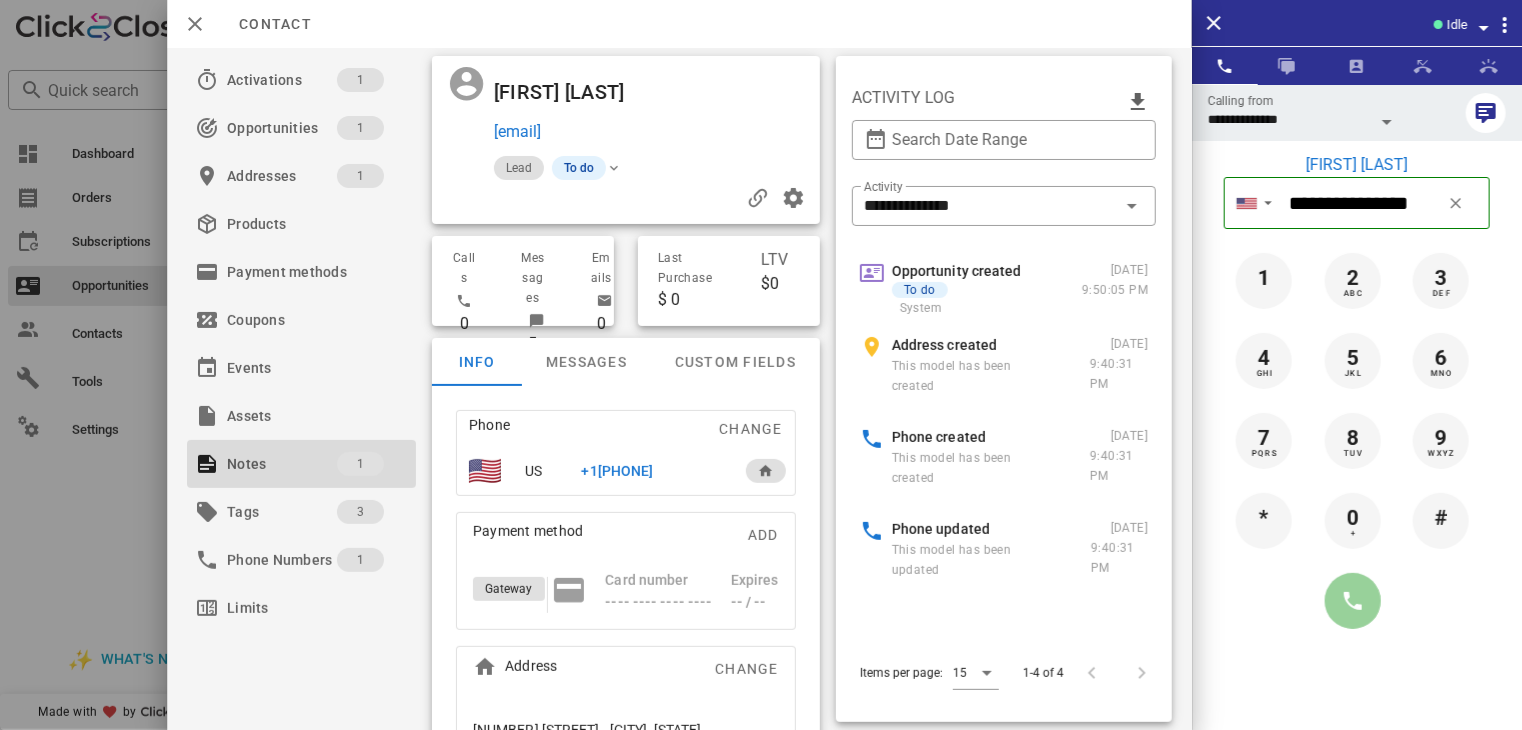 click at bounding box center [1353, 601] 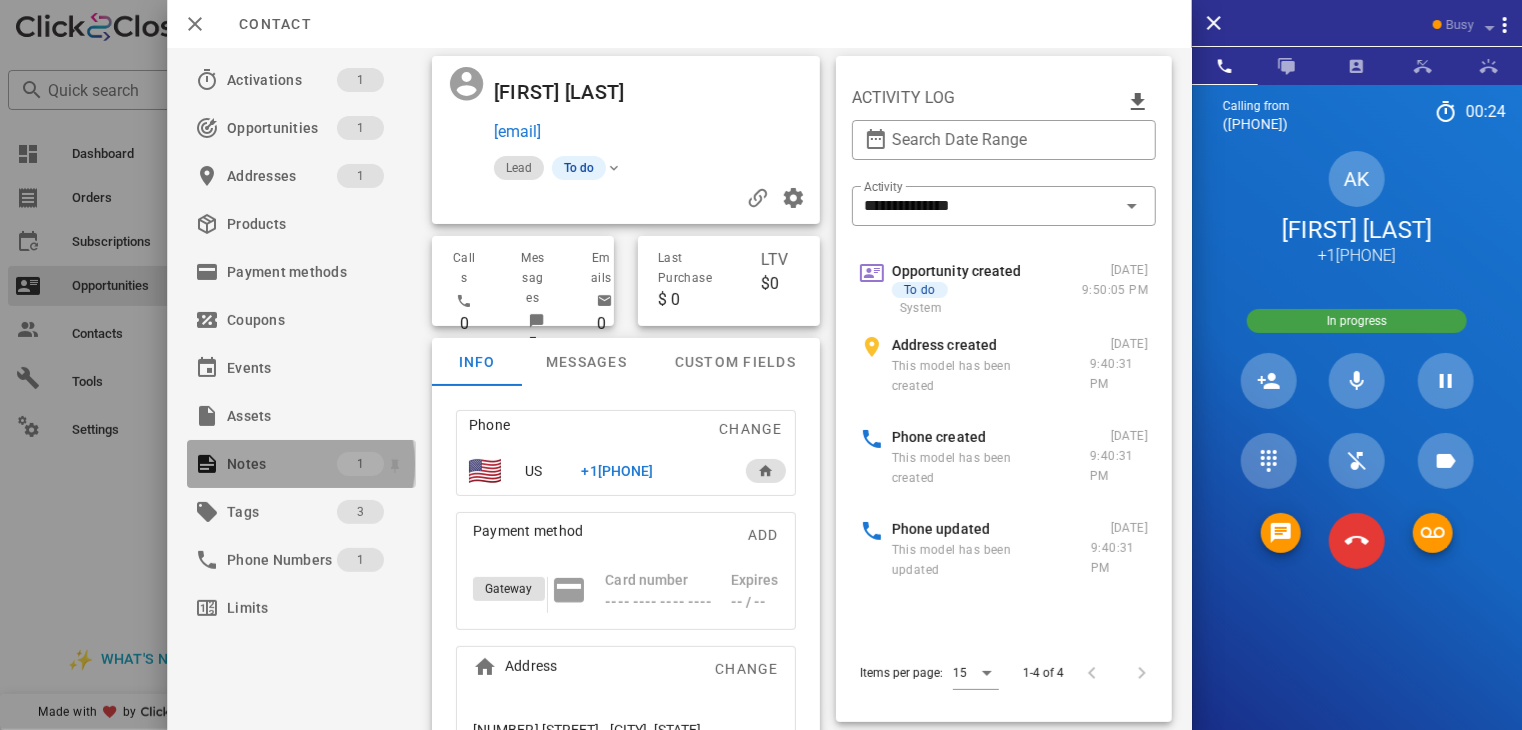 click on "Notes" at bounding box center [282, 464] 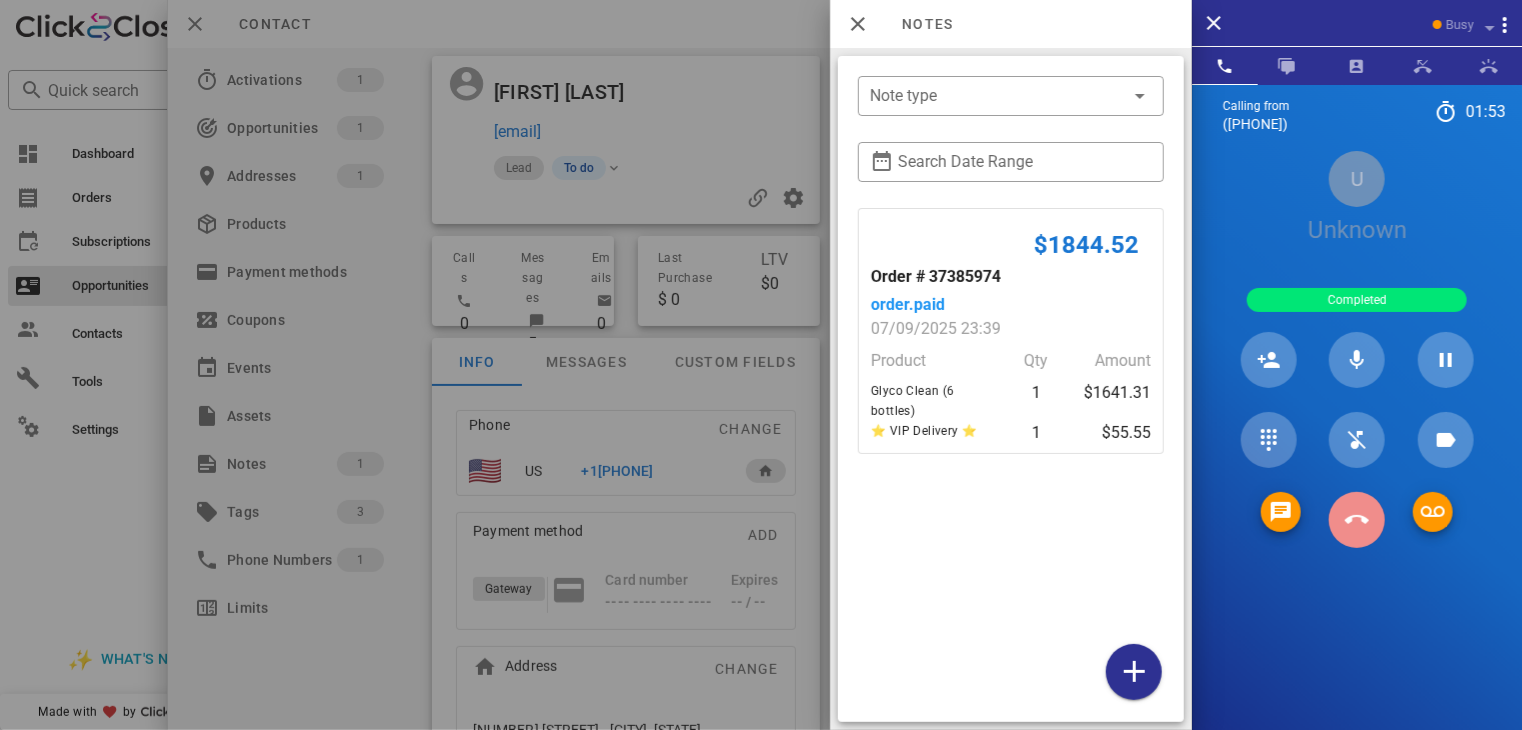 click at bounding box center [1357, 520] 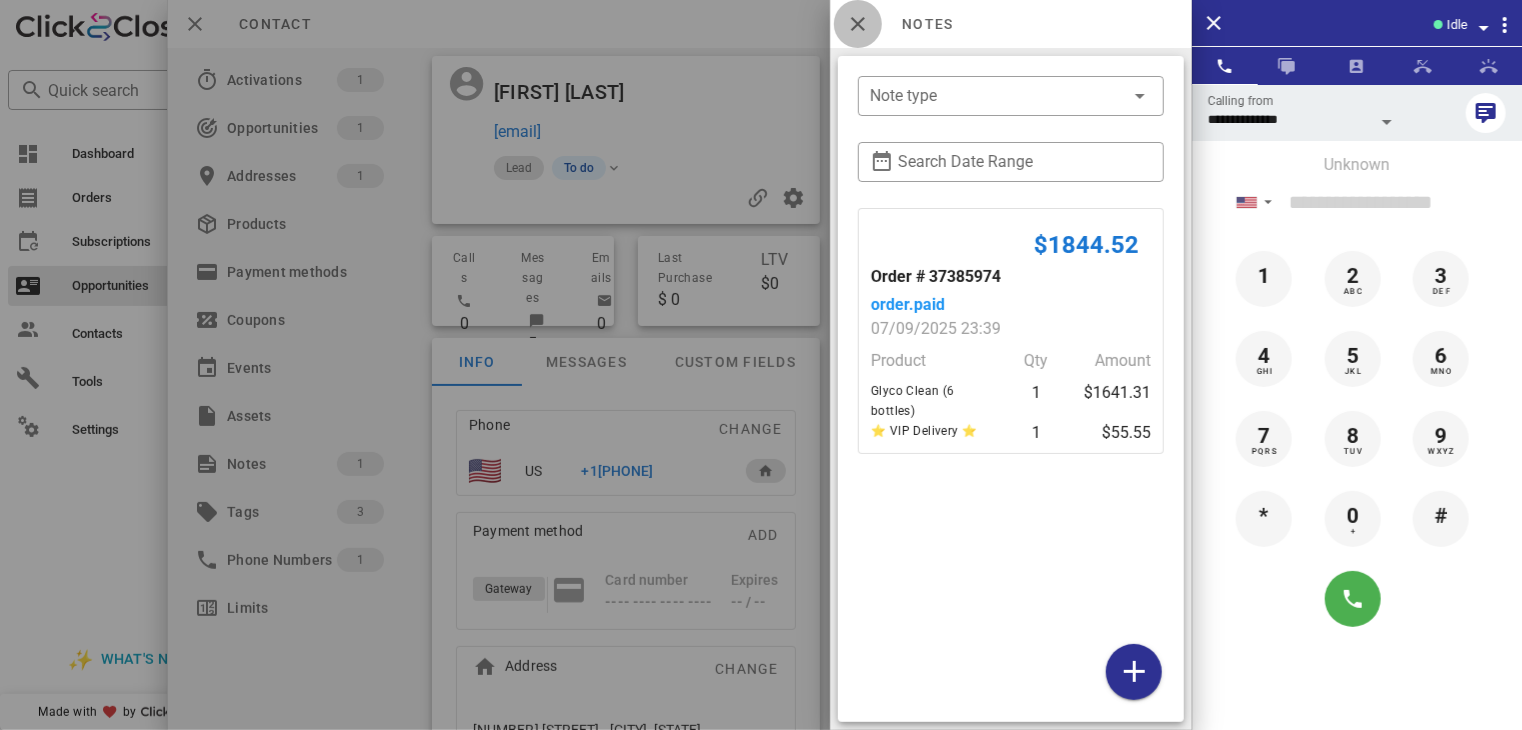 click at bounding box center (858, 24) 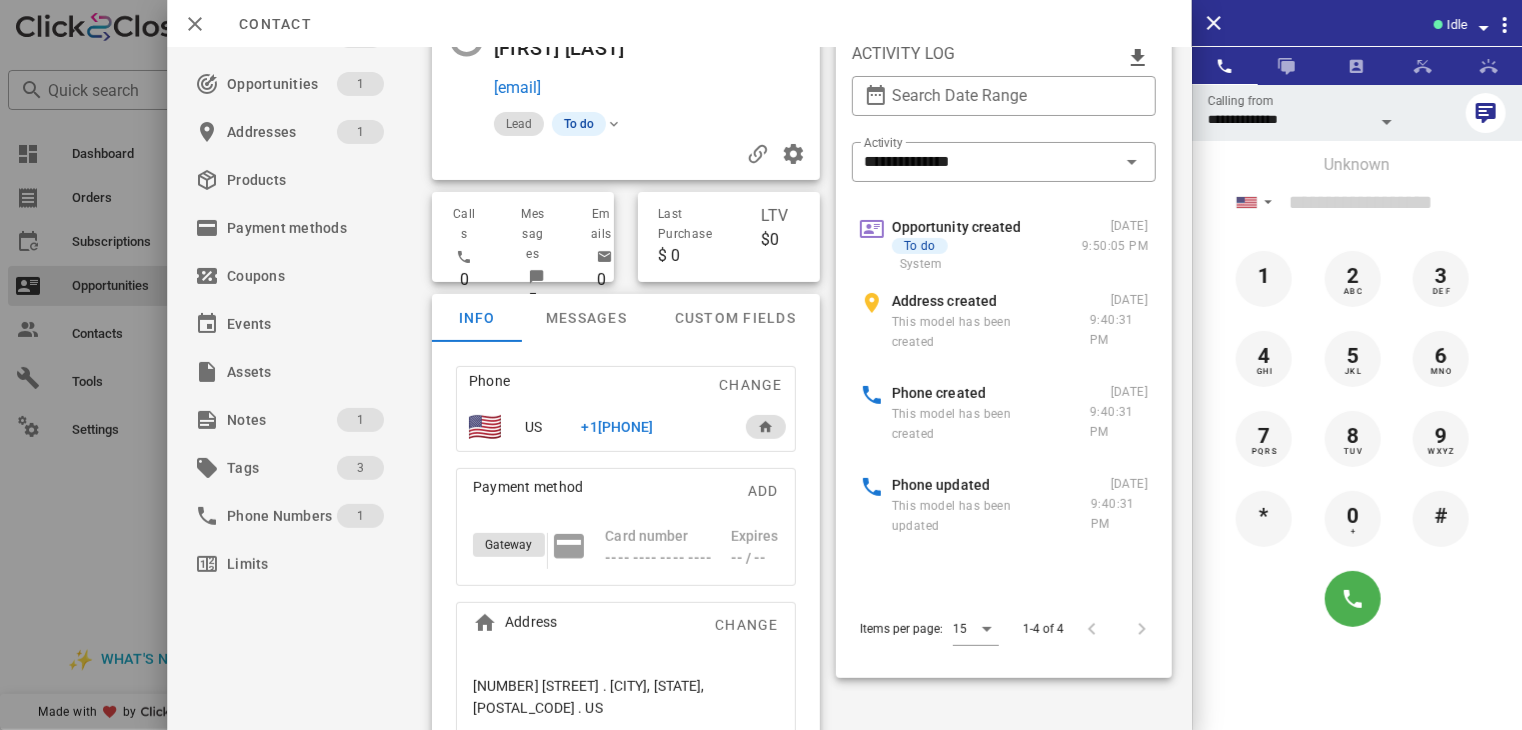 scroll, scrollTop: 67, scrollLeft: 0, axis: vertical 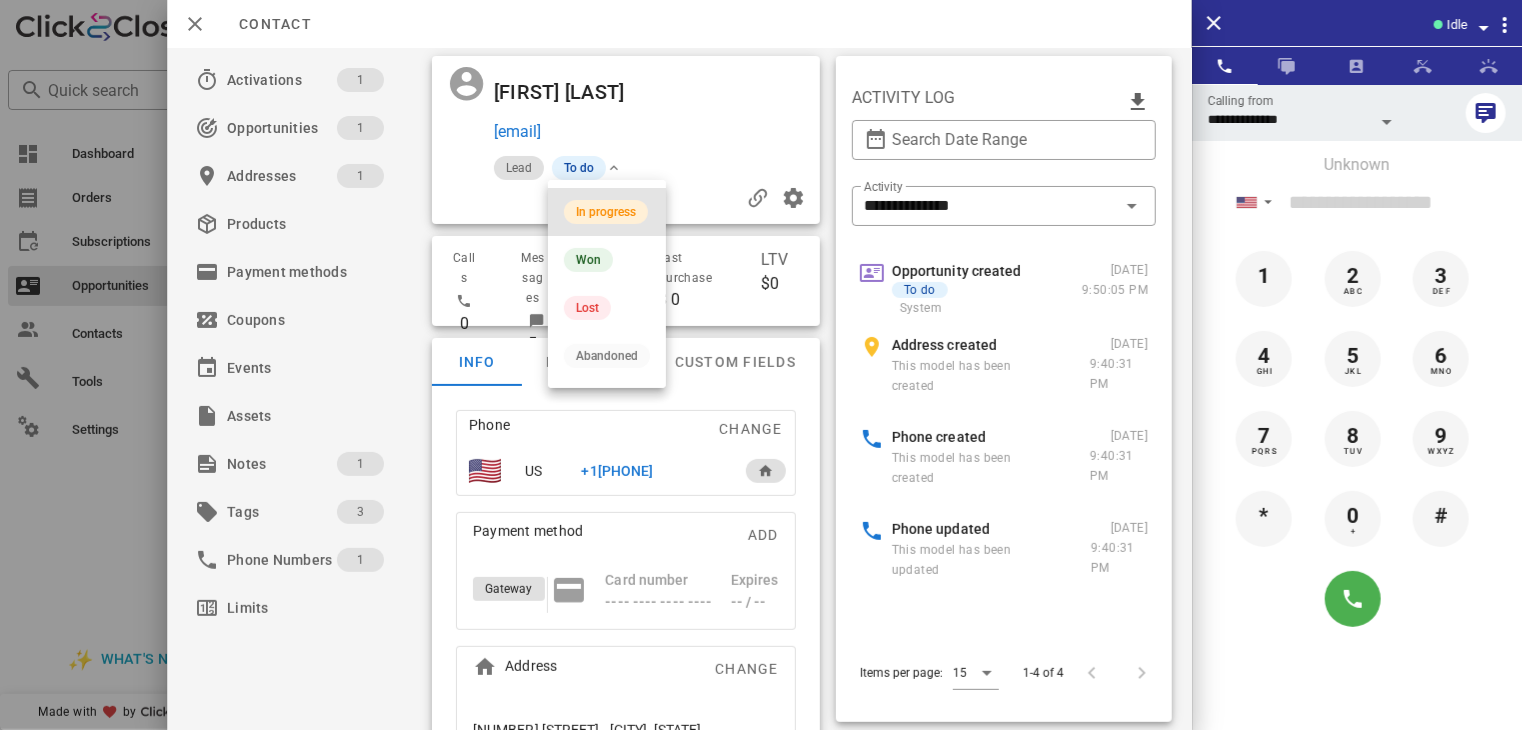 click on "In progress" at bounding box center (606, 212) 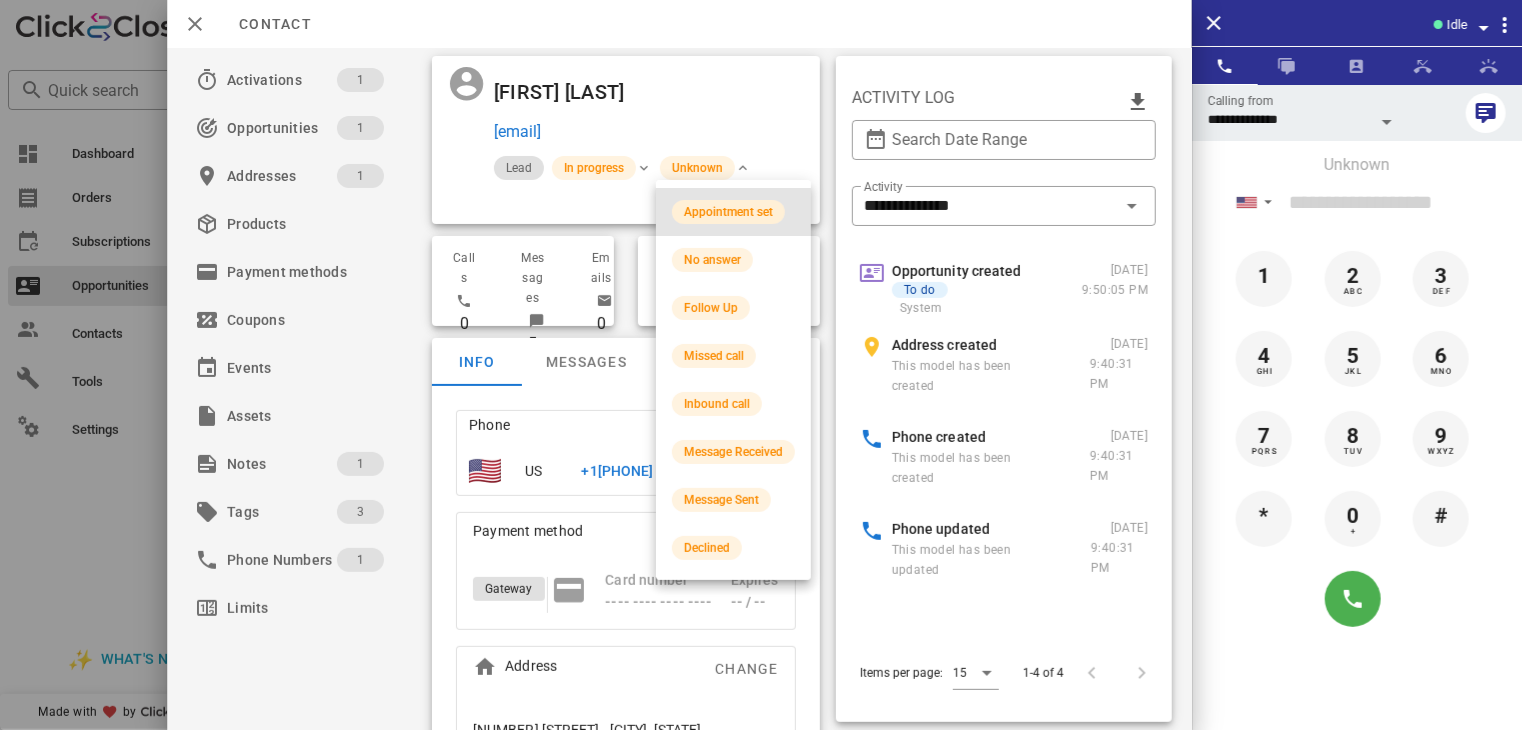 click on "Appointment set" at bounding box center (728, 212) 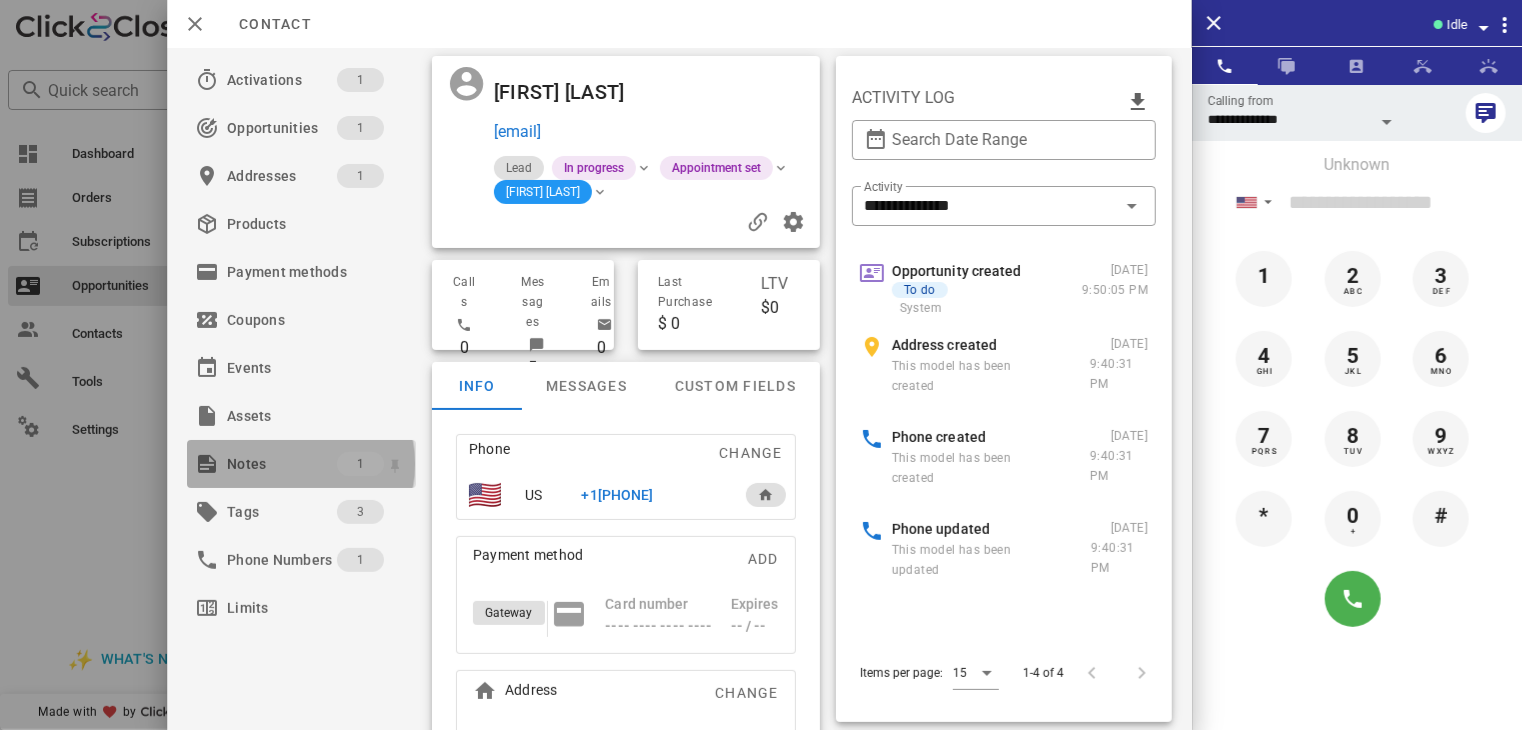 click on "Notes" at bounding box center [282, 464] 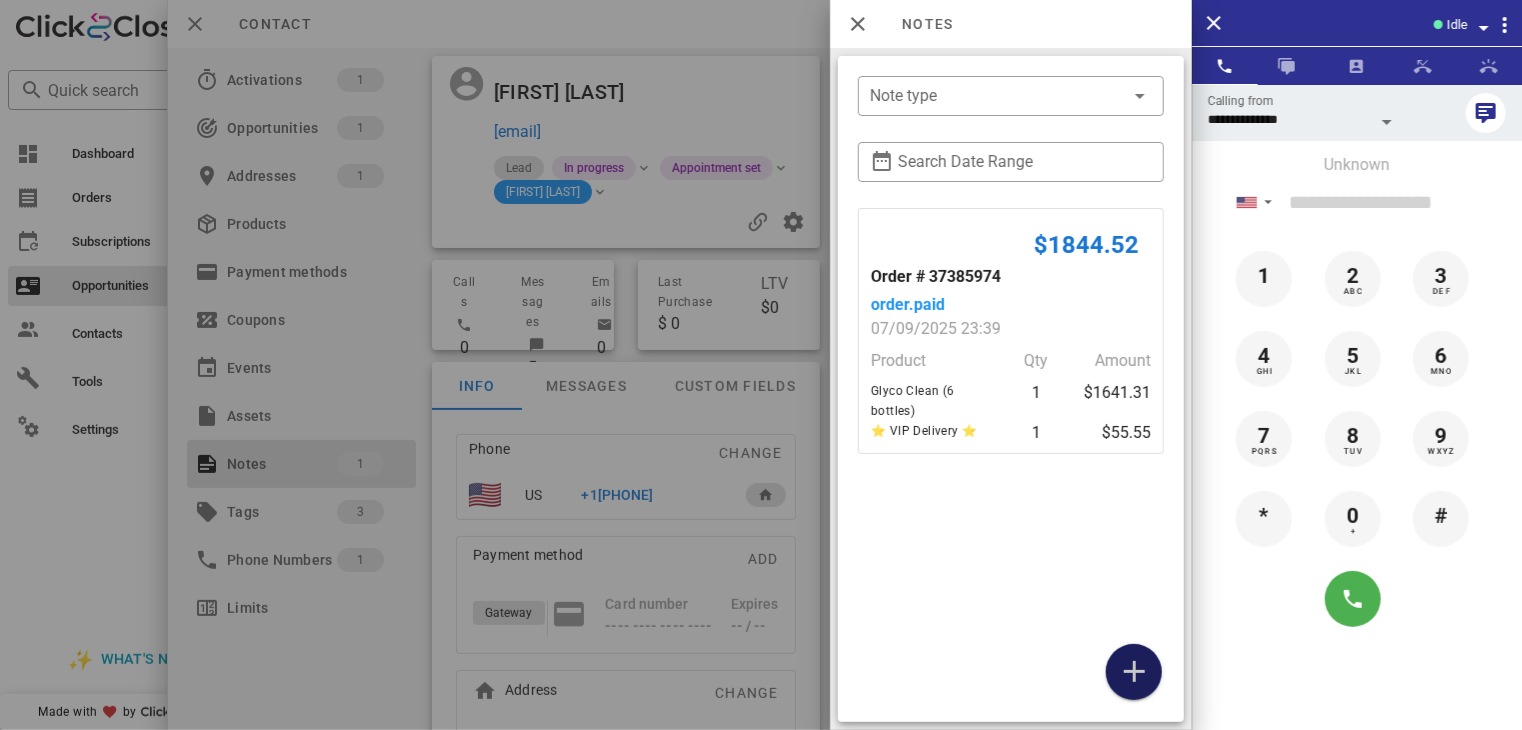 click at bounding box center [1134, 672] 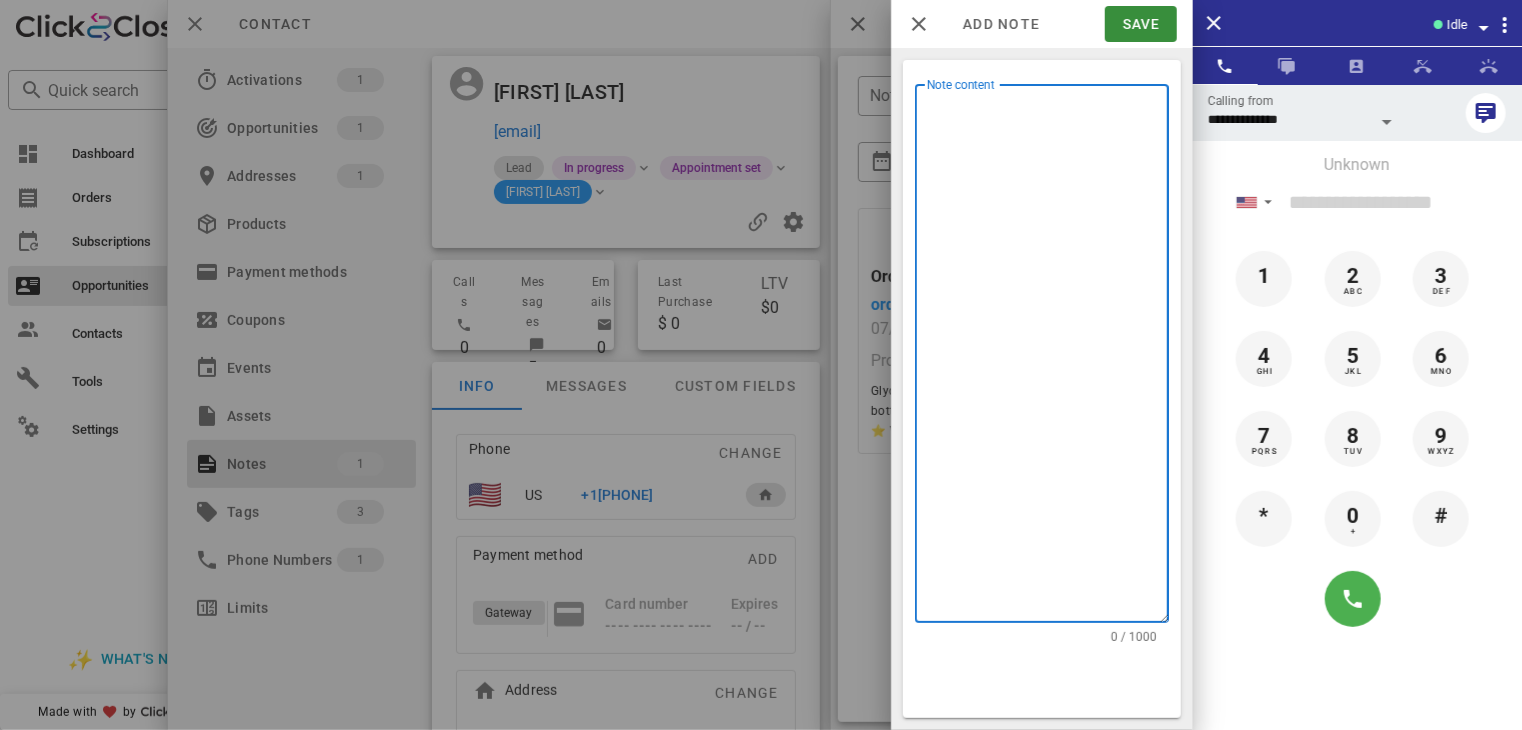 click on "Note content" at bounding box center (1048, 358) 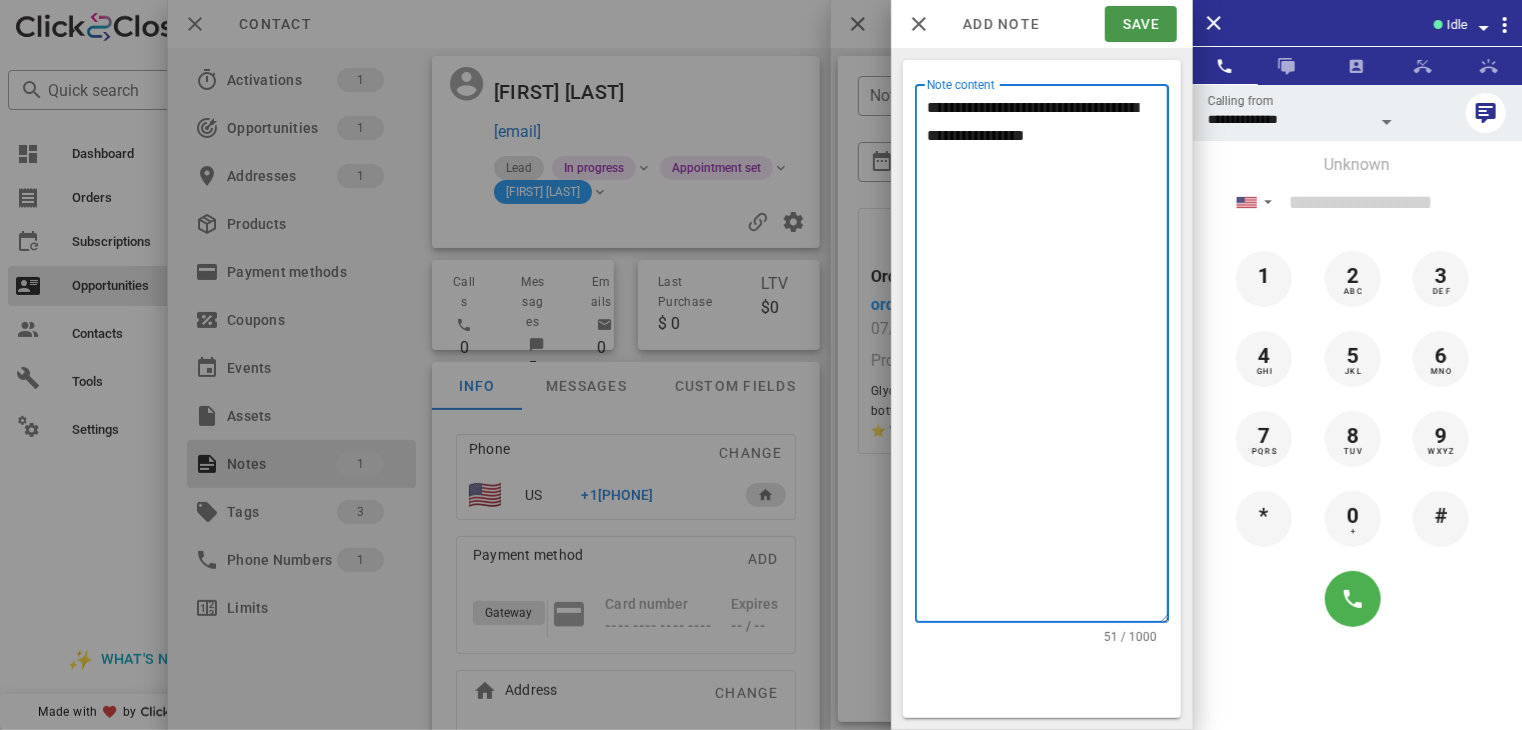 type on "**********" 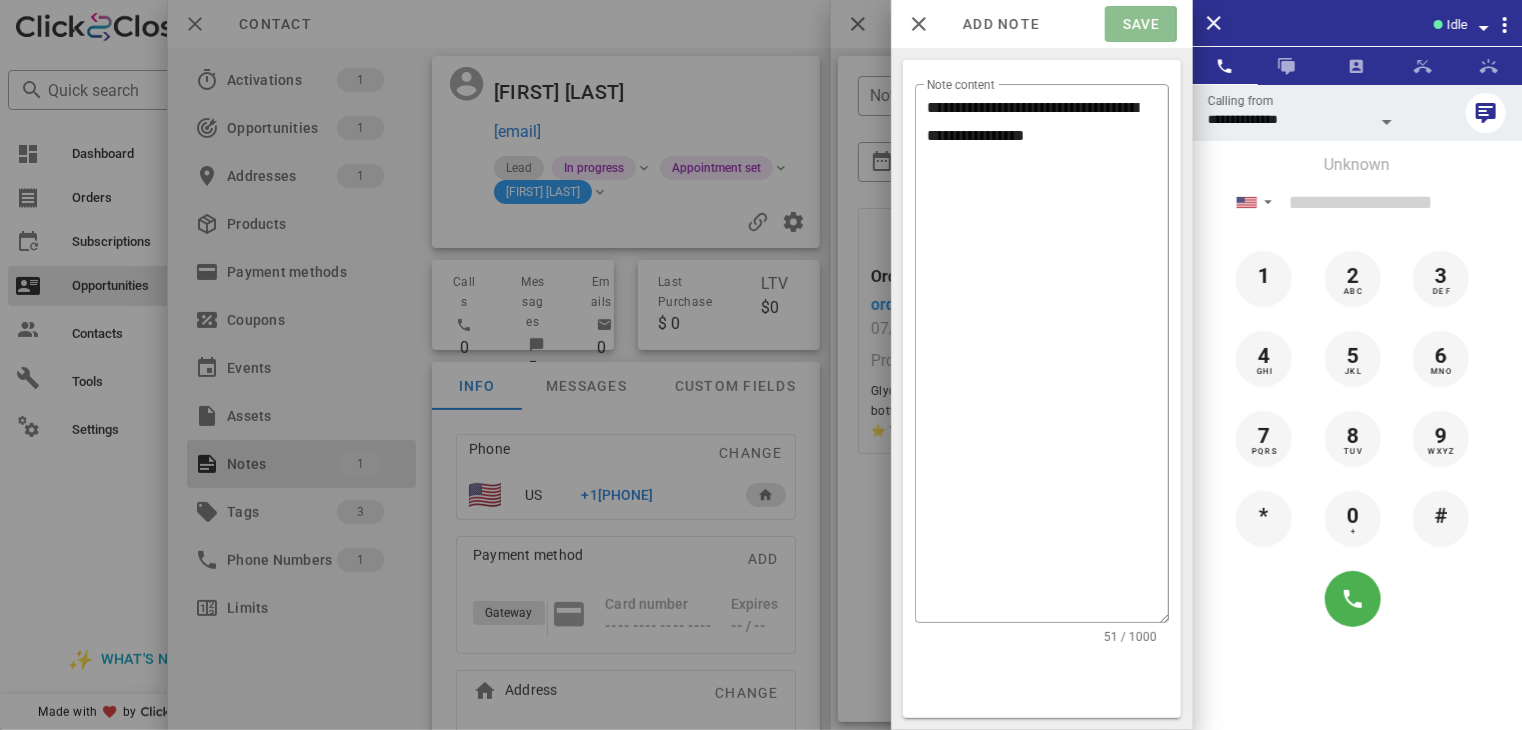 click on "Save" at bounding box center [1140, 24] 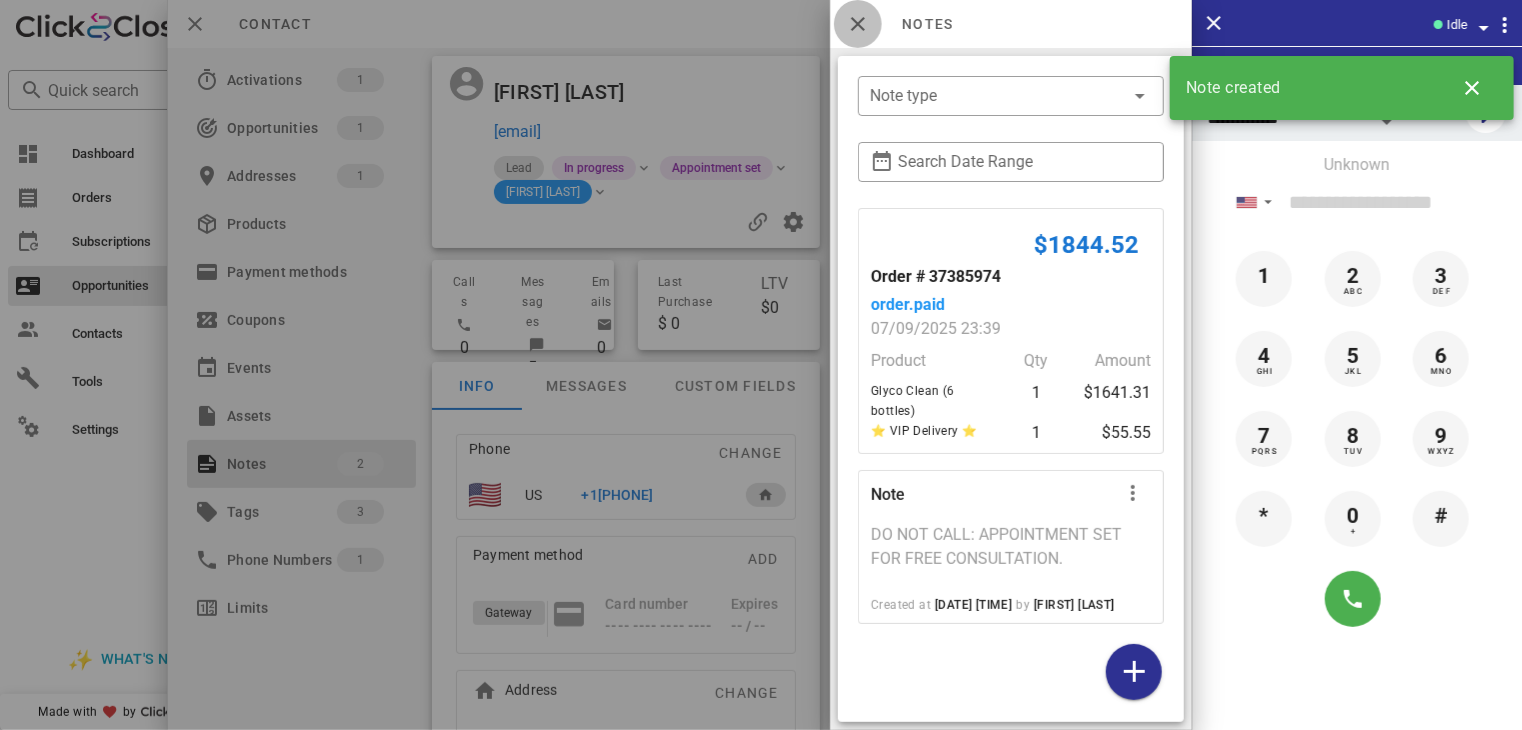 click at bounding box center [858, 24] 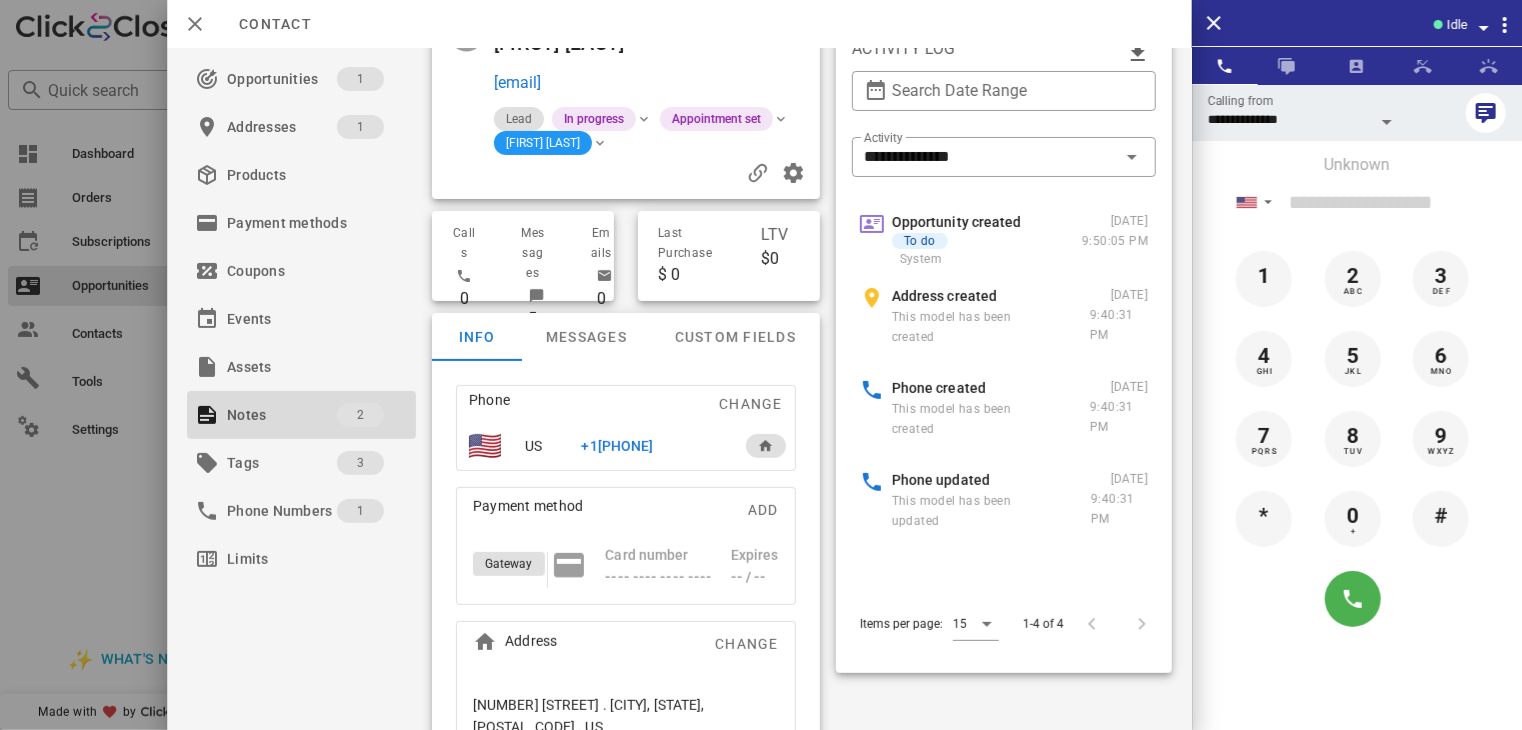 scroll, scrollTop: 91, scrollLeft: 0, axis: vertical 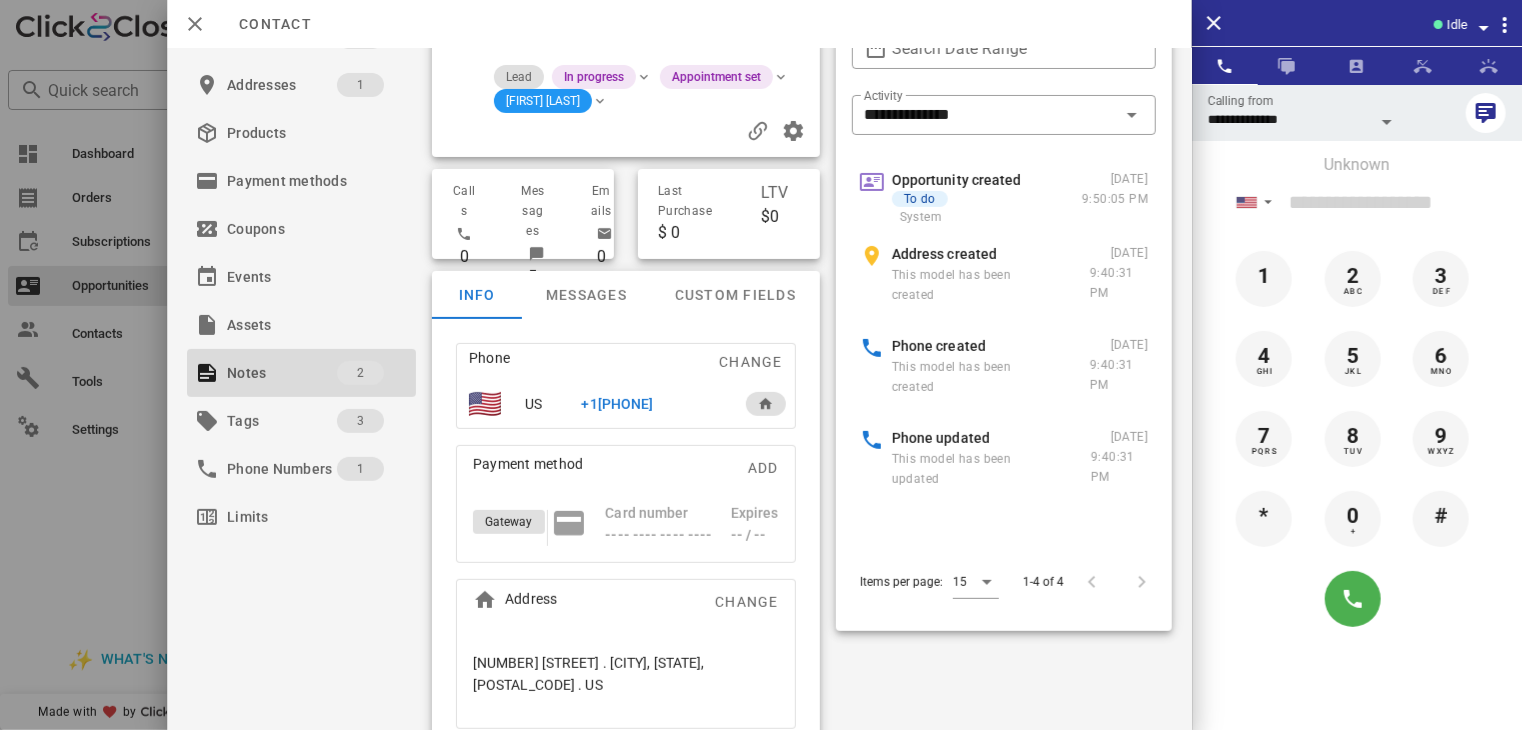 click on "Items per page: 15  1-4 of 4" at bounding box center [1012, 582] 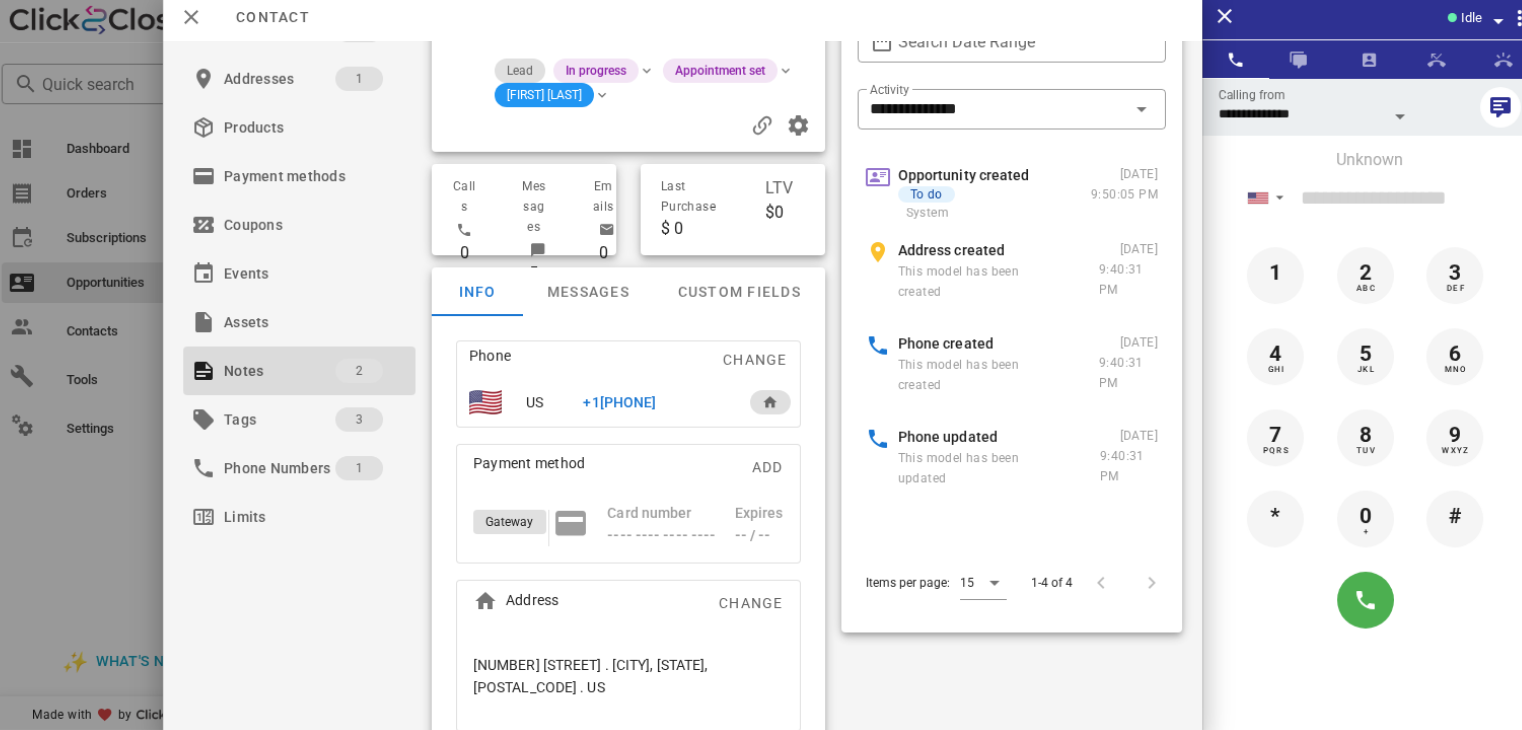 scroll, scrollTop: 379, scrollLeft: 0, axis: vertical 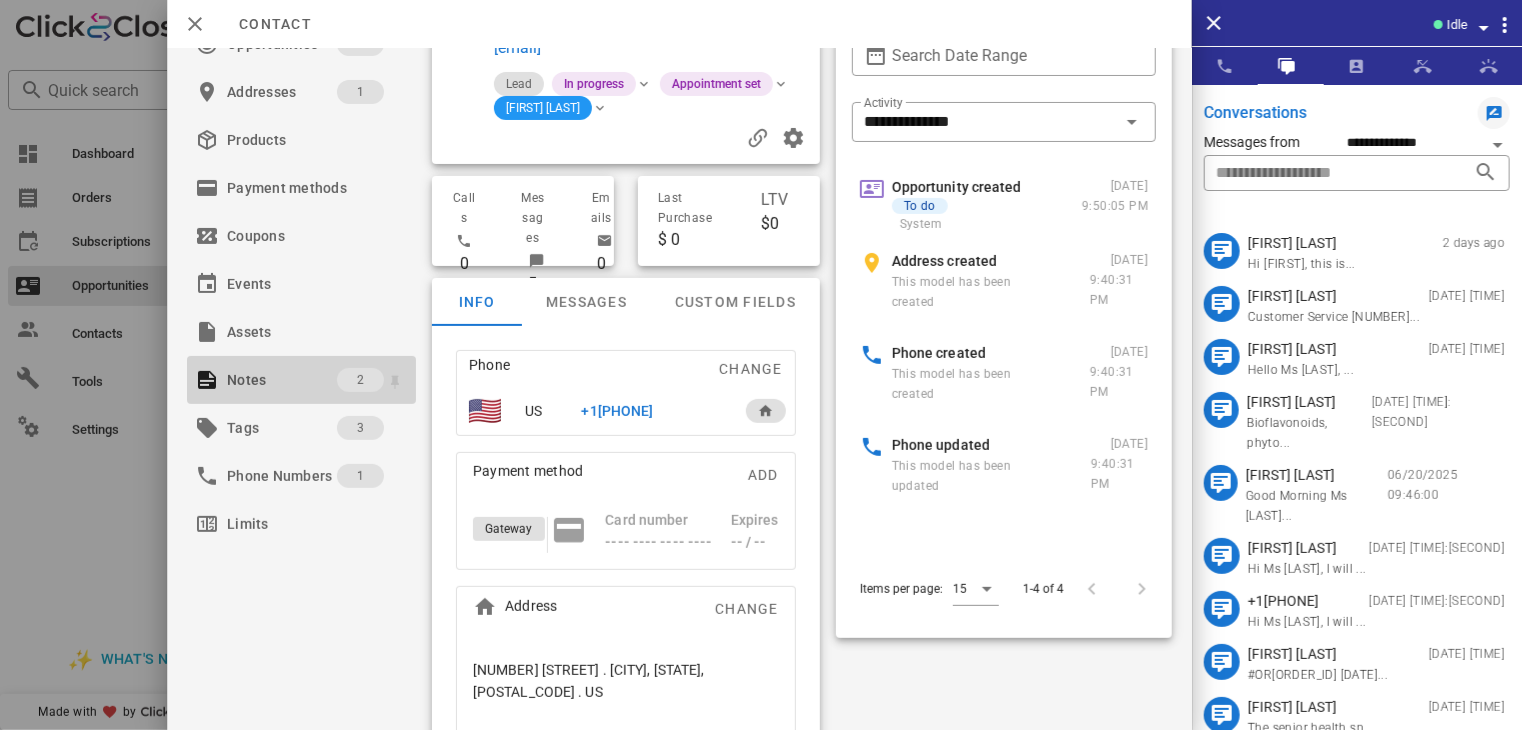 click on "Notes" at bounding box center (282, 380) 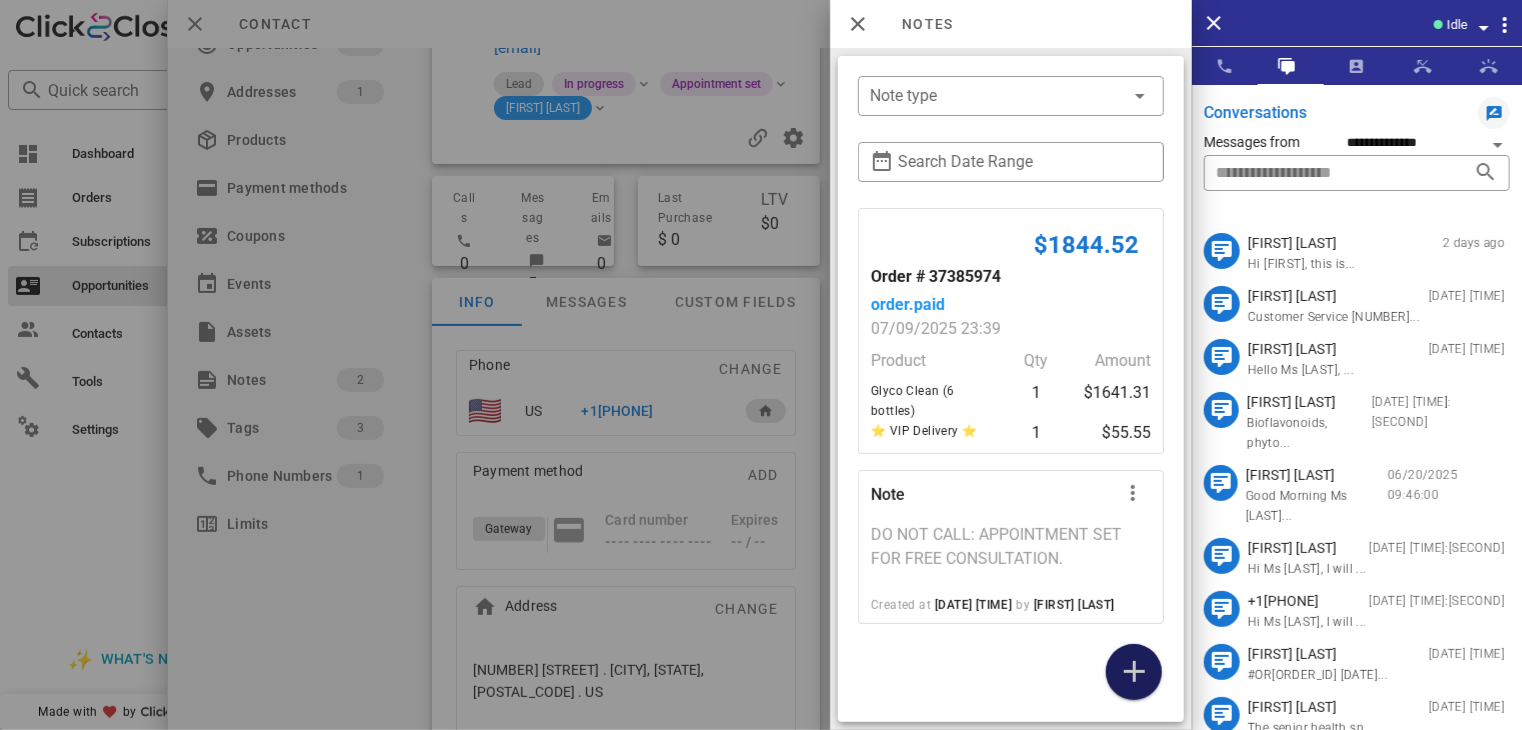 click at bounding box center [1134, 672] 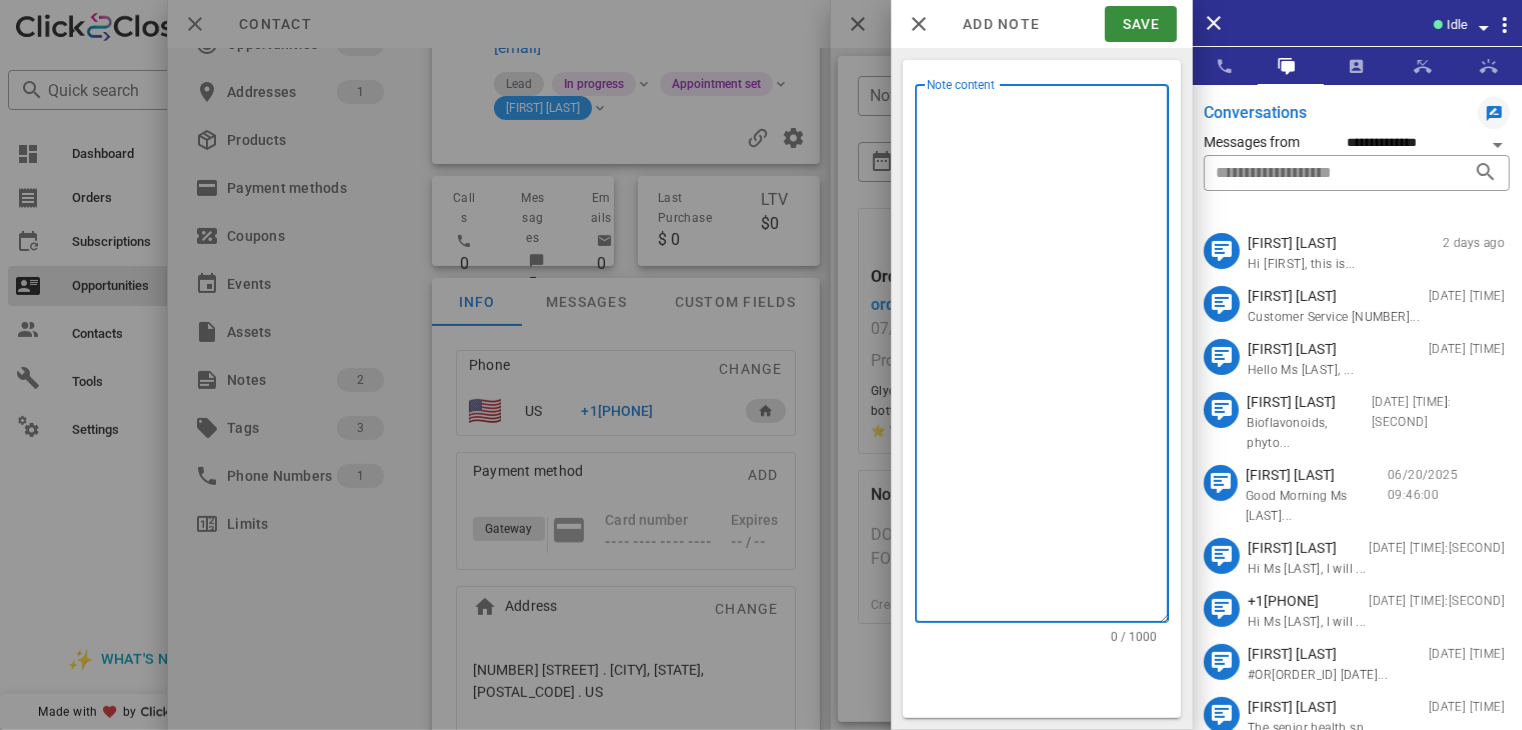 click on "Note content" at bounding box center (1048, 358) 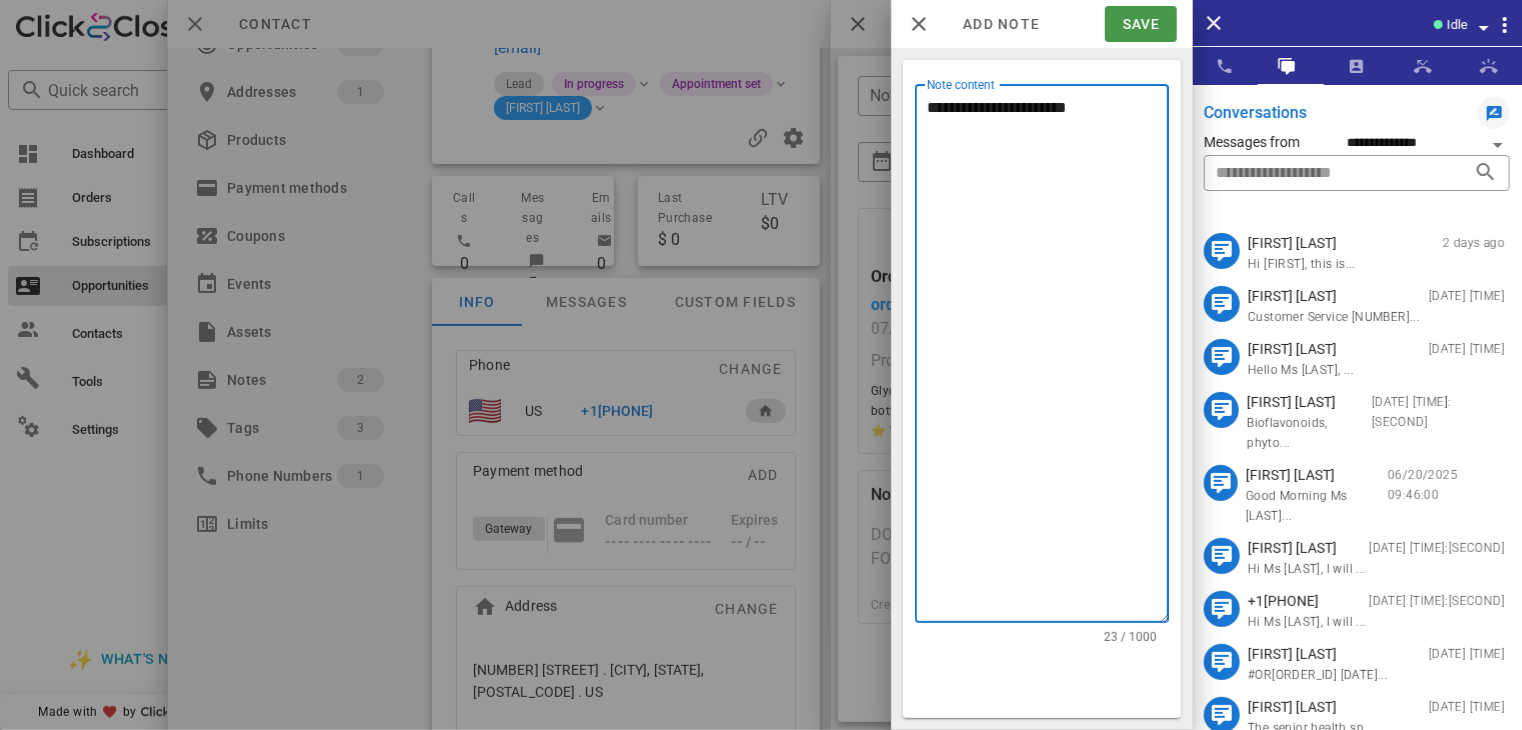 type on "**********" 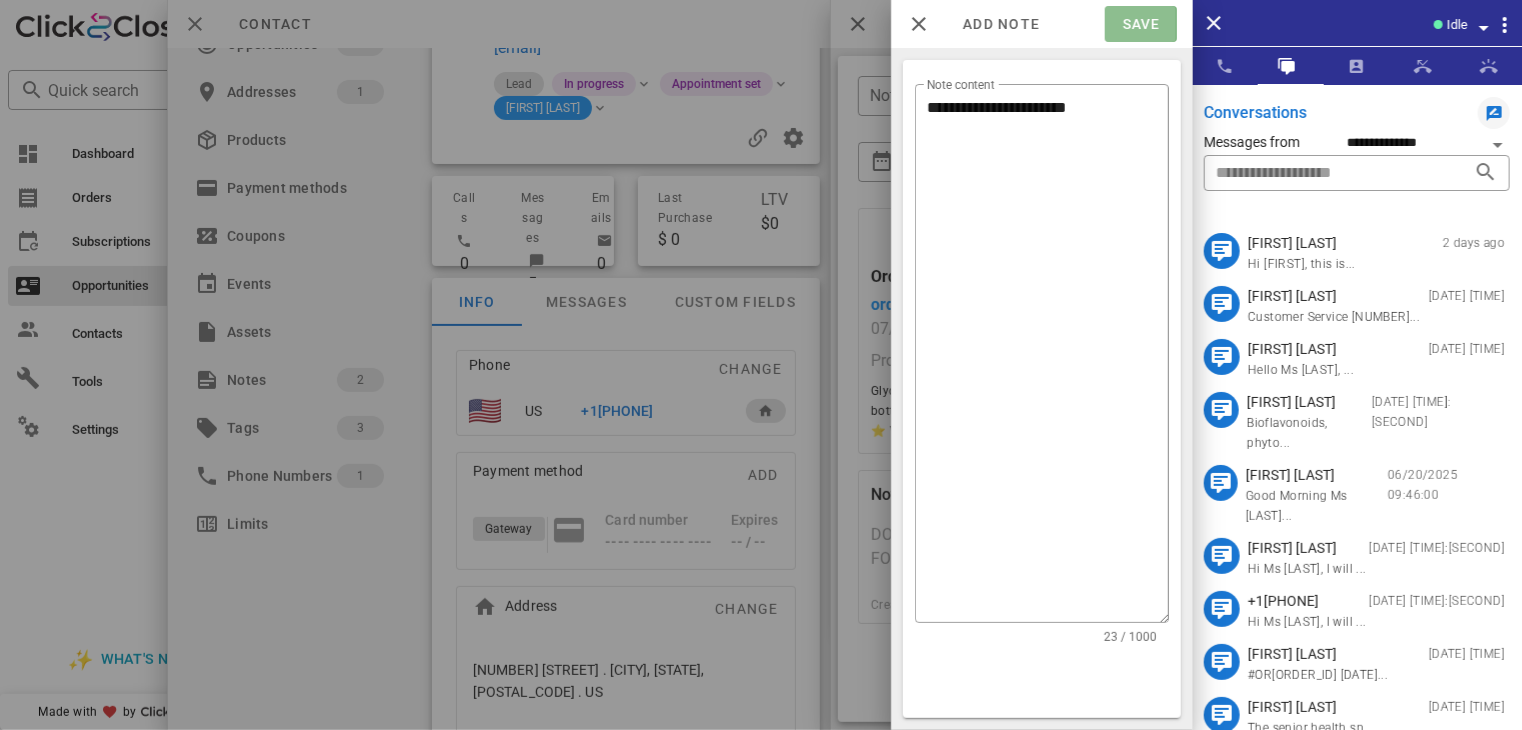 click on "Save" at bounding box center [1140, 24] 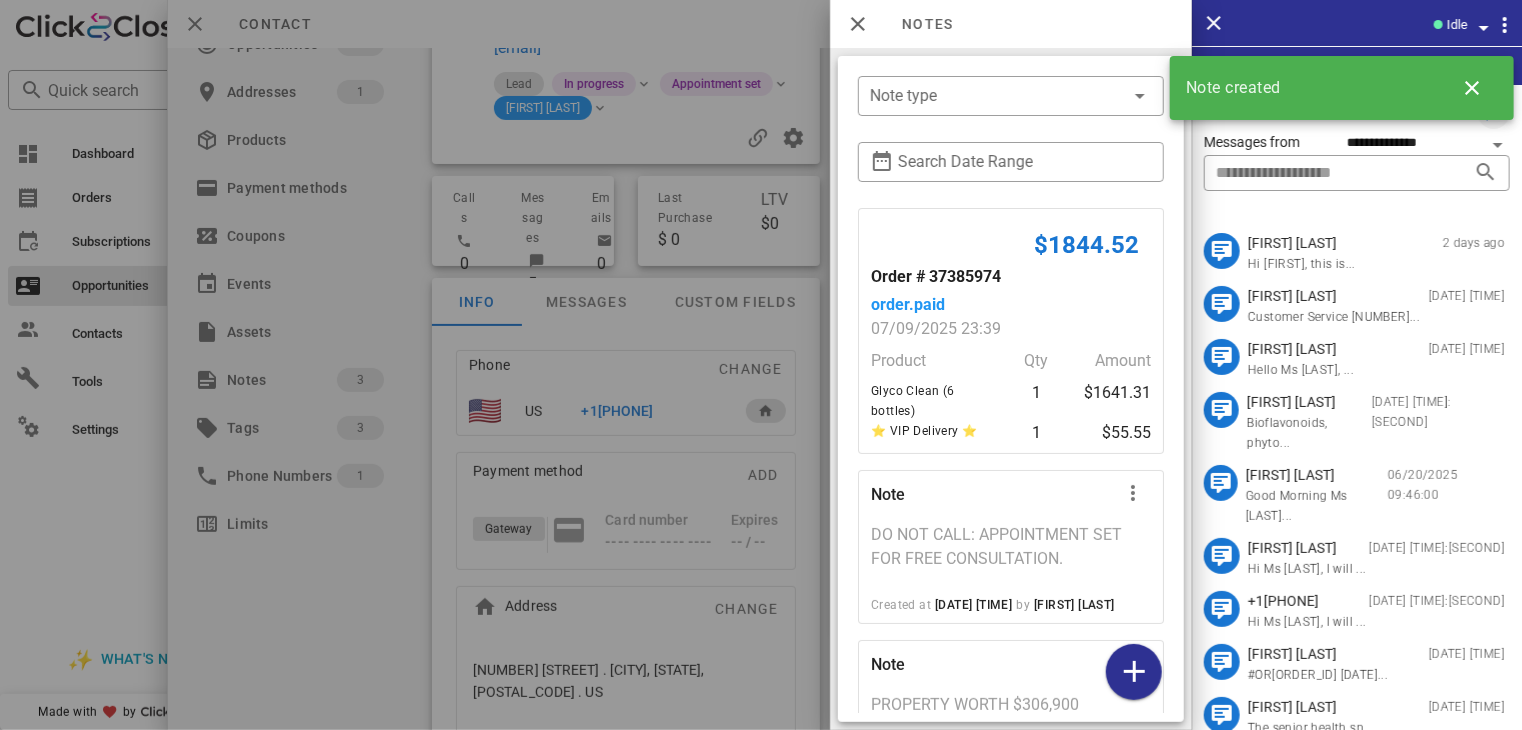 click at bounding box center [761, 365] 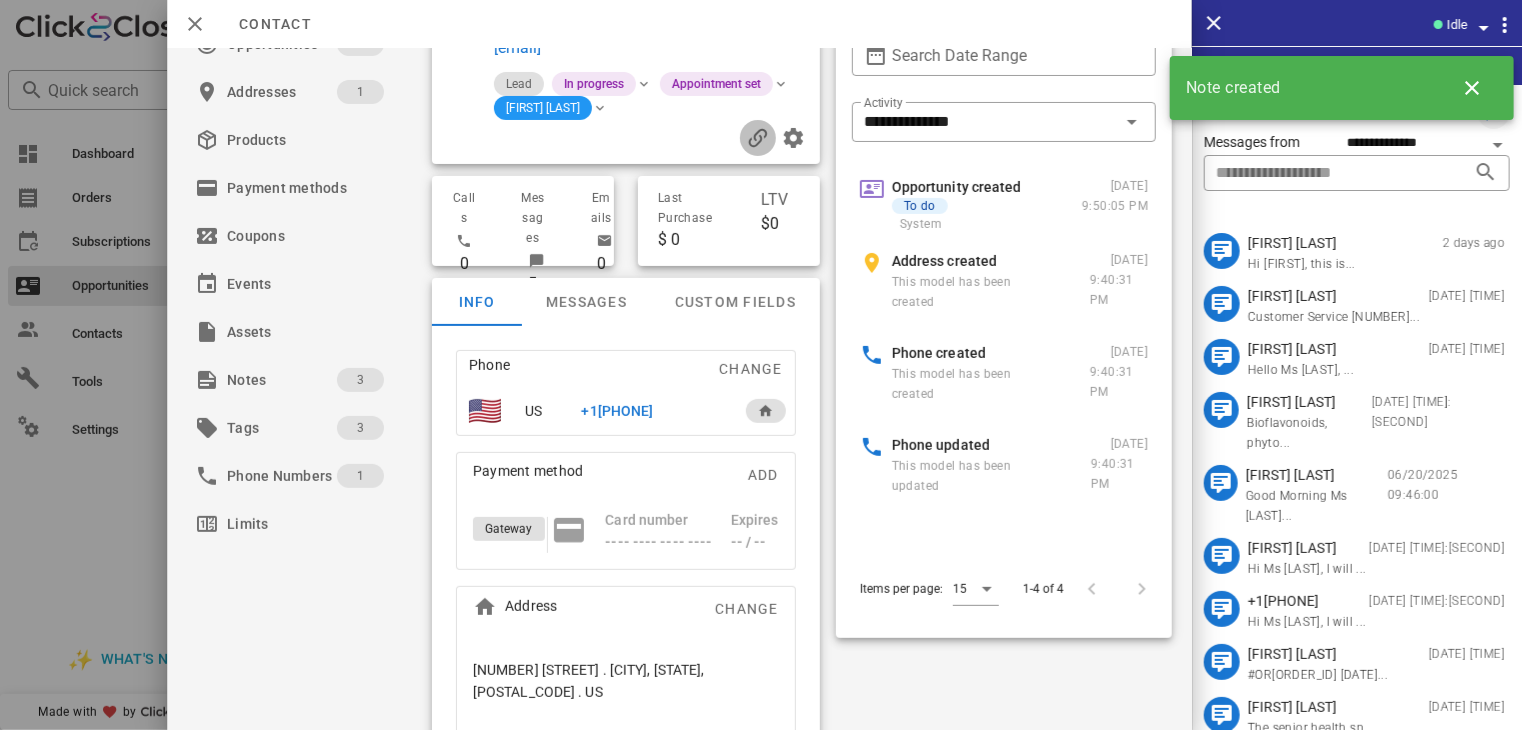 click at bounding box center [758, 138] 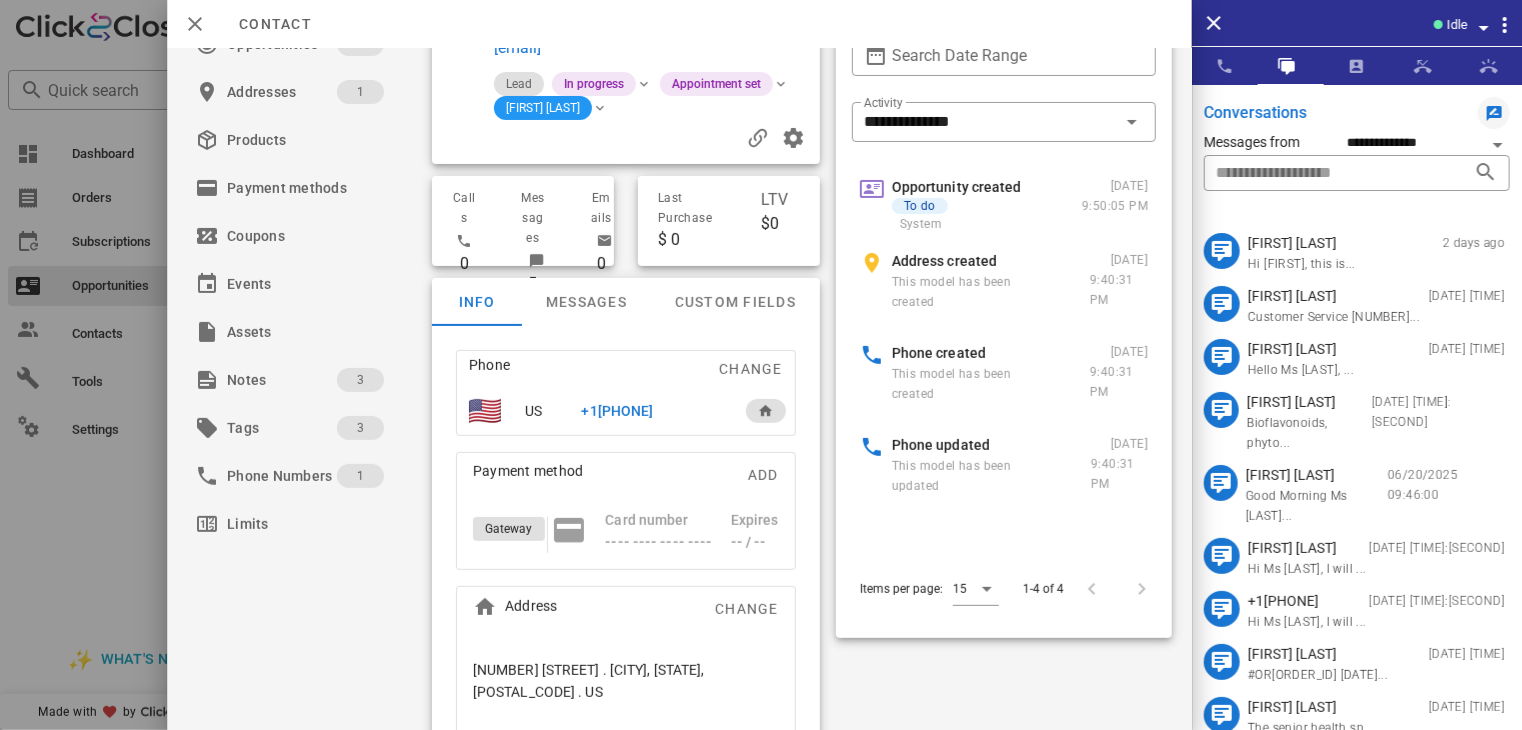 scroll, scrollTop: 0, scrollLeft: 0, axis: both 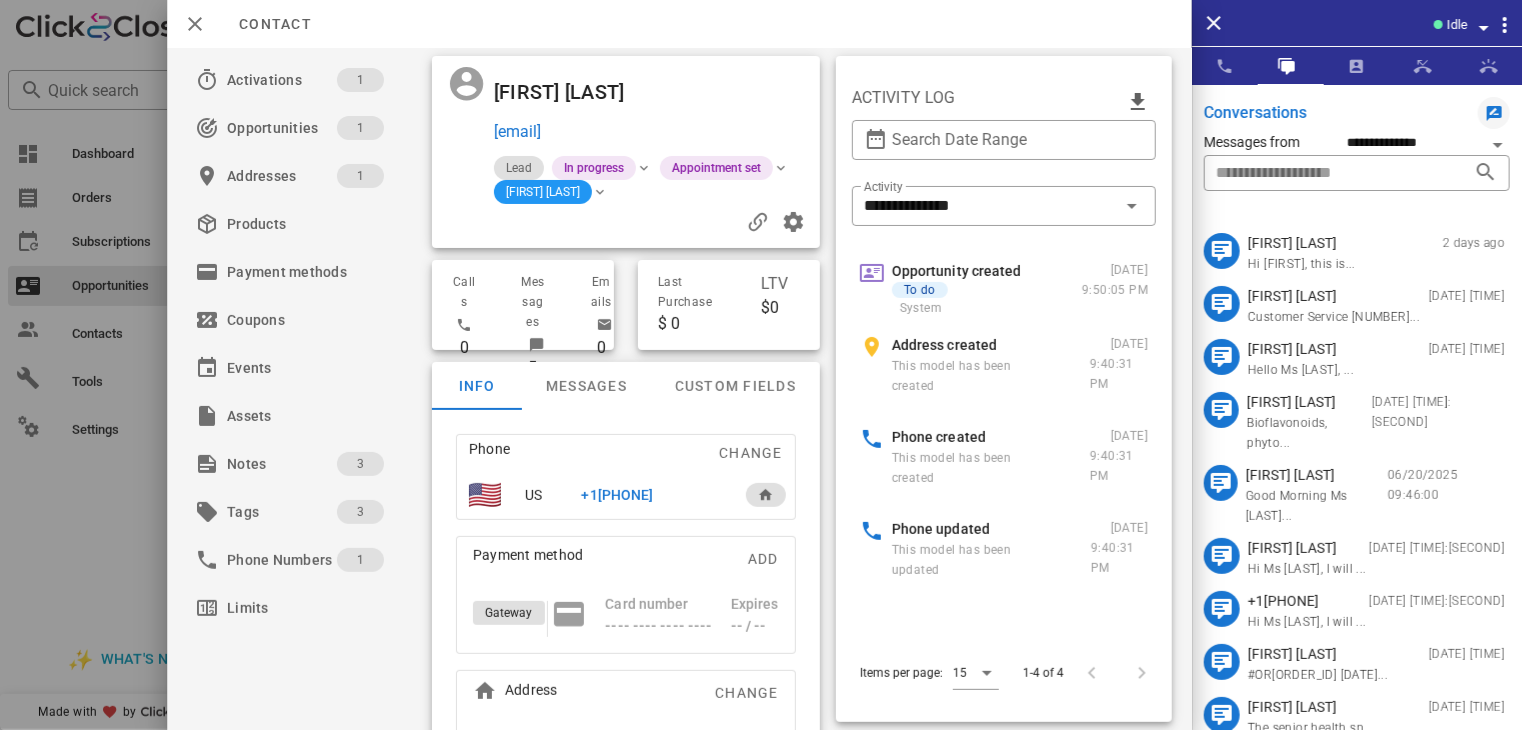 click at bounding box center [761, 365] 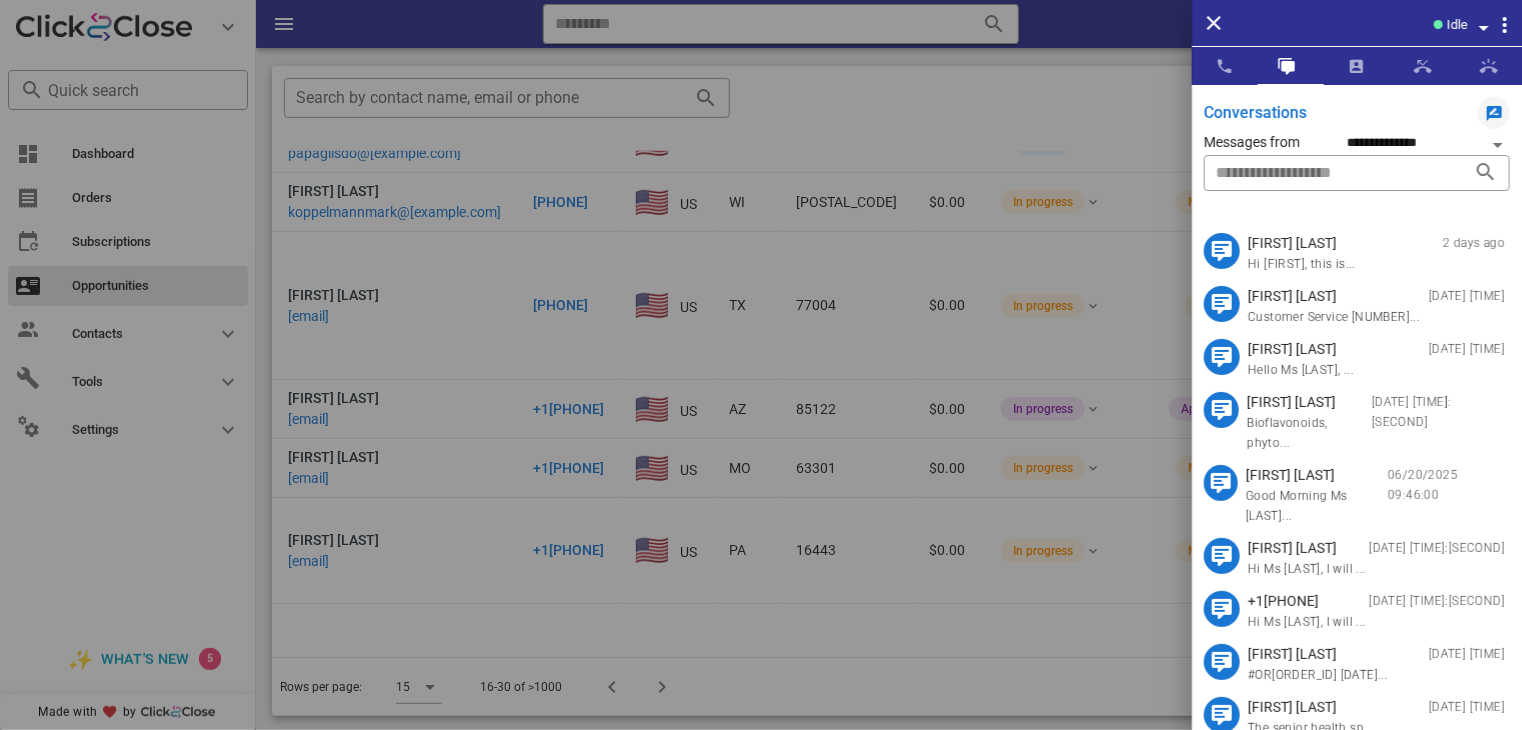 drag, startPoint x: 66, startPoint y: 525, endPoint x: 68, endPoint y: 587, distance: 62.03225 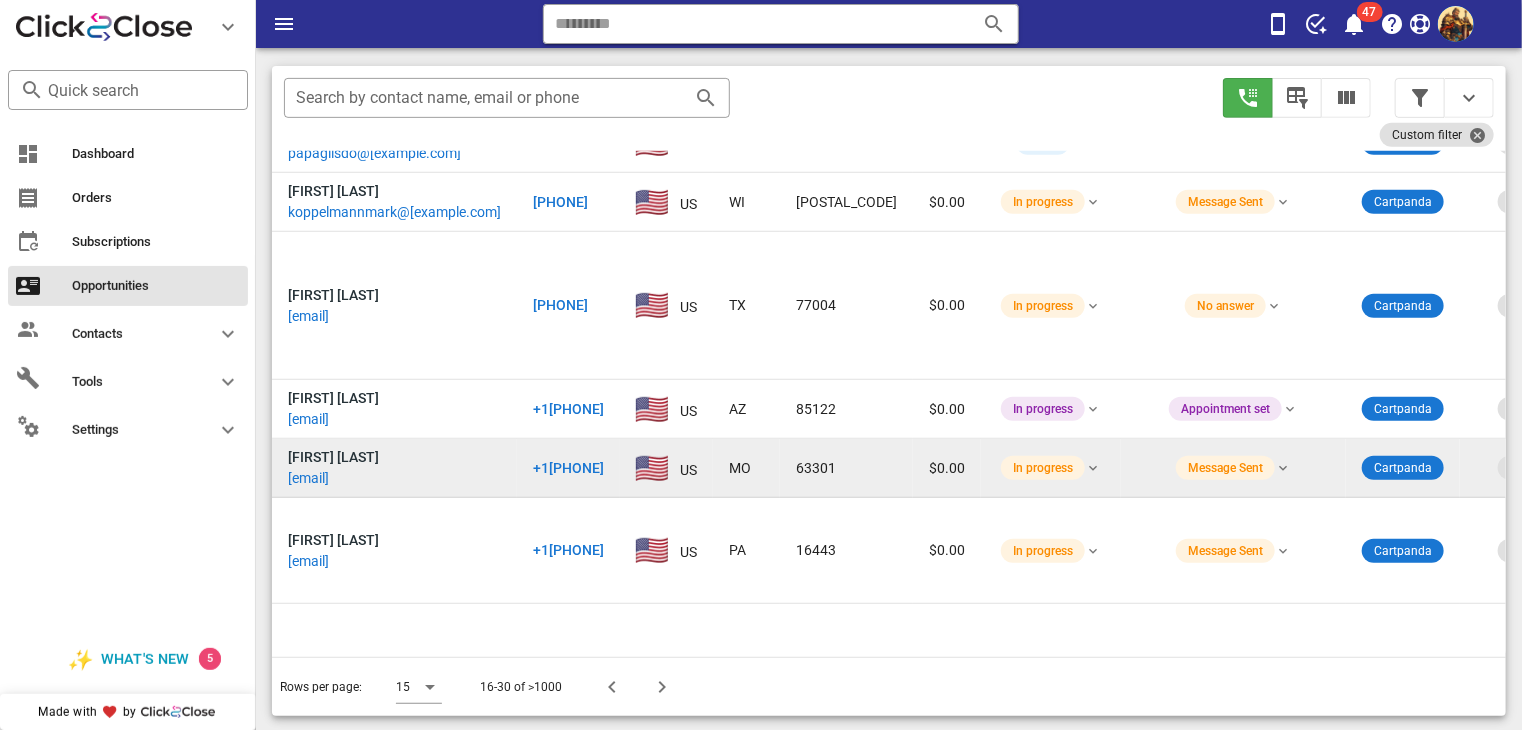 click on "[EMAIL]" at bounding box center (308, 478) 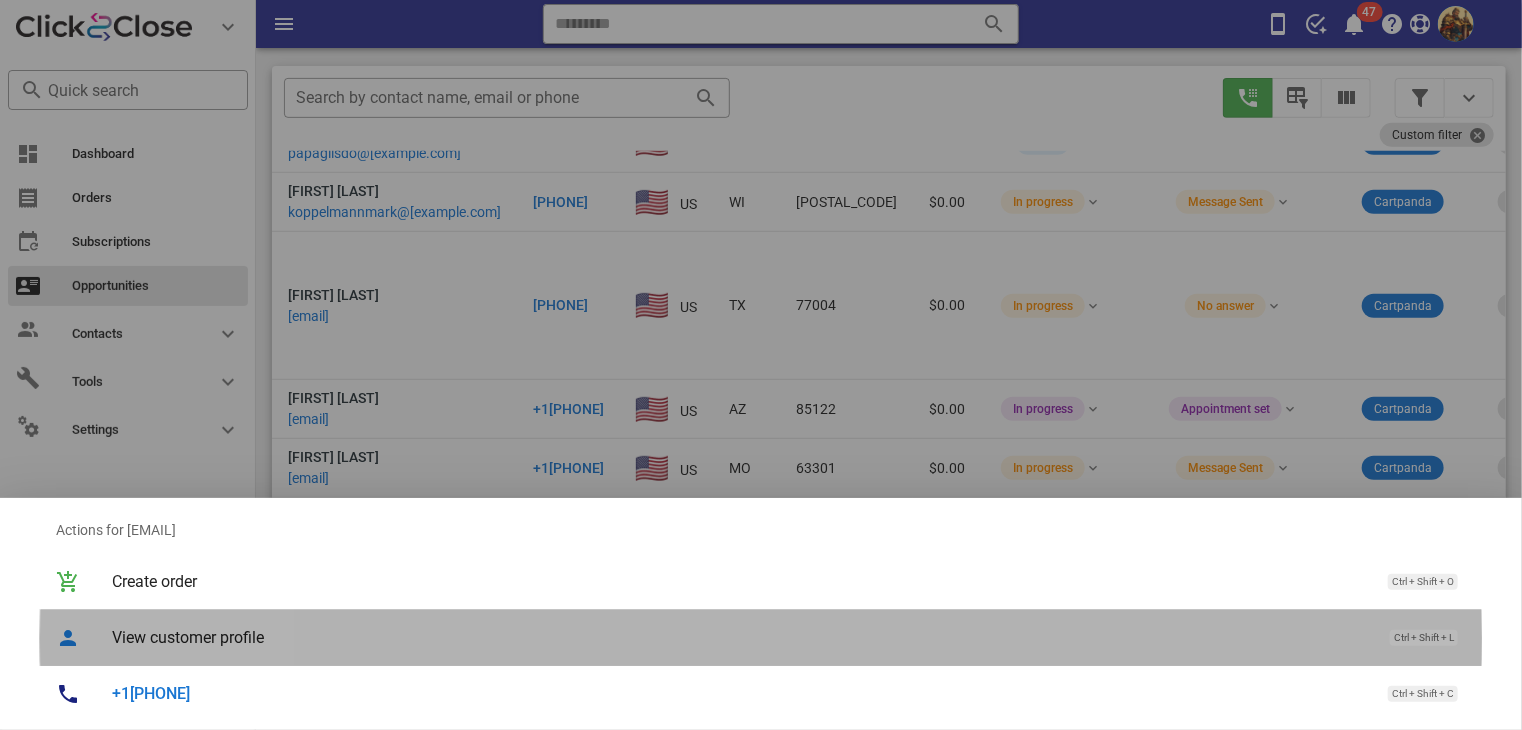 click on "View customer profile Ctrl + Shift + L" at bounding box center (789, 637) 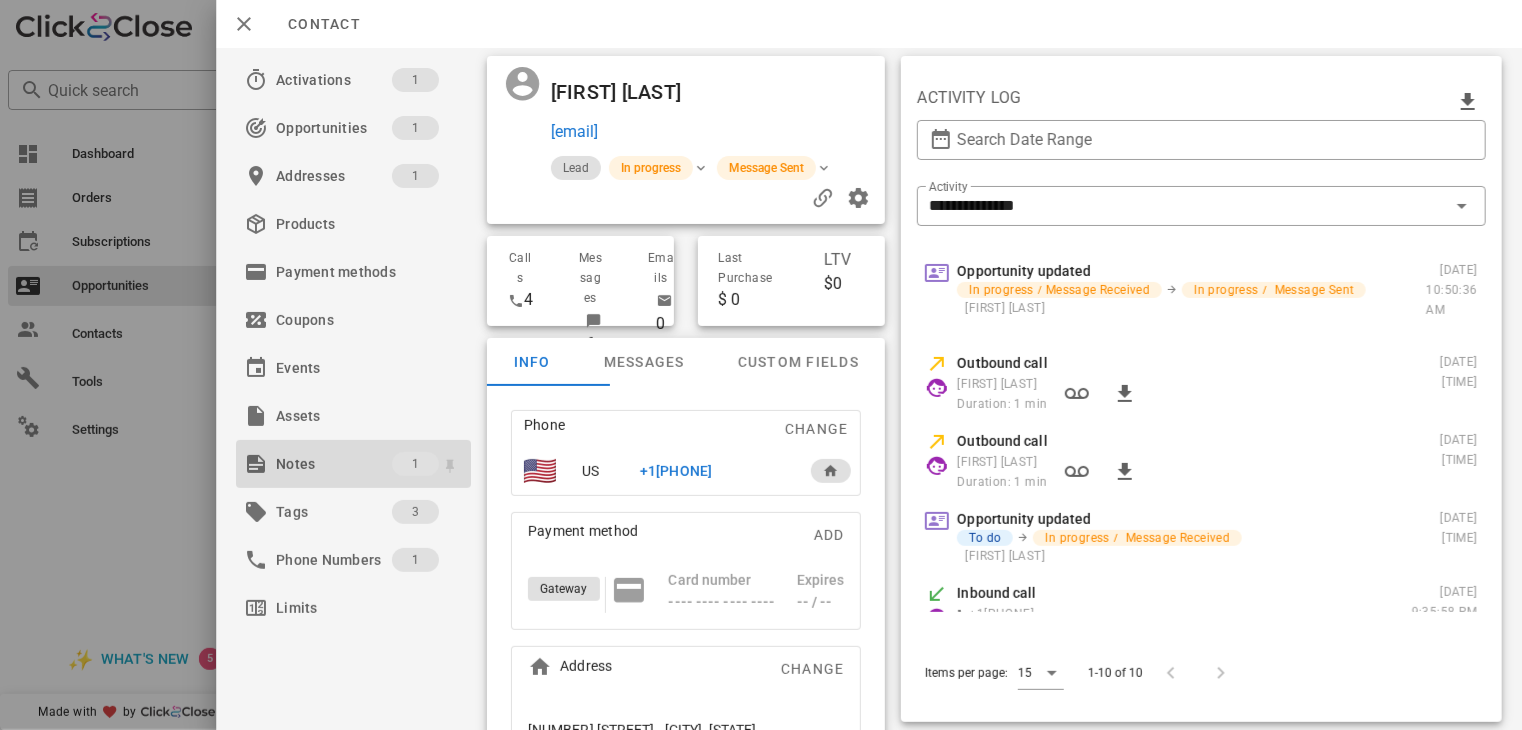click on "Notes" at bounding box center (334, 464) 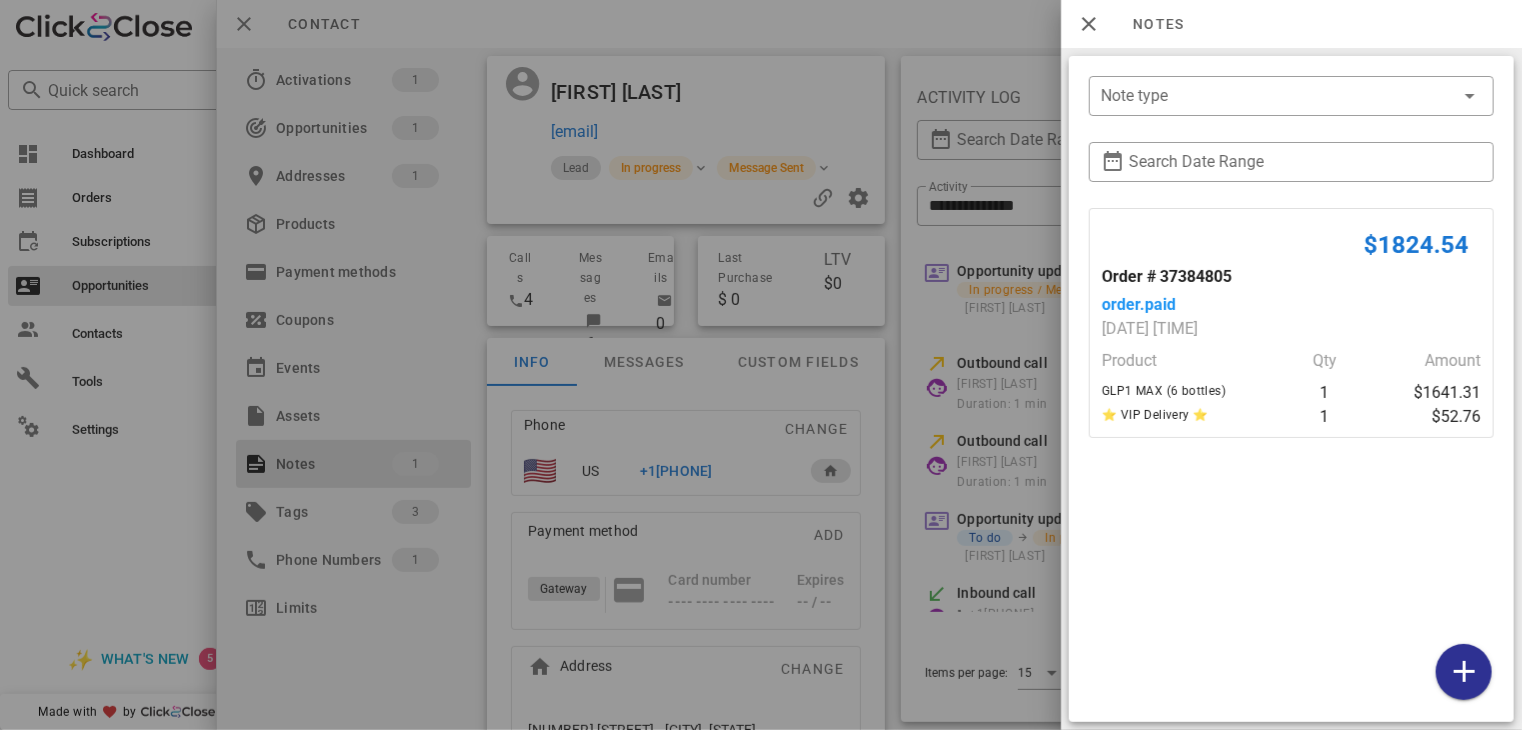 click at bounding box center [761, 365] 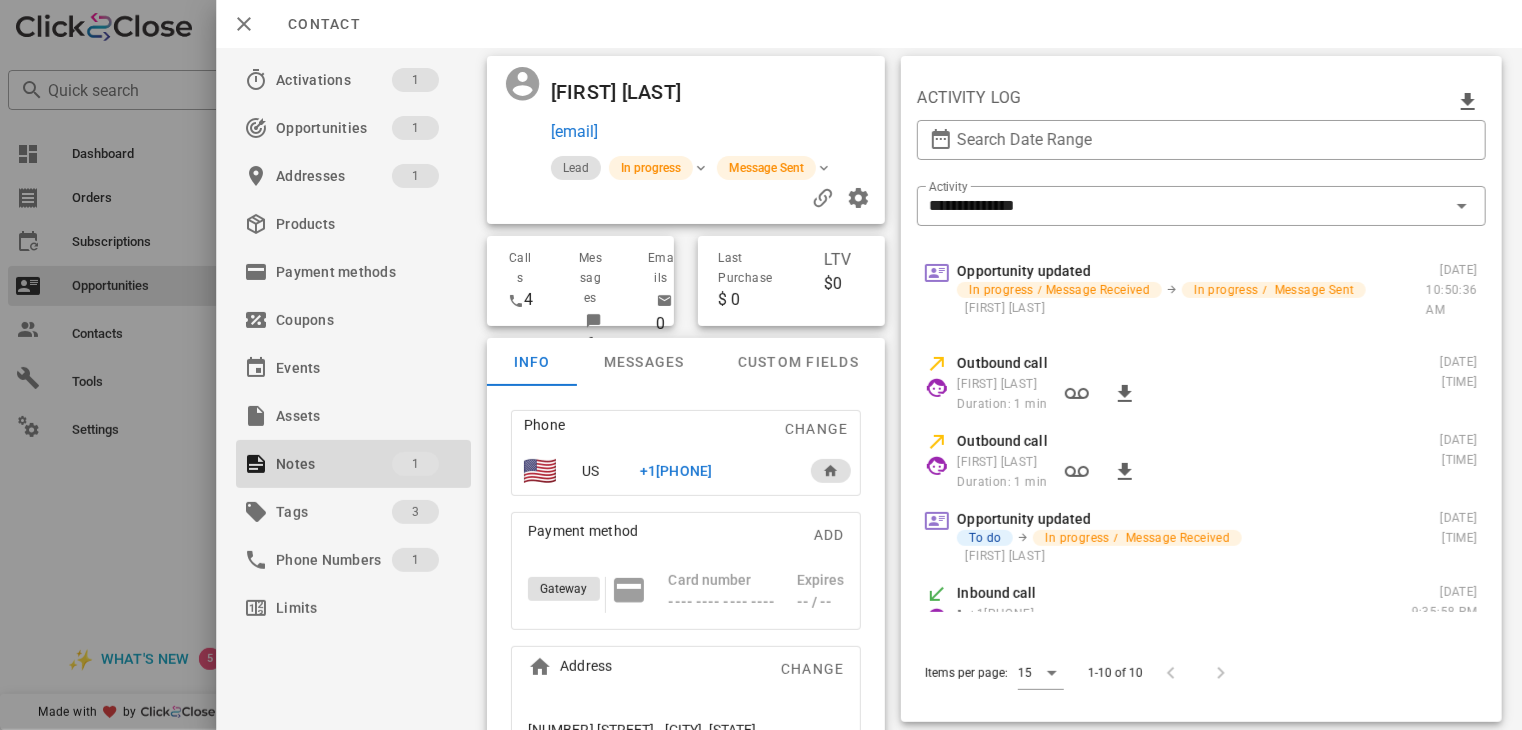 click on "+1[PHONE]" at bounding box center [676, 471] 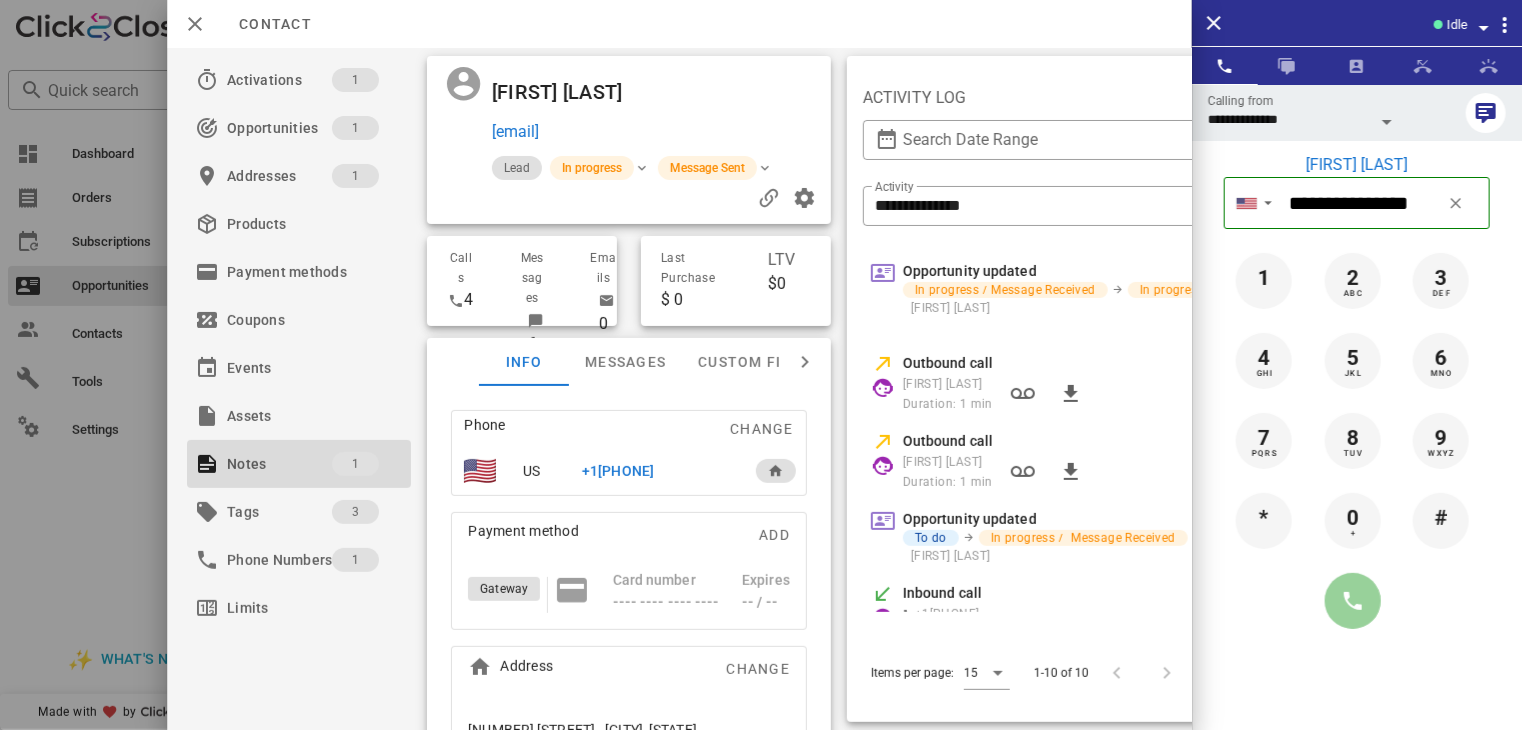 click at bounding box center (1353, 601) 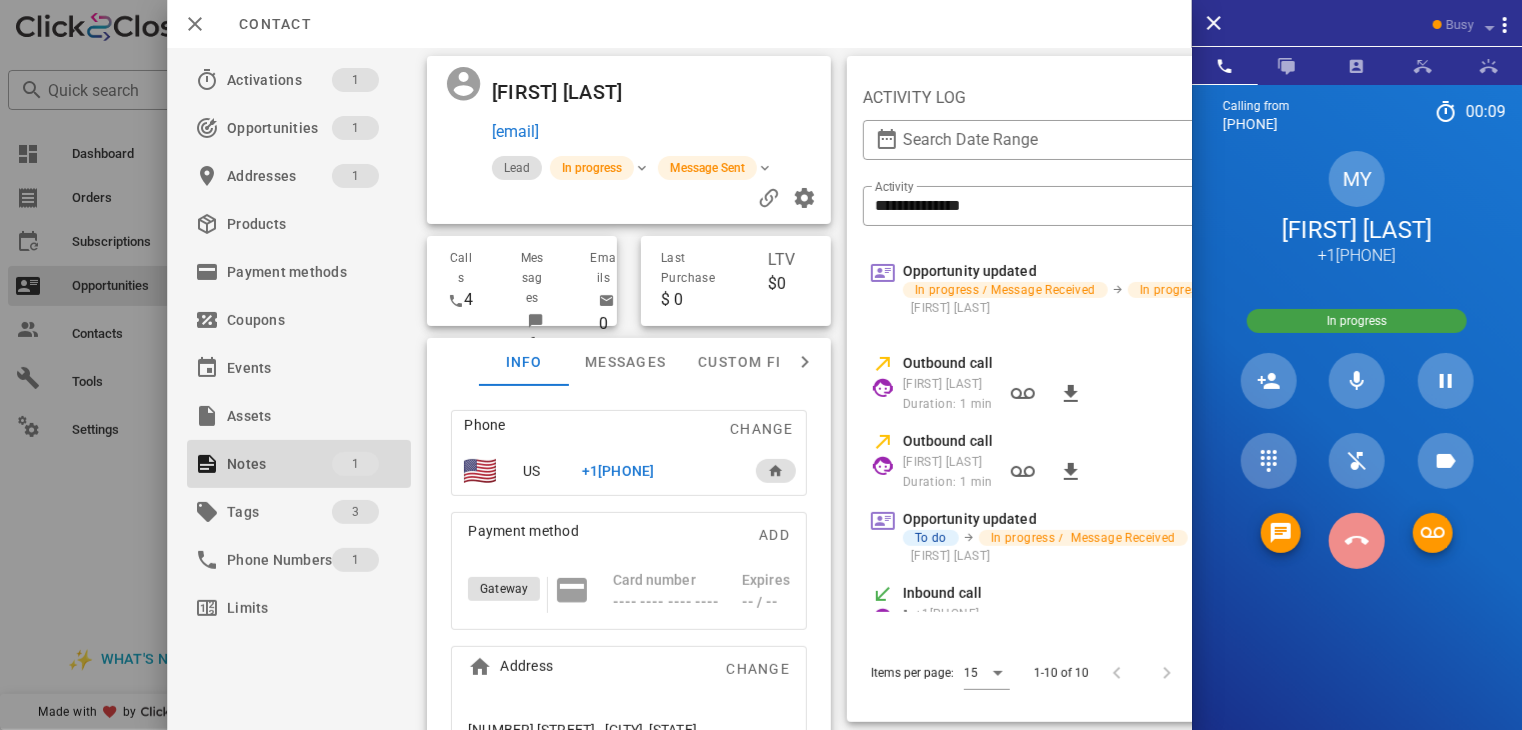click at bounding box center (1357, 541) 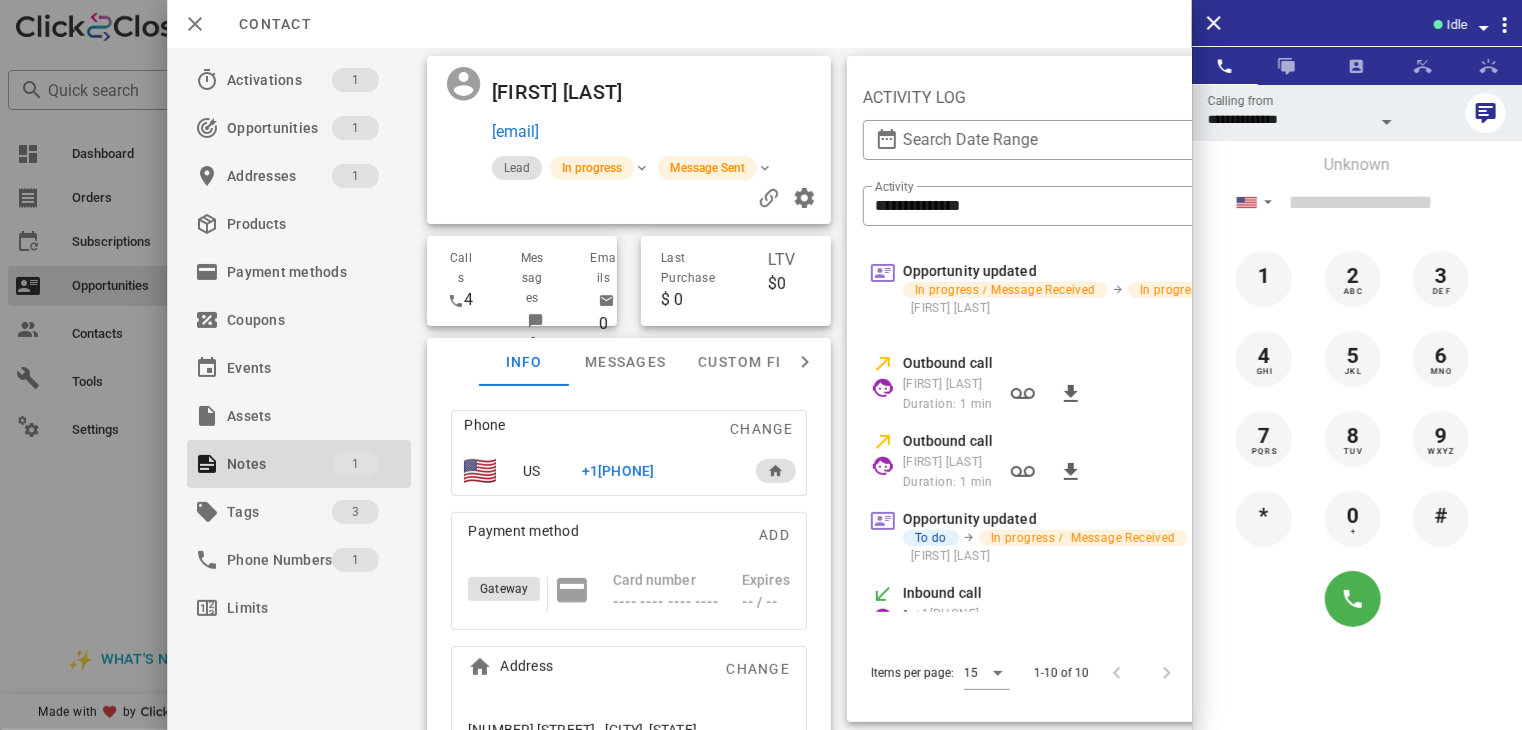 click at bounding box center [761, 365] 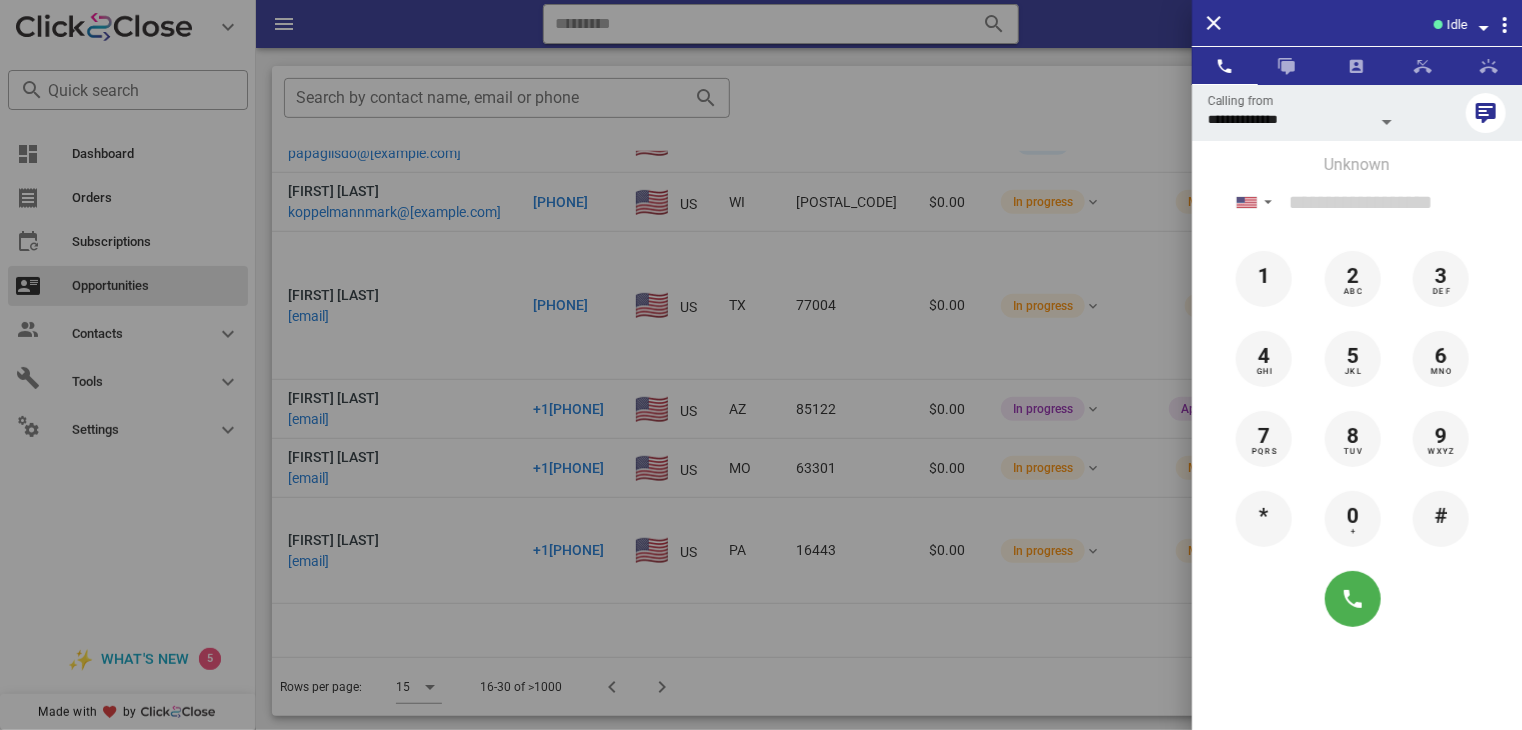 click at bounding box center (761, 365) 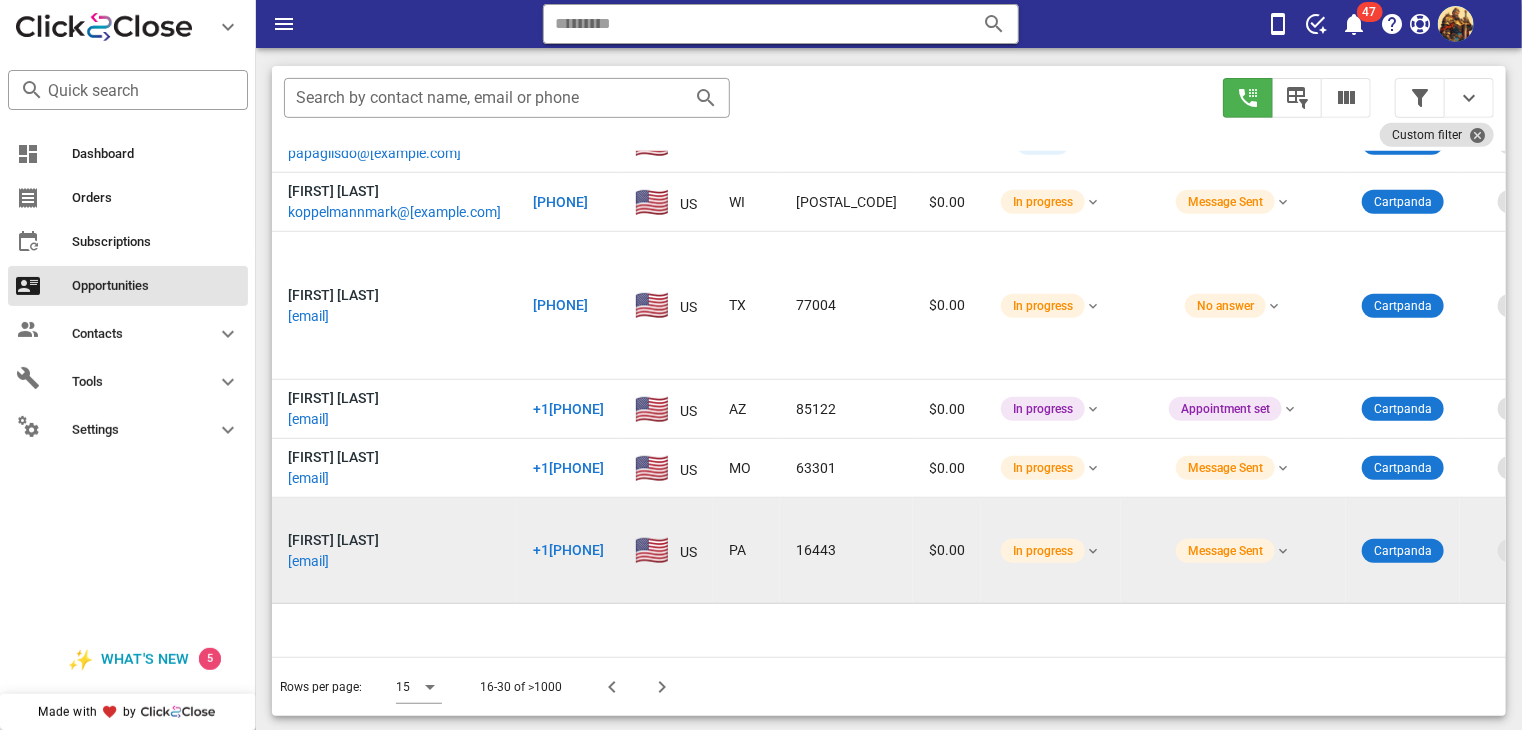 click on "[EMAIL]" at bounding box center (308, 561) 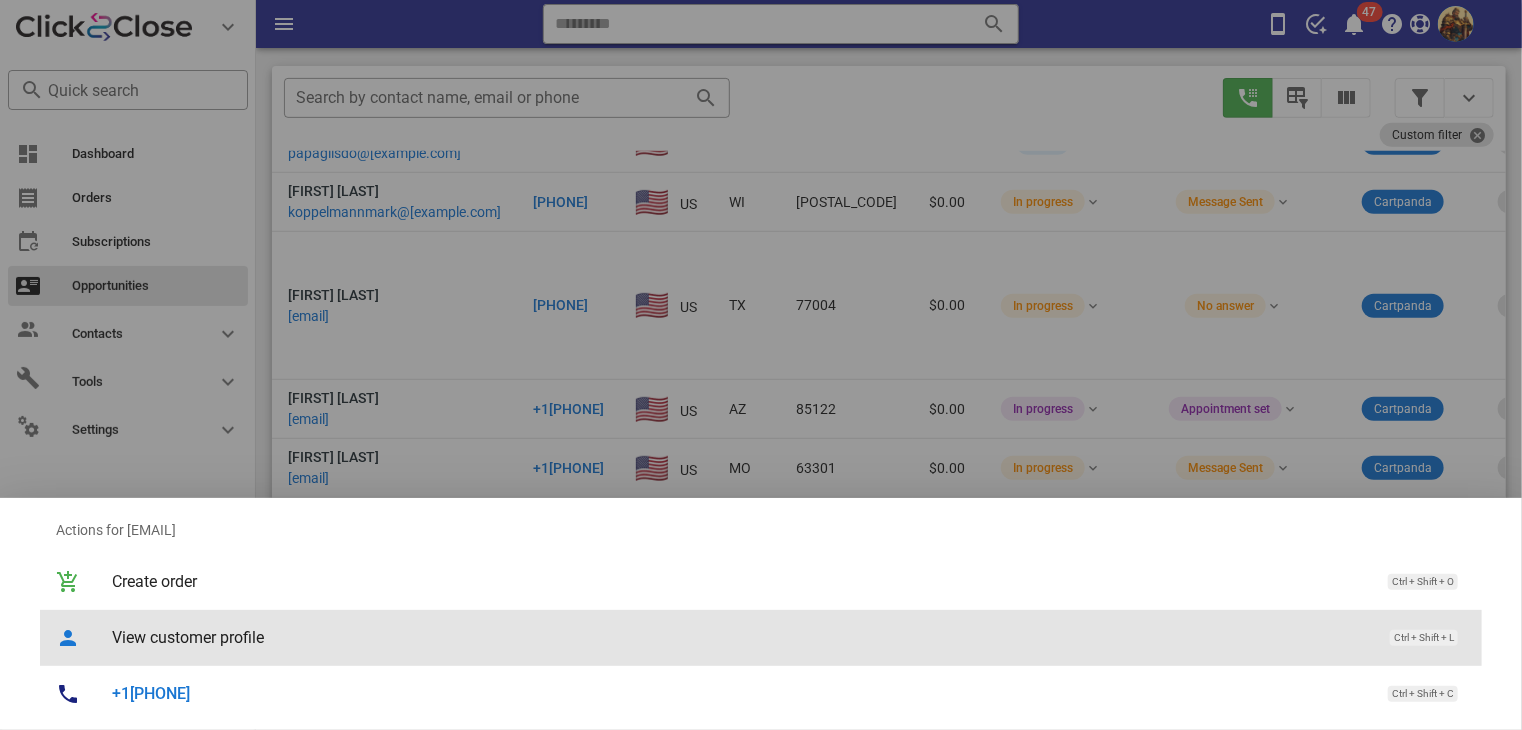 click on "View customer profile" at bounding box center (741, 637) 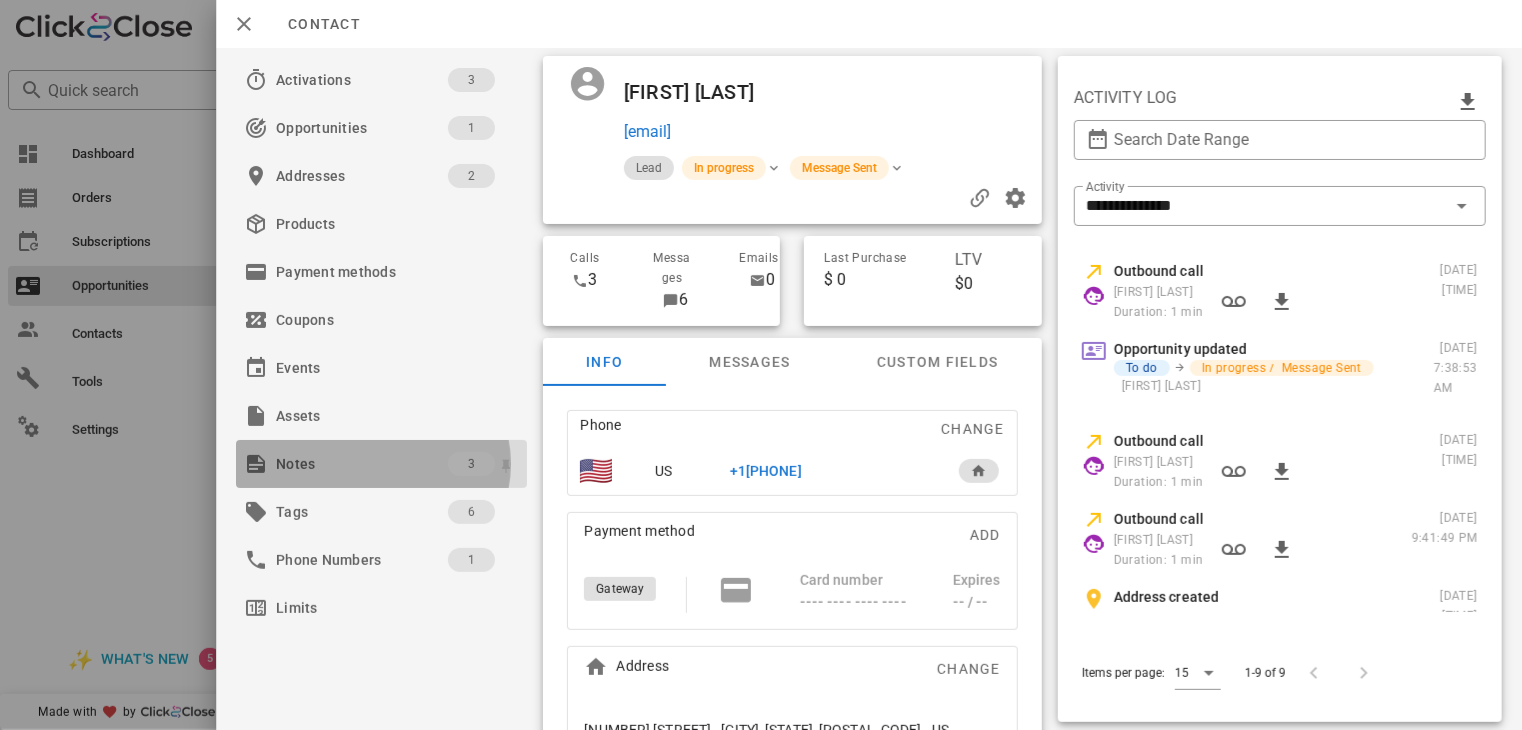 click on "Notes" at bounding box center [362, 464] 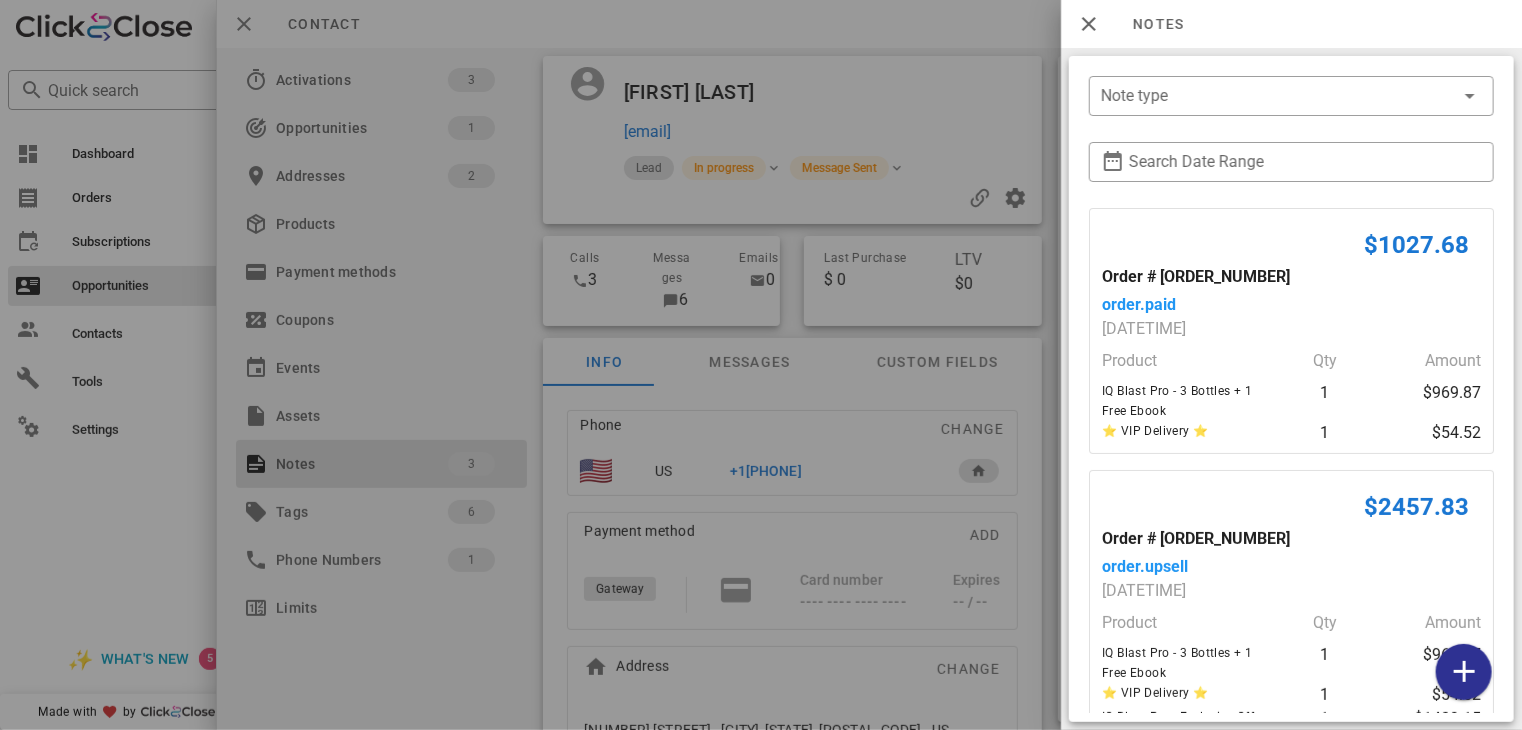 scroll, scrollTop: 316, scrollLeft: 0, axis: vertical 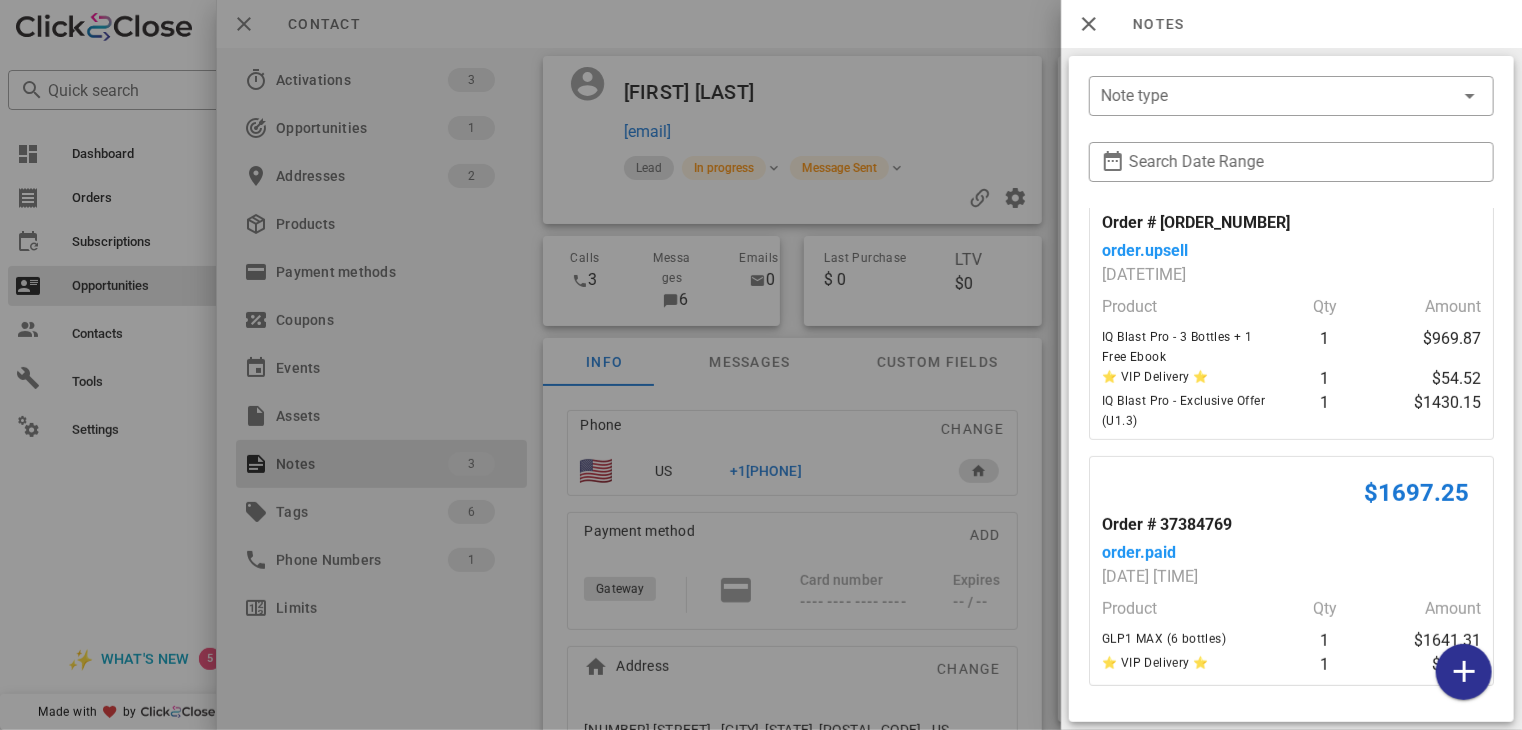 click at bounding box center [761, 365] 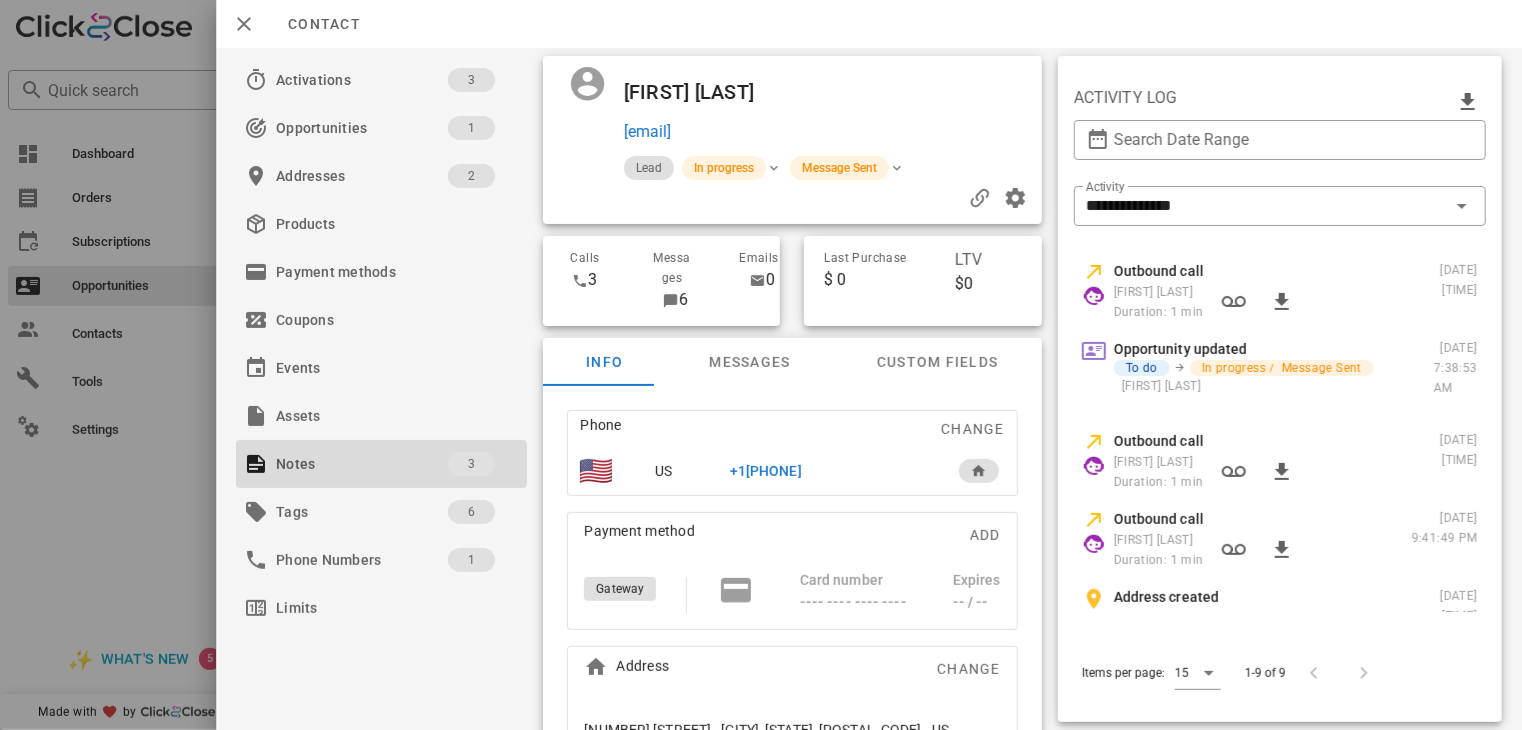 click on "+1[PHONE]" at bounding box center [766, 471] 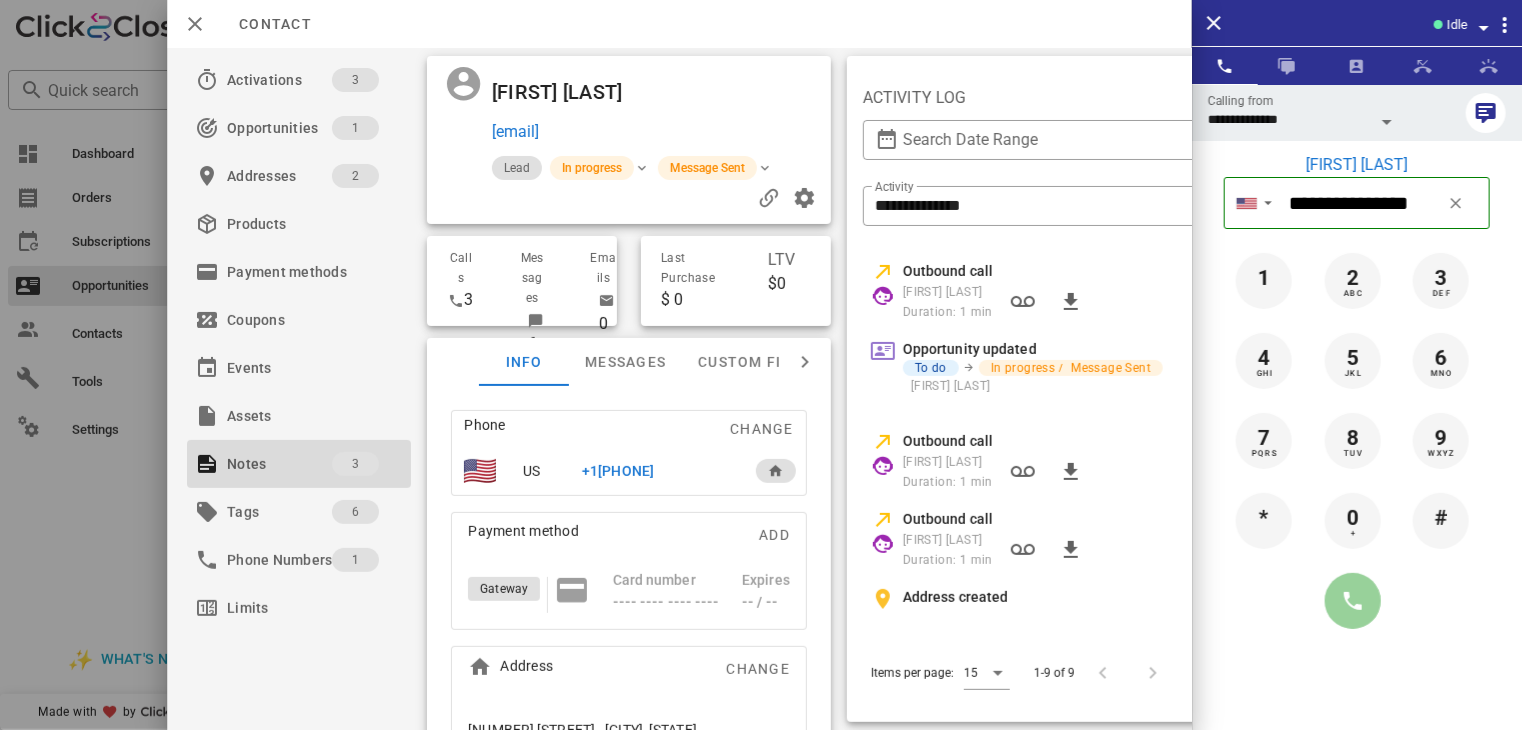 click at bounding box center (1353, 601) 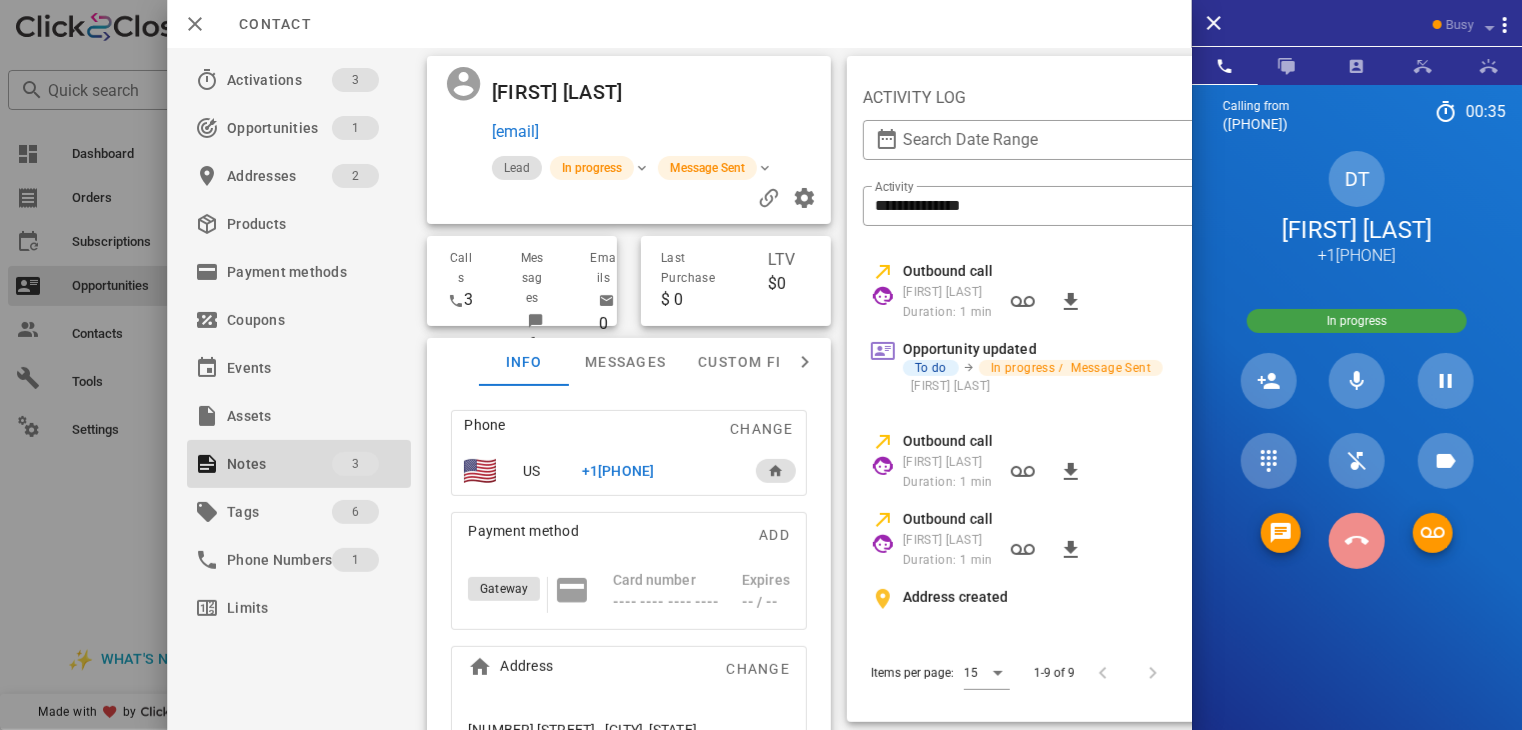 click at bounding box center (1357, 541) 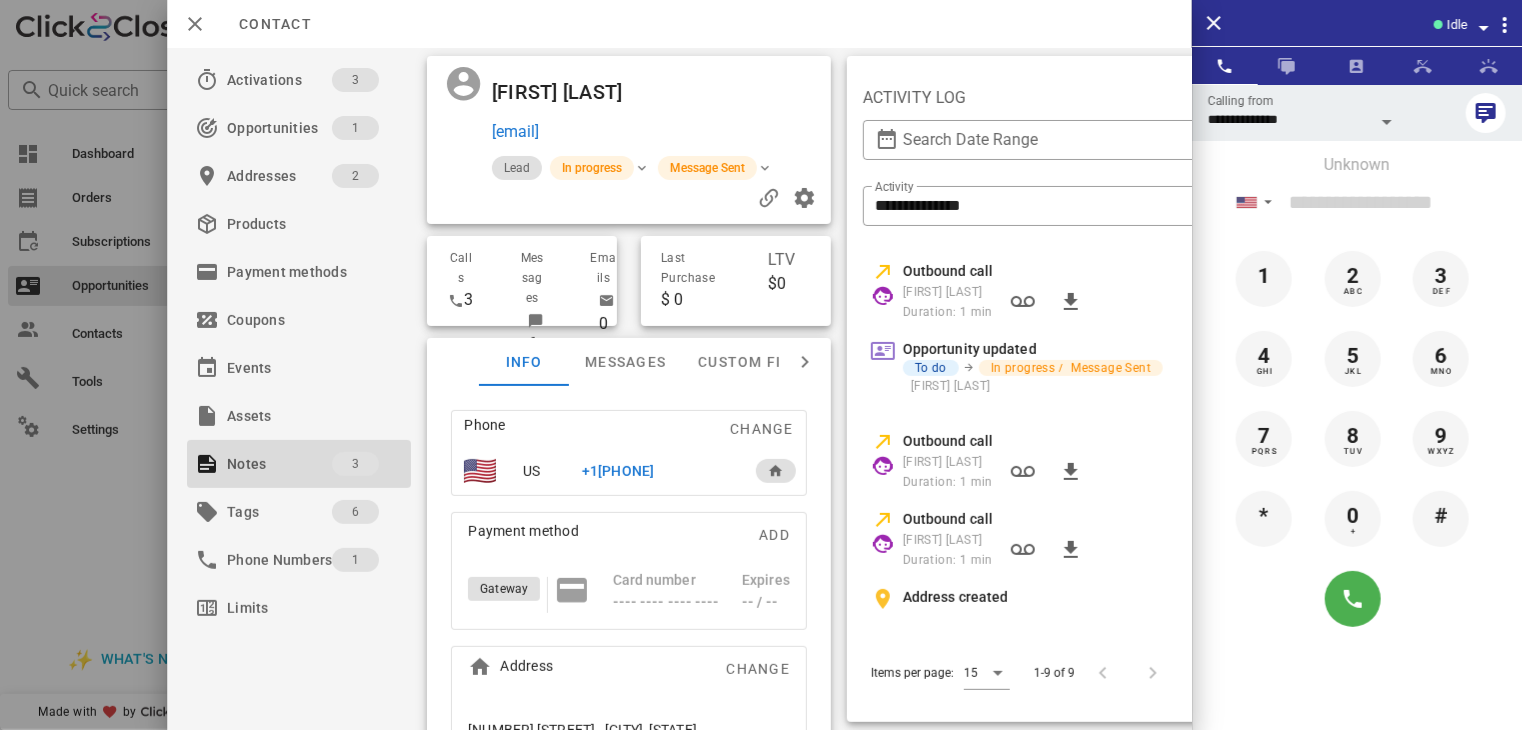 click at bounding box center [761, 365] 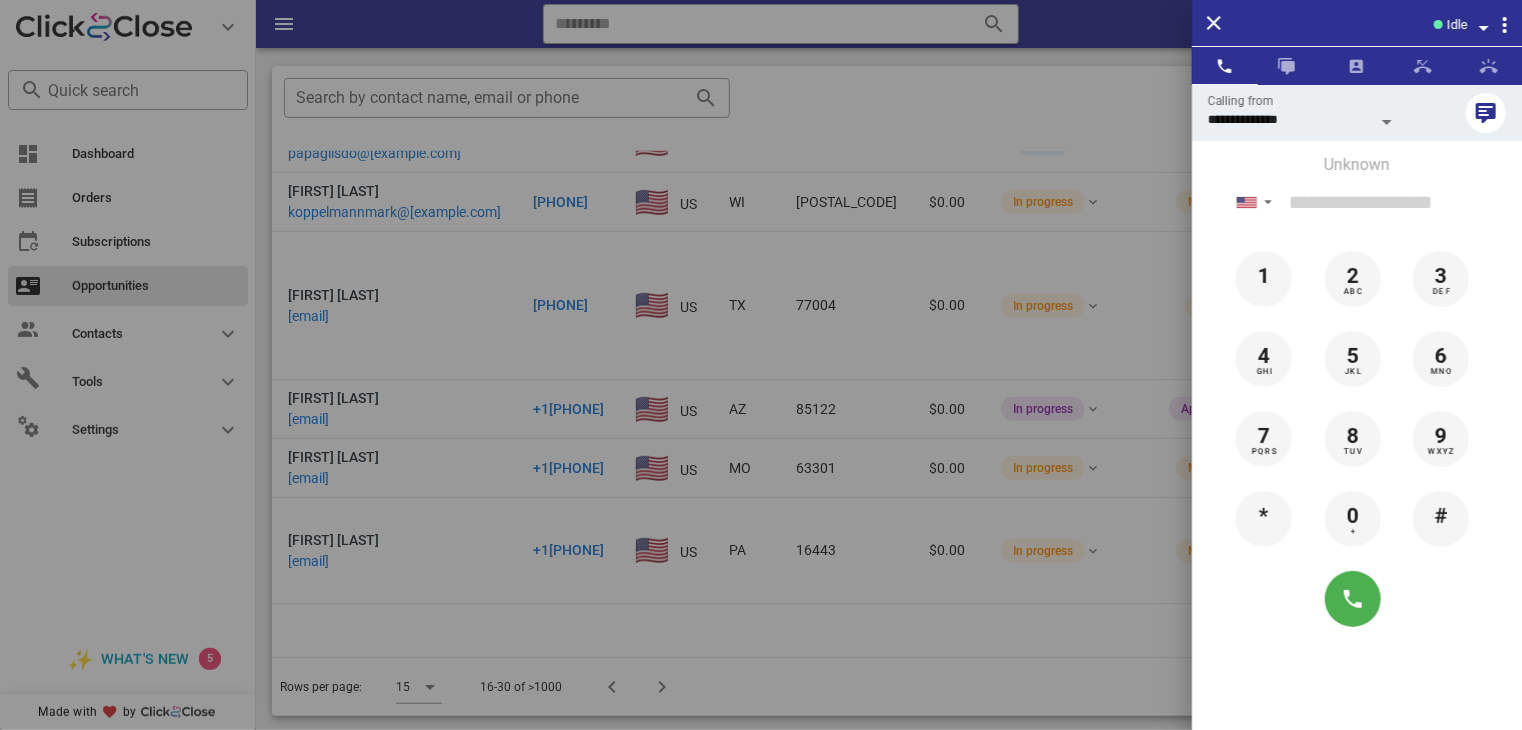click at bounding box center [761, 365] 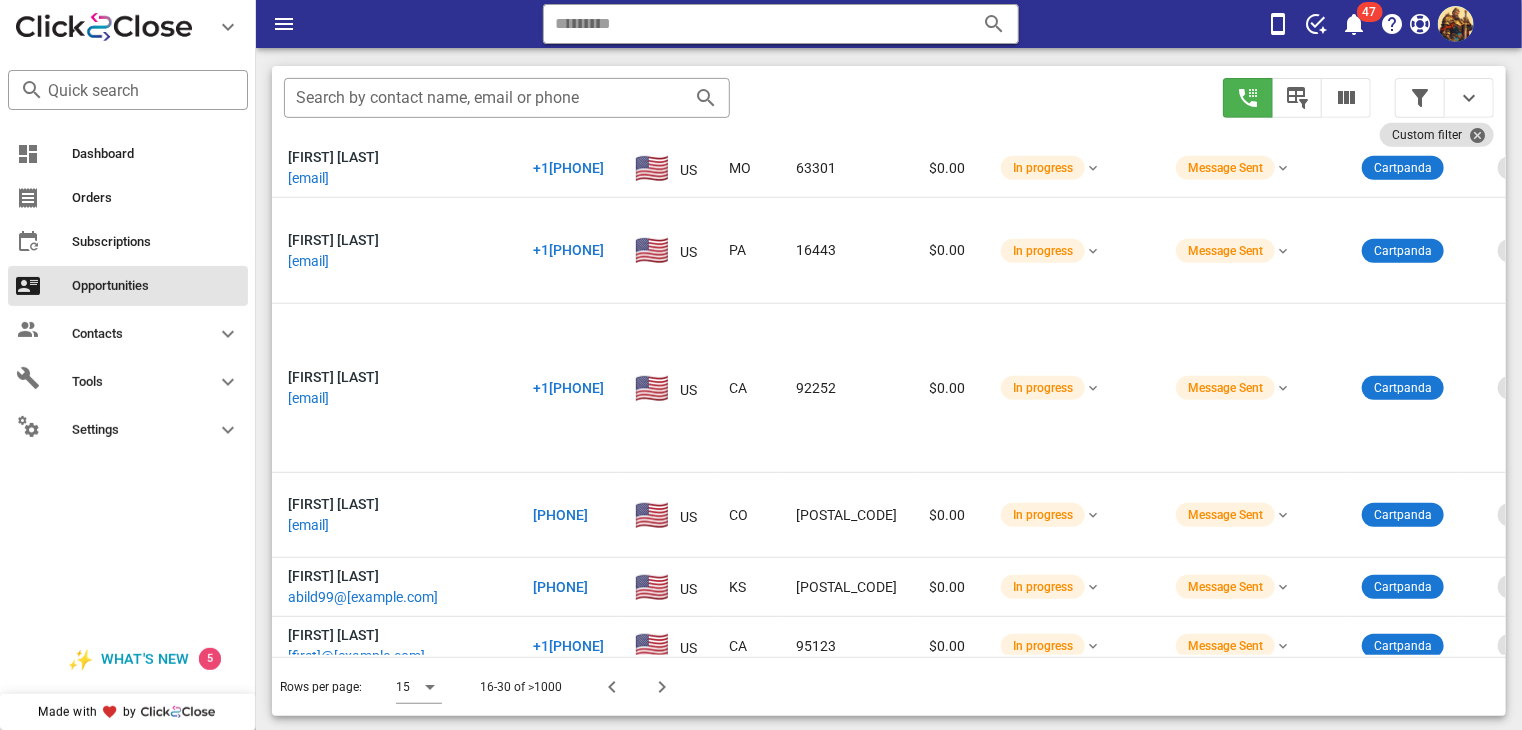 scroll, scrollTop: 689, scrollLeft: 0, axis: vertical 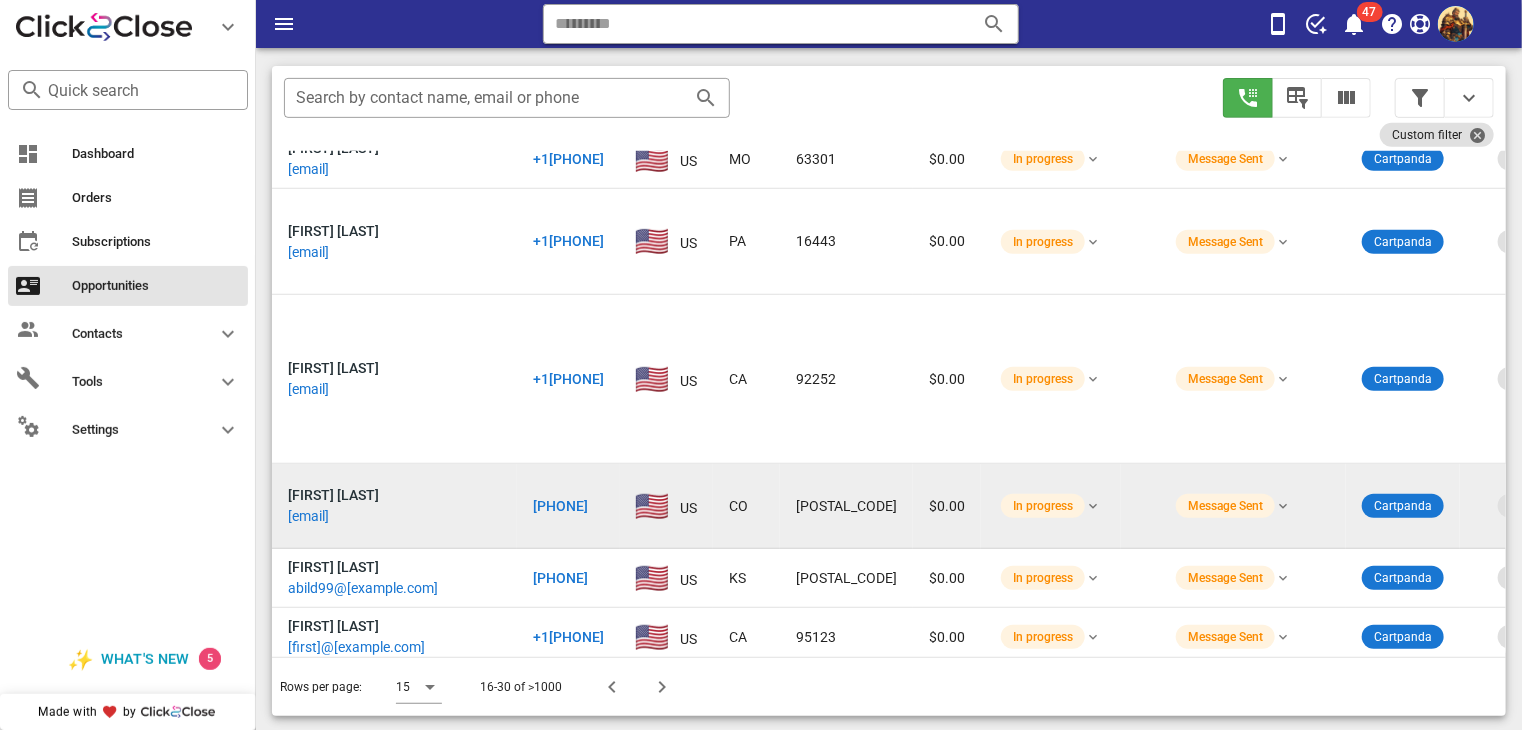 click on "[EMAIL]" at bounding box center (308, 516) 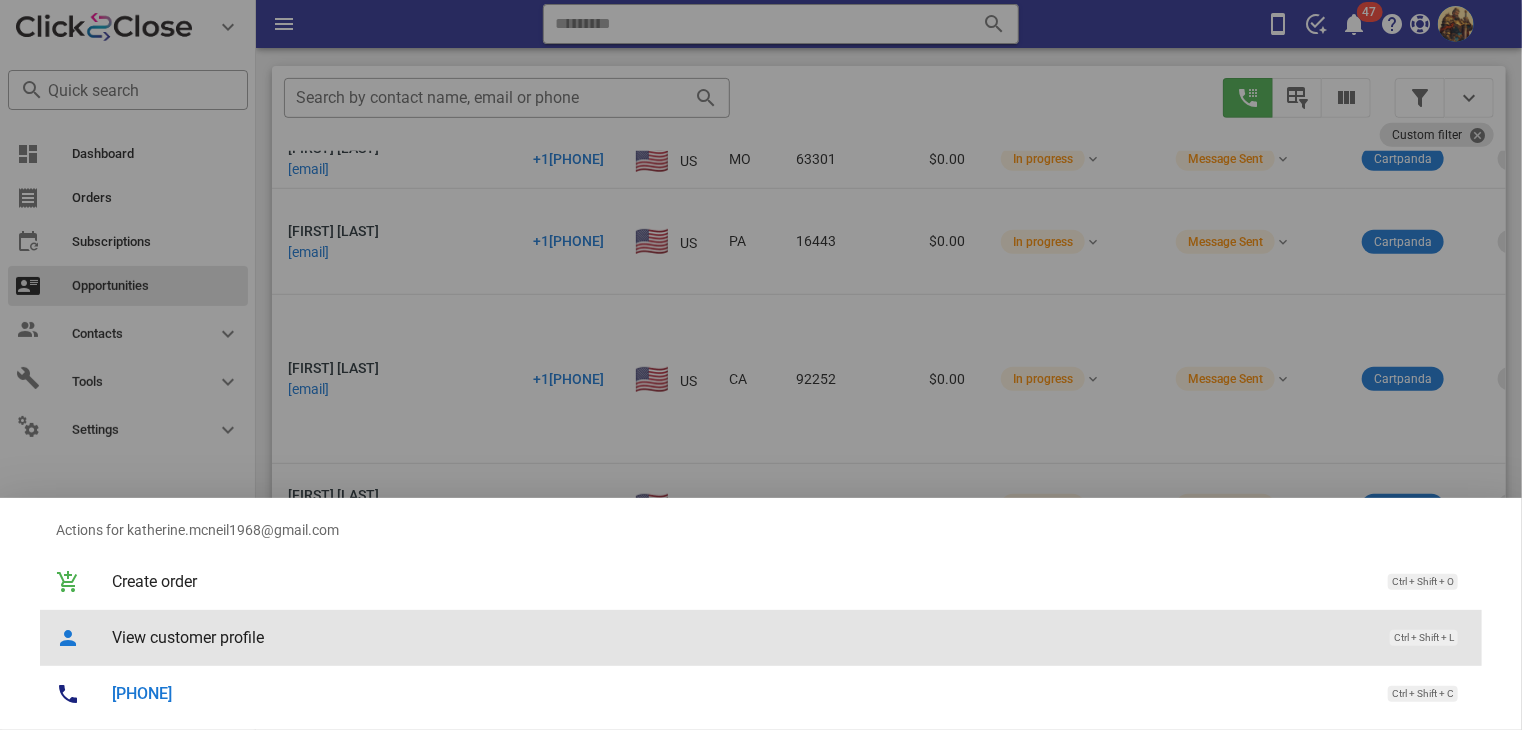click on "View customer profile Ctrl + Shift + L" at bounding box center (789, 637) 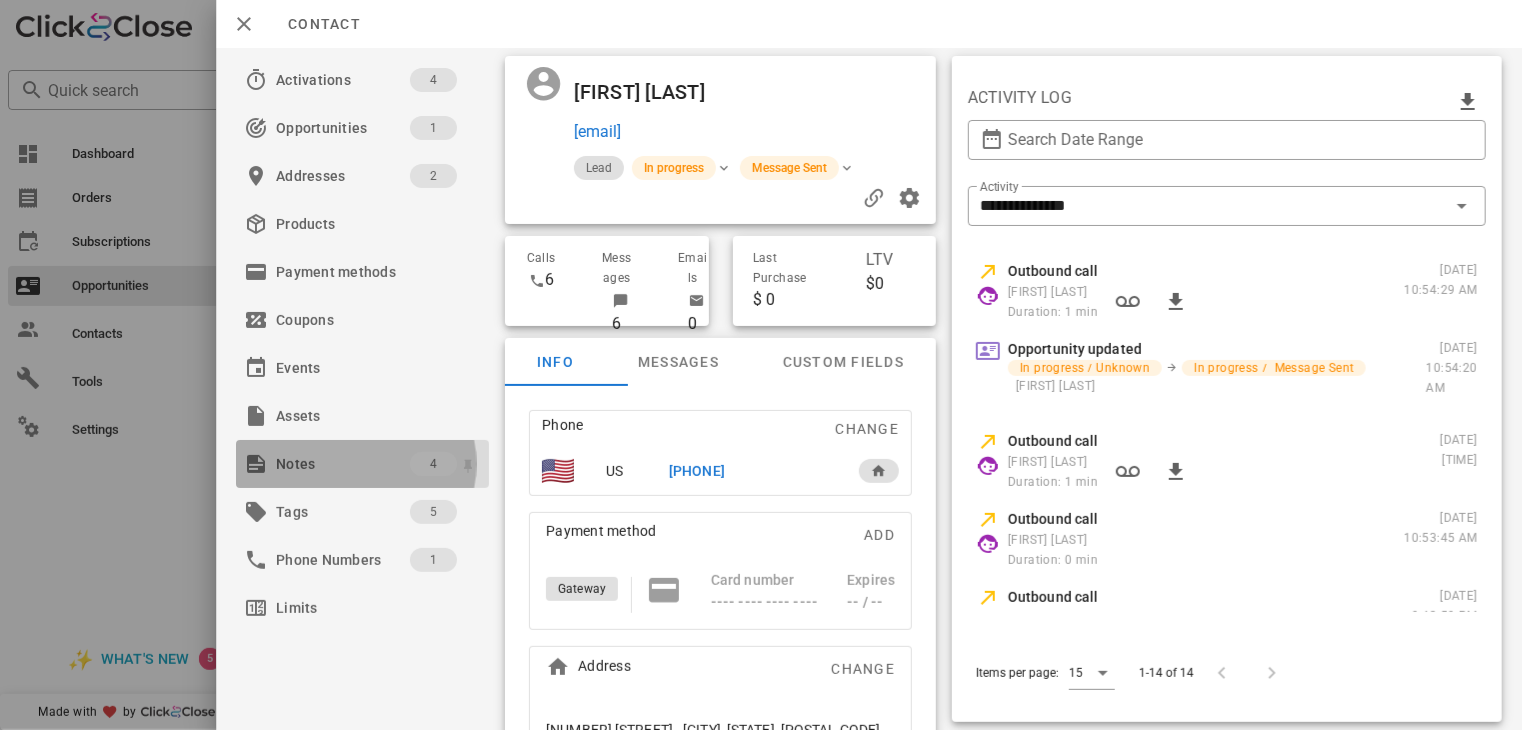 click on "Notes" at bounding box center (343, 464) 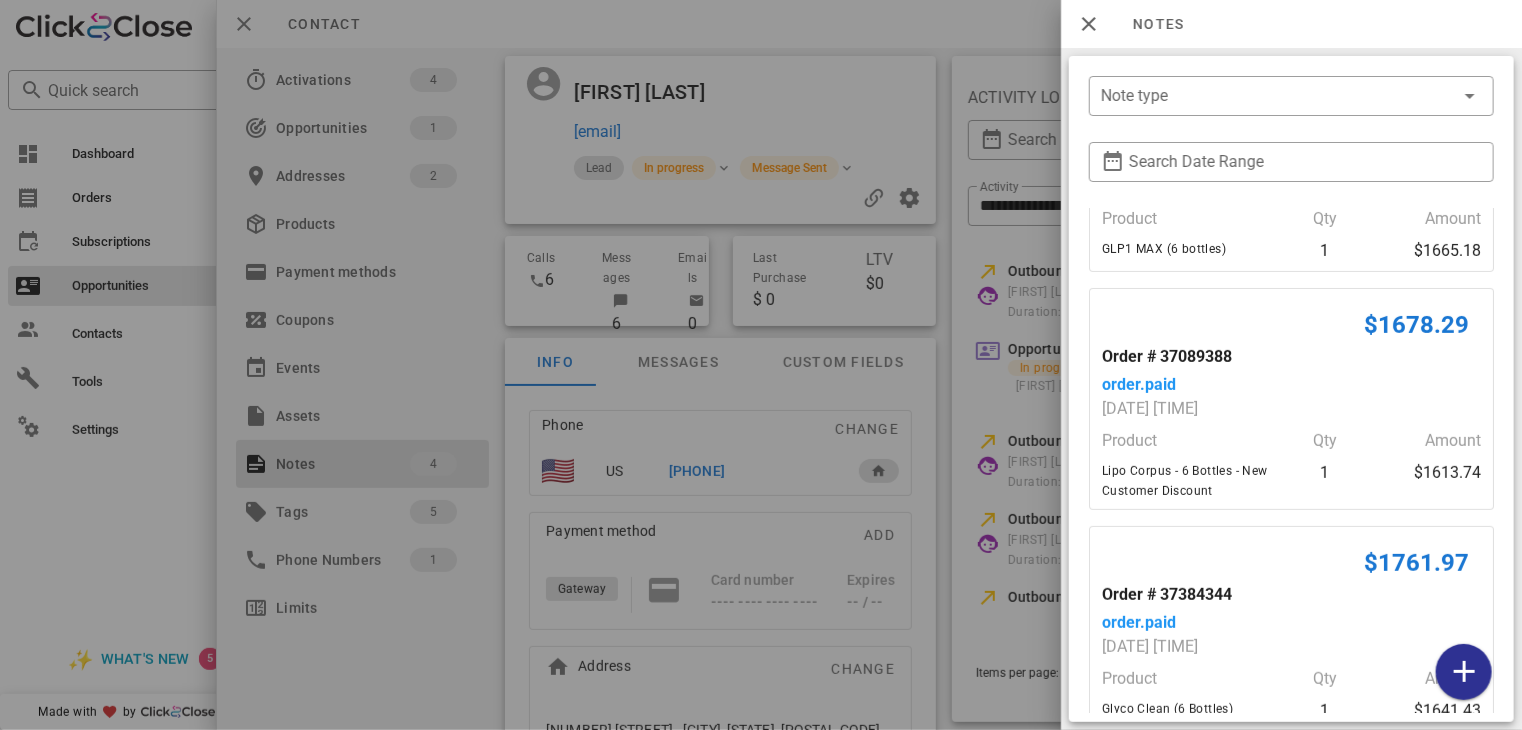 scroll, scrollTop: 433, scrollLeft: 0, axis: vertical 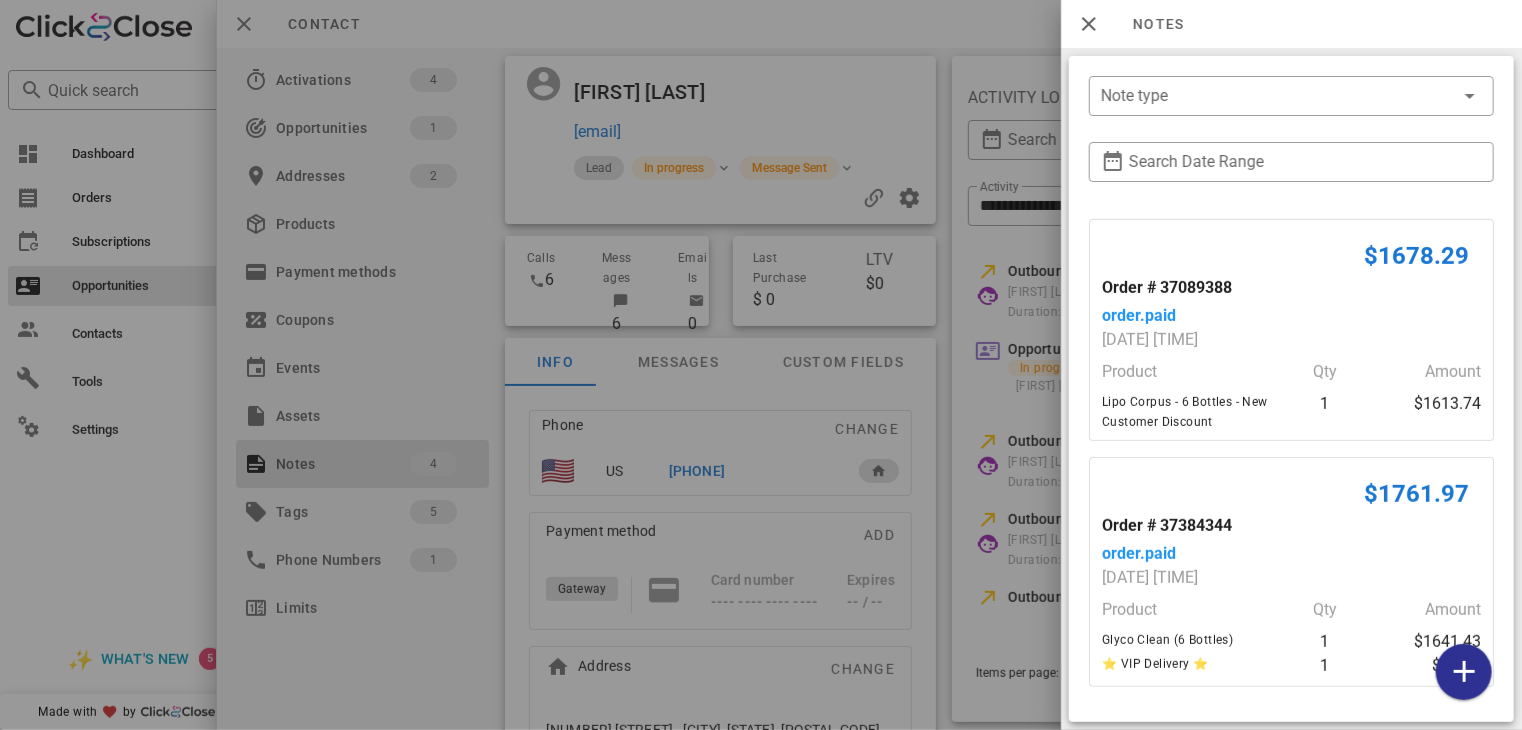 click at bounding box center (761, 365) 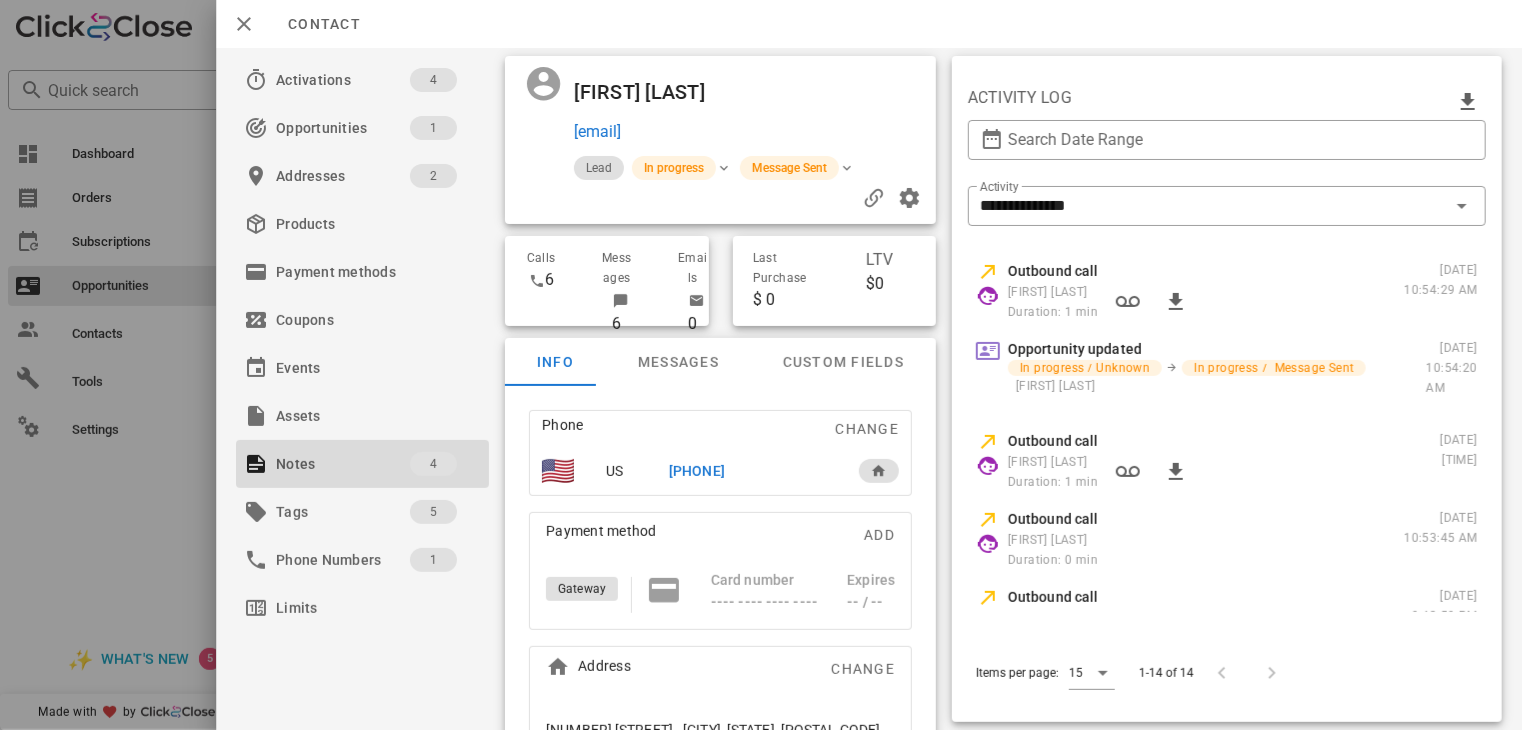 click on "[PHONE]" at bounding box center [697, 471] 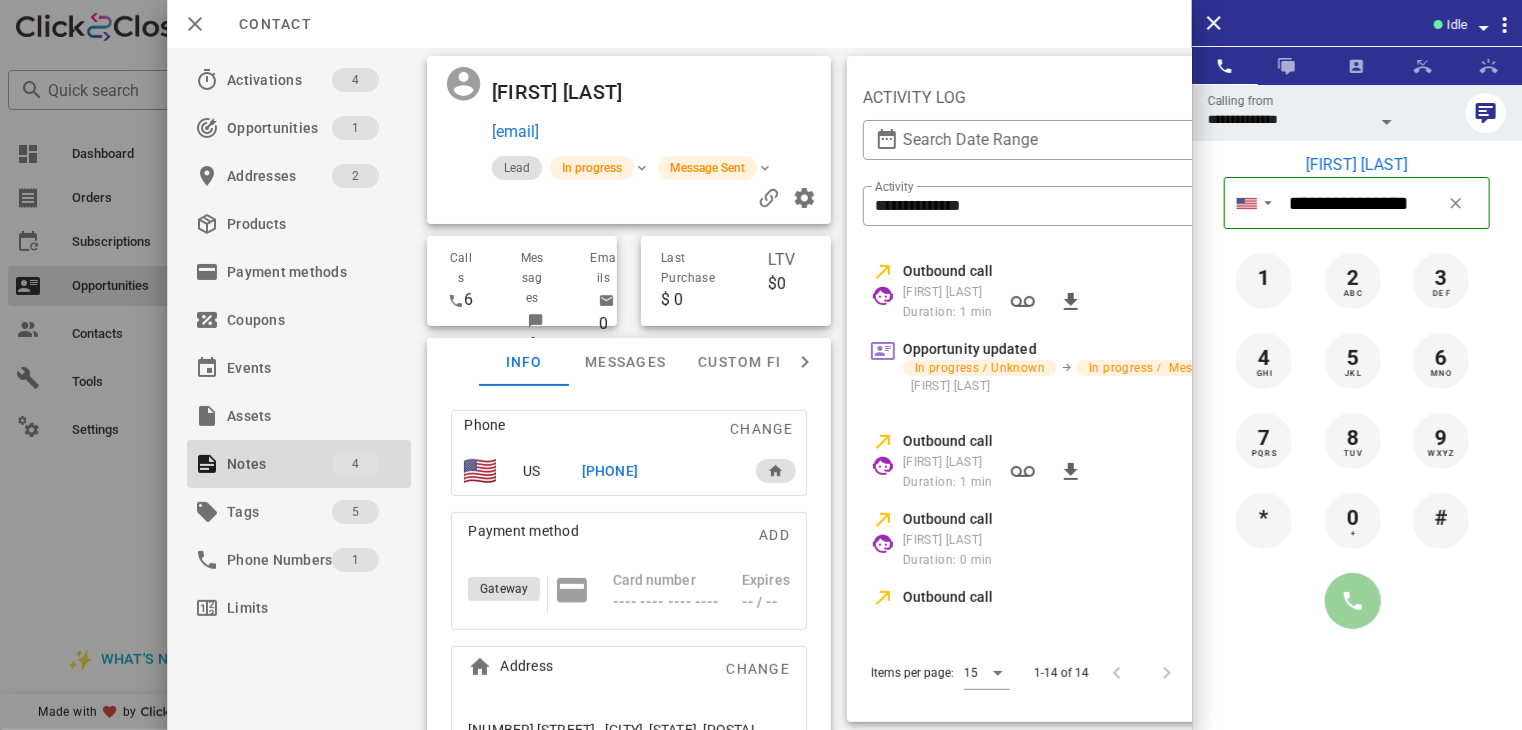 click at bounding box center [1353, 601] 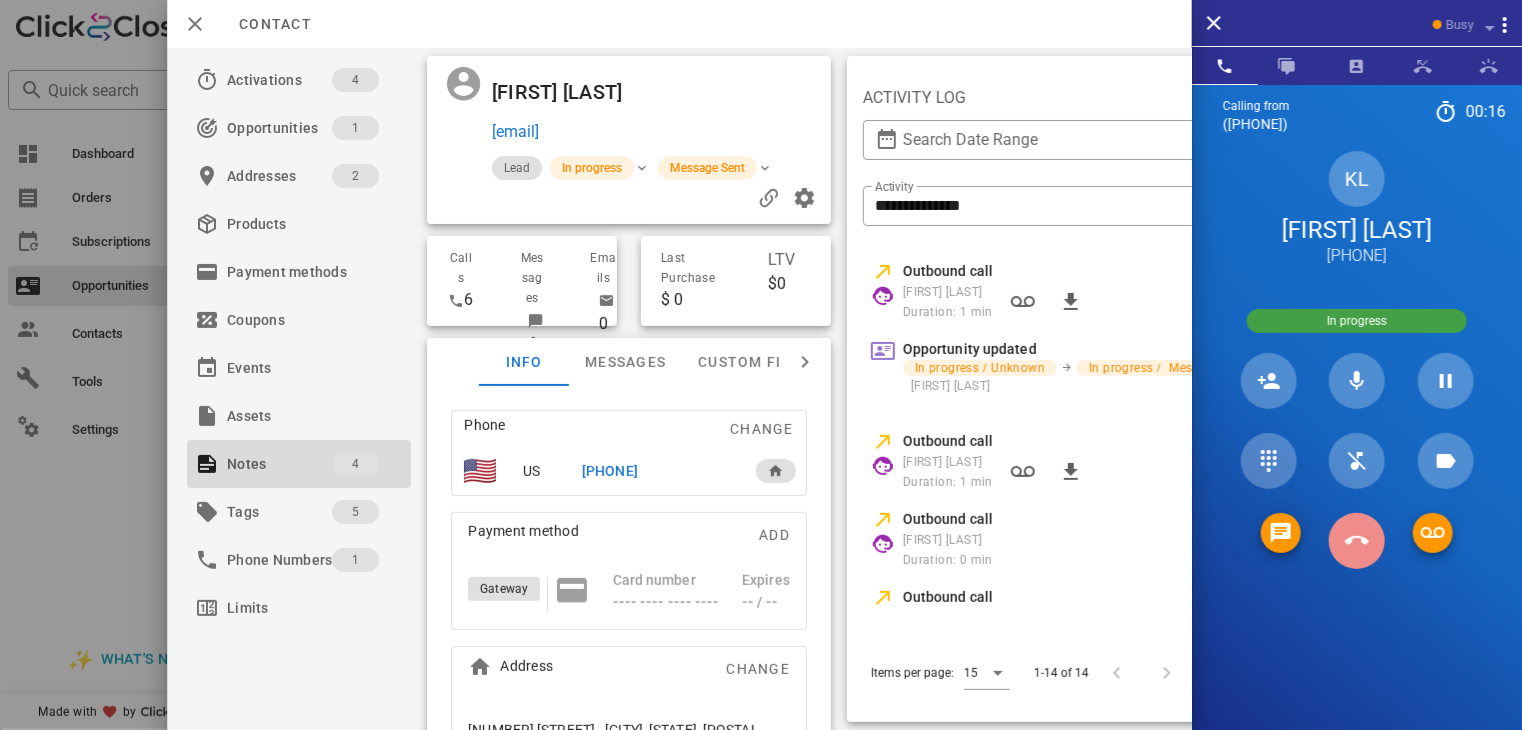 click at bounding box center [1357, 541] 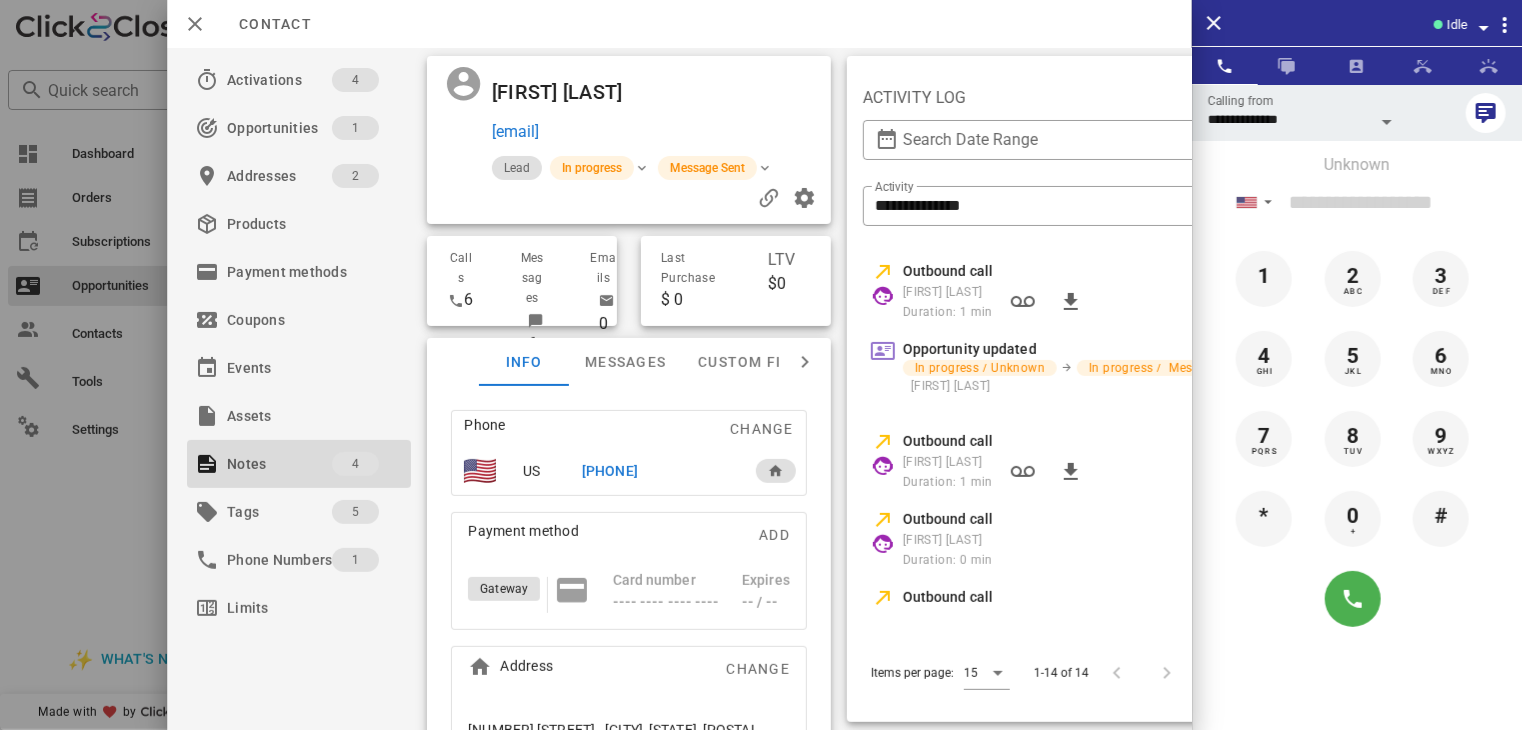 click at bounding box center [761, 365] 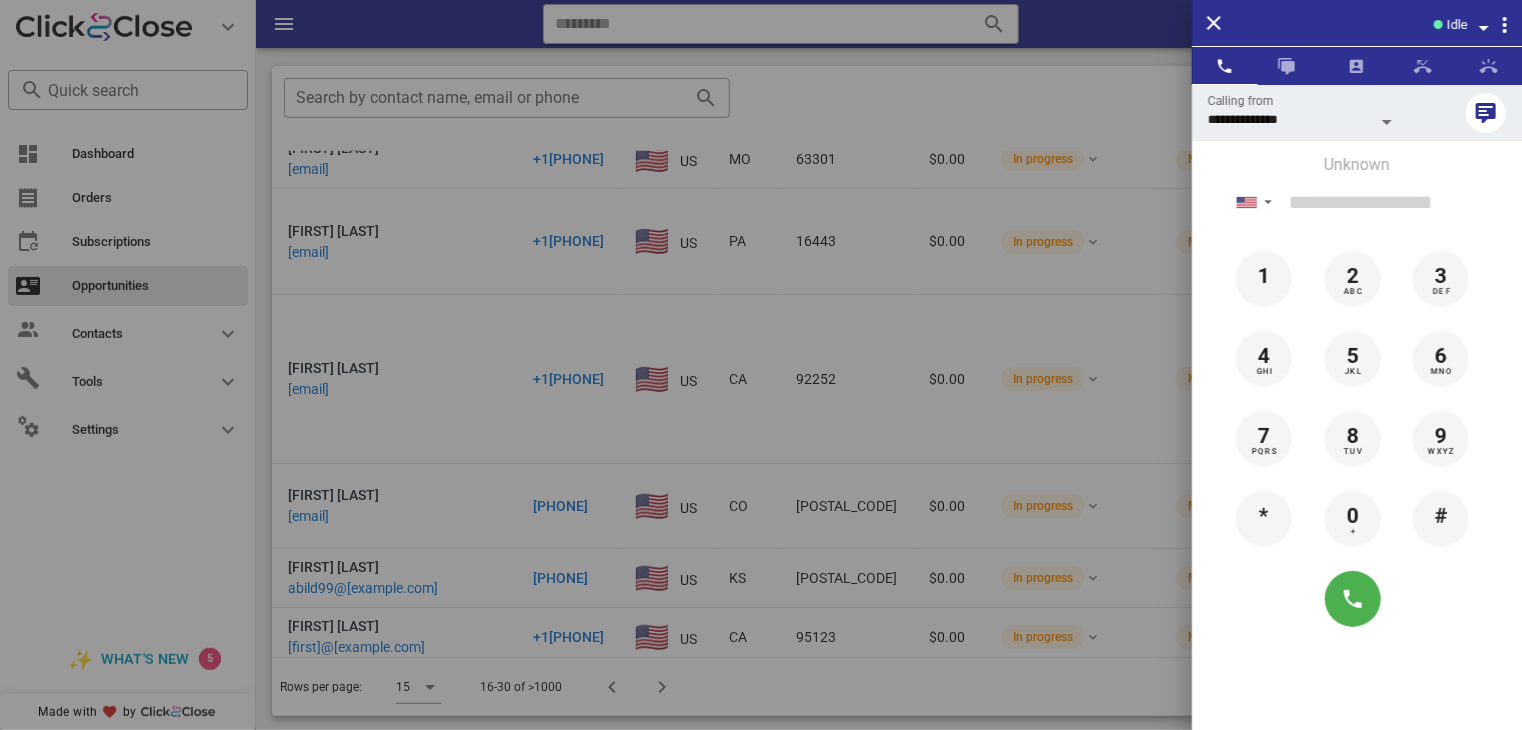 click at bounding box center (761, 365) 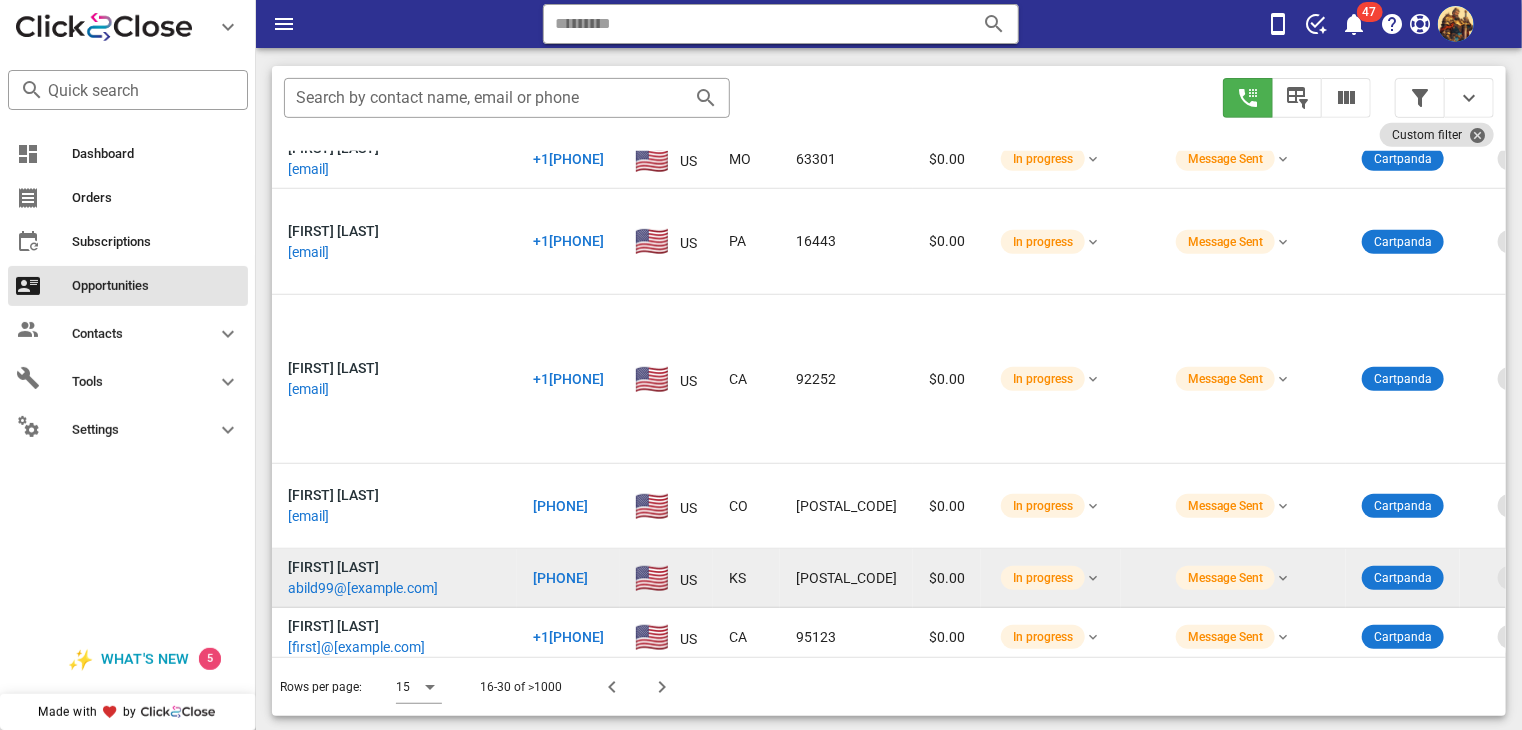 click on "abild99@[EXAMPLE.COM]" at bounding box center (363, 588) 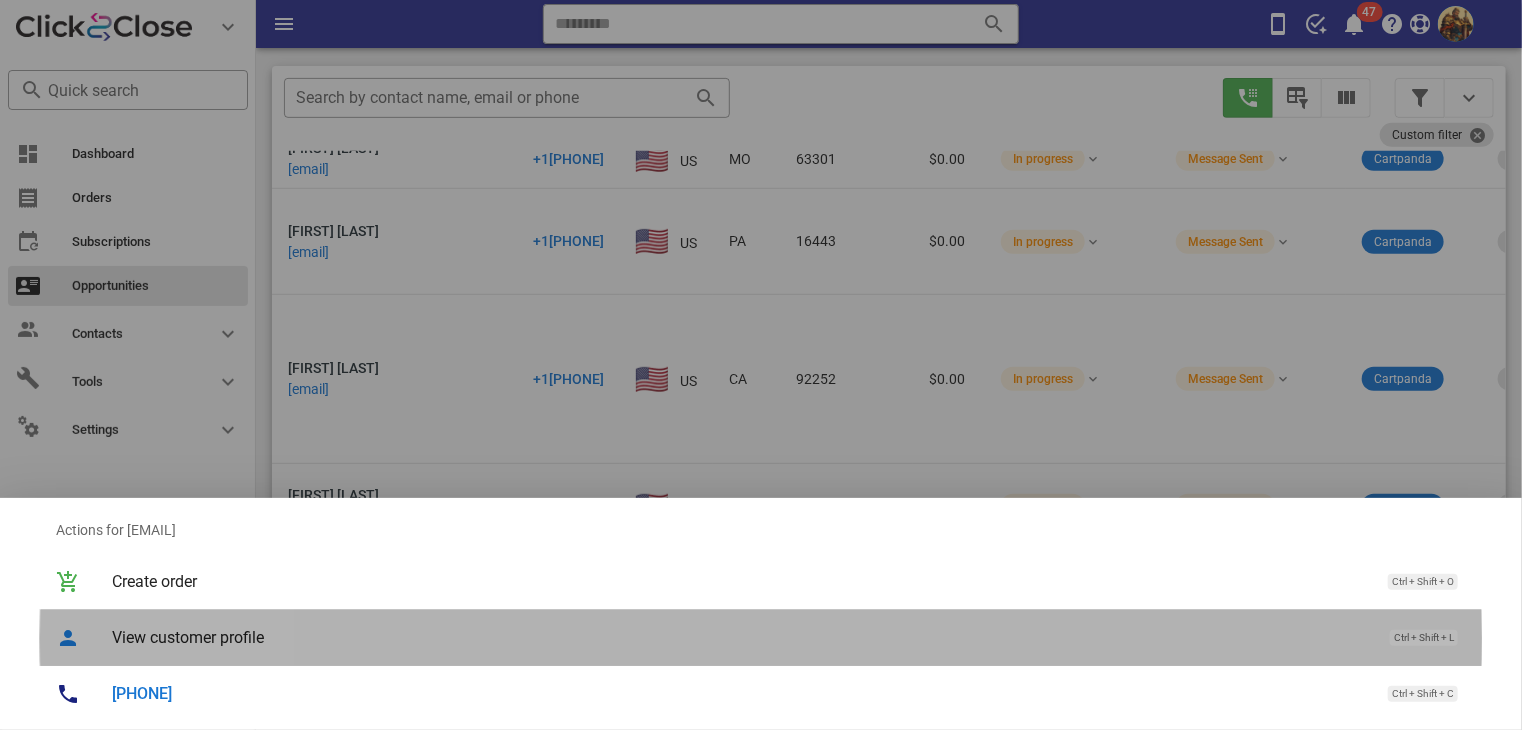 click on "View customer profile" at bounding box center [741, 637] 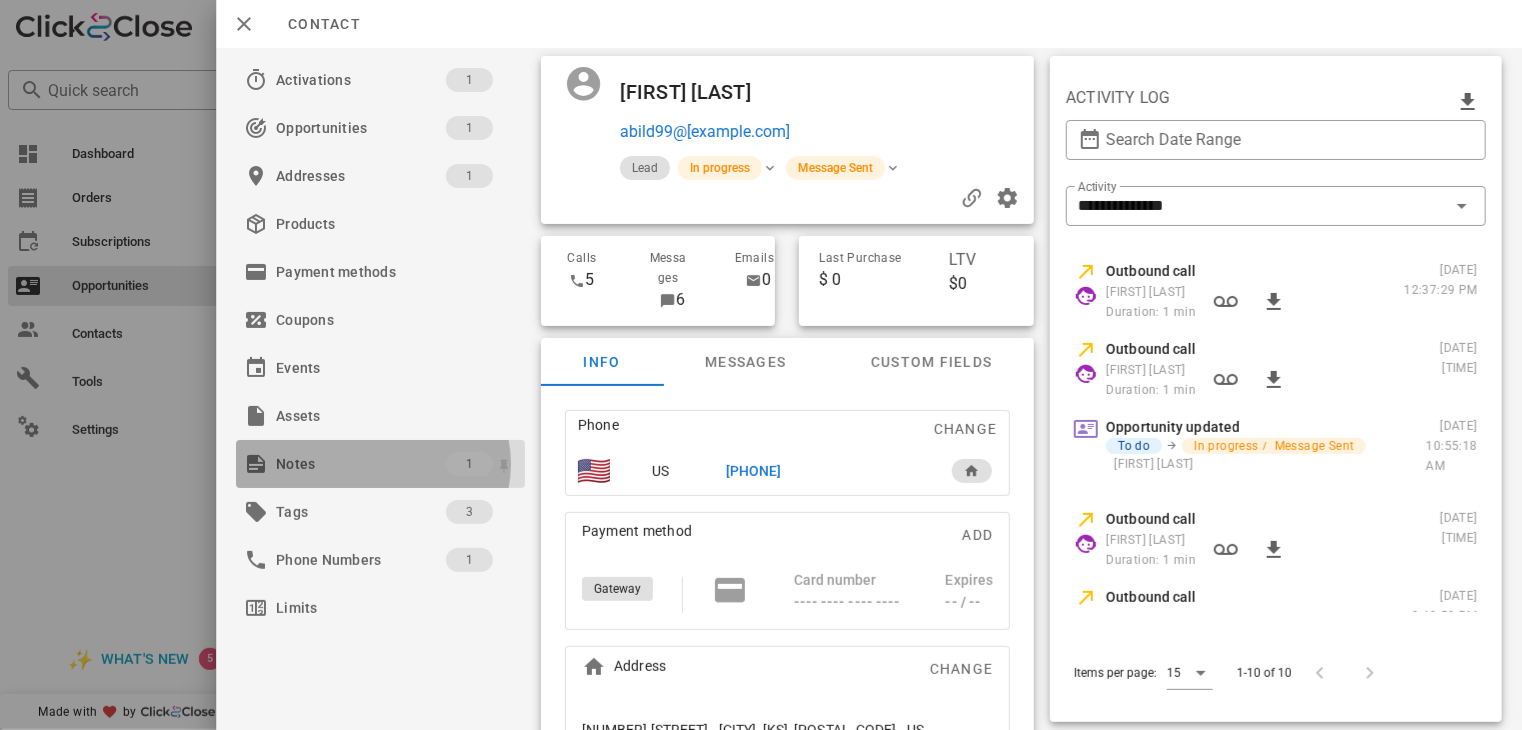 click on "Notes" at bounding box center [361, 464] 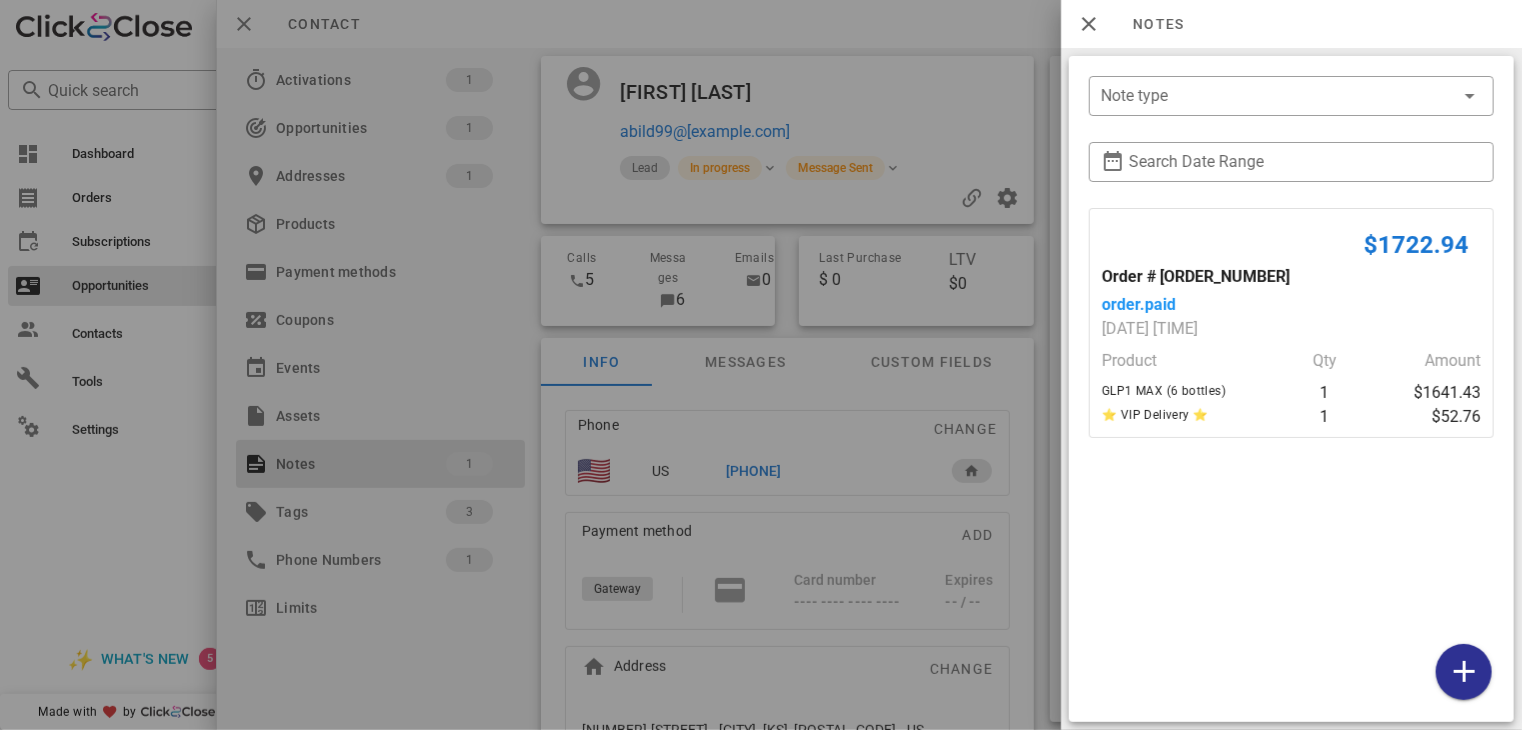 click at bounding box center [761, 365] 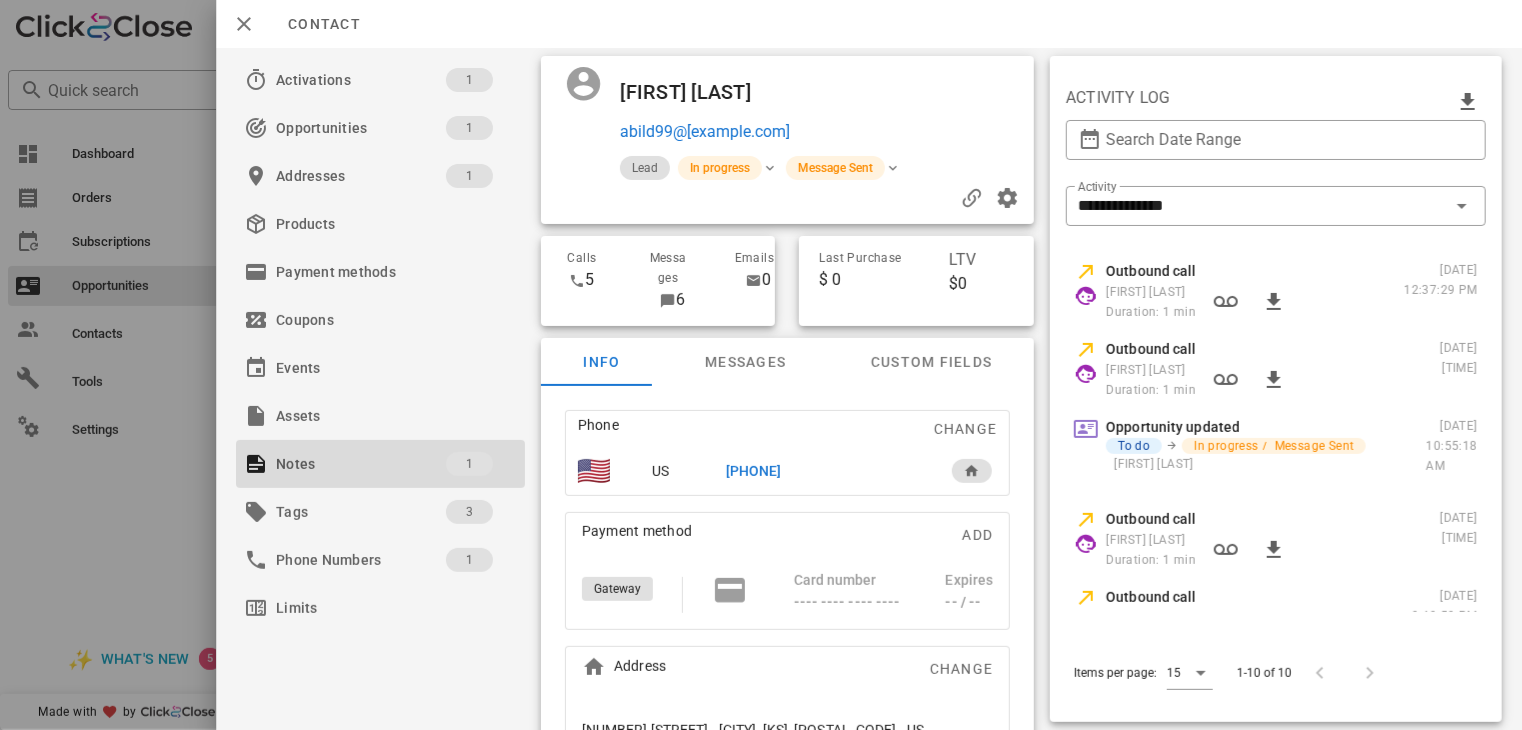 click on "[PHONE]" at bounding box center (754, 471) 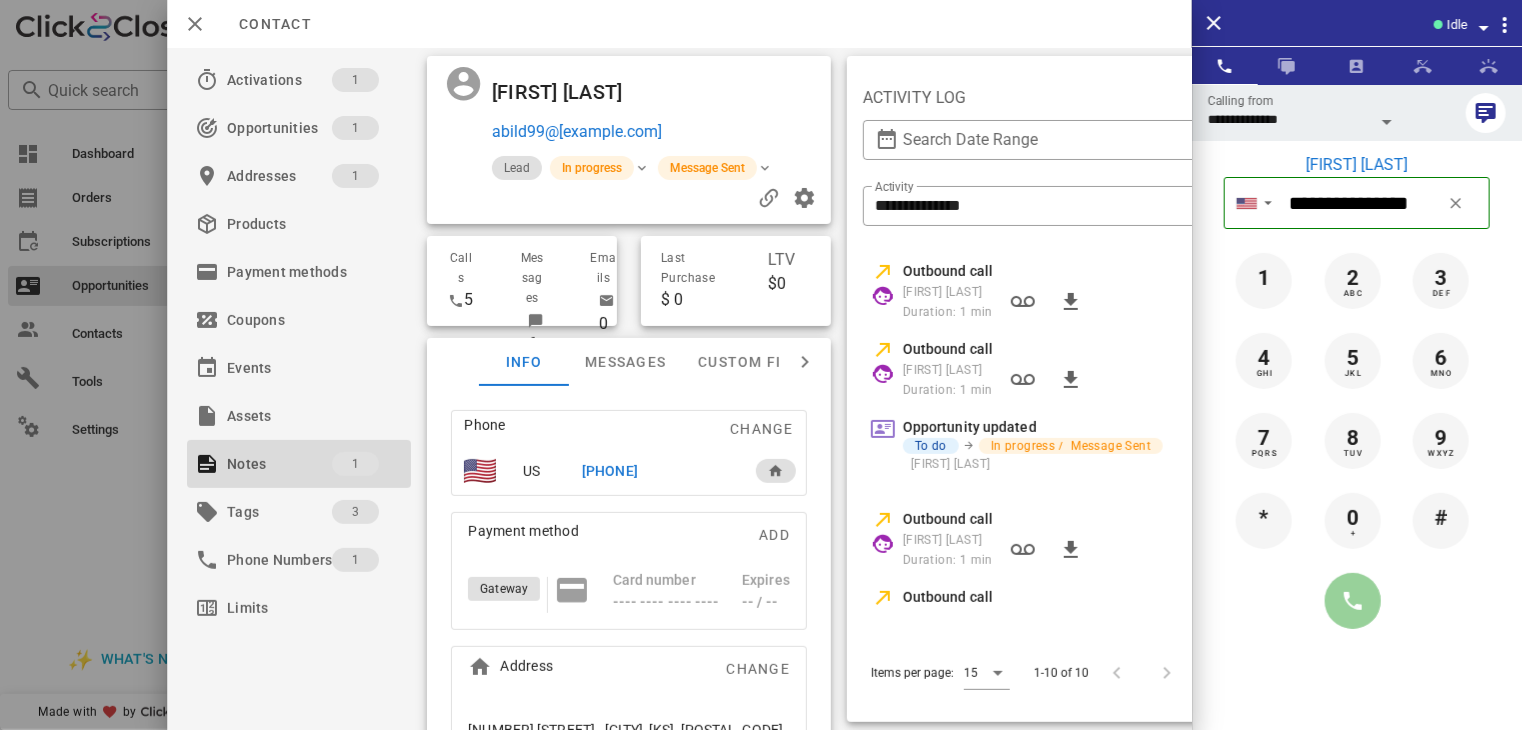 click at bounding box center (1353, 601) 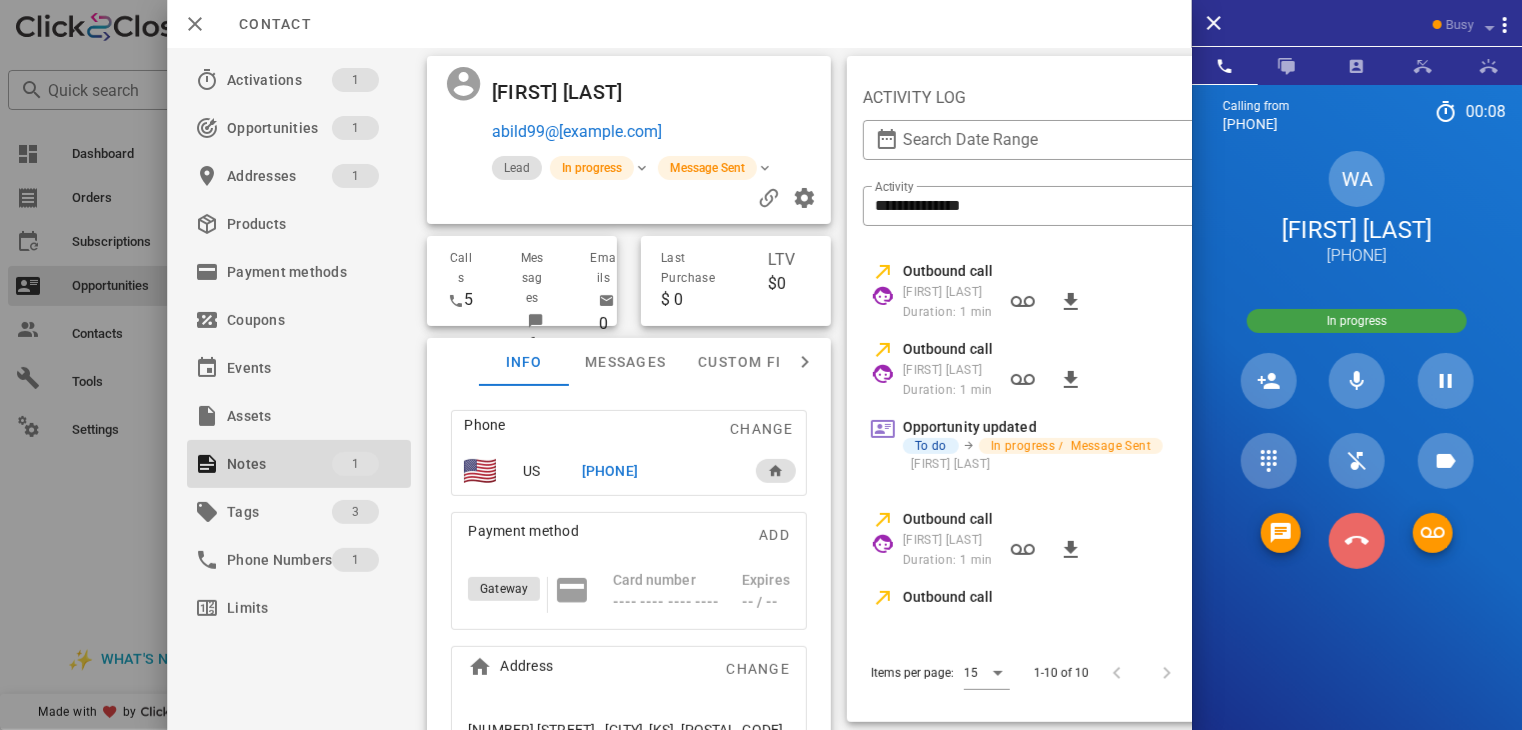 click at bounding box center (1357, 541) 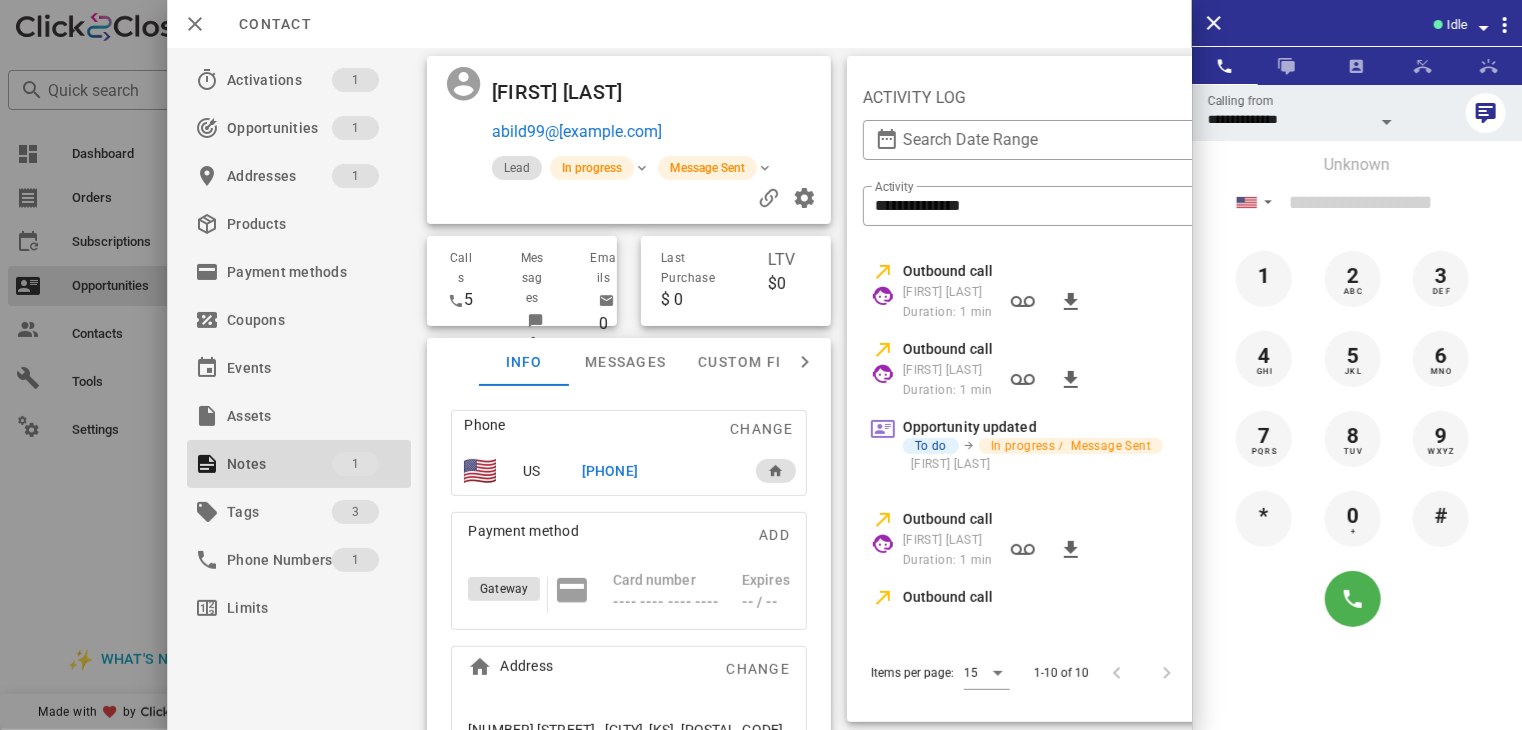 click at bounding box center (761, 365) 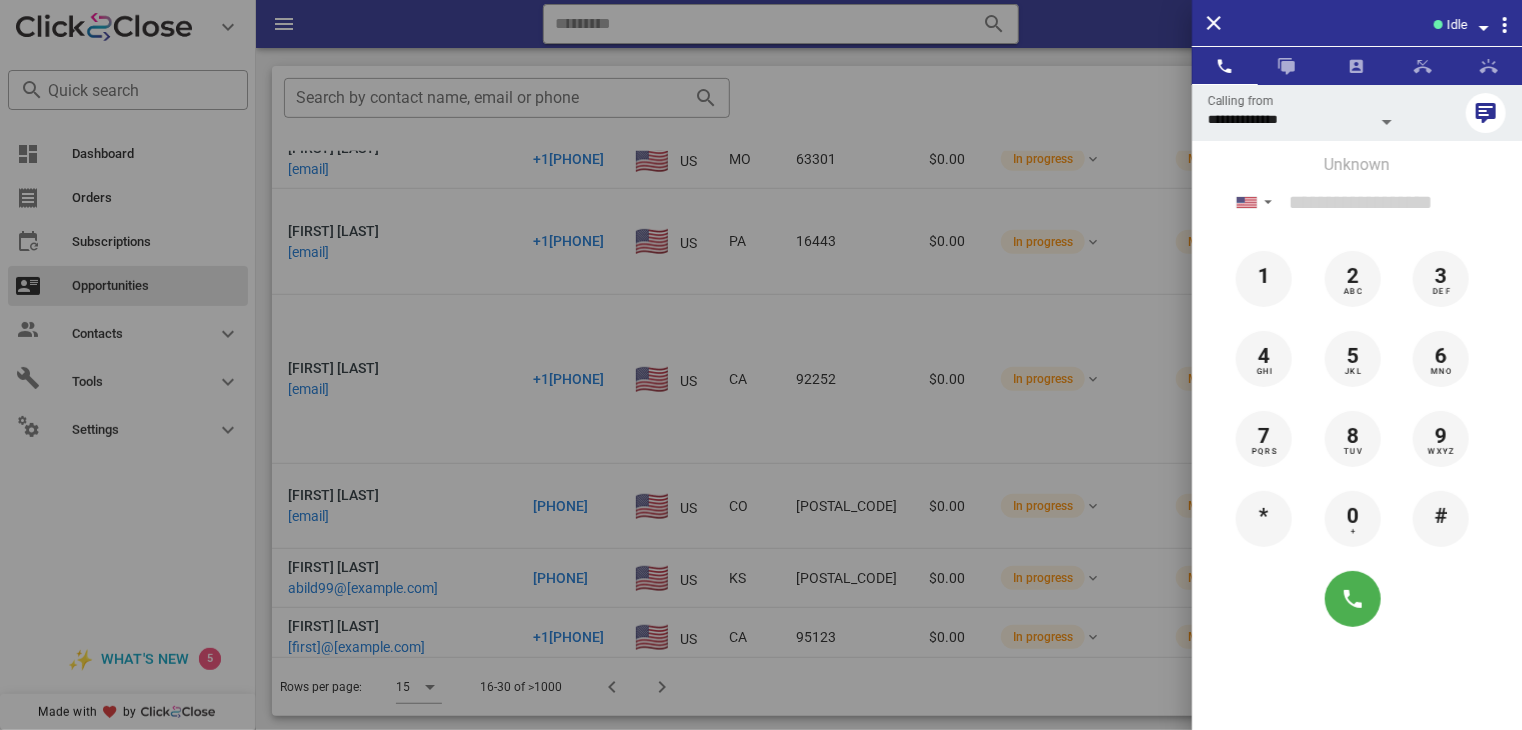 click at bounding box center (761, 365) 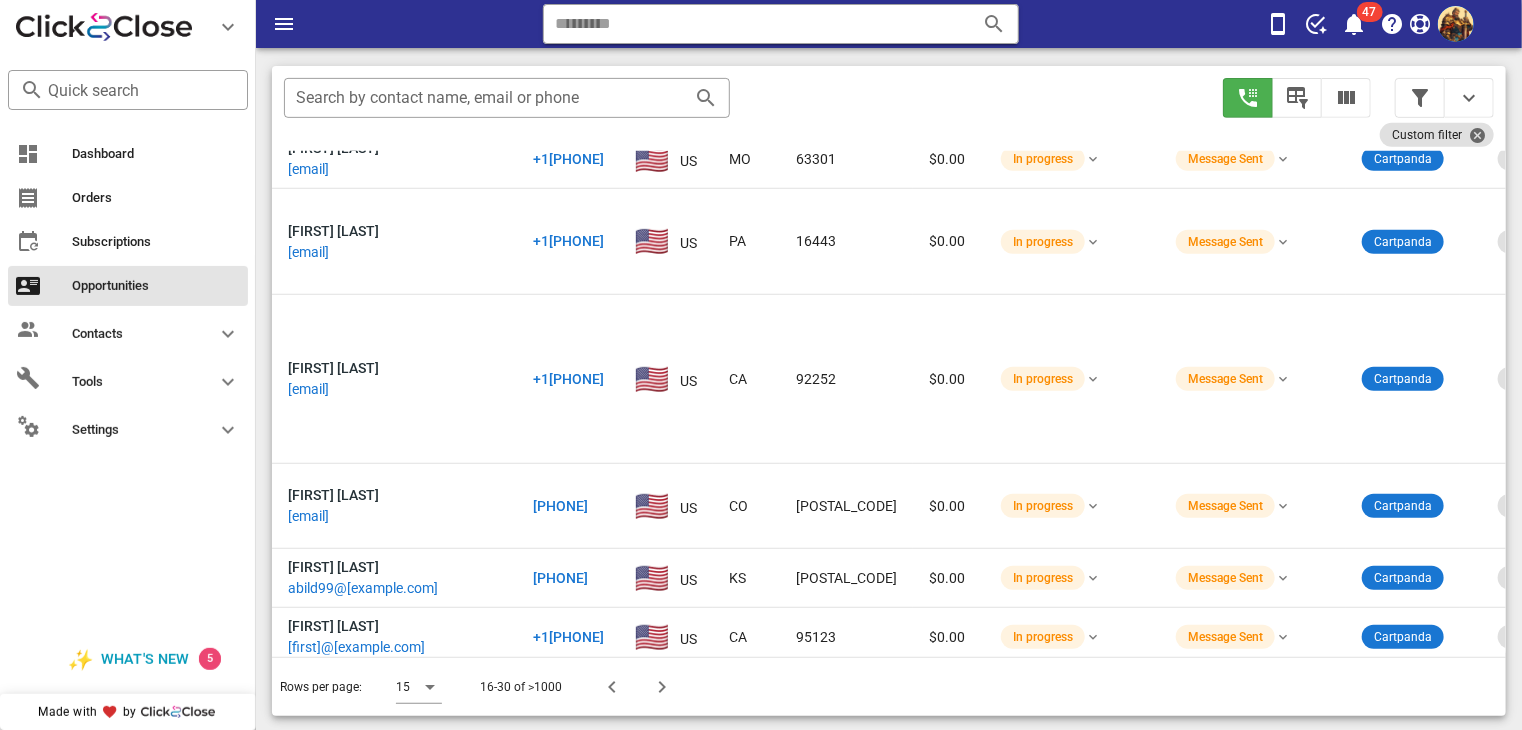 scroll, scrollTop: 712, scrollLeft: 0, axis: vertical 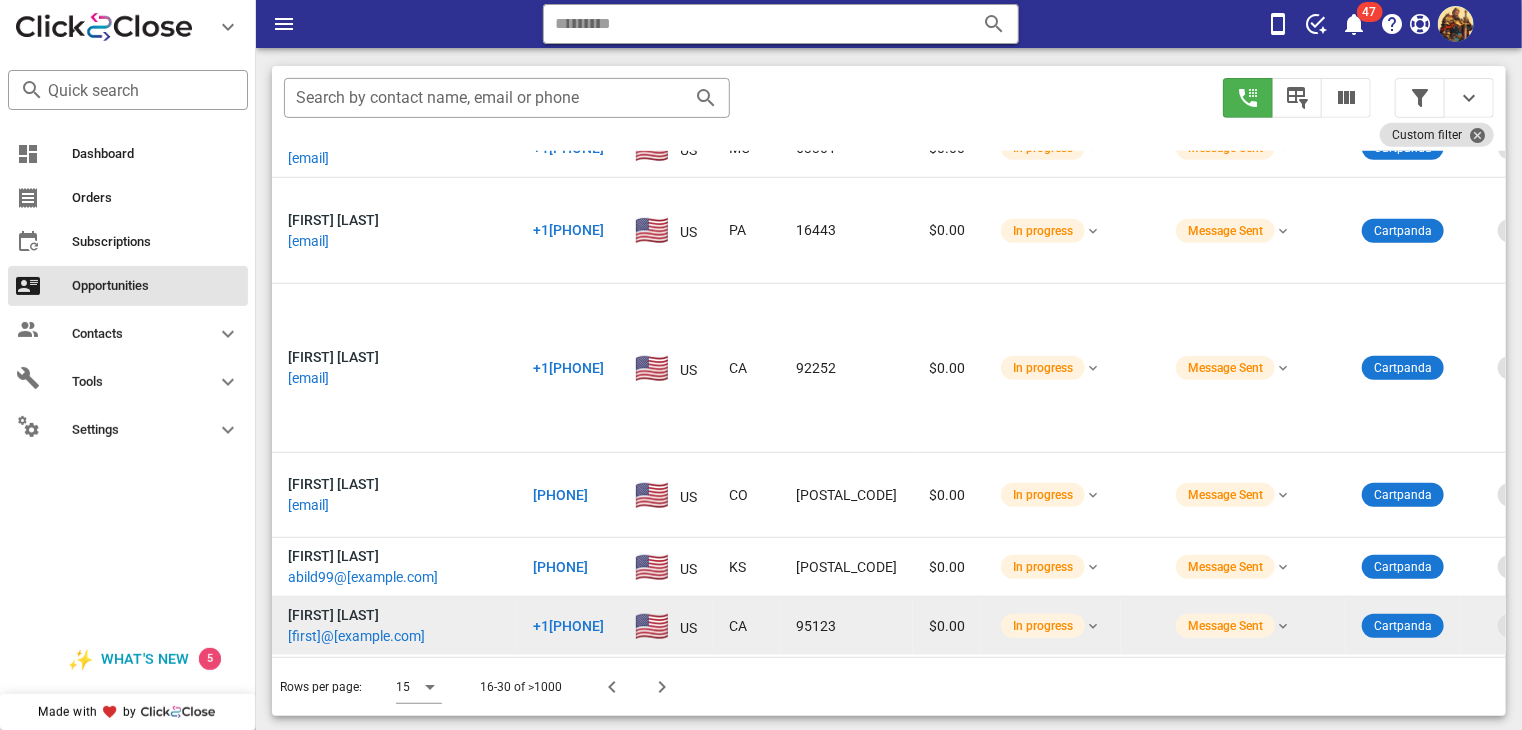 click on "[FIRST]@[EXAMPLE.COM]" at bounding box center [356, 636] 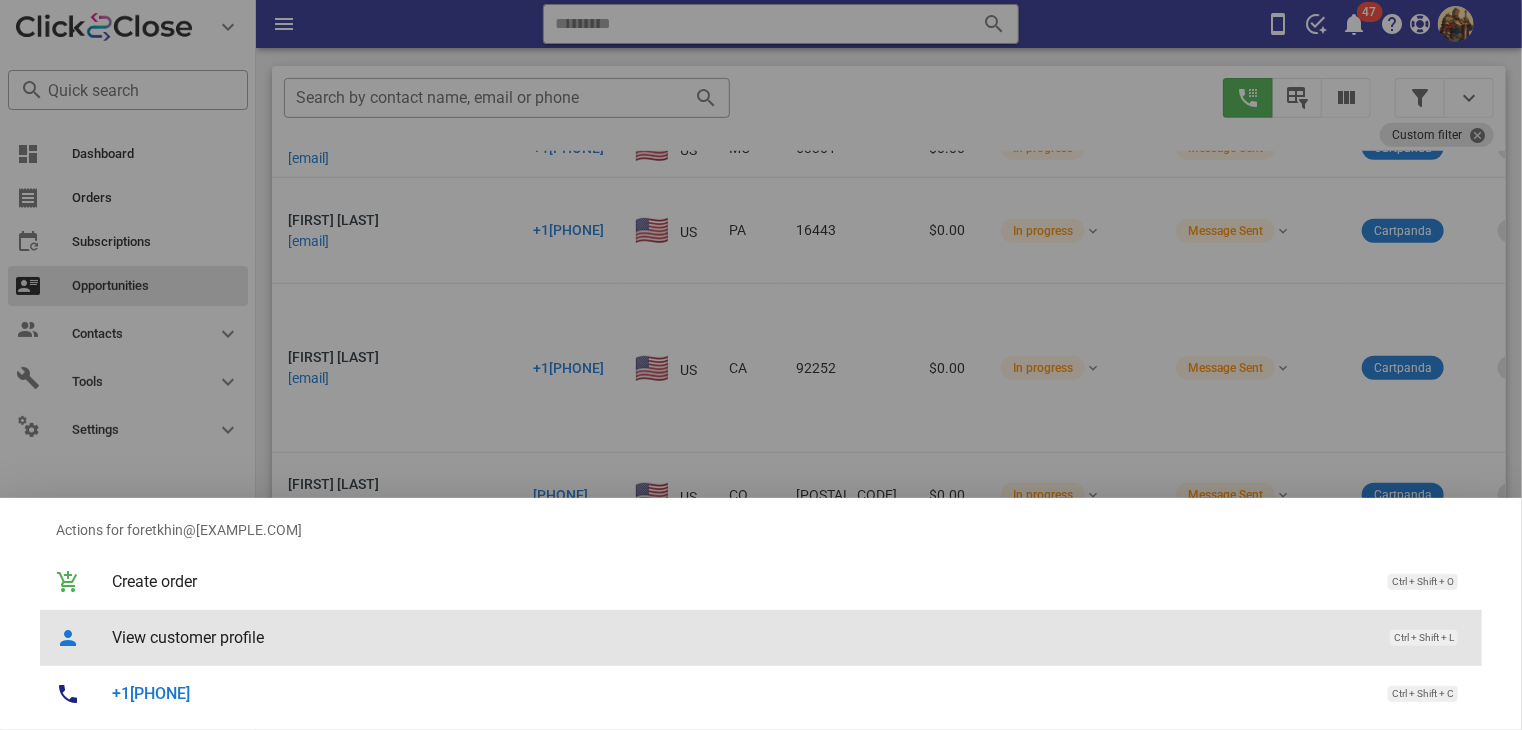 click on "View customer profile" at bounding box center (741, 637) 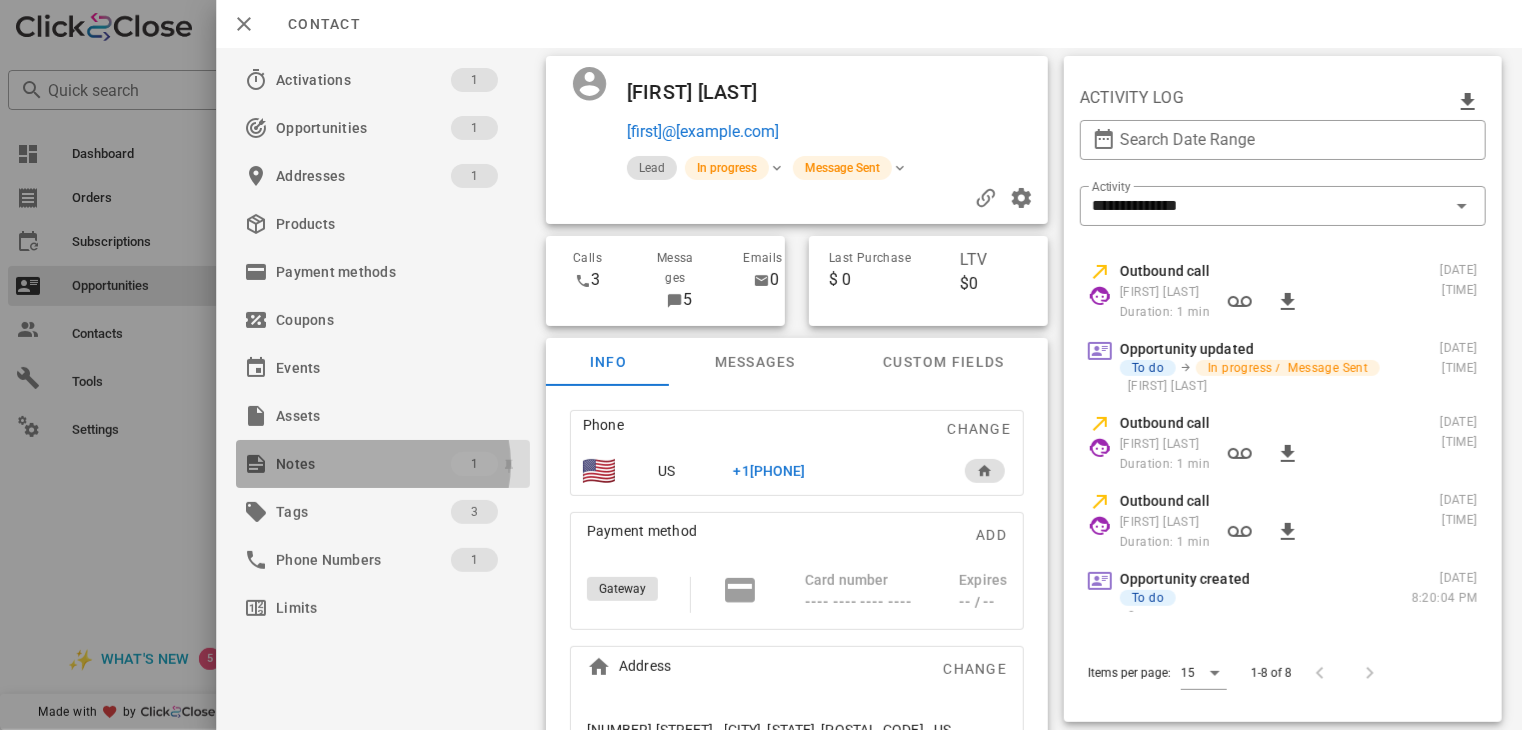 click on "Notes" at bounding box center (363, 464) 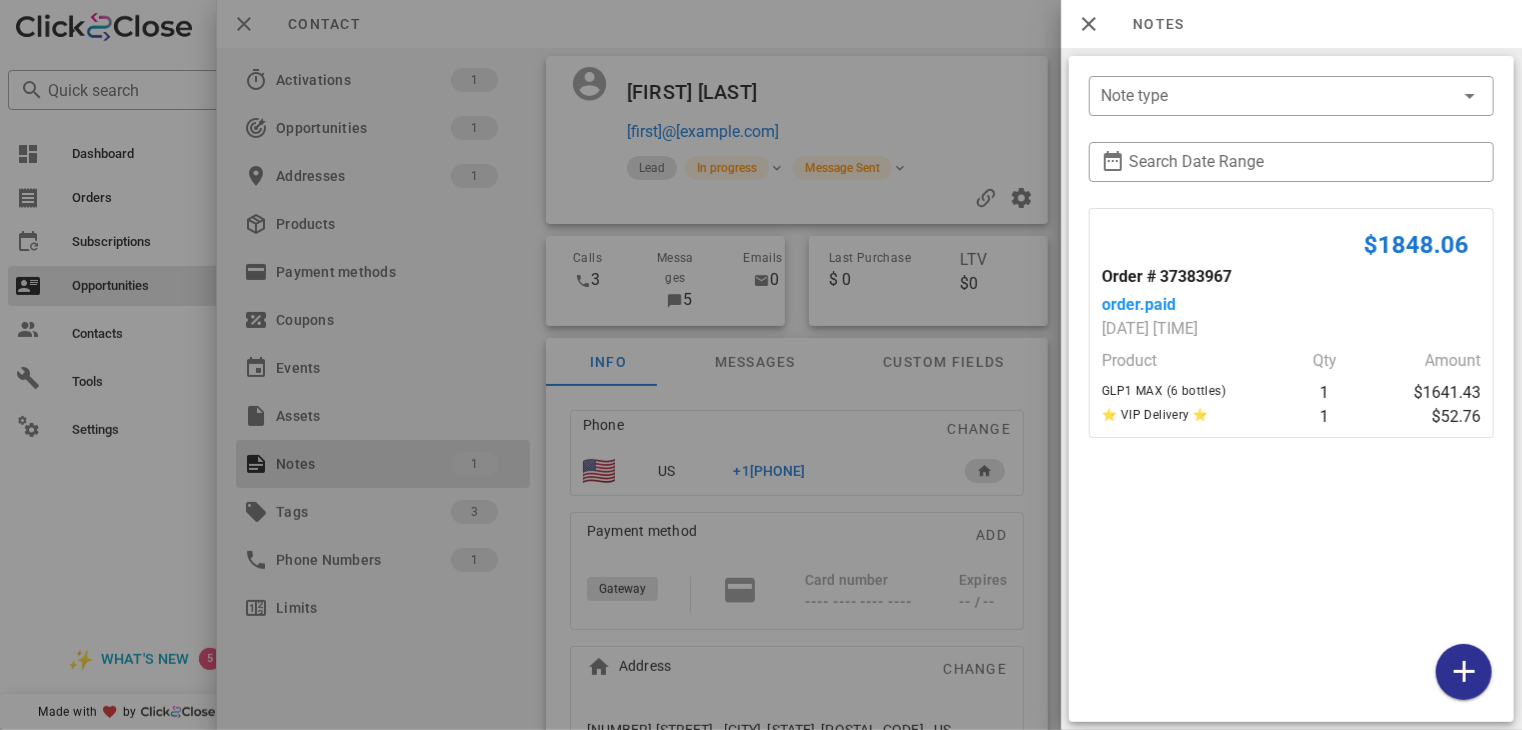 click at bounding box center (761, 365) 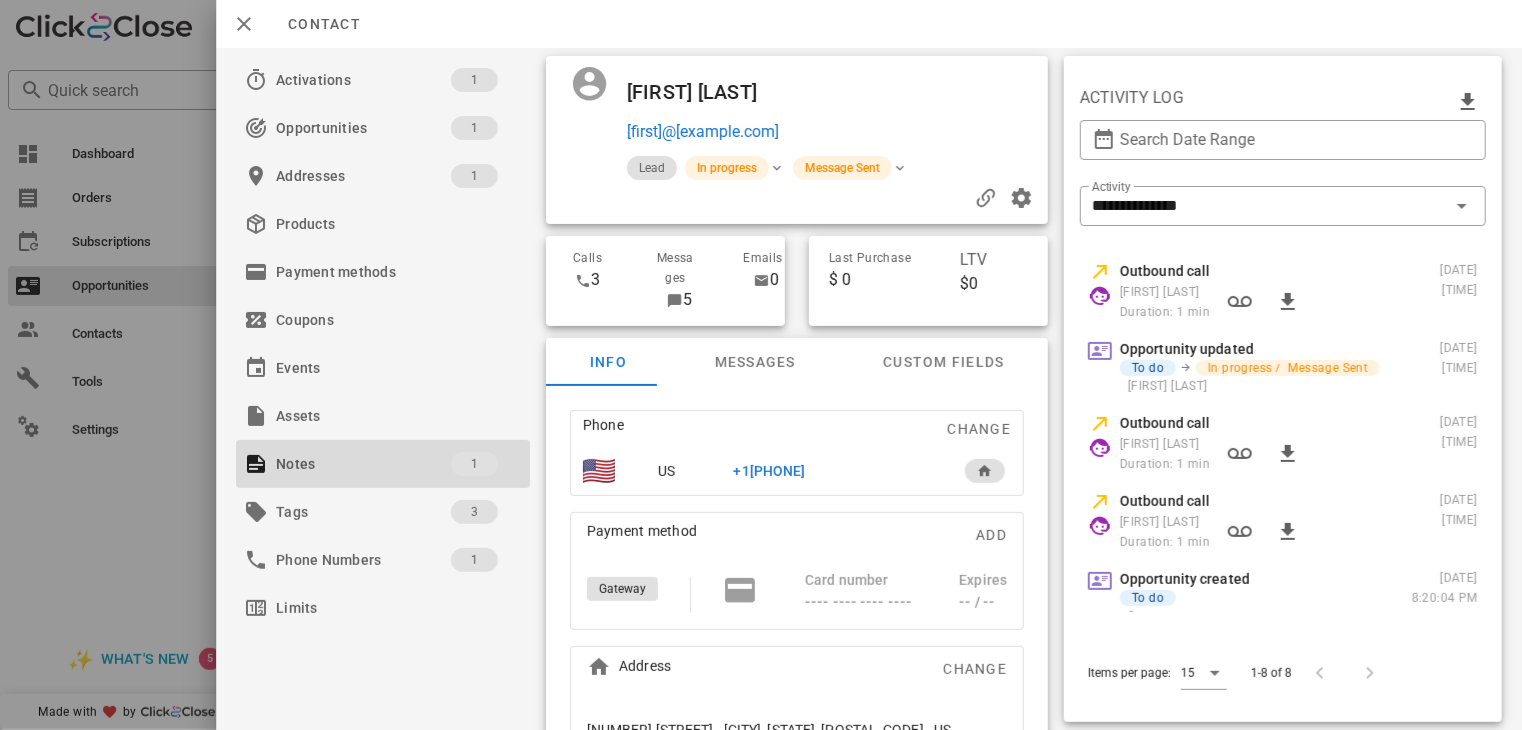 click on "+1[PHONE]" at bounding box center (770, 471) 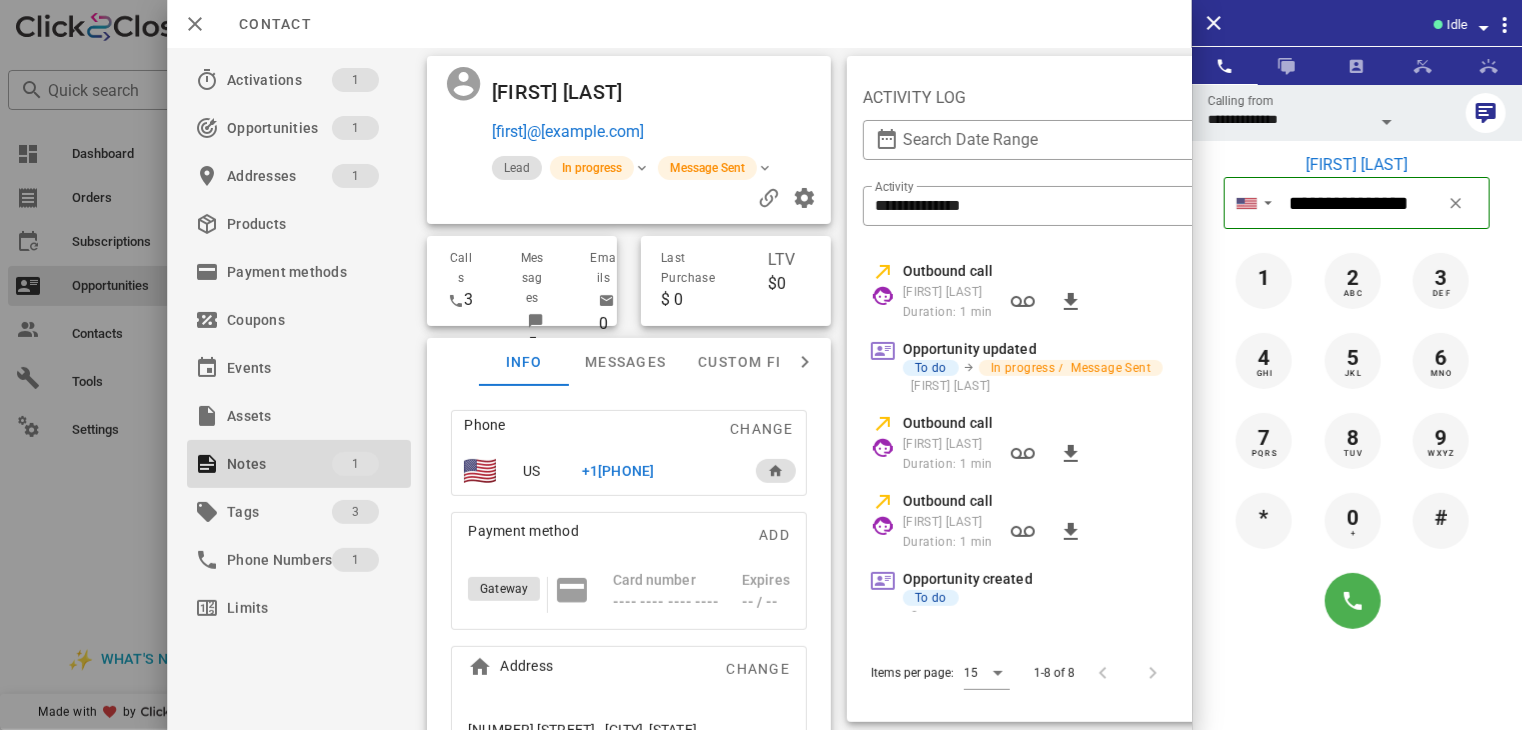 click at bounding box center (1357, 601) 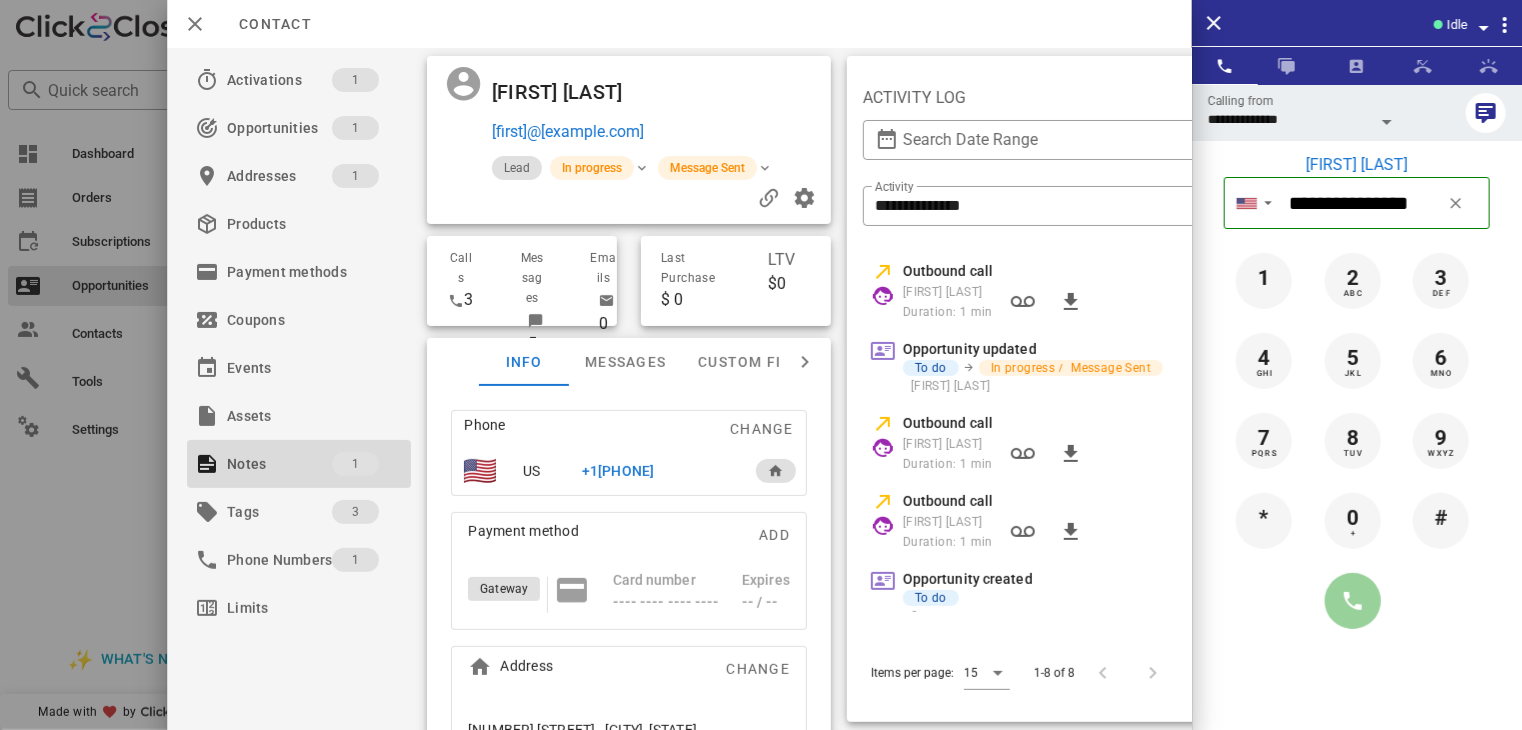 click at bounding box center [1353, 601] 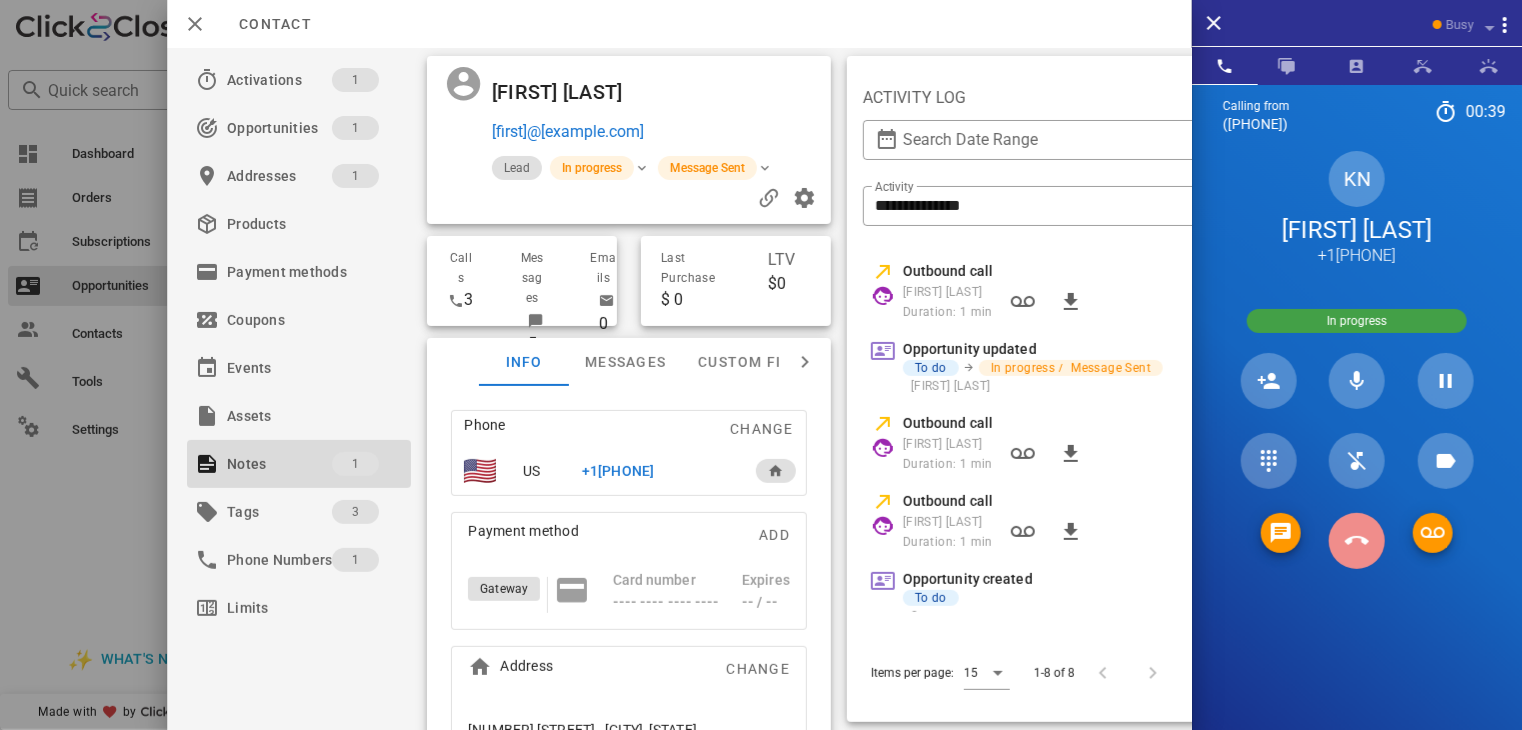 click at bounding box center (1357, 541) 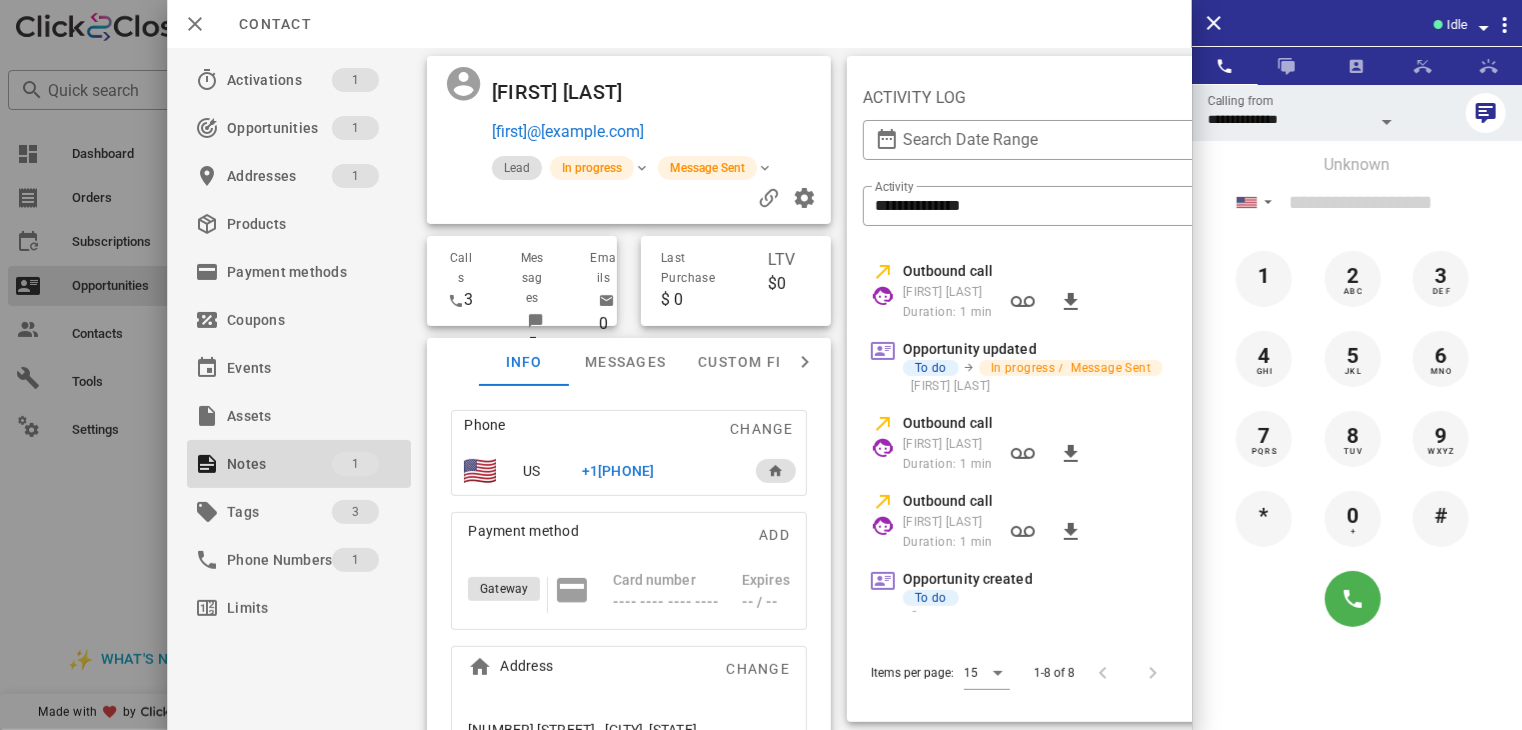 click at bounding box center (761, 365) 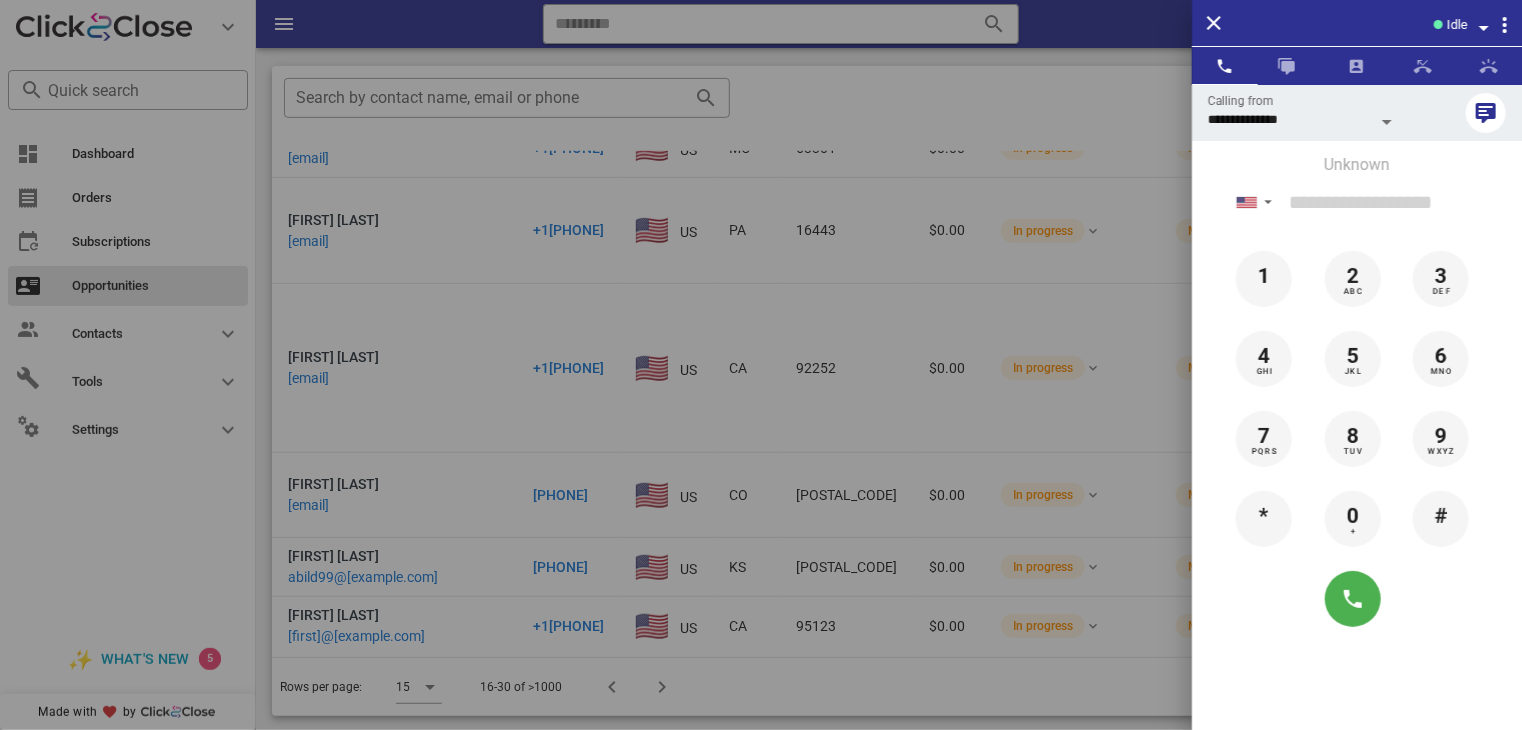 click at bounding box center (761, 365) 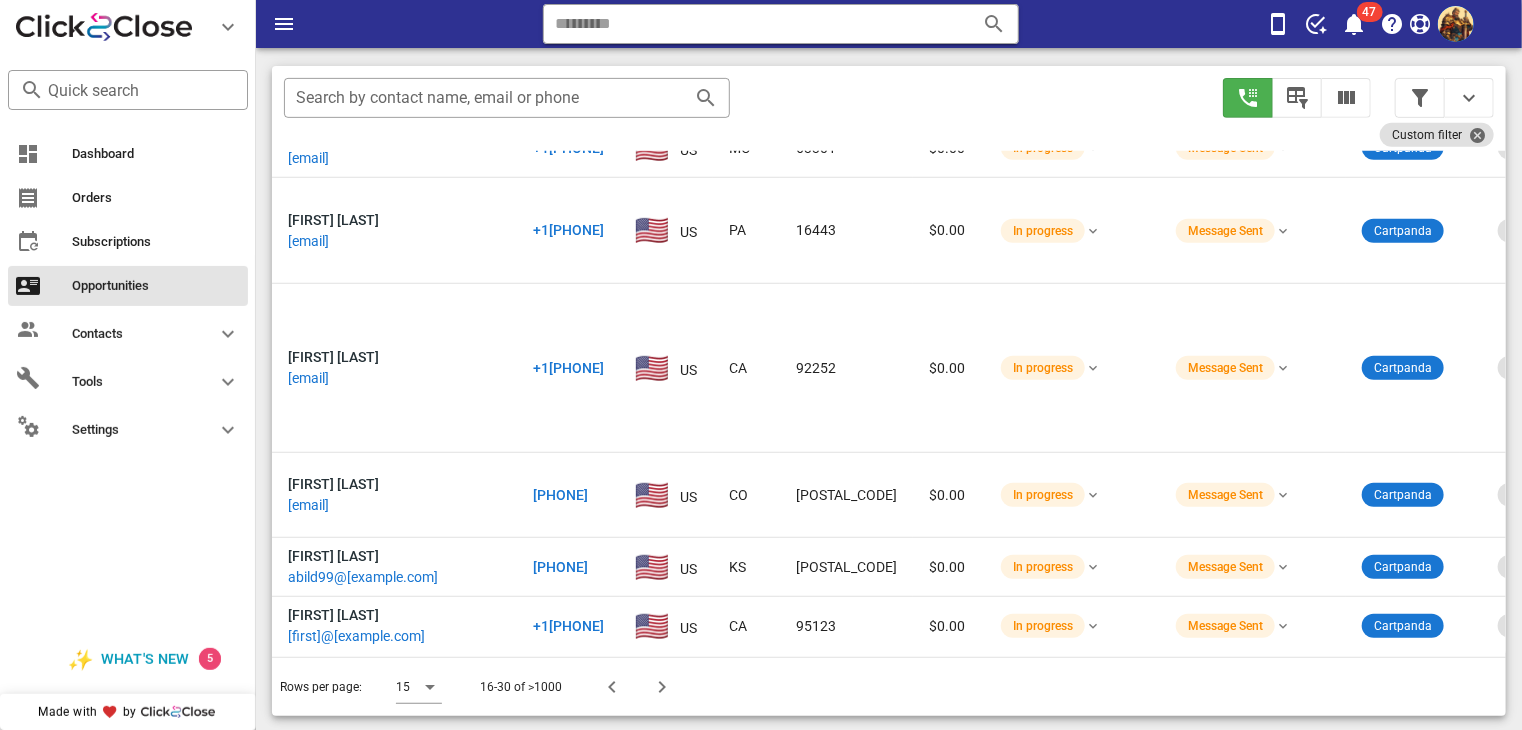 scroll, scrollTop: 712, scrollLeft: 0, axis: vertical 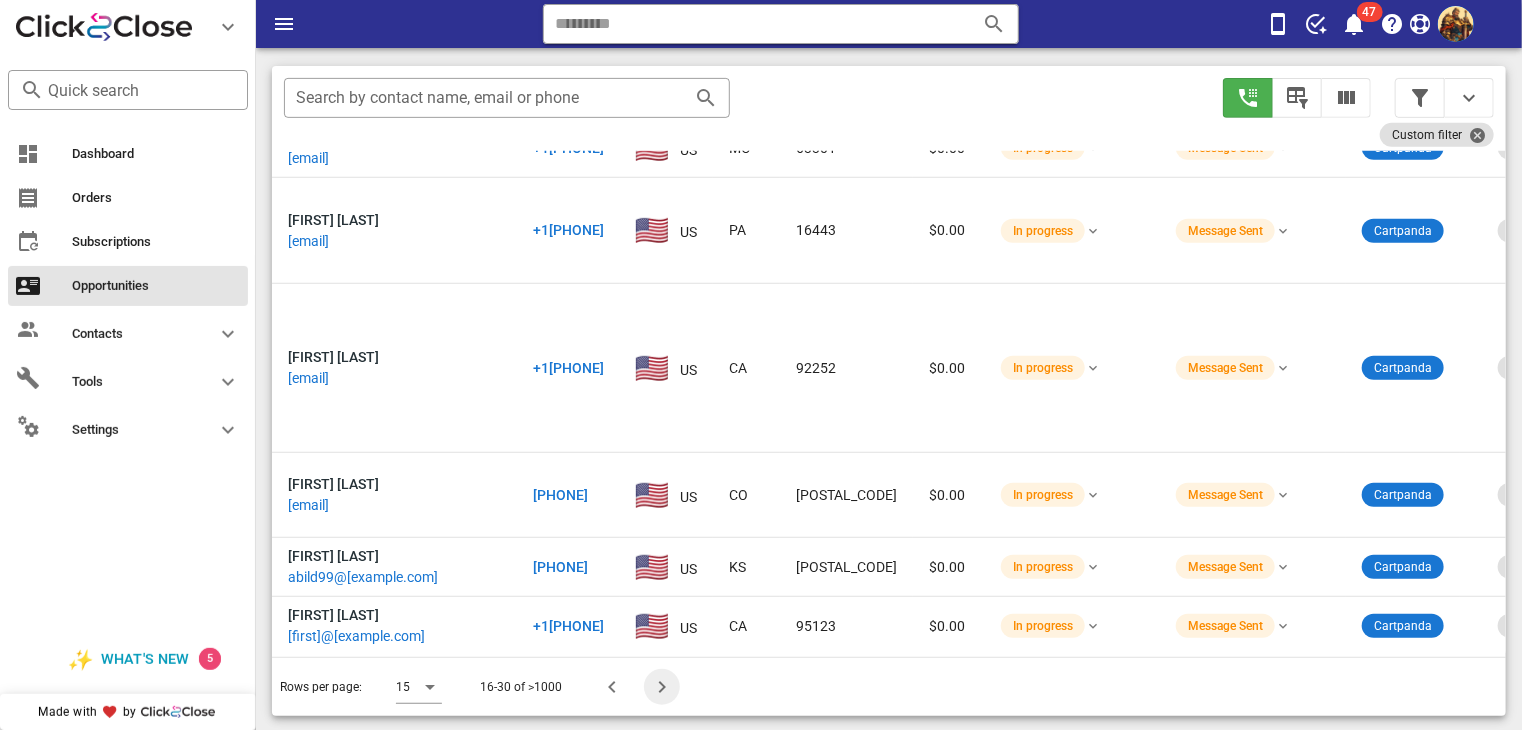 click at bounding box center (662, 687) 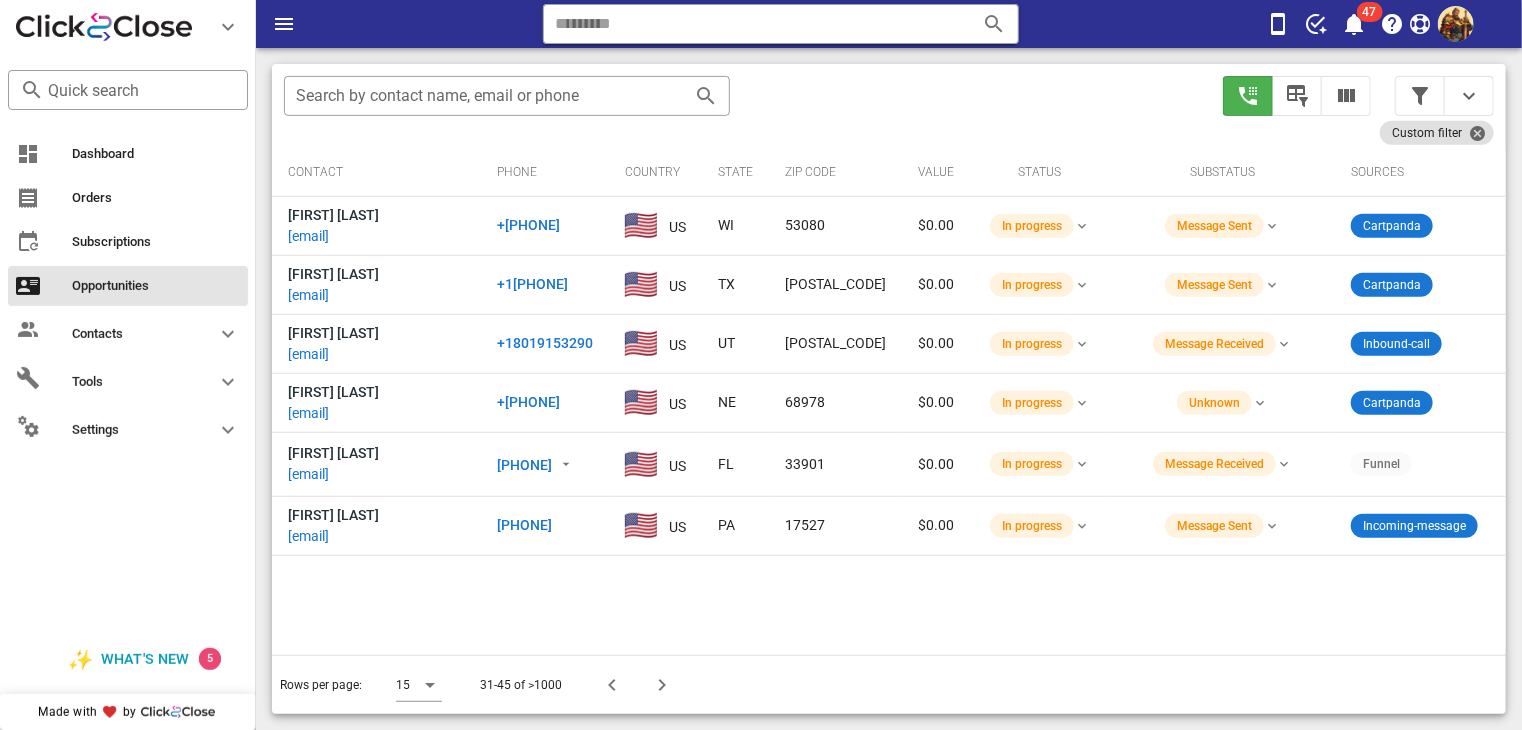 scroll, scrollTop: 377, scrollLeft: 0, axis: vertical 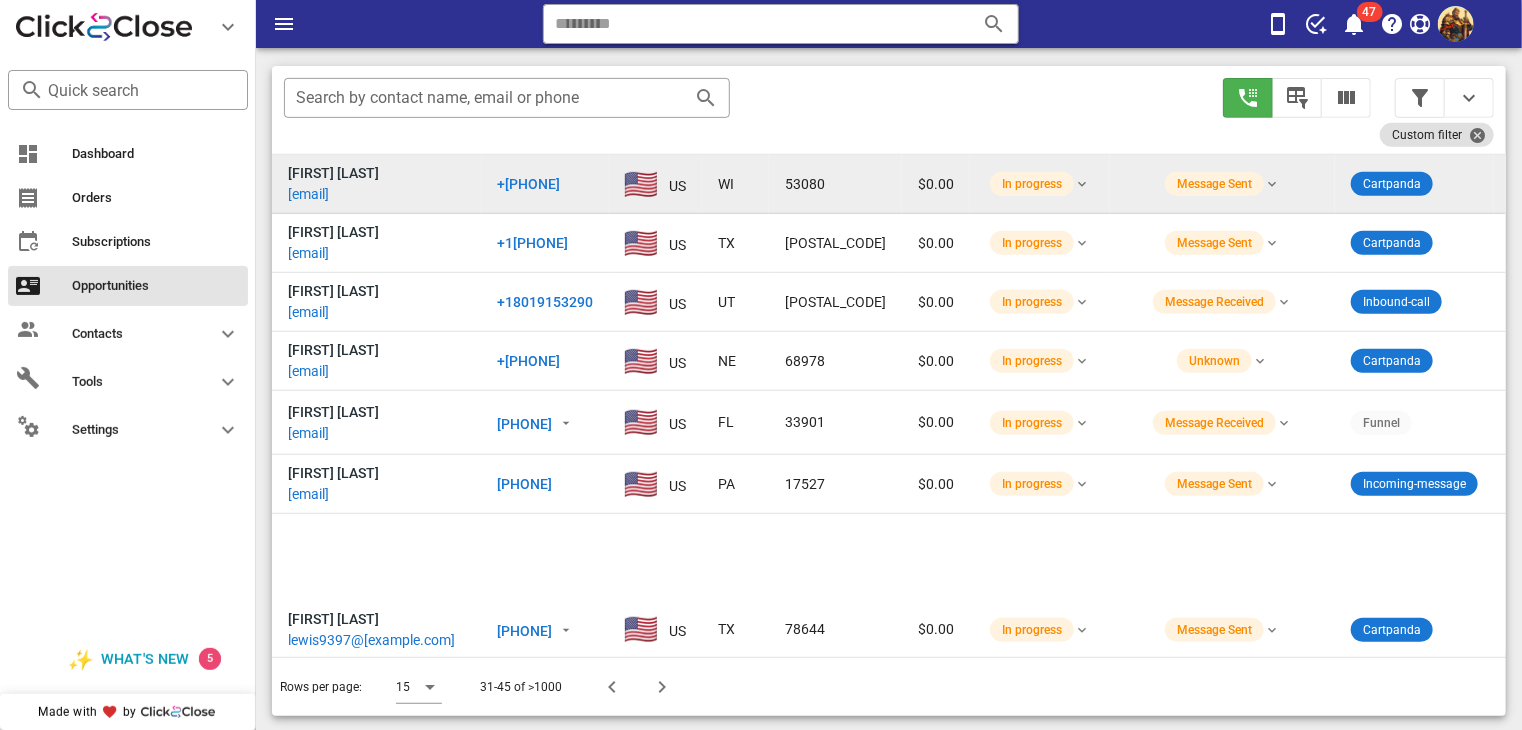 click on "[EMAIL]" at bounding box center (308, 194) 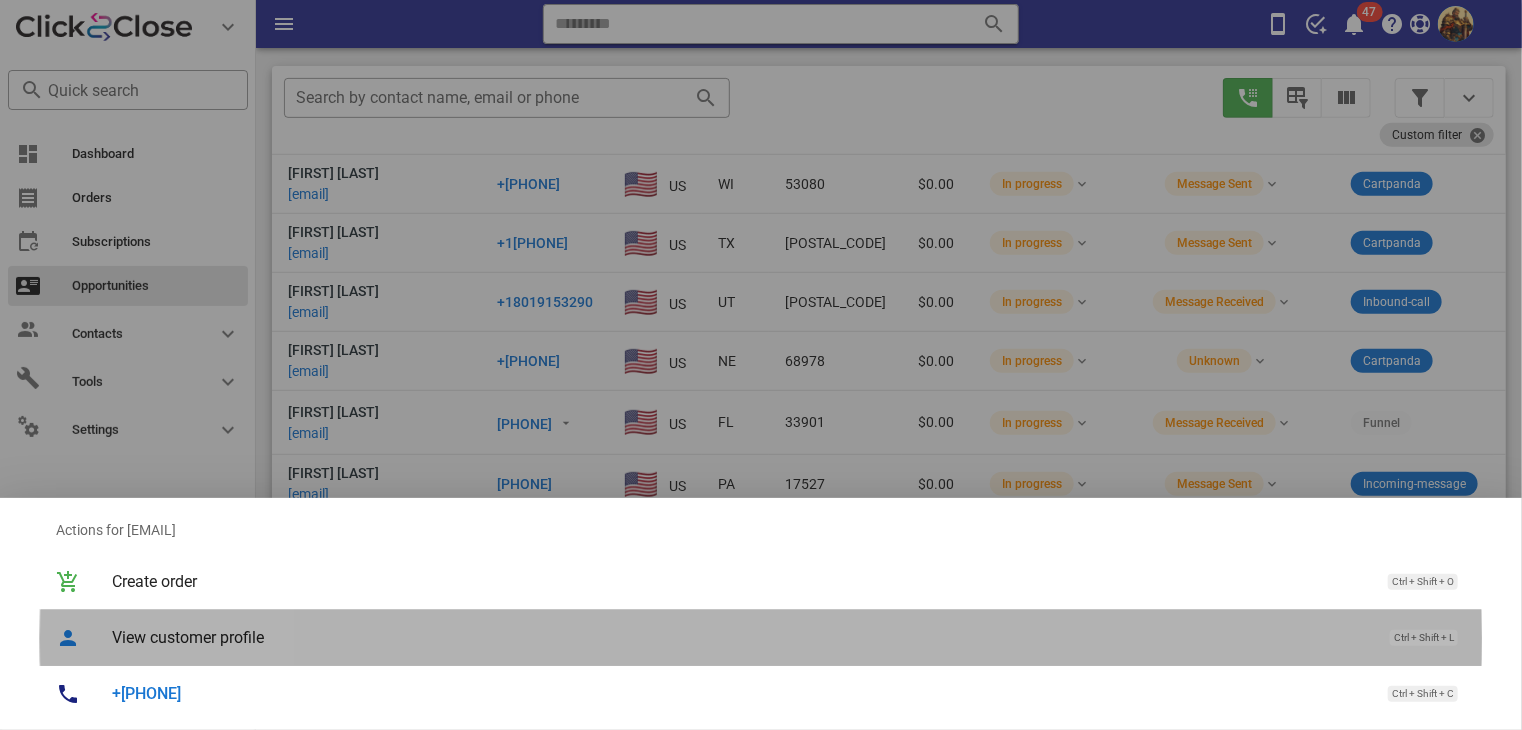 click on "View customer profile" at bounding box center (741, 637) 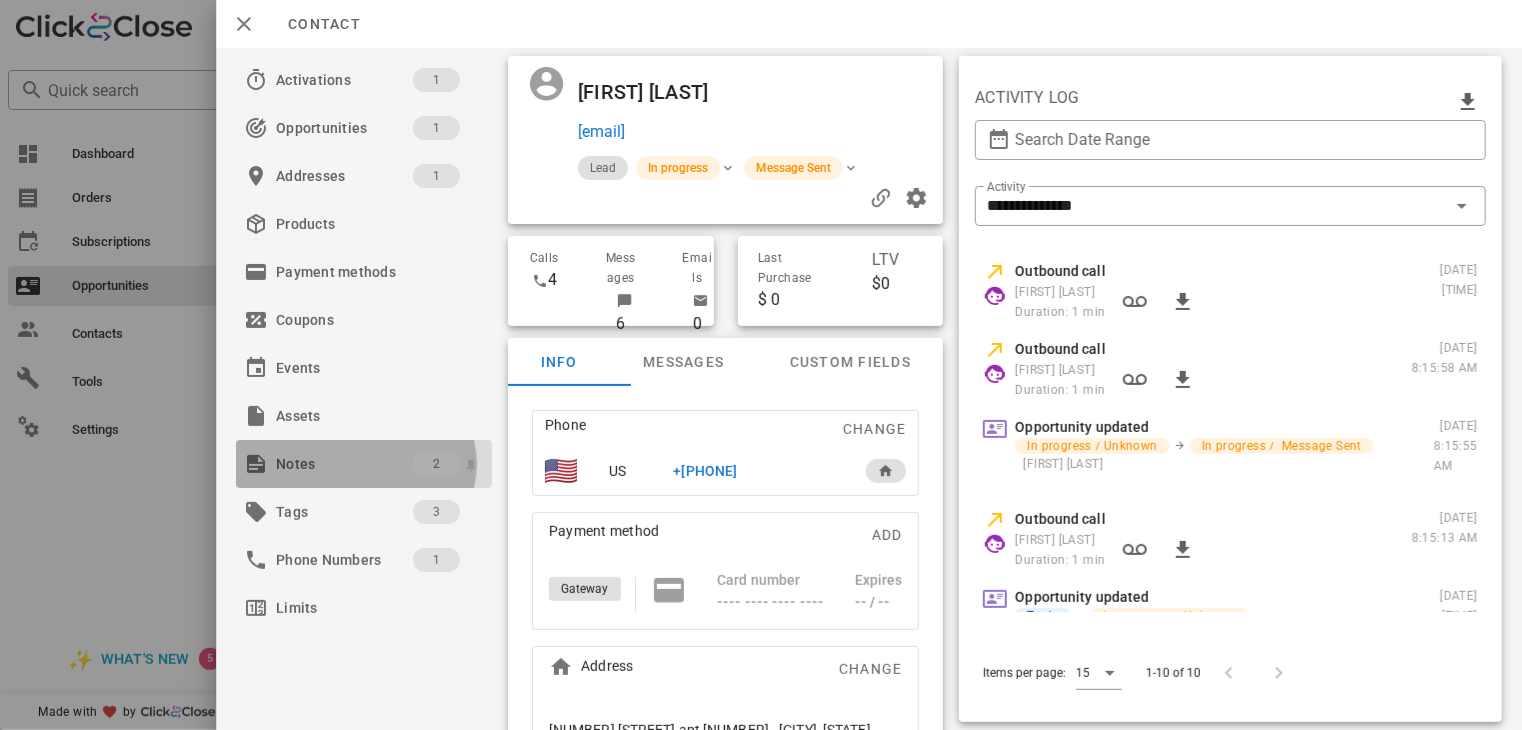click on "Notes" at bounding box center [344, 464] 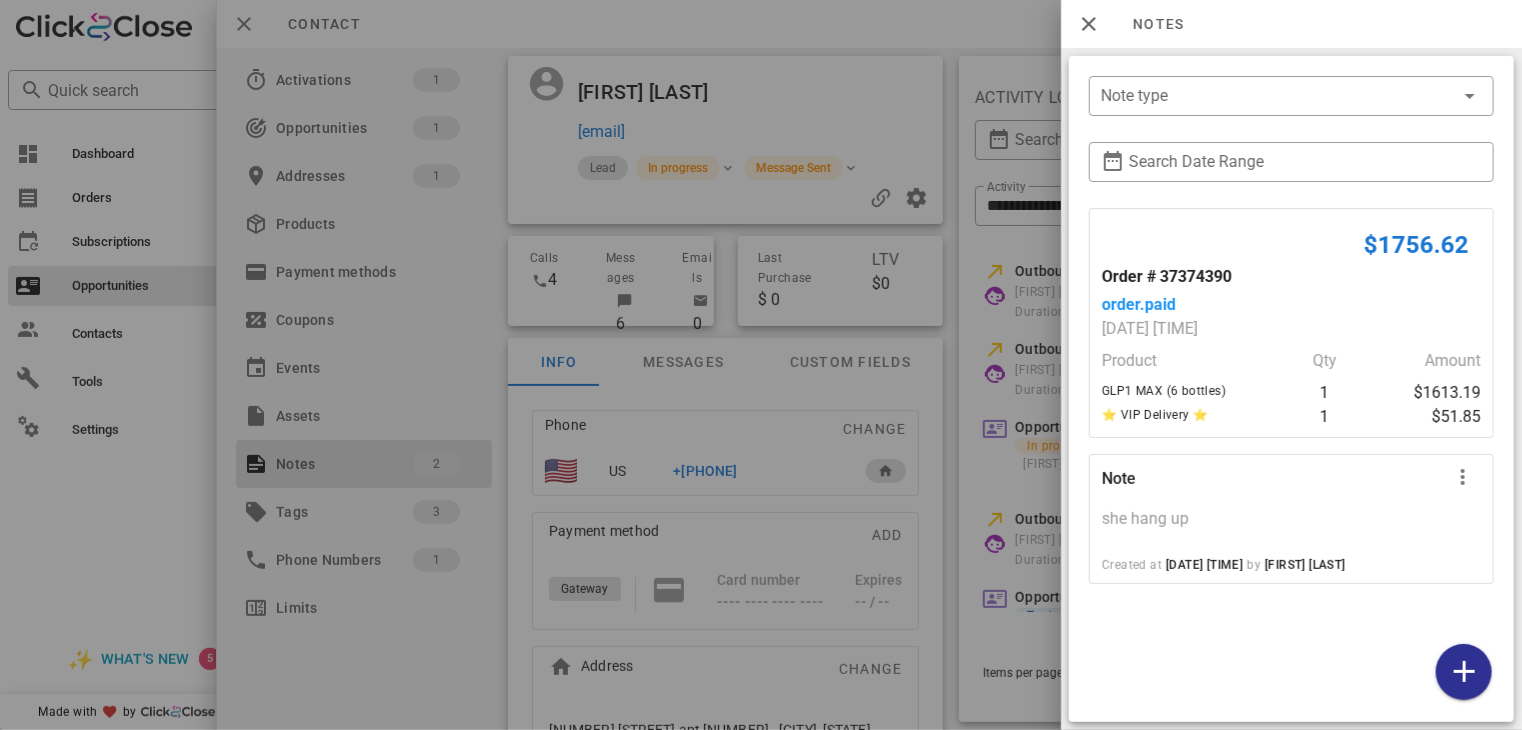 click at bounding box center (761, 365) 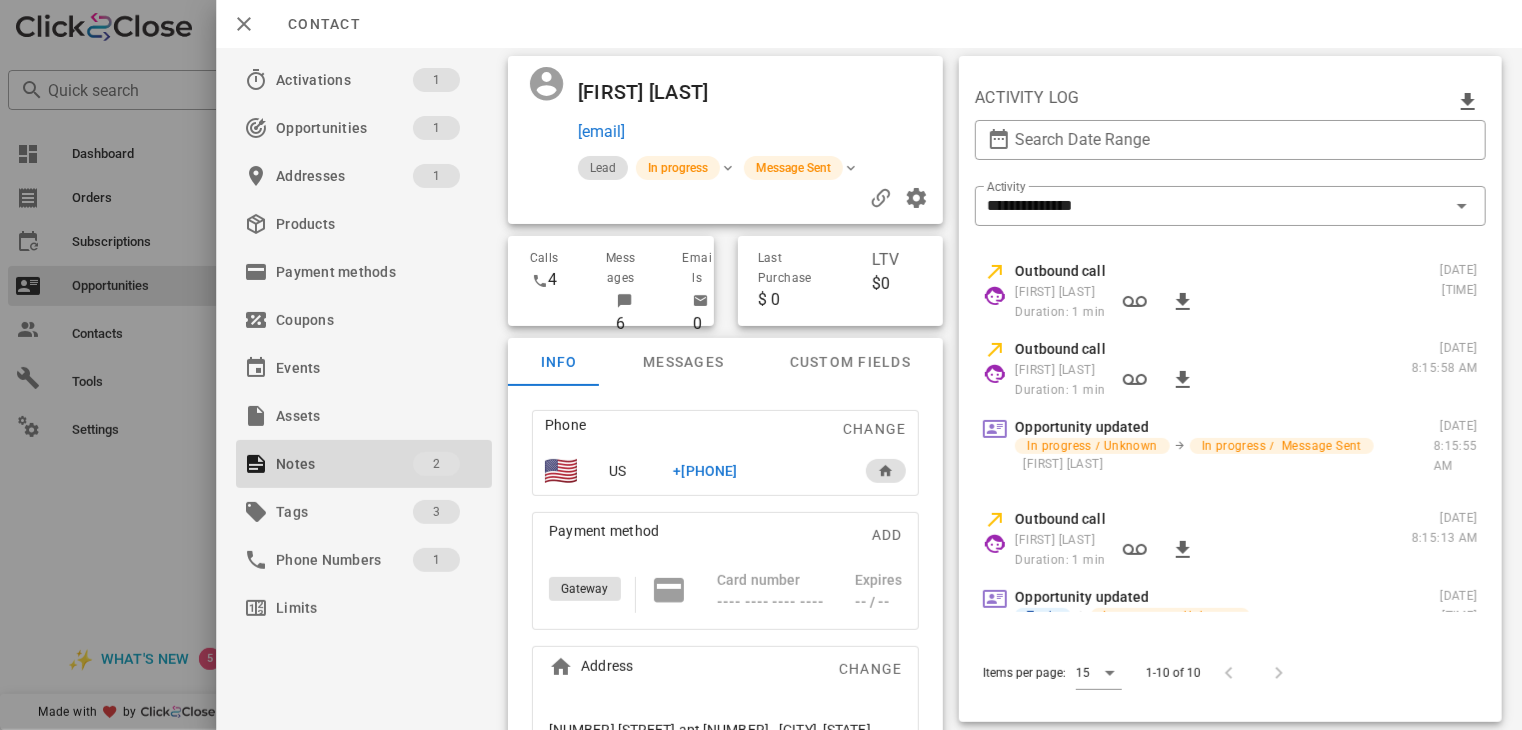 click on "+[PHONE]" at bounding box center [706, 471] 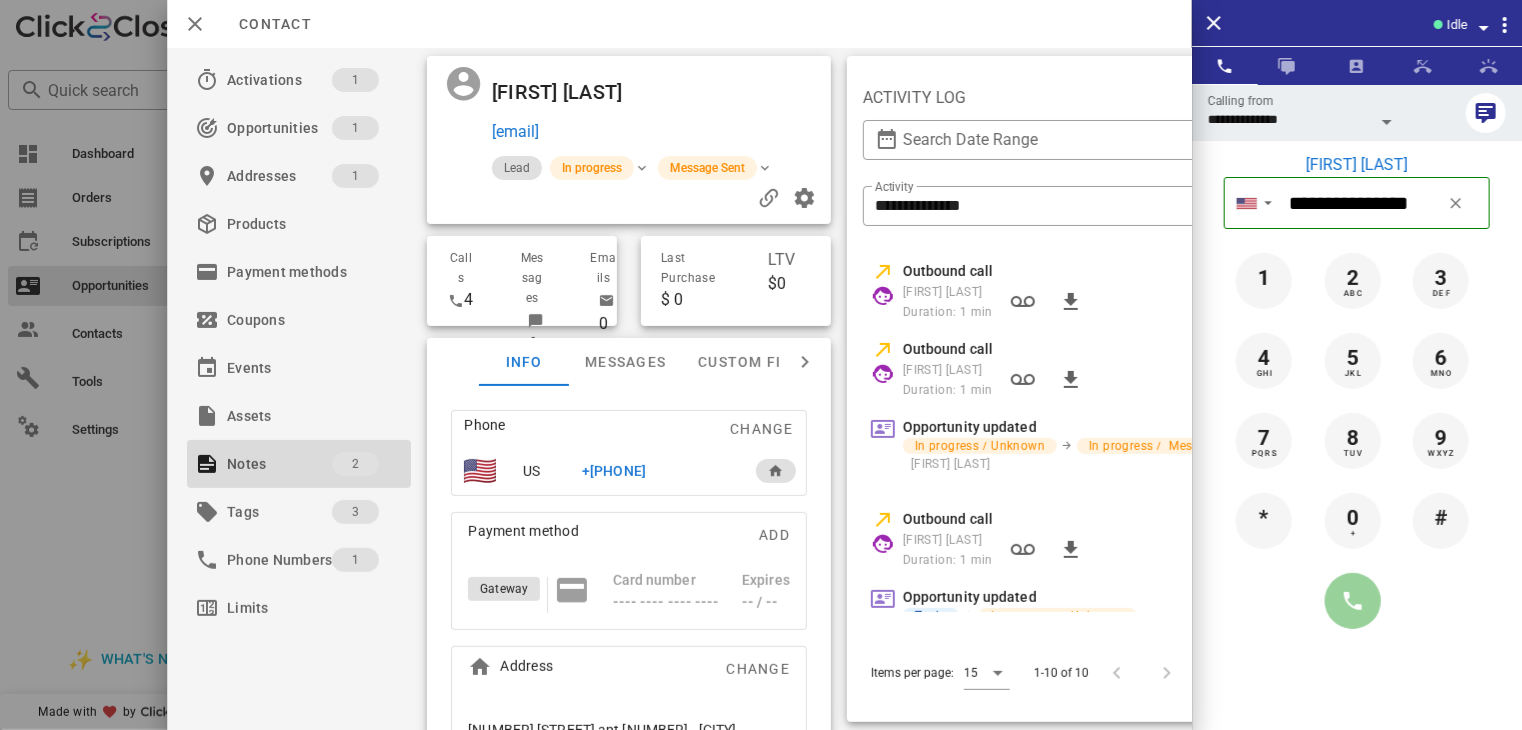 click at bounding box center (1353, 601) 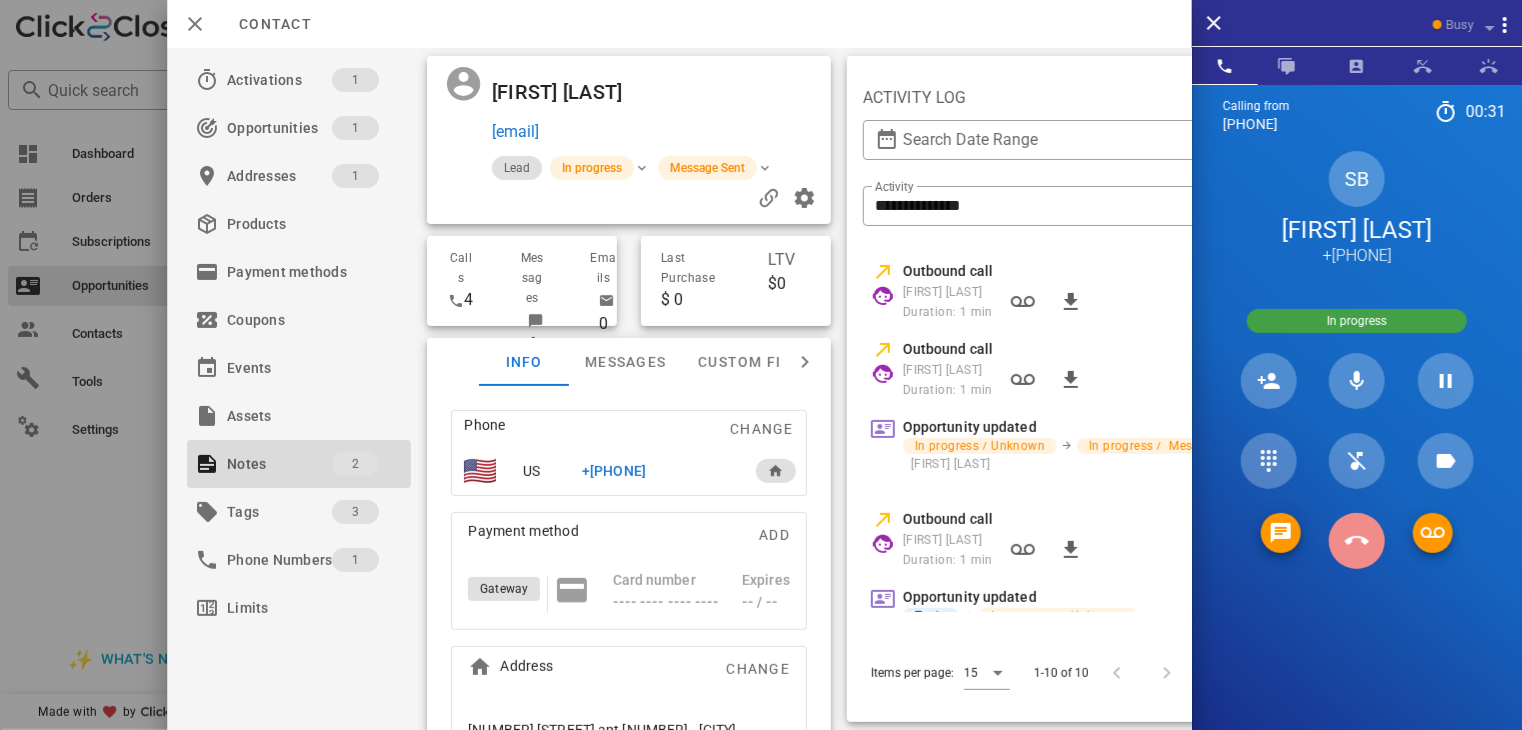 click at bounding box center (1357, 541) 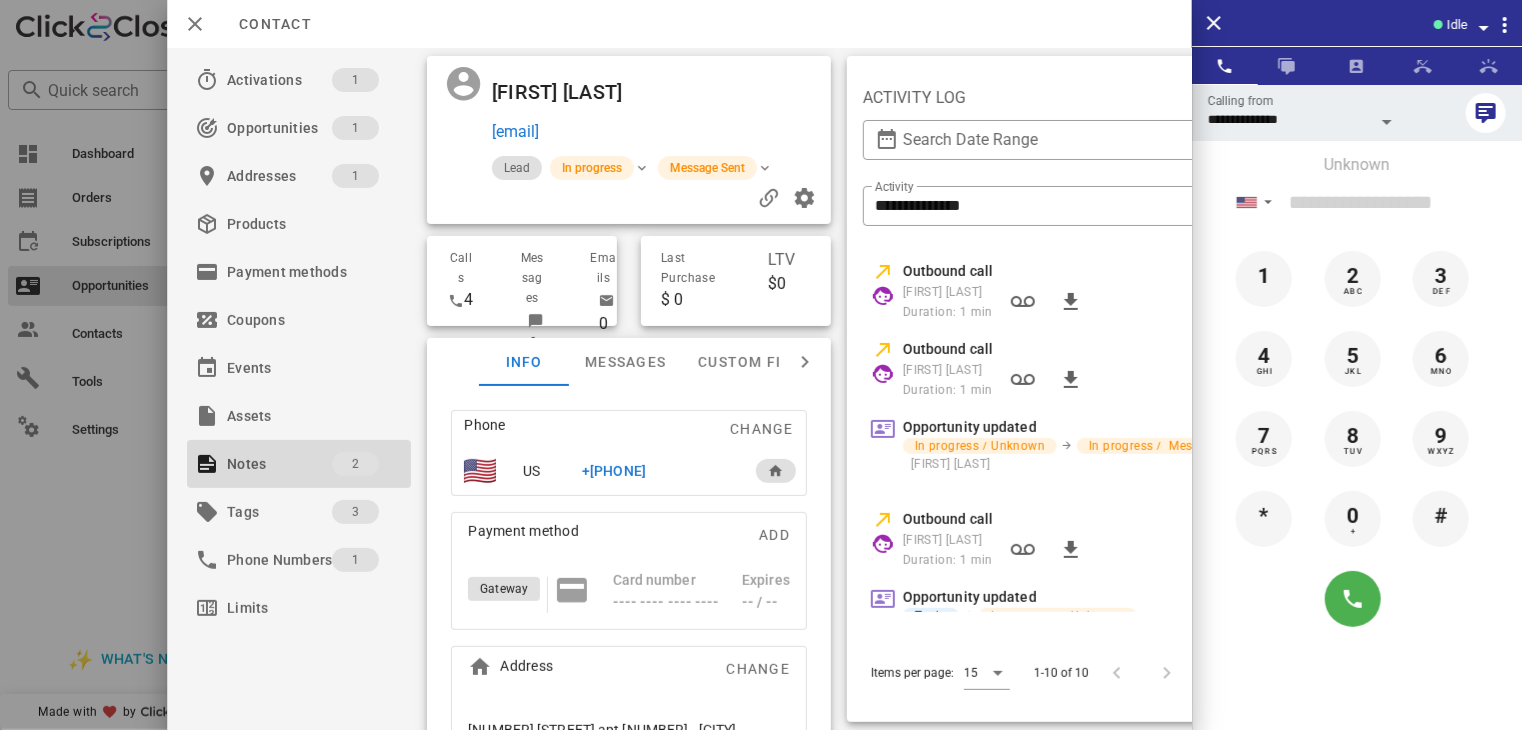 click on "+[PHONE]" at bounding box center (614, 471) 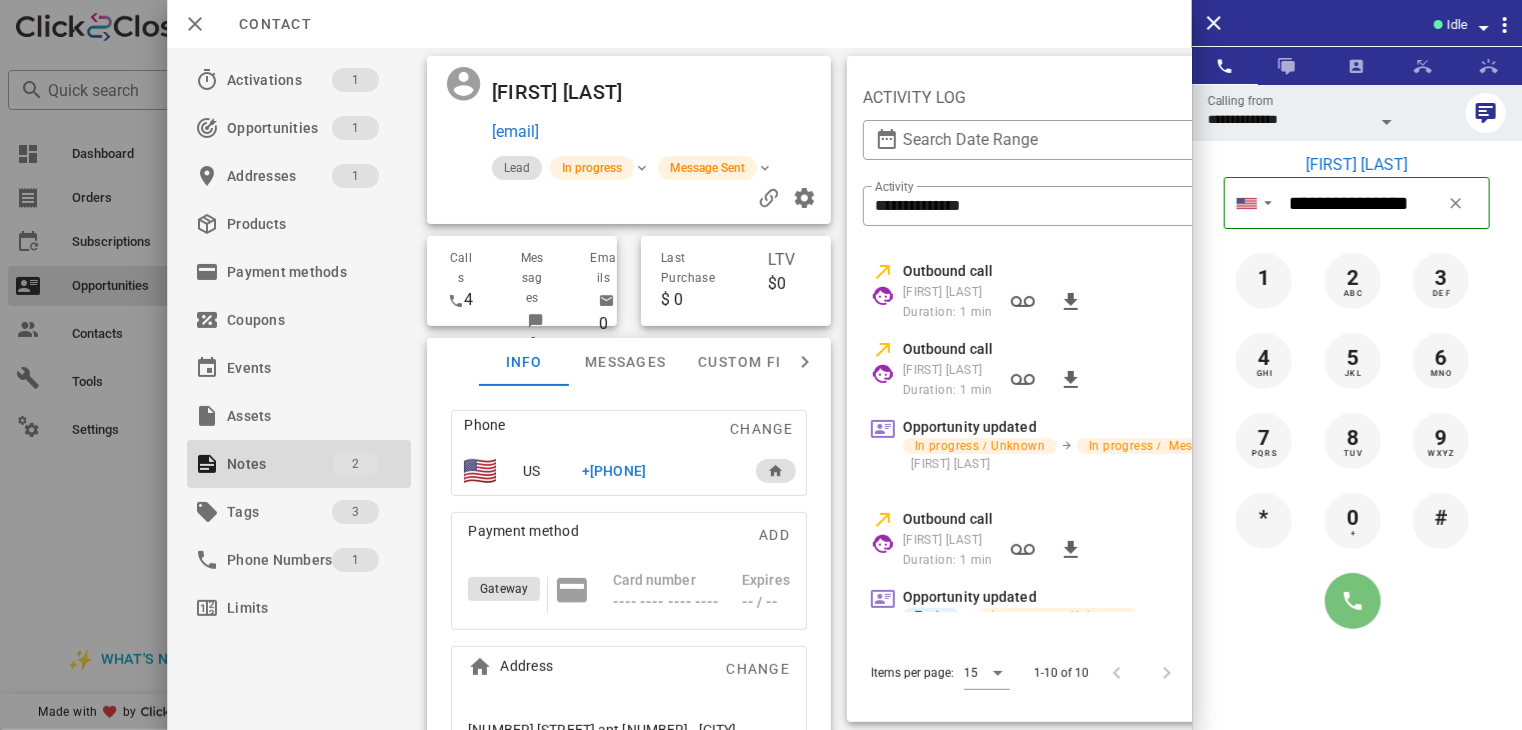 click at bounding box center (1353, 601) 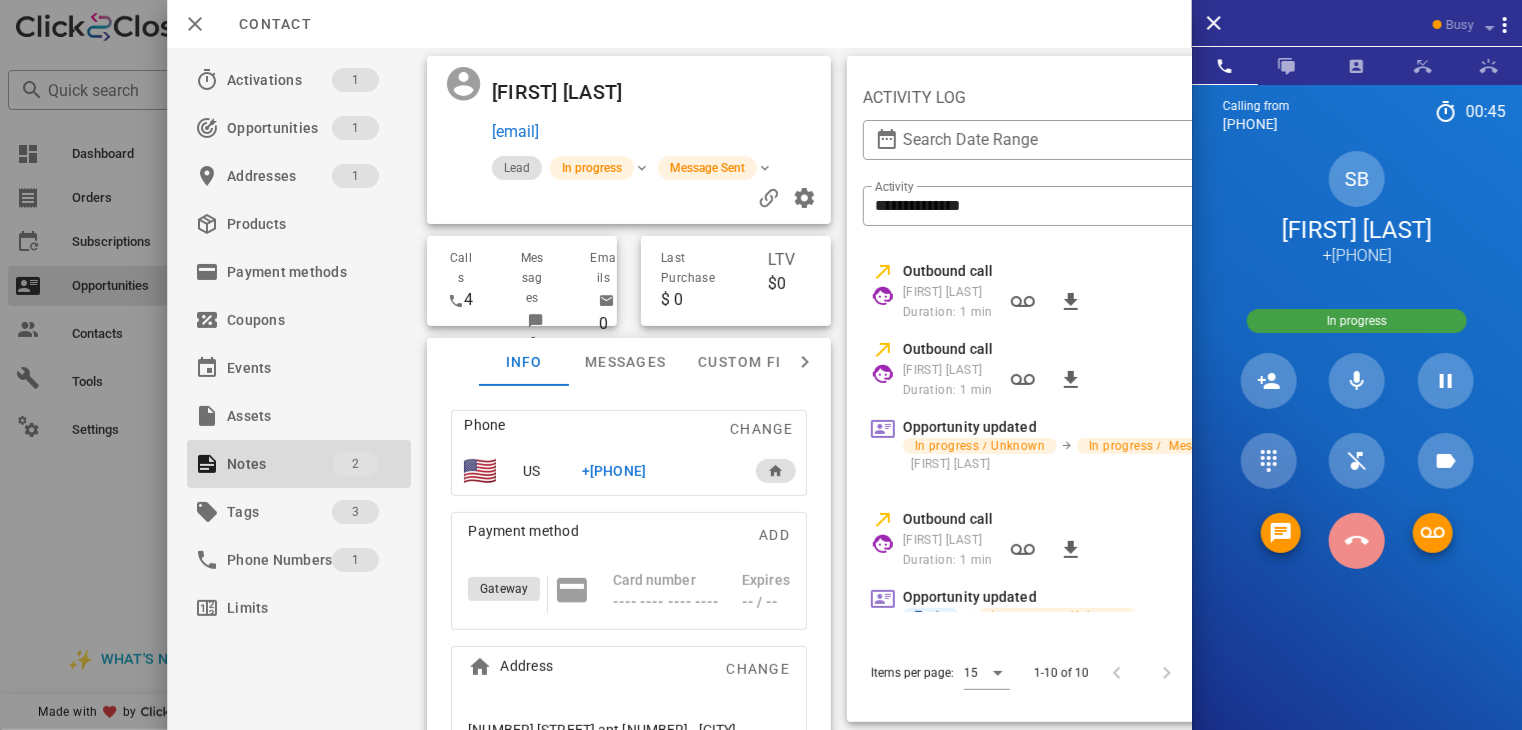 click at bounding box center [1357, 541] 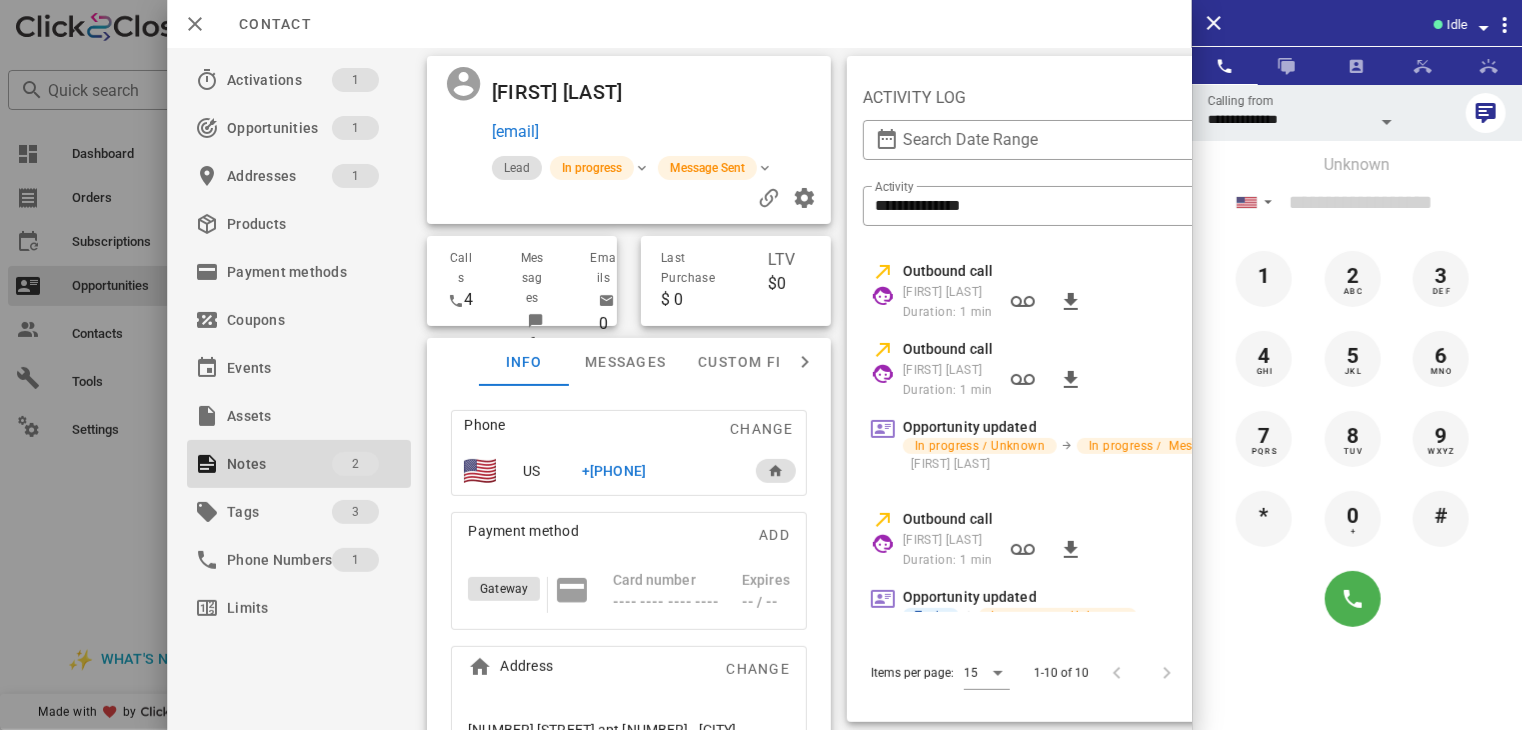click at bounding box center [761, 365] 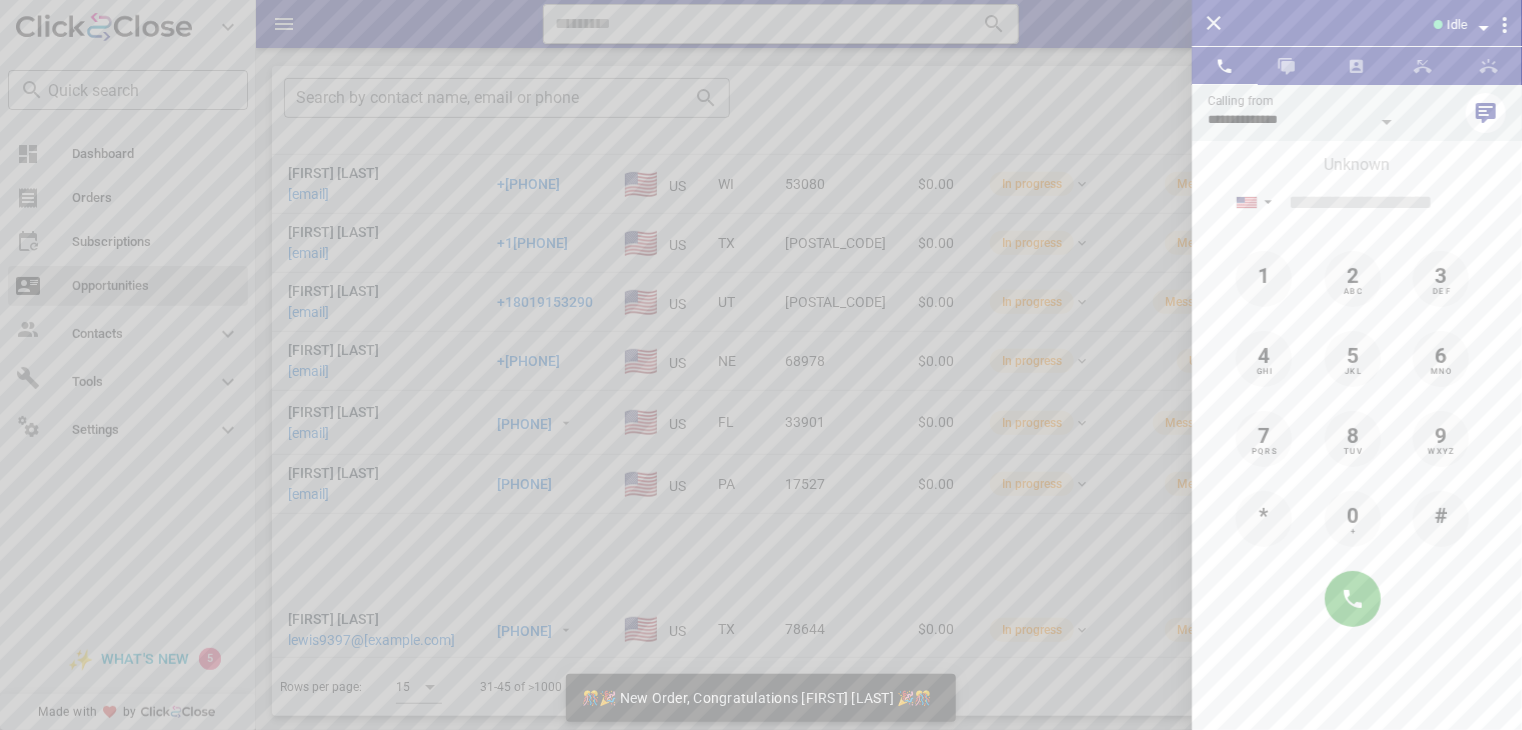 click at bounding box center [761, 365] 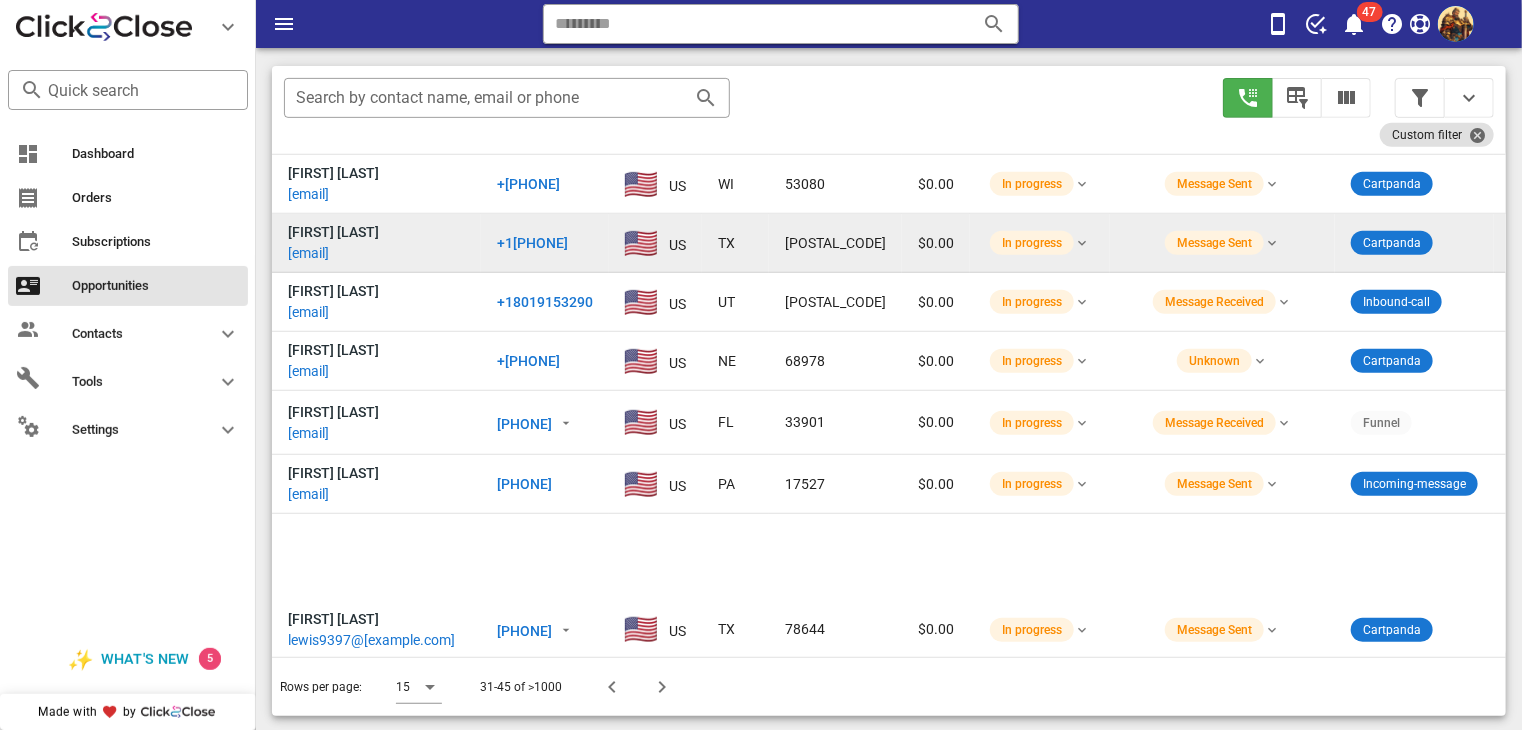 click on "[EMAIL]" at bounding box center (308, 253) 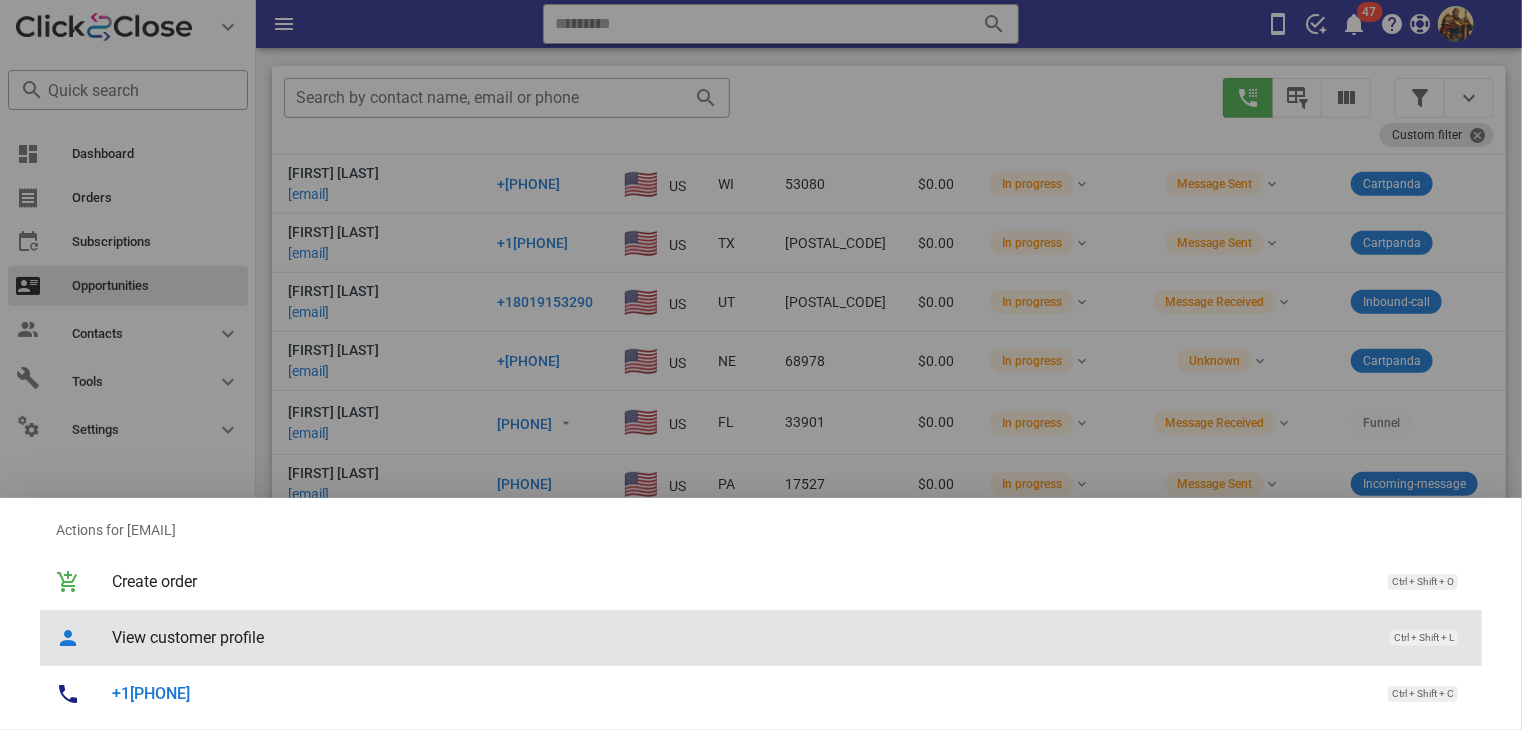 click on "View customer profile" at bounding box center [741, 637] 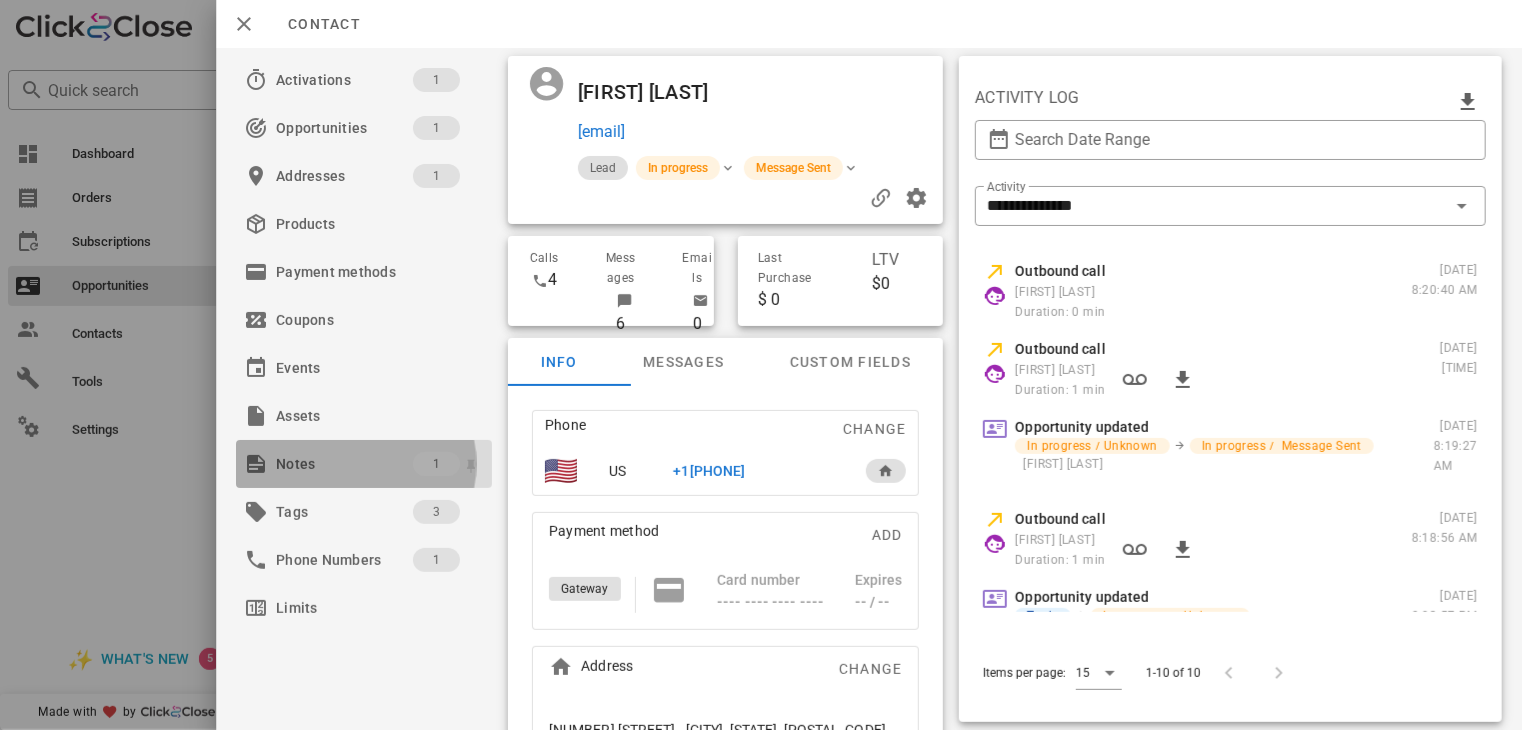 click on "Notes" at bounding box center (344, 464) 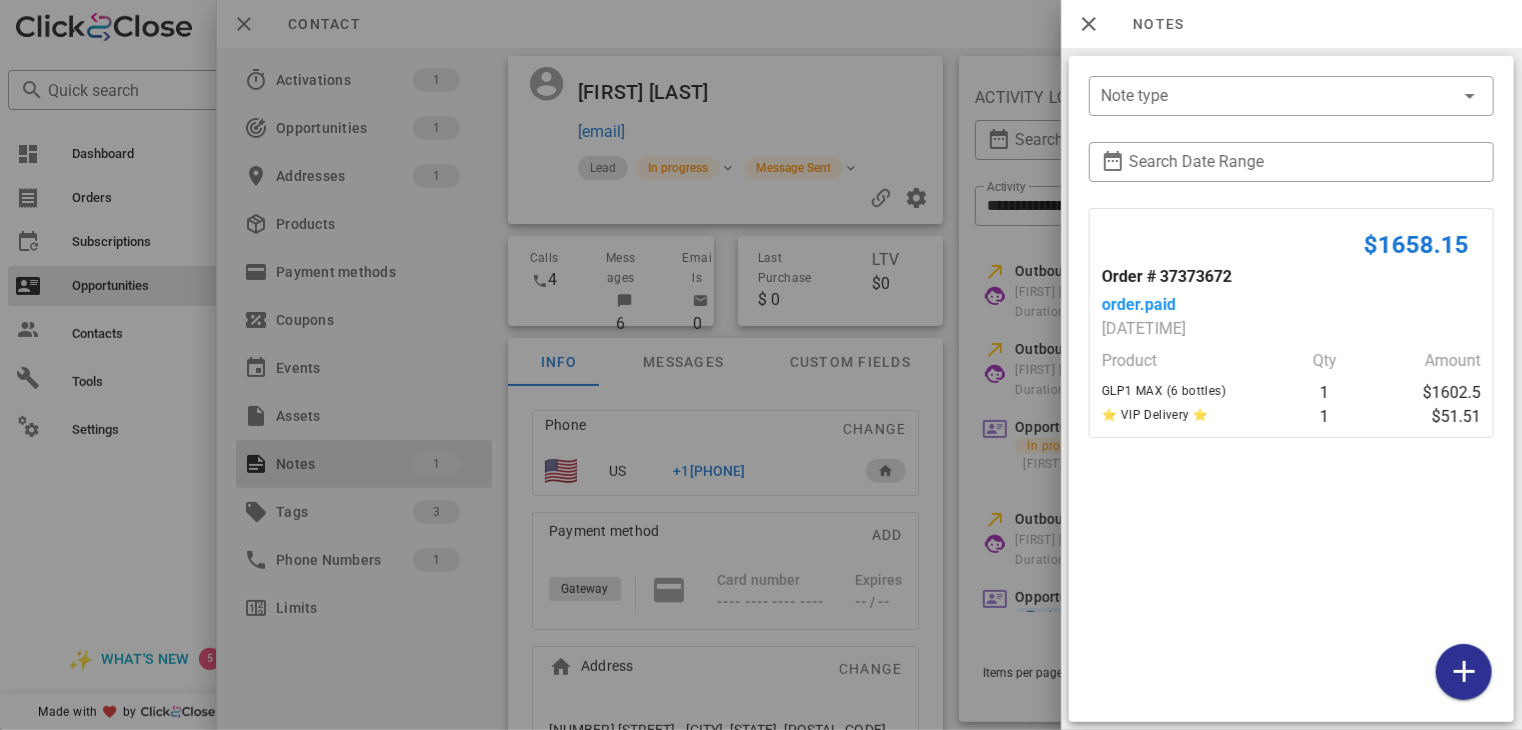 click at bounding box center [761, 365] 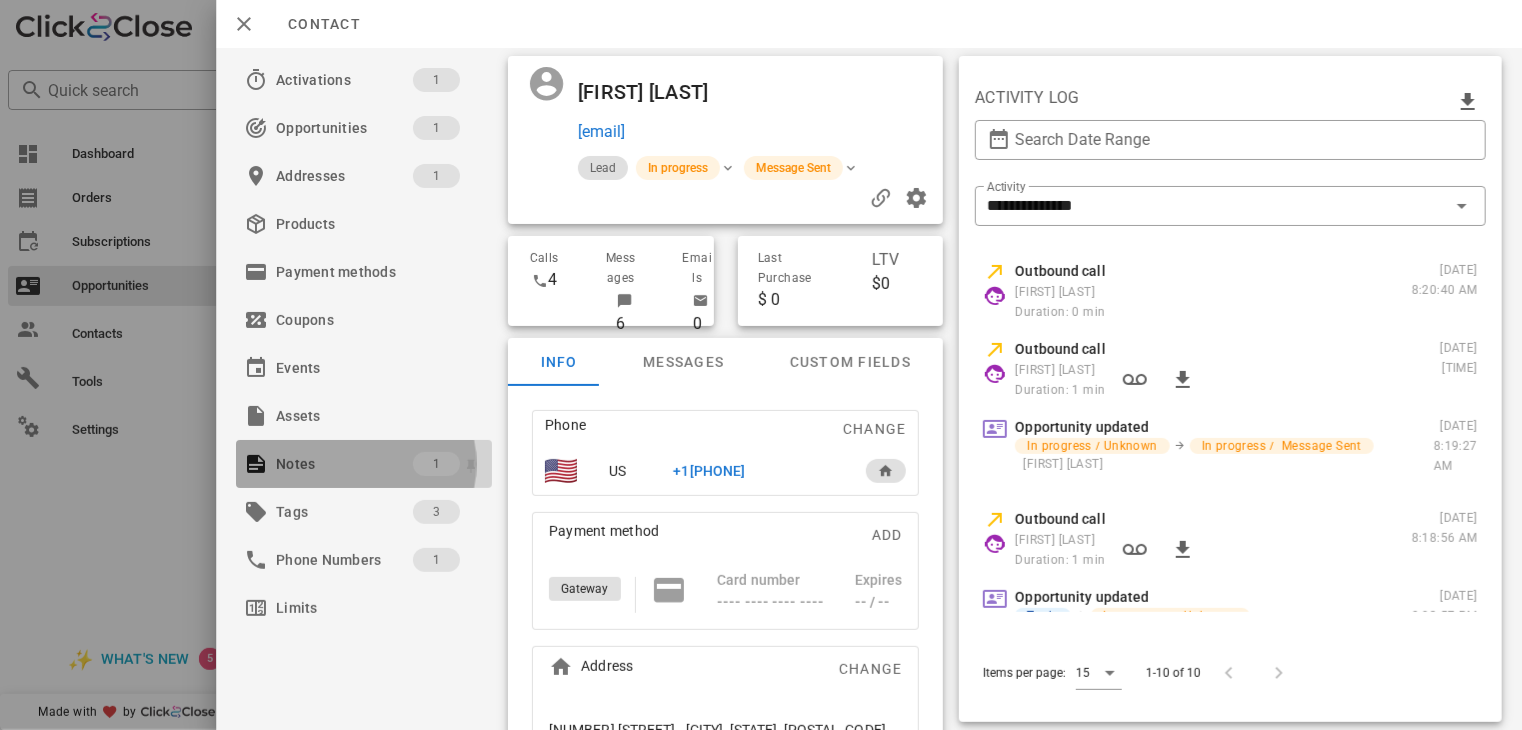 click on "Notes" at bounding box center [344, 464] 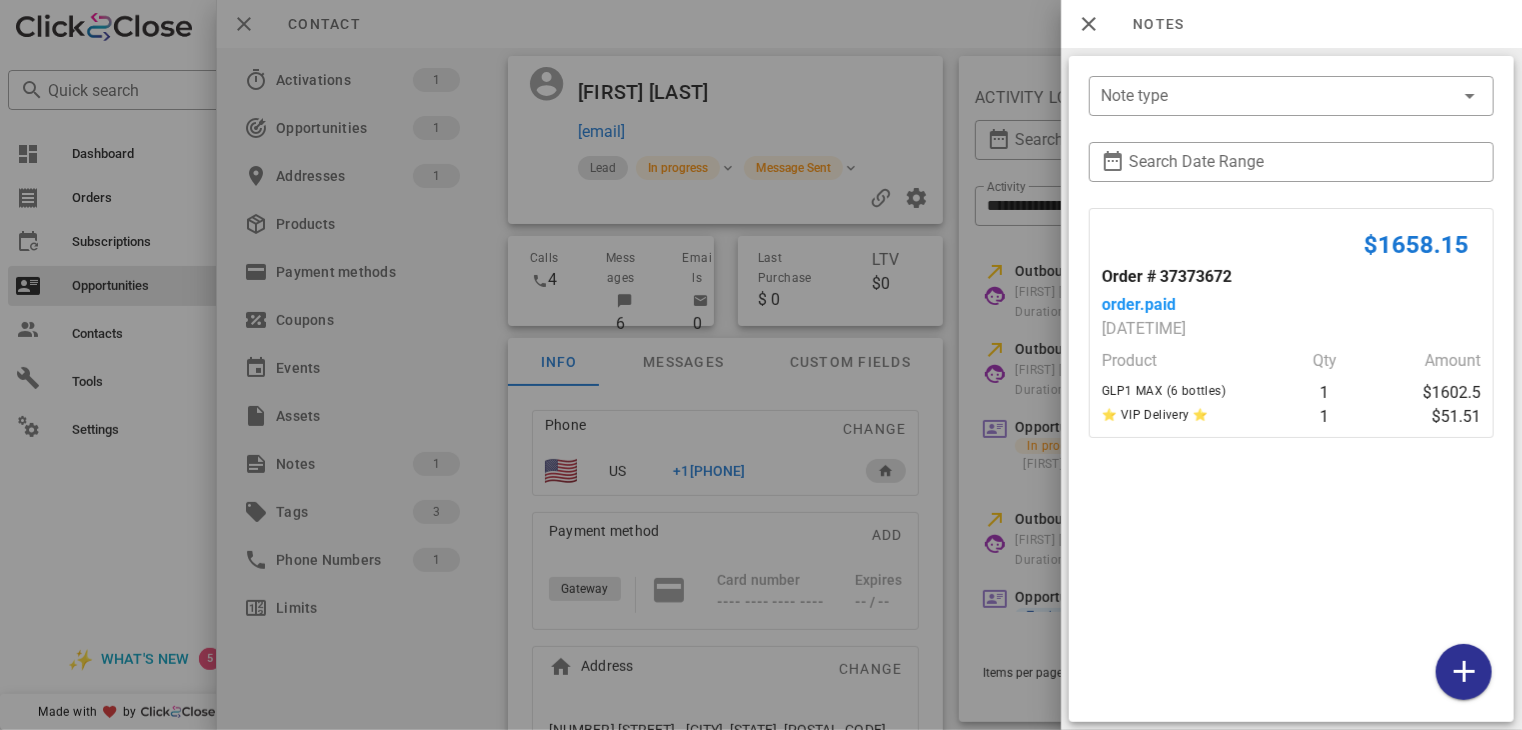 click at bounding box center [761, 365] 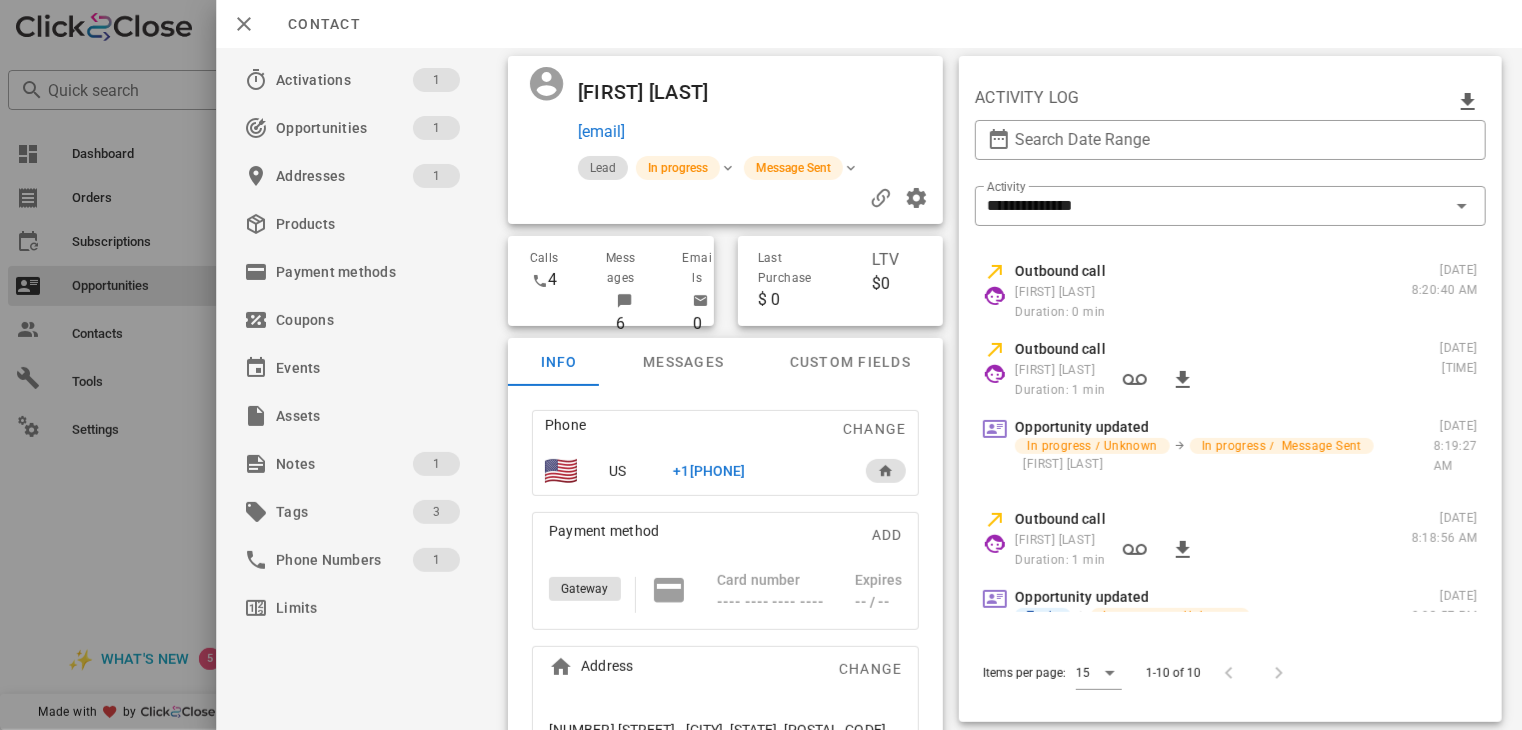 click on "+1[PHONE]" at bounding box center (710, 471) 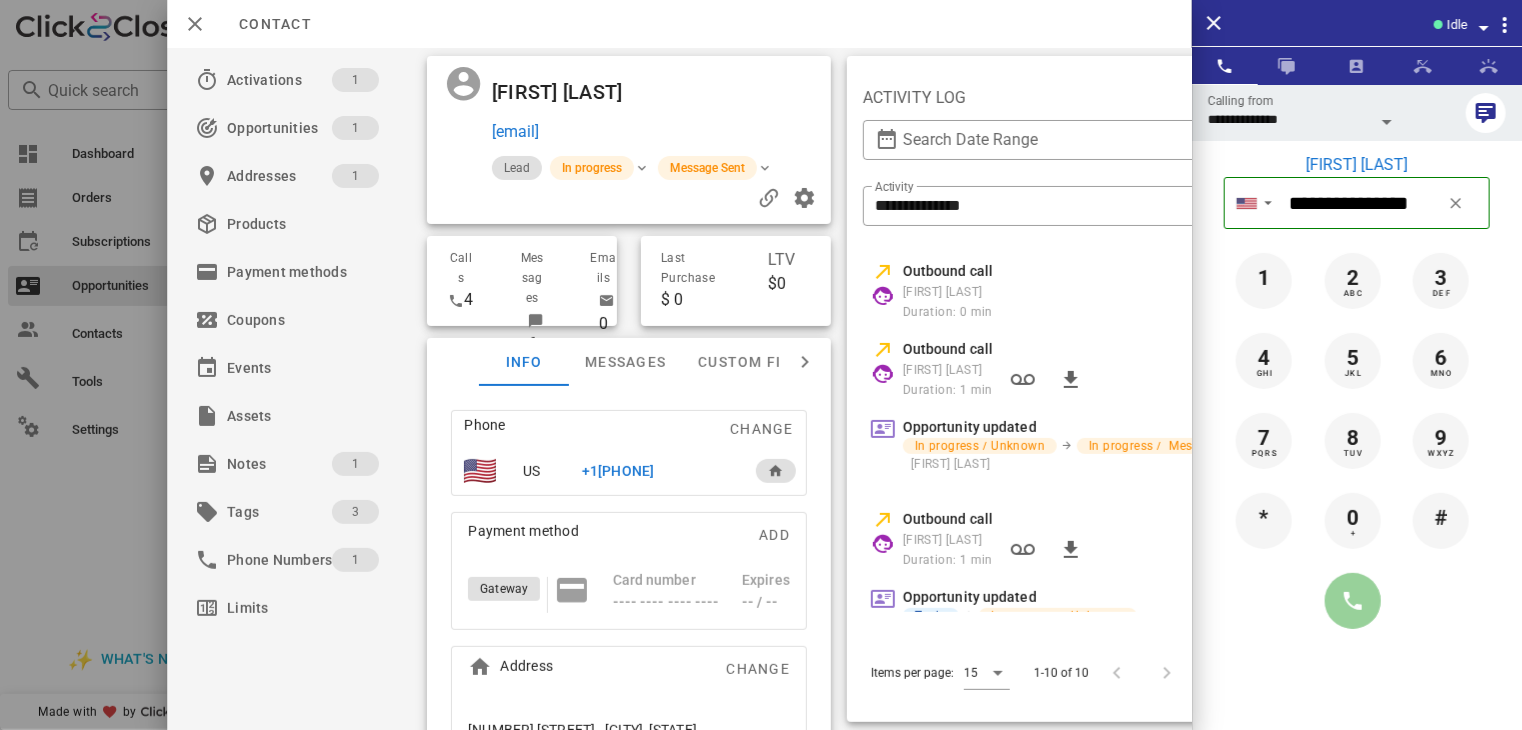 click at bounding box center [1353, 601] 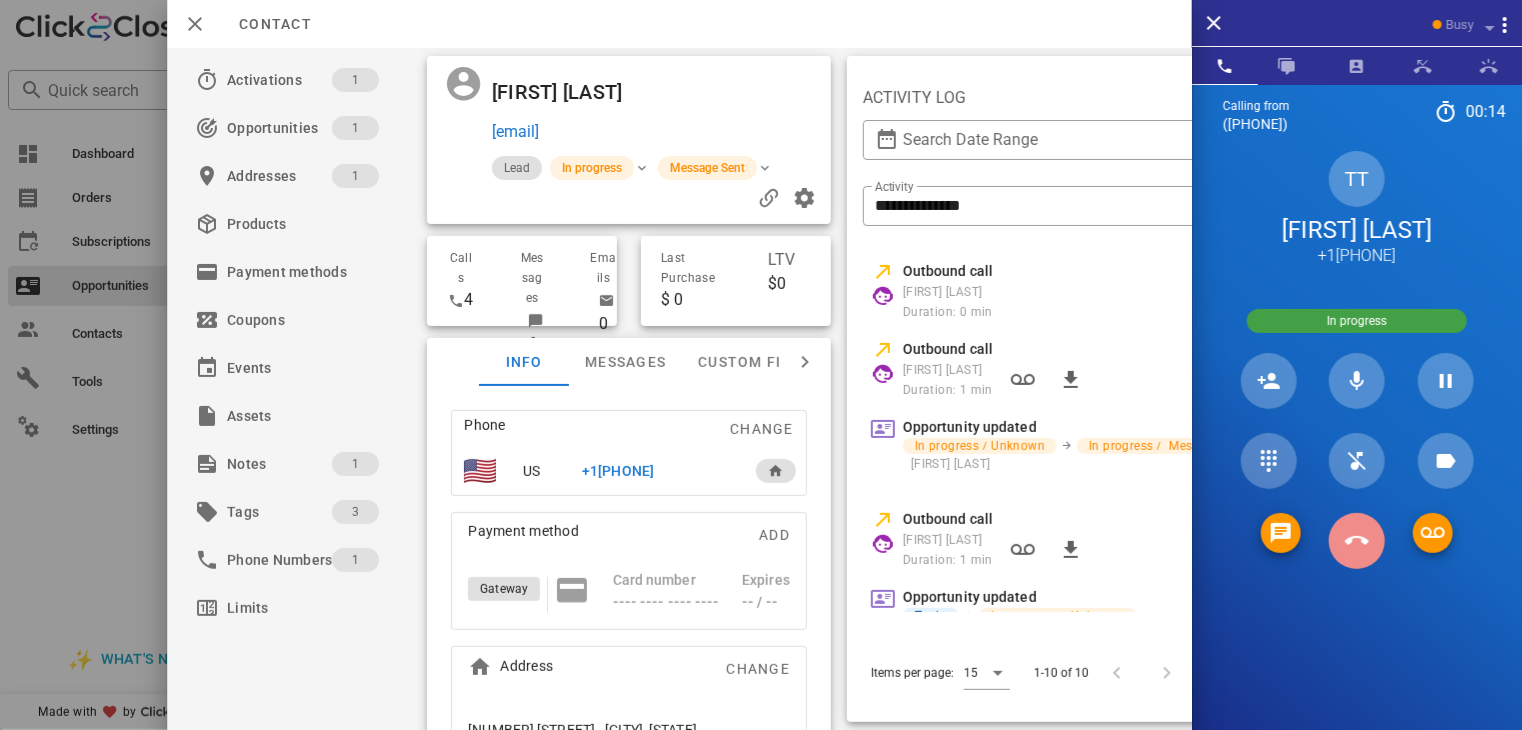 click at bounding box center (1357, 541) 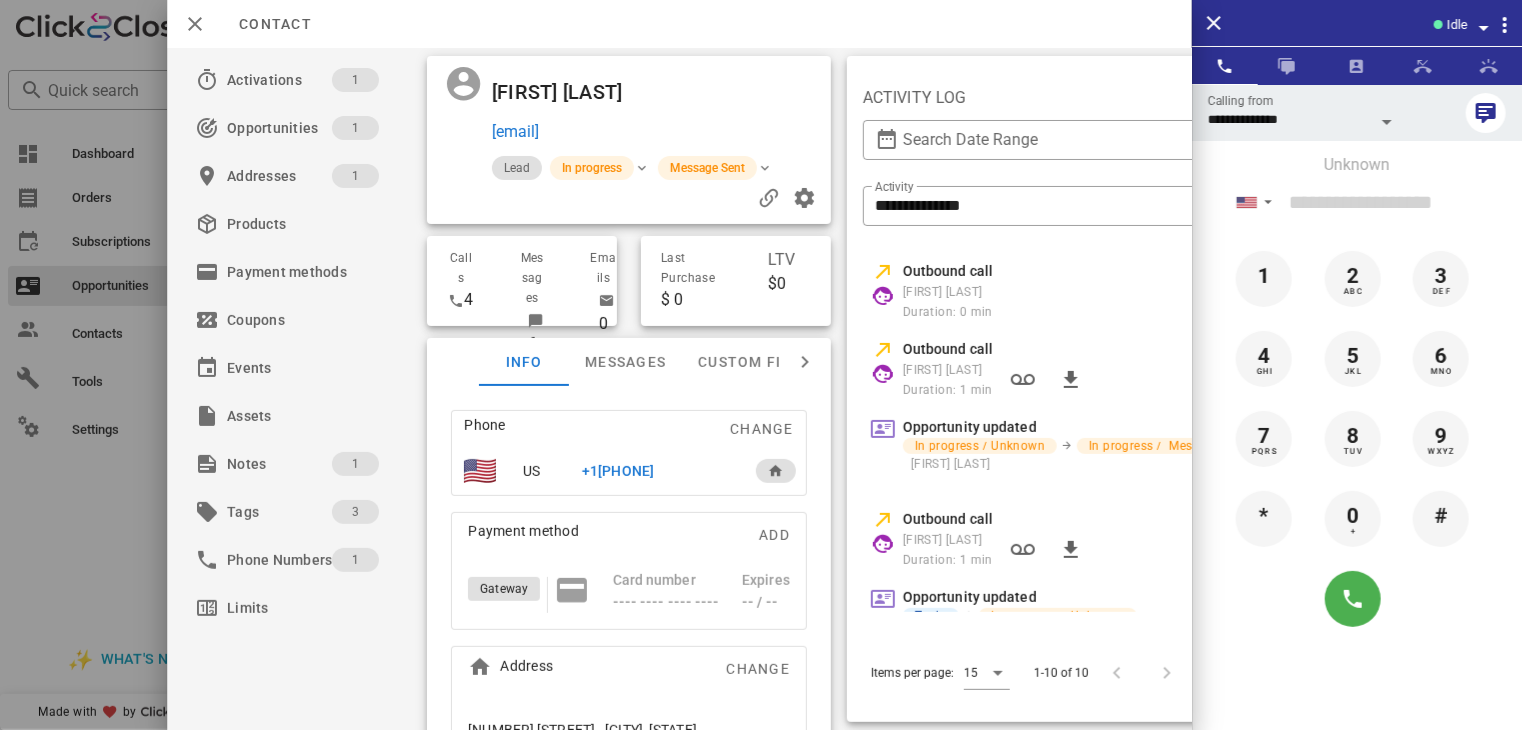 click at bounding box center (761, 365) 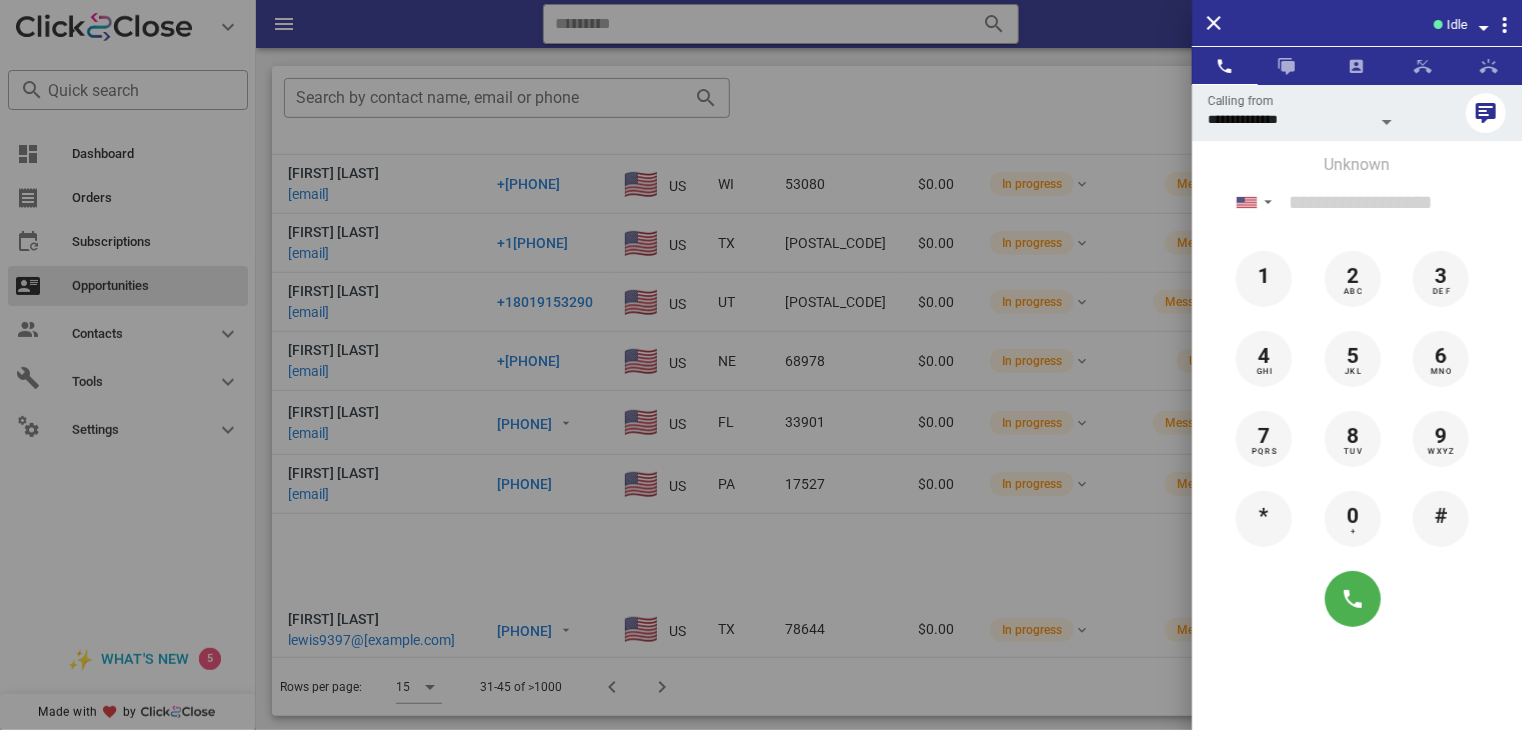 click at bounding box center [761, 365] 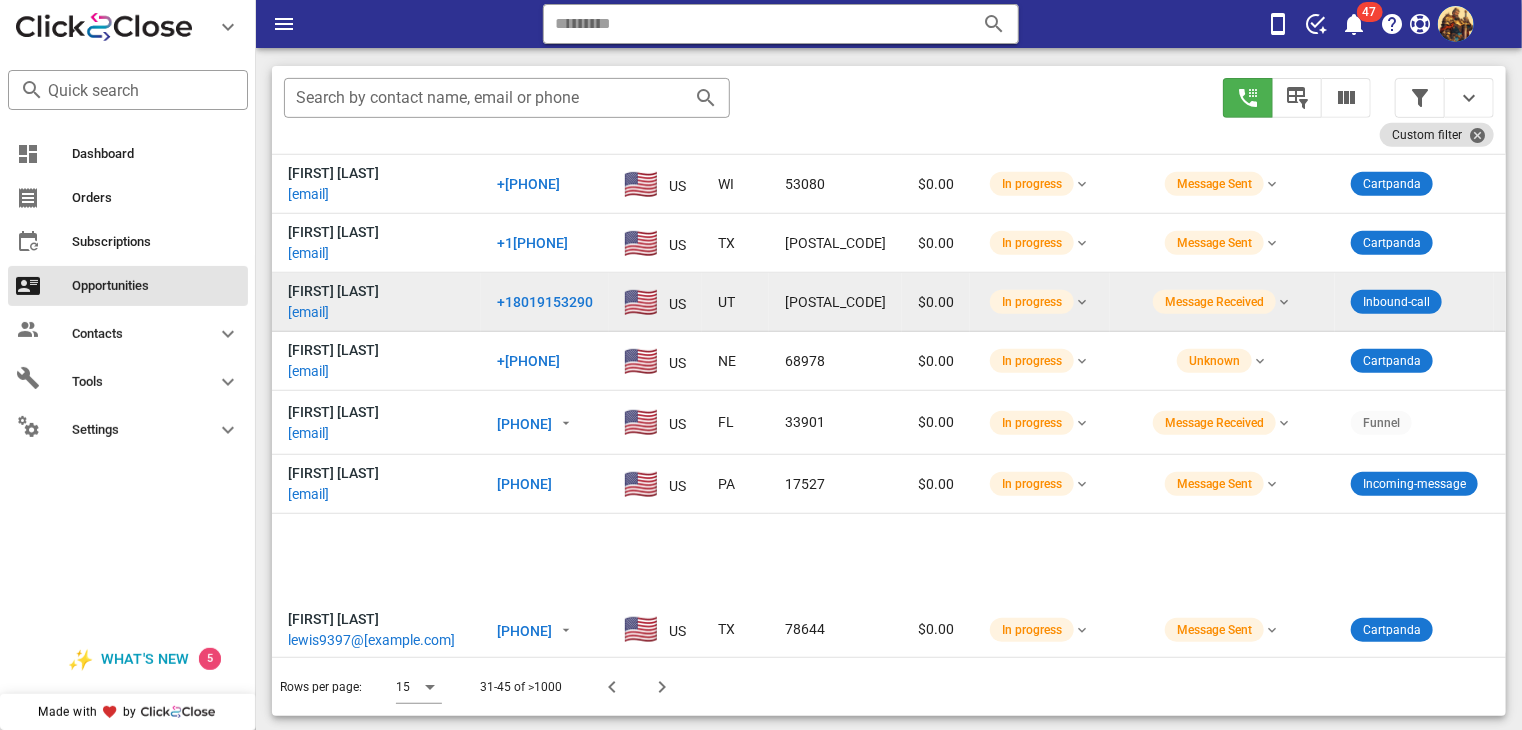 click on "[EMAIL]" at bounding box center [308, 312] 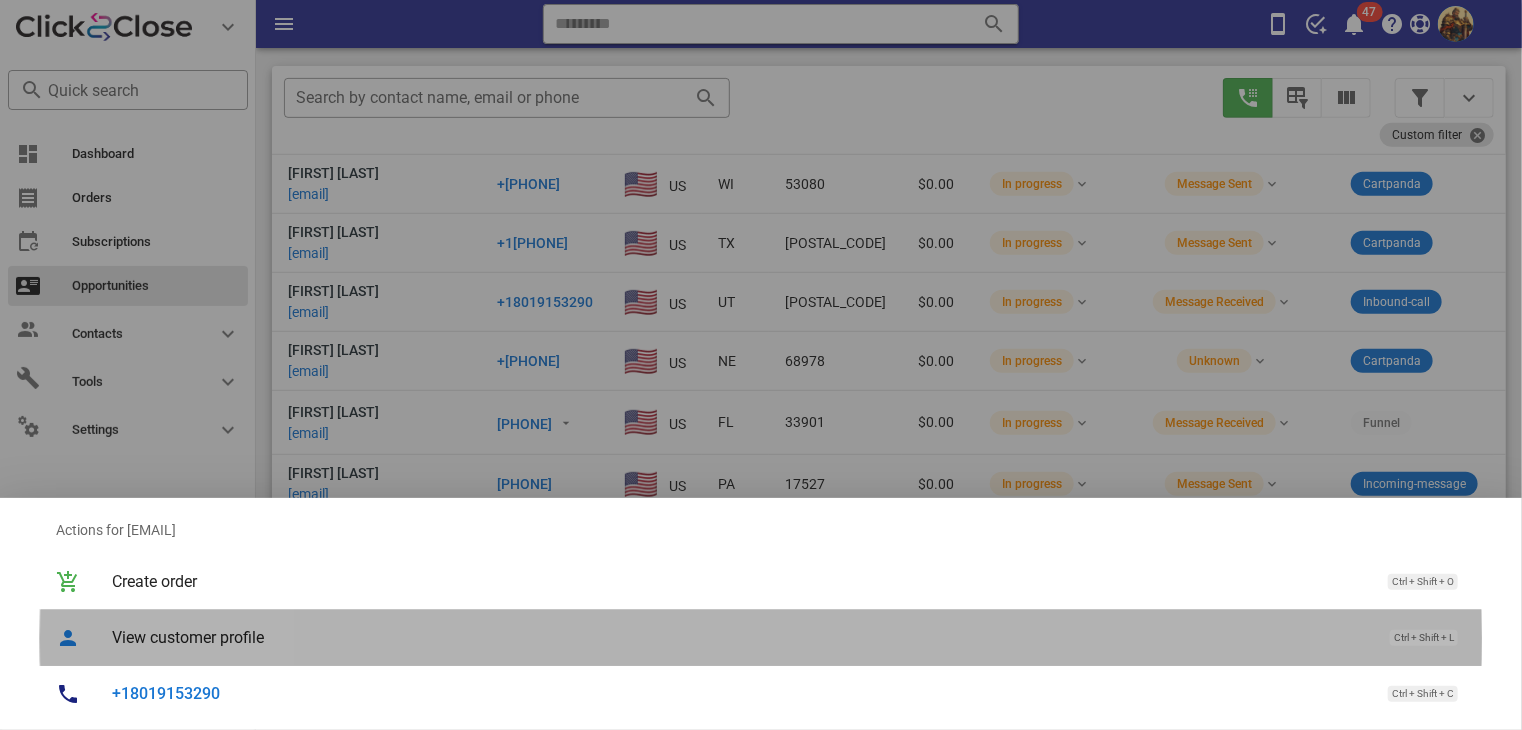 click on "View customer profile Ctrl + Shift + L" at bounding box center [789, 637] 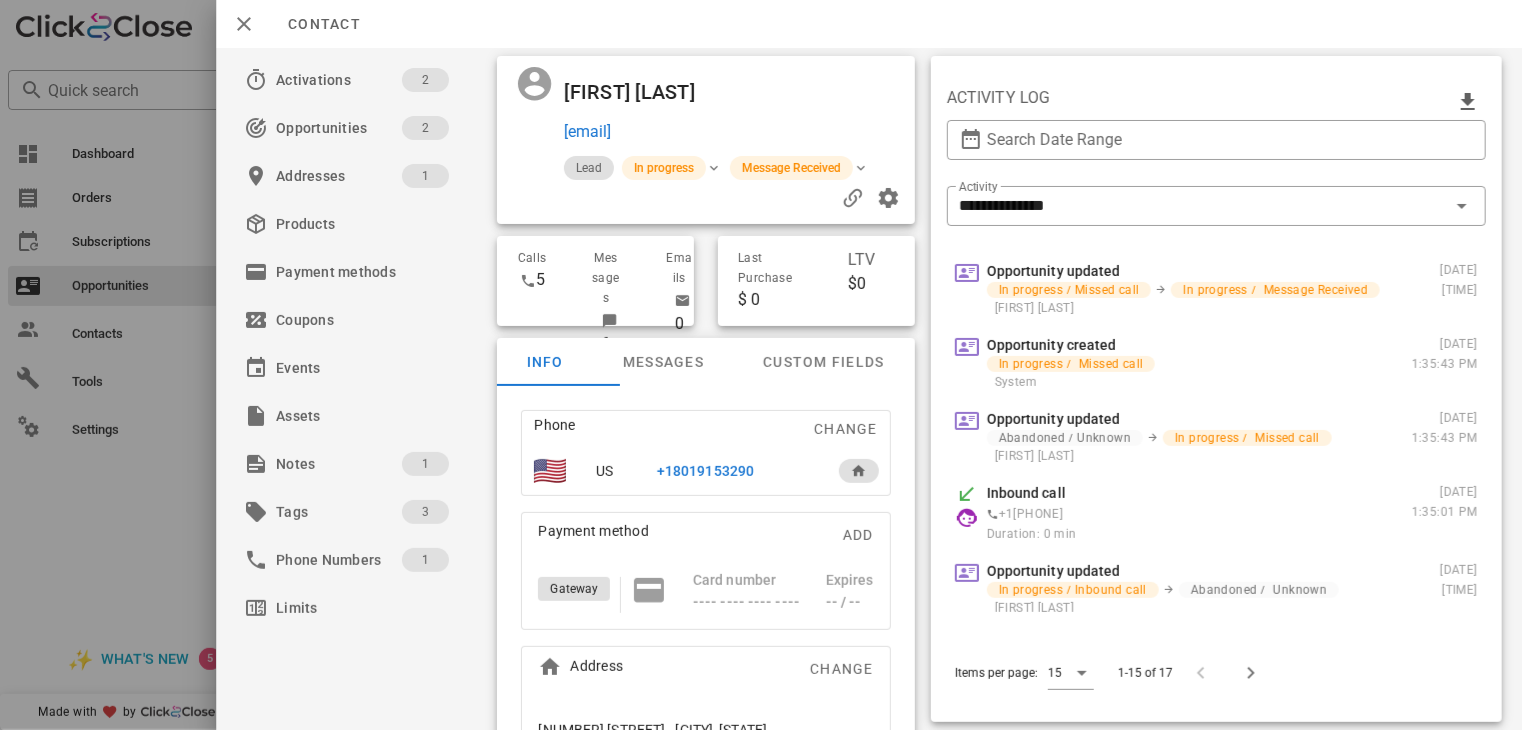 click on "+18019153290" at bounding box center [705, 471] 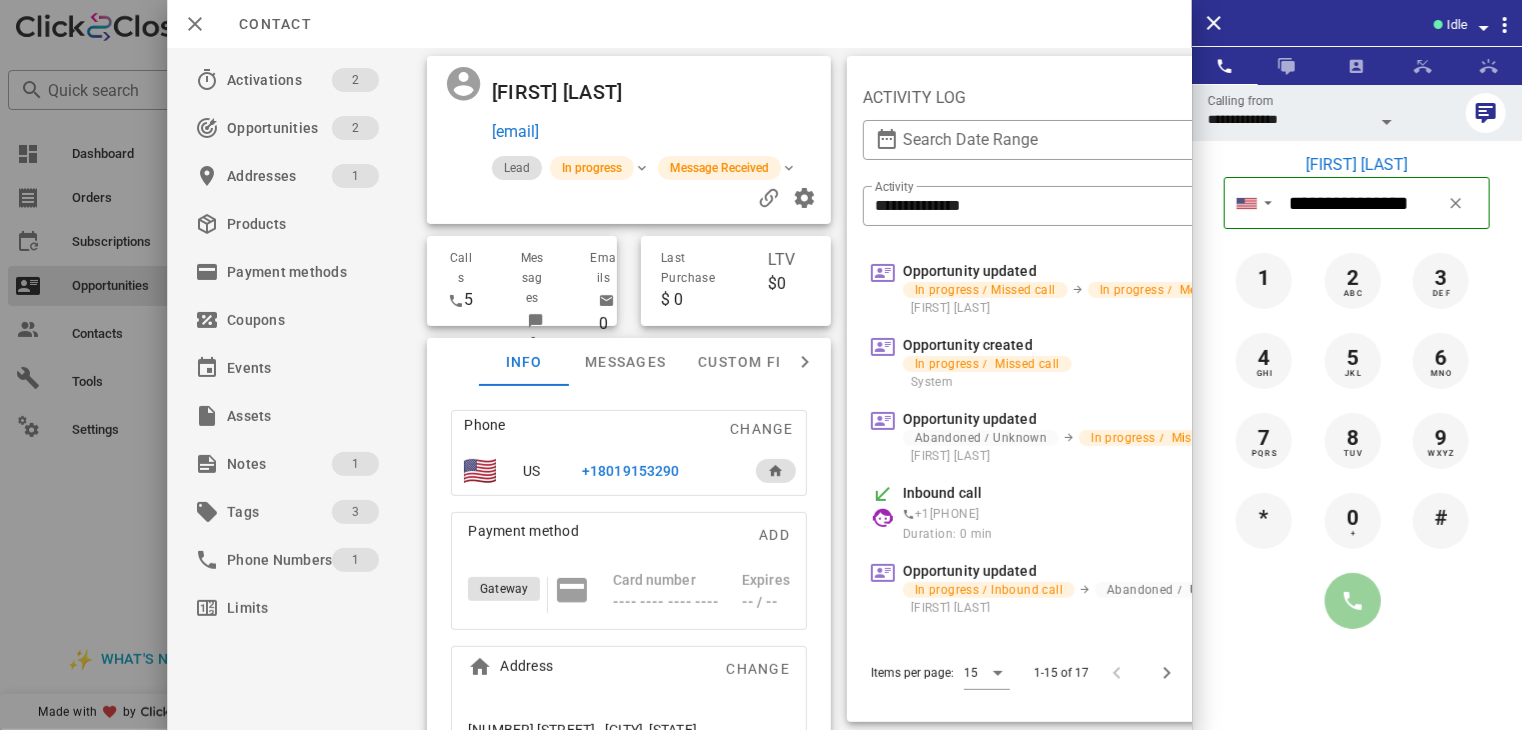 click at bounding box center [1353, 601] 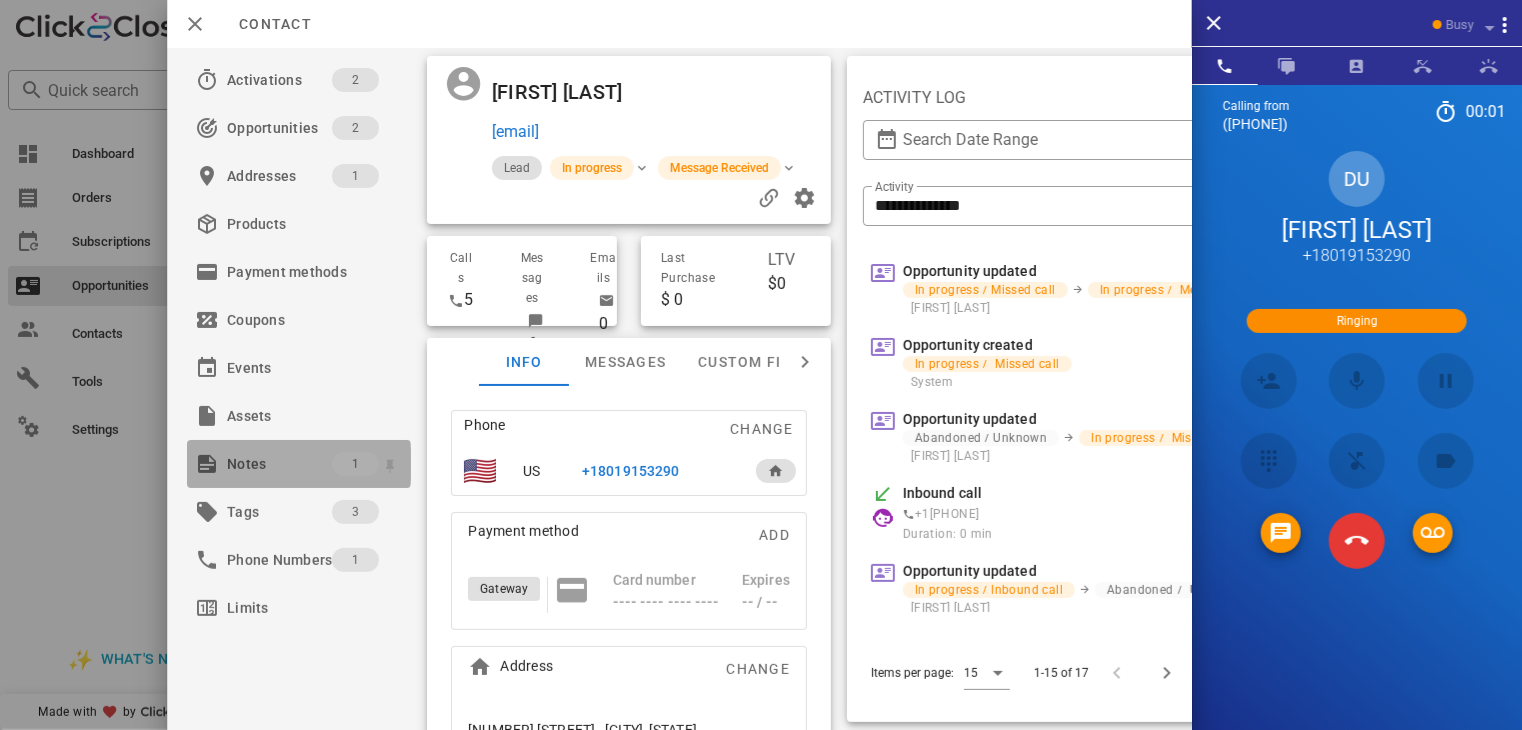 click on "Notes" at bounding box center [279, 464] 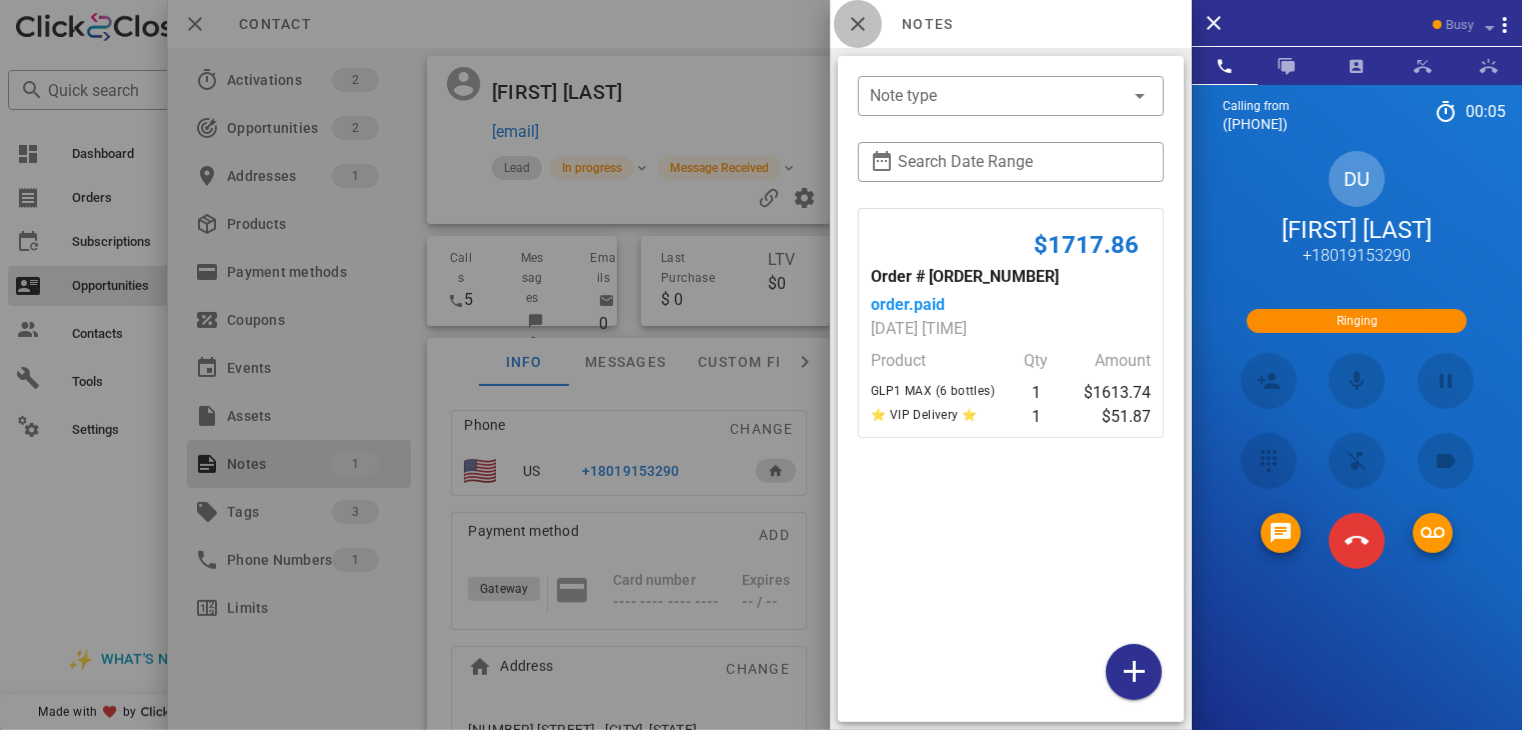 click at bounding box center [858, 24] 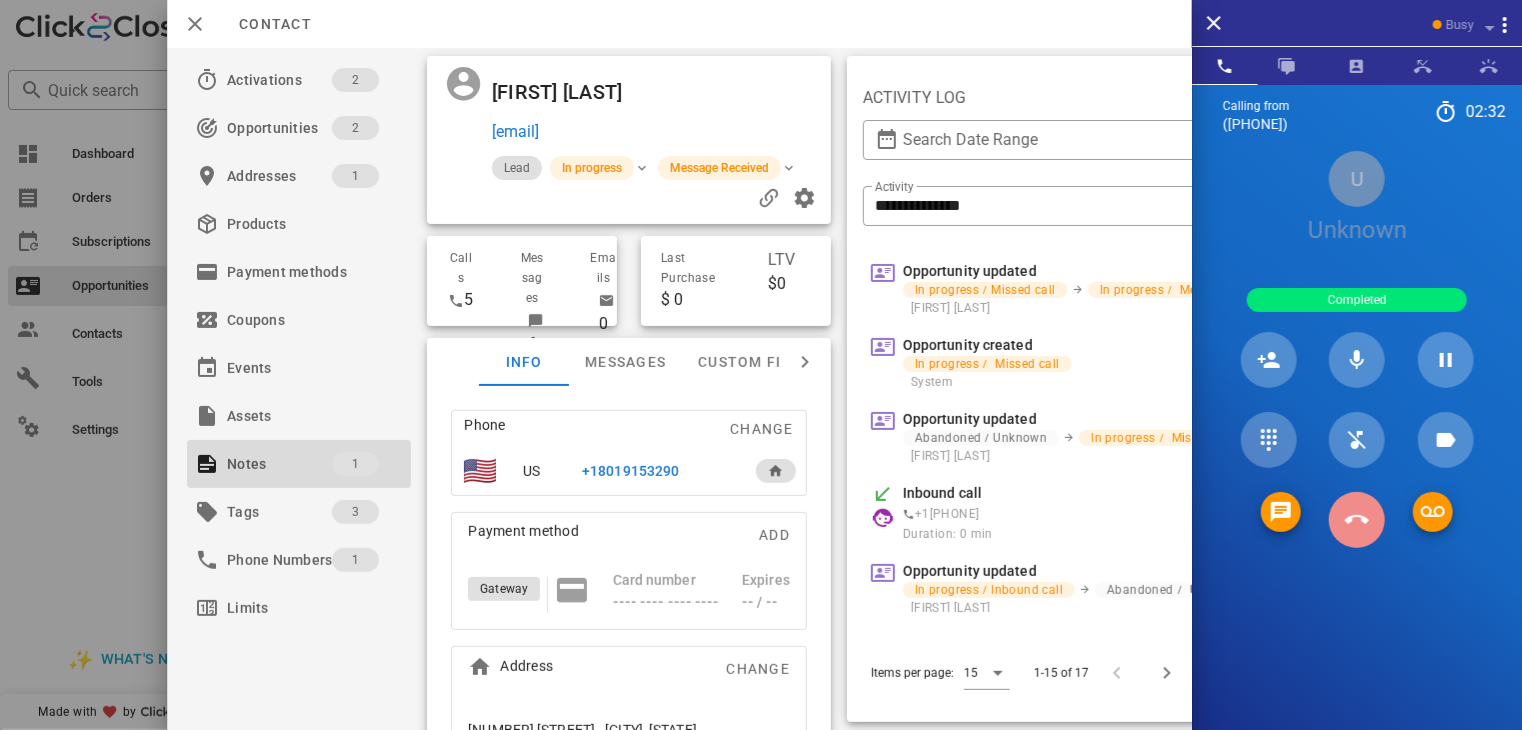 click at bounding box center (1357, 520) 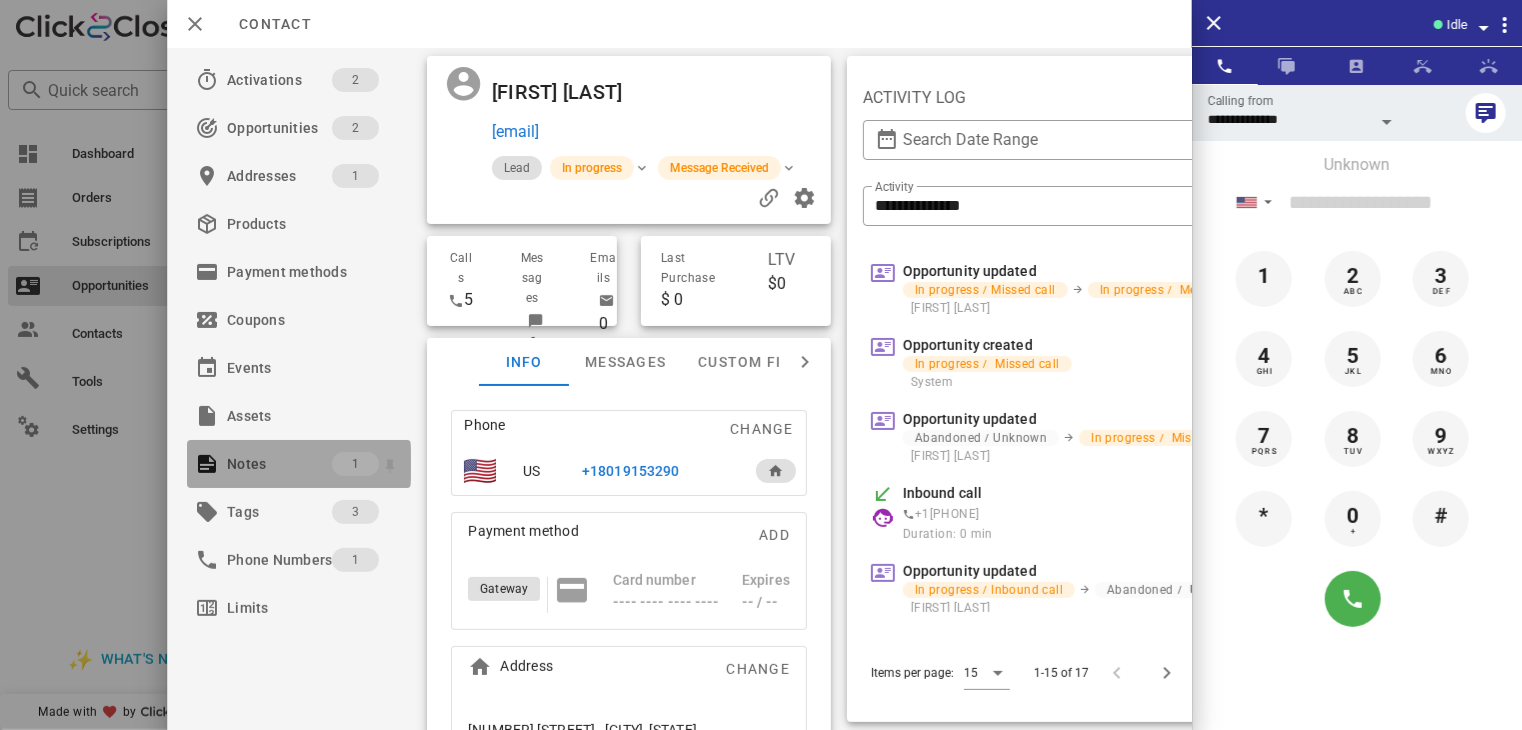 click on "Notes" at bounding box center (279, 464) 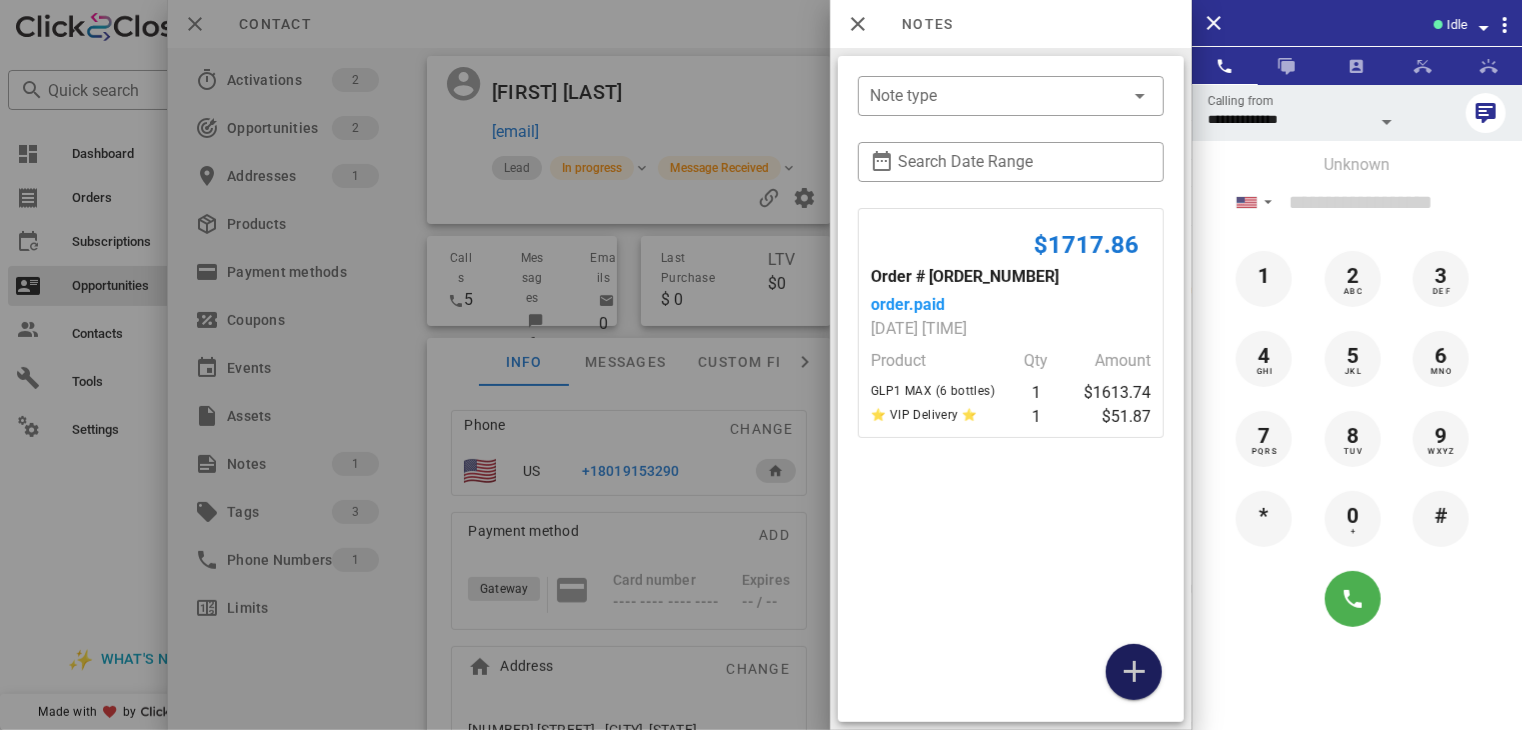 click at bounding box center (1134, 672) 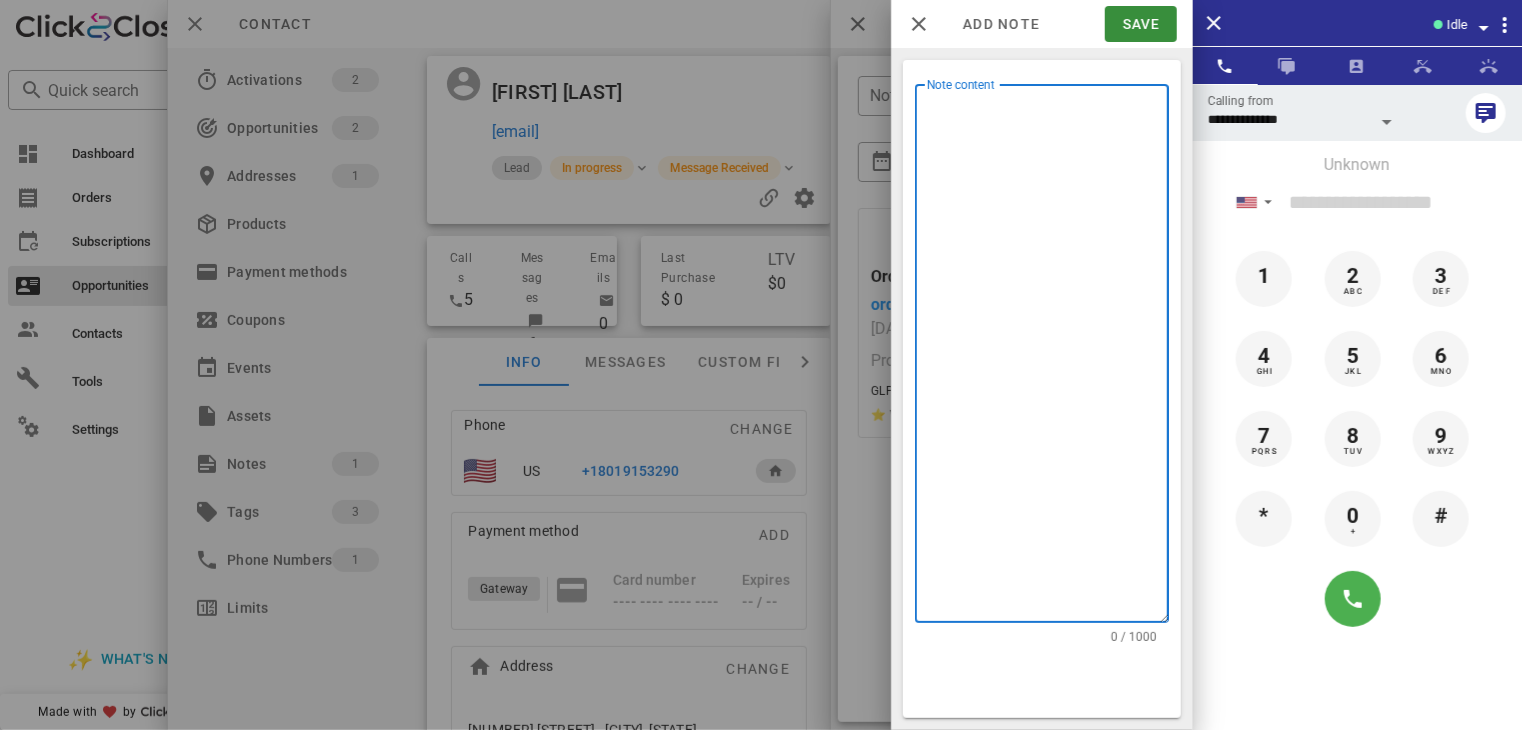 click on "Note content" at bounding box center (1048, 358) 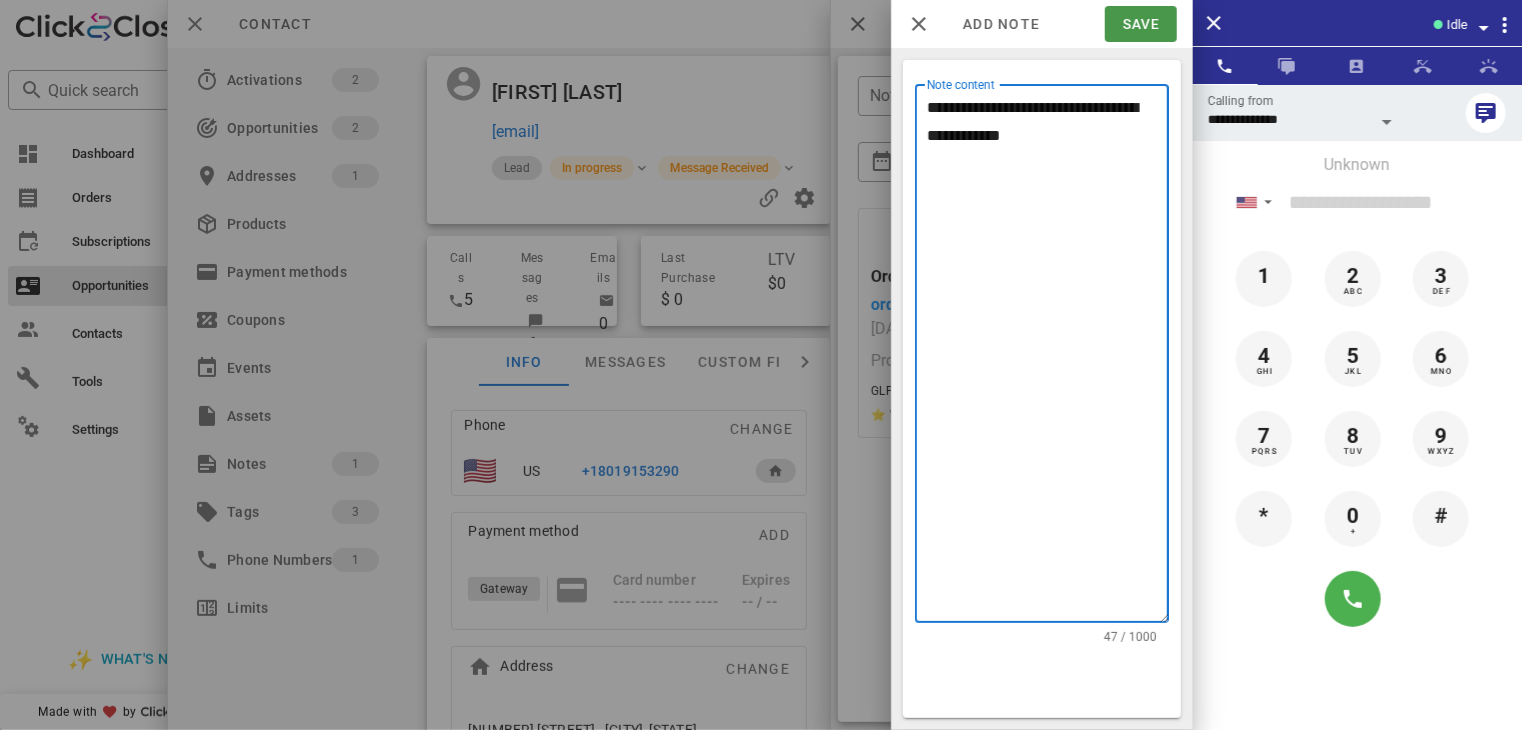 type on "**********" 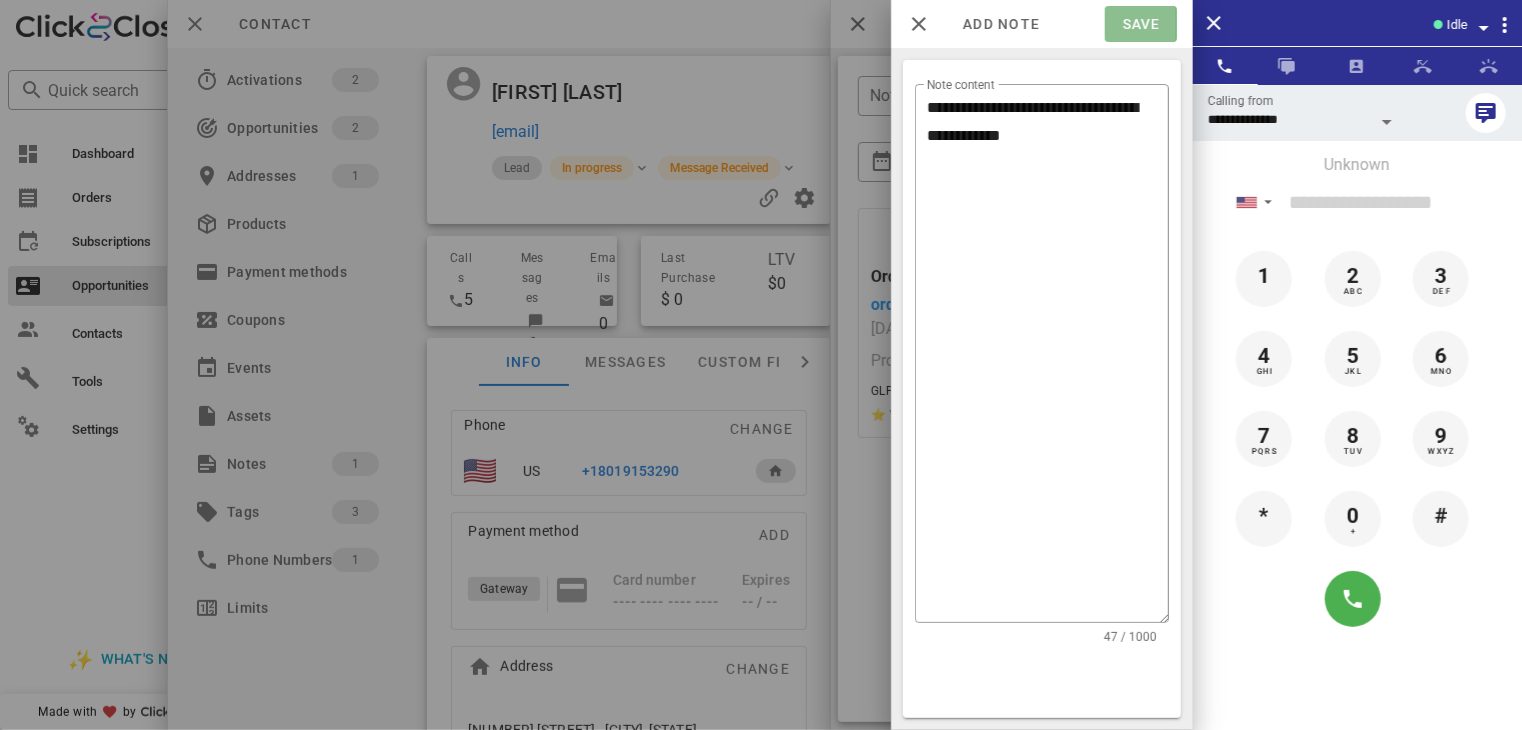 click on "Save" at bounding box center [1140, 24] 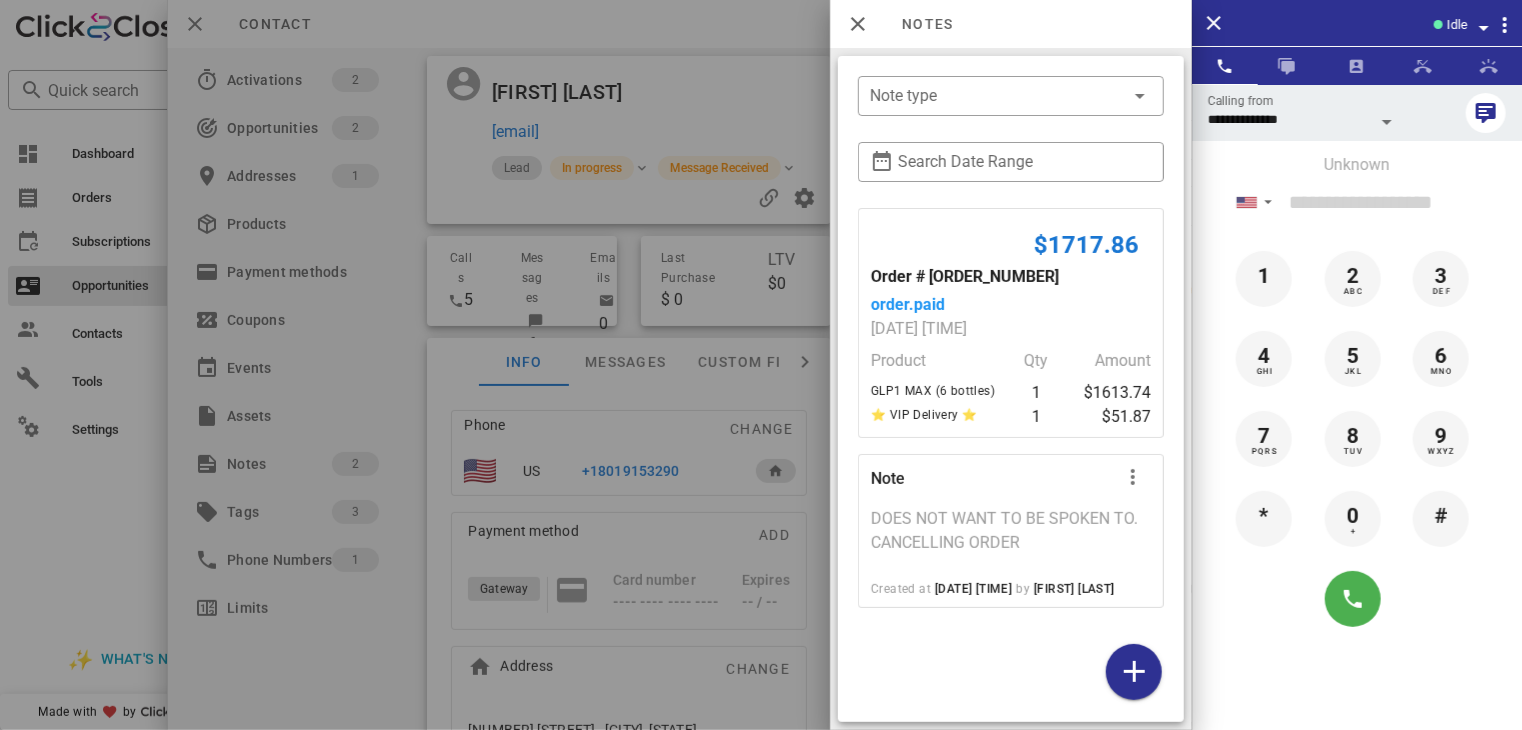 click at bounding box center [761, 365] 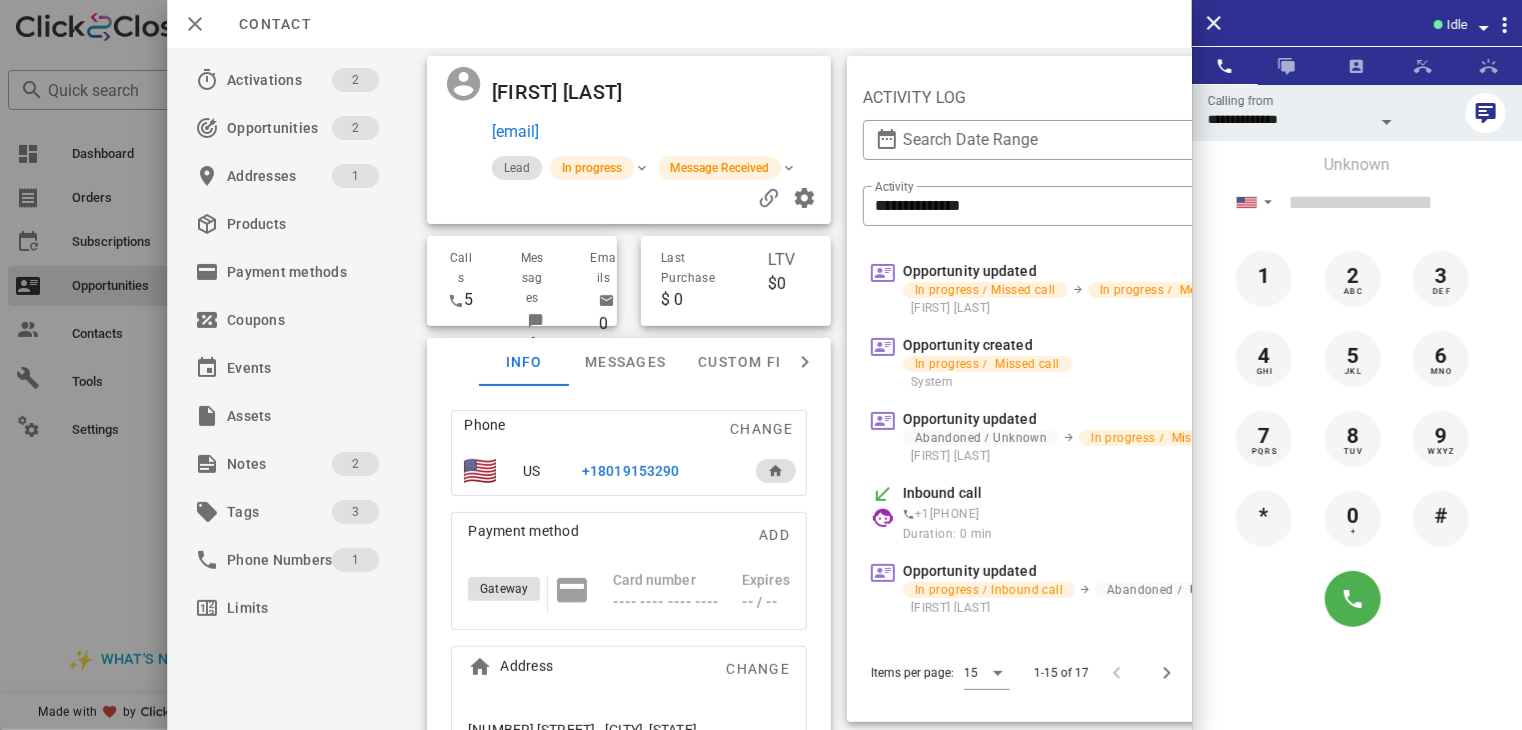 click at bounding box center (761, 365) 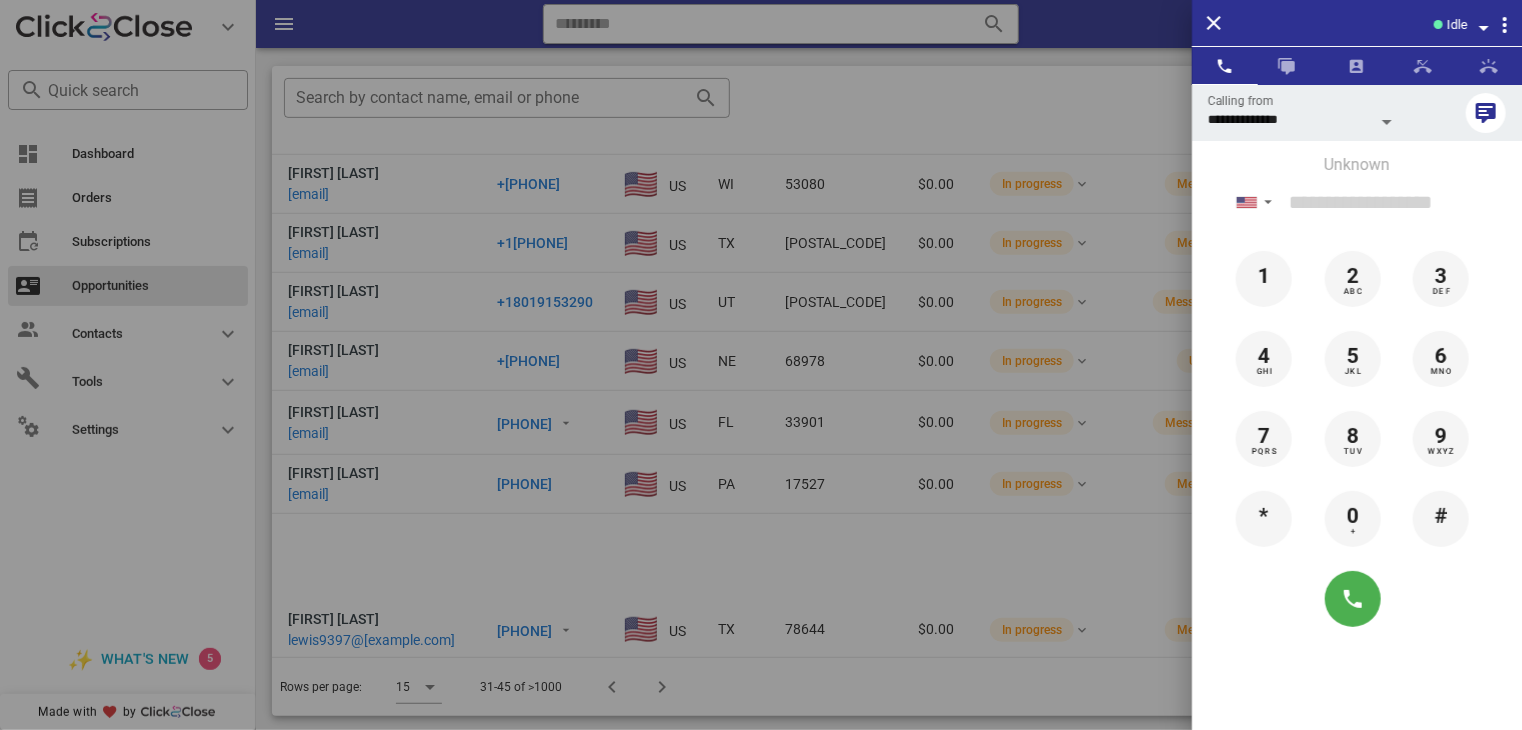 click at bounding box center [761, 365] 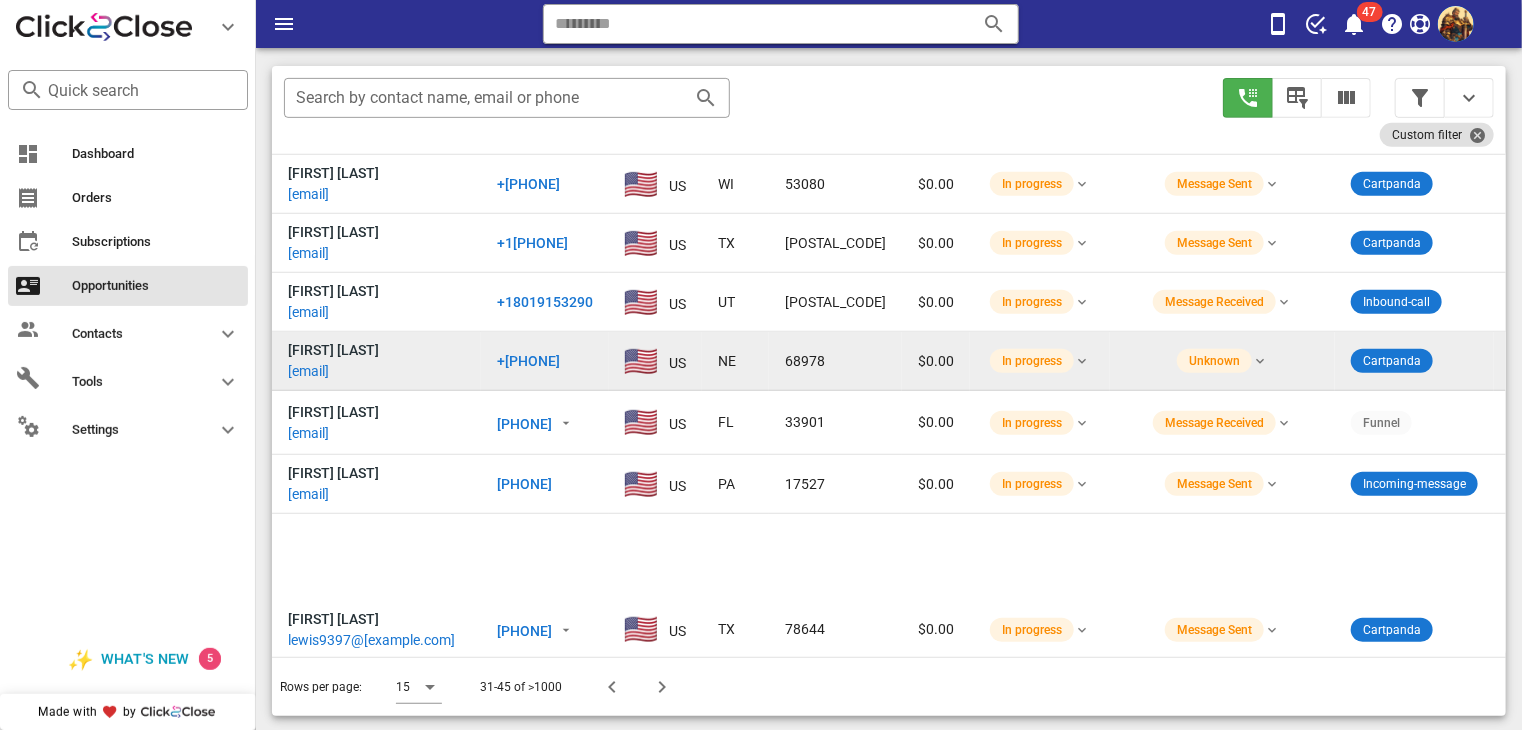 click on "[EMAIL]" at bounding box center (308, 371) 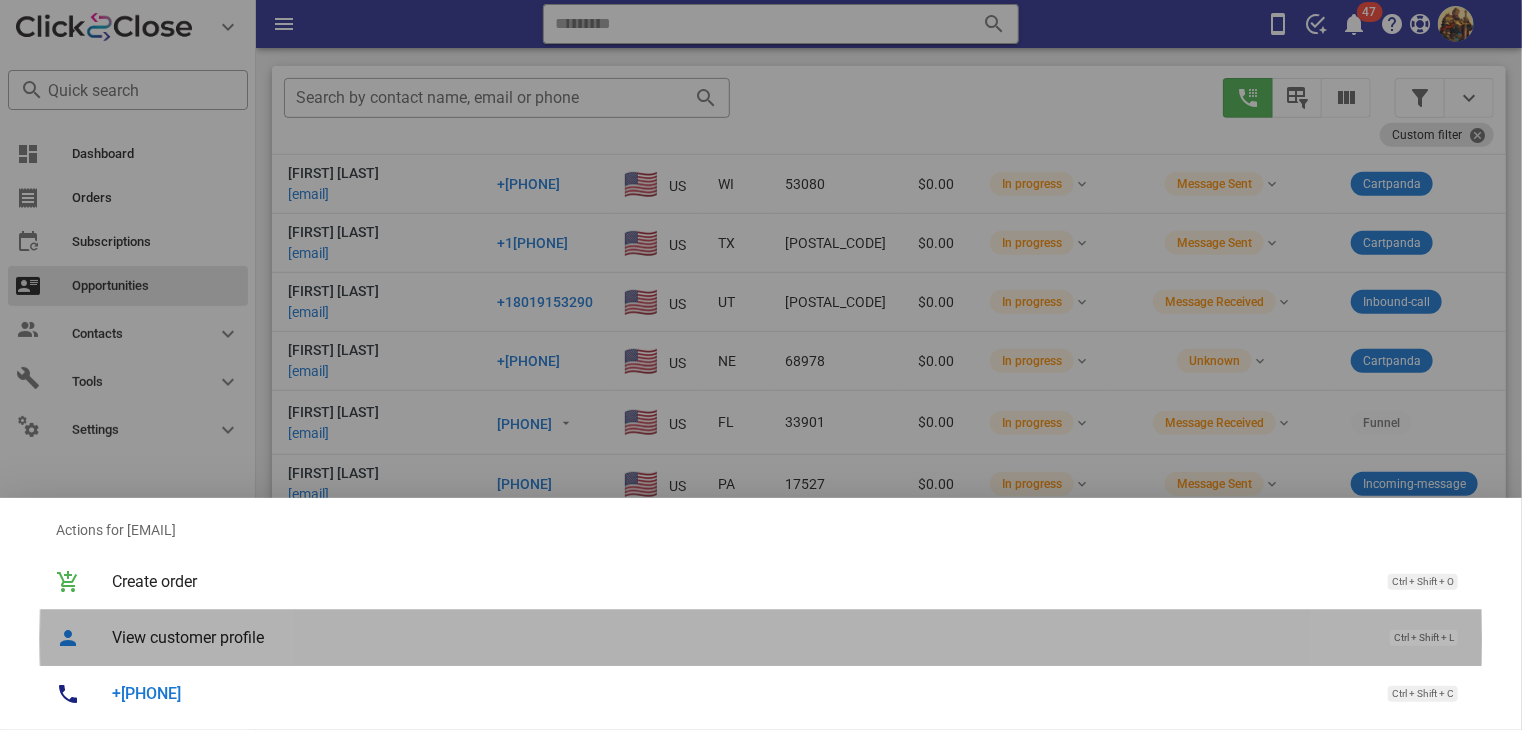 click on "View customer profile Ctrl + Shift + L" at bounding box center [789, 637] 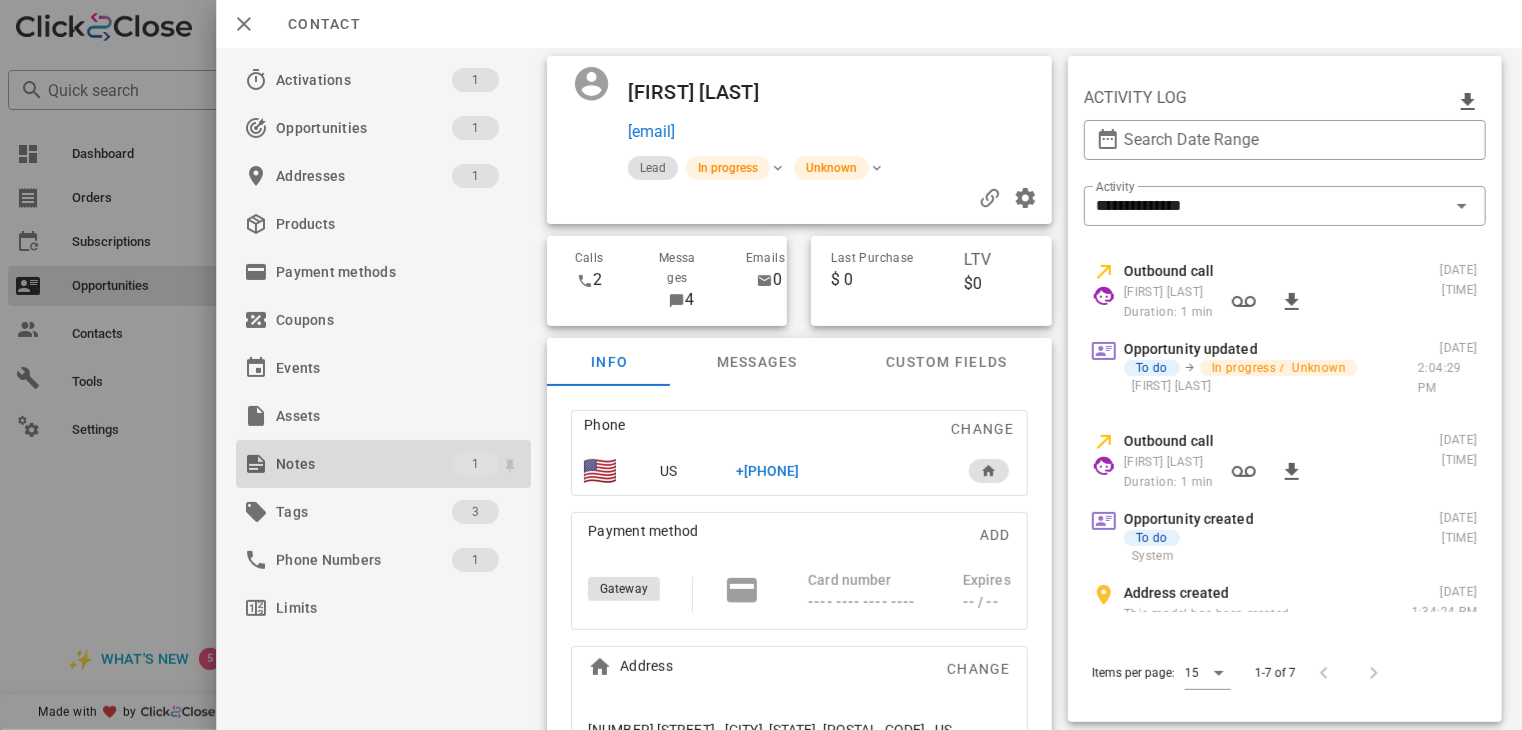 click on "Notes" at bounding box center [364, 464] 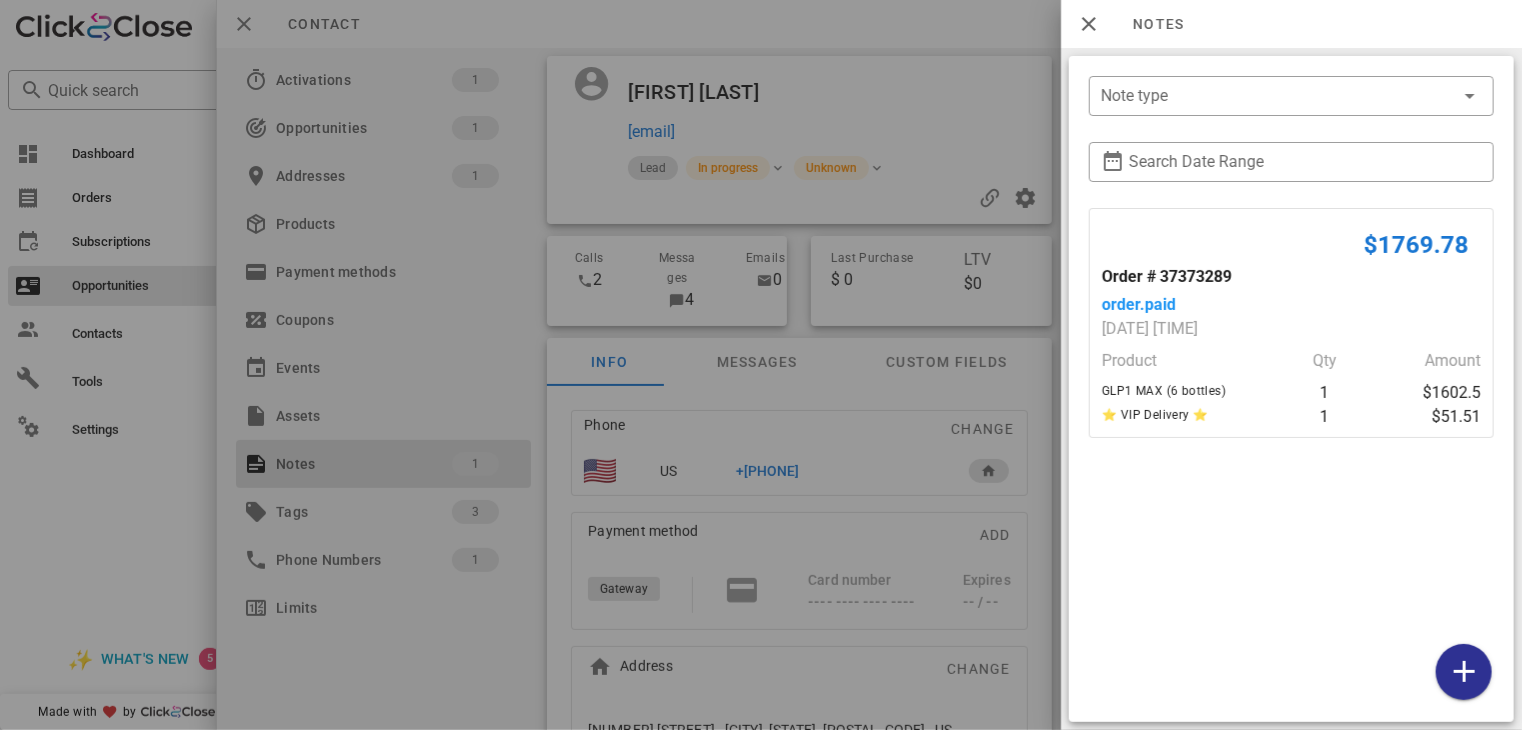 click at bounding box center (761, 365) 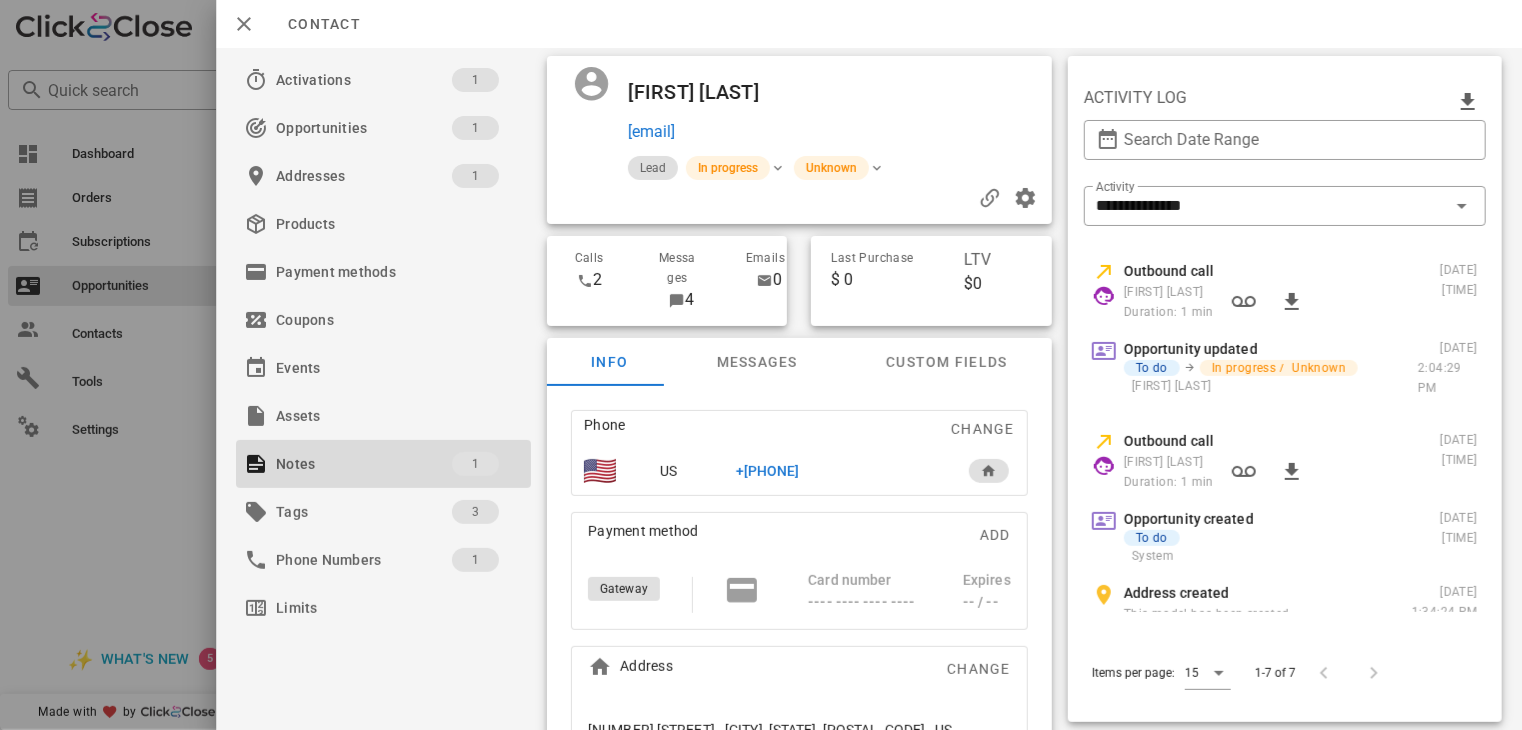 click on "+[PHONE]" at bounding box center (768, 471) 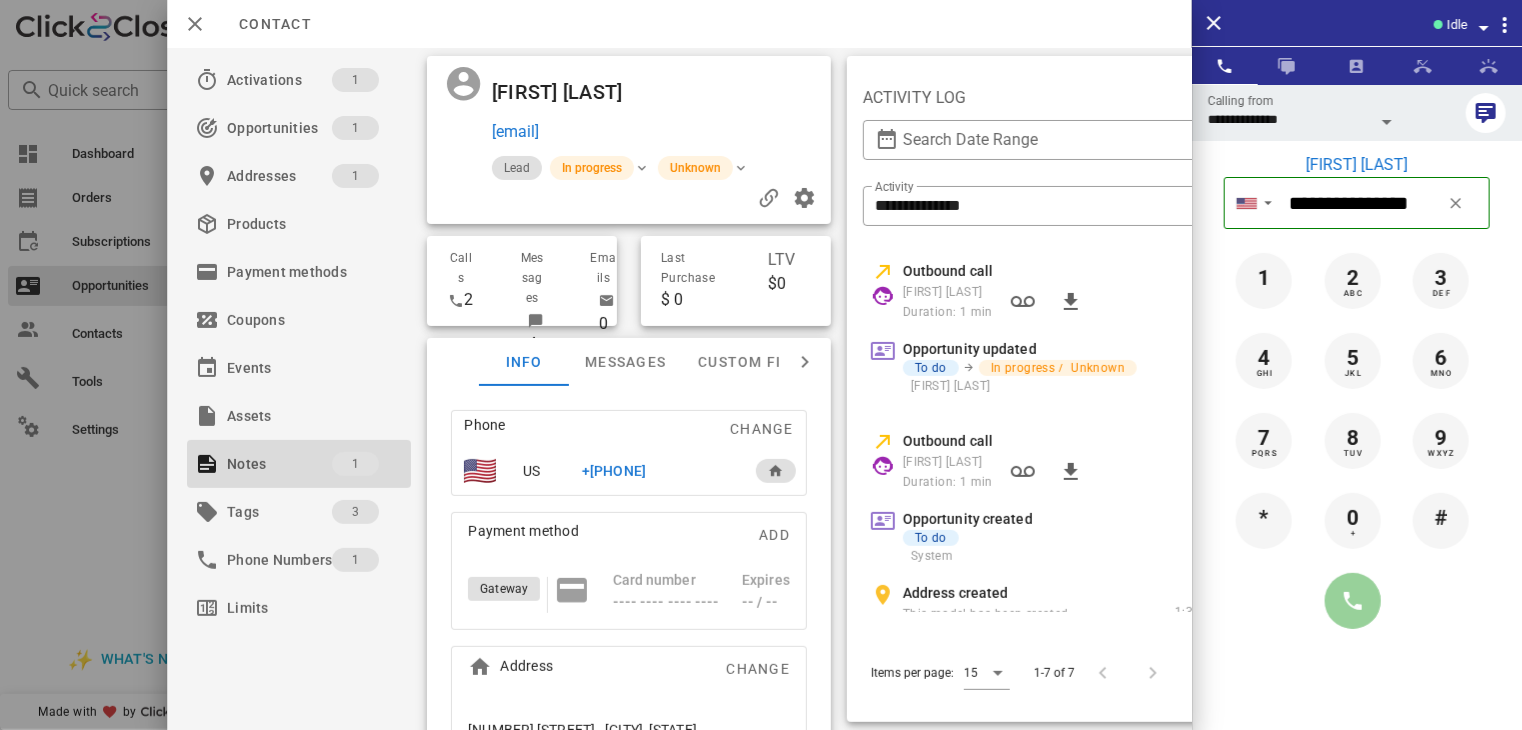 click at bounding box center [1353, 601] 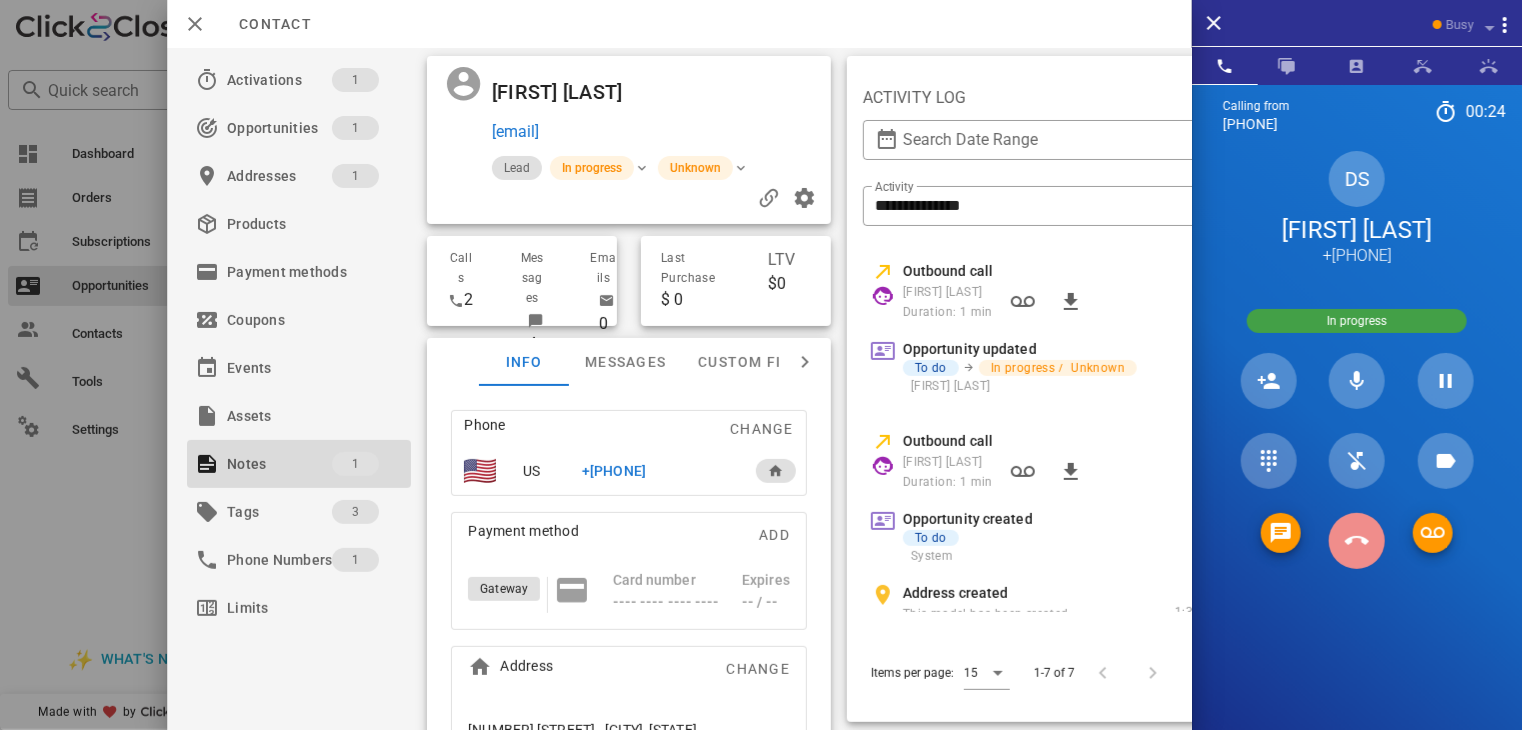 click at bounding box center (1357, 541) 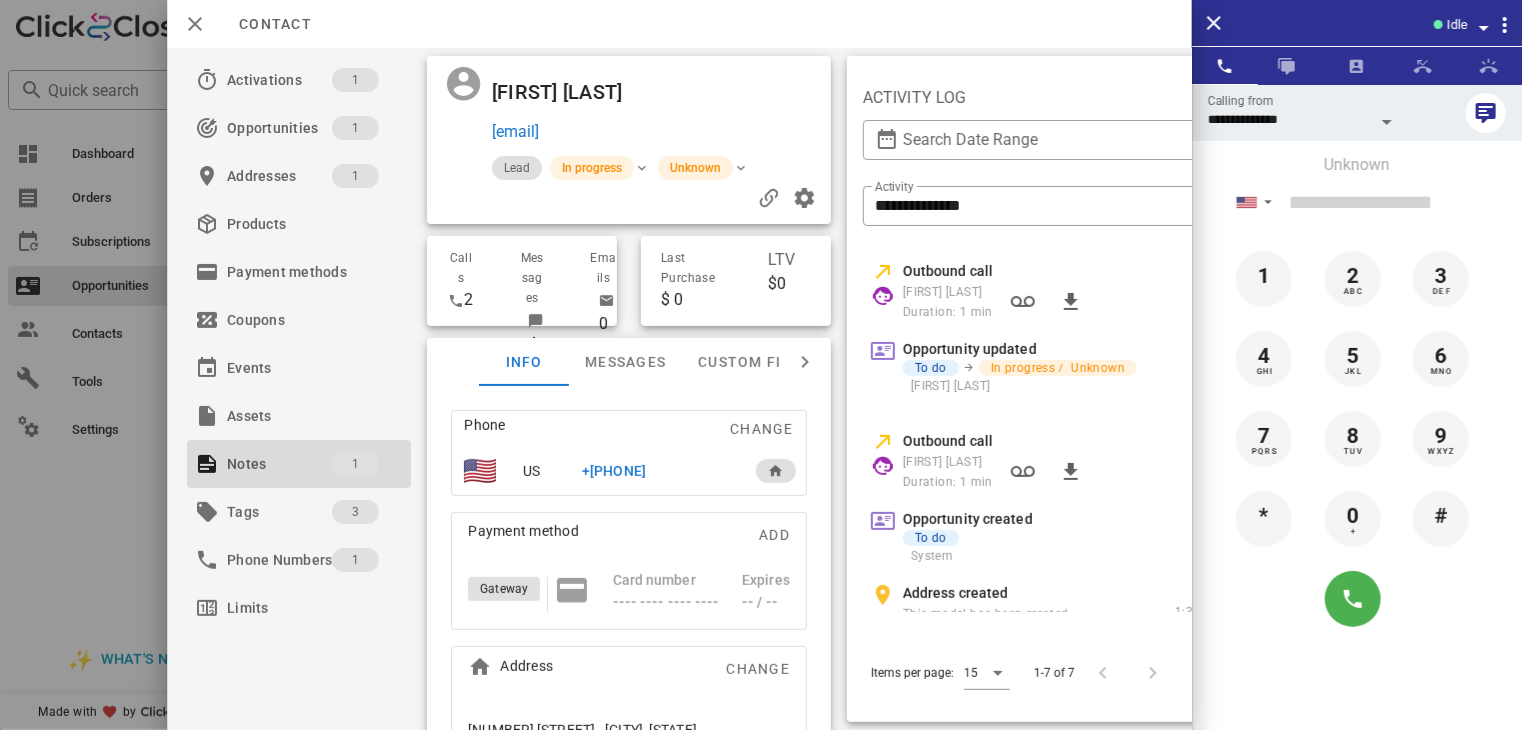 click at bounding box center [761, 365] 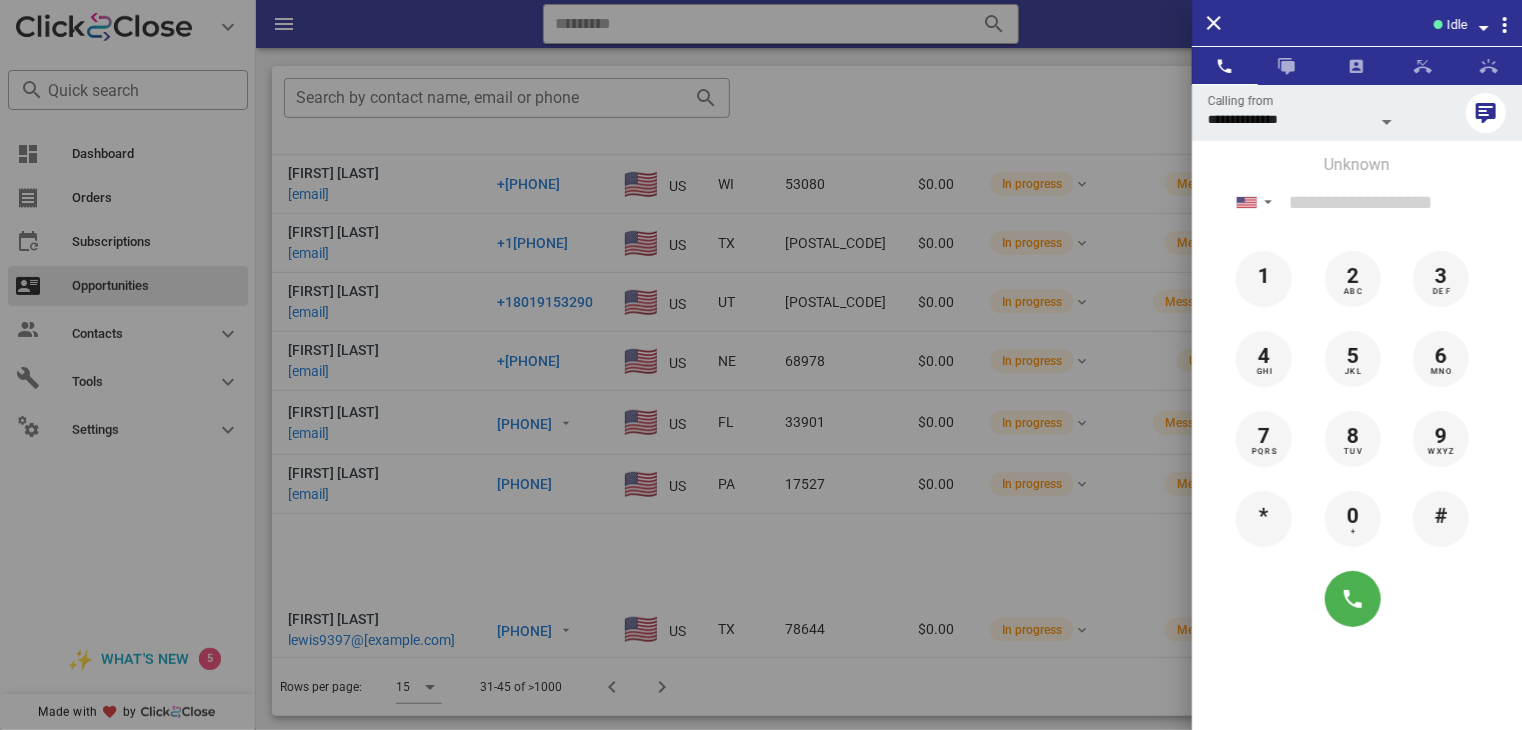 click at bounding box center [761, 365] 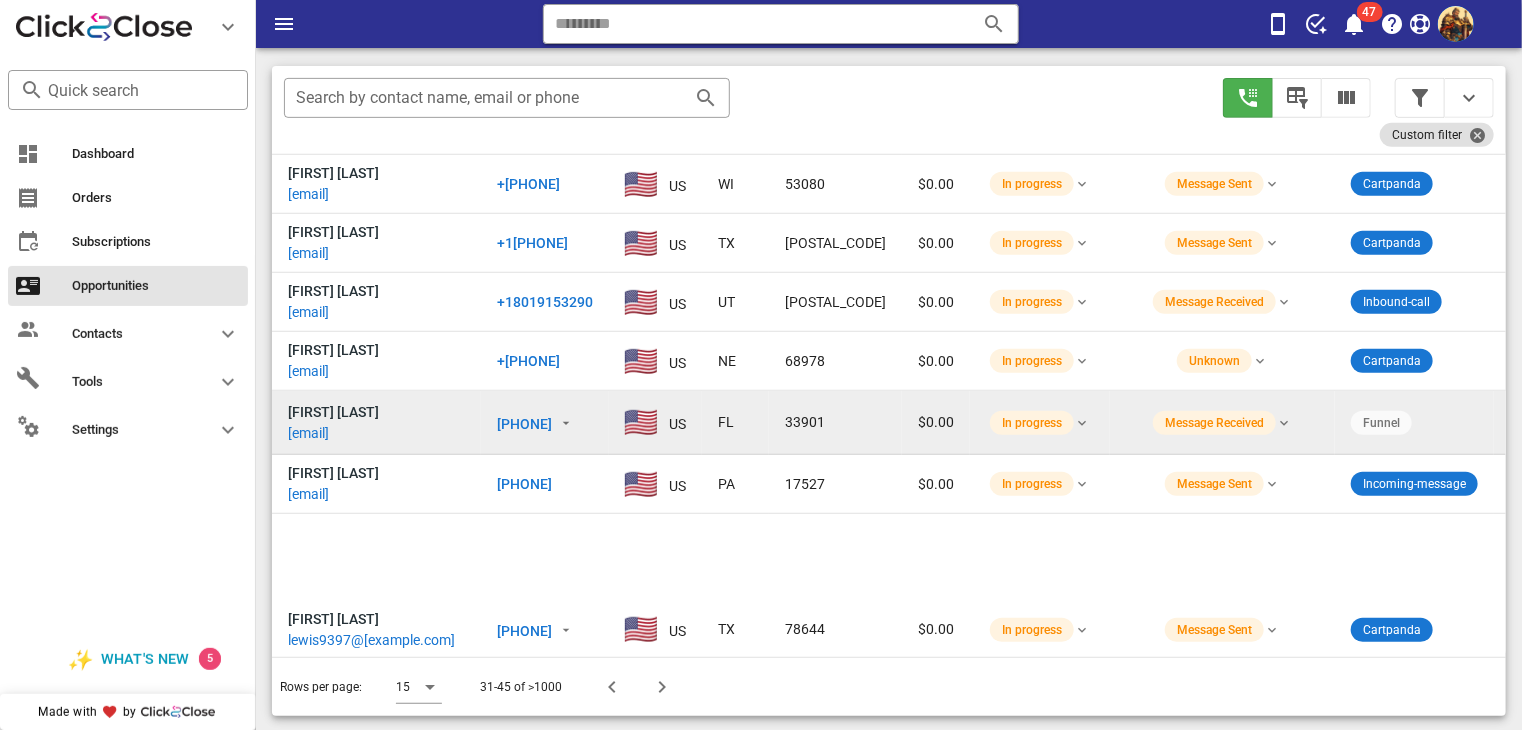 click on "[EMAIL]" at bounding box center [308, 433] 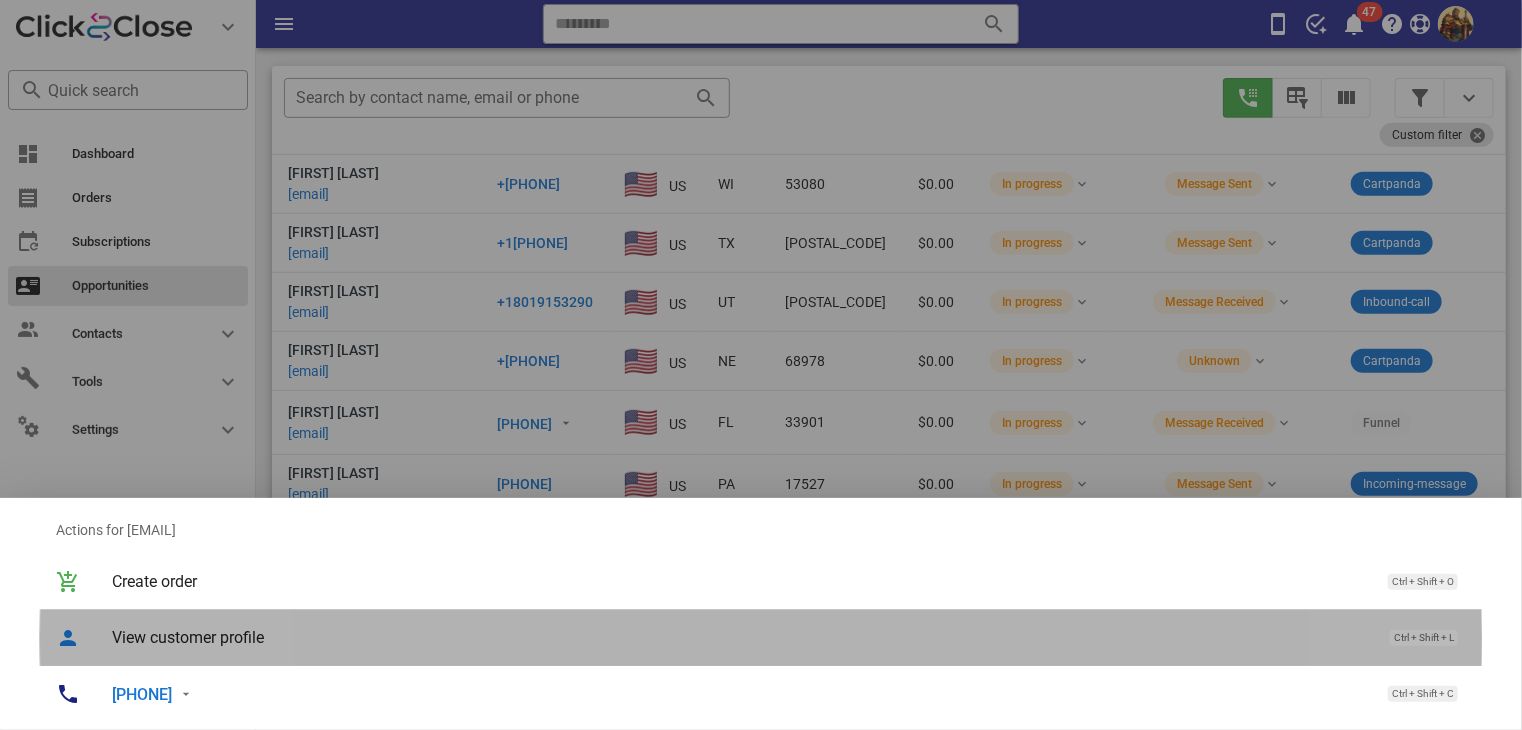 click on "View customer profile" at bounding box center [741, 637] 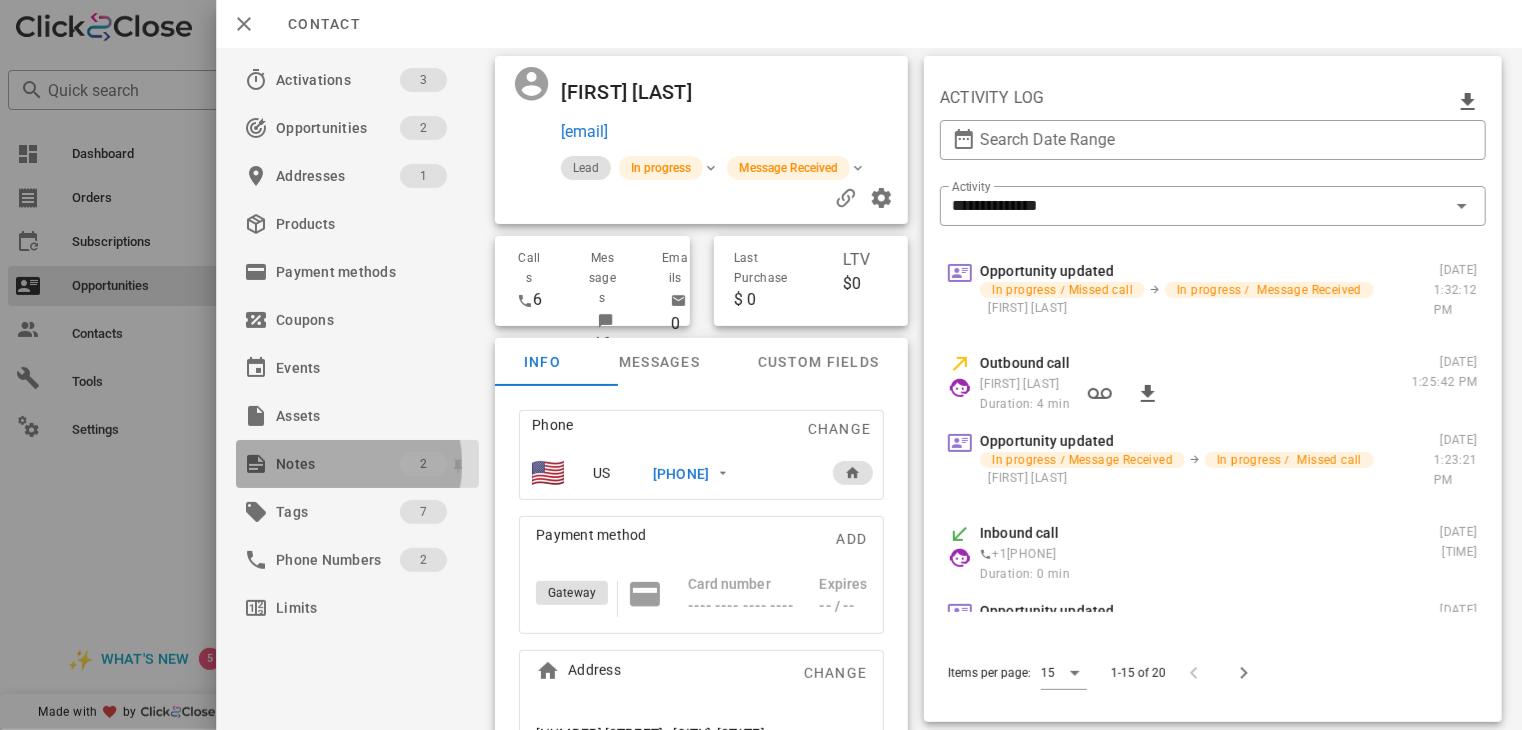 click on "Notes" at bounding box center [338, 464] 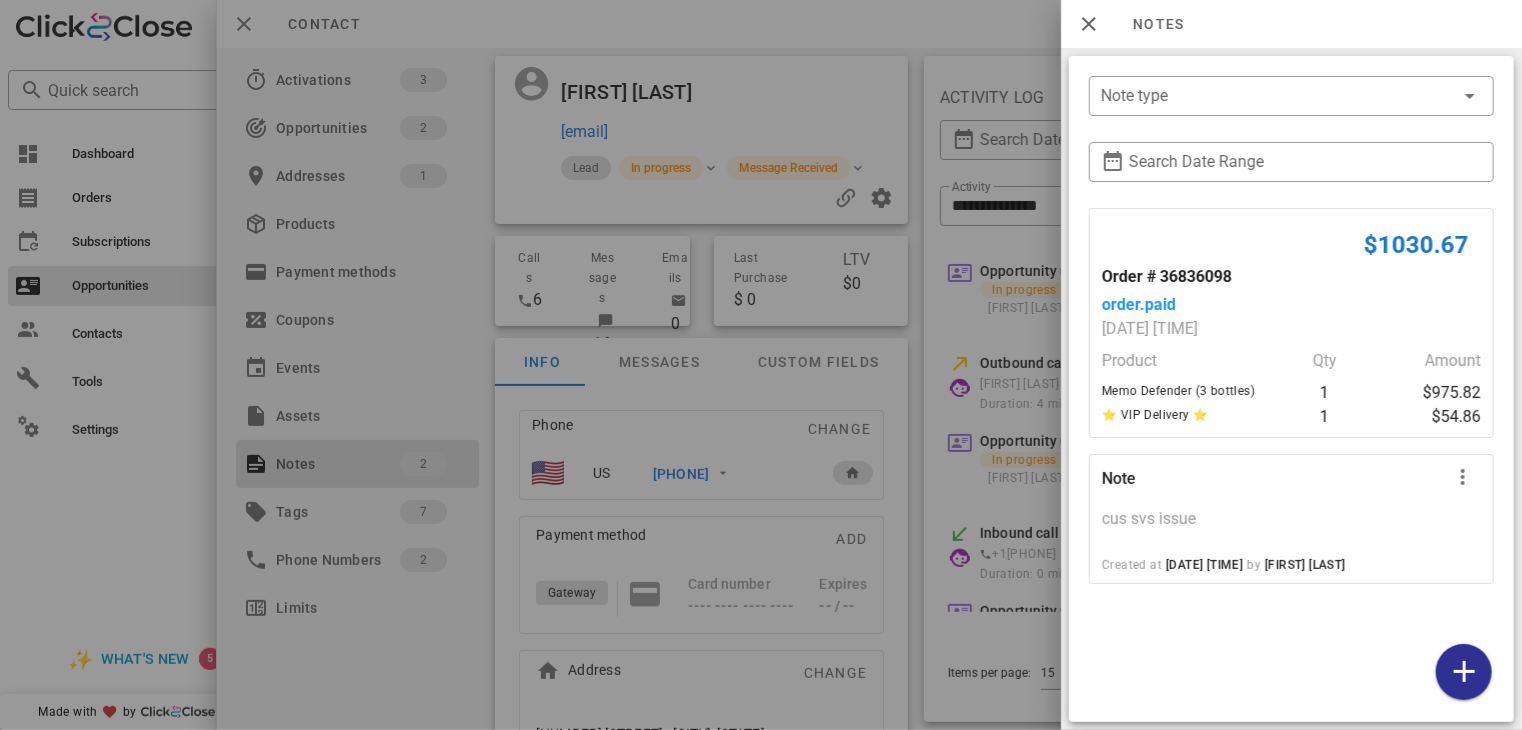 click at bounding box center [761, 365] 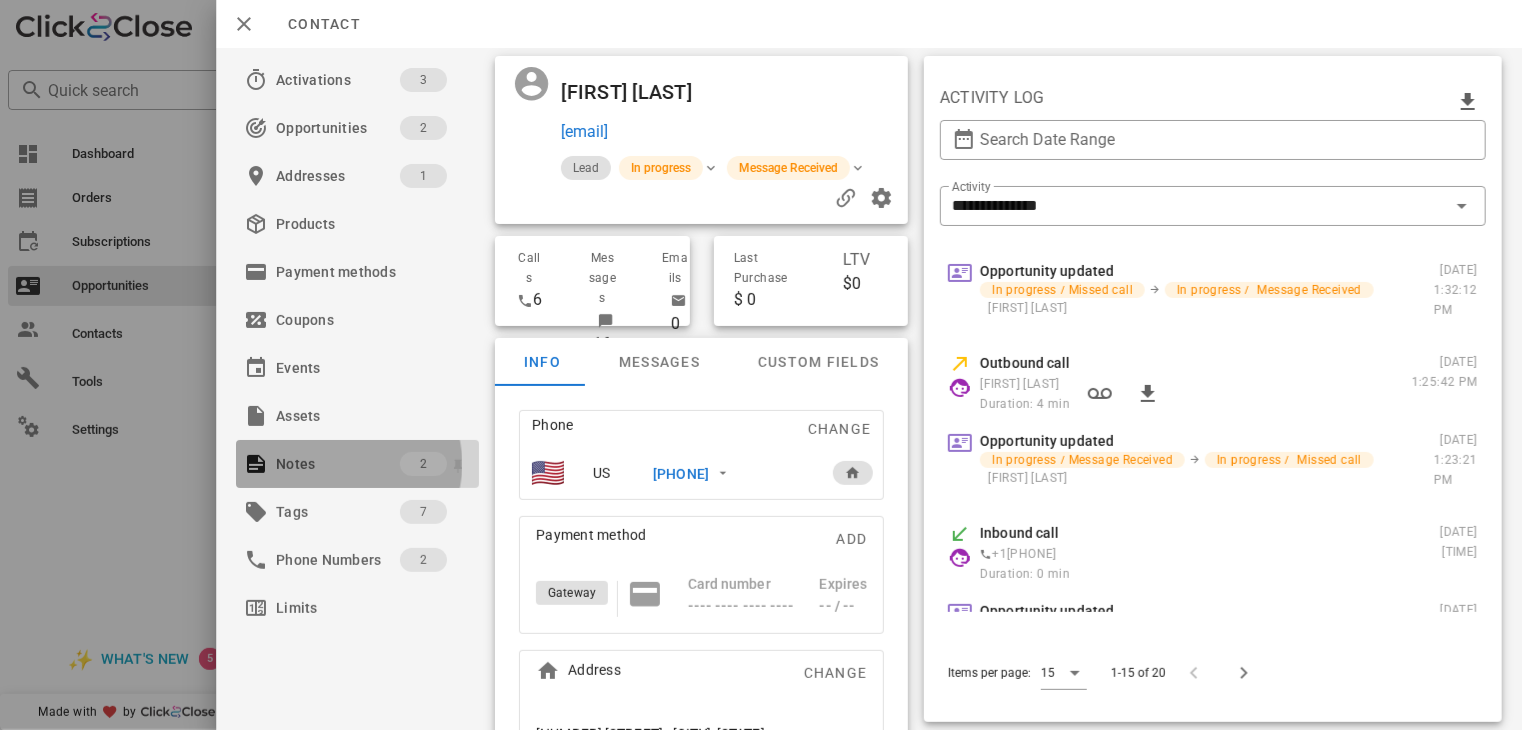 click on "Notes" at bounding box center [338, 464] 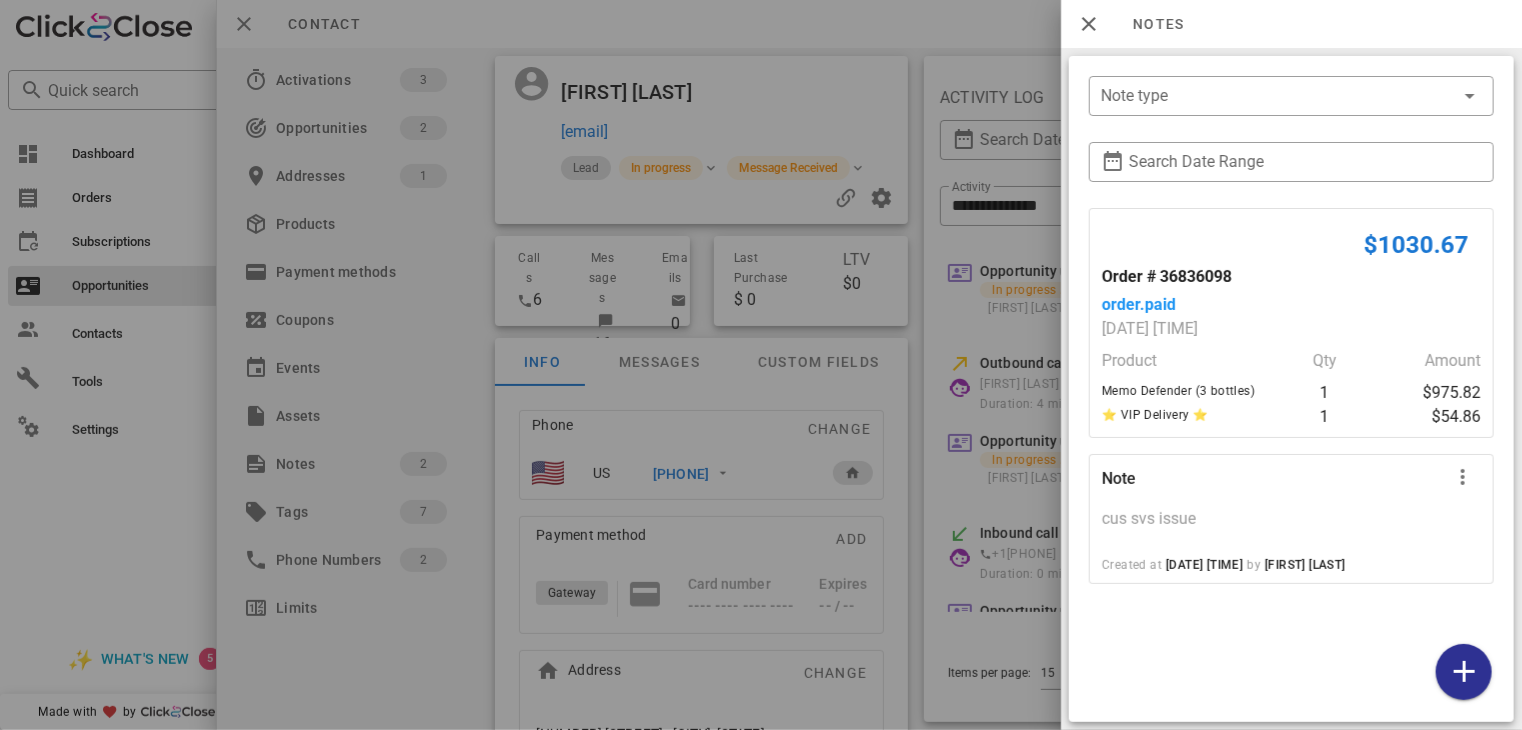 click at bounding box center (761, 365) 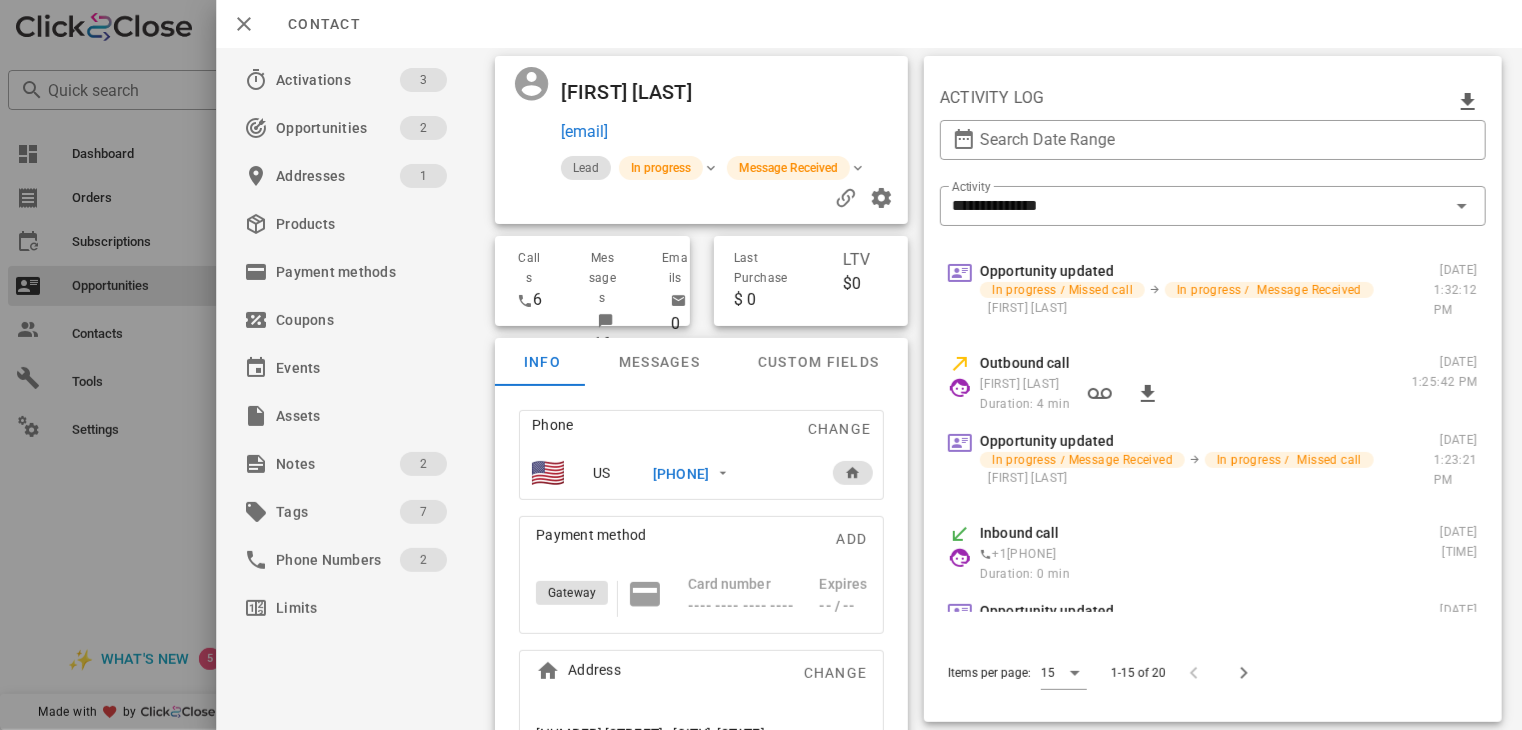 click at bounding box center [761, 365] 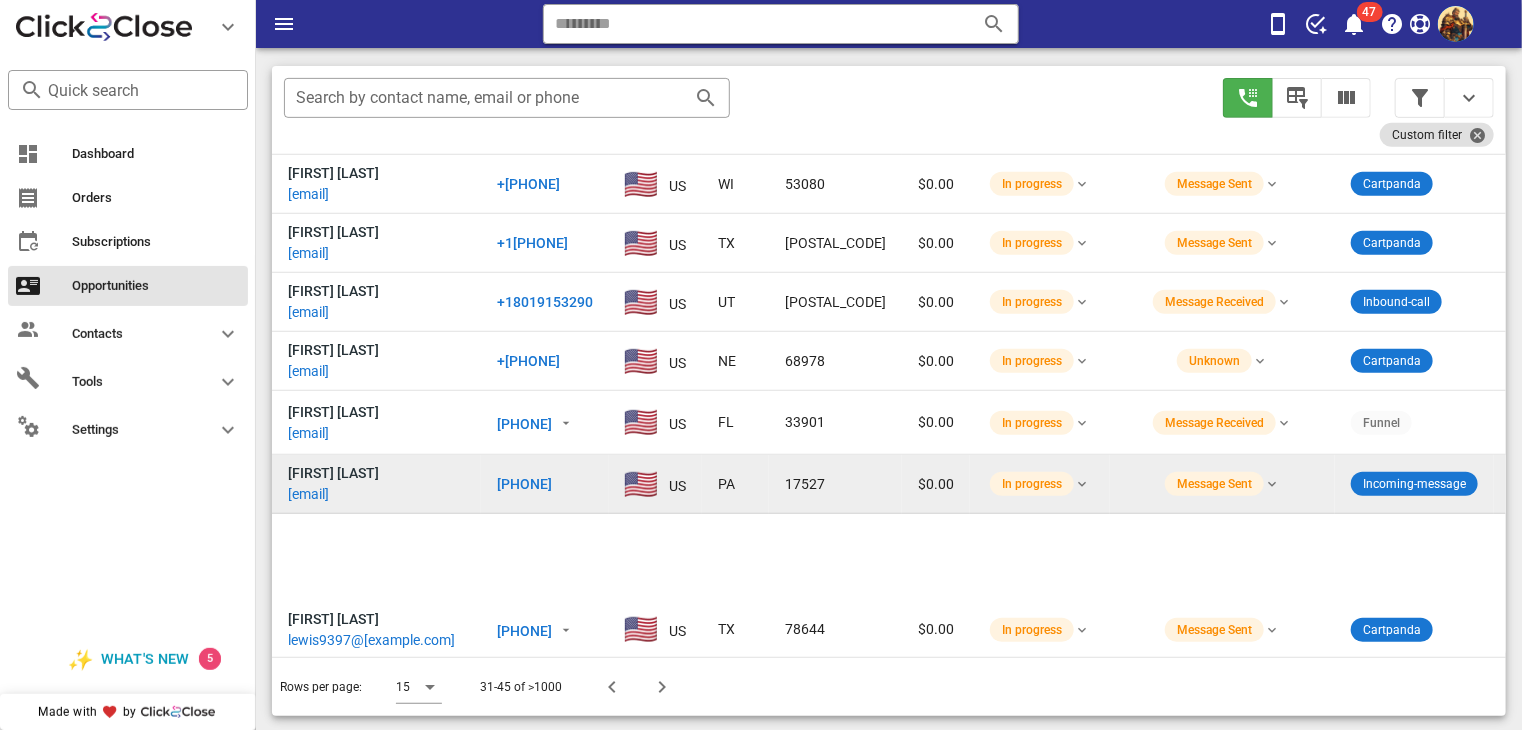 click on "[EMAIL]" at bounding box center (308, 494) 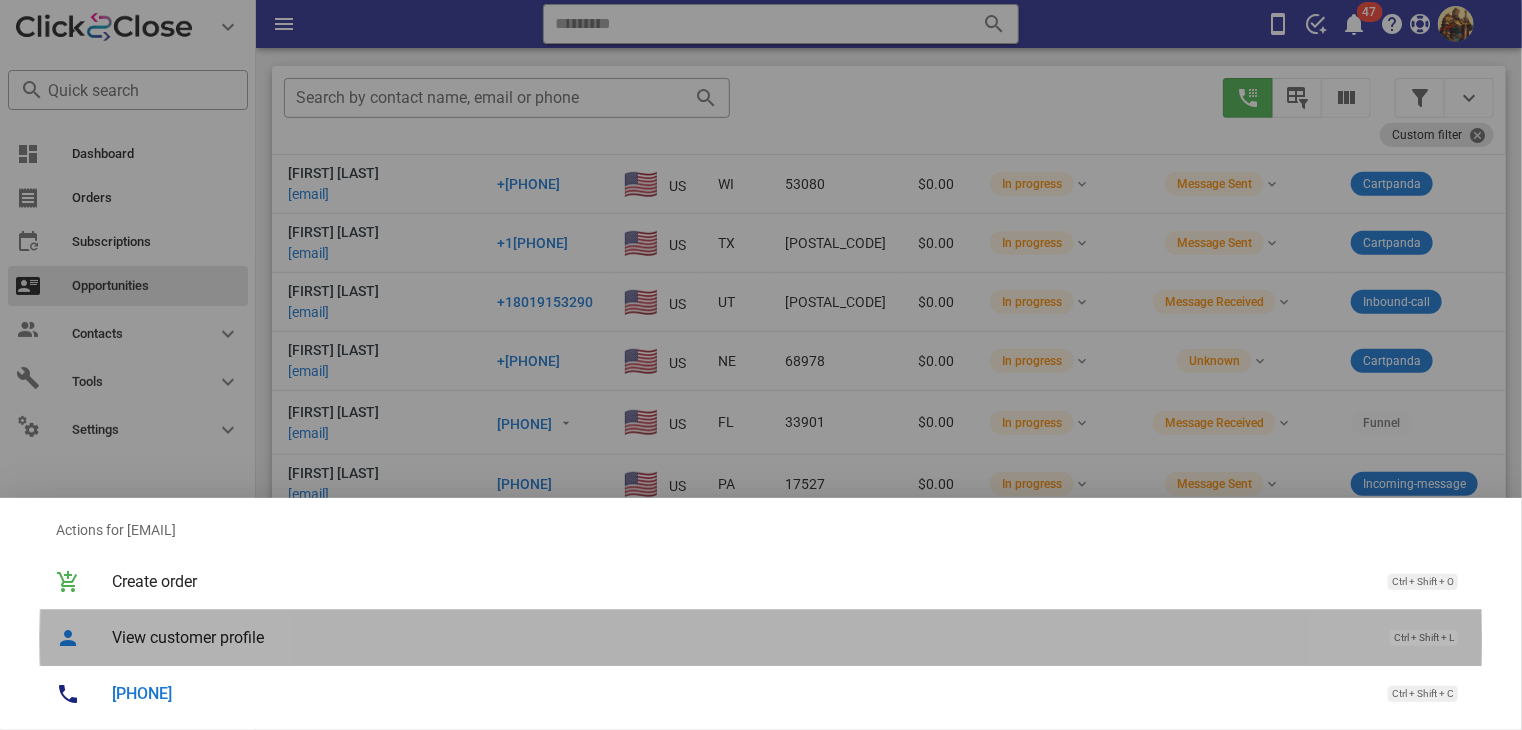 click on "View customer profile" at bounding box center [741, 637] 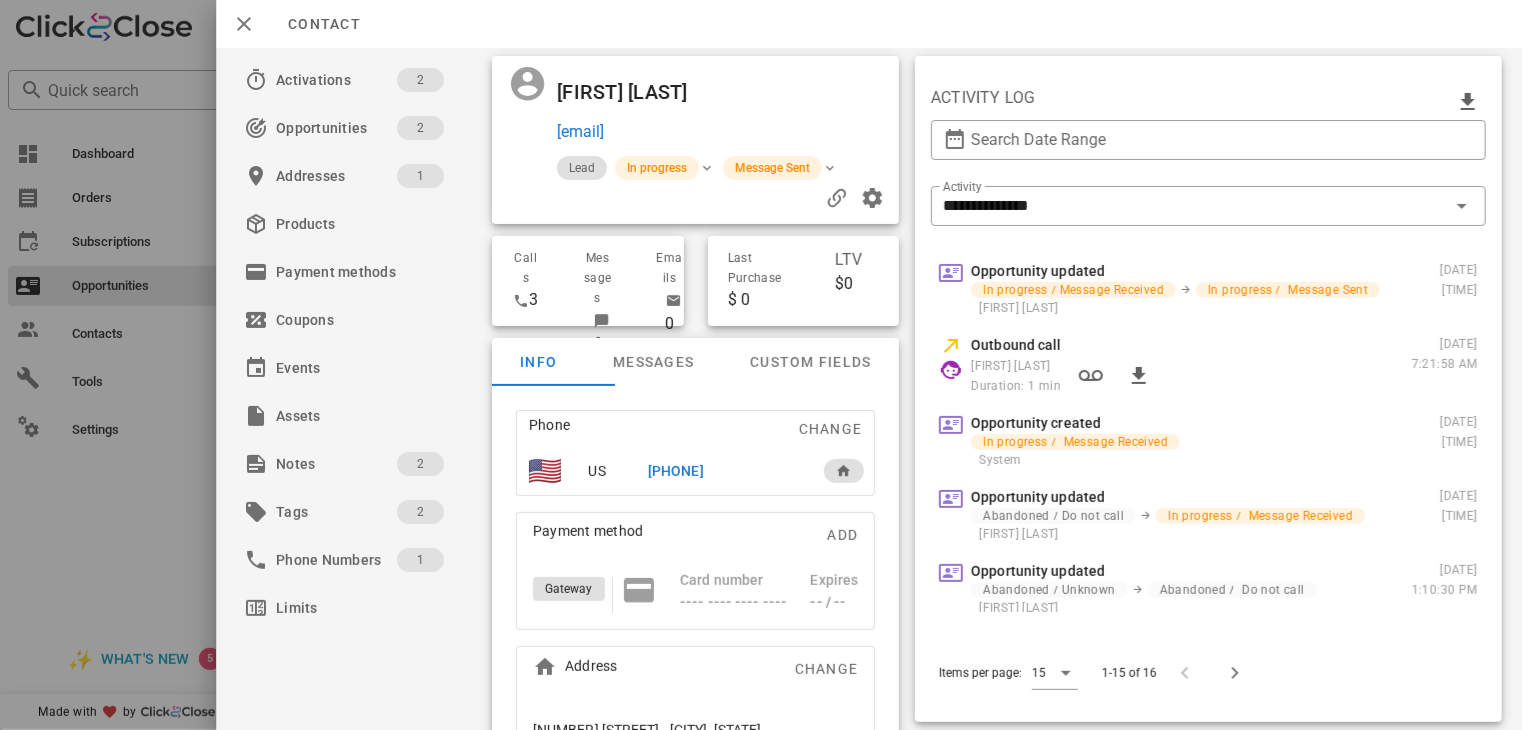 click on "[PHONE]" at bounding box center (676, 471) 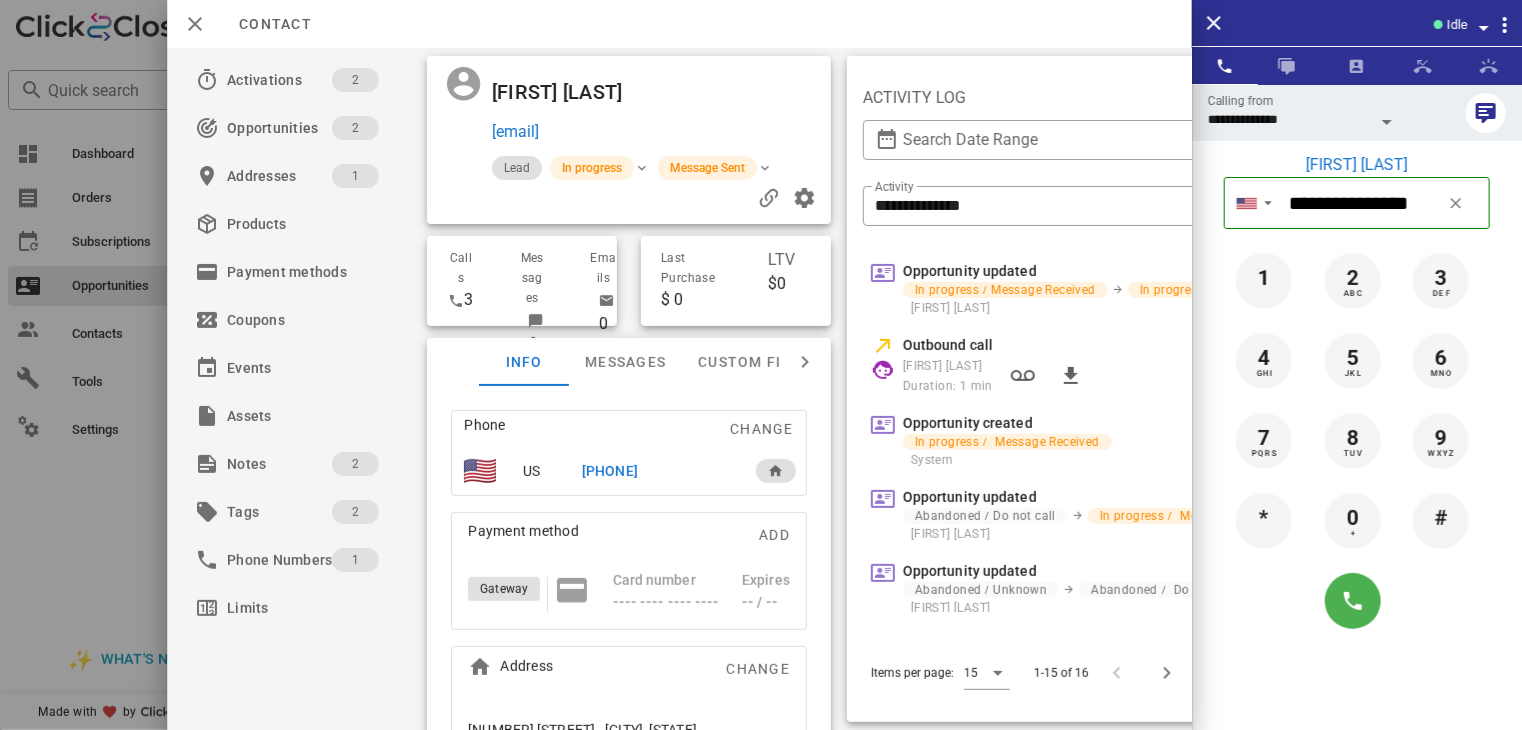click at bounding box center (1357, 601) 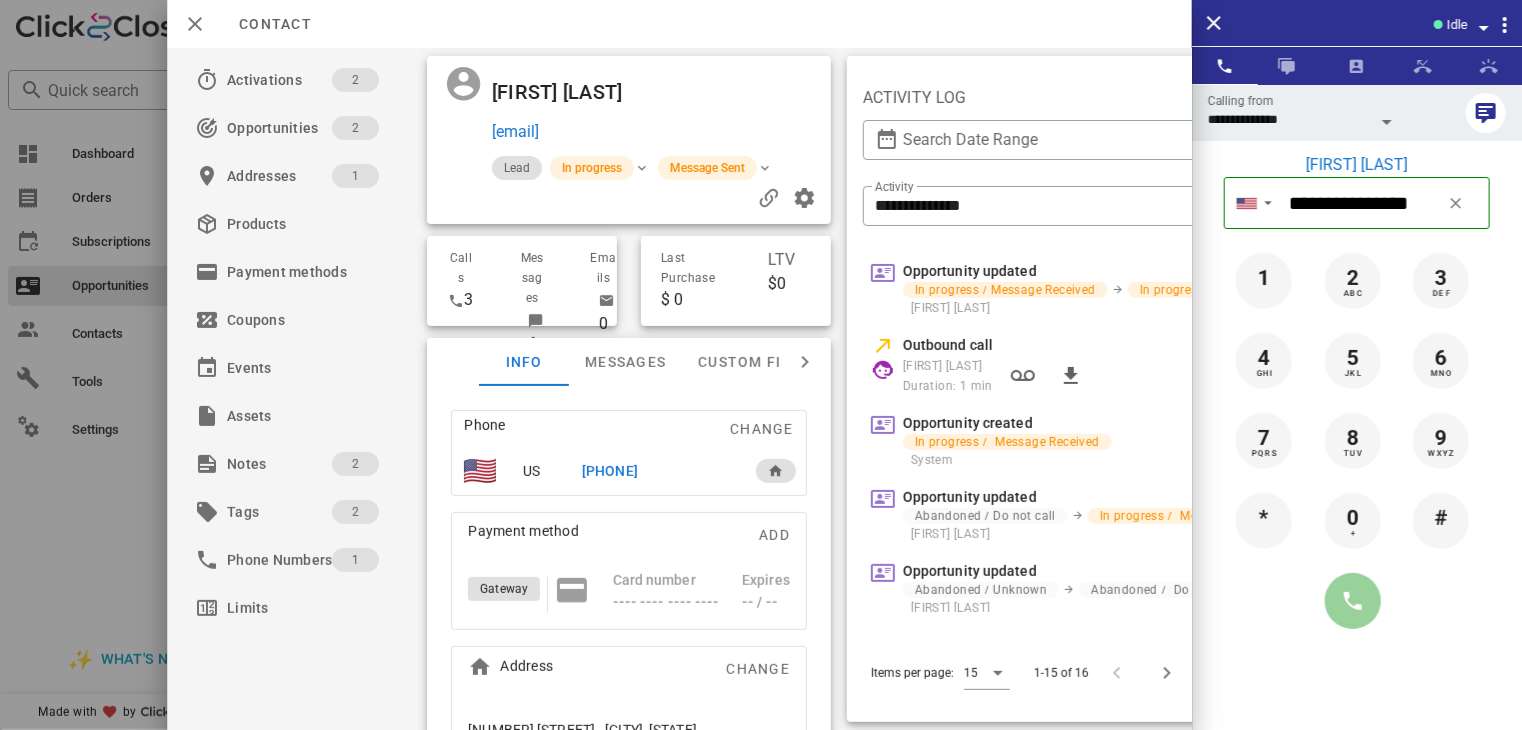 click at bounding box center (1353, 601) 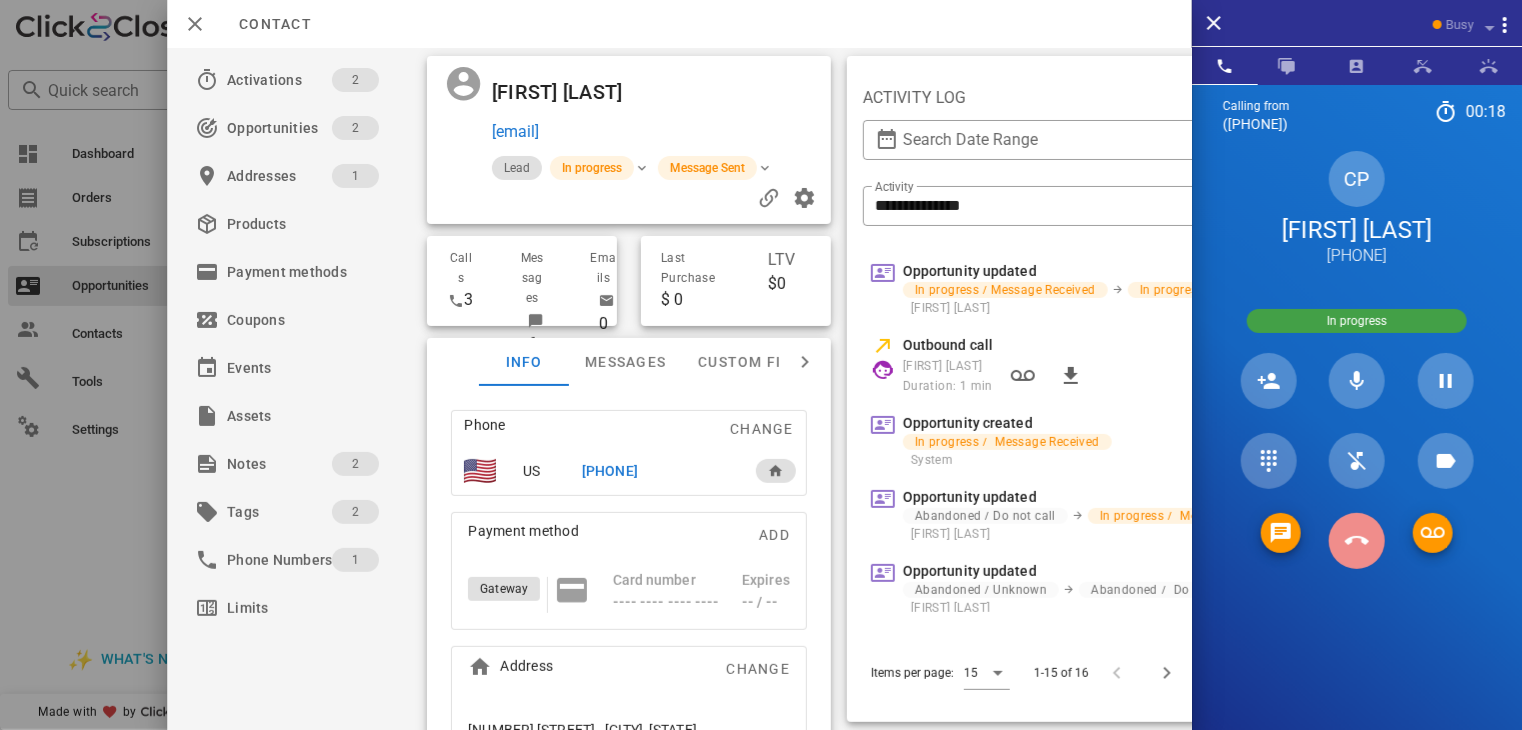 click at bounding box center [1357, 541] 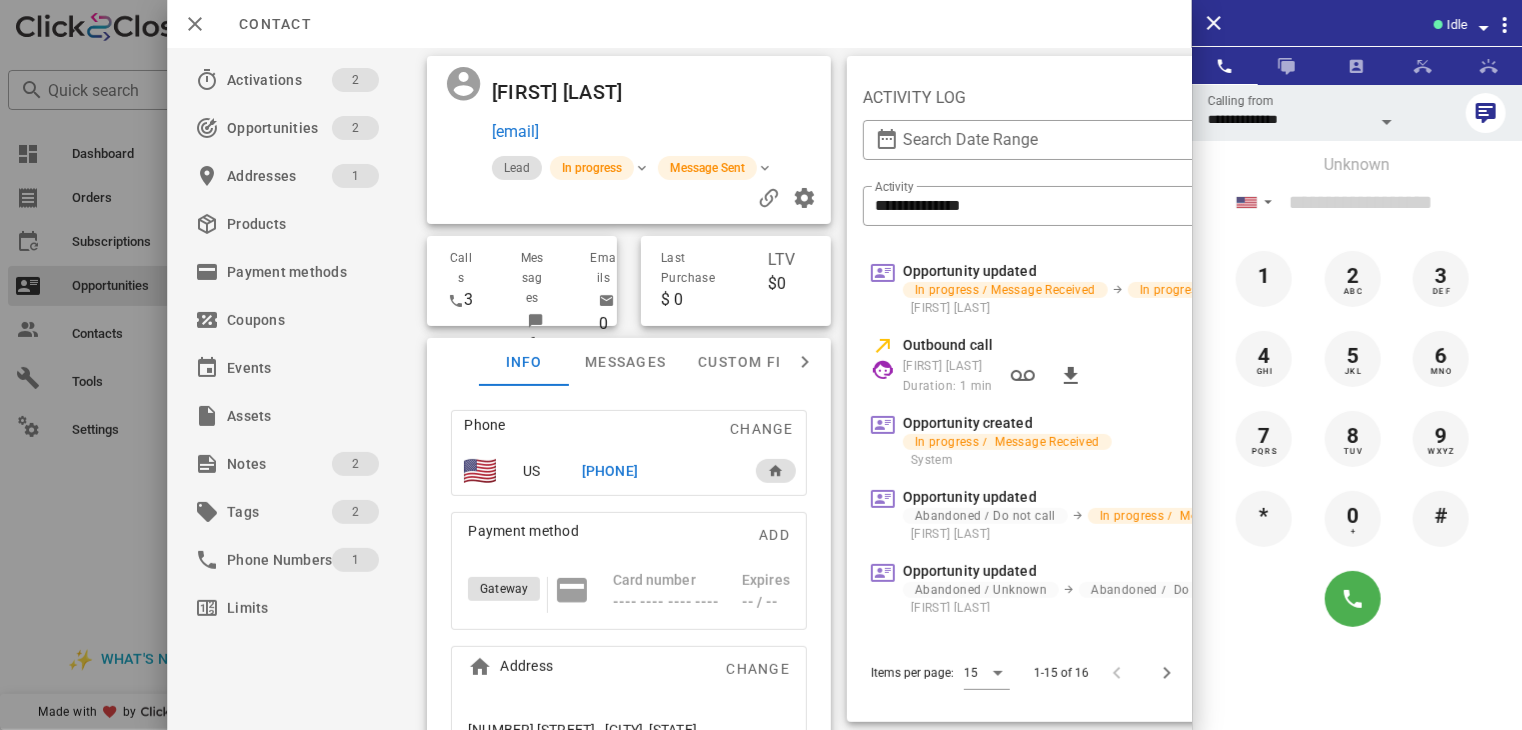click on "[PHONE]" at bounding box center [610, 471] 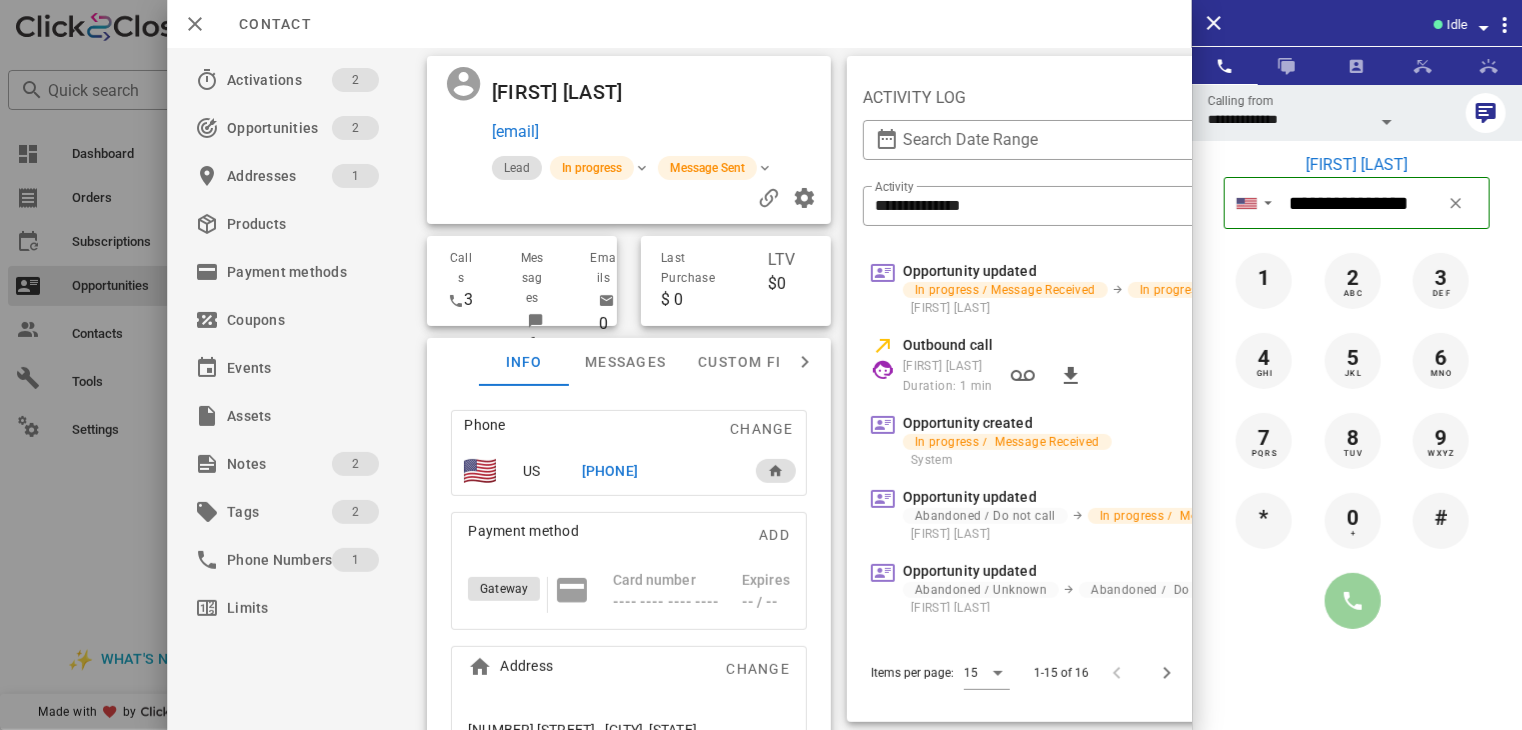 click at bounding box center [1353, 601] 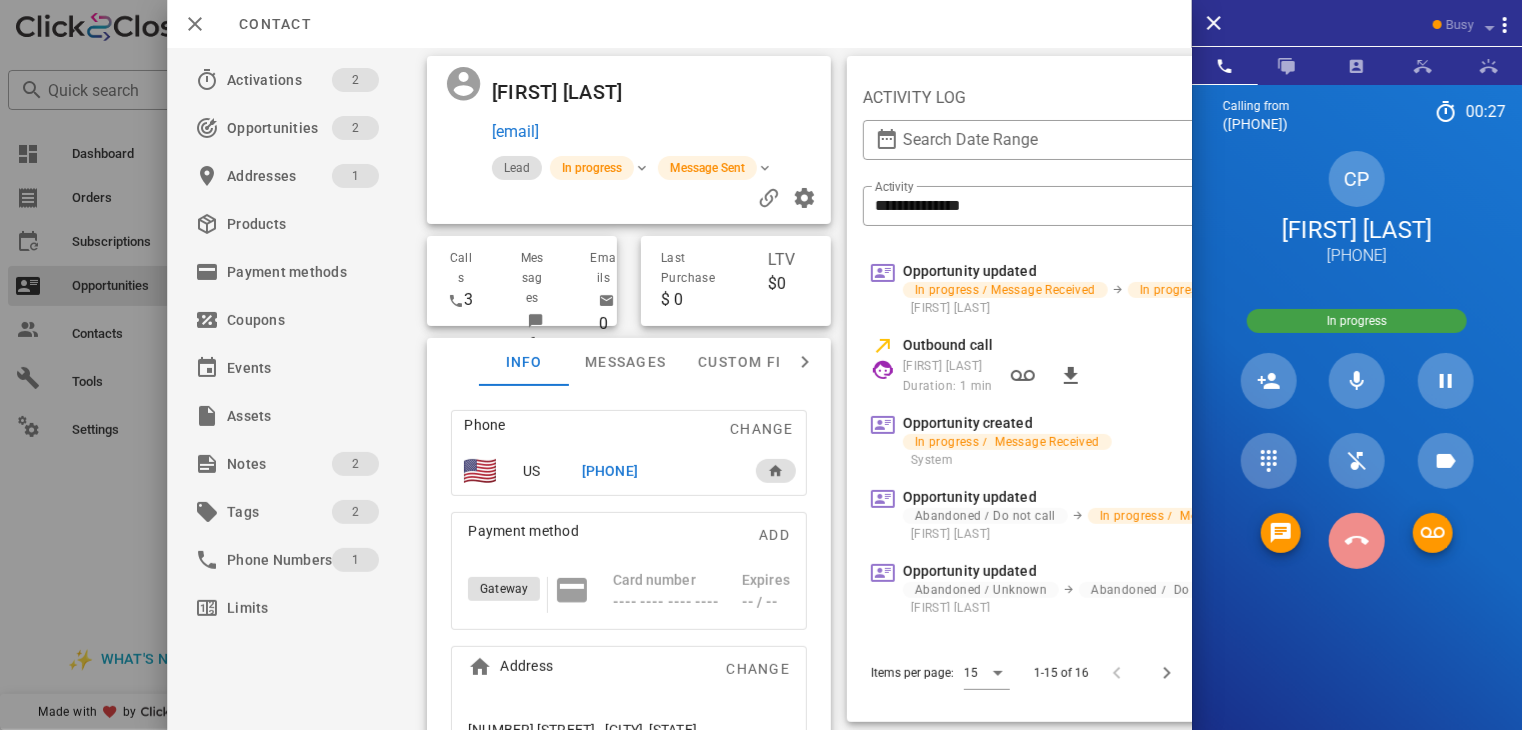click at bounding box center [1357, 541] 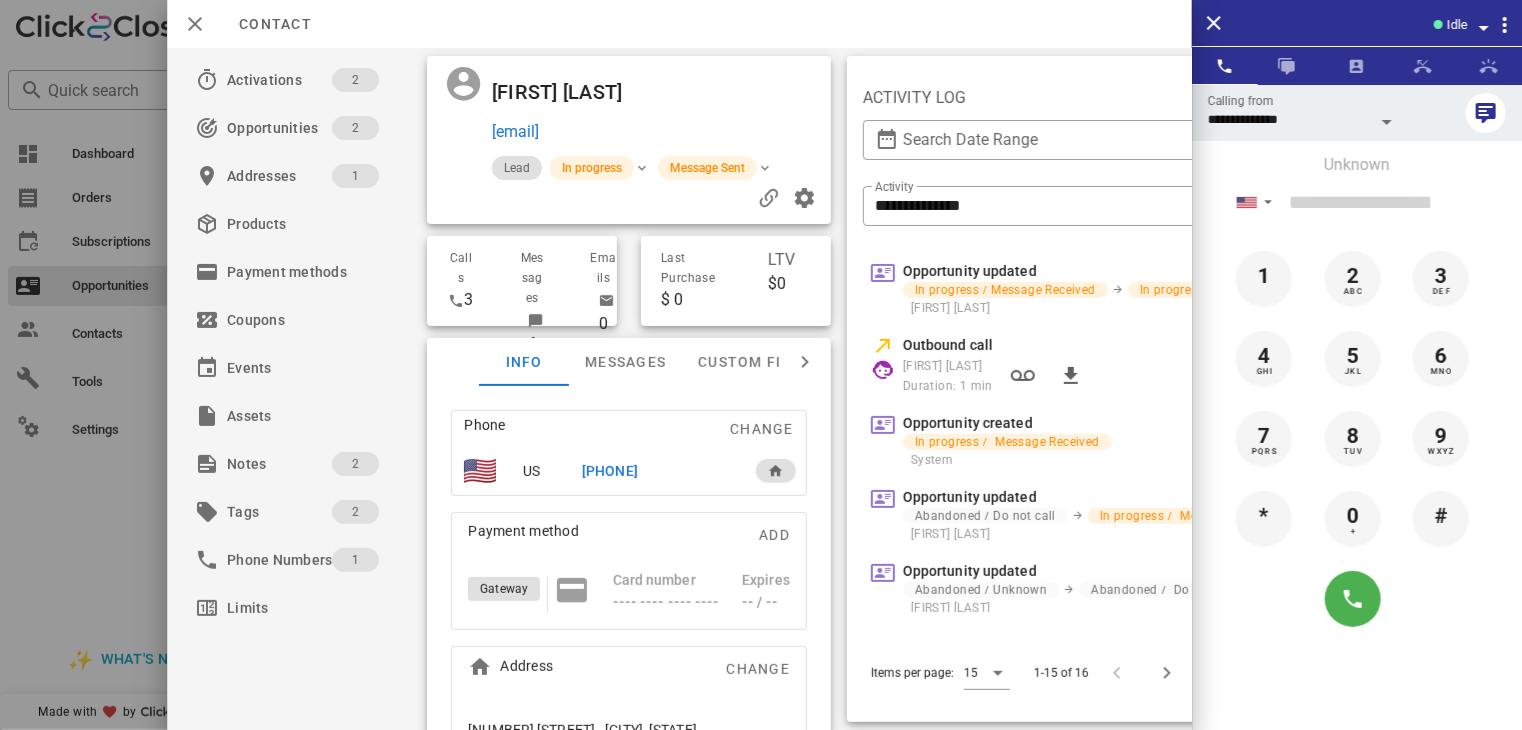 click at bounding box center [761, 365] 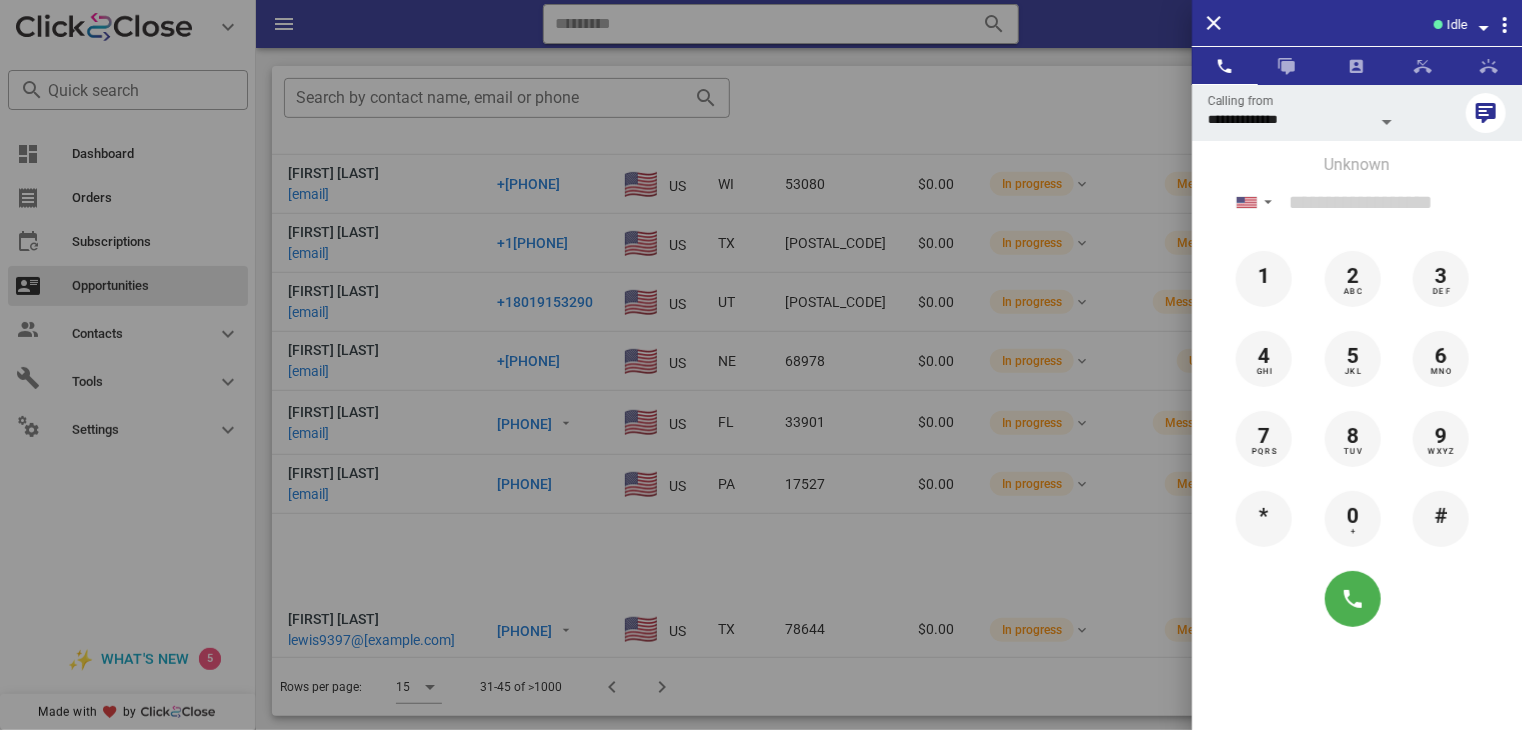 click at bounding box center (761, 365) 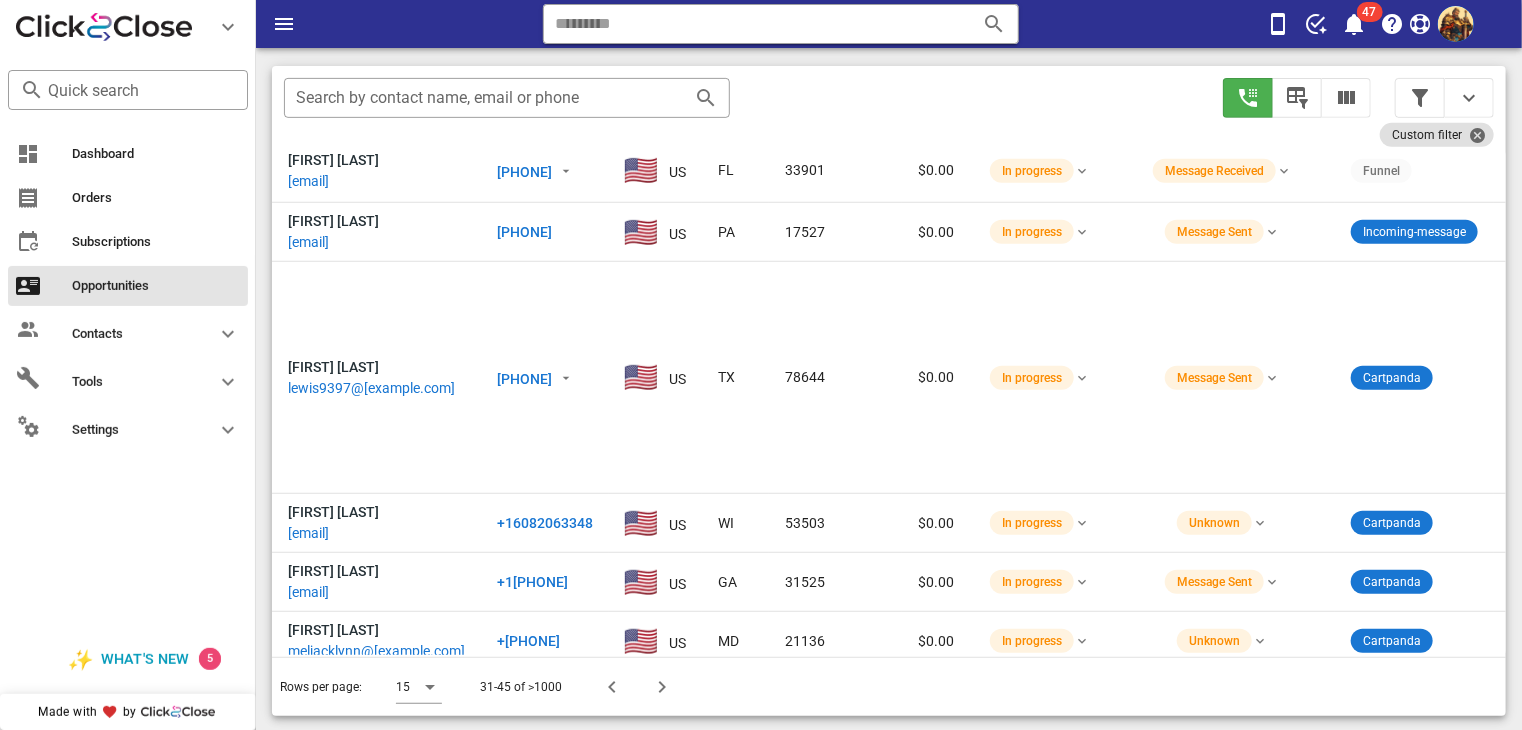 scroll, scrollTop: 297, scrollLeft: 0, axis: vertical 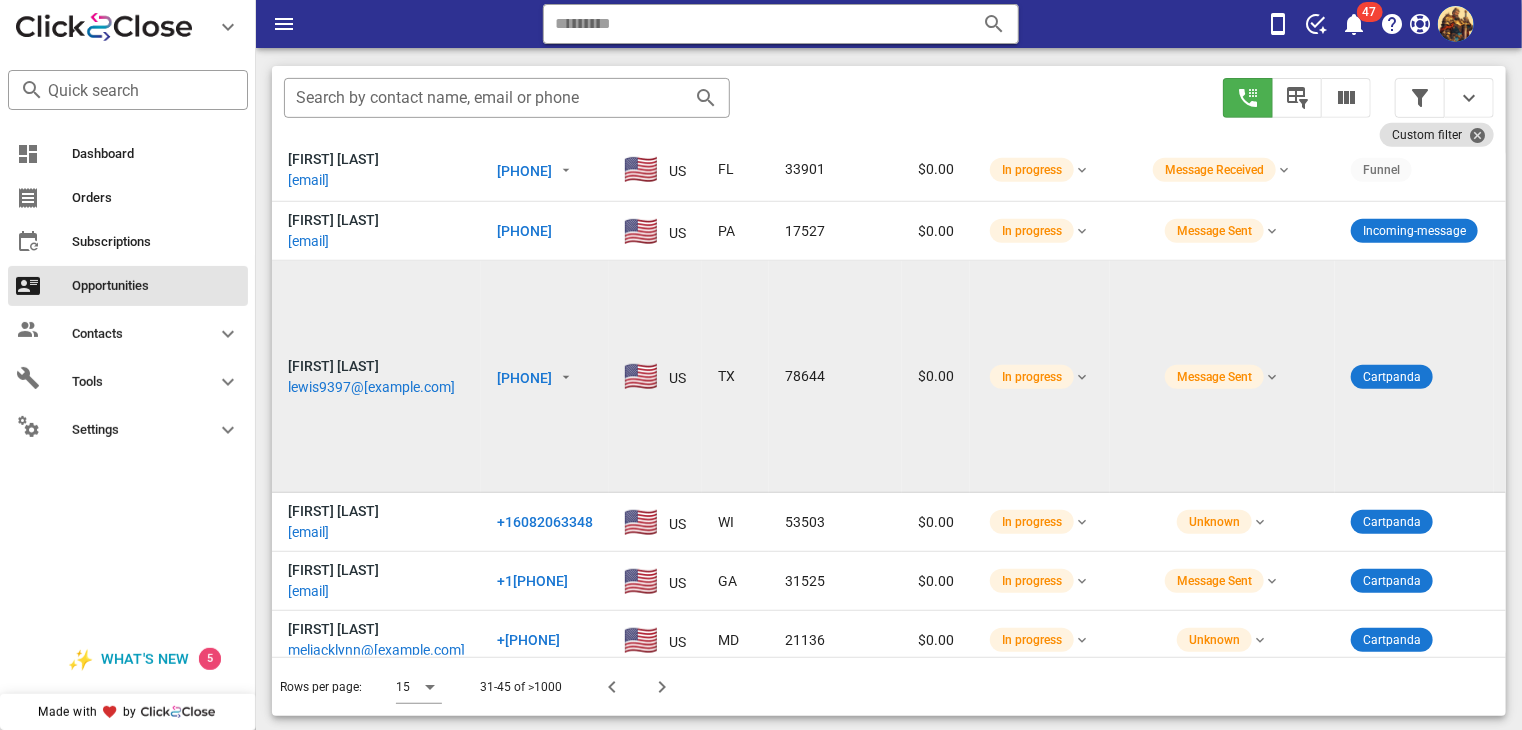 click on "lewis9397@[EXAMPLE.COM]" at bounding box center [371, 387] 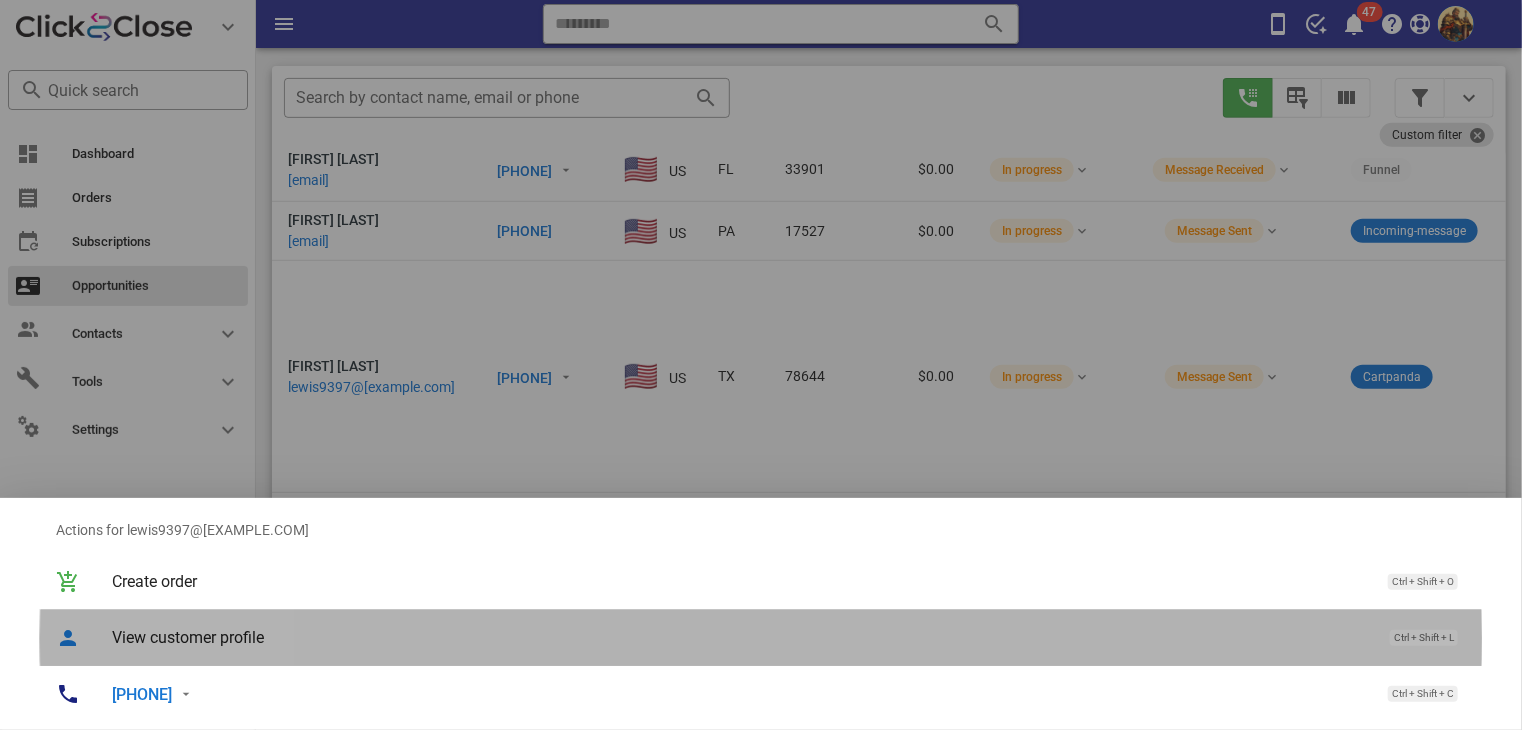 click on "View customer profile" at bounding box center [741, 637] 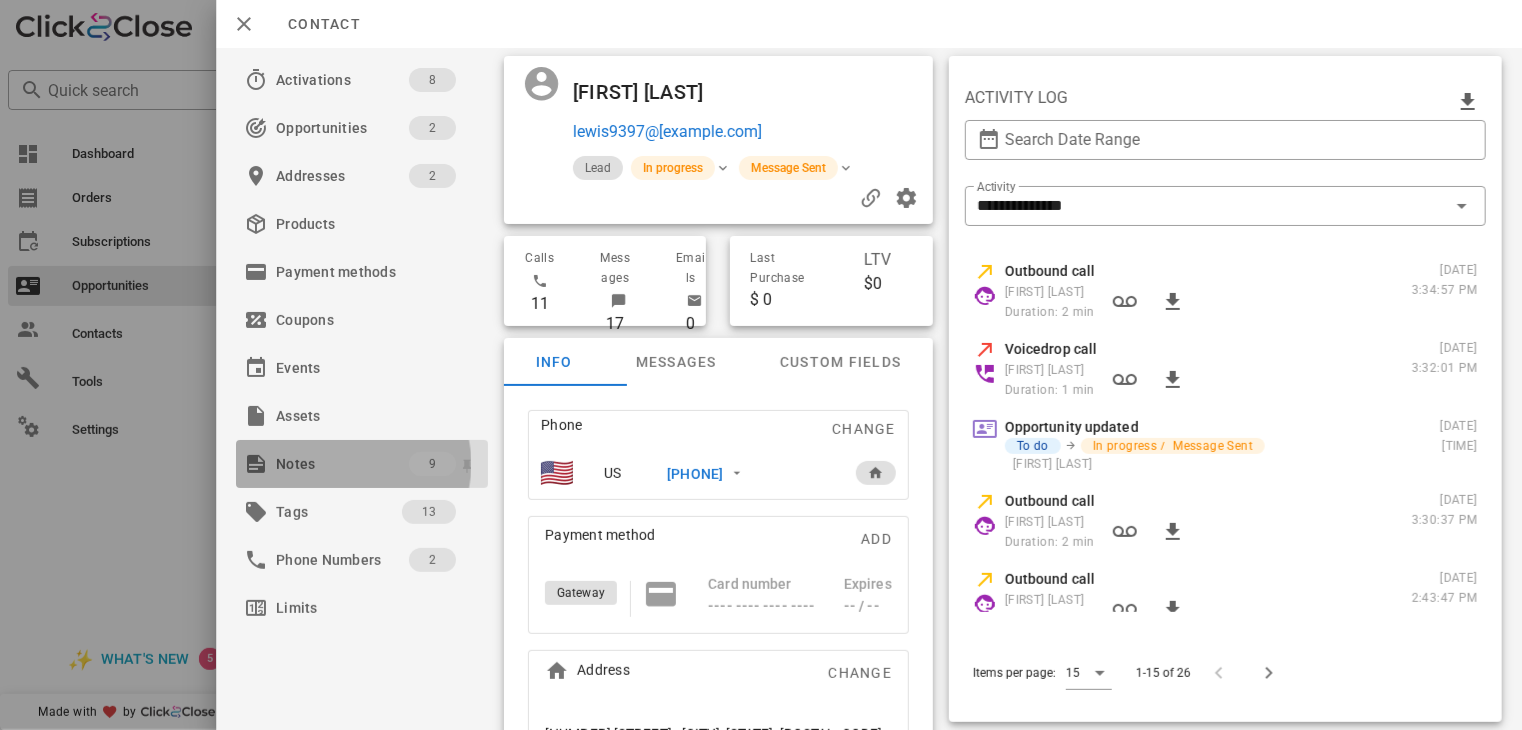 click on "Notes" at bounding box center (342, 464) 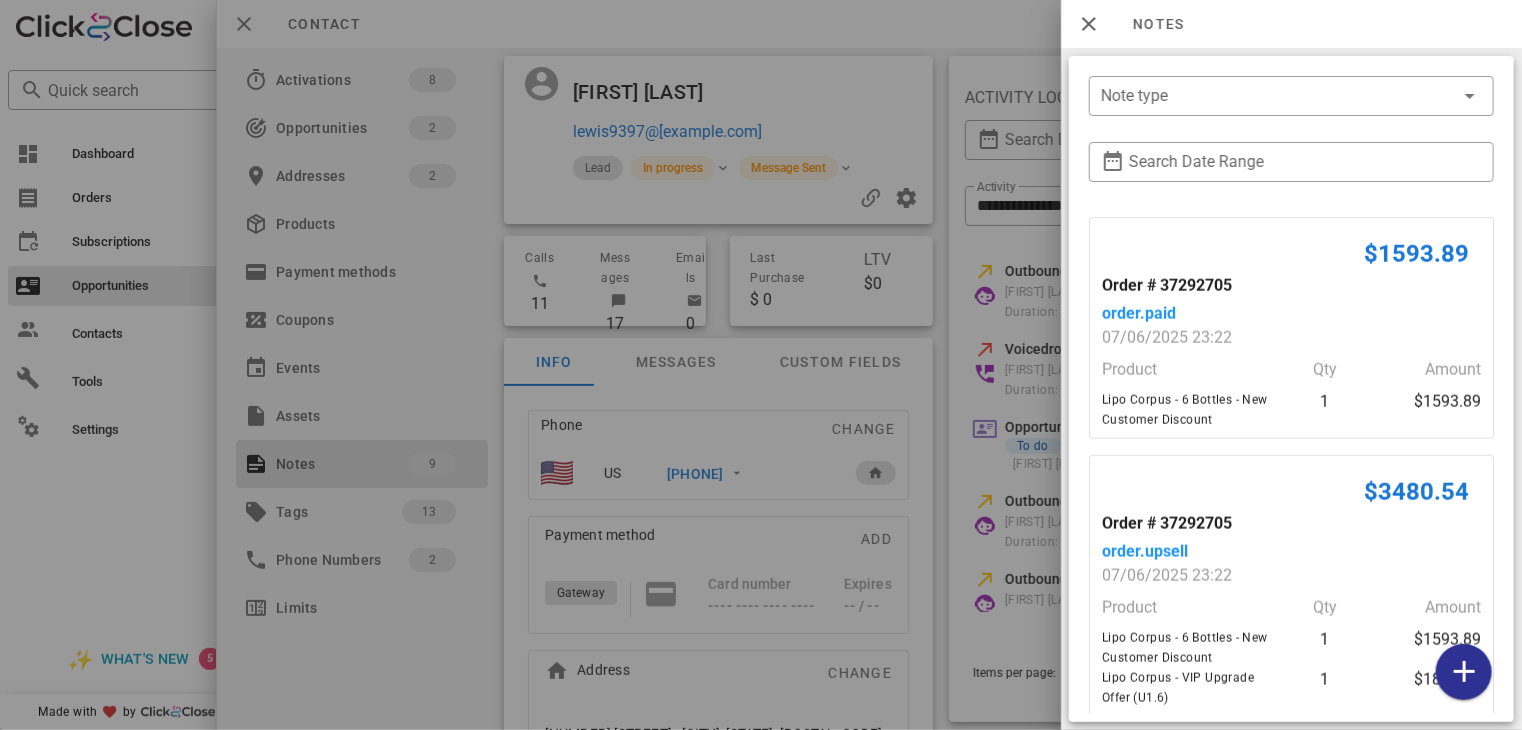 scroll, scrollTop: 1125, scrollLeft: 0, axis: vertical 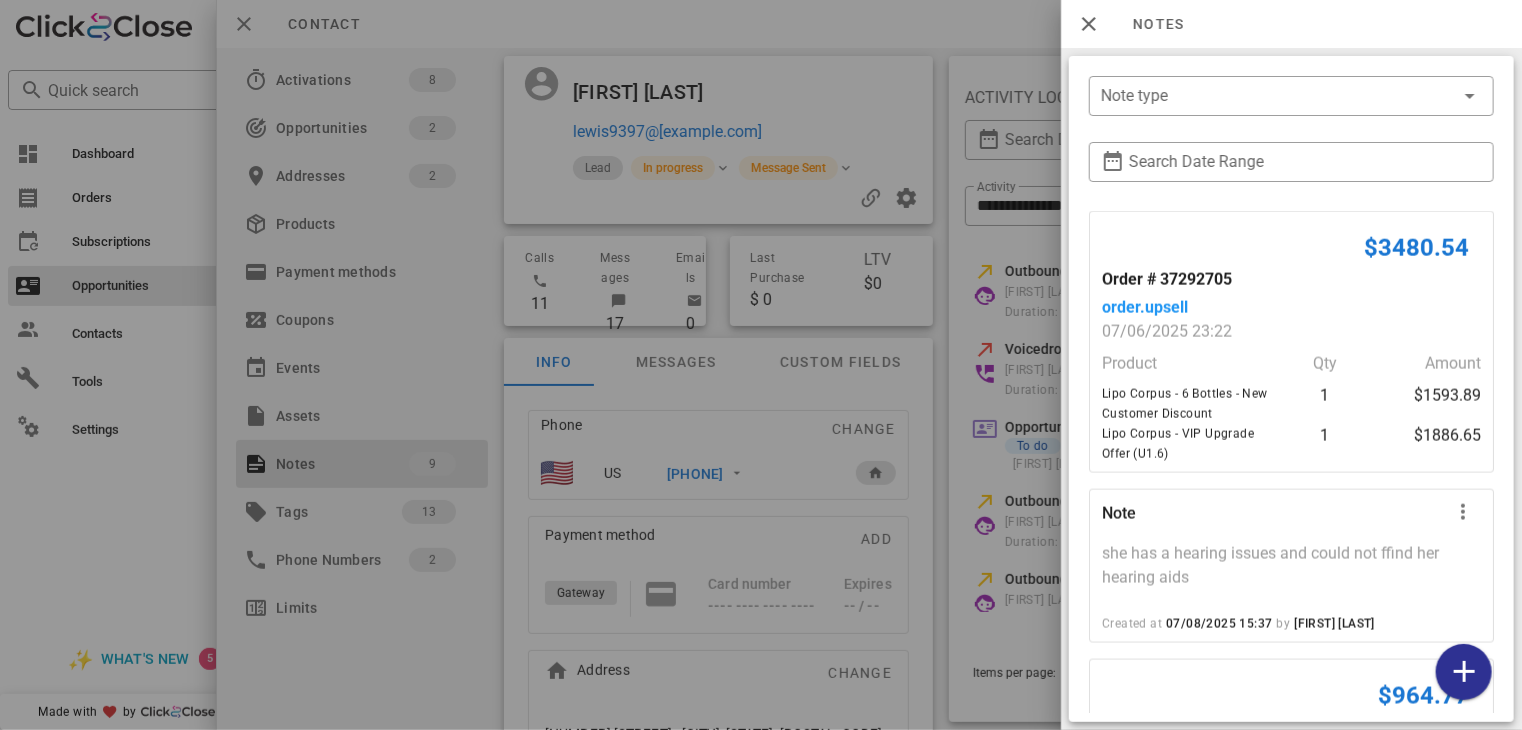 click on "​ Note type ​ Search Date Range  [PRICE]   Order # [ORDER_ID]   order.paid   [DATE] [TIME]   Product Qty Amount  [PRODUCT_NAME]  1 [PRICE]  ⭐ VIP Delivery ⭐  1 [PRICE]  [PRICE]   Order # [ORDER_ID]   order.upsell   [DATE] [TIME]   Product Qty Amount  [PRODUCT_NAME]  1 [PRICE]  ⭐ VIP Delivery ⭐  1 [PRICE]  [PRODUCT_NAME]  1 [PRICE]  [PRICE]   Order # [ORDER_ID]   order.paid   [DATE] [TIME]   Product Qty Amount  [PRODUCT_NAME]  1 [PRICE]  ⭐ VIP Delivery ⭐  1 [PRICE]  [PRODUCT_NAME]  1 [PRICE]  [PRICE]   Order # [ORDER_ID]   order.upsell   [DATE] [TIME]   Product Qty Amount  [PRODUCT_NAME]  1 [PRICE]  ⭐ VIP Delivery ⭐  1 [PRICE]  [PRODUCT_NAME]  1 [PRICE]  [PRICE]   Order # [ORDER_ID]   order.paid   [DATE] [TIME]   Product Qty Amount  [PRODUCT_NAME]  1 [PRICE]  [PRICE]   Order # [ORDER_ID]   order.upsell   [DATE] [TIME]   Product Qty Amount 1 1" at bounding box center (1291, 389) 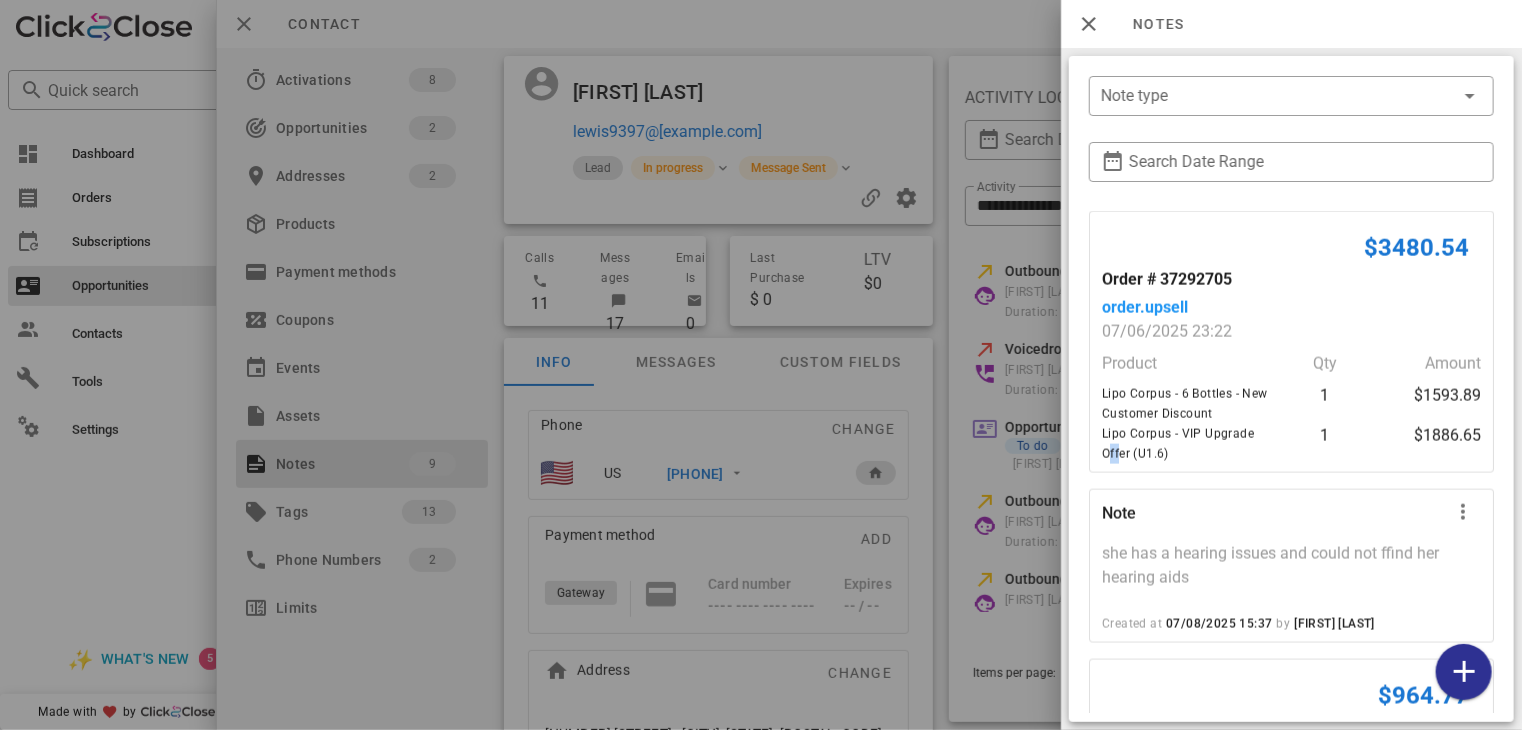 drag, startPoint x: 1107, startPoint y: 462, endPoint x: 1088, endPoint y: 465, distance: 19.235384 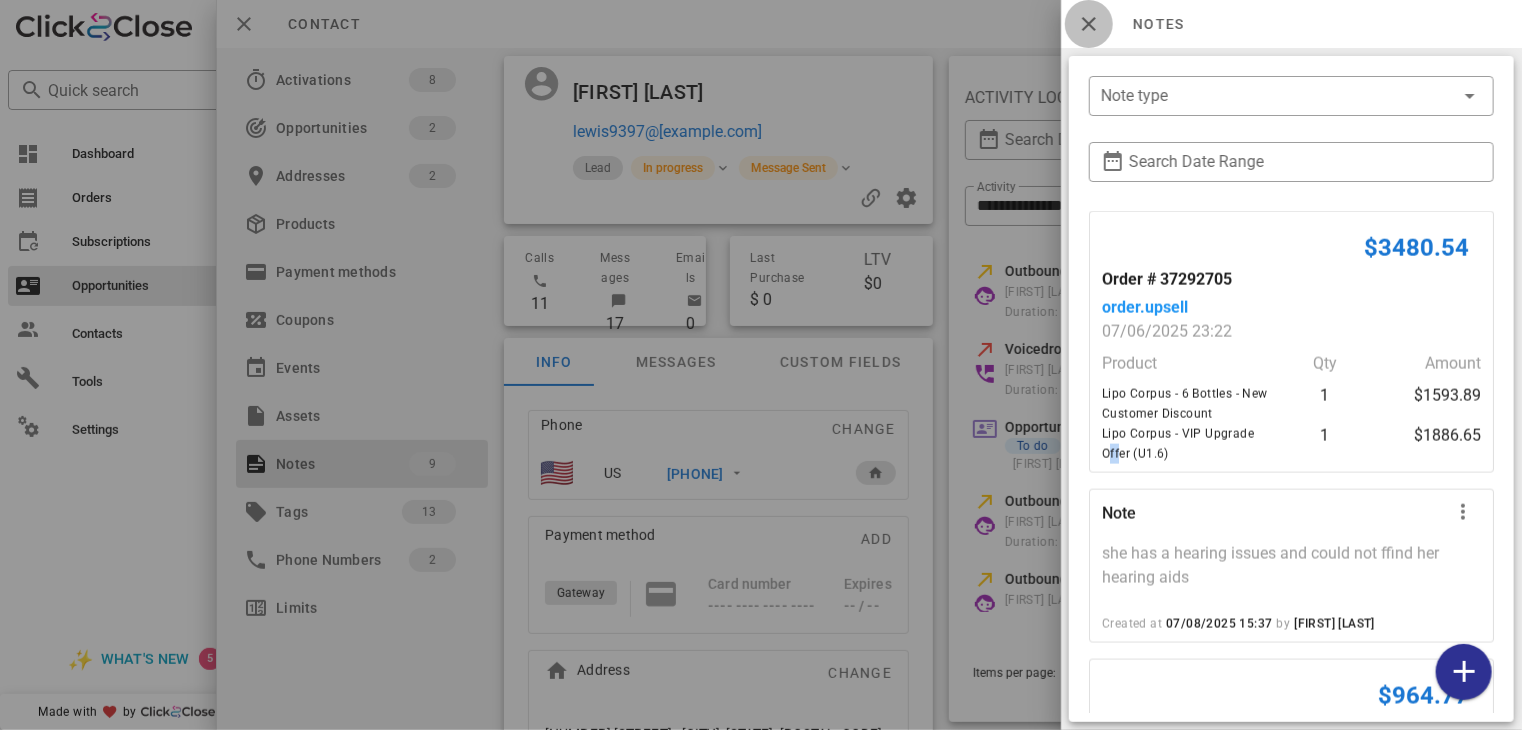 click at bounding box center [1089, 24] 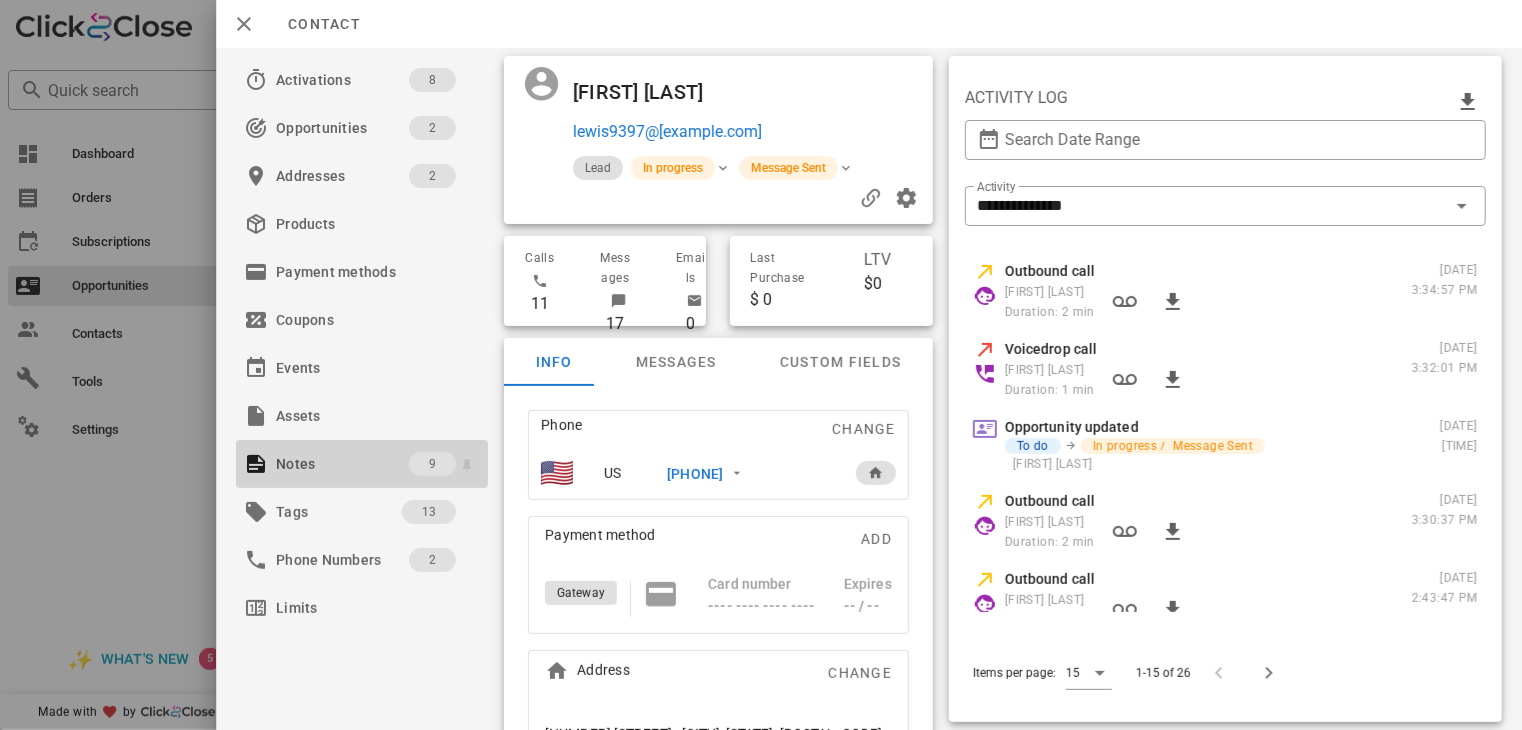 click on "Notes" at bounding box center [342, 464] 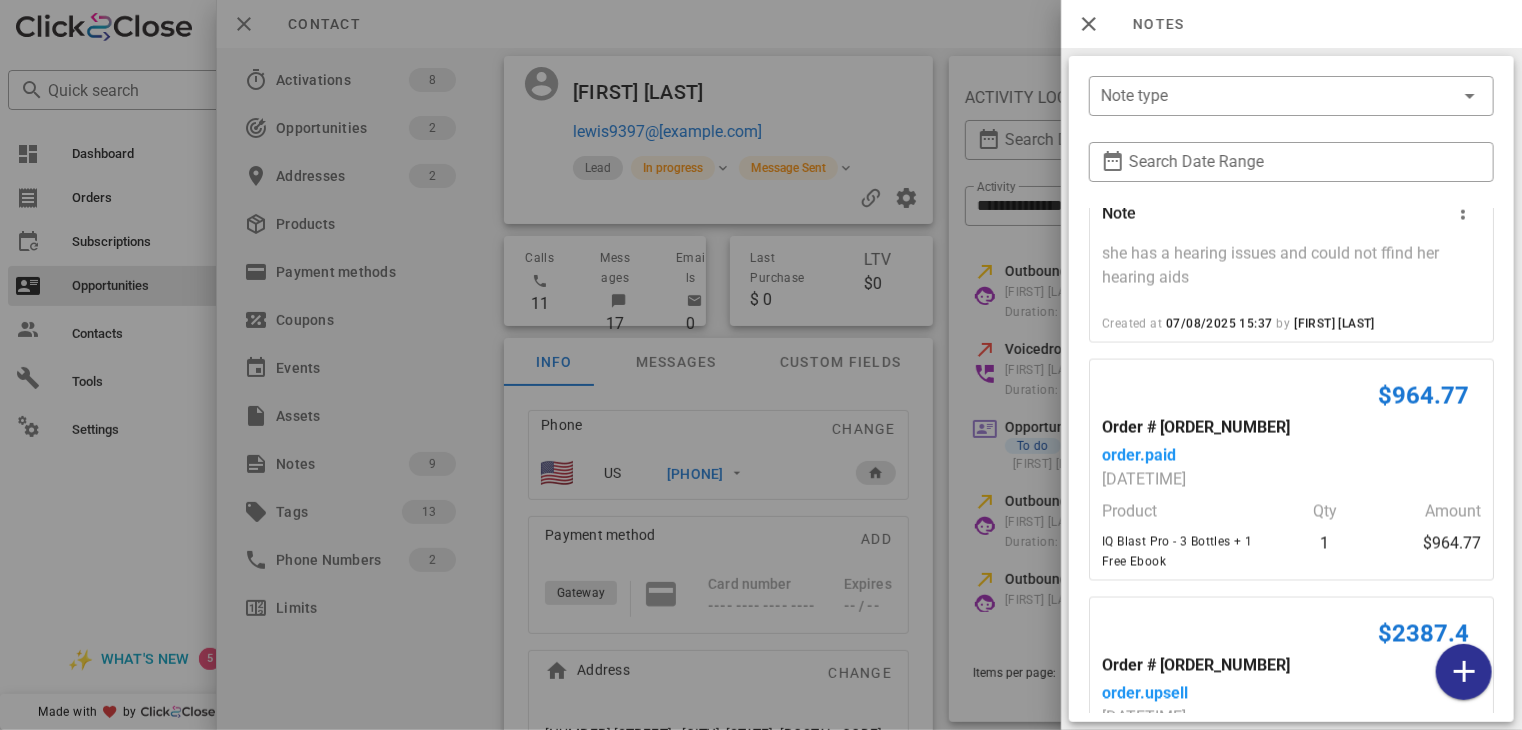 scroll, scrollTop: 1833, scrollLeft: 0, axis: vertical 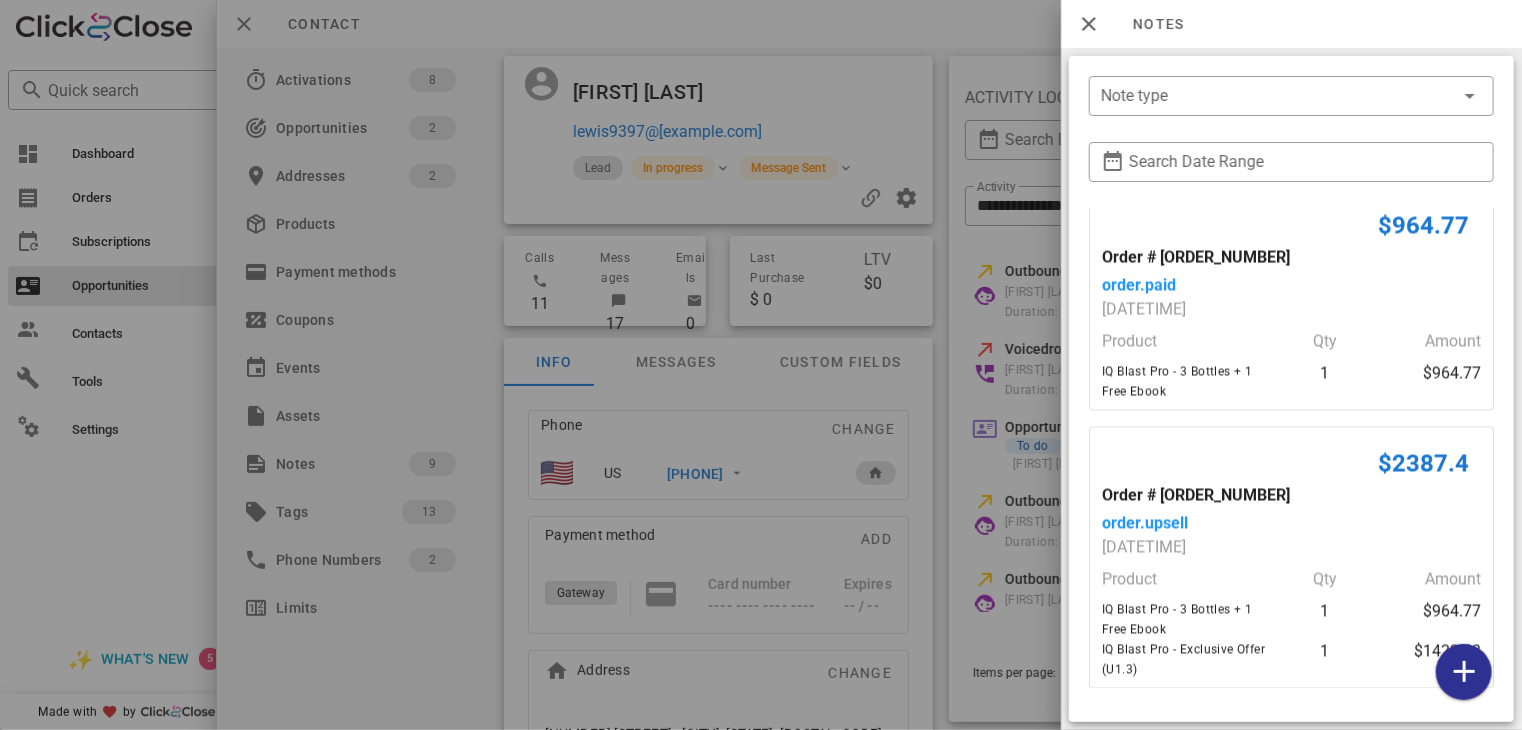 click on "[PRICE]   Order # [ORDER_ID]   order.paid   [DATE] [TIME]   Product Qty Amount  [PRODUCT_NAME]  1 [PRICE]  ⭐ VIP Delivery ⭐  1 [PRICE]  [PRICE]   Order # [ORDER_ID]   order.upsell   [DATE] [TIME]   Product Qty Amount  [PRODUCT_NAME]  1 [PRICE]  ⭐ VIP Delivery ⭐  1 [PRICE]  [PRODUCT_NAME]  1 [PRICE]  [PRICE]   Order # [ORDER_ID]   order.paid   [DATE] [TIME]   Product Qty Amount  [PRODUCT_NAME]  1 [PRICE]  ⭐ VIP Delivery ⭐  1 [PRICE]  [PRODUCT_NAME]  1 [PRICE]  [PRICE]   Order # [ORDER_ID]   order.upsell   [DATE] [TIME]   Product Qty Amount  [PRODUCT_NAME]  1 [PRICE]  ⭐ VIP Delivery ⭐  1 [PRICE]  [PRODUCT_NAME]  1 [PRICE]  [PRICE]   Order # [ORDER_ID]   order.paid   [DATE] [TIME]   Product Qty Amount  [PRODUCT_NAME]  1 [PRICE]  [PRICE]   Order # [ORDER_ID]   order.upsell   [DATE] [TIME]   Product Qty Amount 1 1" at bounding box center (1291, -454) 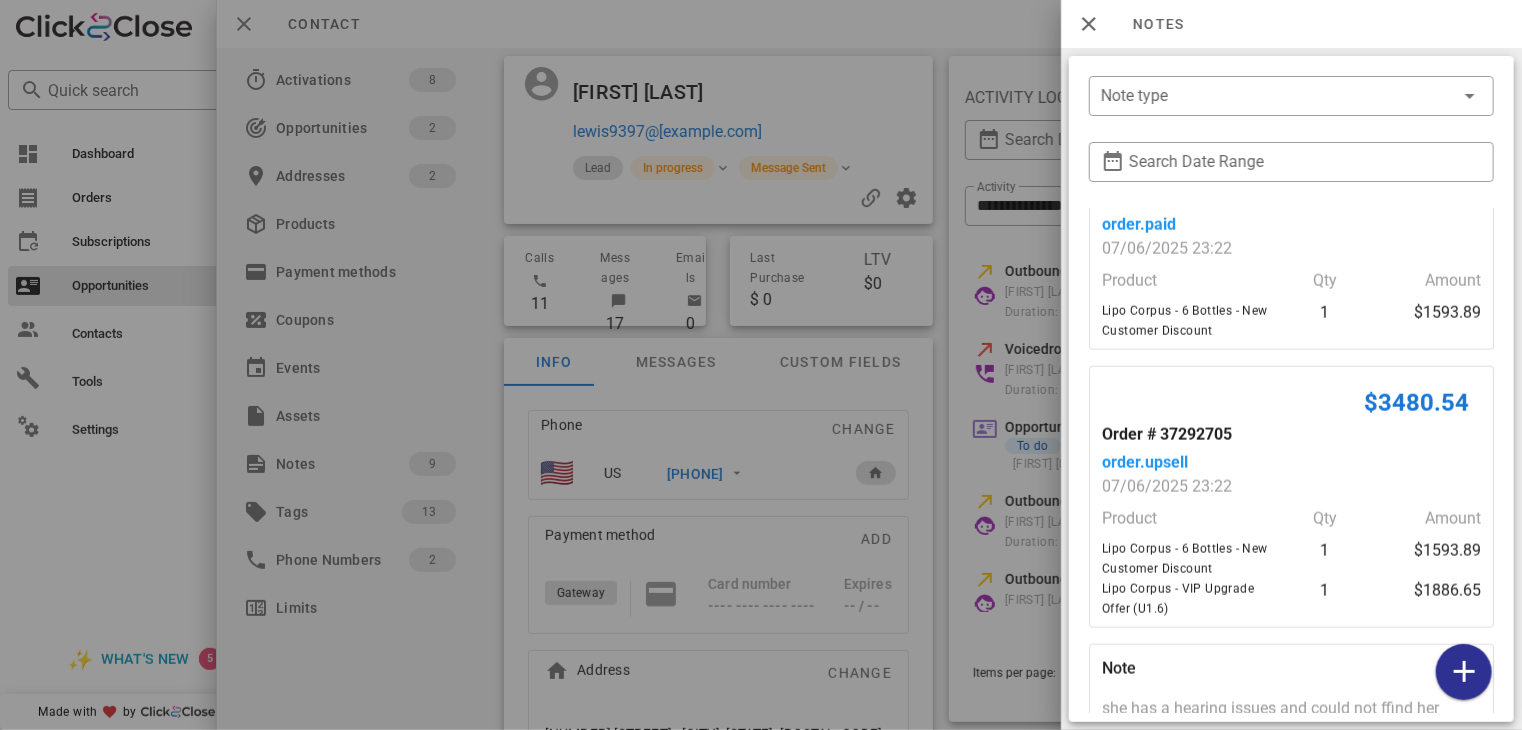 scroll, scrollTop: 1203, scrollLeft: 0, axis: vertical 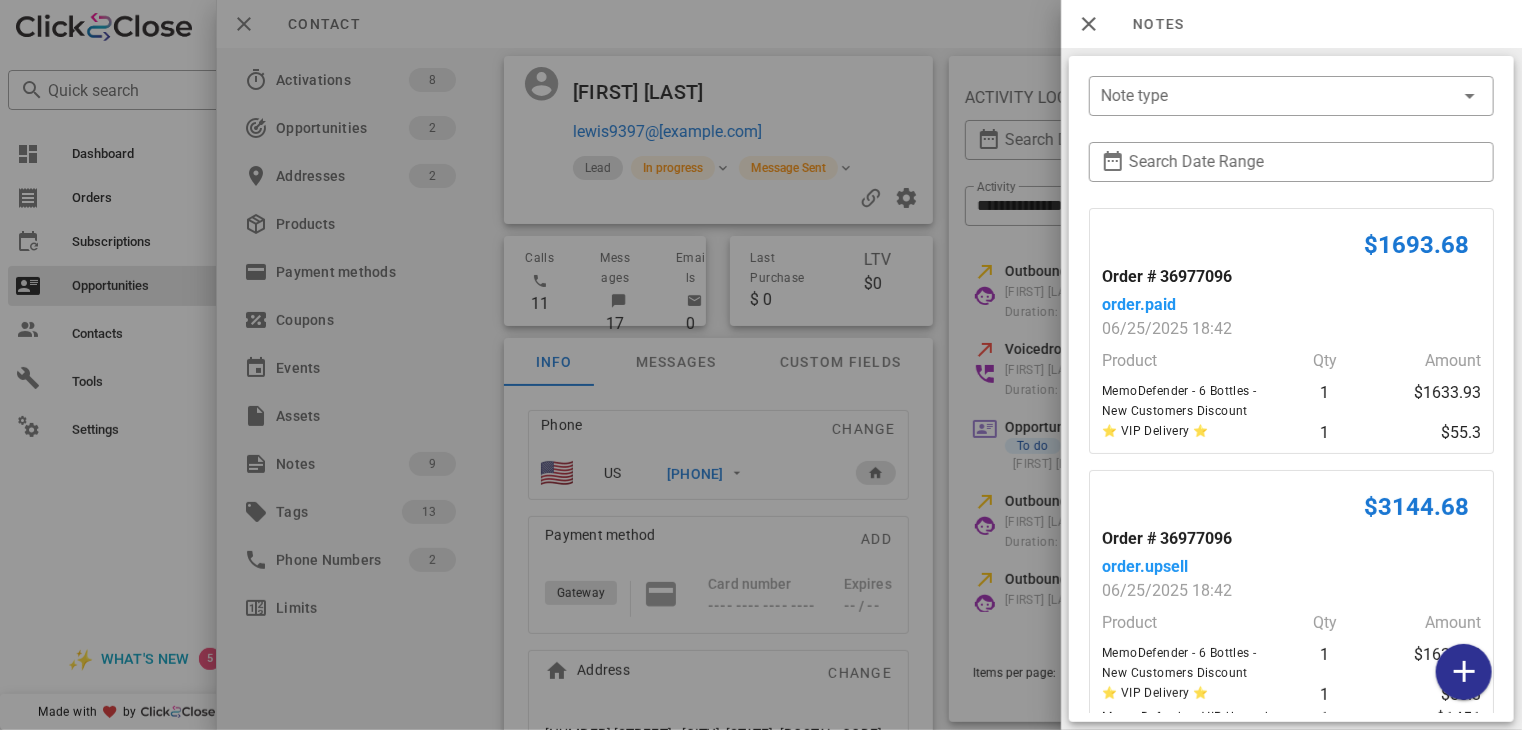 click at bounding box center (761, 365) 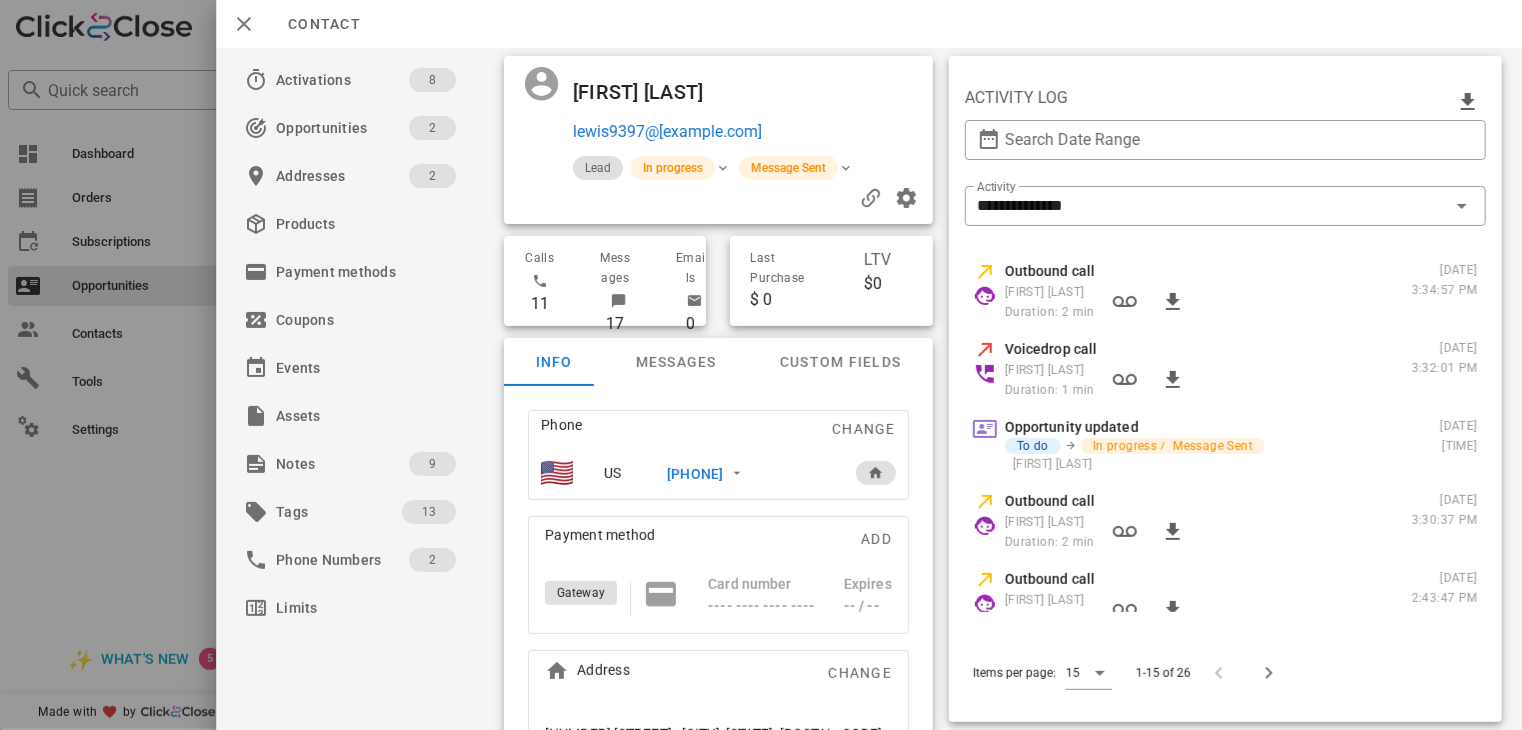 click at bounding box center (761, 365) 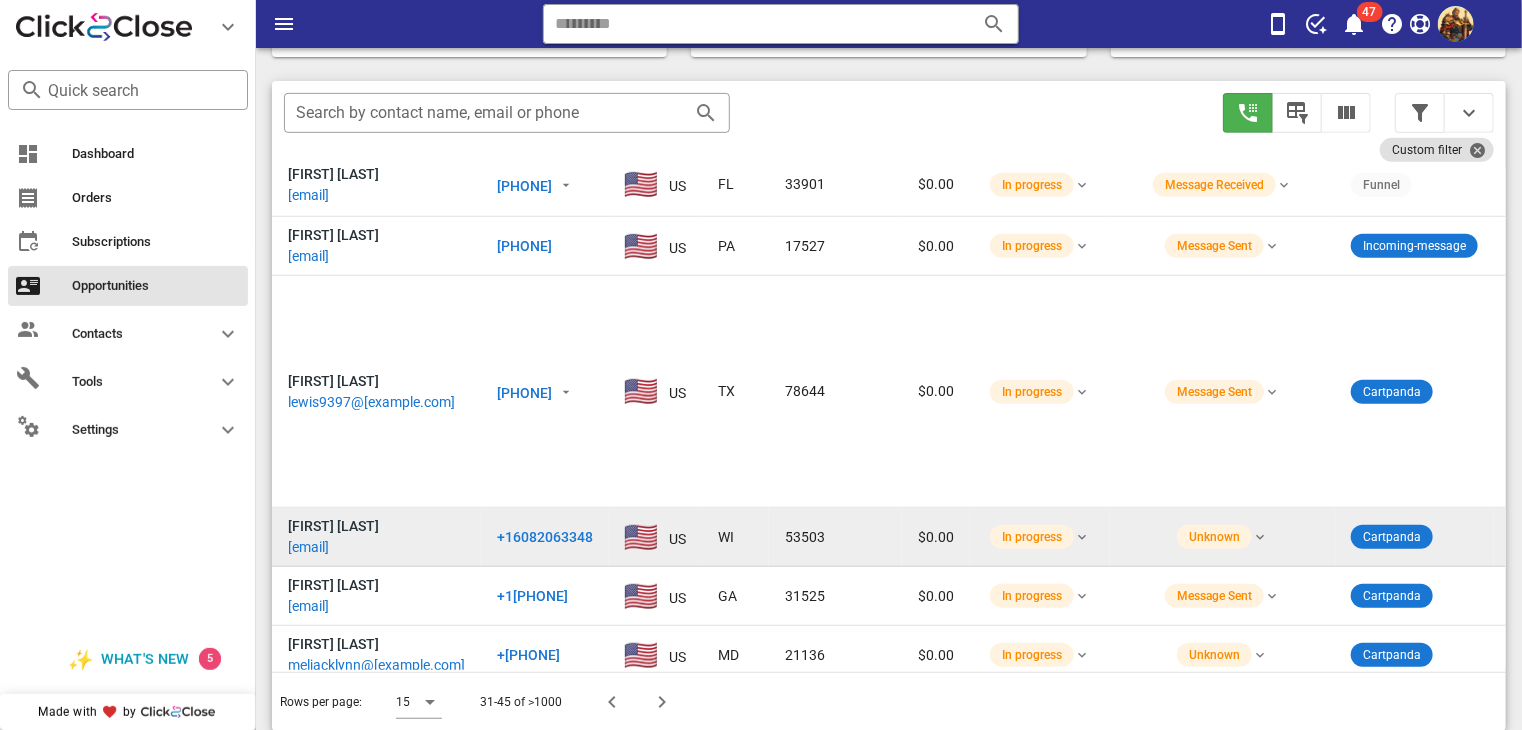 click on "[EMAIL]" at bounding box center [308, 547] 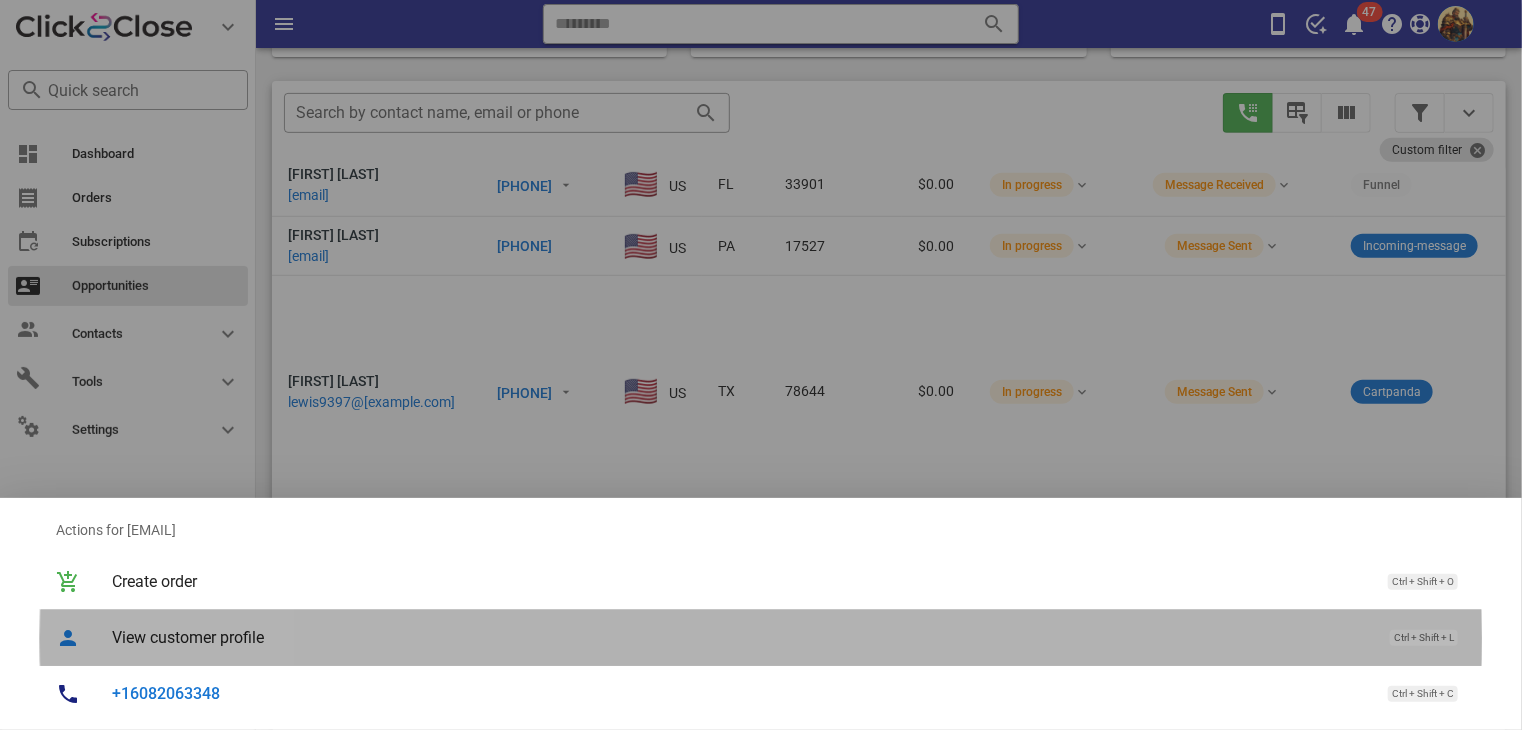 click on "View customer profile" at bounding box center [741, 637] 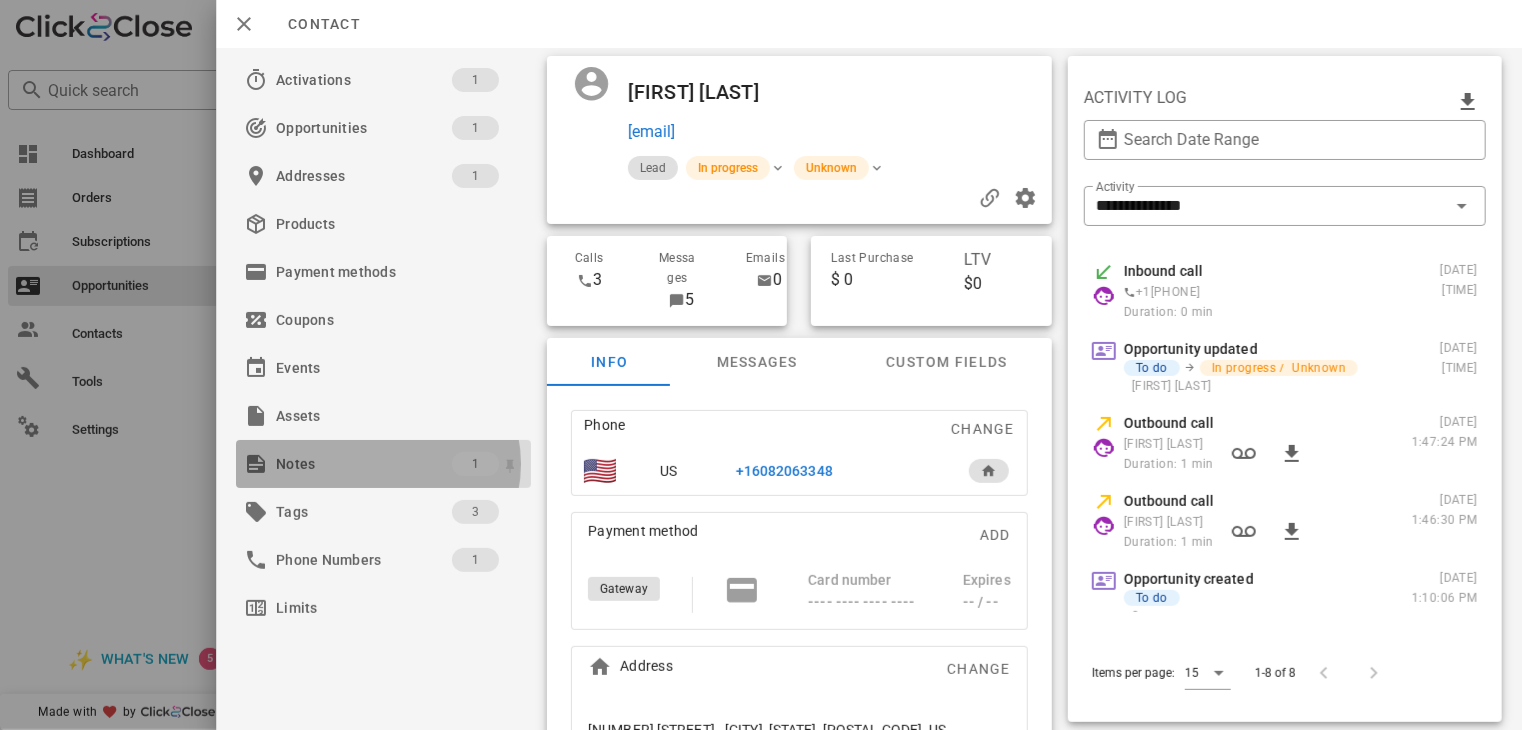 click on "Notes" at bounding box center [364, 464] 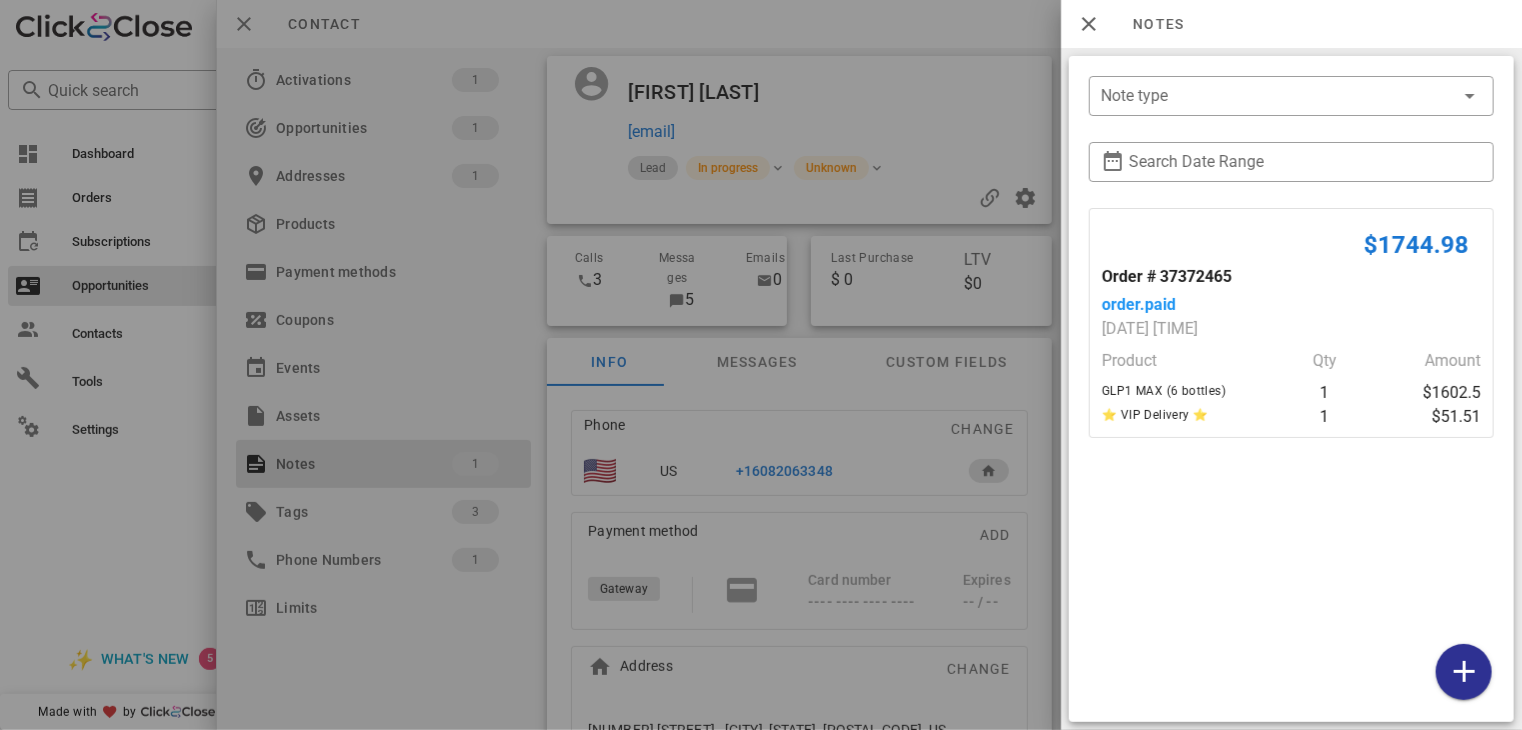 drag, startPoint x: 417, startPoint y: 516, endPoint x: 559, endPoint y: 522, distance: 142.12671 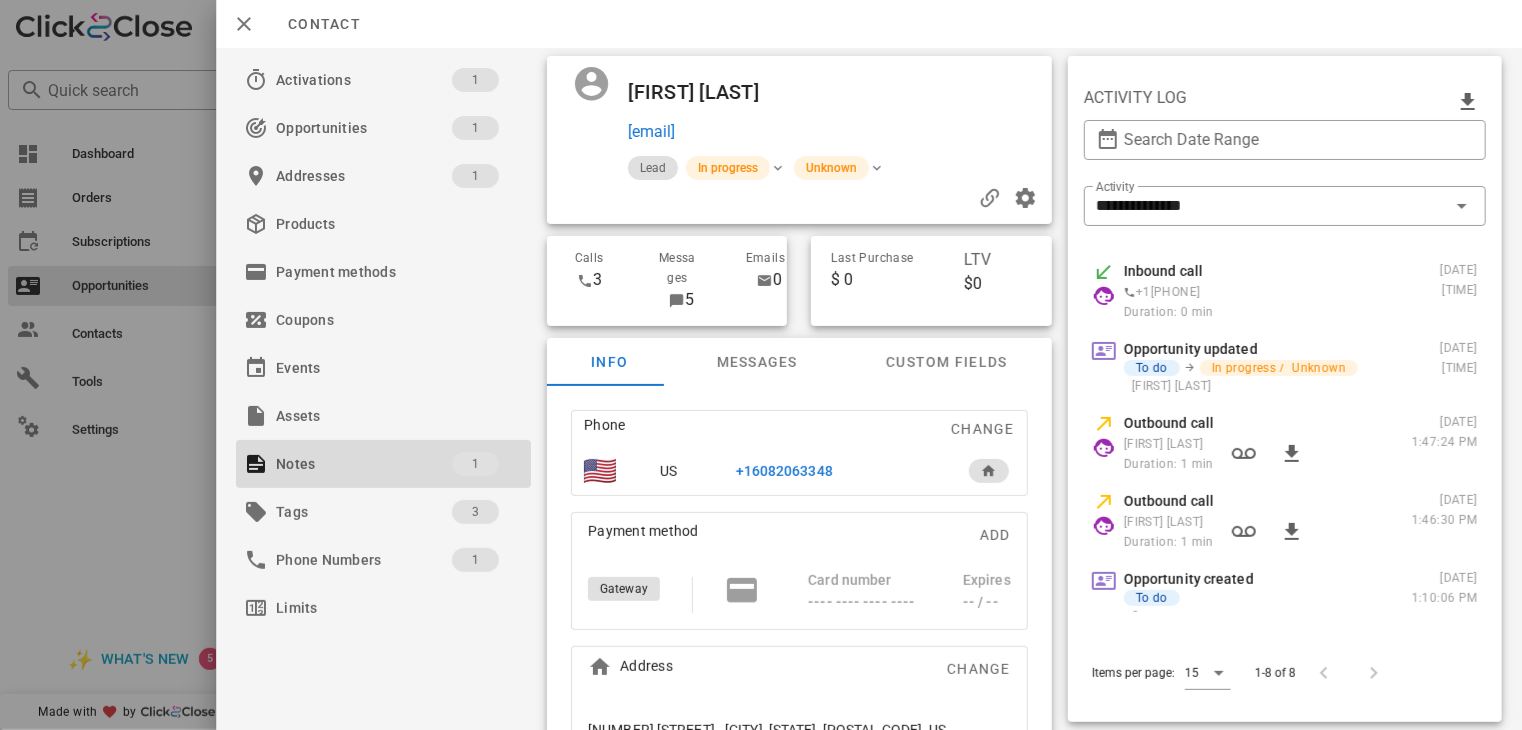 click on "+16082063348" at bounding box center [784, 471] 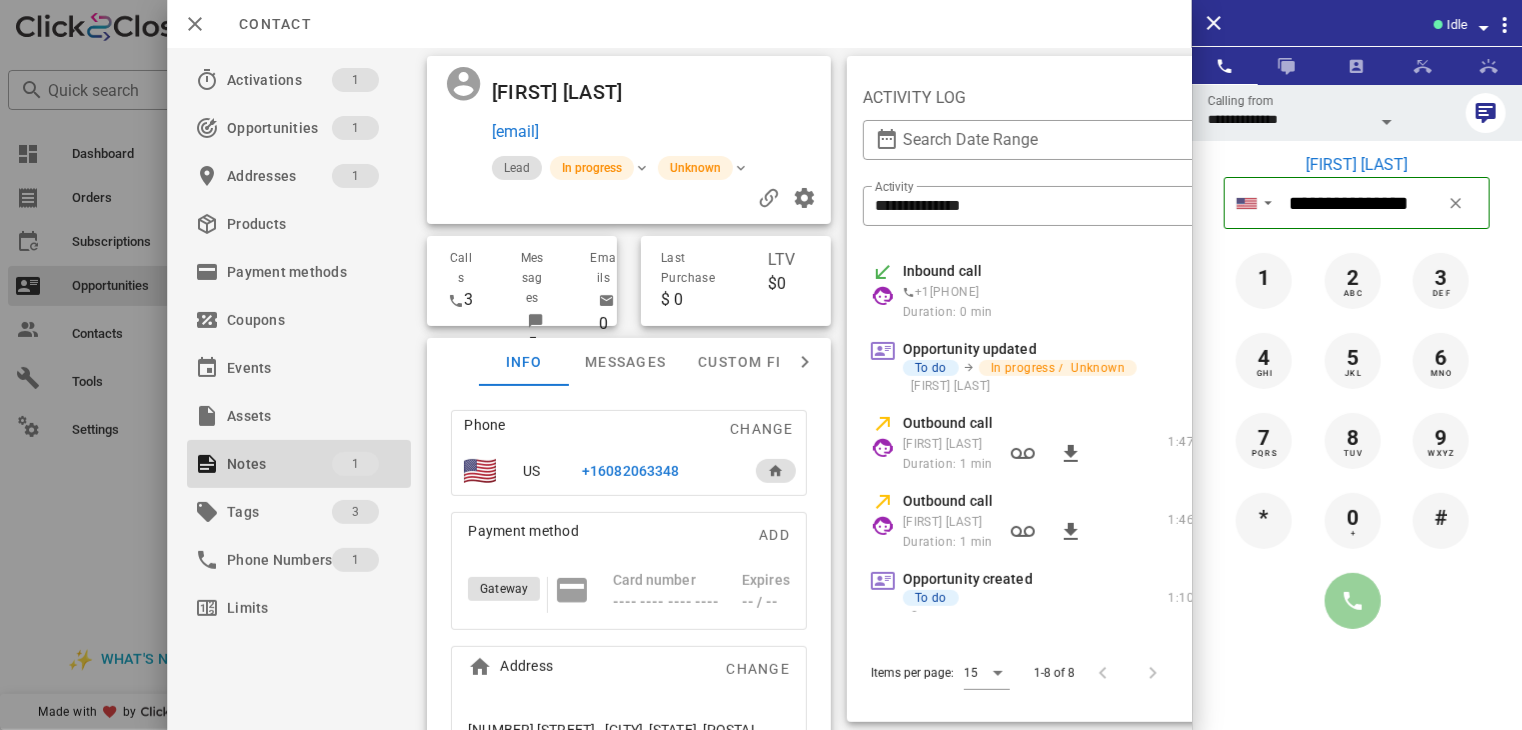 click at bounding box center [1353, 601] 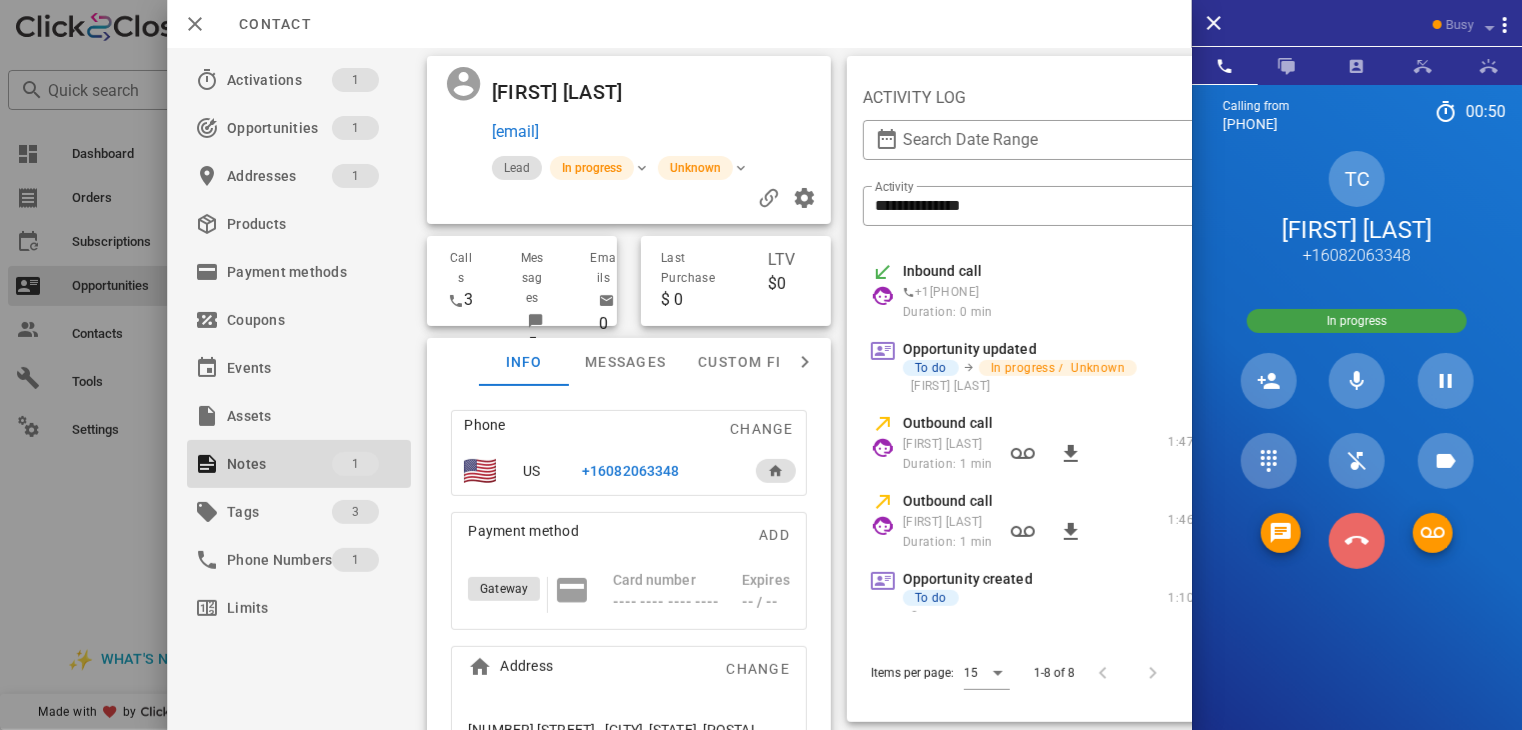 click at bounding box center [1357, 541] 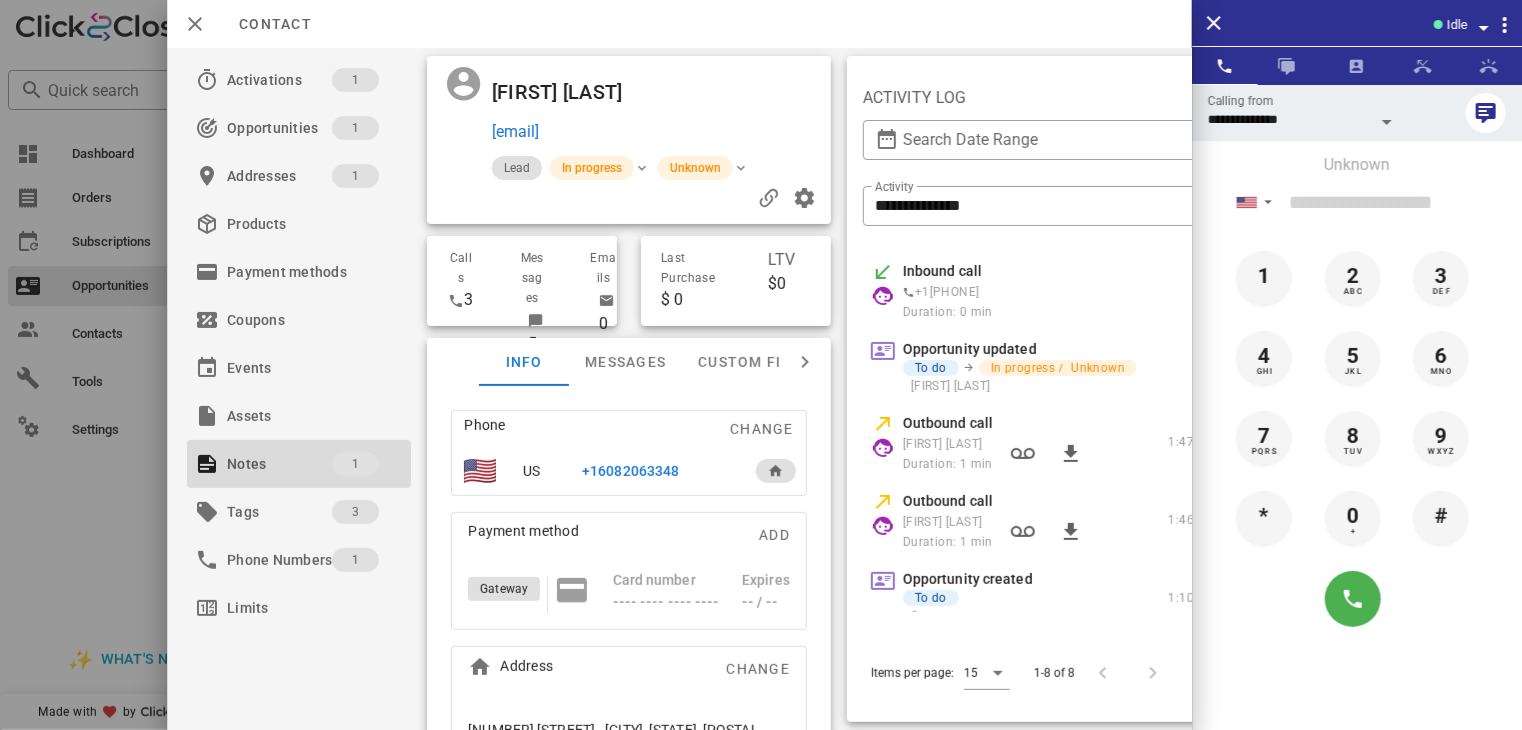 click at bounding box center [761, 365] 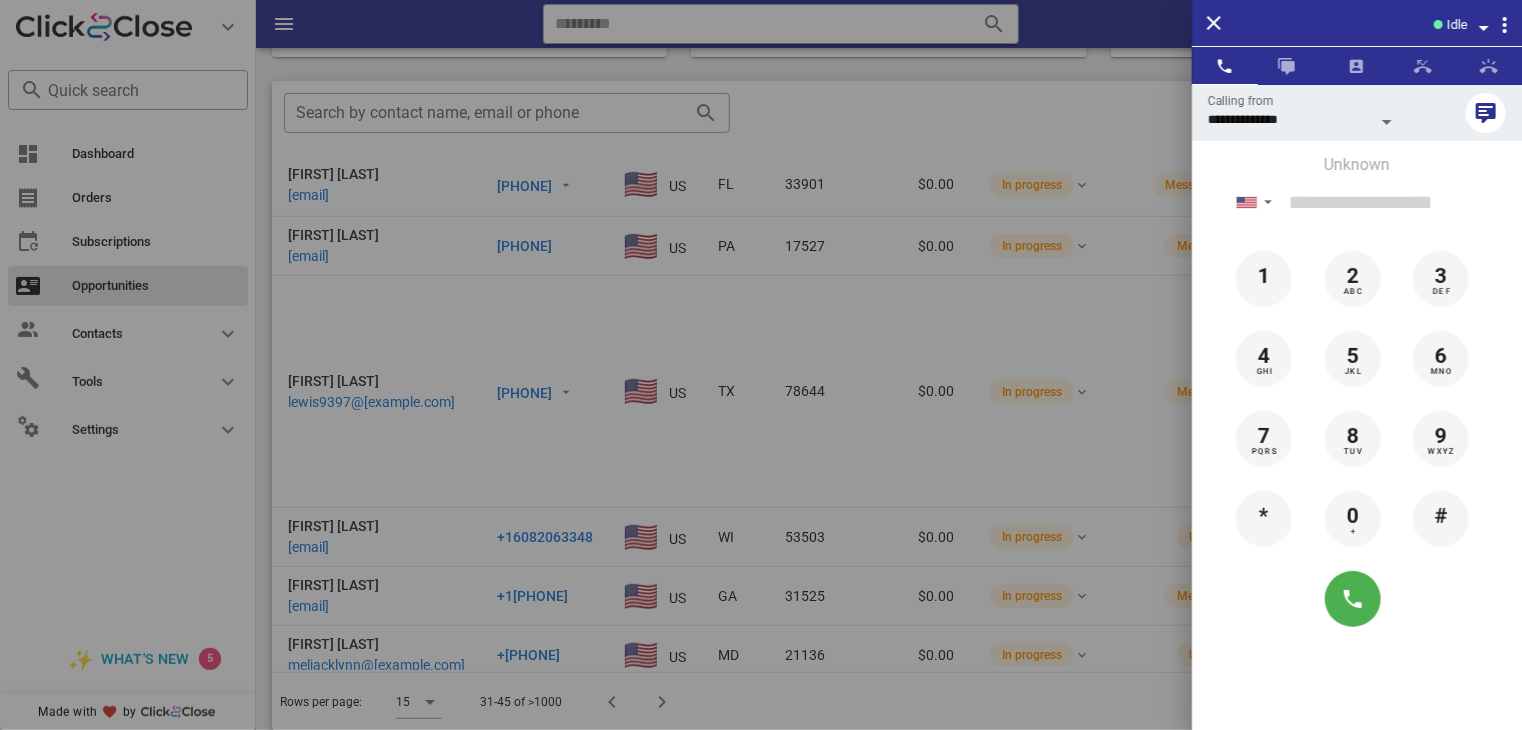click at bounding box center [761, 365] 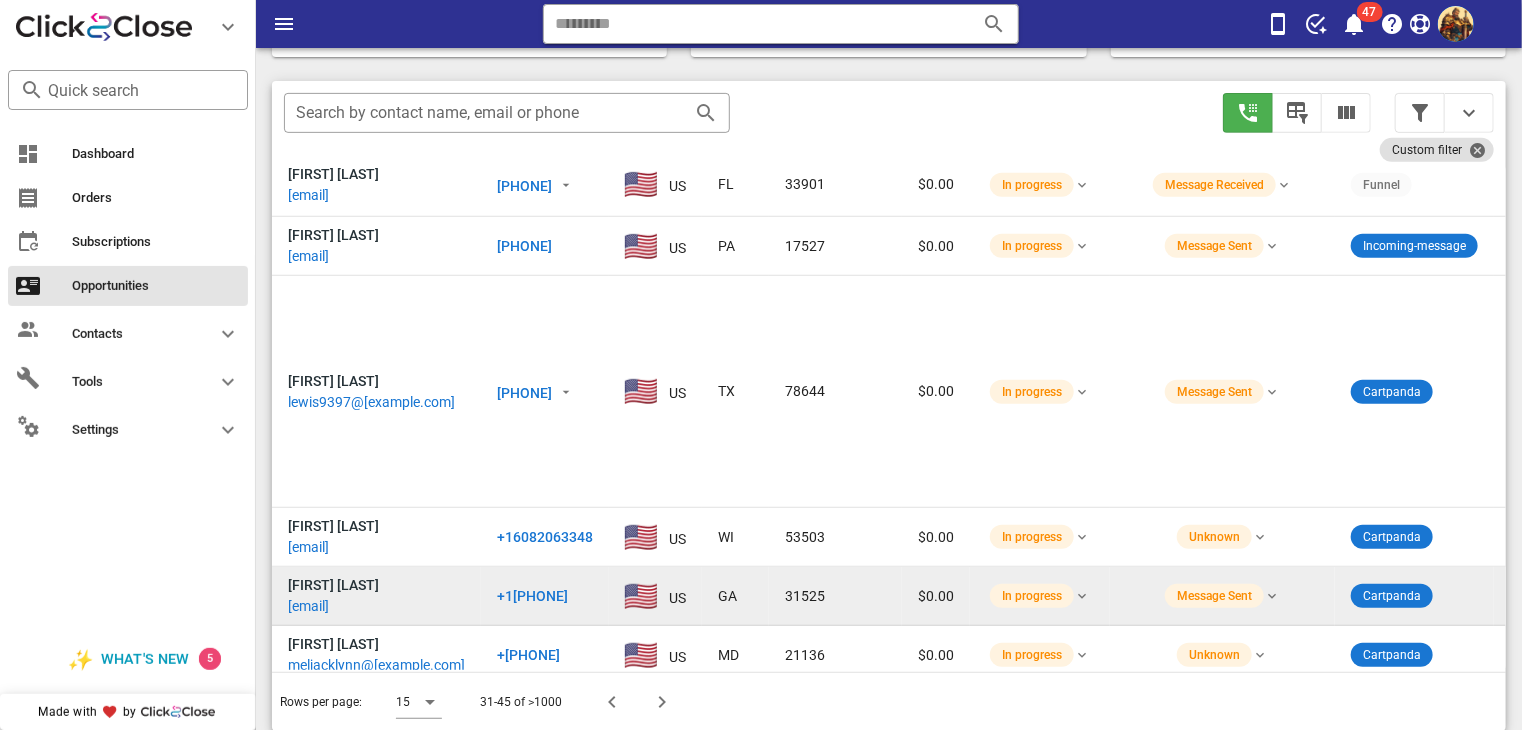 click on "[EMAIL]" at bounding box center [308, 606] 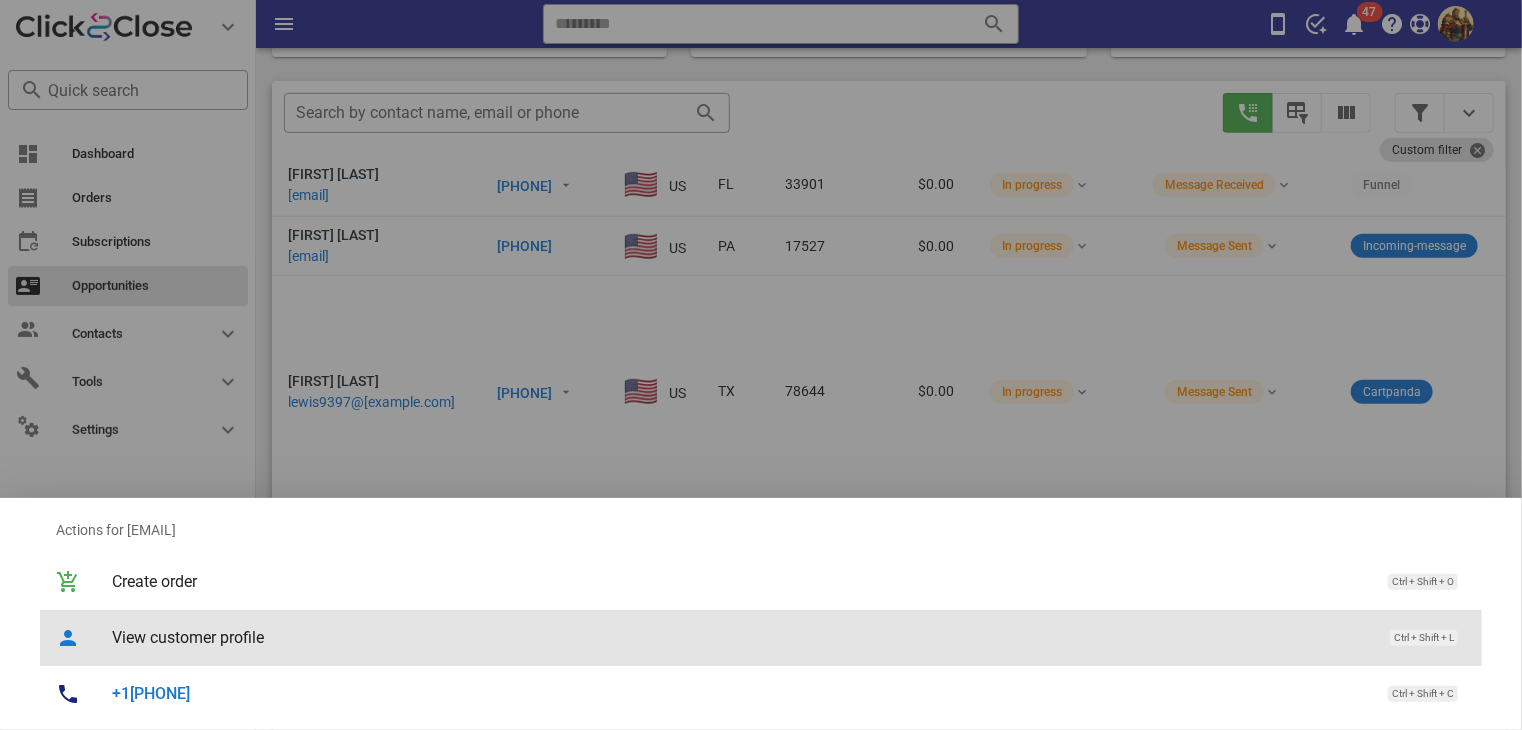 click on "View customer profile" at bounding box center (741, 637) 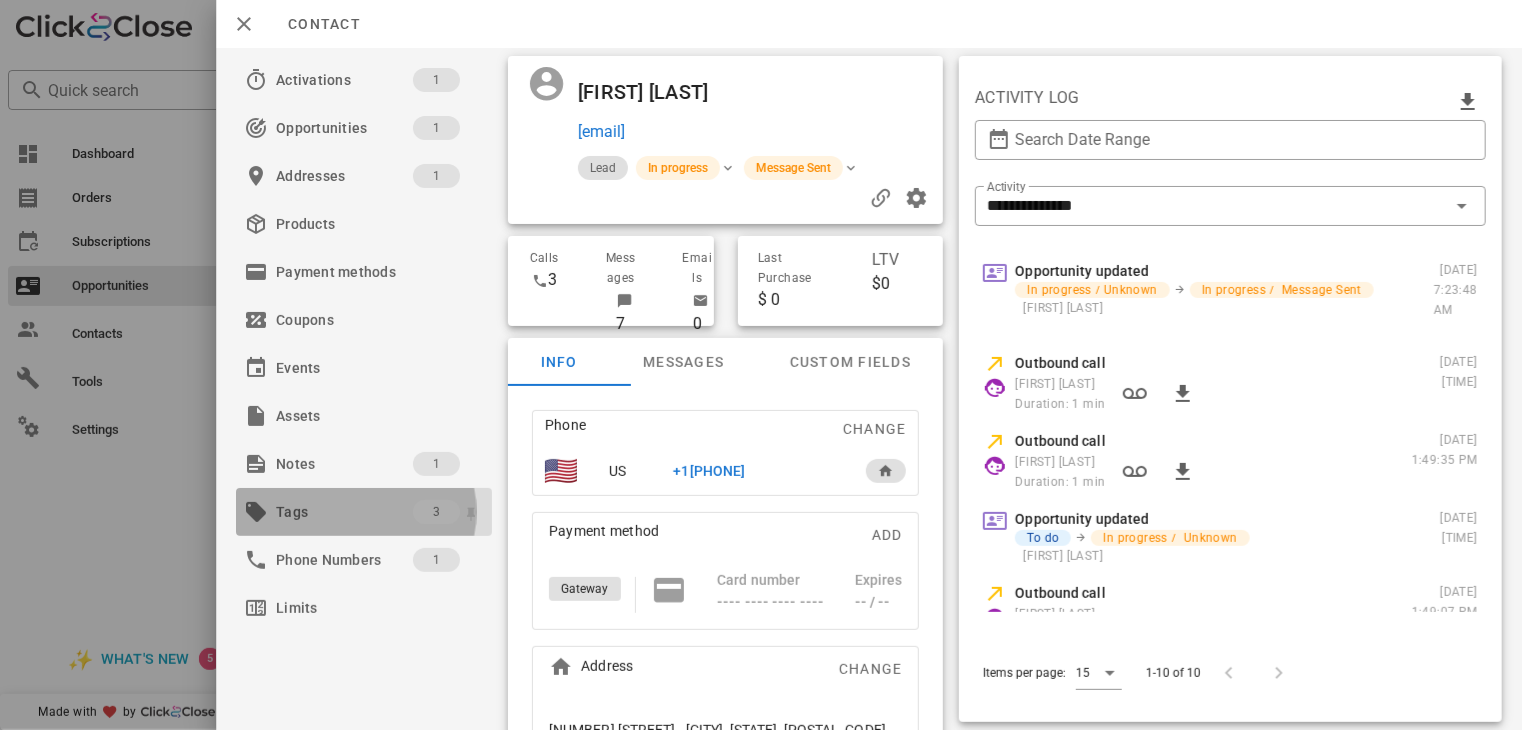 click on "Tags" at bounding box center [344, 512] 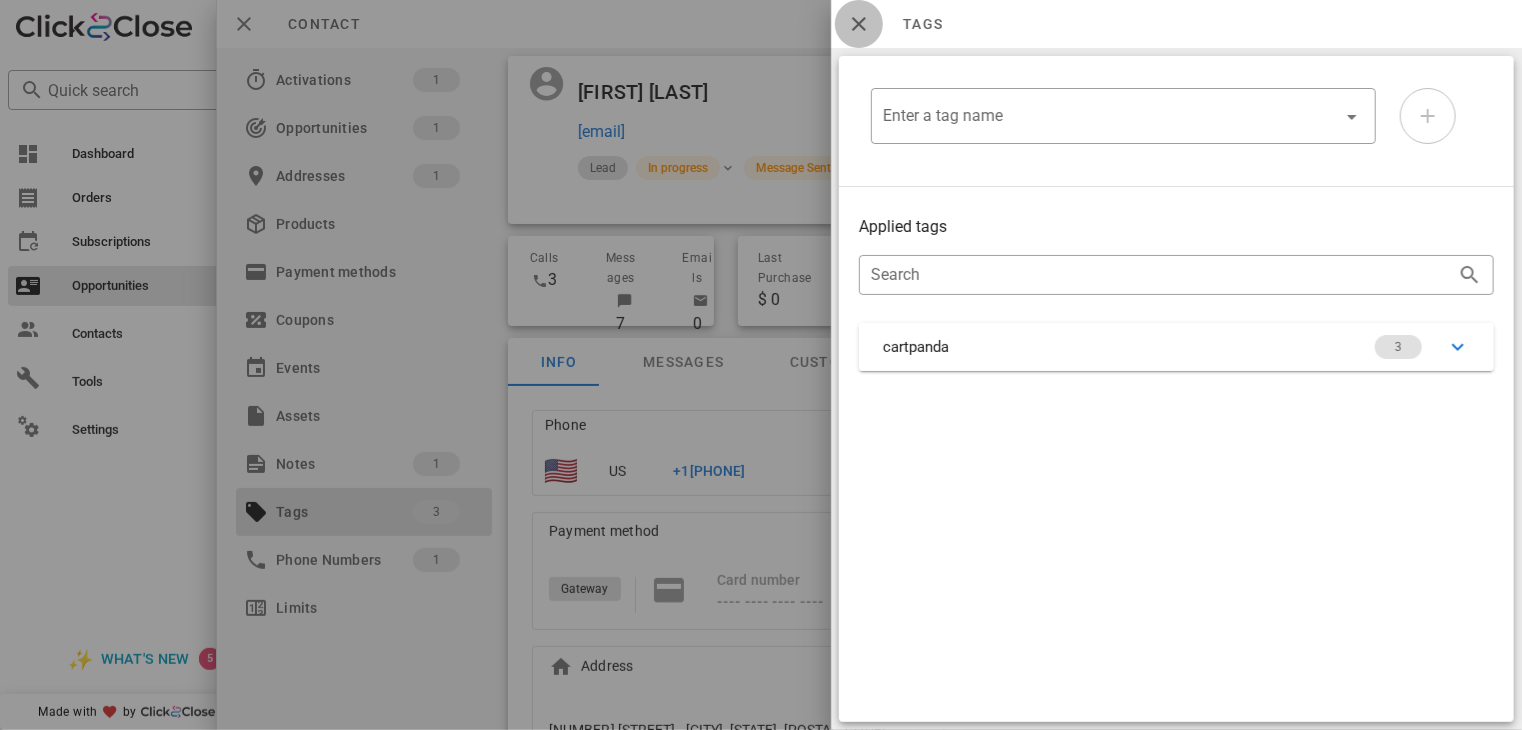 click at bounding box center (859, 24) 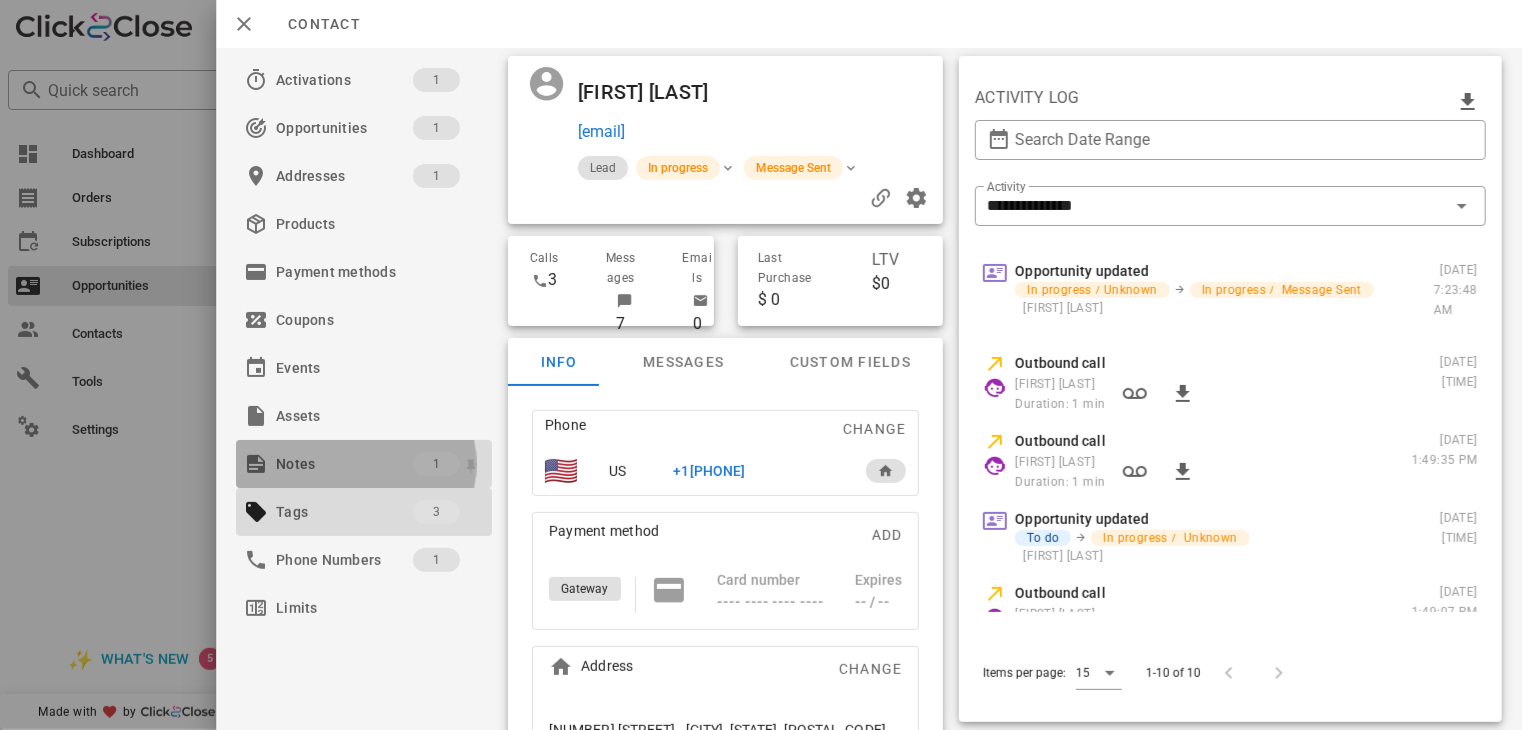 click on "Notes" at bounding box center (344, 464) 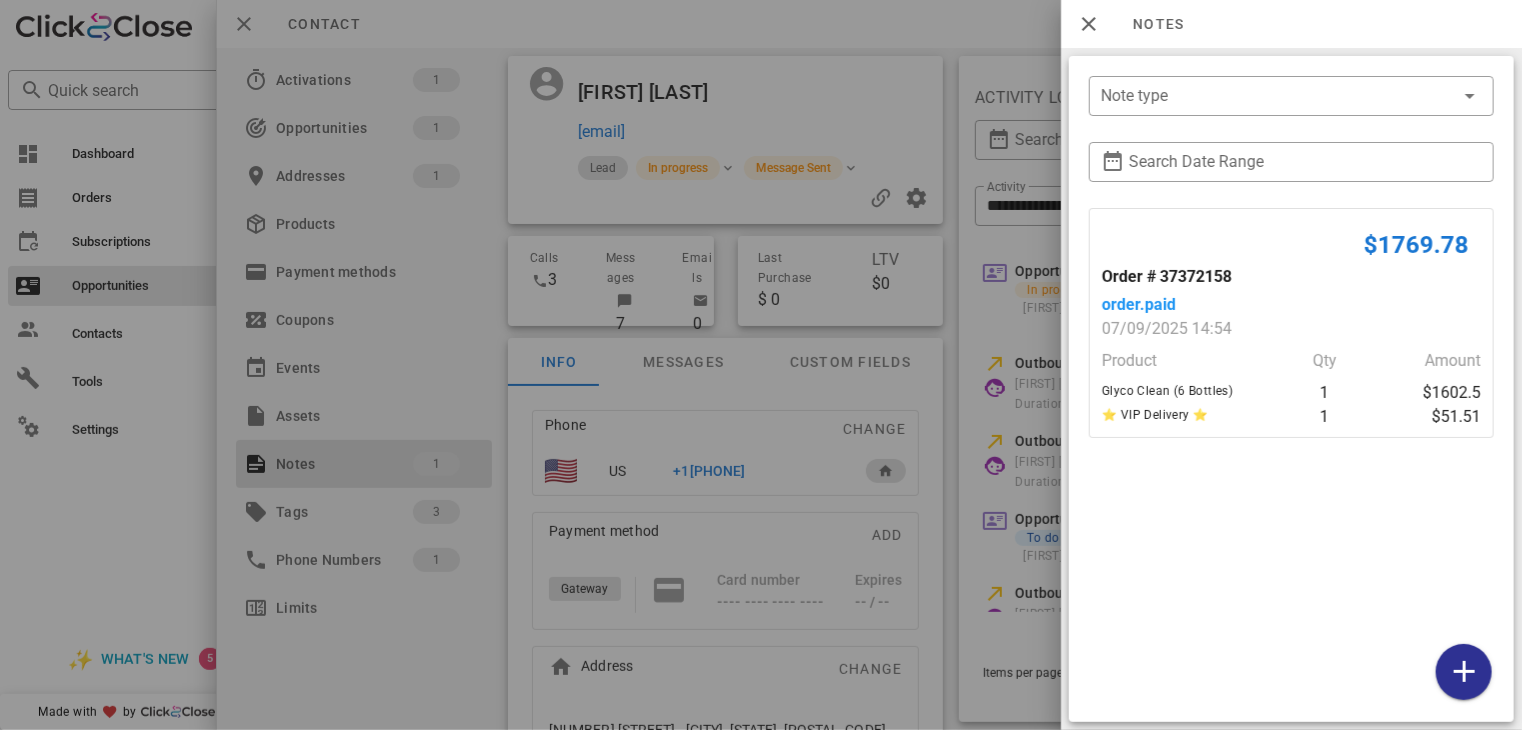 click at bounding box center (761, 365) 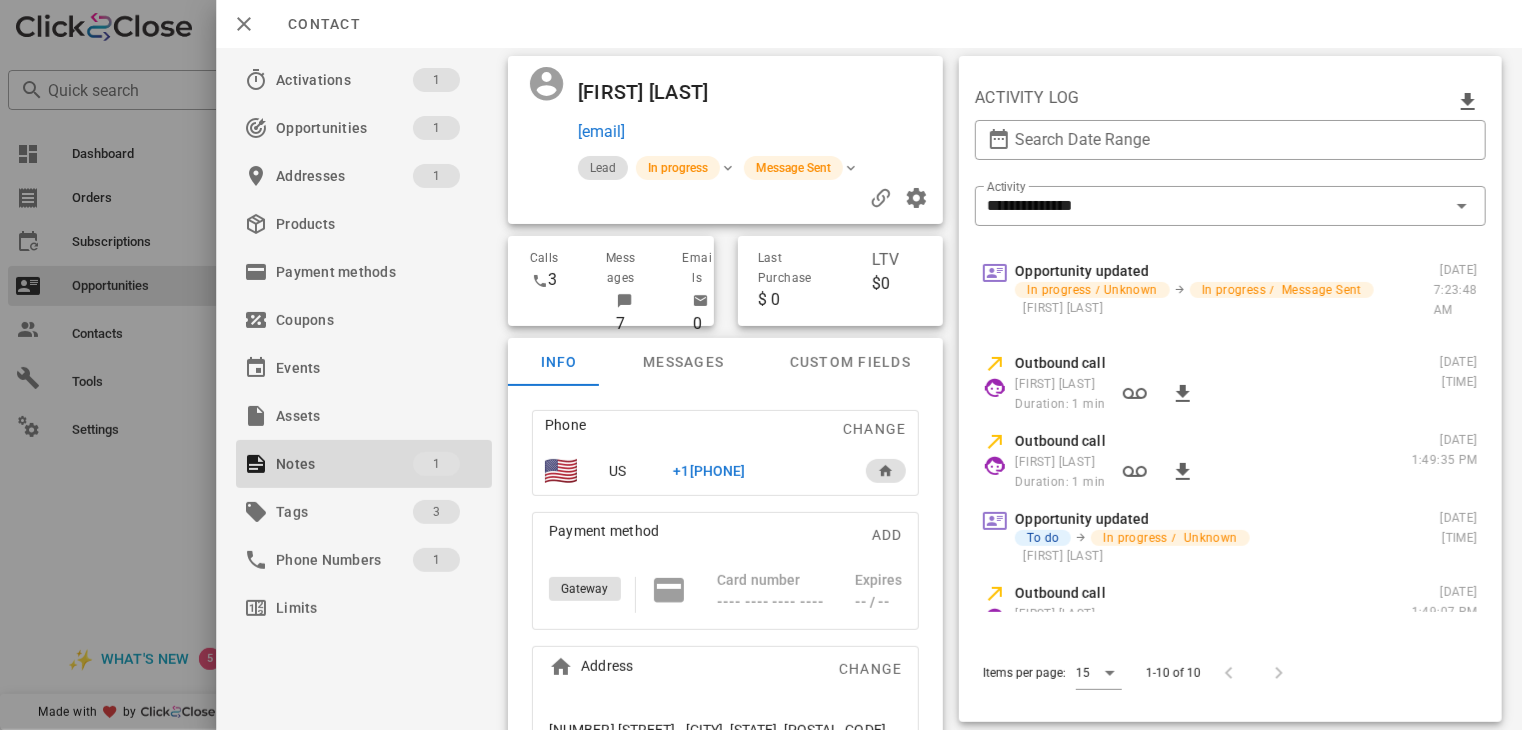 click on "+1[PHONE]" at bounding box center (710, 471) 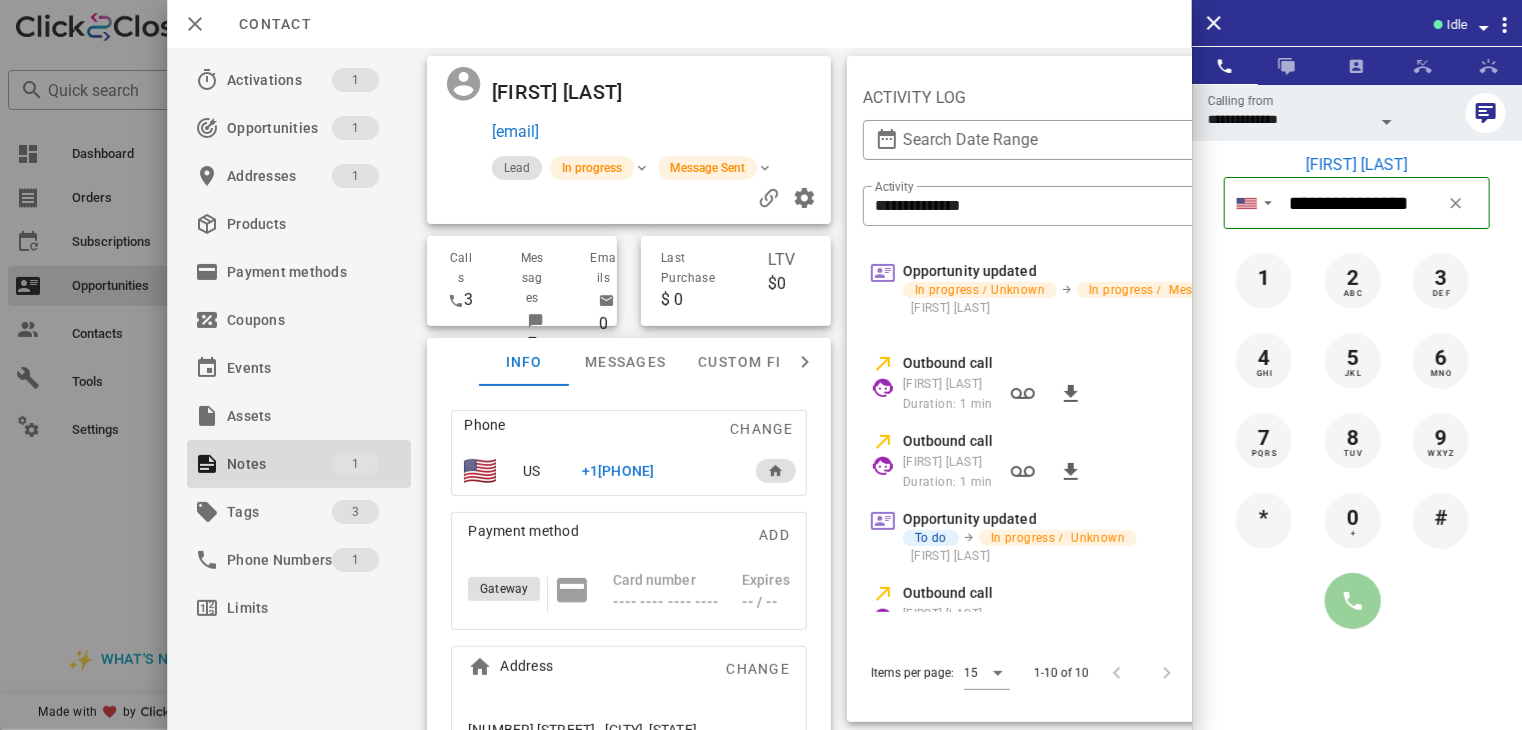 click at bounding box center [1353, 601] 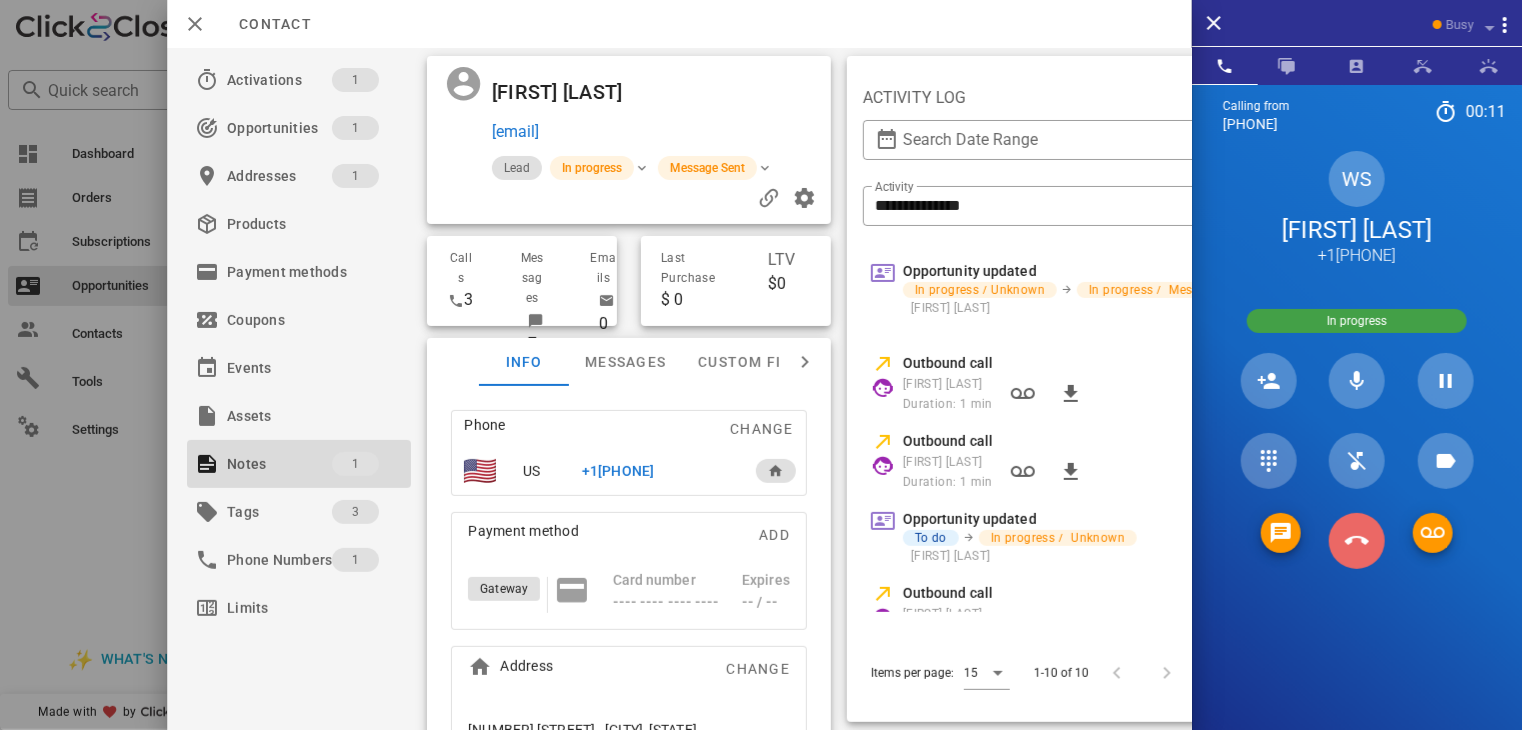 click at bounding box center (1357, 541) 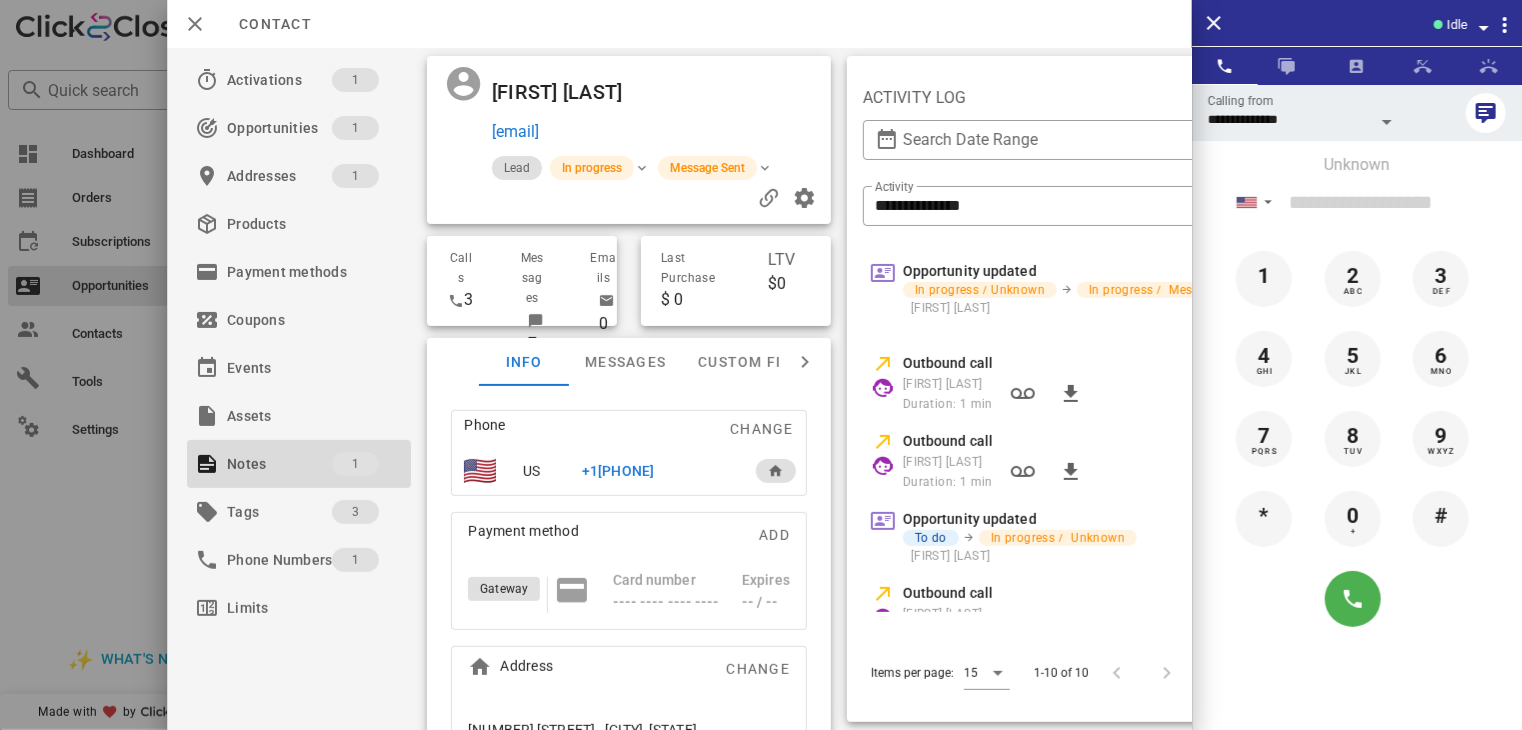 click at bounding box center [761, 365] 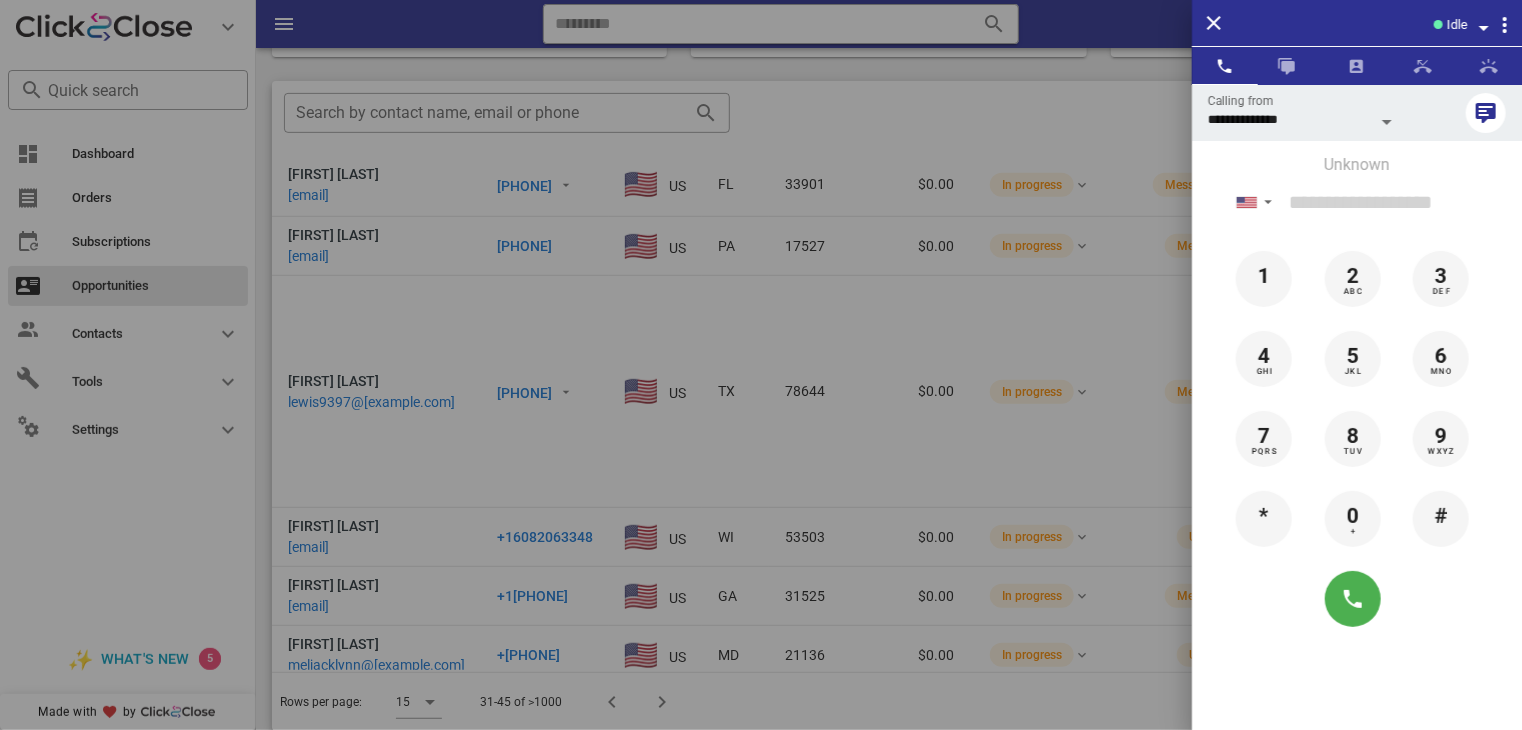 click at bounding box center (761, 365) 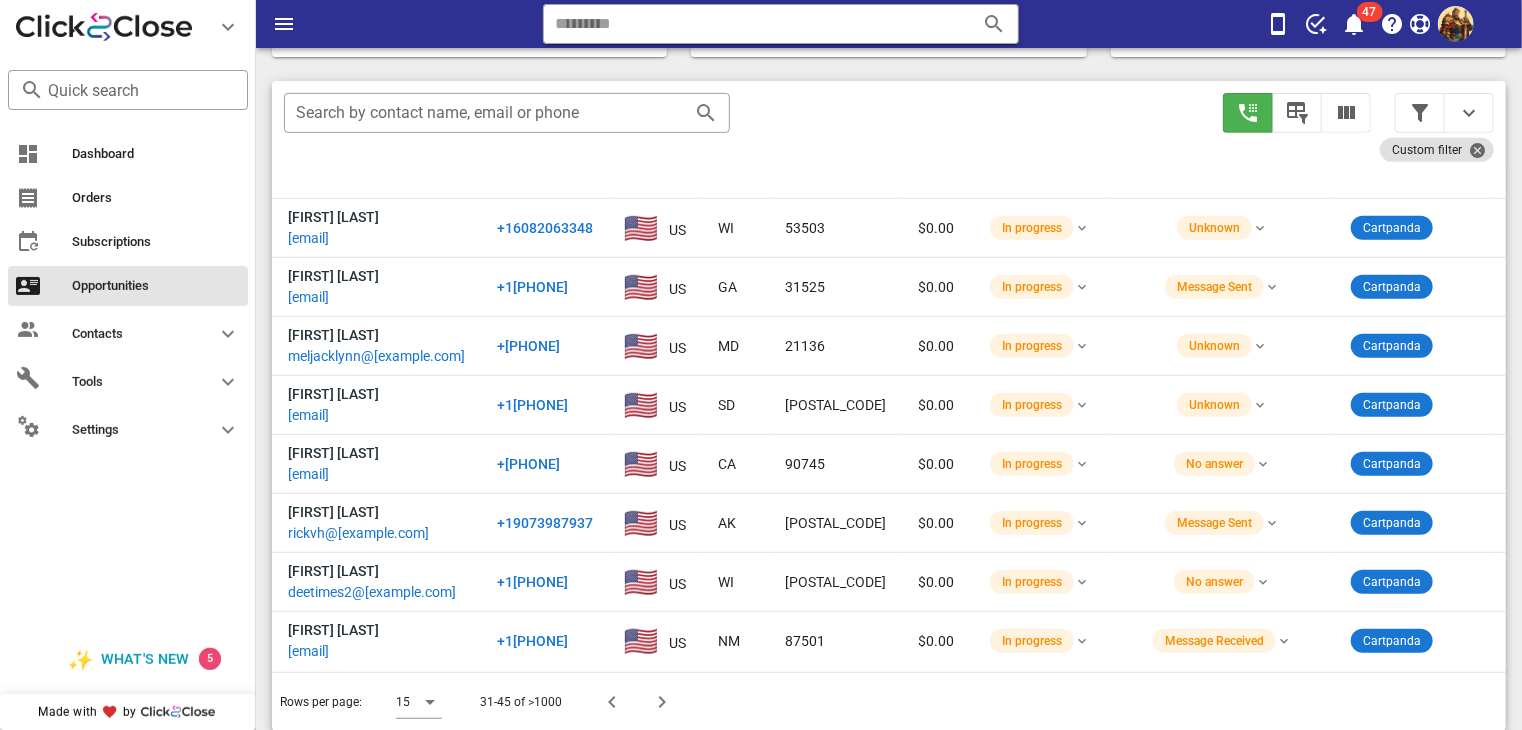 scroll, scrollTop: 618, scrollLeft: 0, axis: vertical 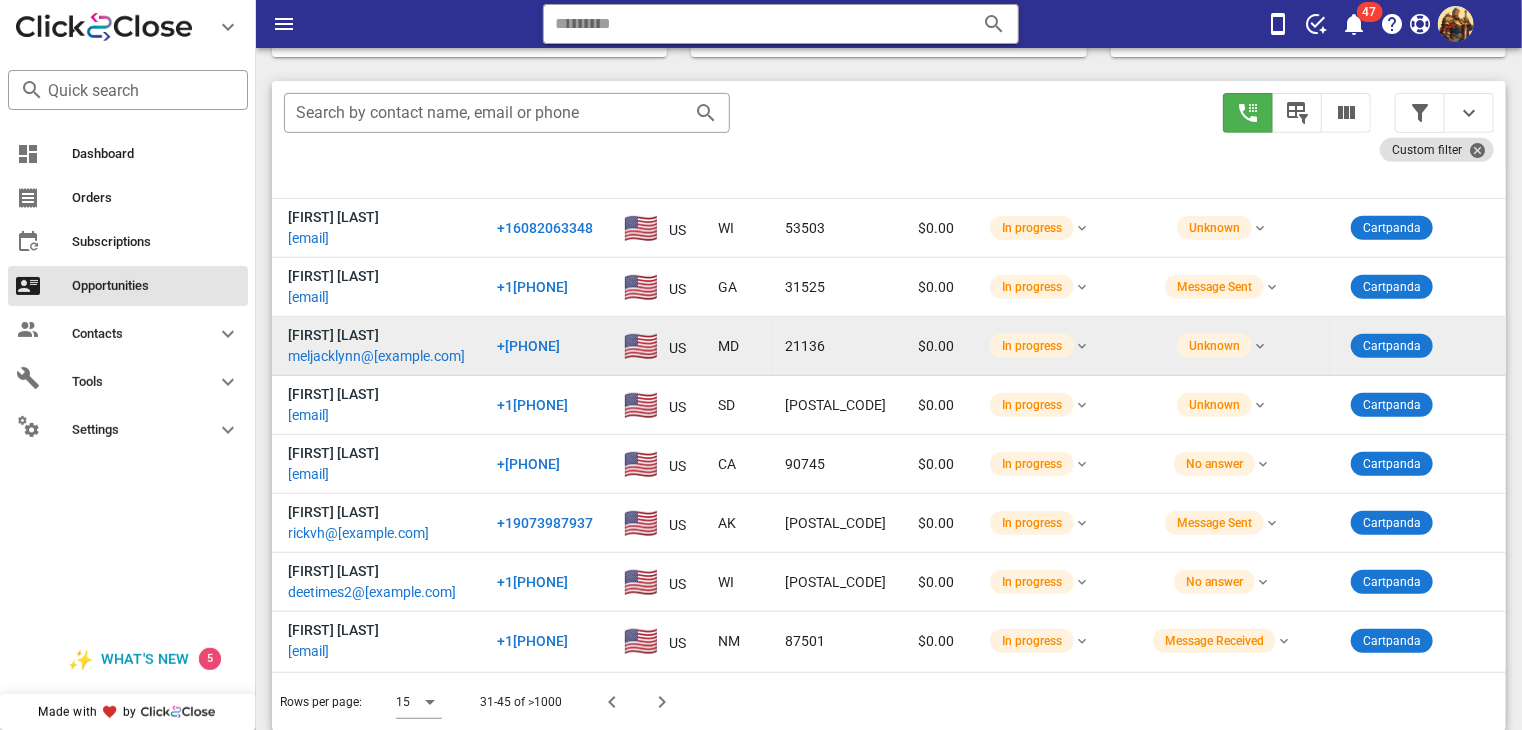 click on "meljacklynn@[EXAMPLE.COM]" at bounding box center (376, 356) 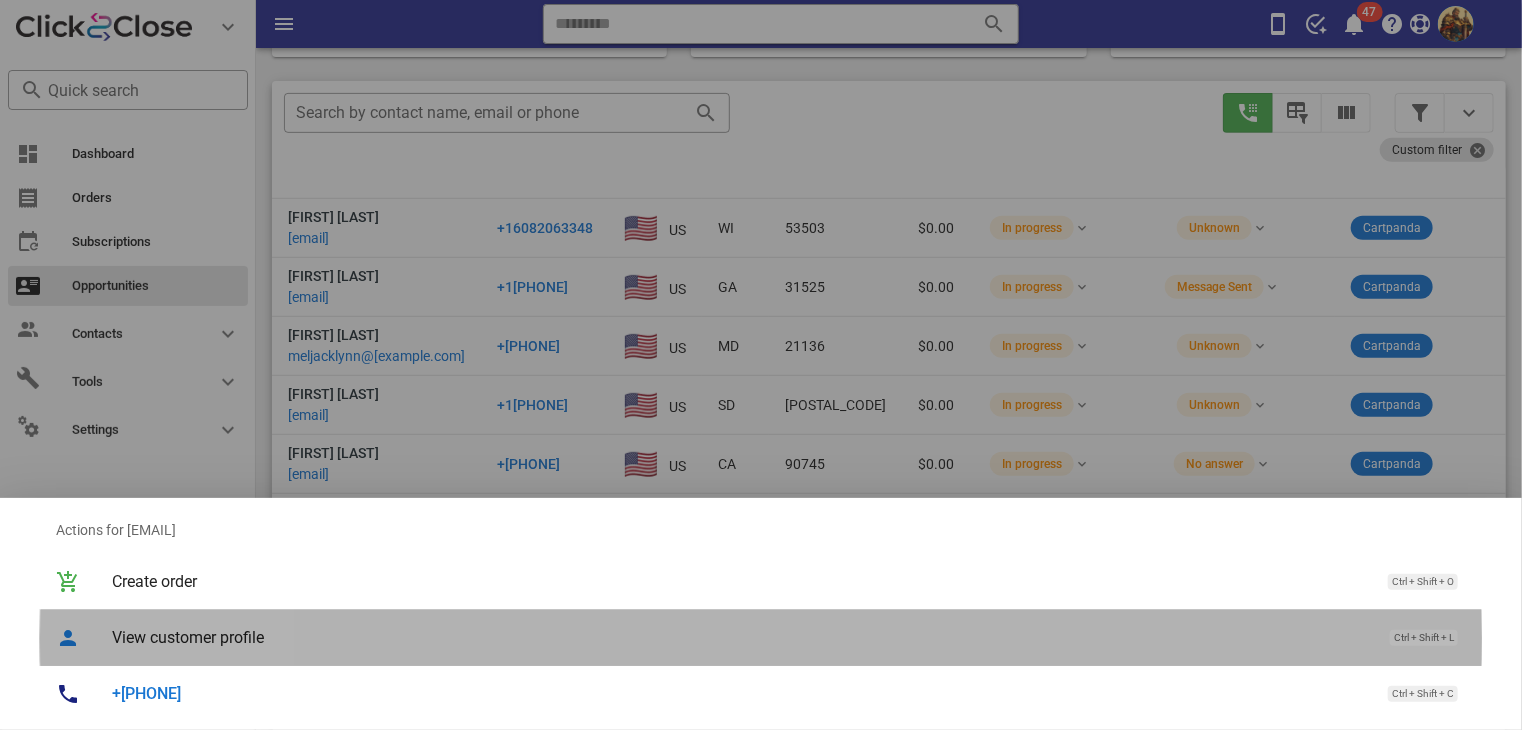 click on "View customer profile" at bounding box center (741, 637) 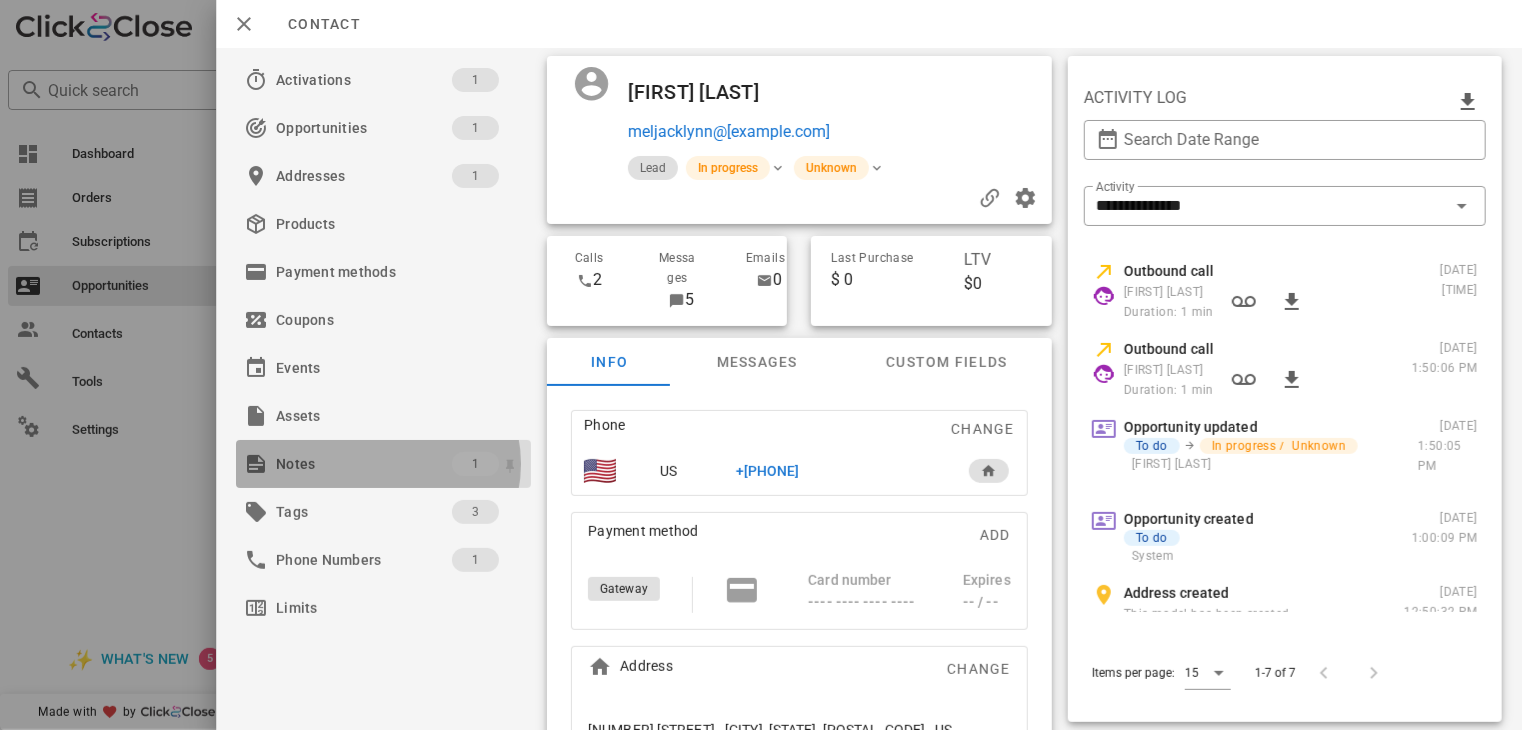 click on "Notes" at bounding box center [364, 464] 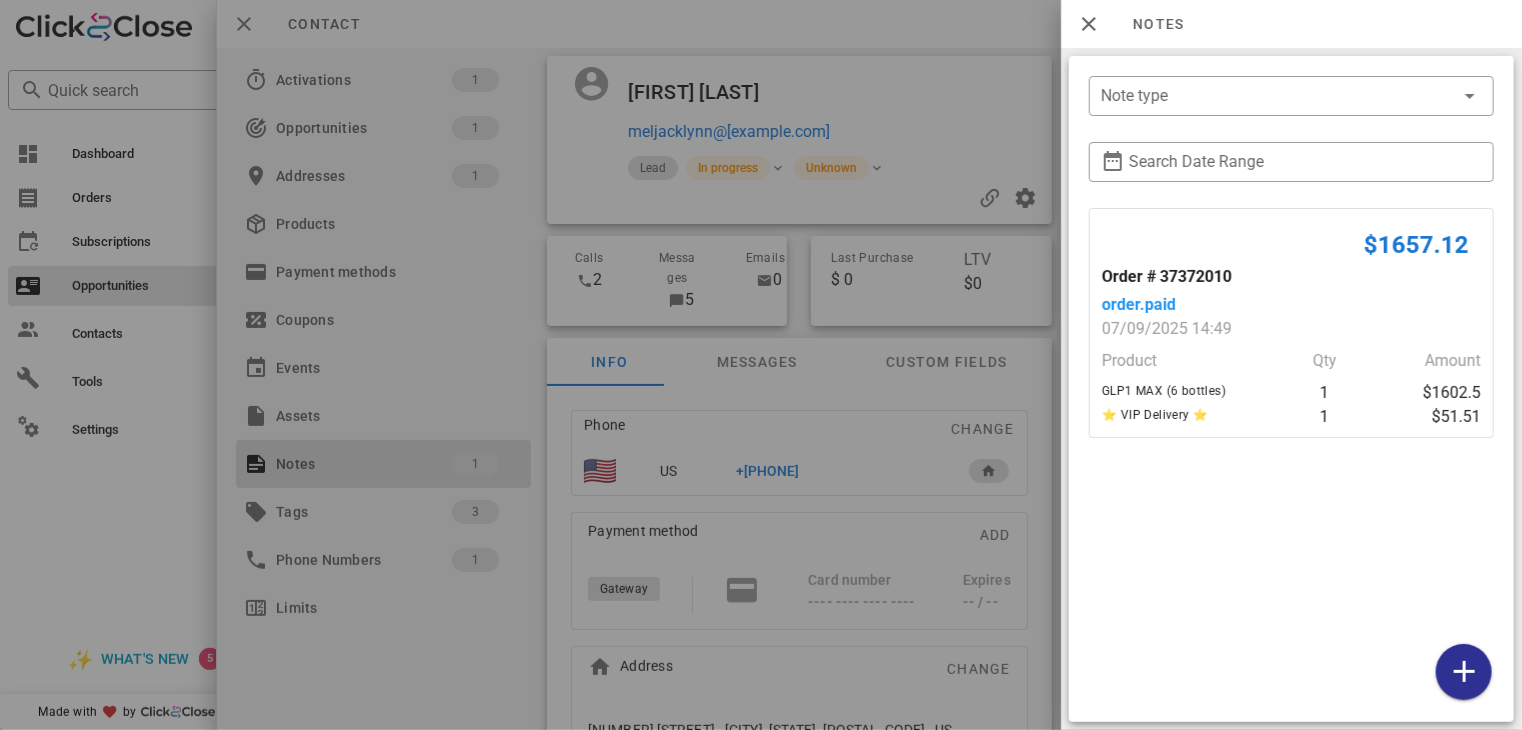 click at bounding box center [761, 365] 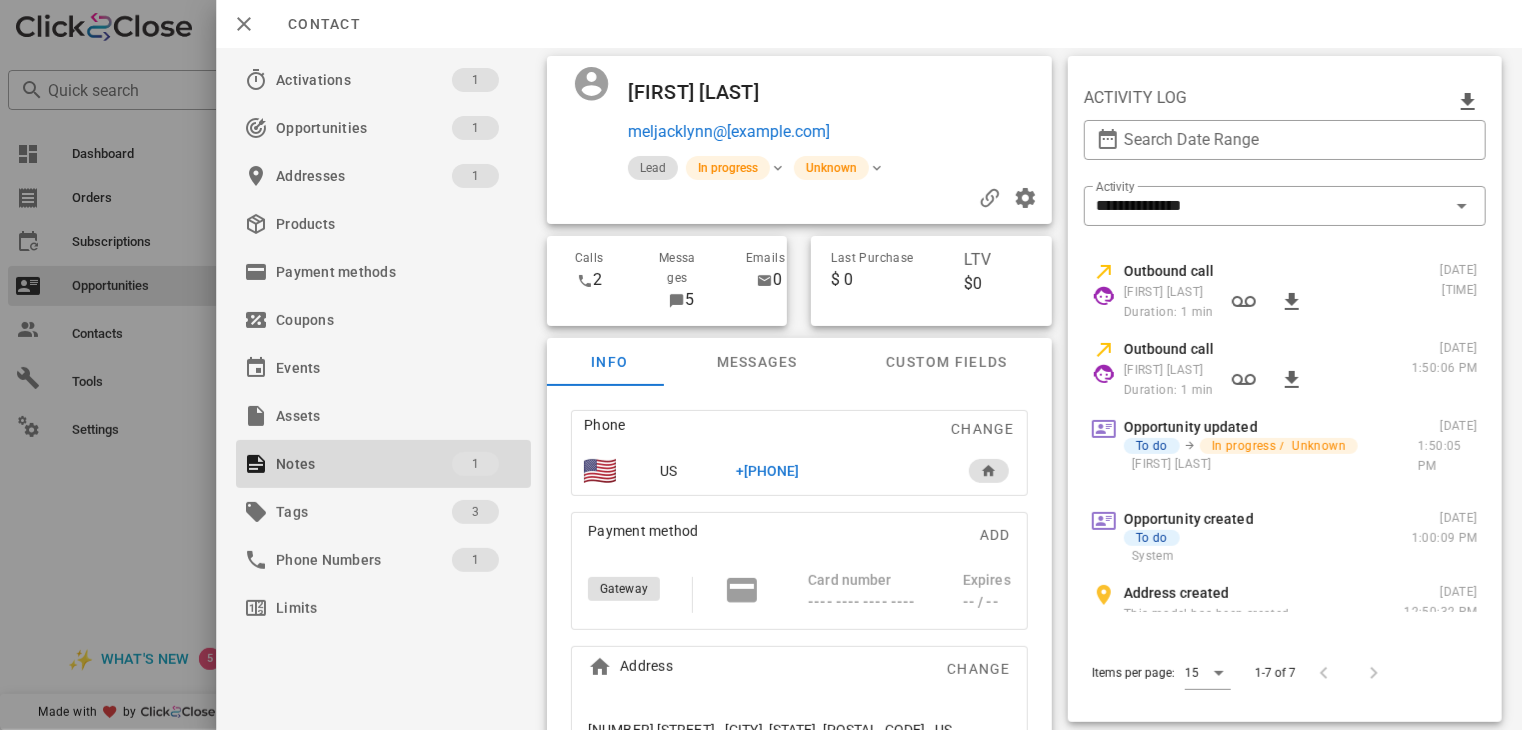 click on "+[PHONE]" at bounding box center (768, 471) 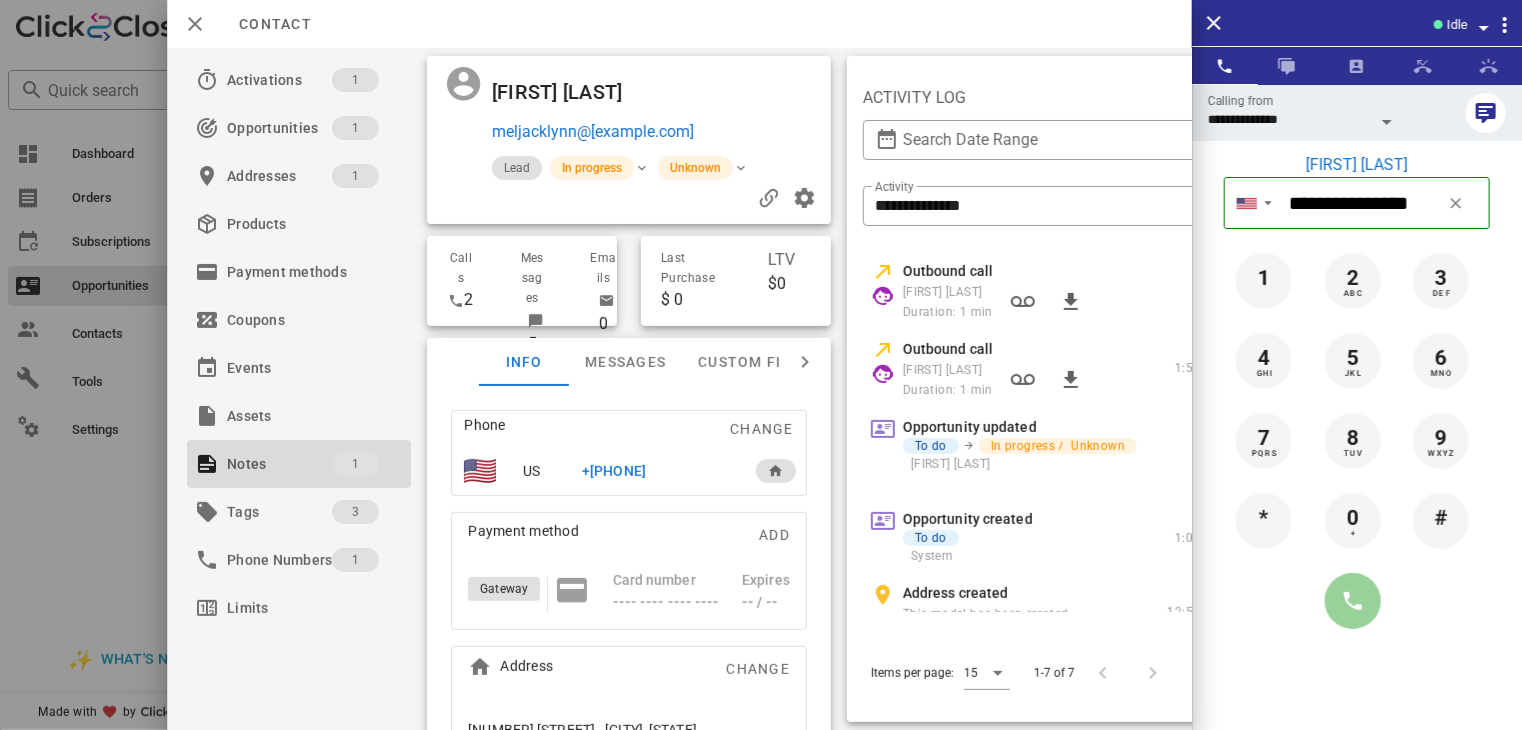 click at bounding box center [1353, 601] 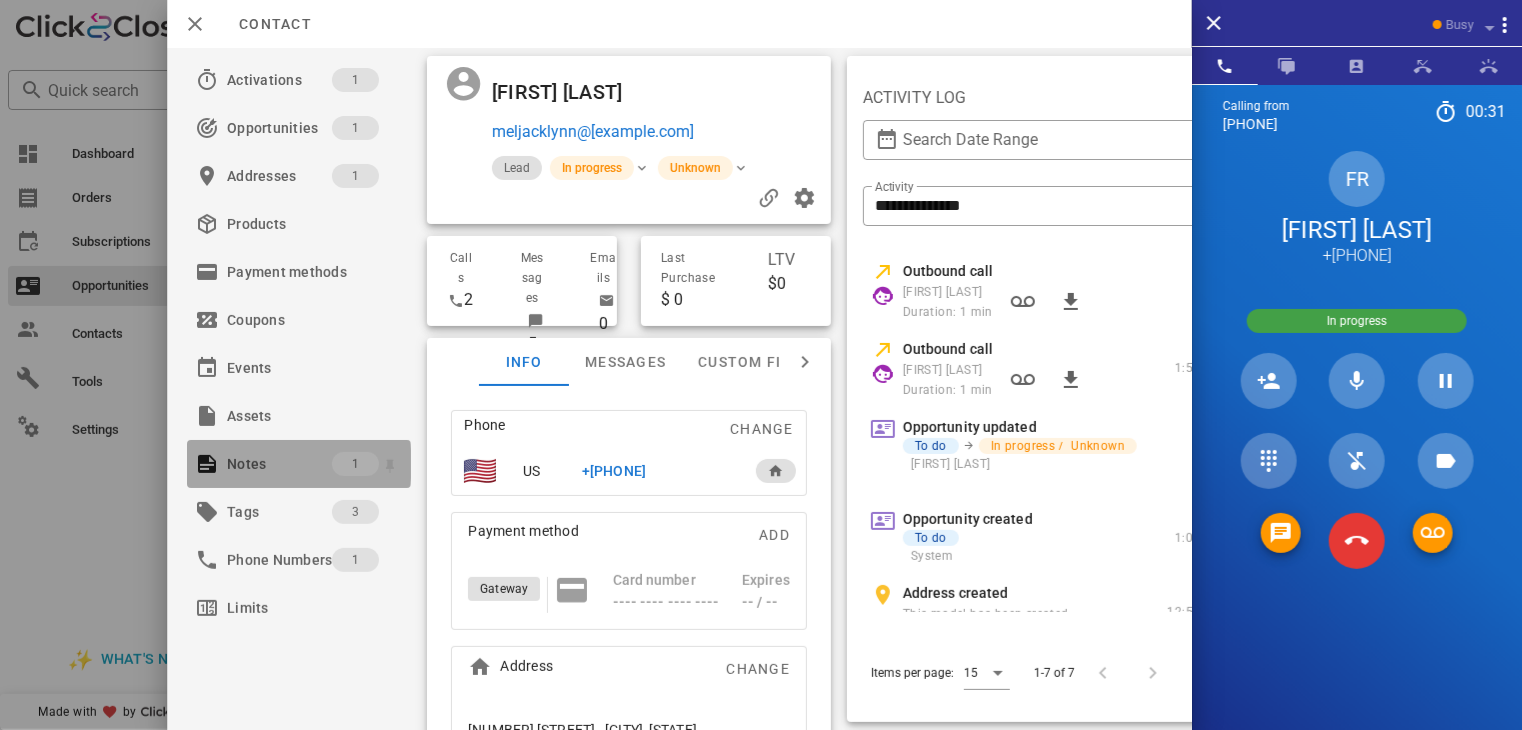 click on "Notes" at bounding box center [279, 464] 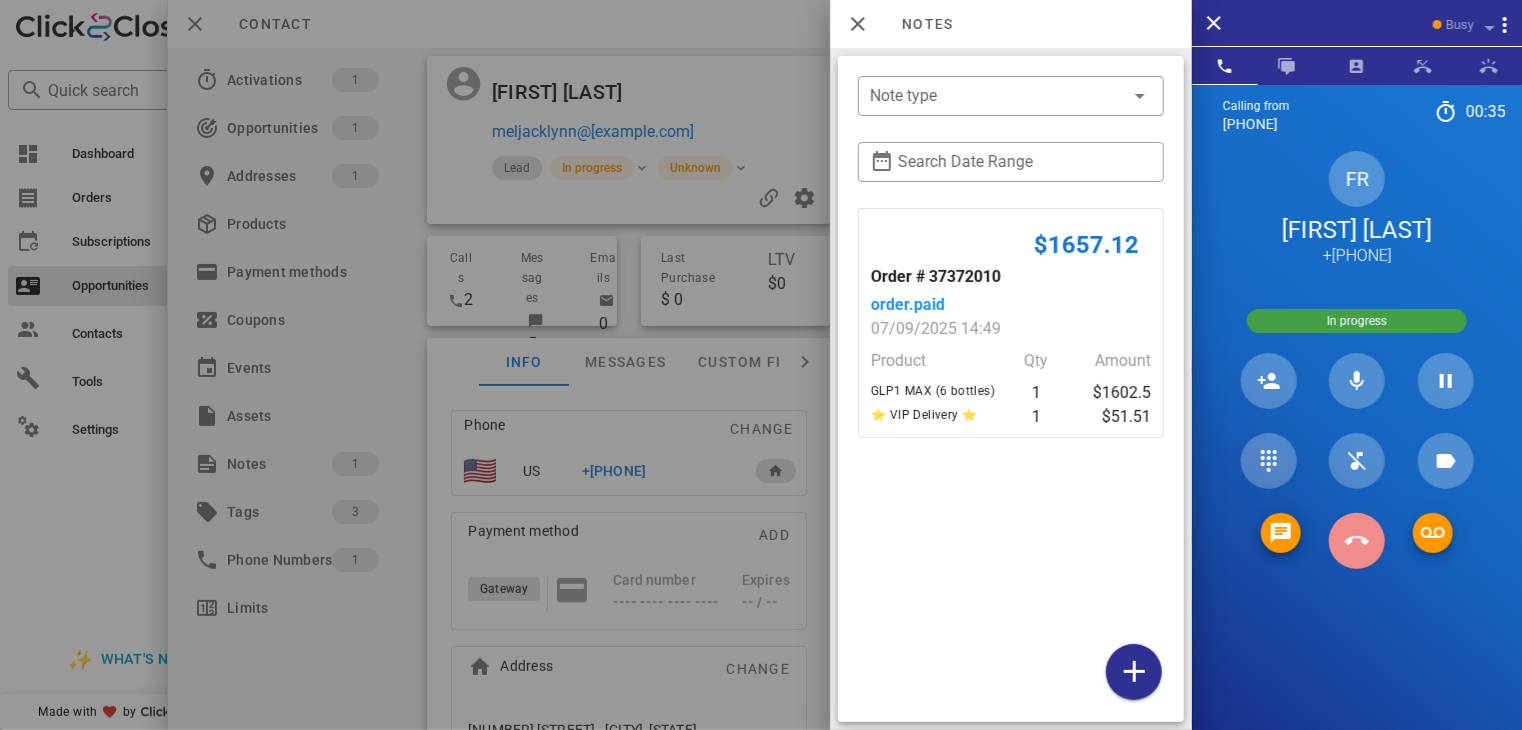 click at bounding box center [1357, 541] 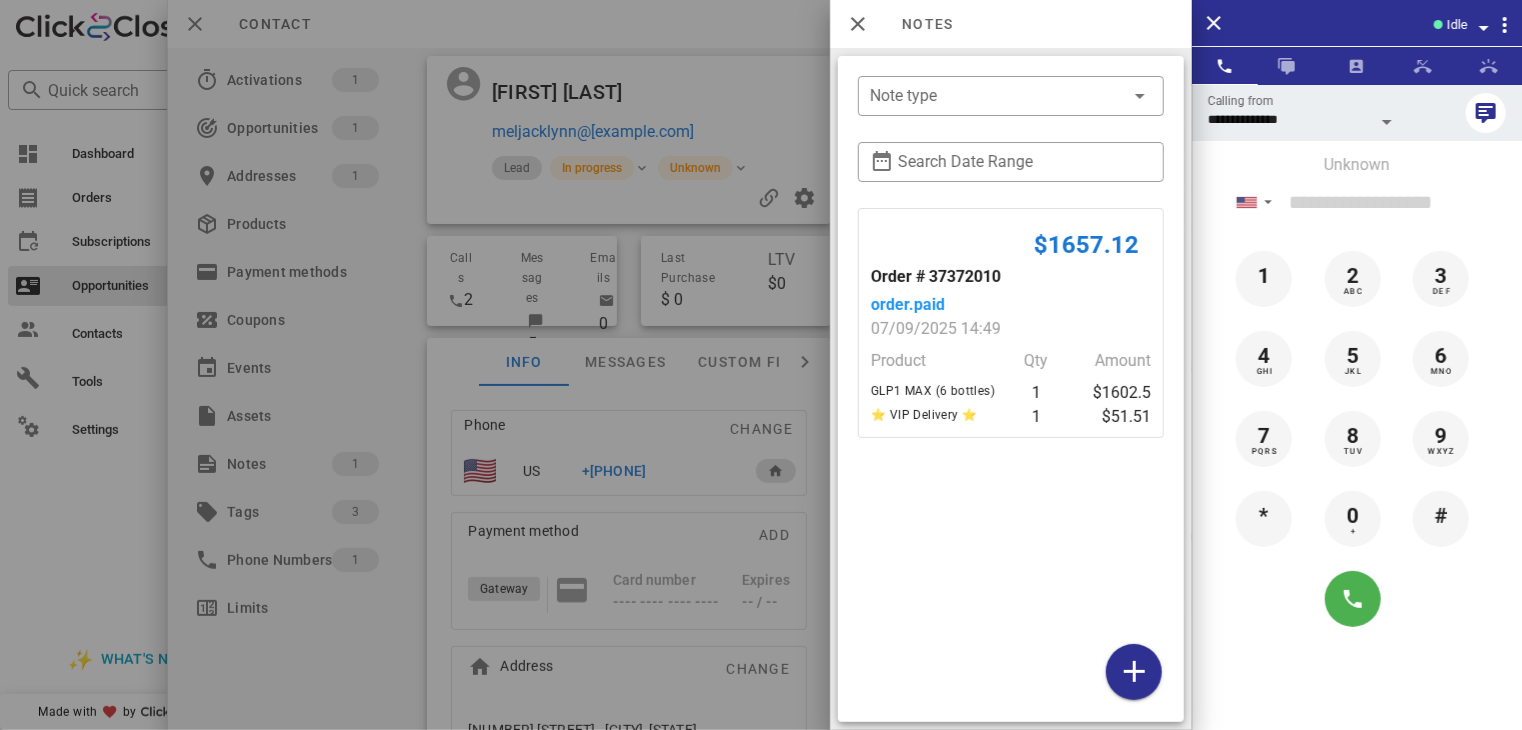 click at bounding box center (761, 365) 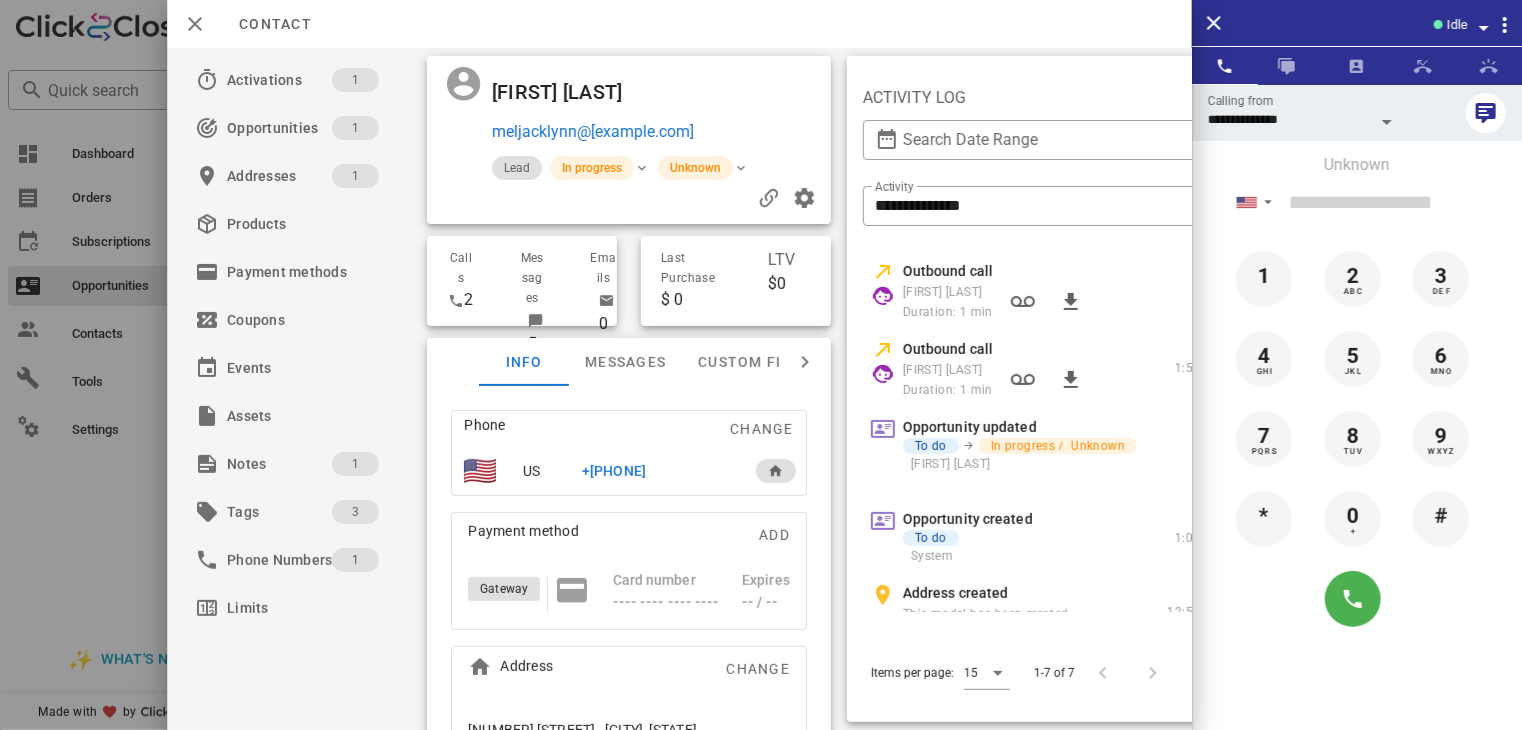 click at bounding box center (761, 365) 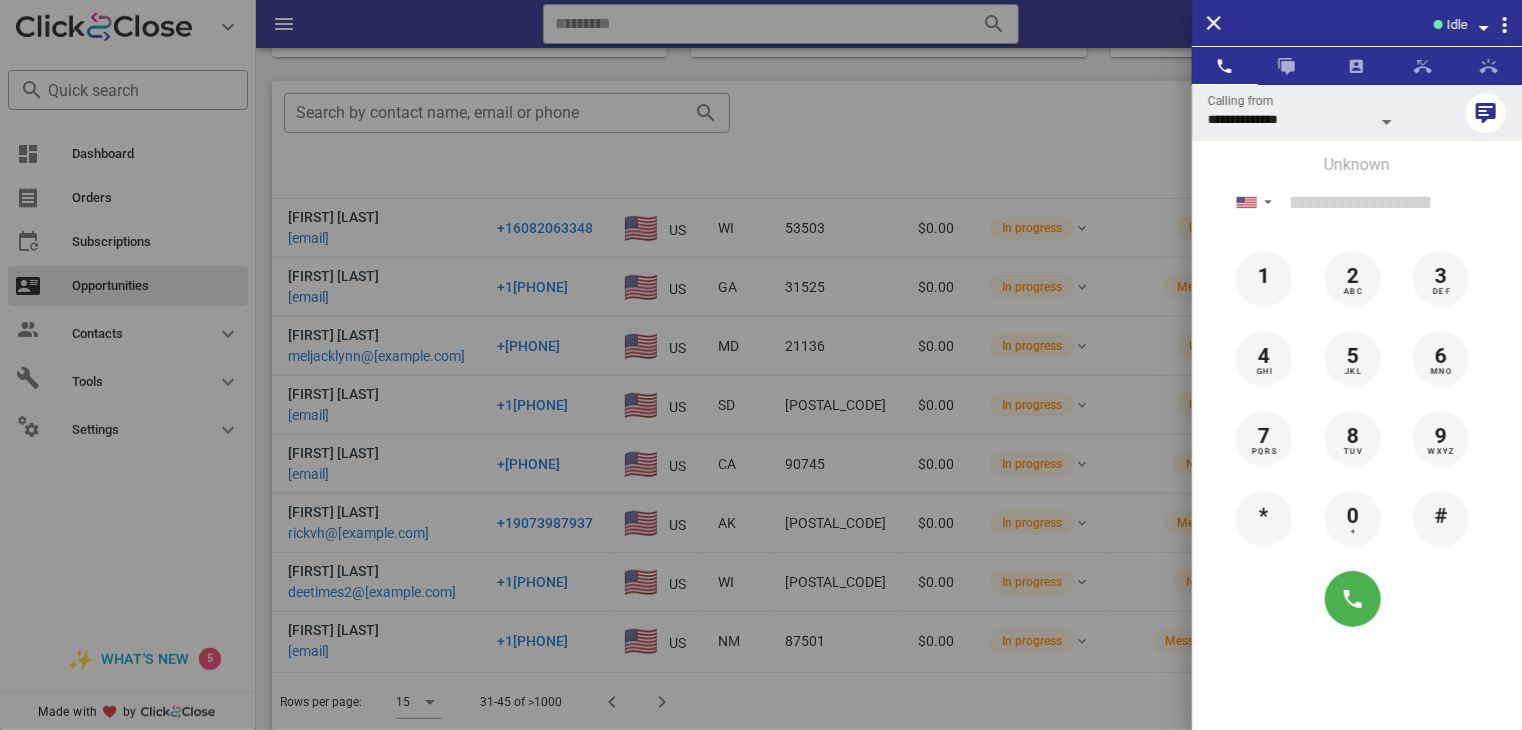 click at bounding box center [761, 365] 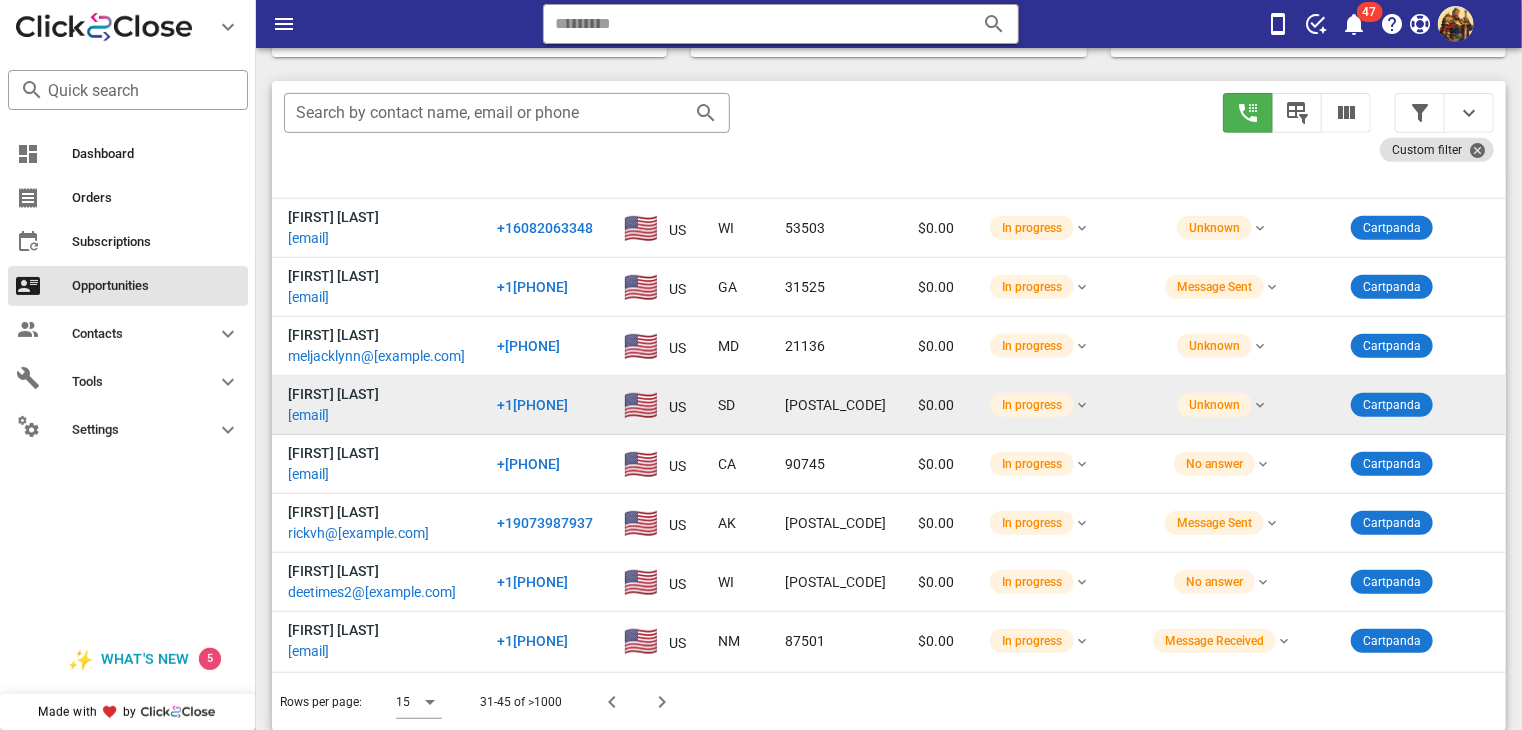 click on "[EMAIL]" at bounding box center (308, 415) 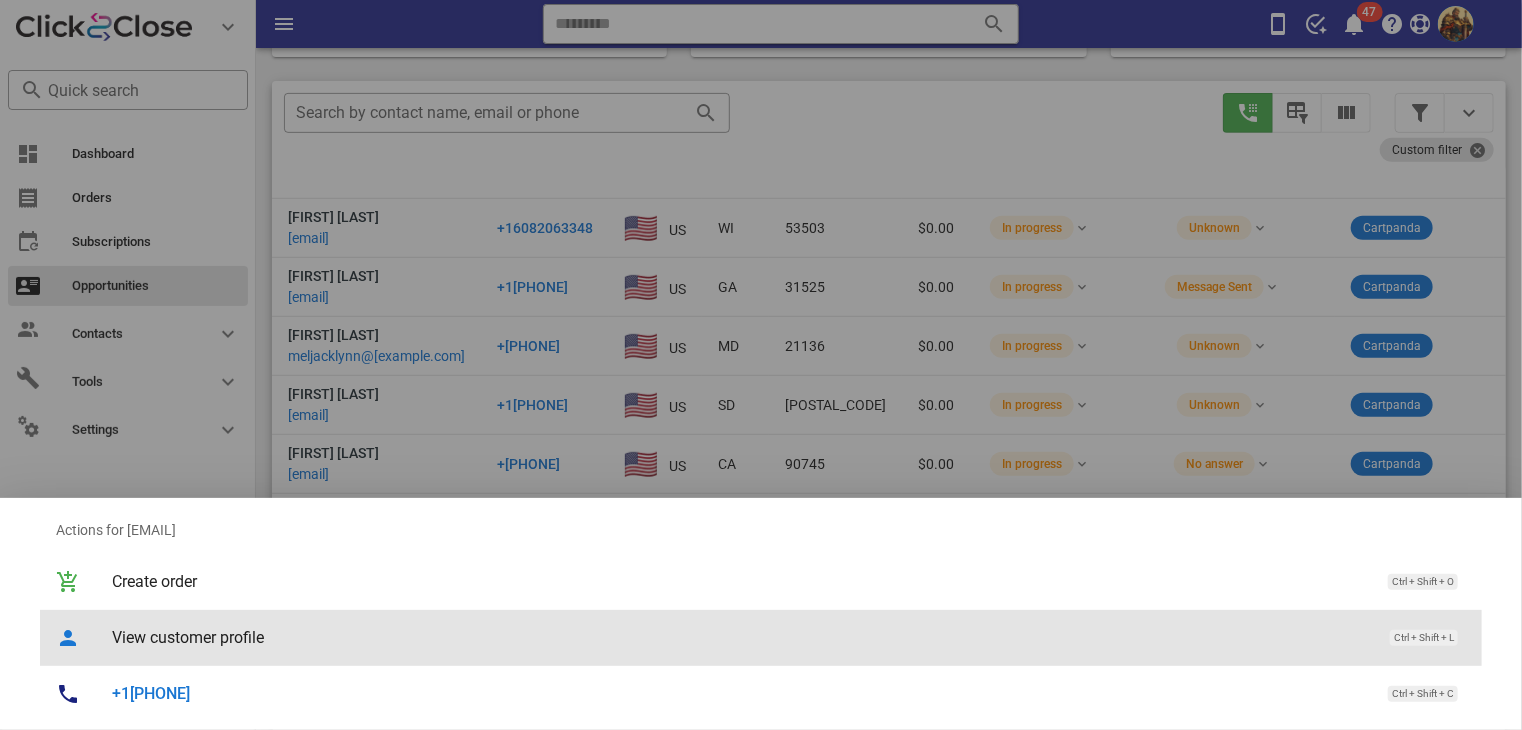 click on "View customer profile Ctrl + Shift + L" at bounding box center [789, 637] 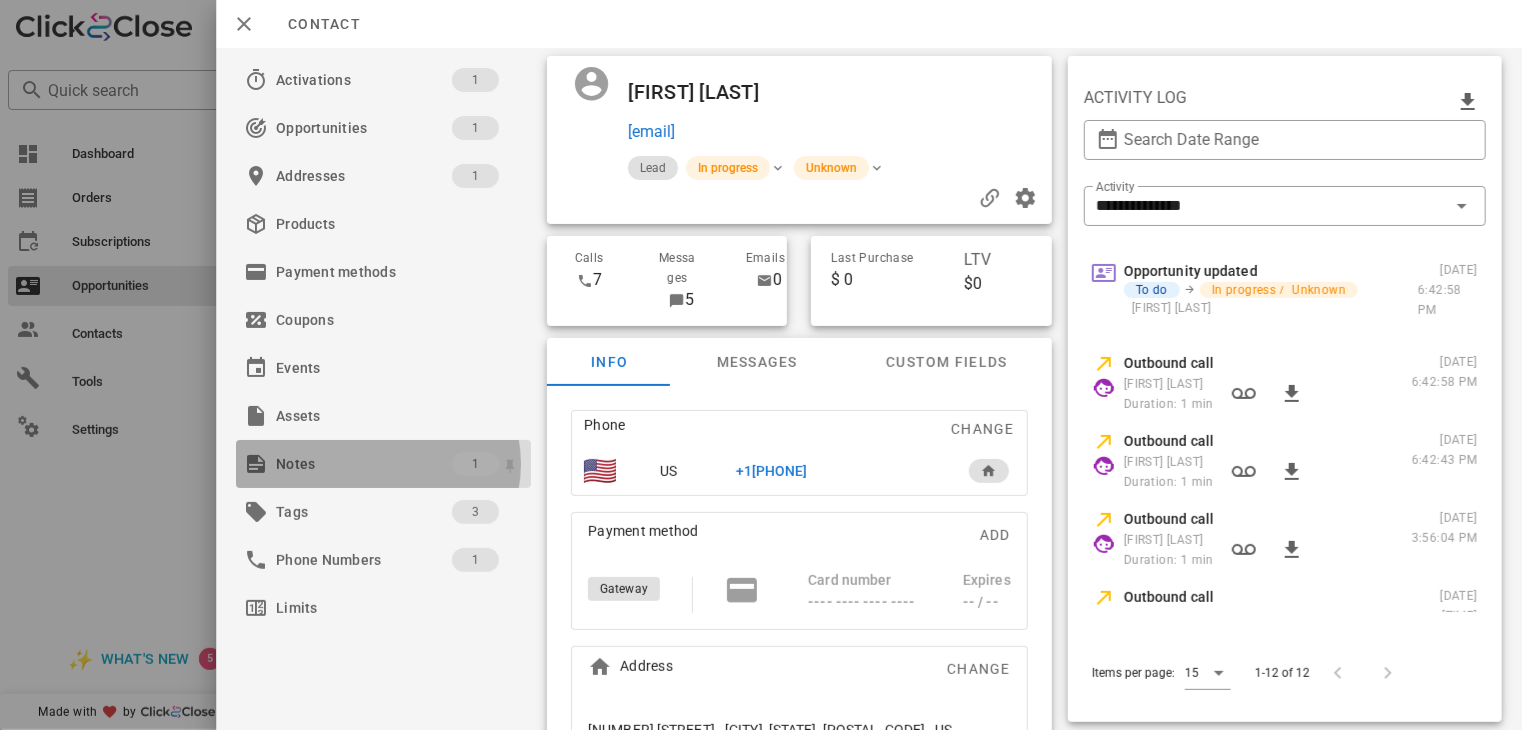 click on "Notes  1" at bounding box center (383, 464) 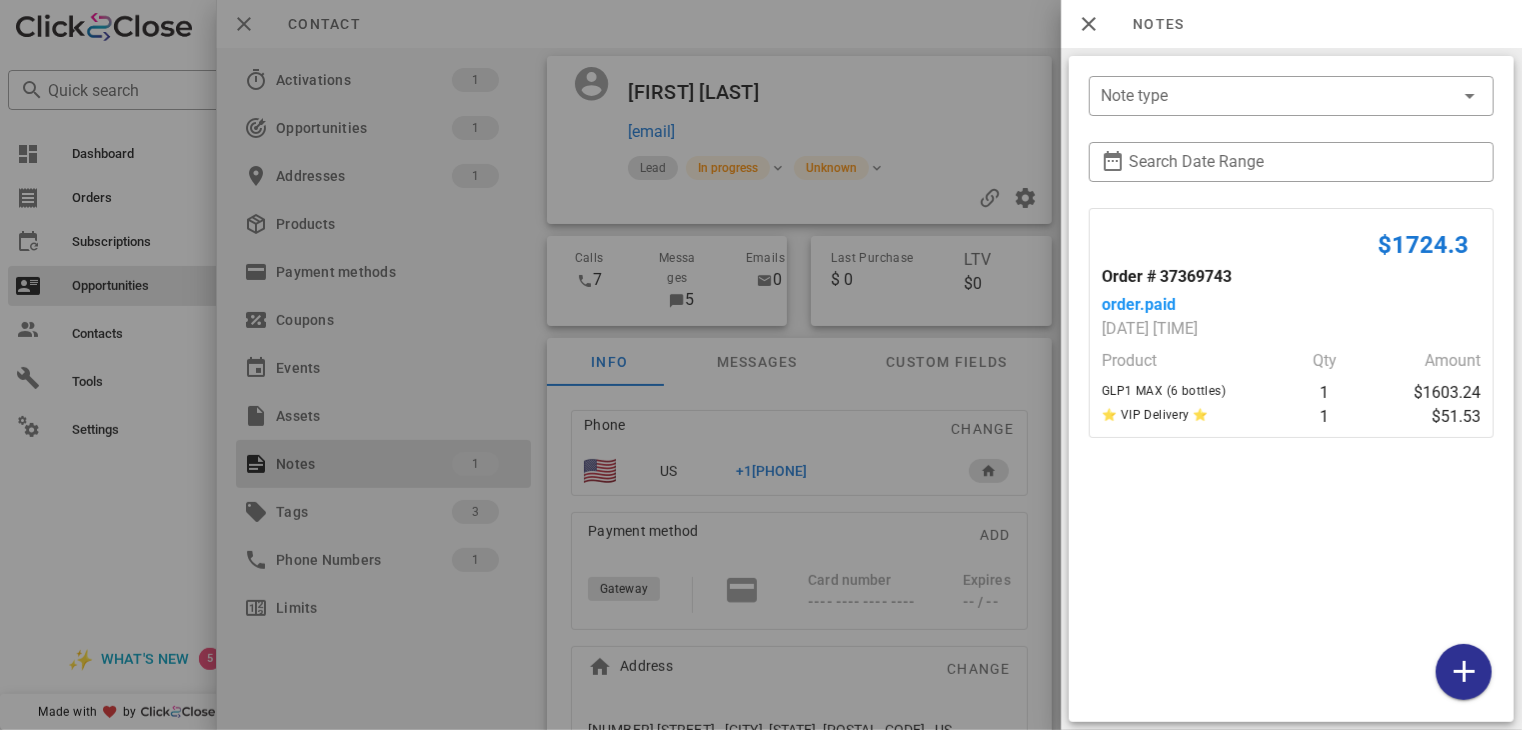 click at bounding box center [761, 365] 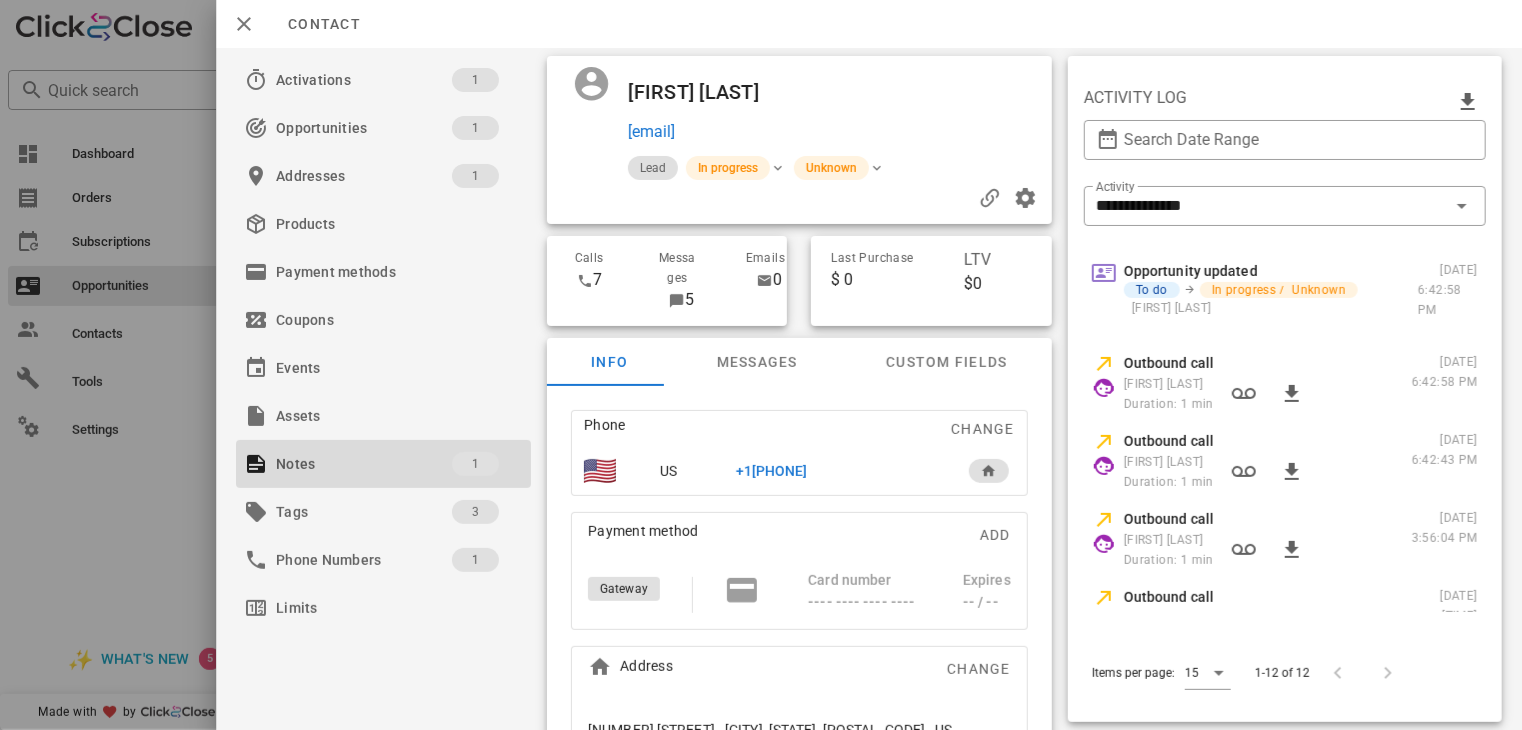 click on "+1[PHONE]" at bounding box center (772, 471) 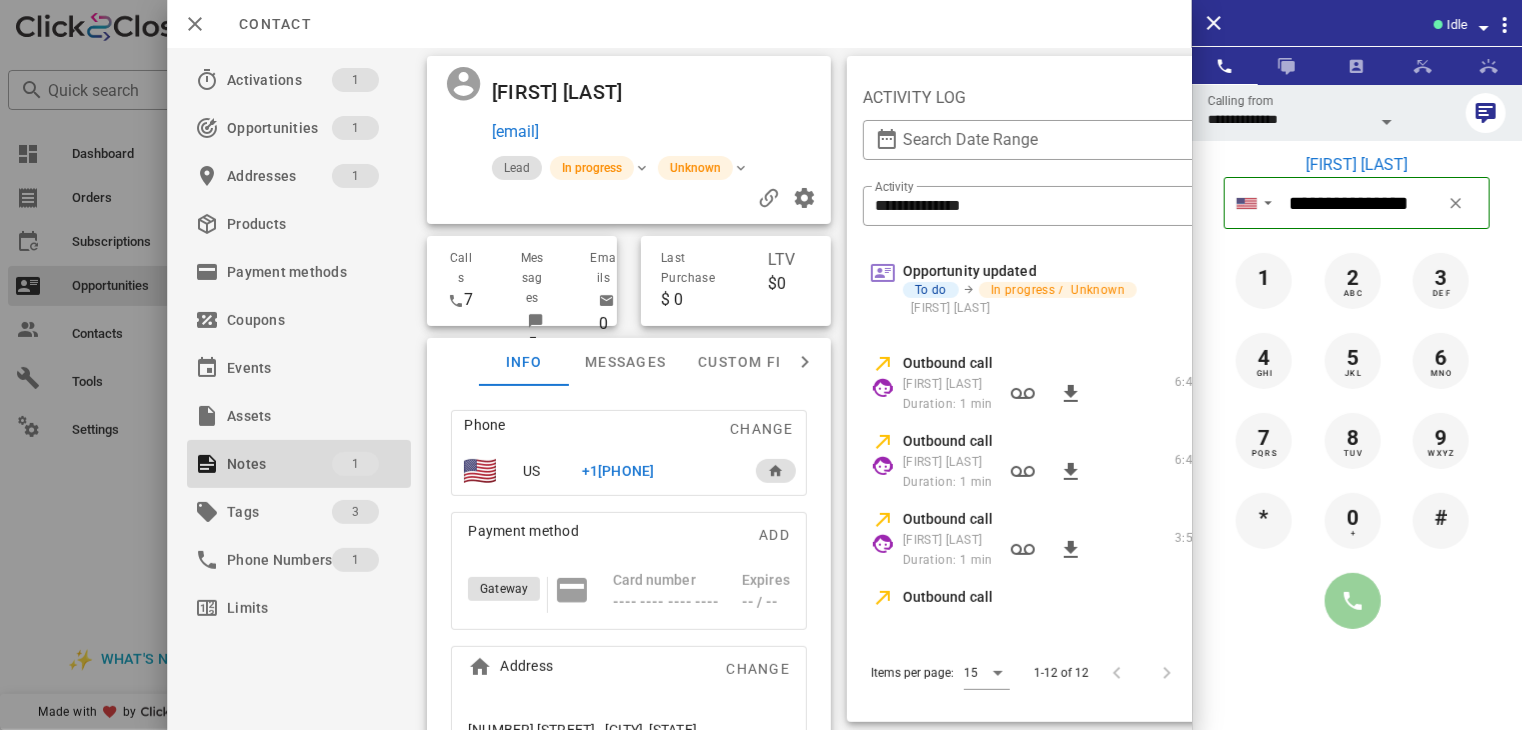 click at bounding box center [1353, 601] 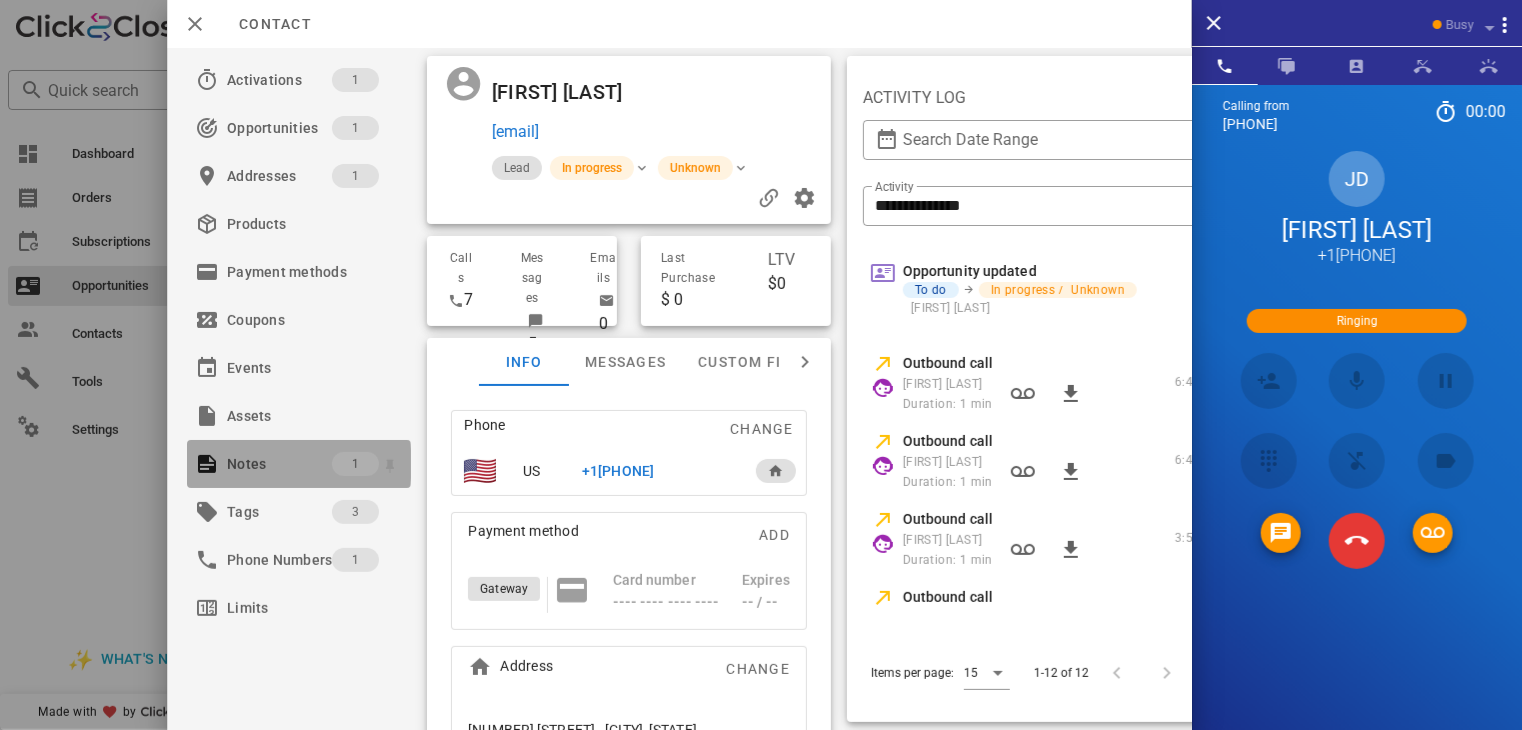 click on "Notes" at bounding box center [279, 464] 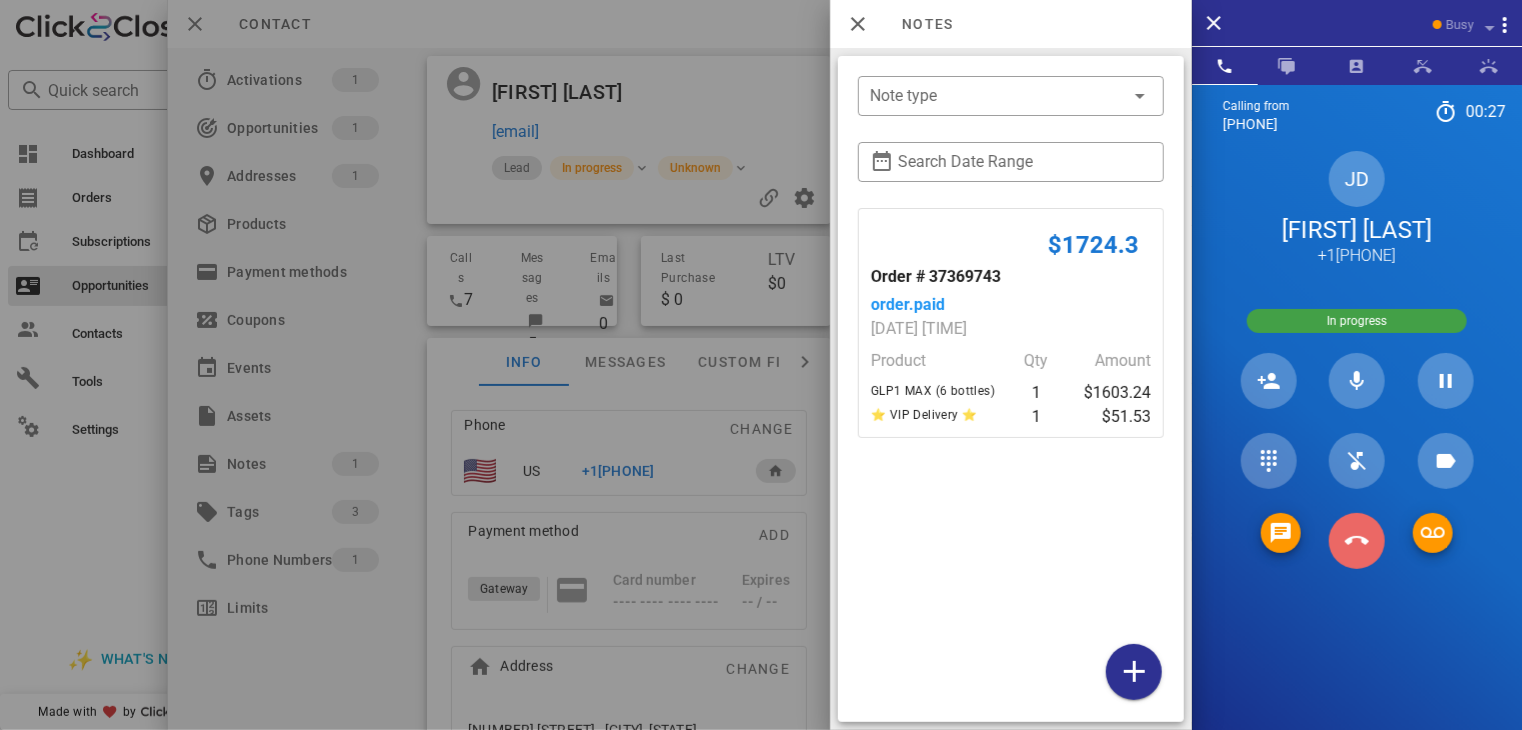 click at bounding box center (1357, 541) 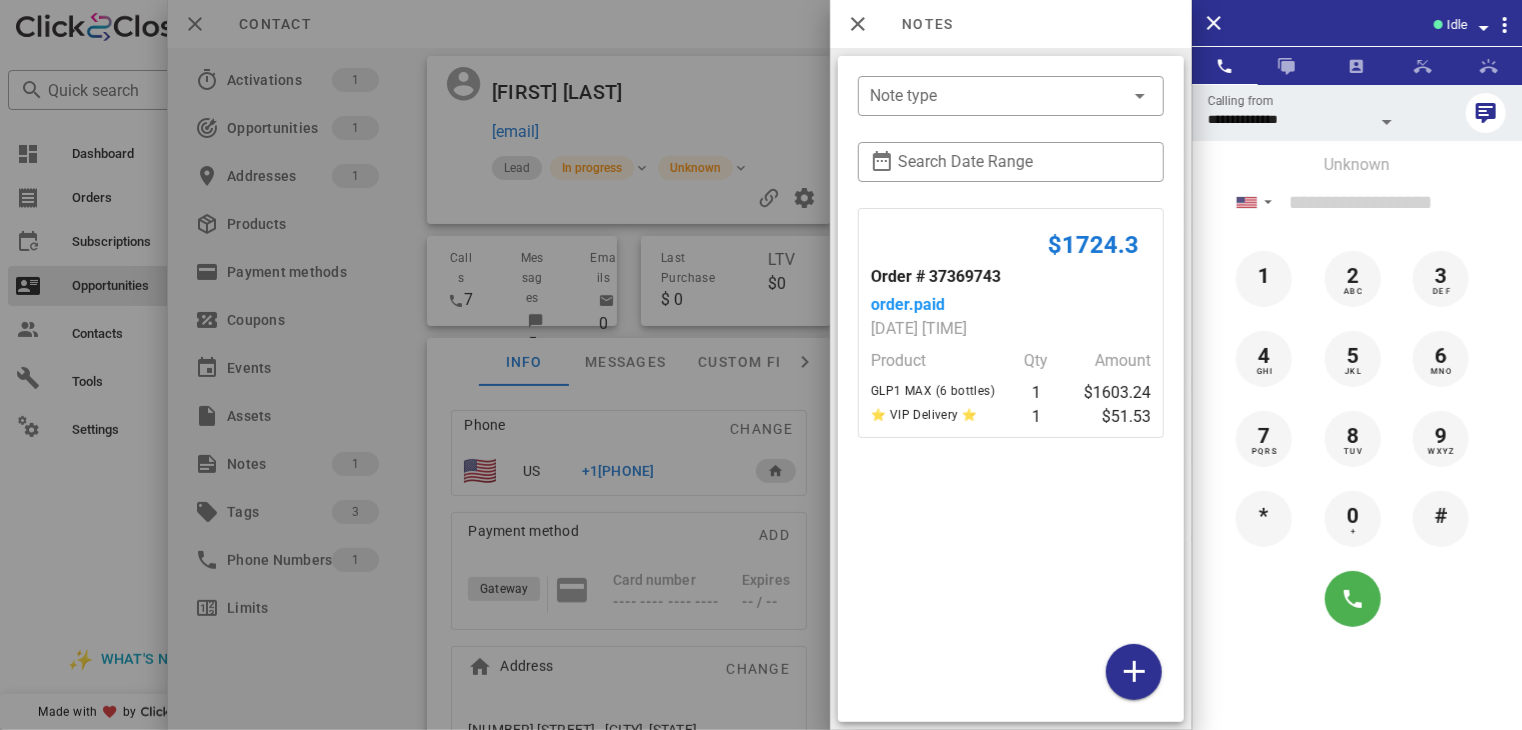 click at bounding box center (761, 365) 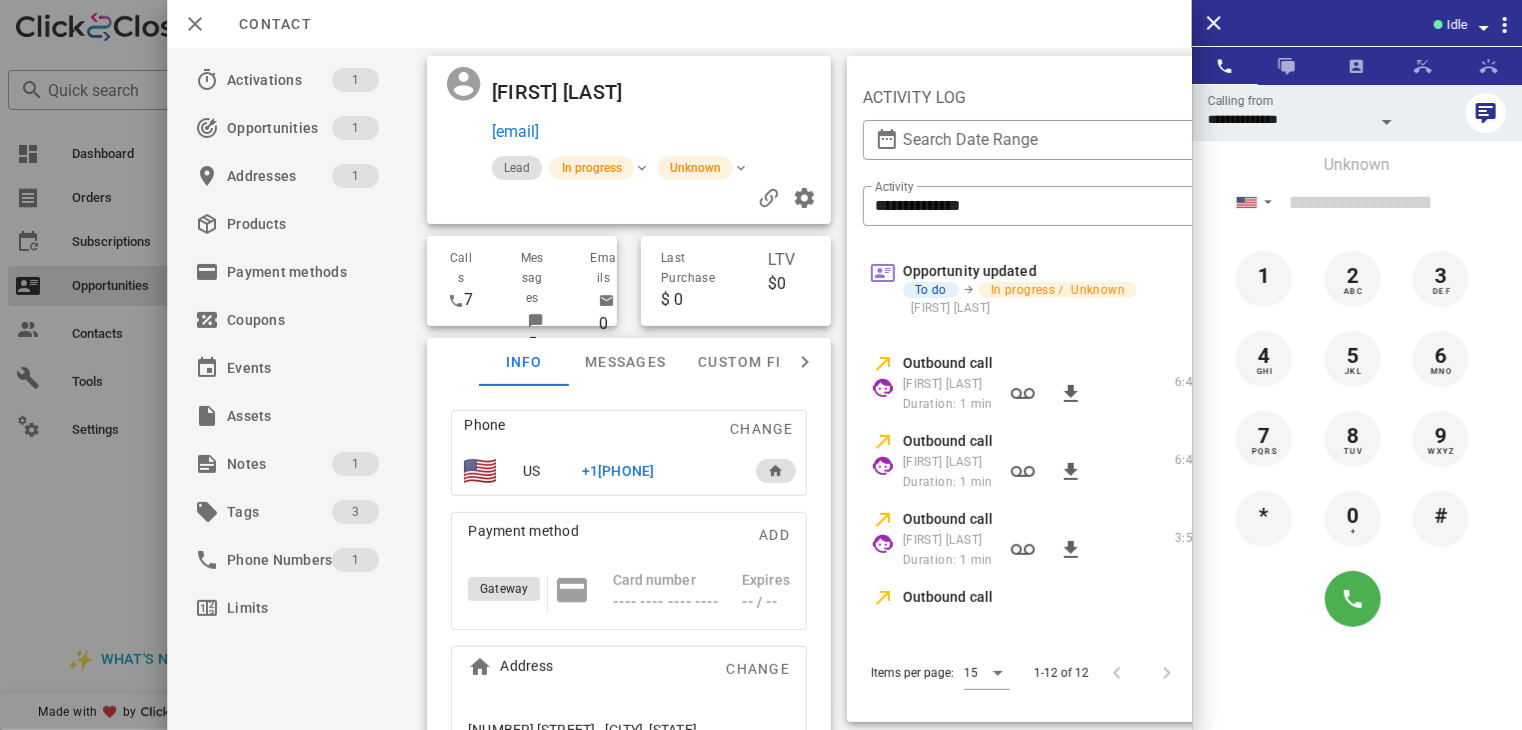 click at bounding box center (761, 365) 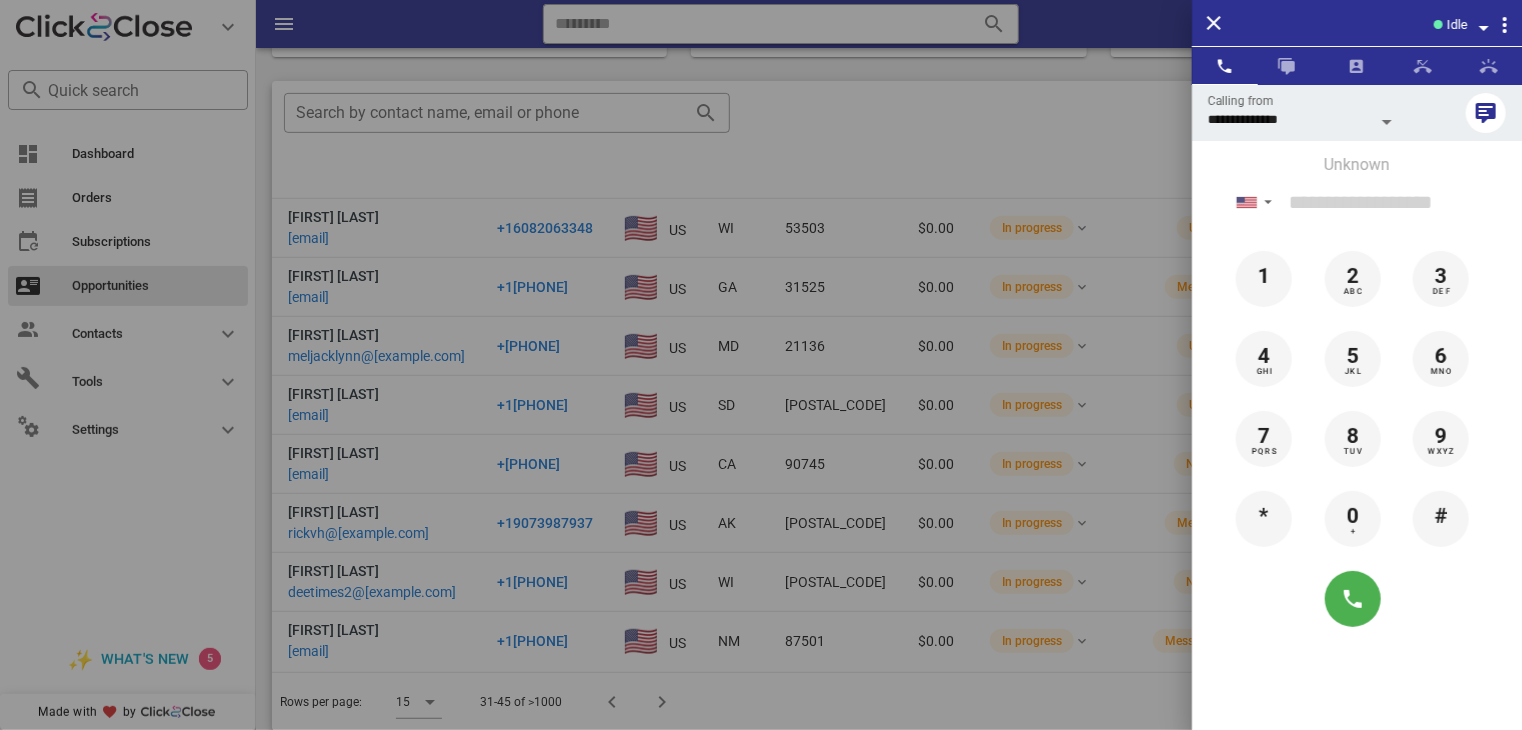 click at bounding box center (761, 365) 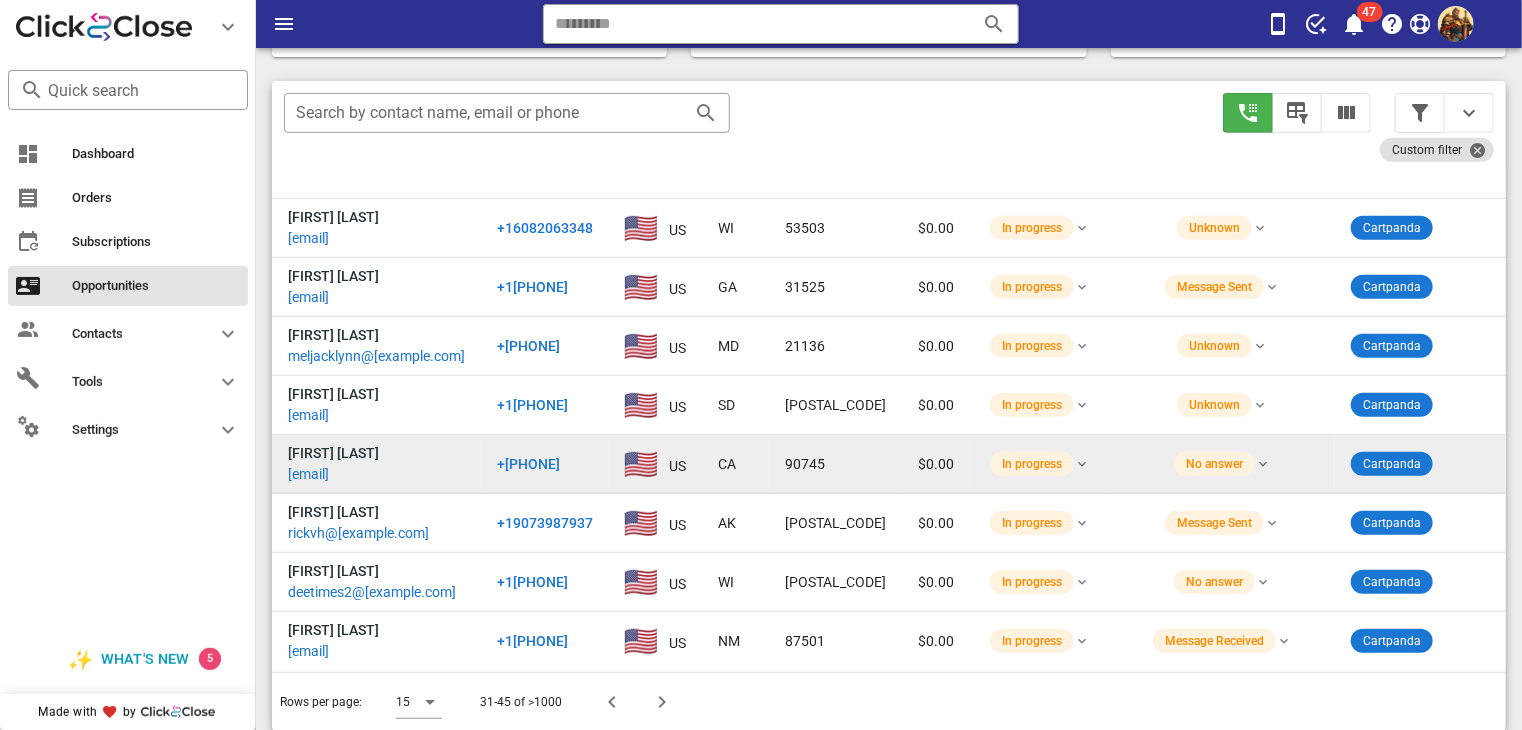 click on "[EMAIL]" at bounding box center [308, 474] 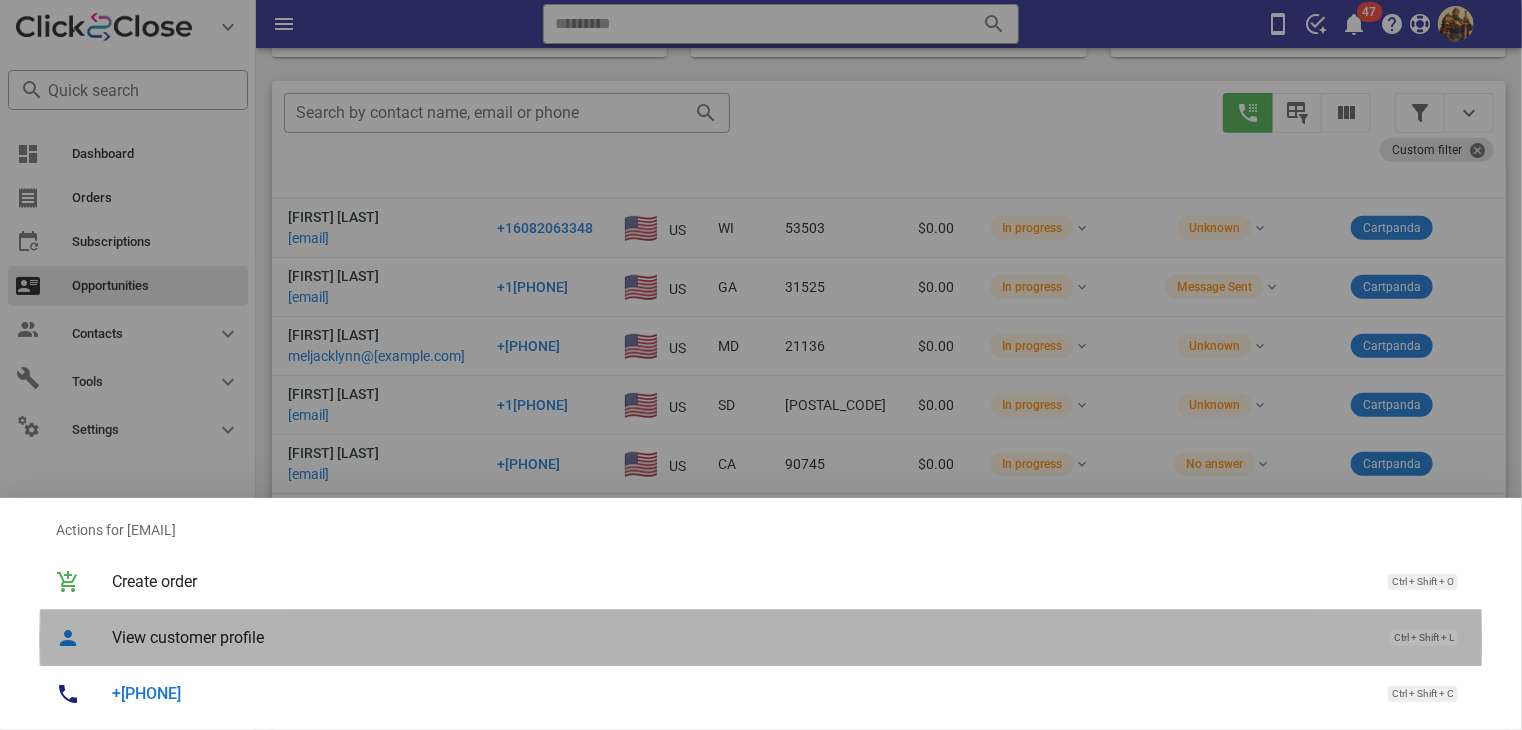 click on "View customer profile" at bounding box center (741, 637) 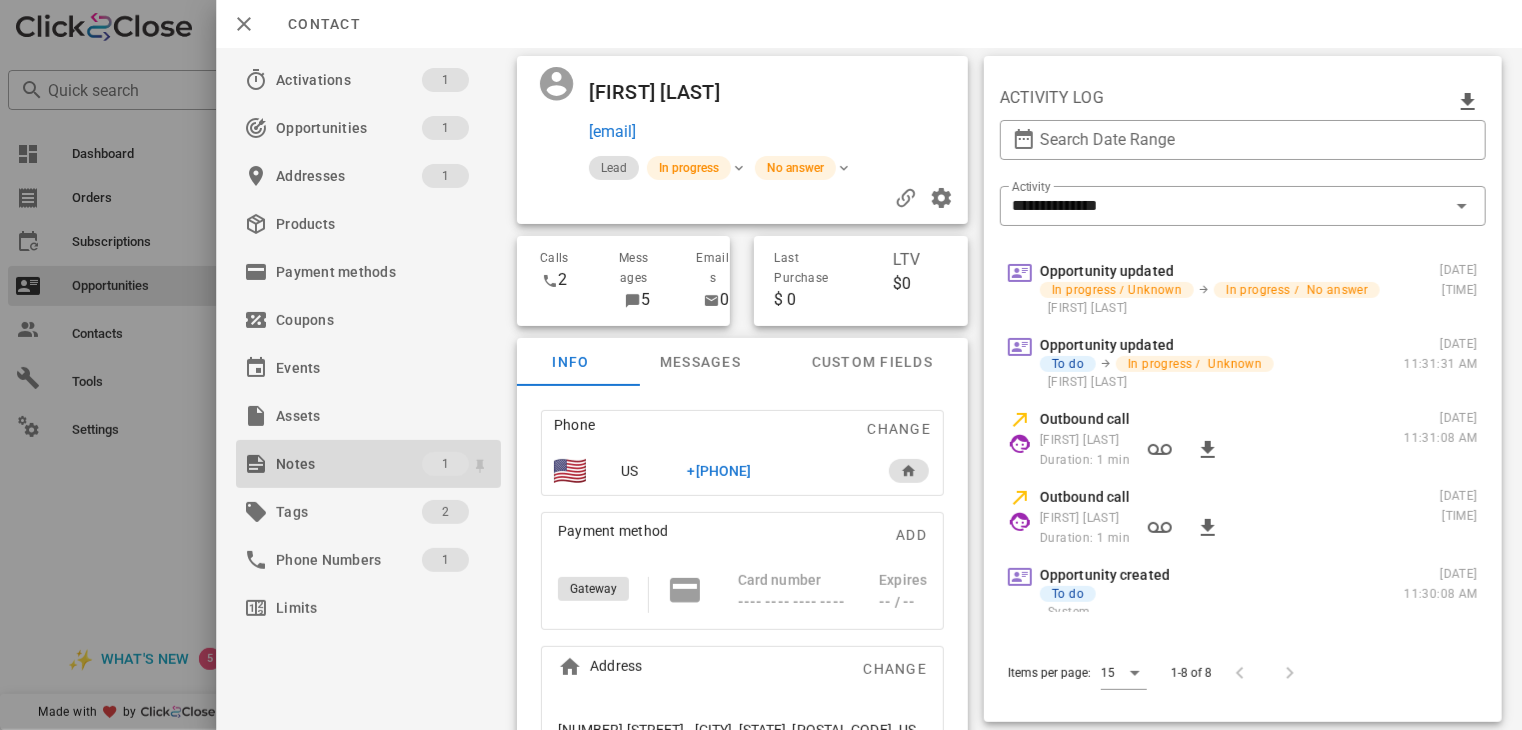 click on "Notes" at bounding box center [349, 464] 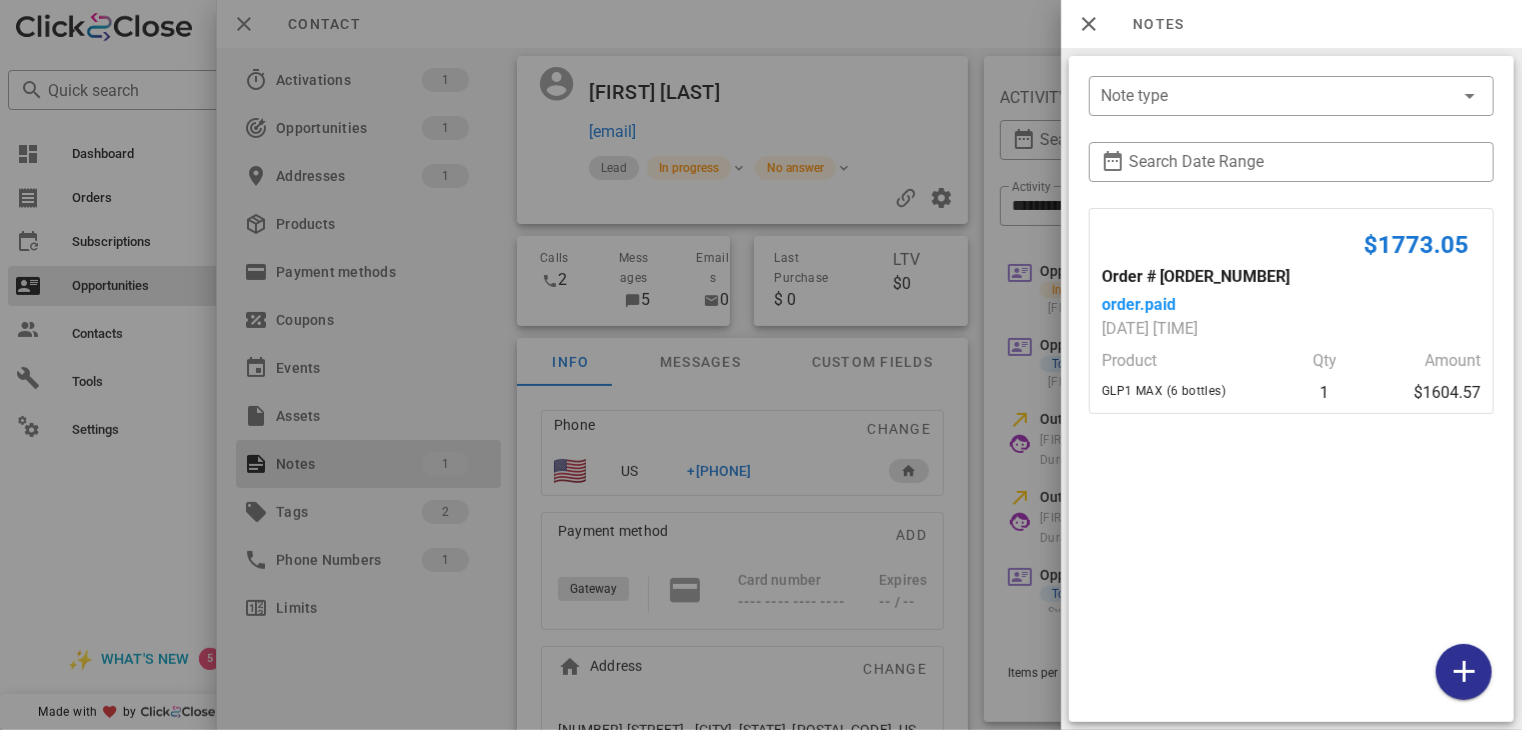 click at bounding box center [761, 365] 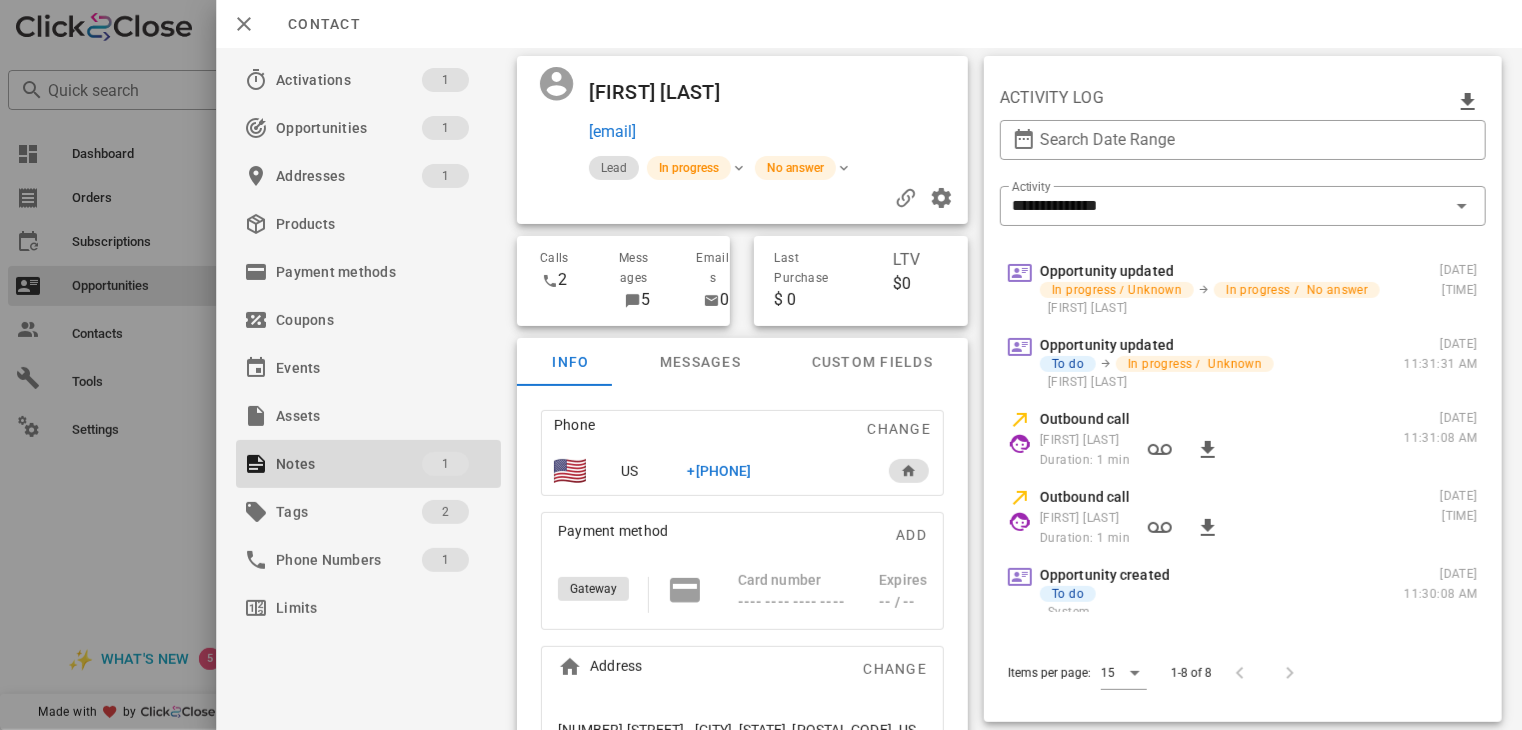 click on "+[PHONE]" at bounding box center (720, 471) 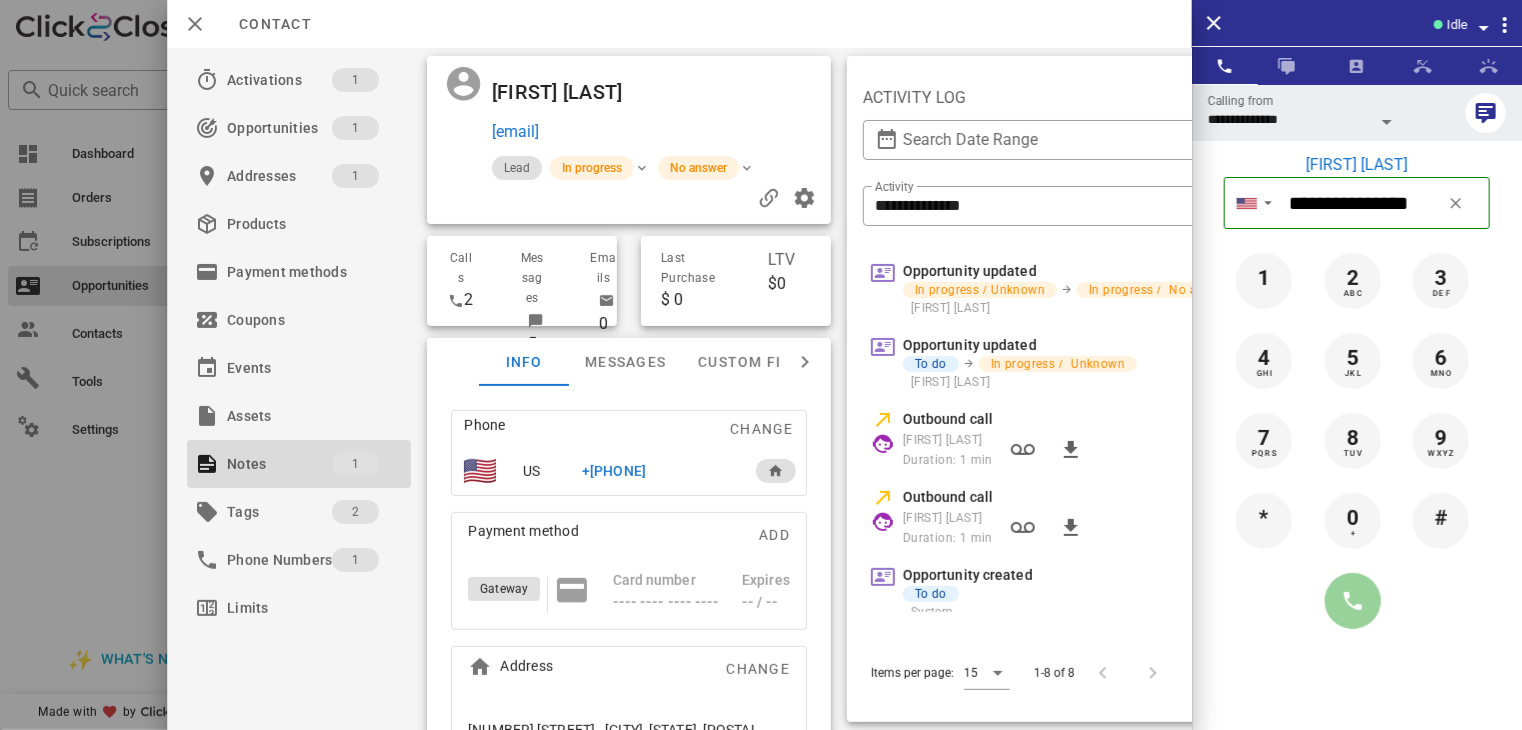 click at bounding box center [1353, 601] 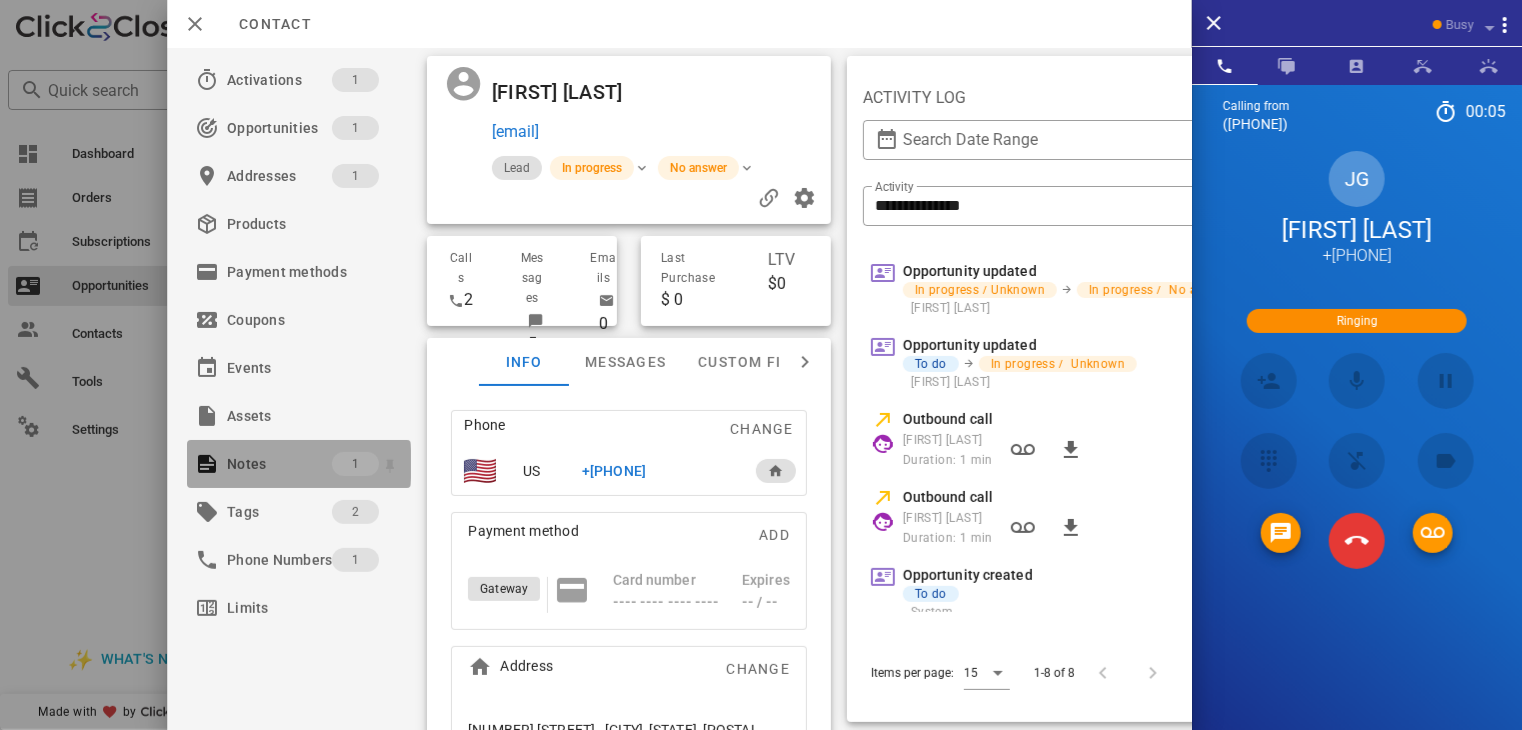 click on "Notes" at bounding box center (279, 464) 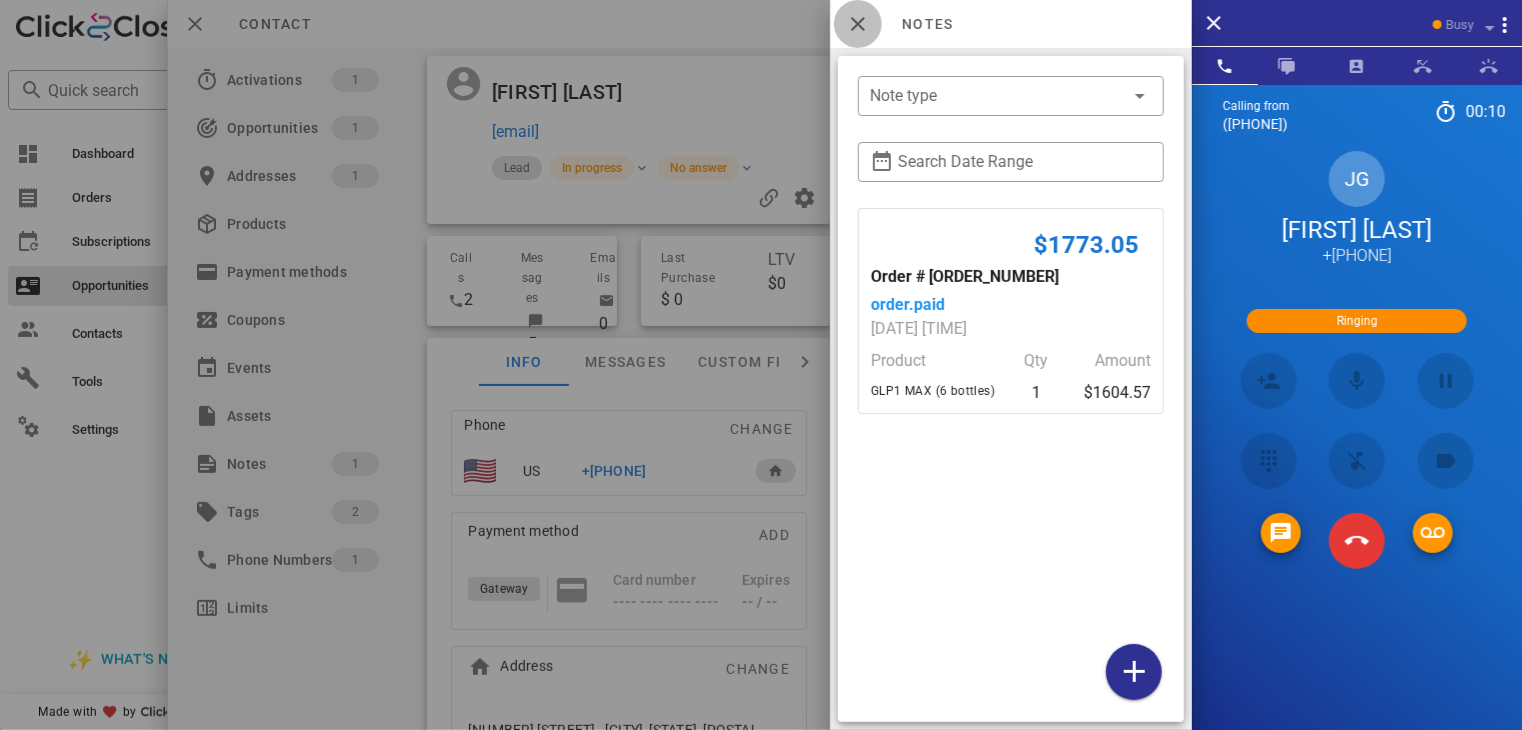 click at bounding box center (858, 24) 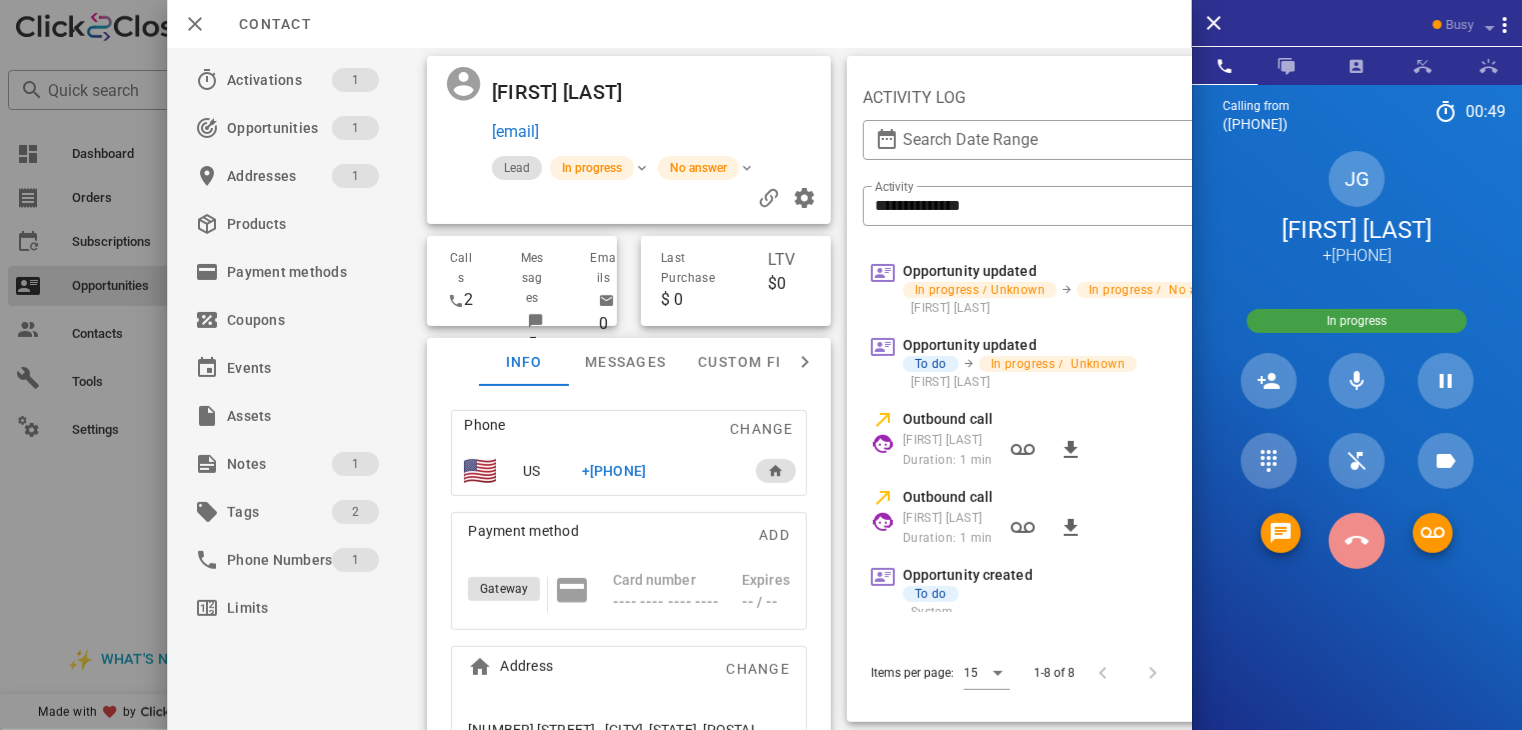 click at bounding box center (1357, 541) 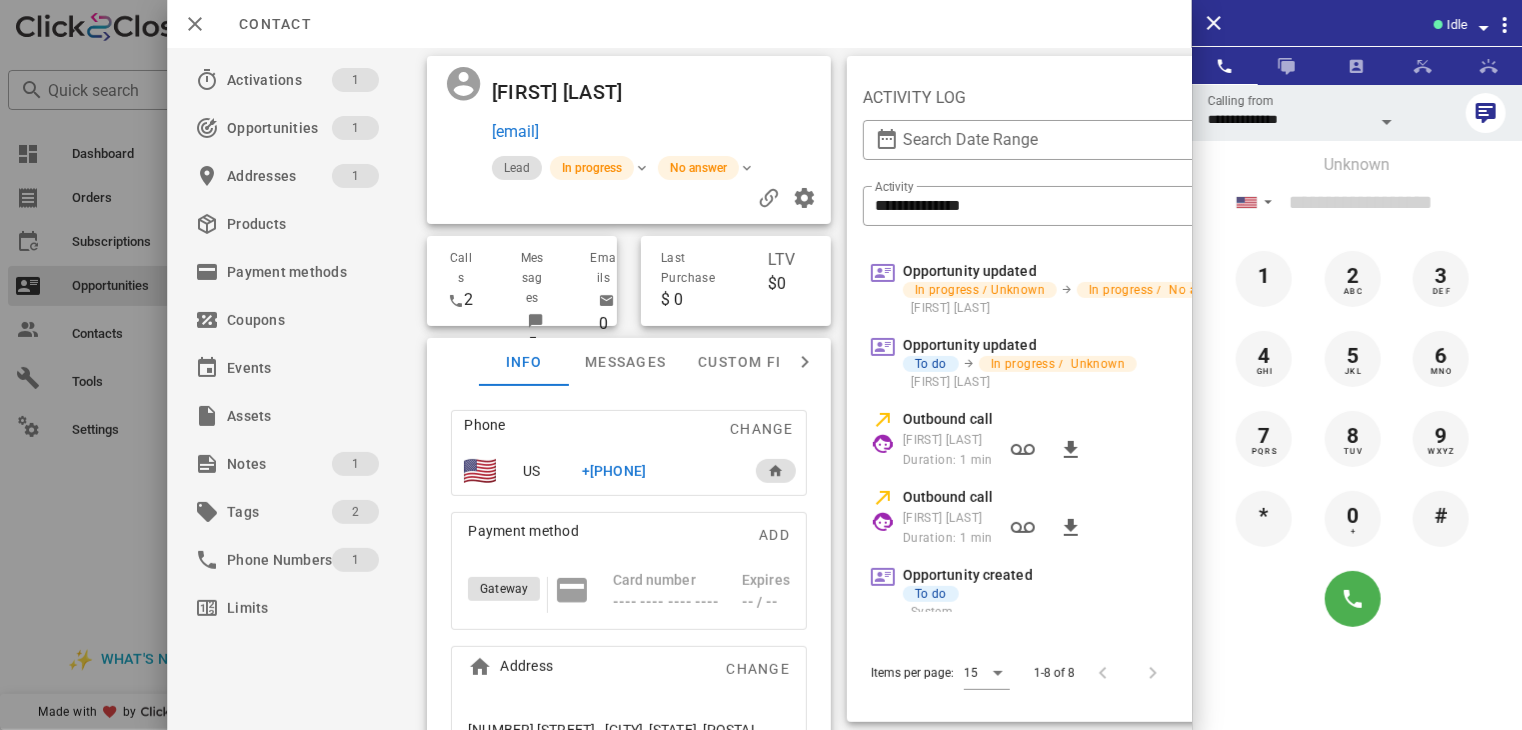 click at bounding box center (761, 365) 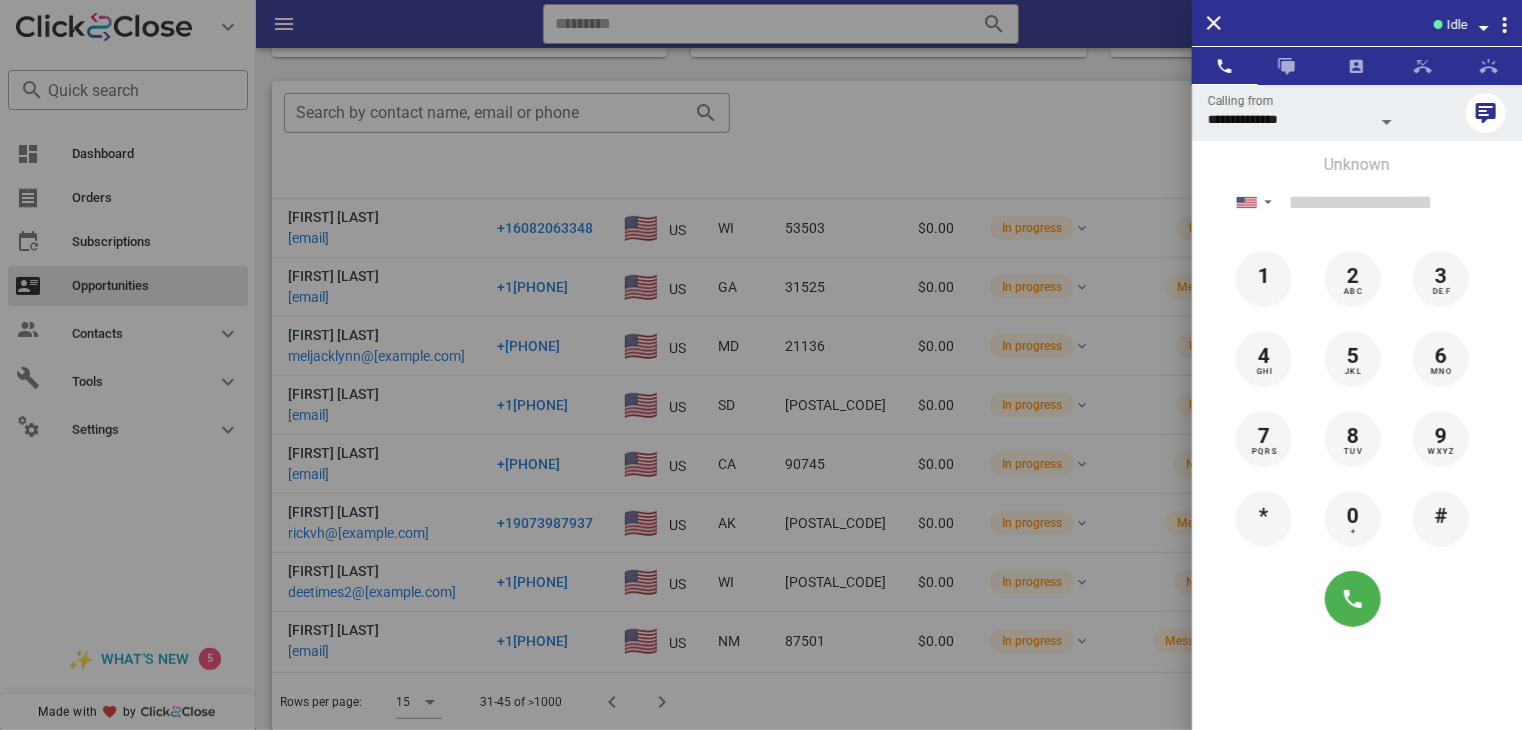 click at bounding box center [761, 365] 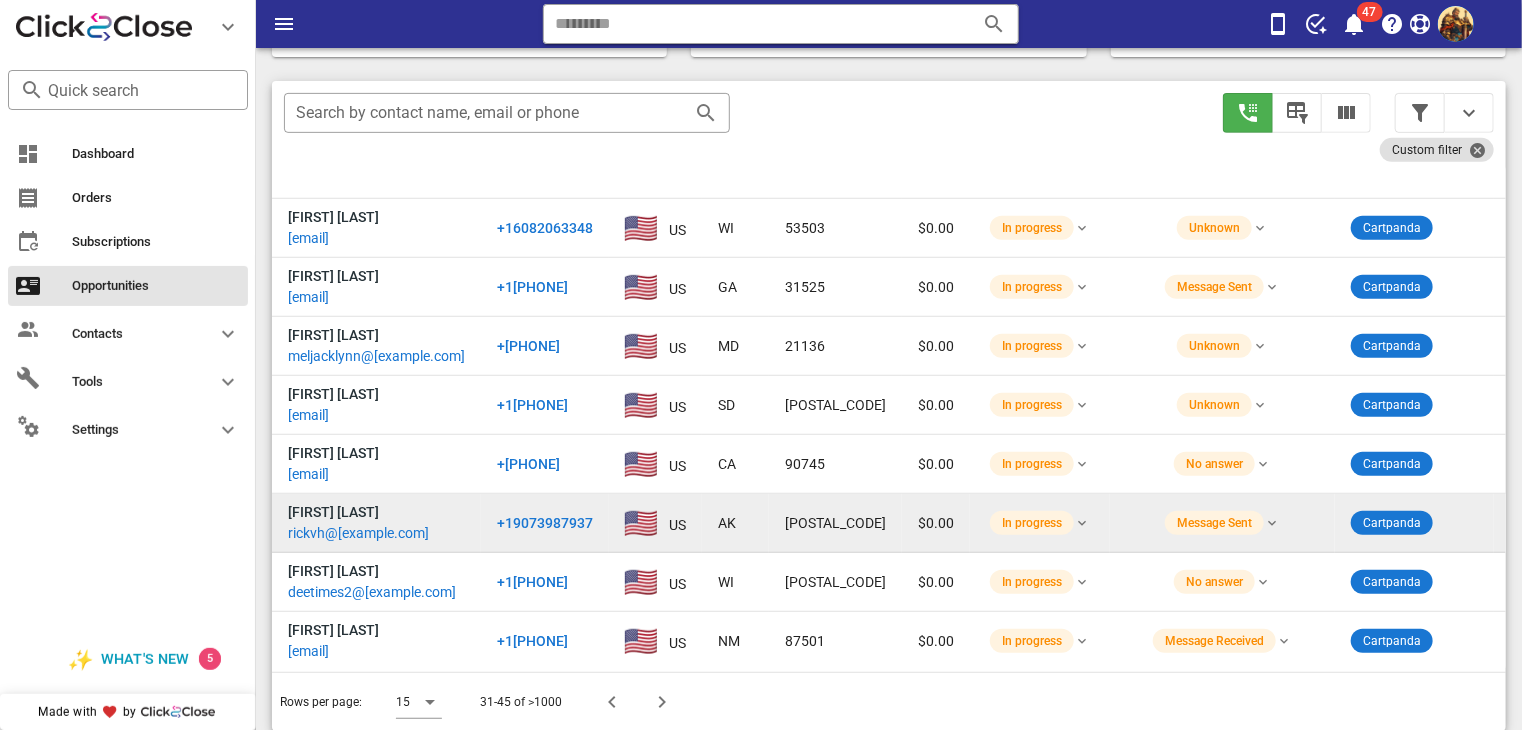 click on "rickvh@[EXAMPLE.COM]" at bounding box center [358, 533] 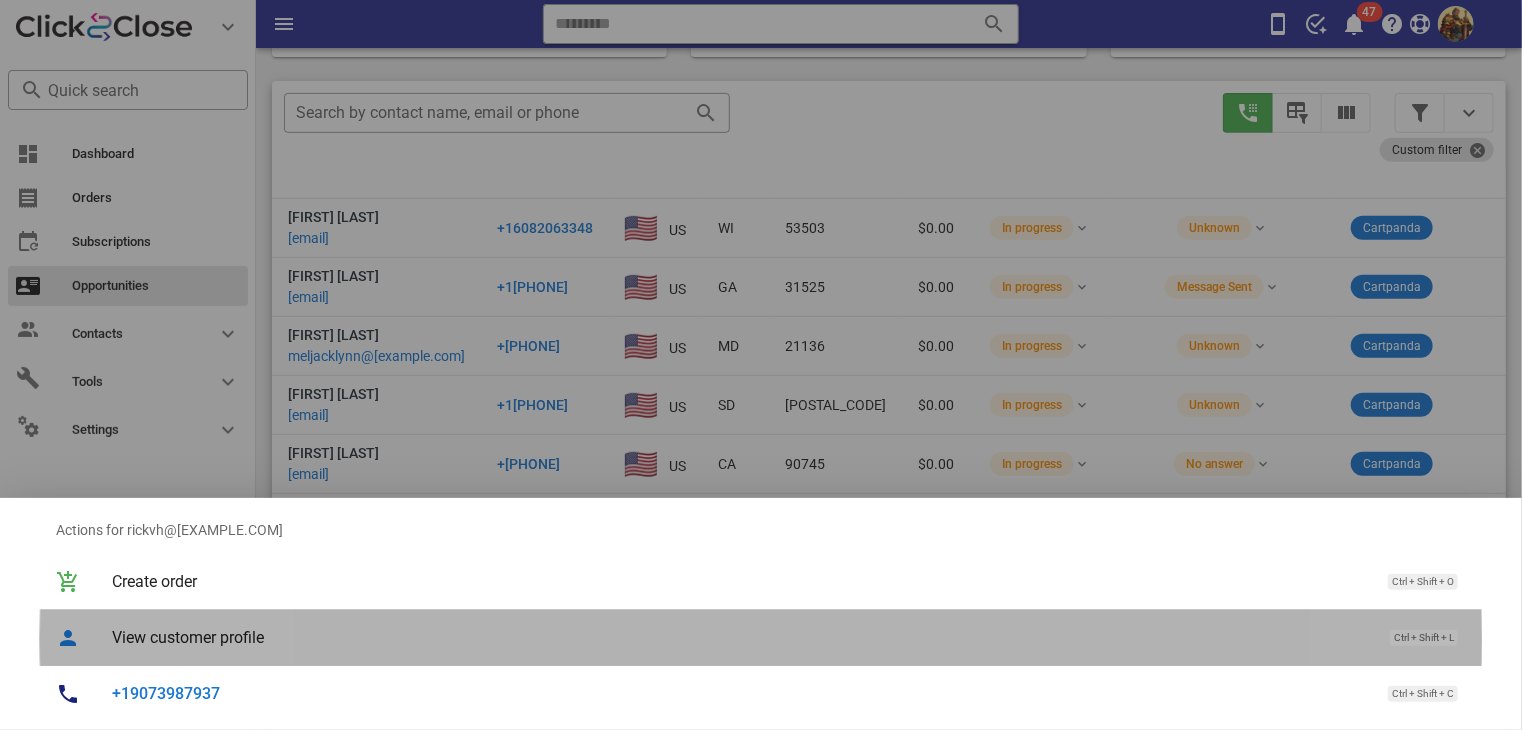 click on "View customer profile" at bounding box center (741, 637) 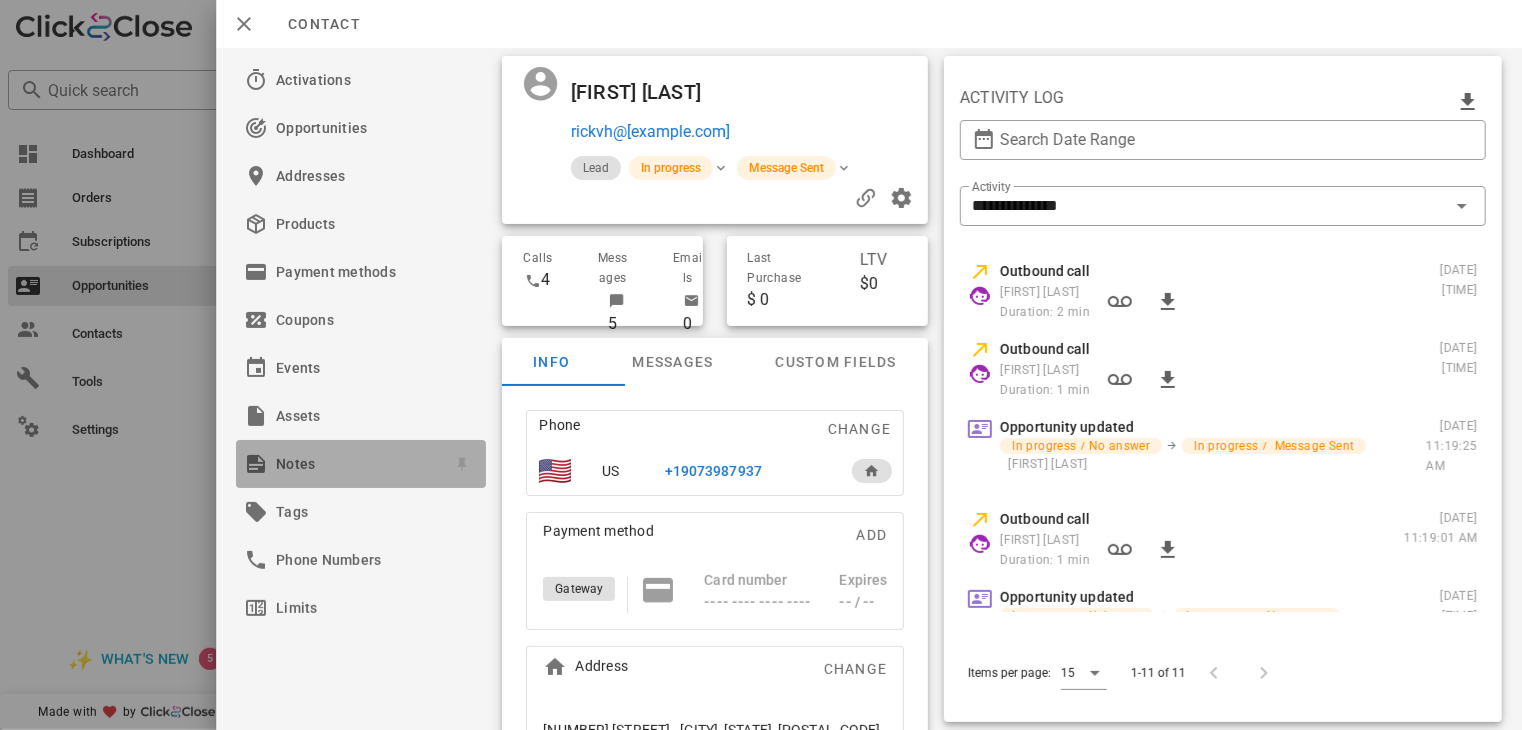 click on "Notes" at bounding box center (357, 464) 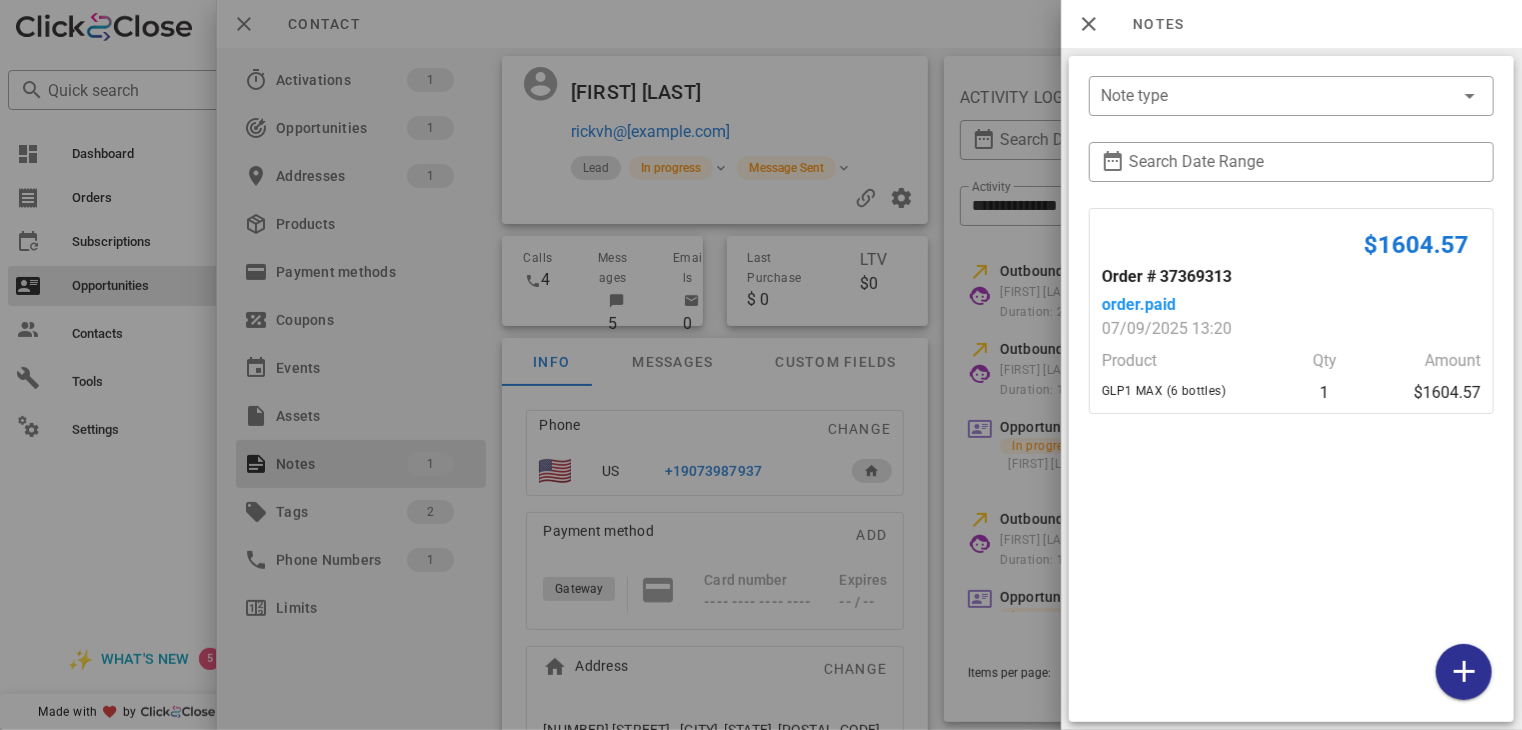 click at bounding box center [761, 365] 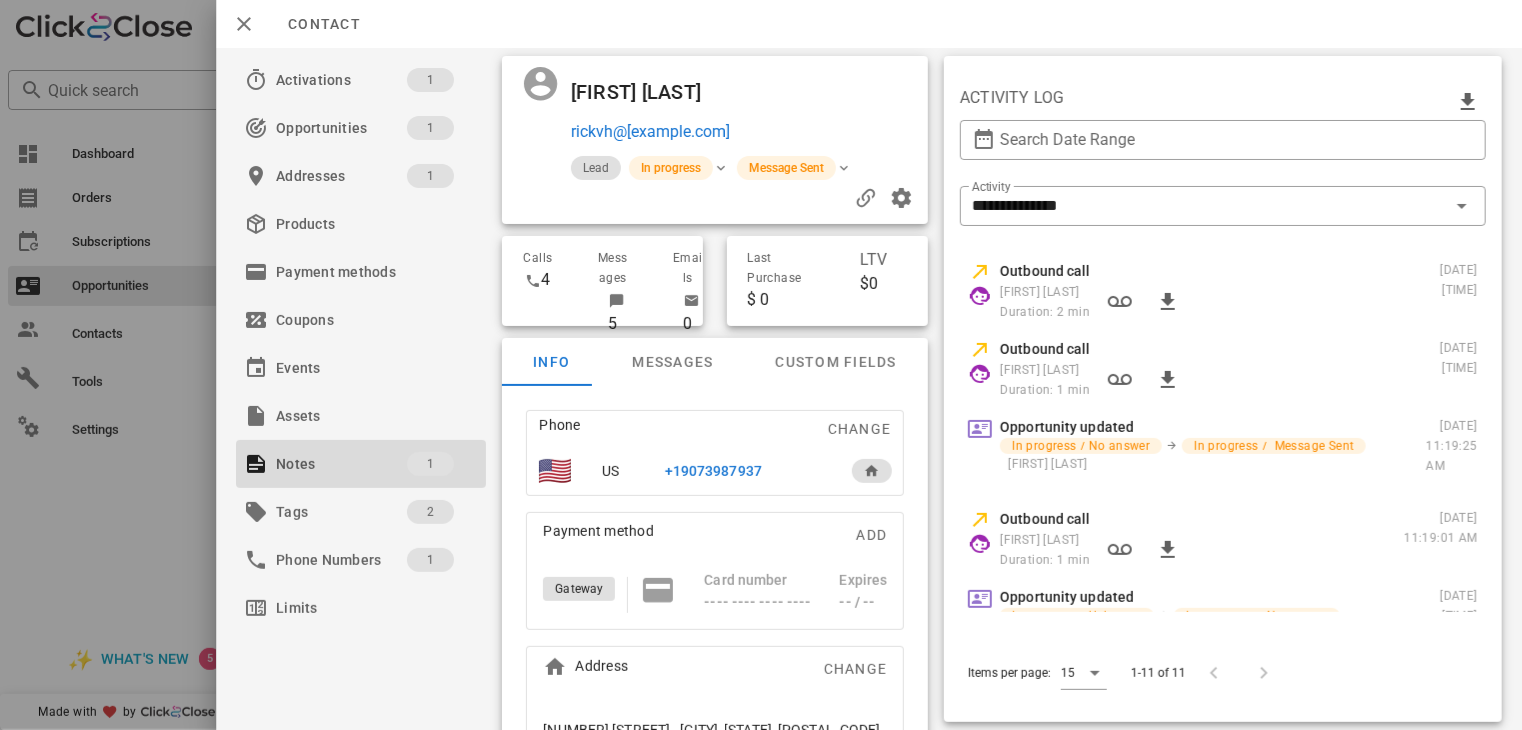 click on "+19073987937" at bounding box center (713, 471) 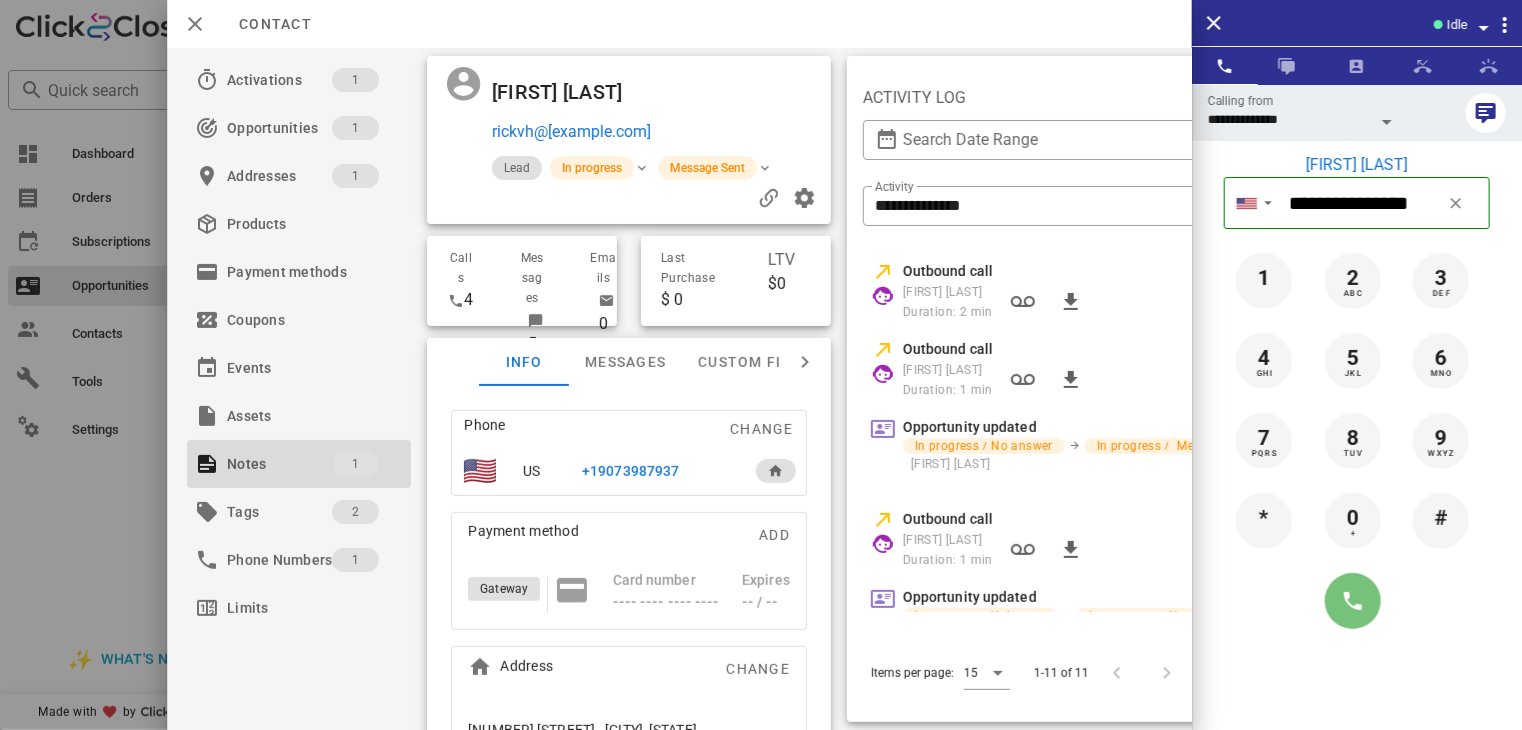 click at bounding box center (1353, 601) 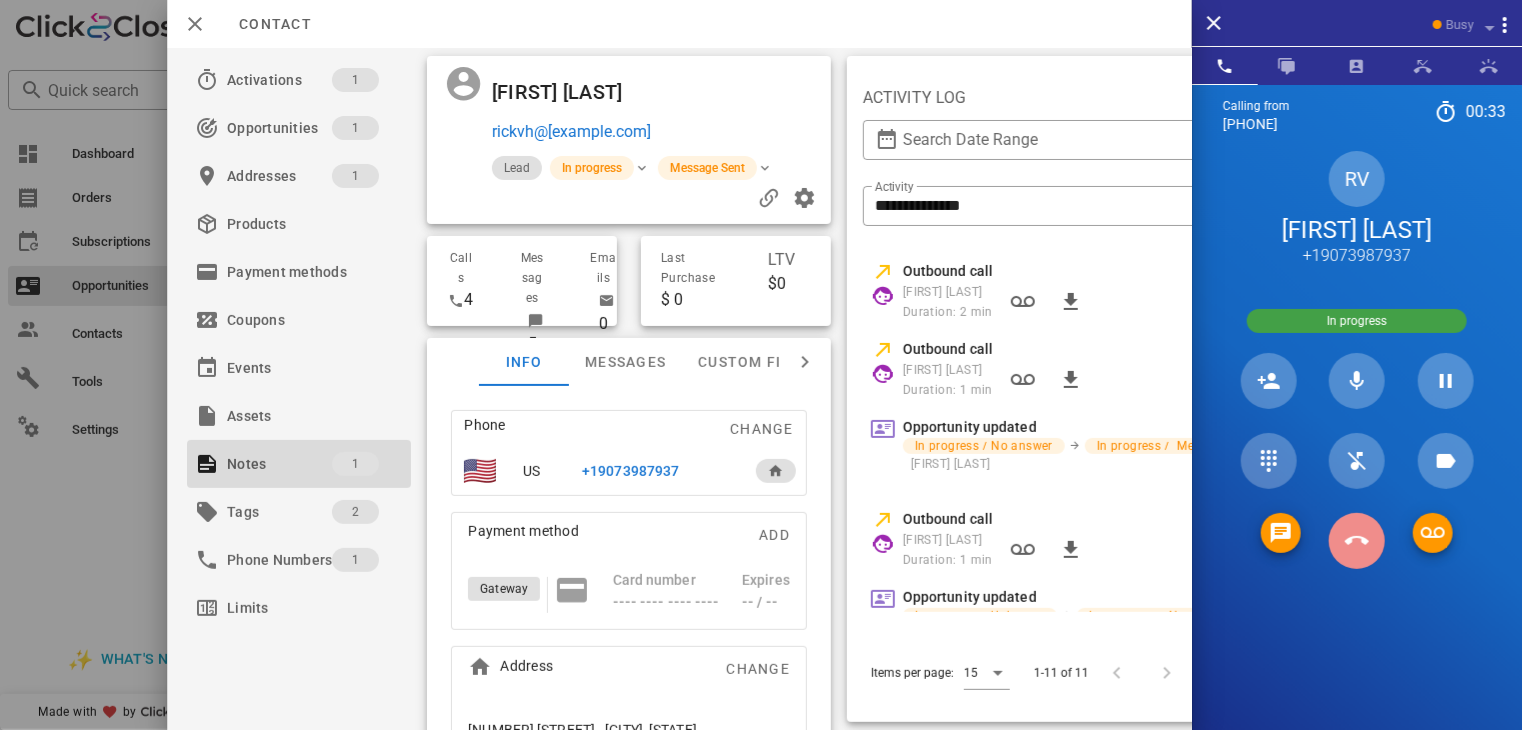 click at bounding box center [1357, 541] 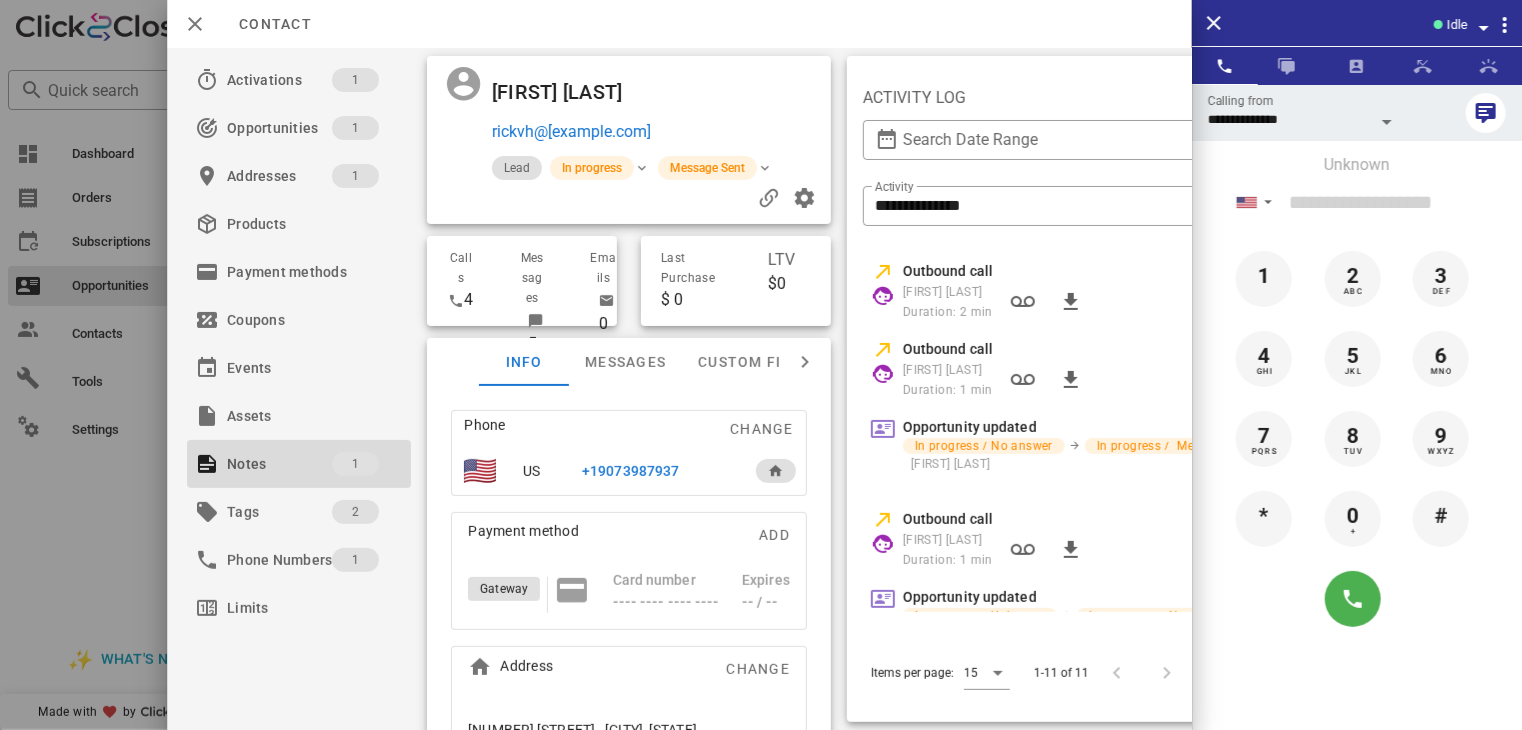 click at bounding box center (761, 365) 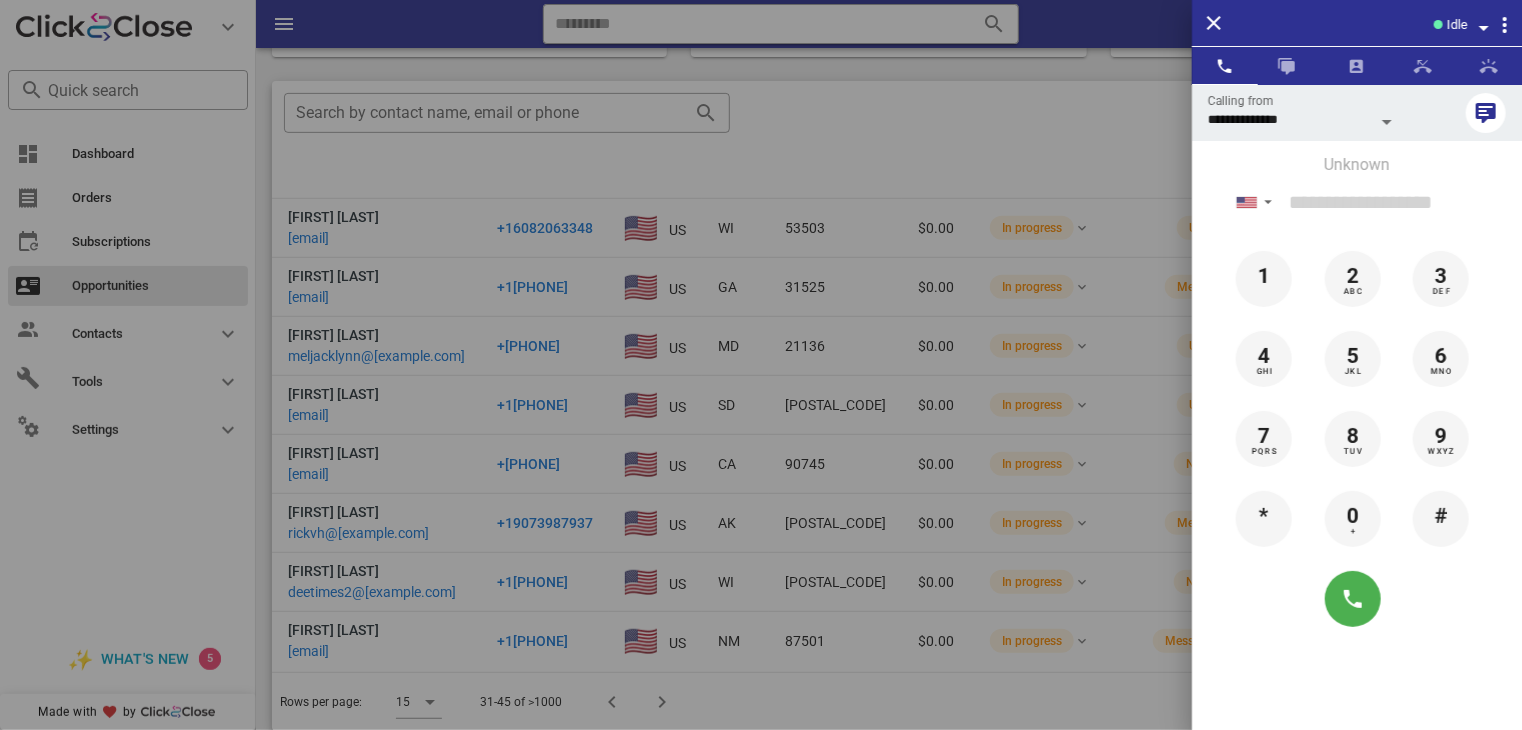 click at bounding box center [761, 365] 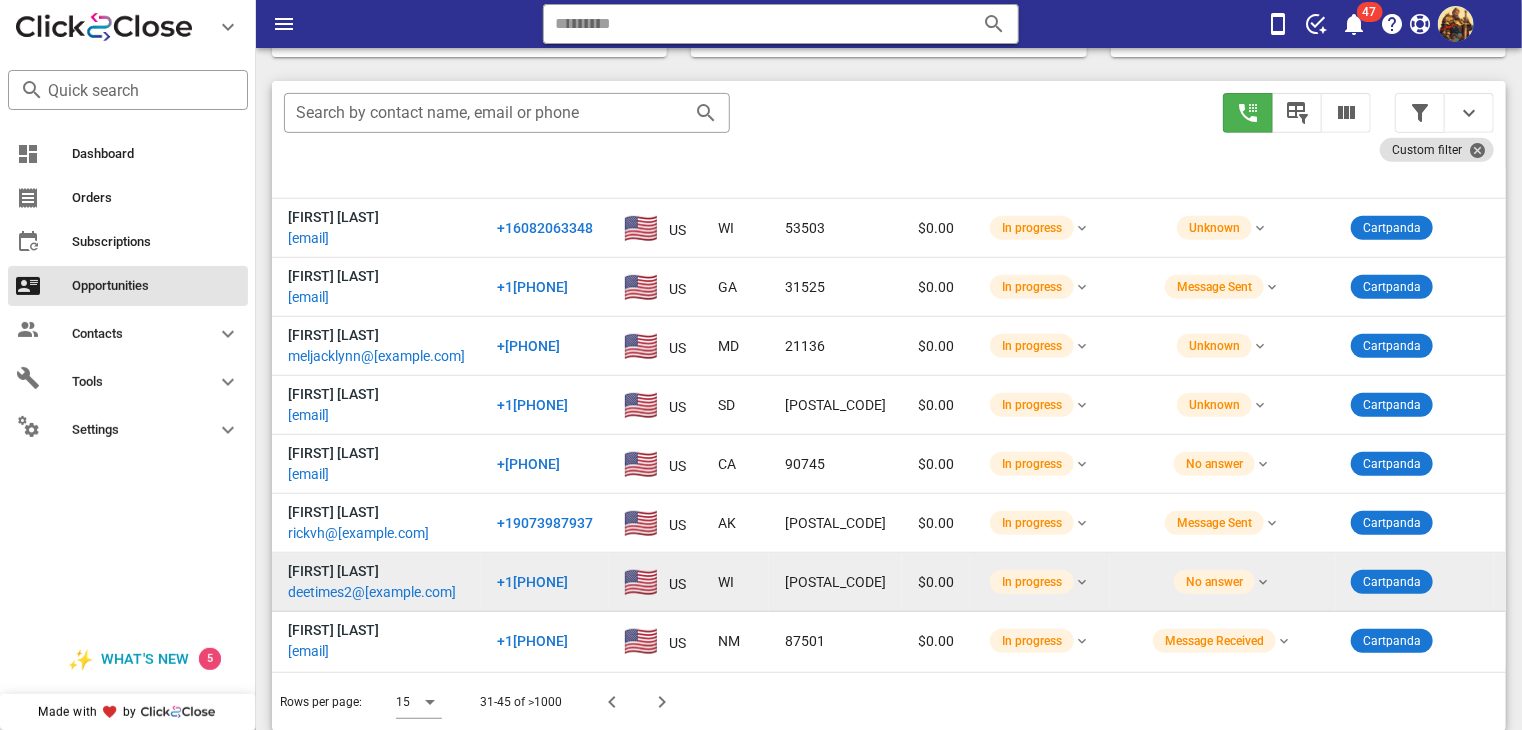 click on "deetimes2@[EXAMPLE.COM]" at bounding box center [372, 592] 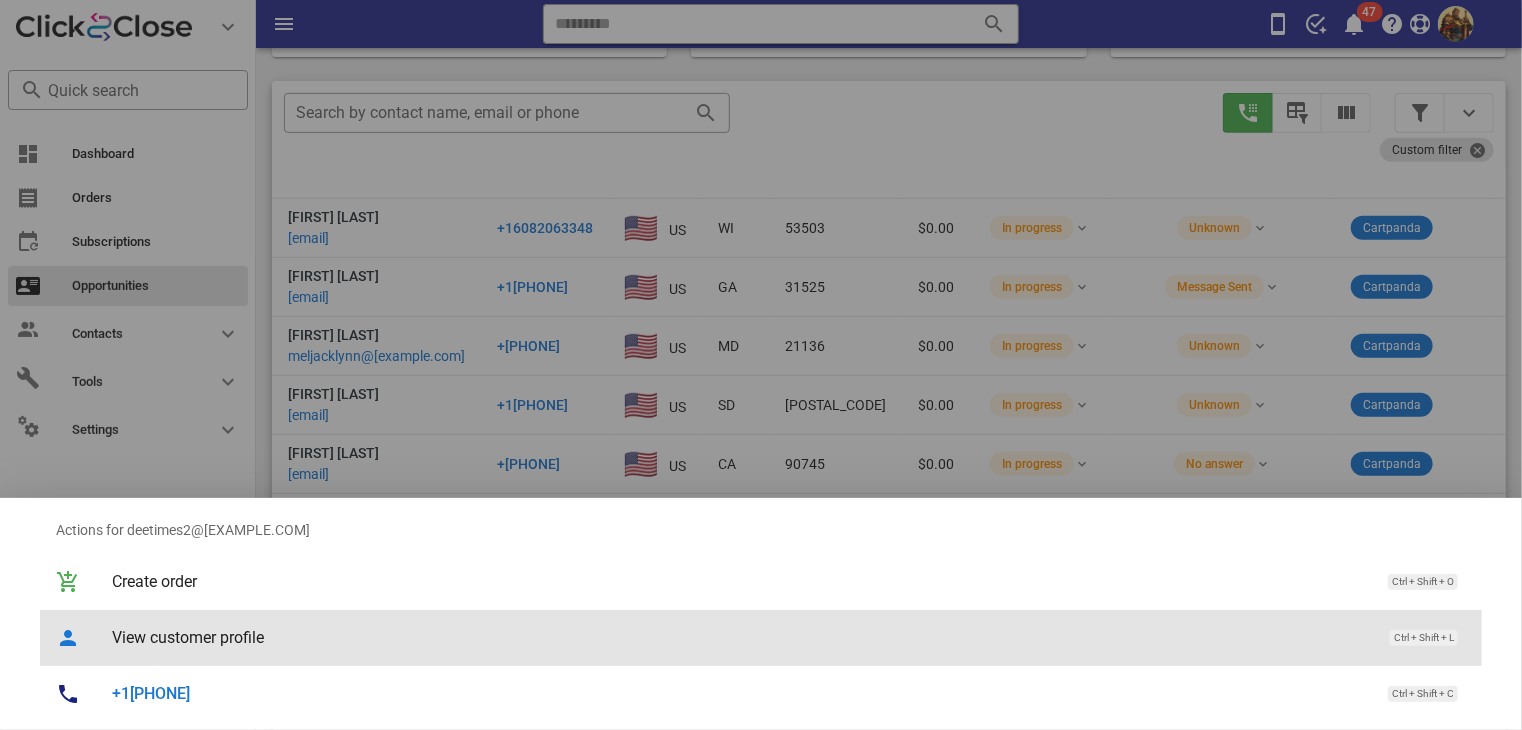 click on "View customer profile" at bounding box center (741, 637) 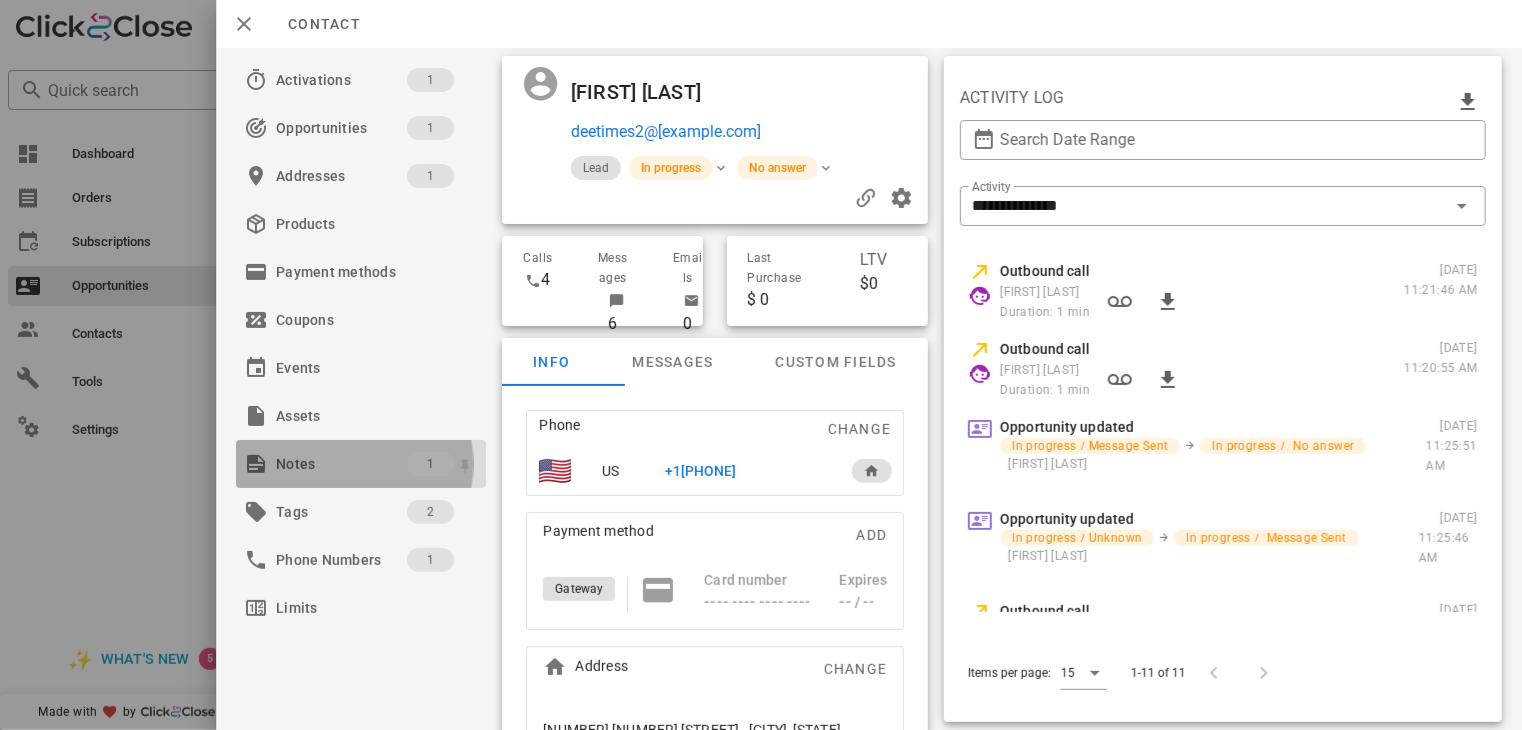 click on "Notes" at bounding box center [341, 464] 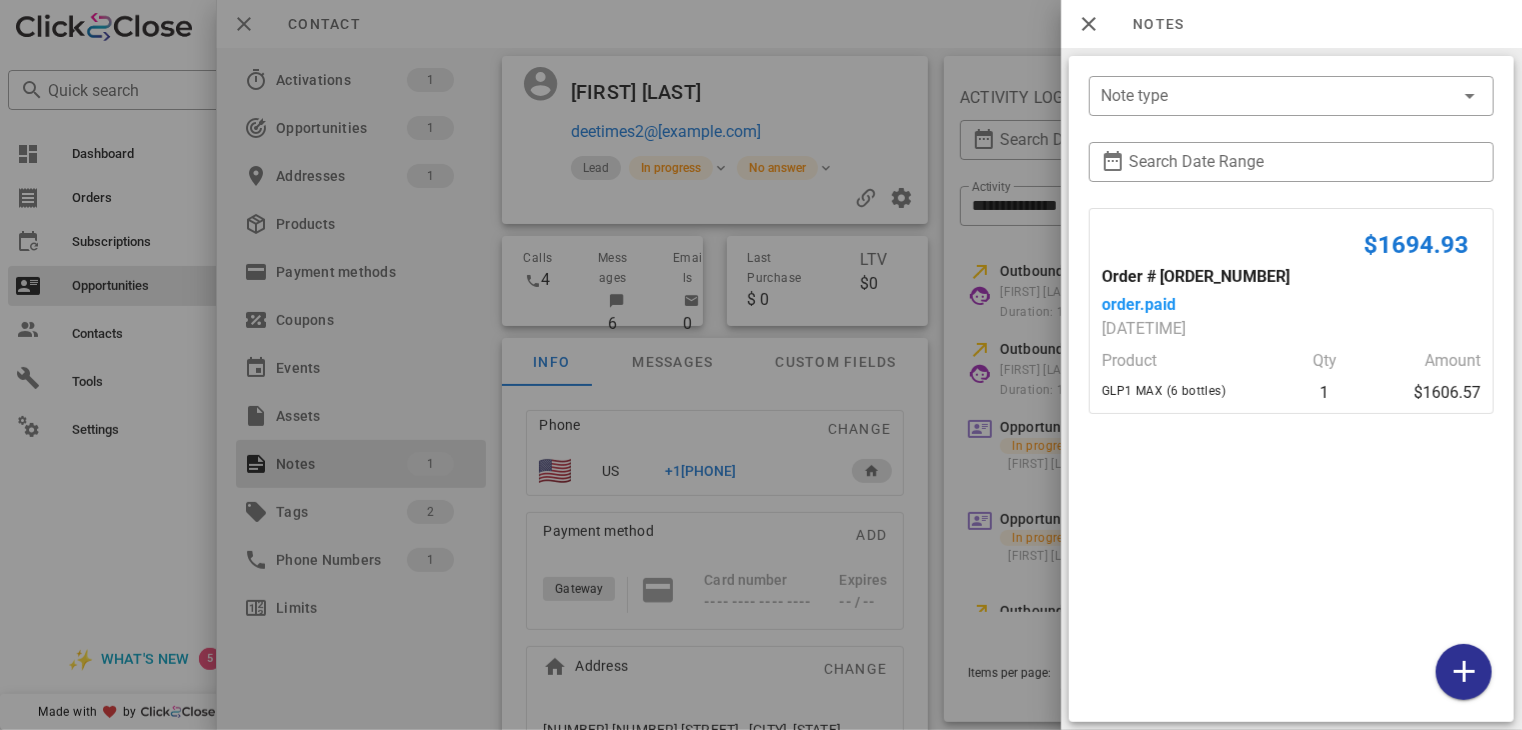 scroll, scrollTop: 316, scrollLeft: 0, axis: vertical 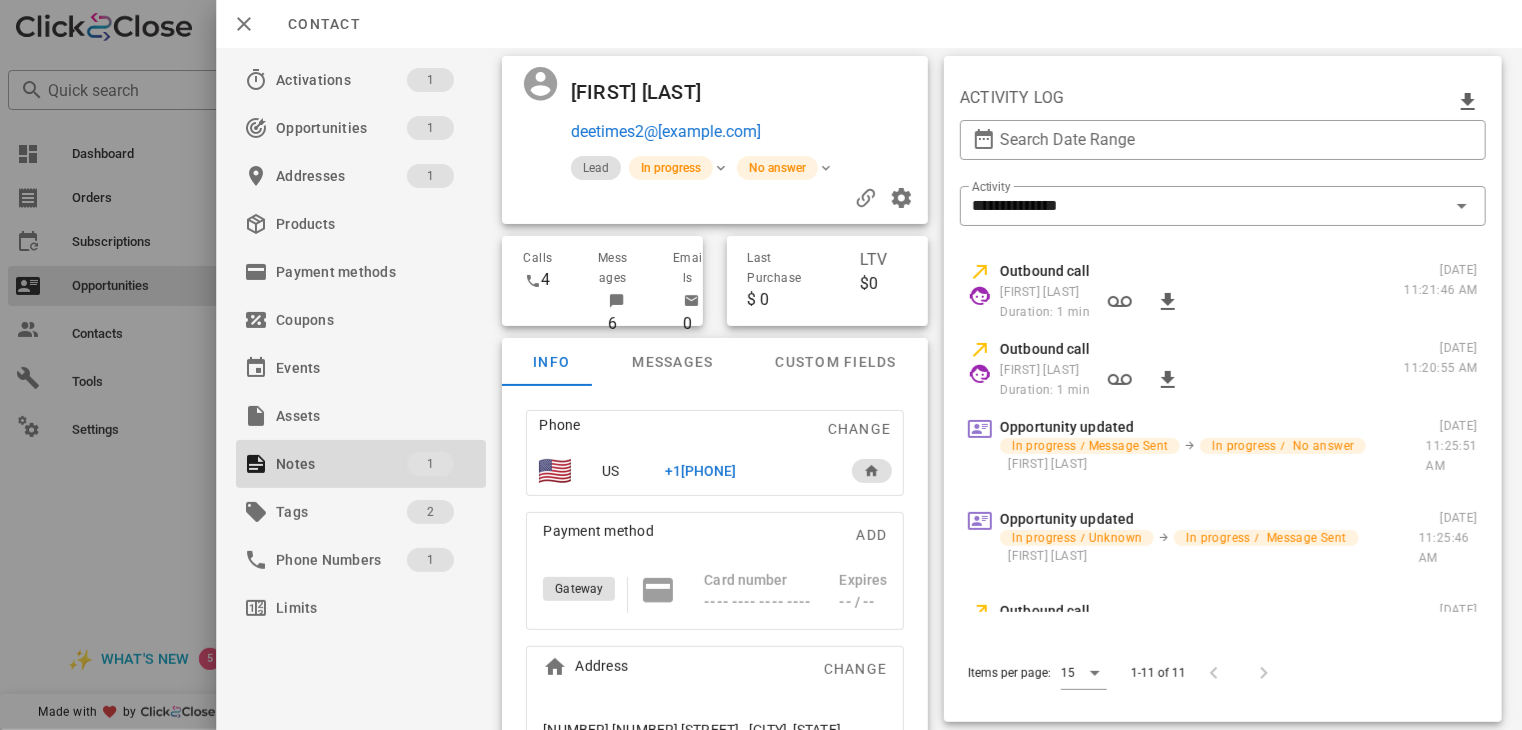 click on "+1[PHONE]" at bounding box center (701, 471) 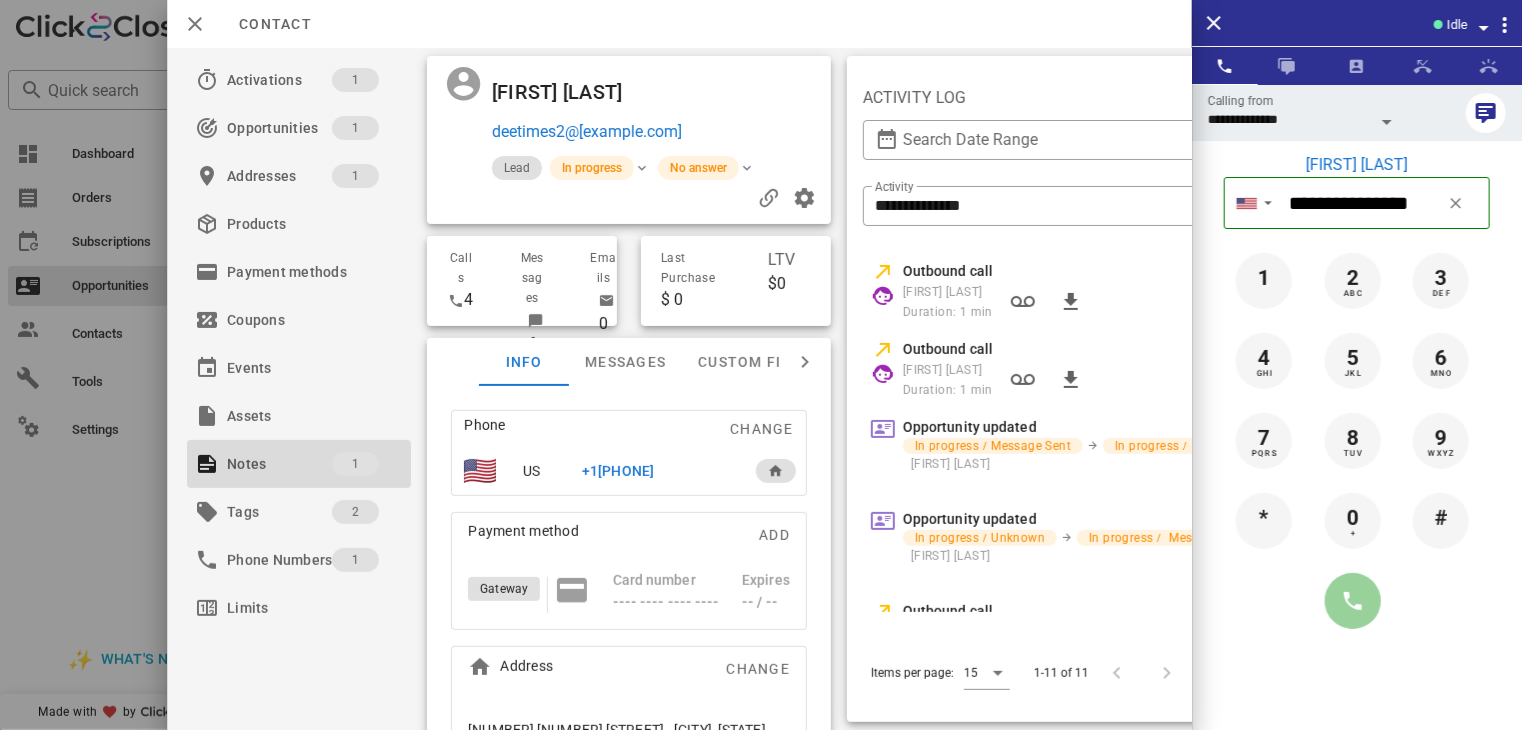 click at bounding box center (1353, 601) 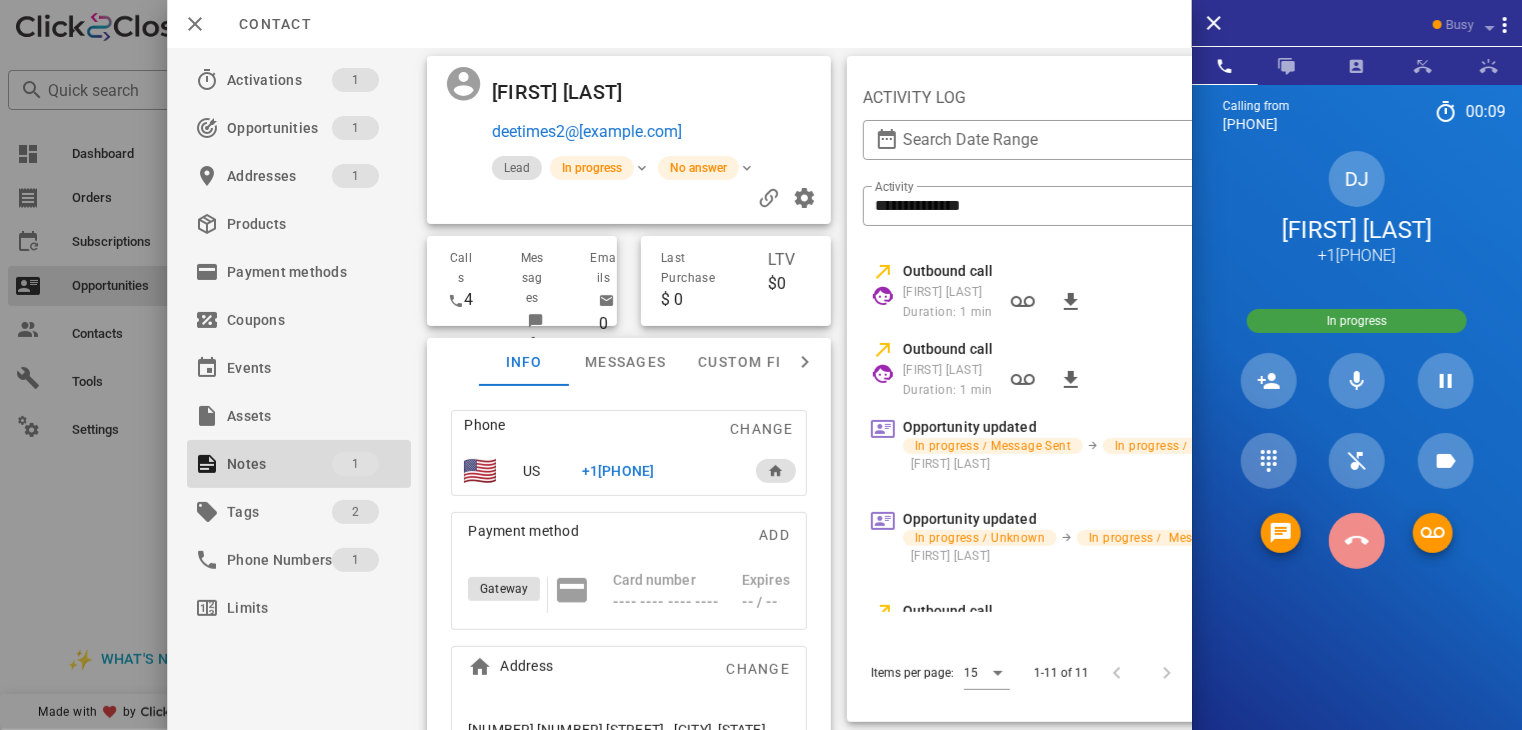 click at bounding box center [1357, 541] 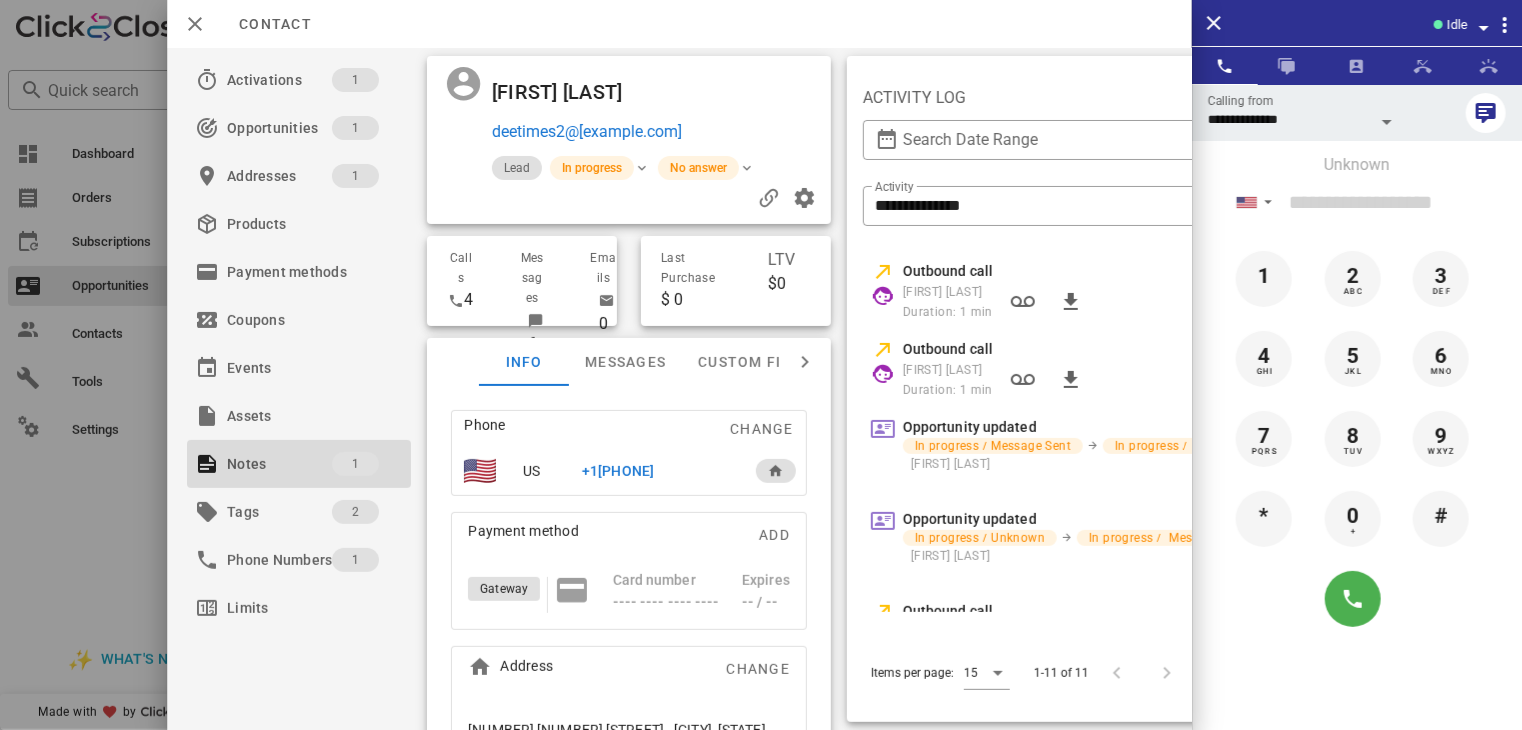 click at bounding box center [761, 365] 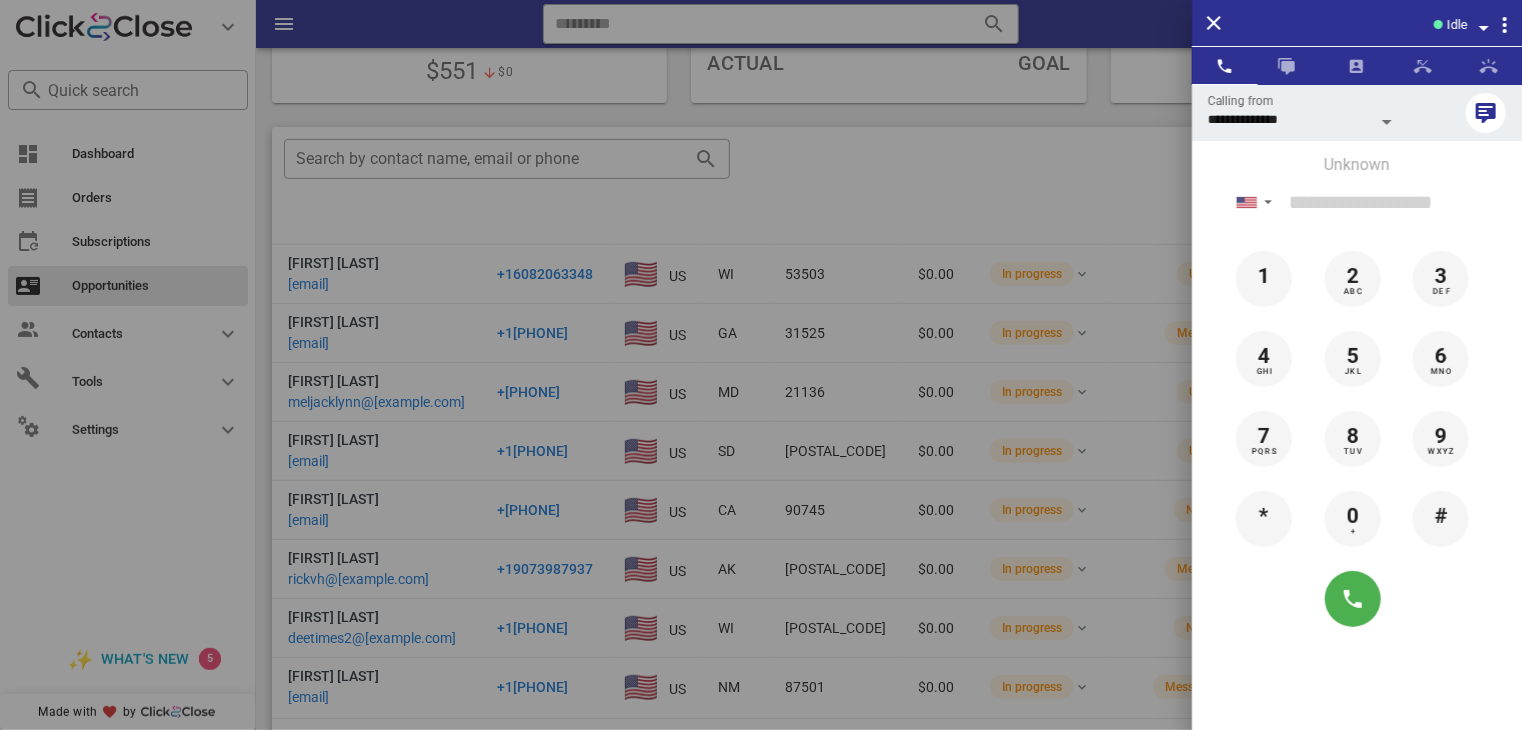 click at bounding box center (761, 365) 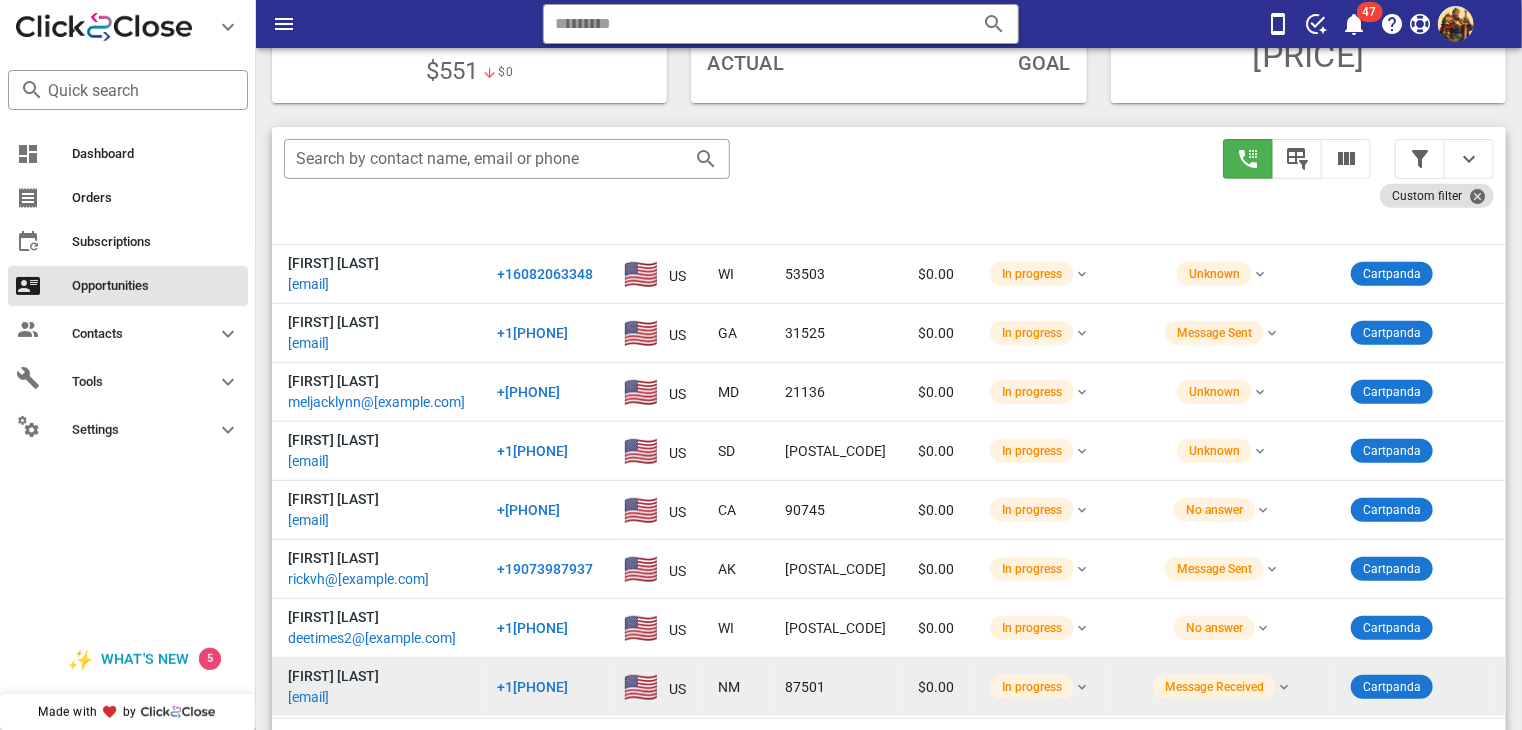 click on "[EMAIL]" at bounding box center (308, 697) 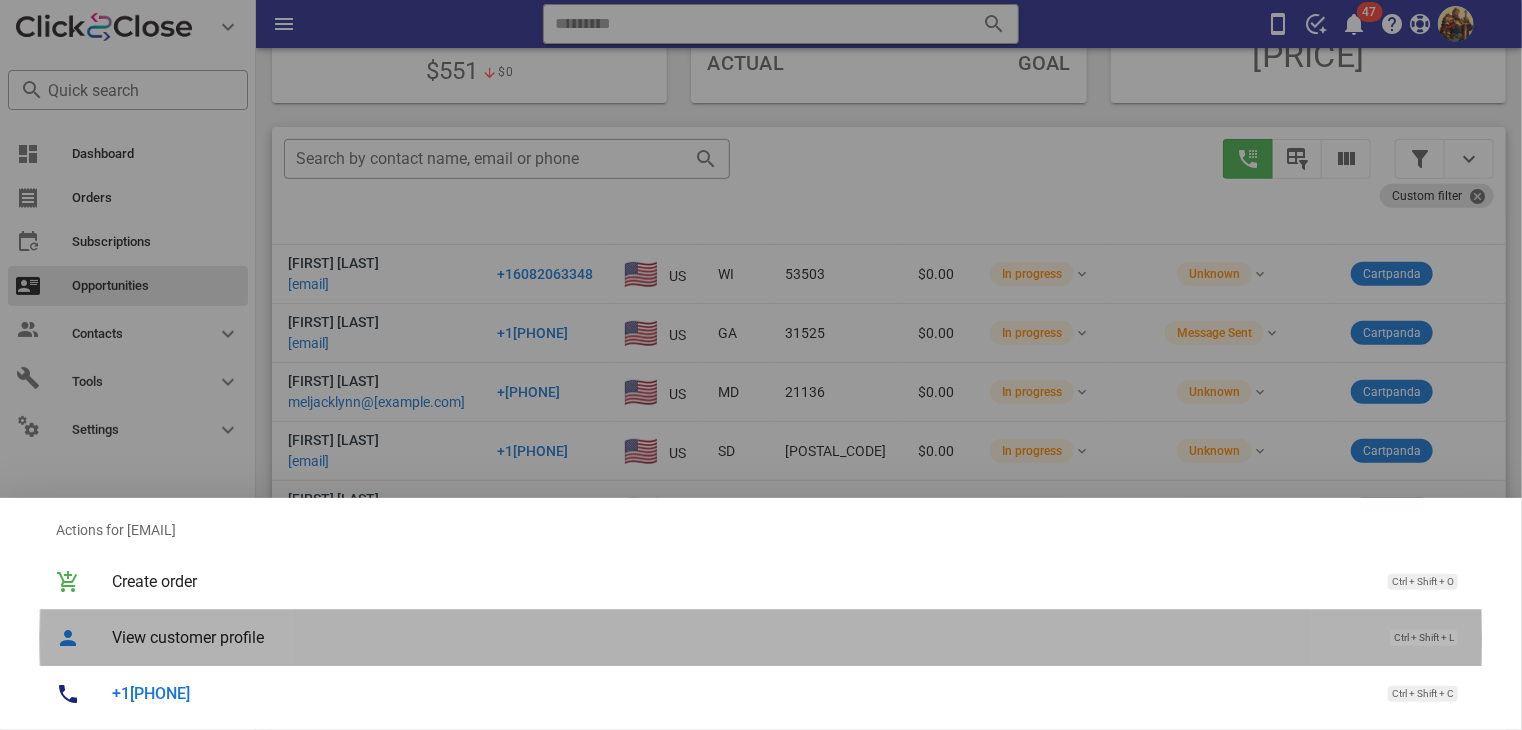 click on "View customer profile" at bounding box center (741, 637) 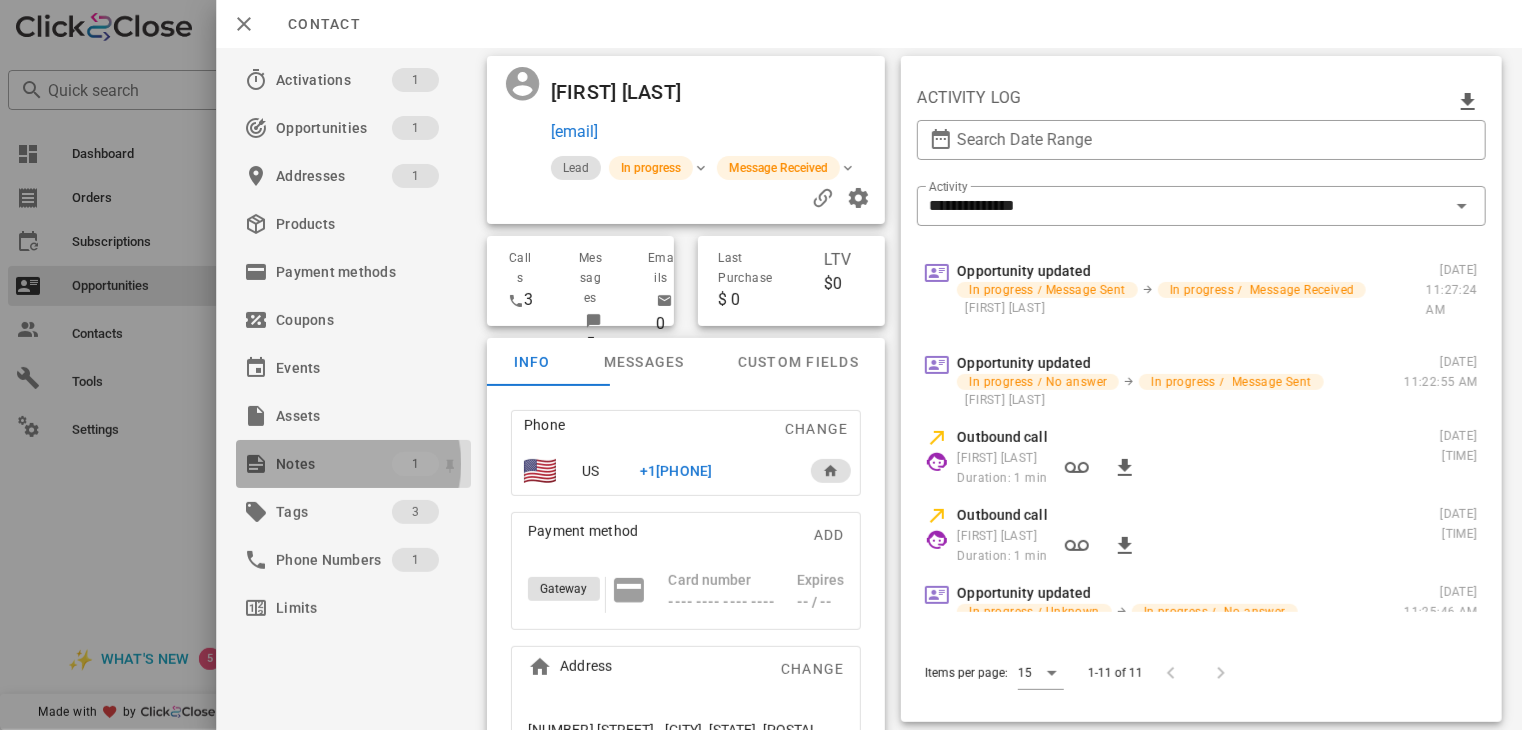 click on "Notes" at bounding box center (334, 464) 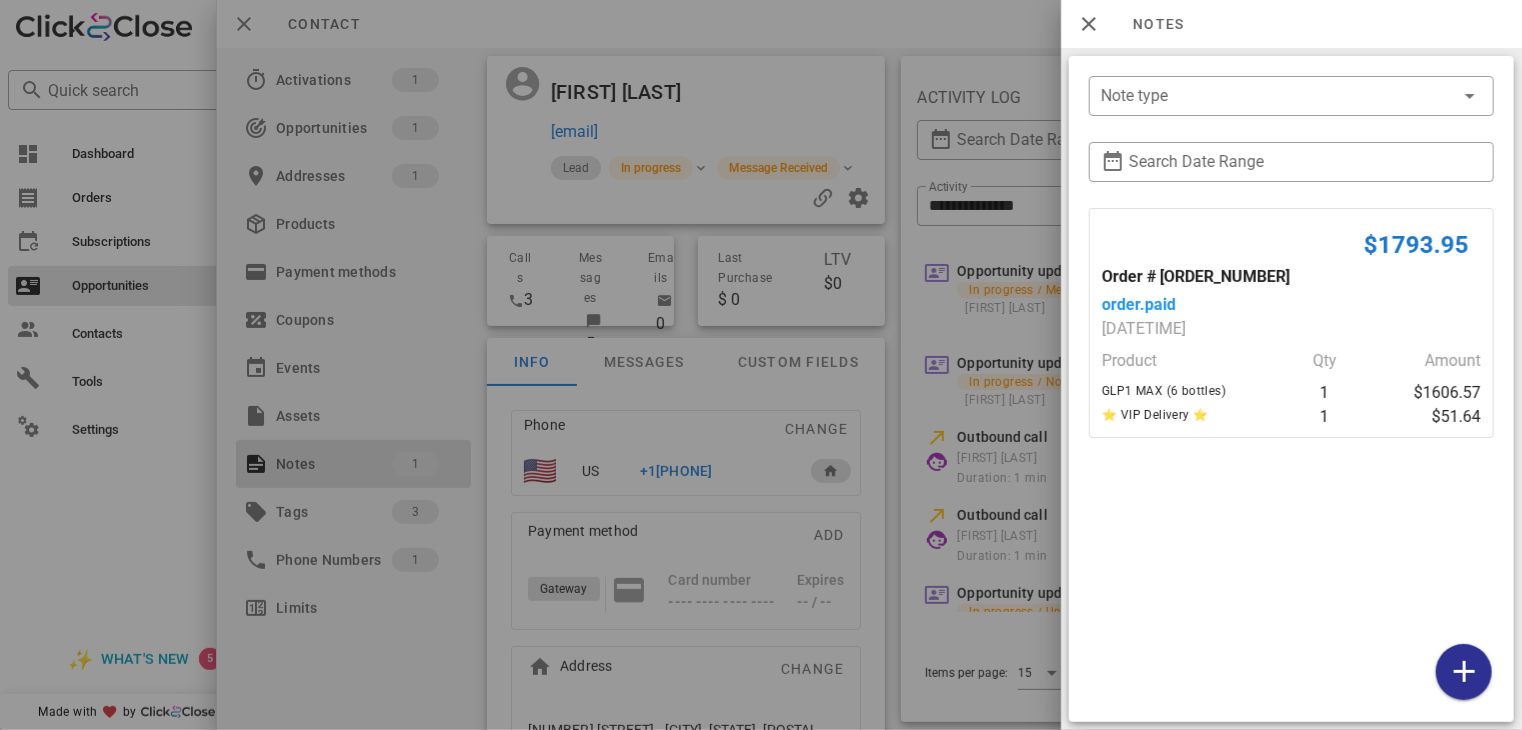 click at bounding box center [761, 365] 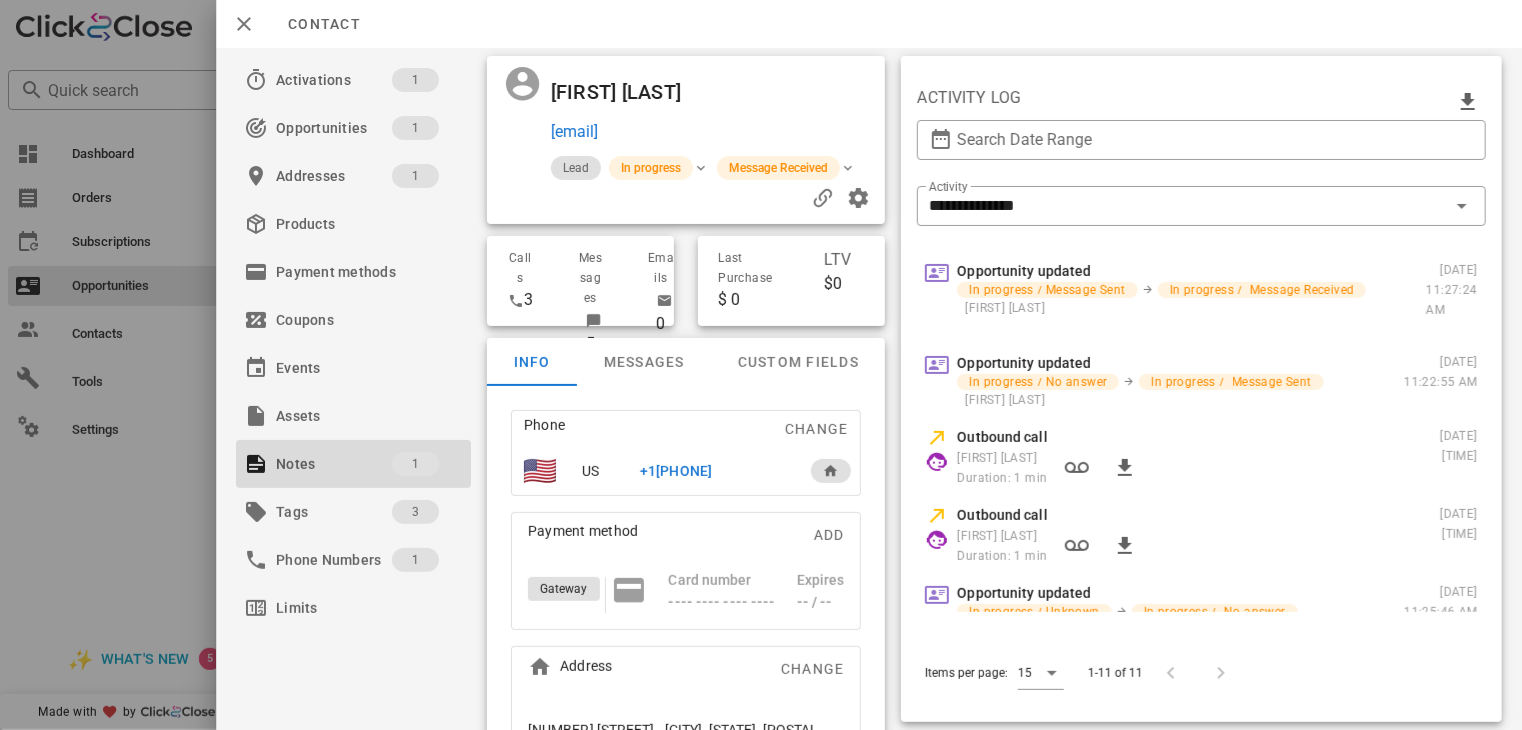 click on "+1[PHONE]" at bounding box center [676, 471] 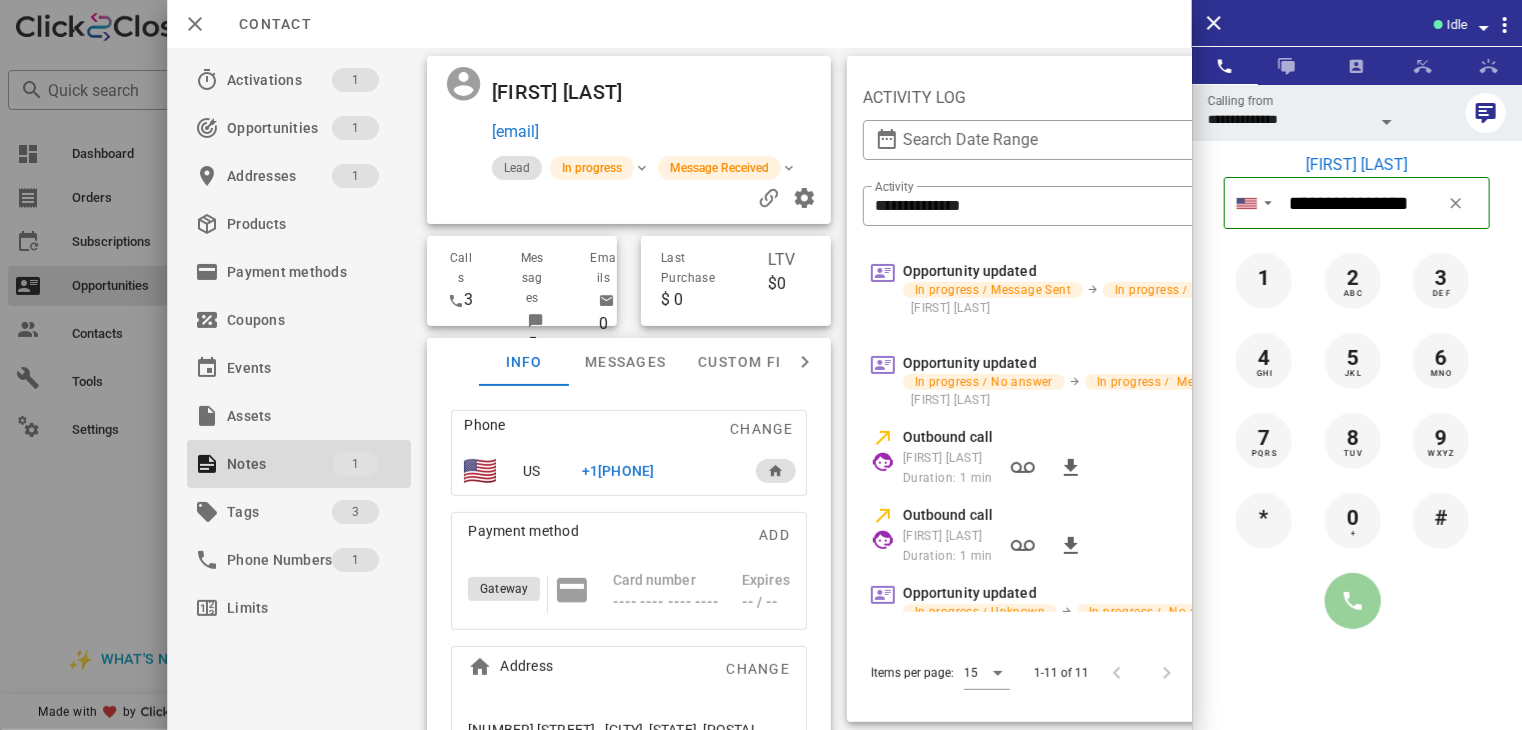 click at bounding box center [1353, 601] 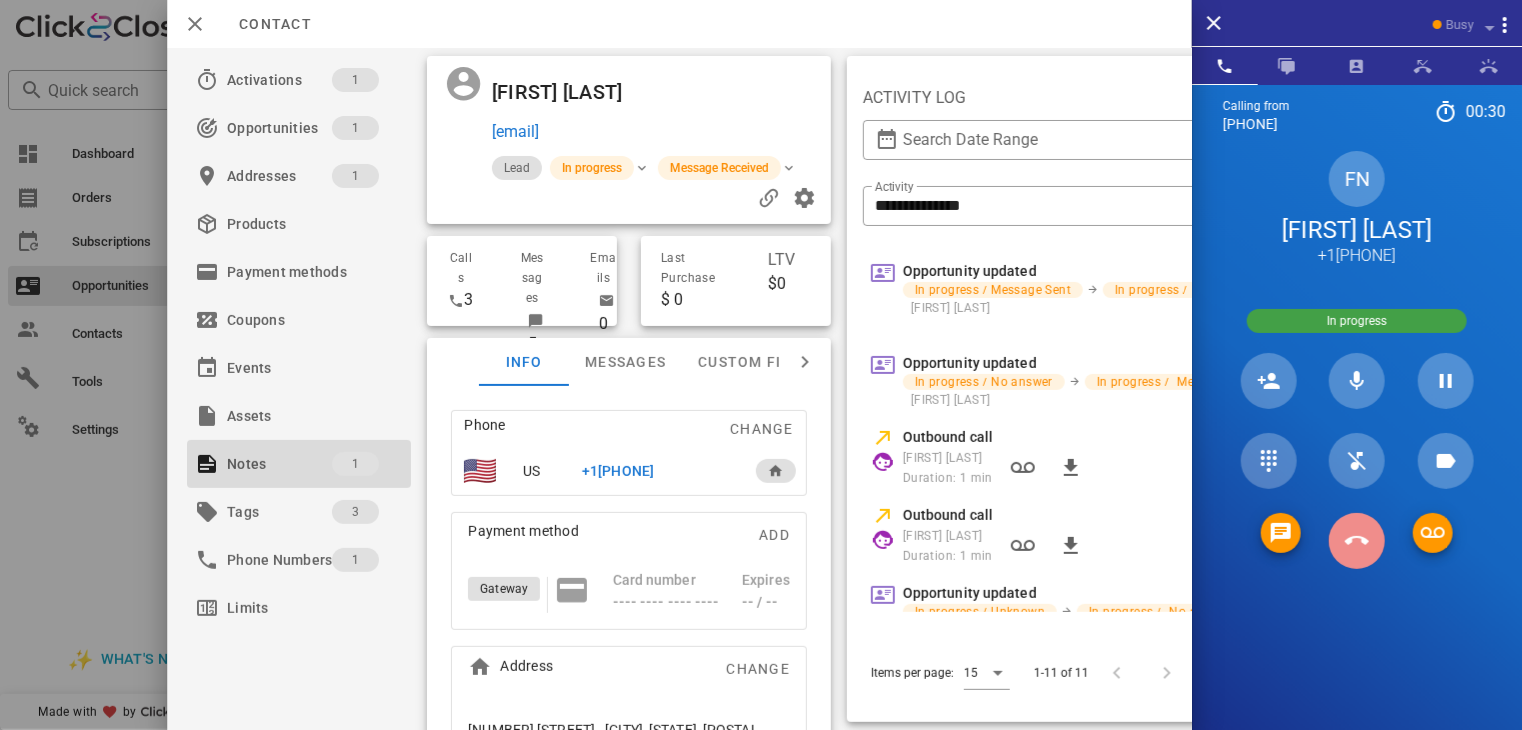 click at bounding box center (1357, 541) 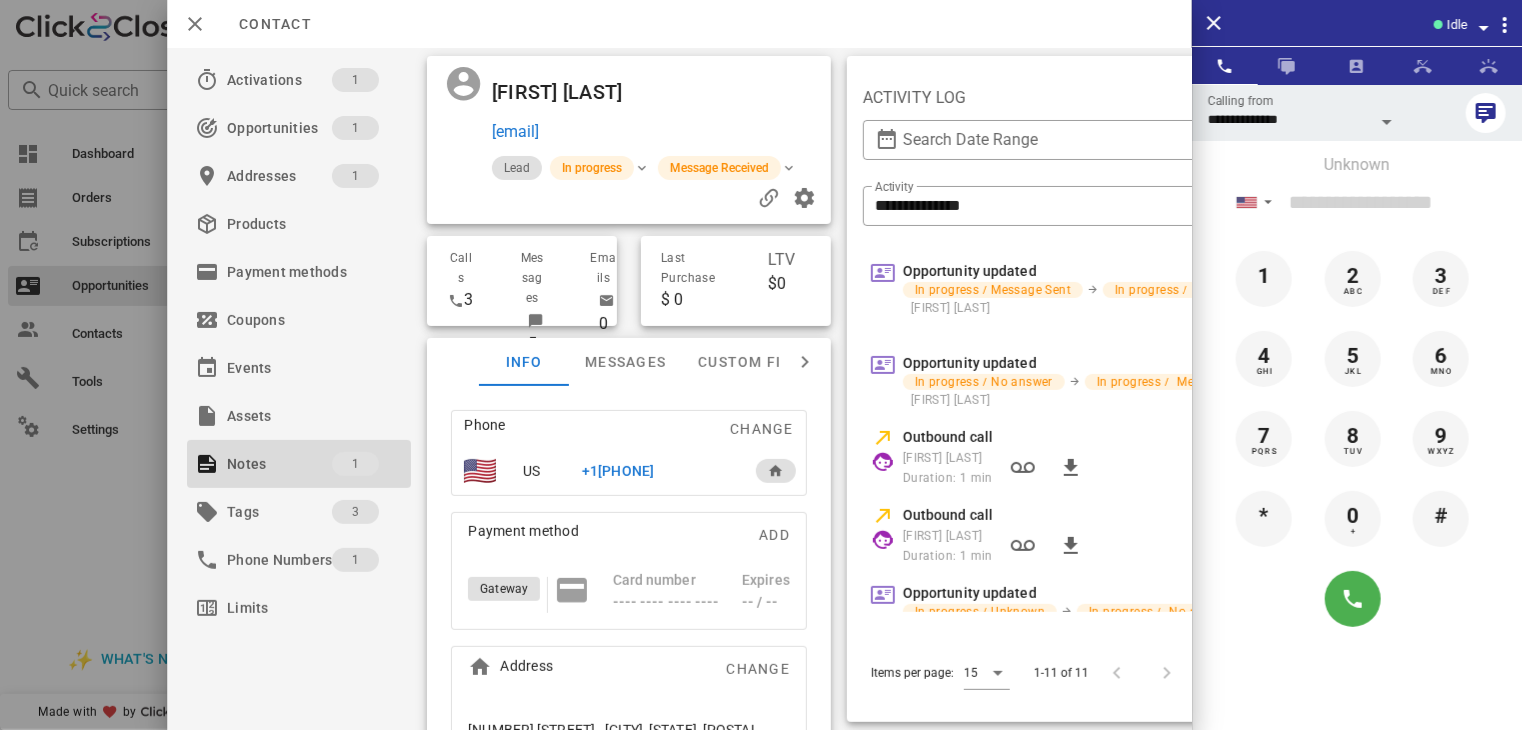 click at bounding box center [761, 365] 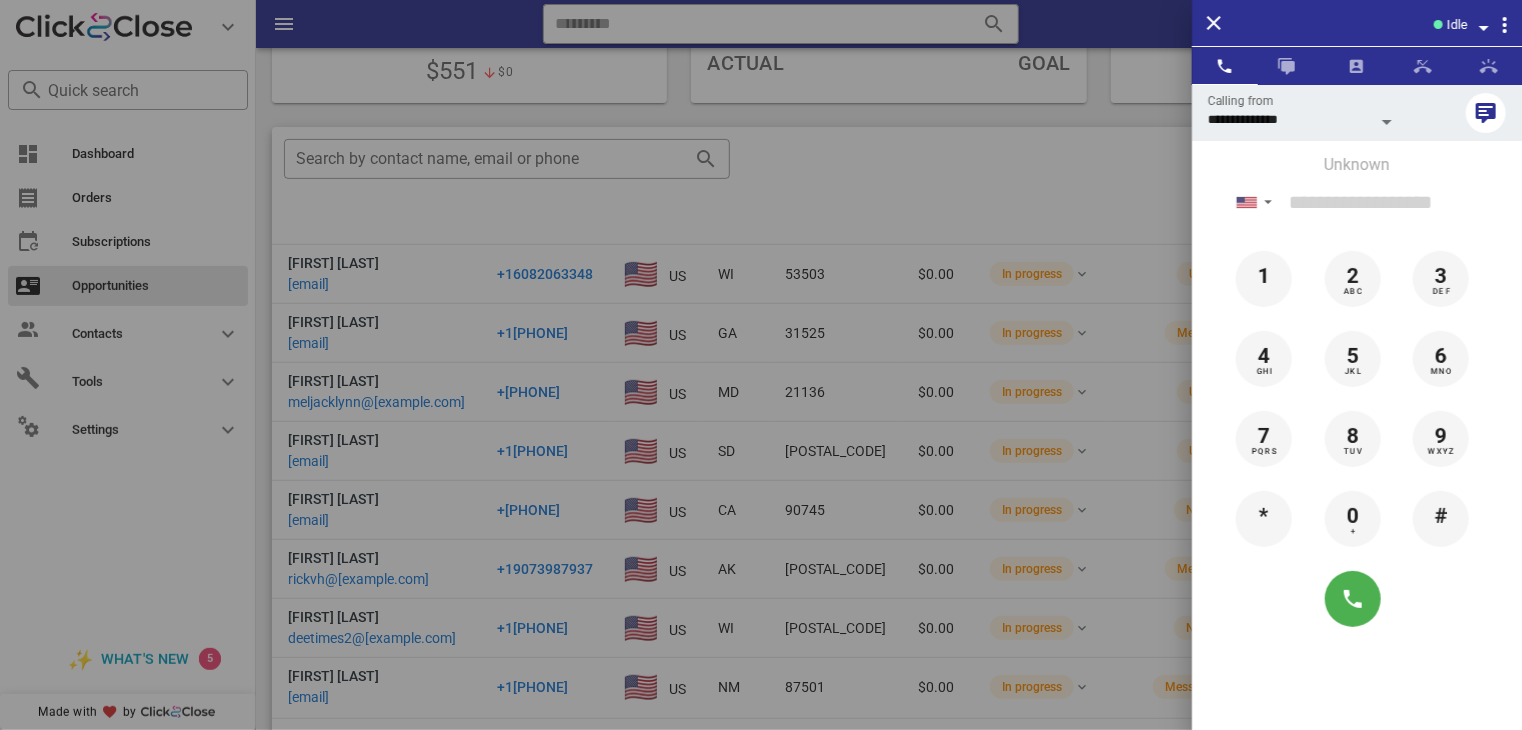 click at bounding box center [761, 365] 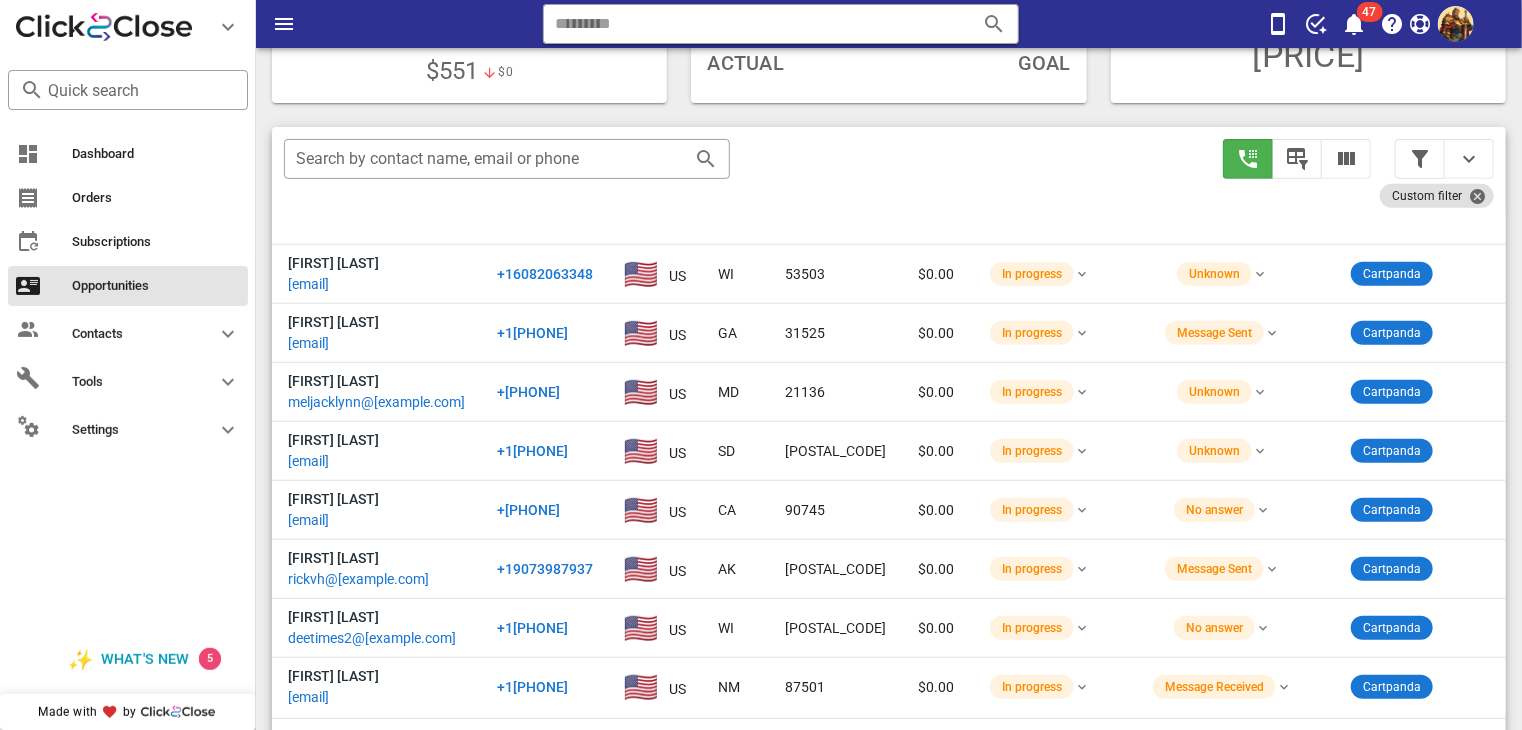 scroll, scrollTop: 379, scrollLeft: 0, axis: vertical 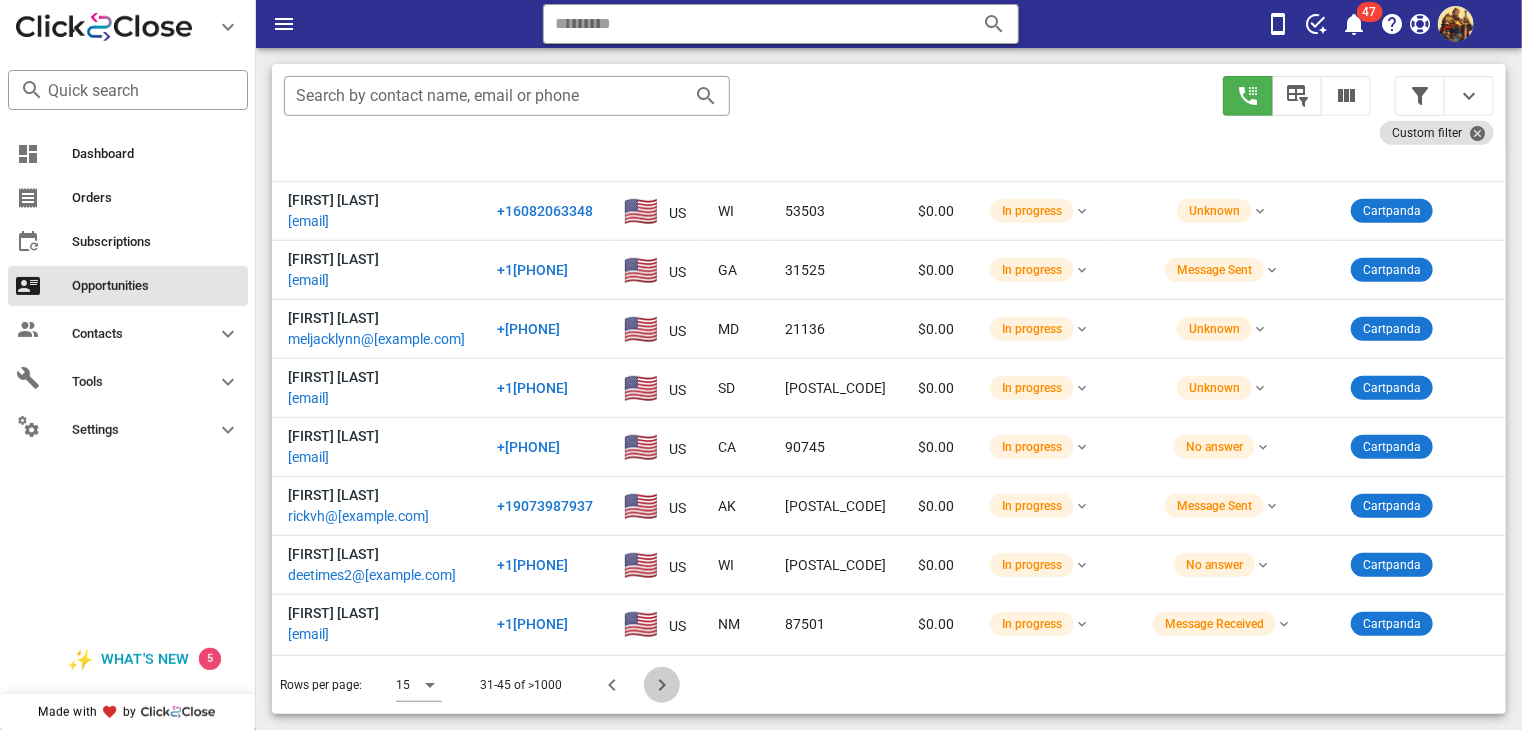 click at bounding box center (662, 685) 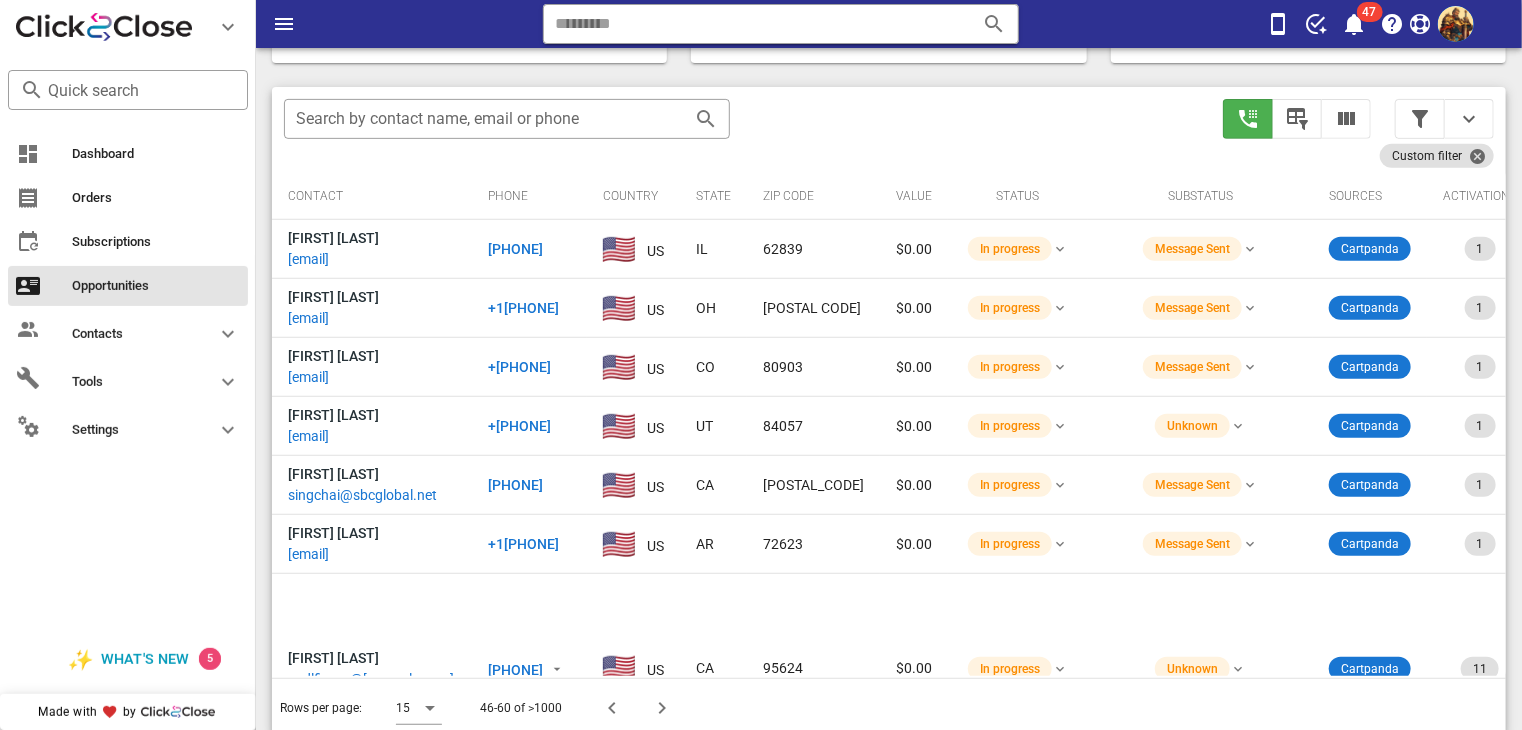 scroll, scrollTop: 379, scrollLeft: 0, axis: vertical 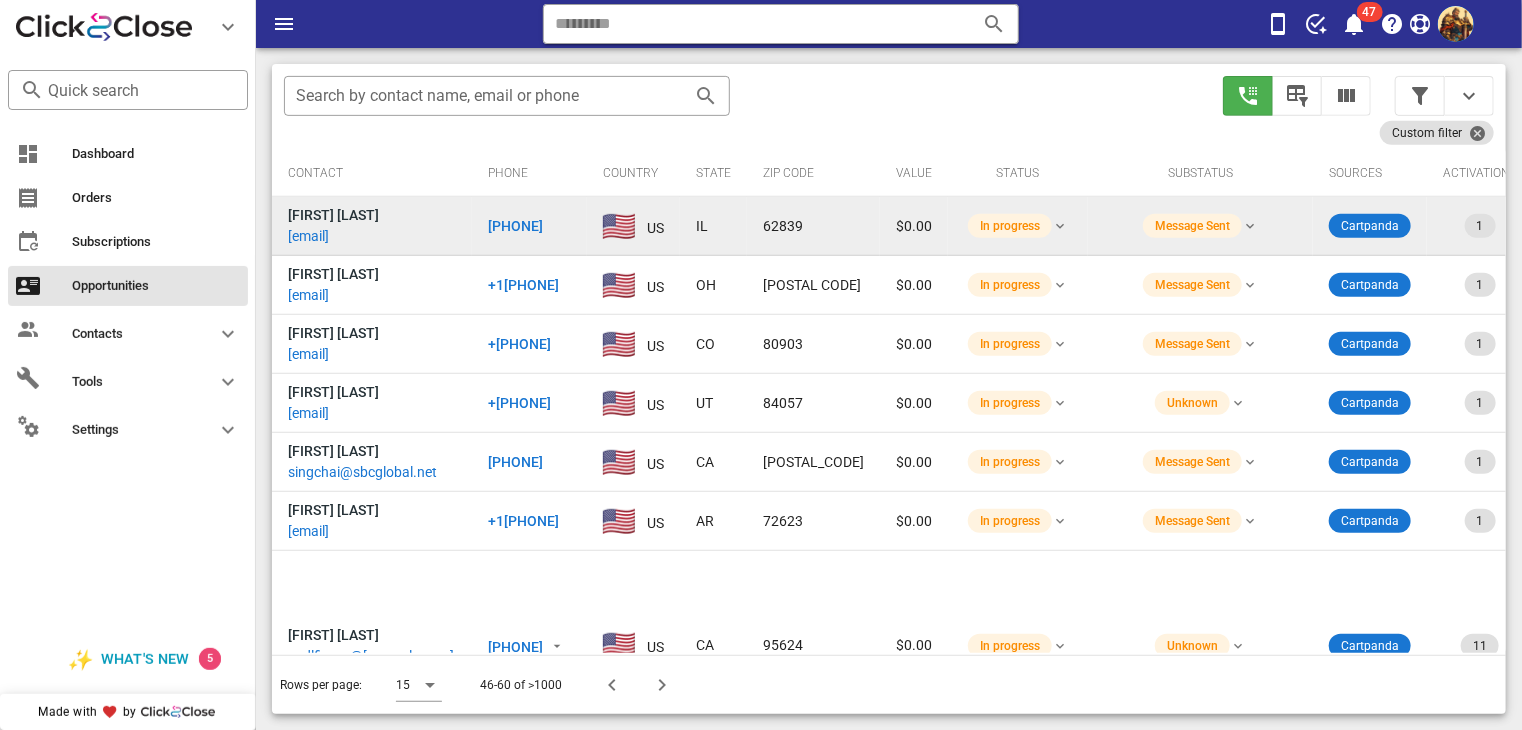 click on "[EMAIL]" at bounding box center (308, 236) 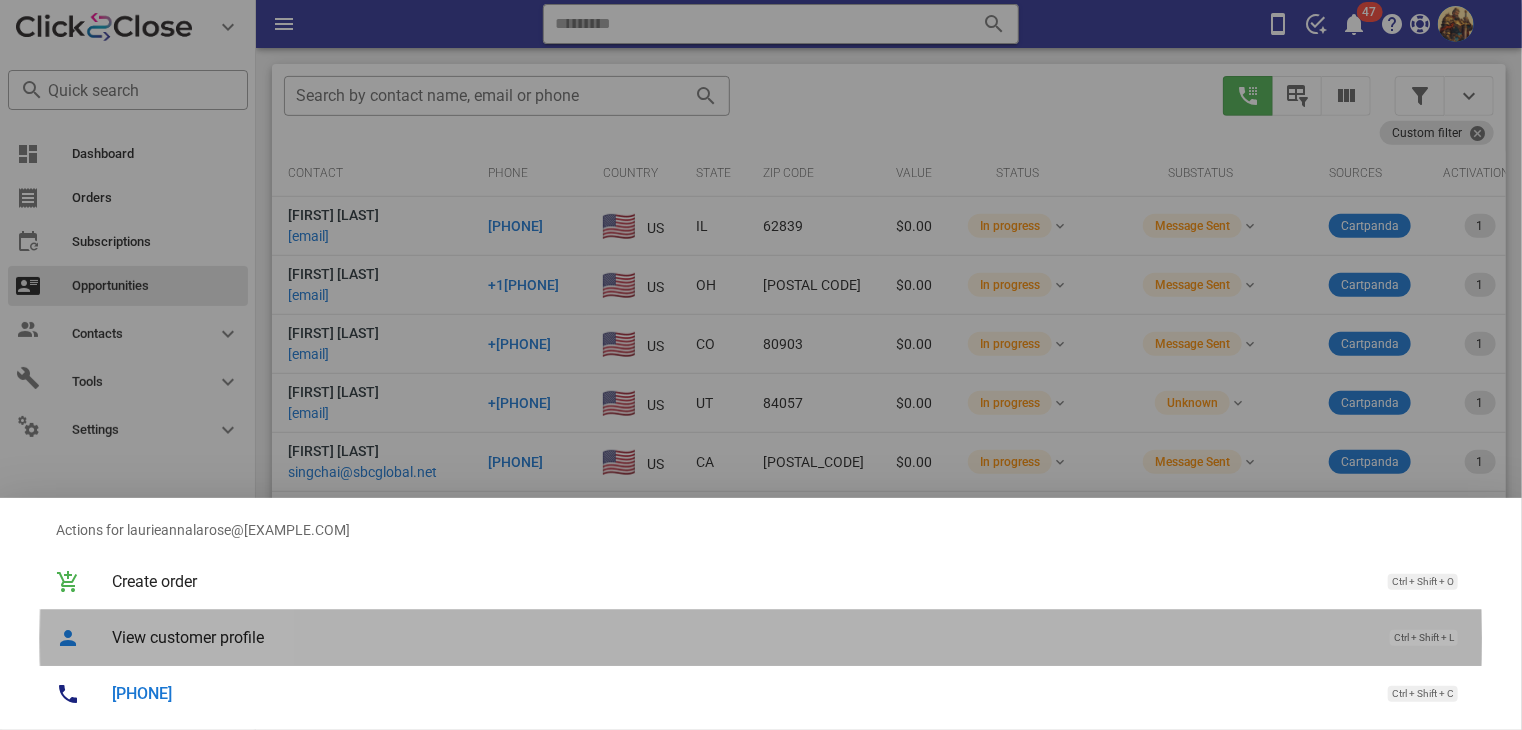 click on "View customer profile" at bounding box center [741, 637] 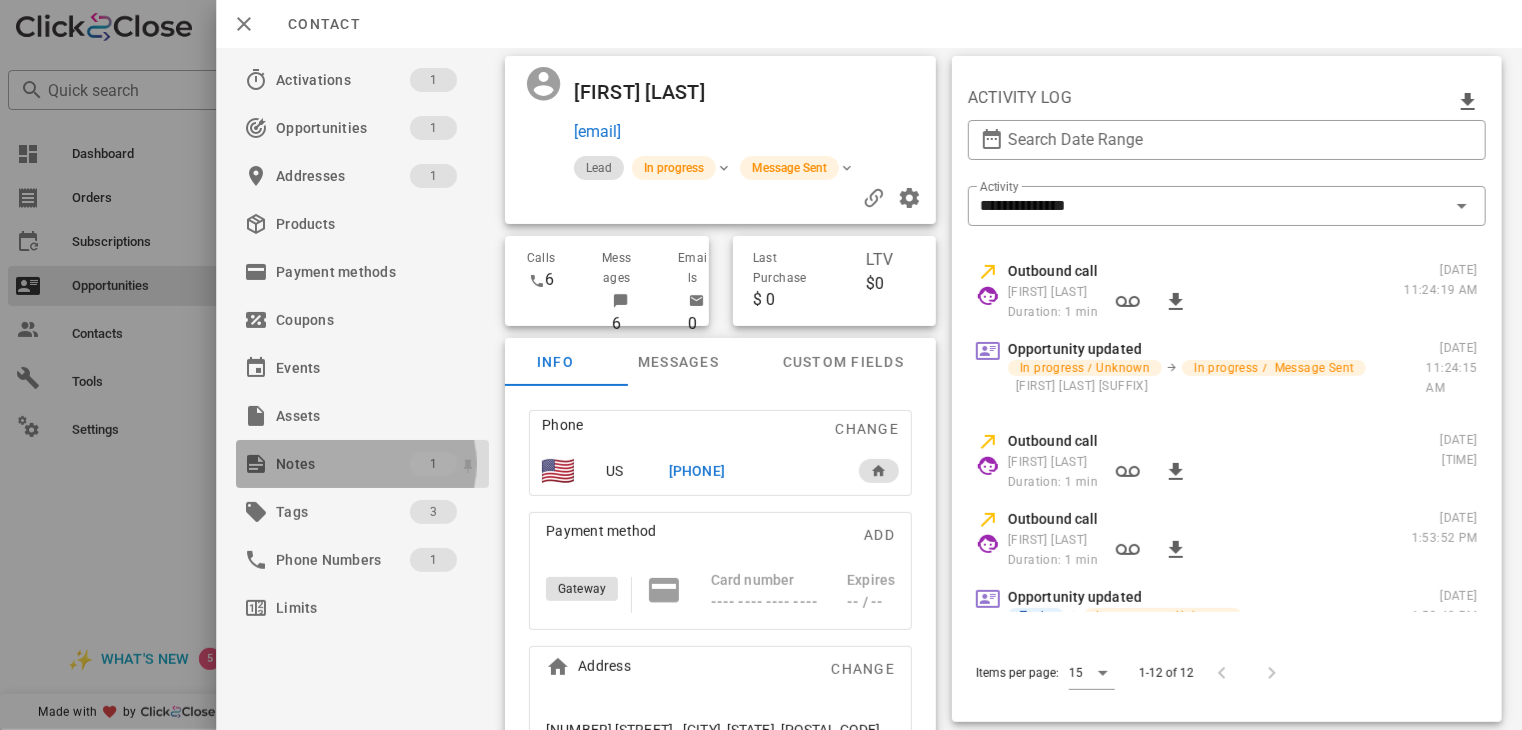 click on "Notes  1" at bounding box center (362, 464) 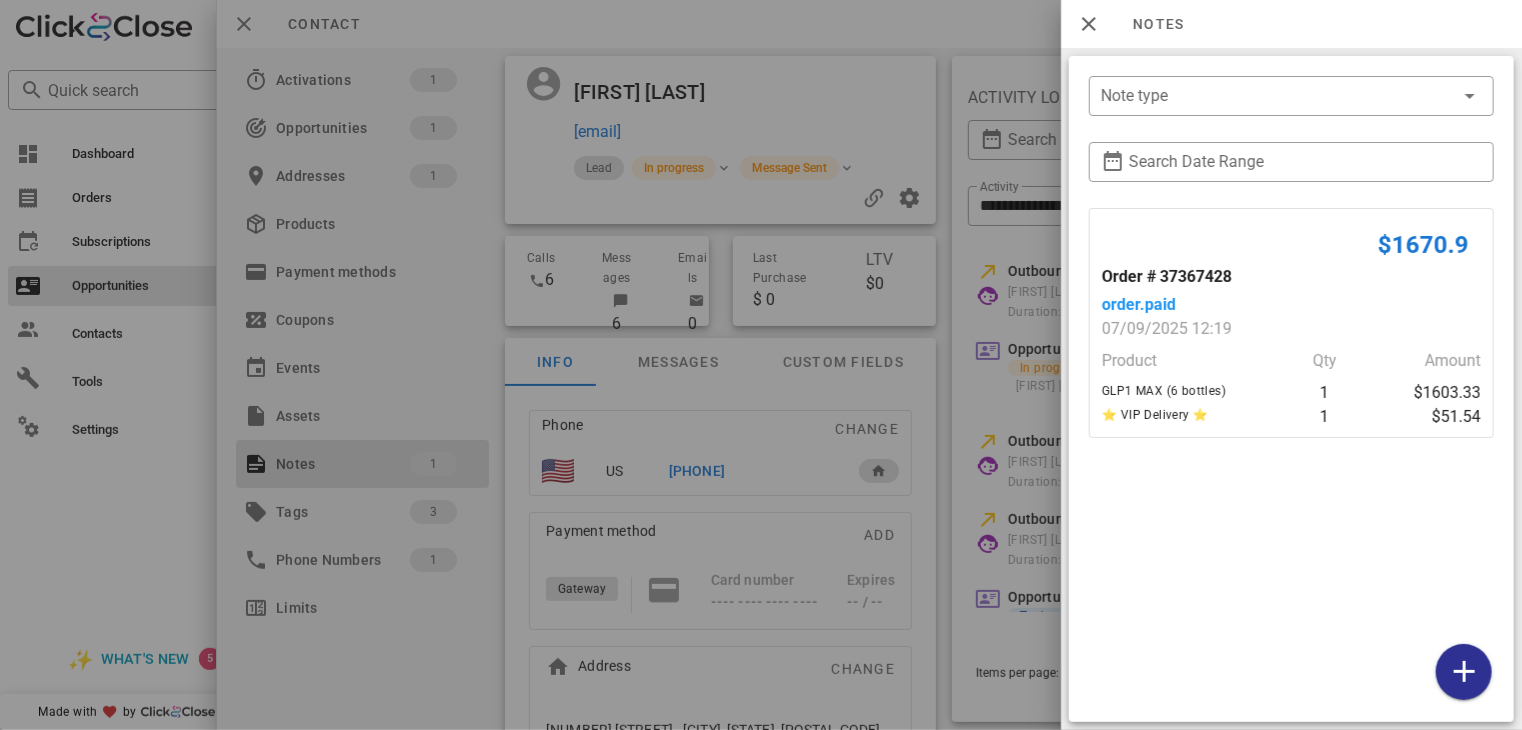 scroll, scrollTop: 363, scrollLeft: 0, axis: vertical 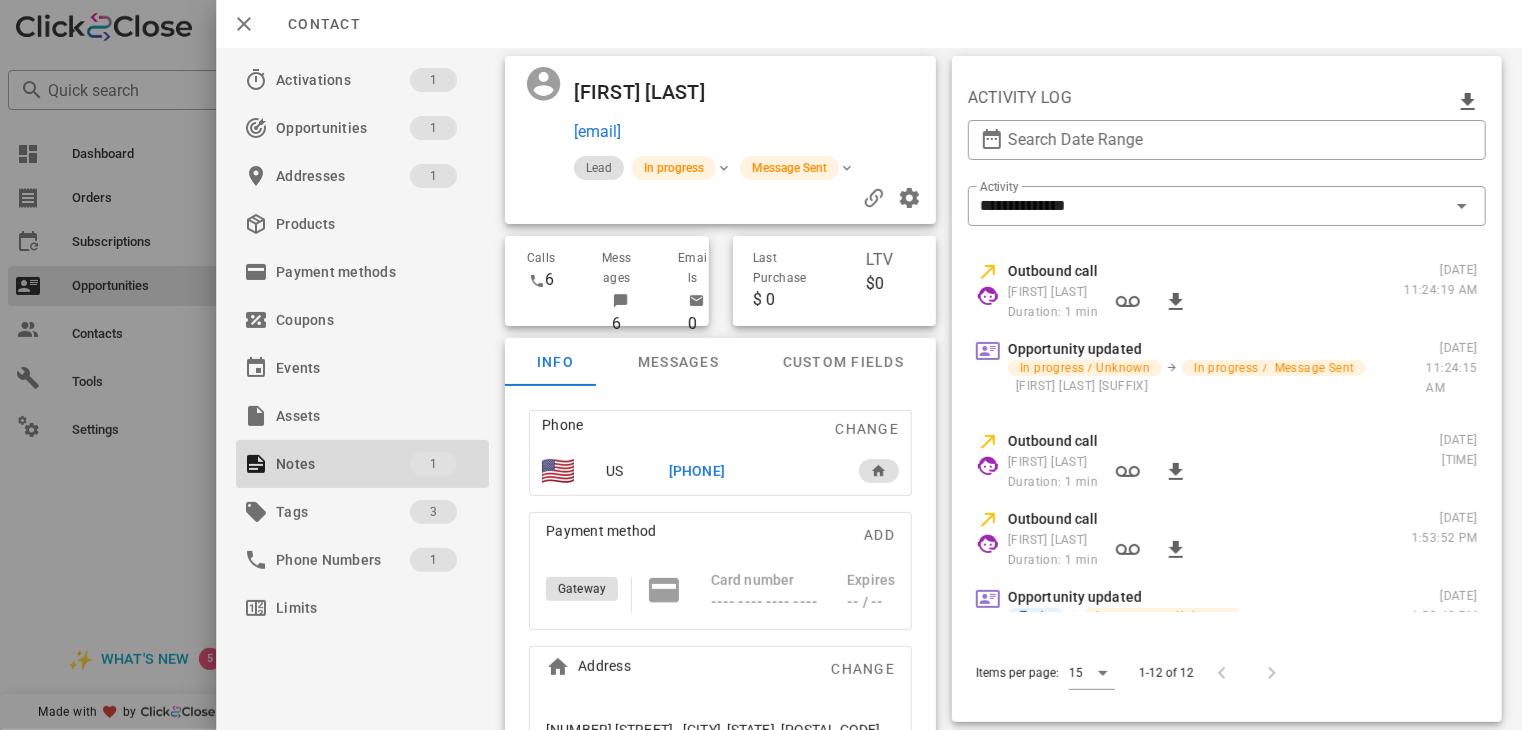 click on "[PHONE]" at bounding box center (697, 471) 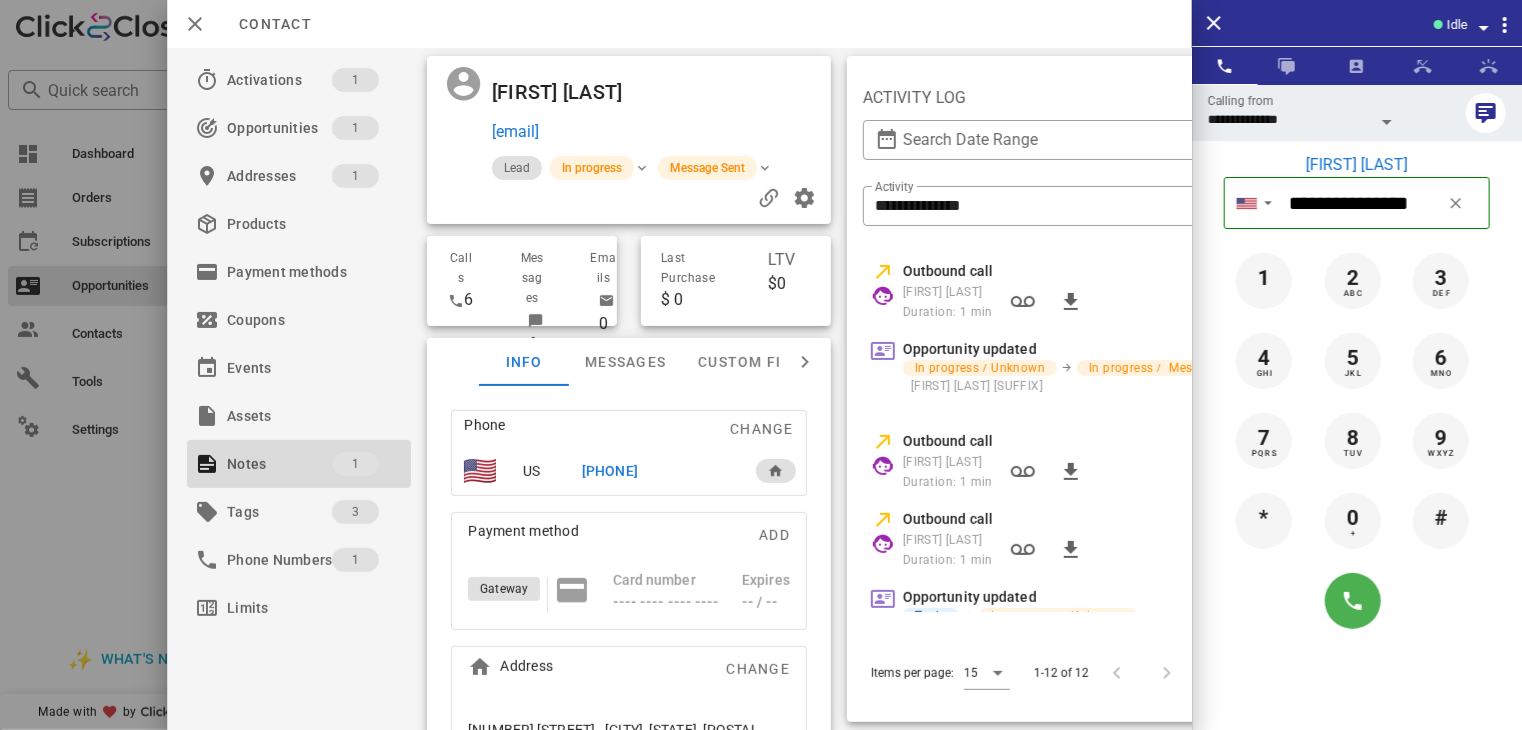click at bounding box center [1357, 601] 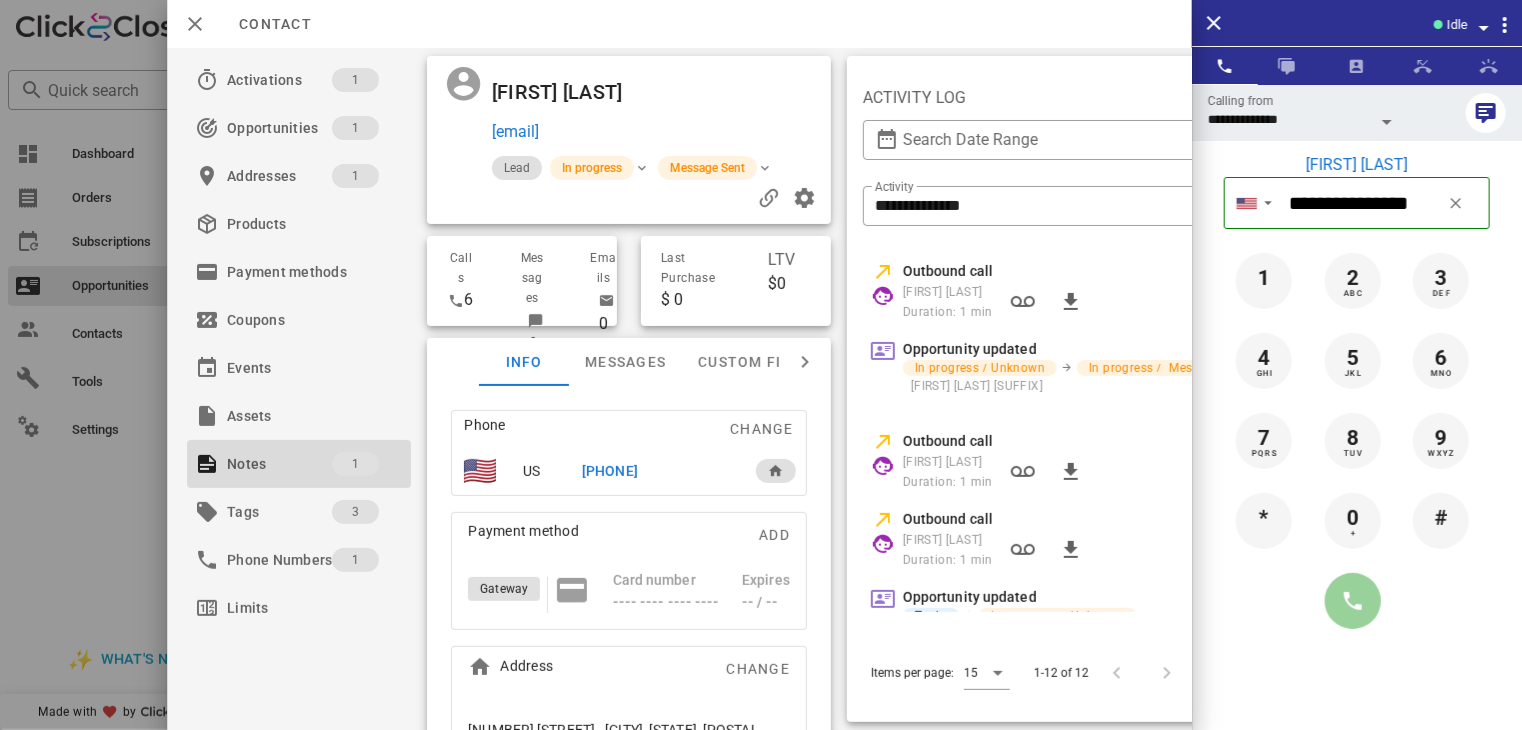 click at bounding box center [1353, 601] 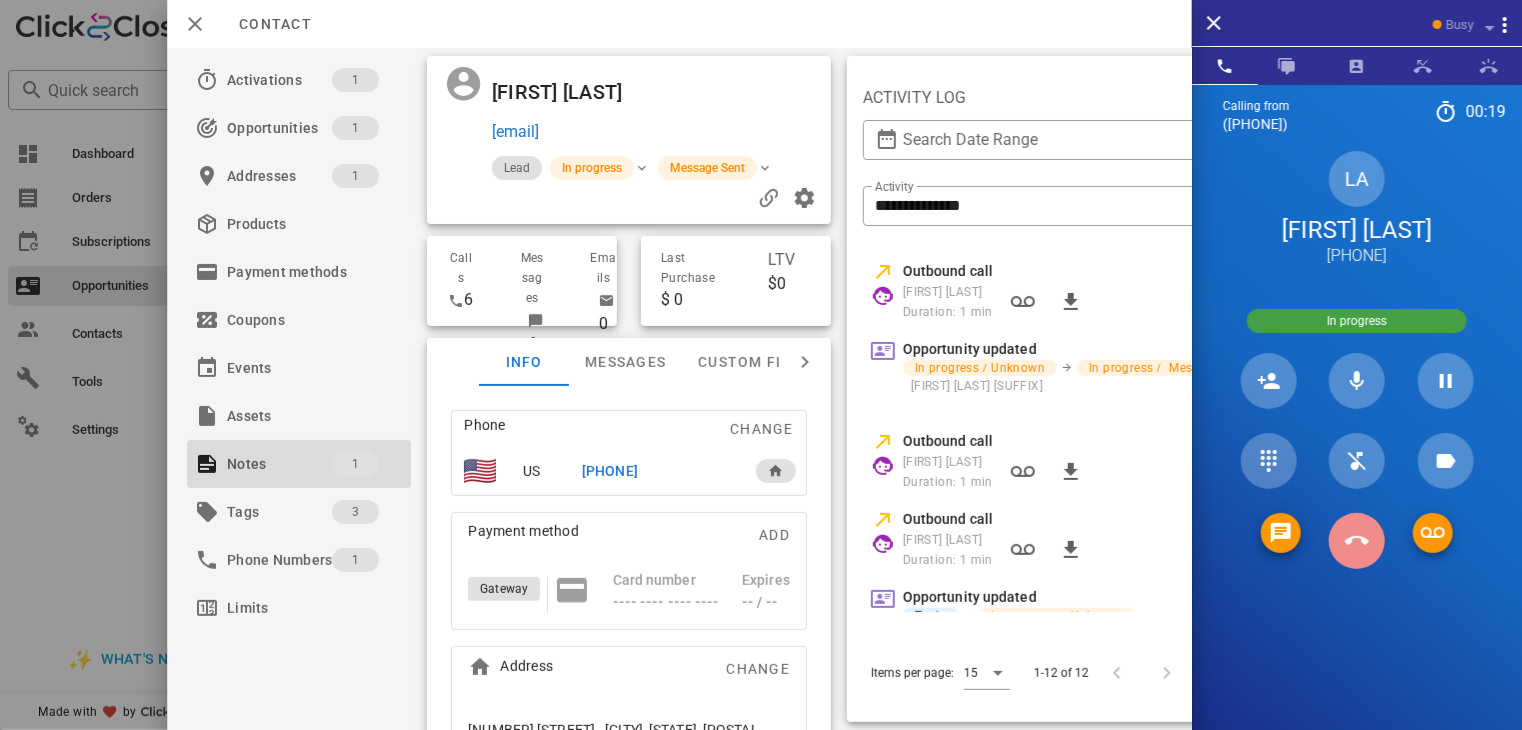 click at bounding box center (1357, 541) 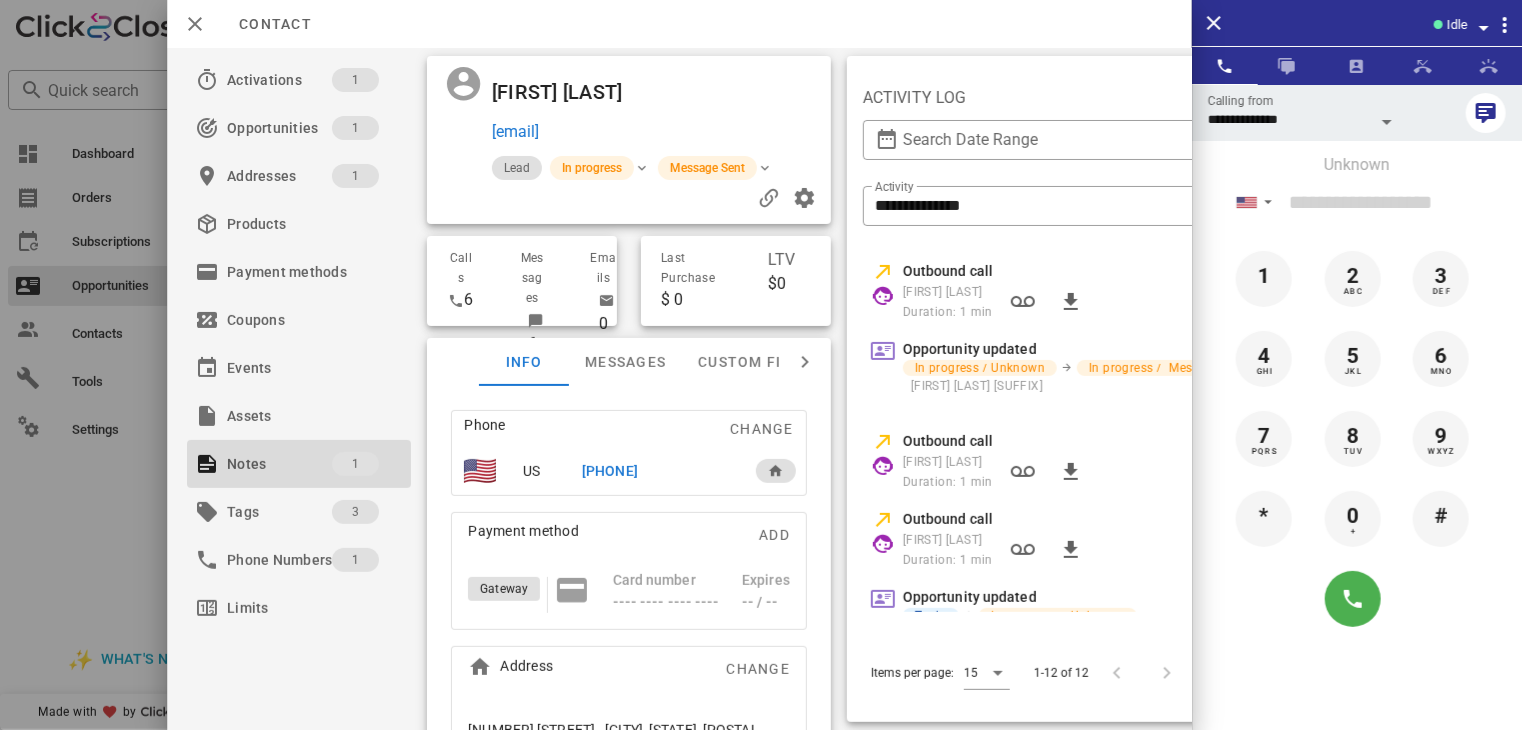 click at bounding box center (761, 365) 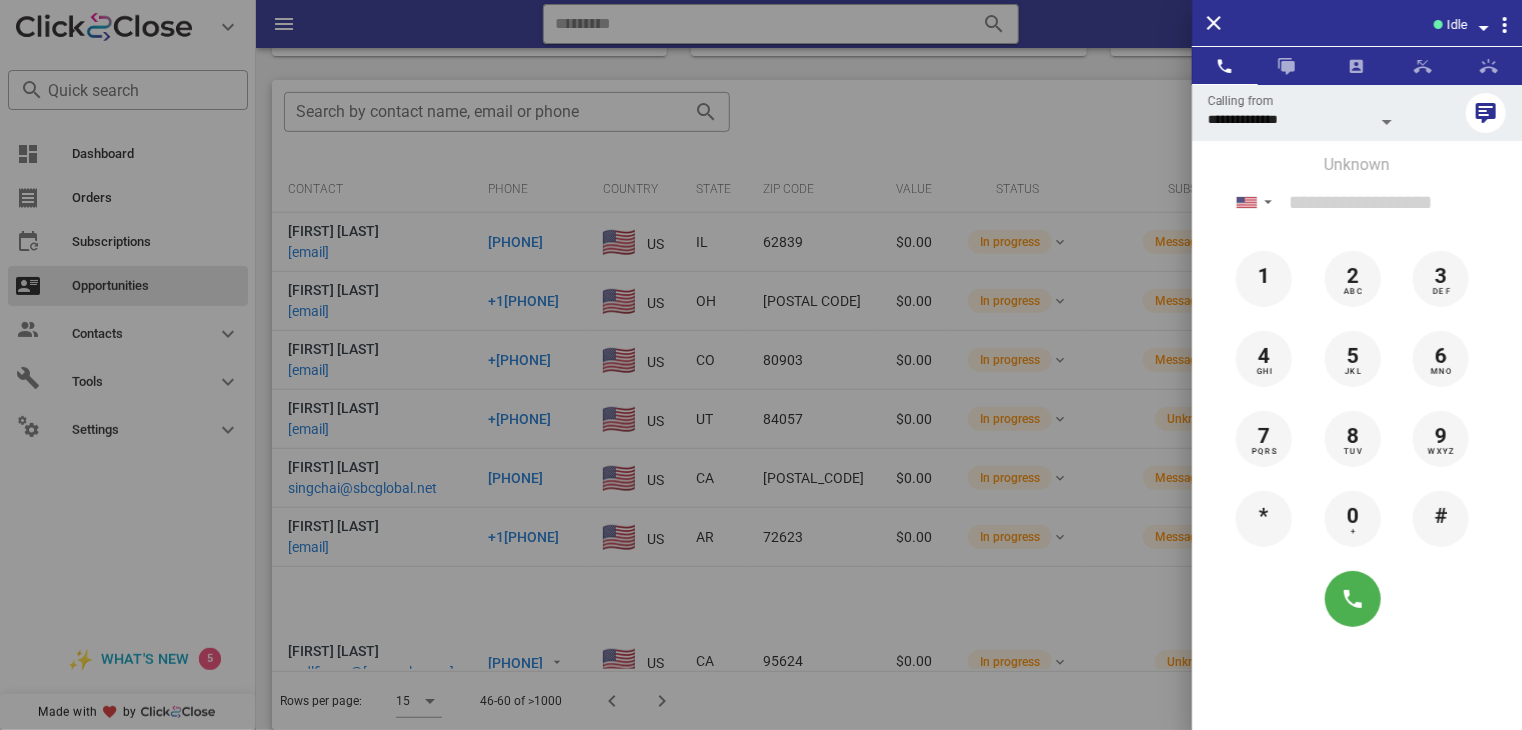 click at bounding box center [761, 365] 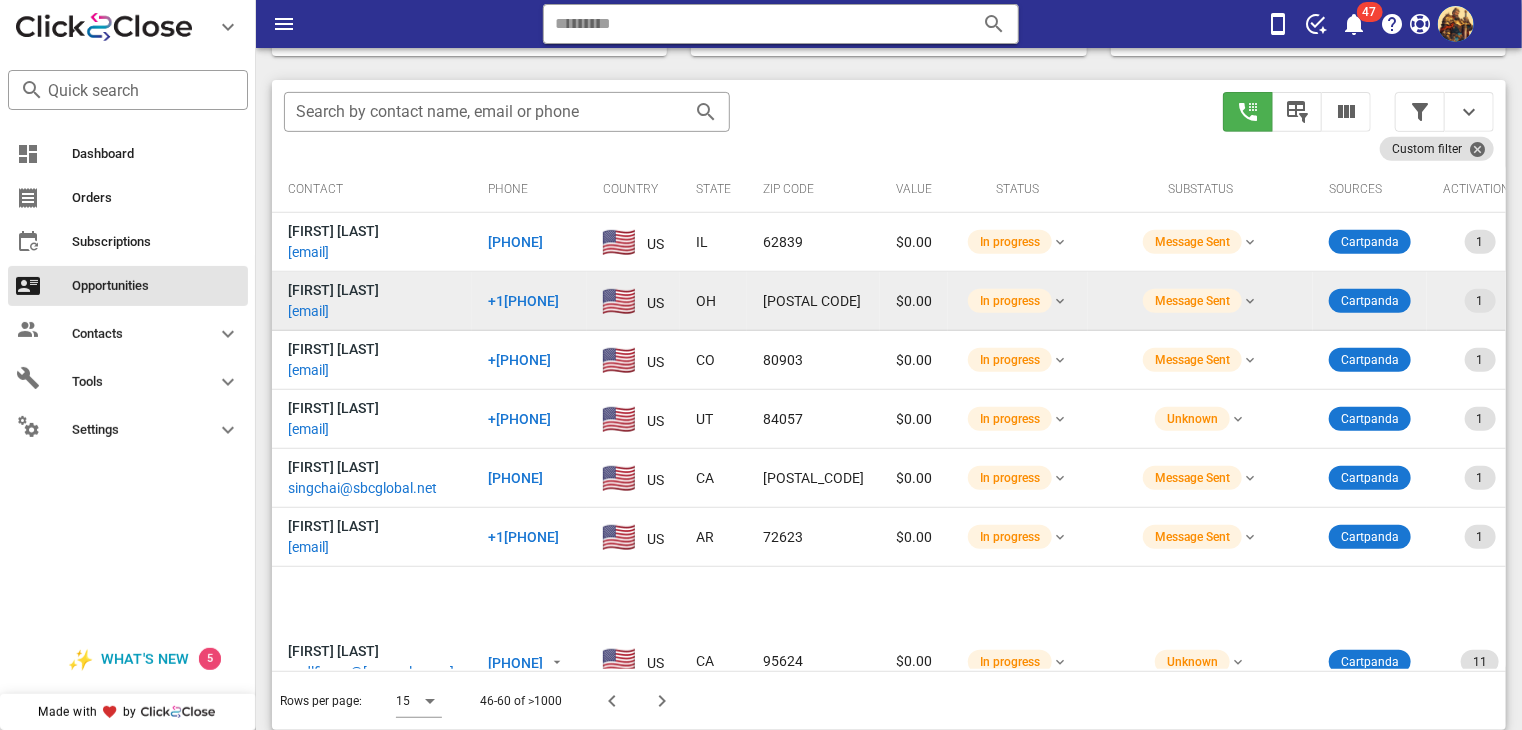 click on "[EMAIL]" at bounding box center (308, 311) 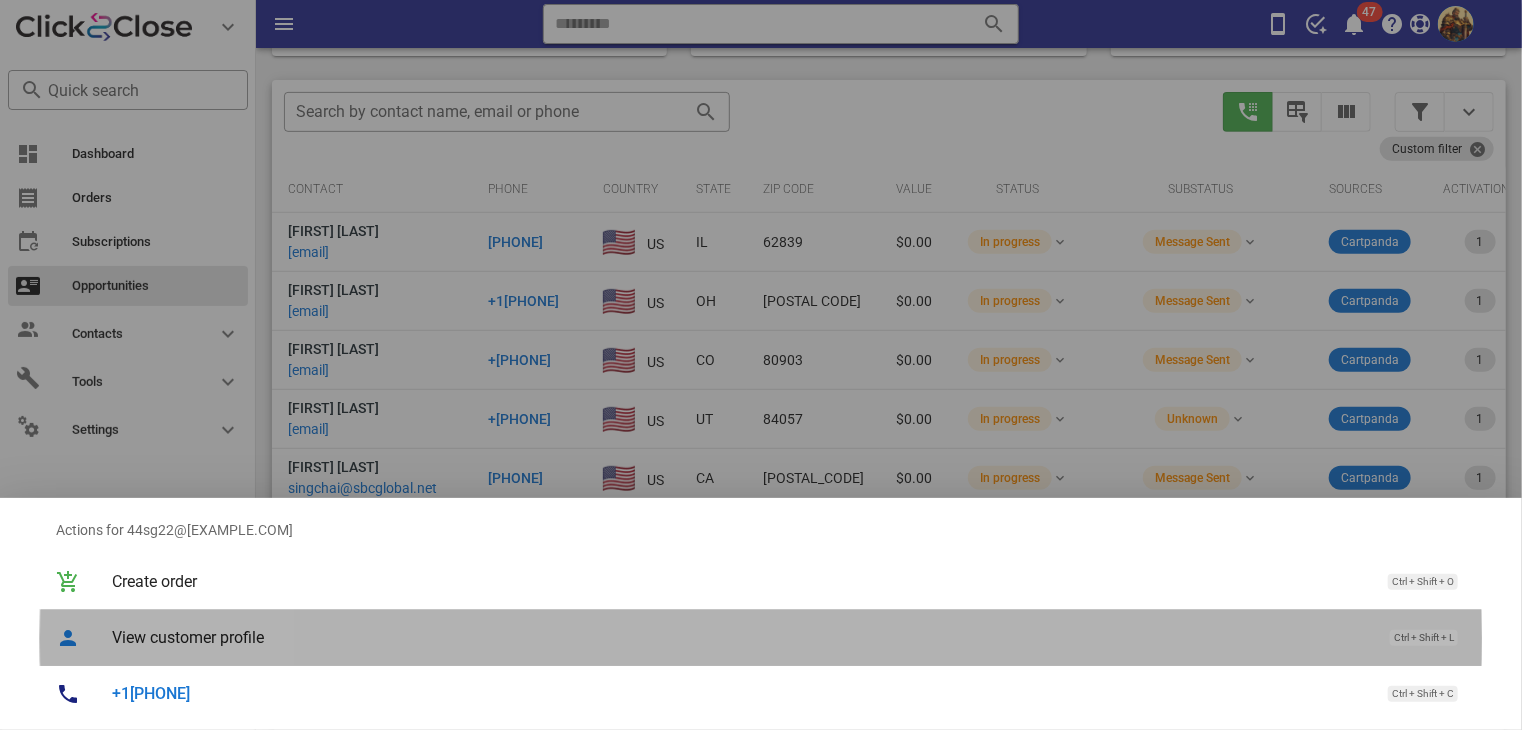 click on "View customer profile" at bounding box center [741, 637] 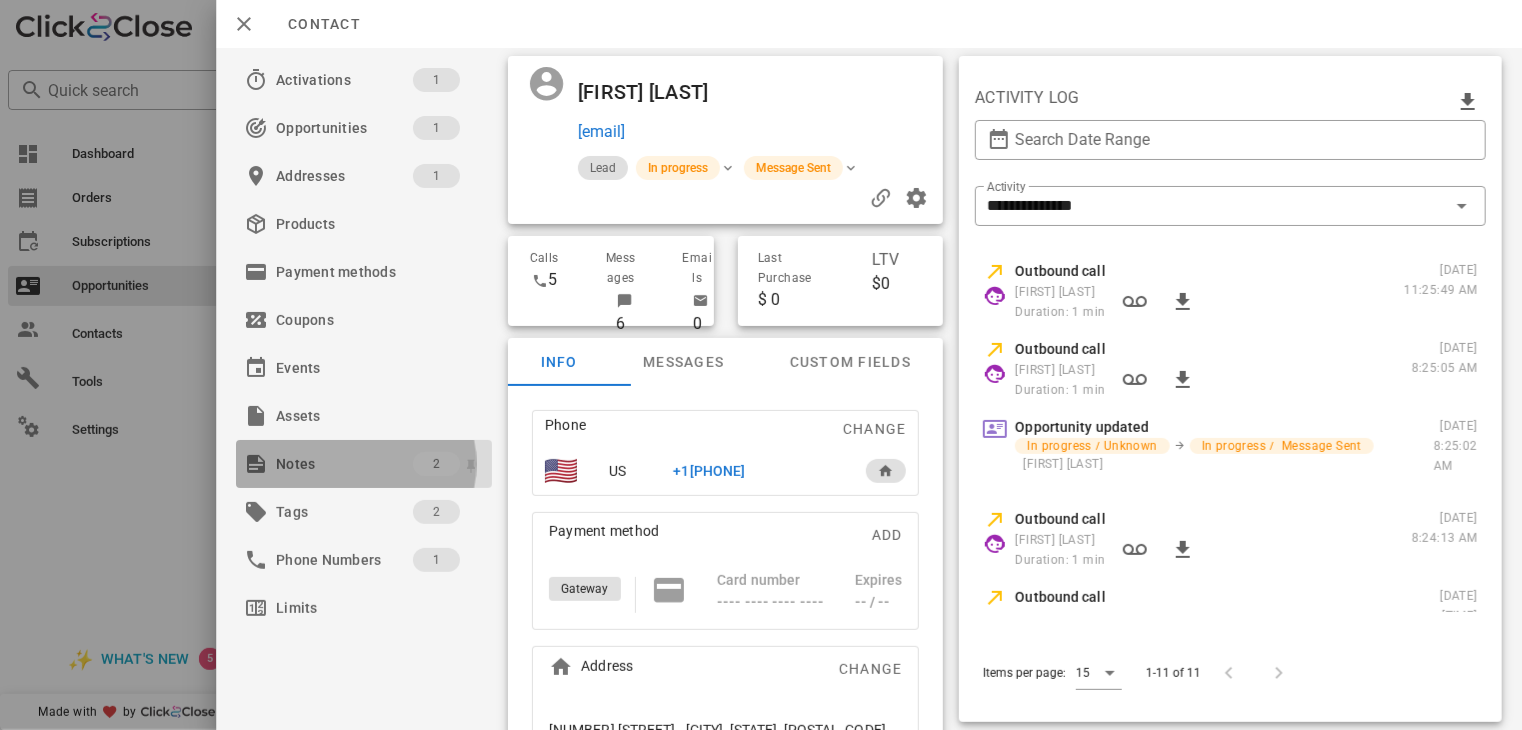 click on "Notes" at bounding box center [344, 464] 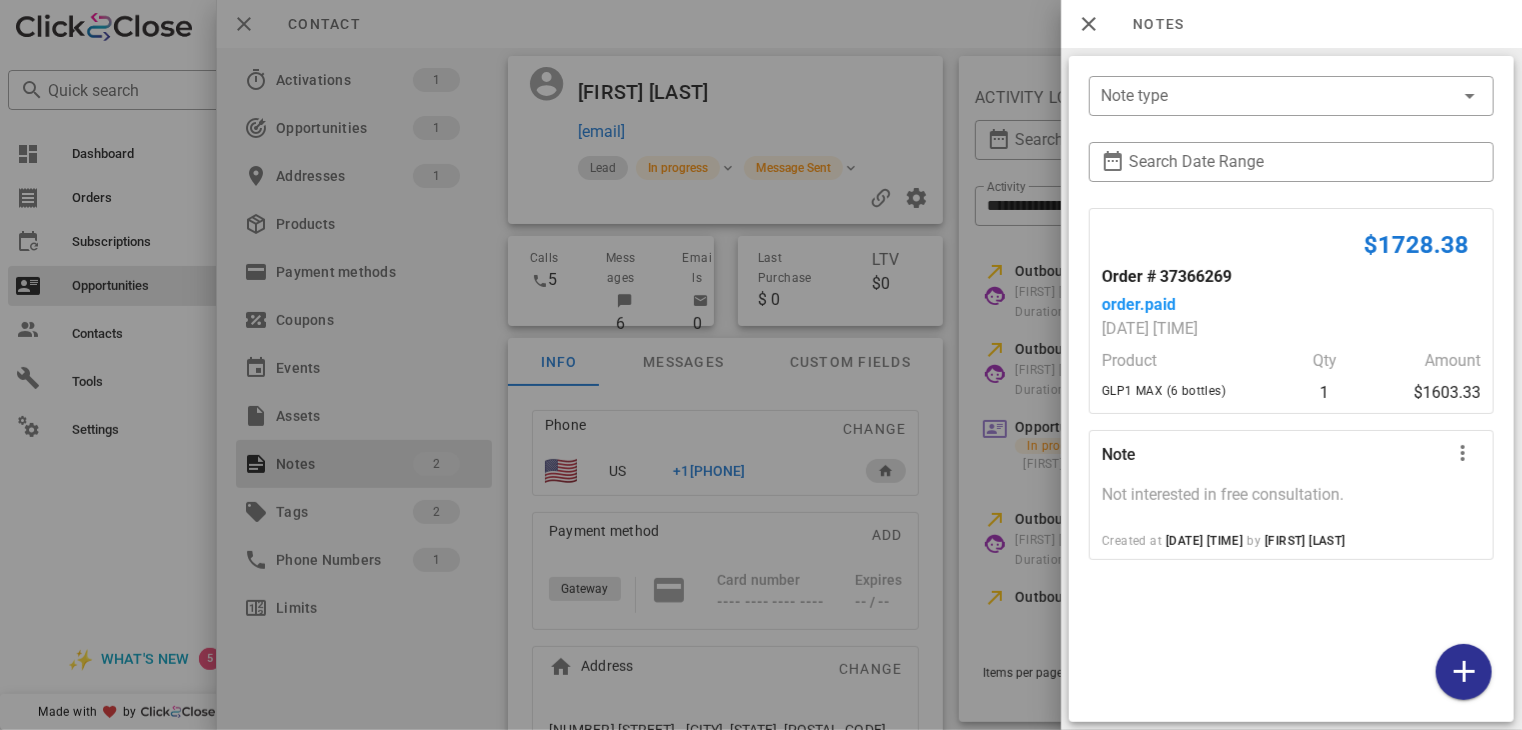 scroll, scrollTop: 319, scrollLeft: 0, axis: vertical 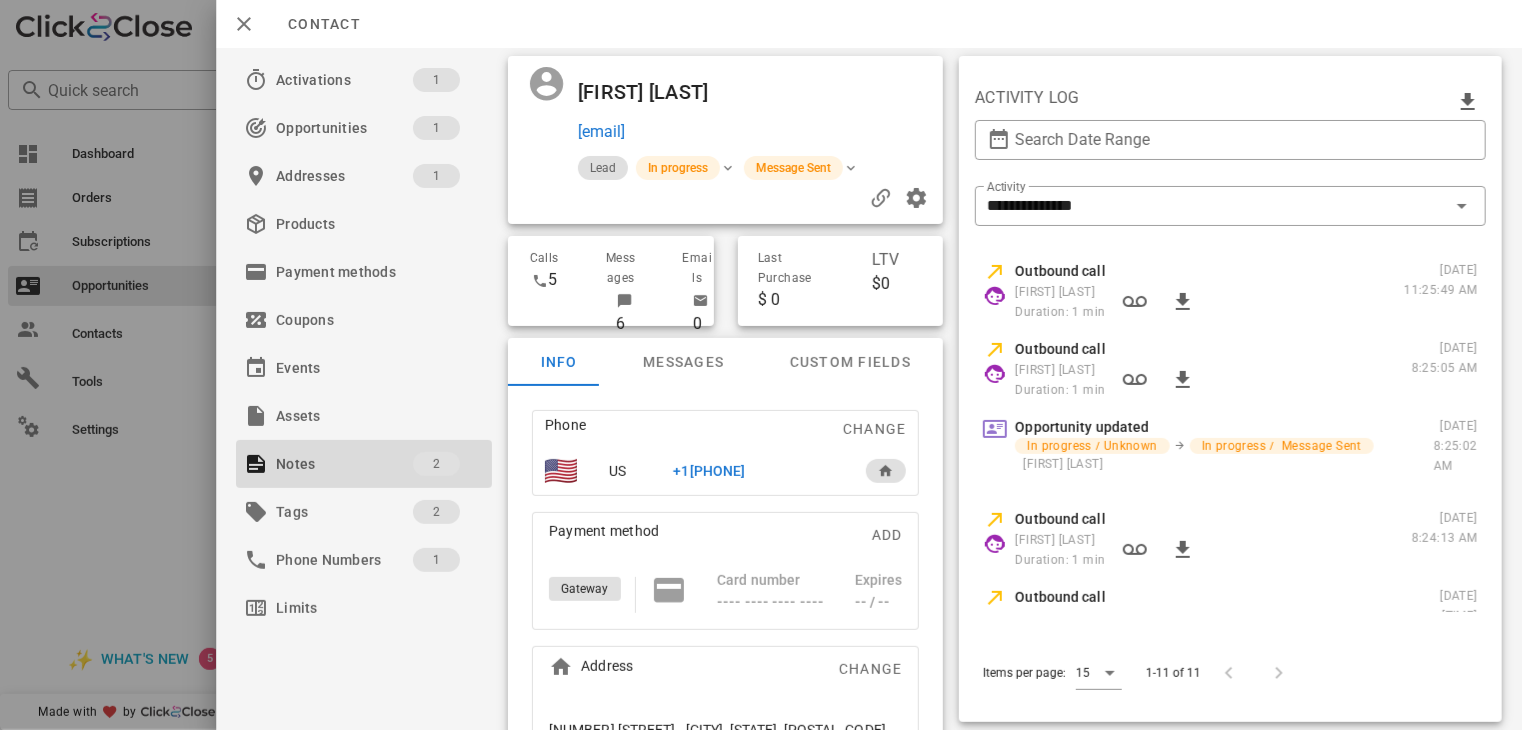 click at bounding box center [761, 365] 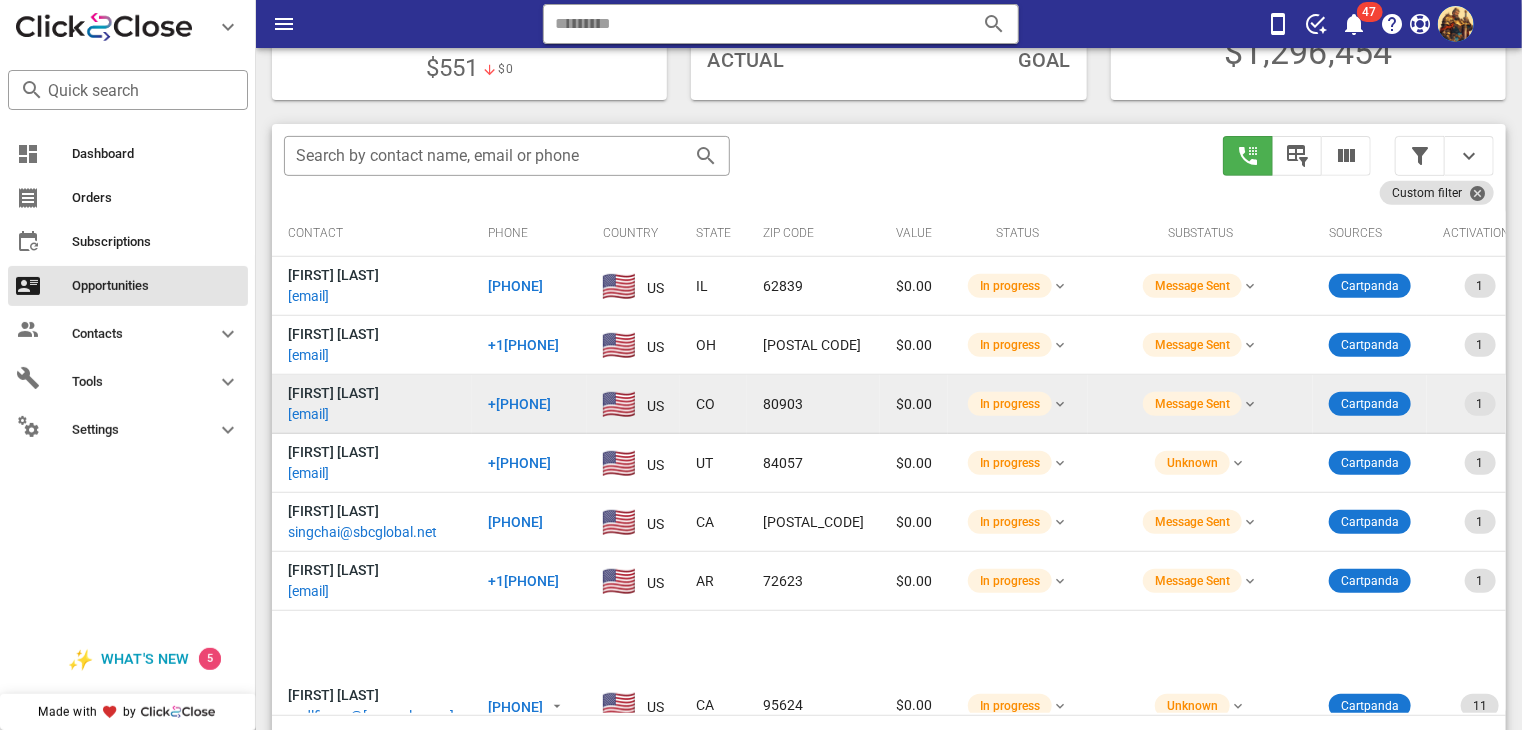 click on "[EMAIL]" at bounding box center [308, 414] 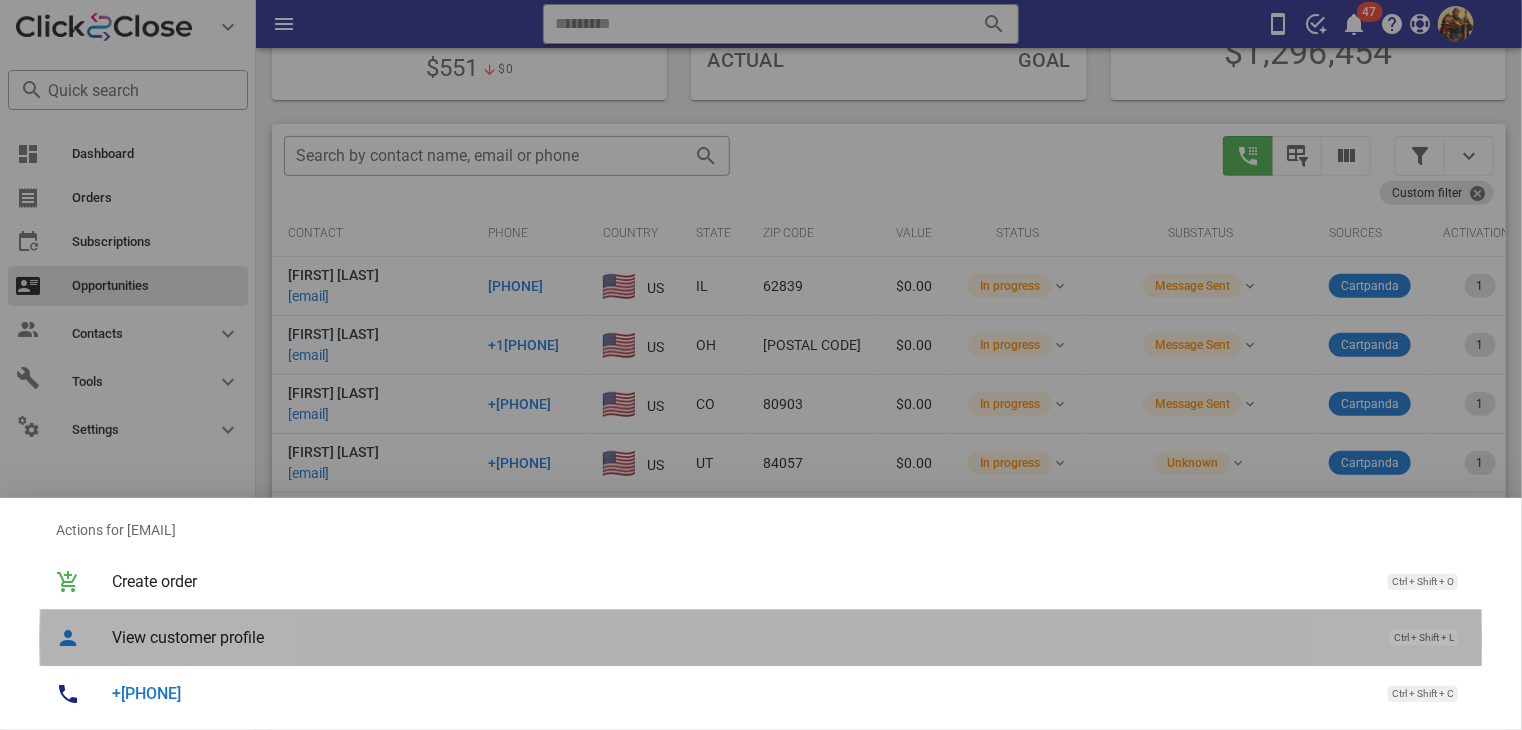 click on "View customer profile" at bounding box center [741, 637] 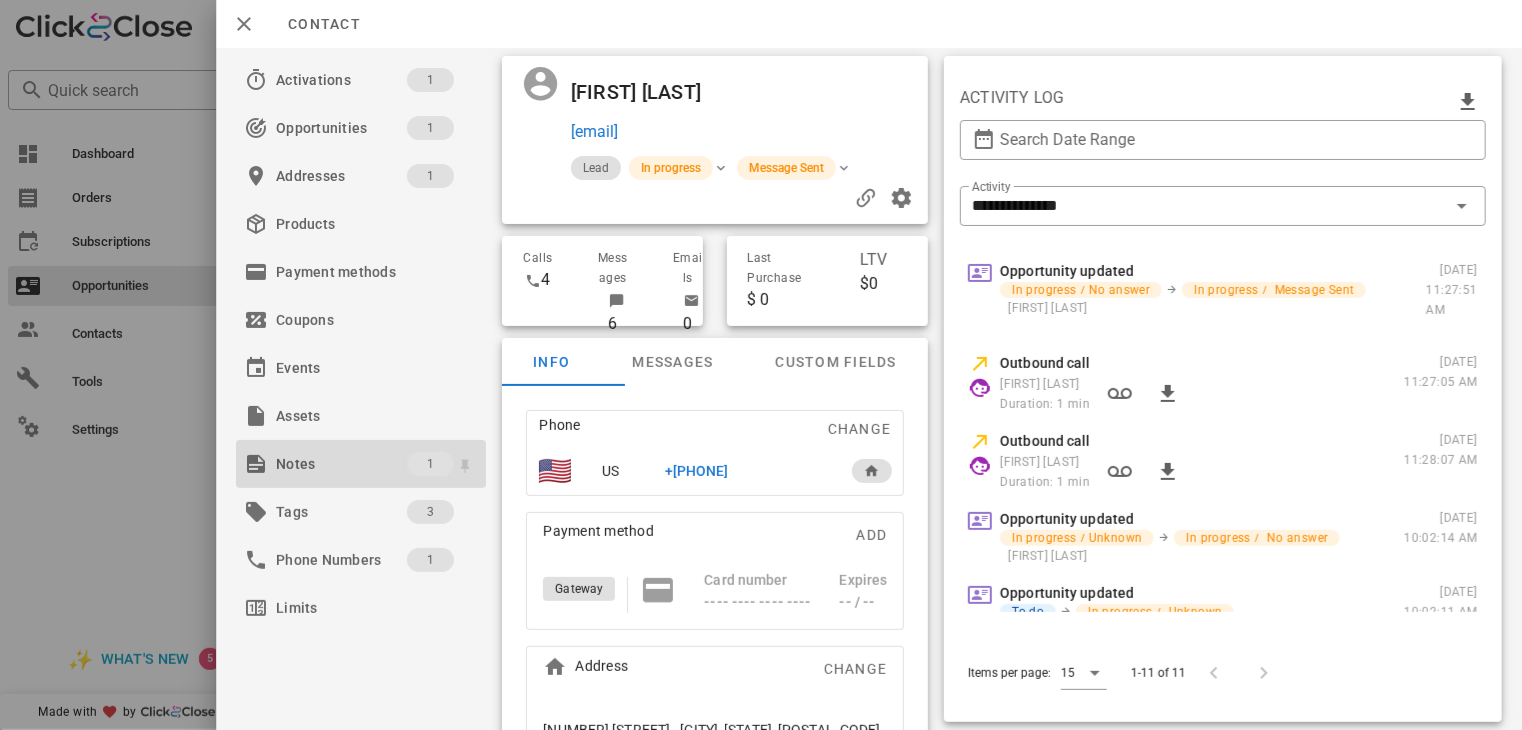 click on "Notes" at bounding box center [341, 464] 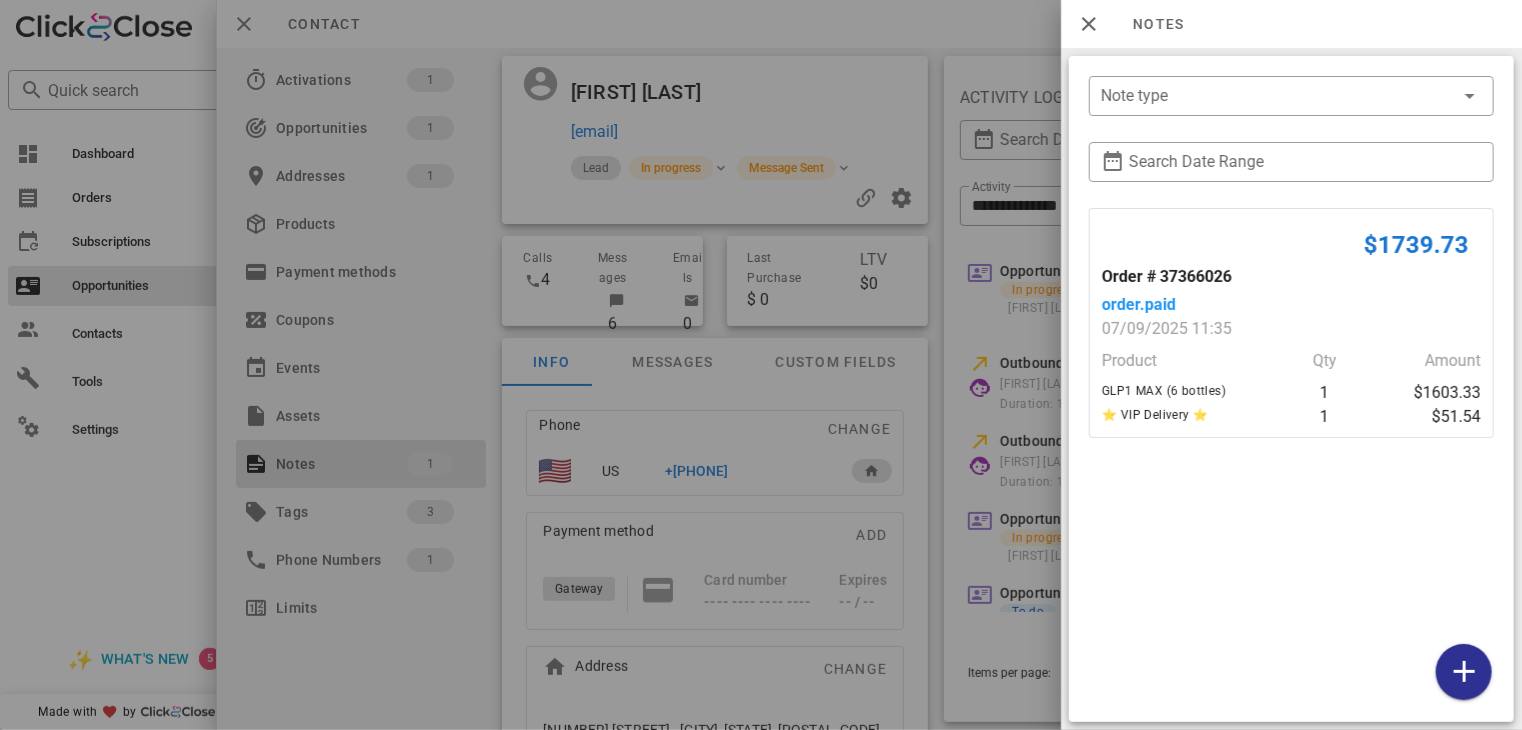 click at bounding box center [761, 365] 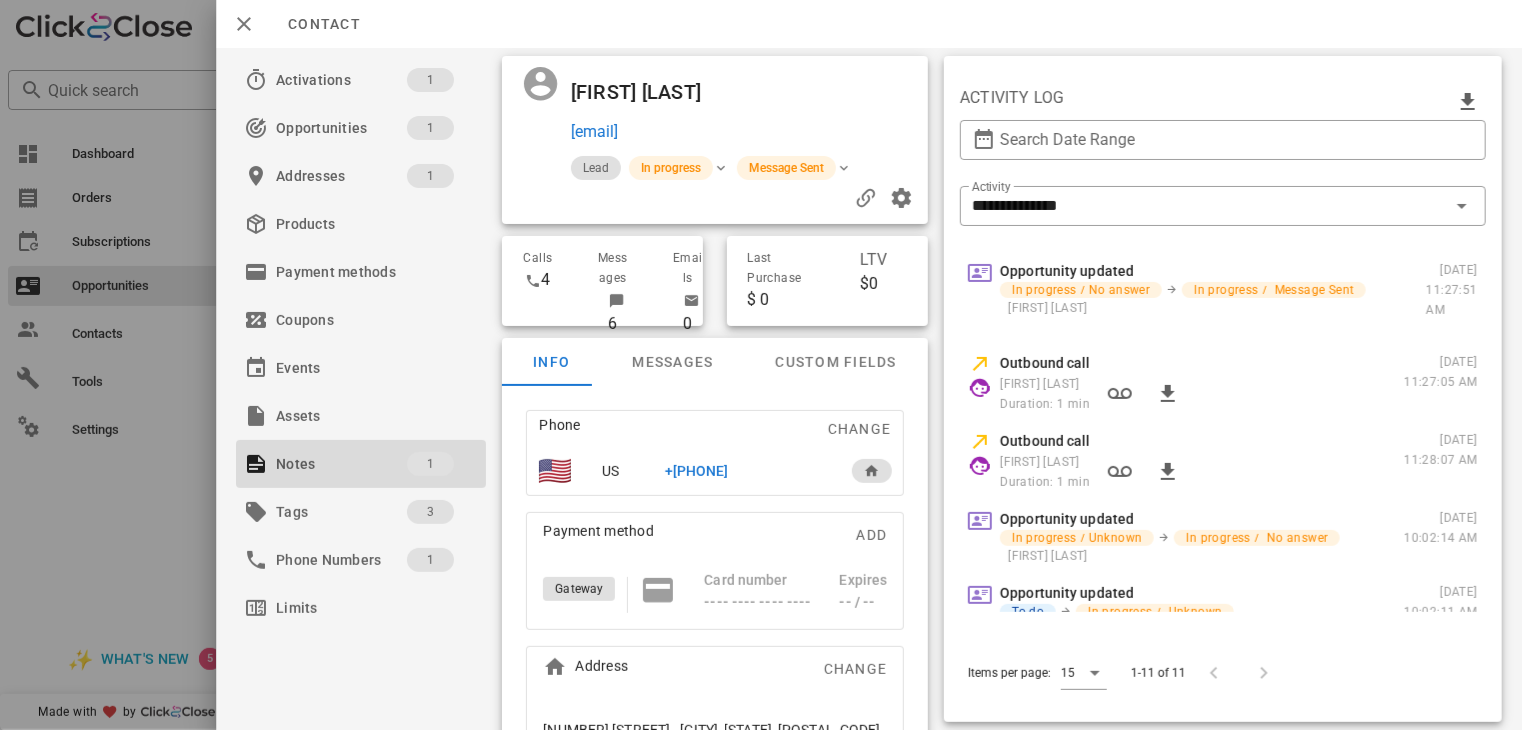 click on "+[PHONE]" at bounding box center (697, 471) 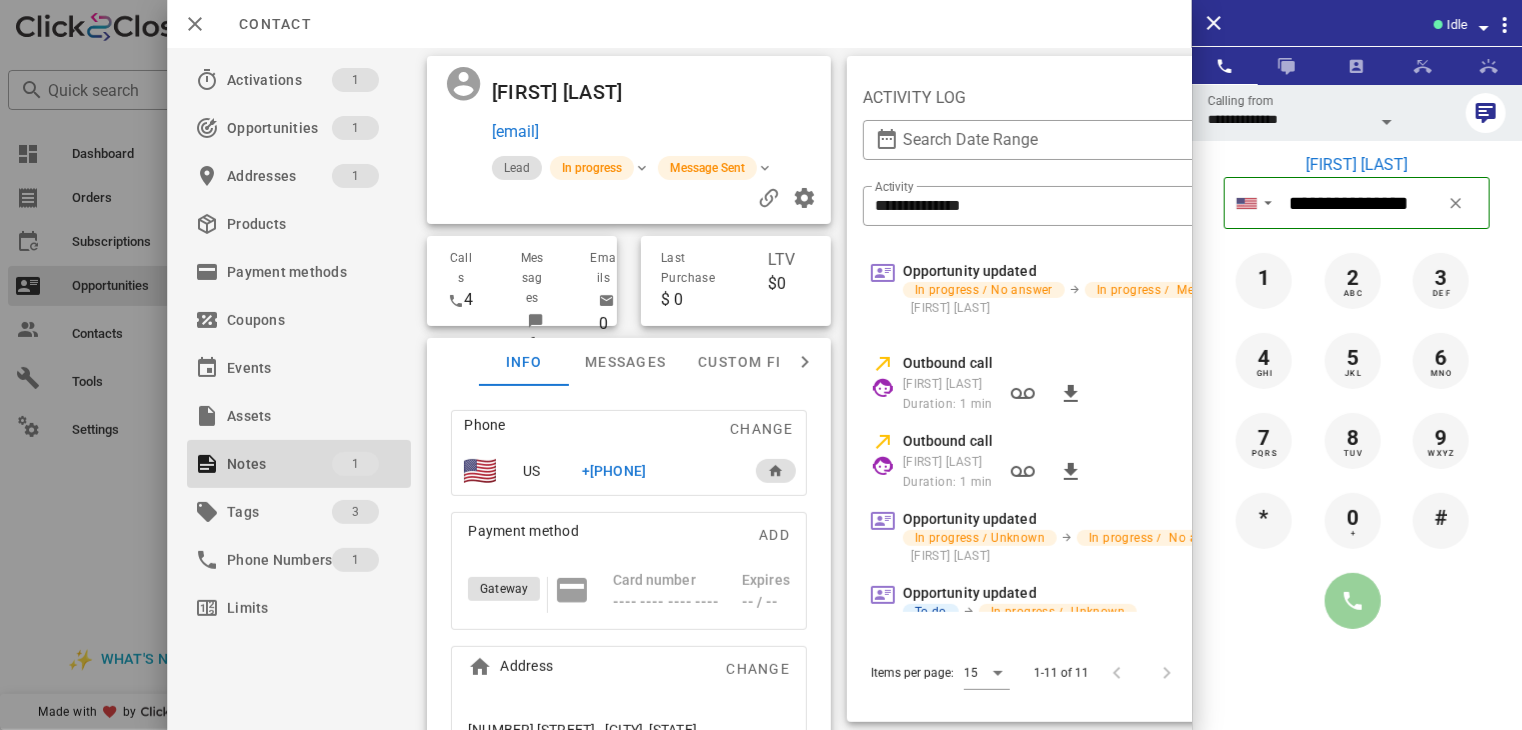 click at bounding box center (1353, 601) 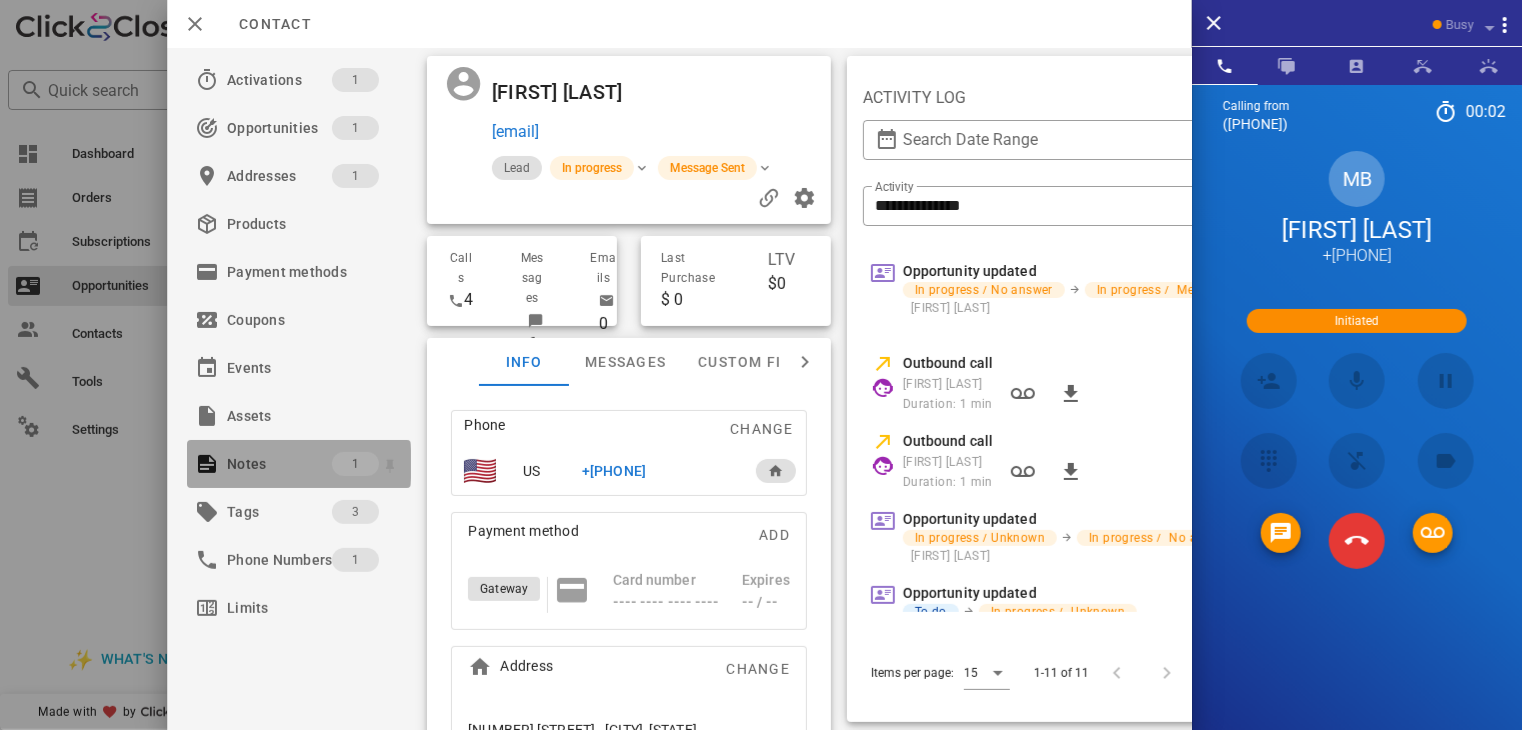 click on "Notes" at bounding box center (279, 464) 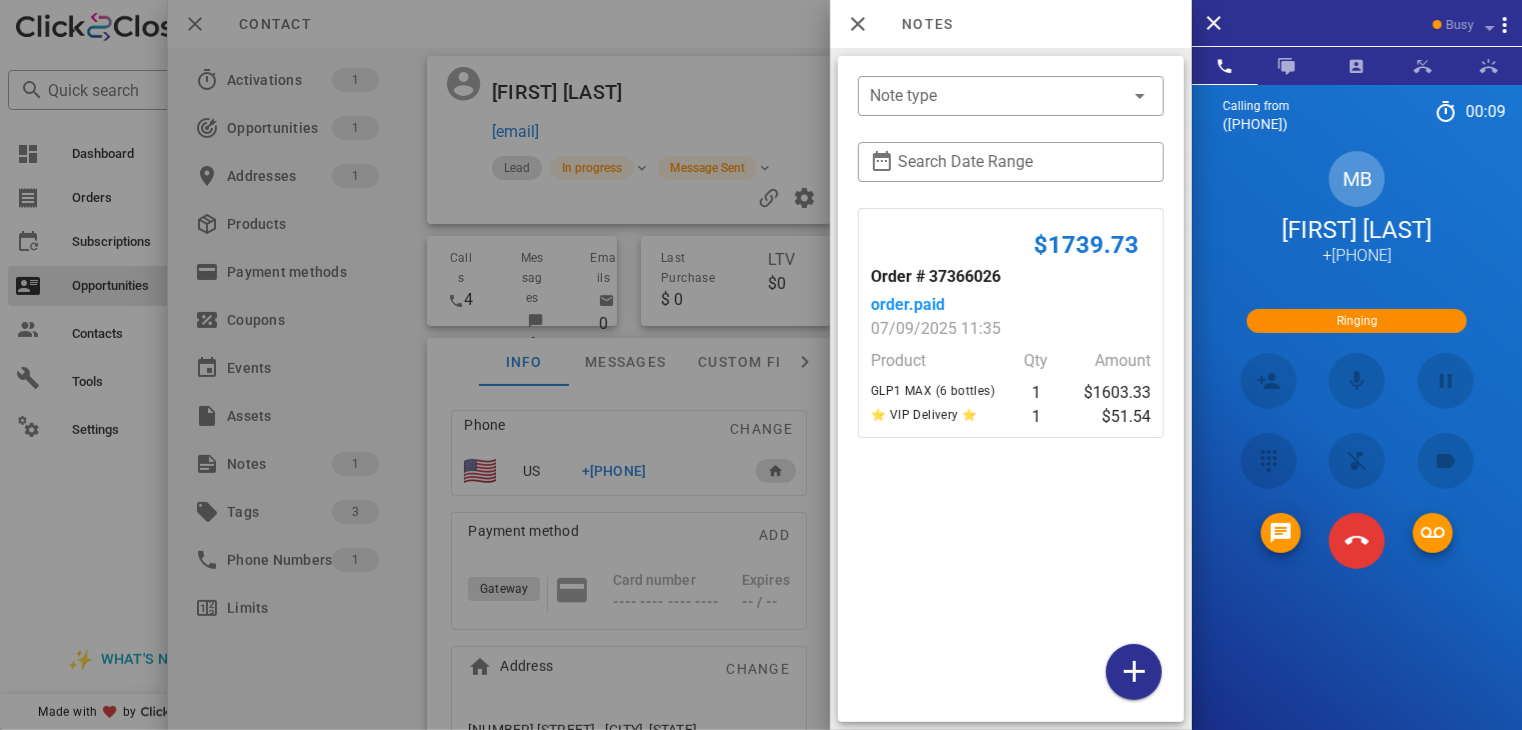 scroll, scrollTop: 324, scrollLeft: 0, axis: vertical 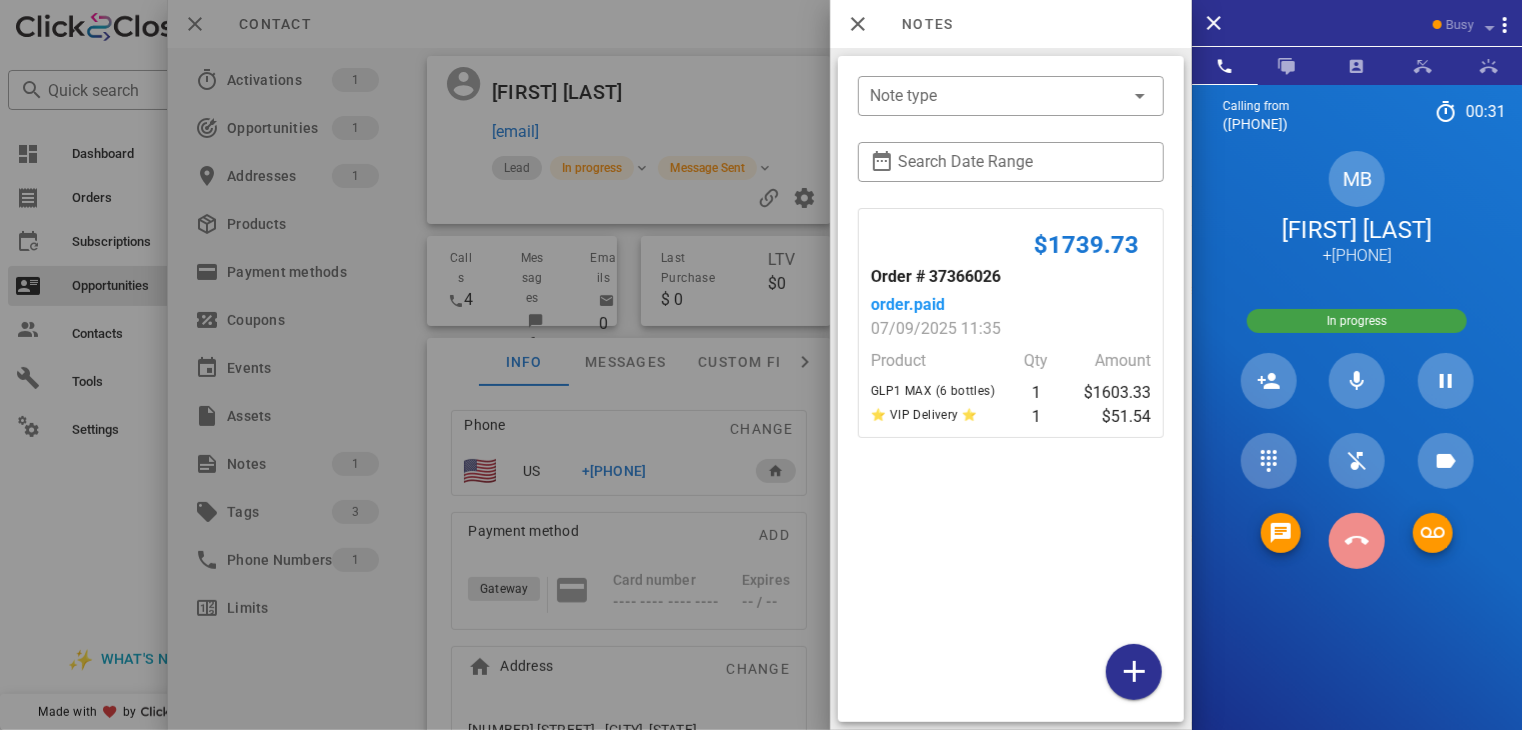 click at bounding box center (1357, 541) 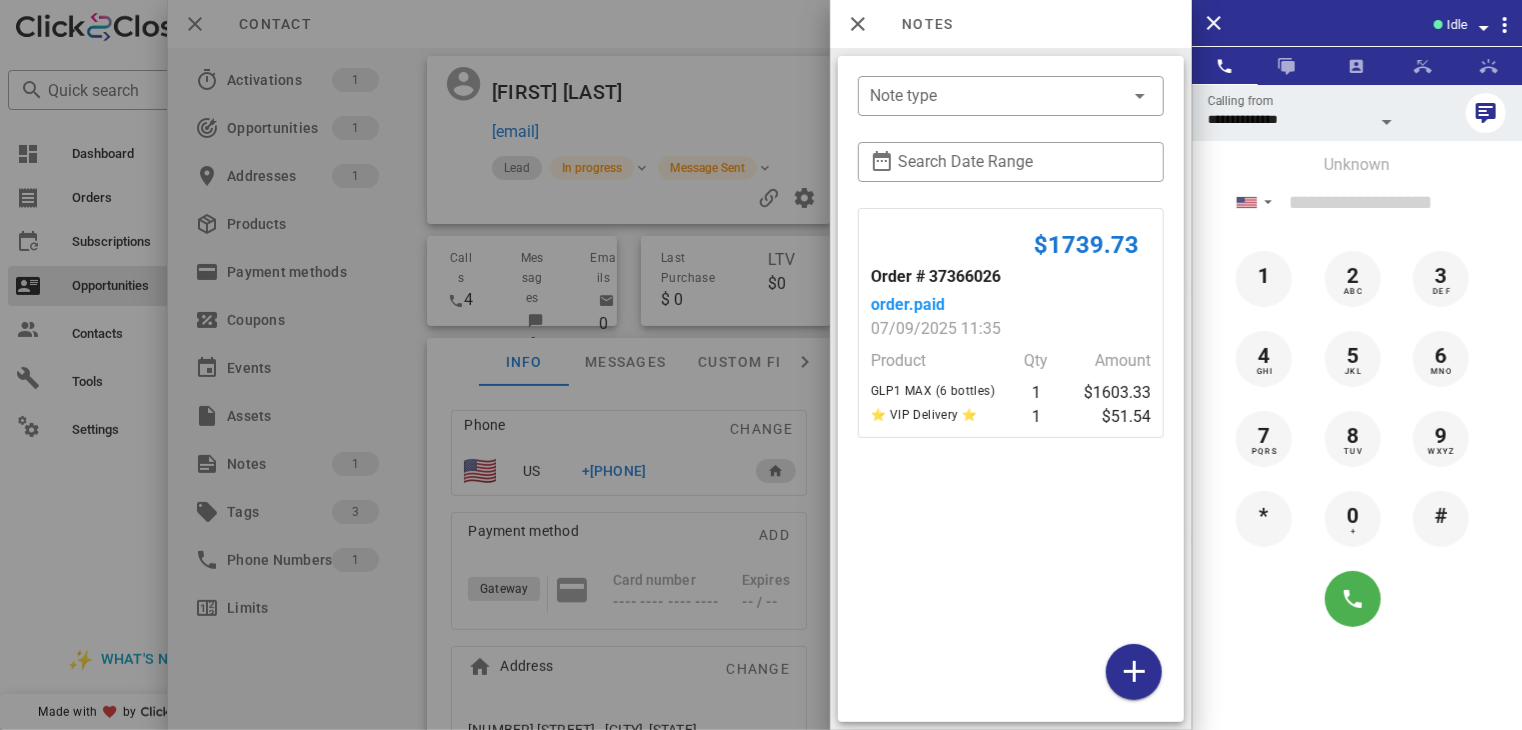 click at bounding box center [761, 365] 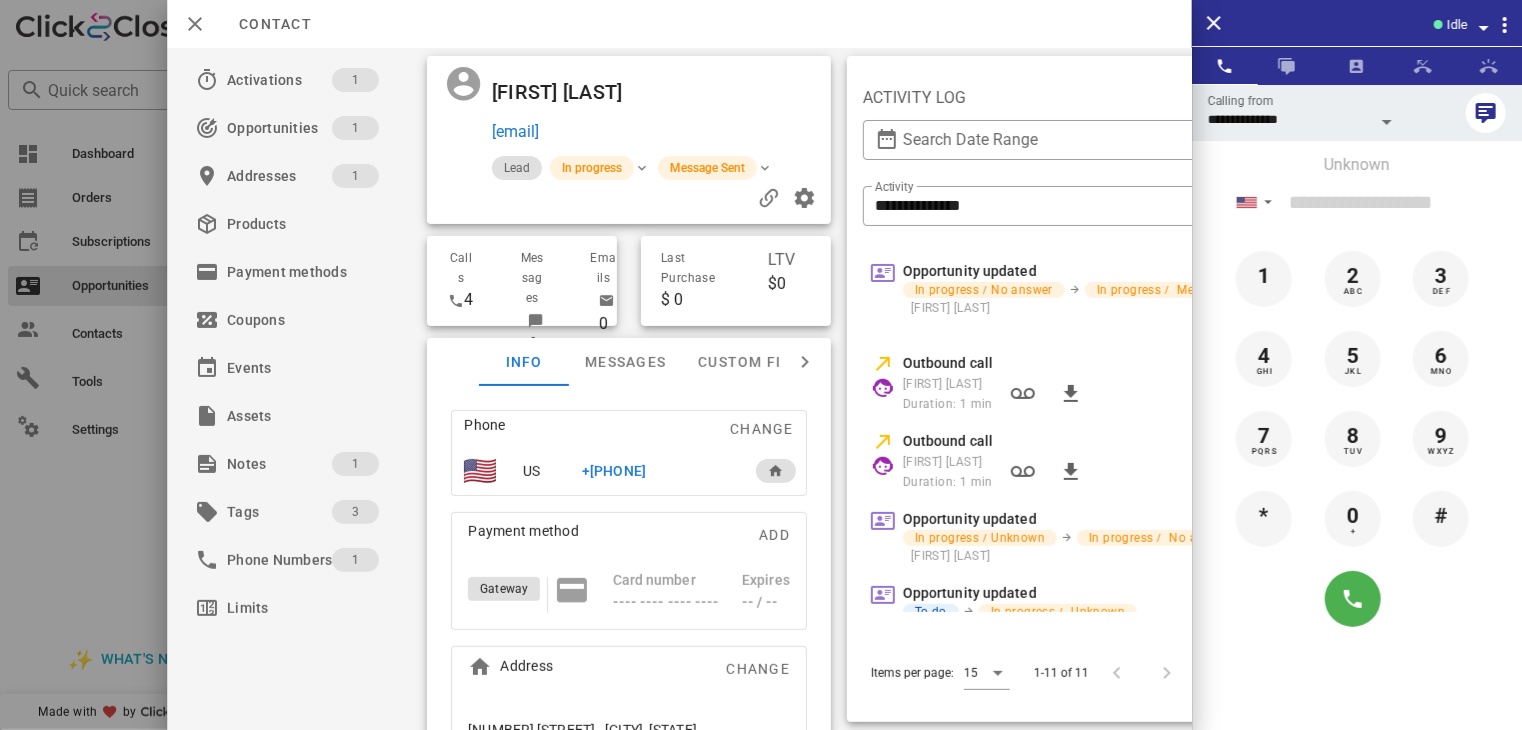 click at bounding box center [761, 365] 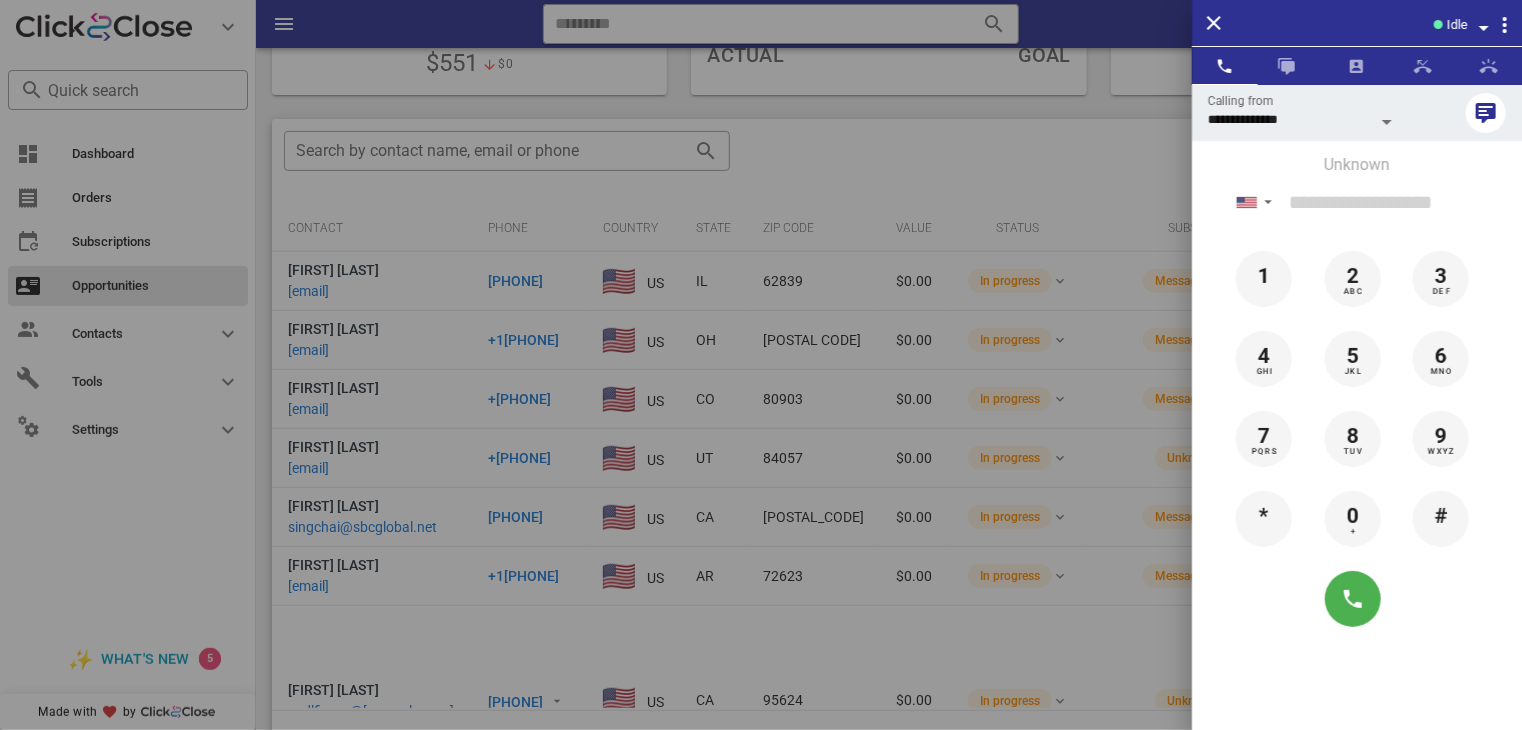click at bounding box center [761, 365] 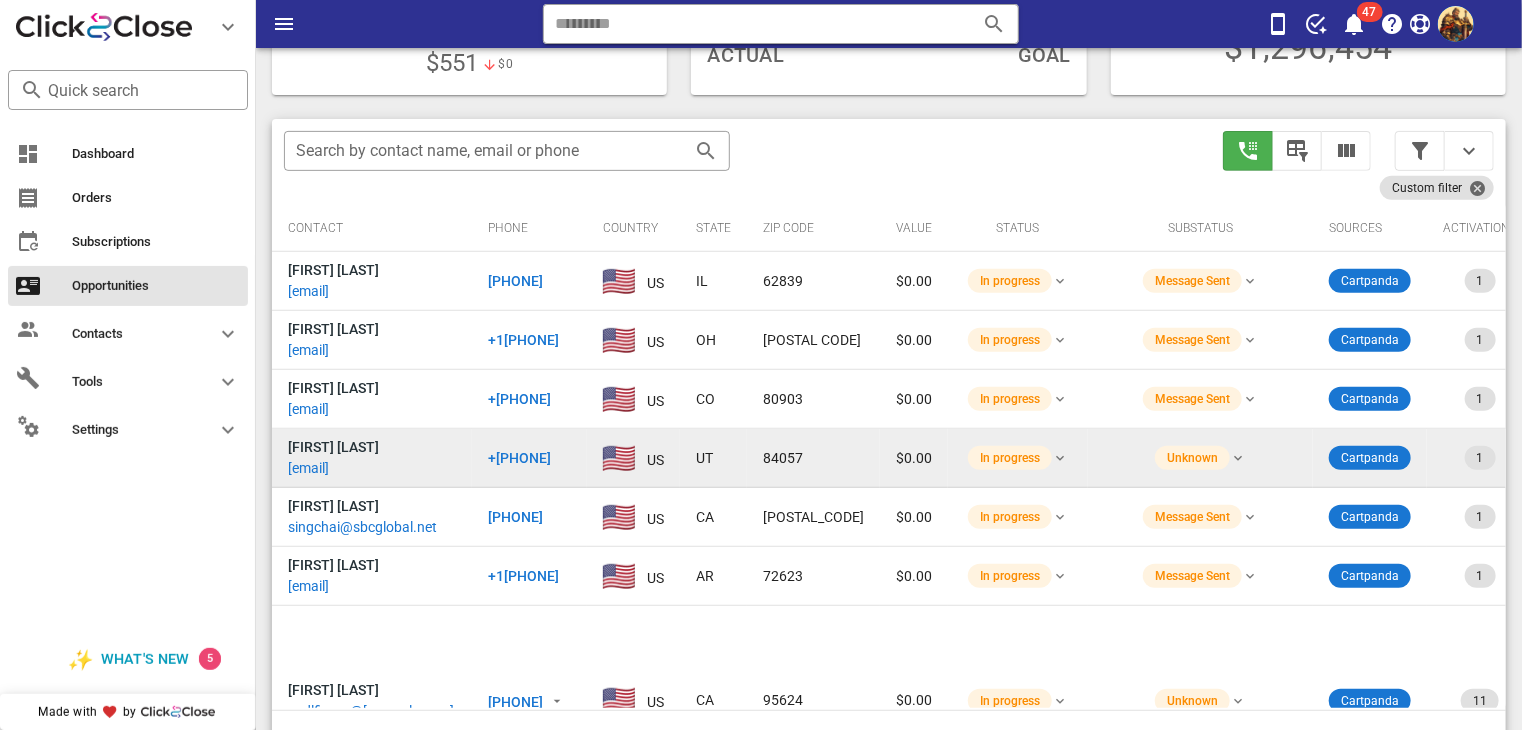 click on "[EMAIL]" at bounding box center [308, 468] 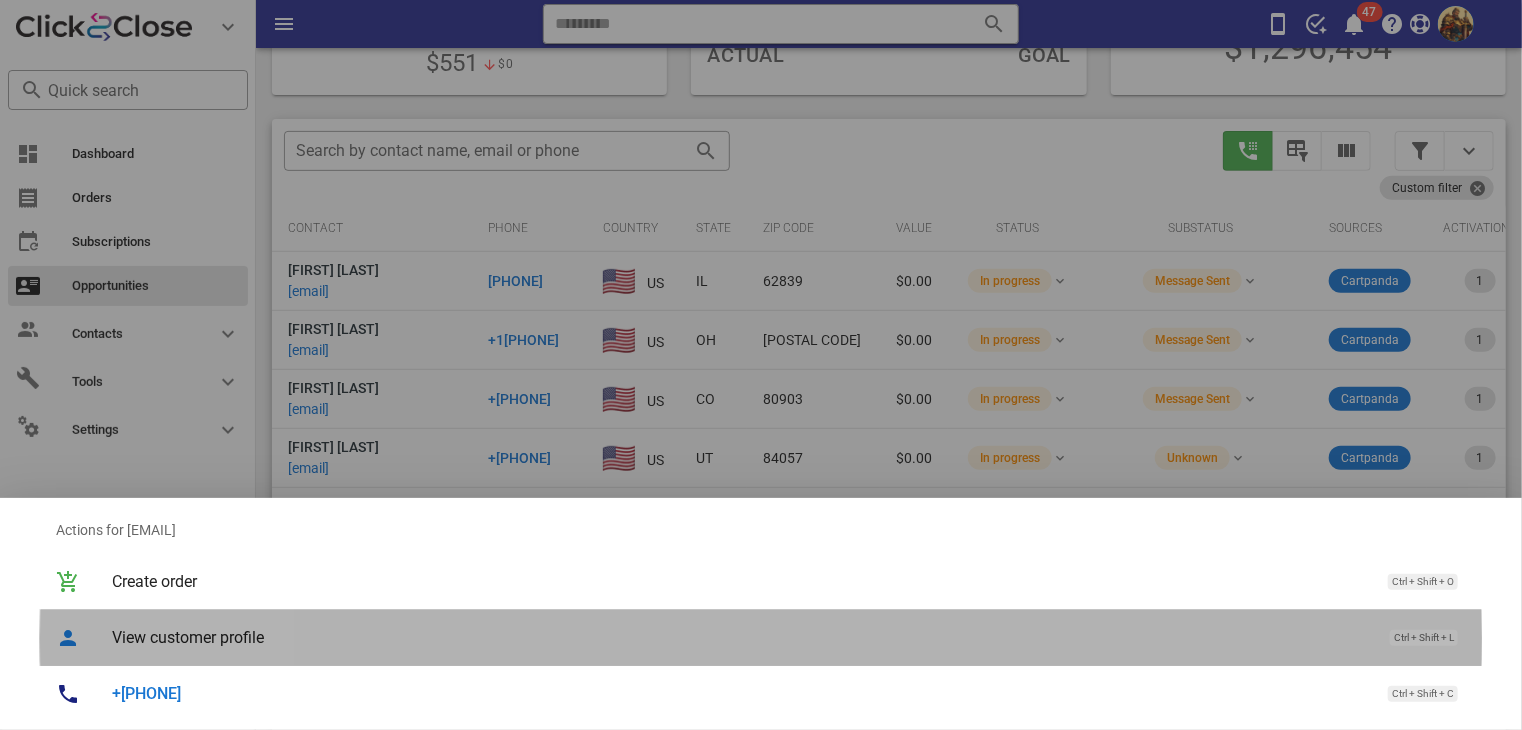 click on "View customer profile" at bounding box center [741, 637] 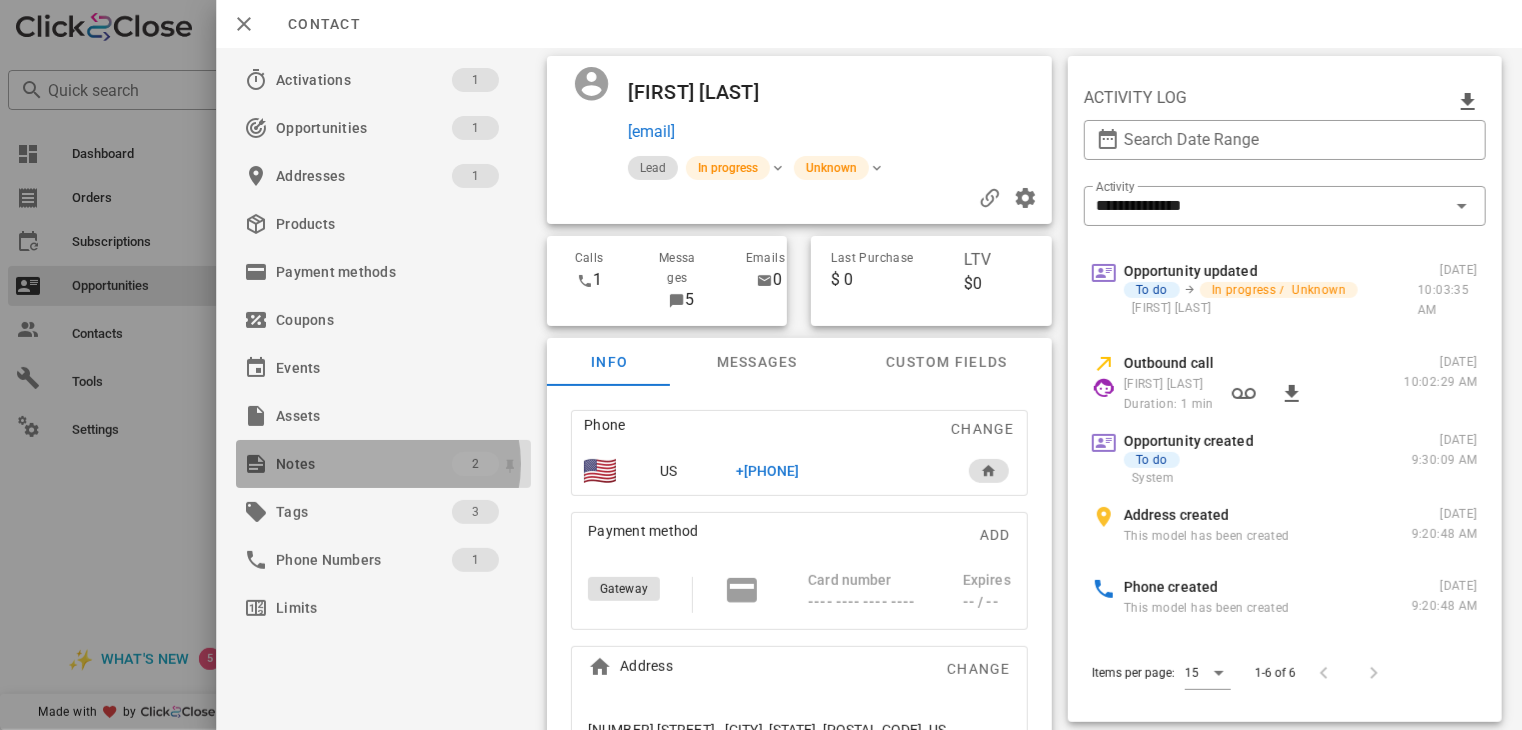 click on "Notes" at bounding box center [364, 464] 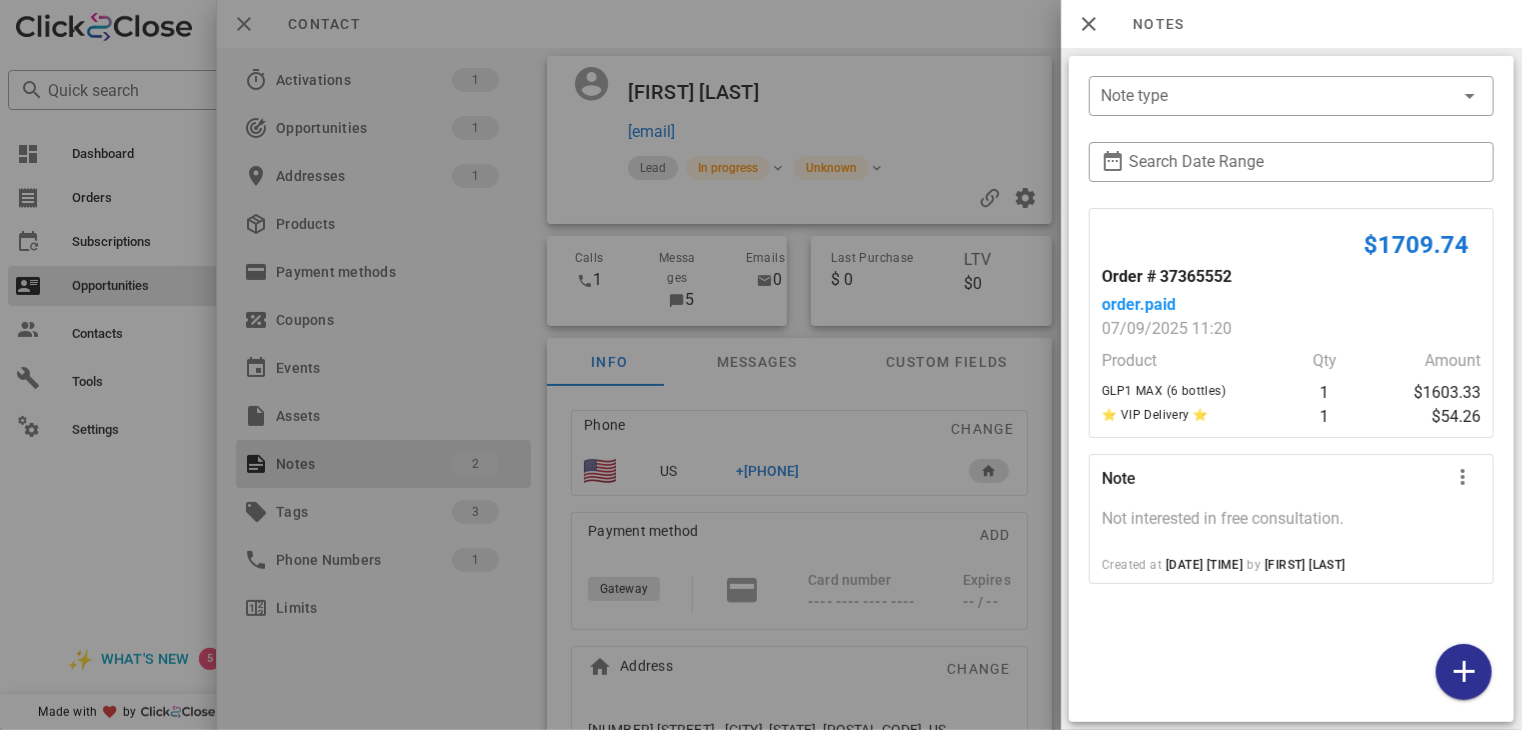click at bounding box center [761, 365] 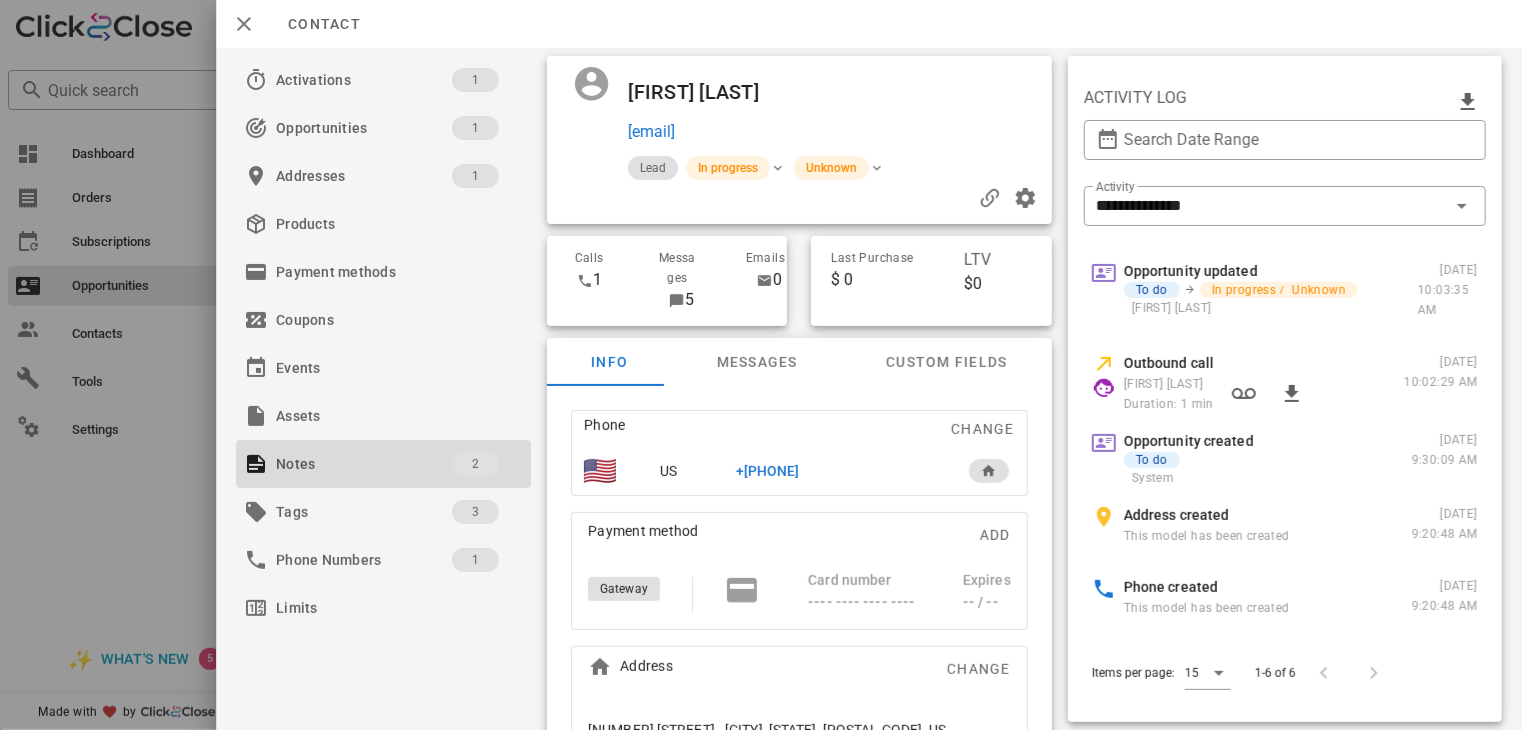 click at bounding box center [761, 365] 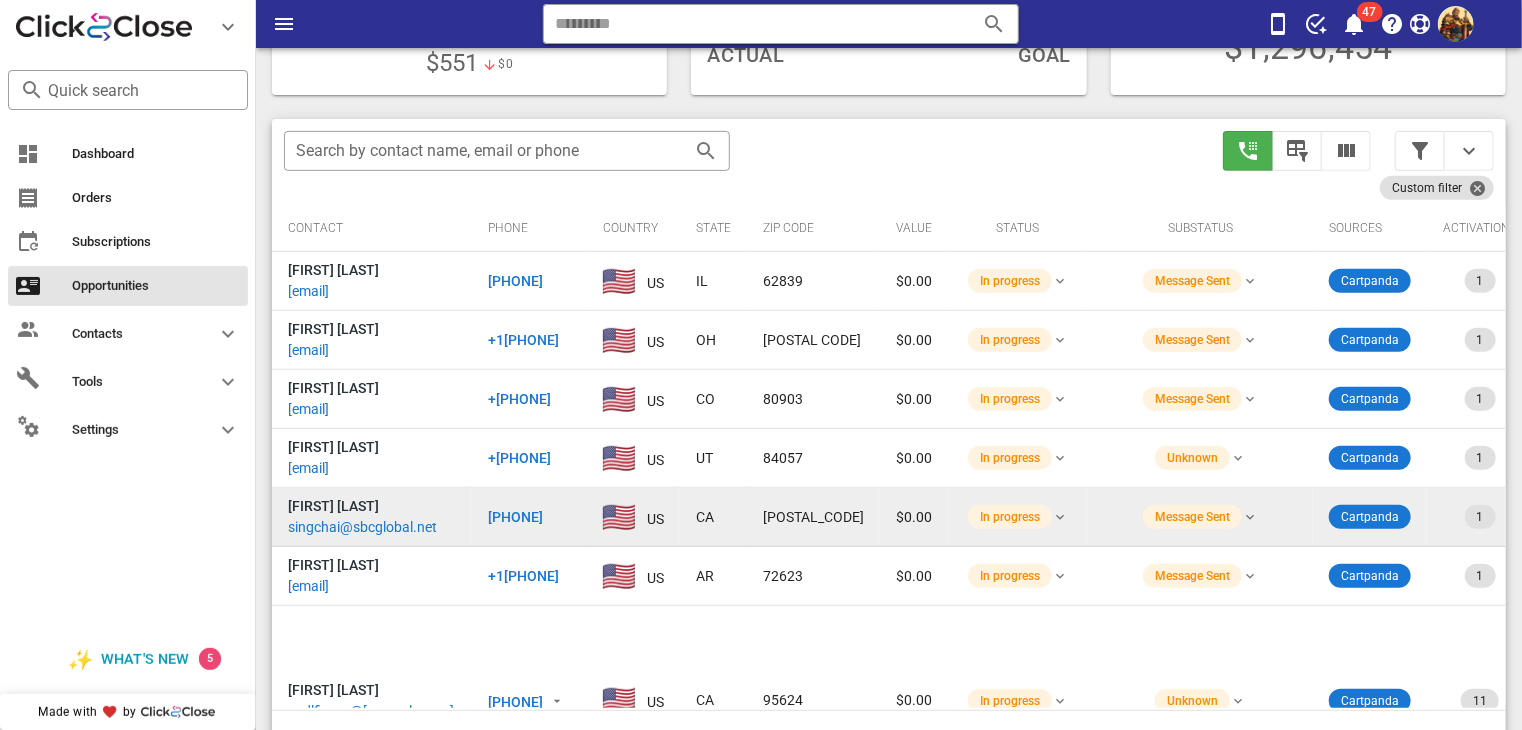 click on "[FIRST] [LAST] [FIRST]@[EXAMPLE.COM]" at bounding box center (372, 517) 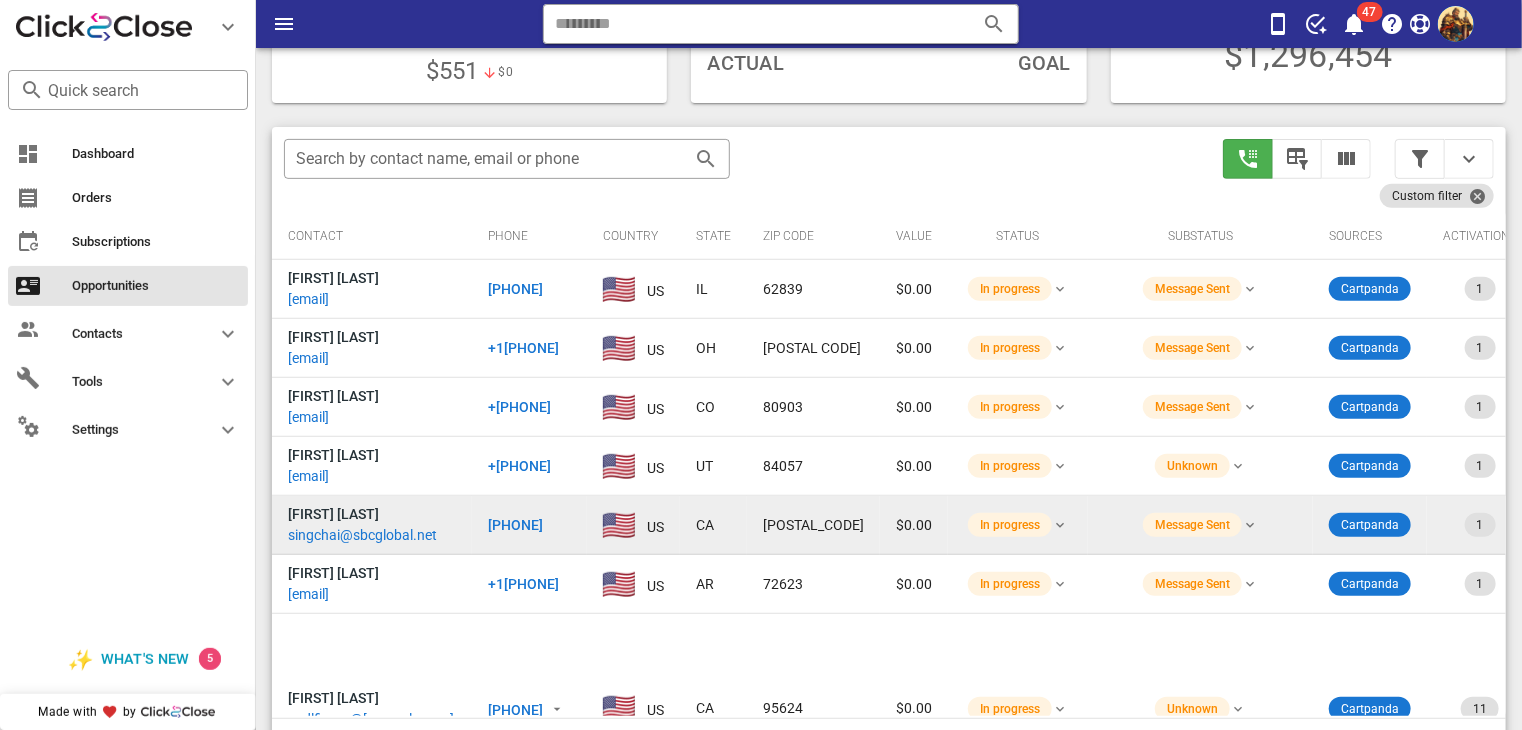scroll, scrollTop: 312, scrollLeft: 0, axis: vertical 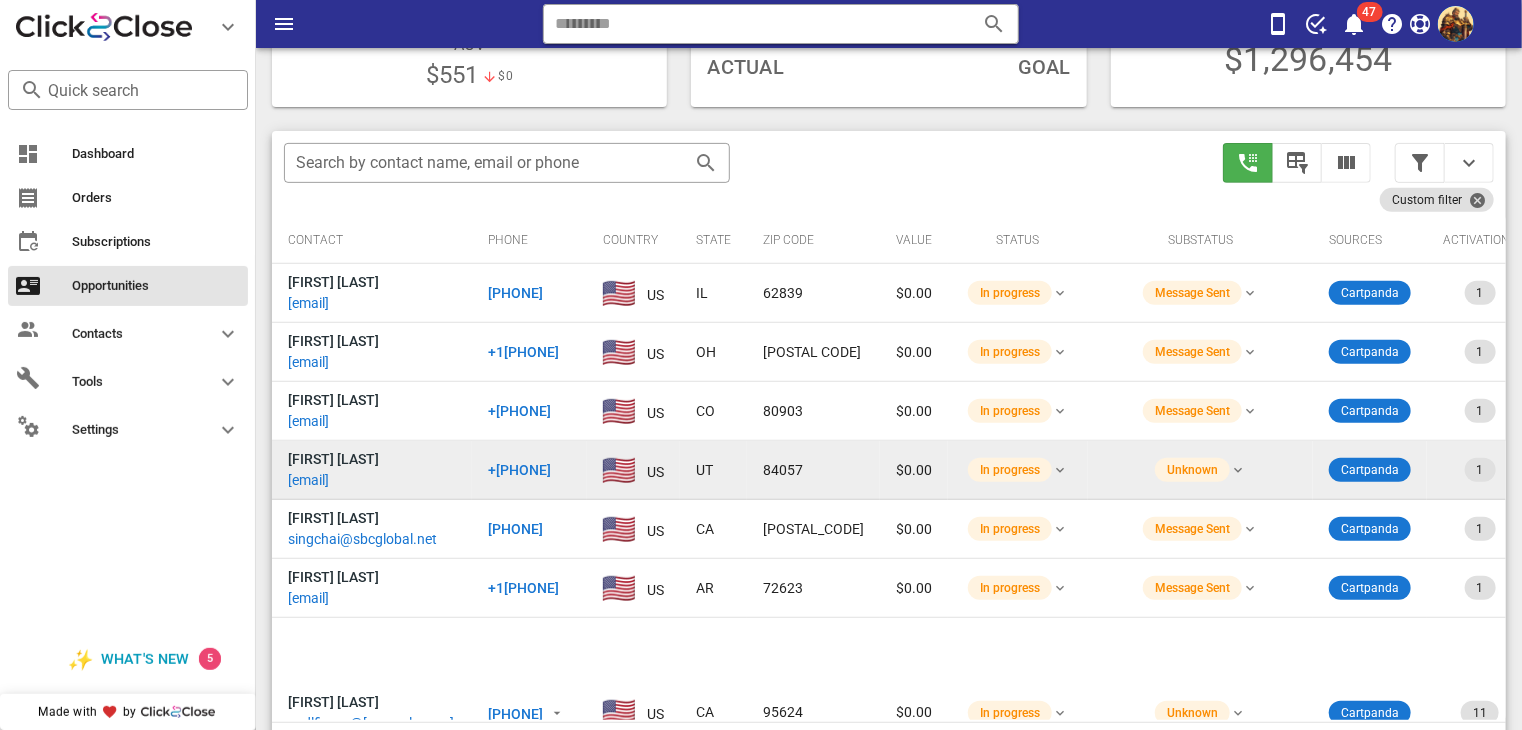 click on "[EMAIL]" at bounding box center [308, 480] 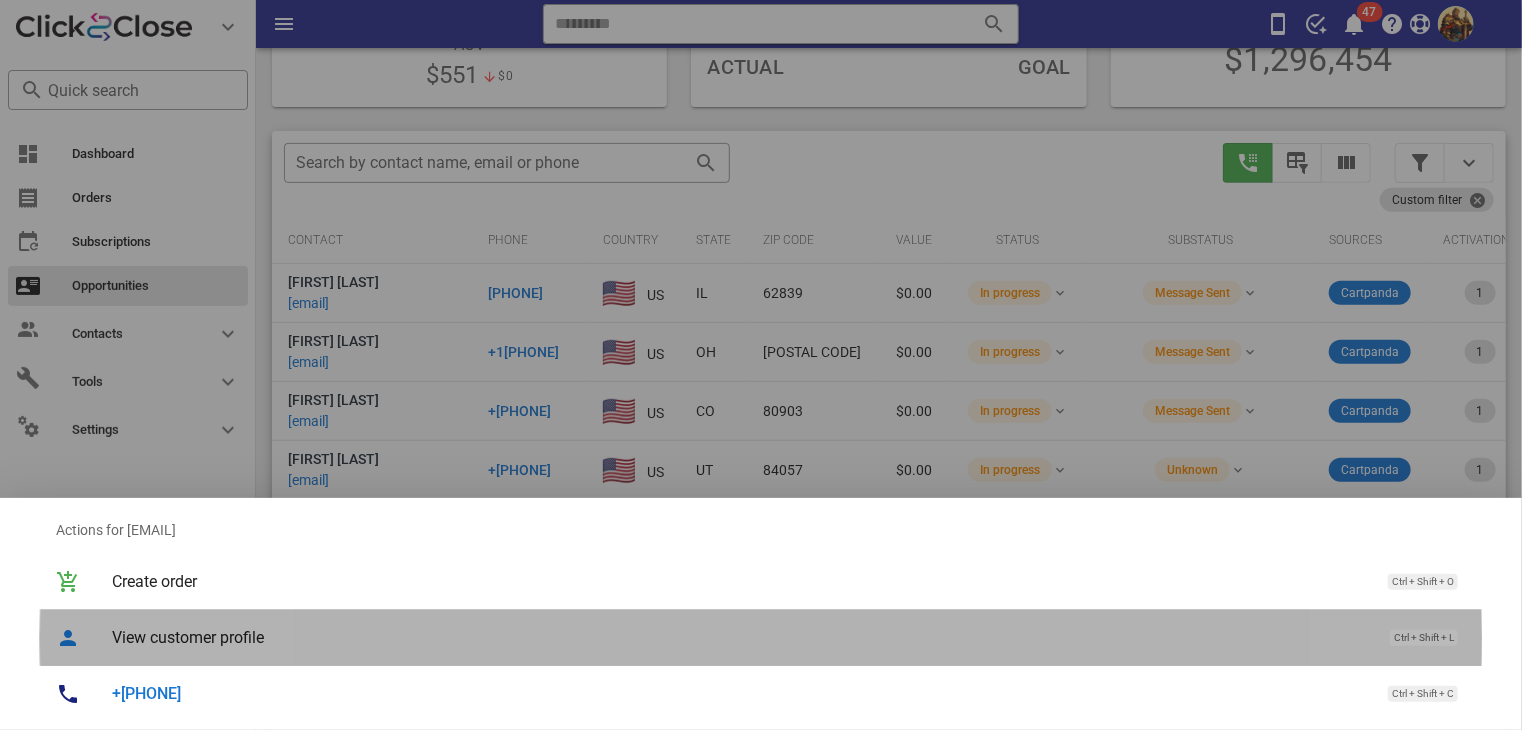 click on "View customer profile Ctrl + Shift + L" at bounding box center (789, 637) 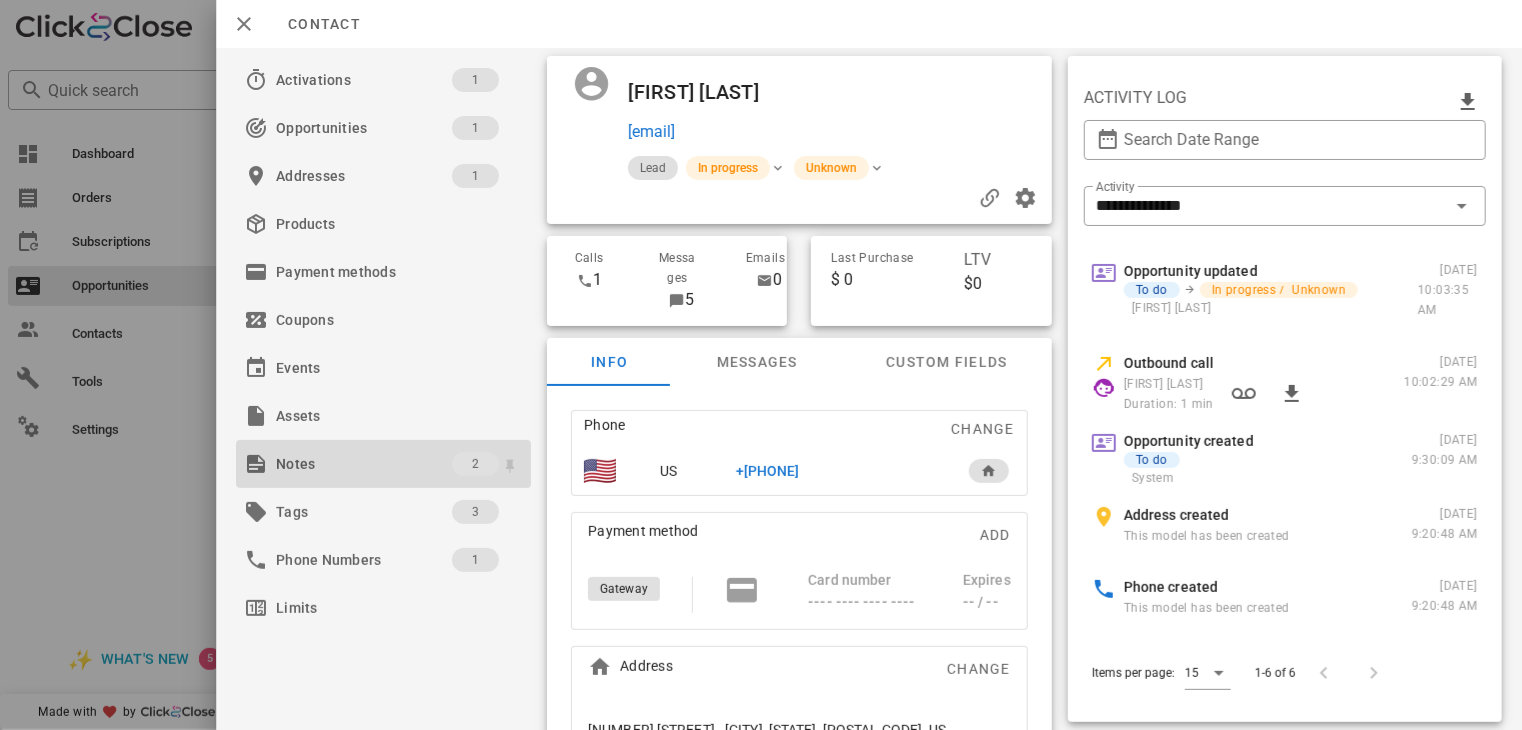 click on "Notes" at bounding box center [364, 464] 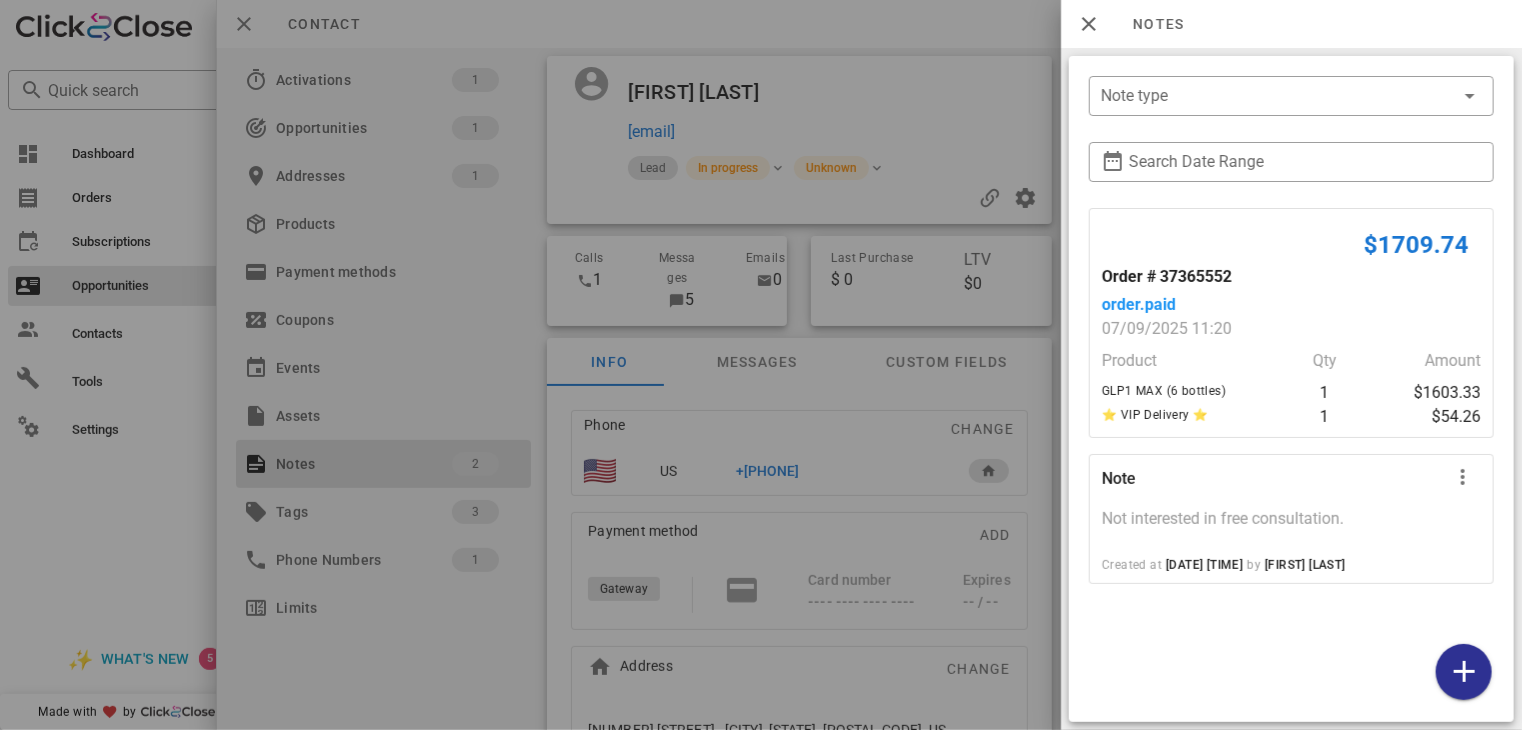 click at bounding box center (761, 365) 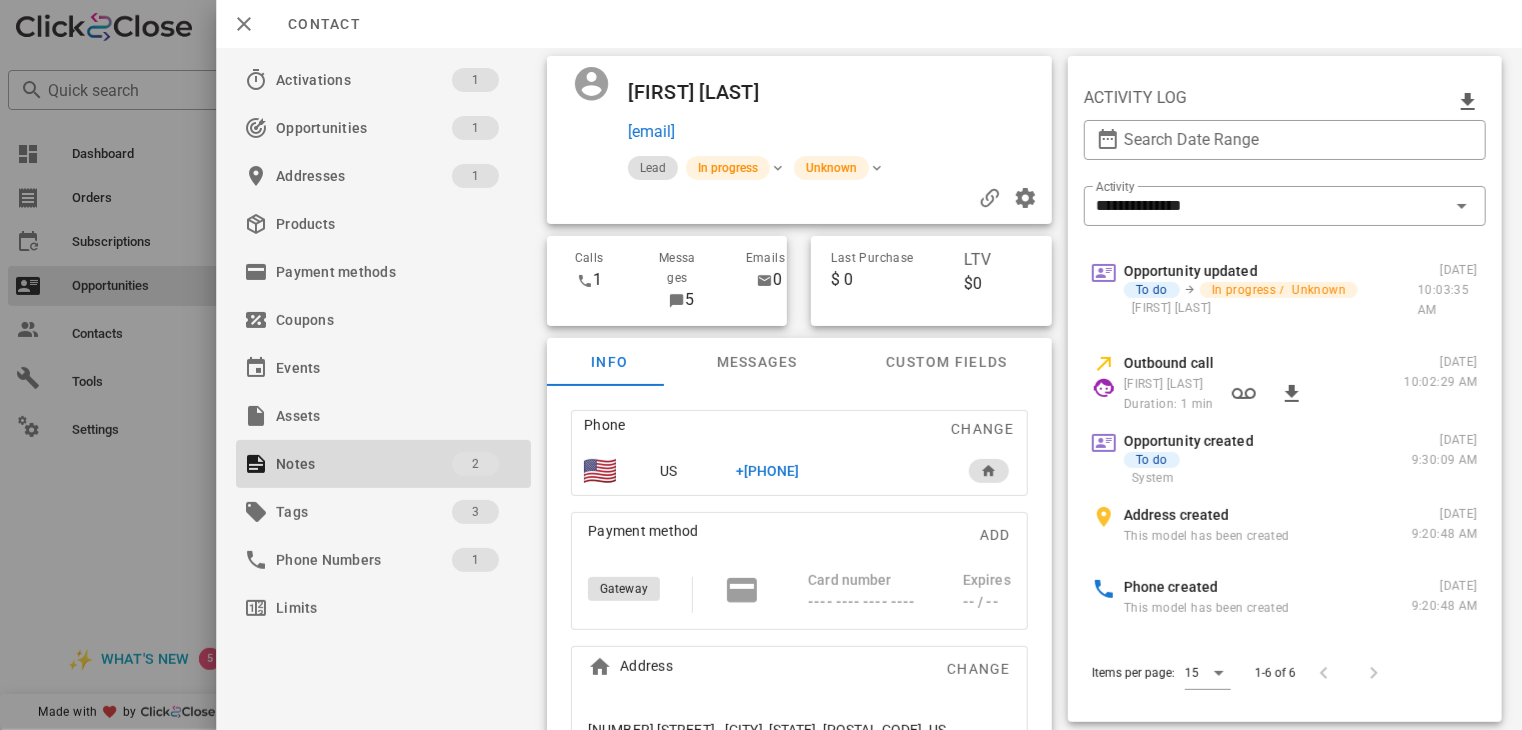 click at bounding box center (761, 365) 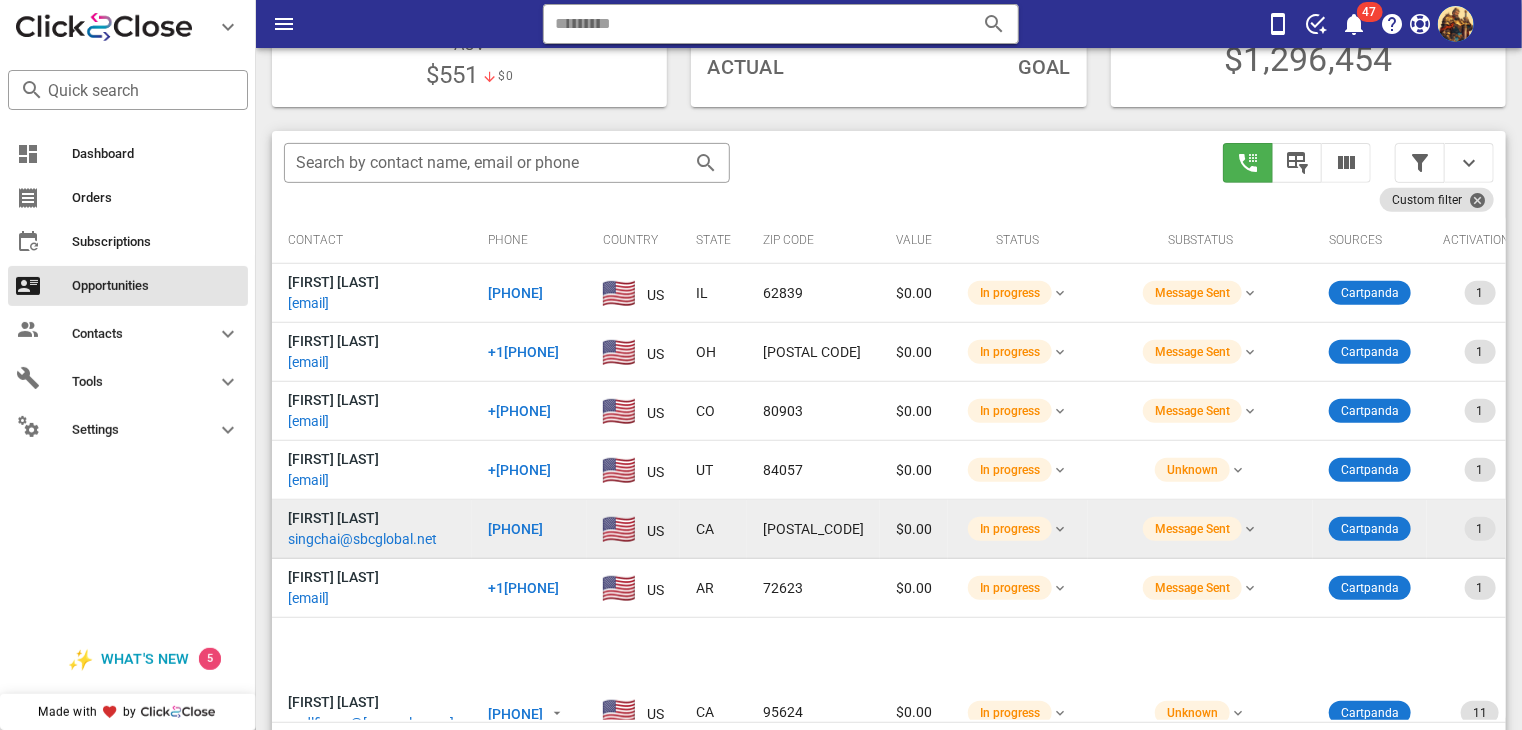 click on "singchai@sbcglobal.net" at bounding box center [362, 539] 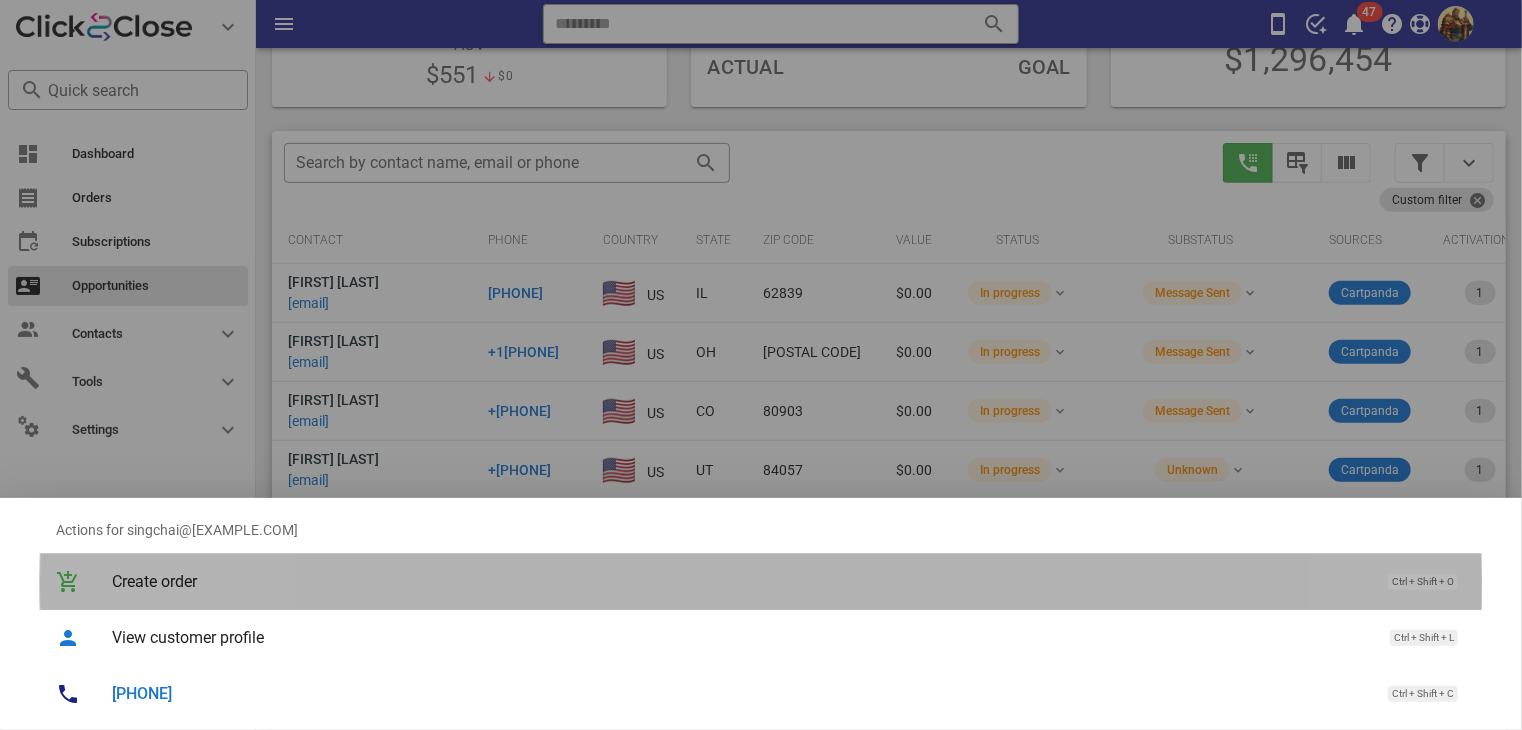 click on "Create order Ctrl + Shift + O" at bounding box center [761, 582] 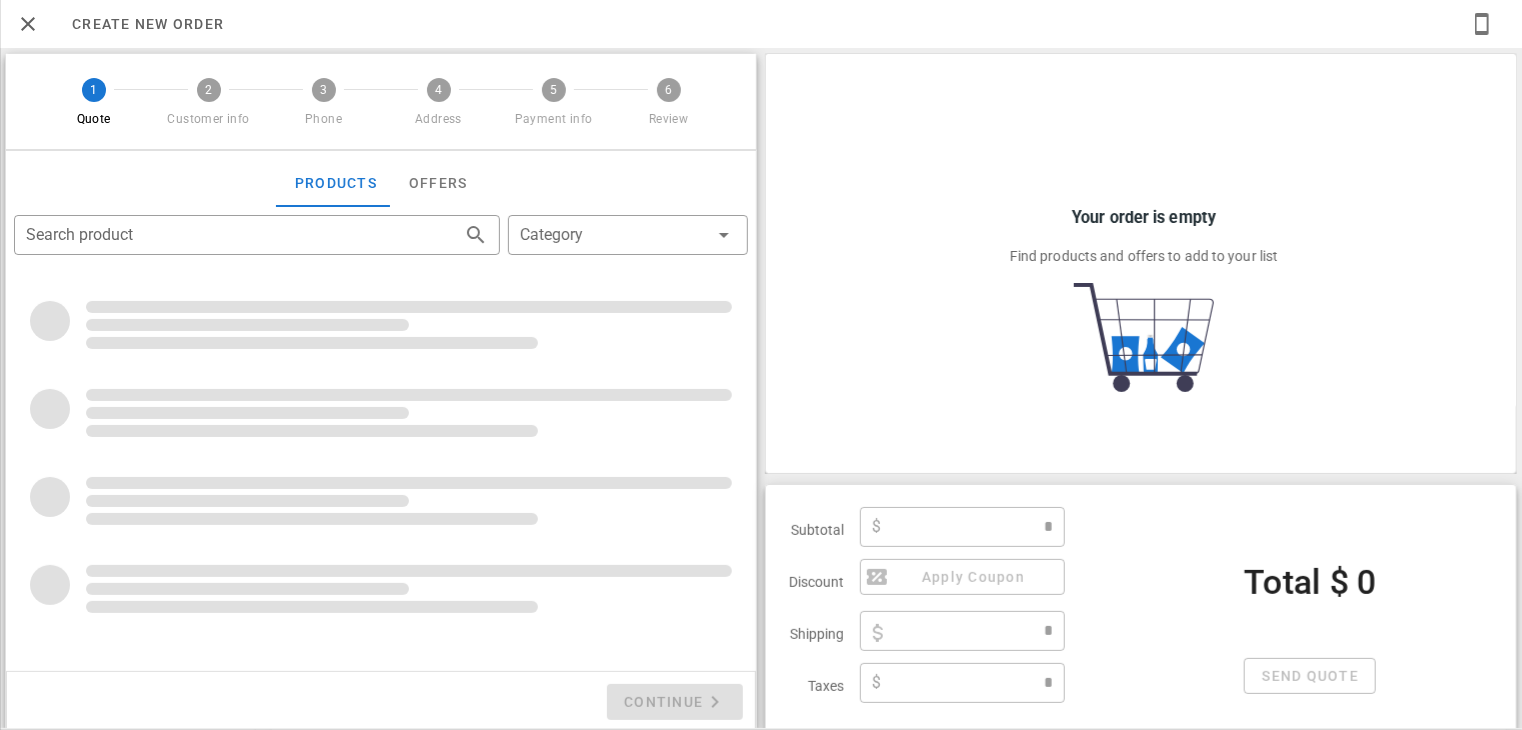 type on "**********" 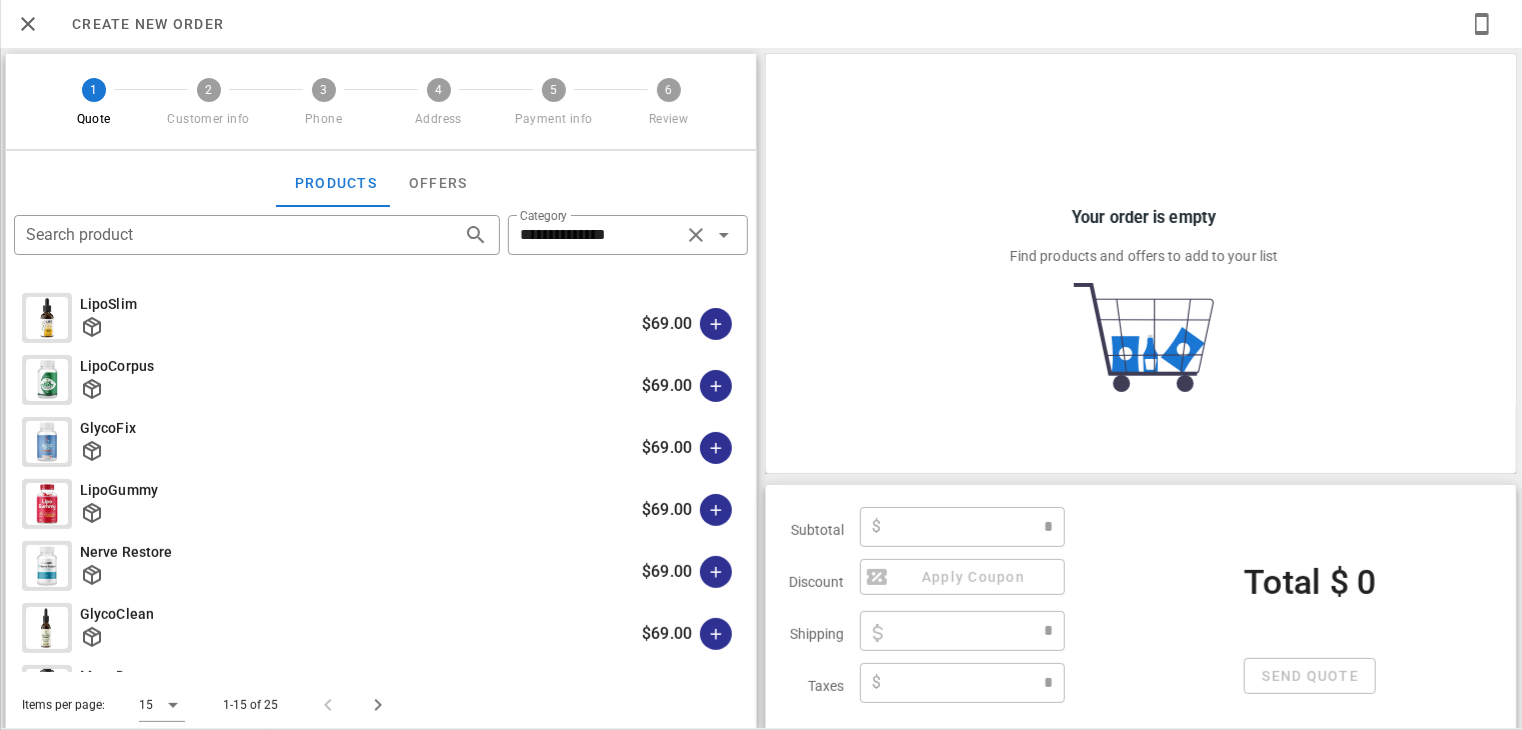 type on "****" 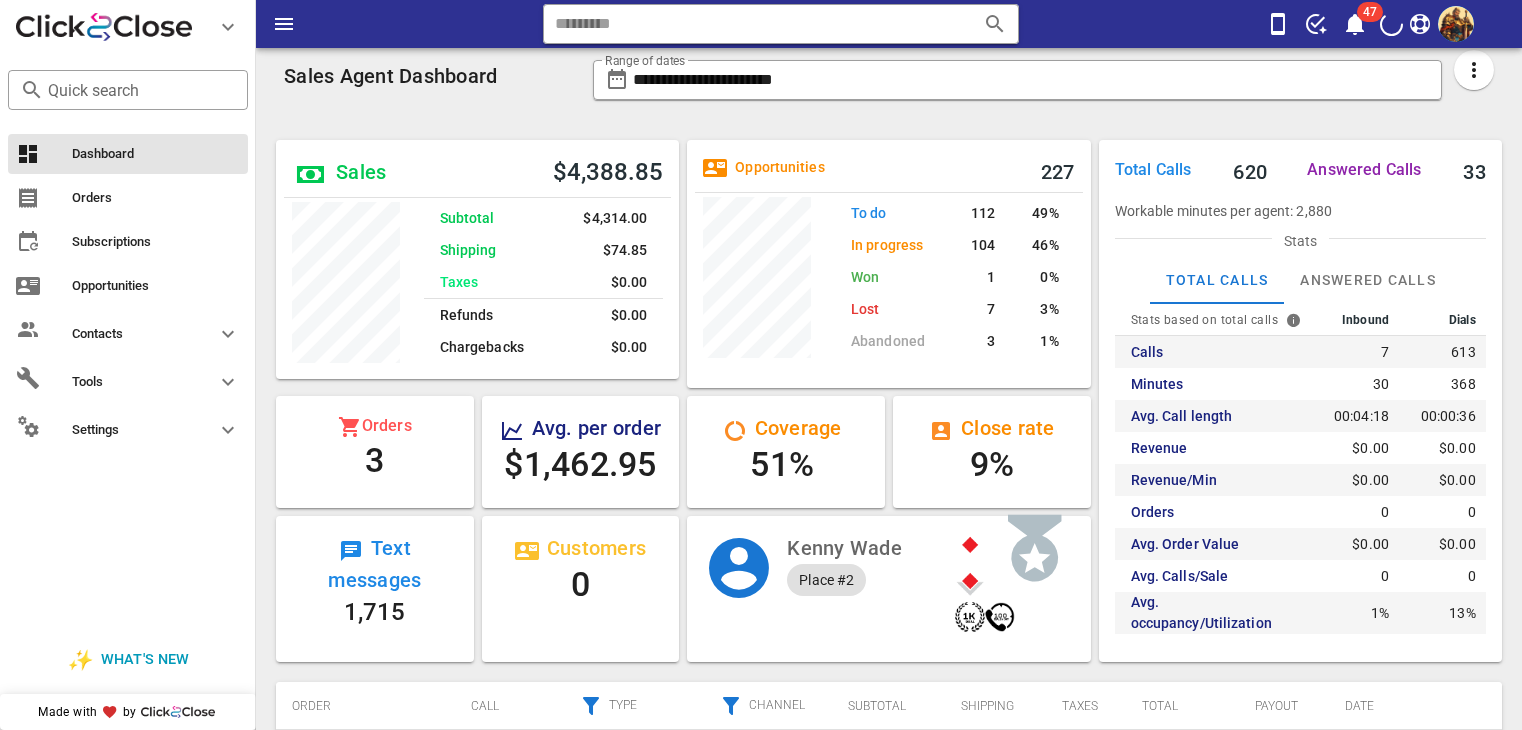 scroll, scrollTop: 0, scrollLeft: 0, axis: both 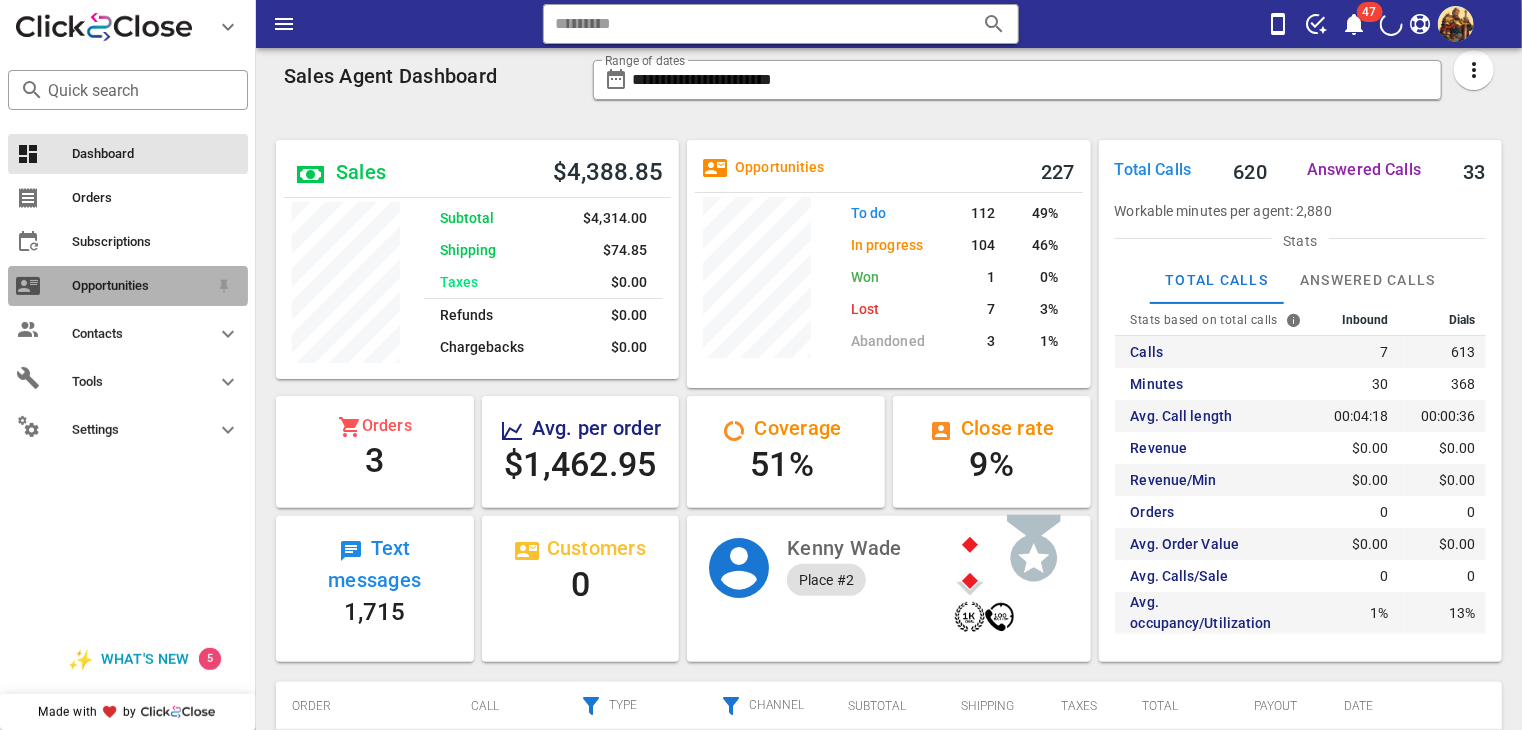 click on "Opportunities" at bounding box center [140, 286] 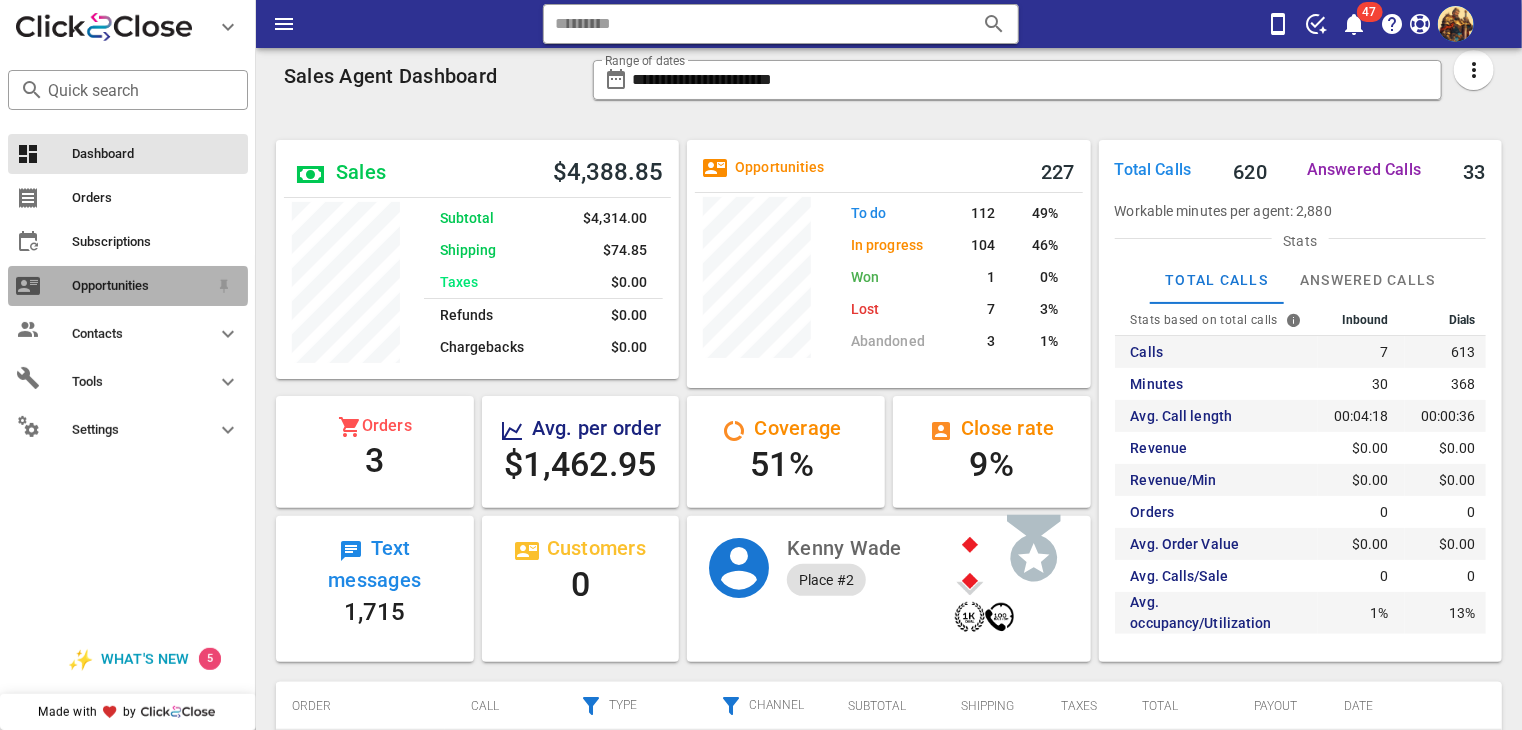 click on "Opportunities" at bounding box center [140, 286] 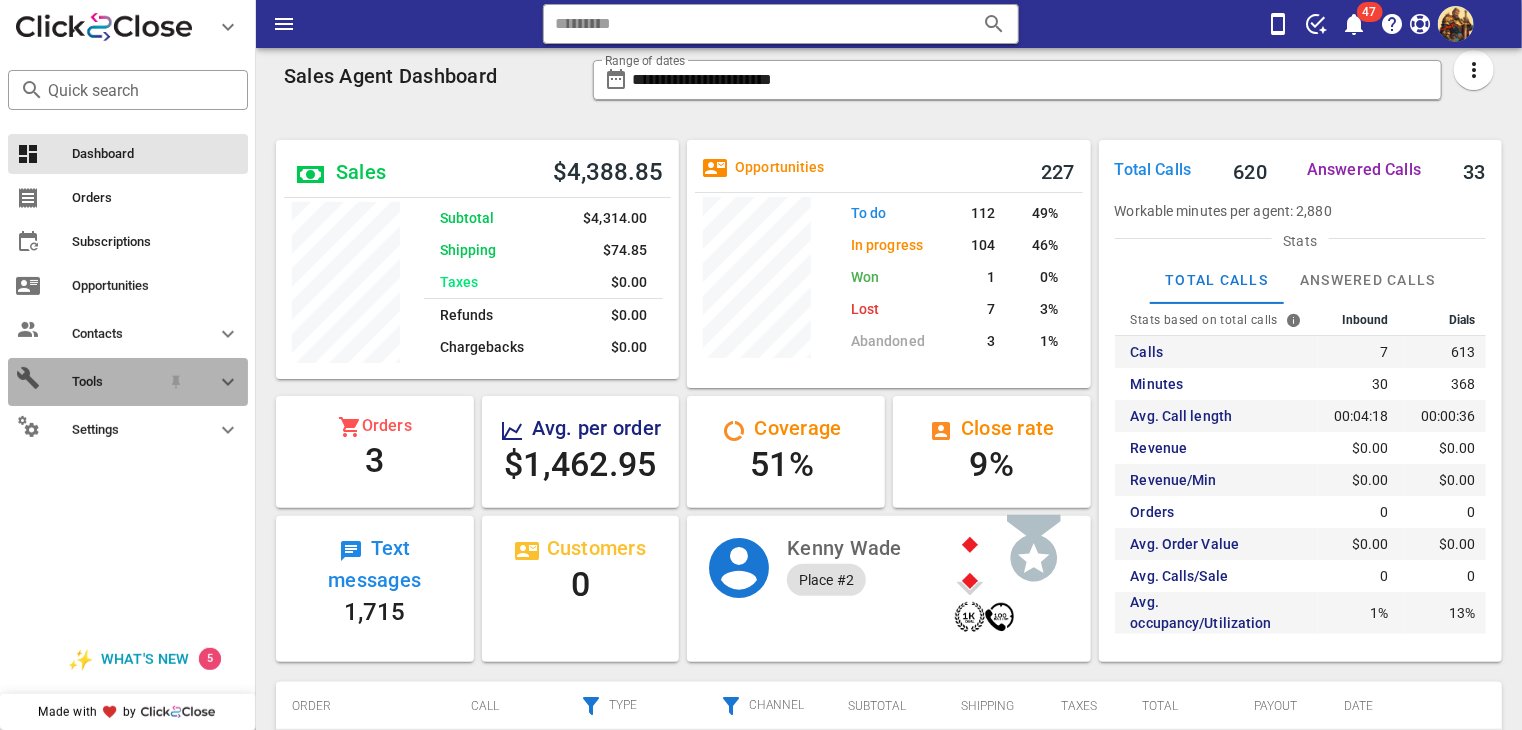 click on "Tools" at bounding box center [116, 382] 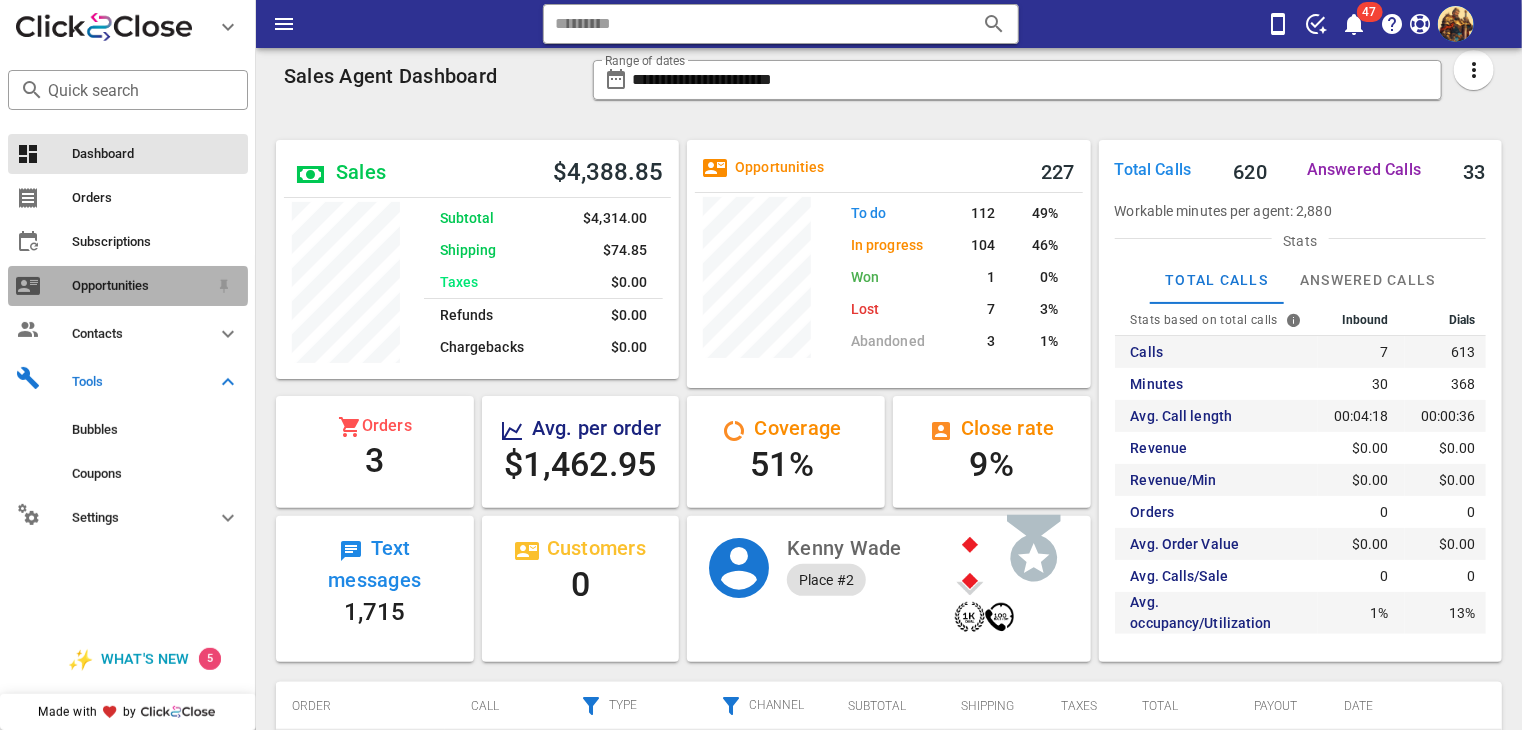 click on "Opportunities" at bounding box center [140, 286] 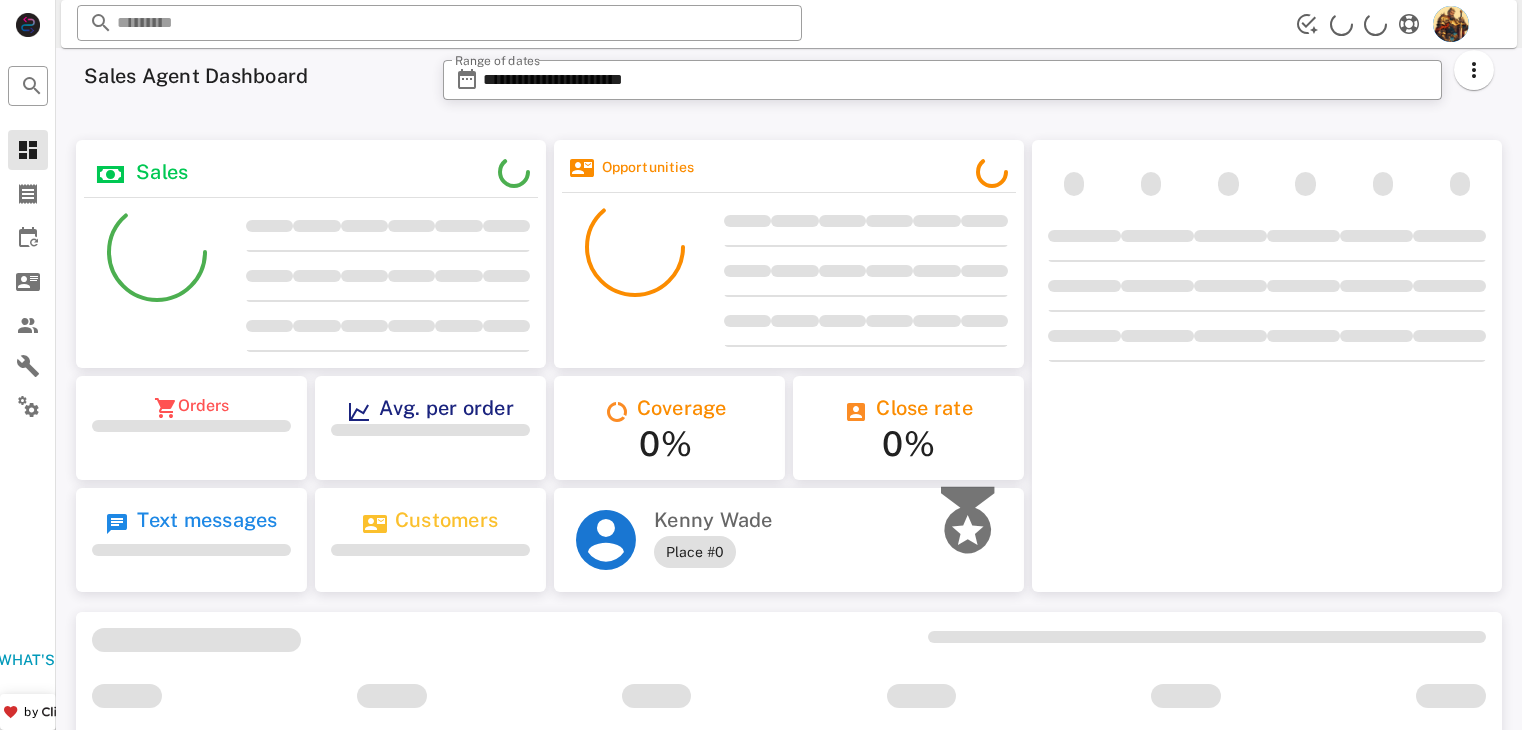 scroll, scrollTop: 0, scrollLeft: 0, axis: both 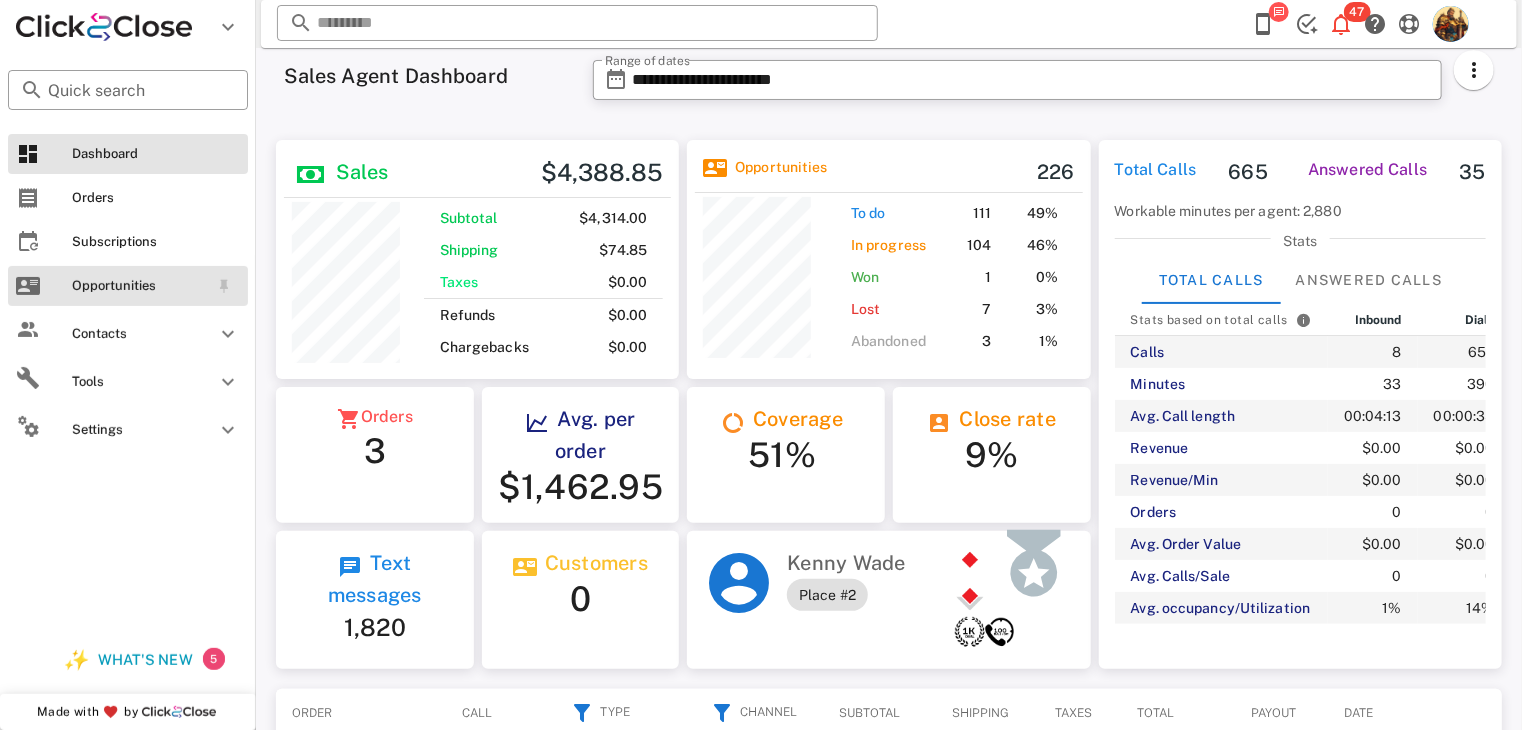 click on "Opportunities" at bounding box center (140, 286) 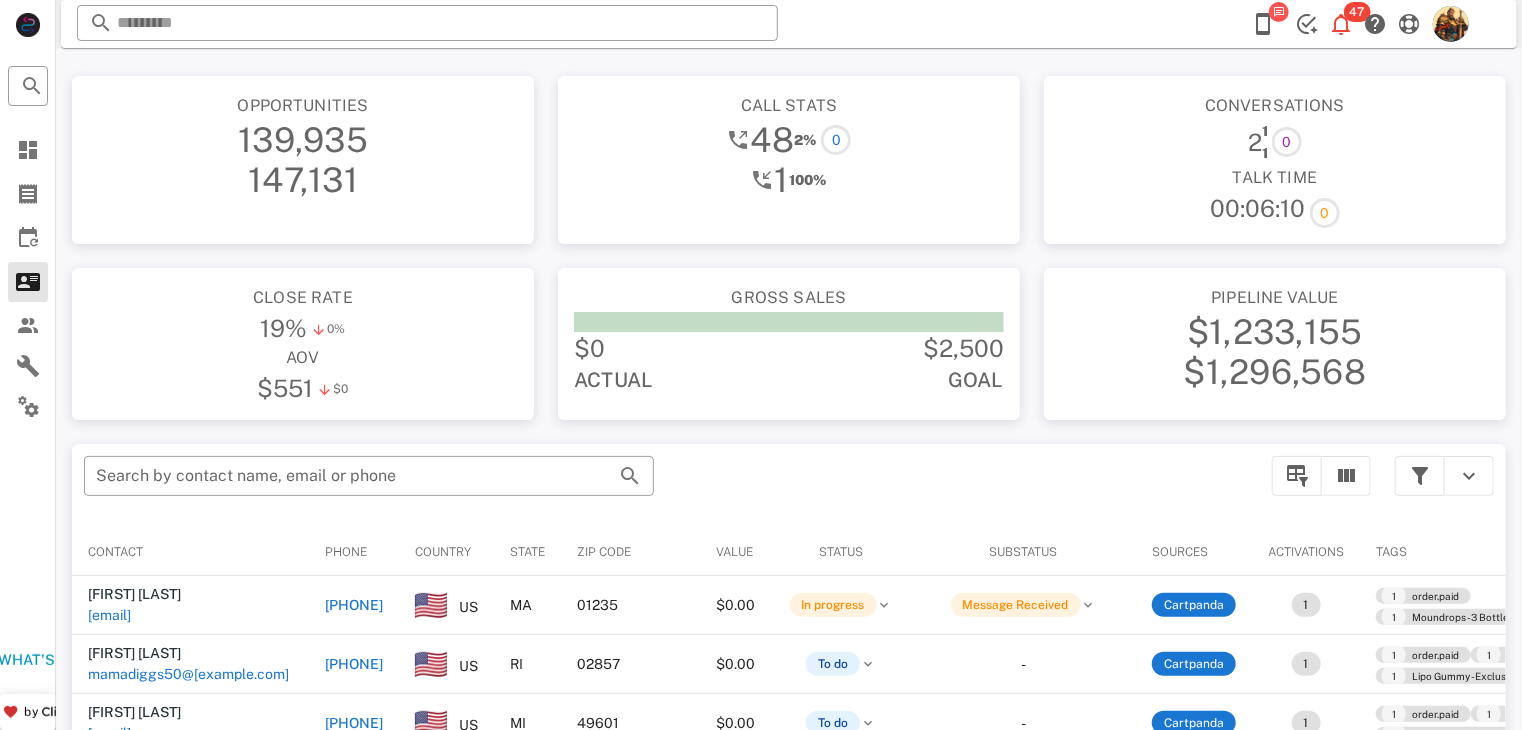 scroll, scrollTop: 0, scrollLeft: 0, axis: both 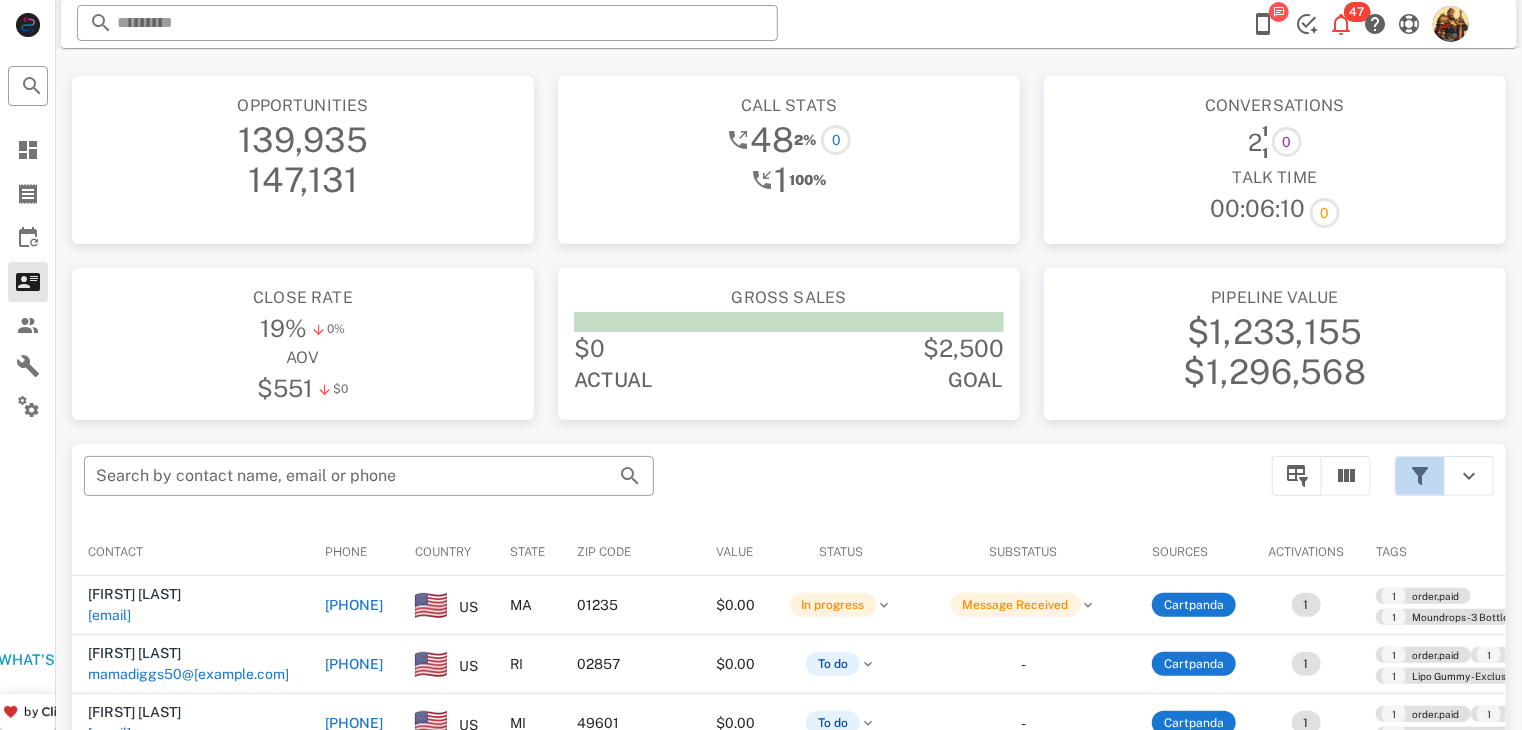 click at bounding box center (1420, 476) 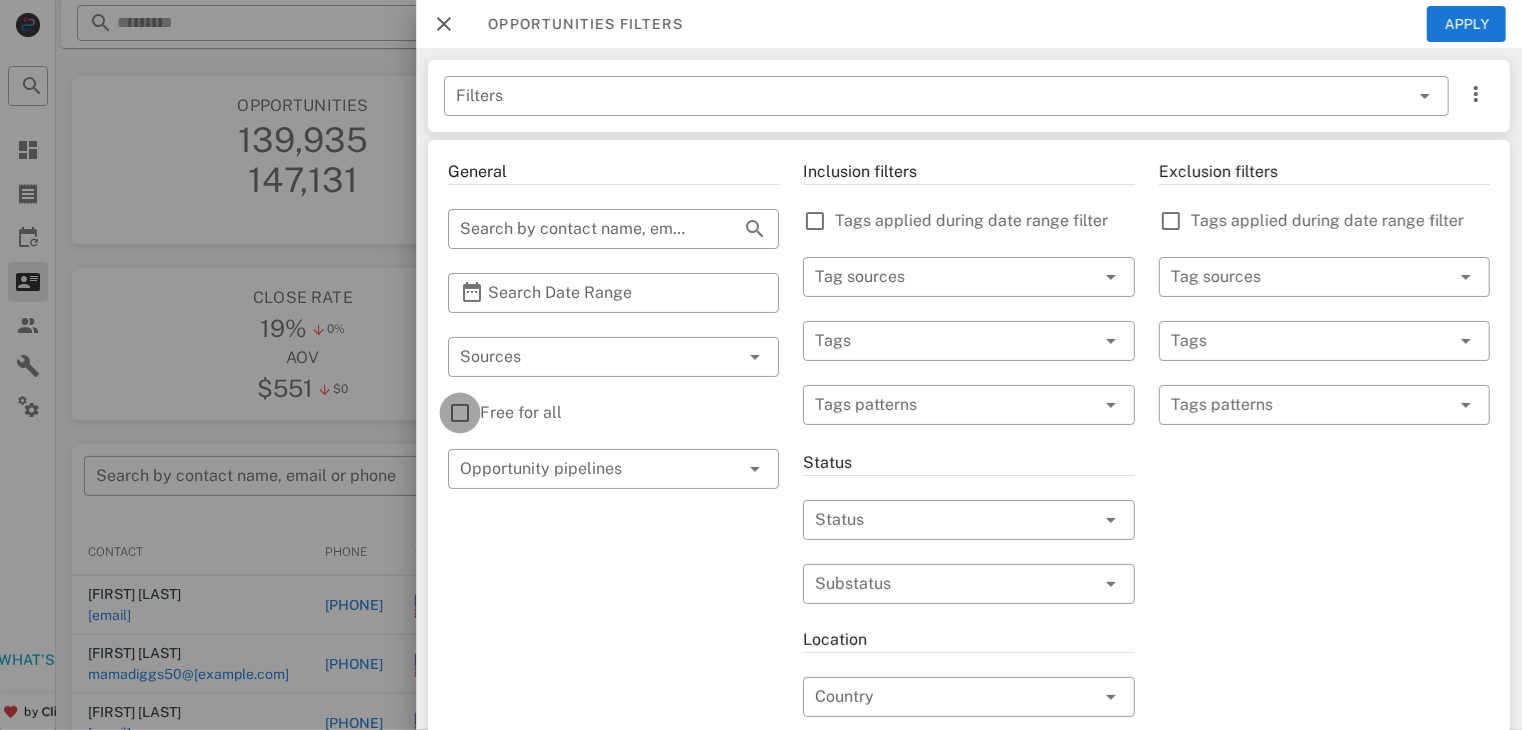 click at bounding box center [460, 413] 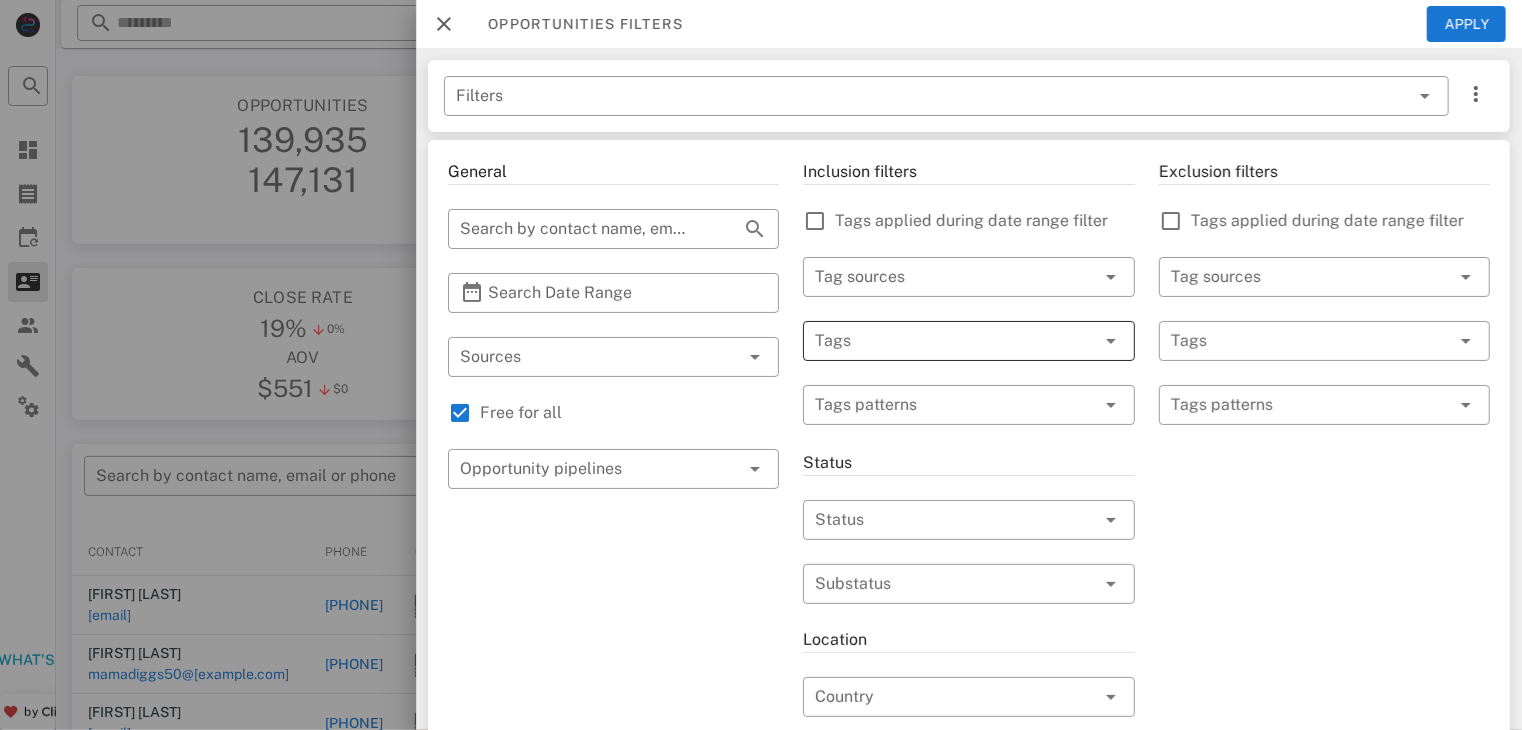 click at bounding box center (940, 341) 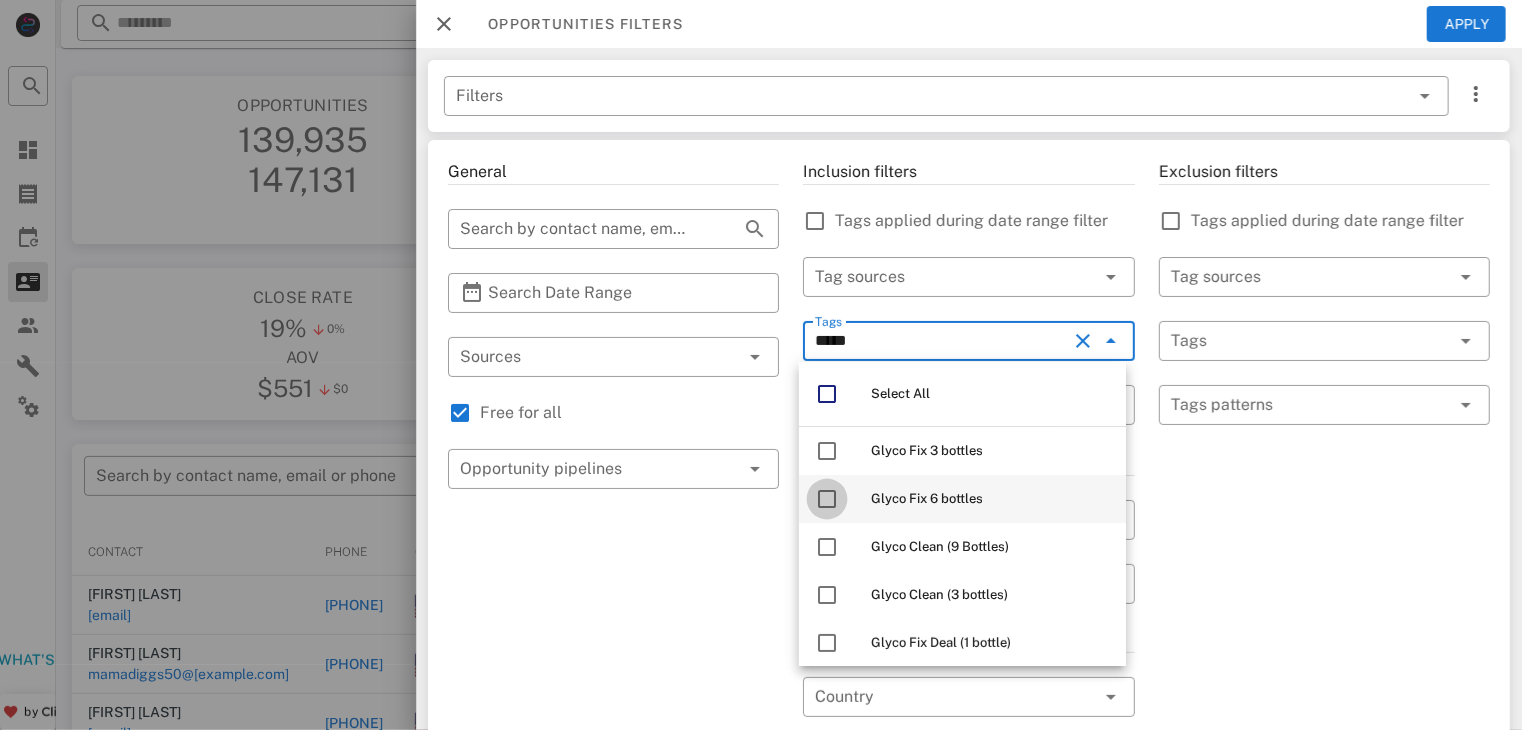 click at bounding box center [827, 499] 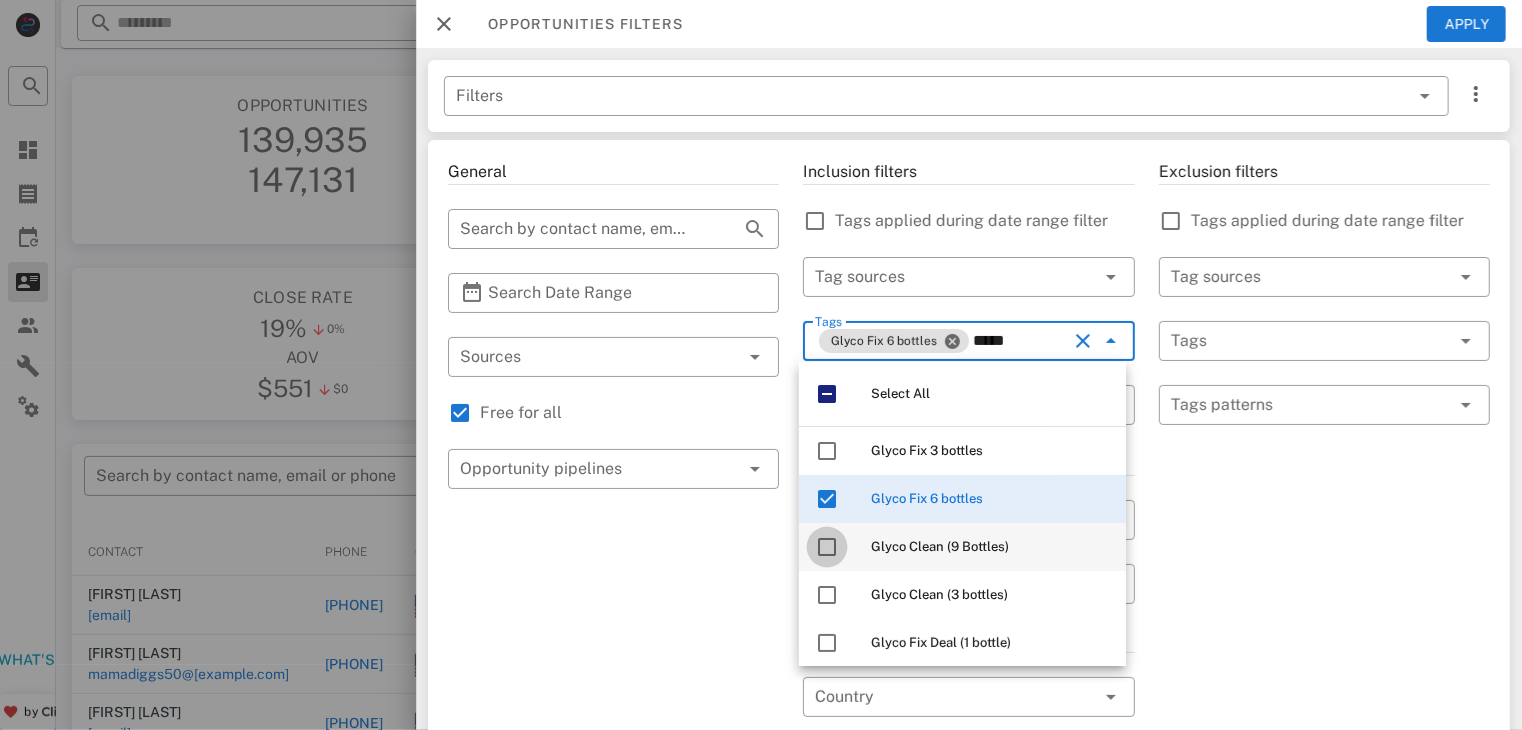 click at bounding box center (827, 547) 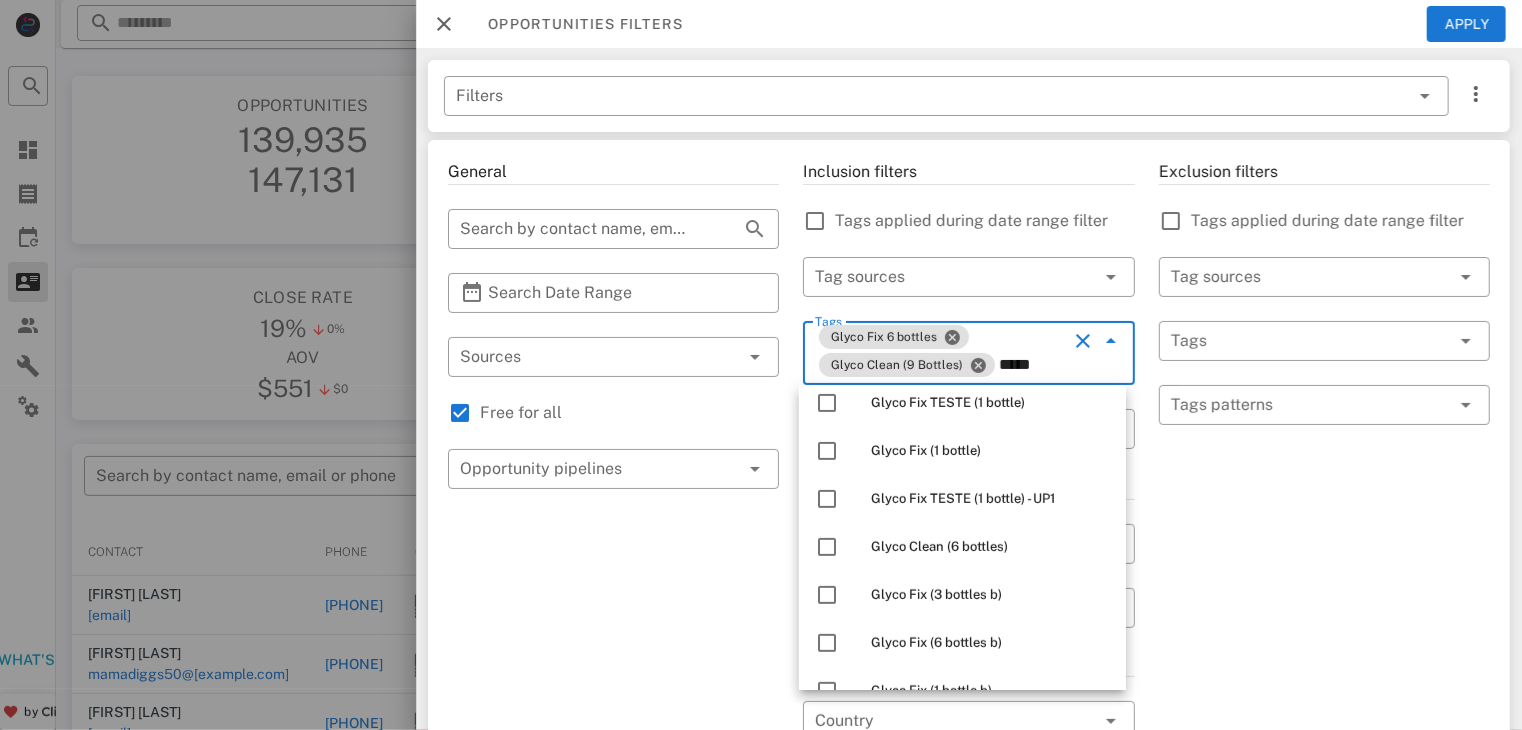 scroll, scrollTop: 316, scrollLeft: 0, axis: vertical 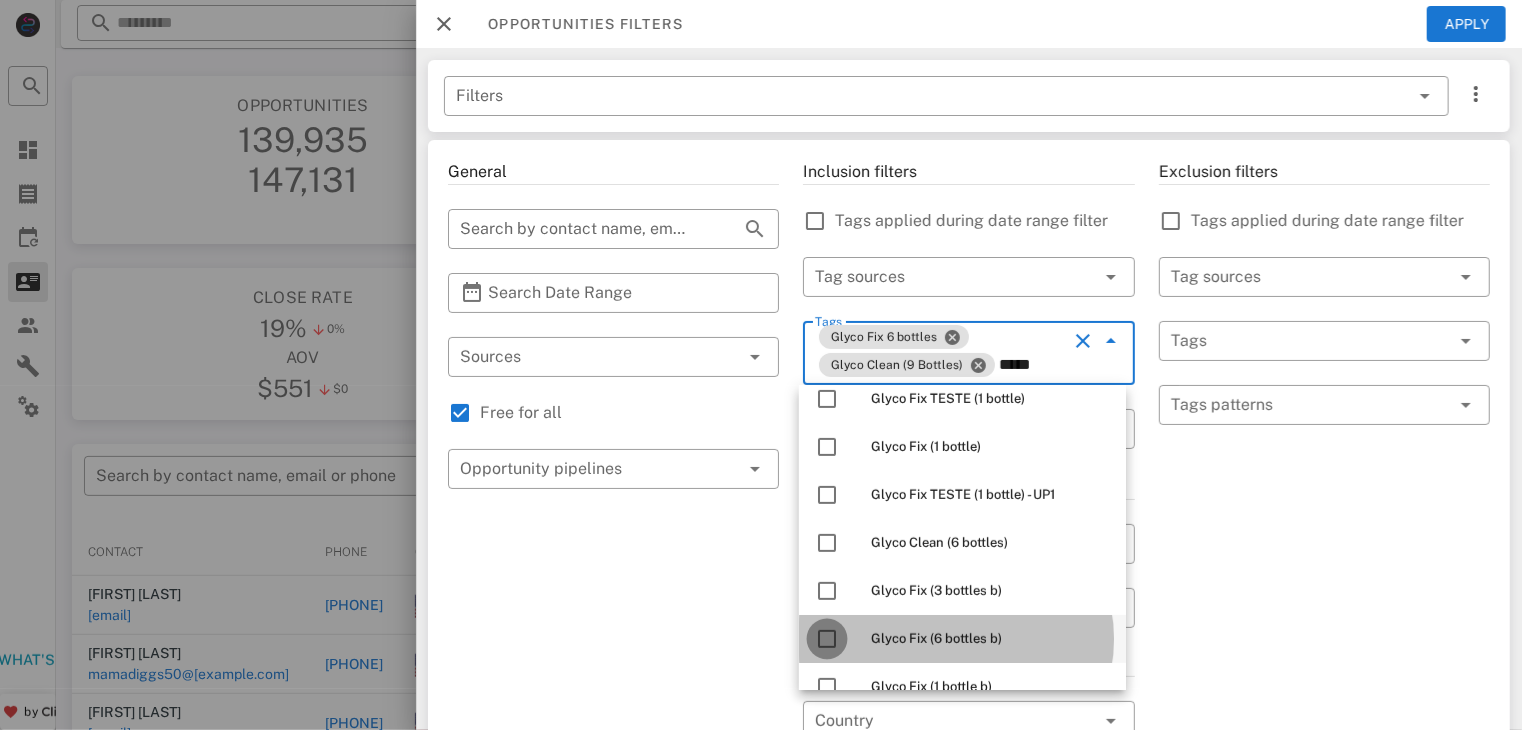 click at bounding box center (827, 639) 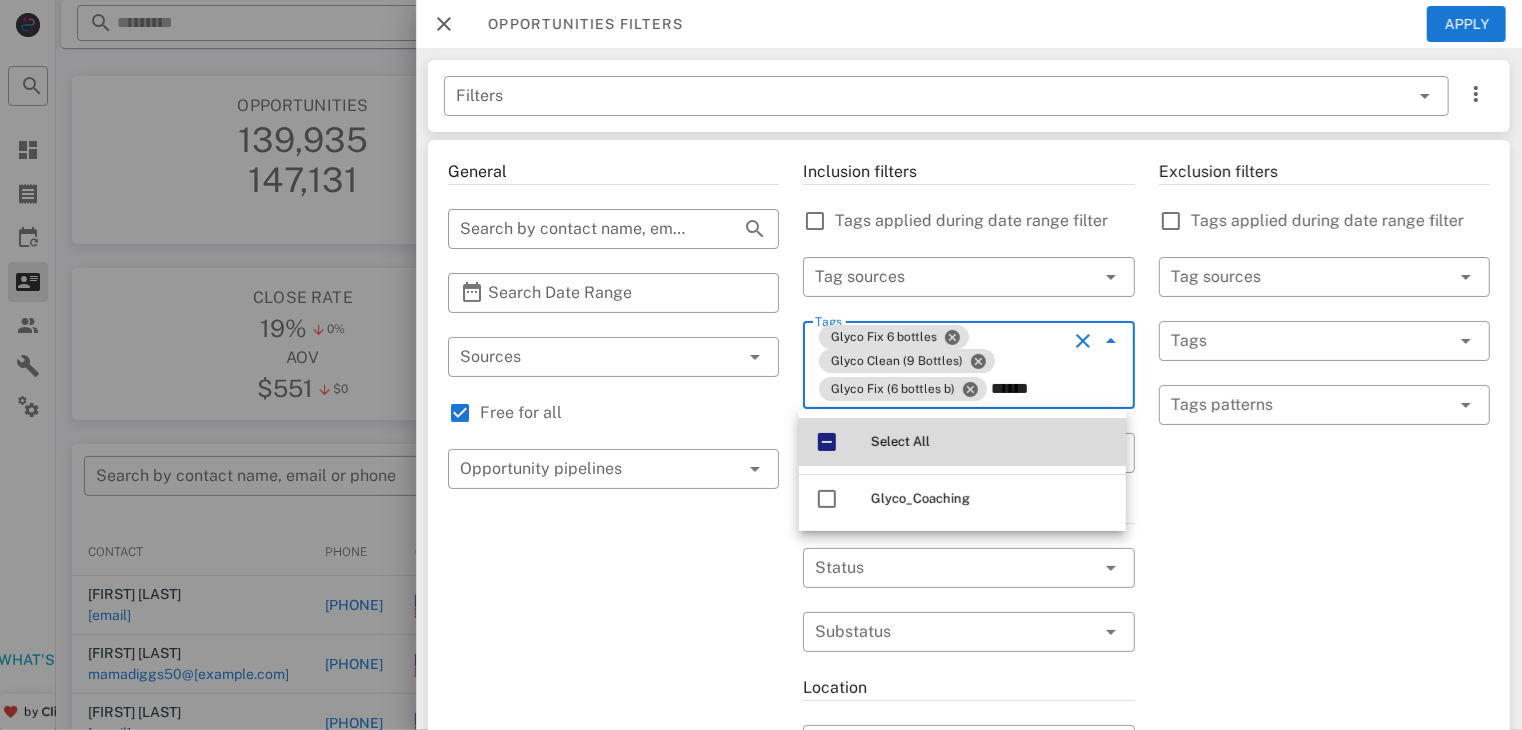 scroll, scrollTop: 0, scrollLeft: 0, axis: both 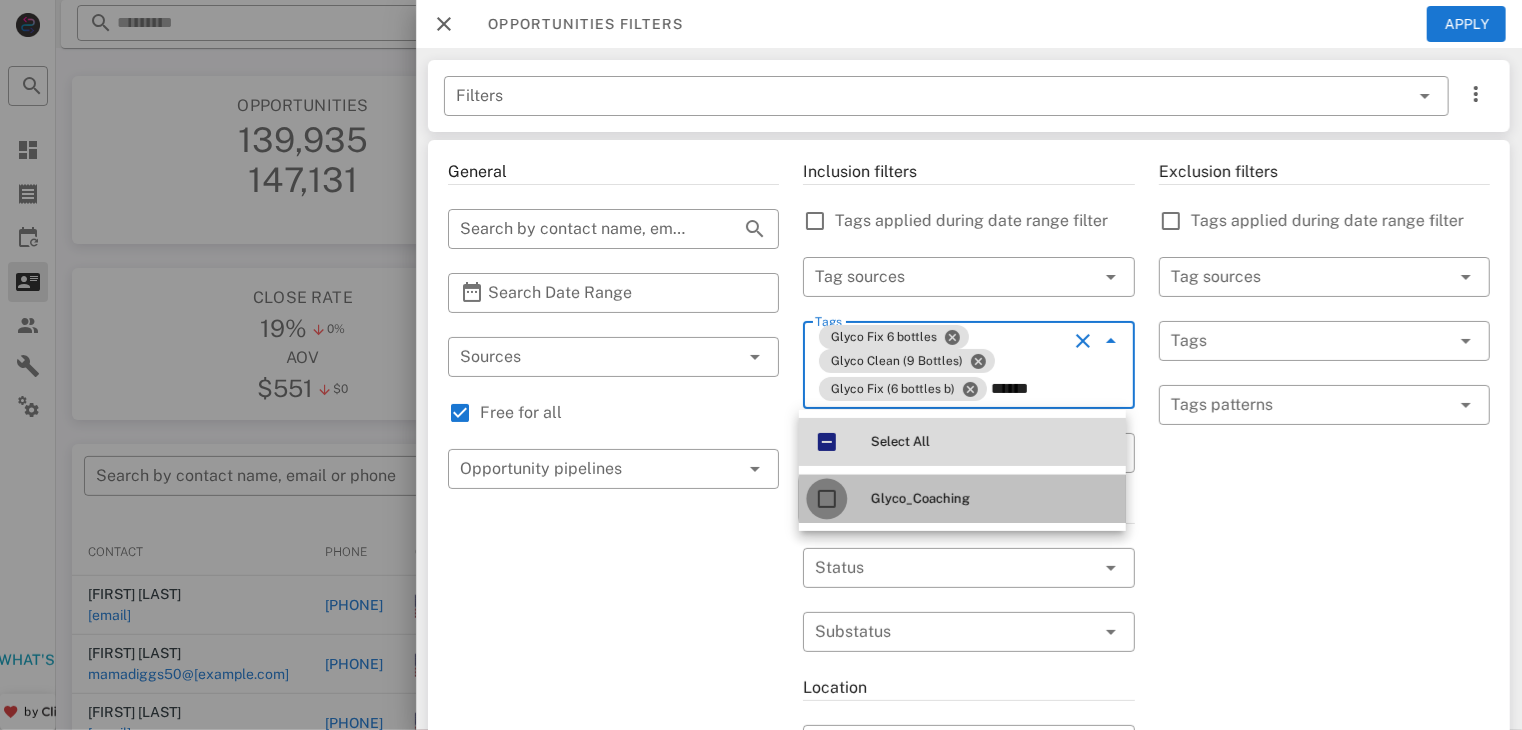 click at bounding box center (827, 499) 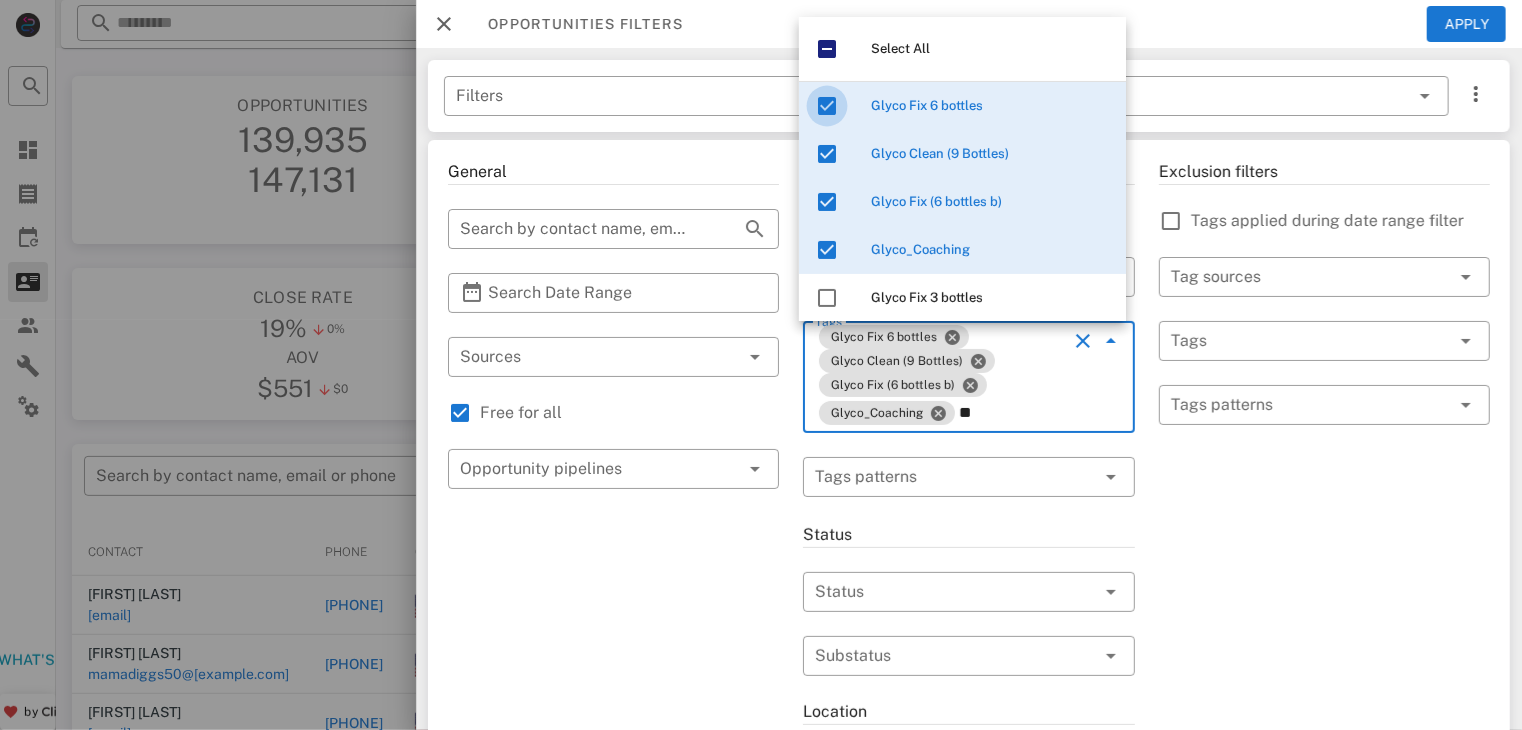 type on "***" 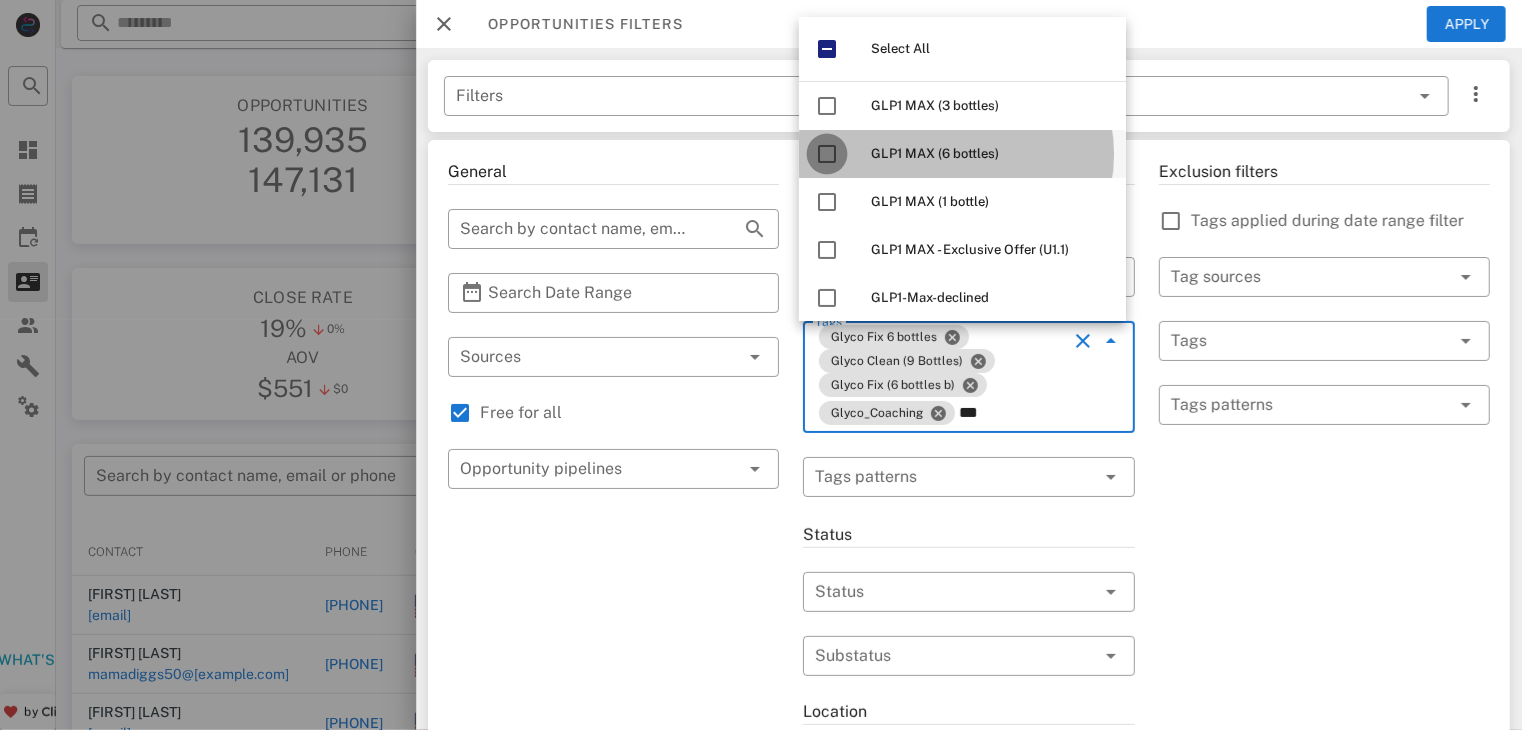 click at bounding box center [827, 154] 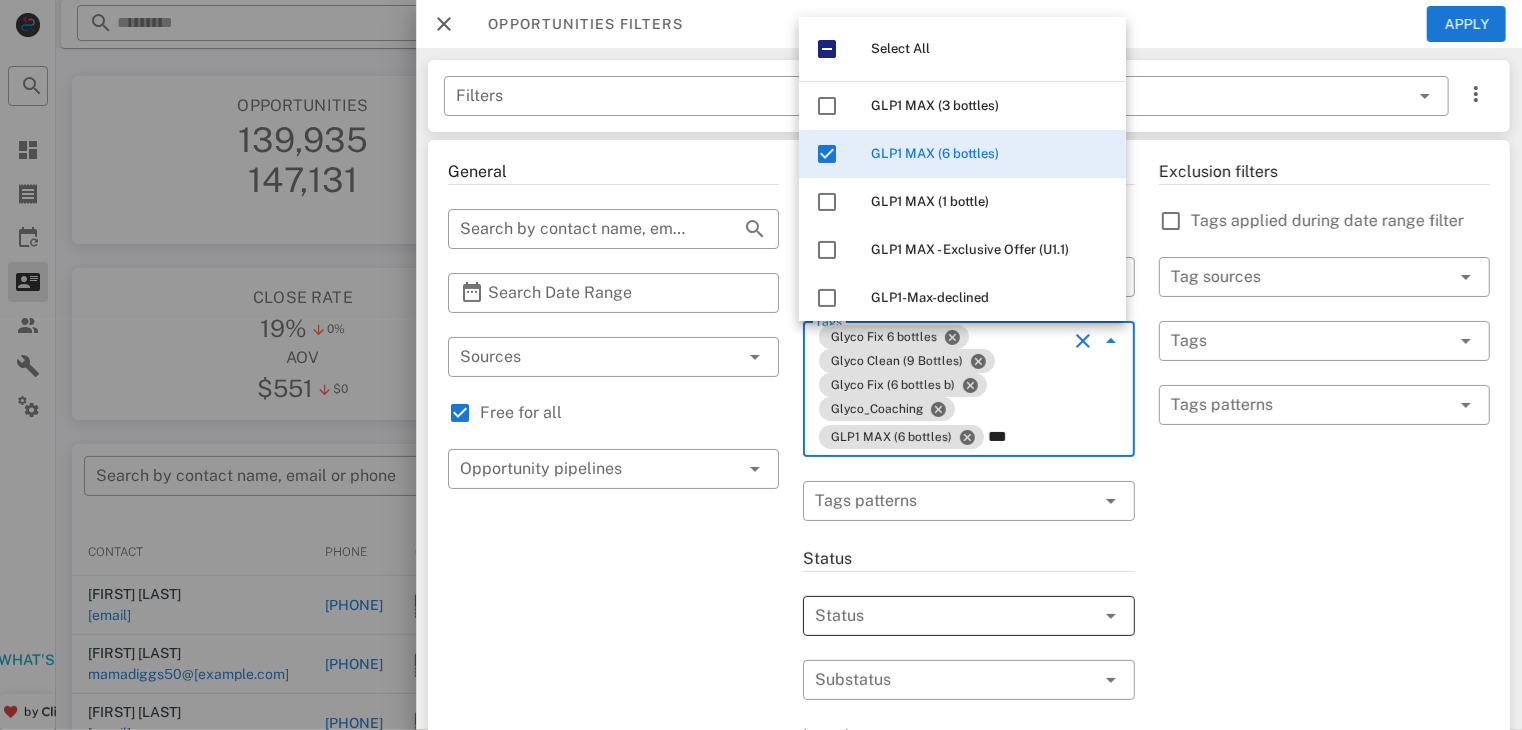 click at bounding box center [940, 616] 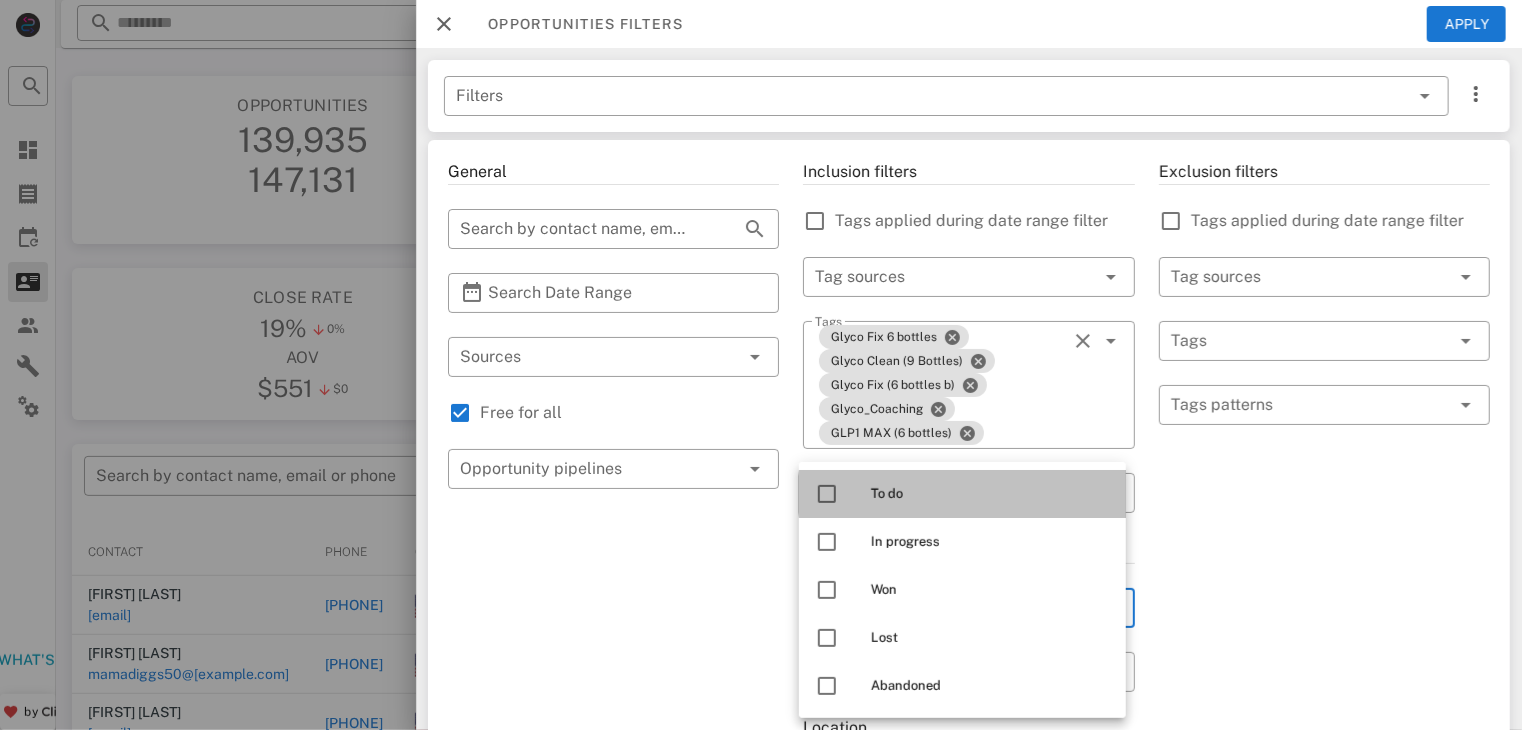 click at bounding box center [827, 494] 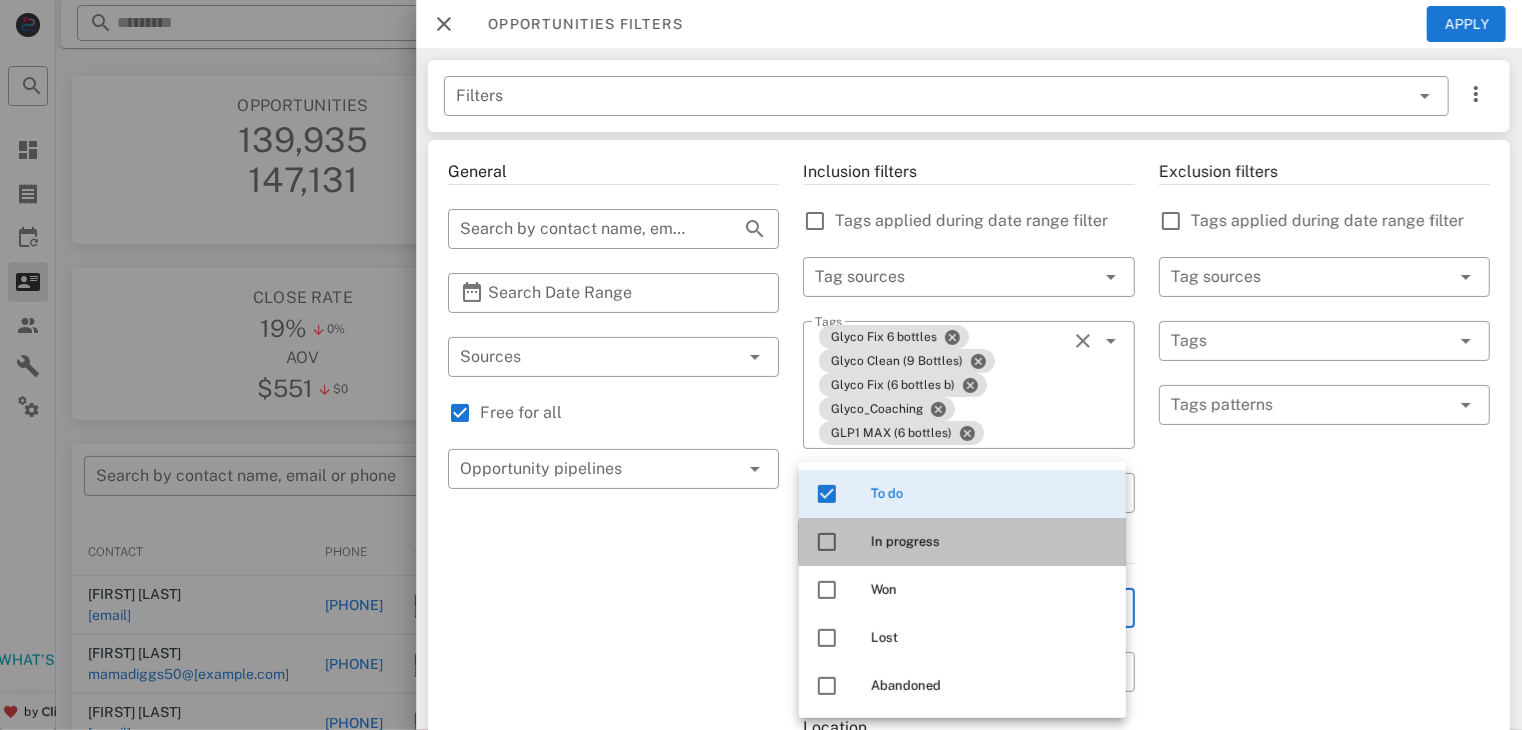 click at bounding box center [827, 542] 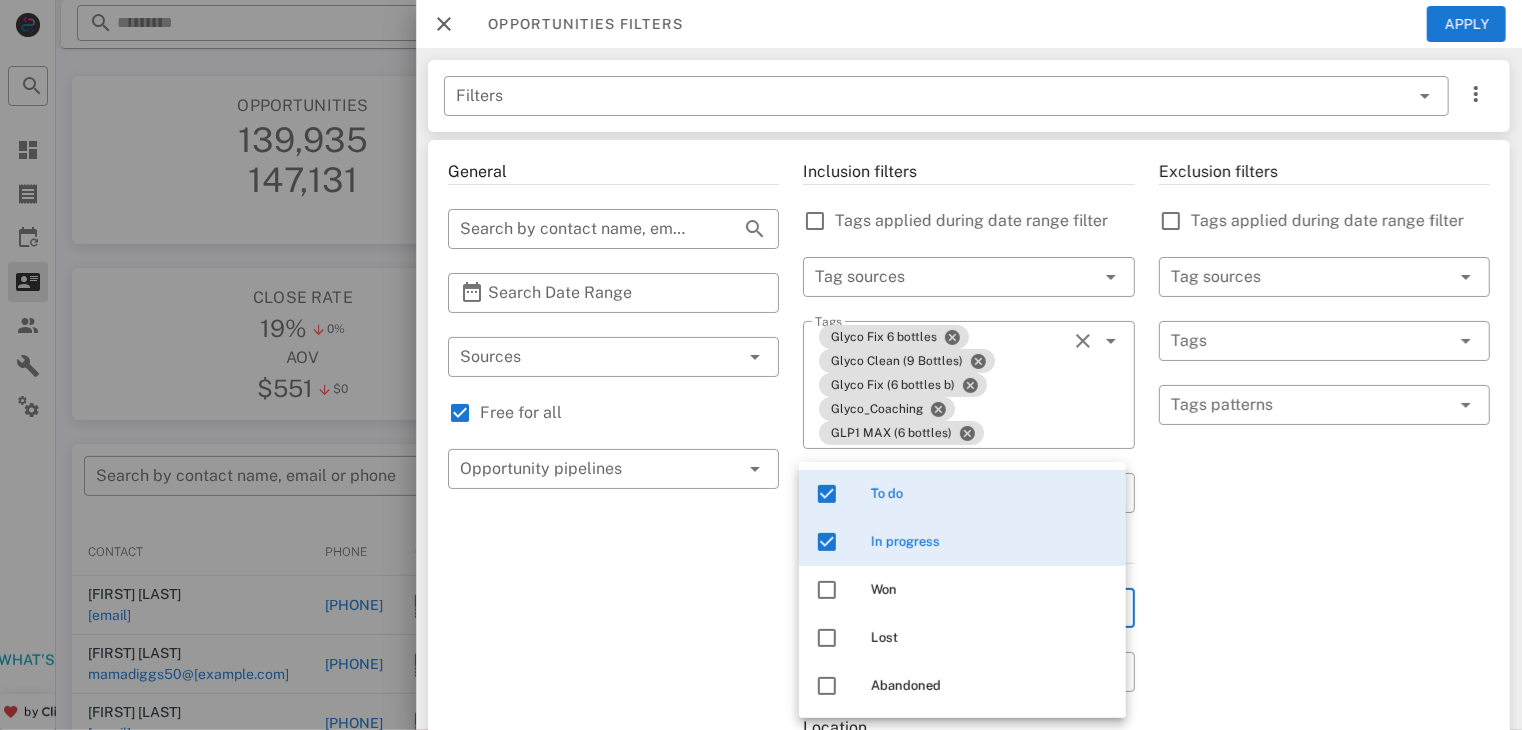 click on "General ​ Search by contact name, email or phone ​ Search Date Range ​ Sources Free for all ​ Opportunity pipelines" at bounding box center (613, 753) 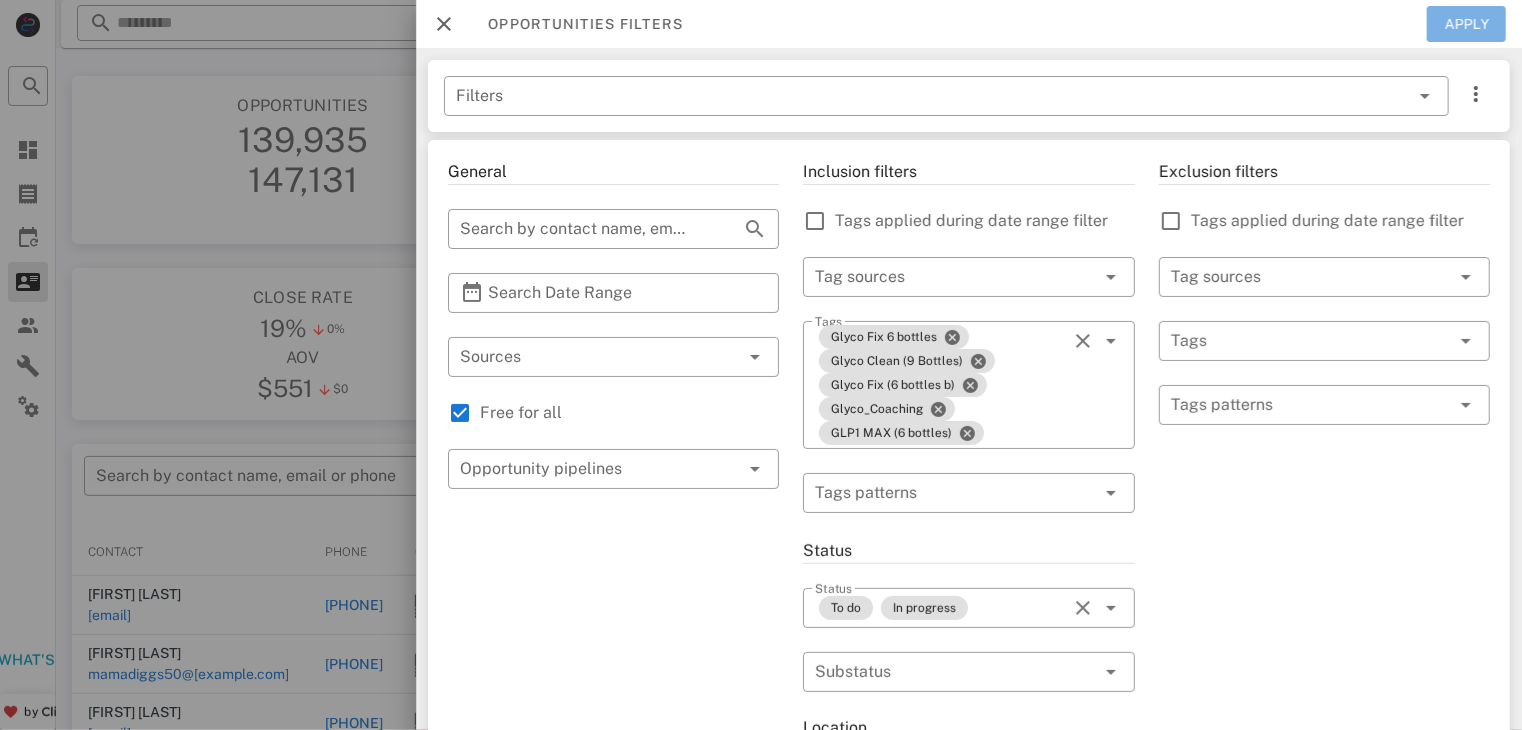 click on "Apply" at bounding box center (1467, 24) 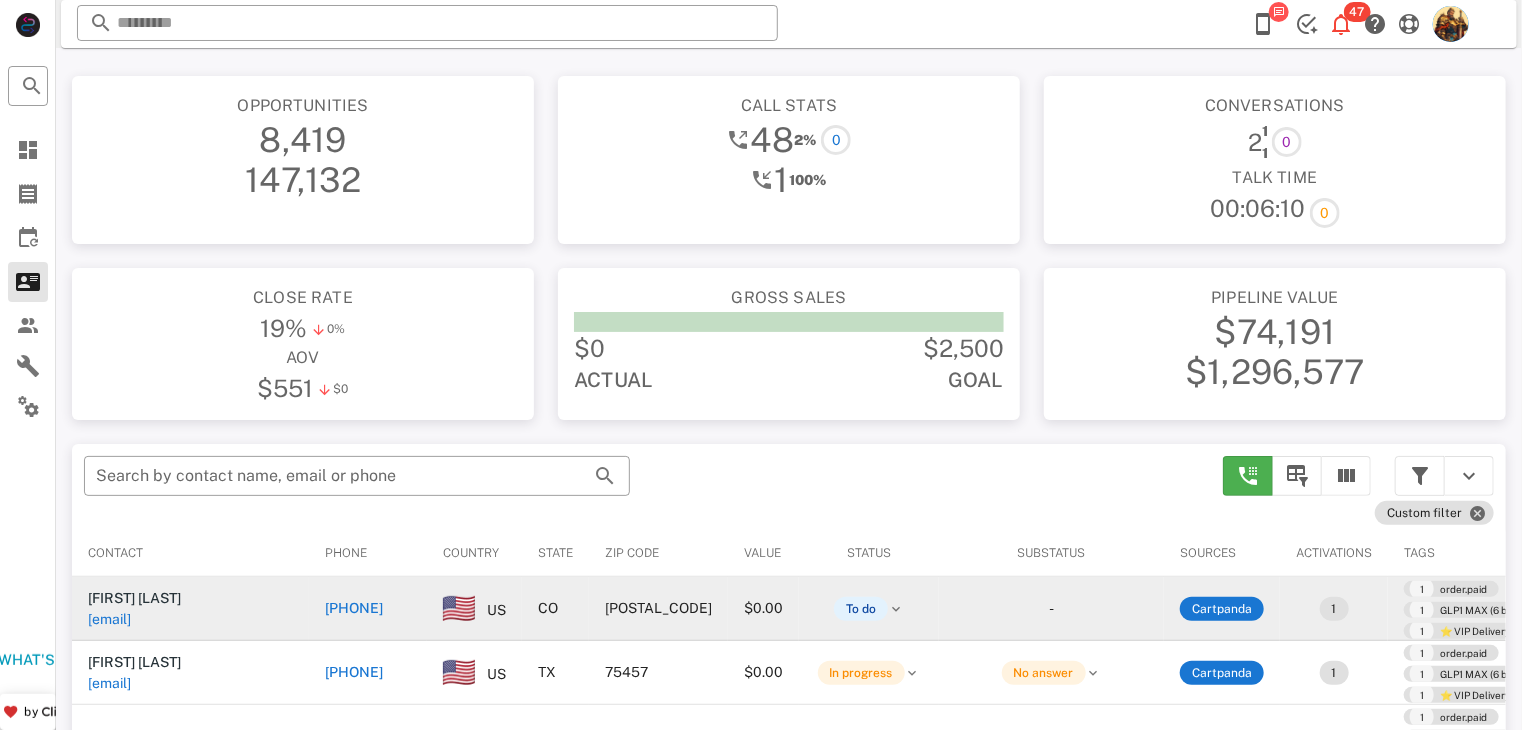 click on "chigginson0919@gmail.com" at bounding box center (157, 619) 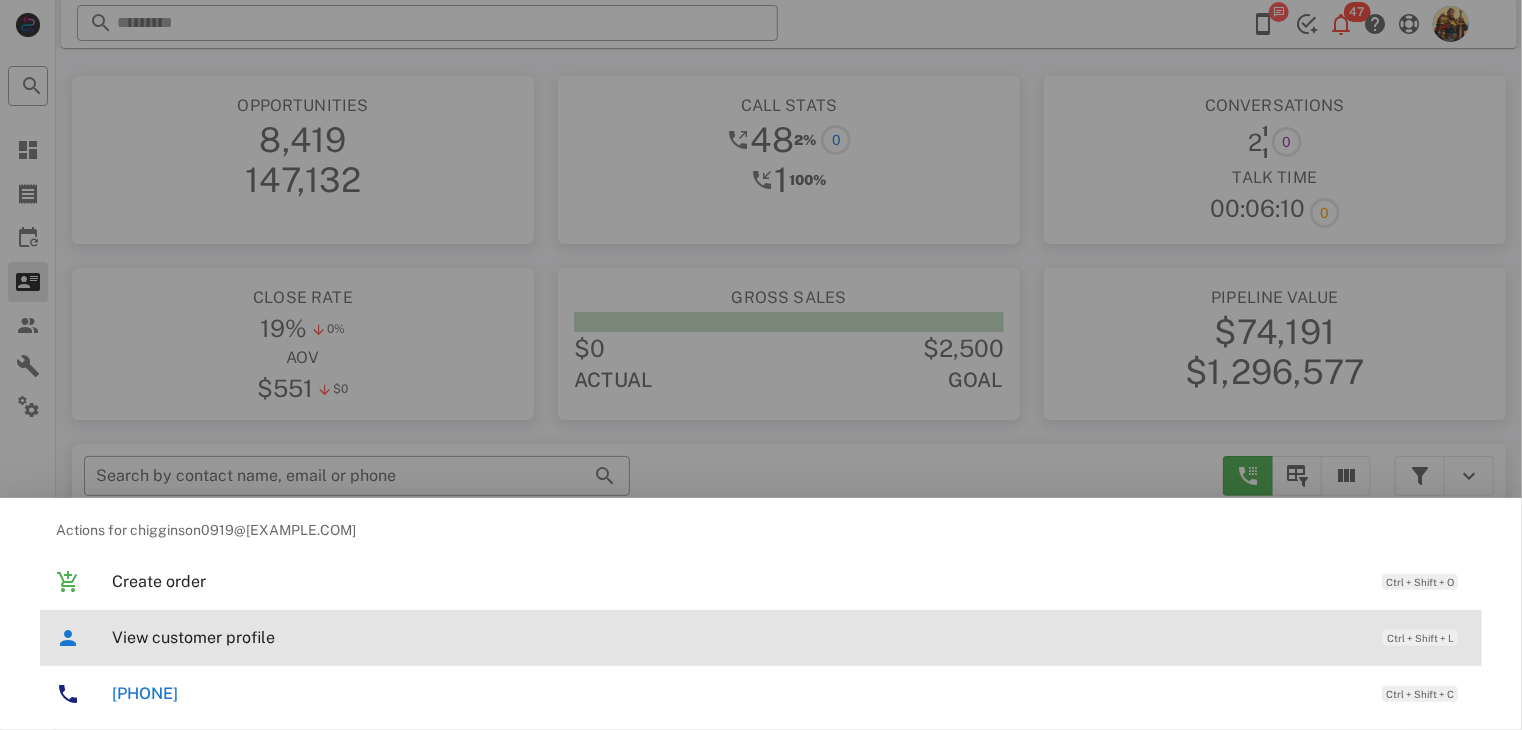click on "View customer profile" at bounding box center (737, 637) 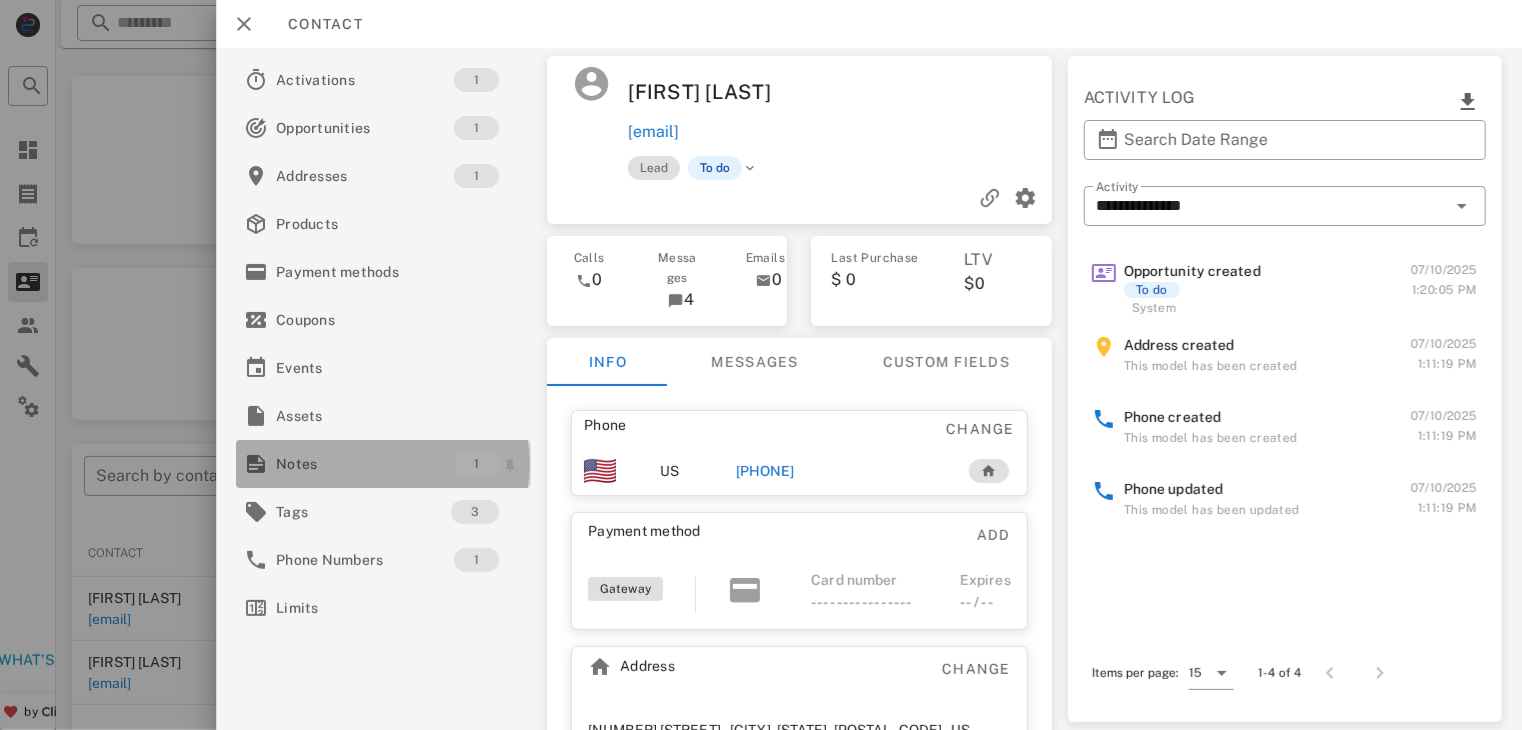 click on "Notes" at bounding box center [365, 464] 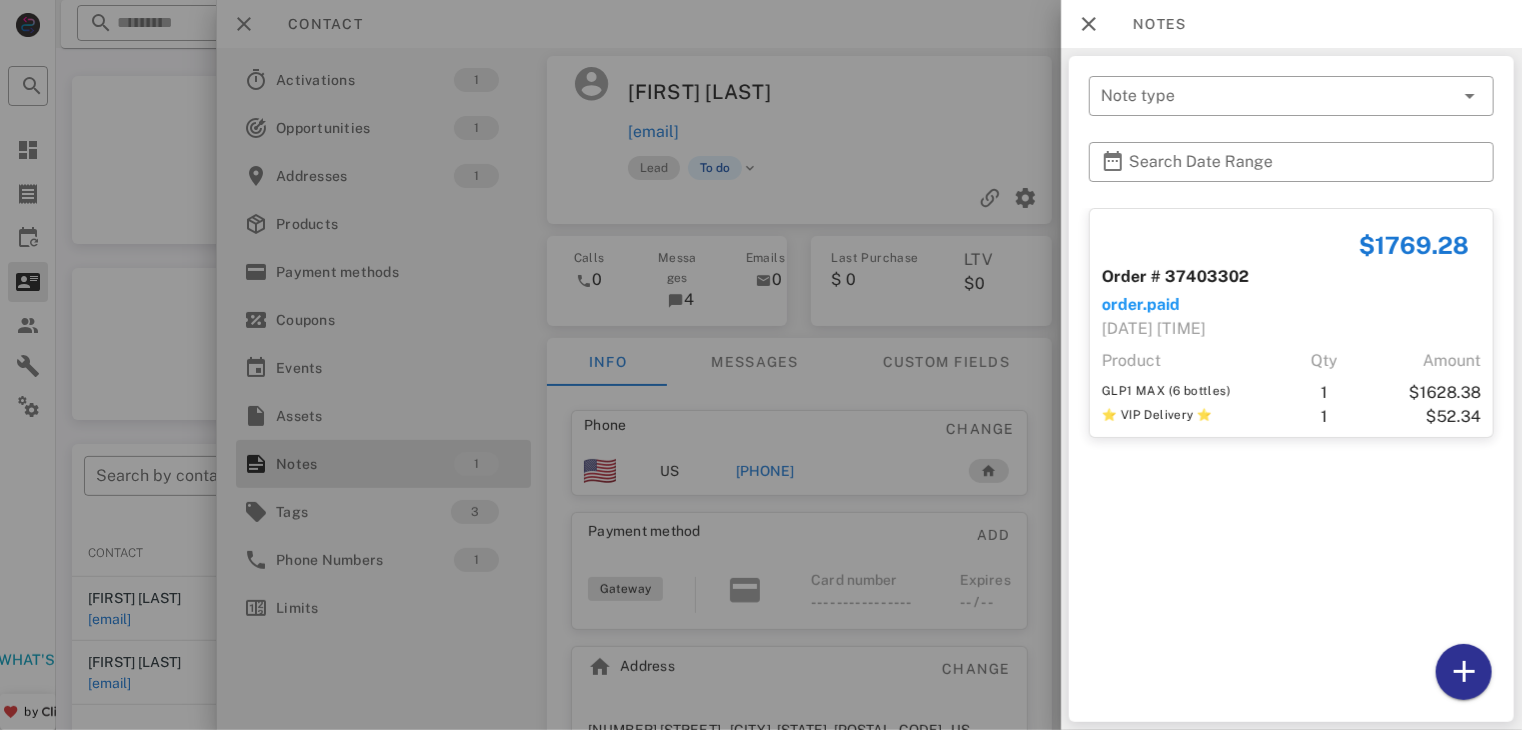 click at bounding box center (761, 365) 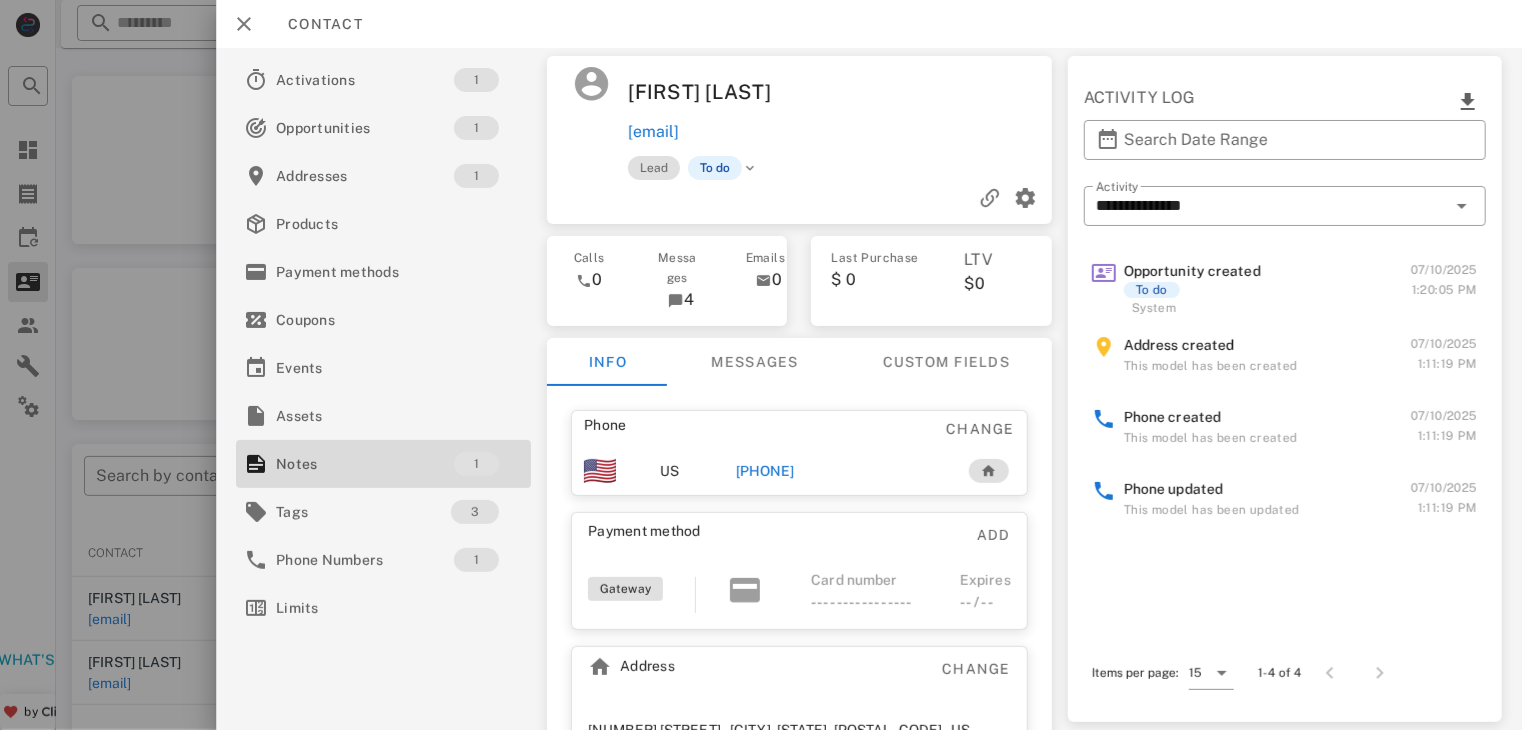 click on "+19706408498" at bounding box center [765, 471] 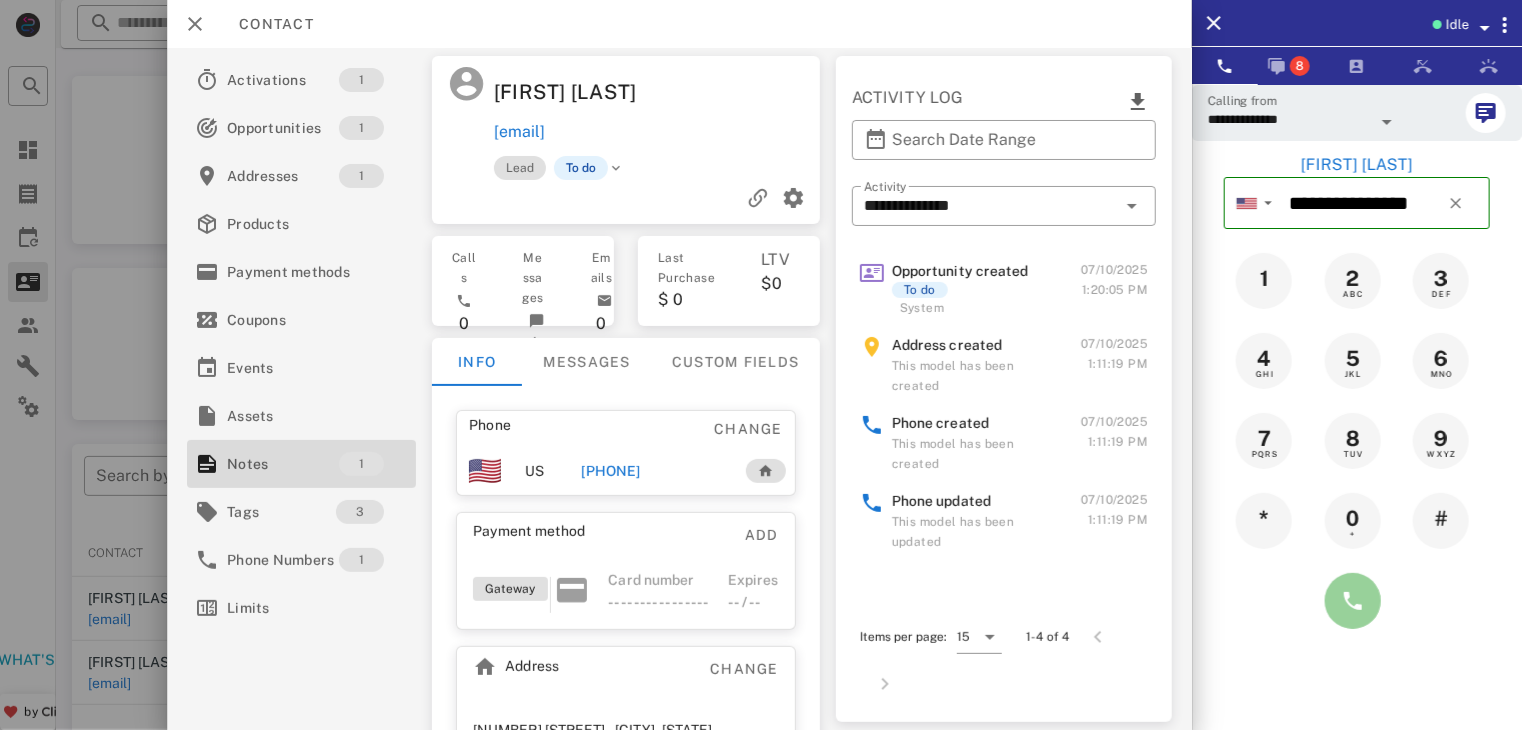 click at bounding box center (1353, 601) 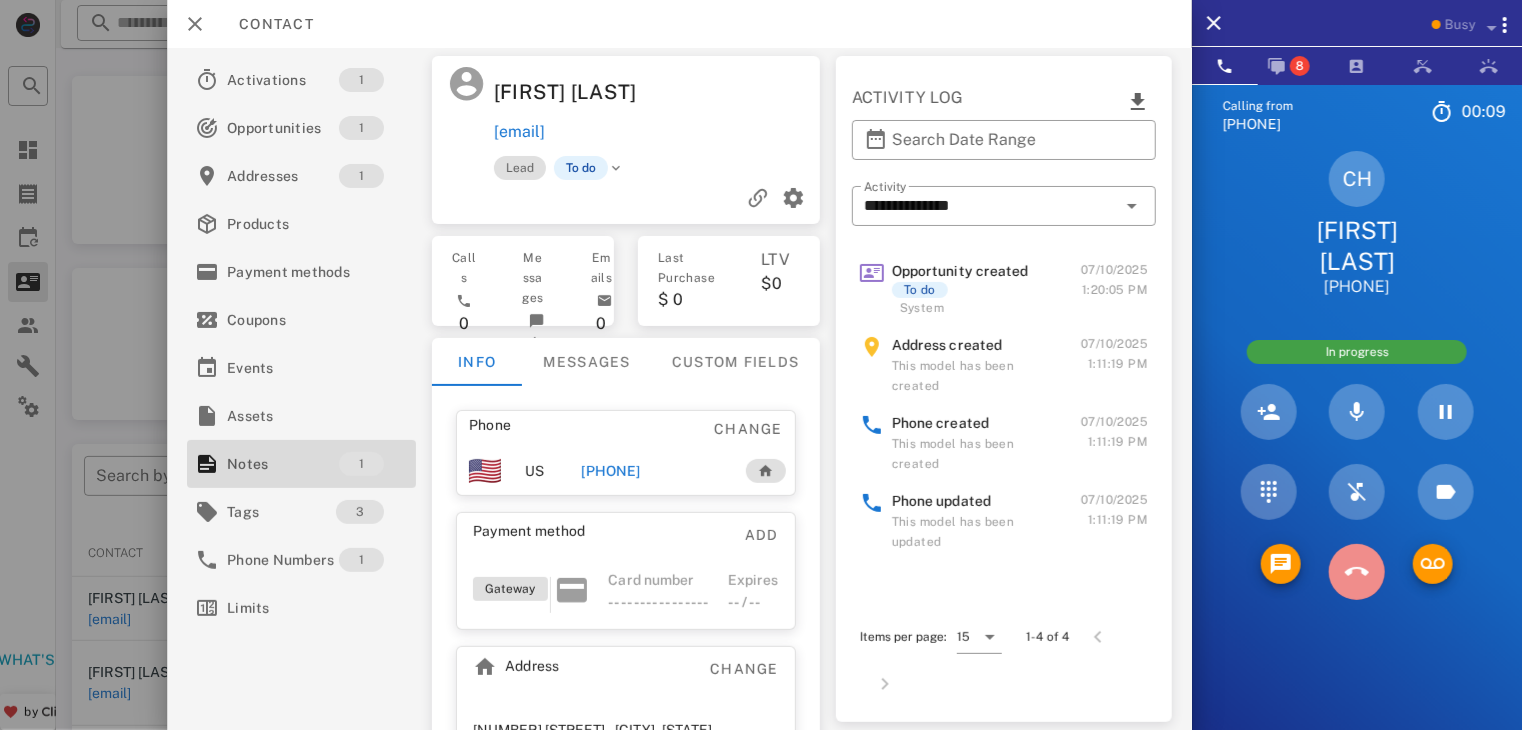 click at bounding box center [1357, 572] 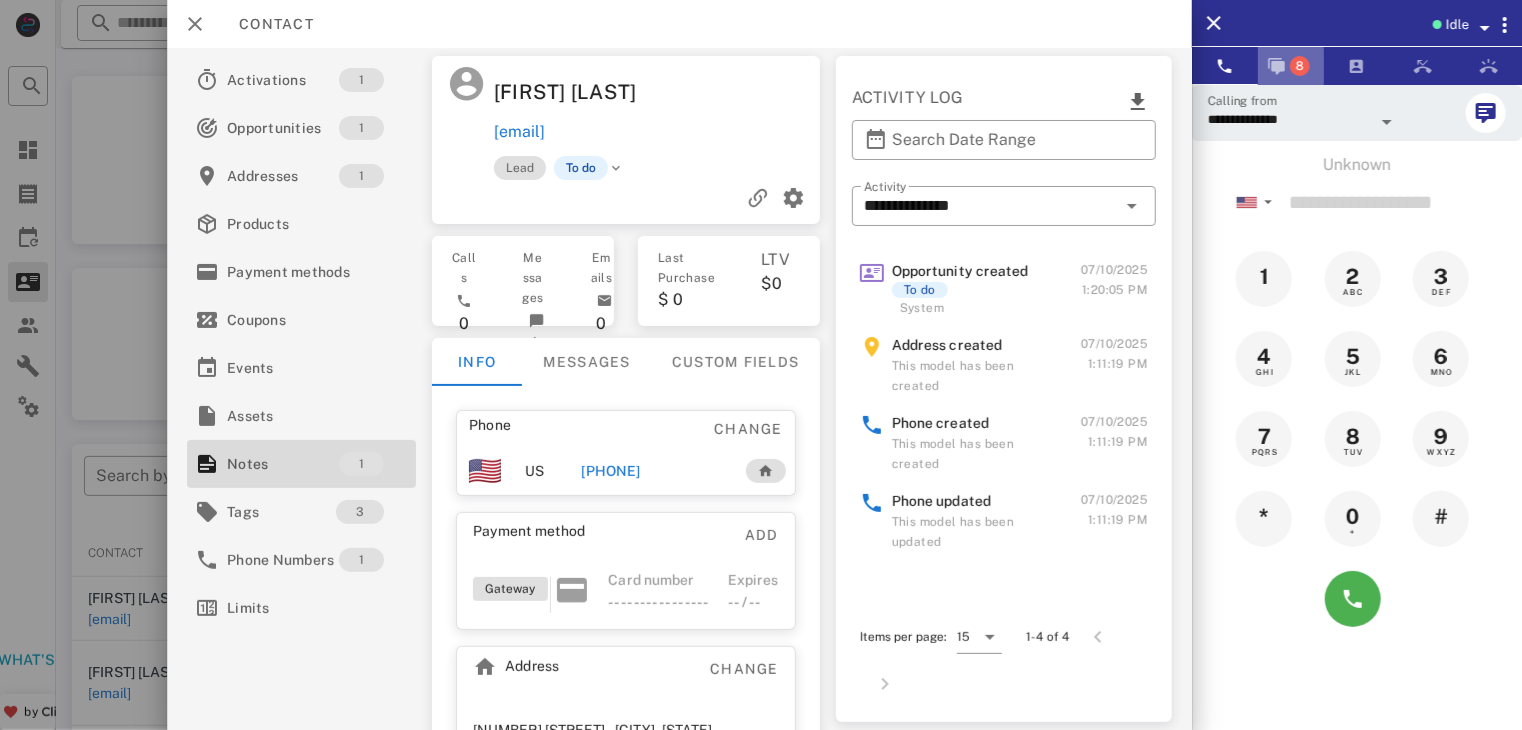 click at bounding box center (1277, 66) 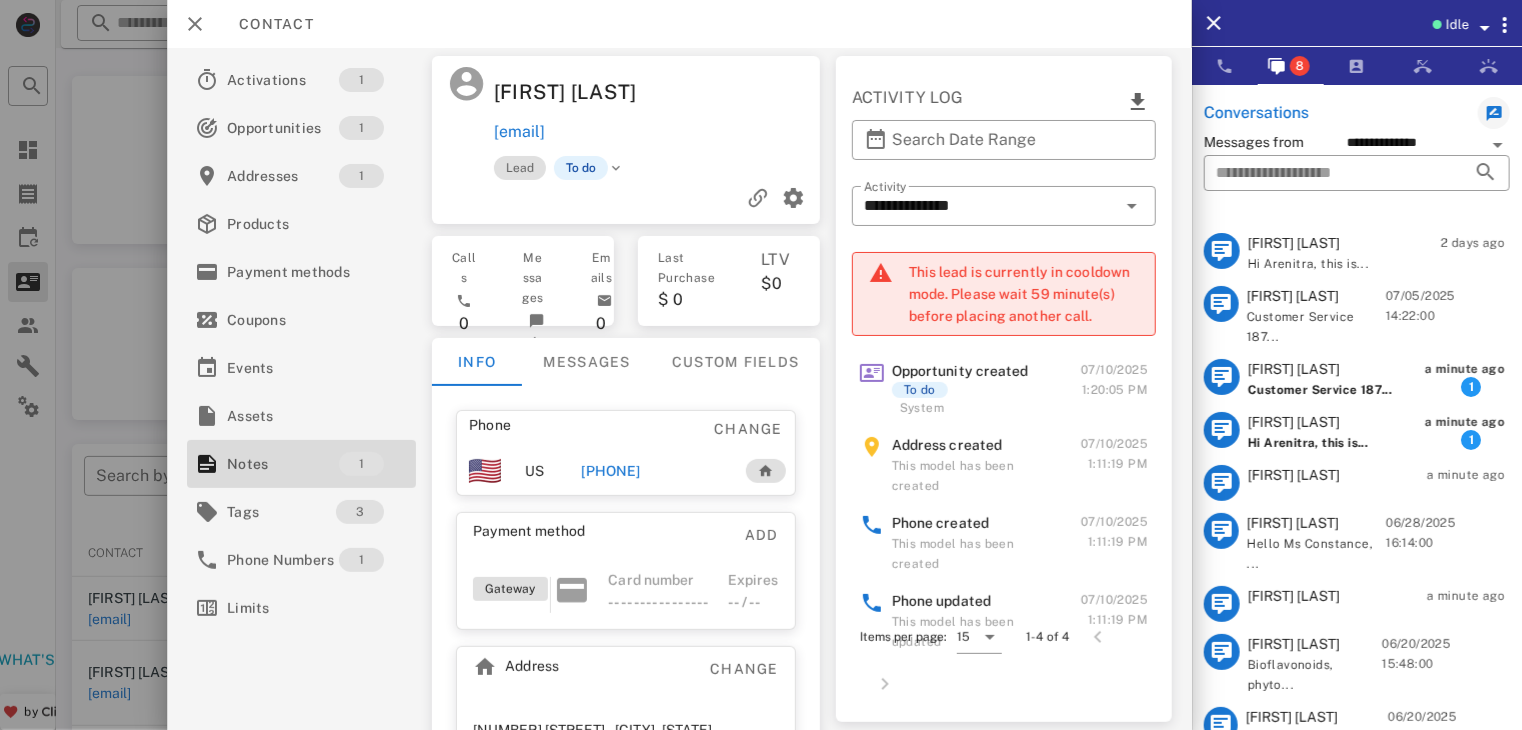 drag, startPoint x: 1335, startPoint y: 402, endPoint x: 1308, endPoint y: 417, distance: 30.88689 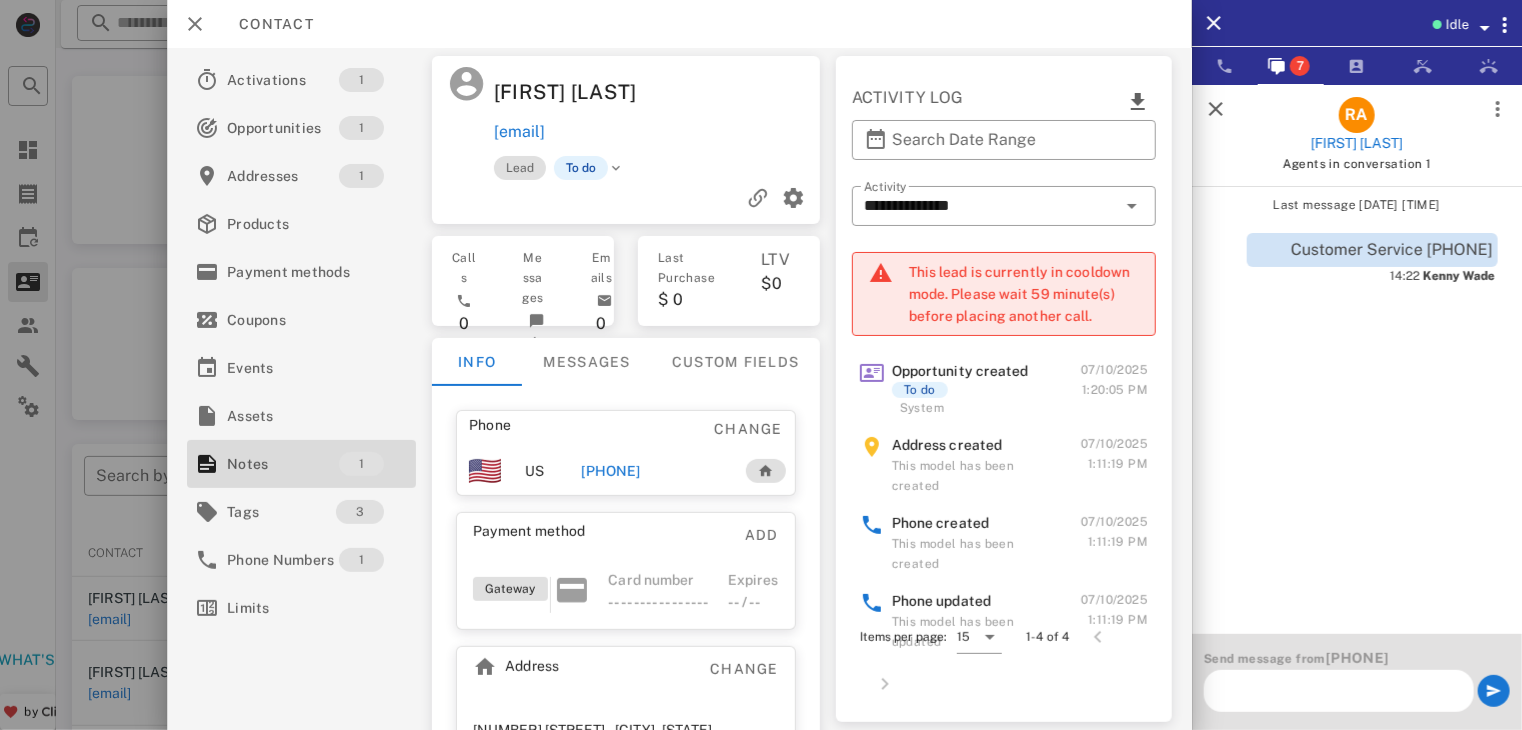 scroll, scrollTop: 0, scrollLeft: 0, axis: both 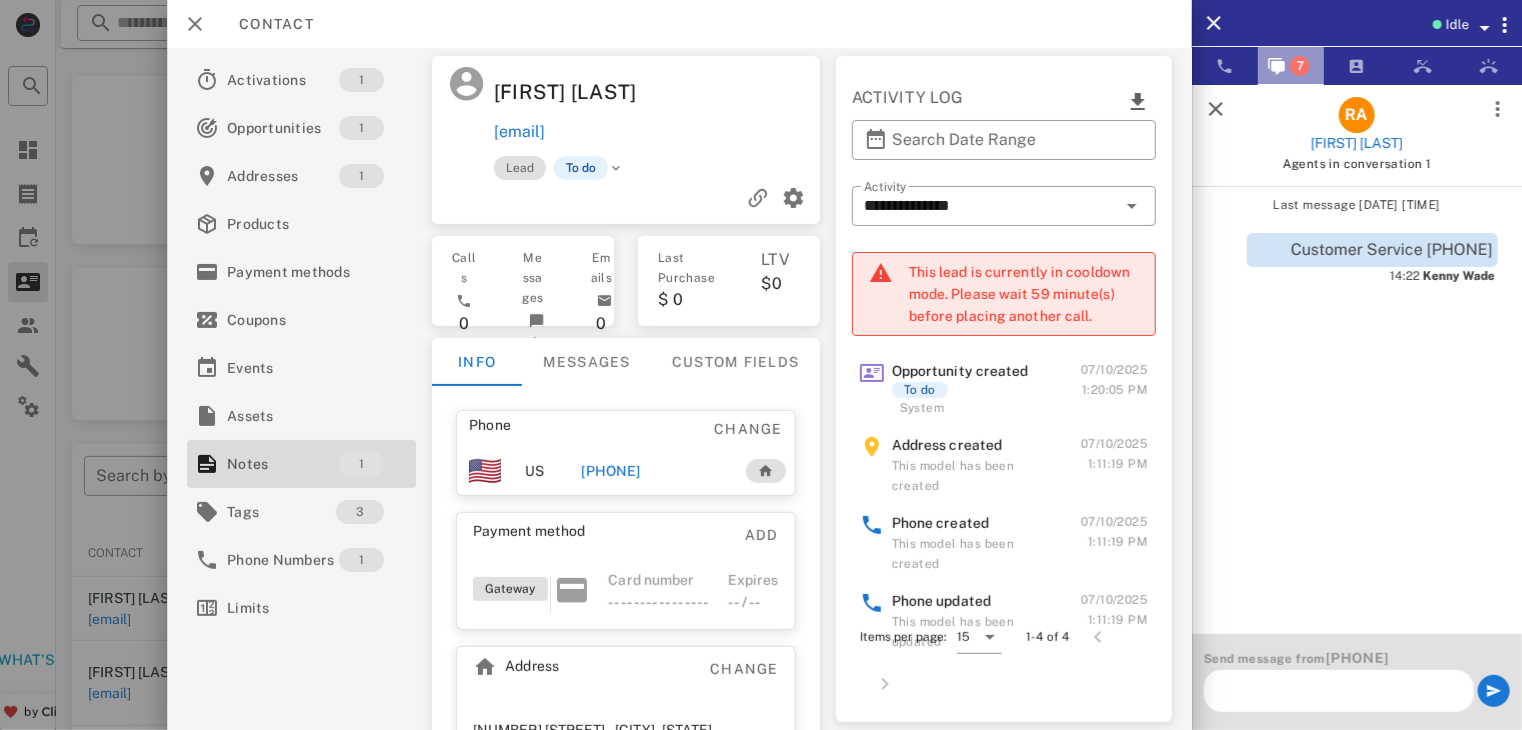 click at bounding box center [1277, 66] 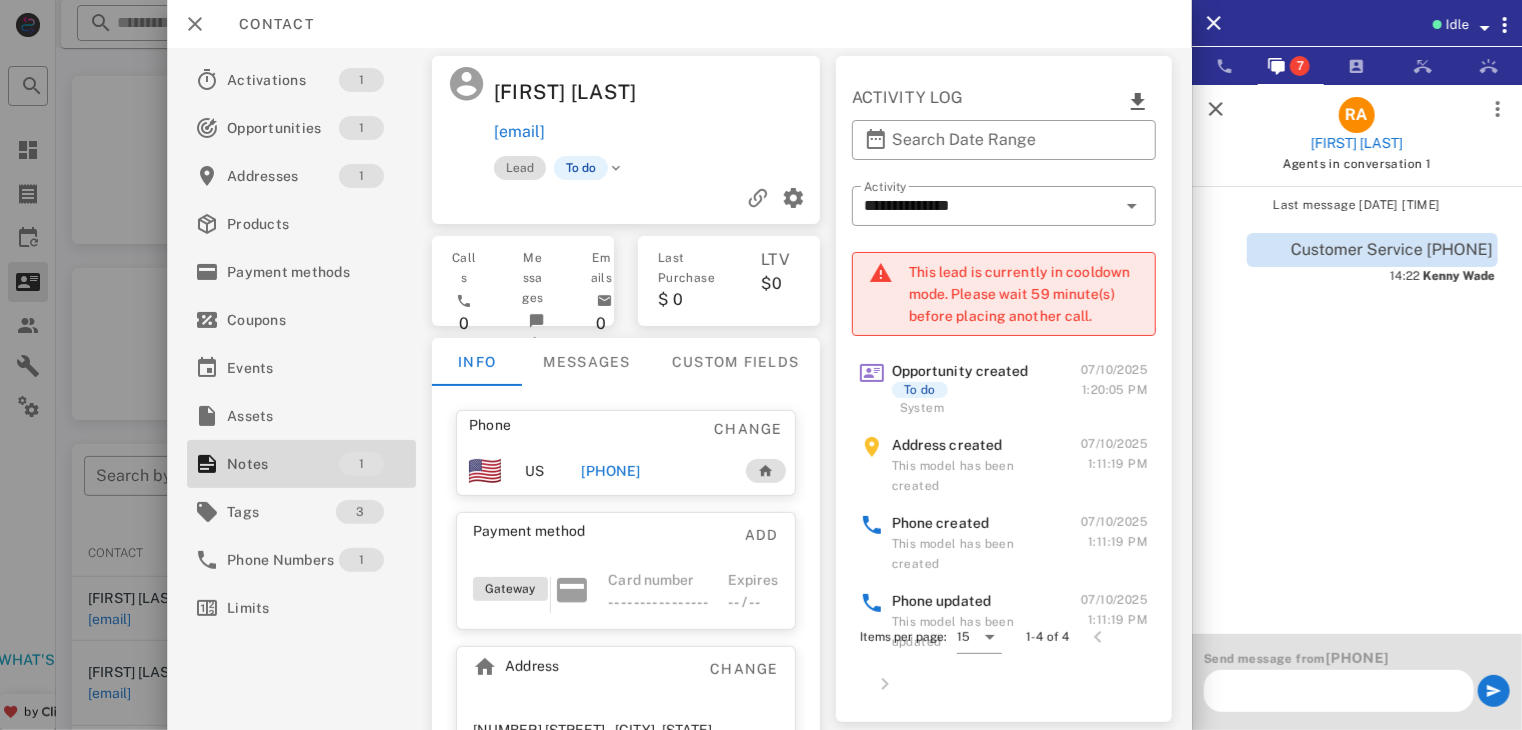 click at bounding box center (1216, 109) 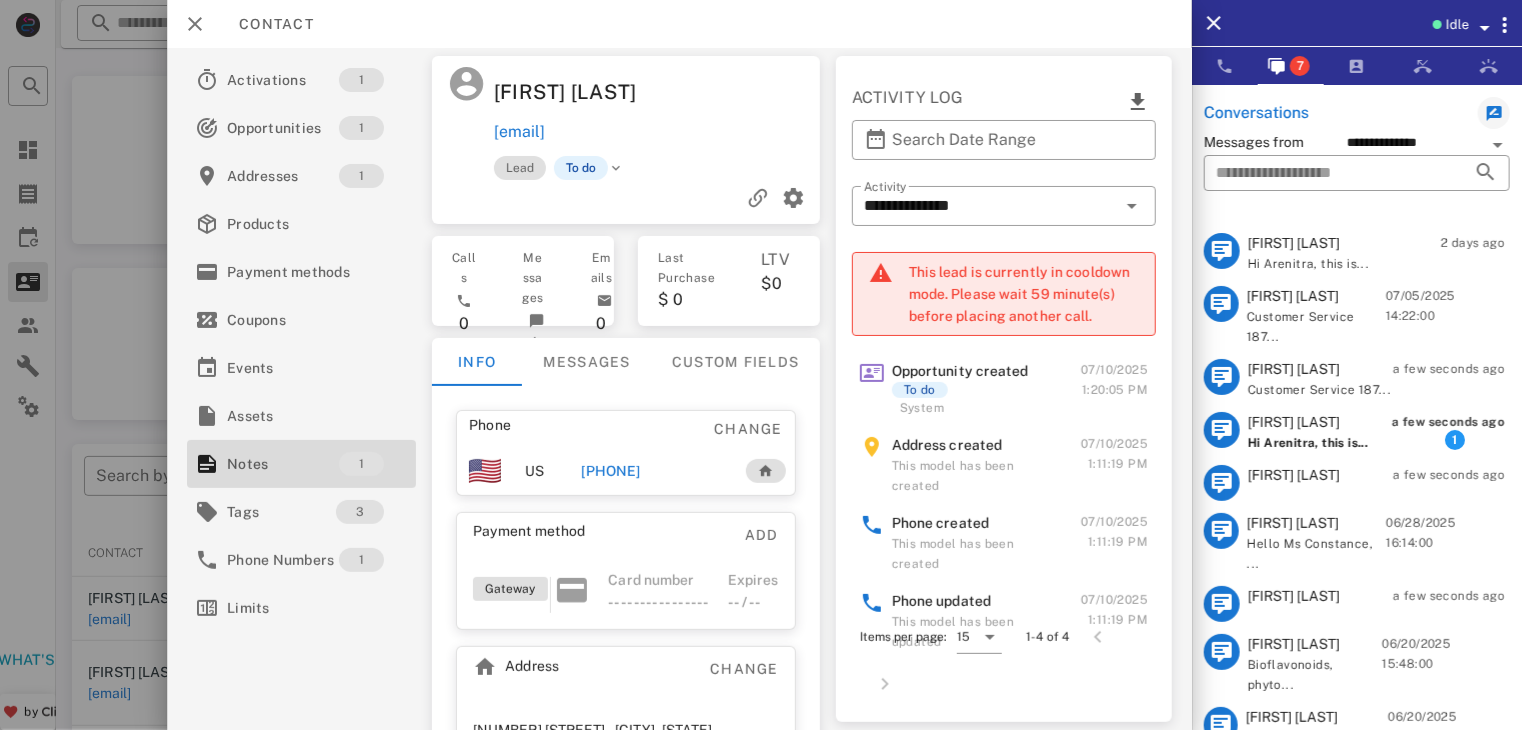 click on "Hi [FIRST], this is..." at bounding box center (1305, 443) 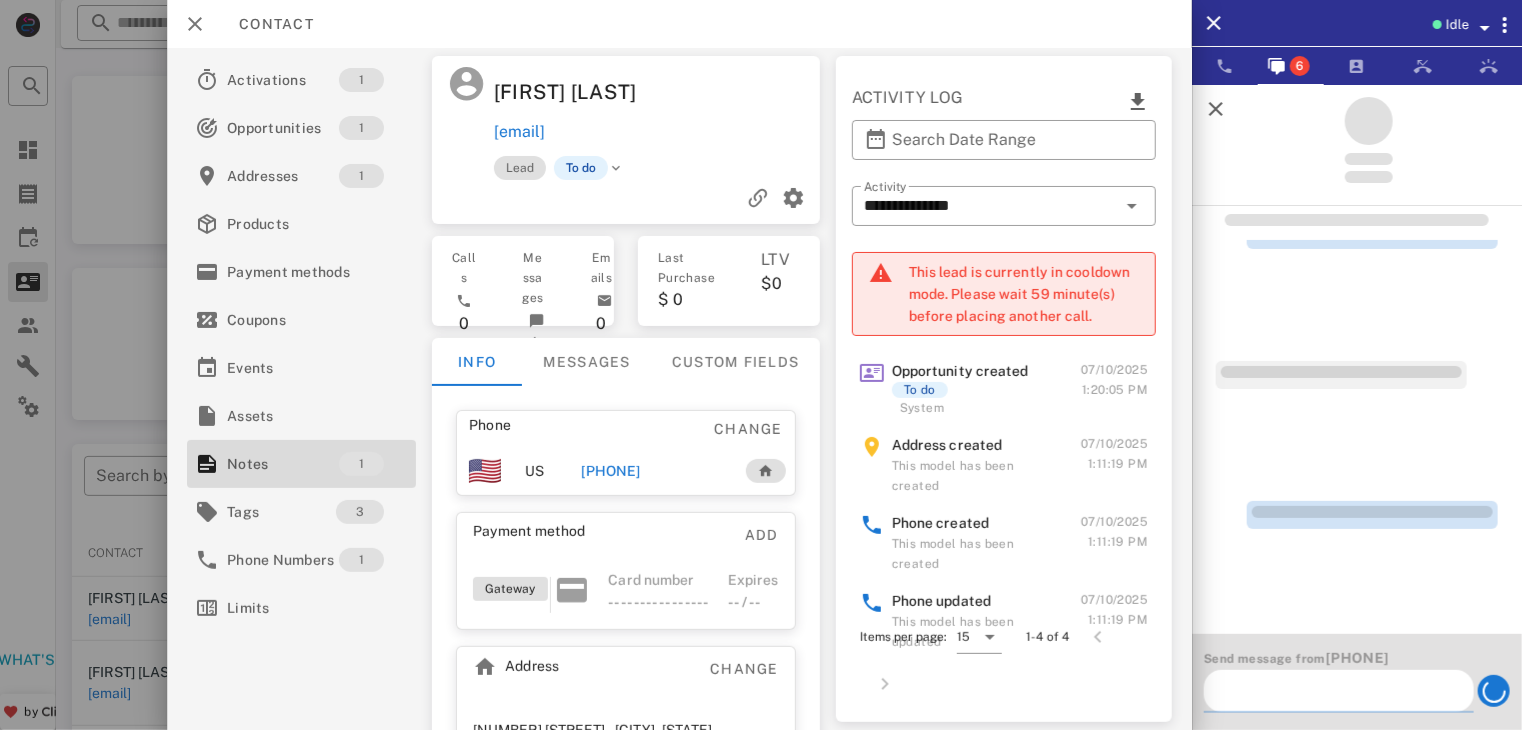 scroll, scrollTop: 309, scrollLeft: 0, axis: vertical 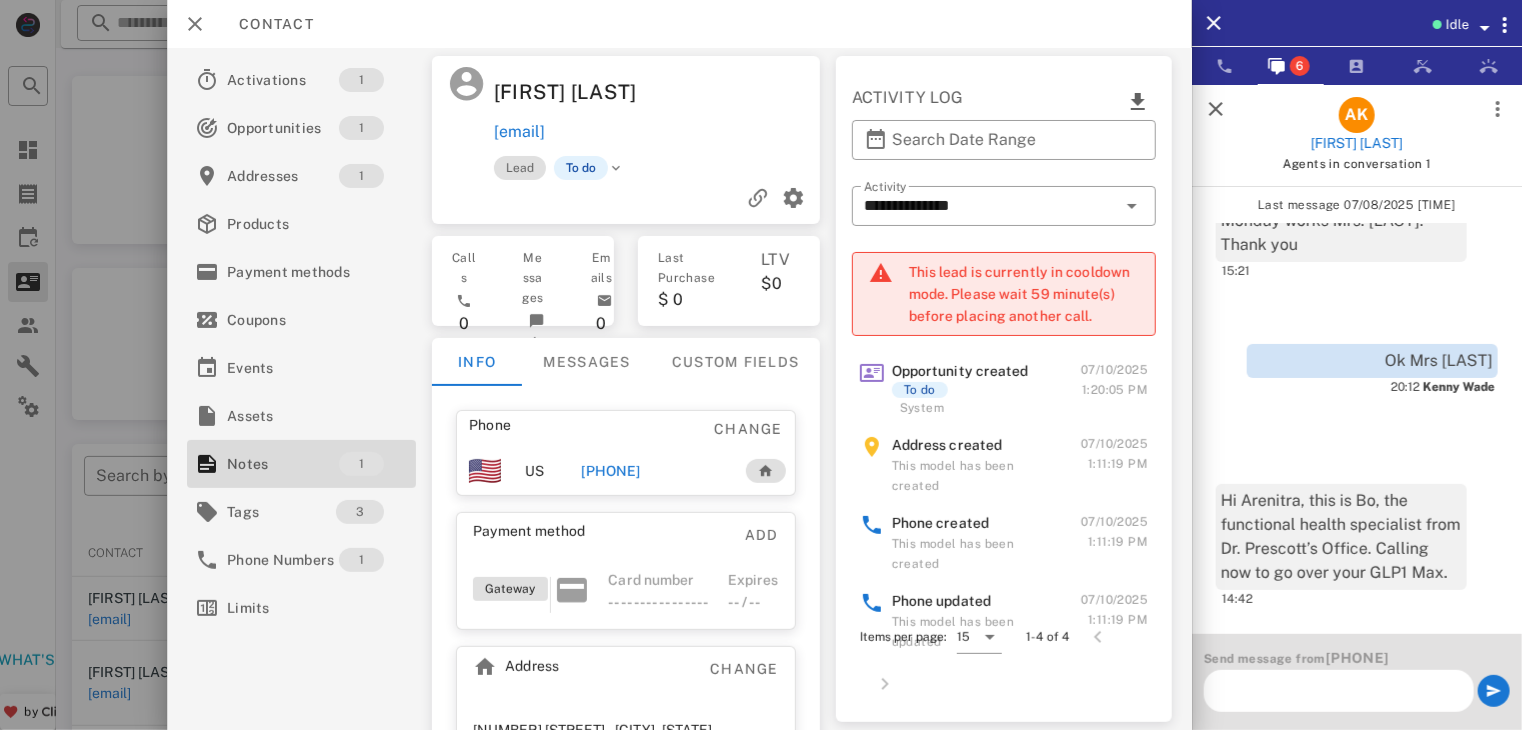click at bounding box center [1216, 109] 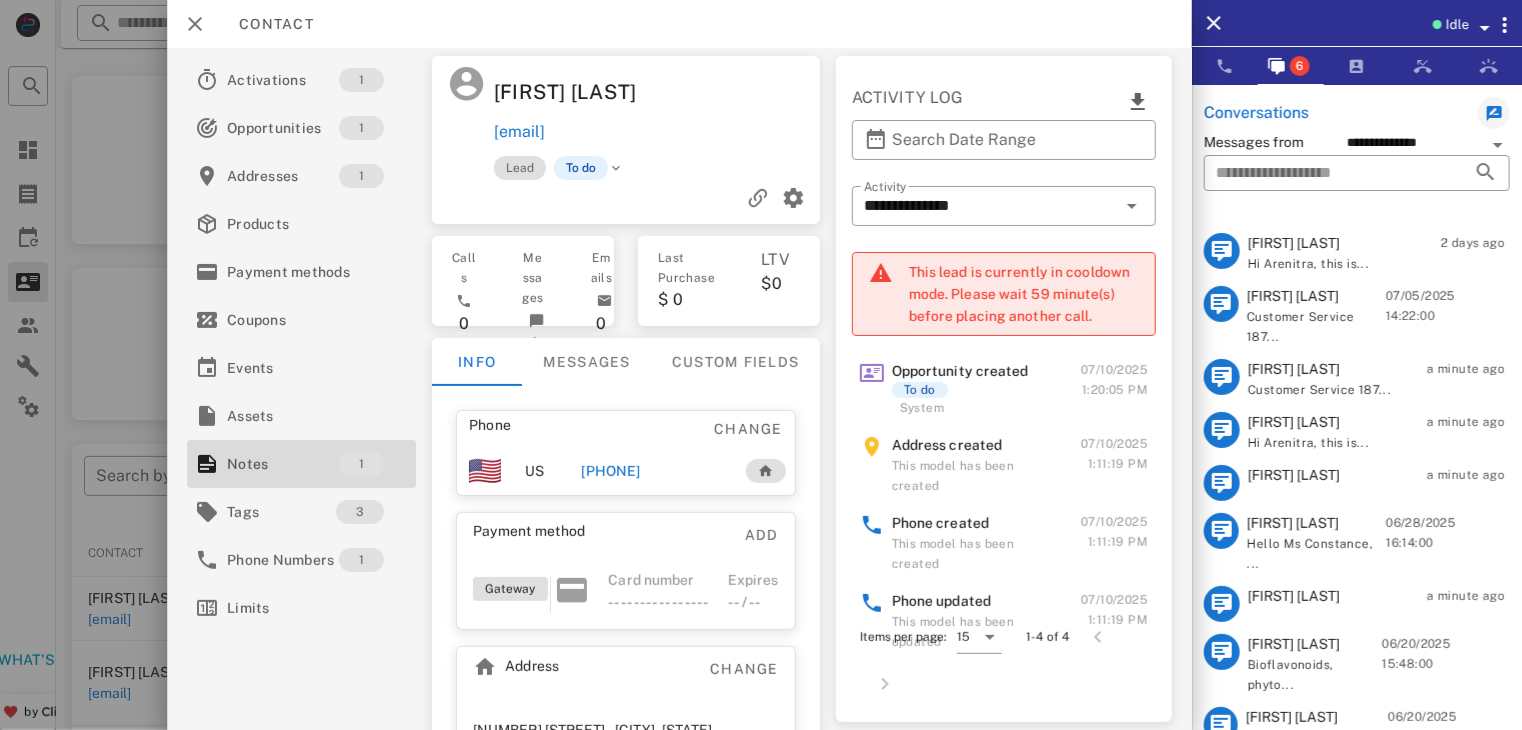click on "Customer Service [NUMBER]..." at bounding box center (1330, 317) 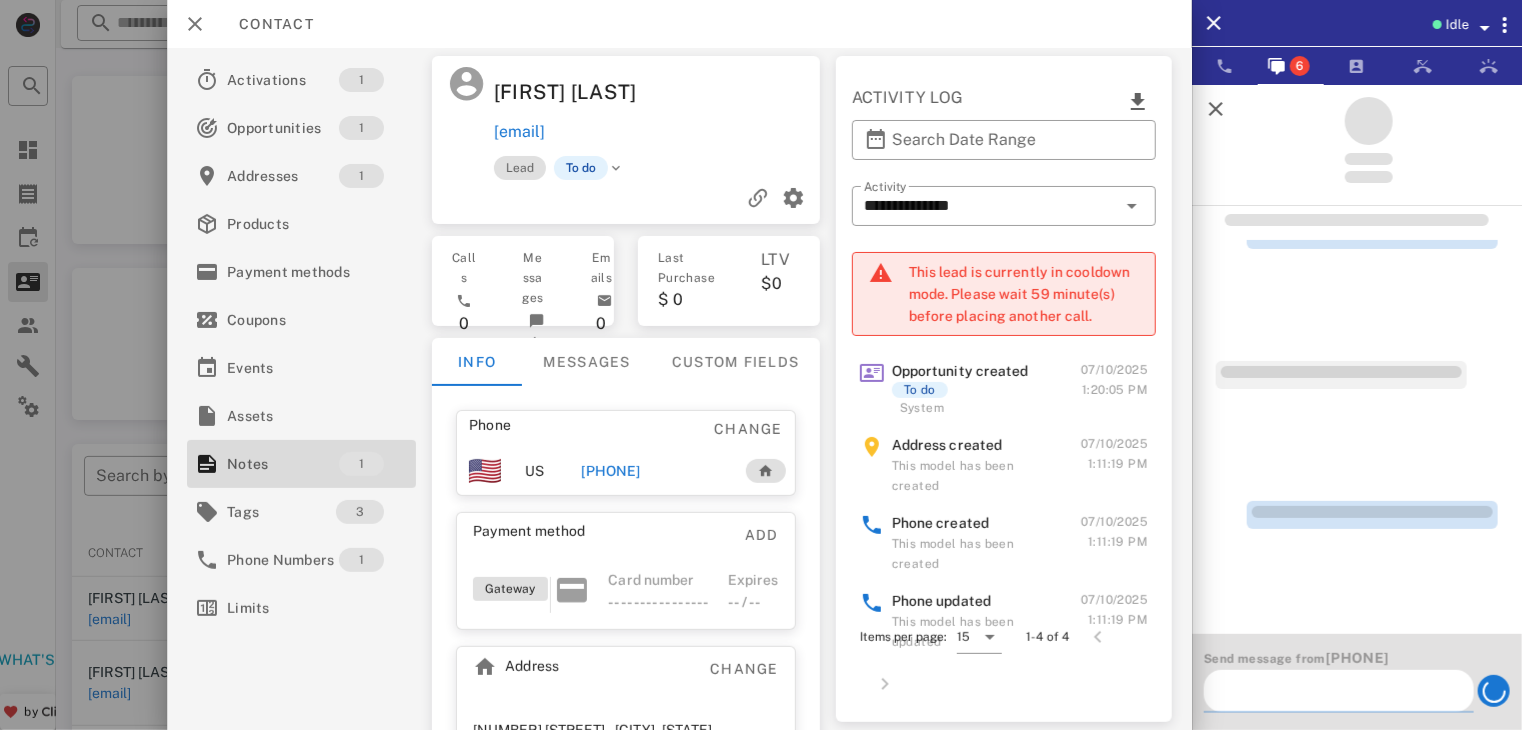 scroll, scrollTop: 0, scrollLeft: 0, axis: both 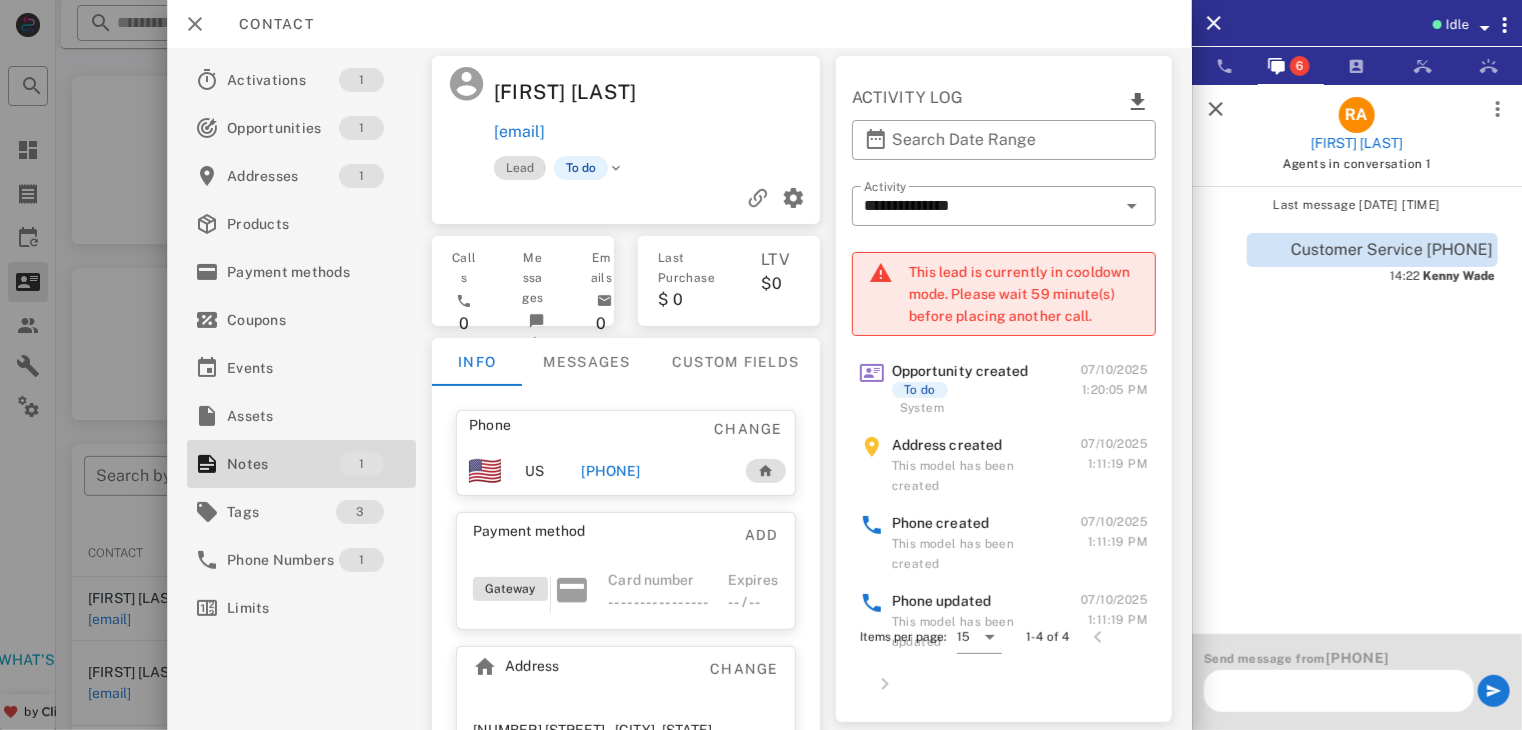 click at bounding box center [1216, 109] 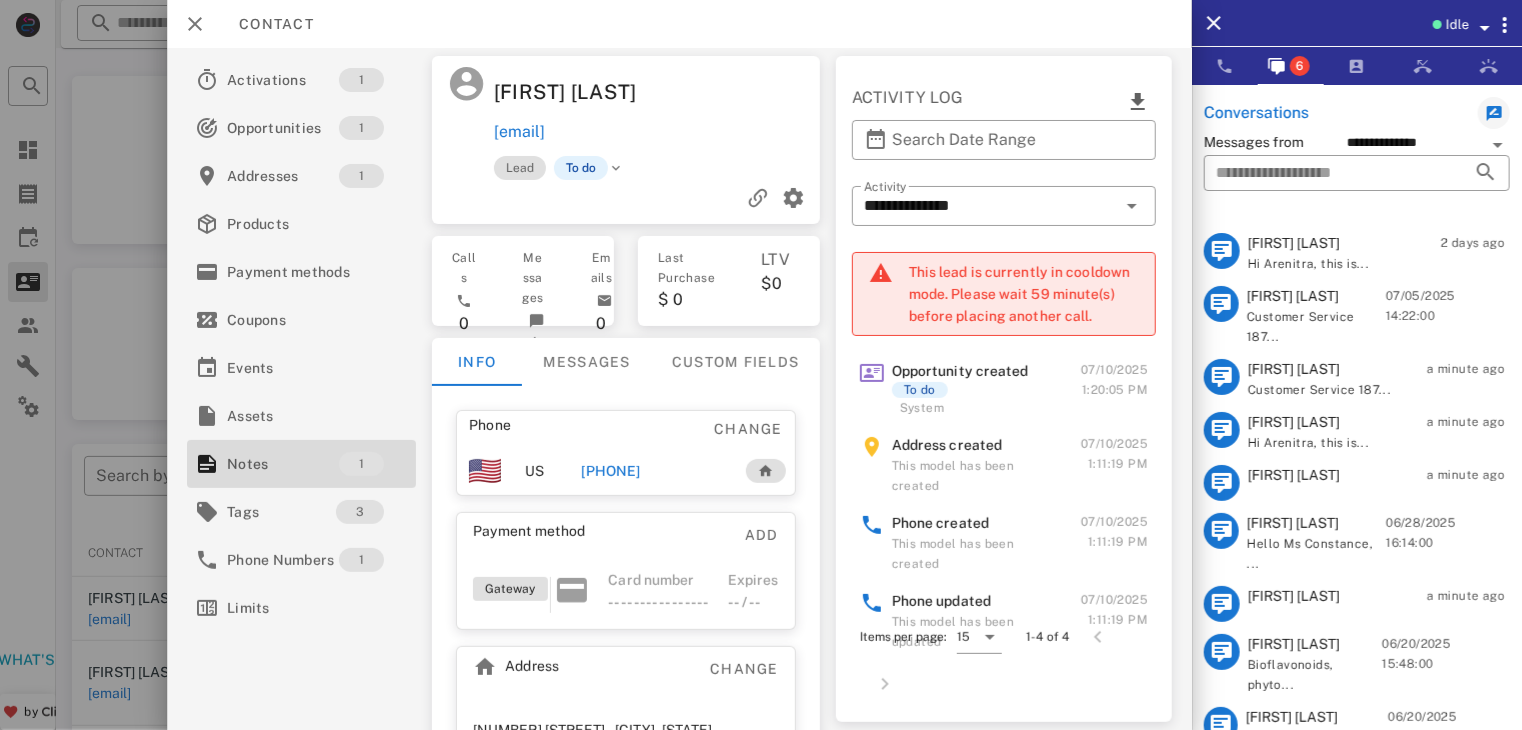 click on "[FIRST] [LAST]" at bounding box center [1330, 296] 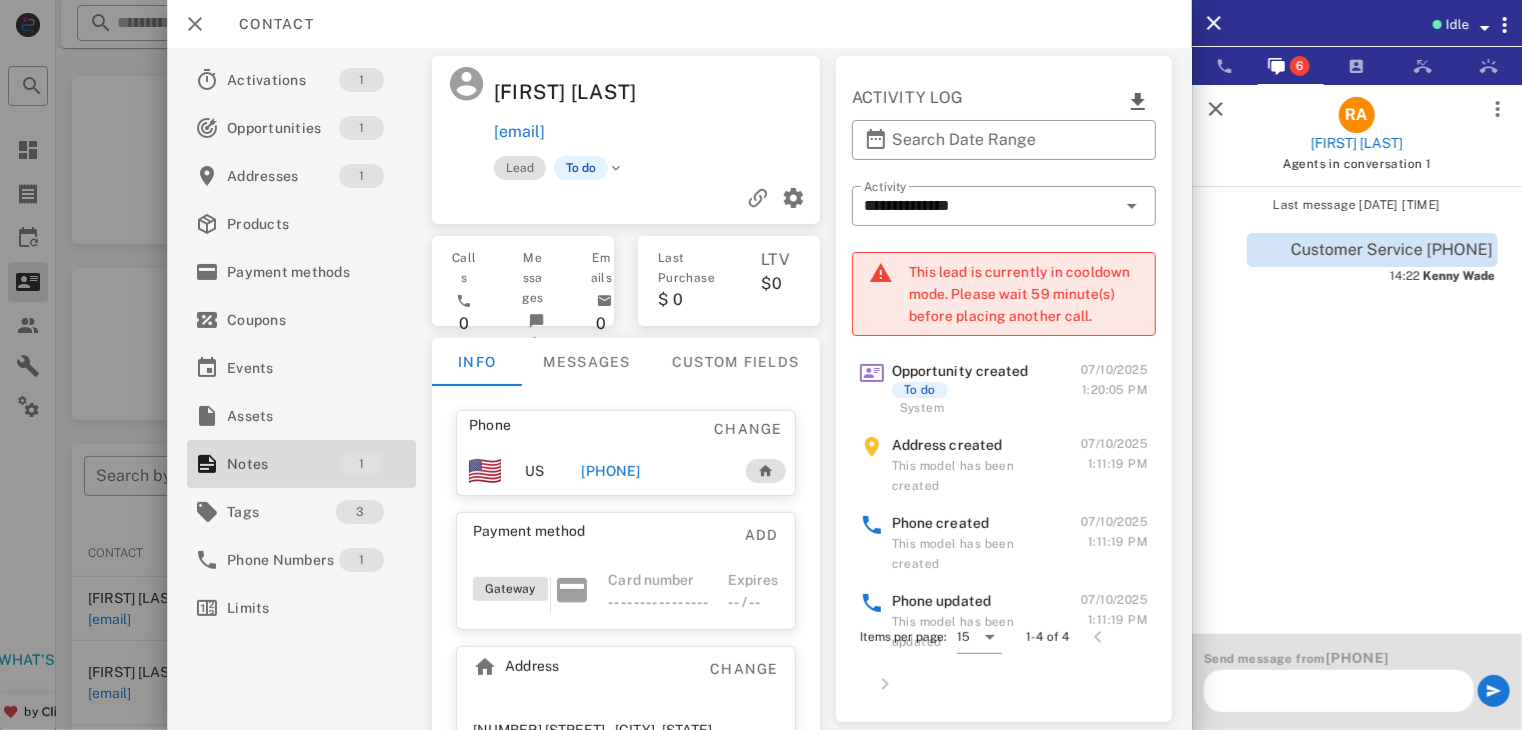 scroll, scrollTop: 0, scrollLeft: 0, axis: both 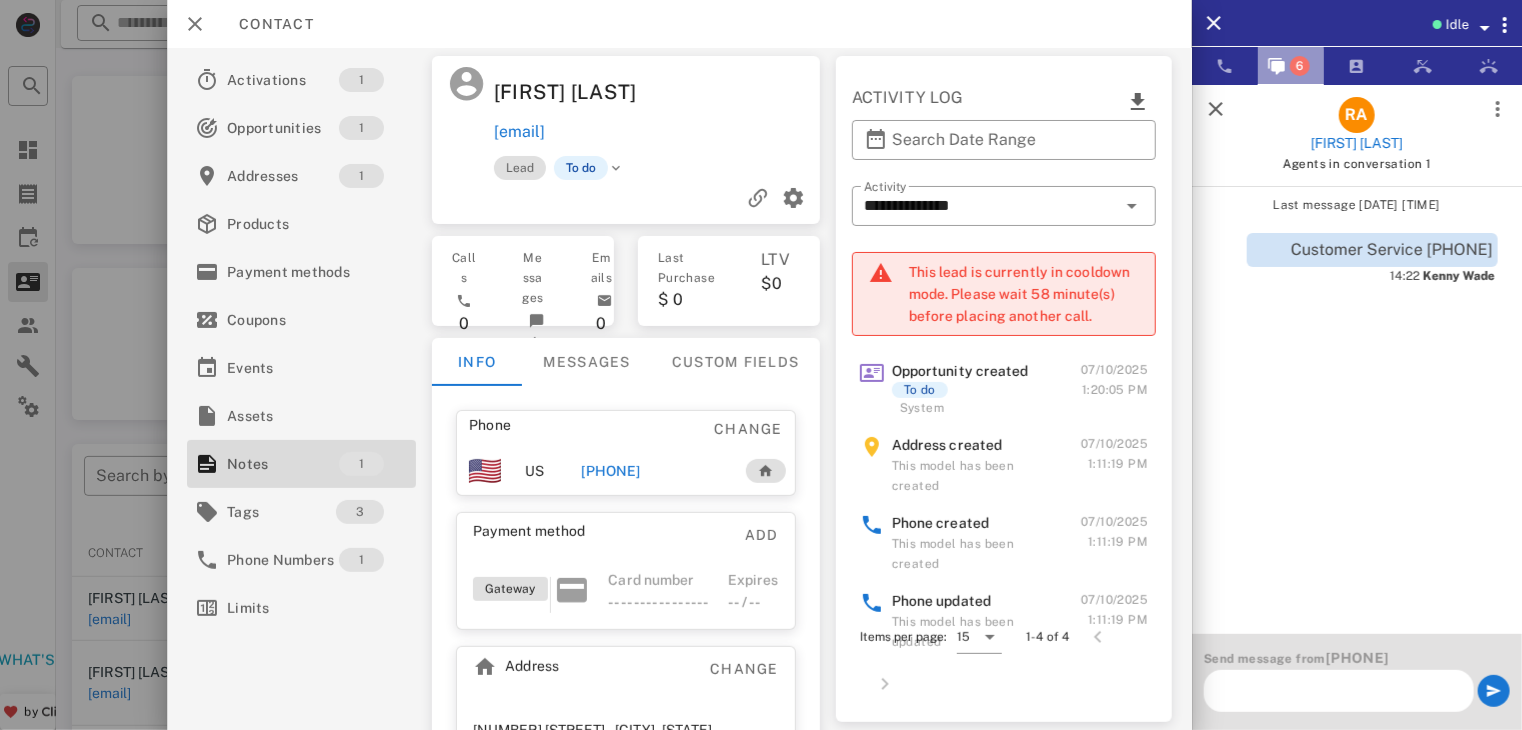 click on "6" at bounding box center [1291, 66] 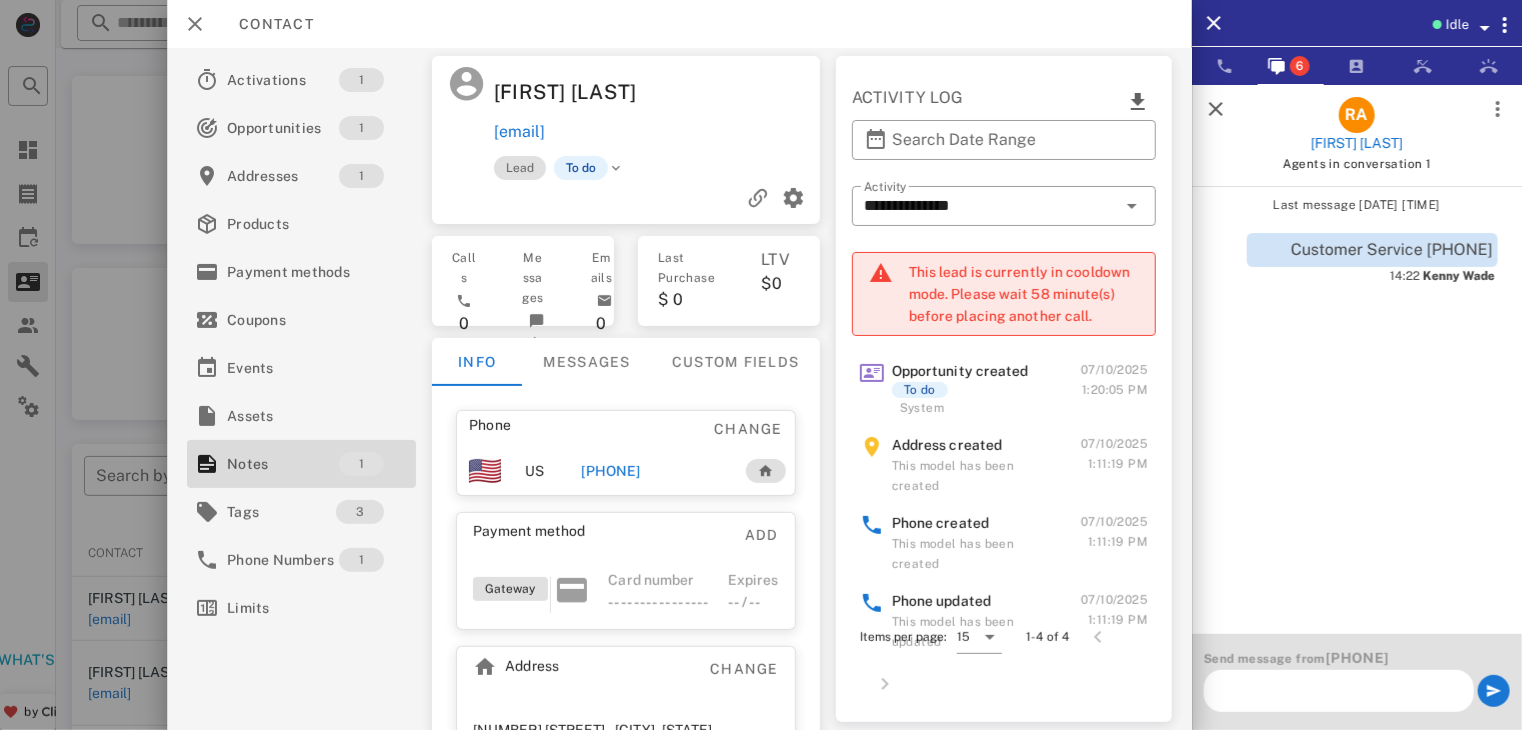 click at bounding box center [1216, 109] 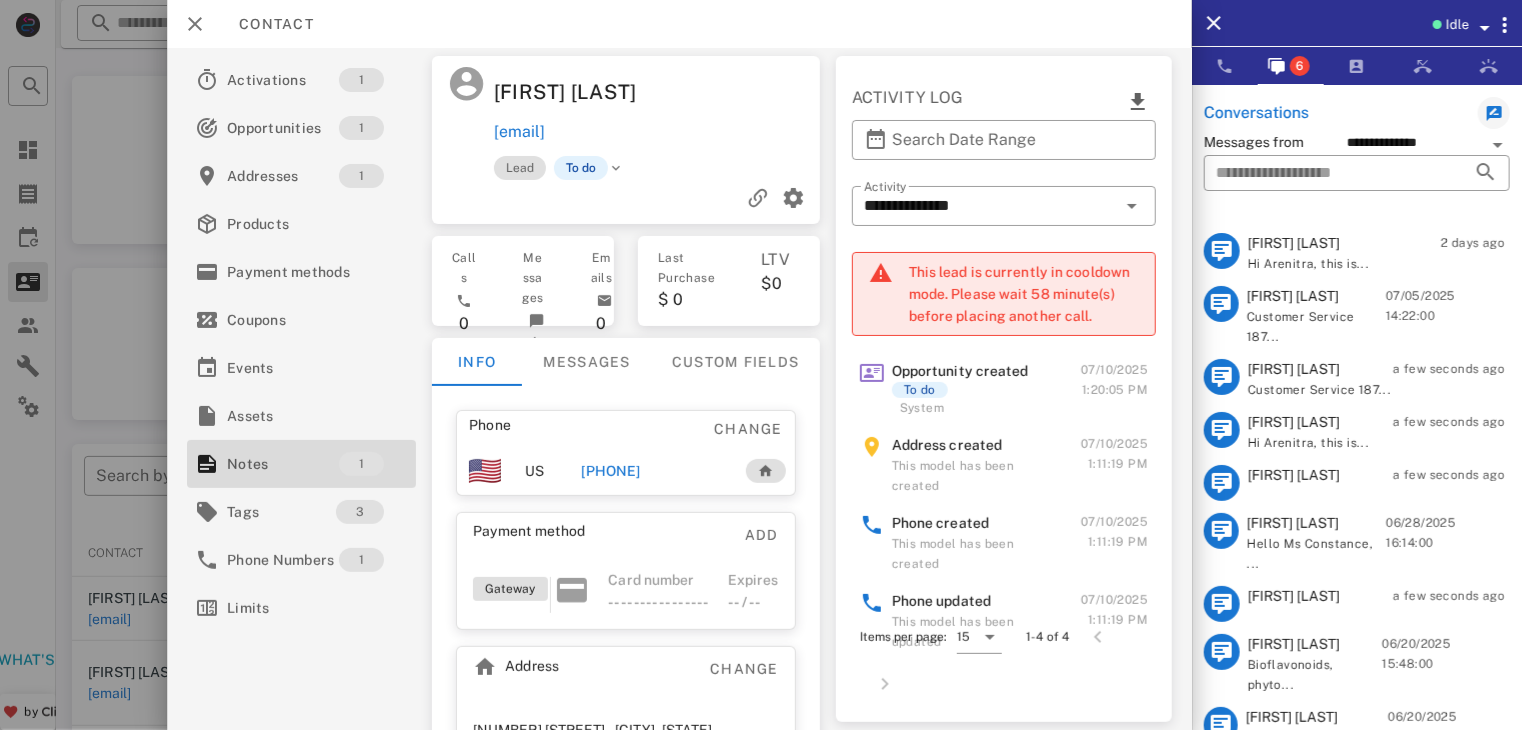 click on "[FIRST] [LAST]" at bounding box center [1294, 475] 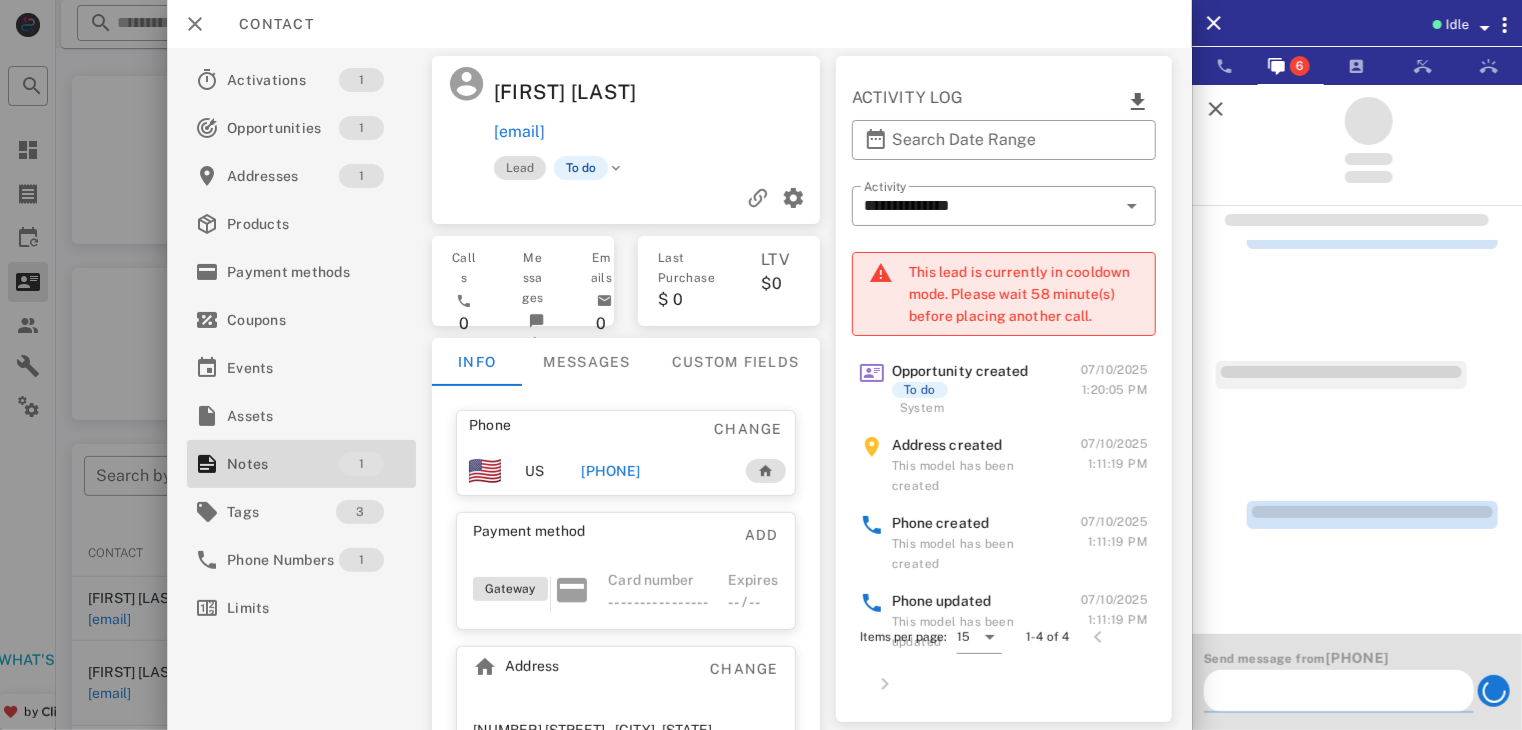 scroll, scrollTop: 0, scrollLeft: 0, axis: both 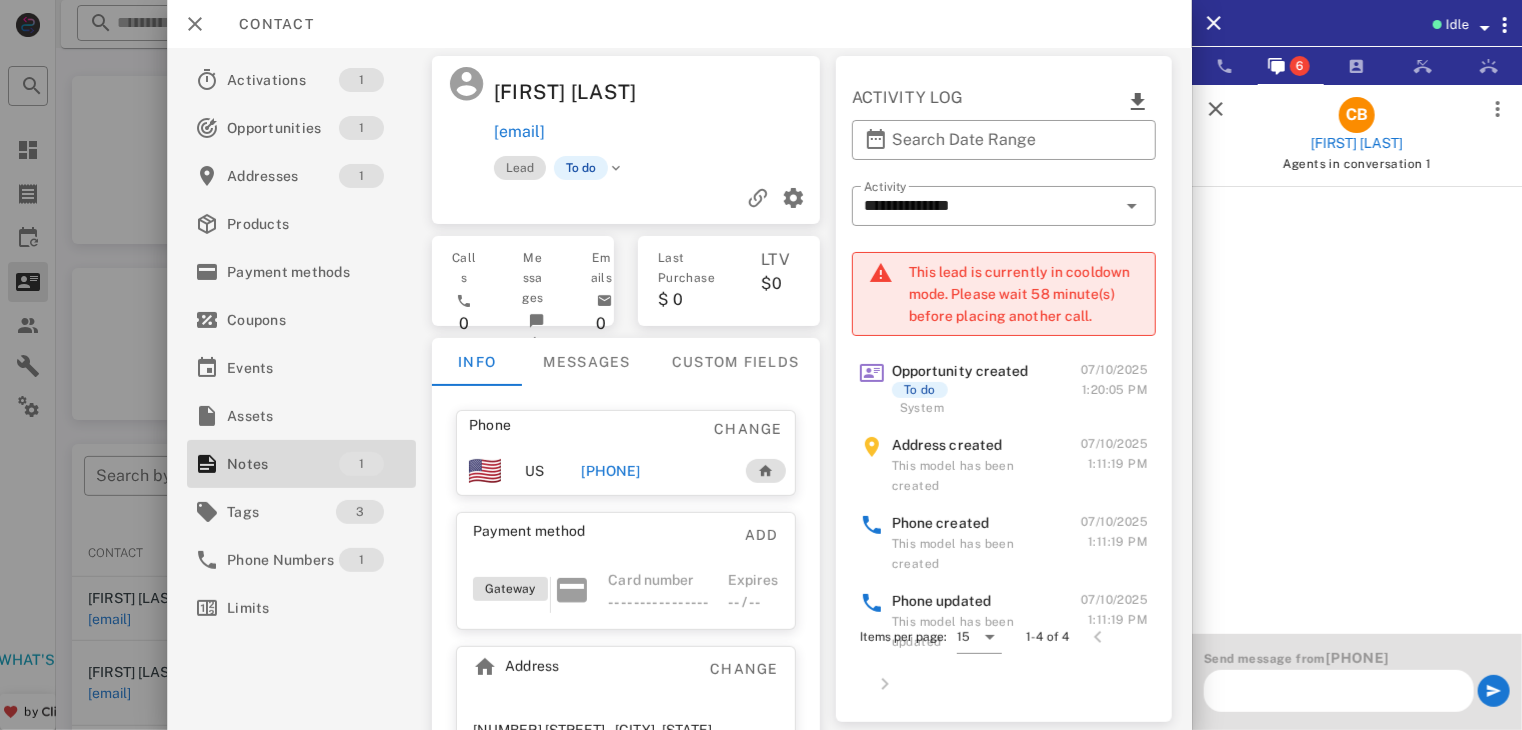click at bounding box center (1216, 109) 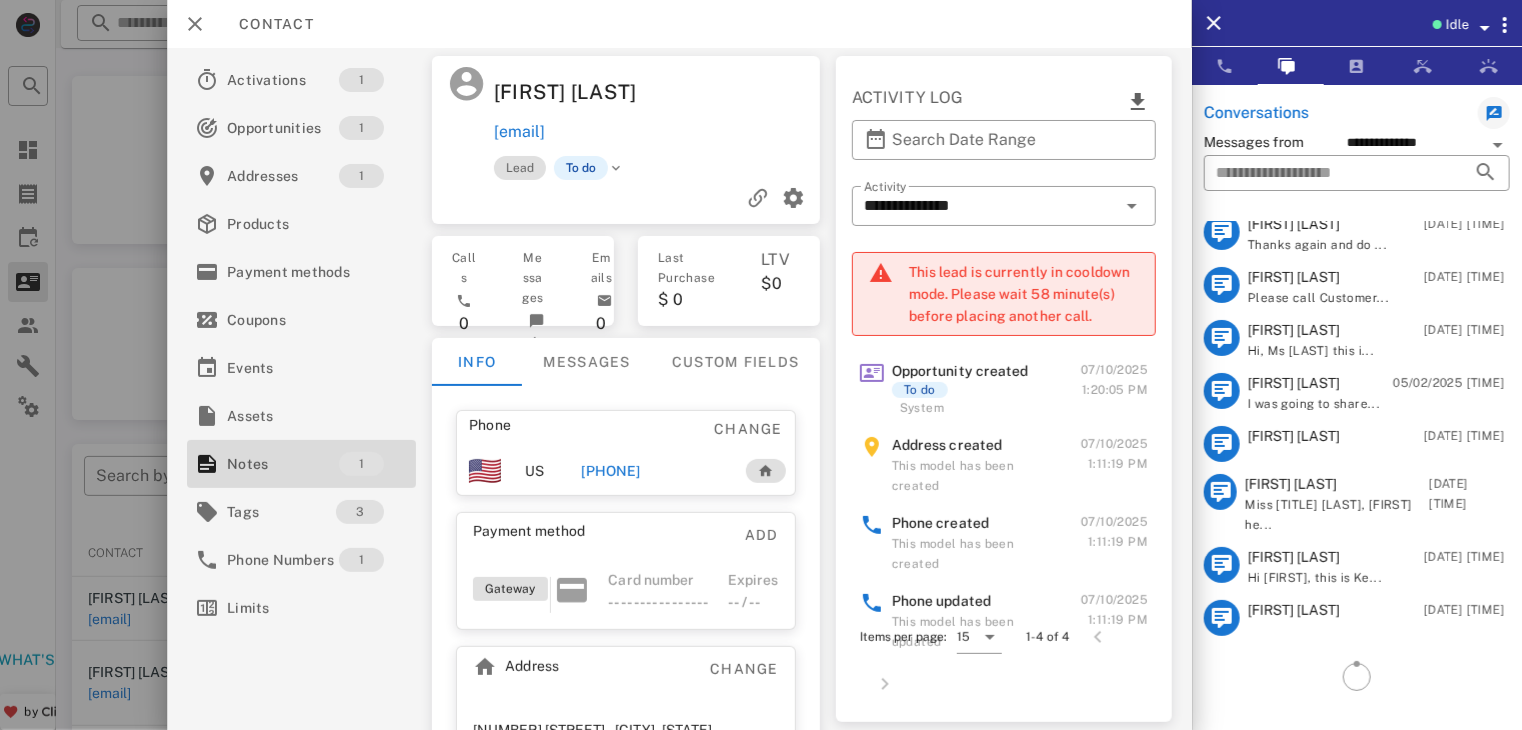 scroll, scrollTop: 1281, scrollLeft: 0, axis: vertical 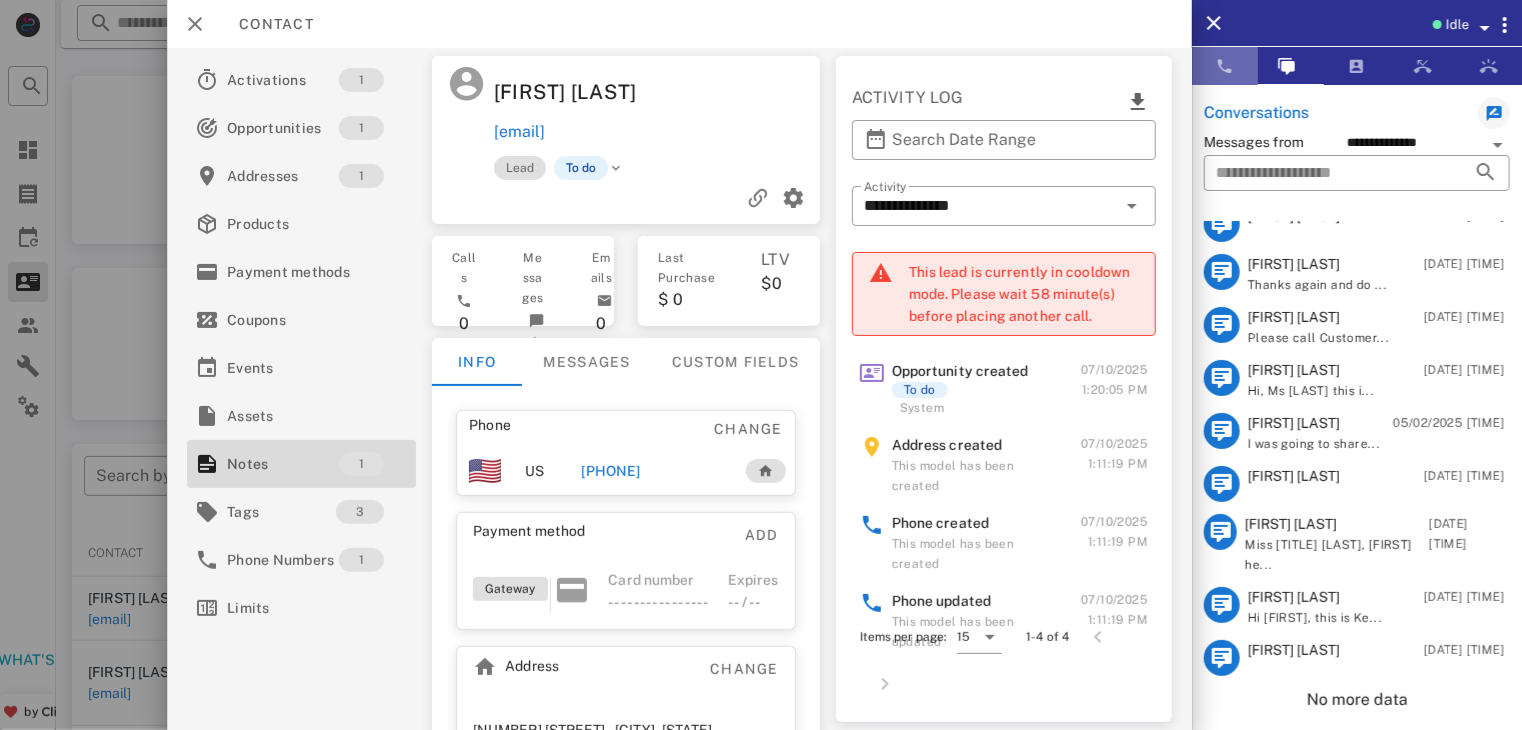click at bounding box center [1225, 66] 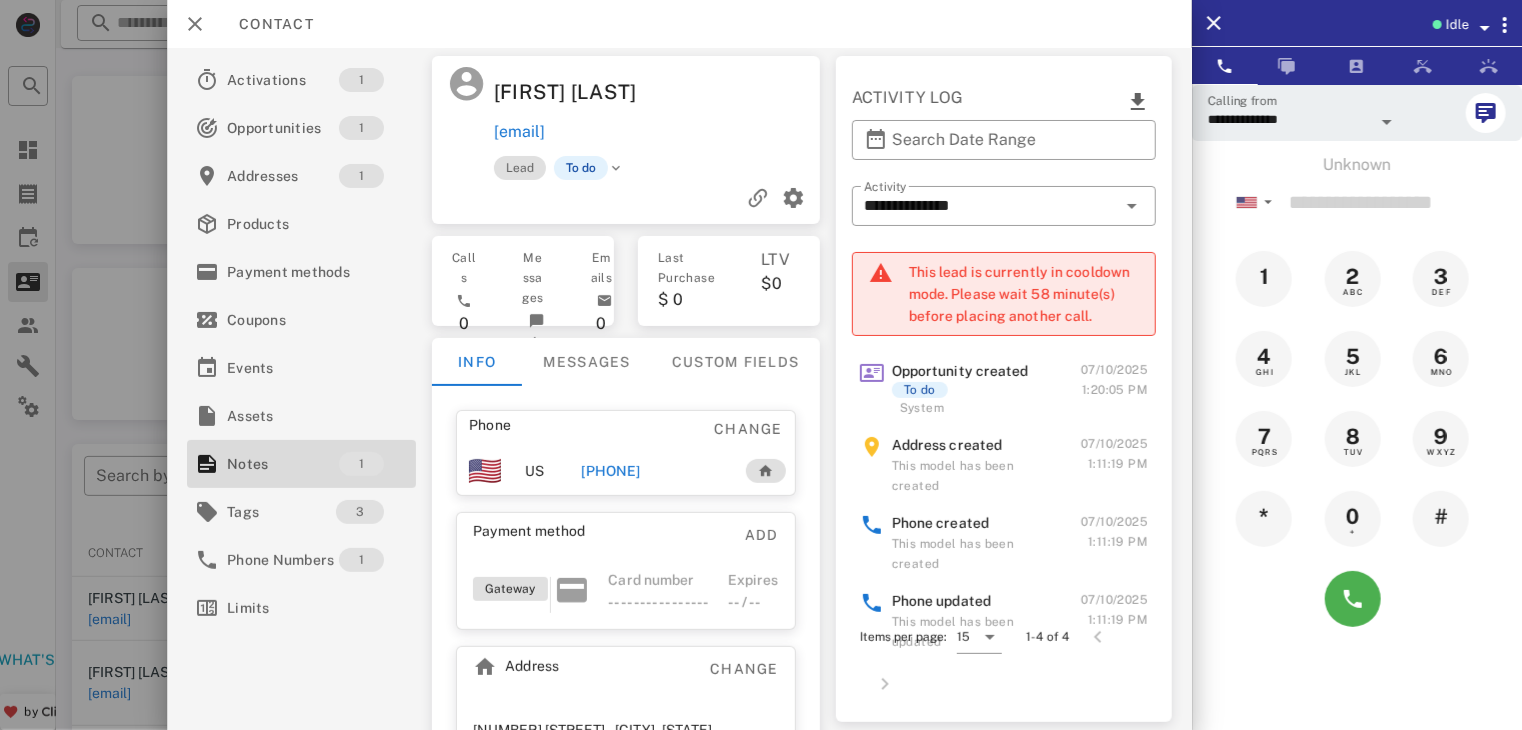 click on "+19706408498" at bounding box center (610, 471) 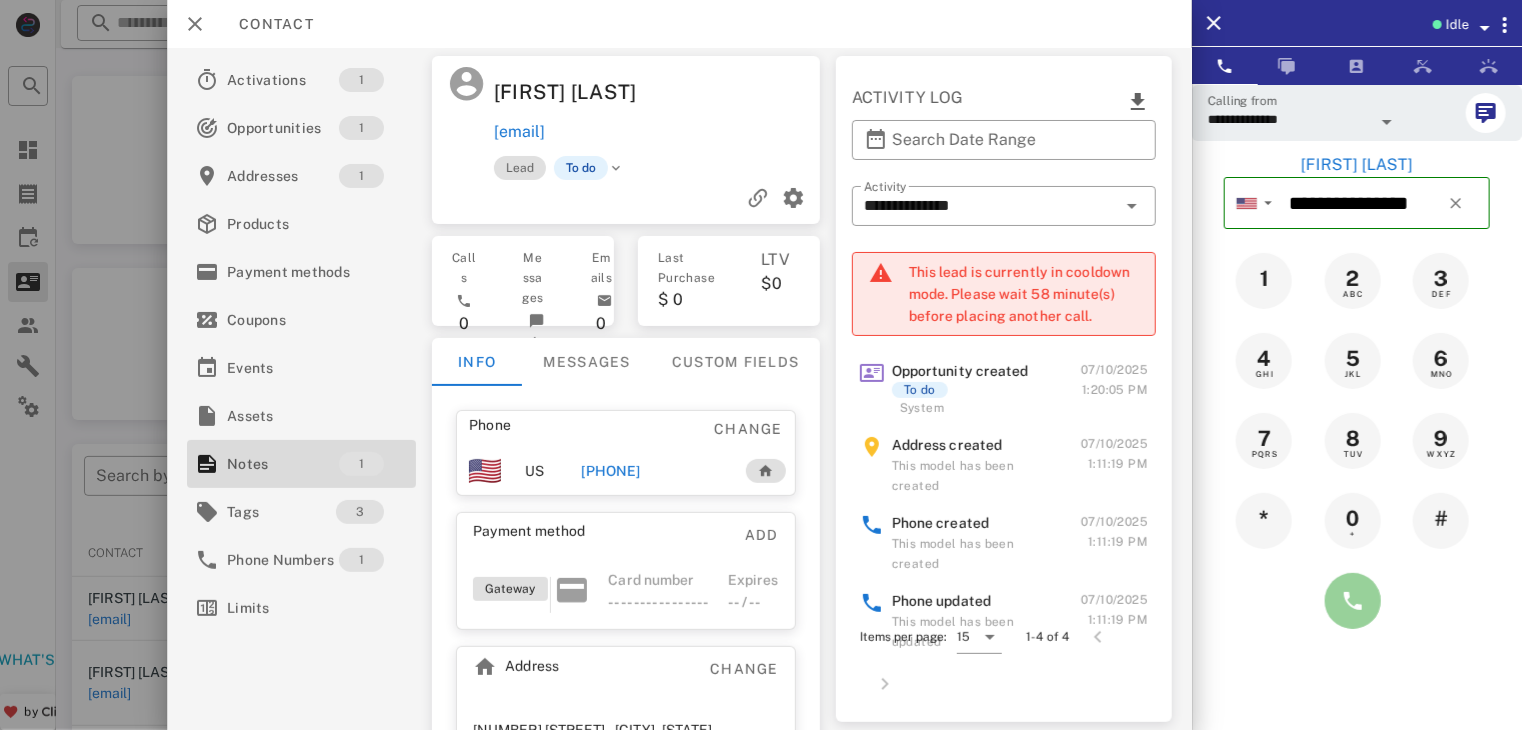 click at bounding box center (1353, 601) 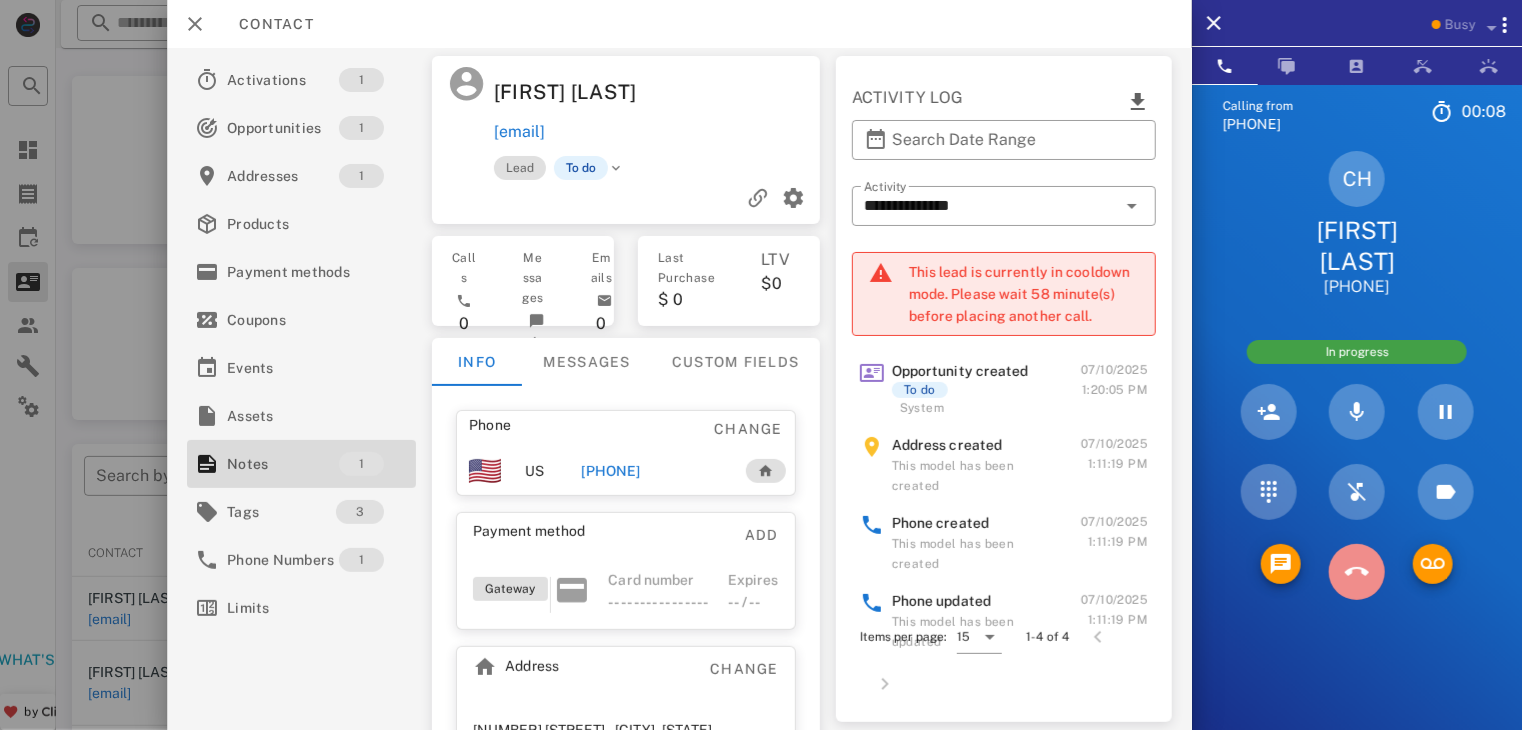 click at bounding box center (1357, 572) 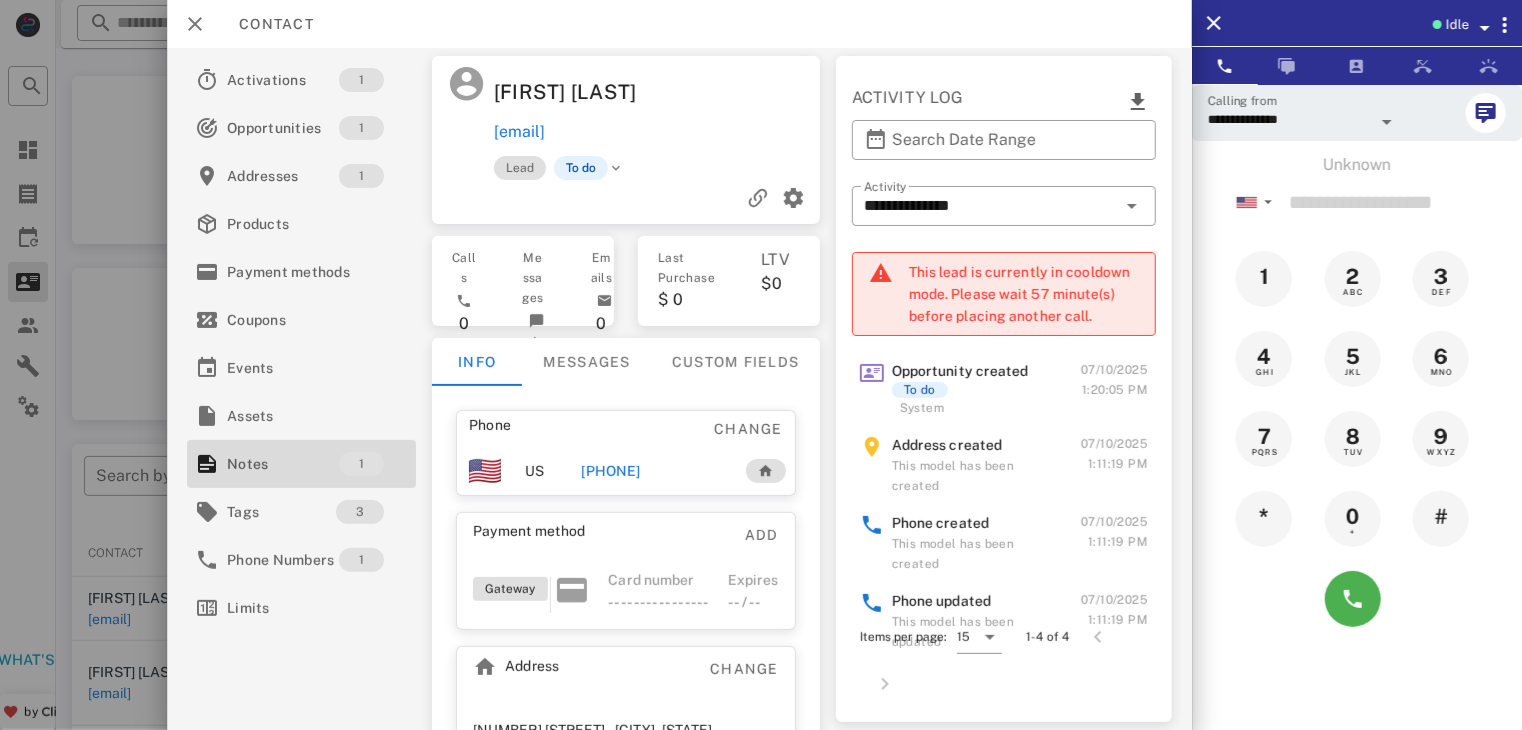 click at bounding box center (761, 365) 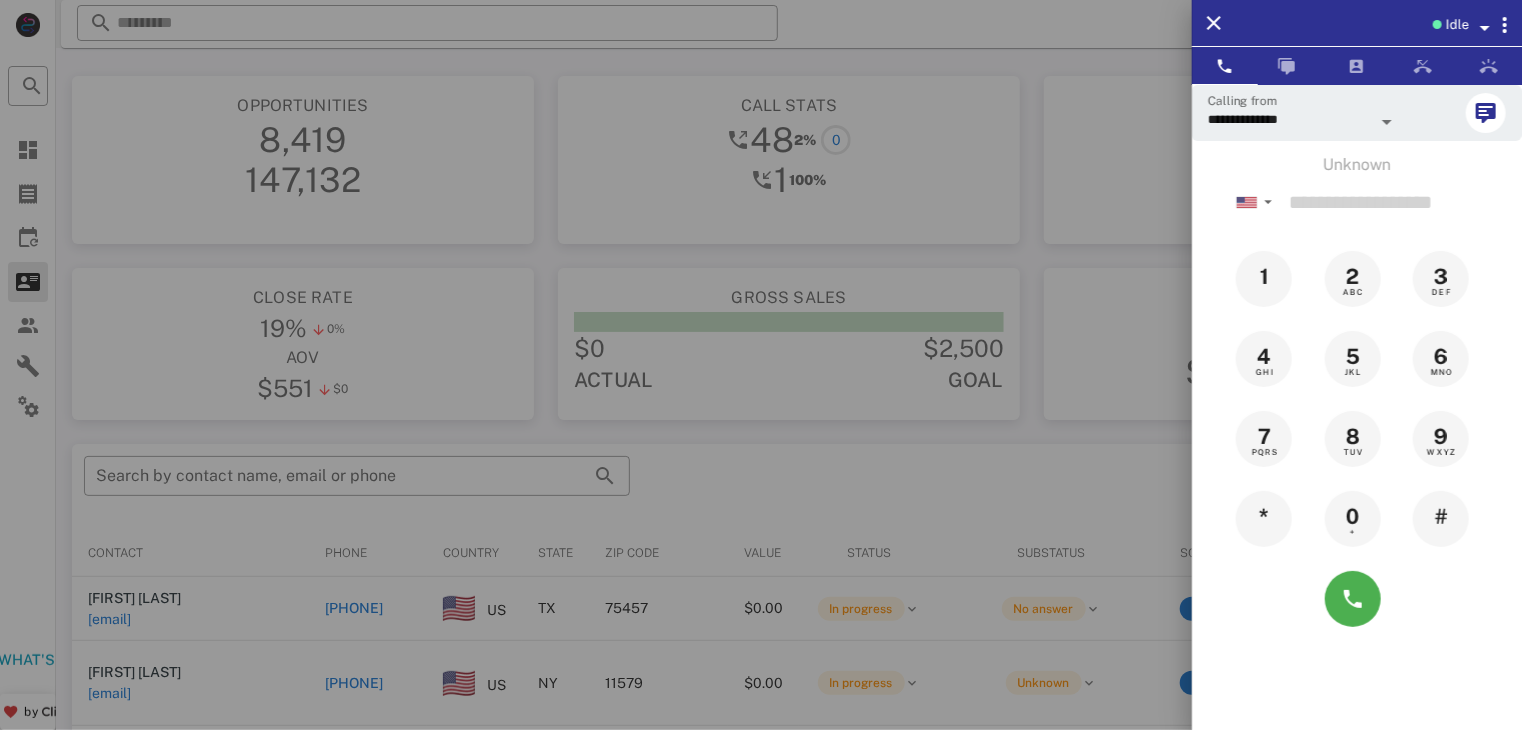click at bounding box center (761, 365) 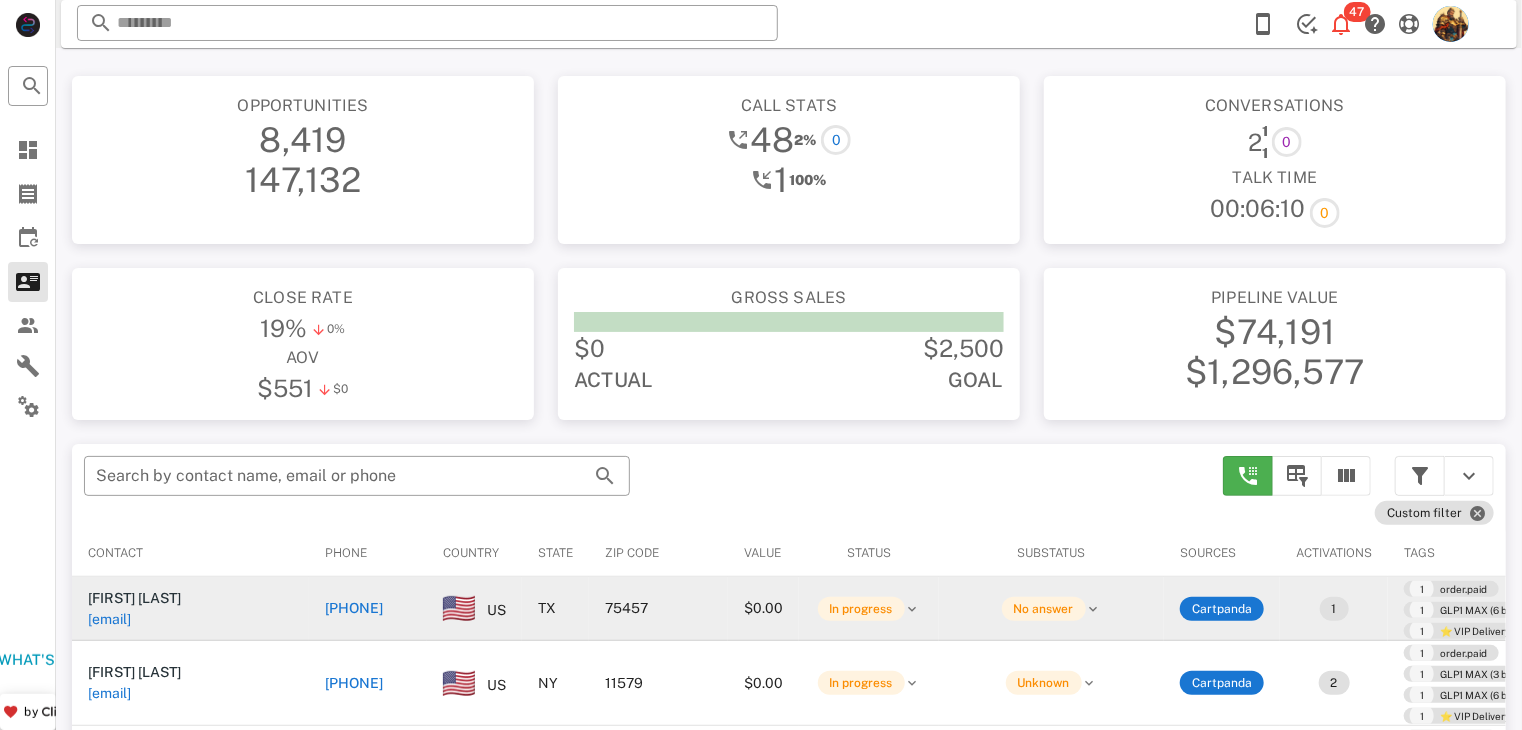 click on "Nathan Reves  reves4908@gmail.com" at bounding box center (157, 609) 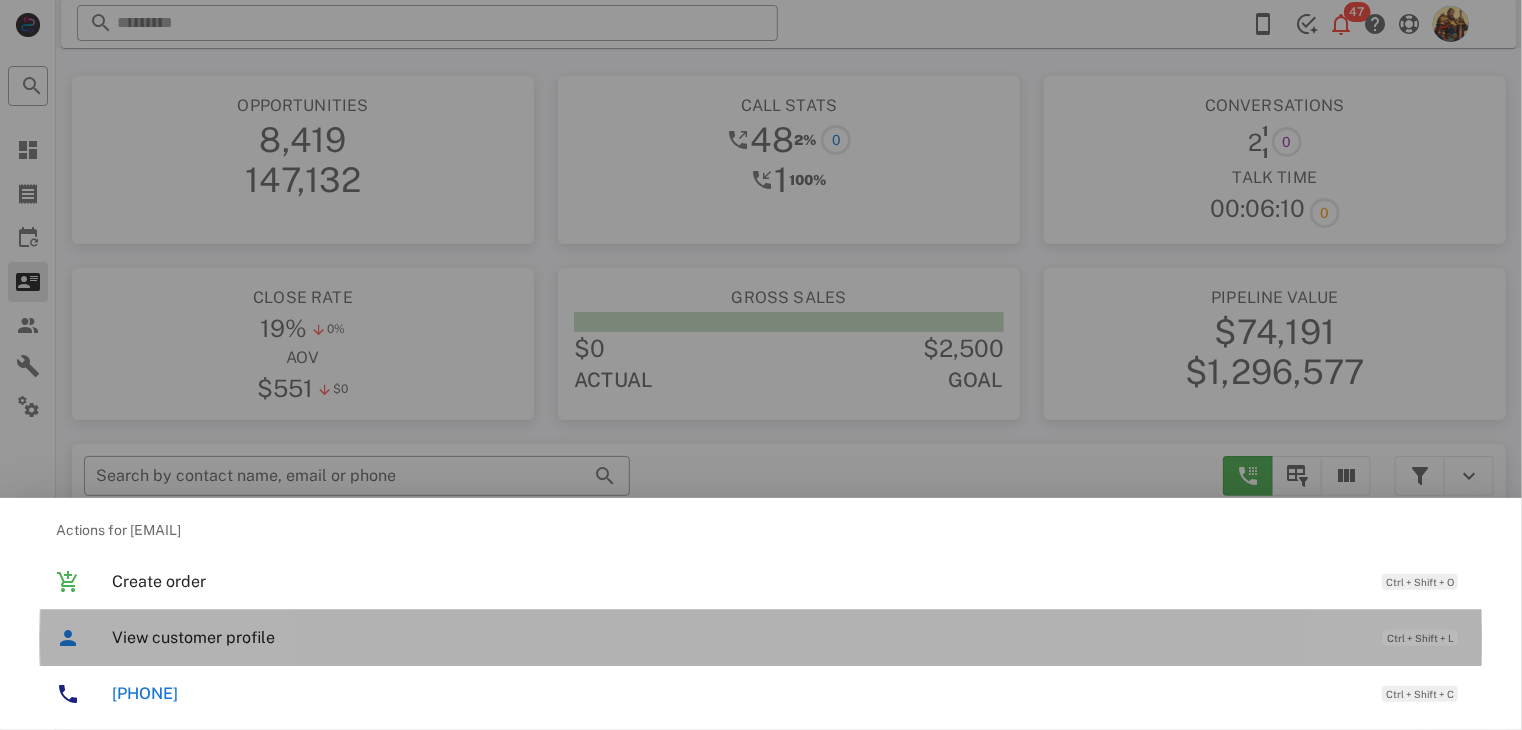 click on "View customer profile" at bounding box center [737, 637] 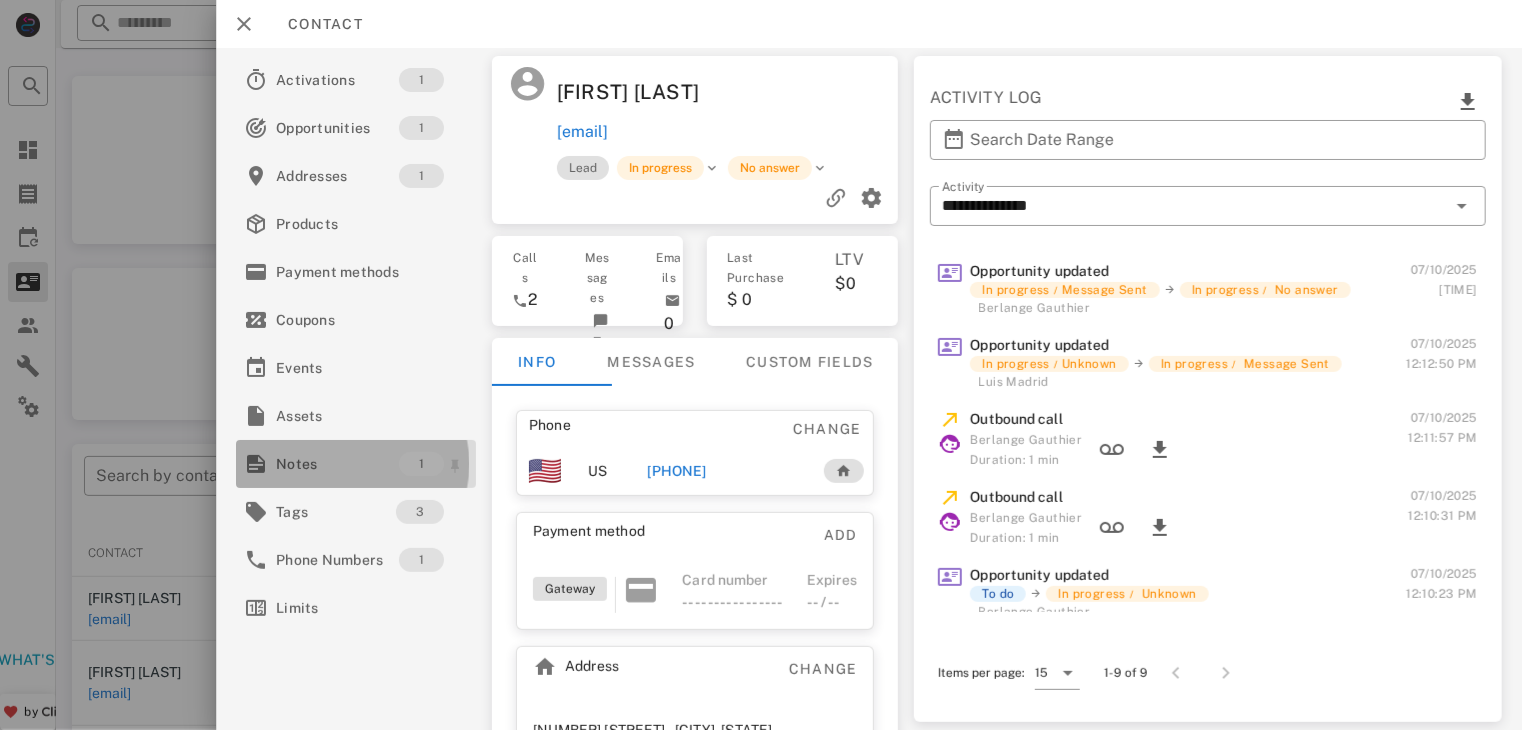click on "Notes" at bounding box center [342, 464] 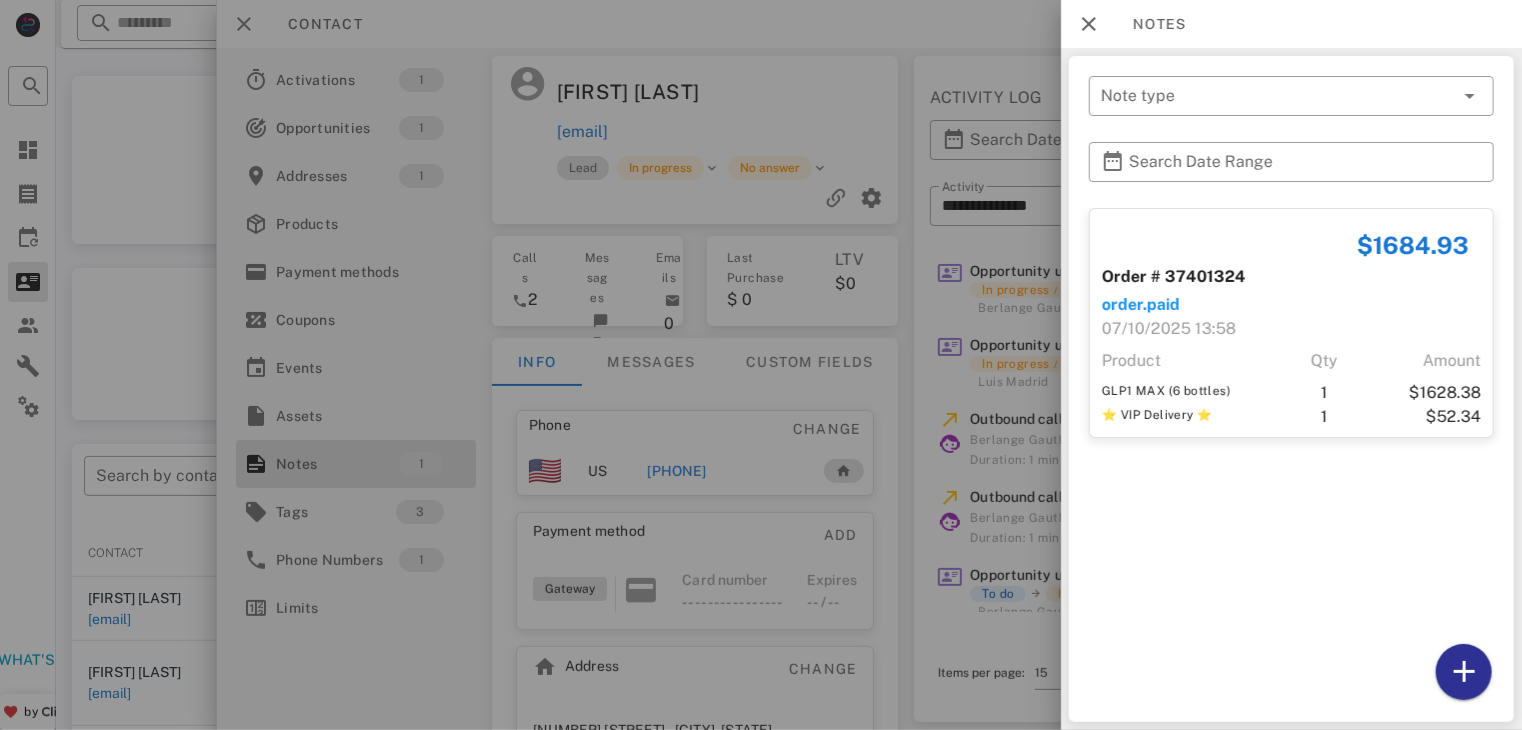 click at bounding box center (761, 365) 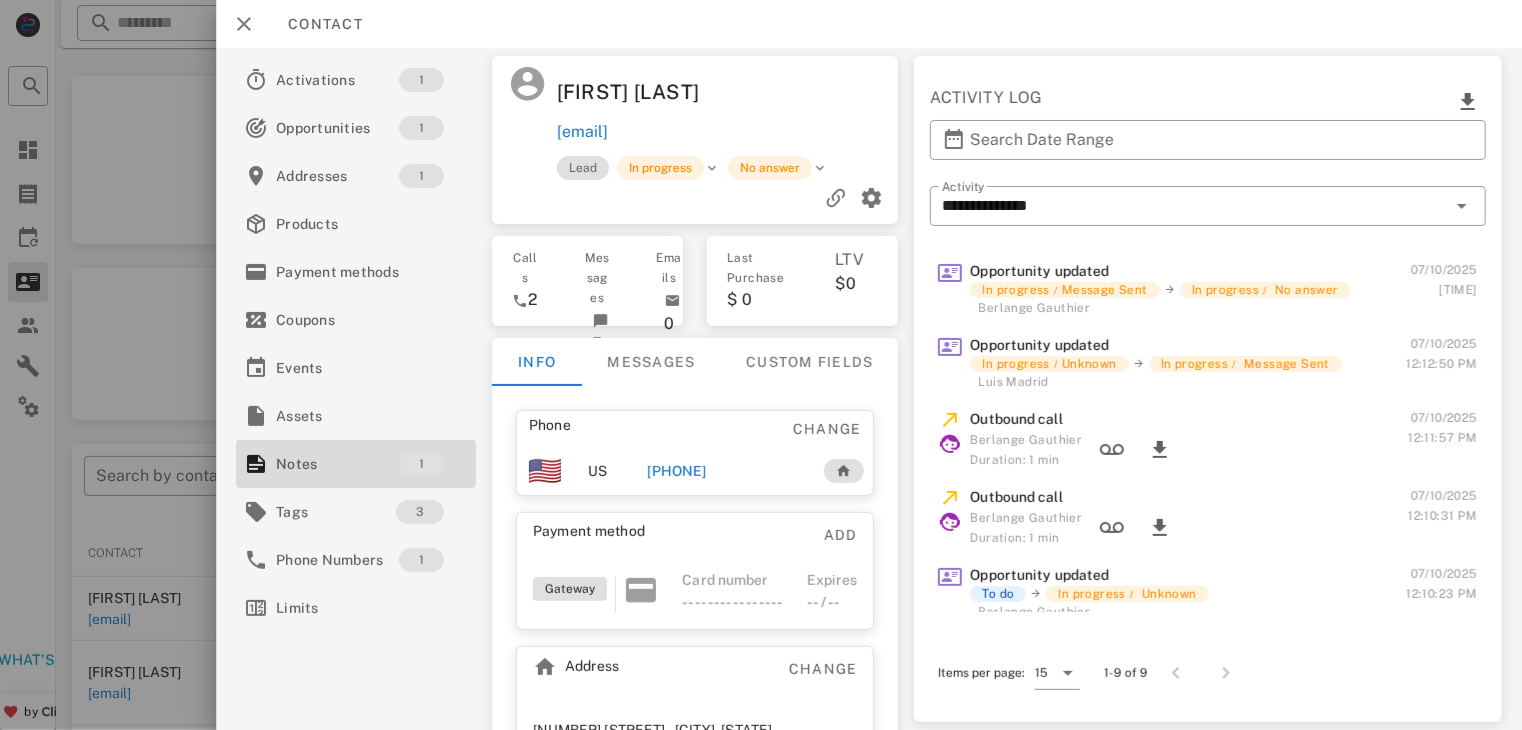 click on "+19035374908" at bounding box center (692, 471) 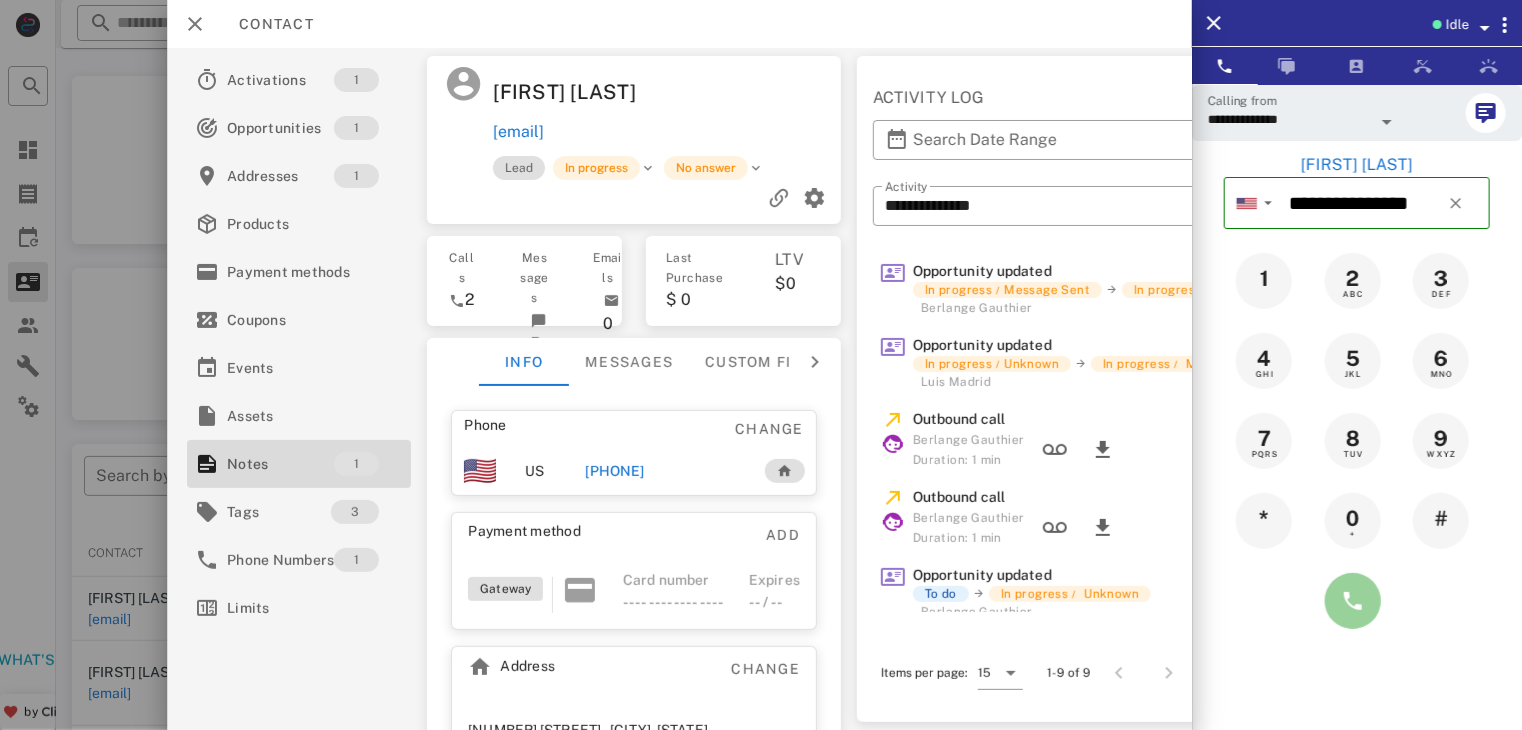 click at bounding box center [1353, 601] 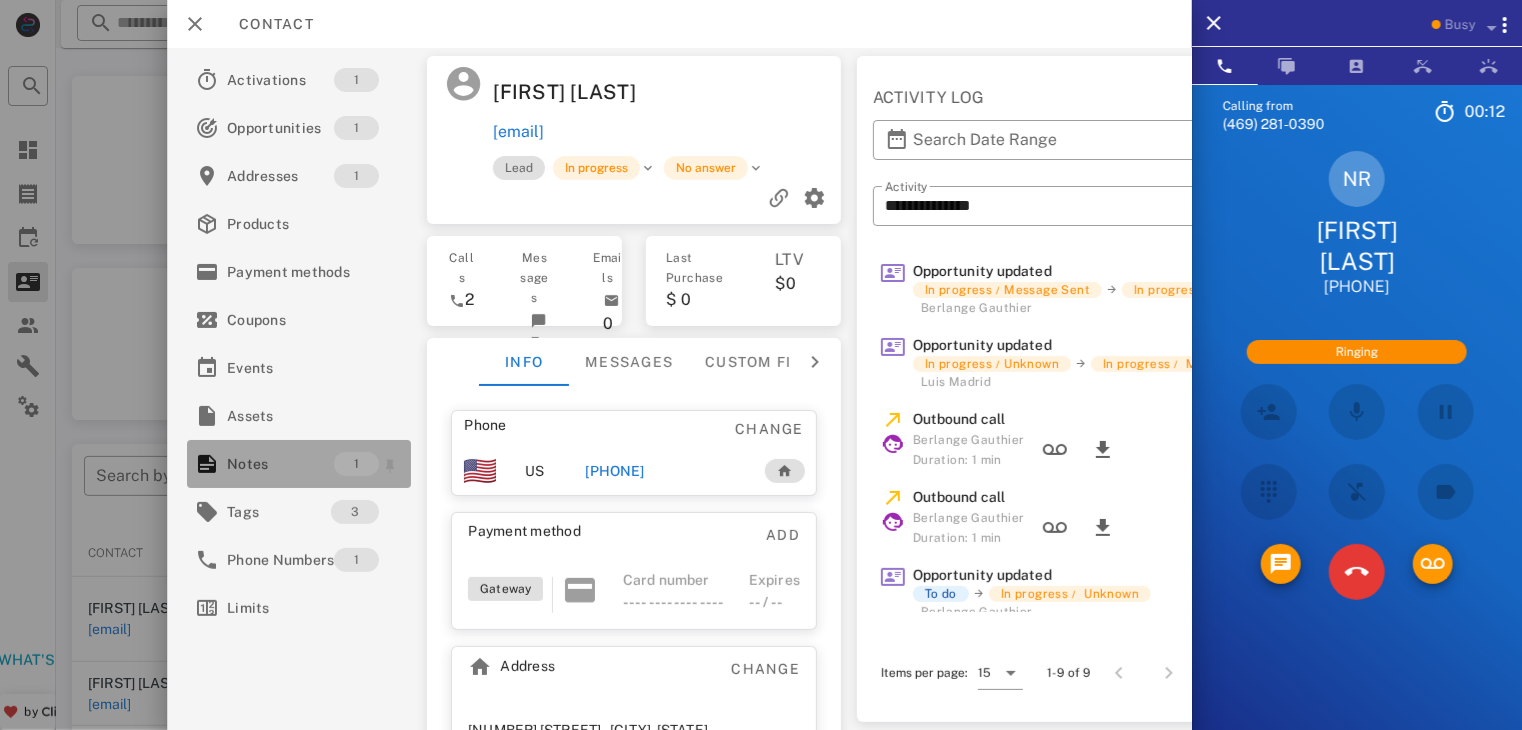 click on "Notes" at bounding box center [280, 464] 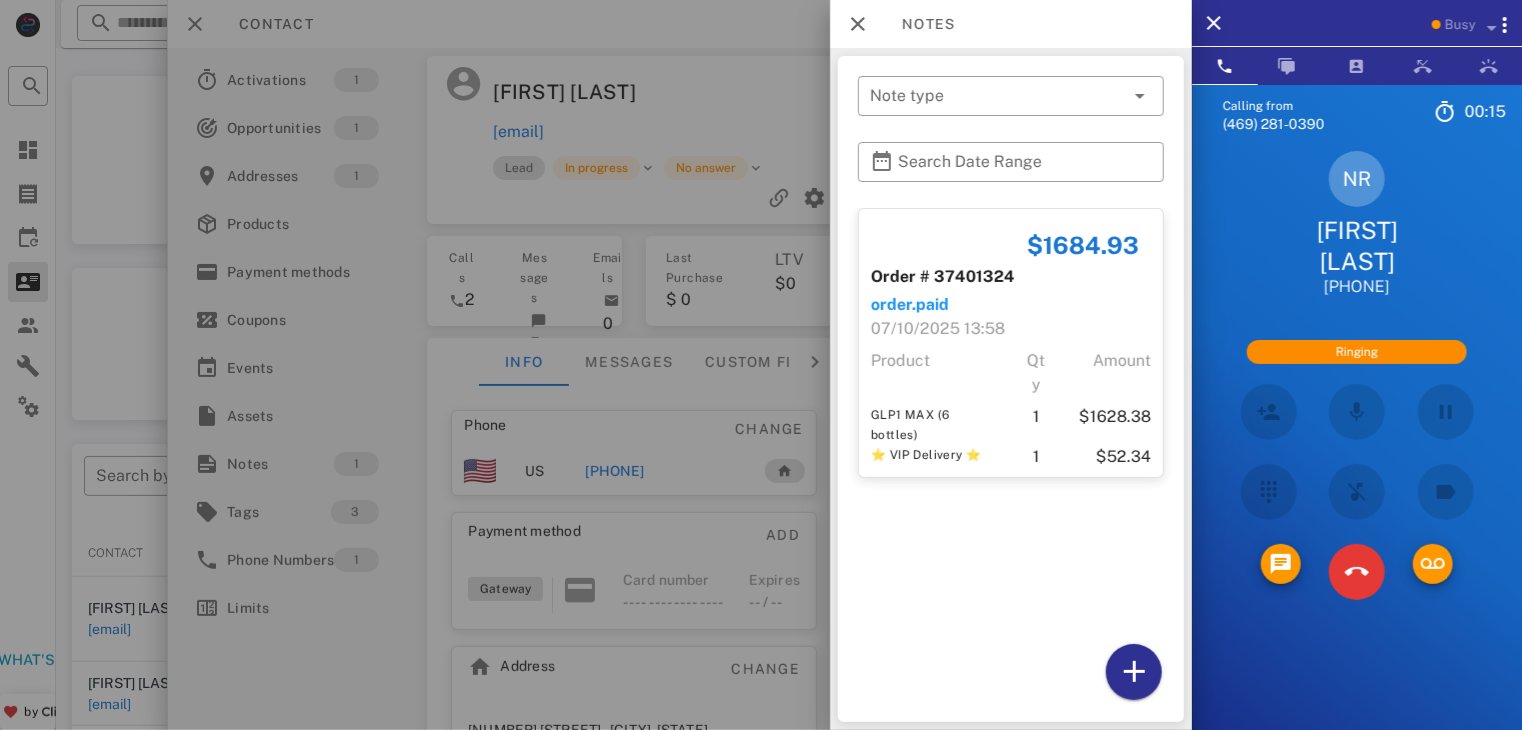 drag, startPoint x: 289, startPoint y: 467, endPoint x: 496, endPoint y: 426, distance: 211.02133 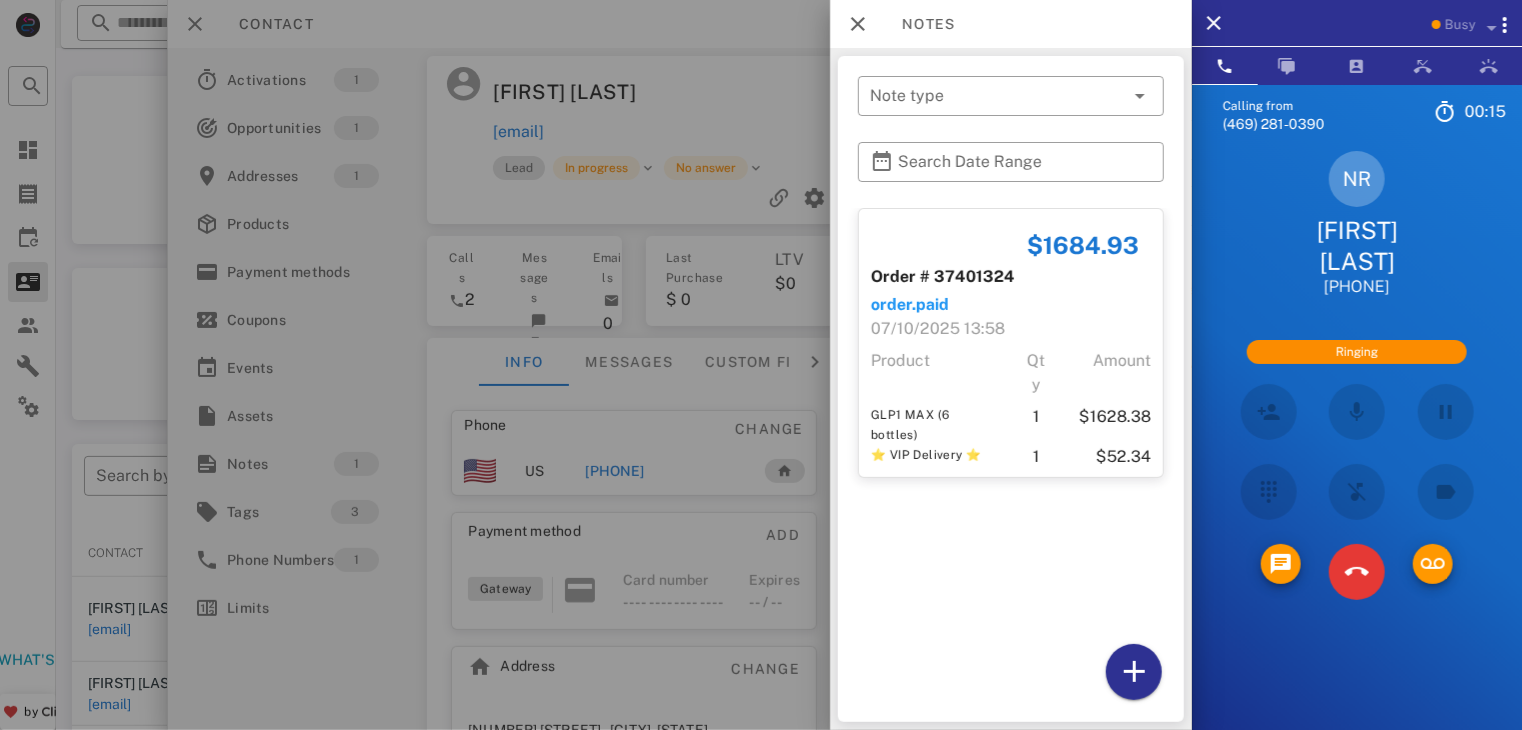 click at bounding box center (761, 365) 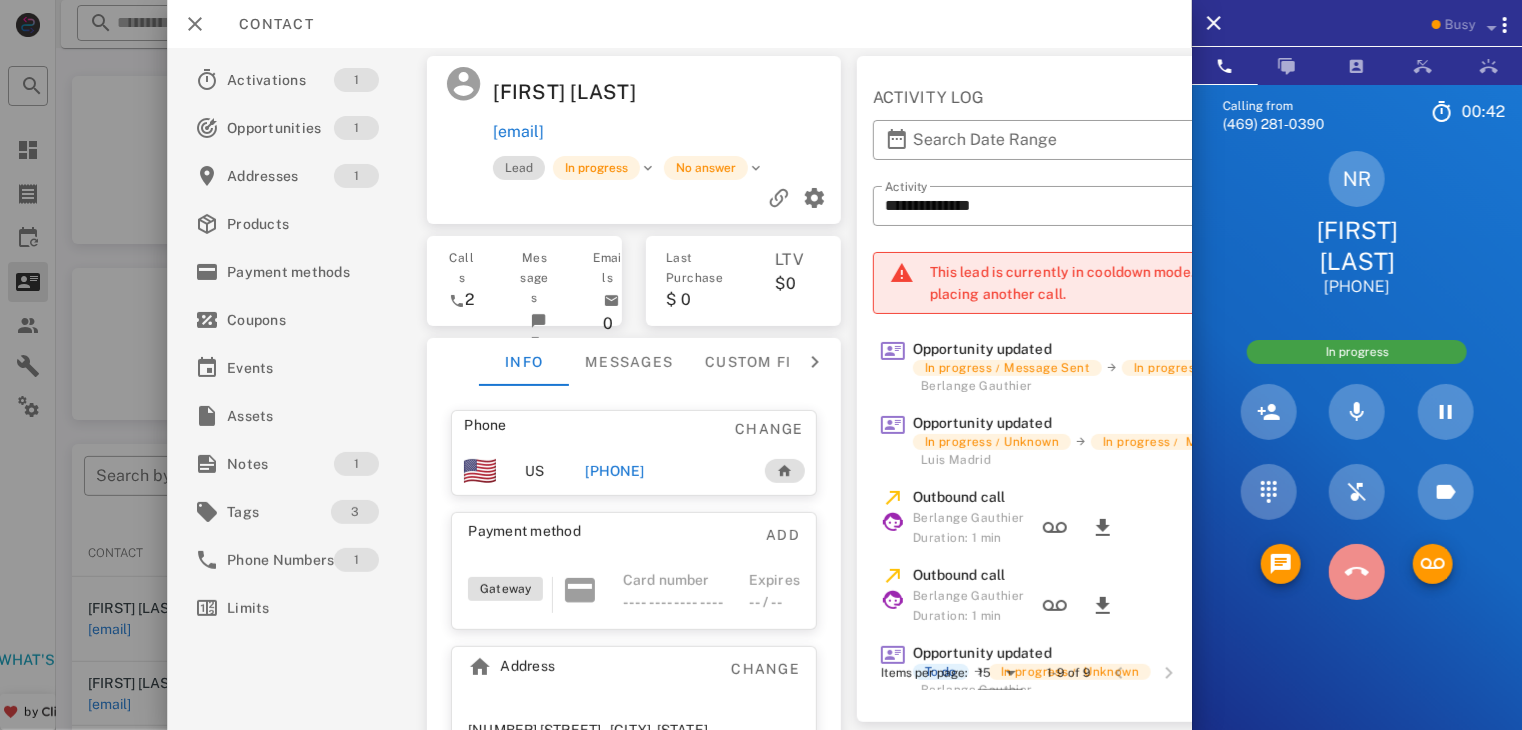 click at bounding box center (1357, 572) 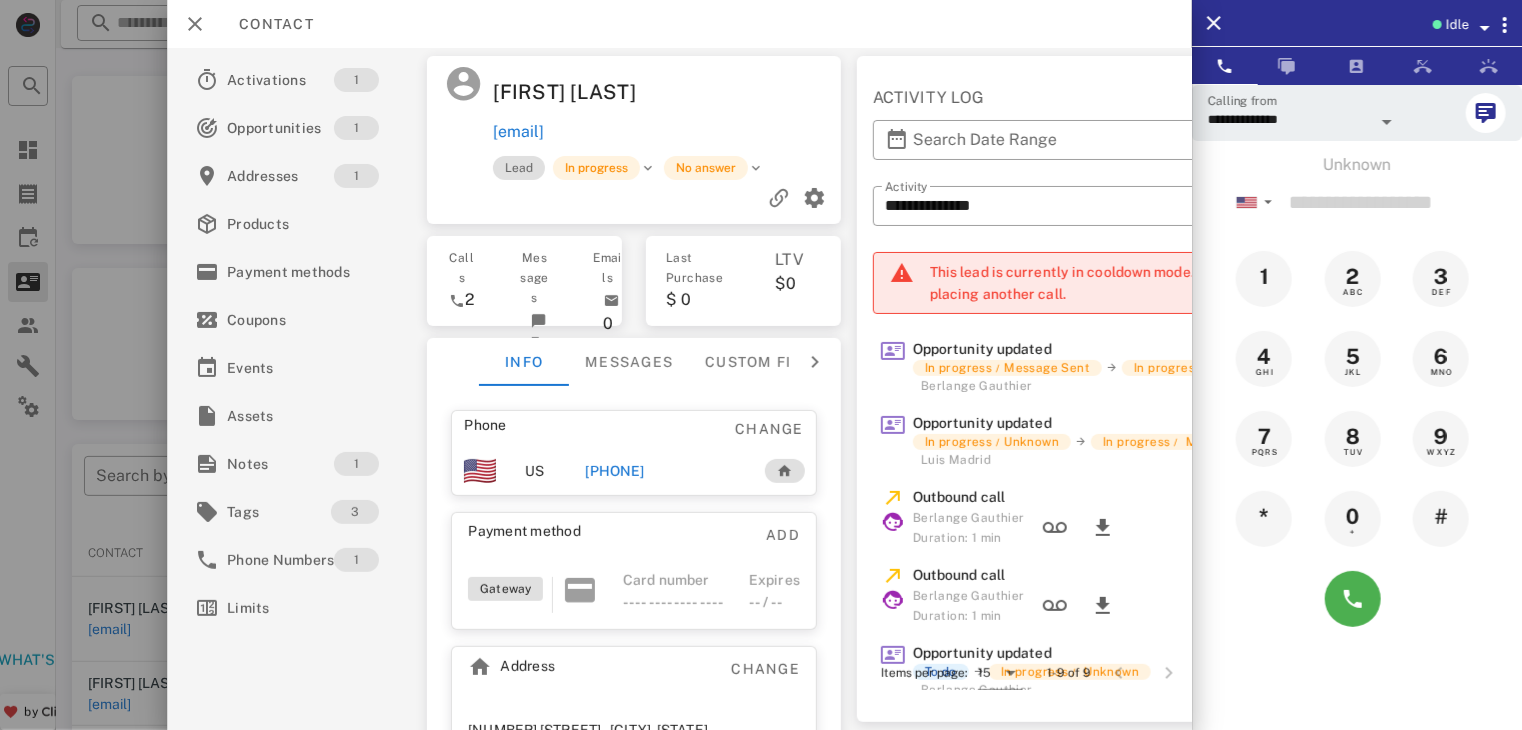 click at bounding box center (761, 365) 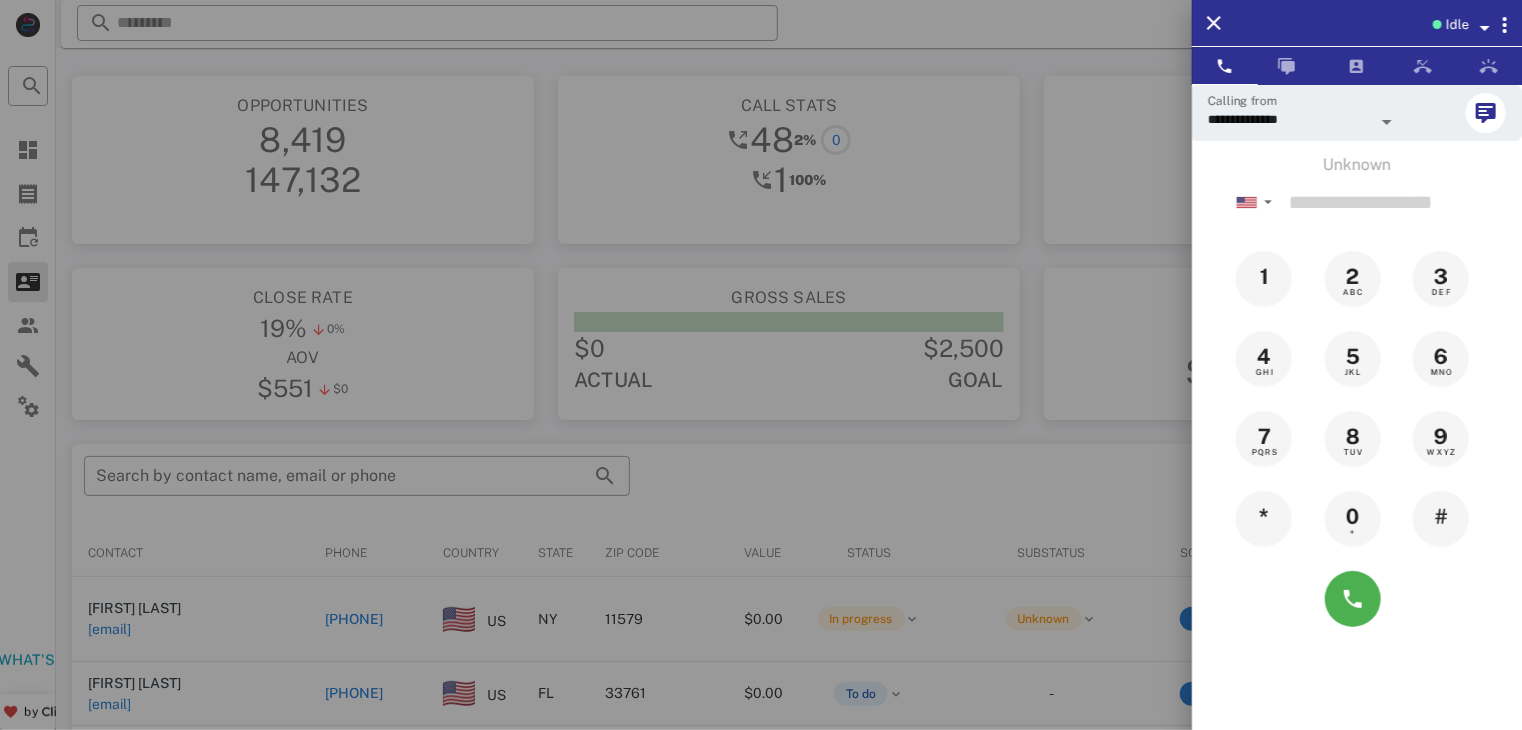 click at bounding box center [761, 365] 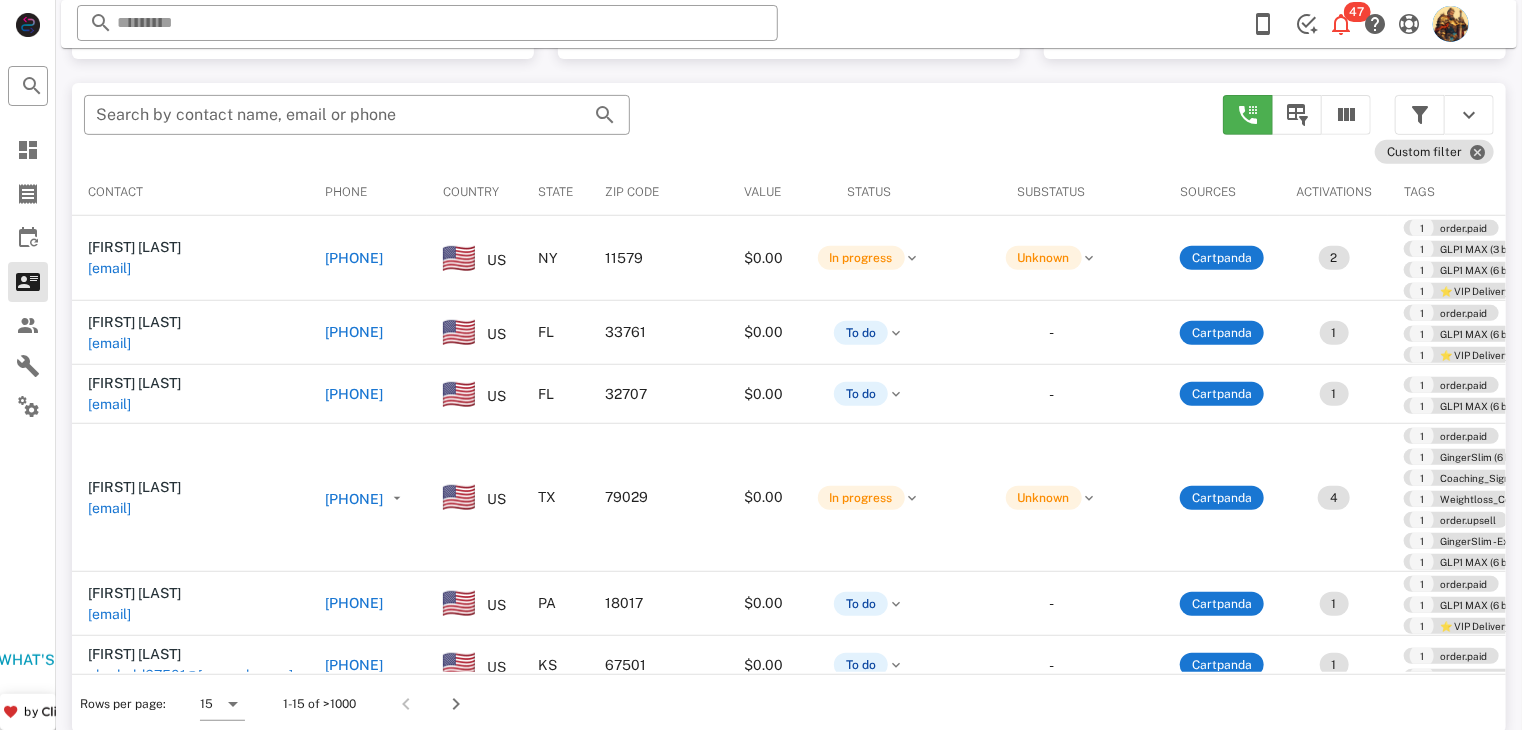 scroll, scrollTop: 380, scrollLeft: 0, axis: vertical 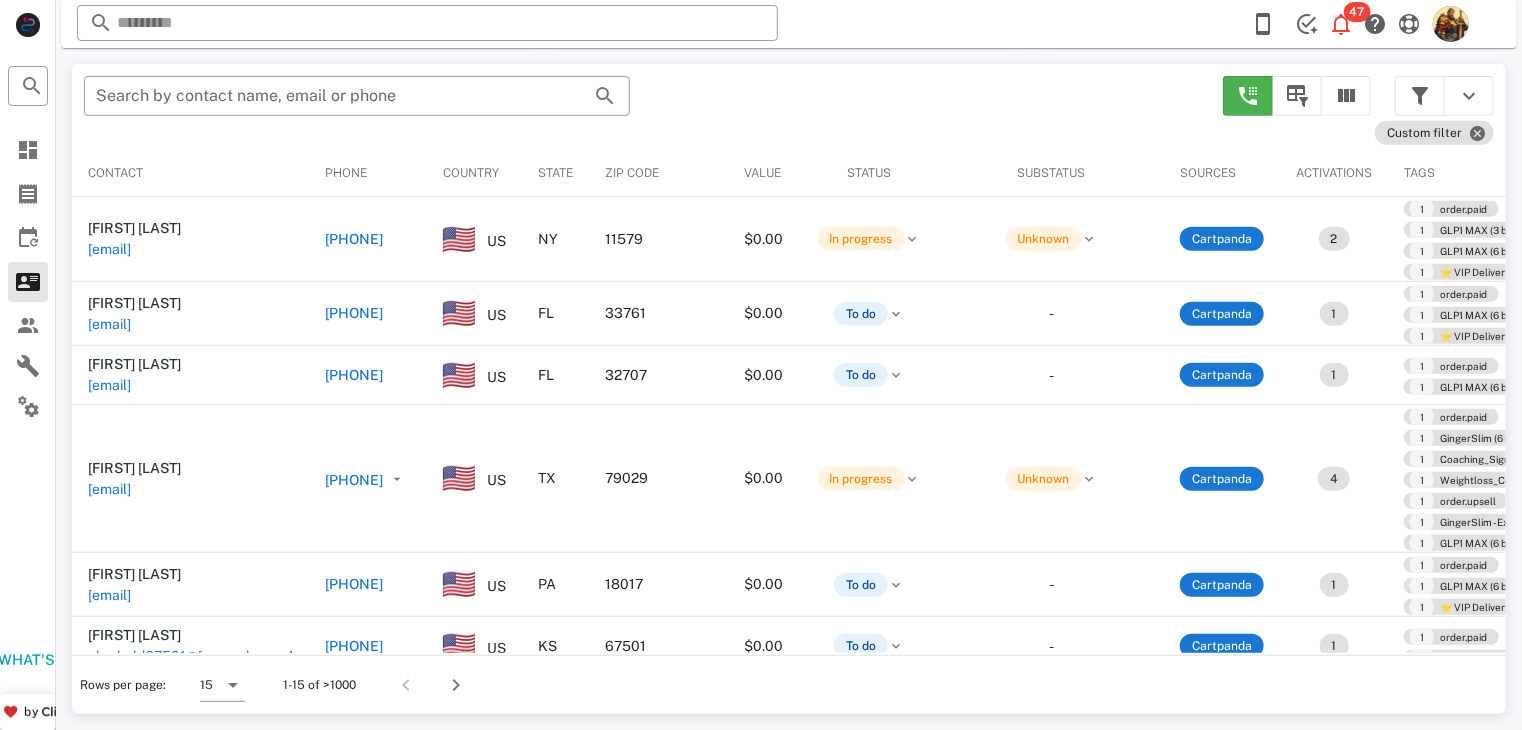 drag, startPoint x: 1524, startPoint y: 323, endPoint x: 65, endPoint y: 28, distance: 1488.5248 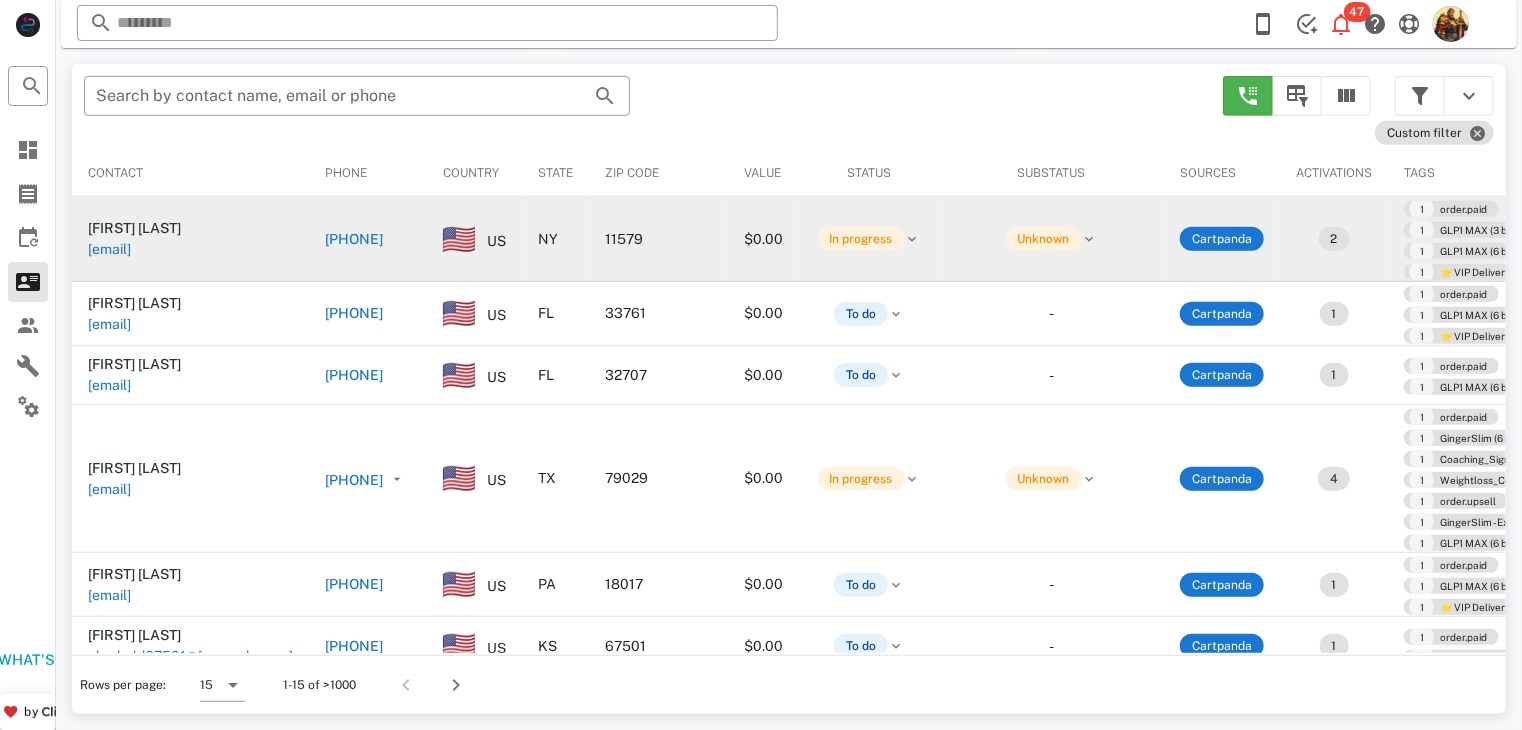 click on "kevinboris@aol.com" at bounding box center [109, 249] 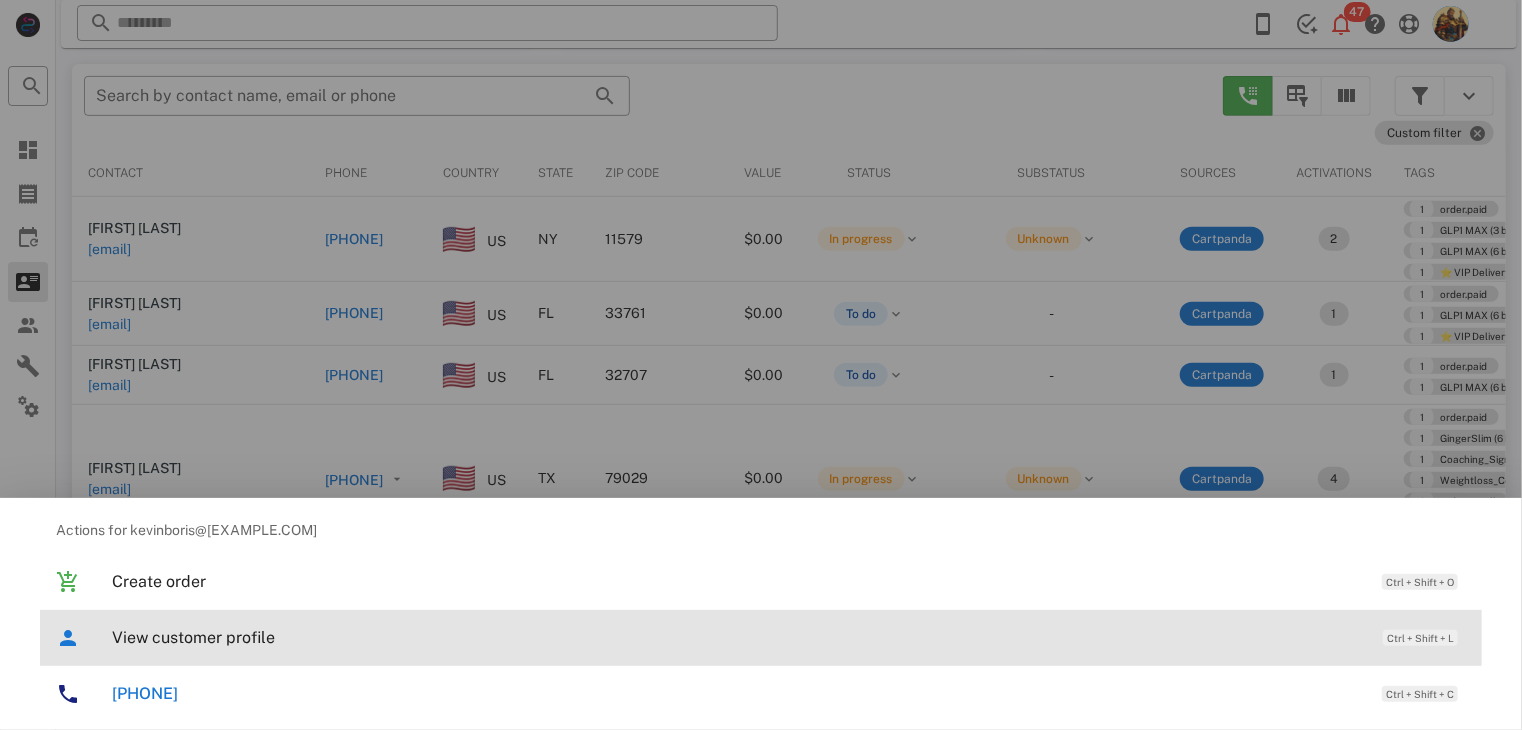 click on "View customer profile" at bounding box center (737, 637) 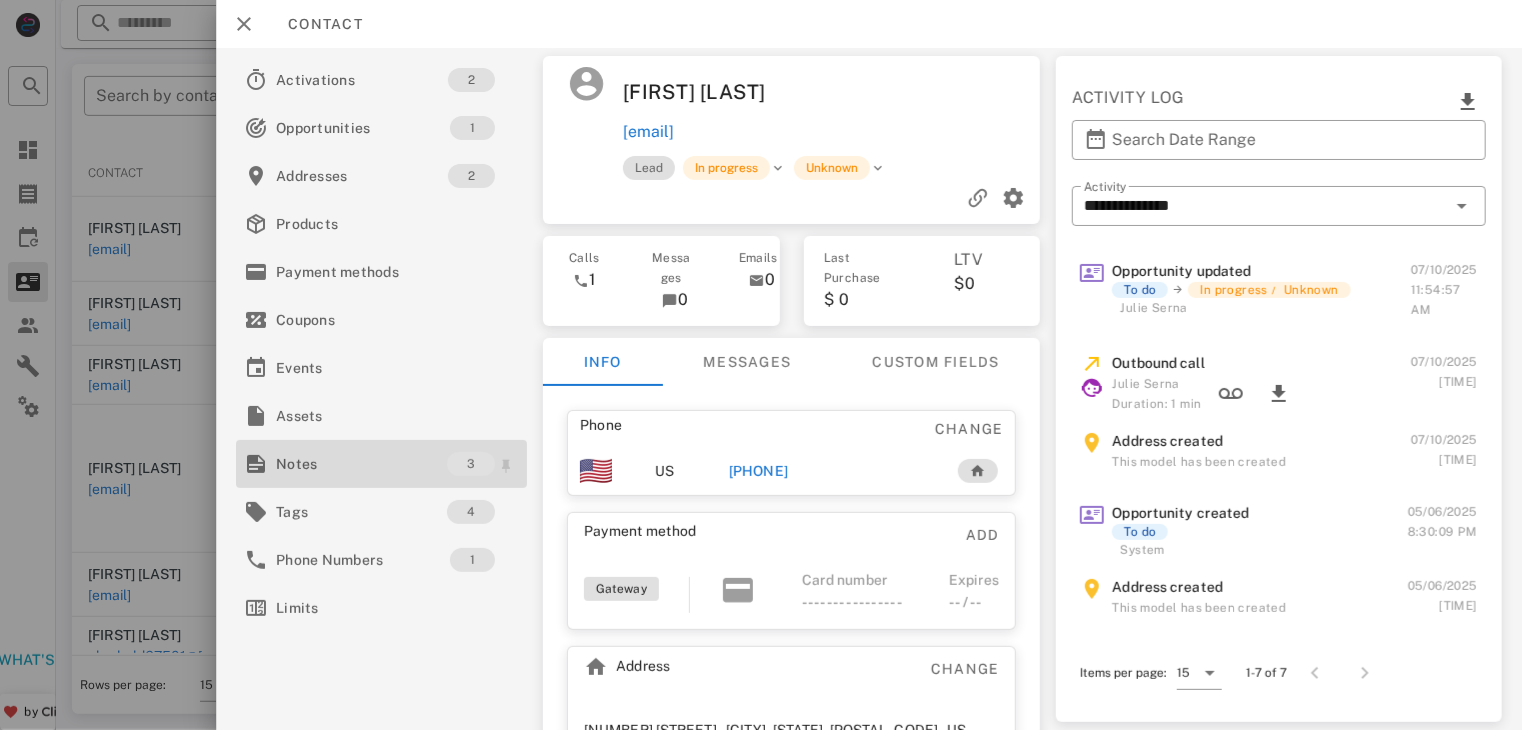 click on "Notes" at bounding box center [363, 464] 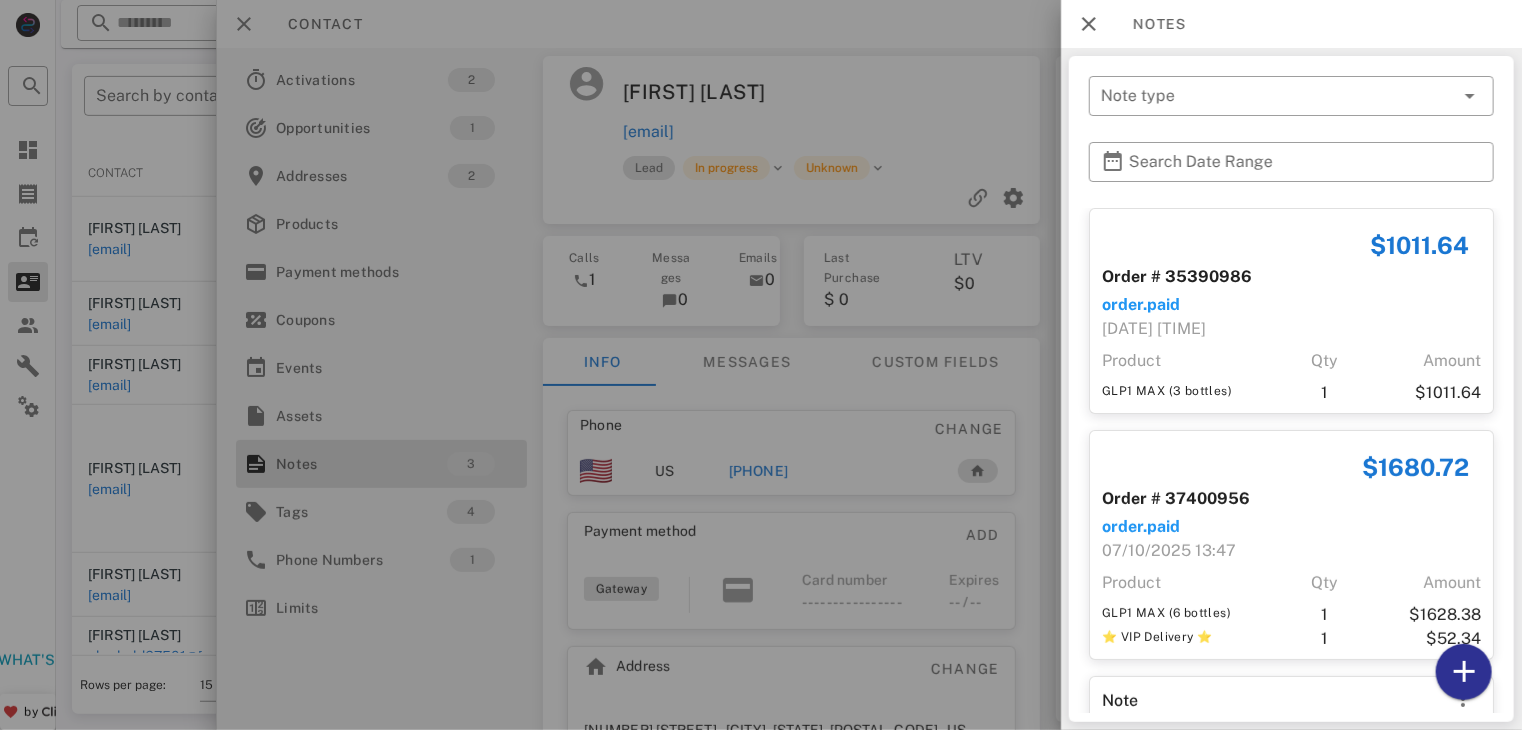 scroll, scrollTop: 120, scrollLeft: 0, axis: vertical 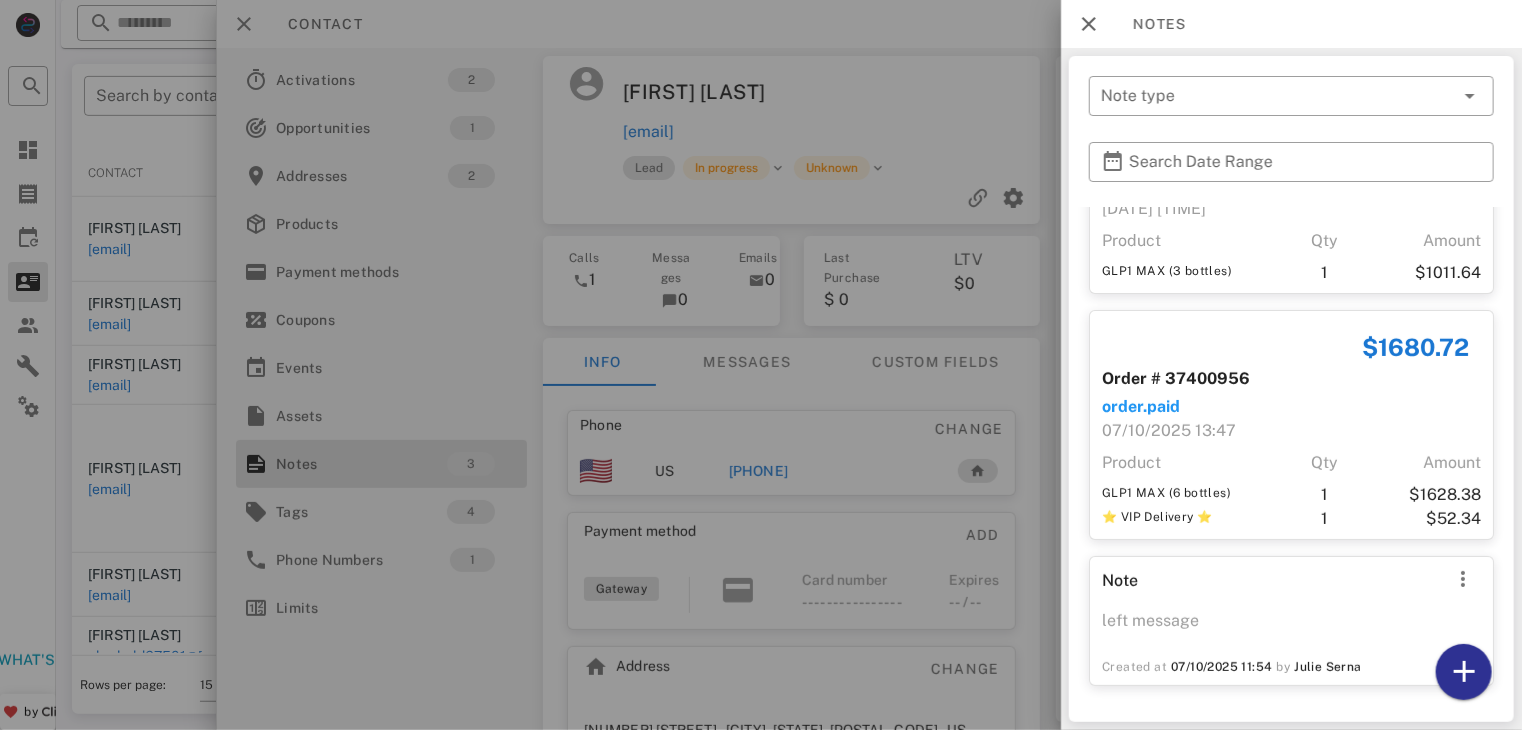 click on "Created at   07/10/2025 11:54   by   Julie Serna" at bounding box center [1291, 665] 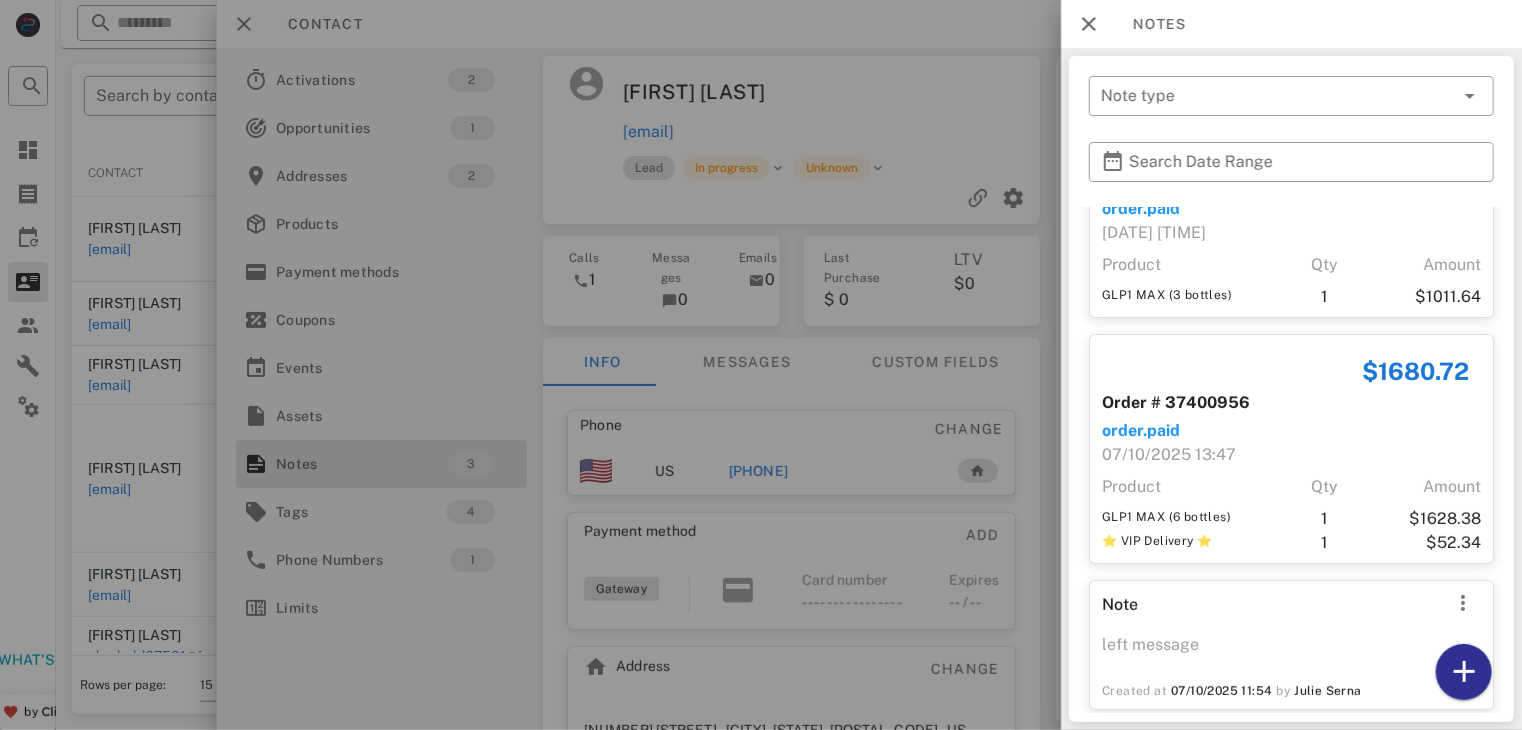 scroll, scrollTop: 82, scrollLeft: 0, axis: vertical 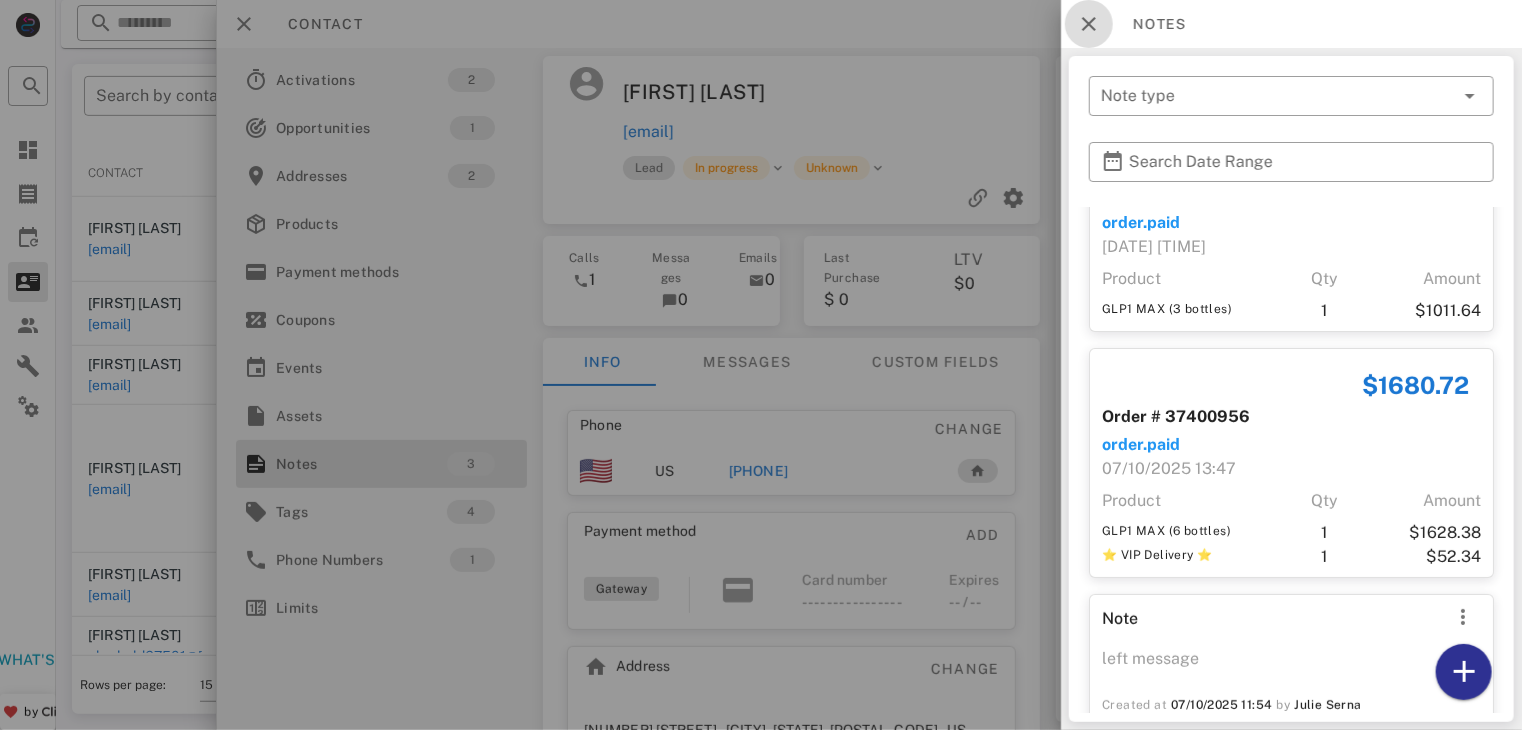 click at bounding box center [1089, 24] 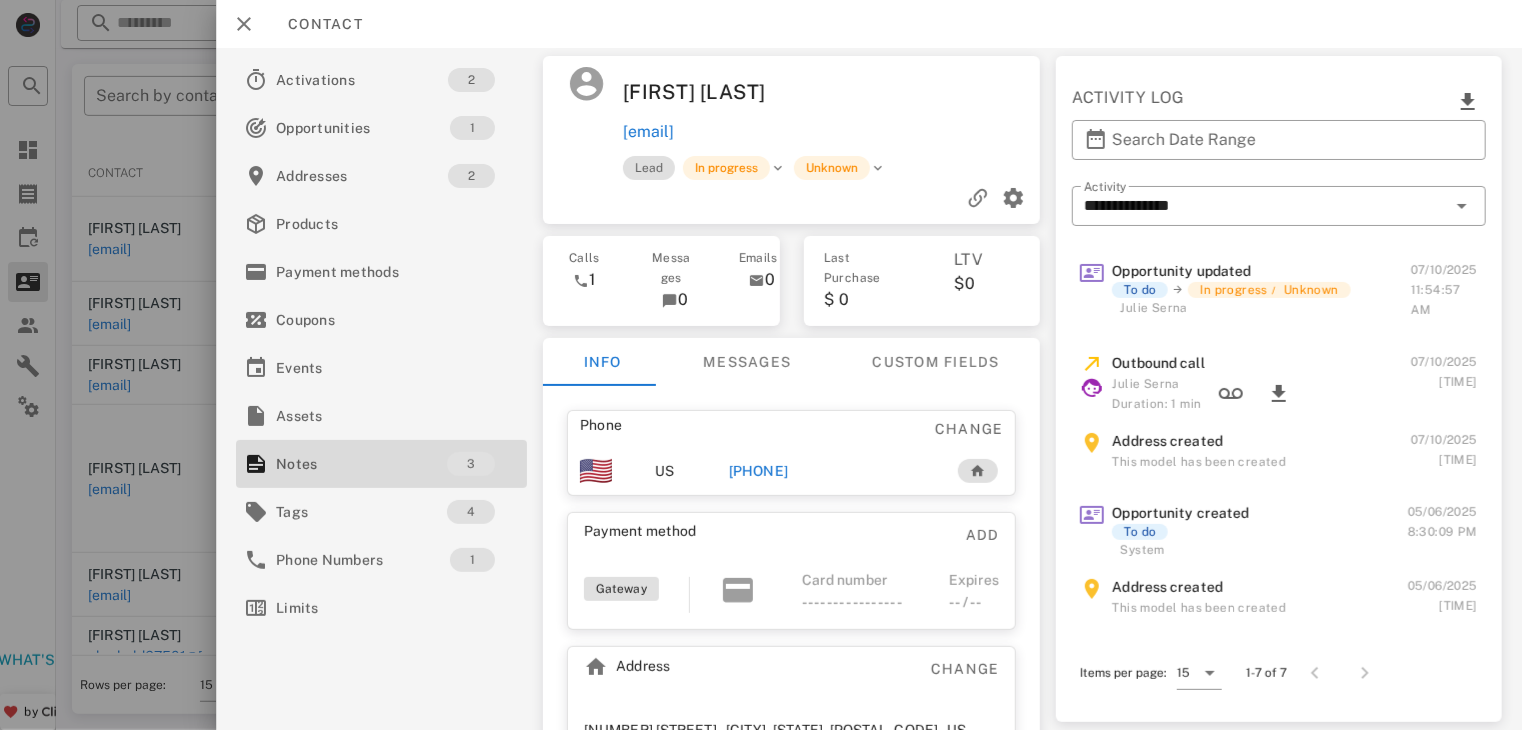 click on "+15166714677" at bounding box center (765, 471) 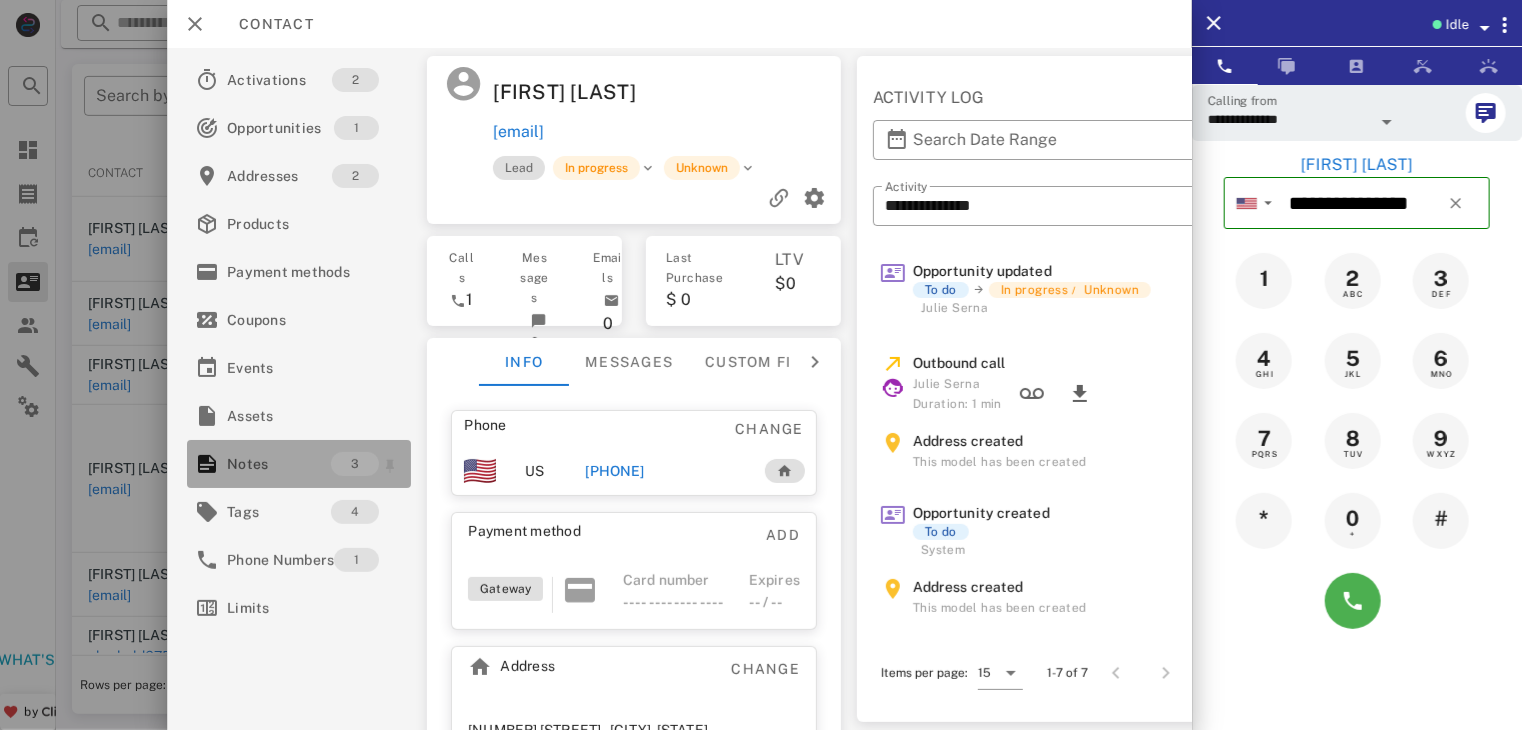 click on "Notes" at bounding box center [279, 464] 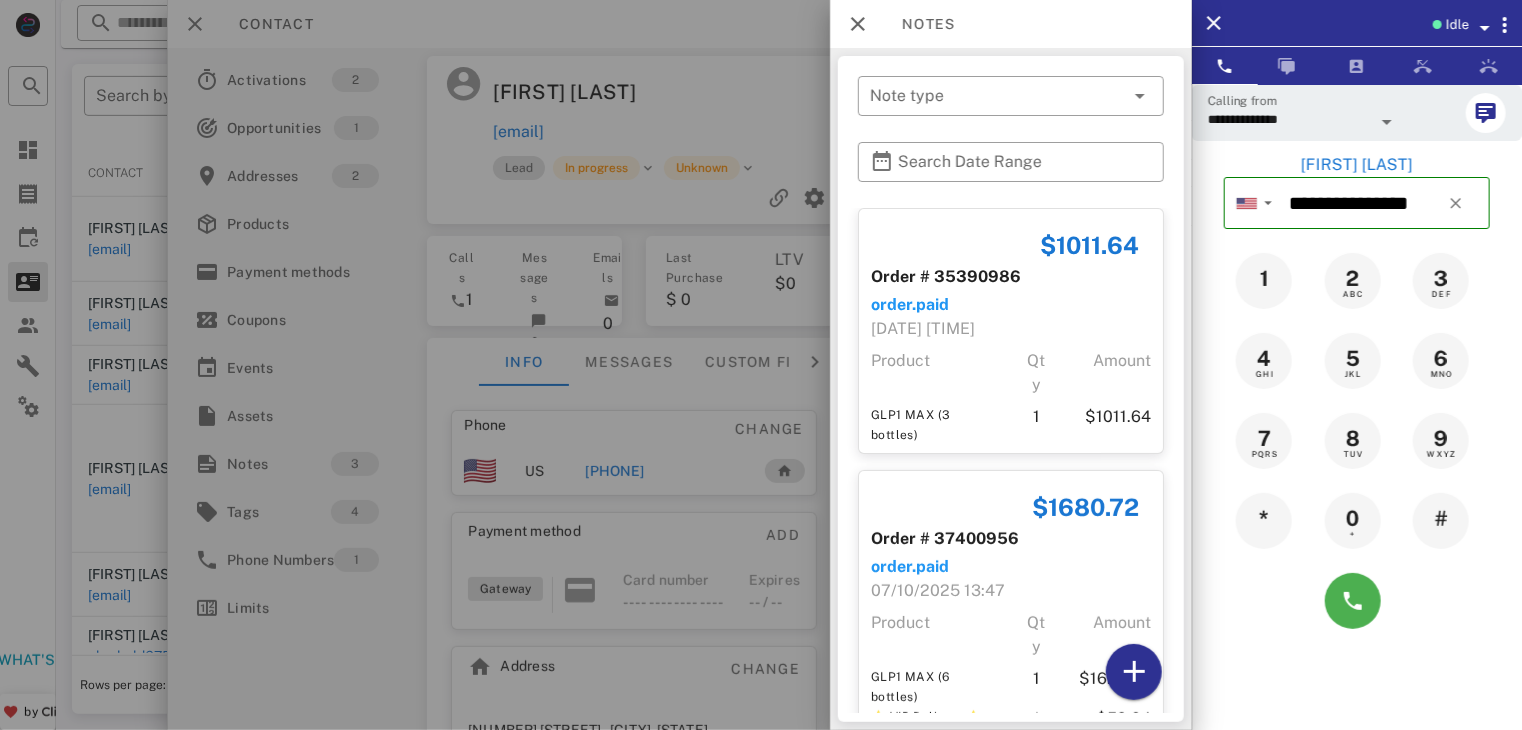 scroll, scrollTop: 200, scrollLeft: 0, axis: vertical 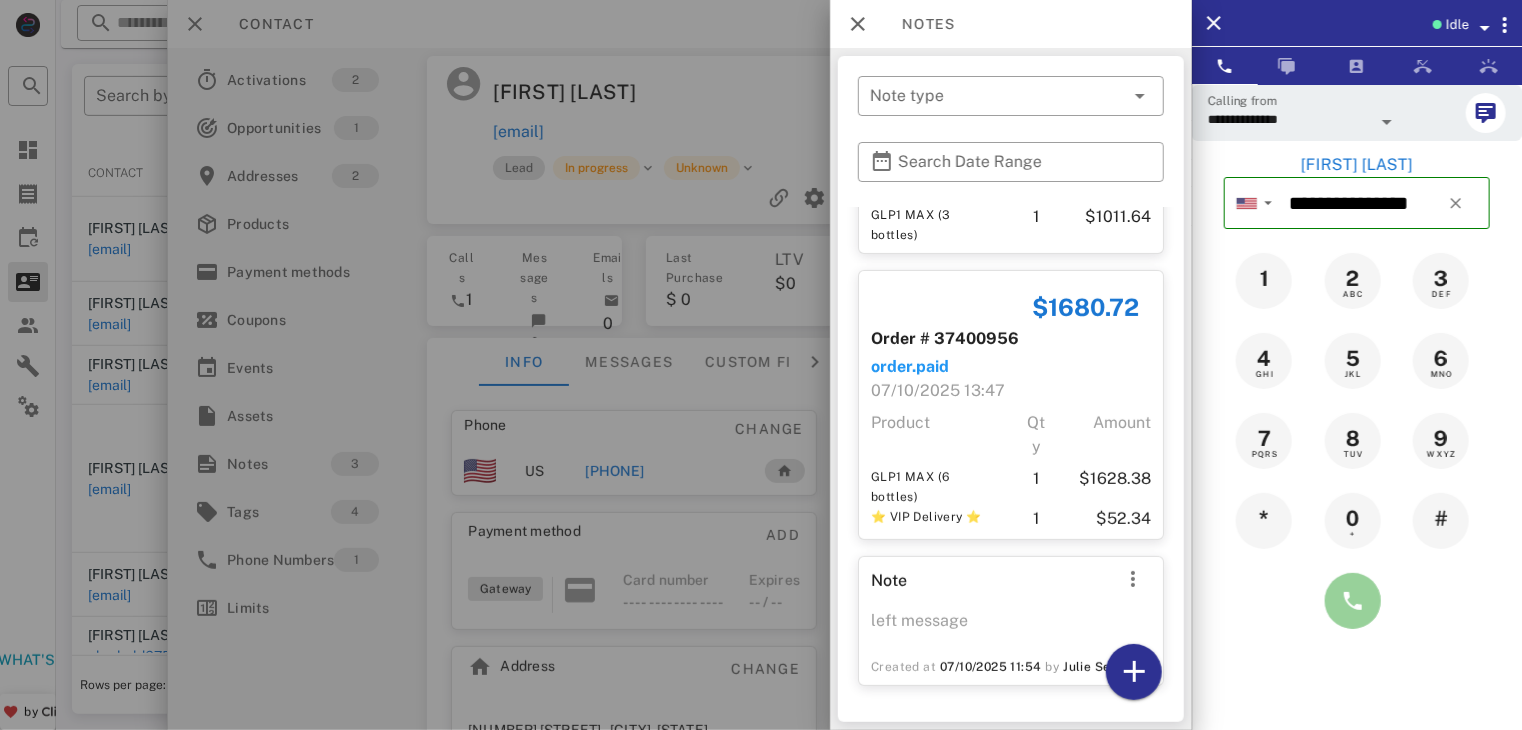 click at bounding box center [1353, 601] 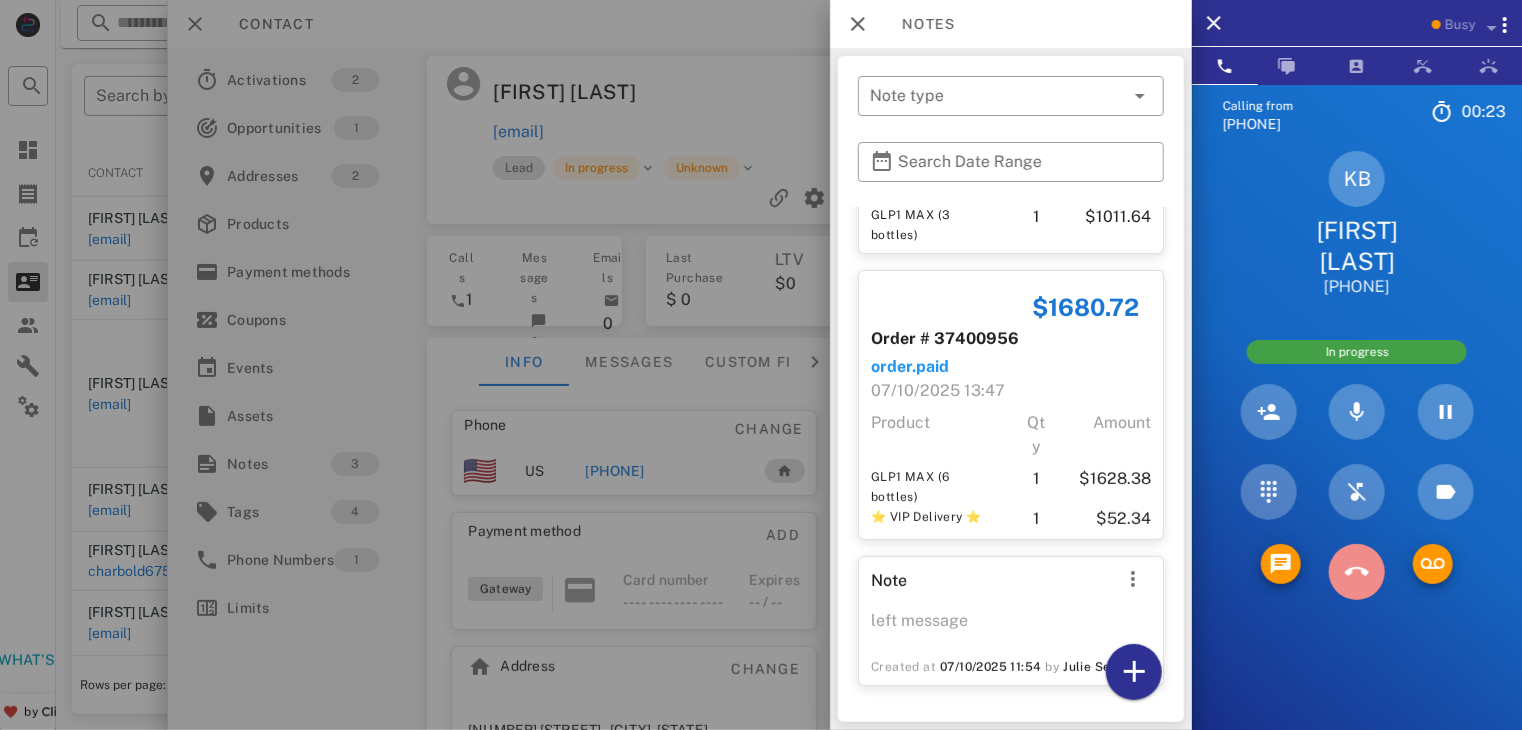 click at bounding box center [1357, 572] 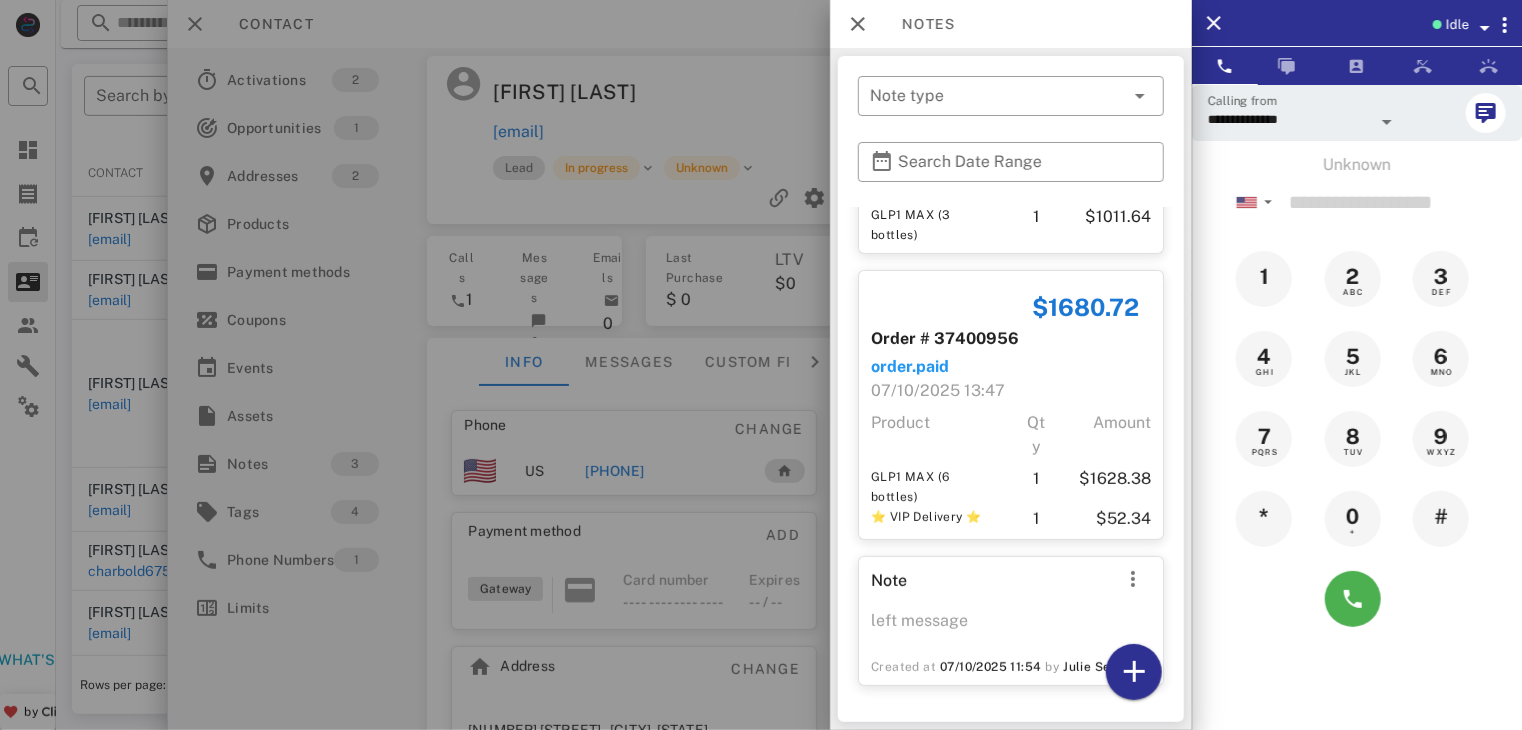 click at bounding box center [761, 365] 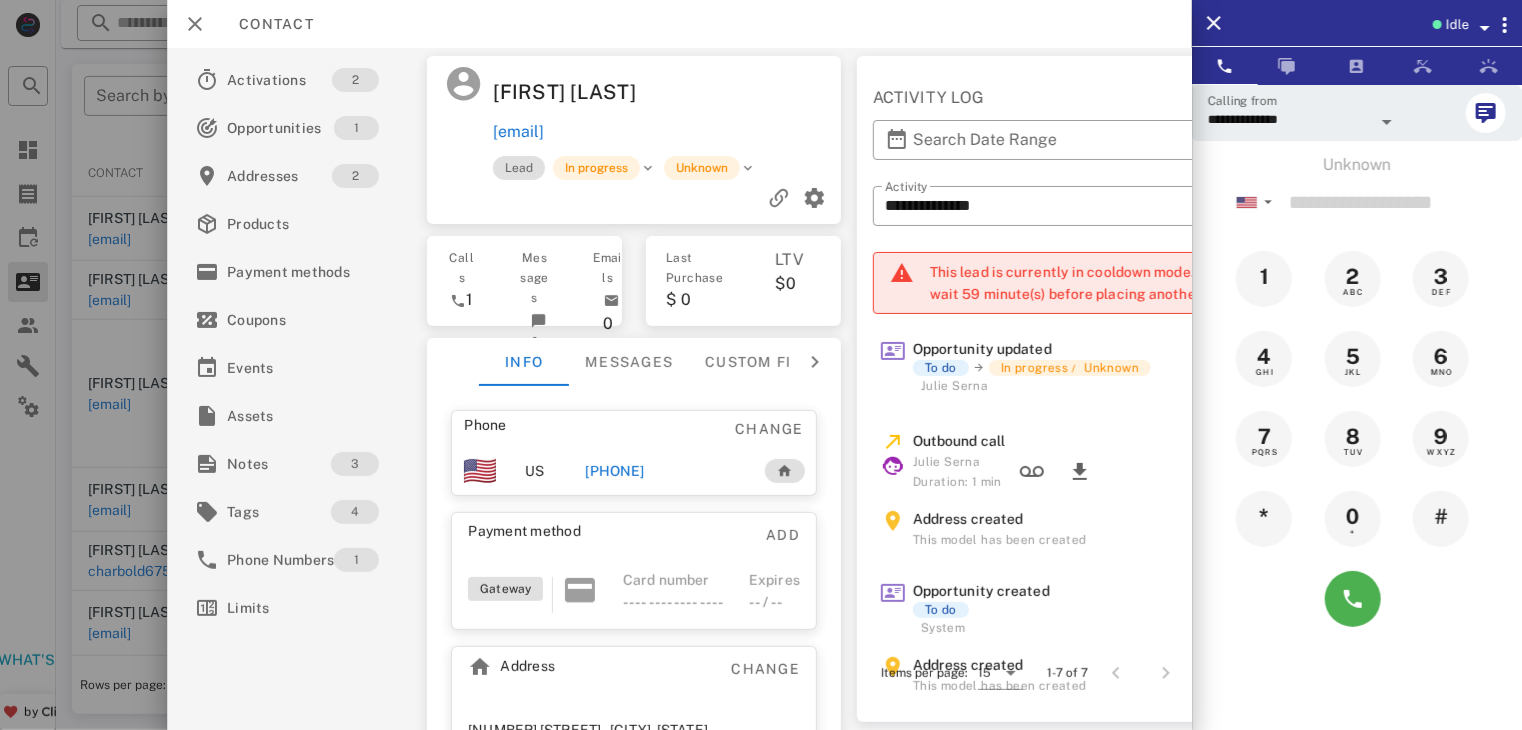 click at bounding box center [761, 365] 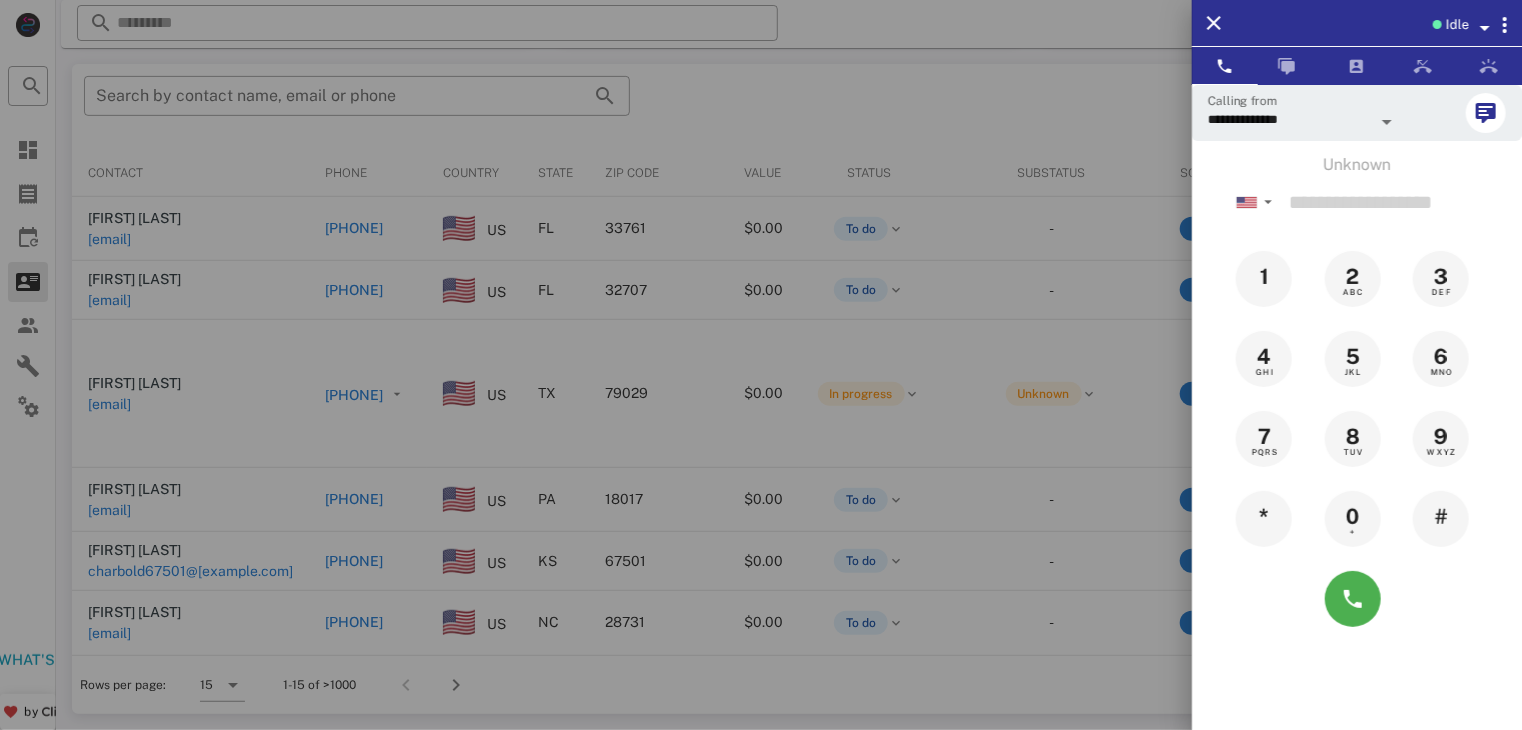 click at bounding box center [761, 365] 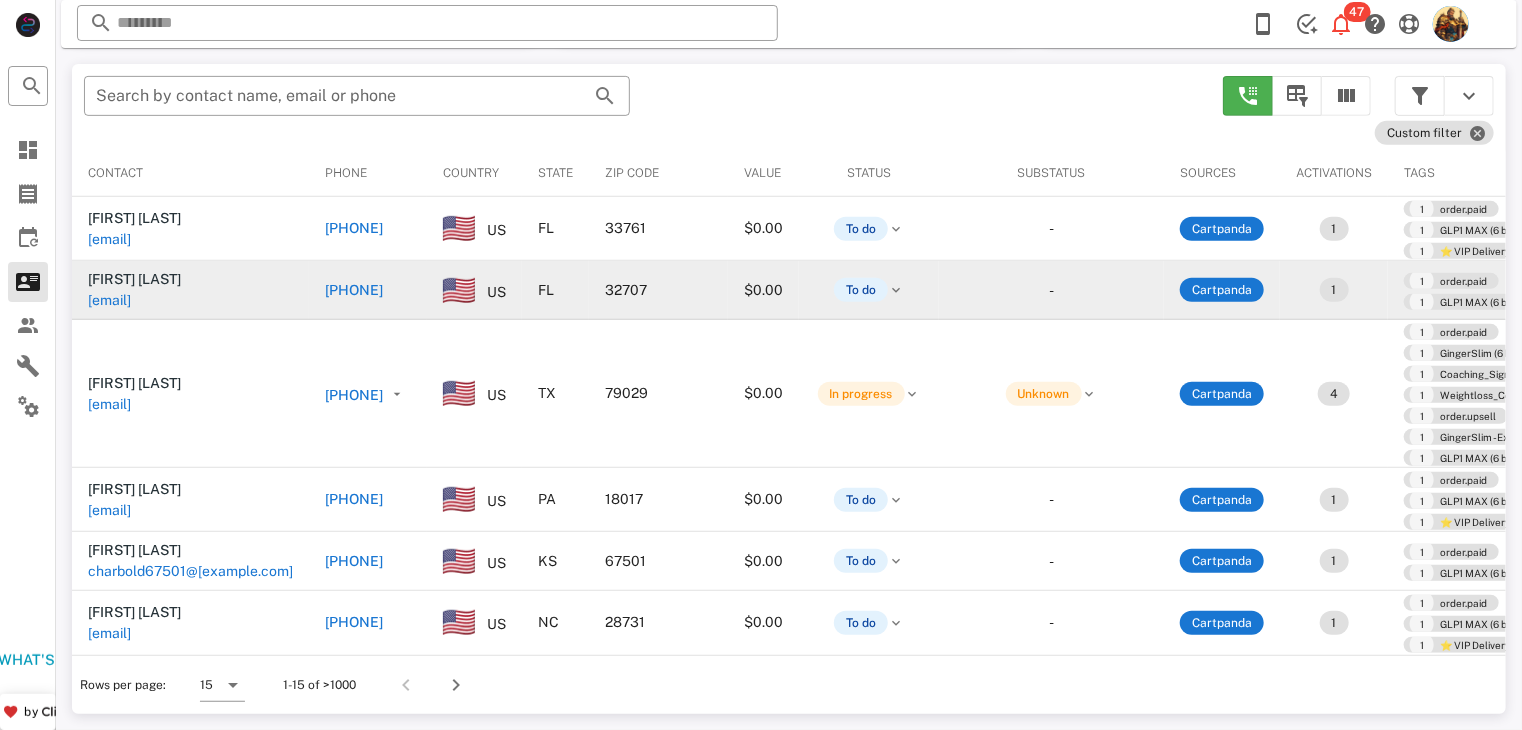 drag, startPoint x: 153, startPoint y: 375, endPoint x: 169, endPoint y: 309, distance: 67.911705 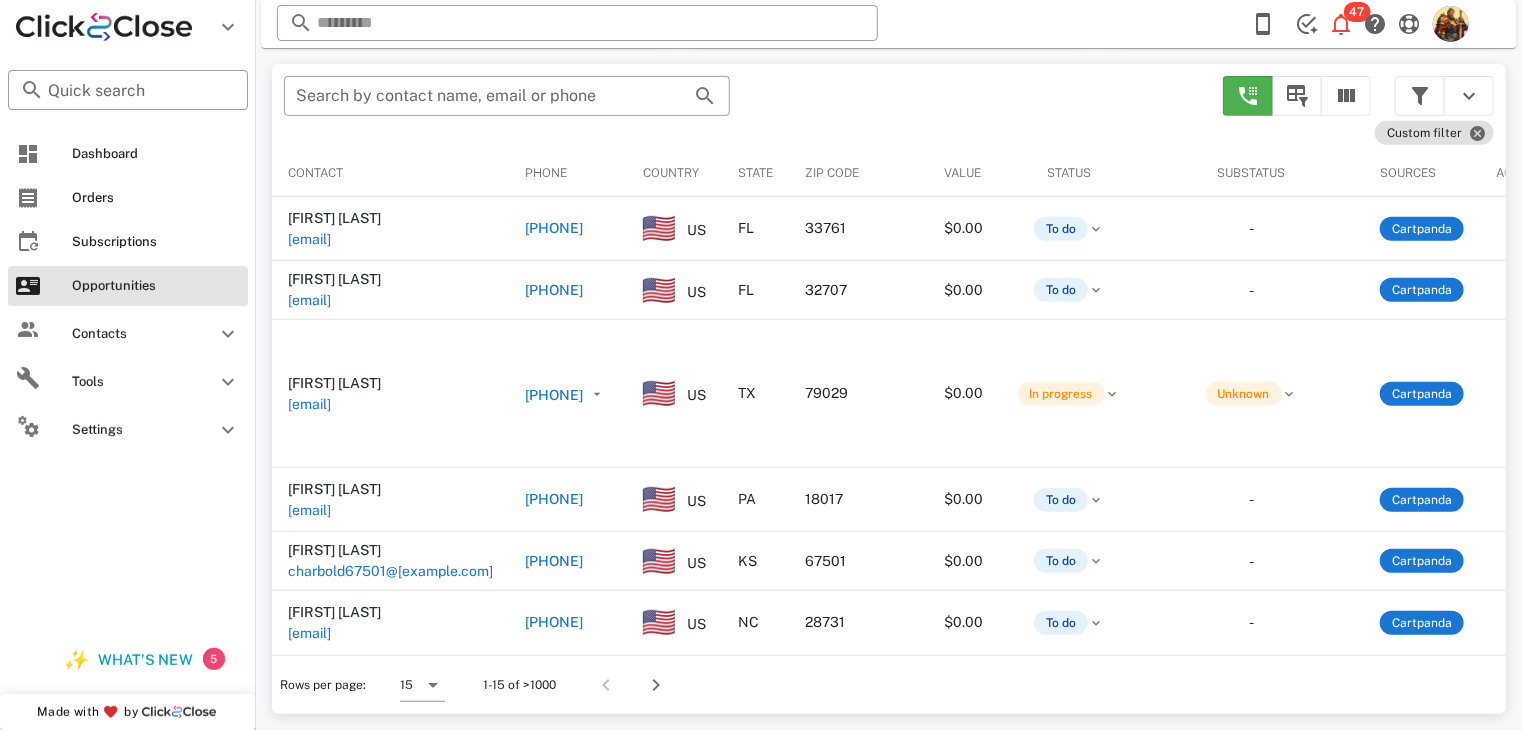 click on "Dashboard Orders Subscriptions Opportunities Contacts Tools Settings" at bounding box center [128, 376] 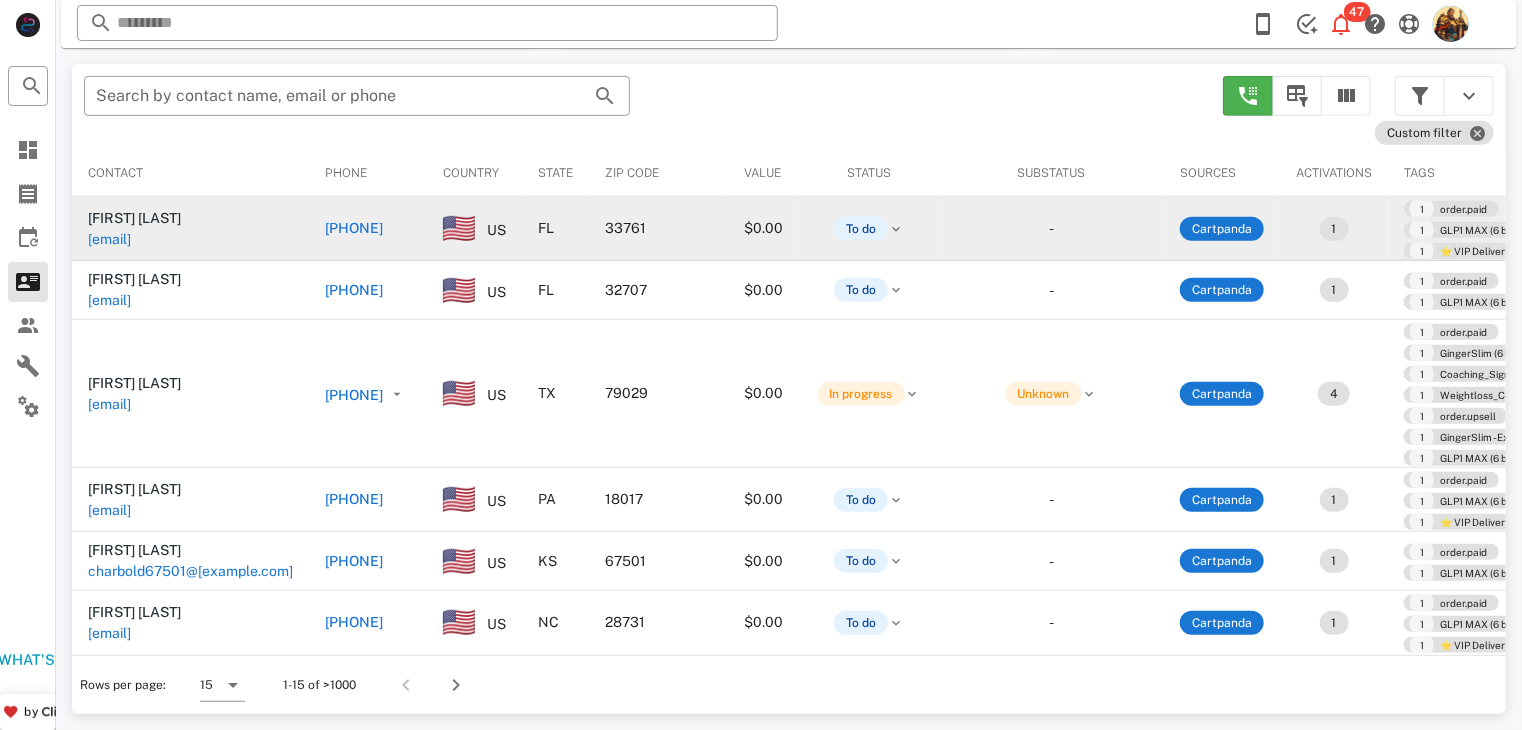 click on "redcull@gmail.com" at bounding box center [157, 239] 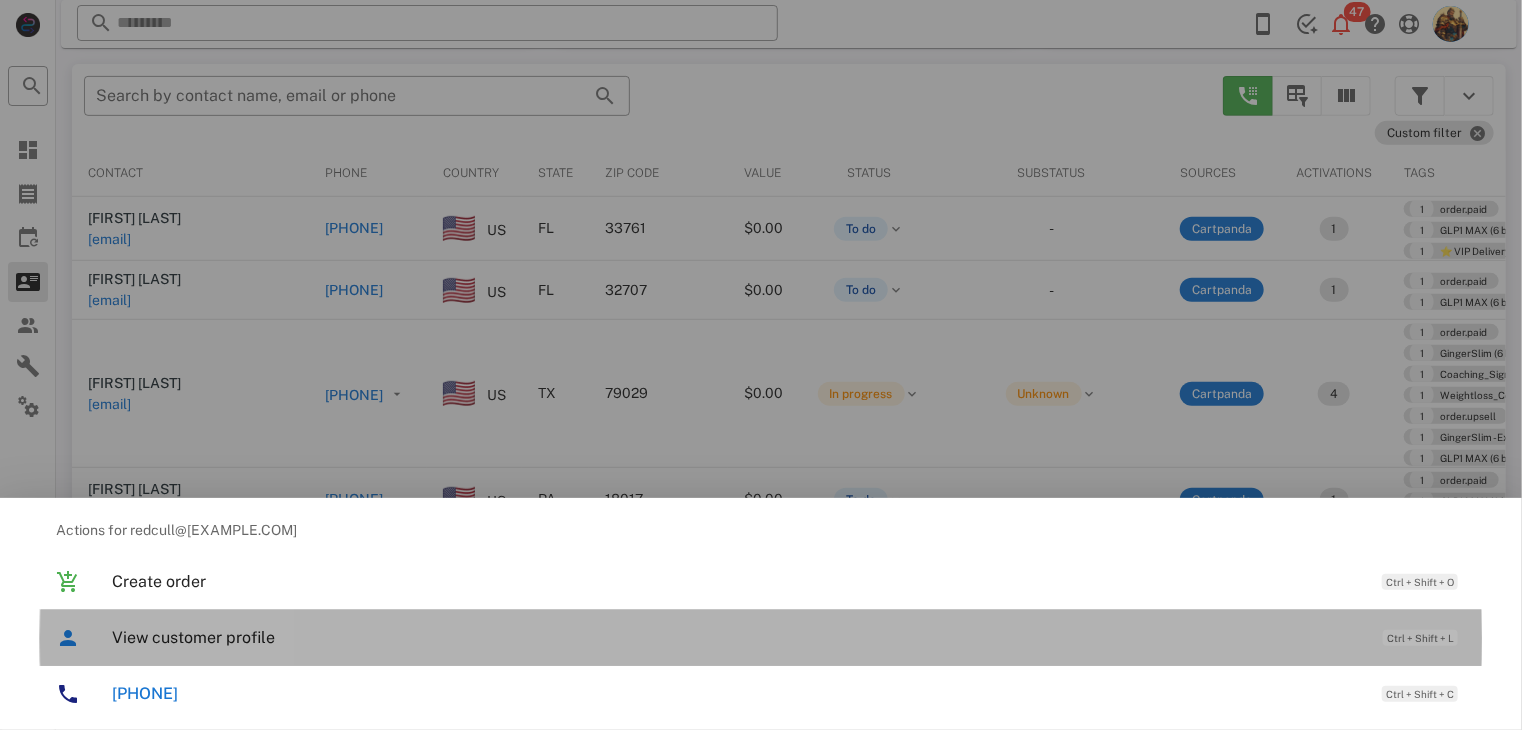 click on "View customer profile Ctrl + Shift + L" at bounding box center [789, 637] 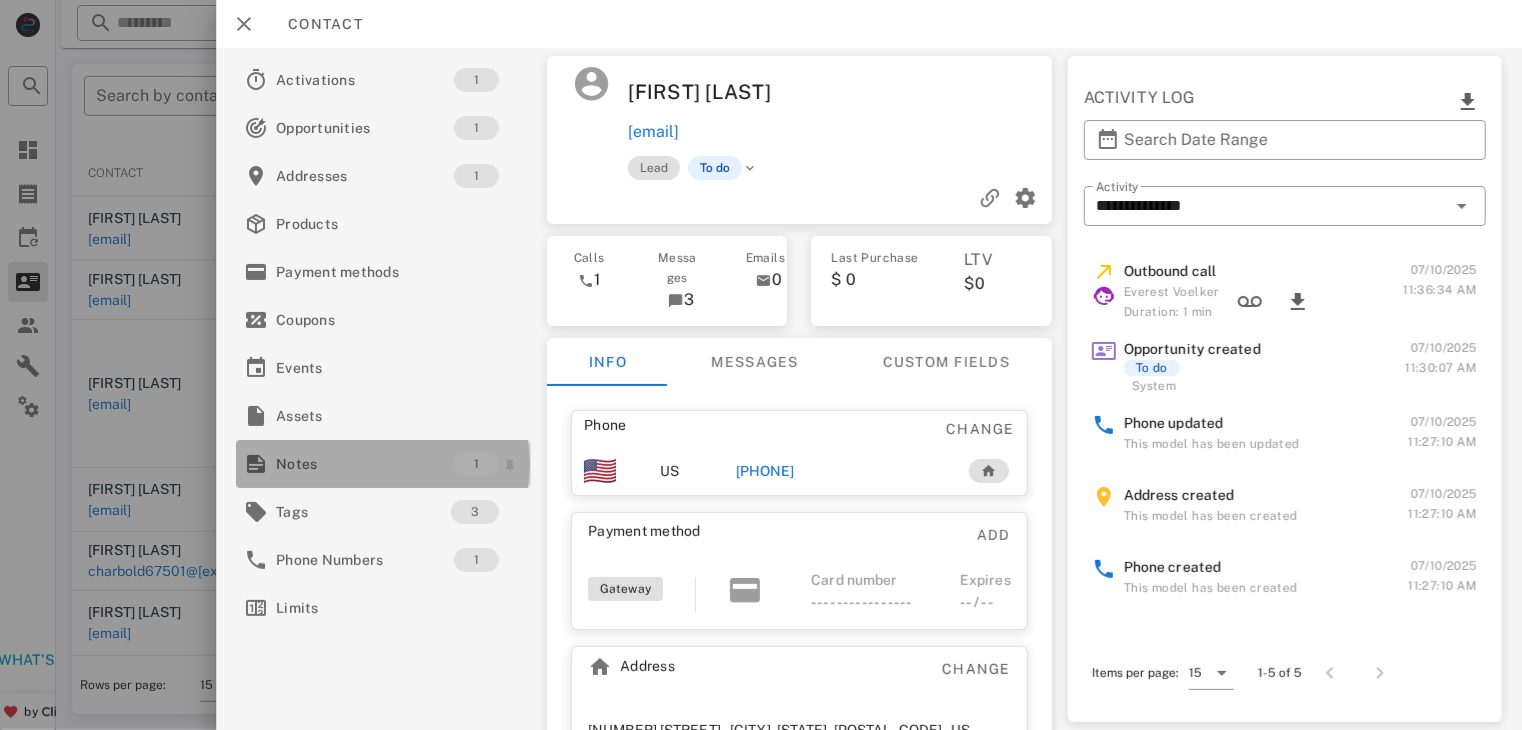 click on "Notes" at bounding box center [365, 464] 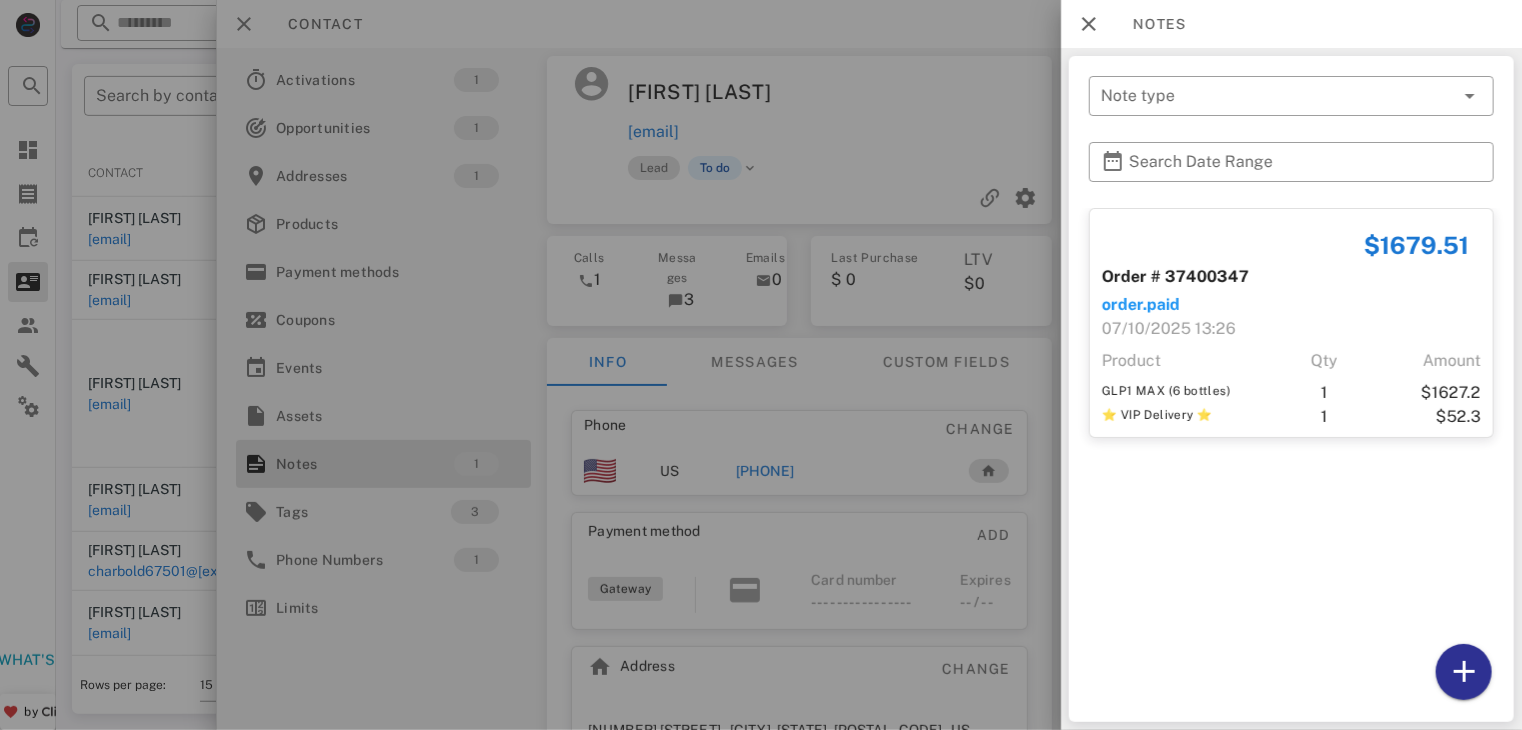 click at bounding box center [761, 365] 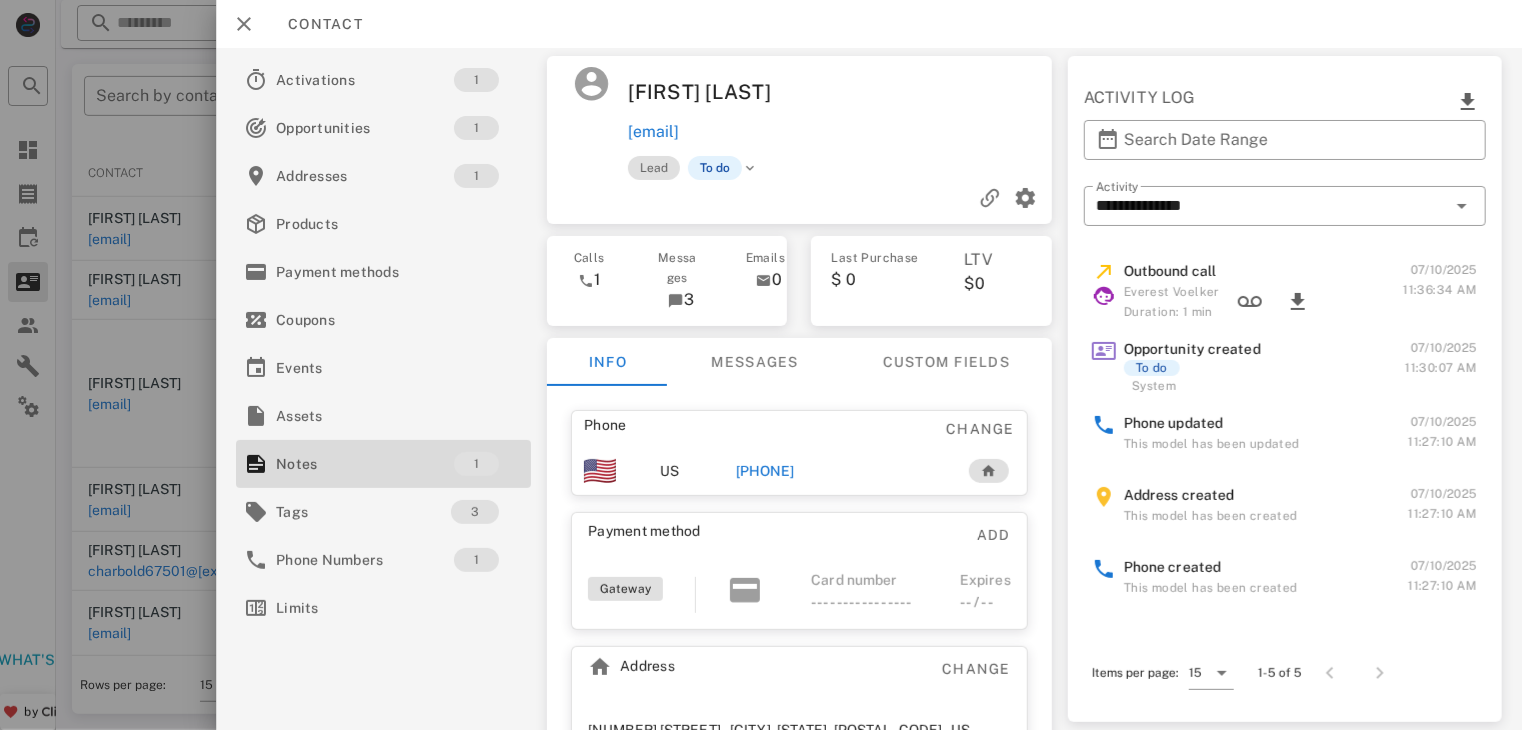 click on "+17274705071" at bounding box center (765, 471) 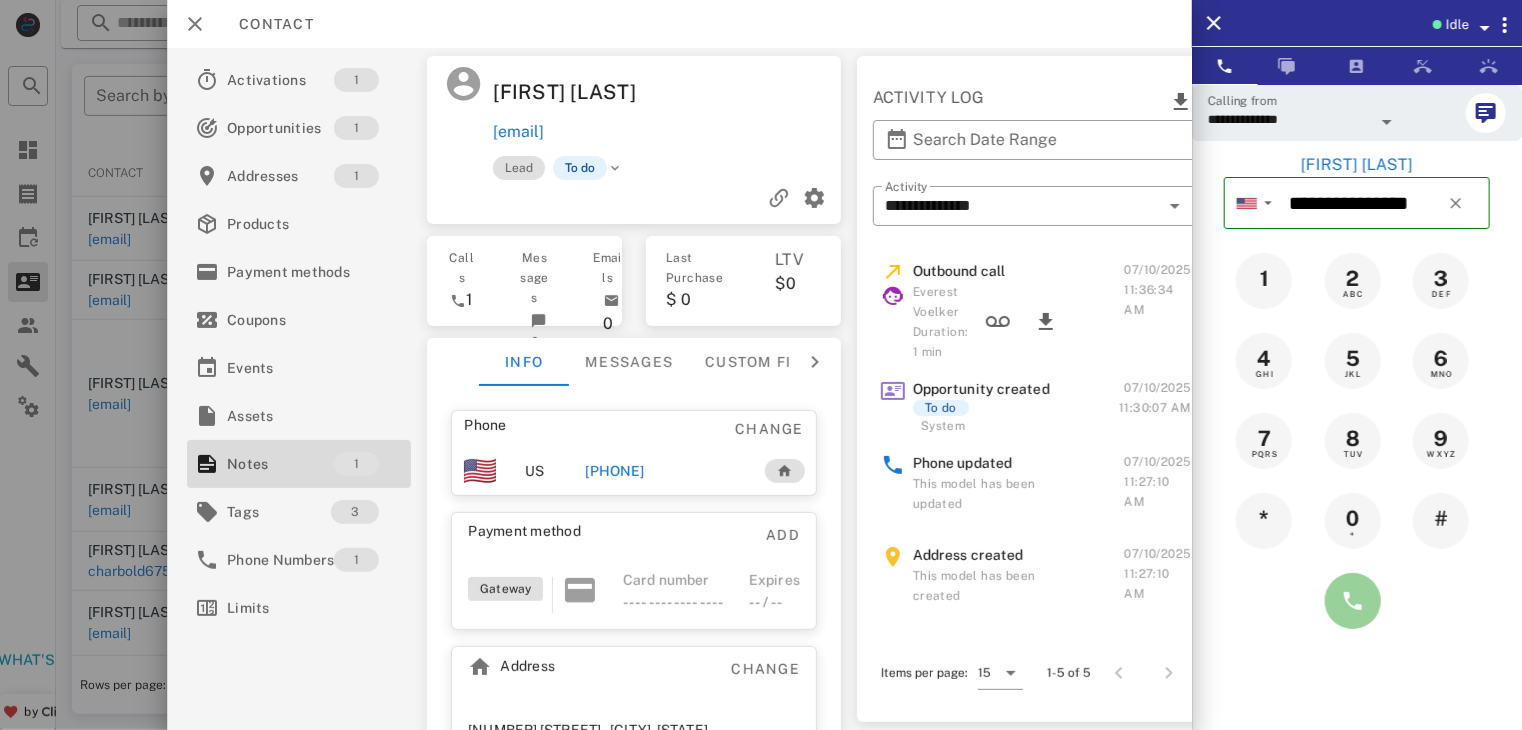 click at bounding box center (1353, 601) 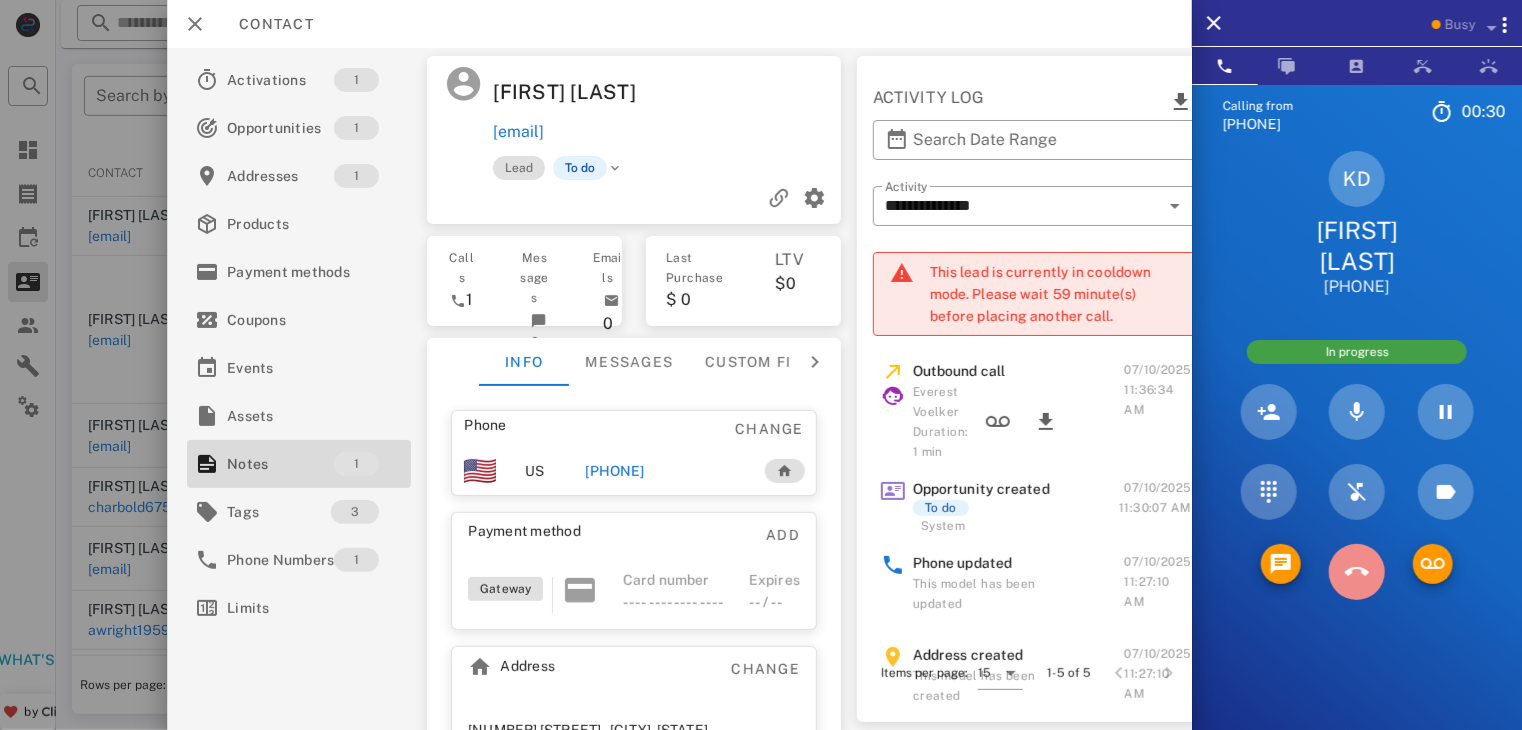 click at bounding box center (1357, 572) 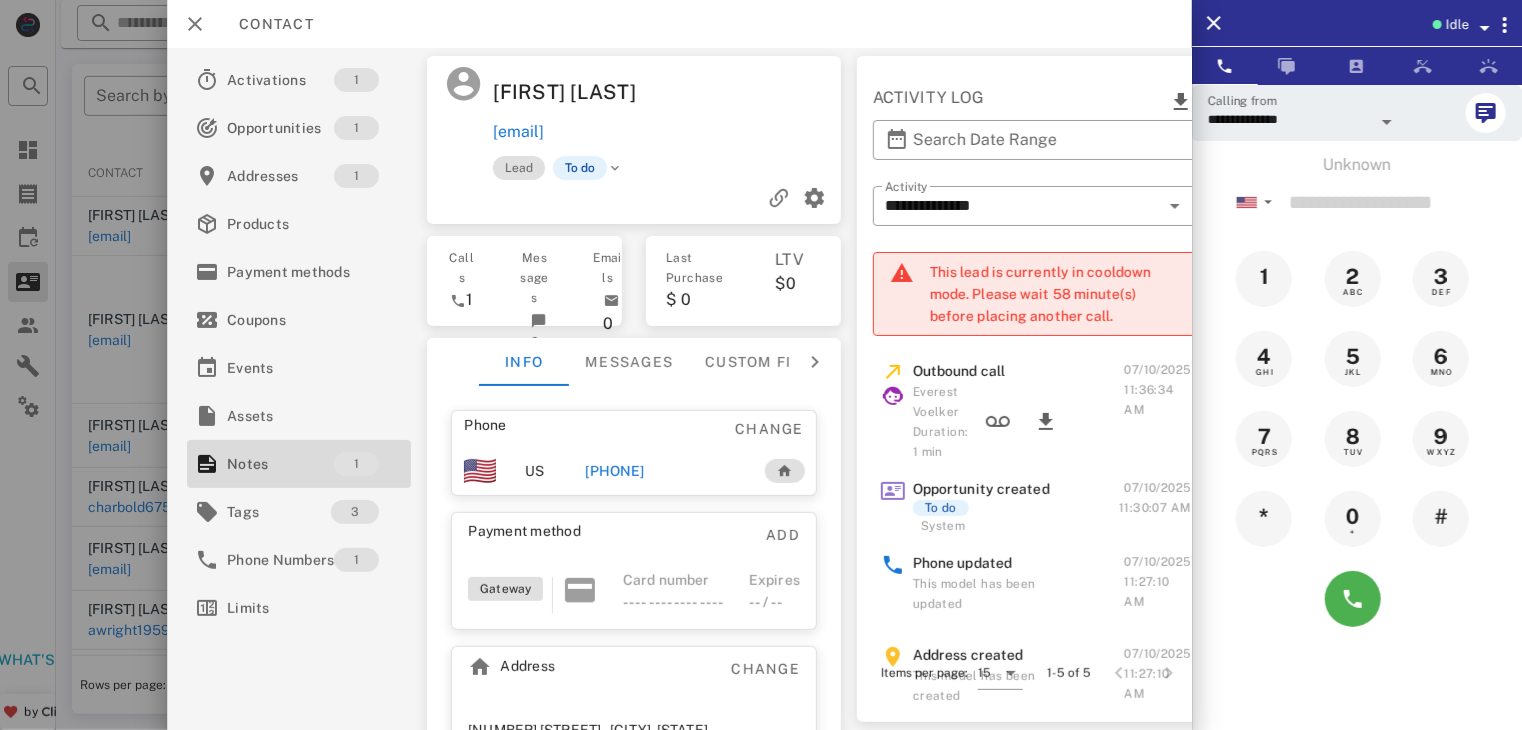 click at bounding box center (761, 365) 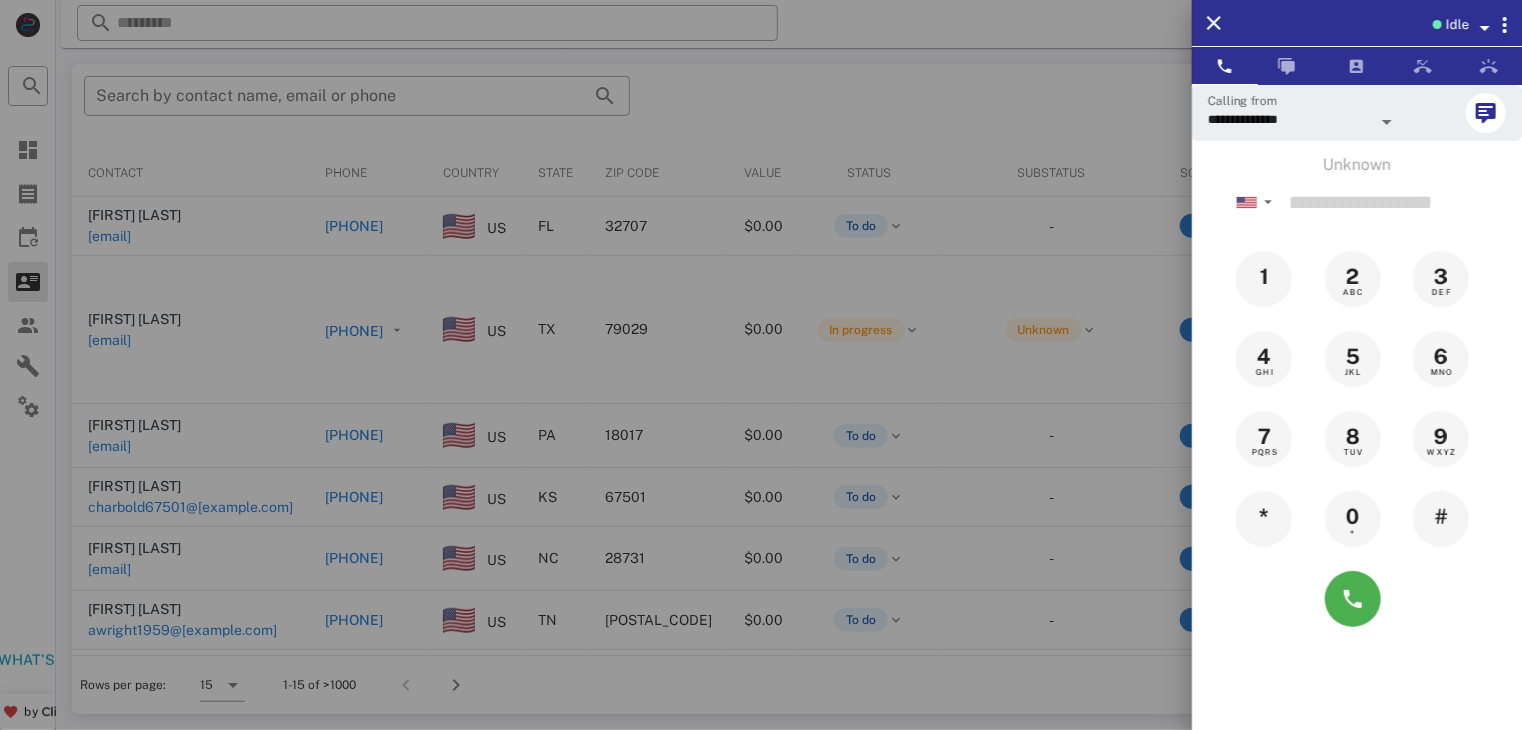 click at bounding box center (761, 365) 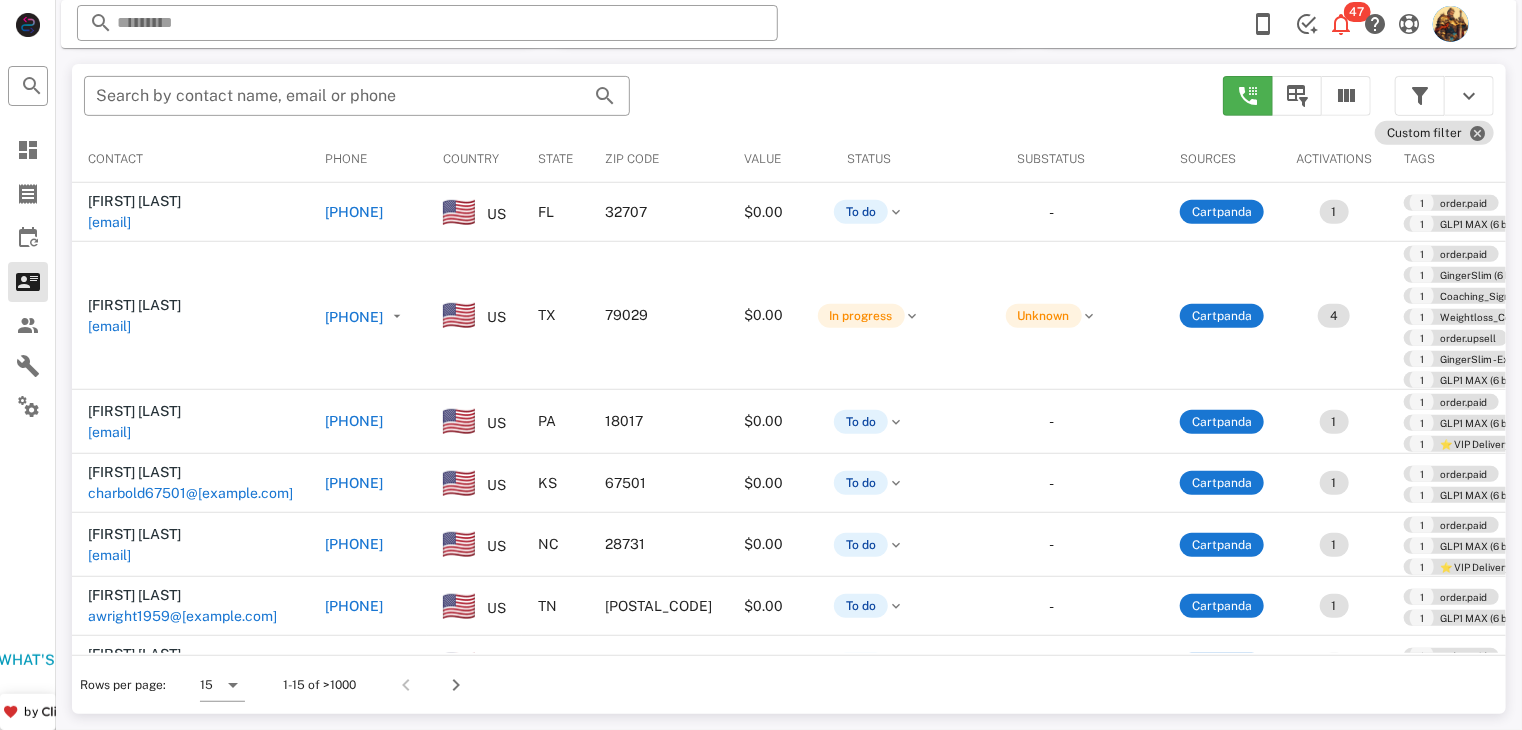 scroll, scrollTop: 0, scrollLeft: 0, axis: both 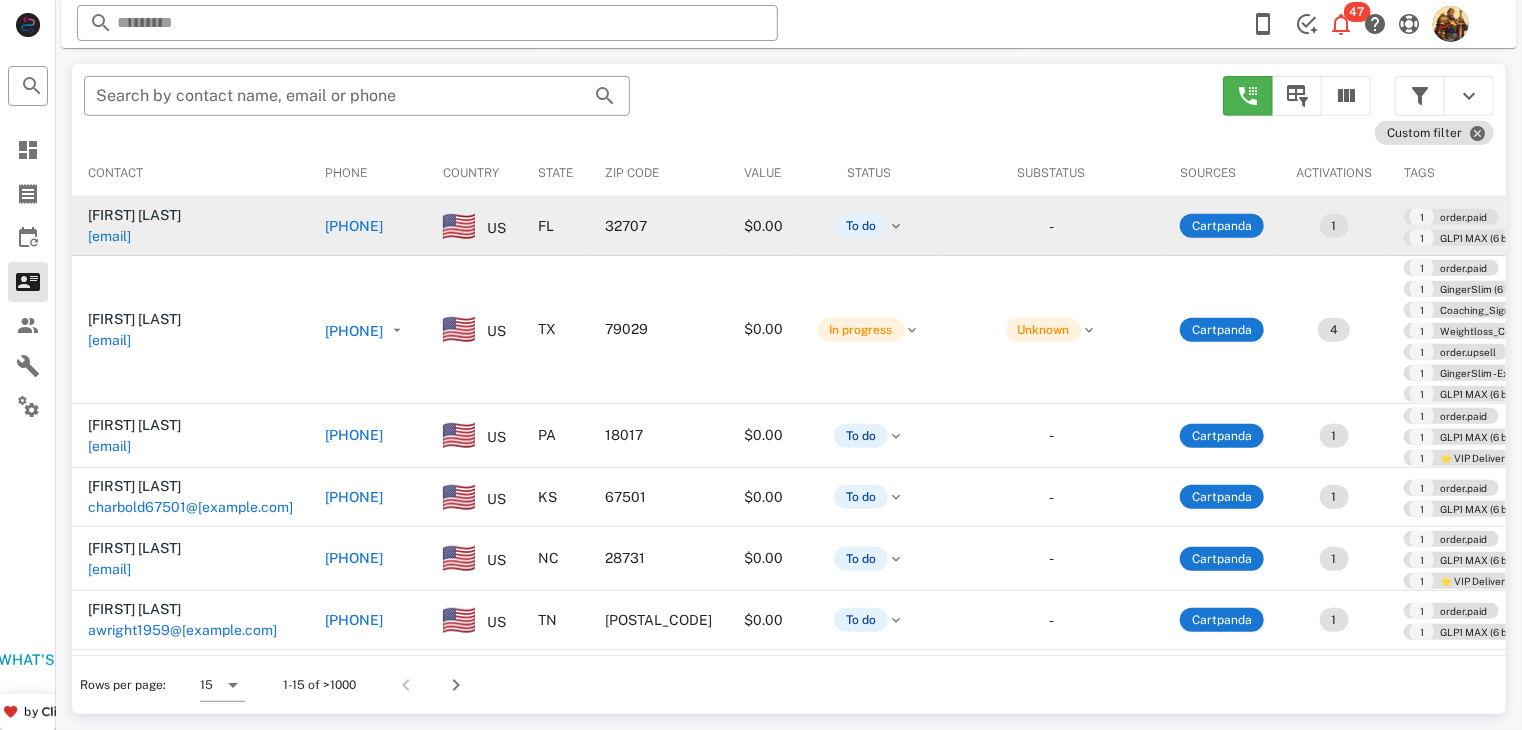 click on "kfp52000@yahoo.com" at bounding box center [157, 236] 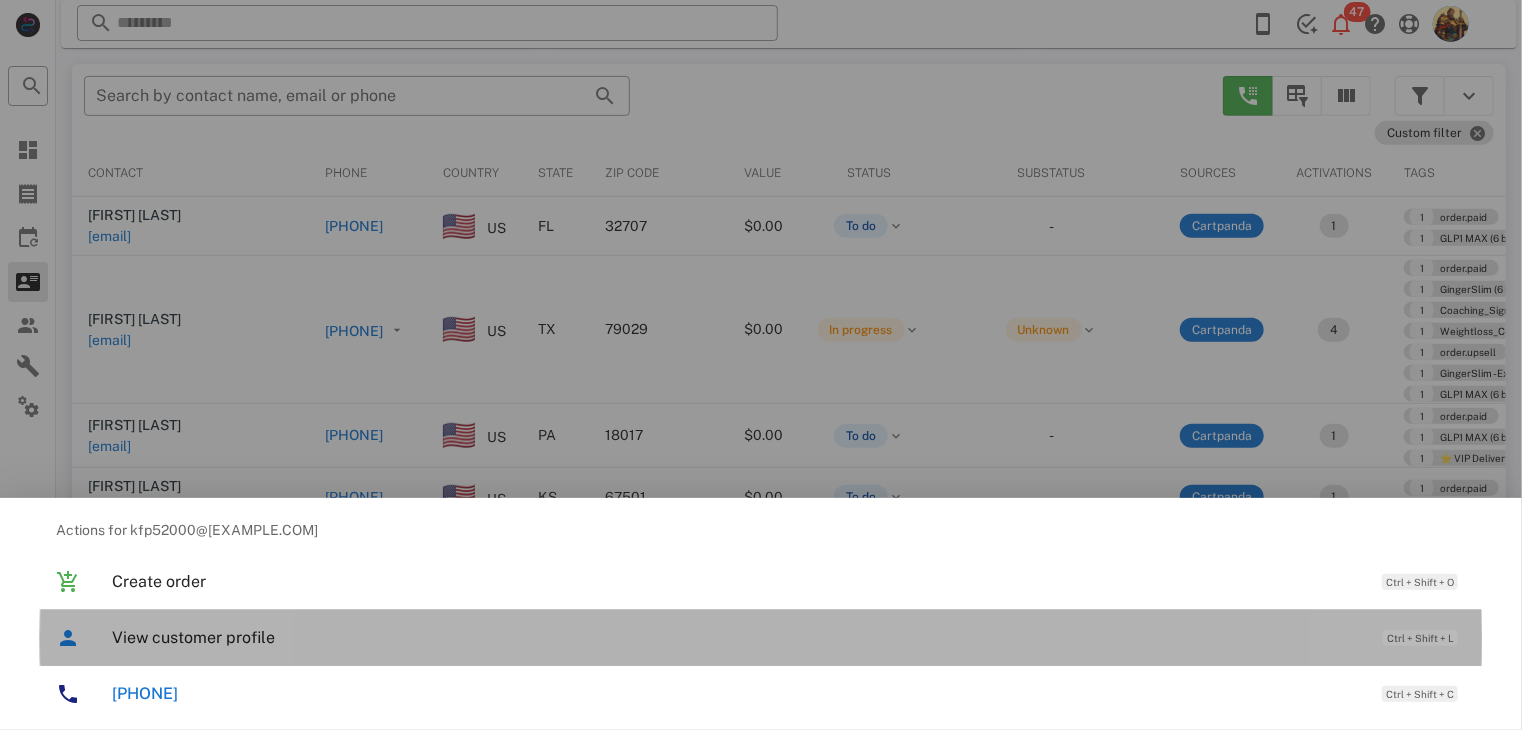 click on "View customer profile" at bounding box center [737, 637] 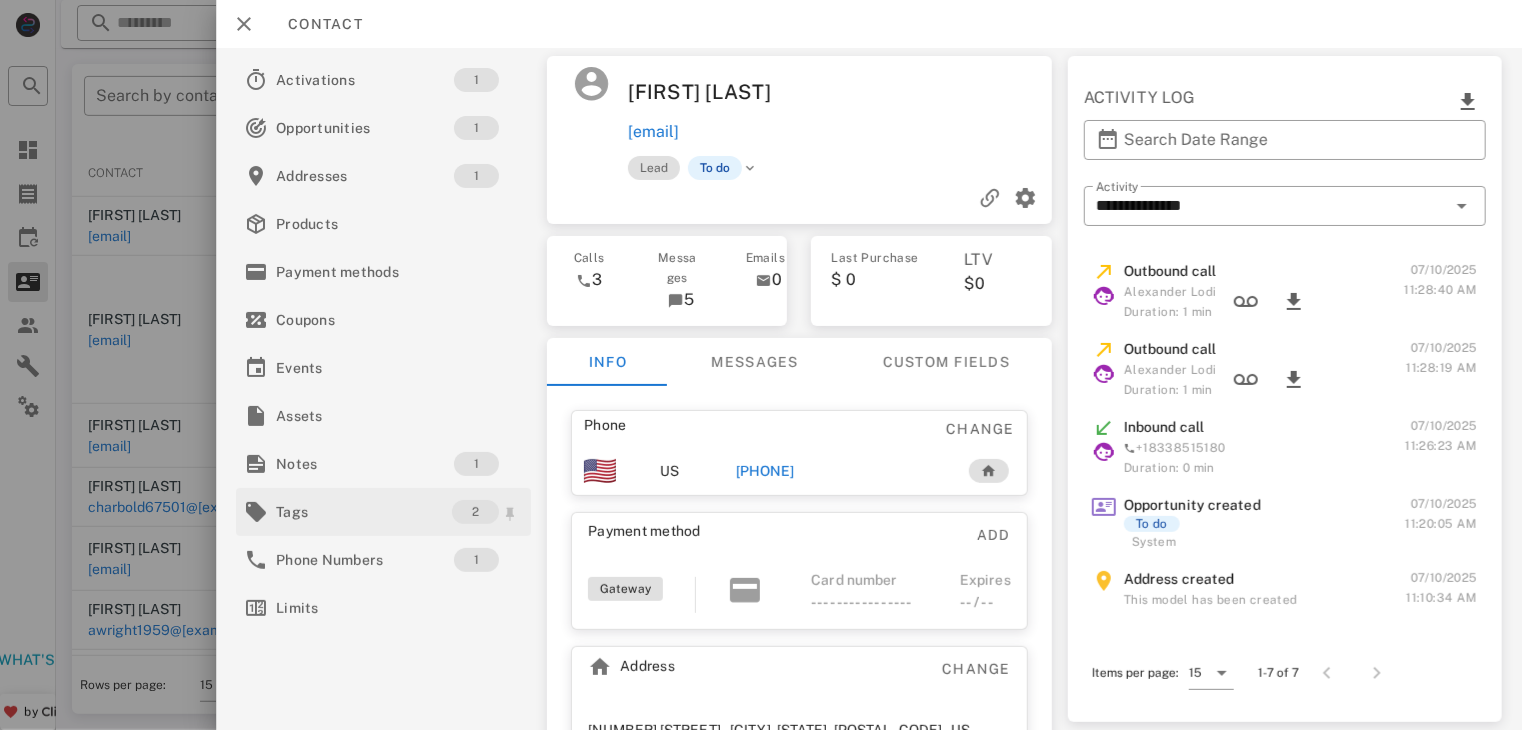 drag, startPoint x: 239, startPoint y: 636, endPoint x: 289, endPoint y: 512, distance: 133.70116 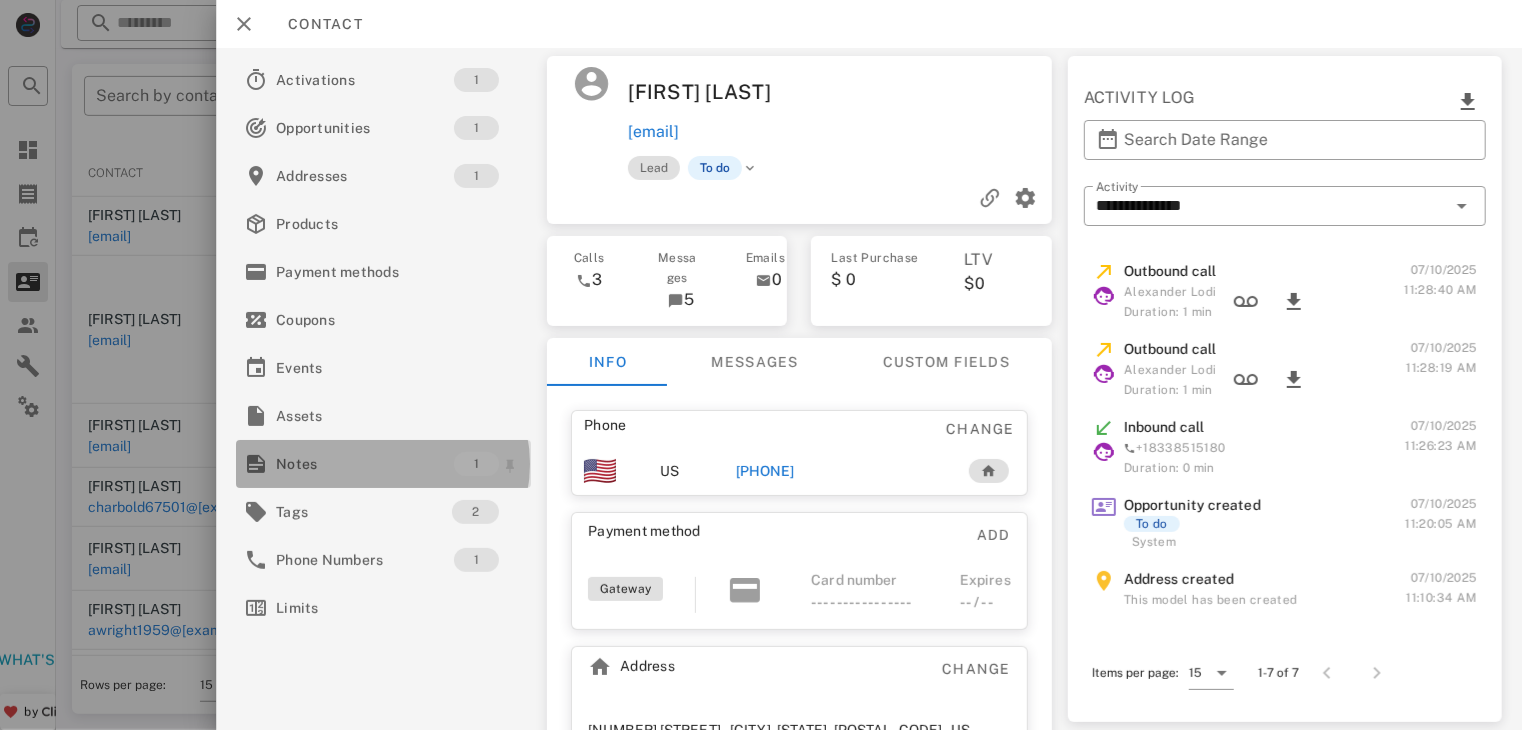 click on "Notes" at bounding box center [365, 464] 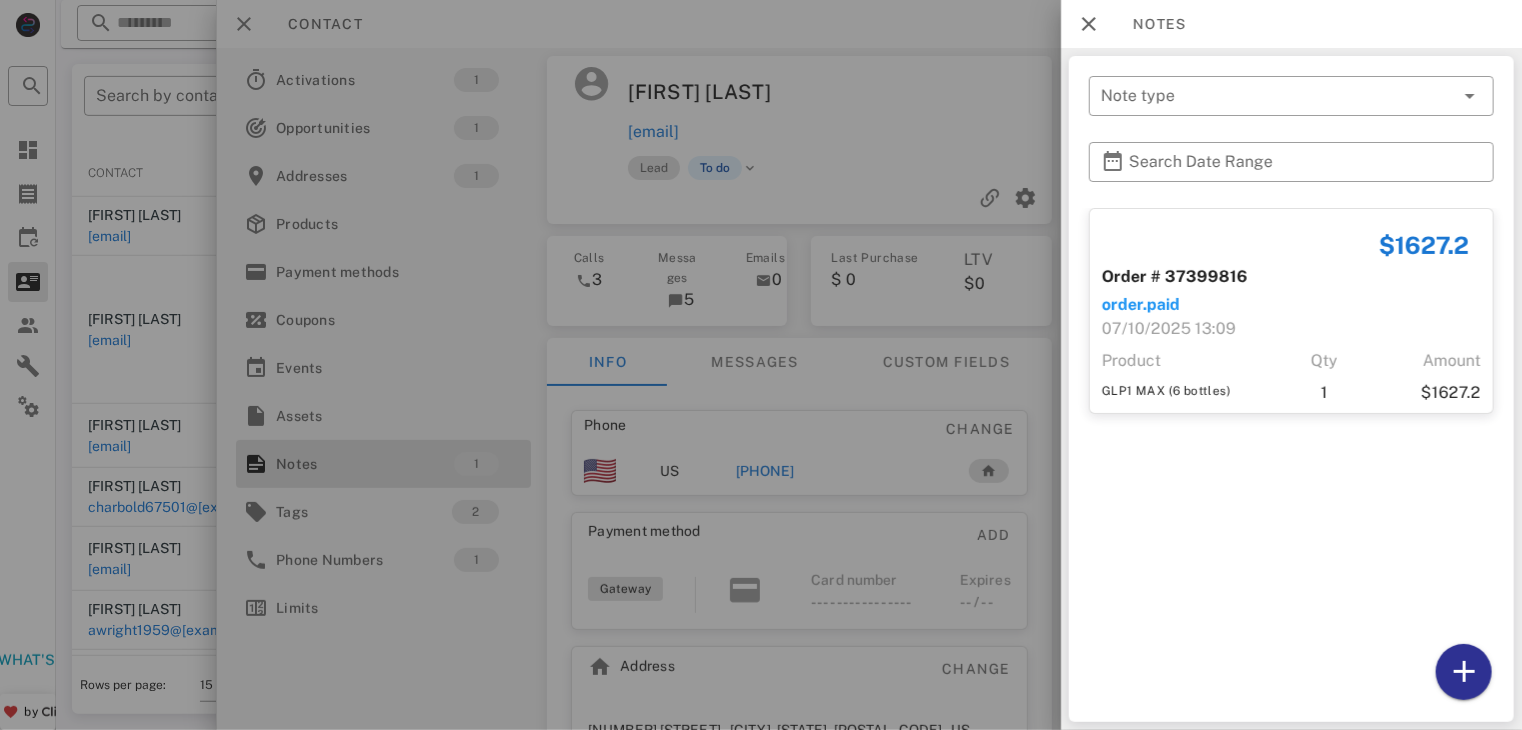 click at bounding box center [761, 365] 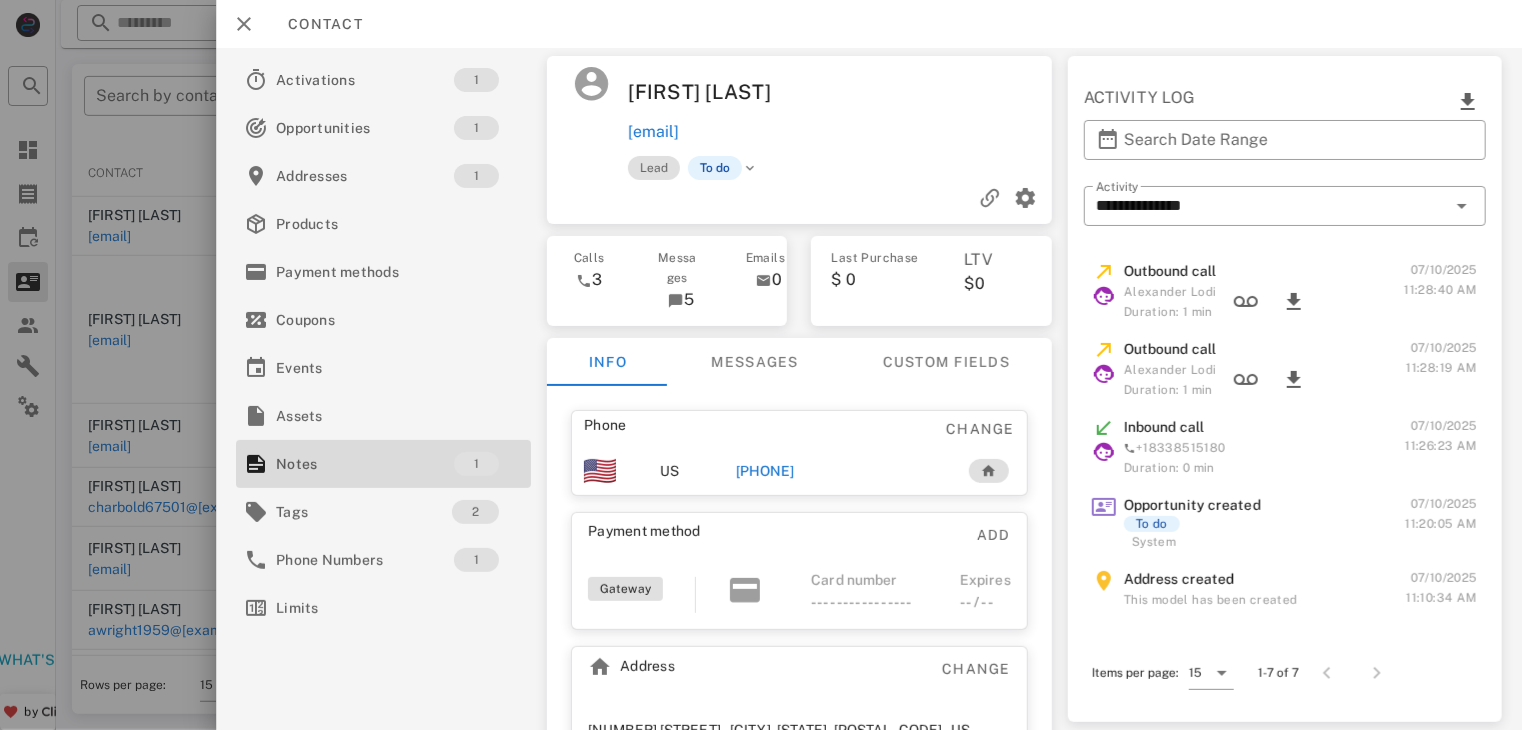 click on "+13524273037" at bounding box center (765, 471) 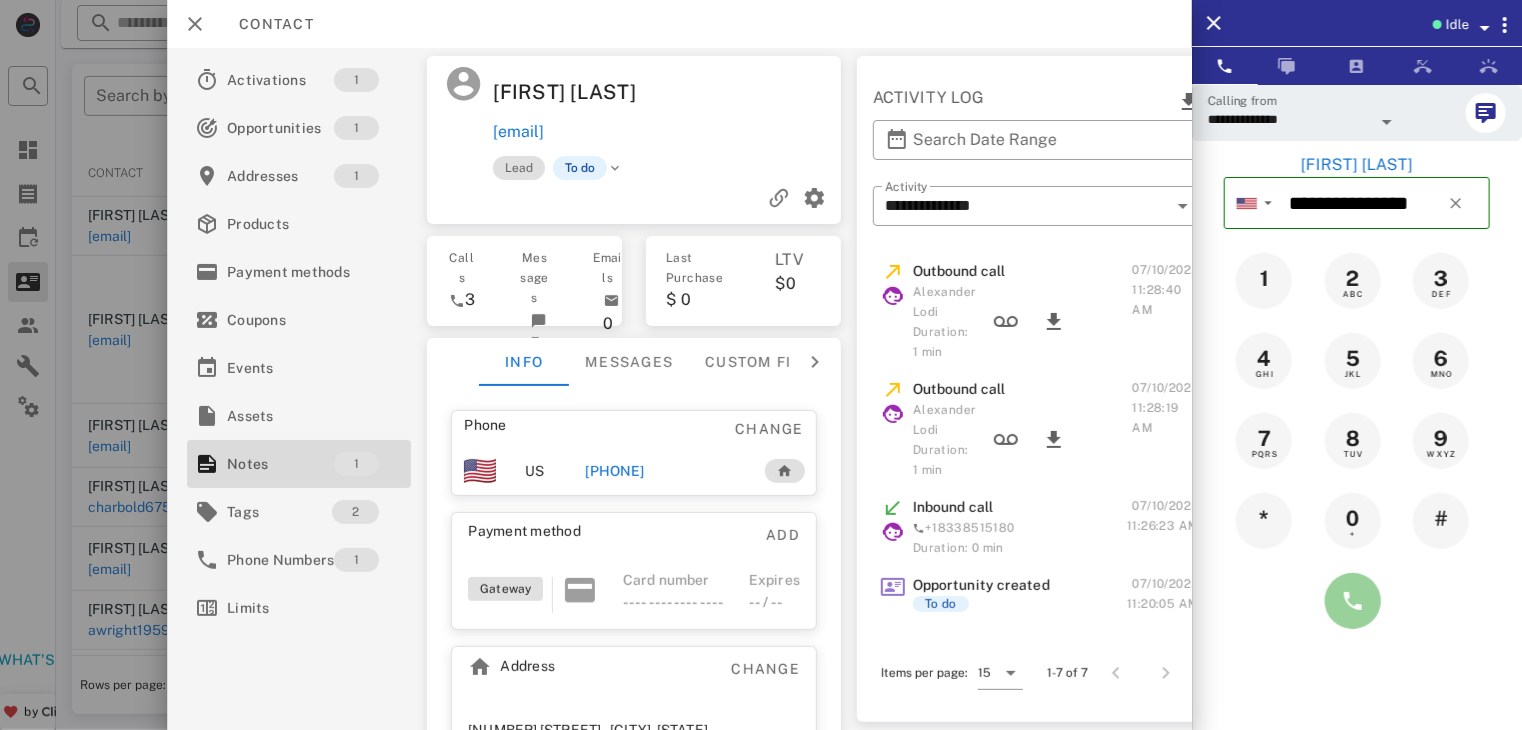 click at bounding box center (1353, 601) 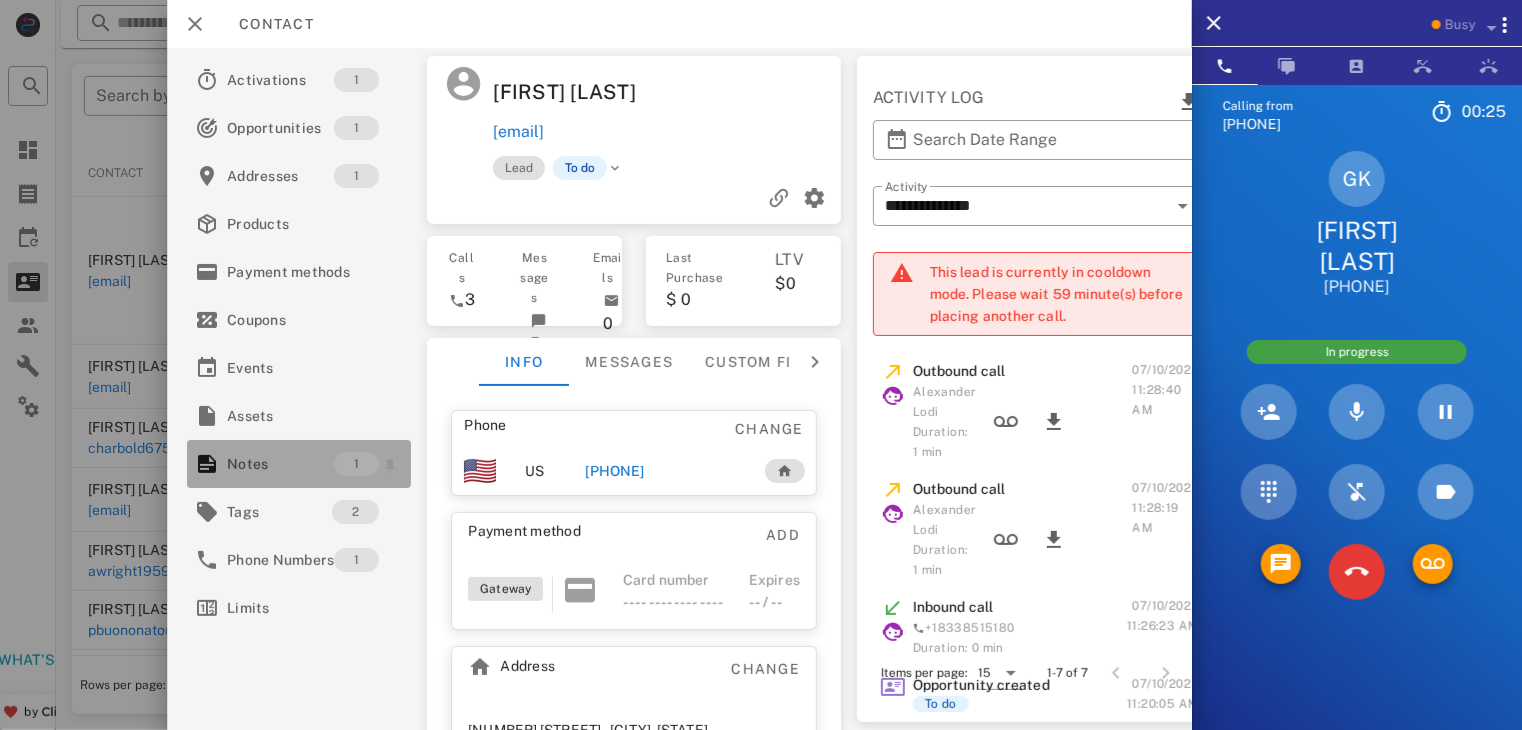 click on "Notes" at bounding box center (280, 464) 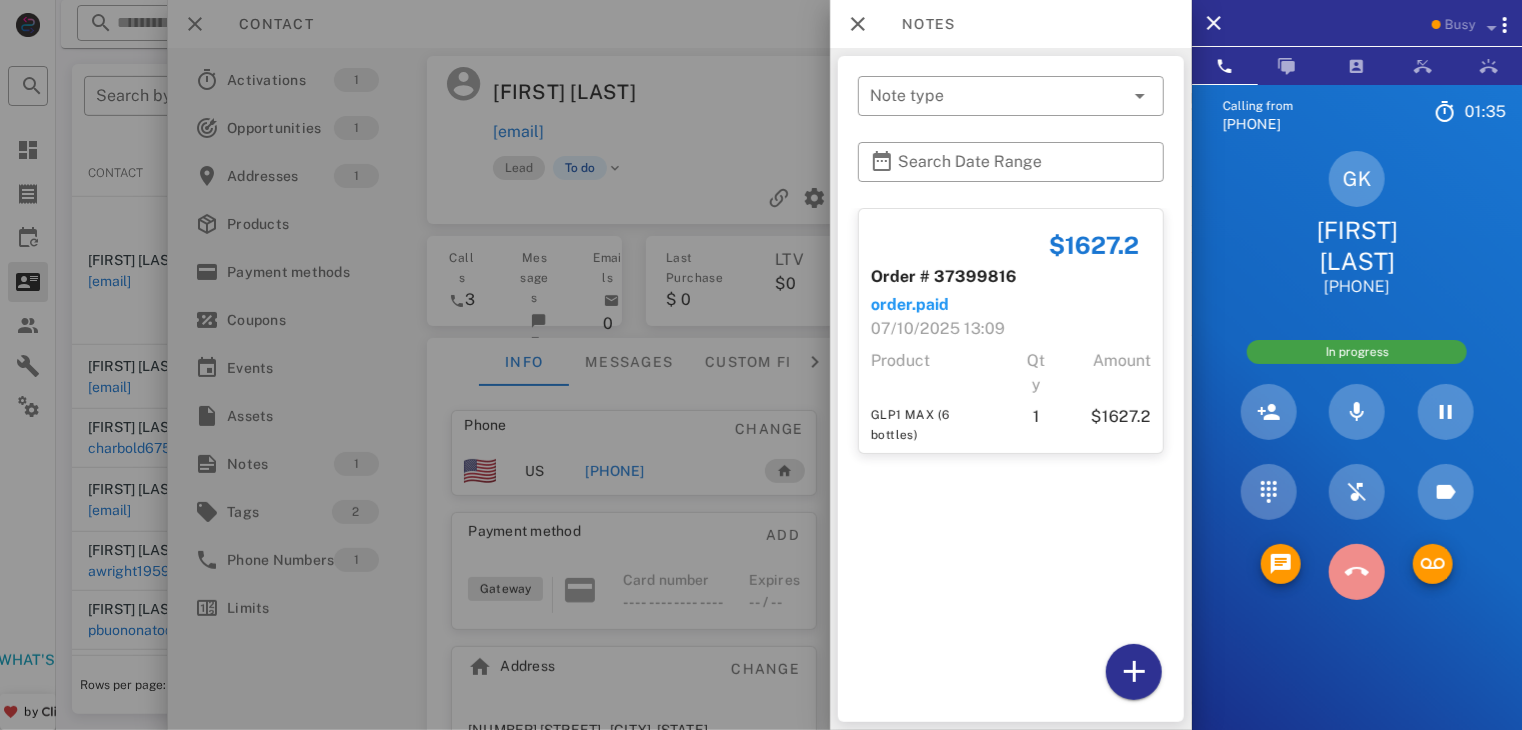 click at bounding box center [1357, 572] 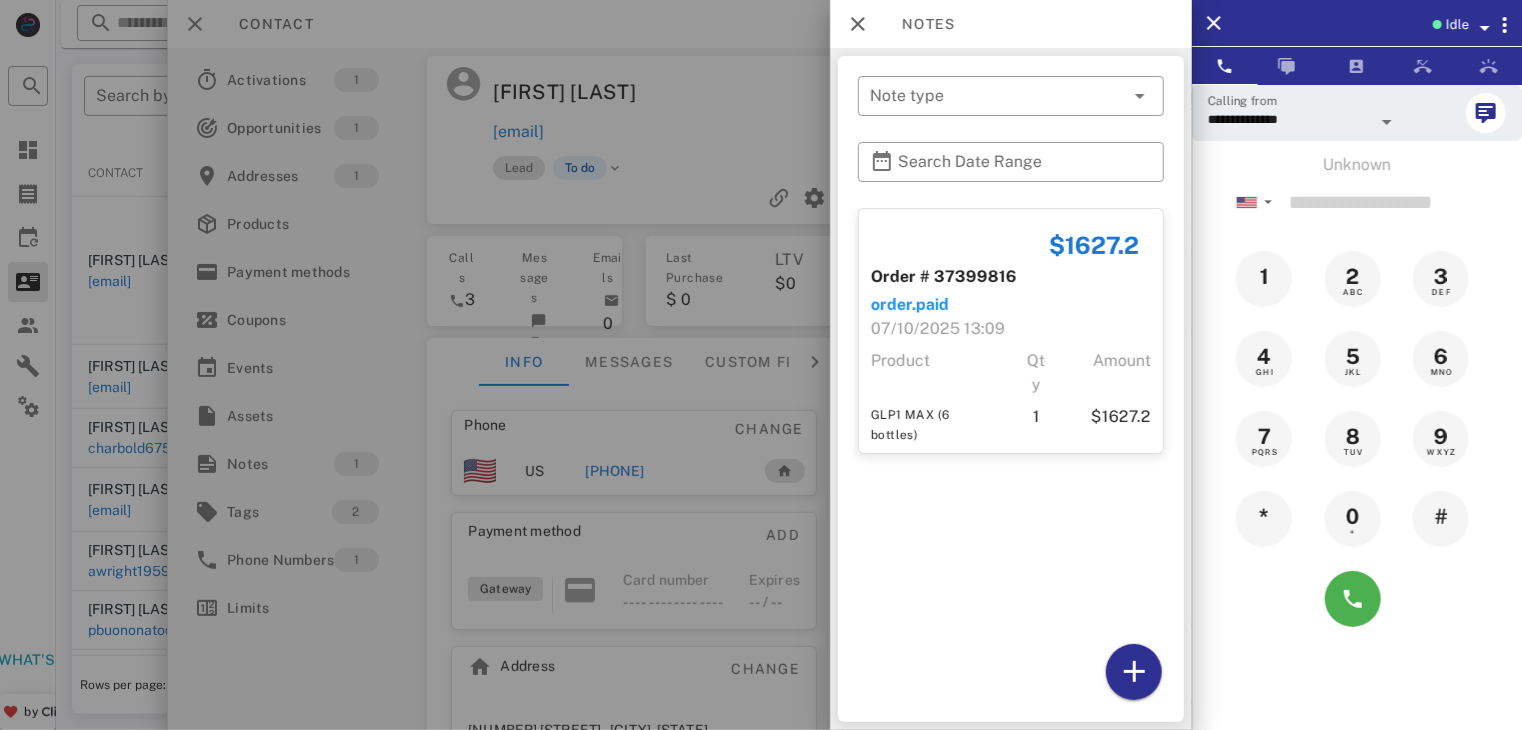 click at bounding box center [761, 365] 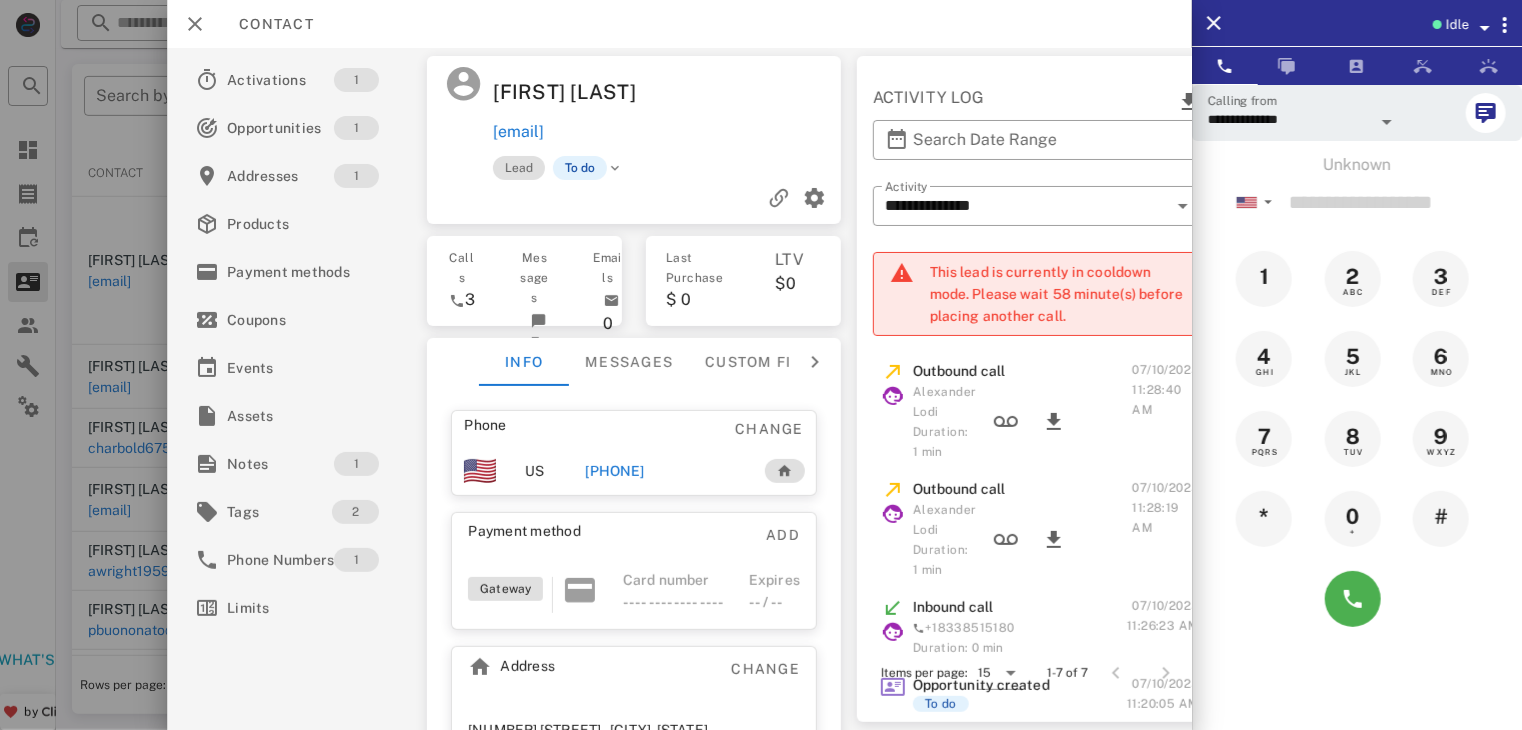 click at bounding box center [761, 365] 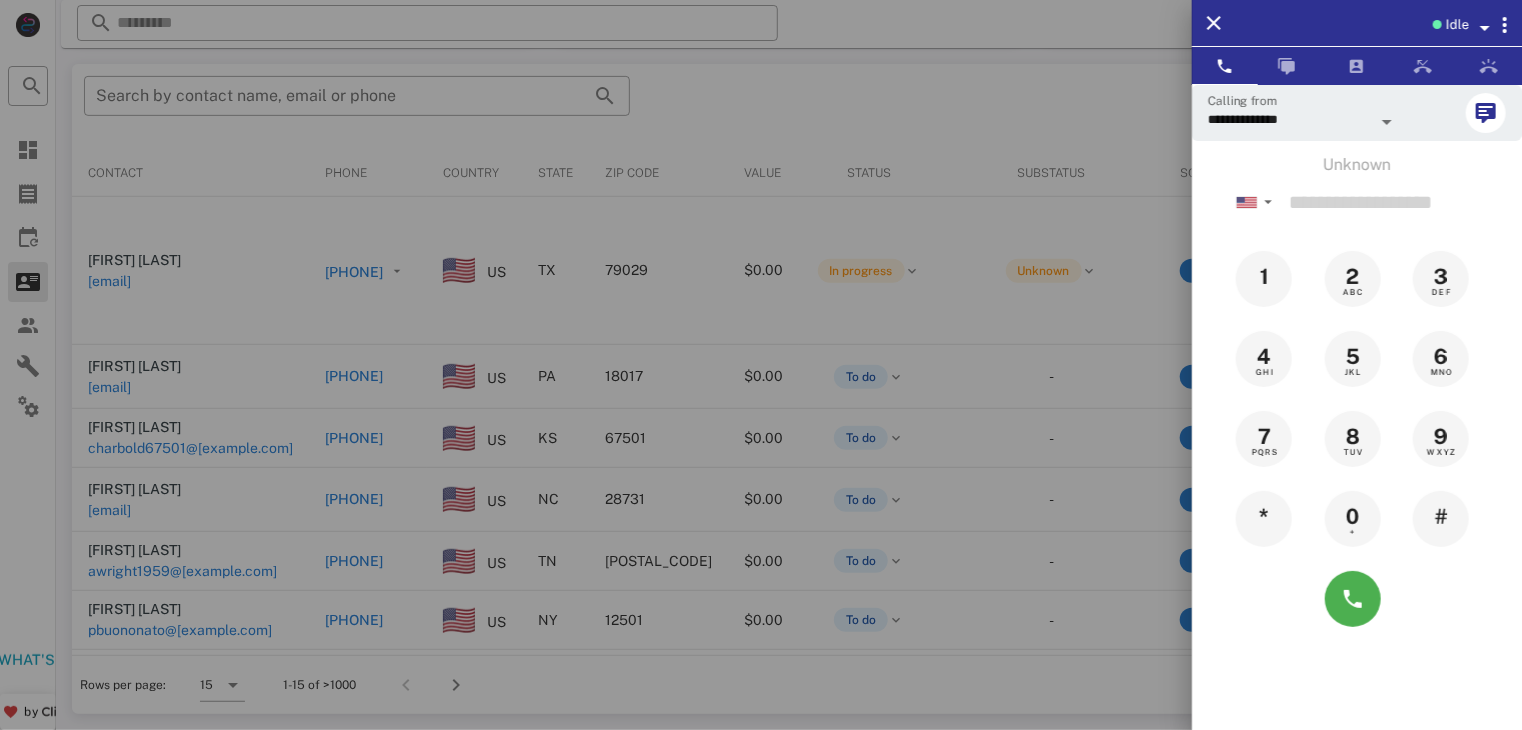click at bounding box center (761, 365) 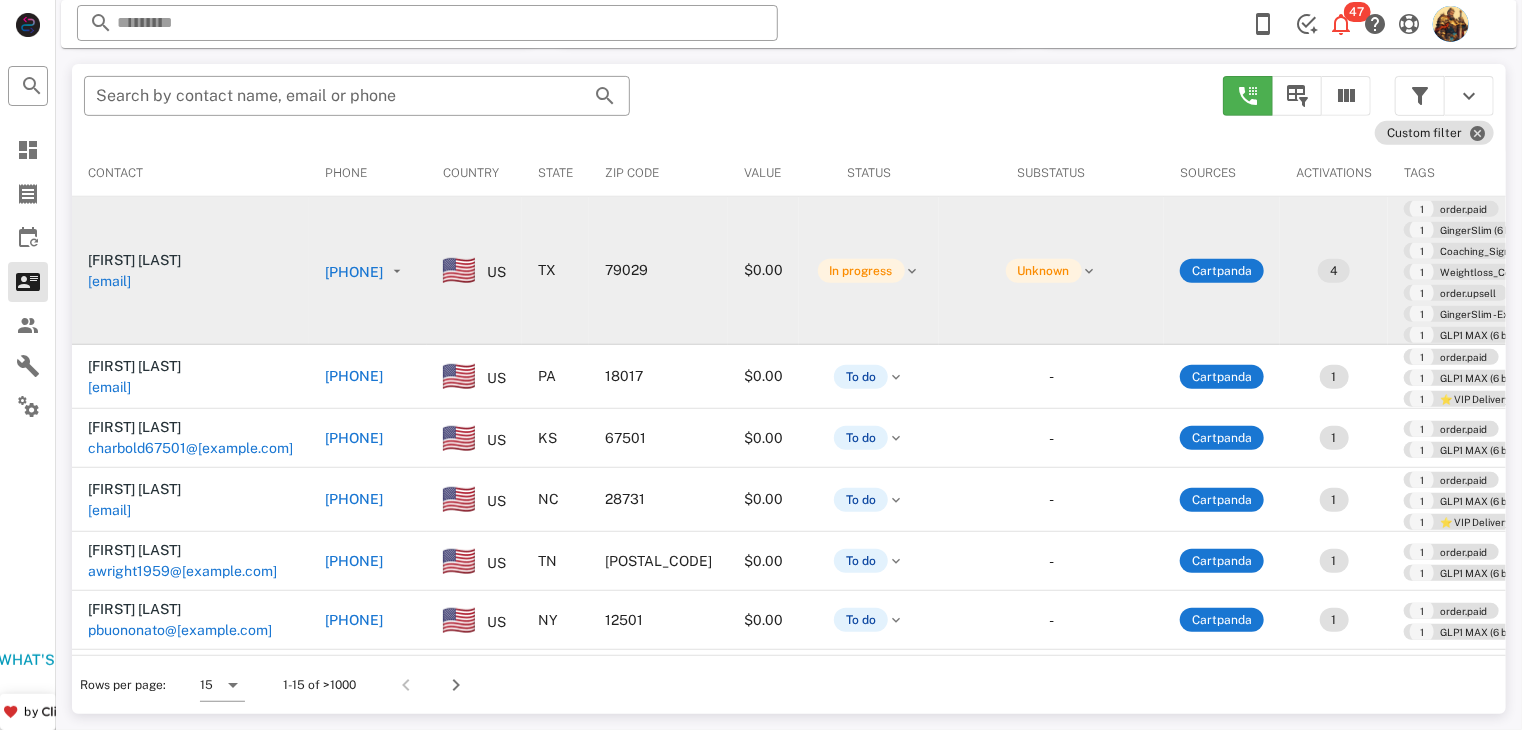 click on "kfcmdade2@gmail.com" at bounding box center (109, 281) 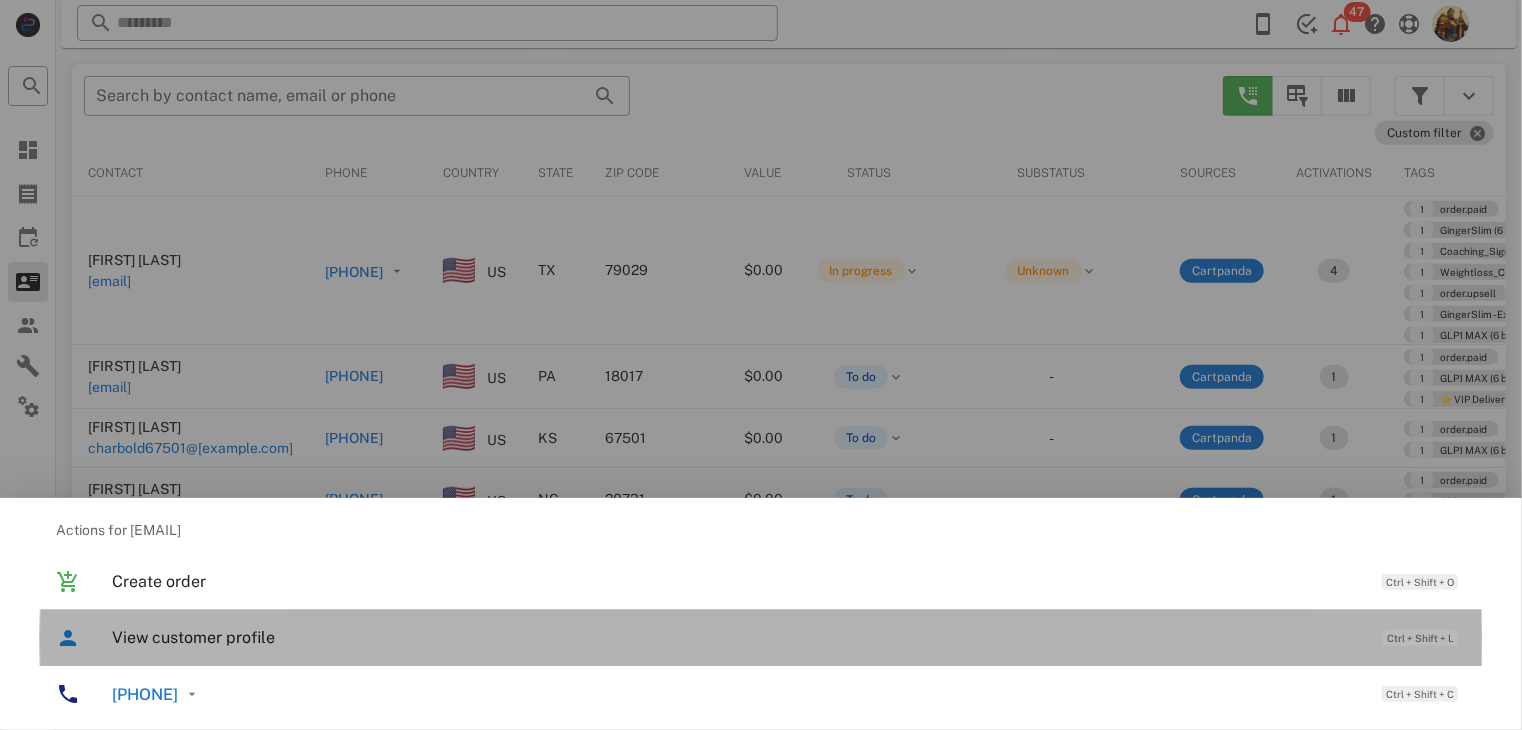 click on "View customer profile" at bounding box center (737, 637) 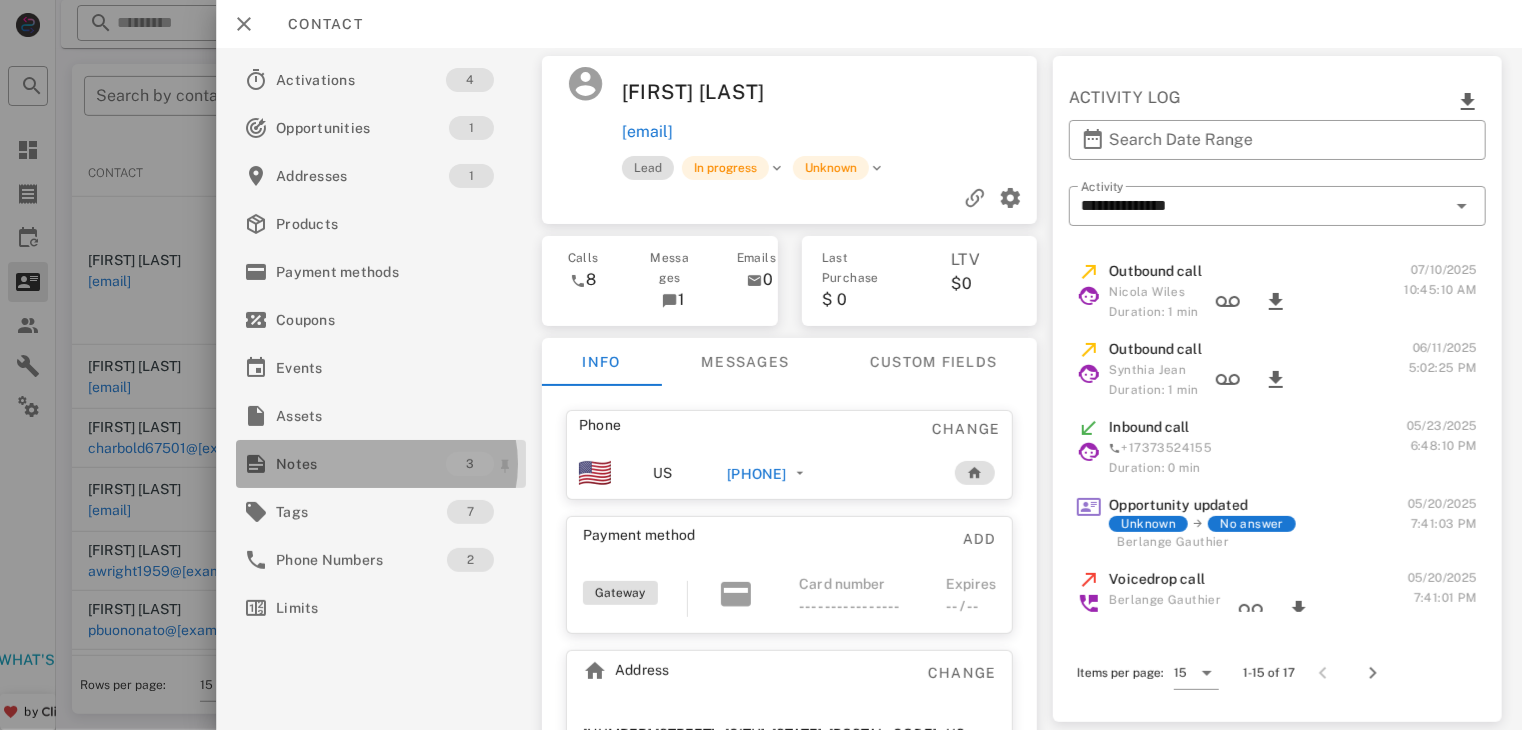 click on "Notes" at bounding box center (363, 464) 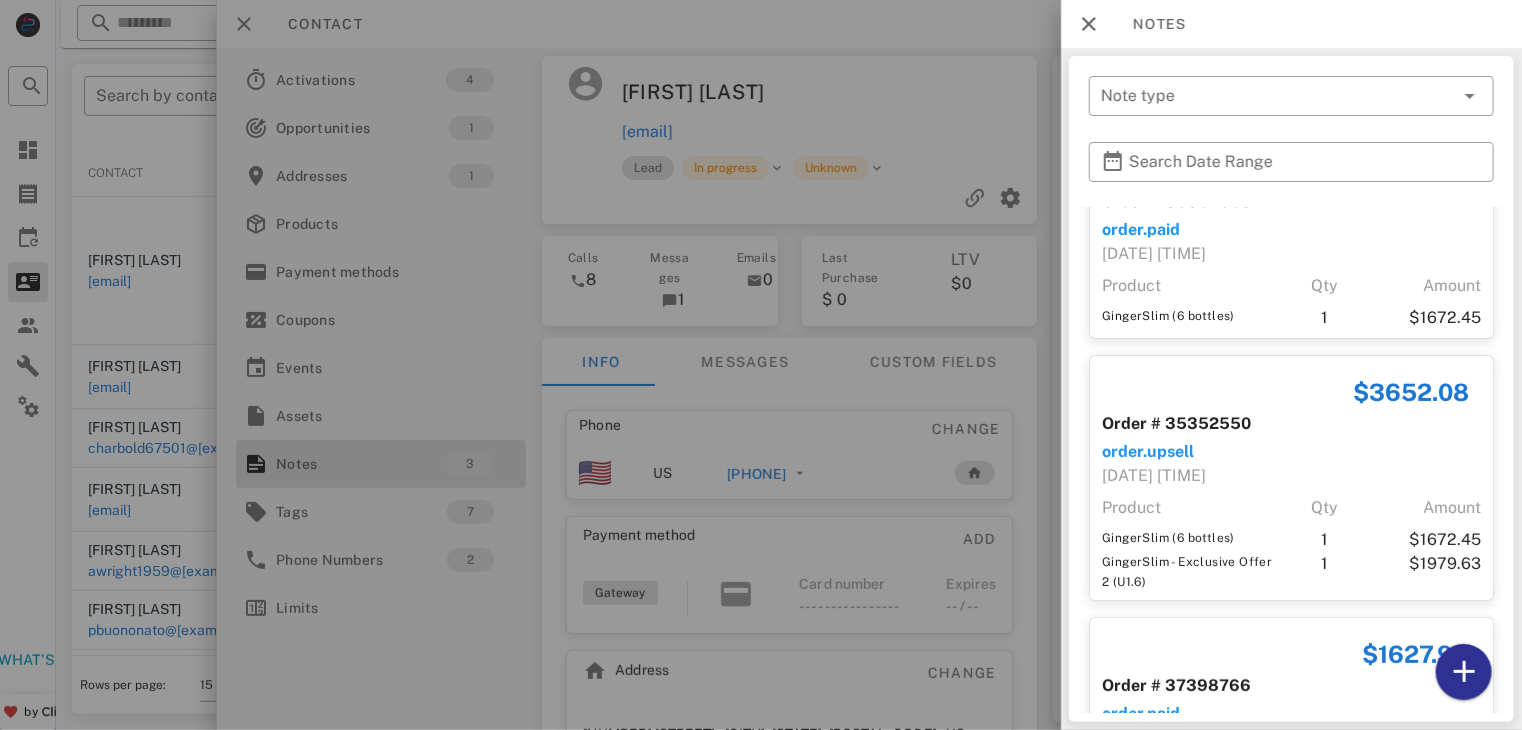 scroll, scrollTop: 212, scrollLeft: 0, axis: vertical 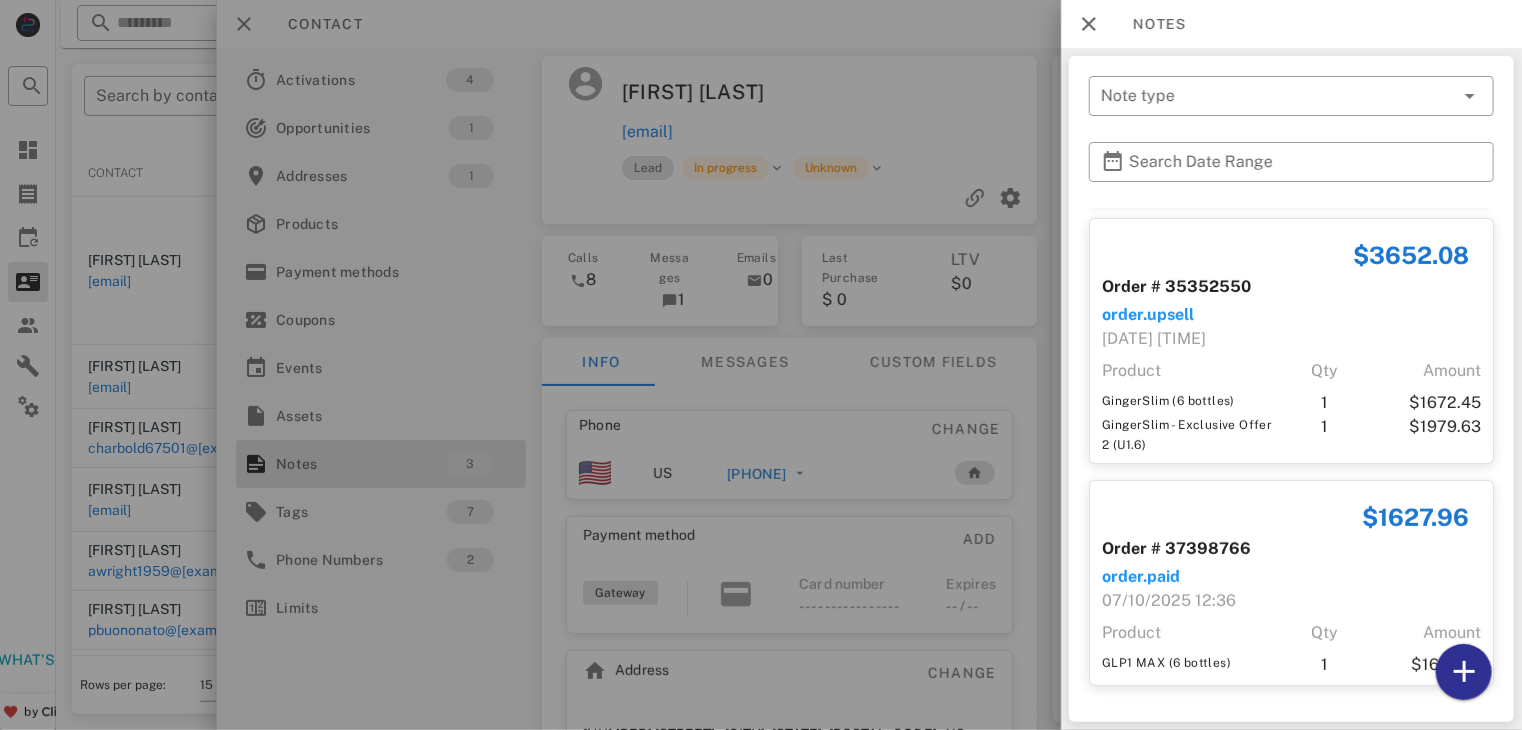click at bounding box center (761, 365) 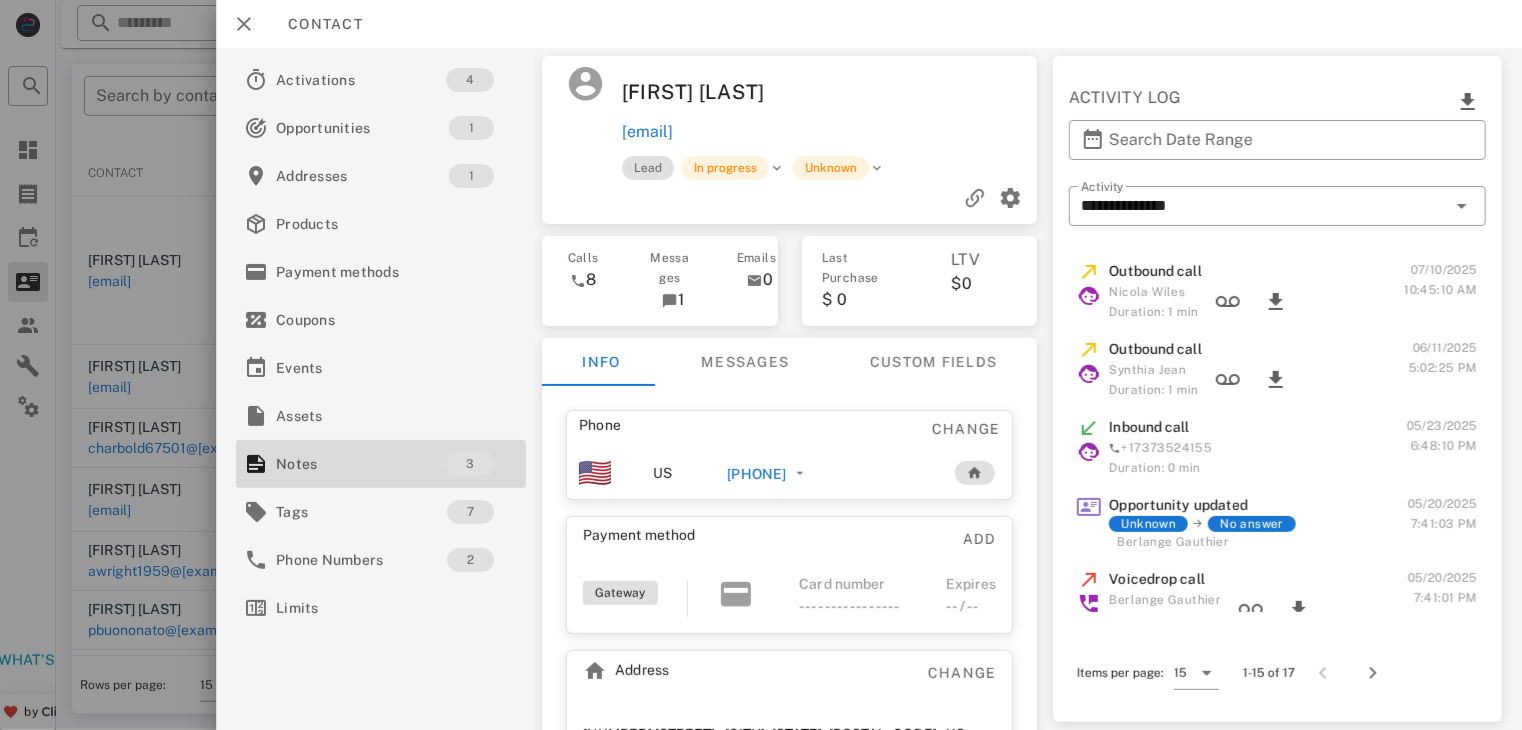 click on "+18062903555" at bounding box center [765, 474] 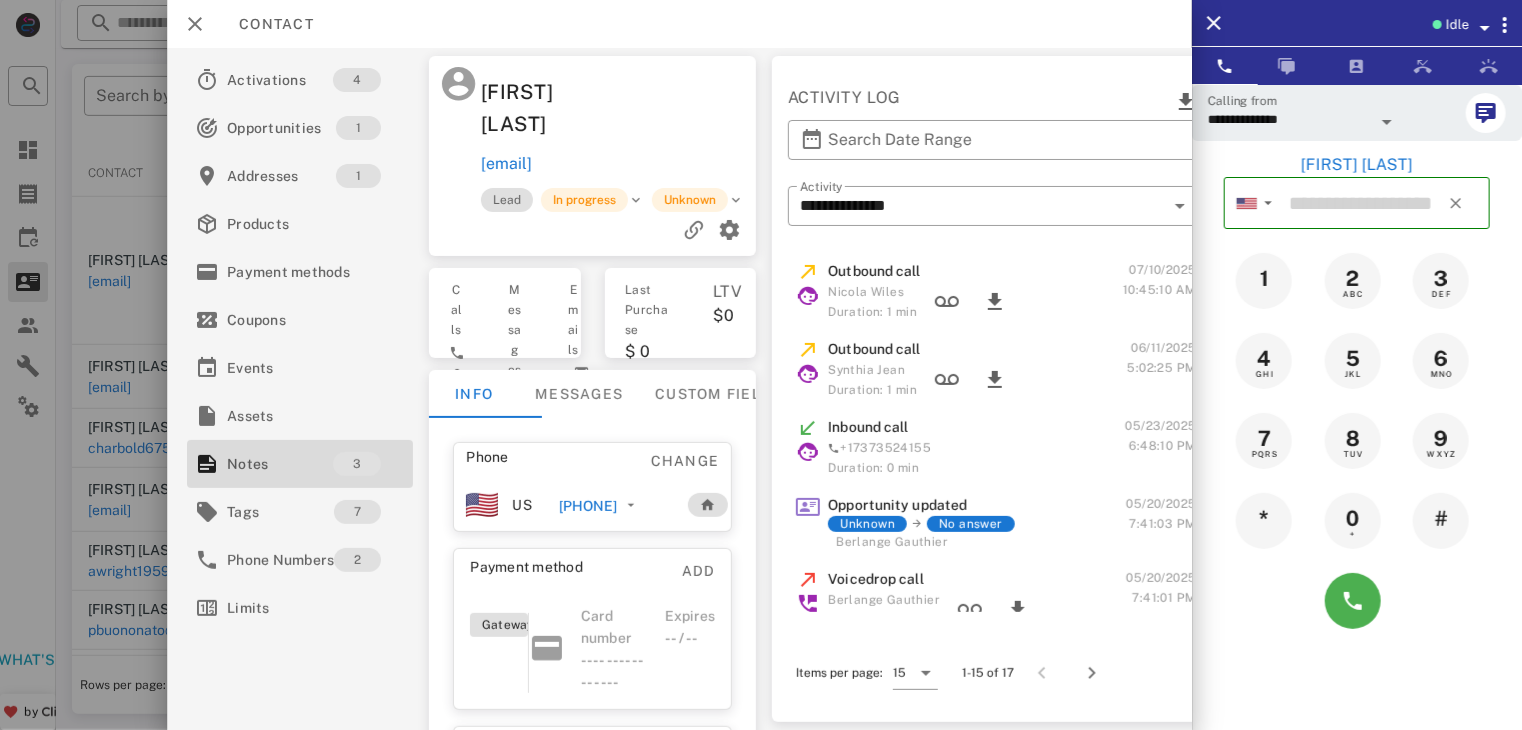 type on "**********" 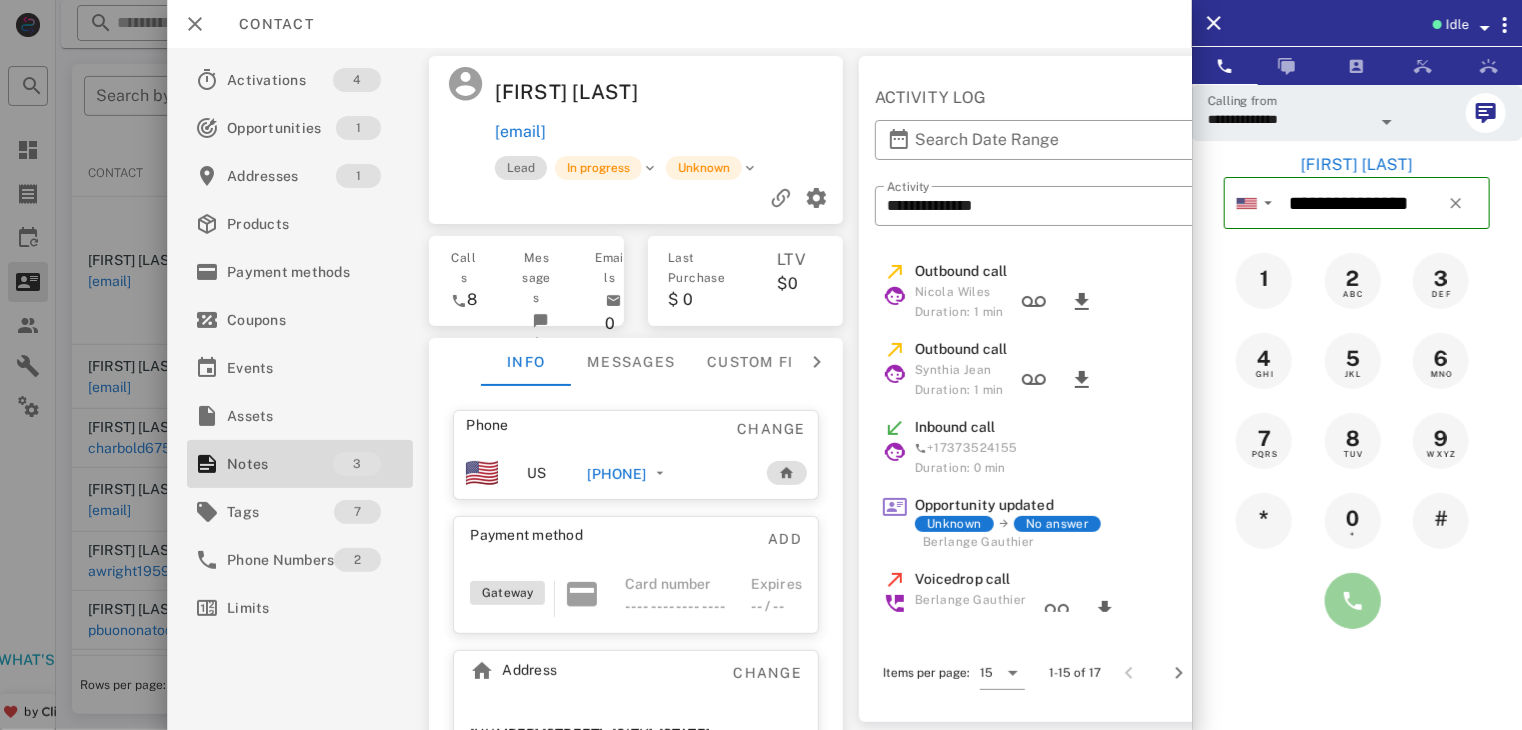 click at bounding box center (1353, 601) 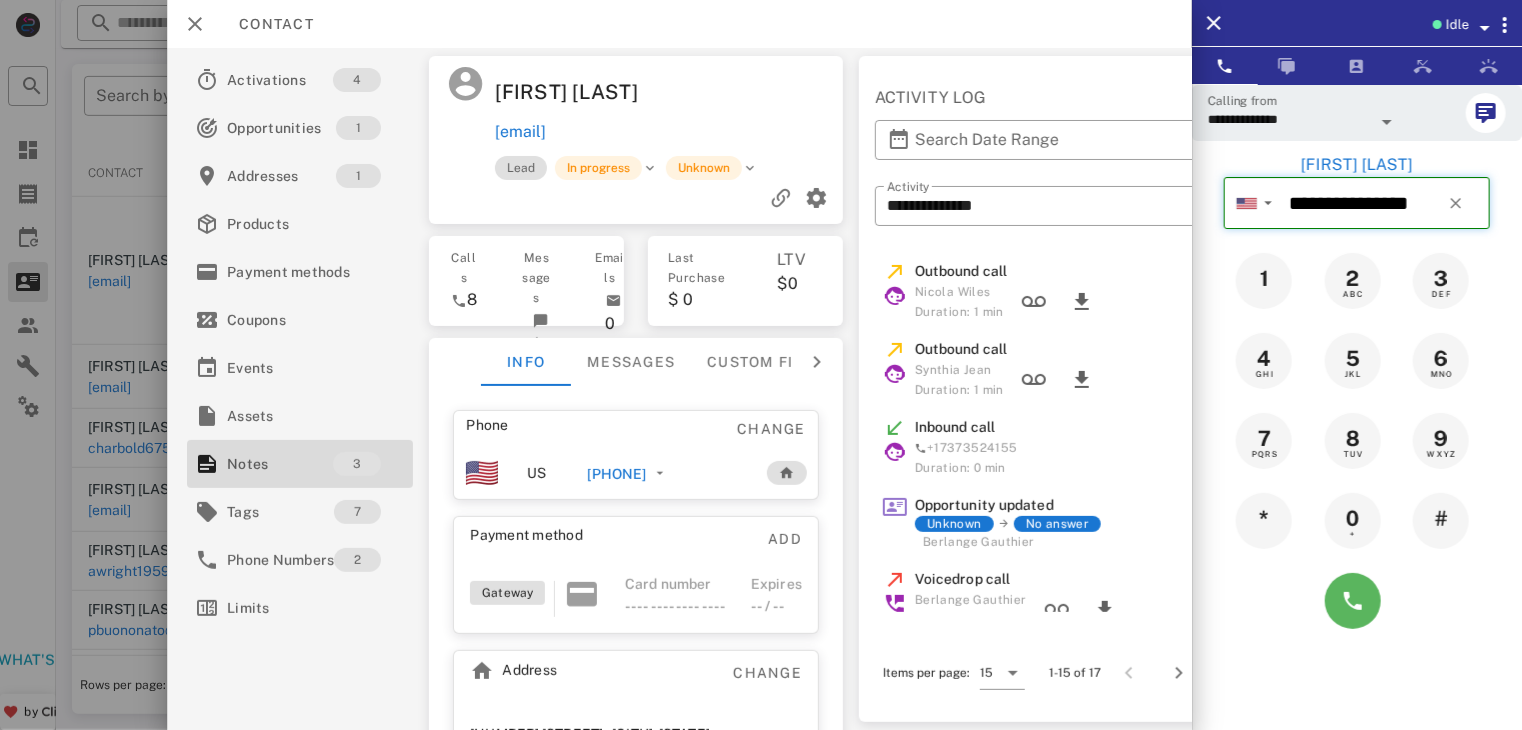 type 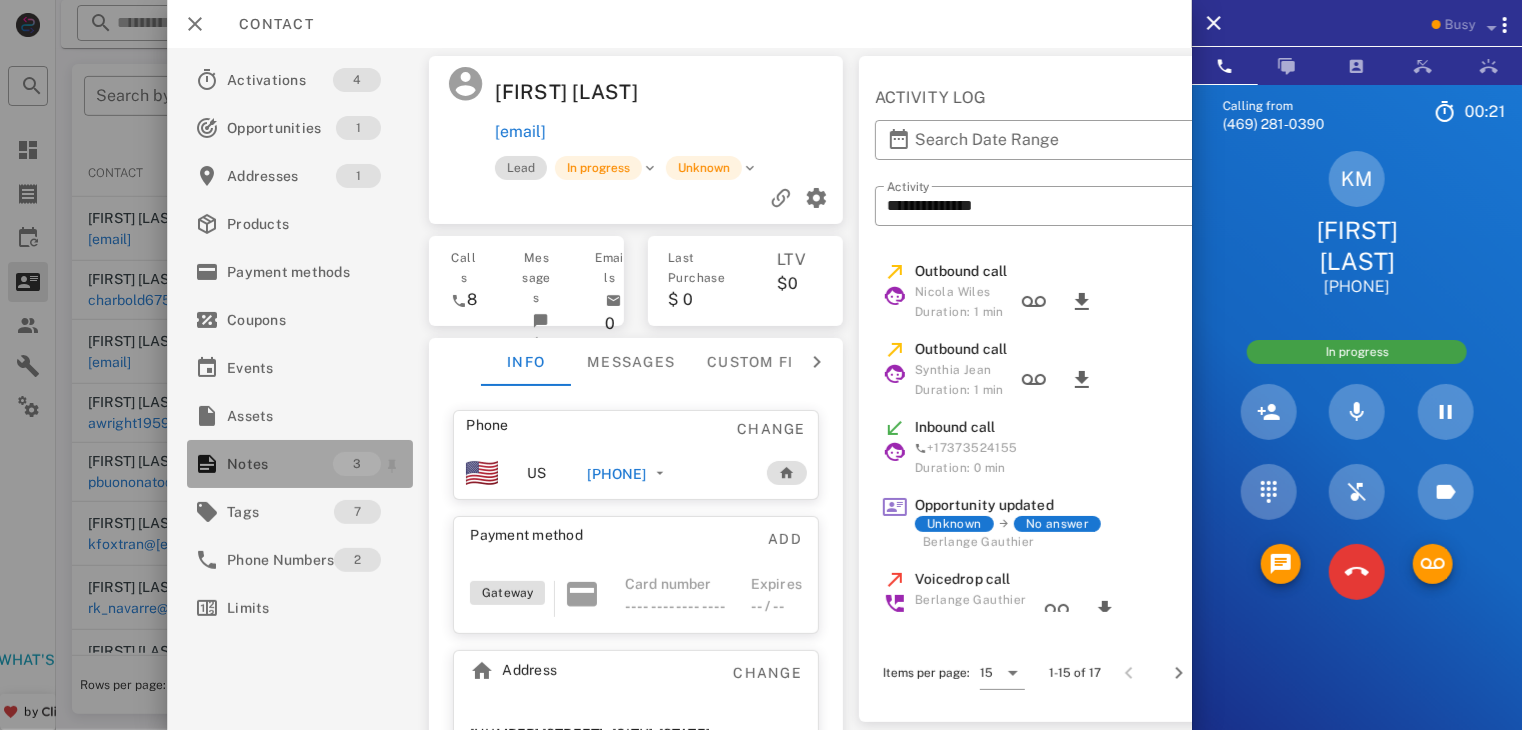 click on "Notes" at bounding box center [280, 464] 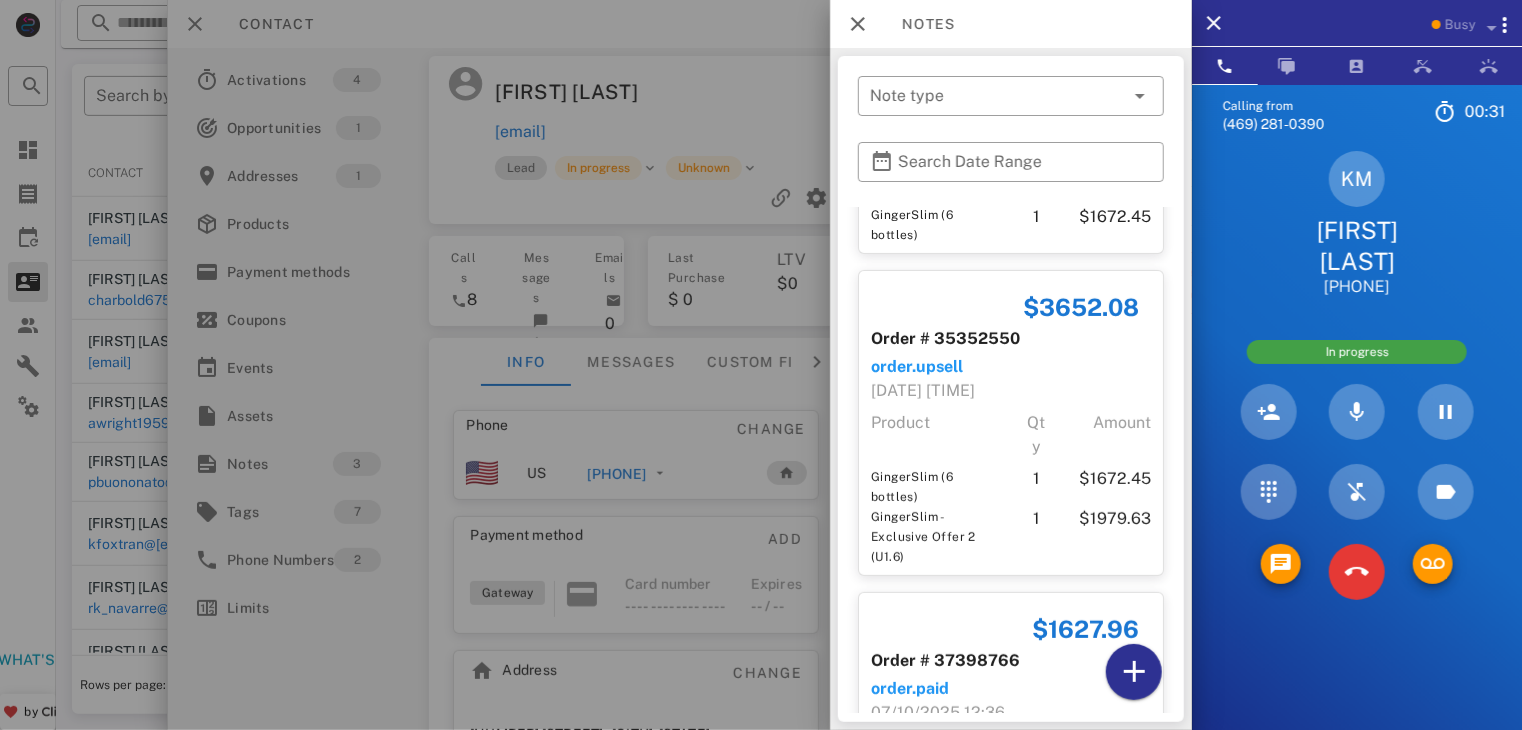 scroll, scrollTop: 352, scrollLeft: 0, axis: vertical 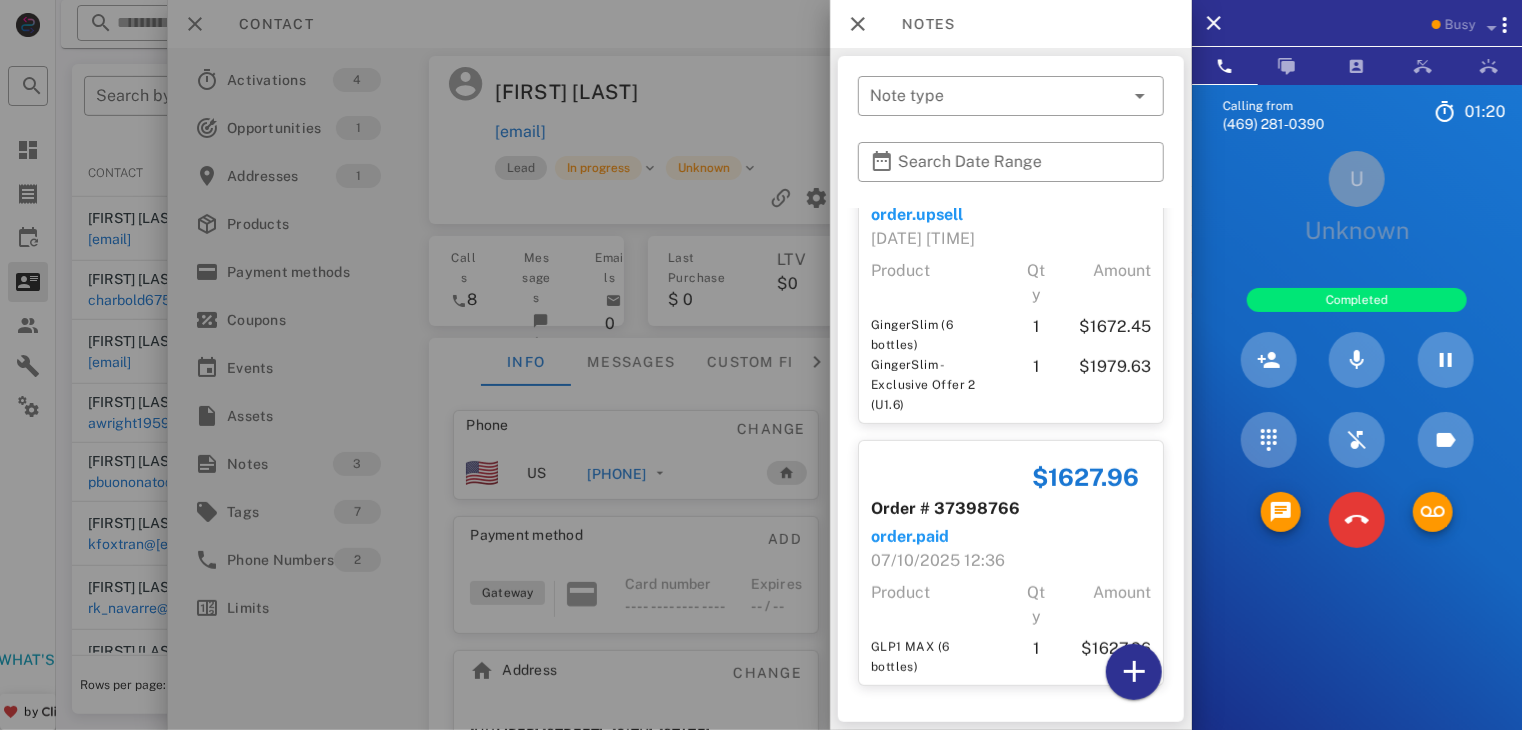 click on "Calling from (469) 281-0390 01: 20  Unknown      ▼     Australia
+61
Canada
+1
Guam
+1671
Mexico (México)
+52
New Zealand
+64
United Kingdom
+44
United States
+1
1 2 ABC 3 DEF 4 GHI 5 JKL 6 MNO 7 PQRS 8 TUV 9 WXYZ * 0 + #  U  Unknown  Completed  Directory ​  RM  Robert Maxwell  Idle   SJ  Synthia Jean  Idle   NC  Nomad Cantu  Idle   AP  Andre Parker  Idle   AB  Andrea Barraza  Idle   AA  Ashly Andre  Idle   BG  Berlange Gauthier  Idle   CA  Chase Adams  Idle   CM  Cody Mann  Idle   DT  Daniela Tanevski  Idle   EV  Everest Voelker  Idle   JG  John Gladmon  Idle   JS  Jordan Sidney  Idle   JH  Josh Henry  Idle   WC  William Clark Jr  Busy   MA  Massimo Anelli  Busy   AL  Alexander Lodi  Busy   BC  Bo Chase  Busy   JS  Julie Serna  Busy   KM  Karina Mino  Busy   LC  Logicall Customer Support  Offline   NS  Noel Stewart  Offline   LM   LW" at bounding box center [1357, 449] 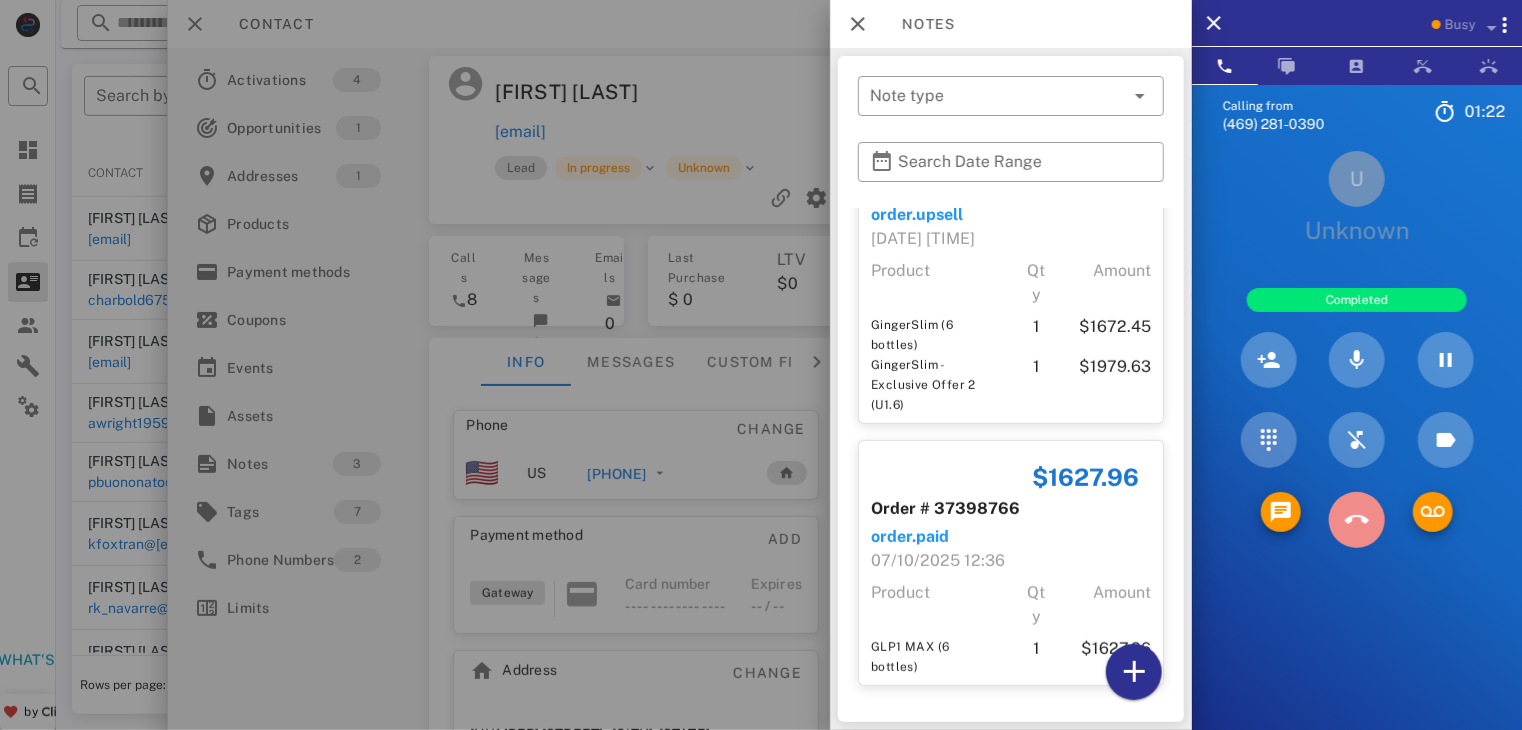 click at bounding box center (1357, 520) 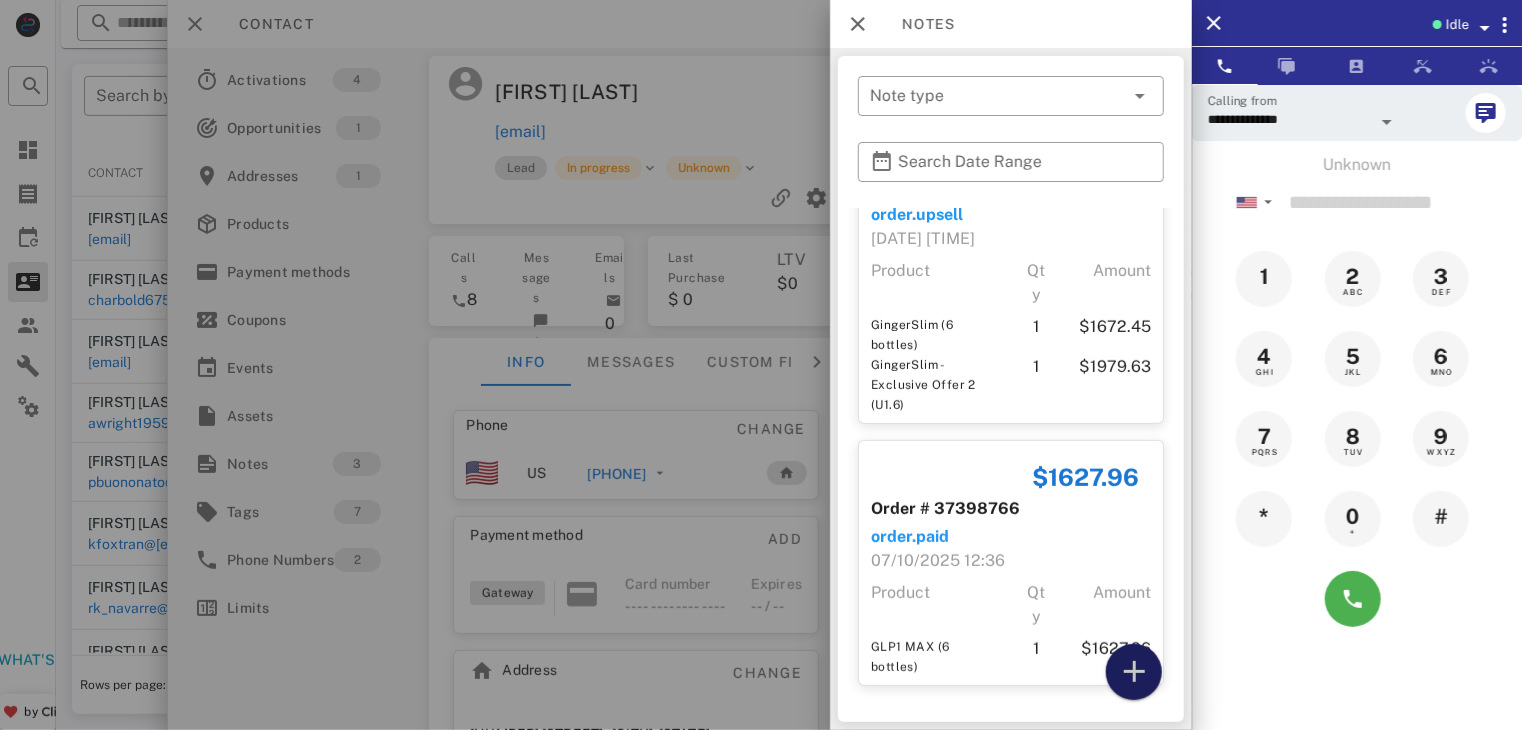 click at bounding box center [1134, 672] 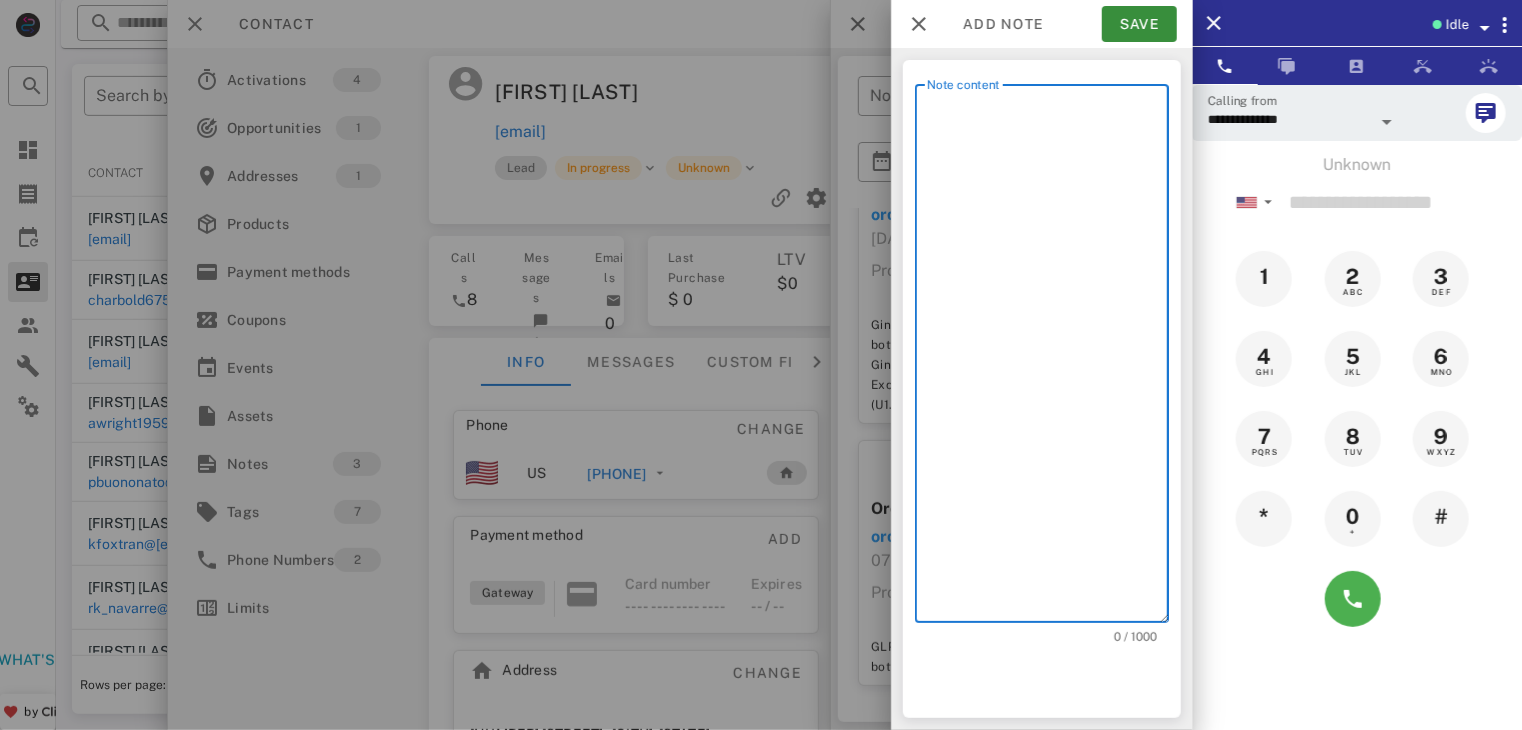 click on "Note content" at bounding box center (1048, 358) 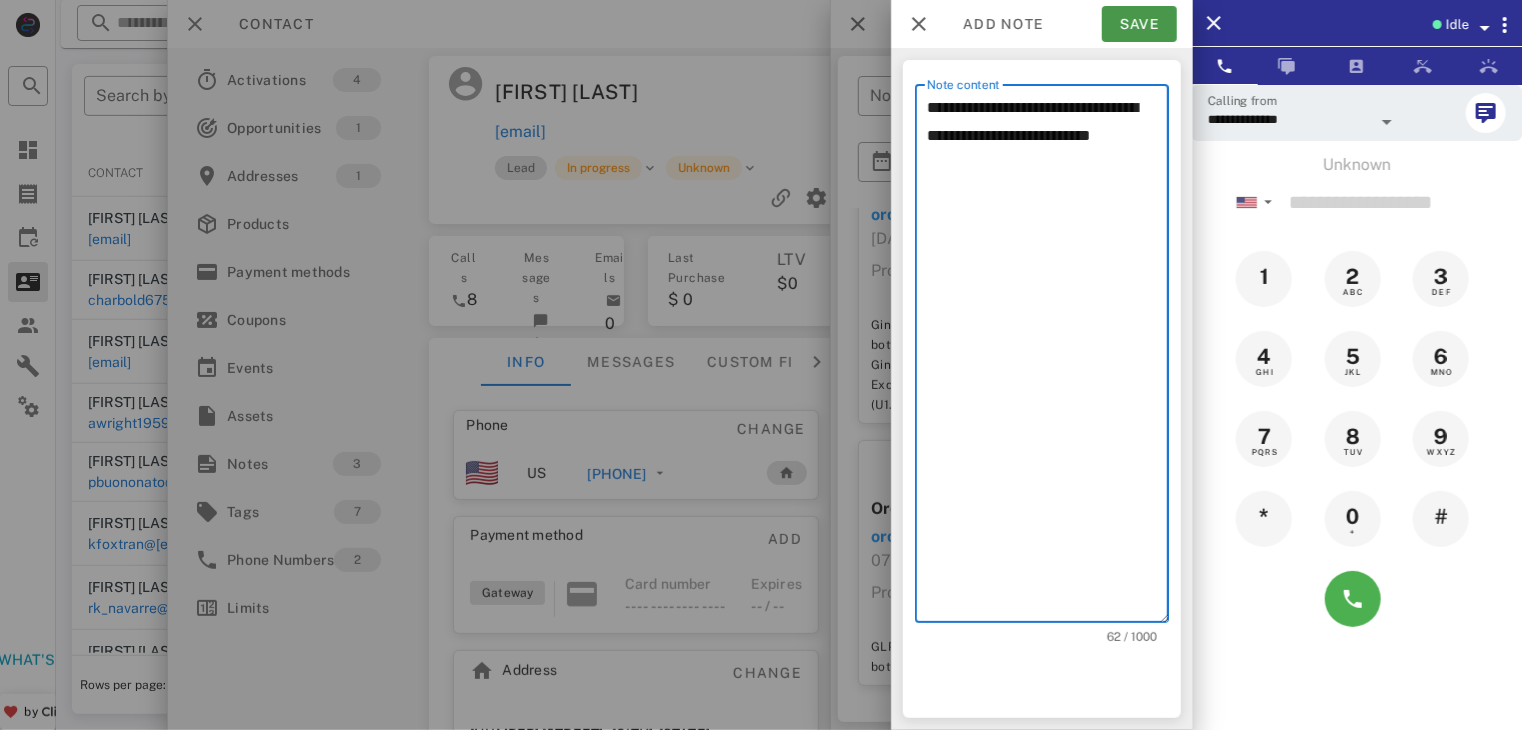 type on "**********" 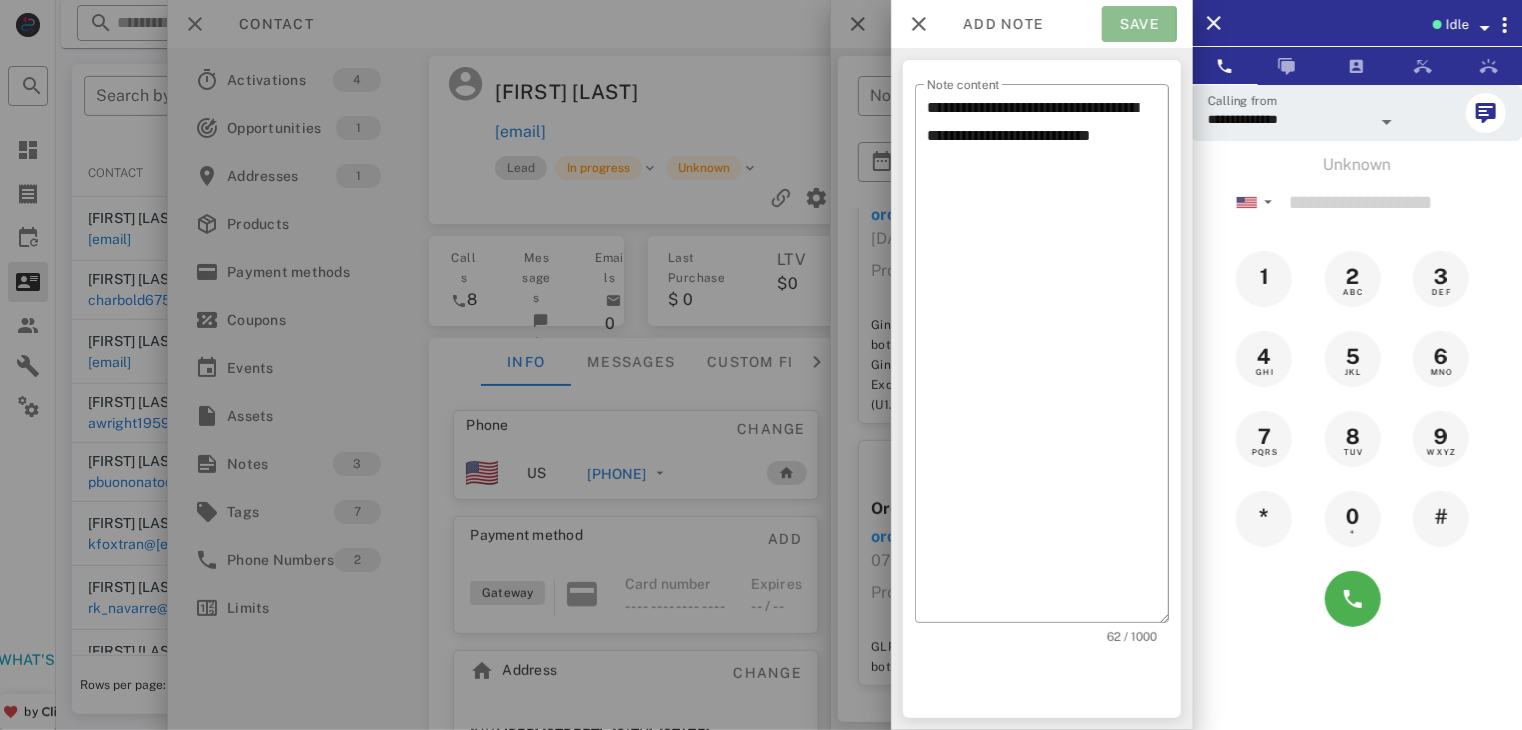 click on "Save" at bounding box center (1139, 24) 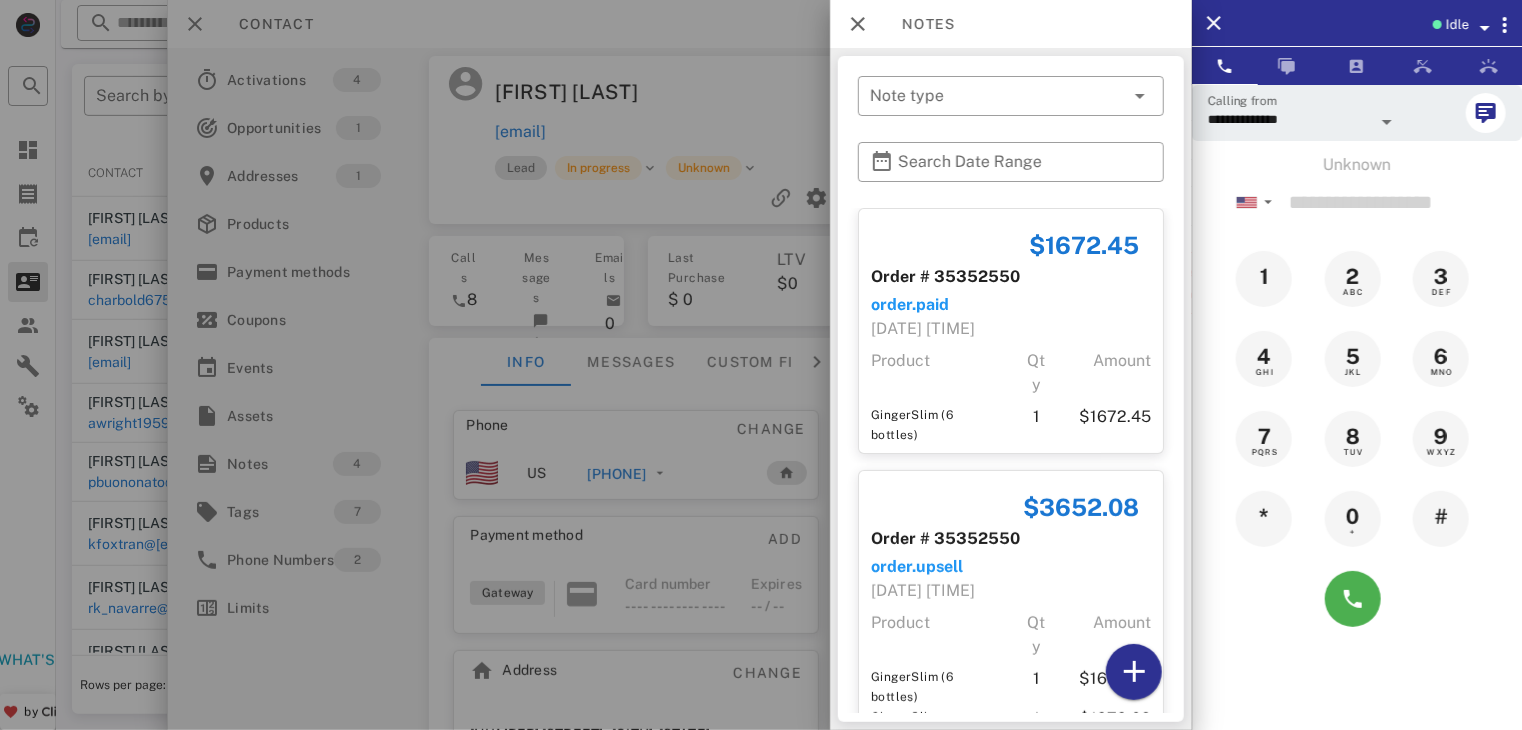 drag, startPoint x: 60, startPoint y: 395, endPoint x: 38, endPoint y: 485, distance: 92.64988 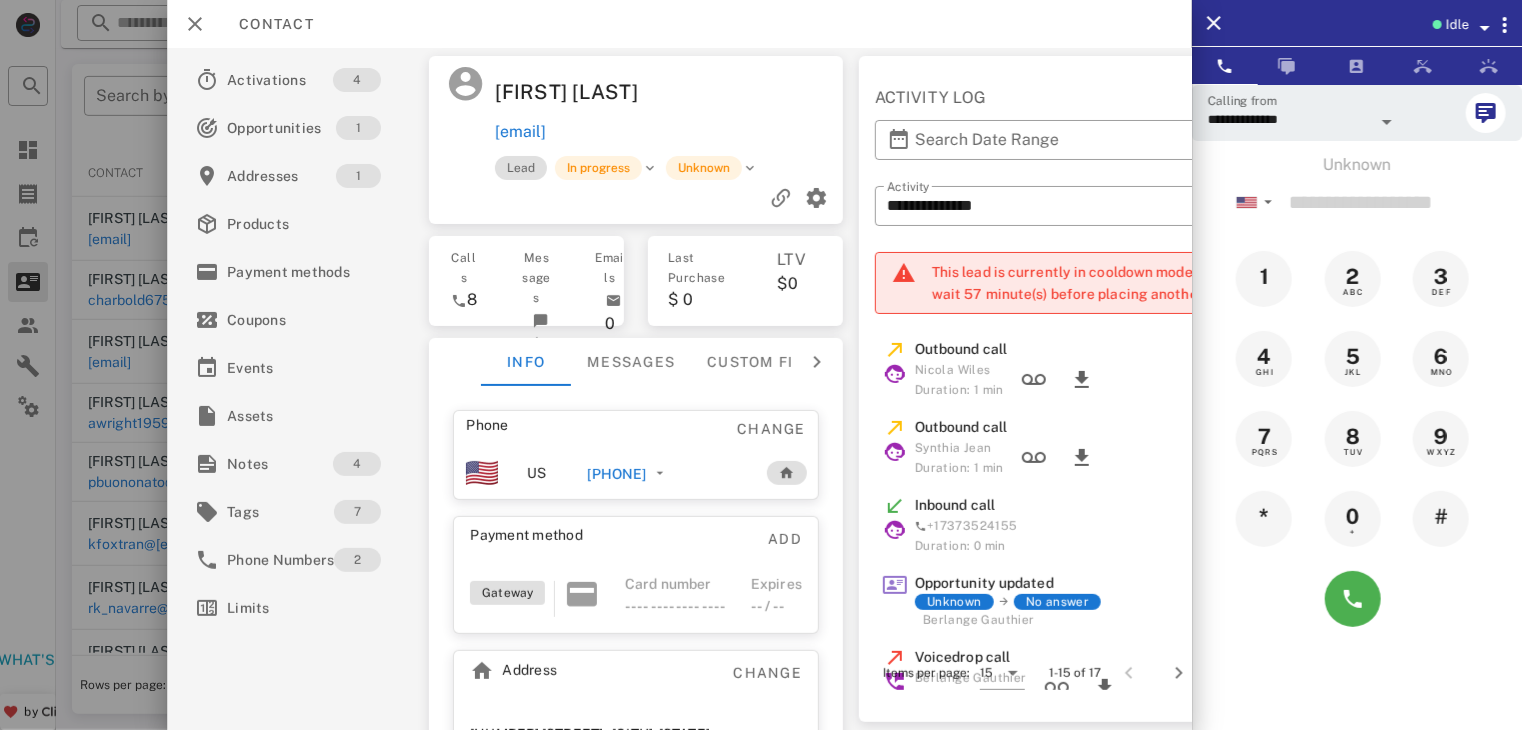 drag, startPoint x: 38, startPoint y: 485, endPoint x: 135, endPoint y: 568, distance: 127.66362 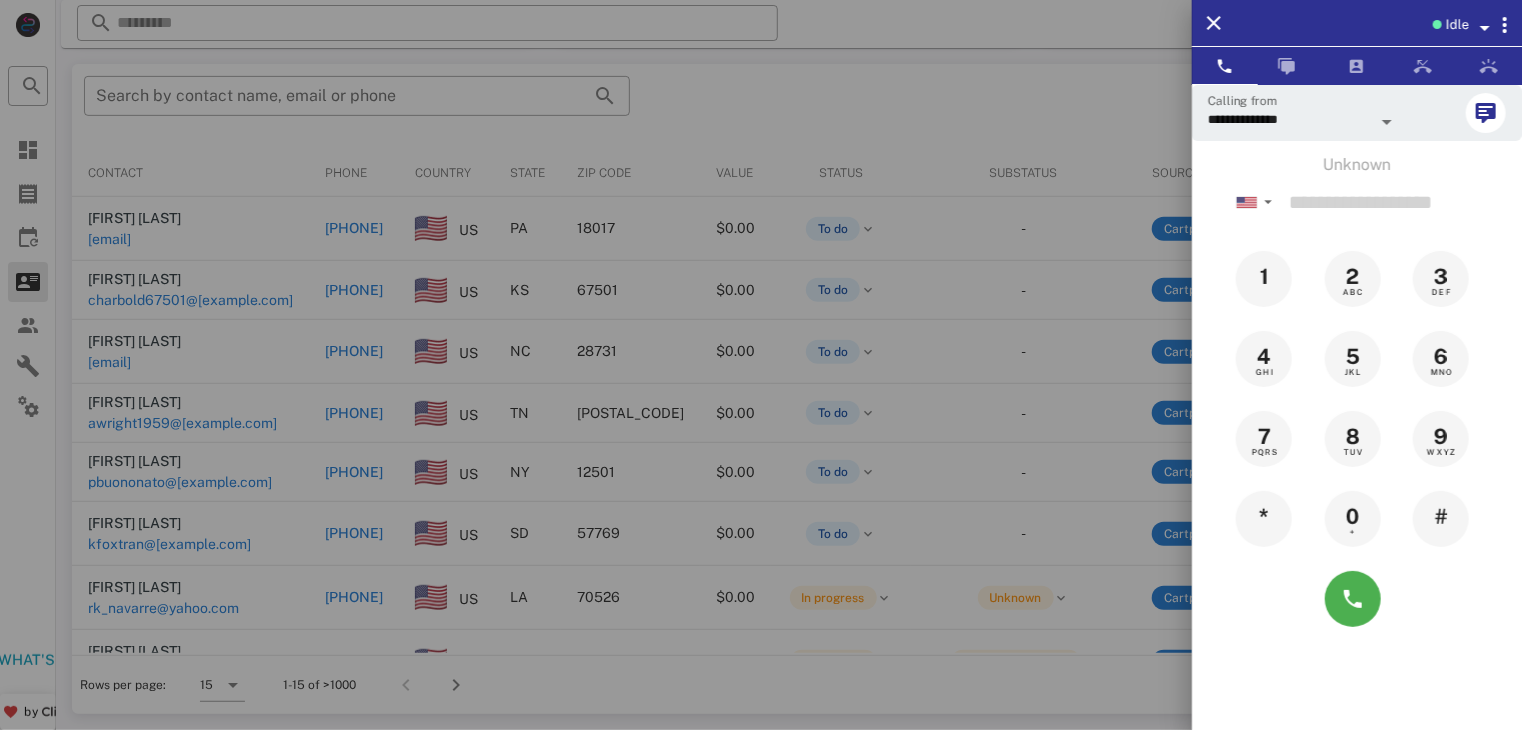 click at bounding box center [761, 365] 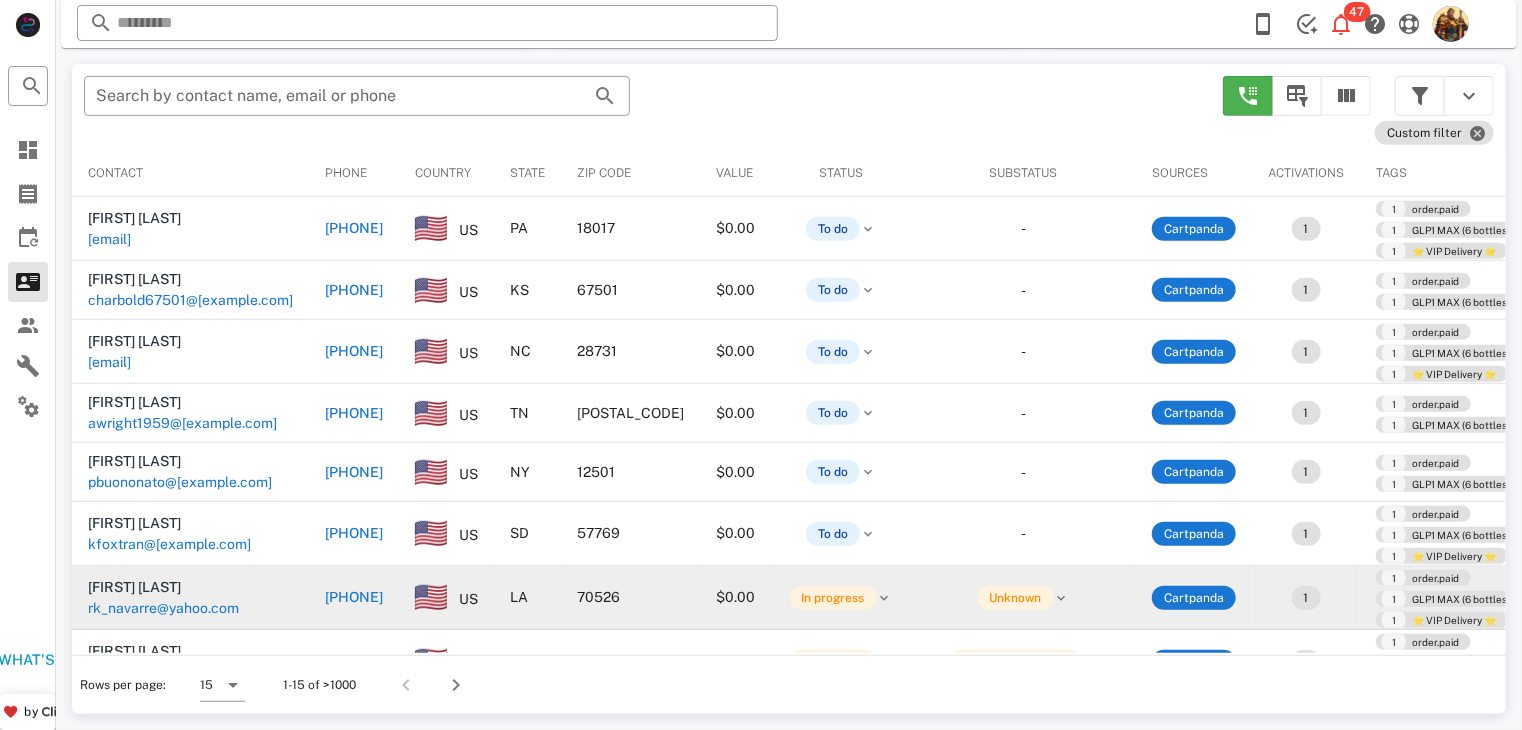 click on "[EMAIL]" at bounding box center [109, 608] 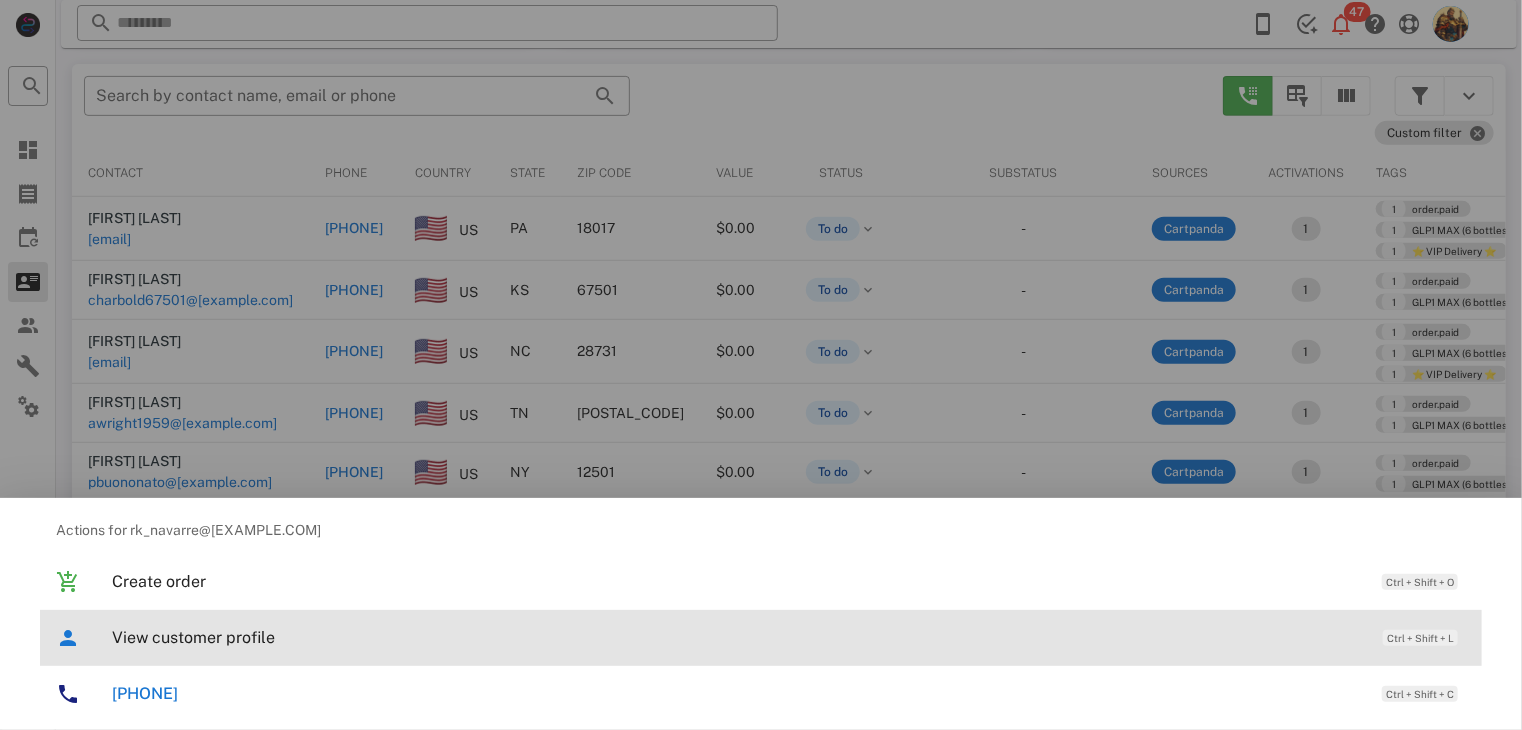 click on "View customer profile" at bounding box center (737, 637) 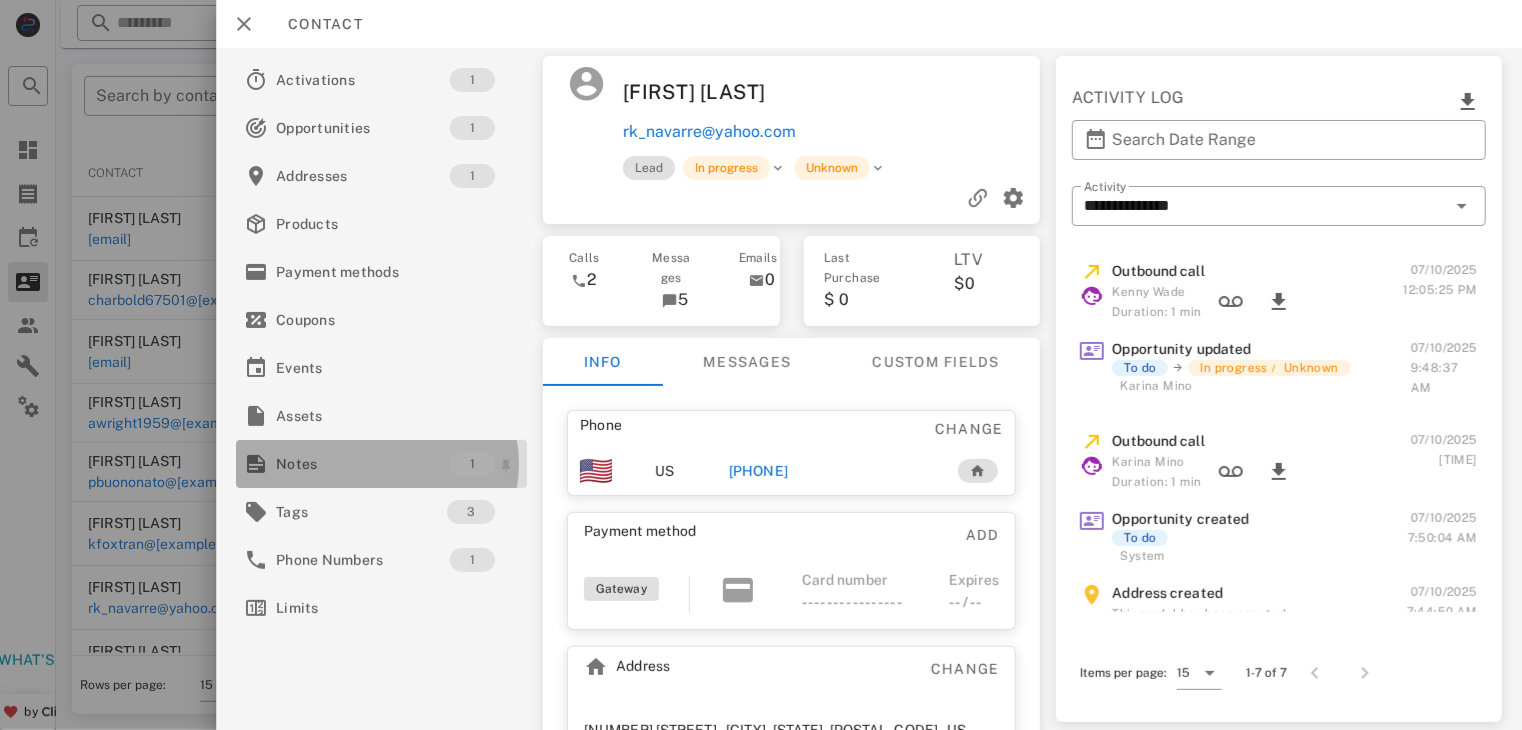 click at bounding box center (256, 464) 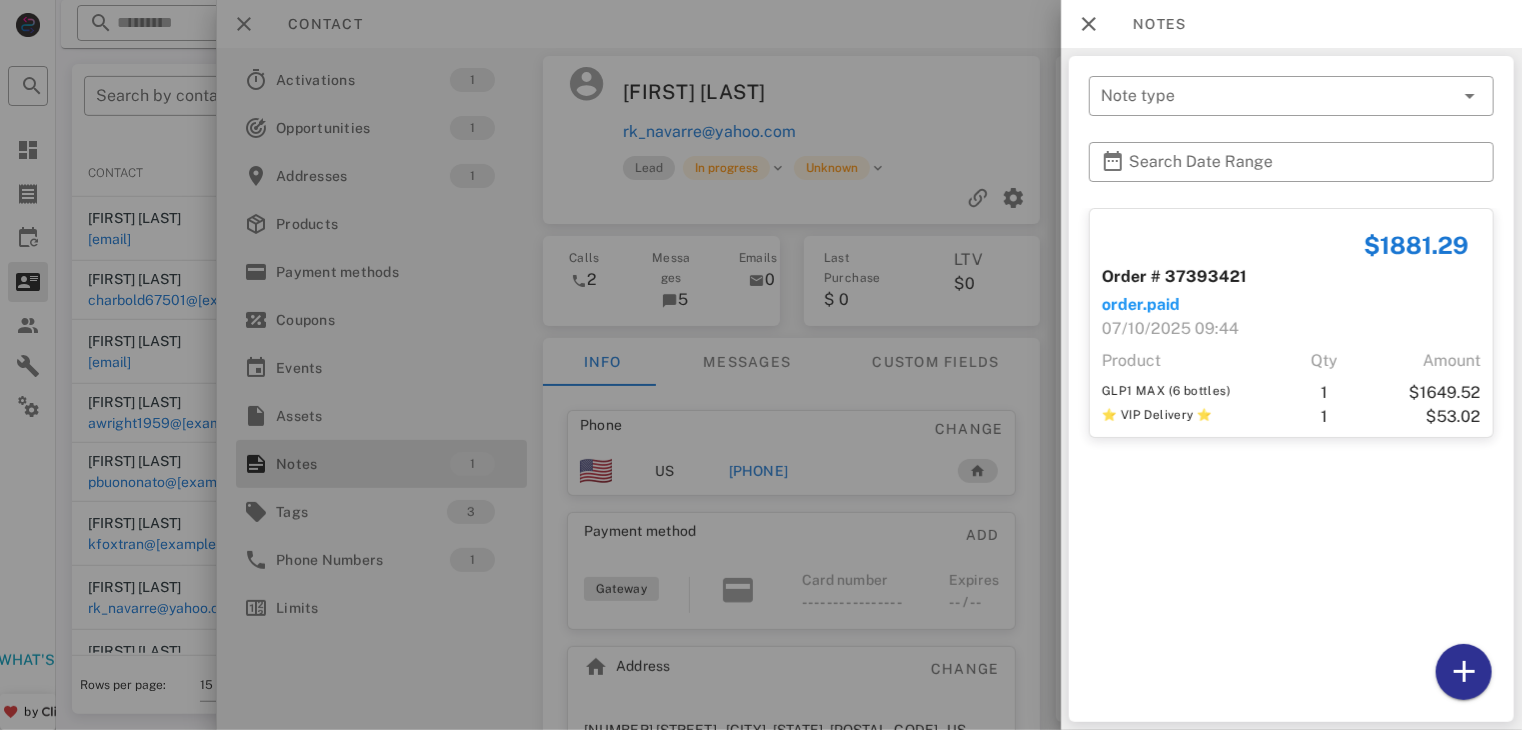 click at bounding box center (761, 365) 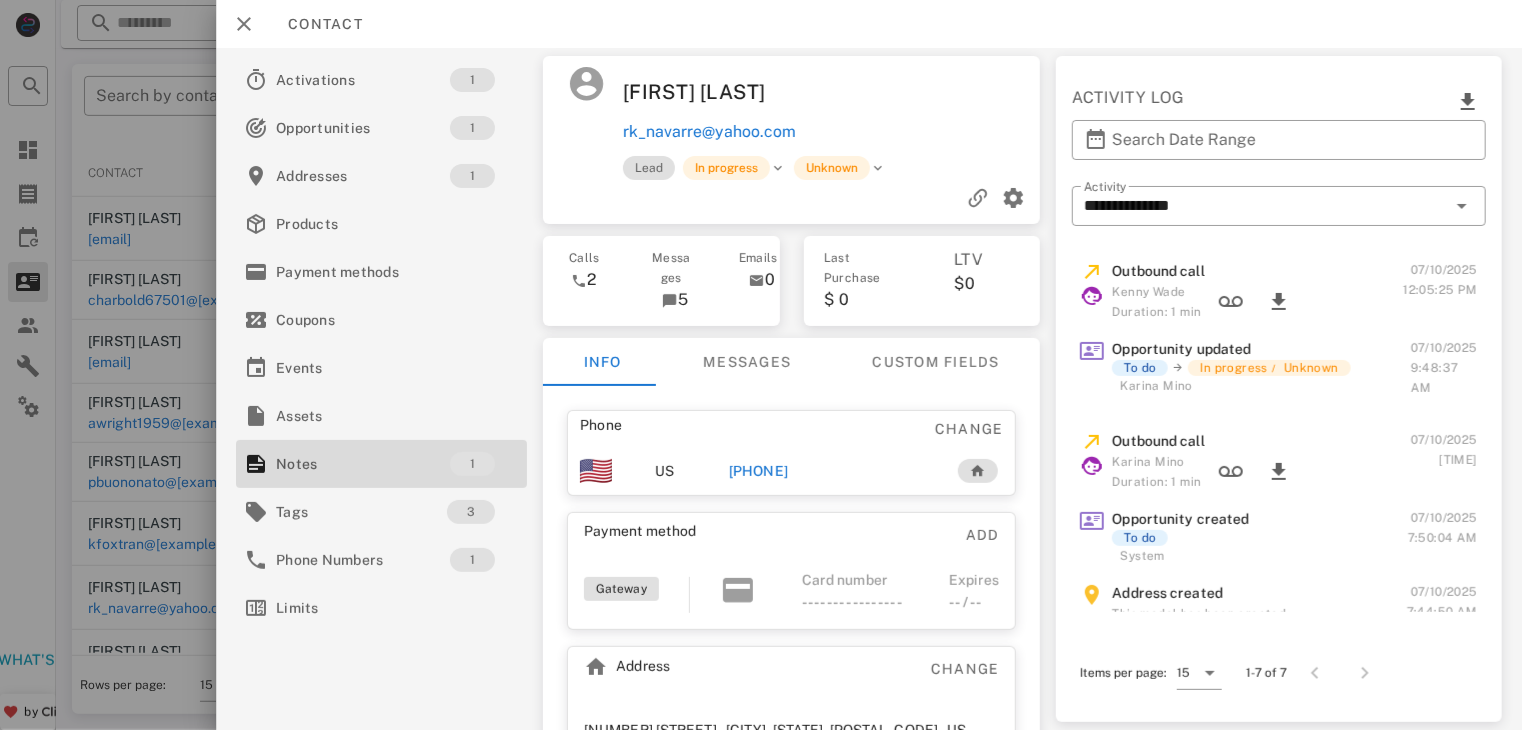 click on "+[PHONE]" at bounding box center [765, 471] 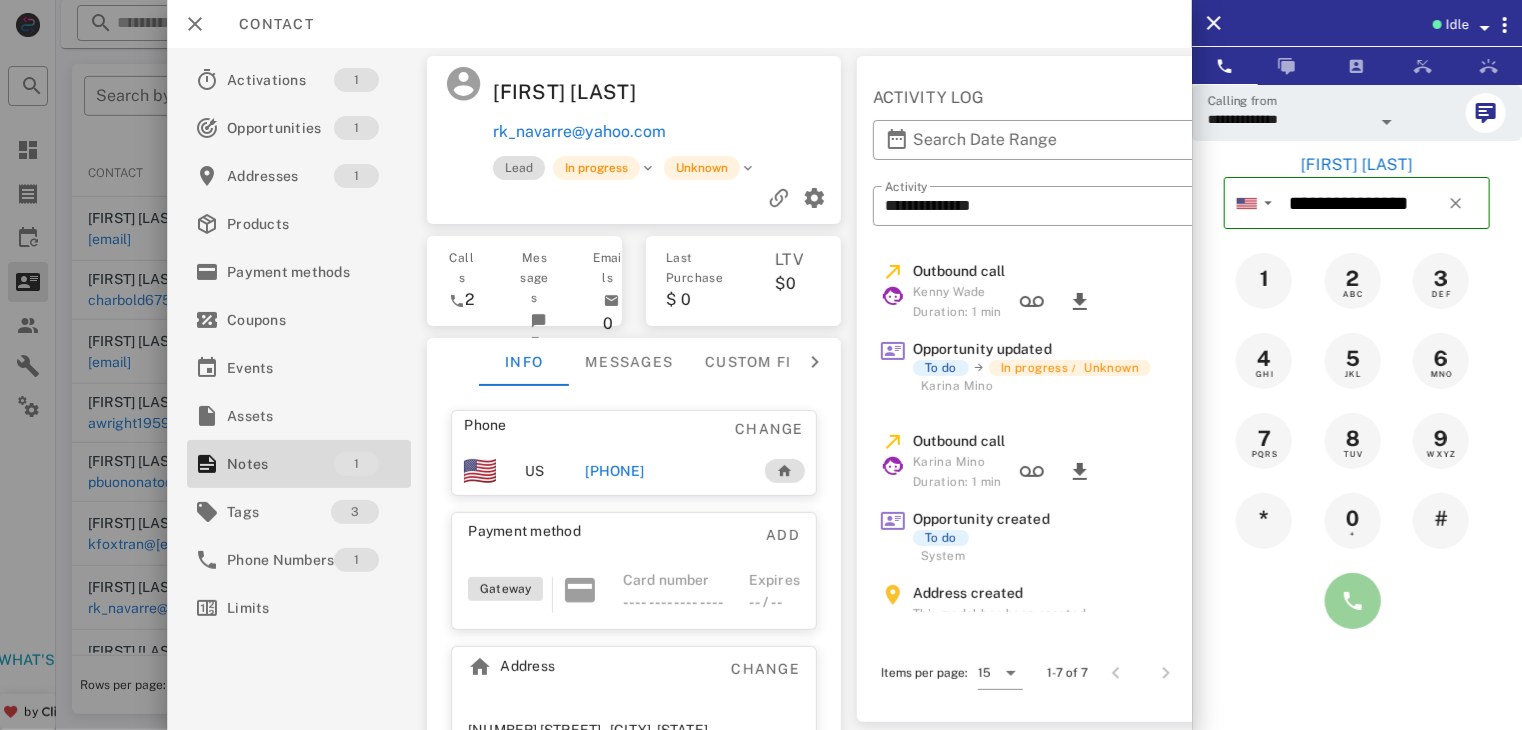 click at bounding box center [1353, 601] 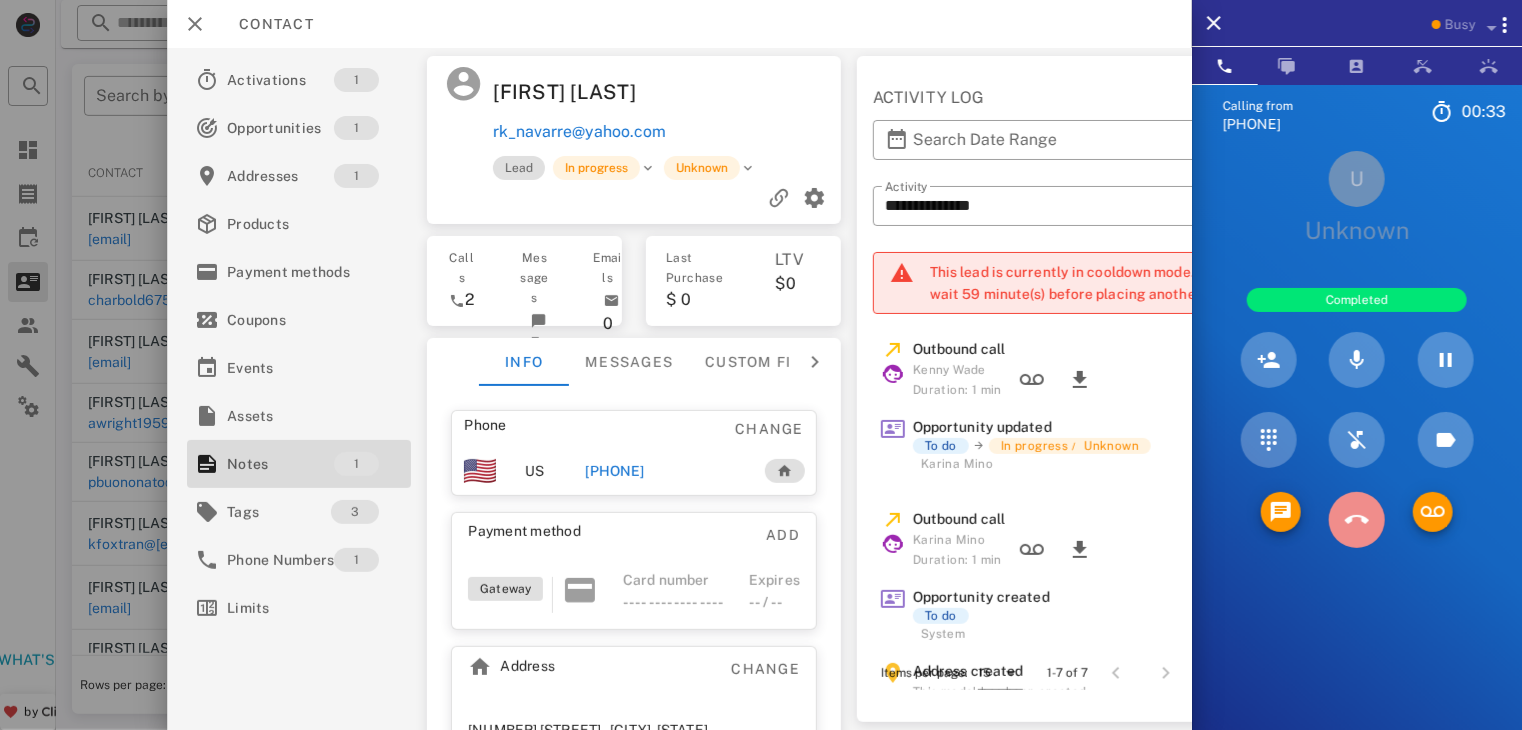 click at bounding box center [1357, 520] 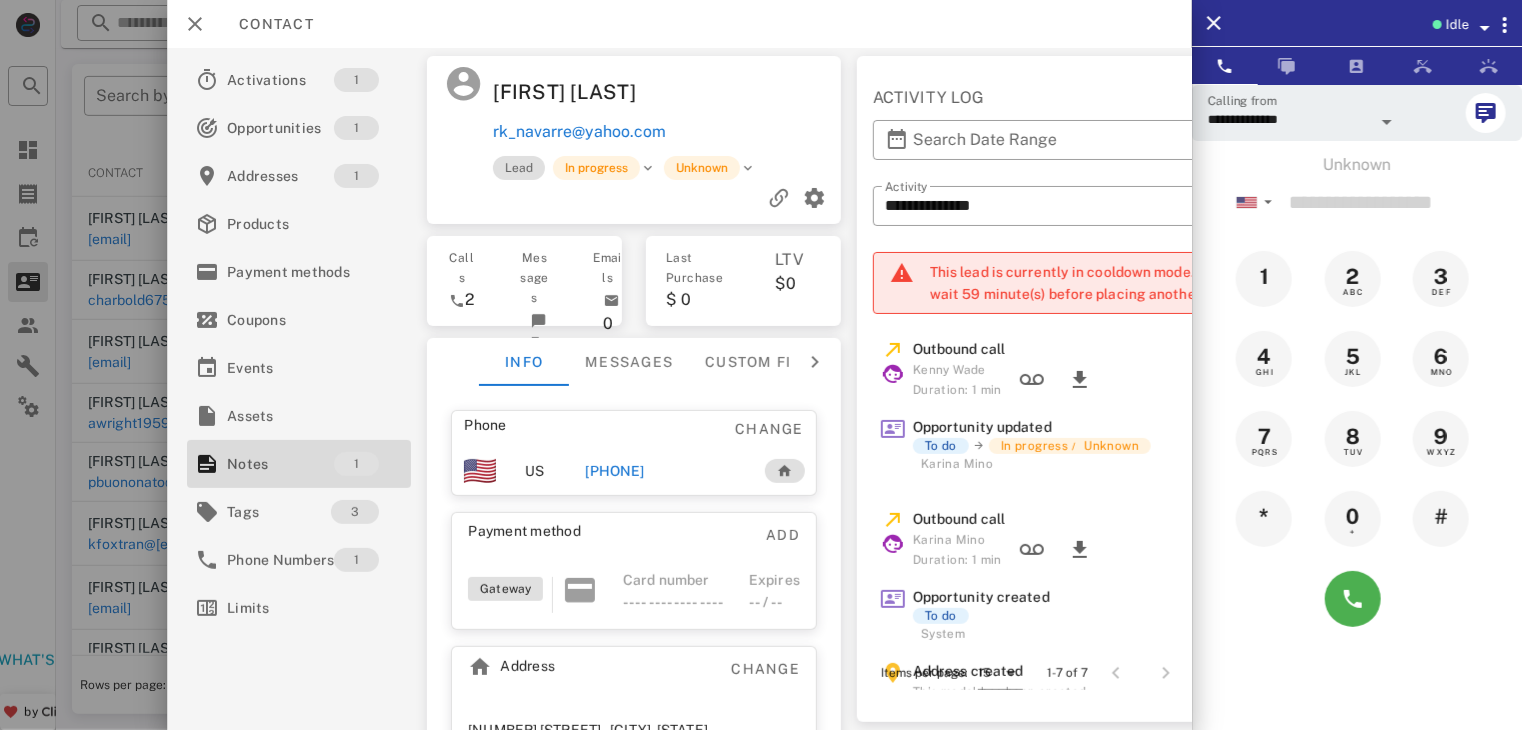 click on "+[PHONE]" at bounding box center [614, 471] 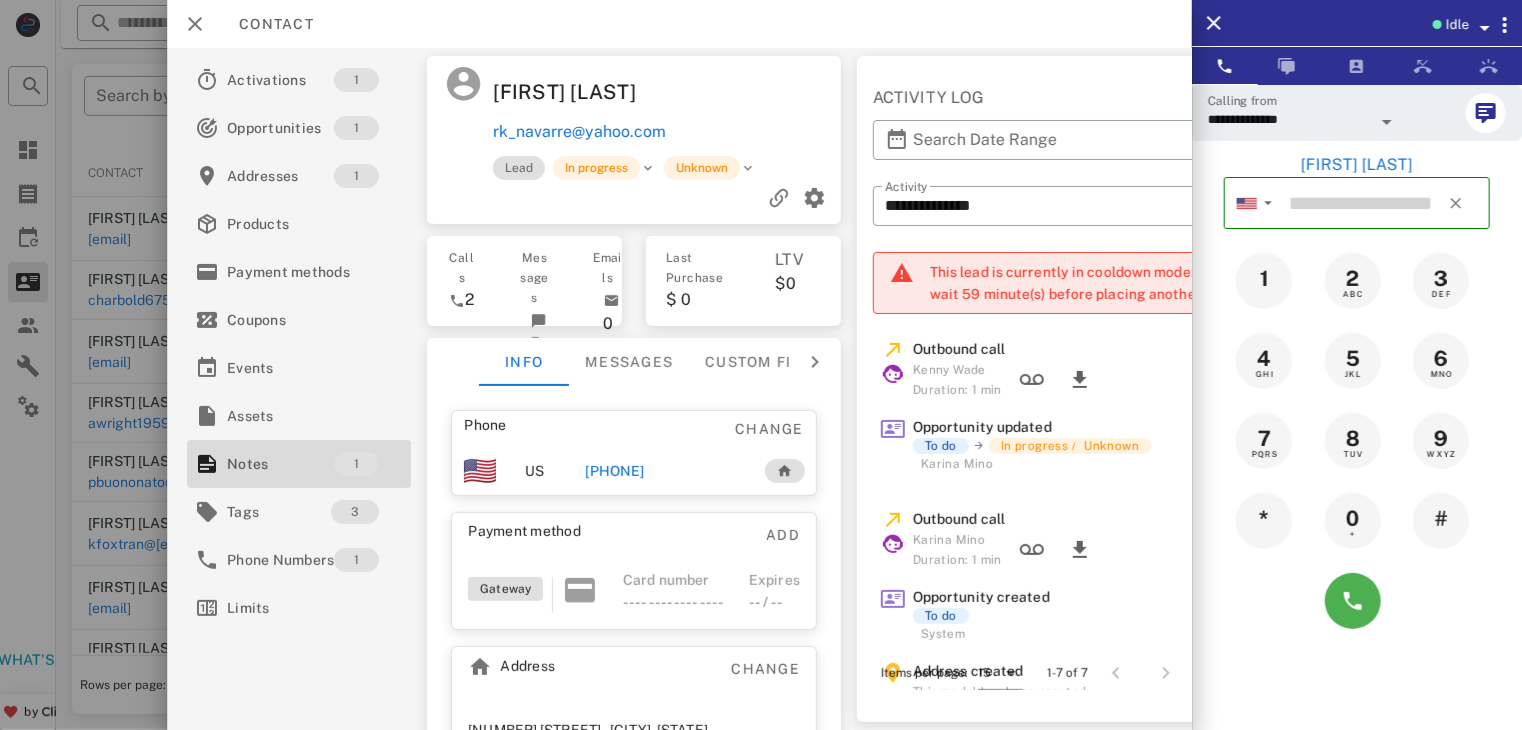 type on "**********" 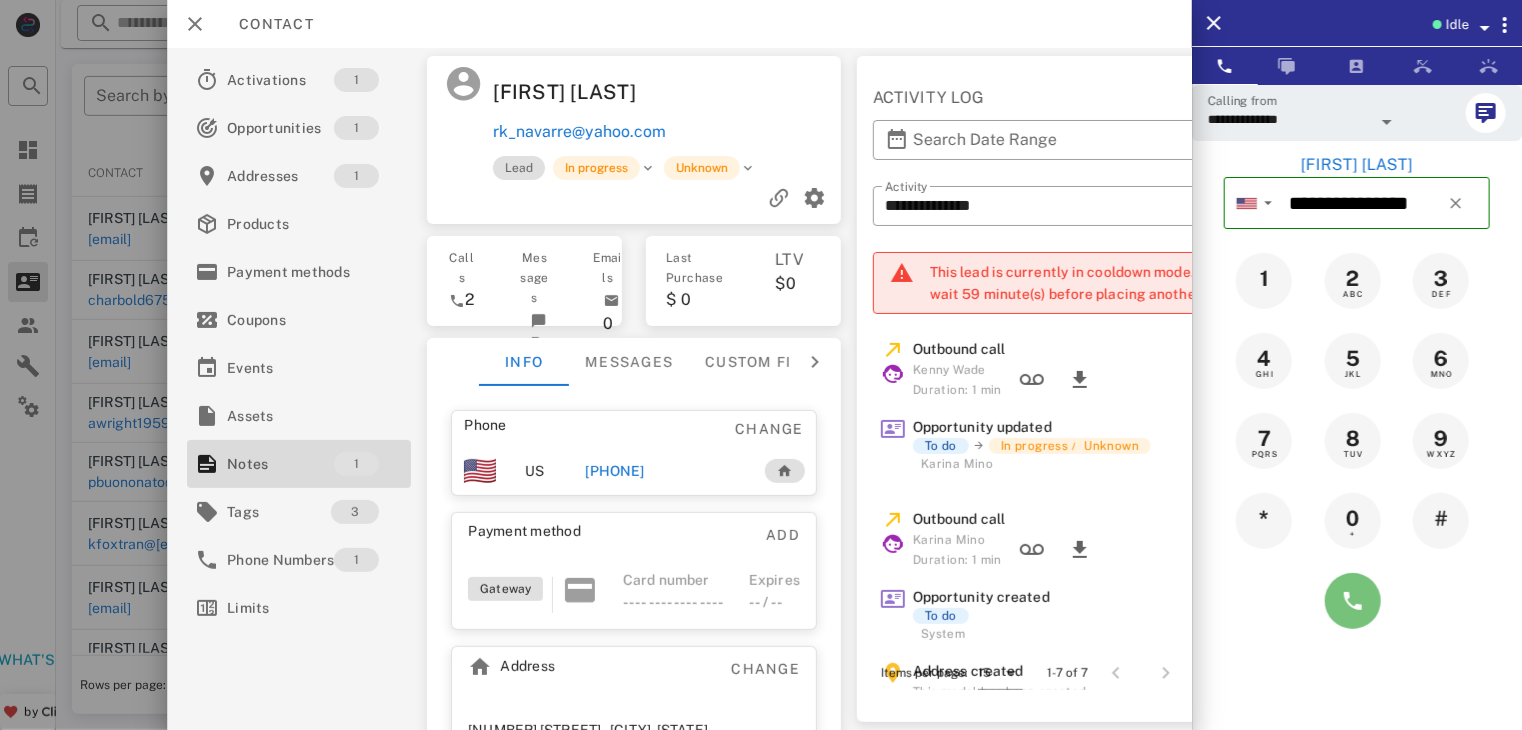 click at bounding box center (1353, 601) 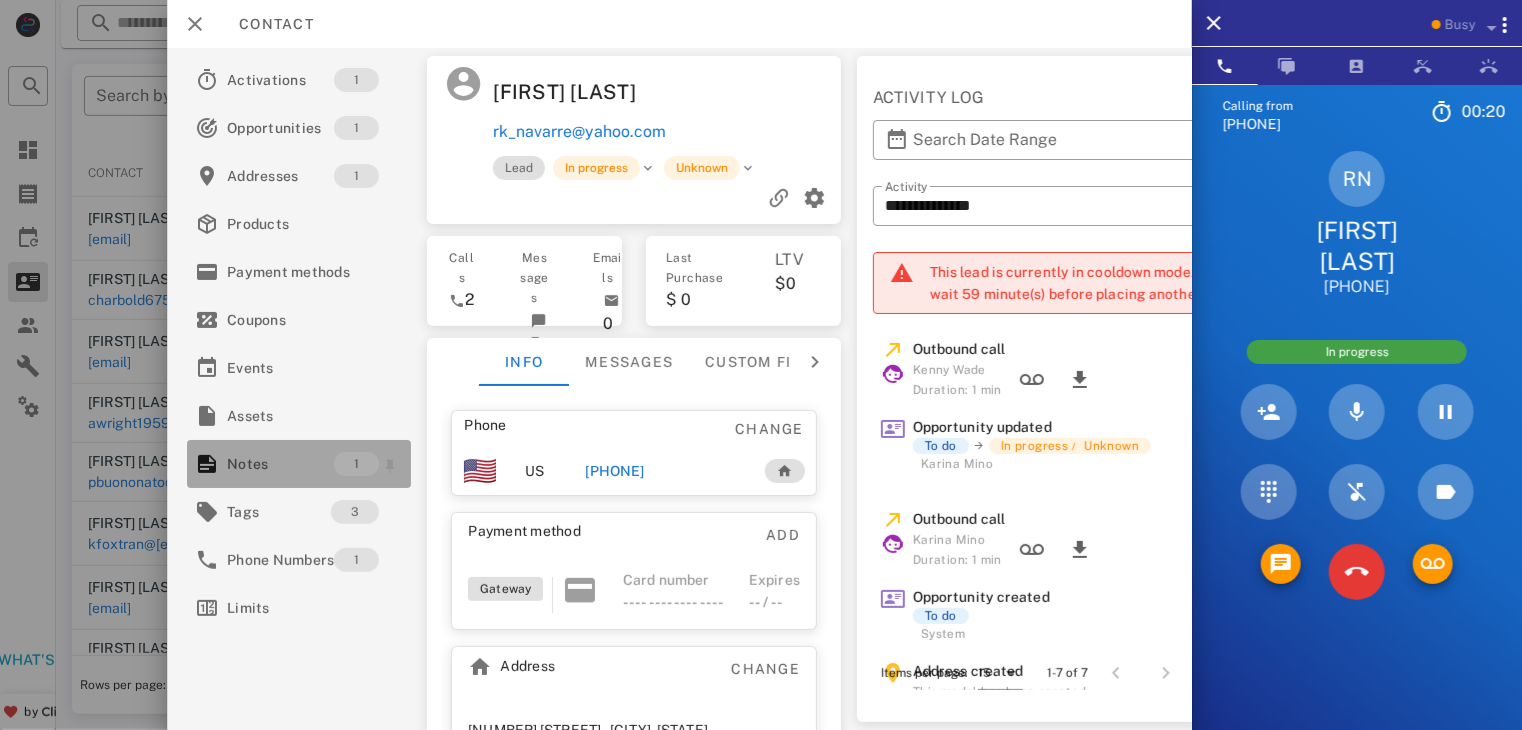 click on "Notes" at bounding box center [280, 464] 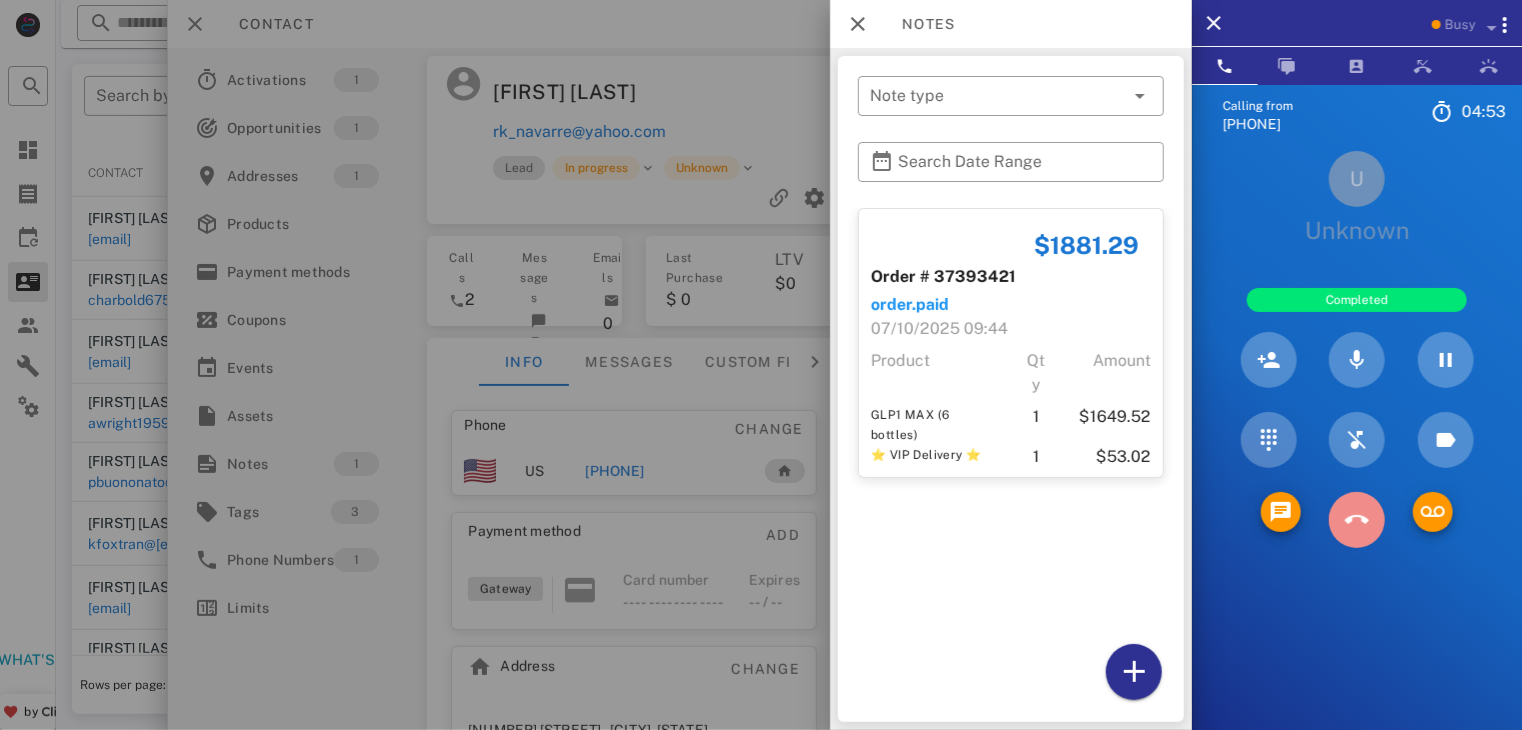 click at bounding box center (1357, 520) 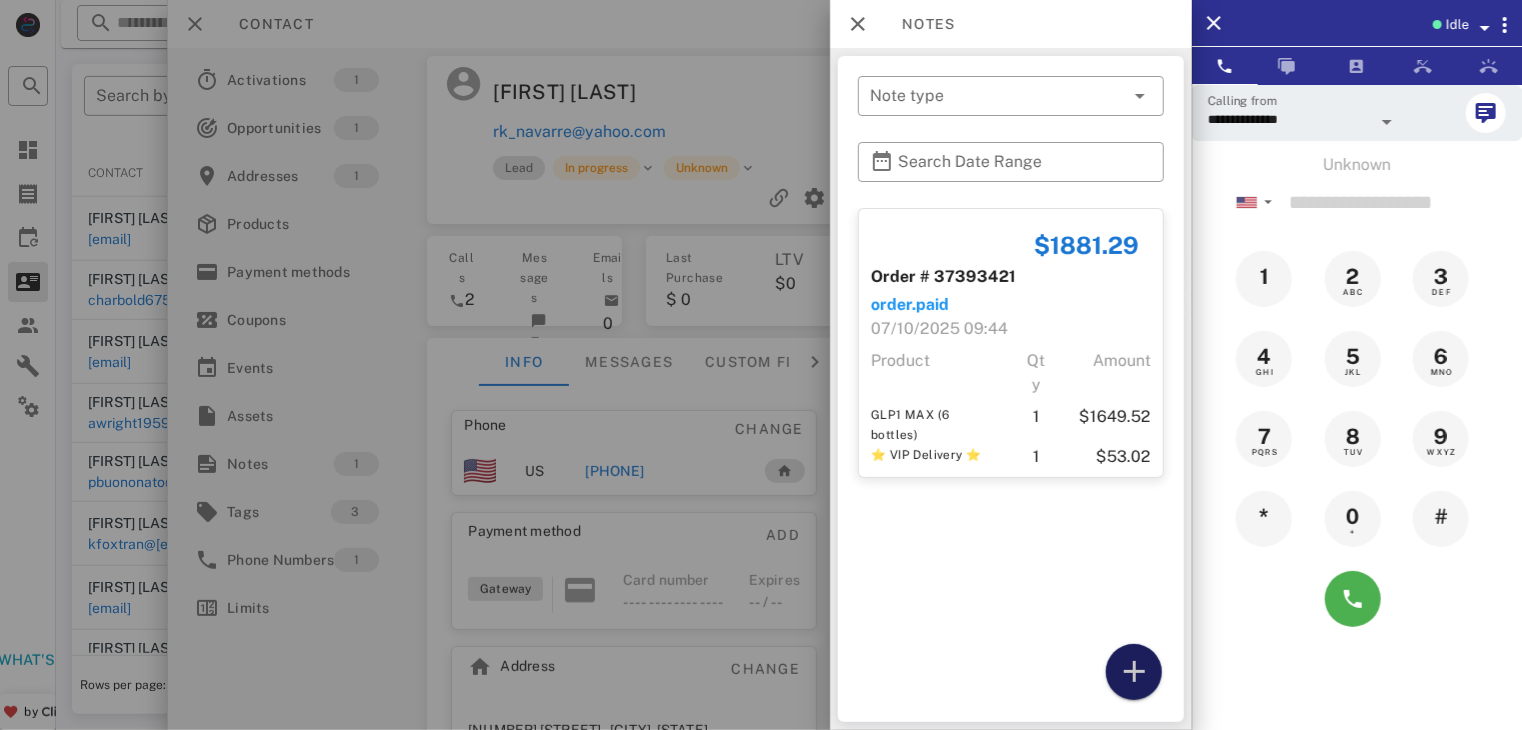 click at bounding box center (1134, 672) 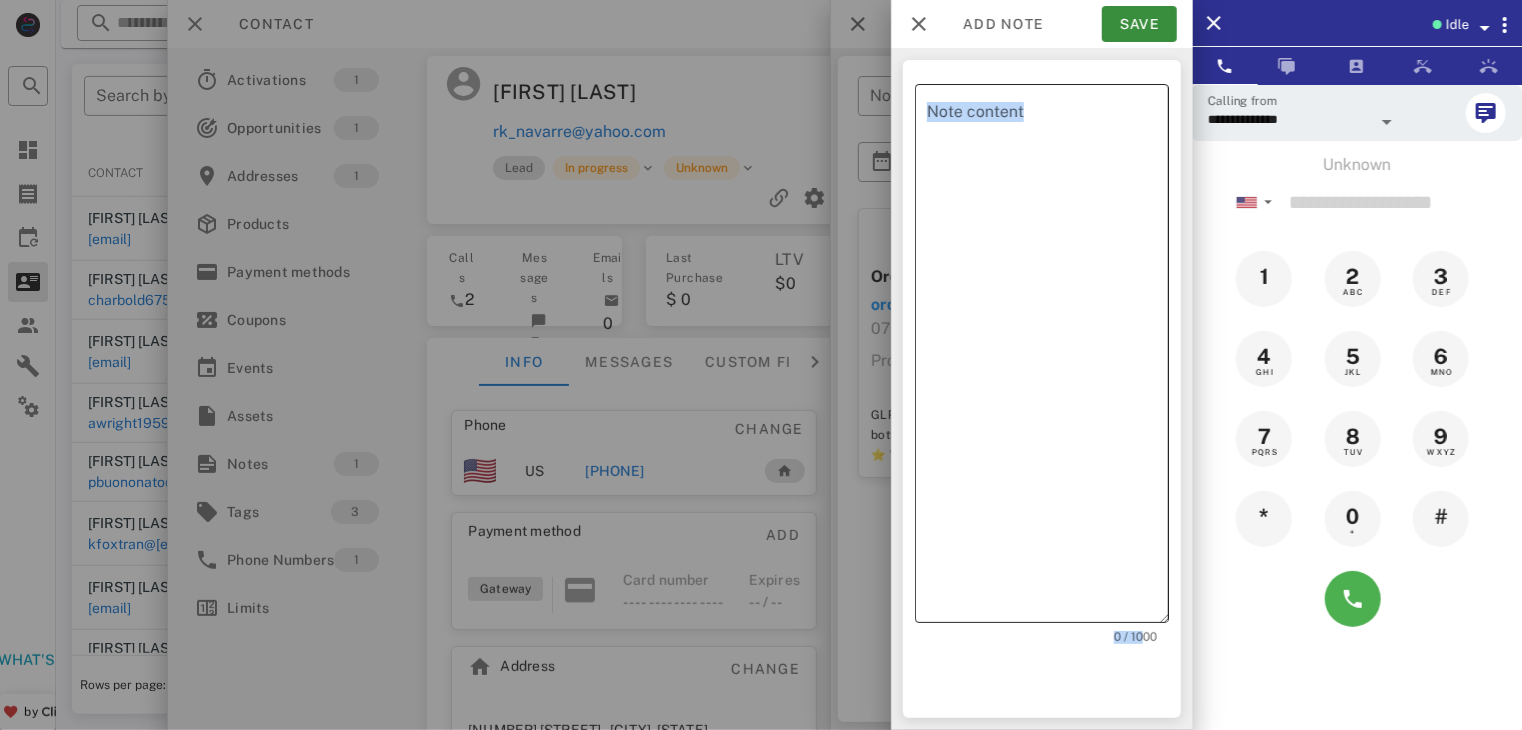drag, startPoint x: 1141, startPoint y: 675, endPoint x: 962, endPoint y: 546, distance: 220.63998 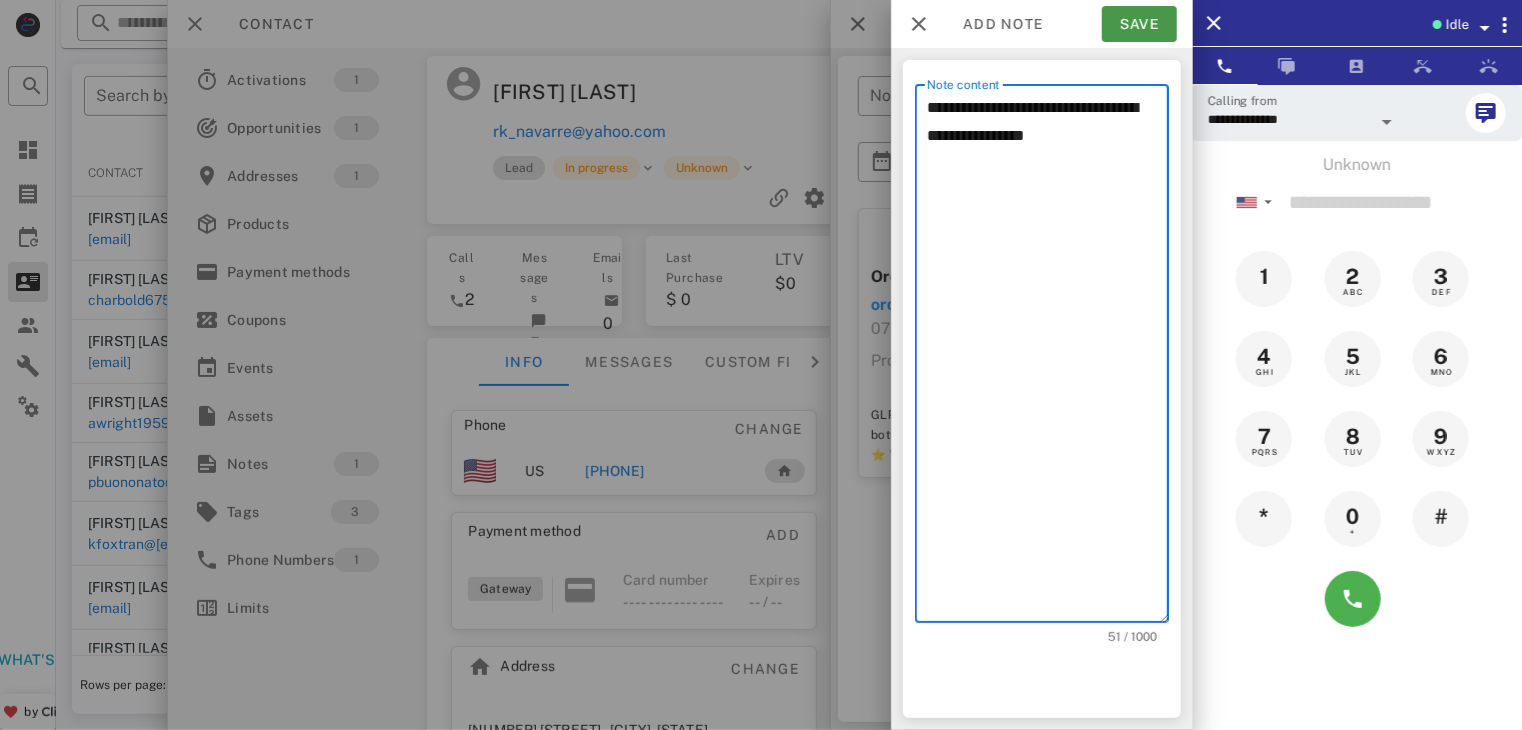 type on "**********" 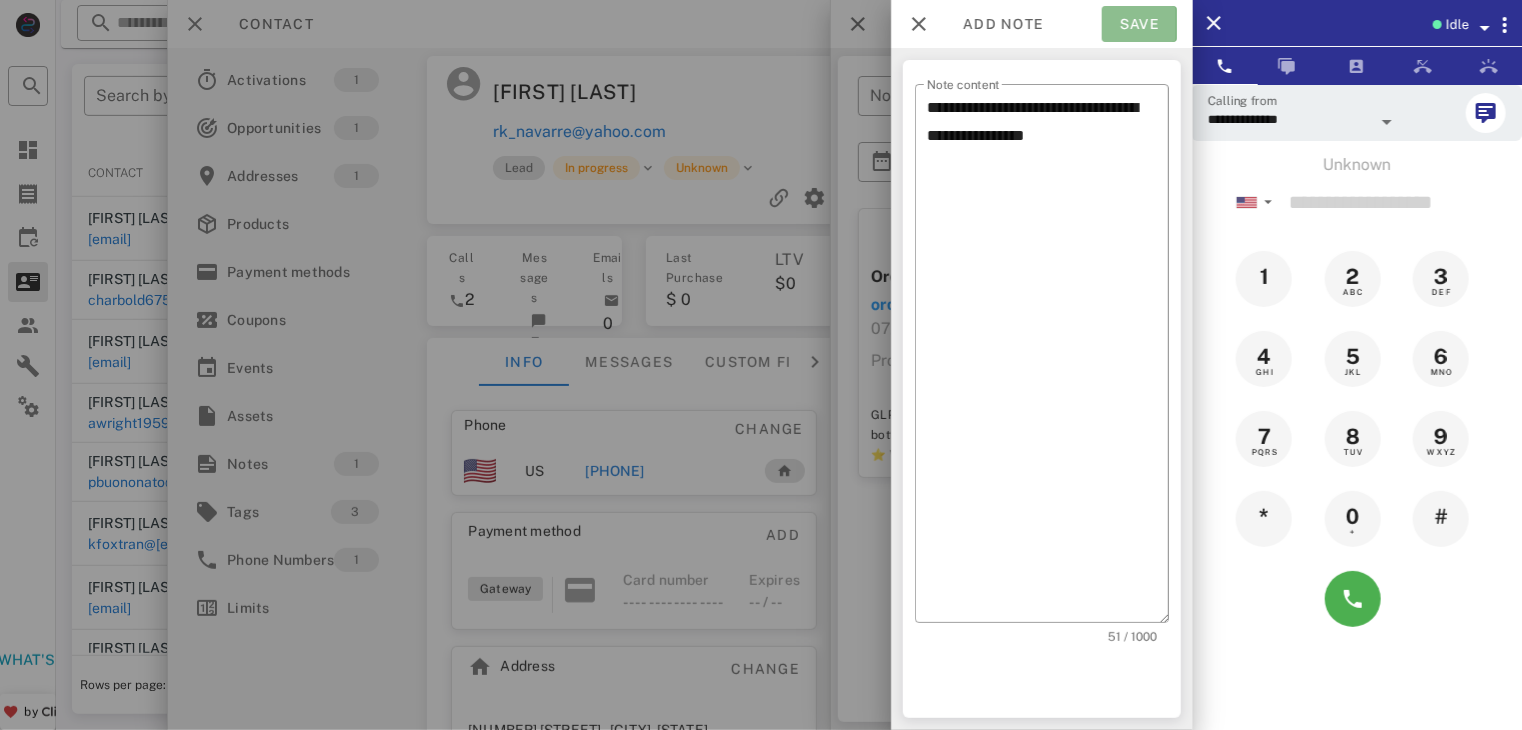 click on "Save" at bounding box center (1139, 24) 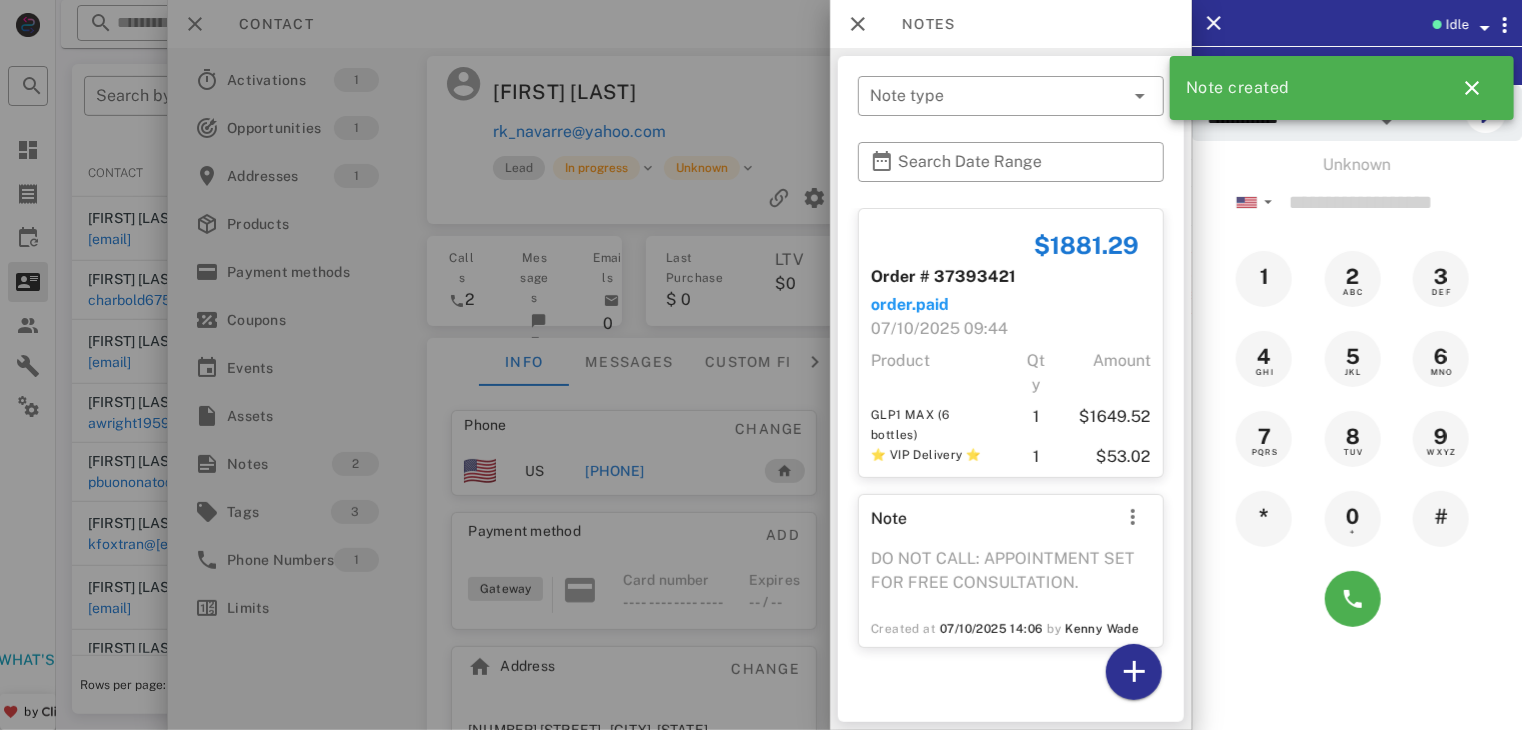 click at bounding box center [761, 365] 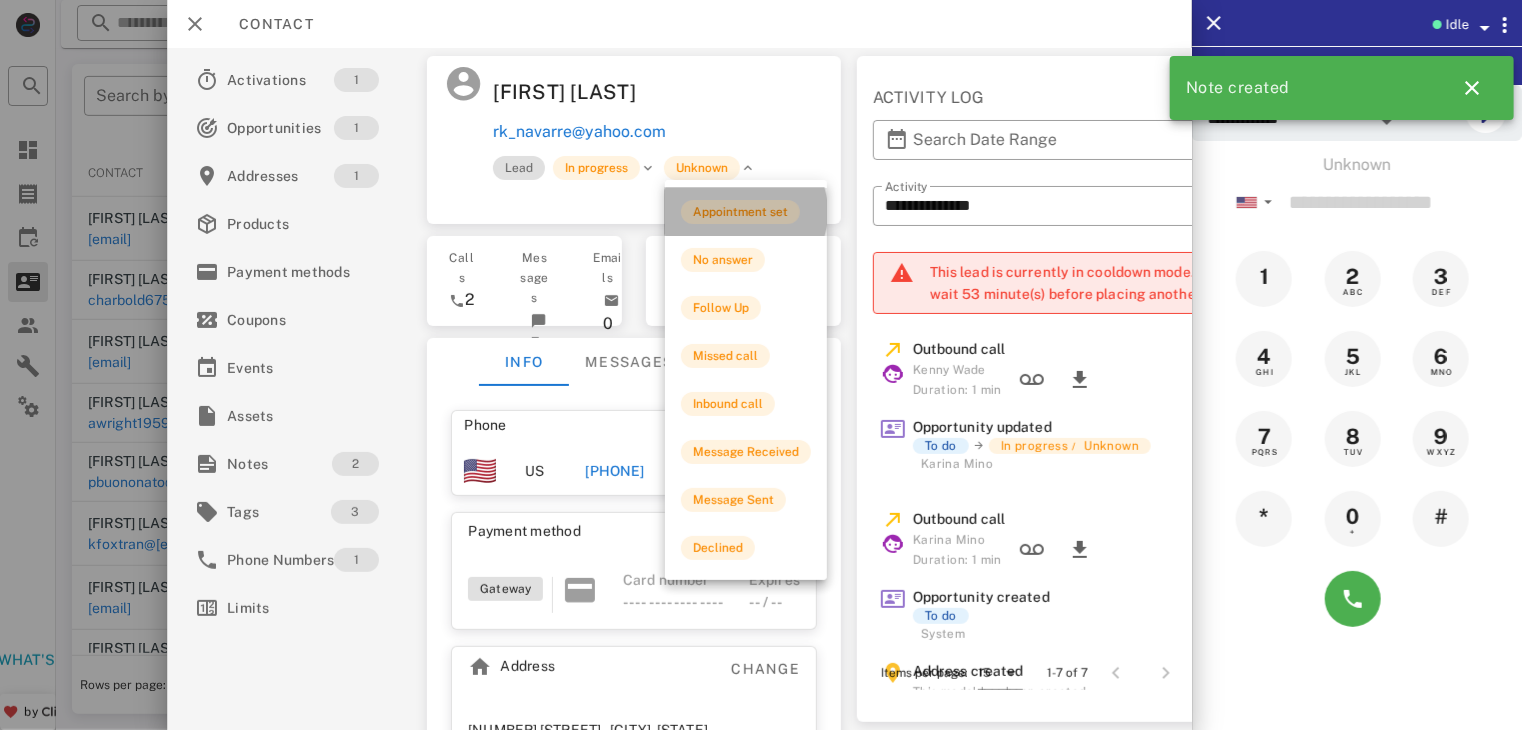 click on "Appointment set" at bounding box center (740, 212) 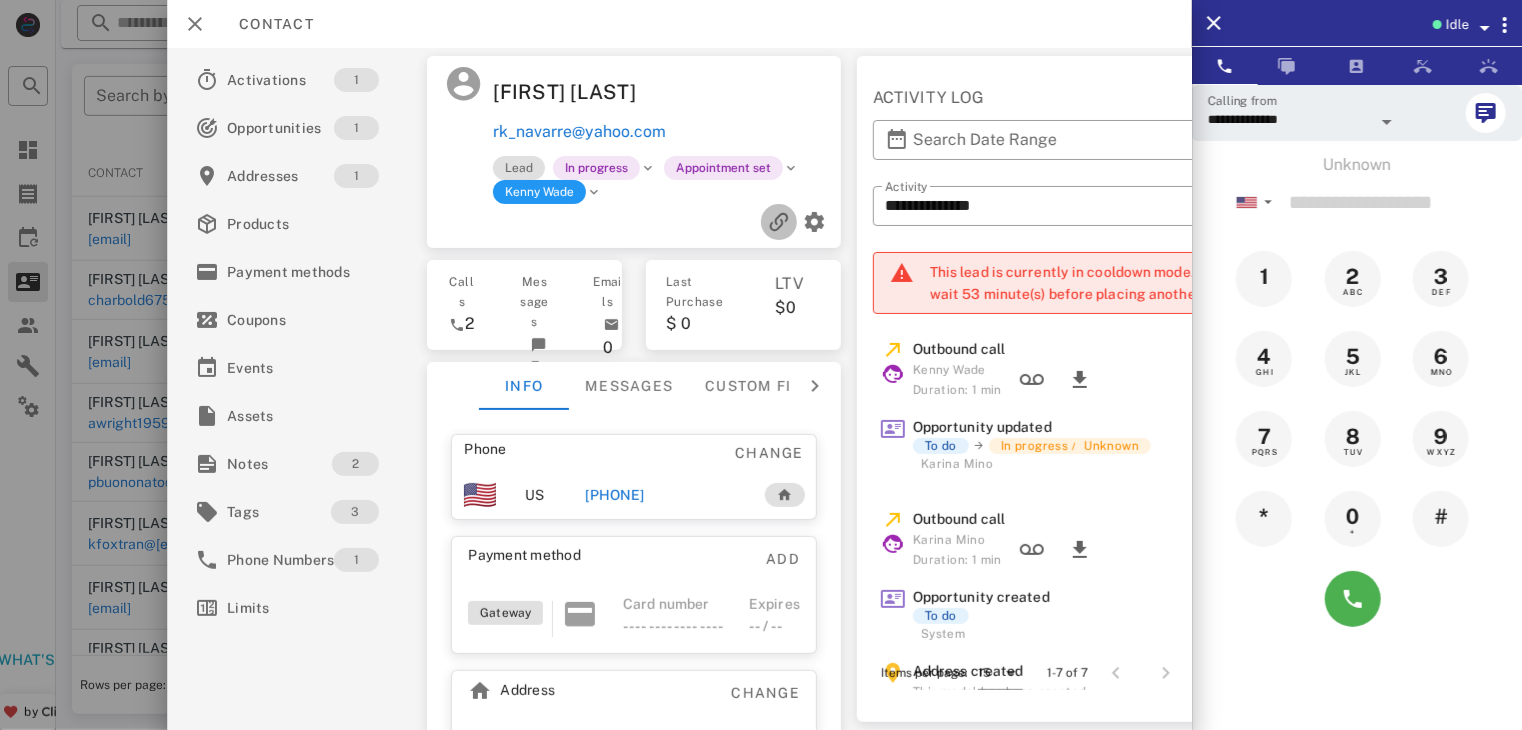 click at bounding box center [779, 222] 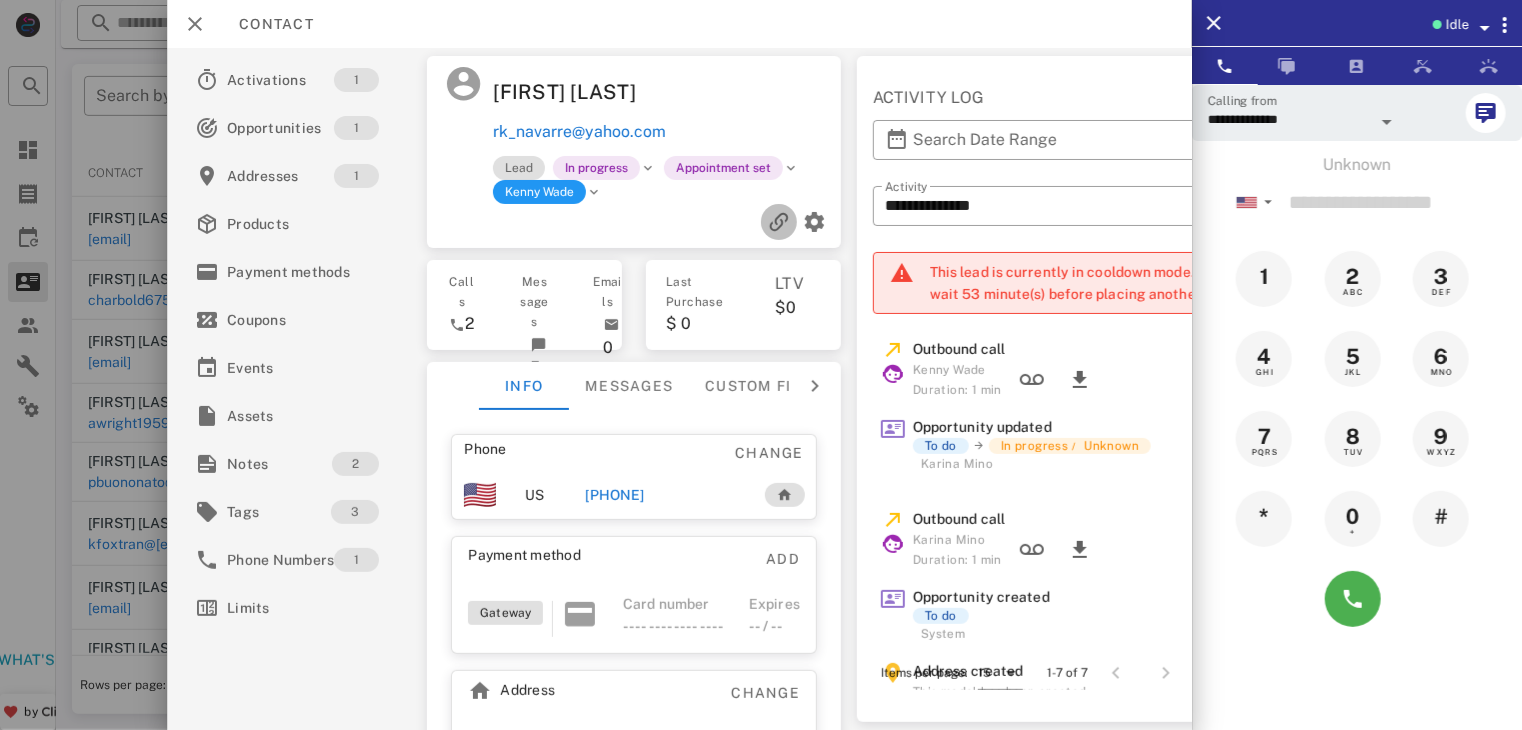 click at bounding box center (779, 222) 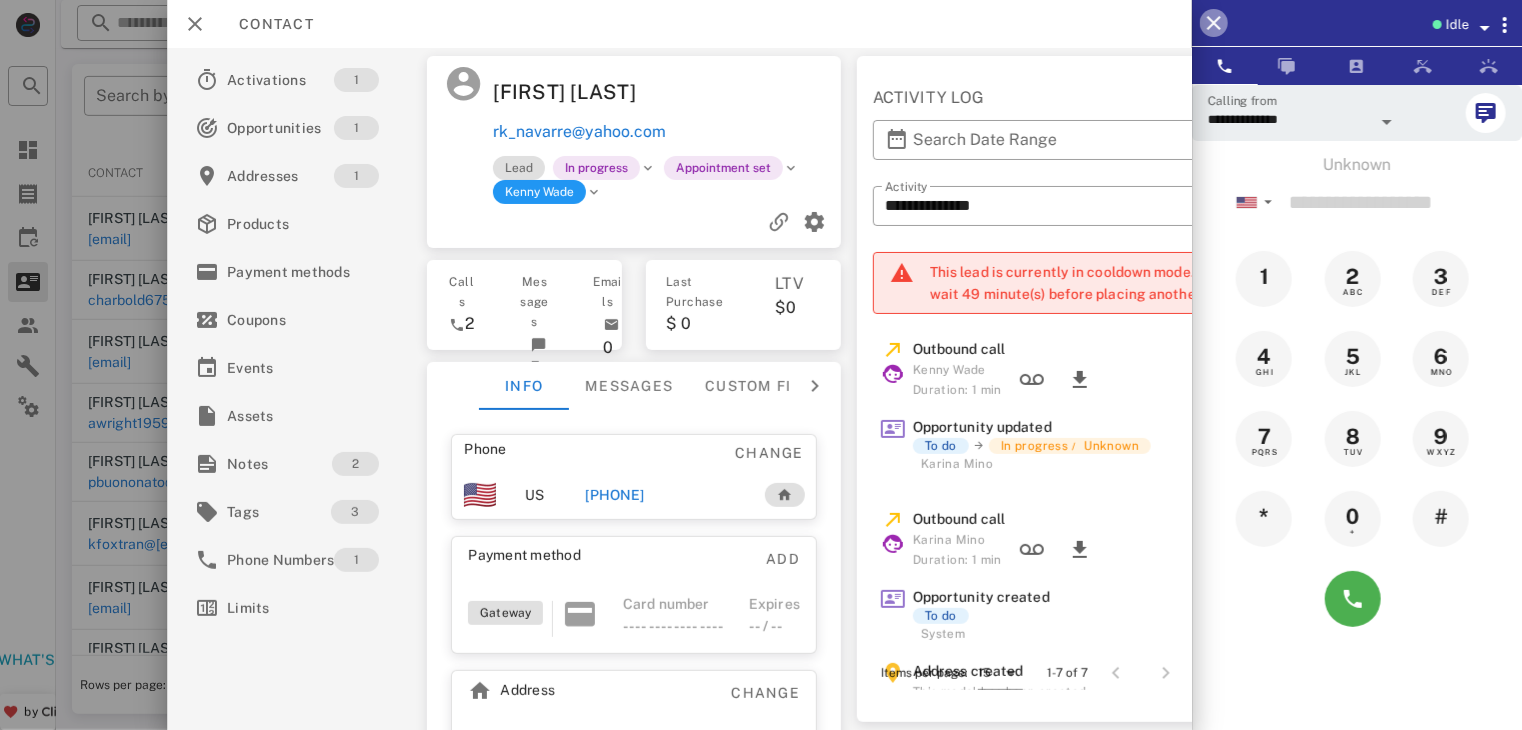 click at bounding box center (1214, 23) 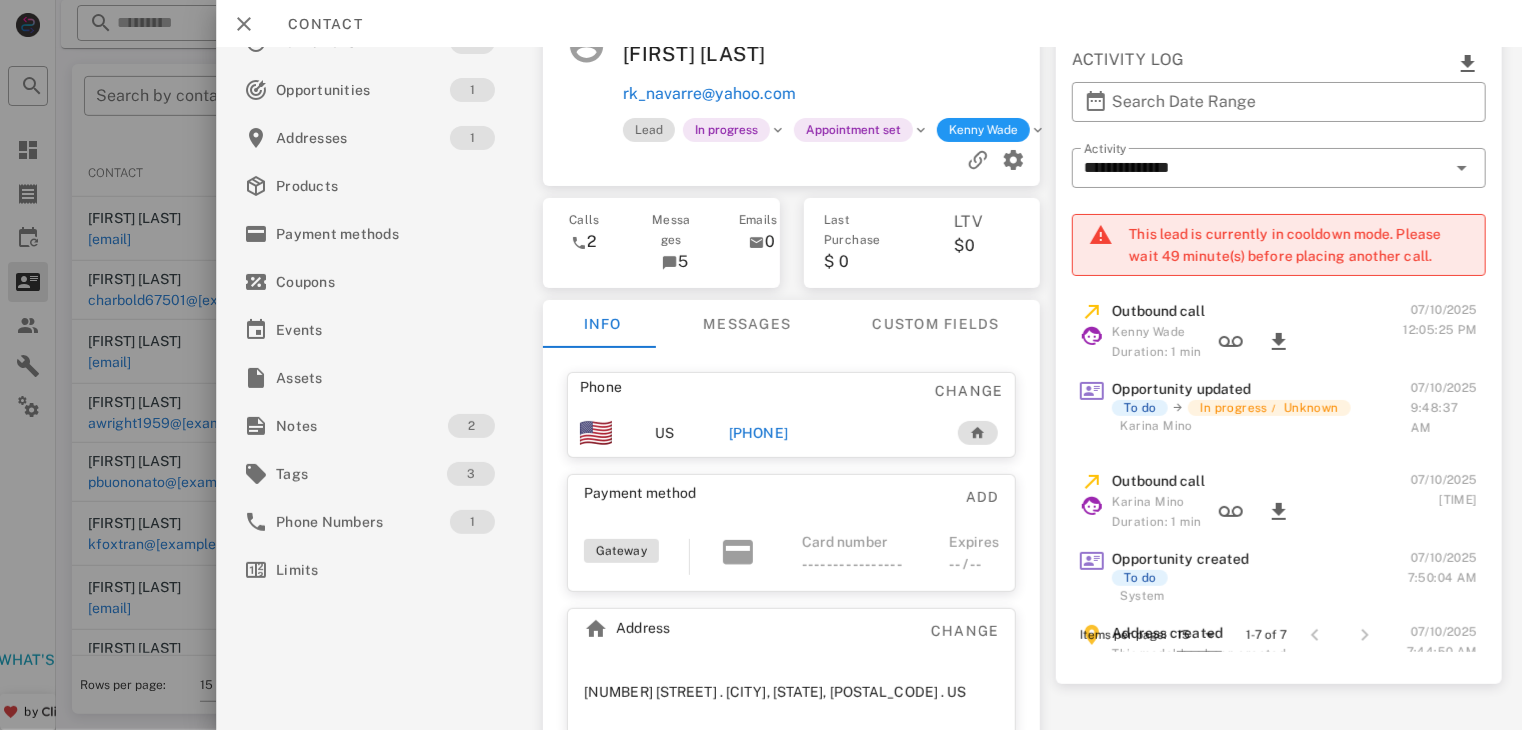 scroll, scrollTop: 67, scrollLeft: 0, axis: vertical 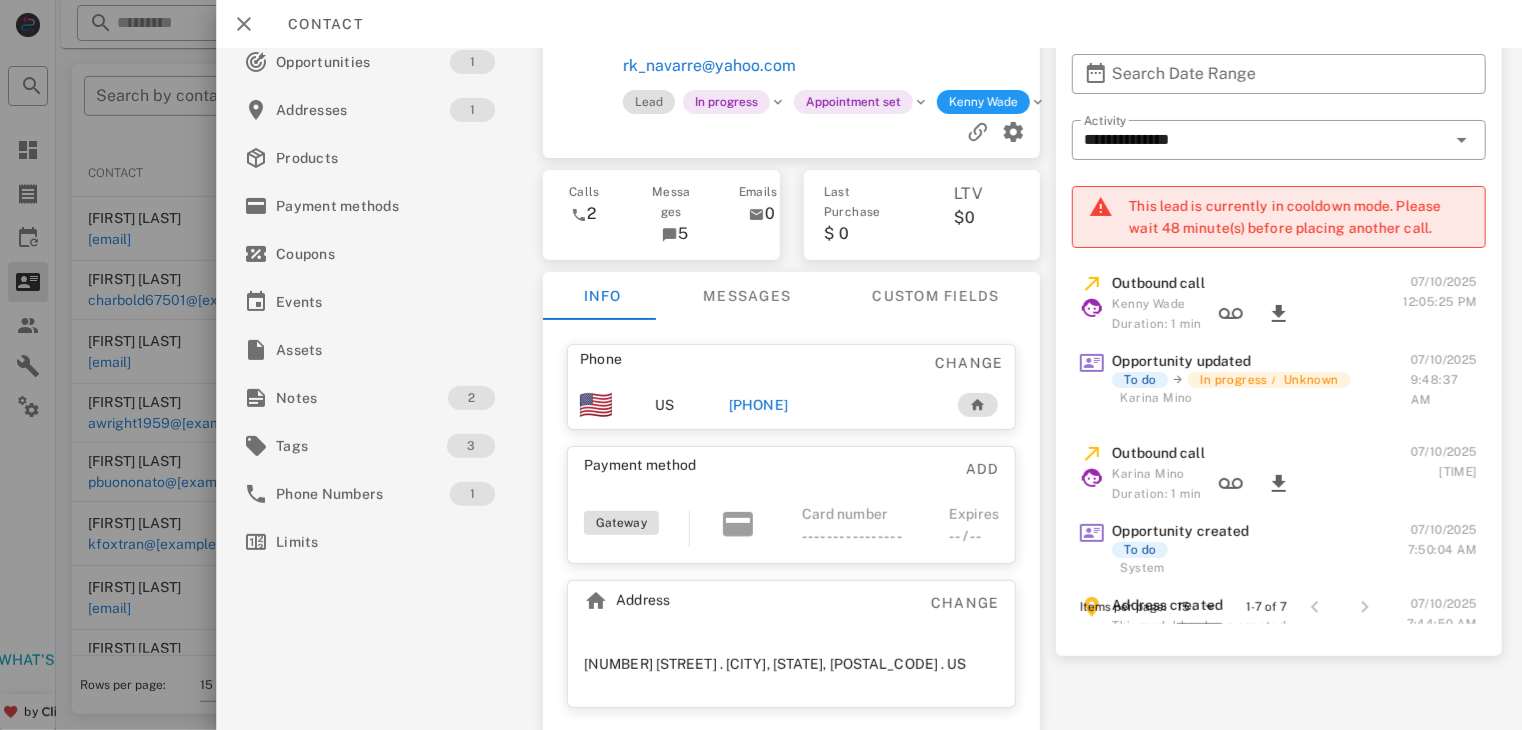 drag, startPoint x: 988, startPoint y: 85, endPoint x: 985, endPoint y: 70, distance: 15.297058 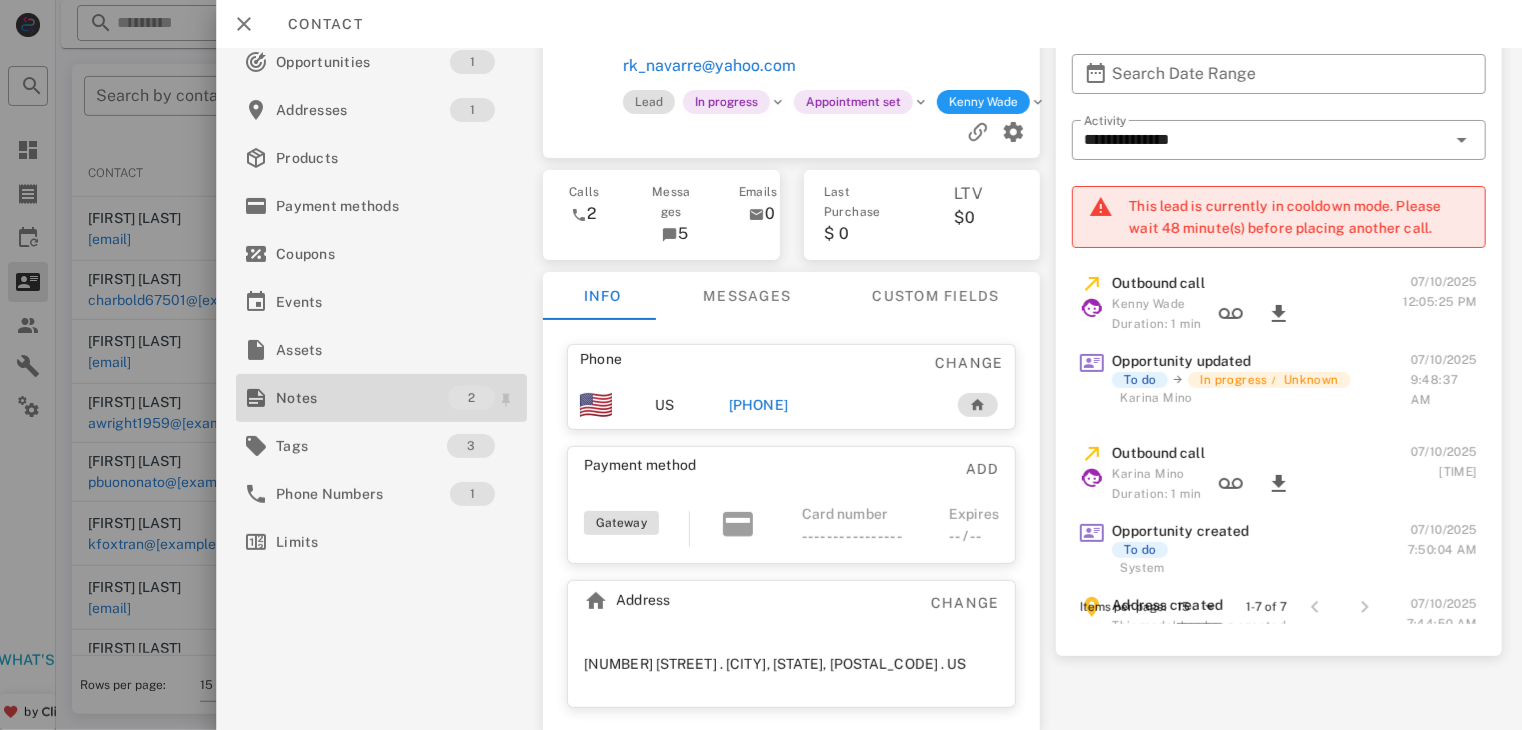 click on "Notes" at bounding box center (364, 398) 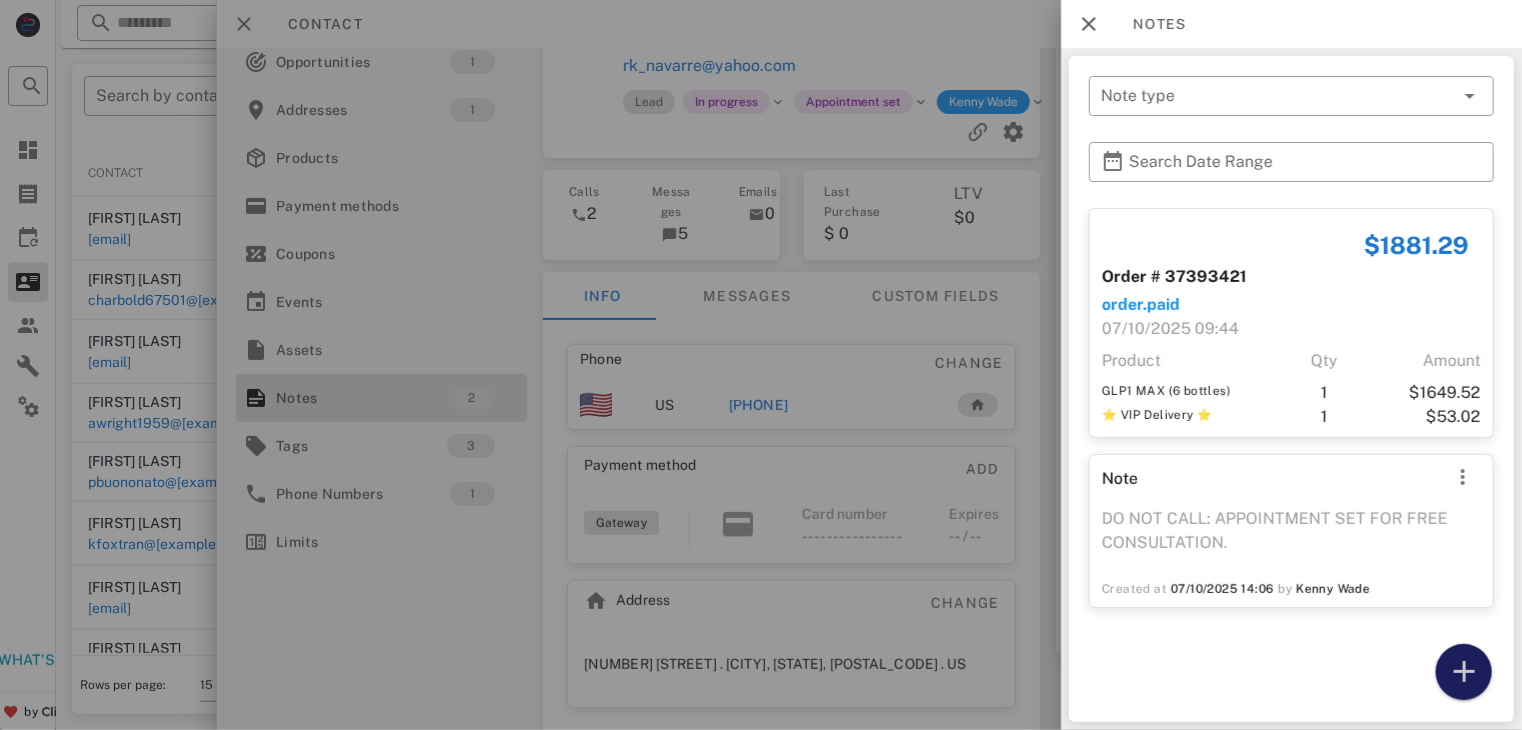 click at bounding box center (1464, 672) 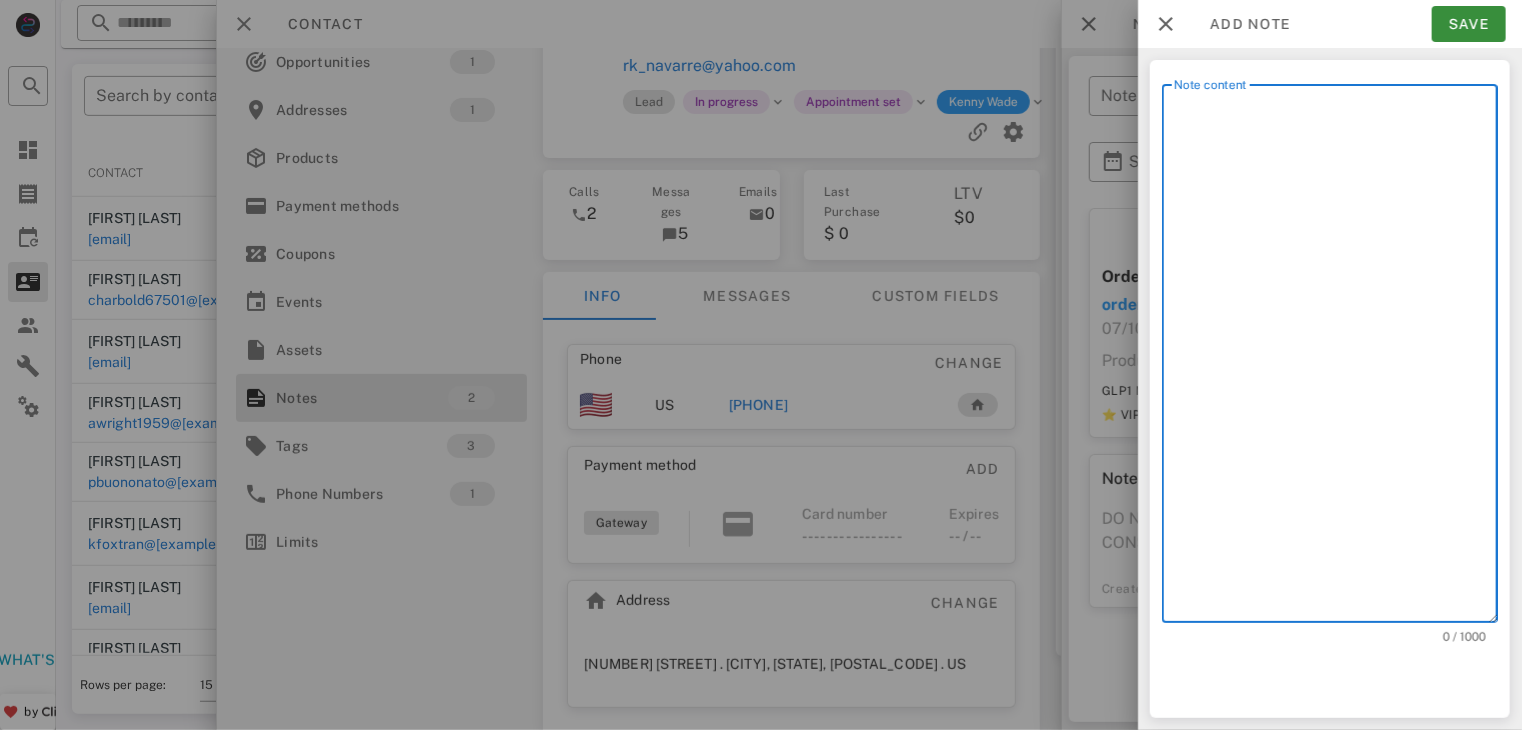 click on "Note content" at bounding box center (1336, 358) 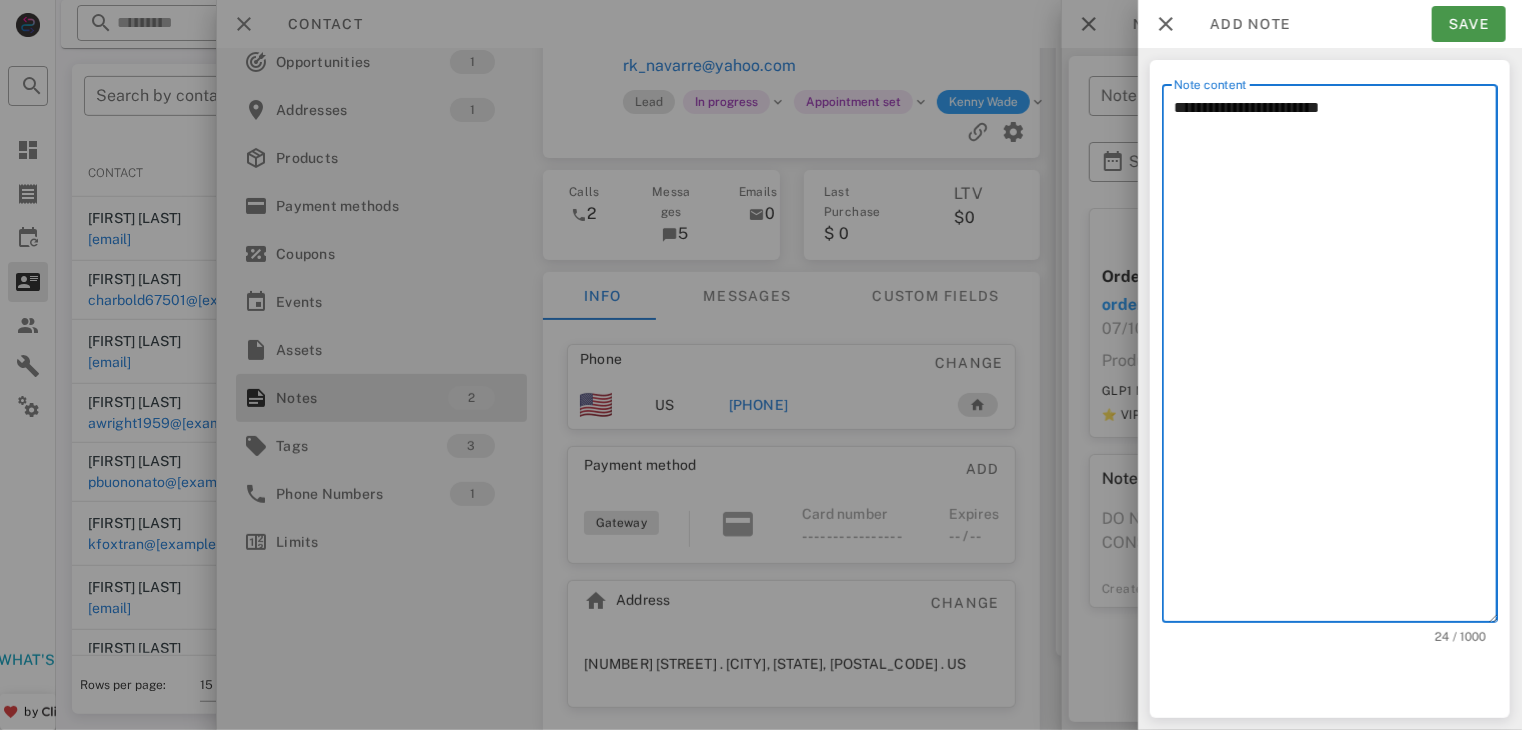 type on "**********" 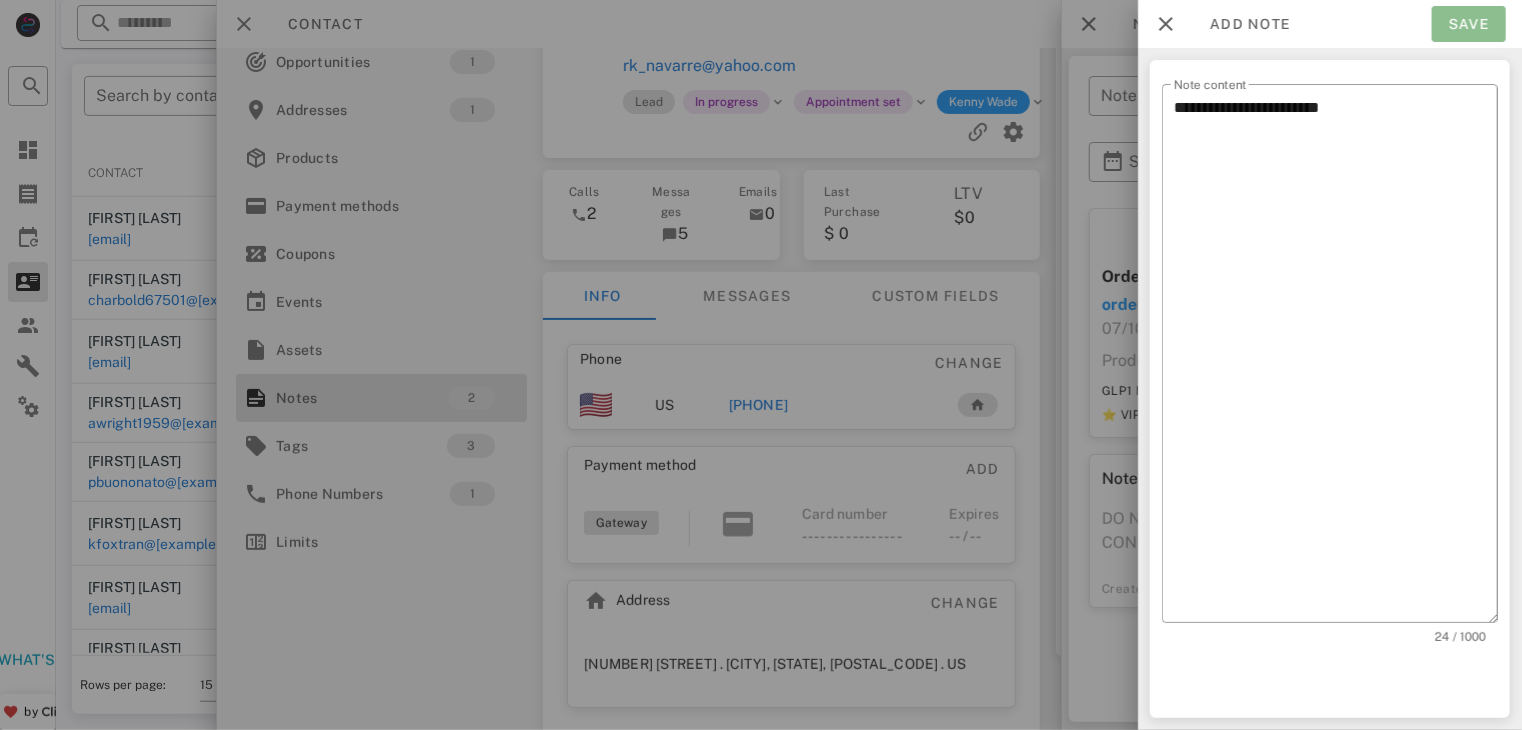 click on "Save" at bounding box center [1469, 24] 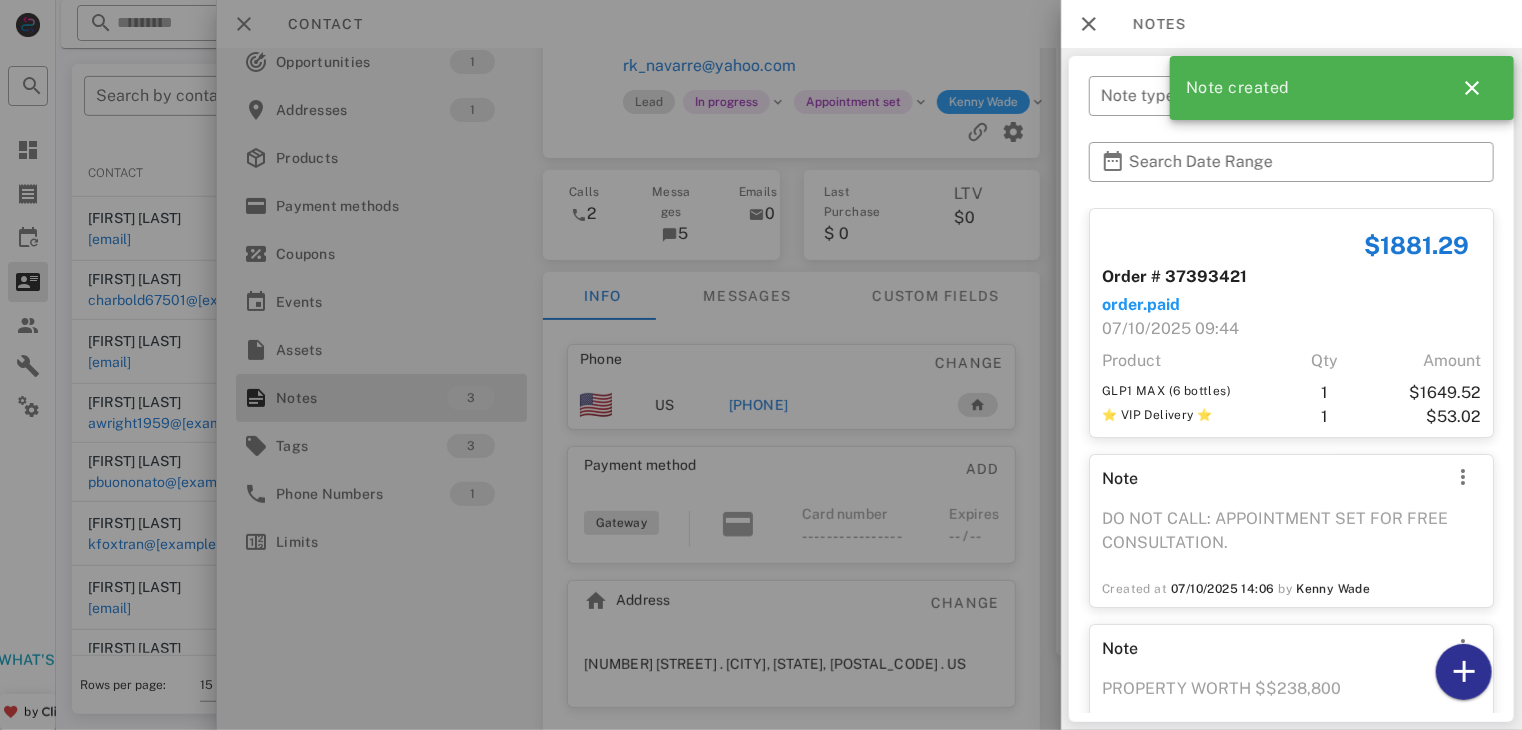 click at bounding box center (761, 365) 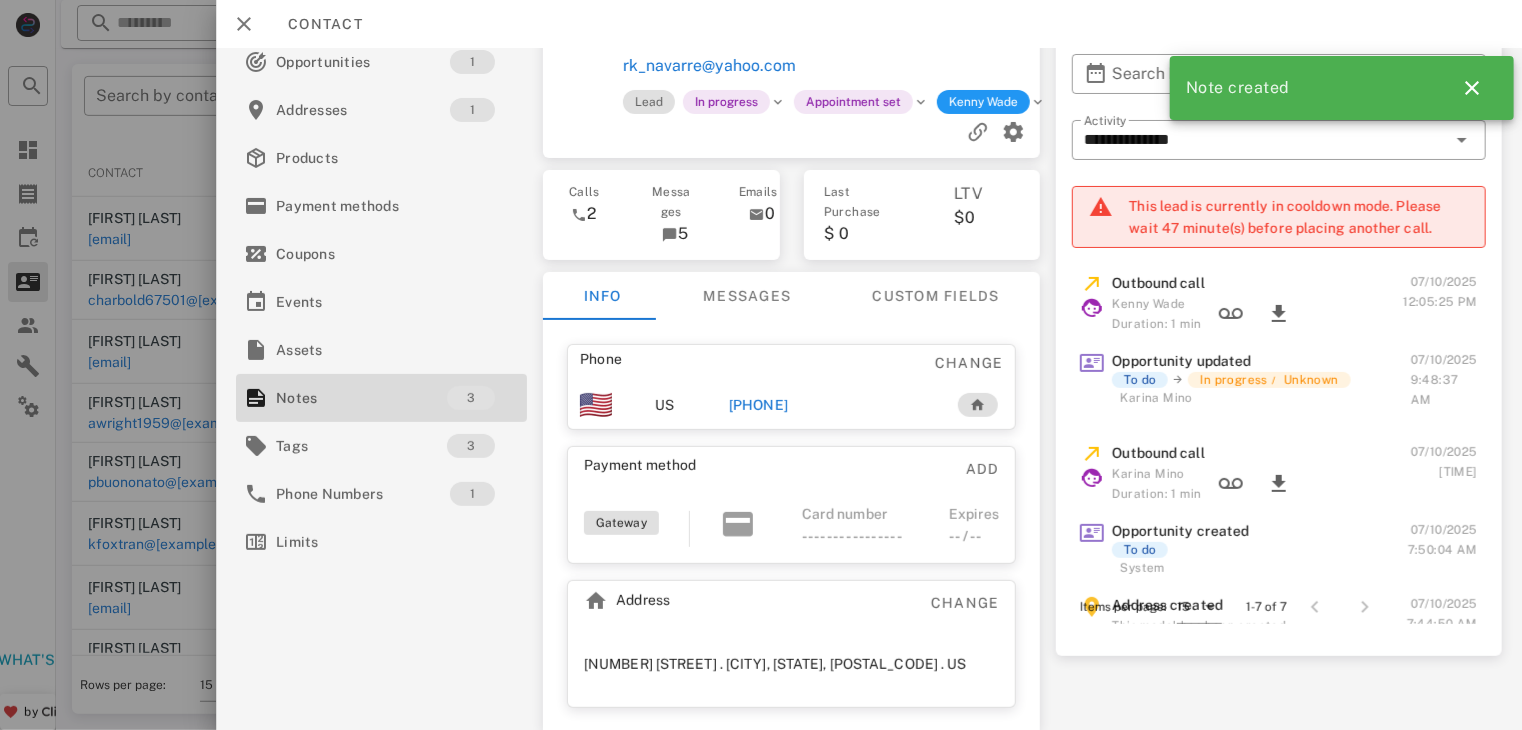 click at bounding box center [761, 365] 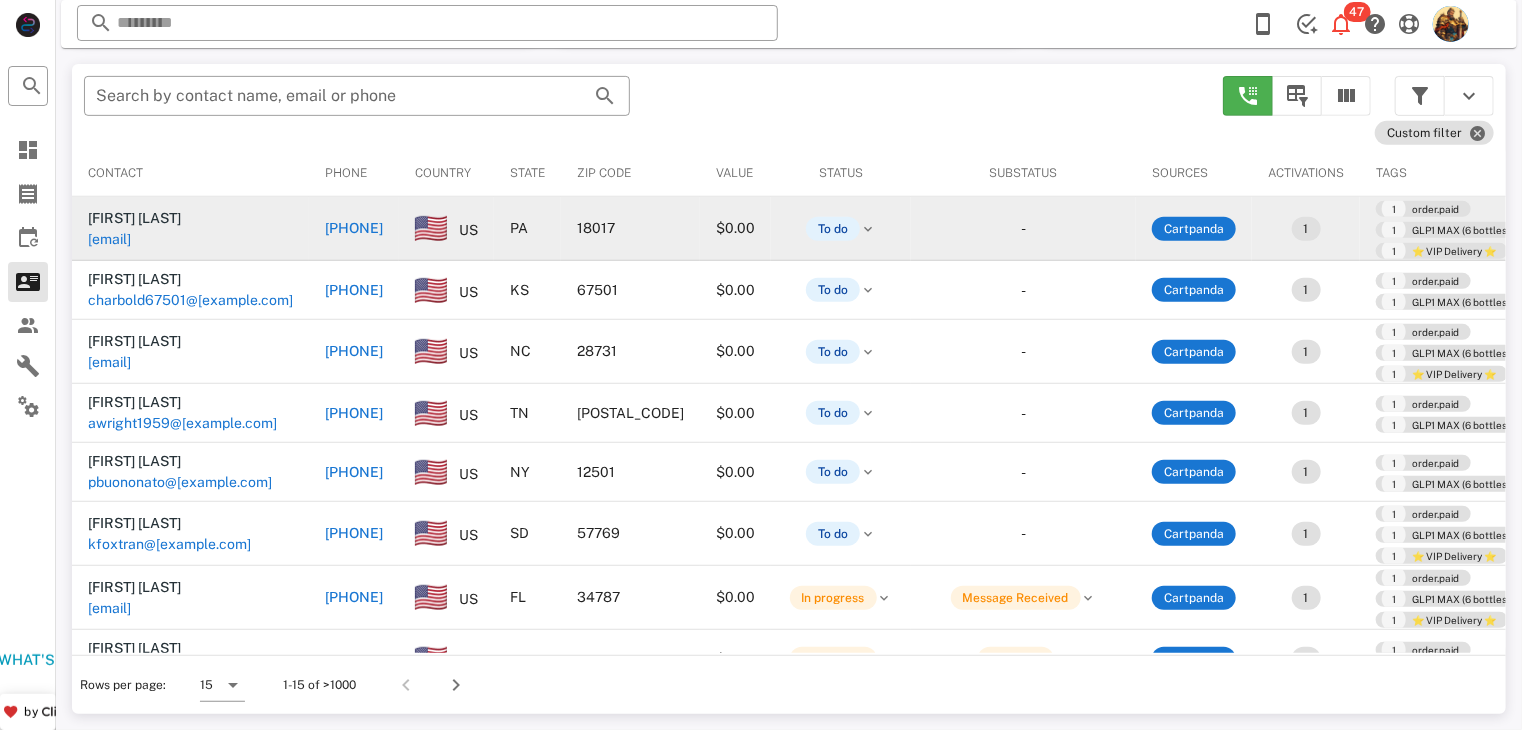 click on "wild6ill79@gmail.com" at bounding box center (109, 239) 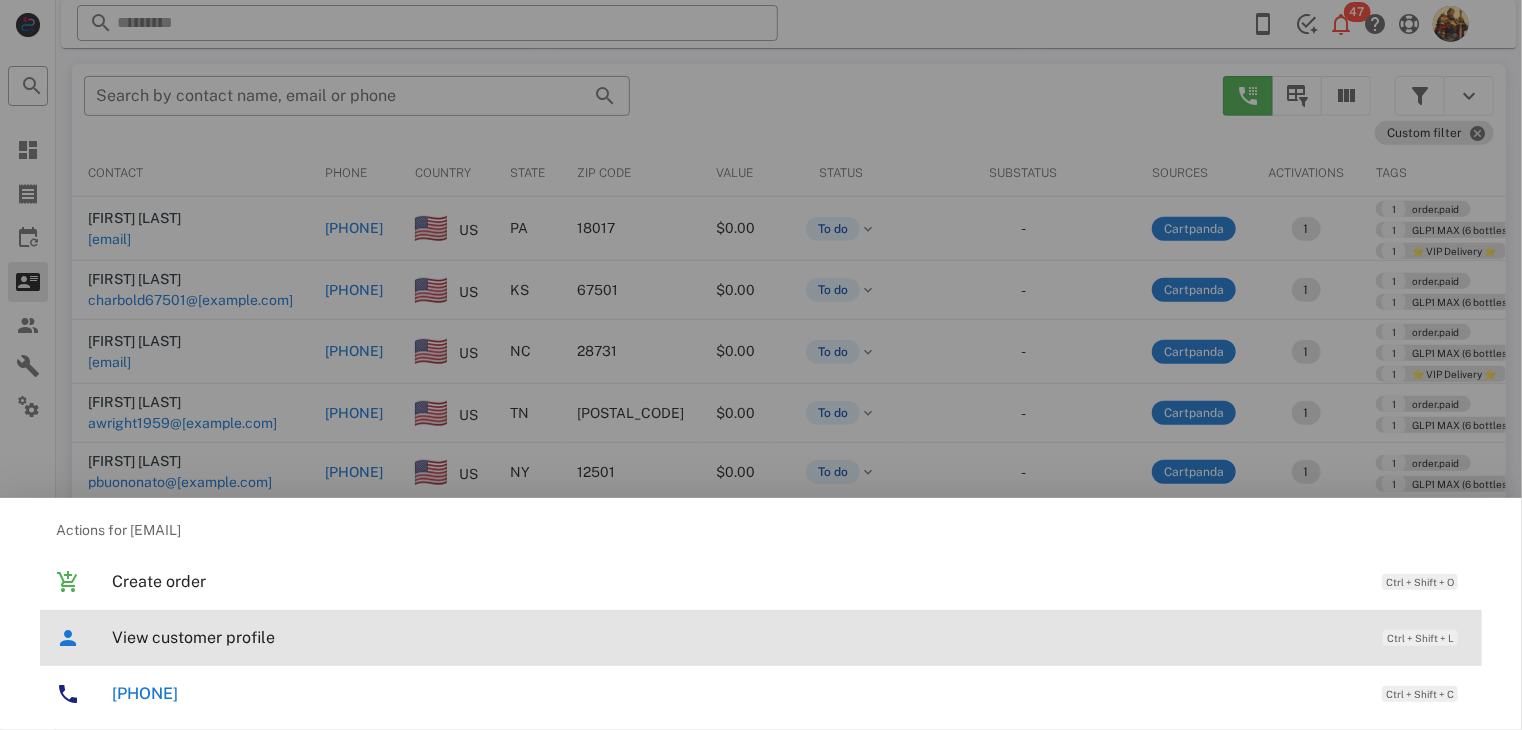 click on "View customer profile Ctrl + Shift + L" at bounding box center (789, 637) 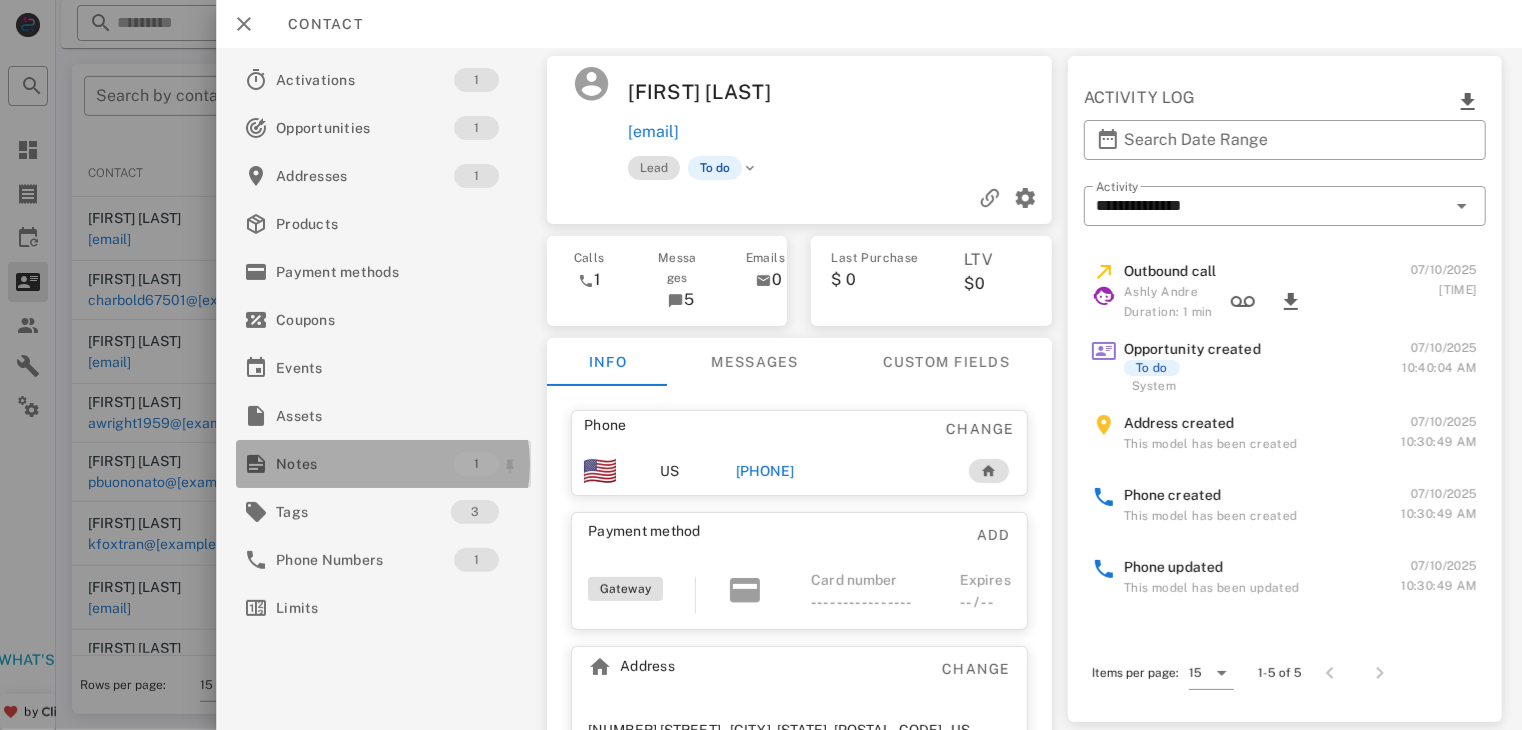 click on "Notes" at bounding box center (365, 464) 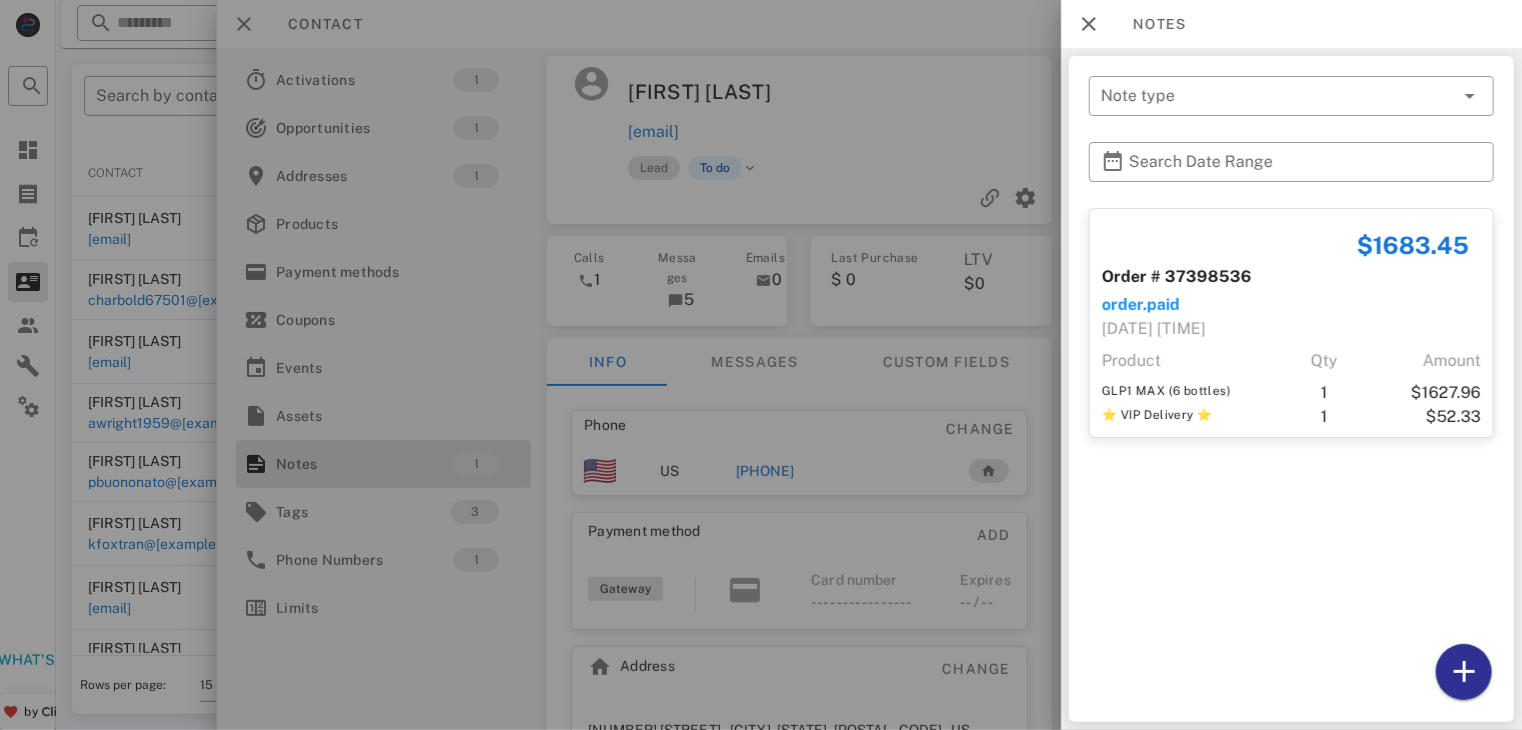 click at bounding box center (761, 365) 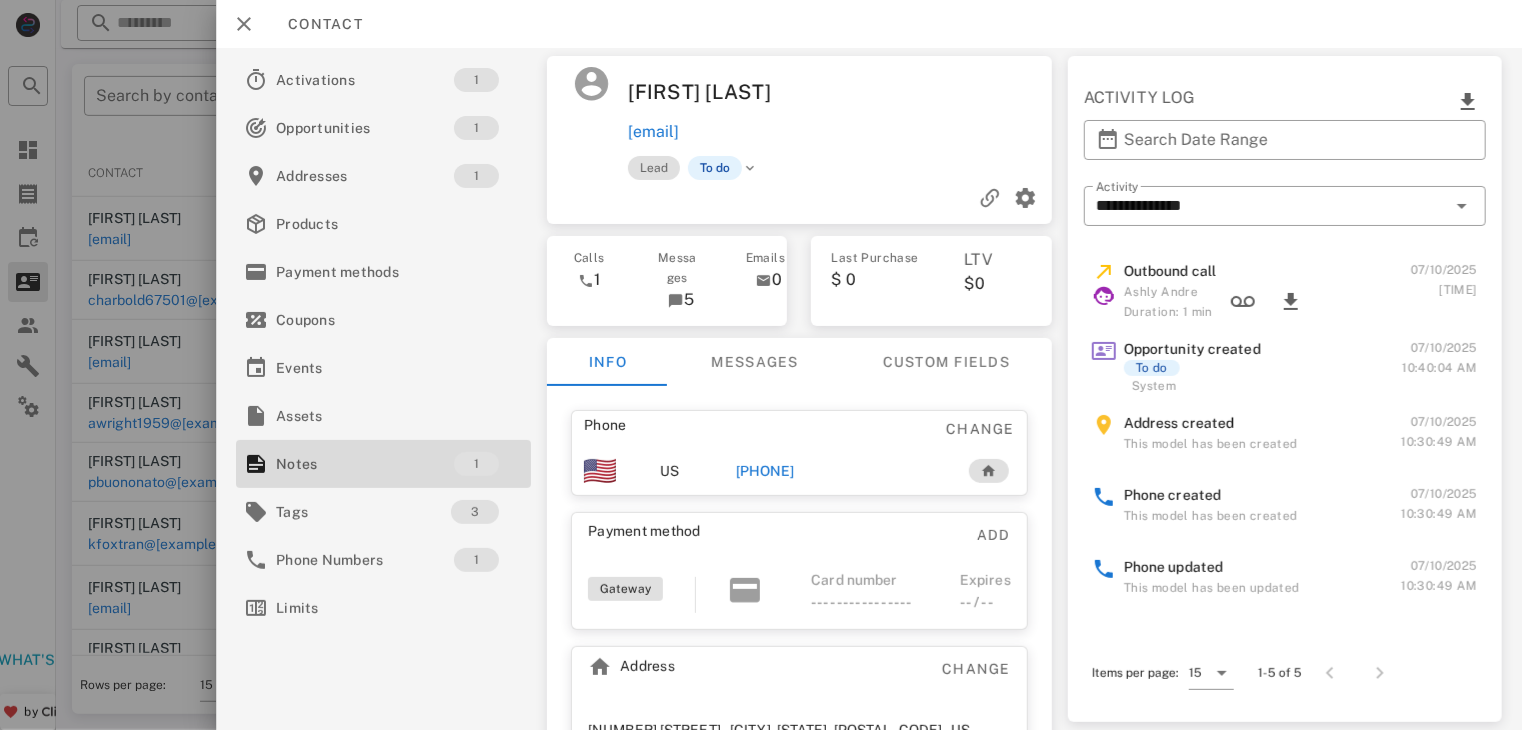 click on "+16105976082" at bounding box center [765, 471] 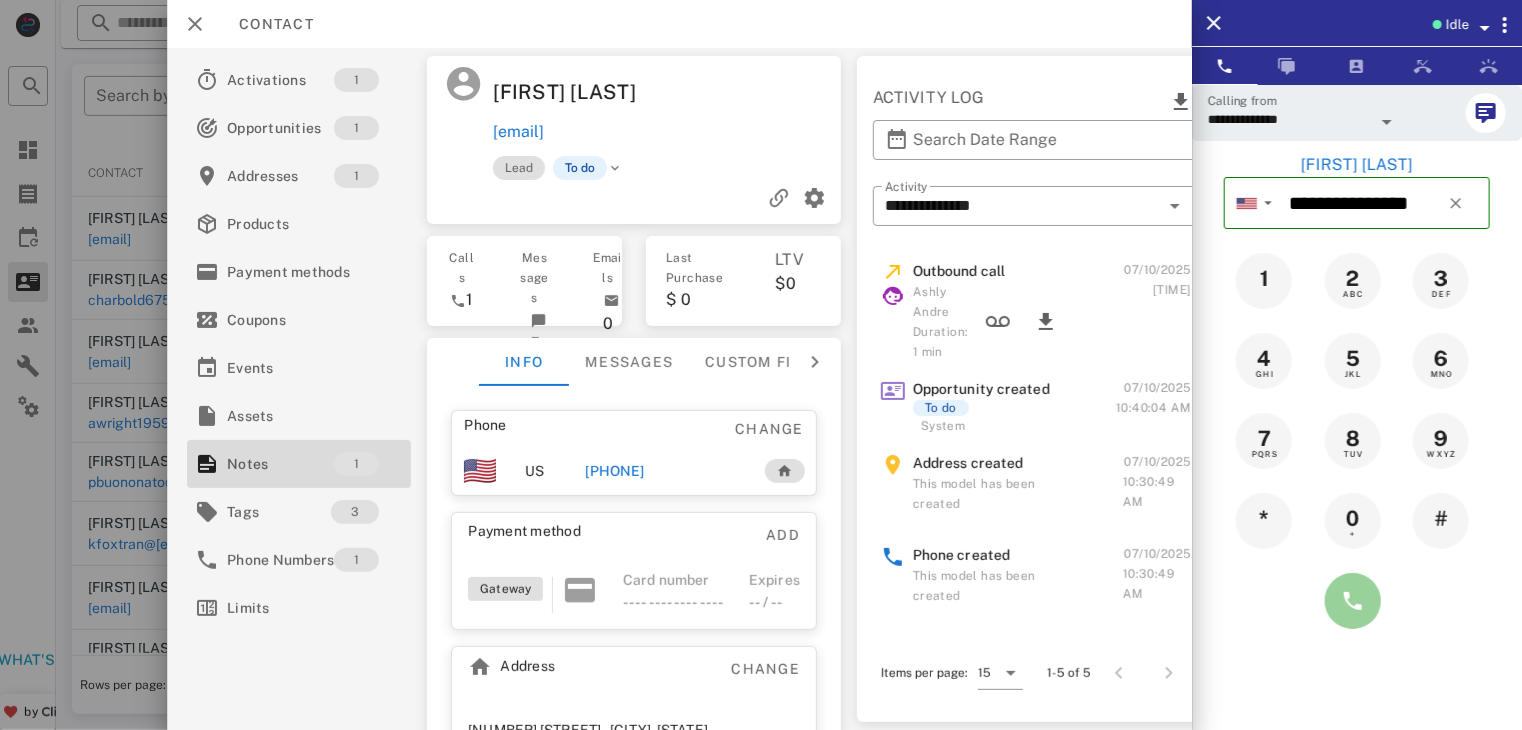 click at bounding box center [1353, 601] 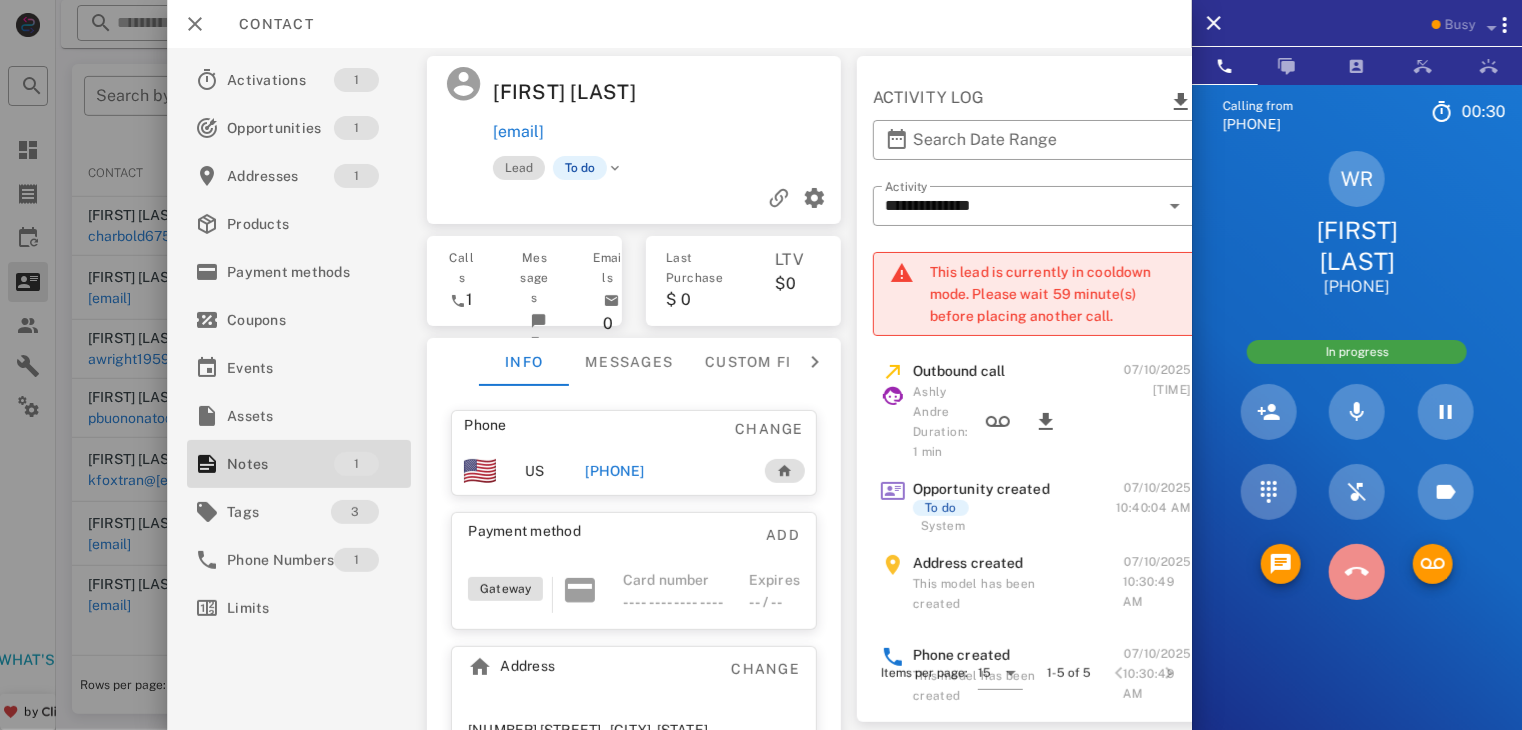 click at bounding box center [1357, 572] 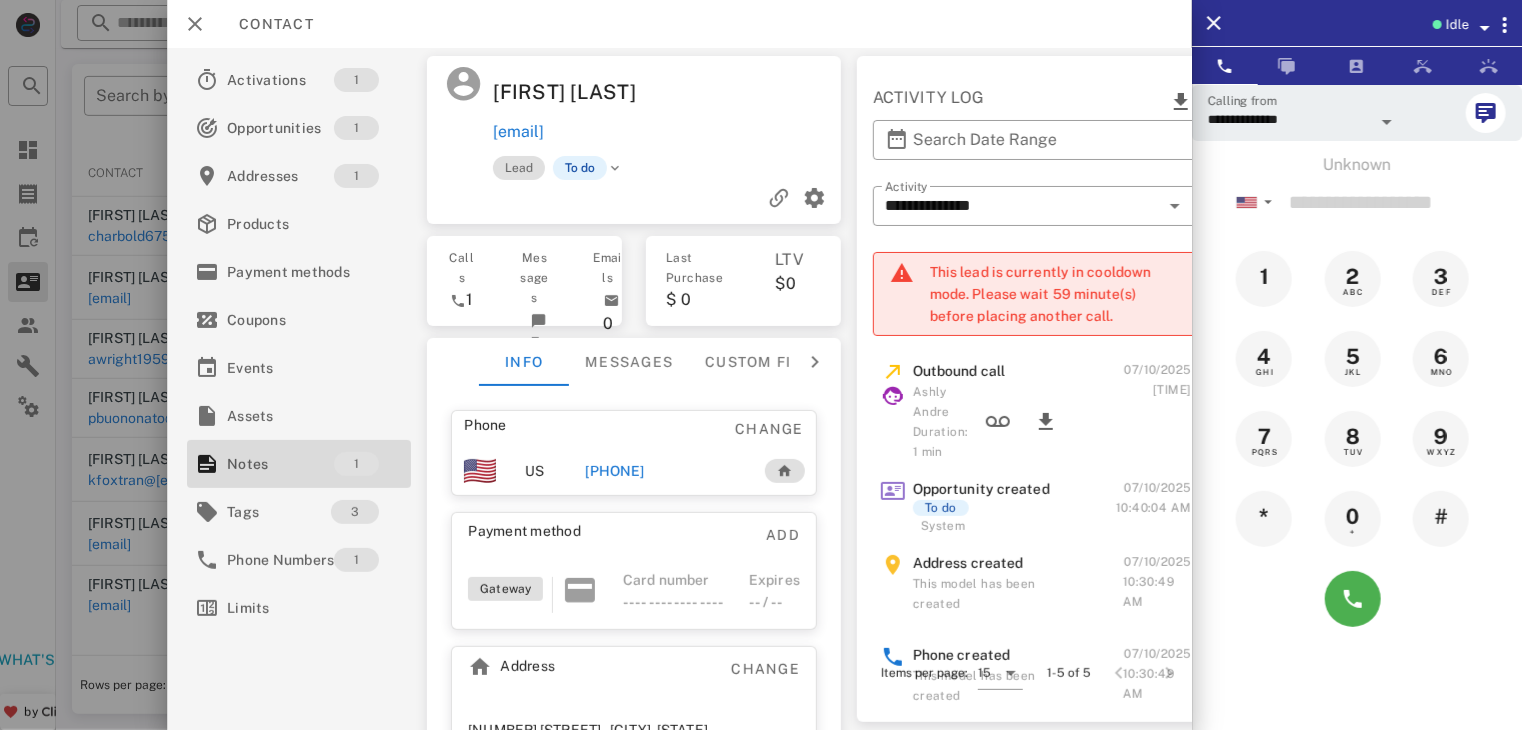 click at bounding box center [761, 365] 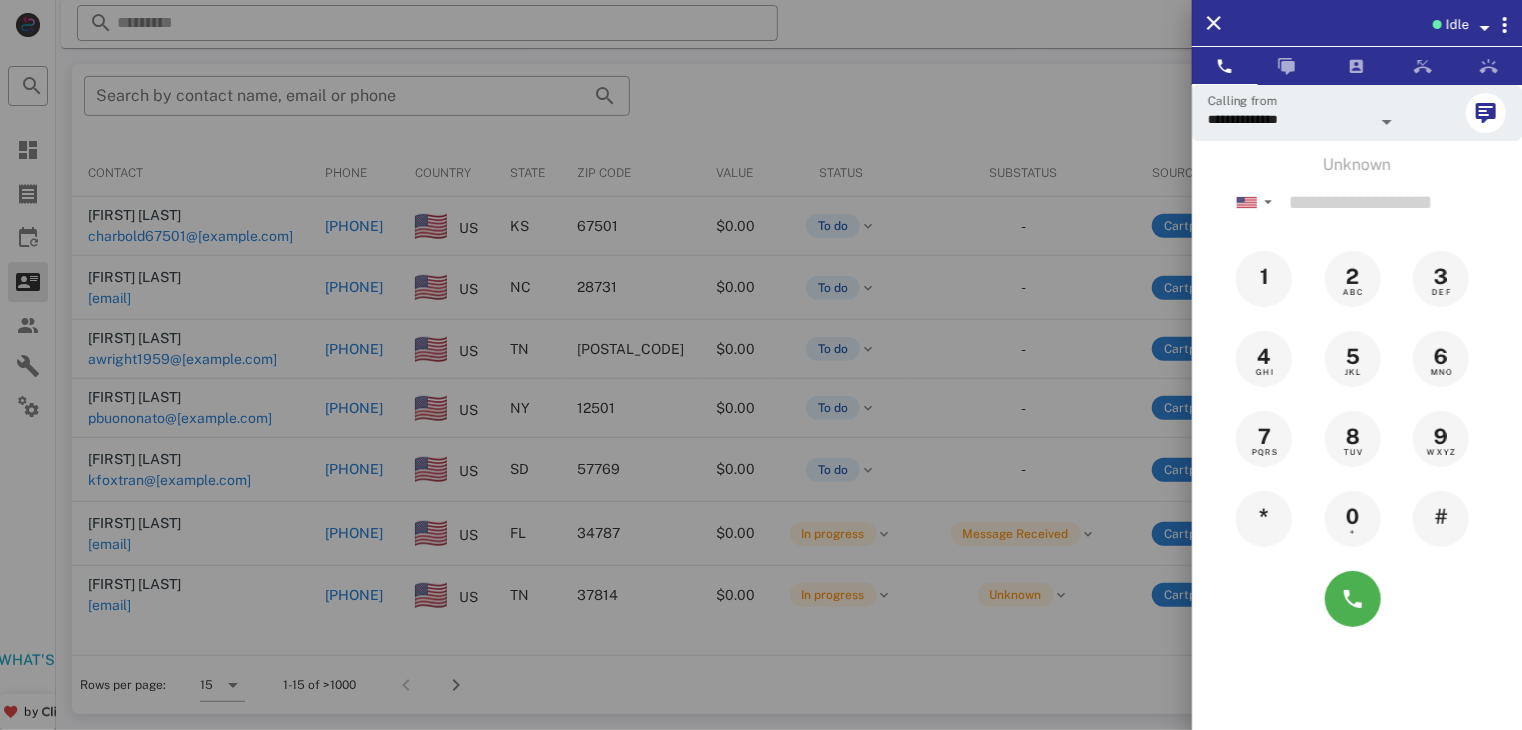 click at bounding box center (761, 365) 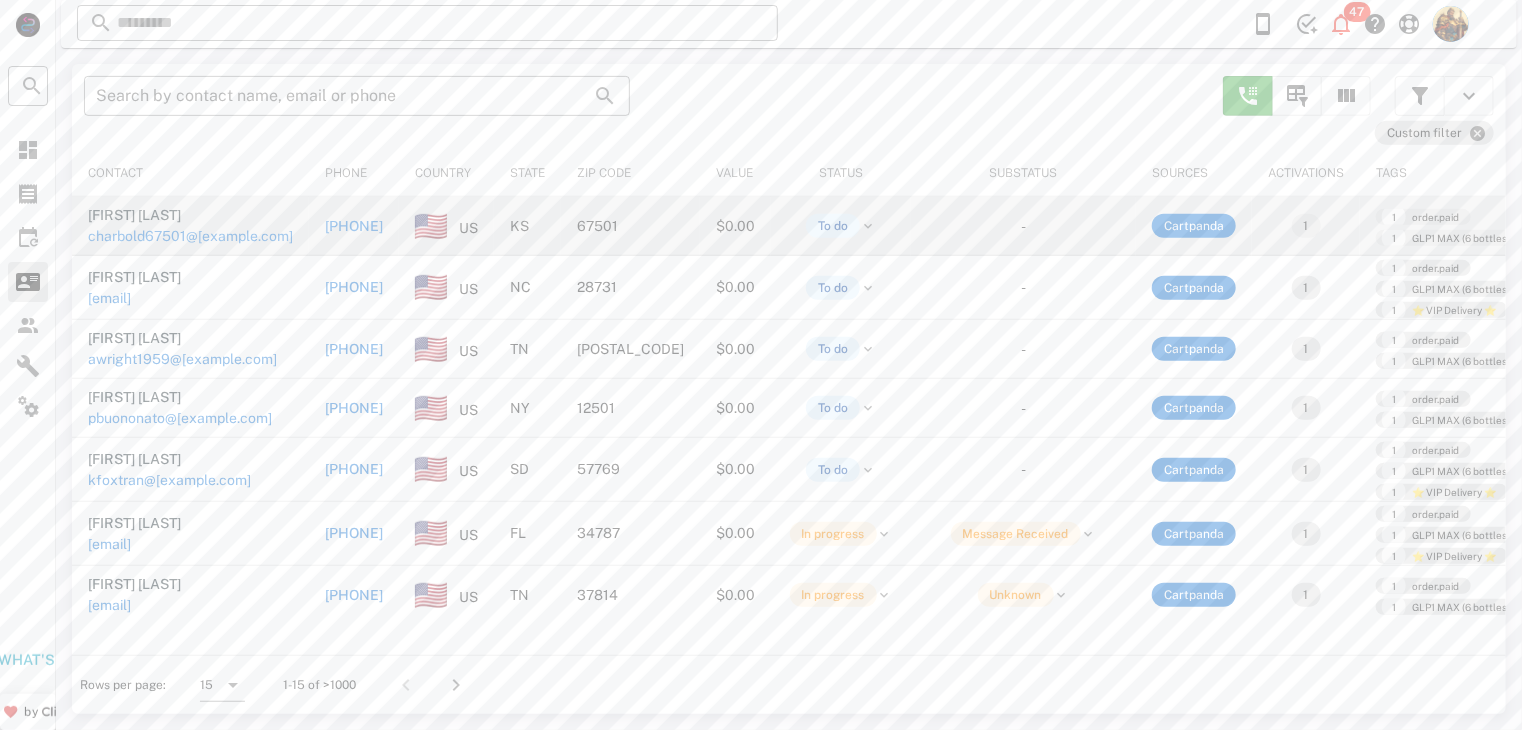 click on "[EMAIL]" at bounding box center (157, 236) 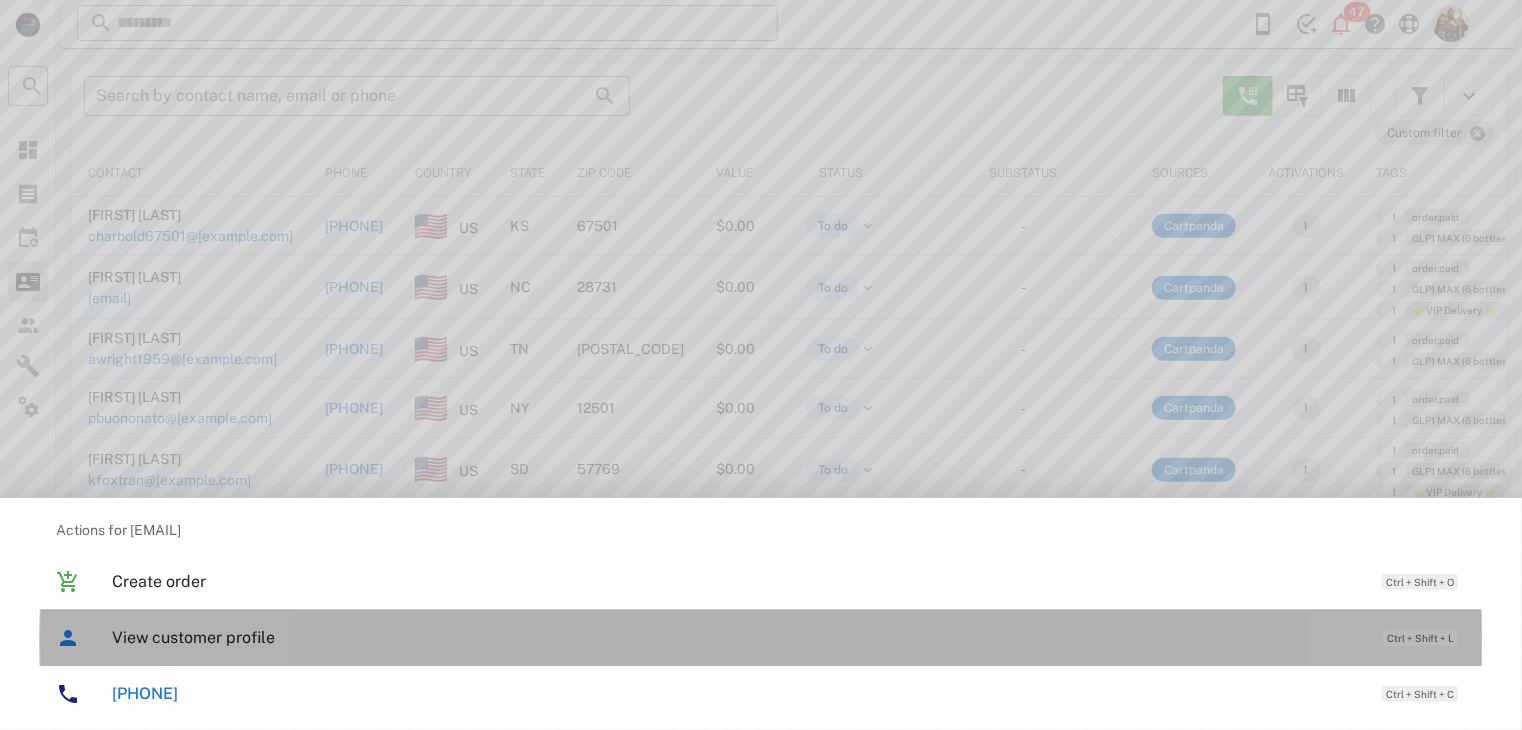 click on "View customer profile" at bounding box center [737, 637] 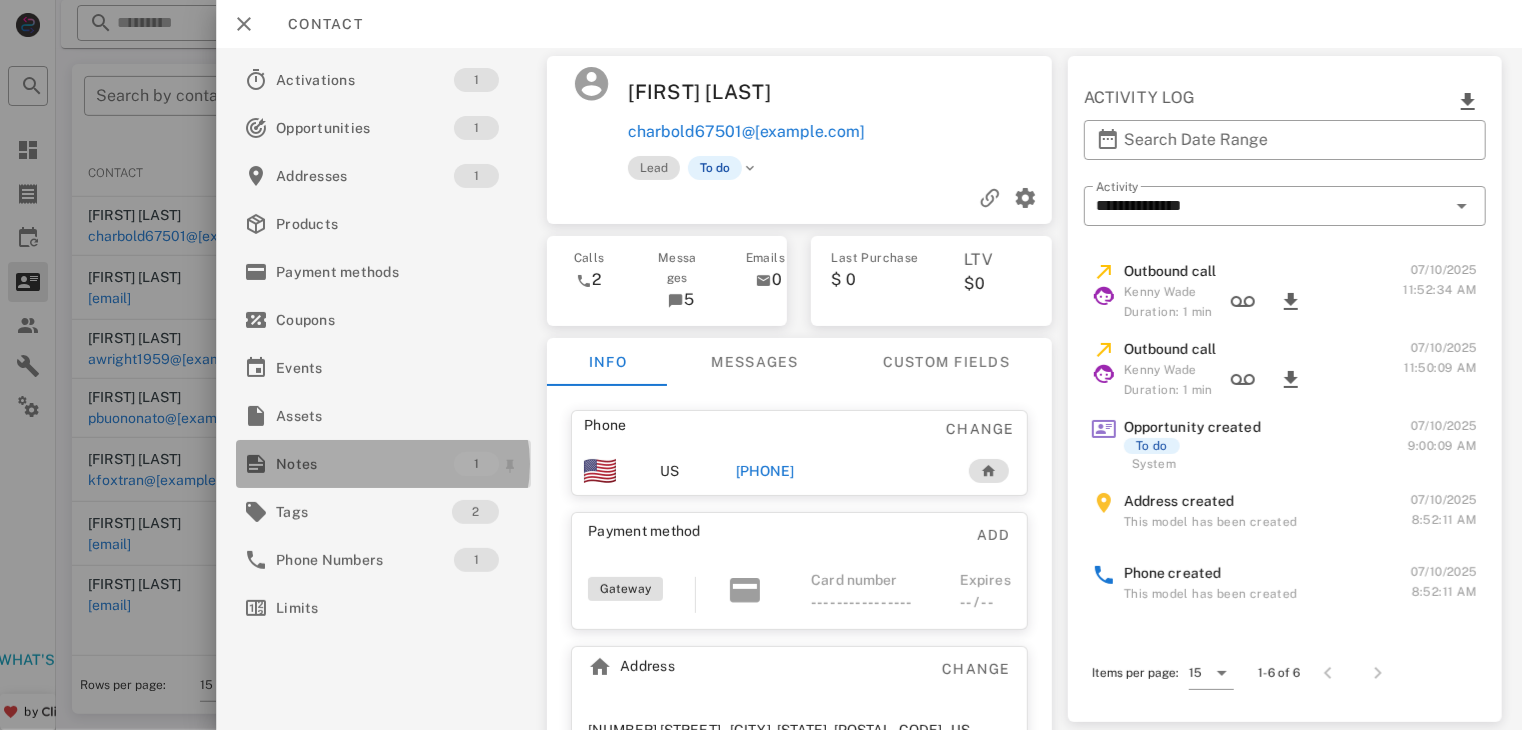 click on "Notes" at bounding box center [365, 464] 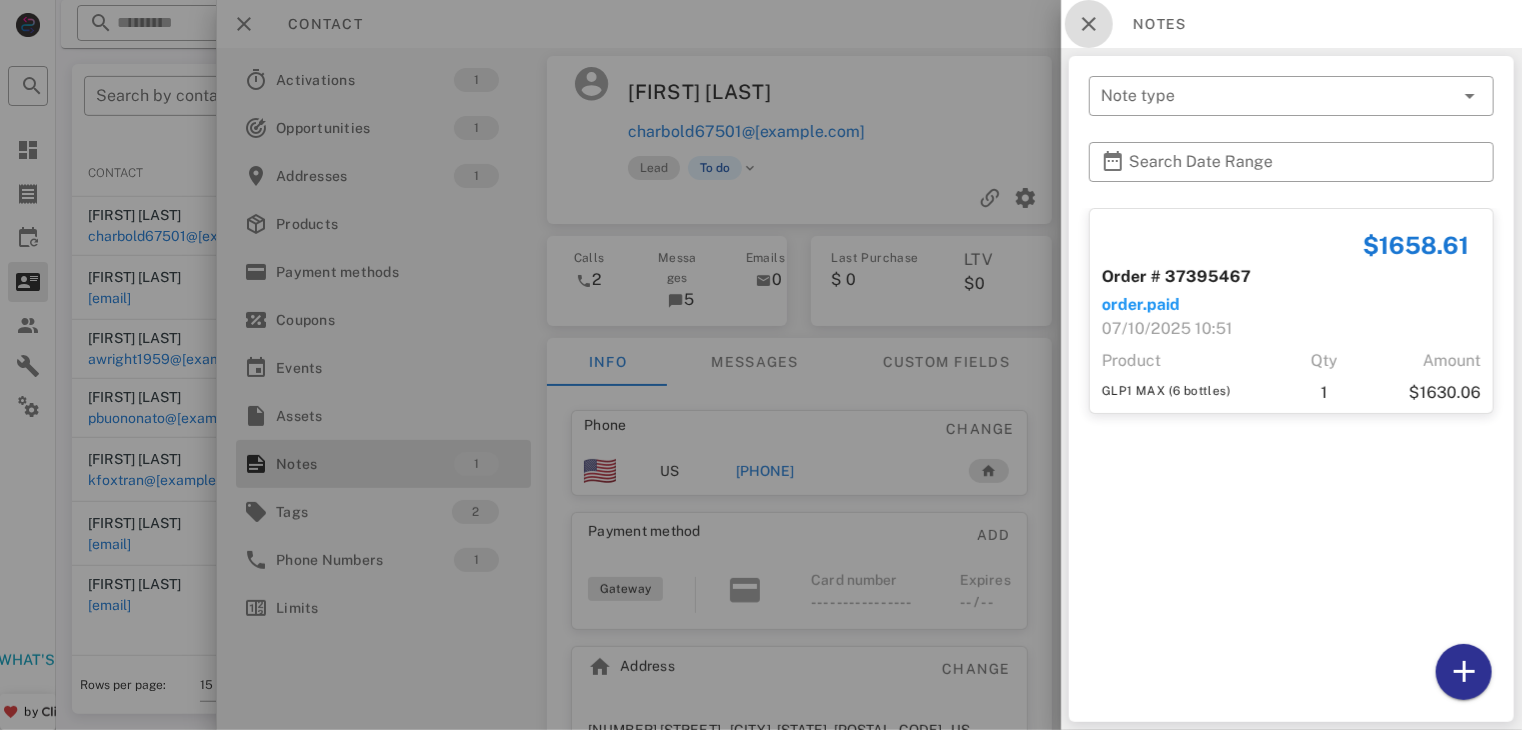 click at bounding box center (1089, 24) 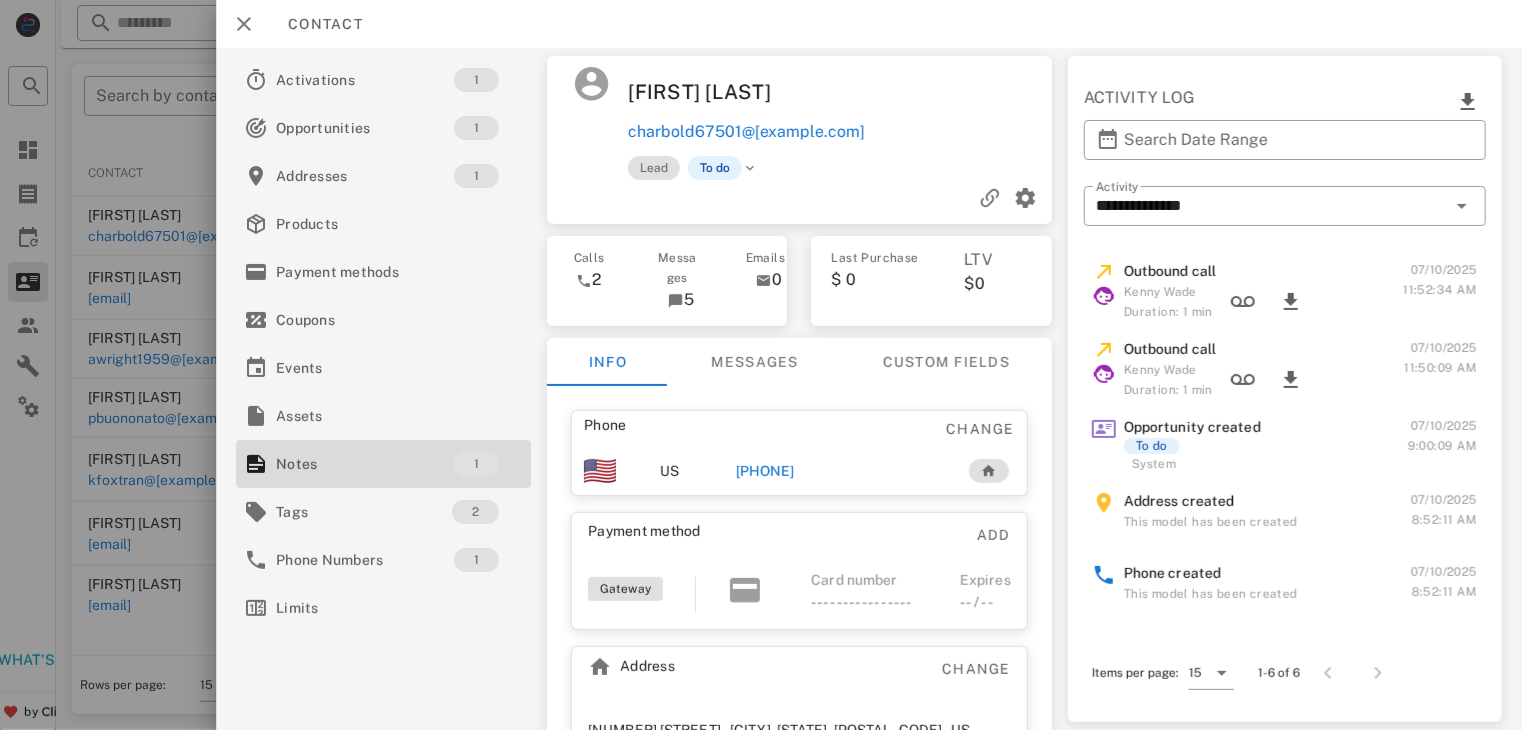 click on "+[PHONE]" at bounding box center [765, 471] 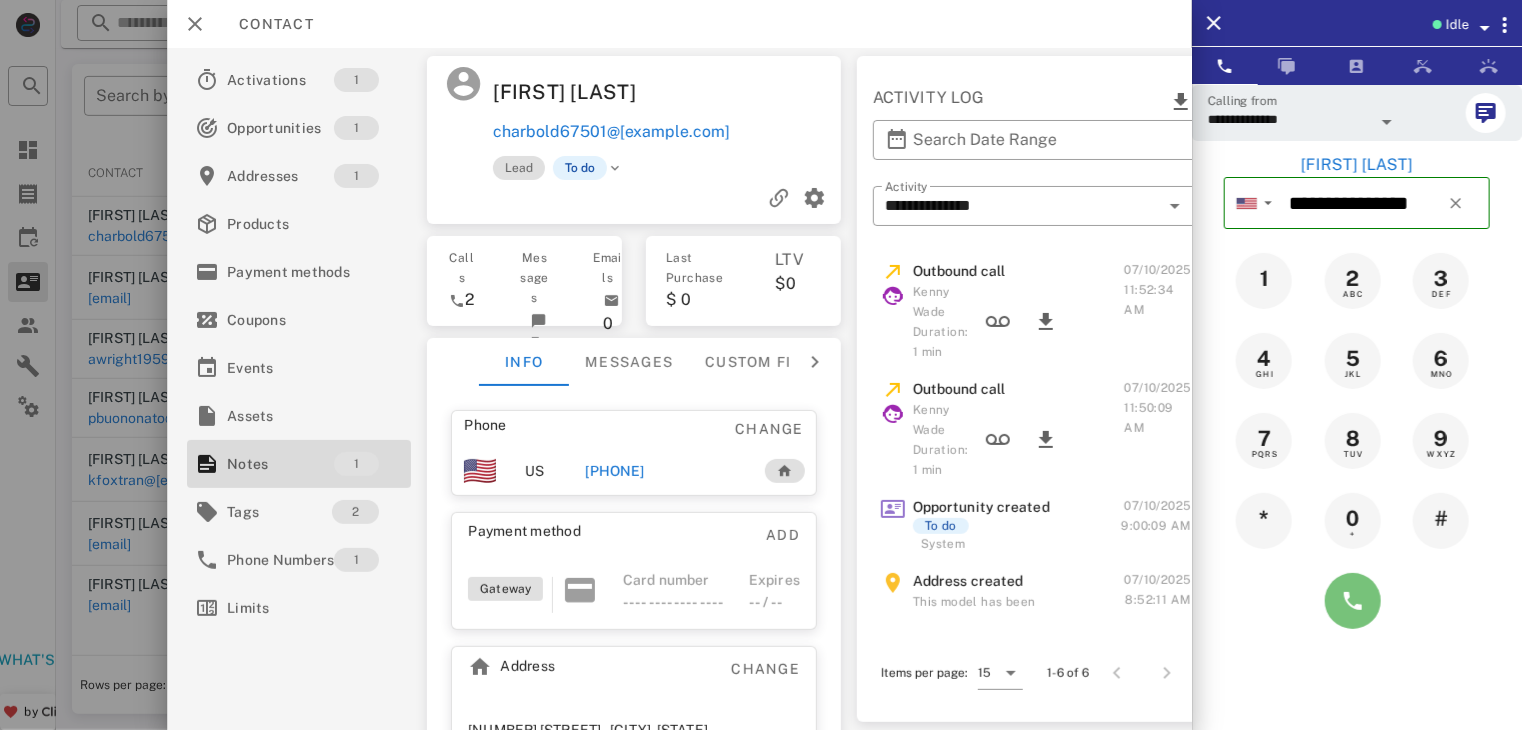 click at bounding box center [1353, 601] 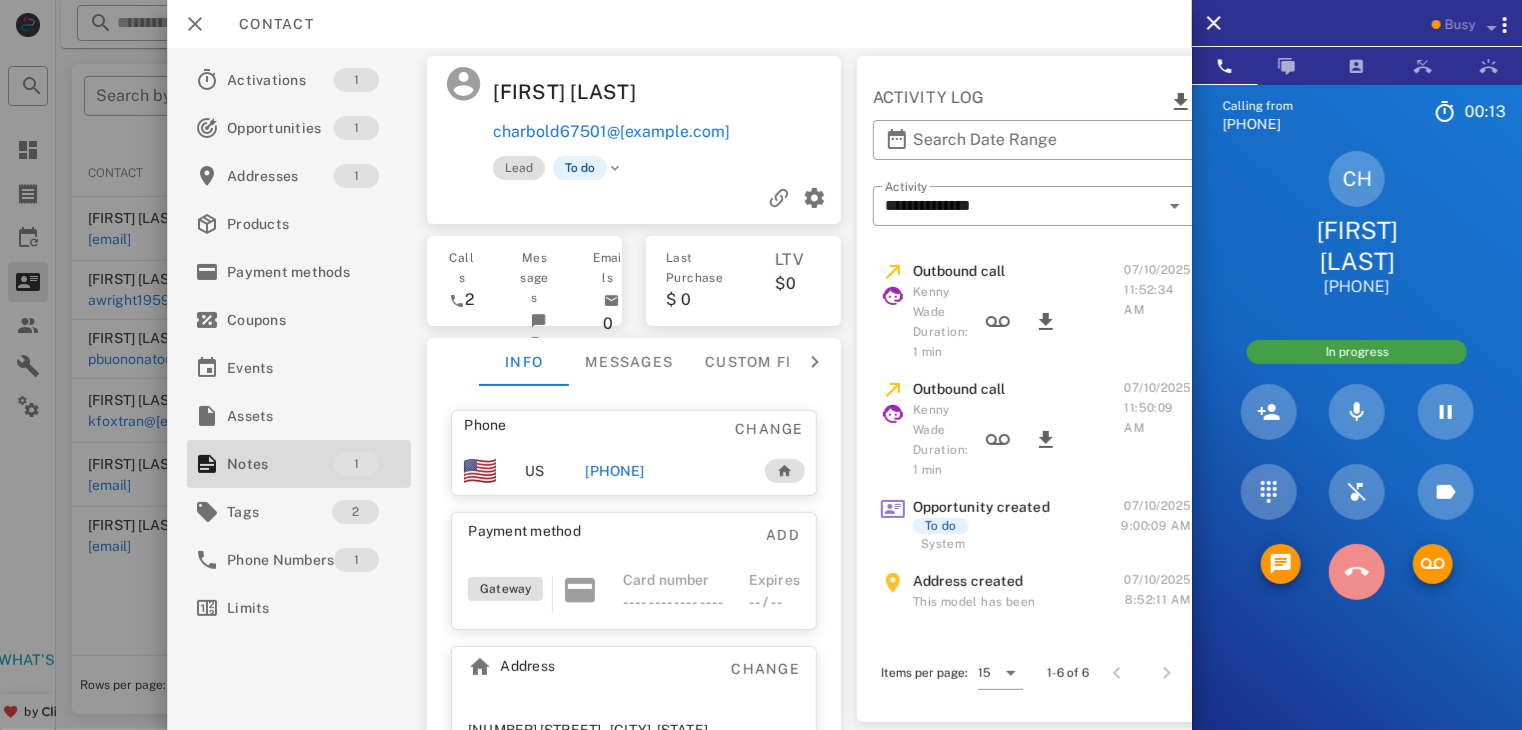 click at bounding box center (1357, 572) 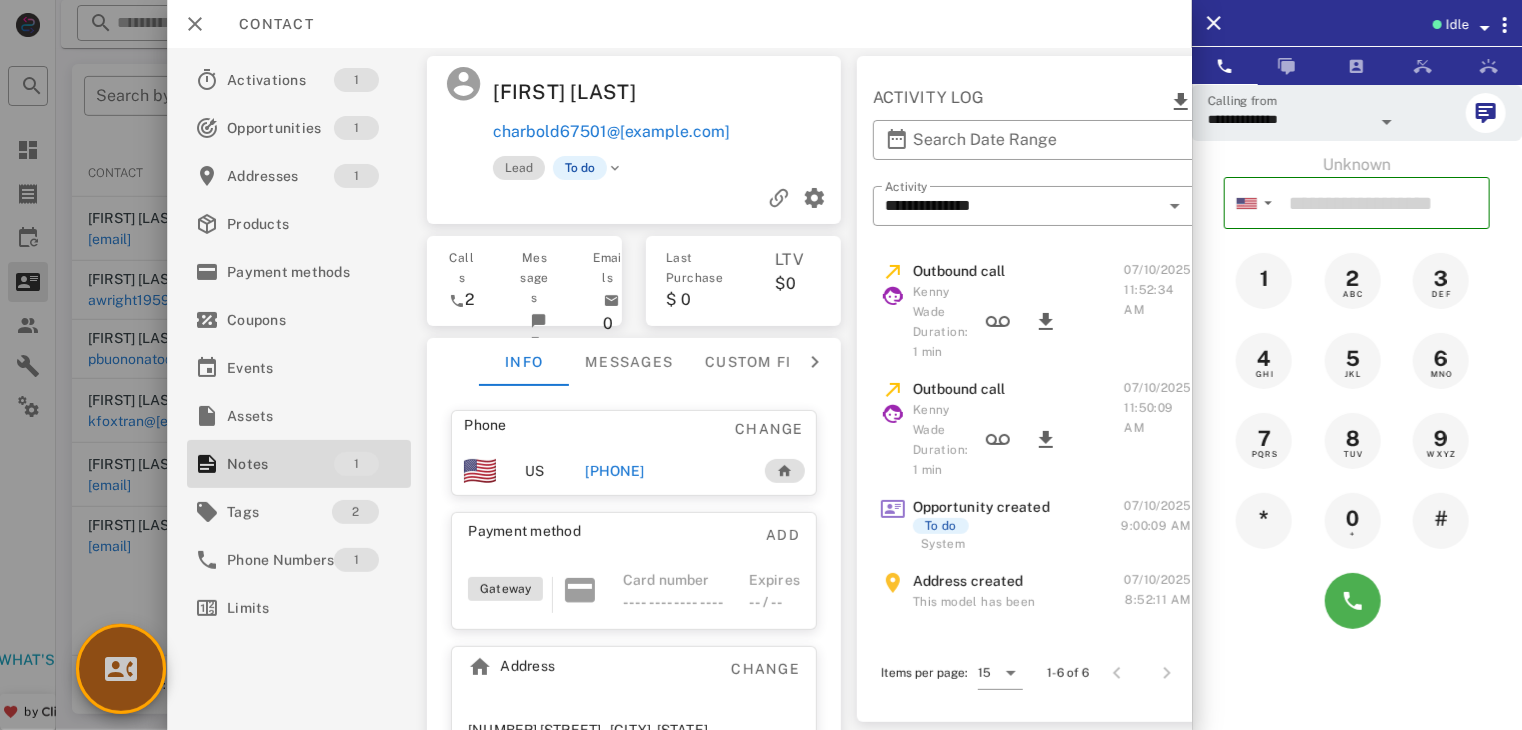 click at bounding box center (121, 669) 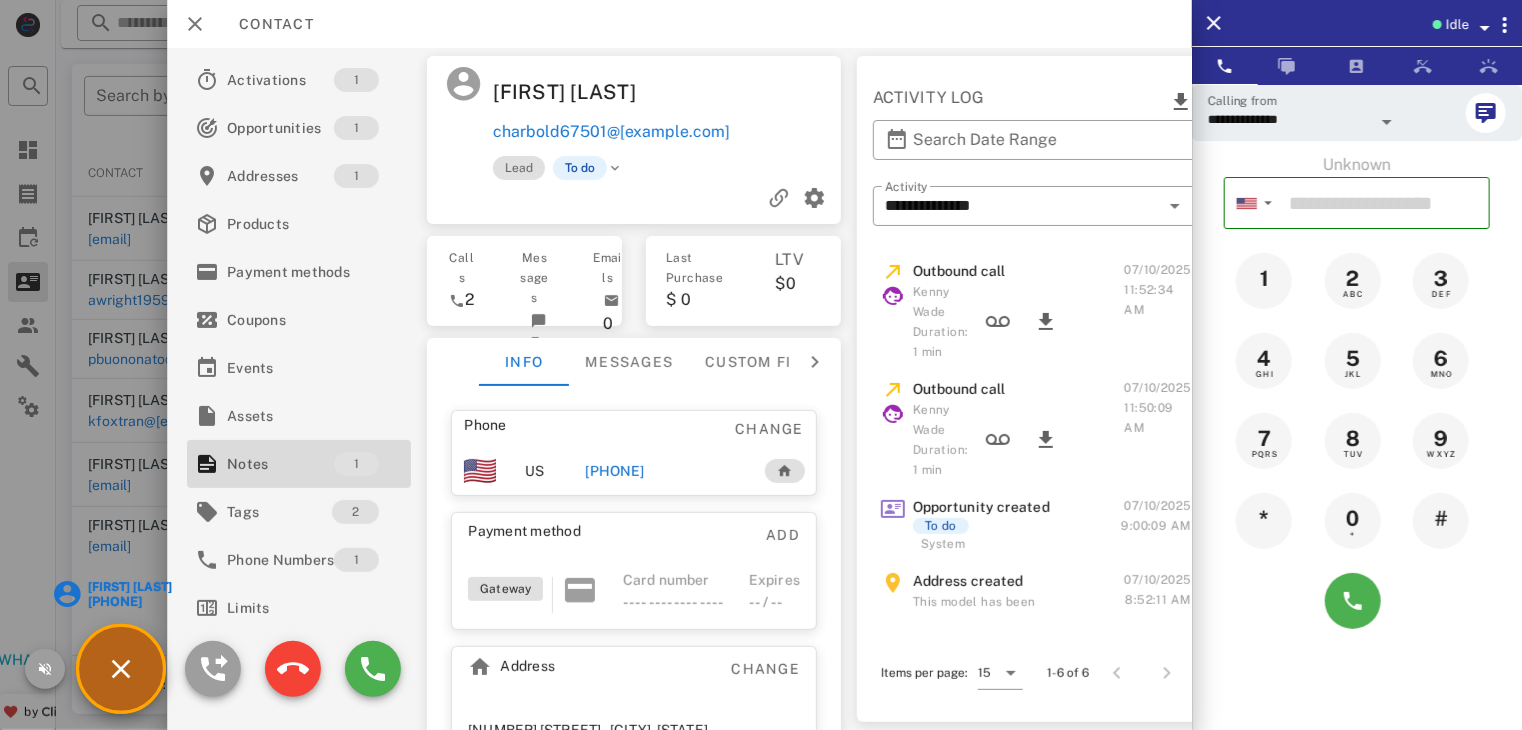 click on "[FIRST] [LAST]" at bounding box center (129, 587) 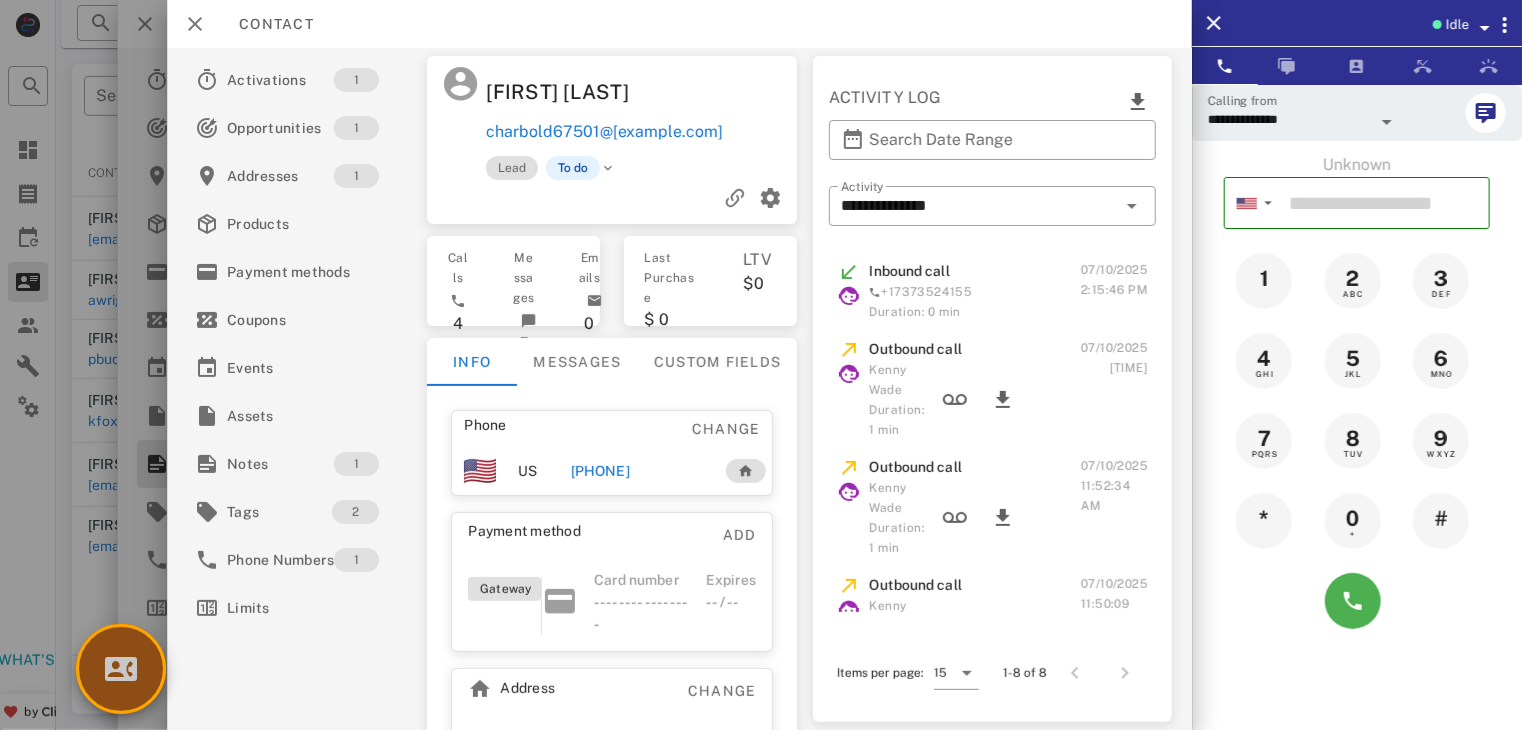 click at bounding box center [121, 669] 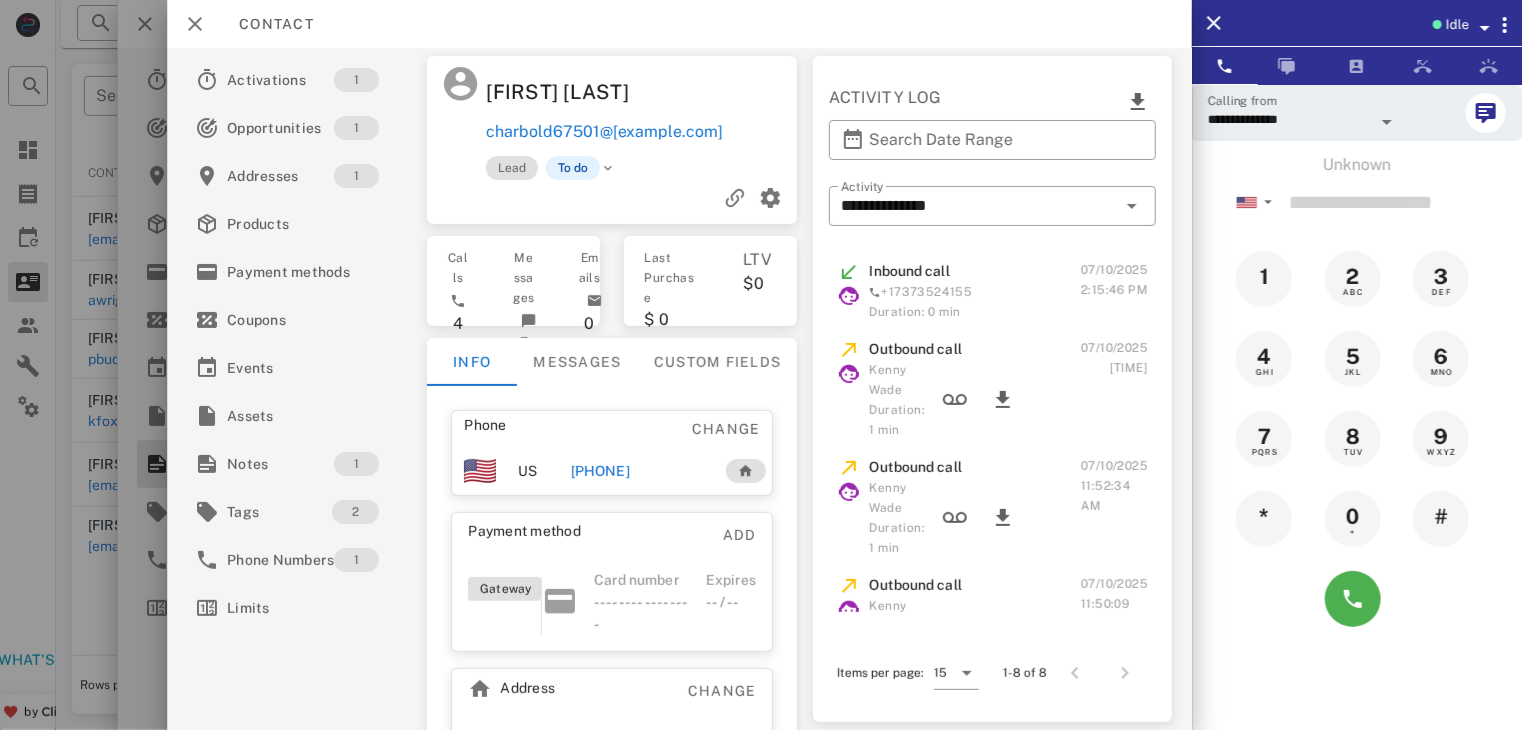 click on "Activations  1  Opportunities  1  Addresses  1  Products Payment methods Coupons Events Assets Notes  1  Tags  2  Phone Numbers  1  Limits" at bounding box center [300, 389] 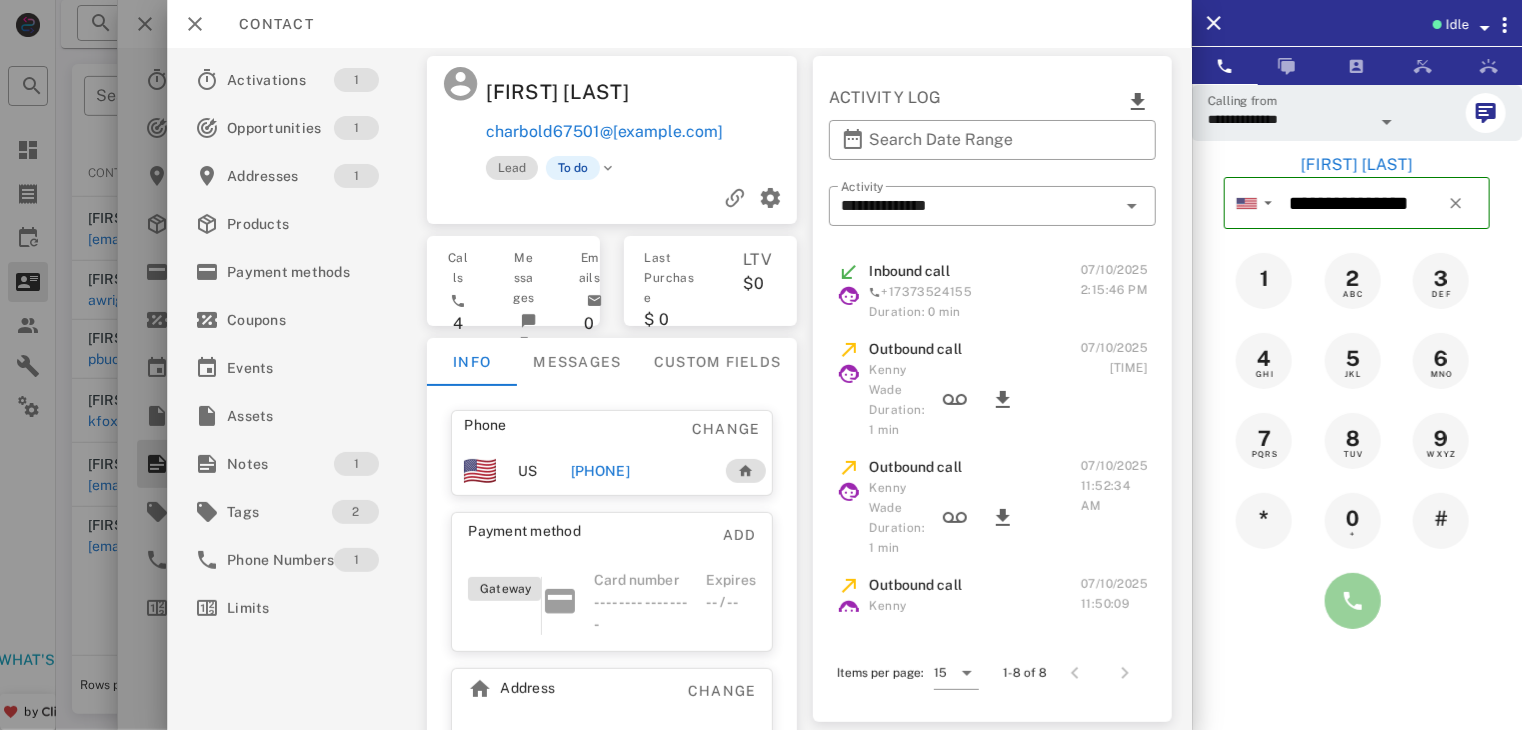 click at bounding box center (1353, 601) 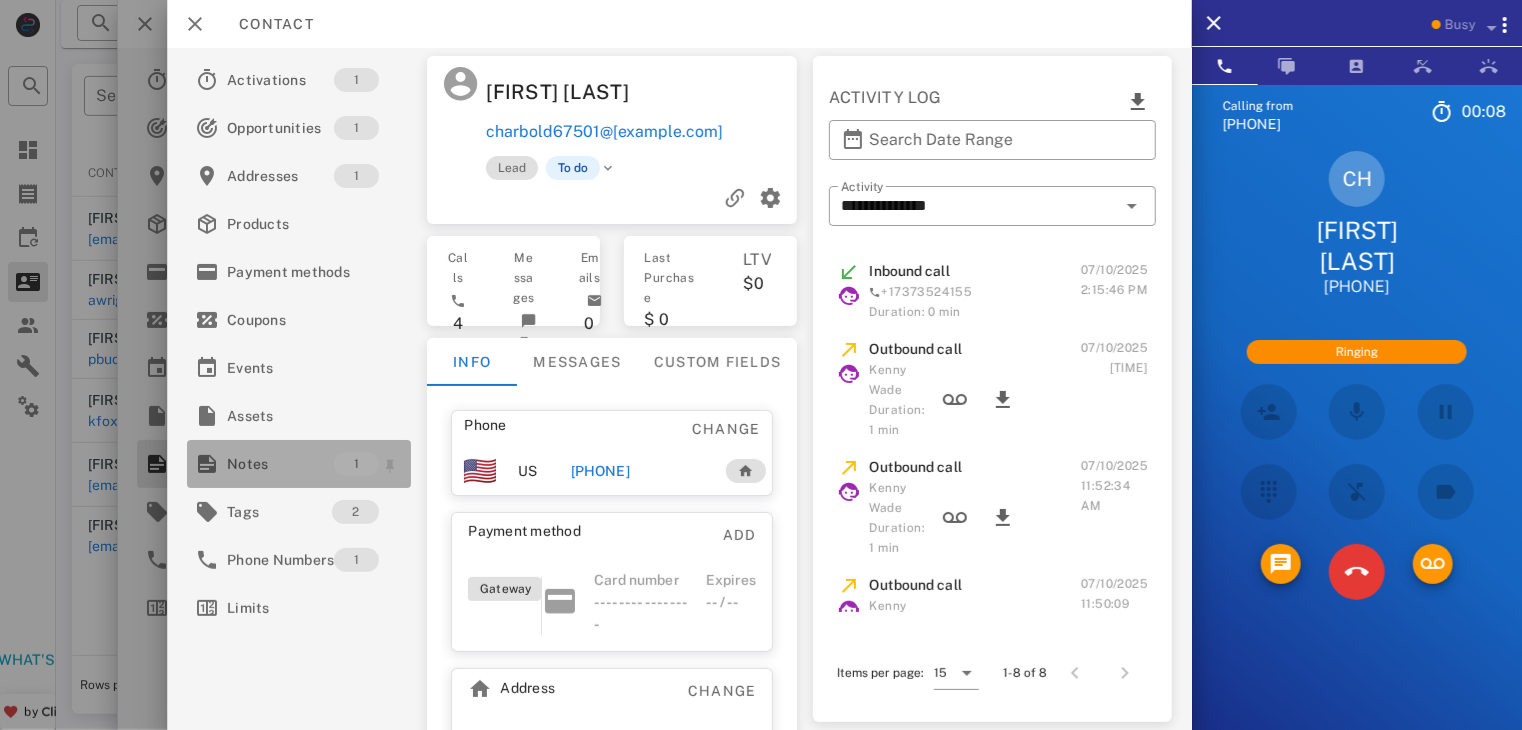 click on "Notes" at bounding box center [282, 464] 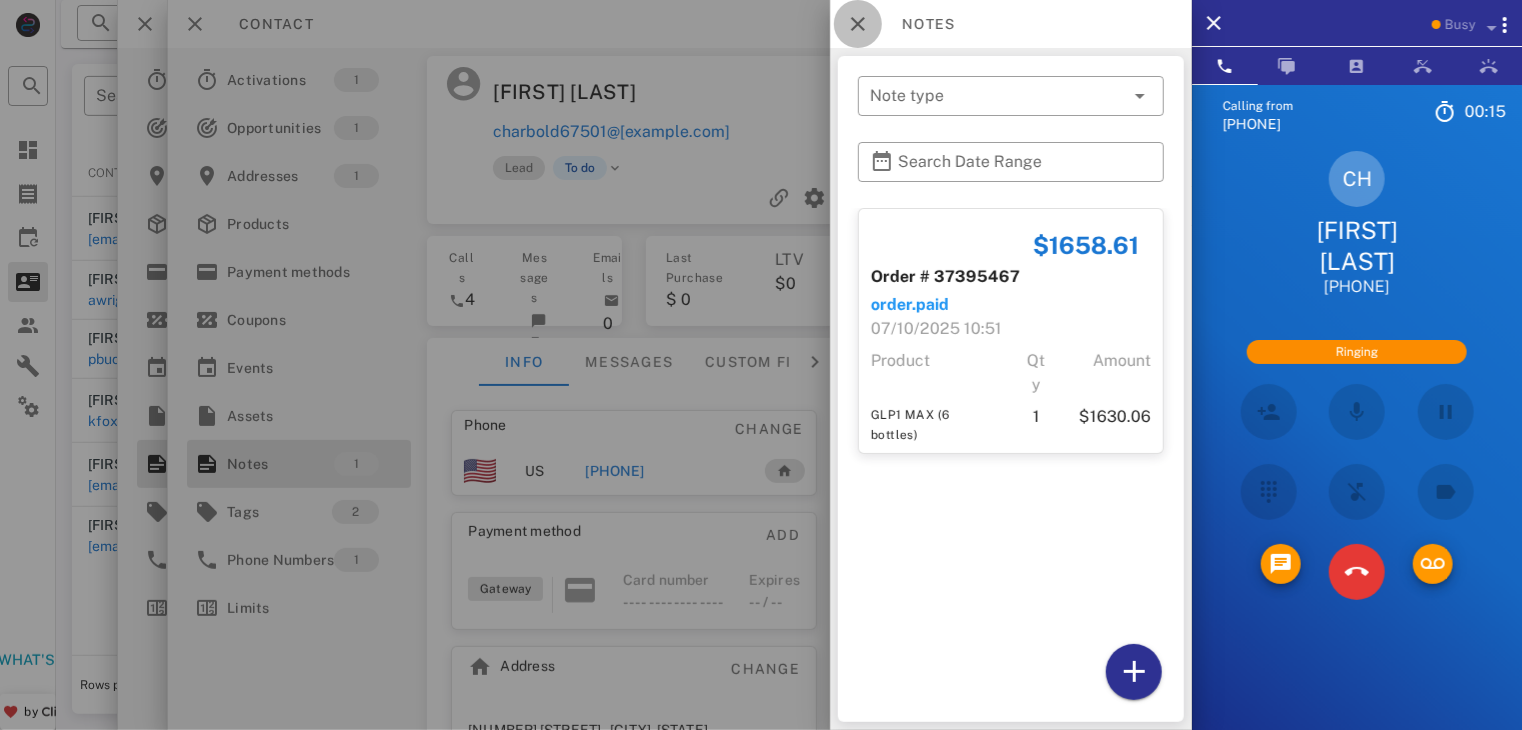 click at bounding box center [858, 24] 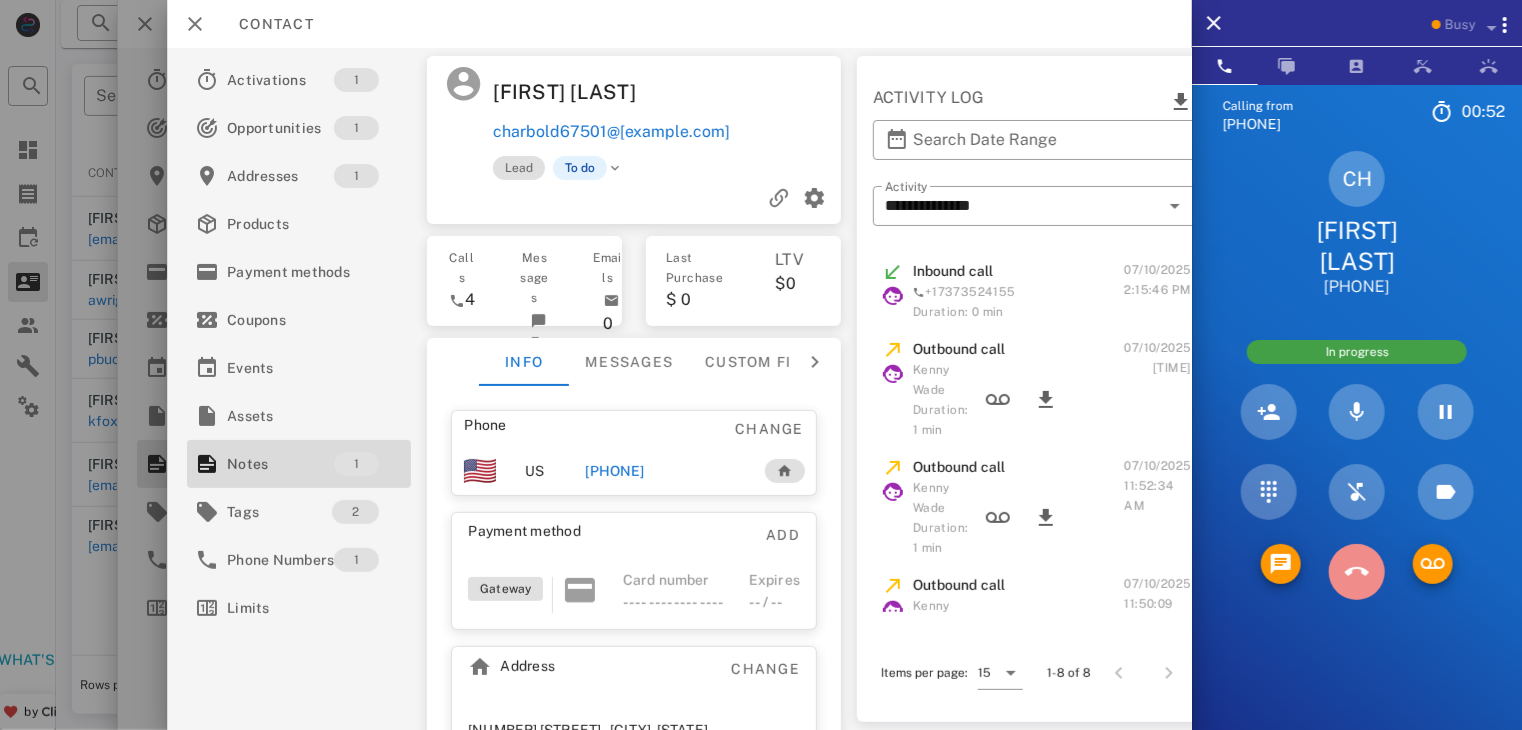 click at bounding box center [1357, 572] 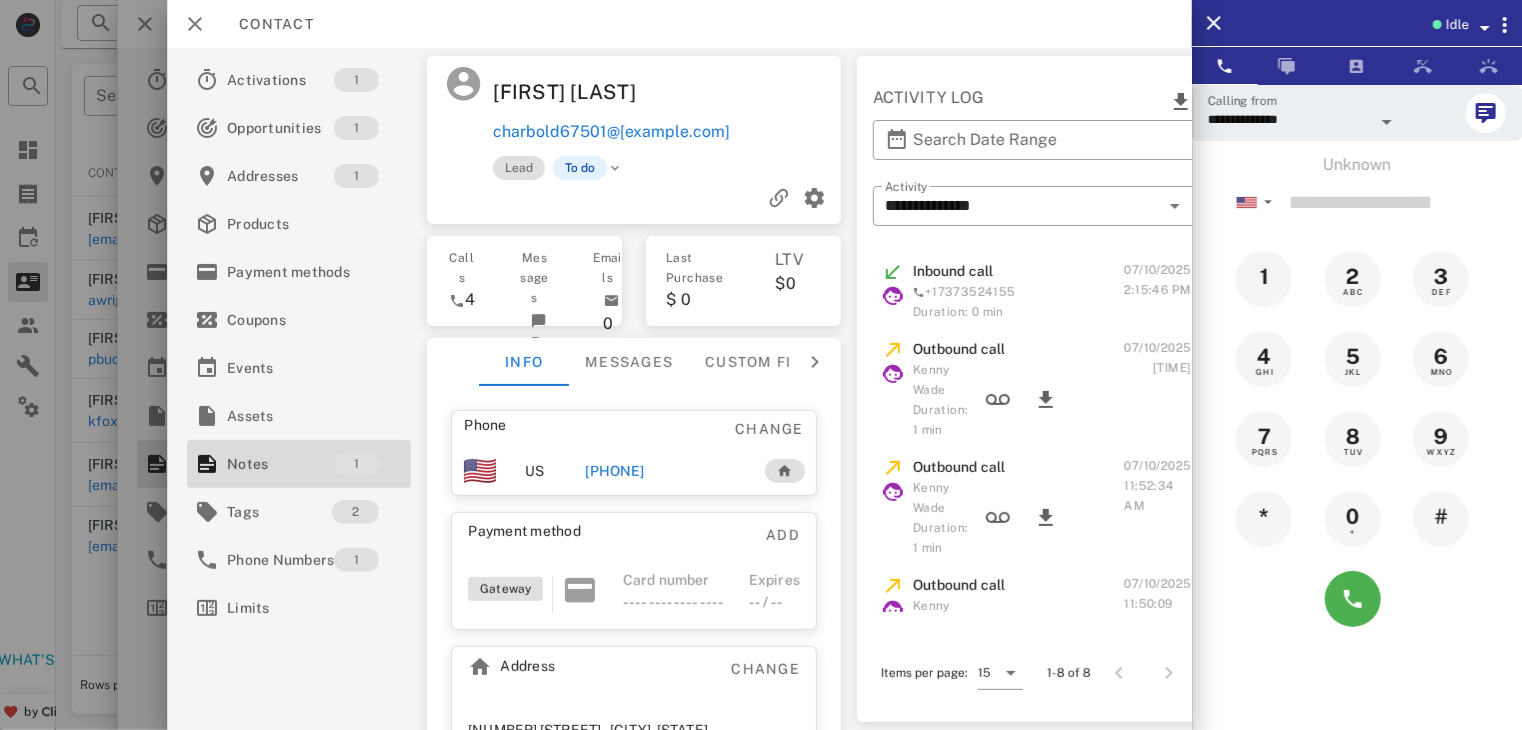 click at bounding box center [761, 365] 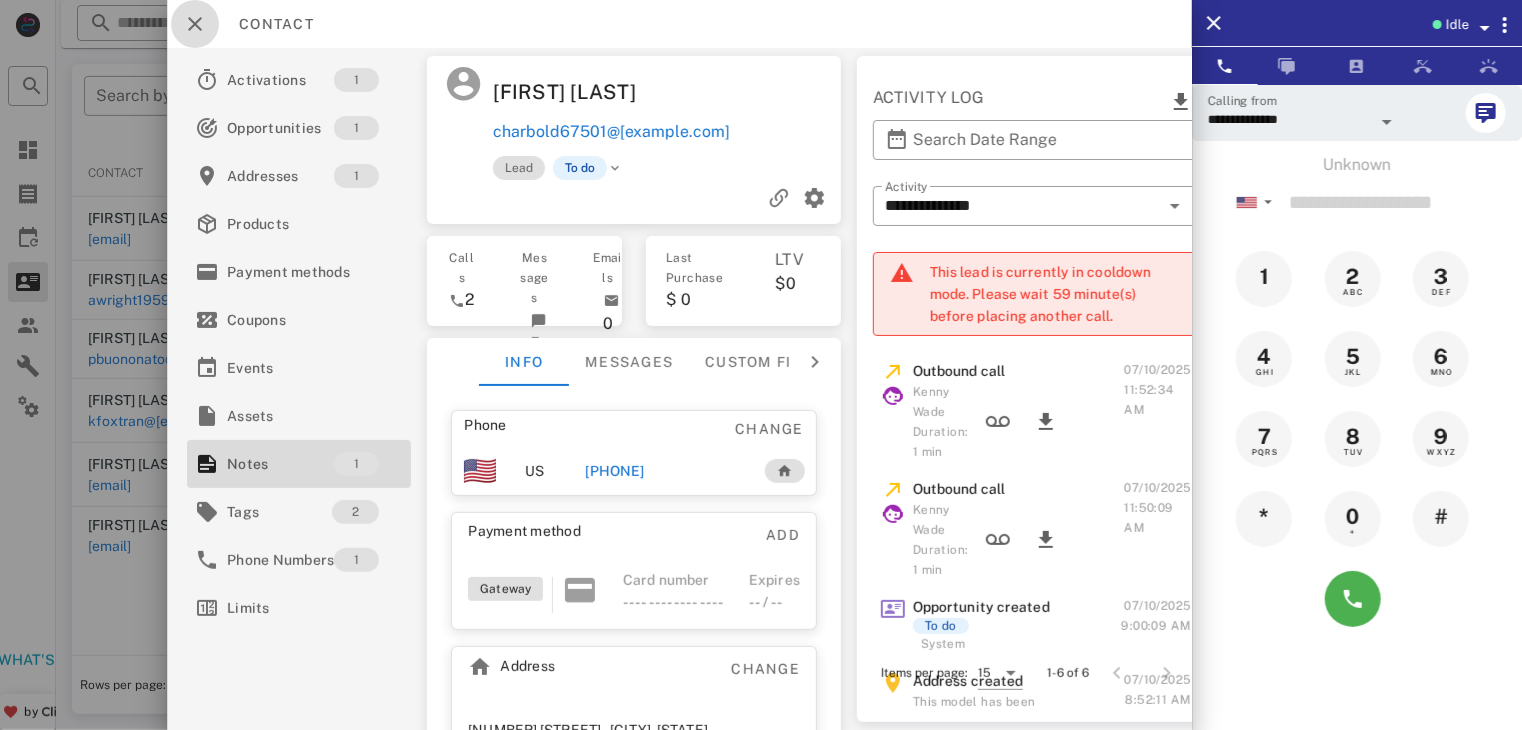 click at bounding box center (195, 24) 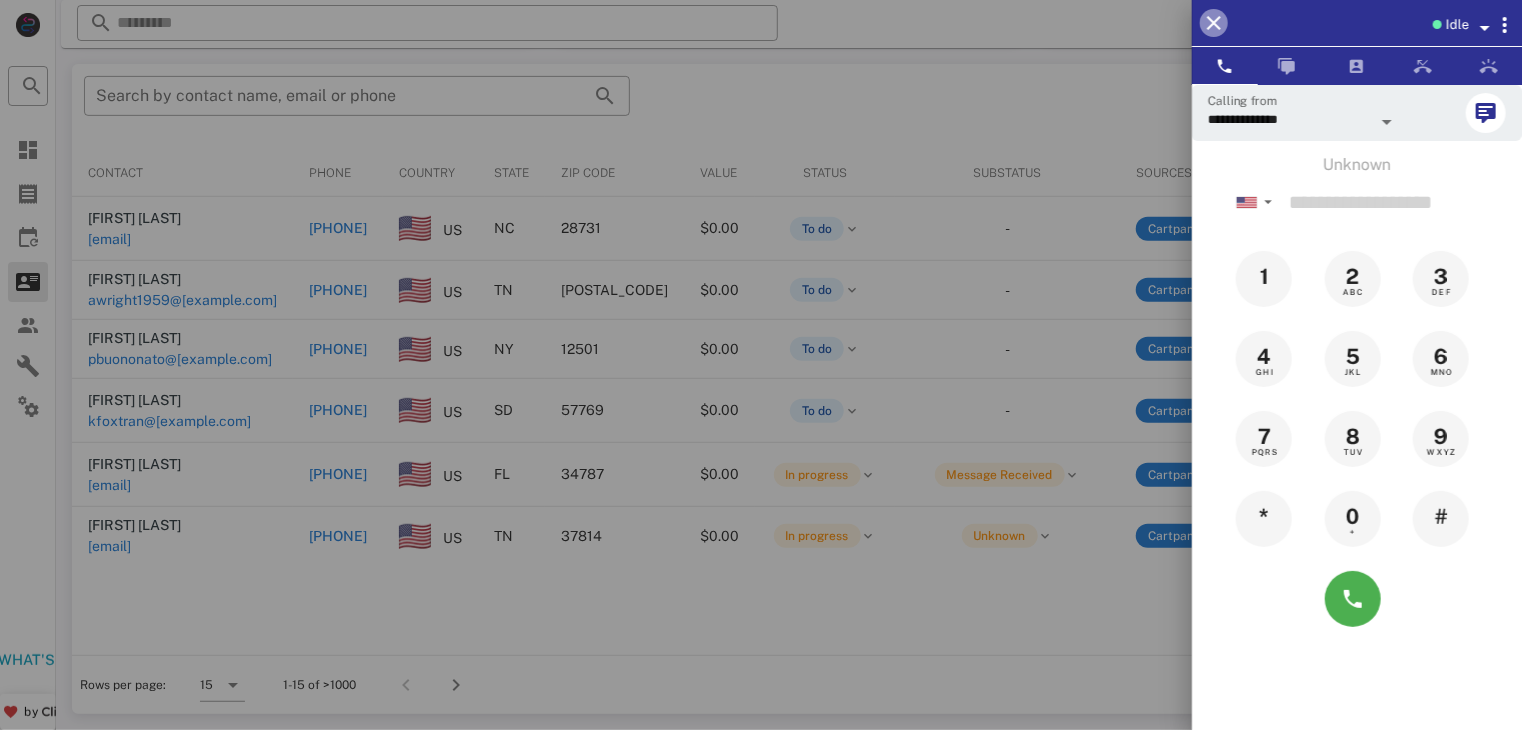 click at bounding box center (1214, 23) 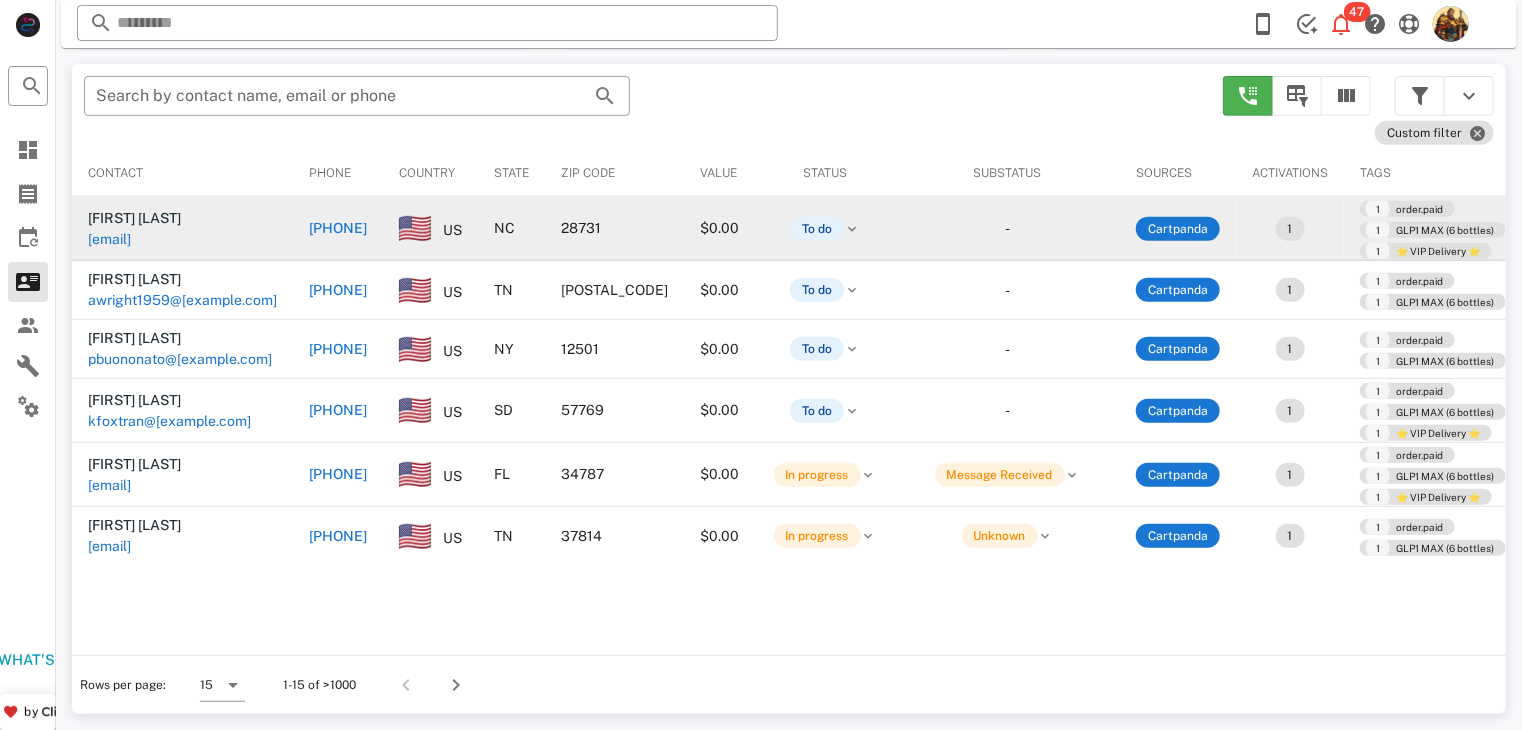 click on "[EMAIL]" at bounding box center (157, 239) 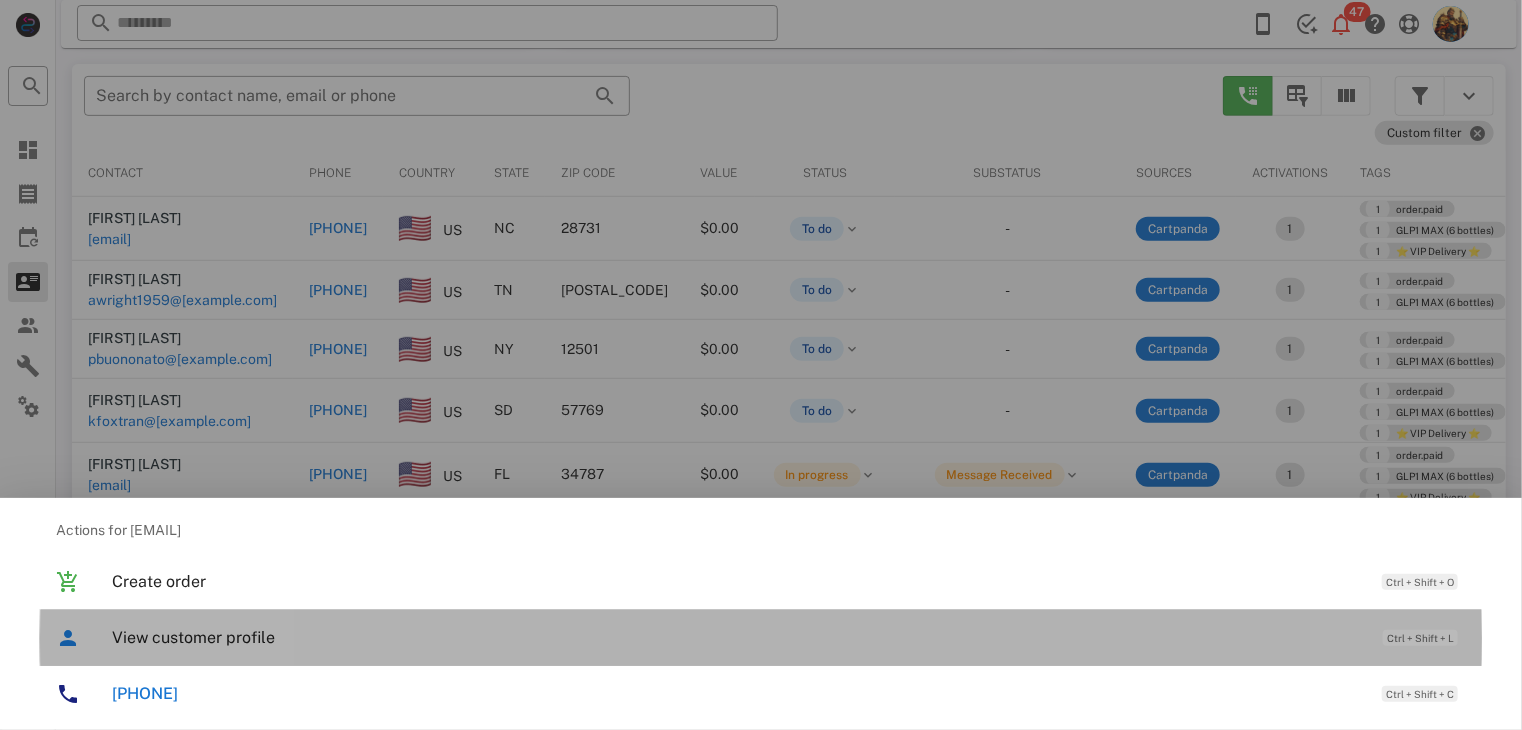 click on "View customer profile" at bounding box center (737, 637) 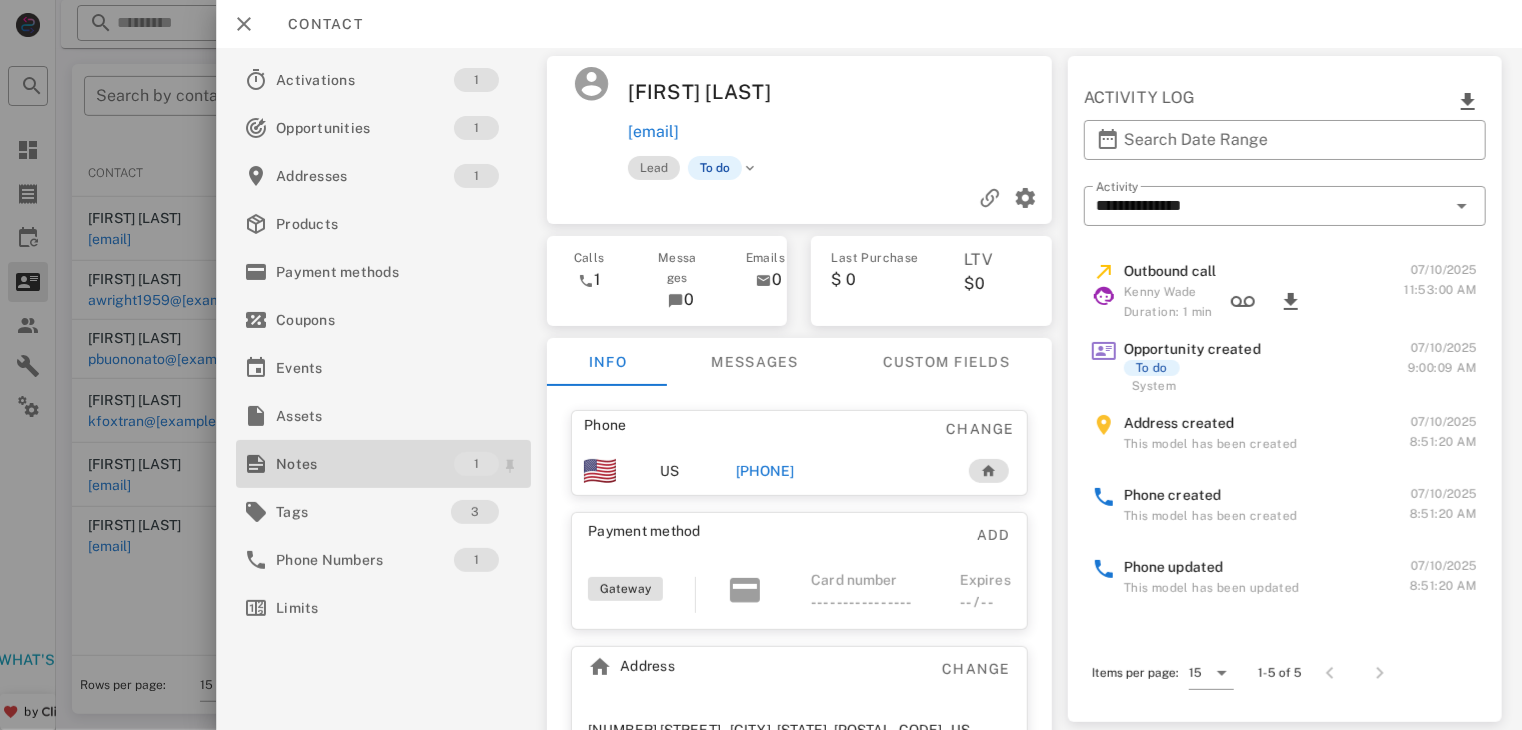 click on "Notes" at bounding box center (365, 464) 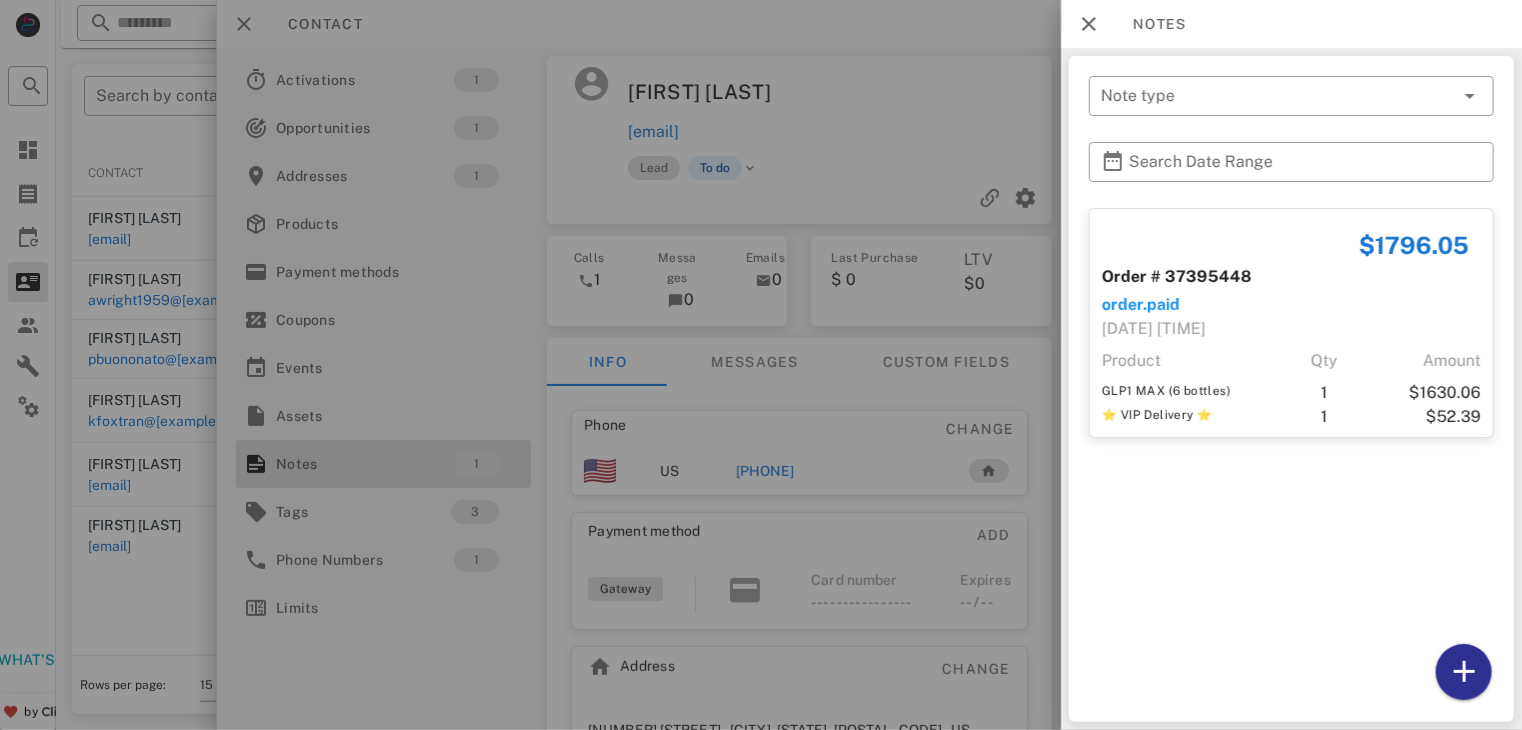 click at bounding box center [761, 365] 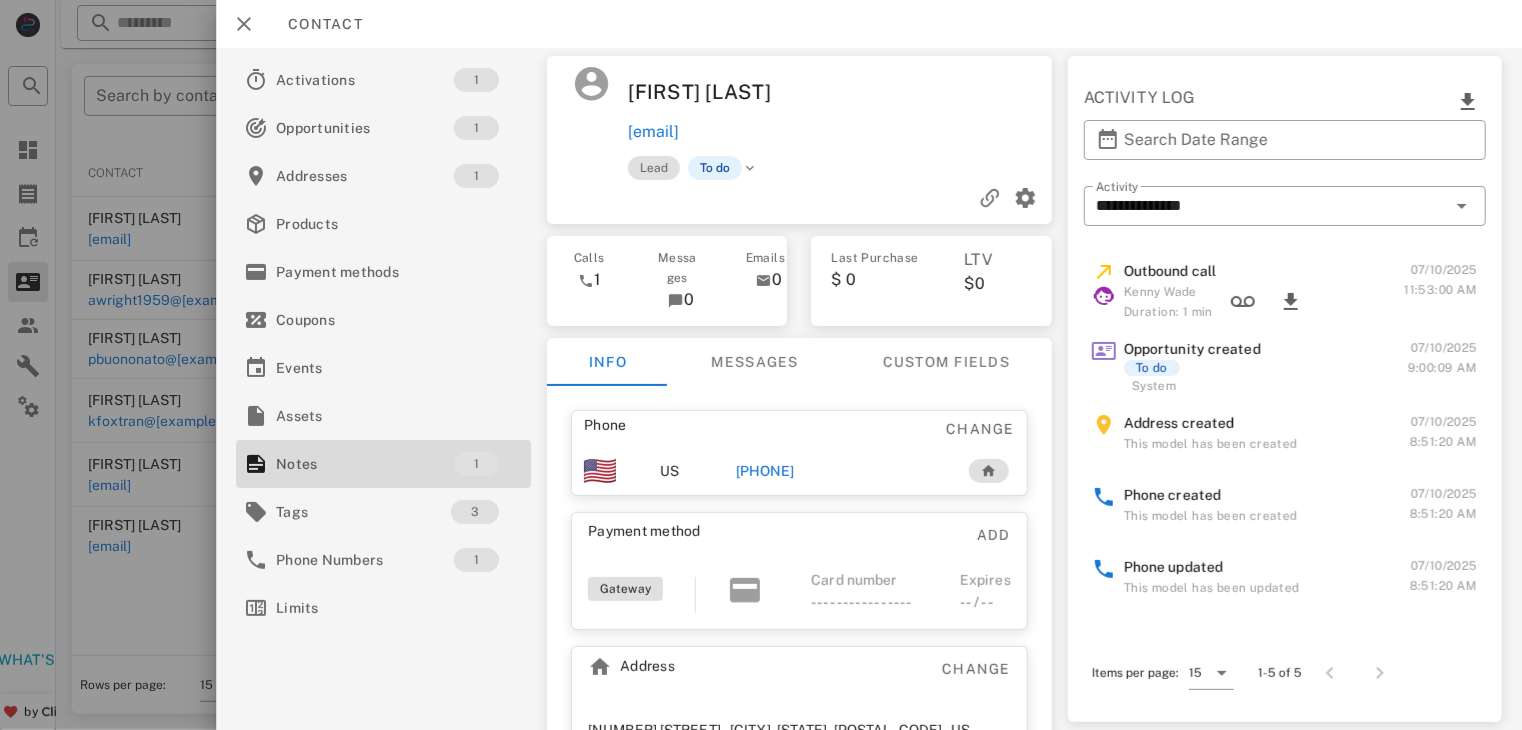 click on "+[PHONE]" at bounding box center [765, 471] 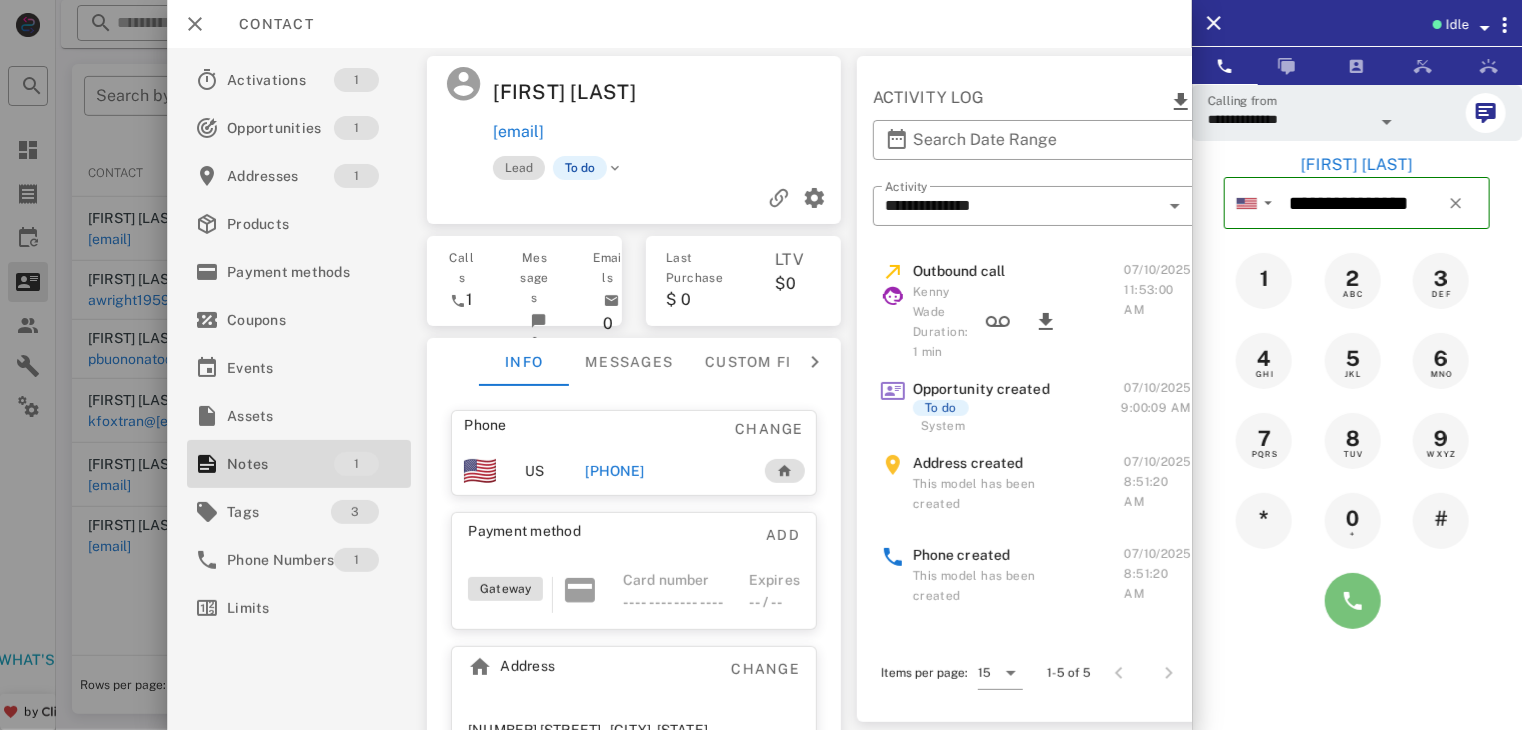 click at bounding box center [1353, 601] 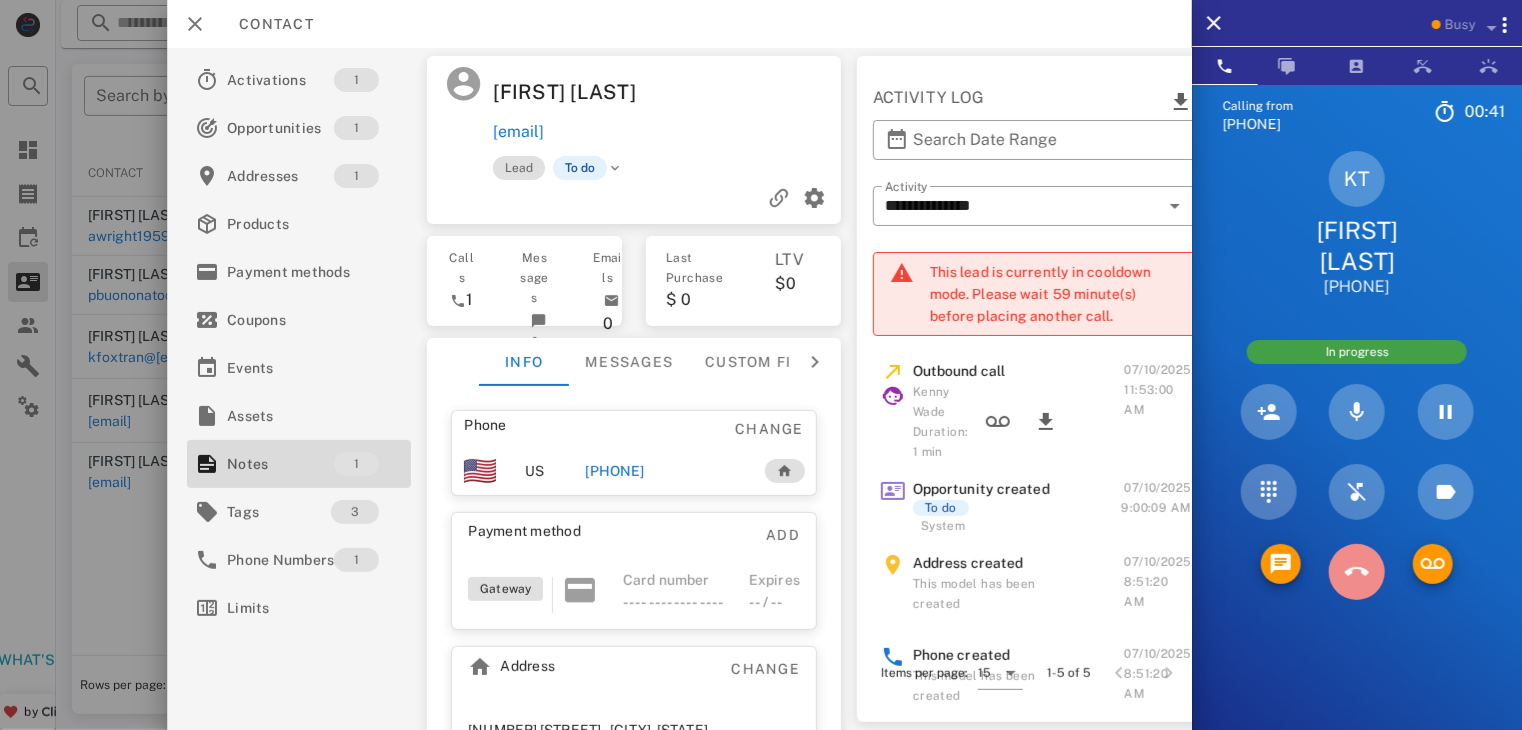 click at bounding box center (1357, 572) 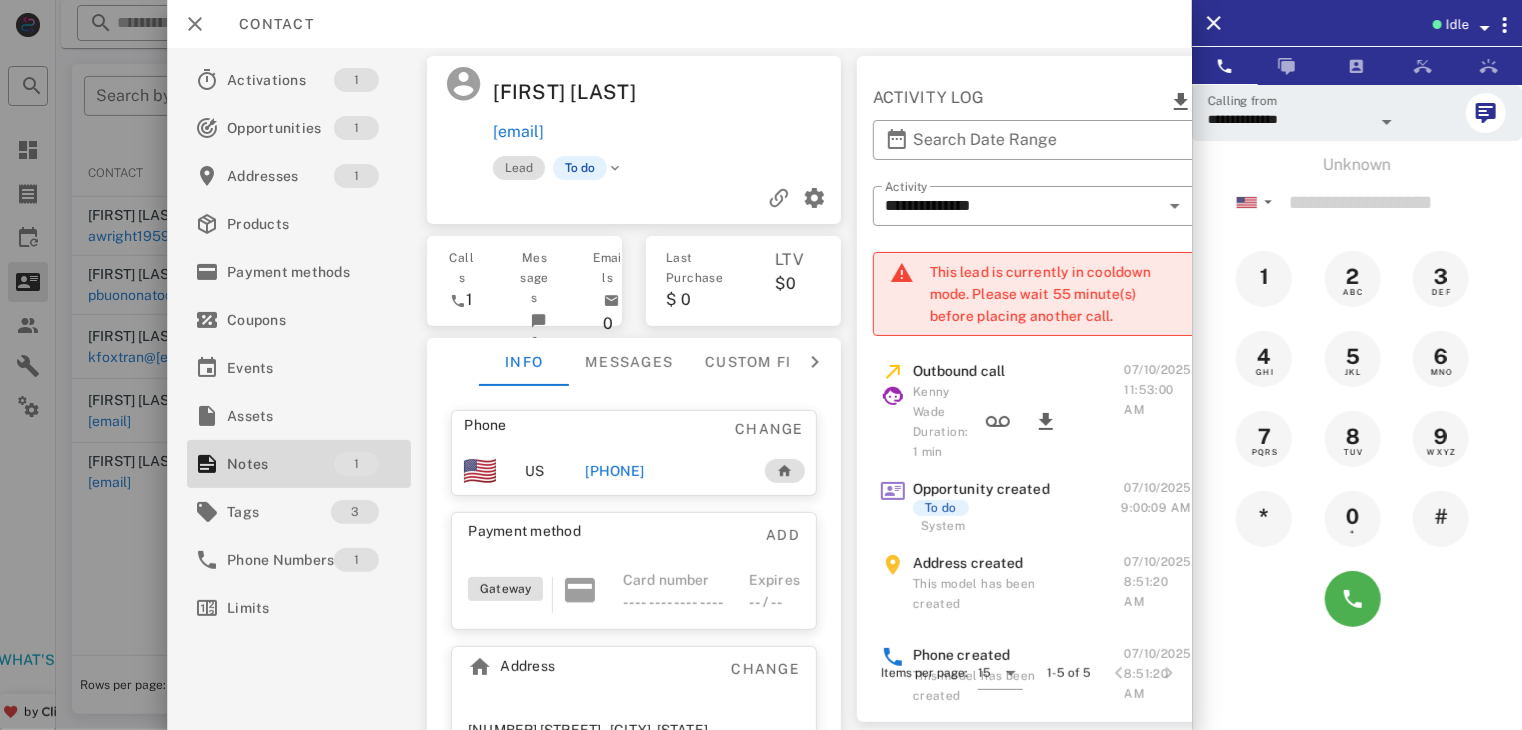 click at bounding box center (761, 365) 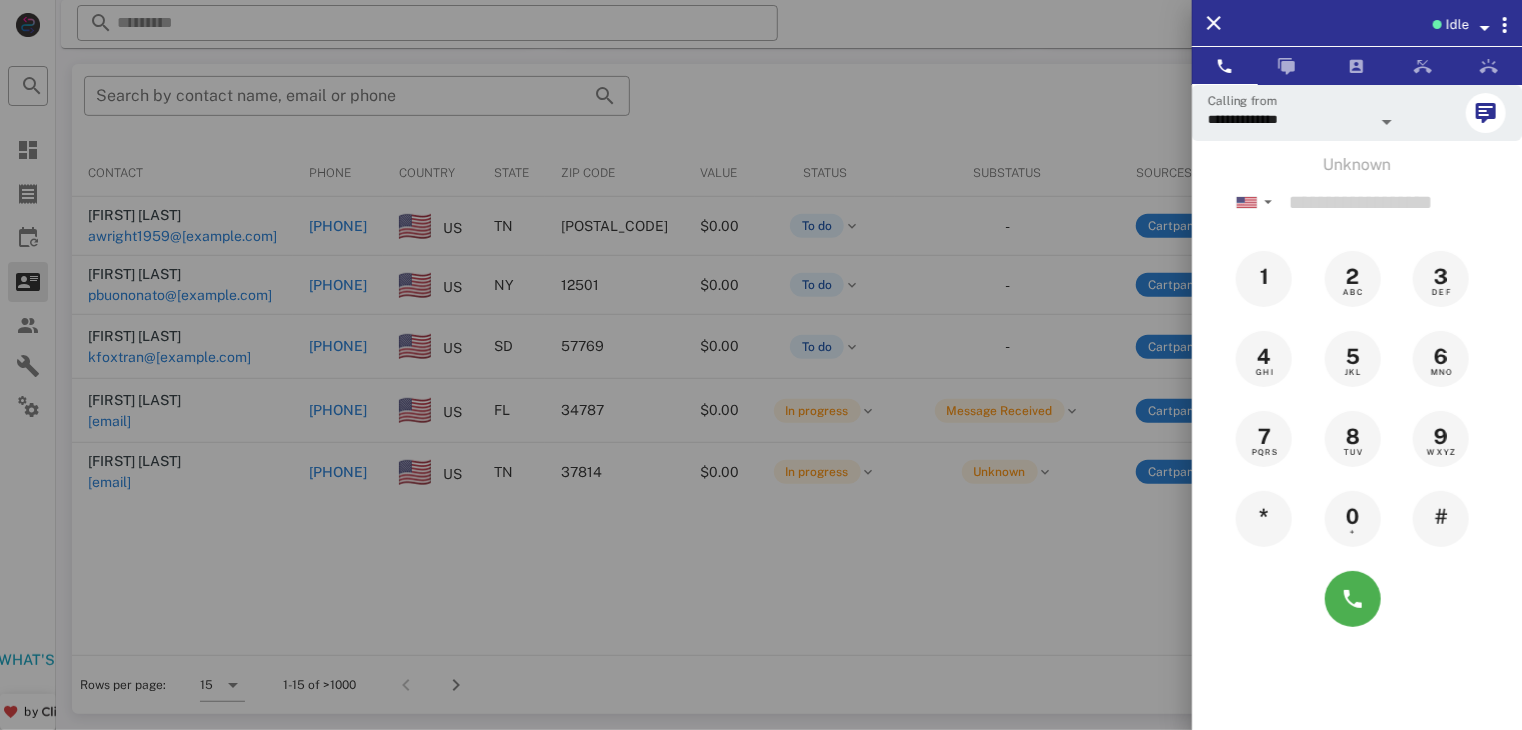 click at bounding box center [761, 365] 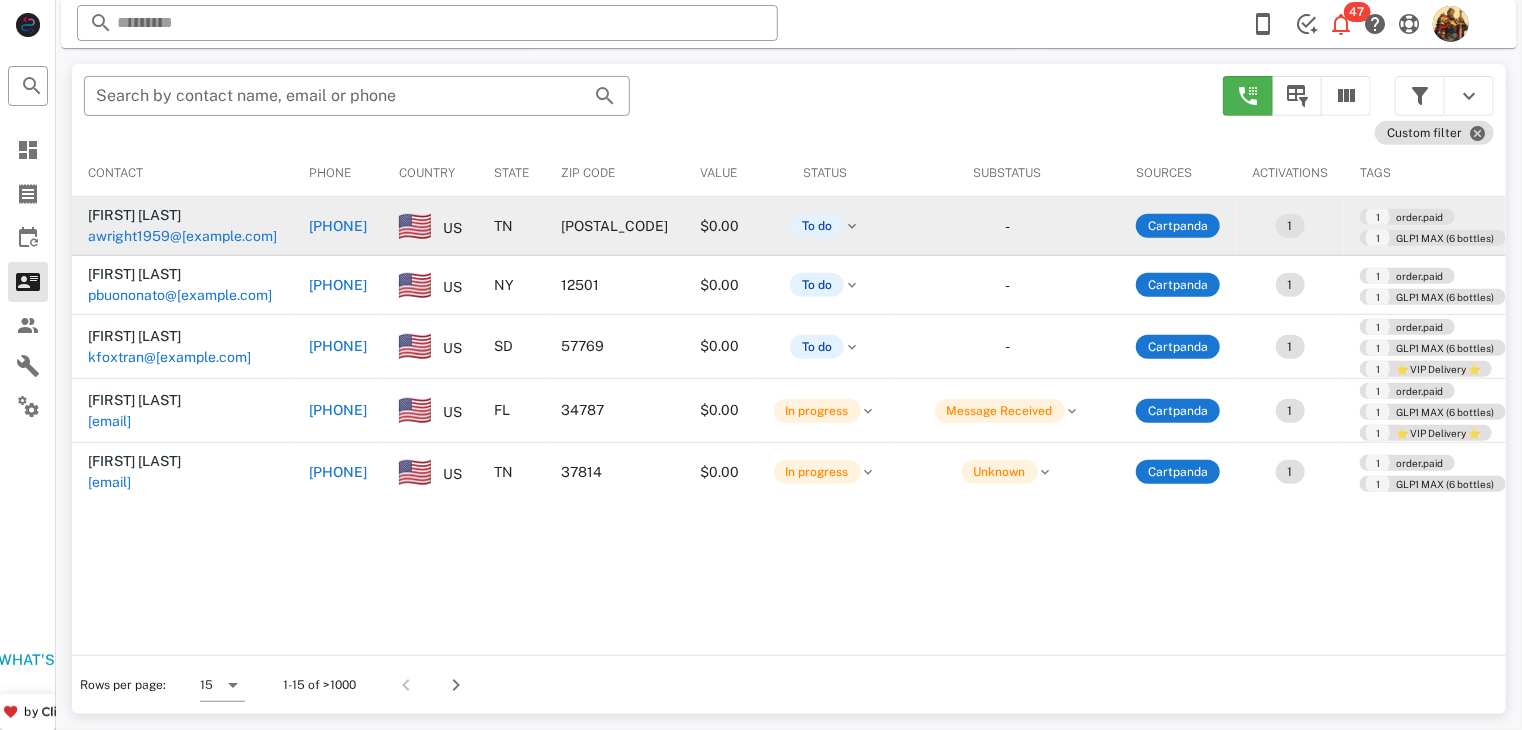 click on "awright1959@gmail.com" at bounding box center [109, 236] 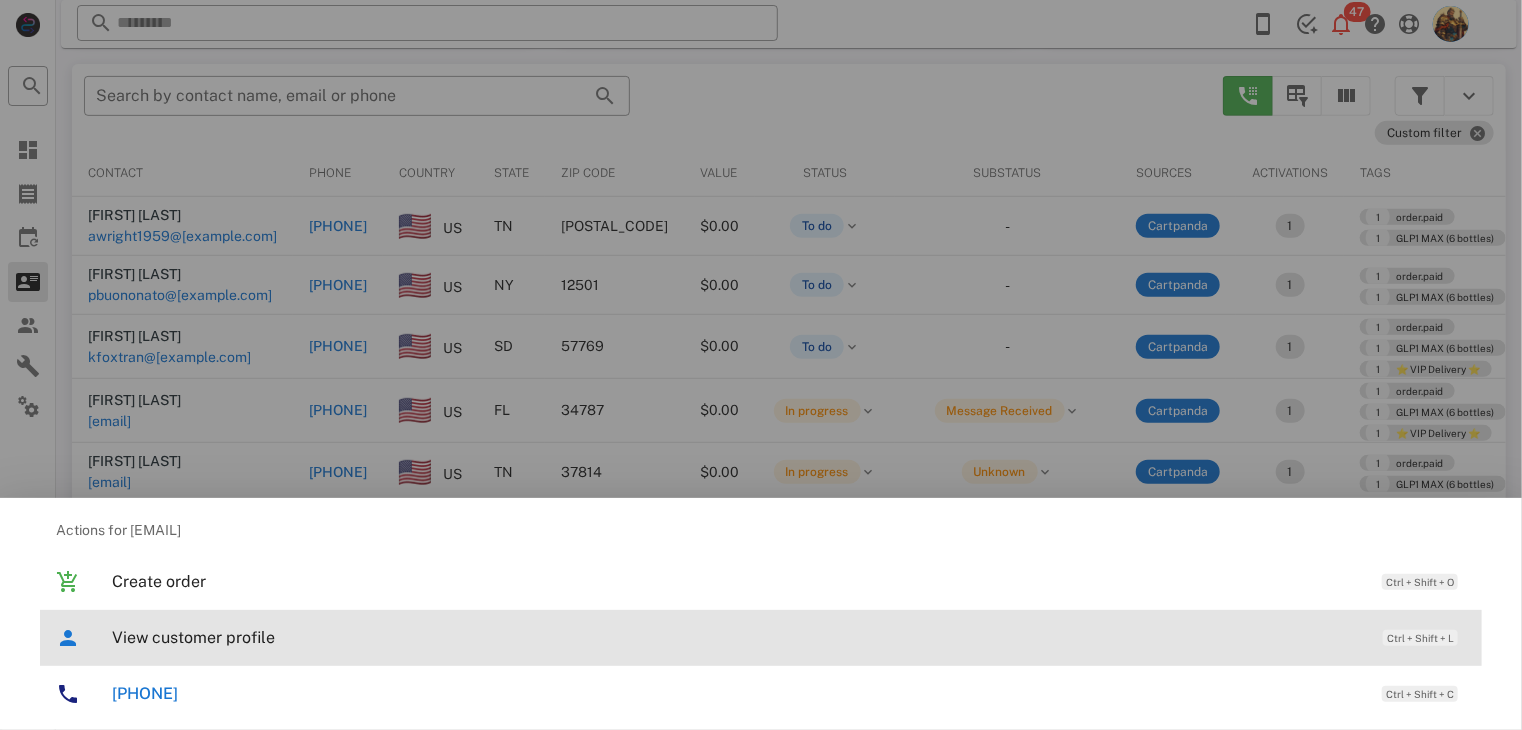 click on "View customer profile" at bounding box center (737, 637) 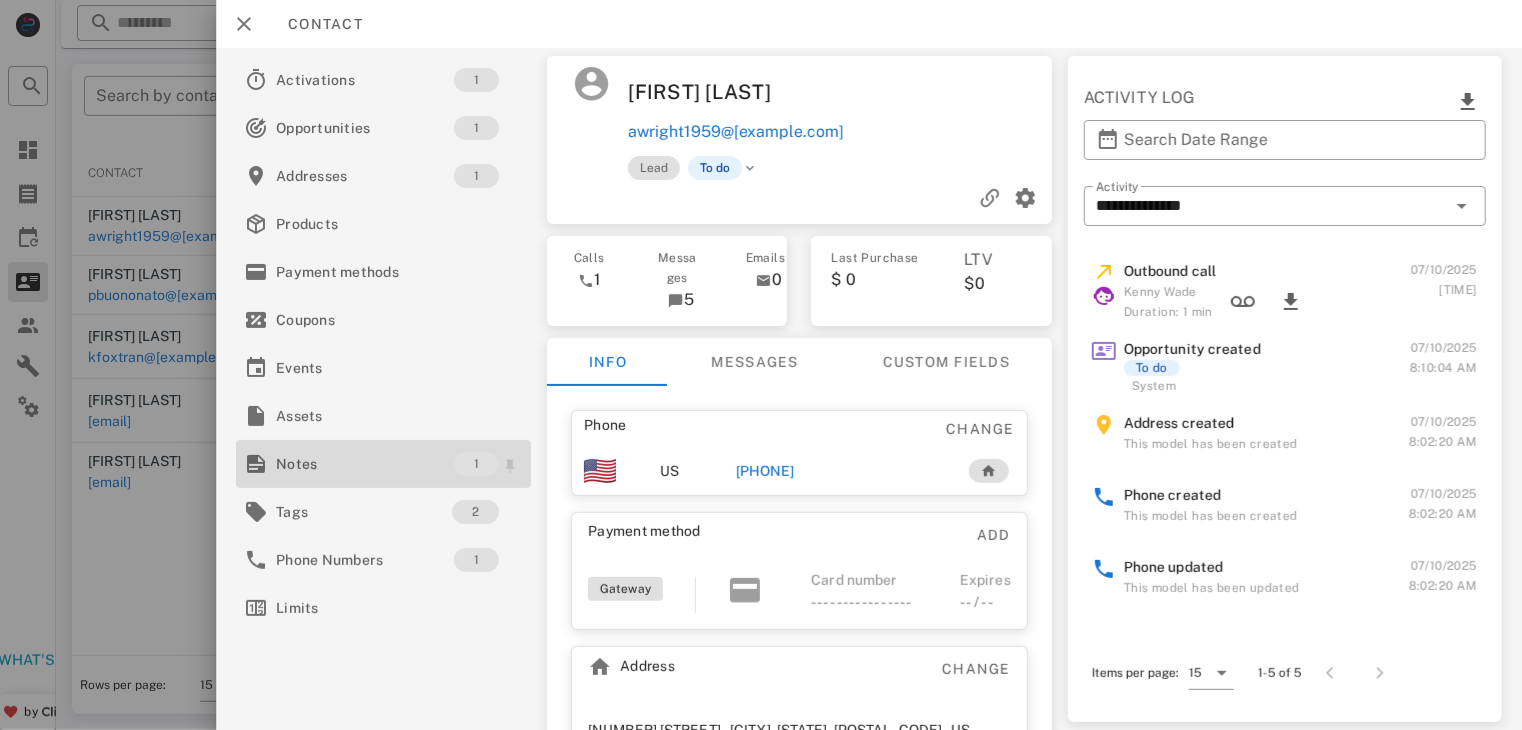 click on "Notes" at bounding box center (365, 464) 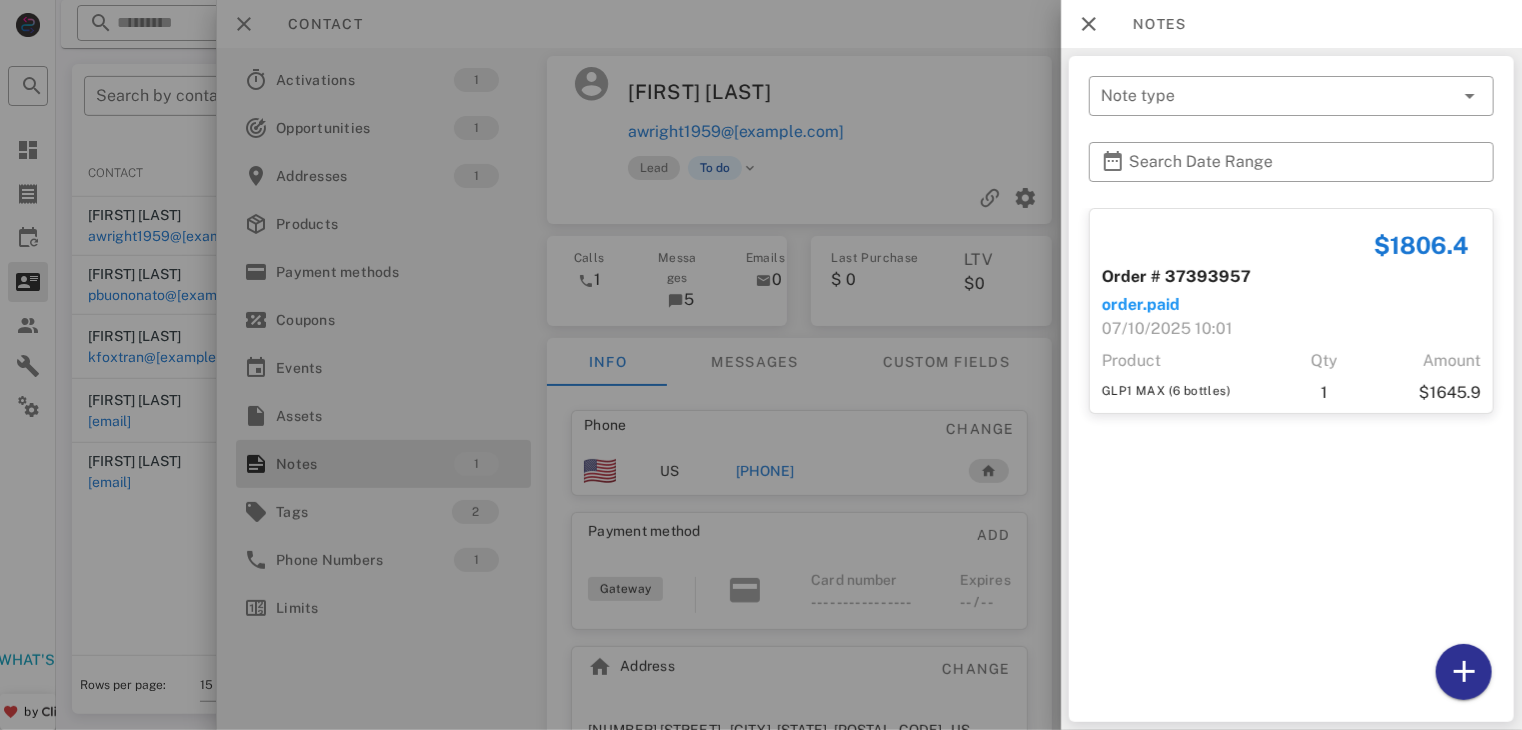 click at bounding box center (761, 365) 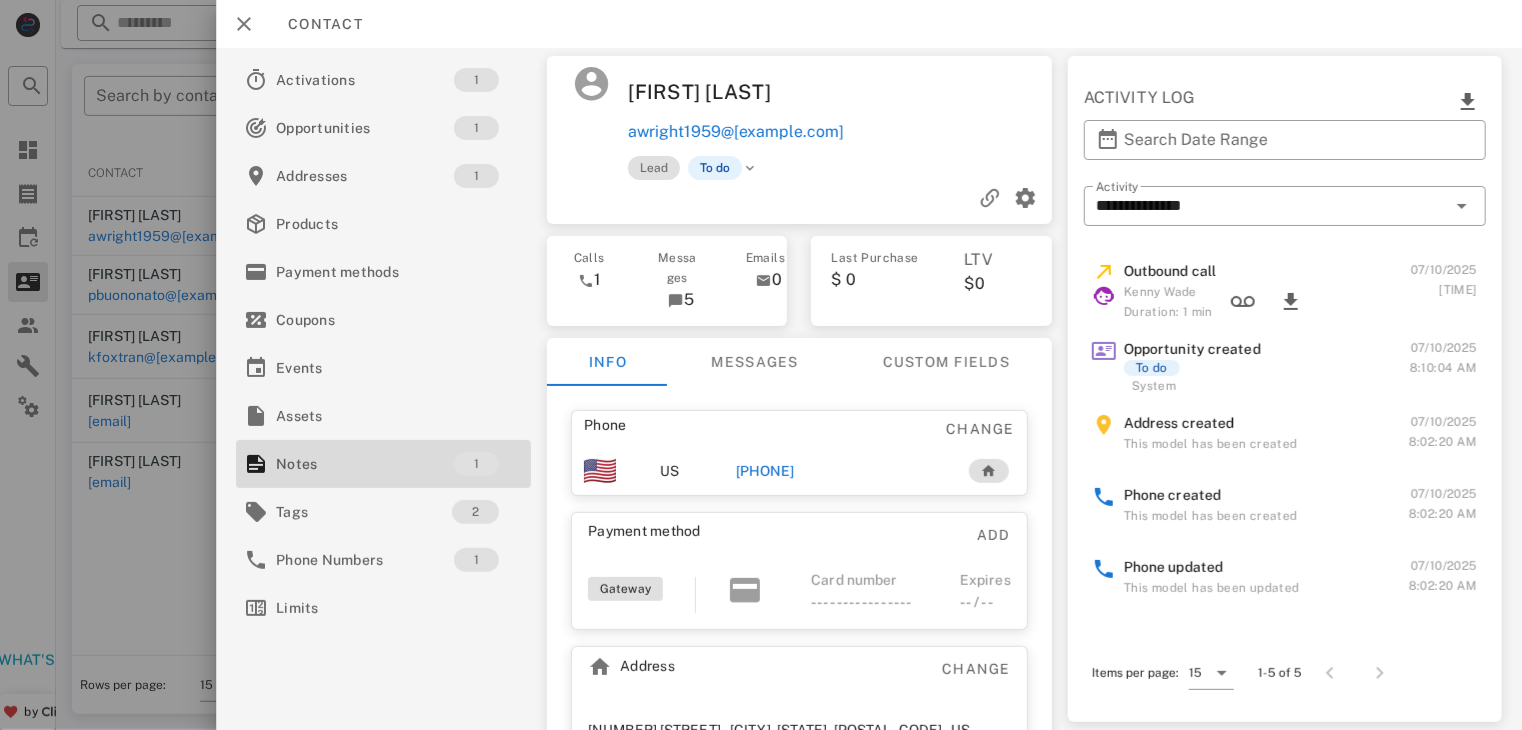 click on "+18475717501" at bounding box center (765, 471) 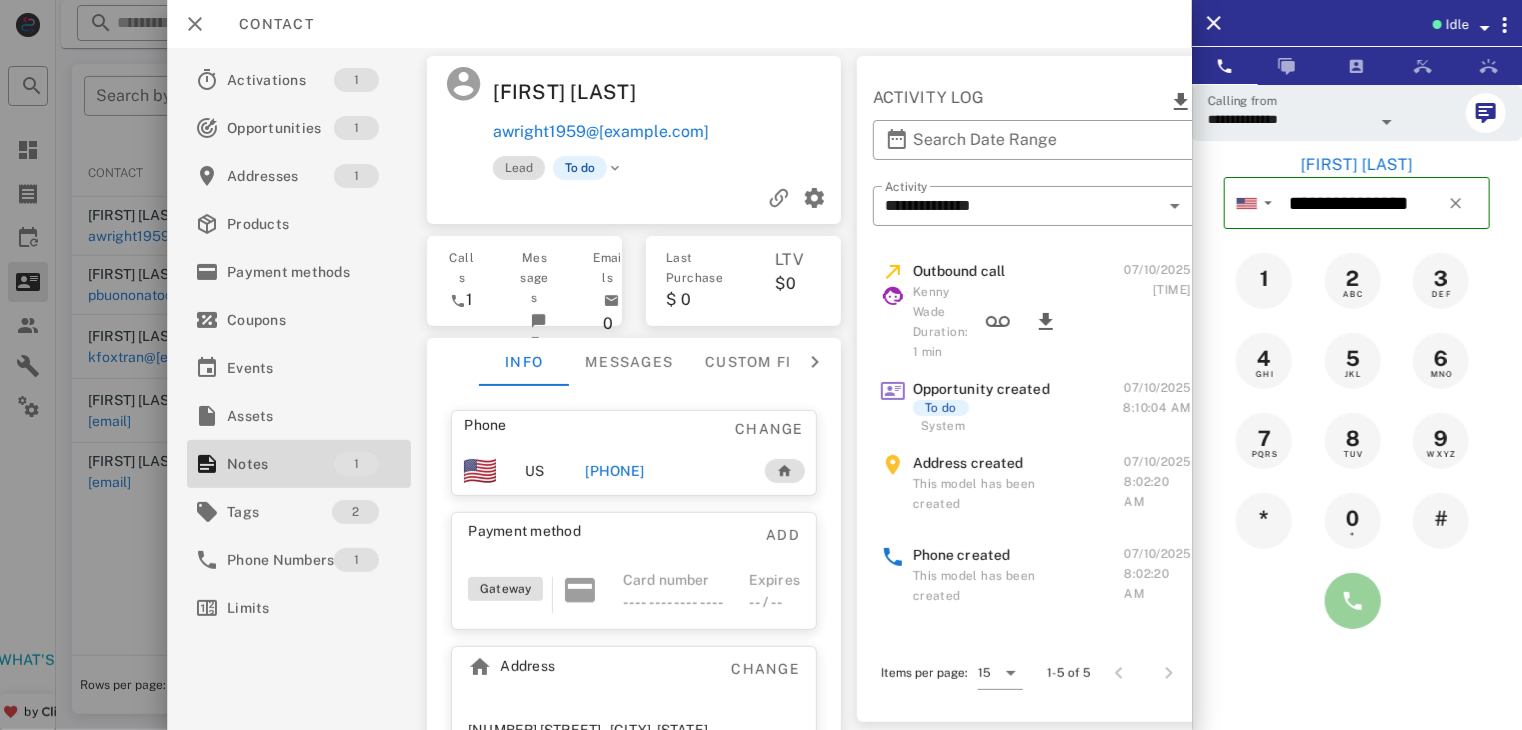click at bounding box center [1353, 601] 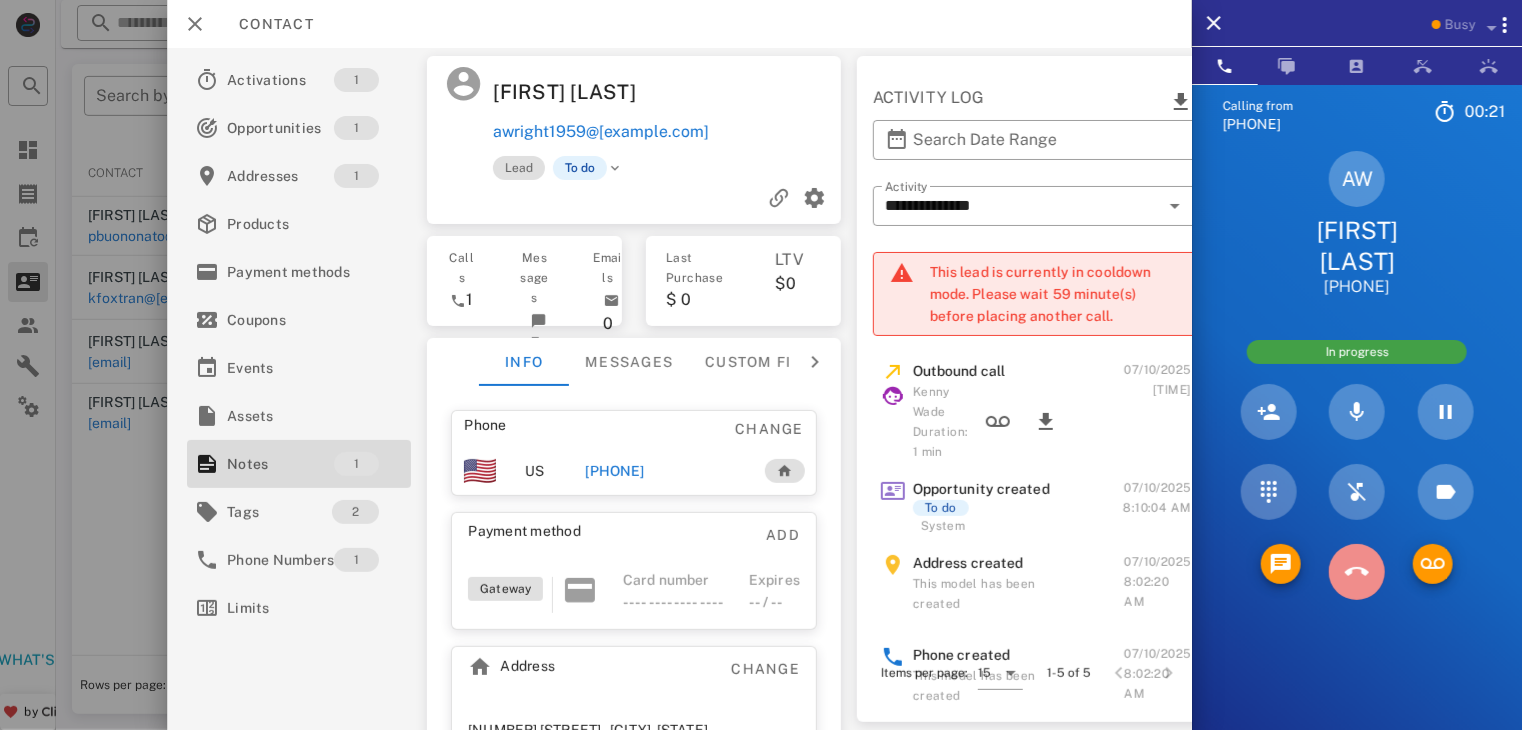 click at bounding box center (1357, 572) 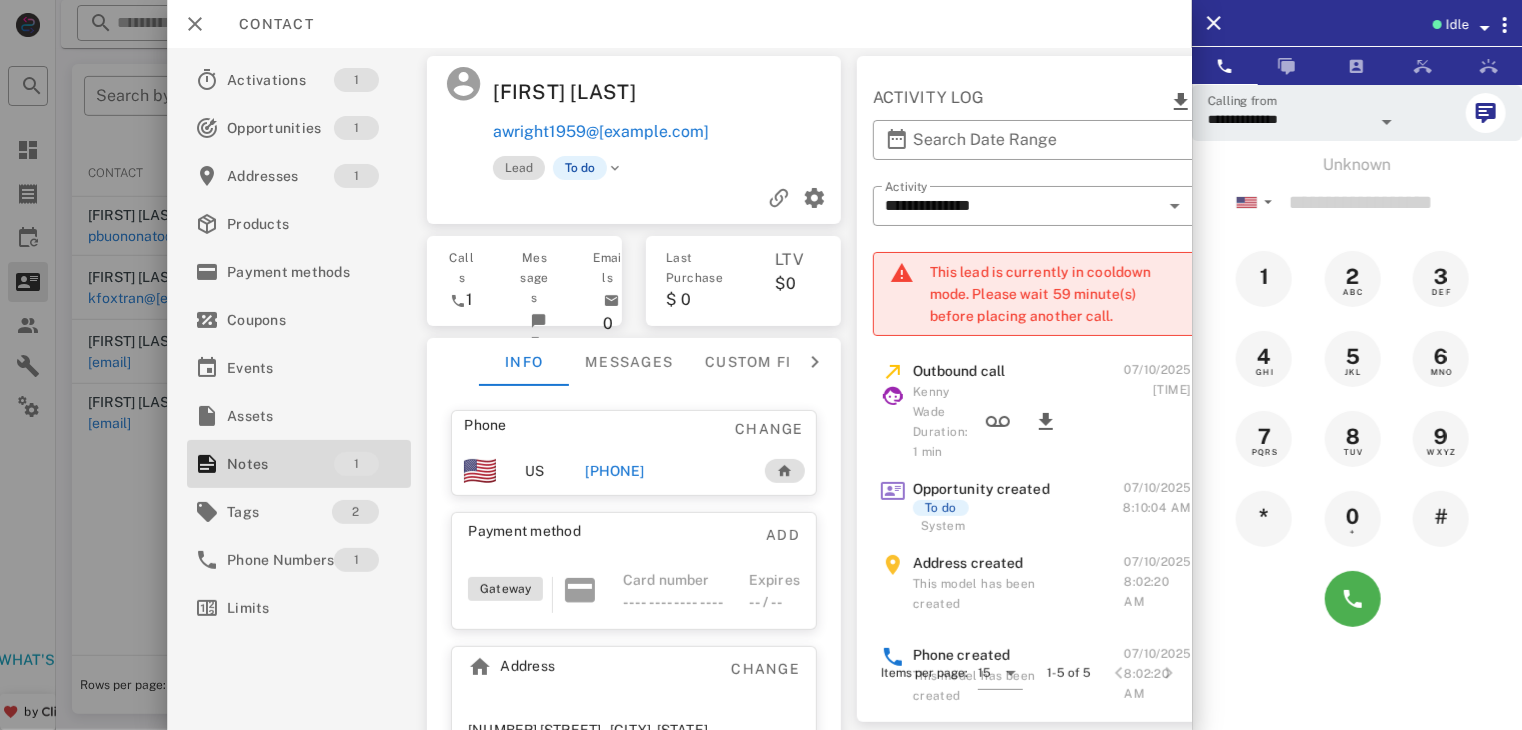 click at bounding box center [761, 365] 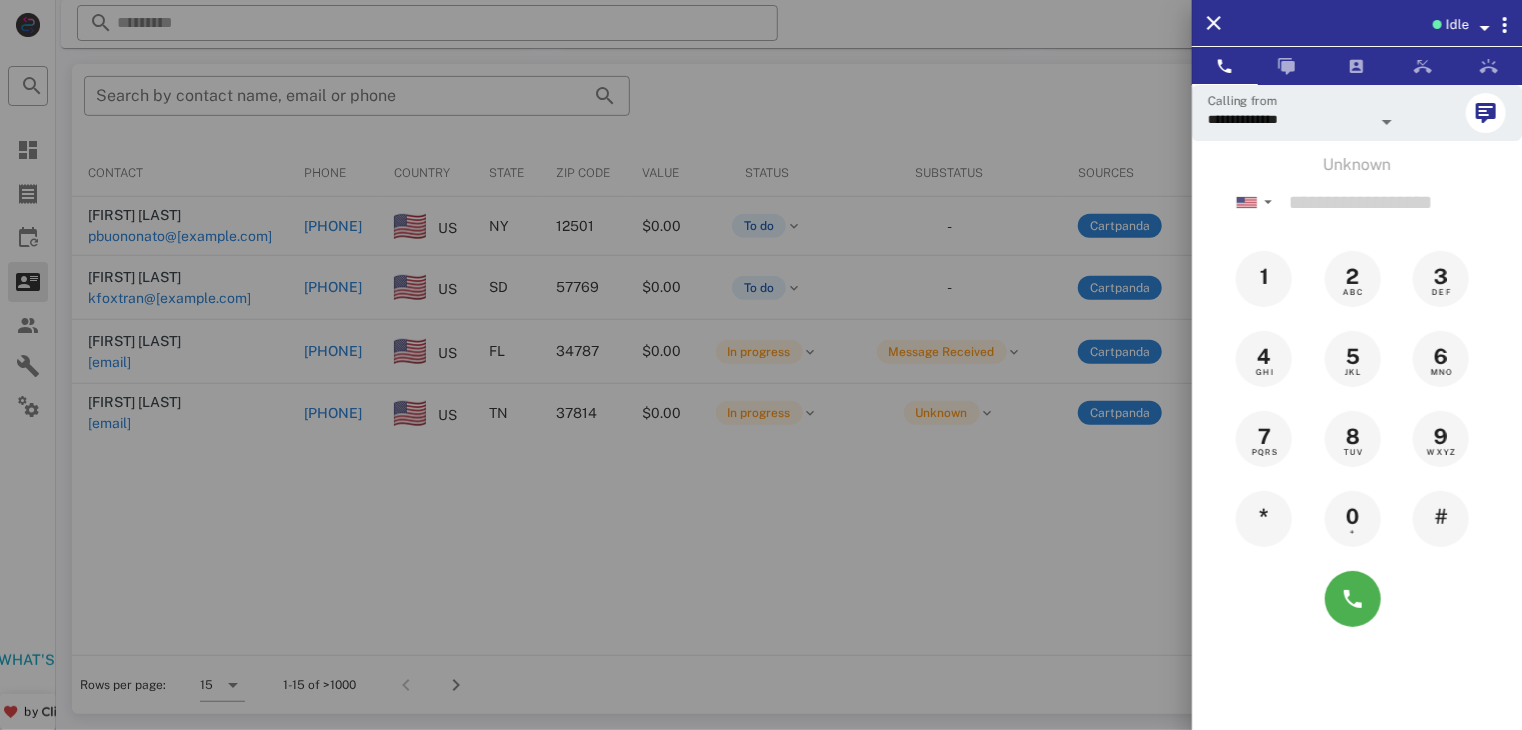 click at bounding box center (761, 365) 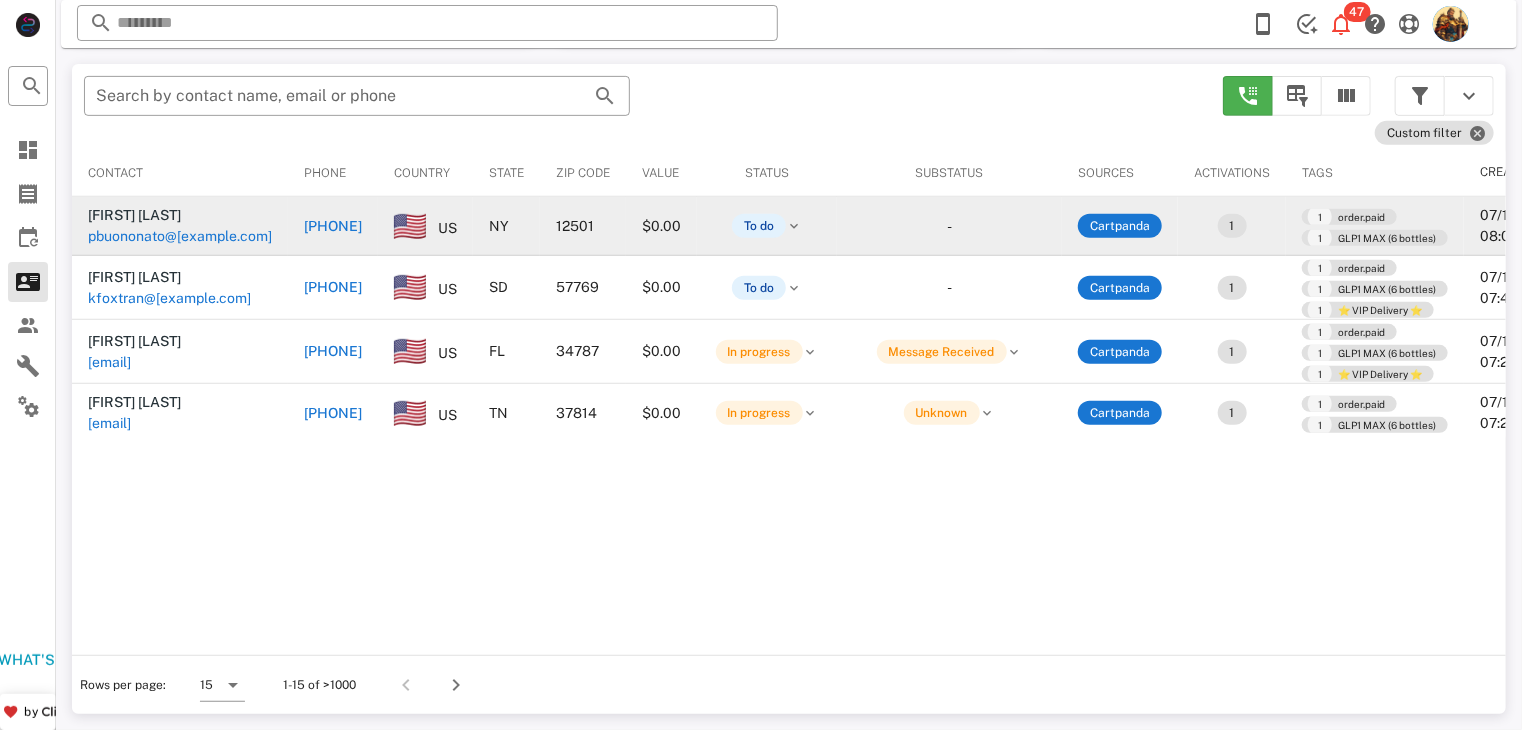 click on "[EMAIL]" at bounding box center (109, 236) 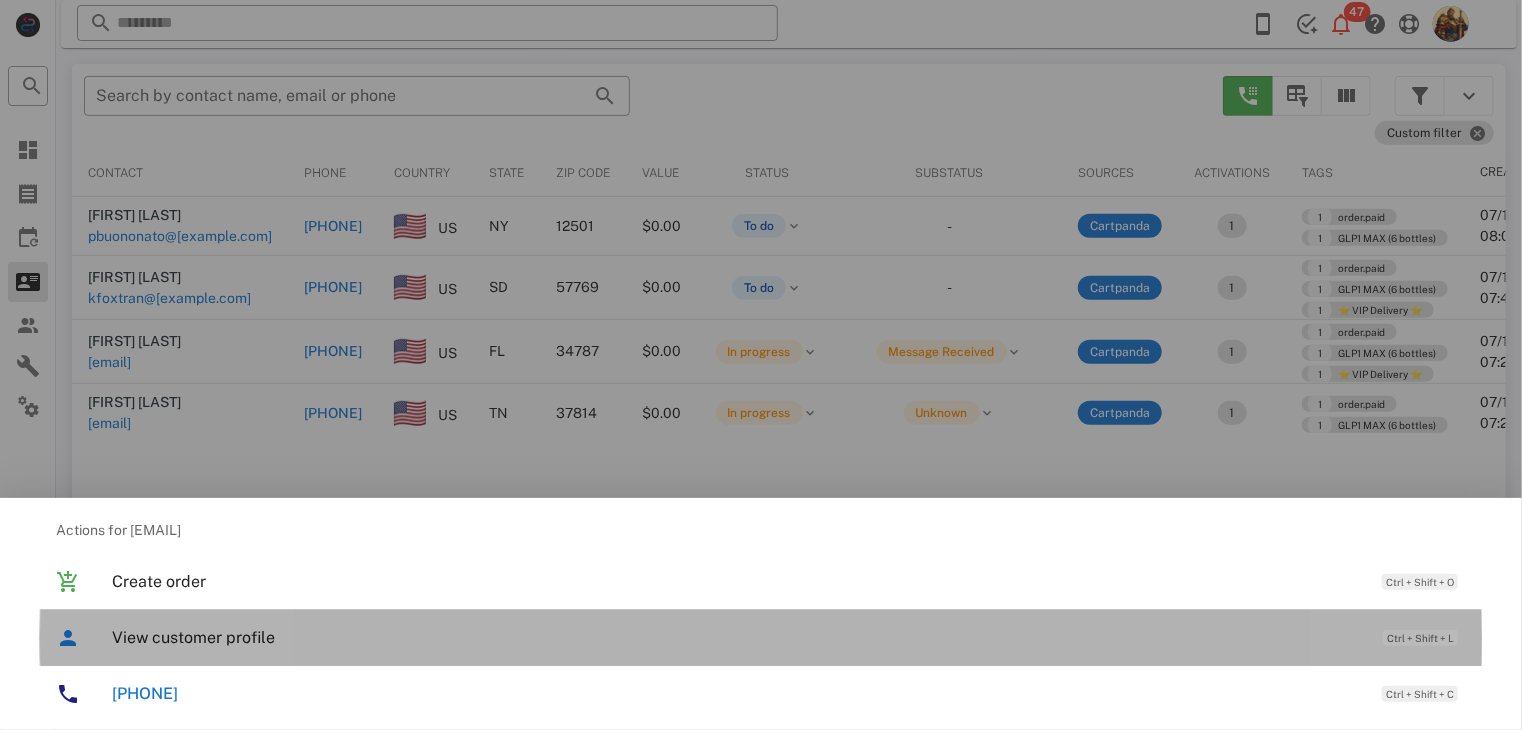 click on "View customer profile" at bounding box center (737, 637) 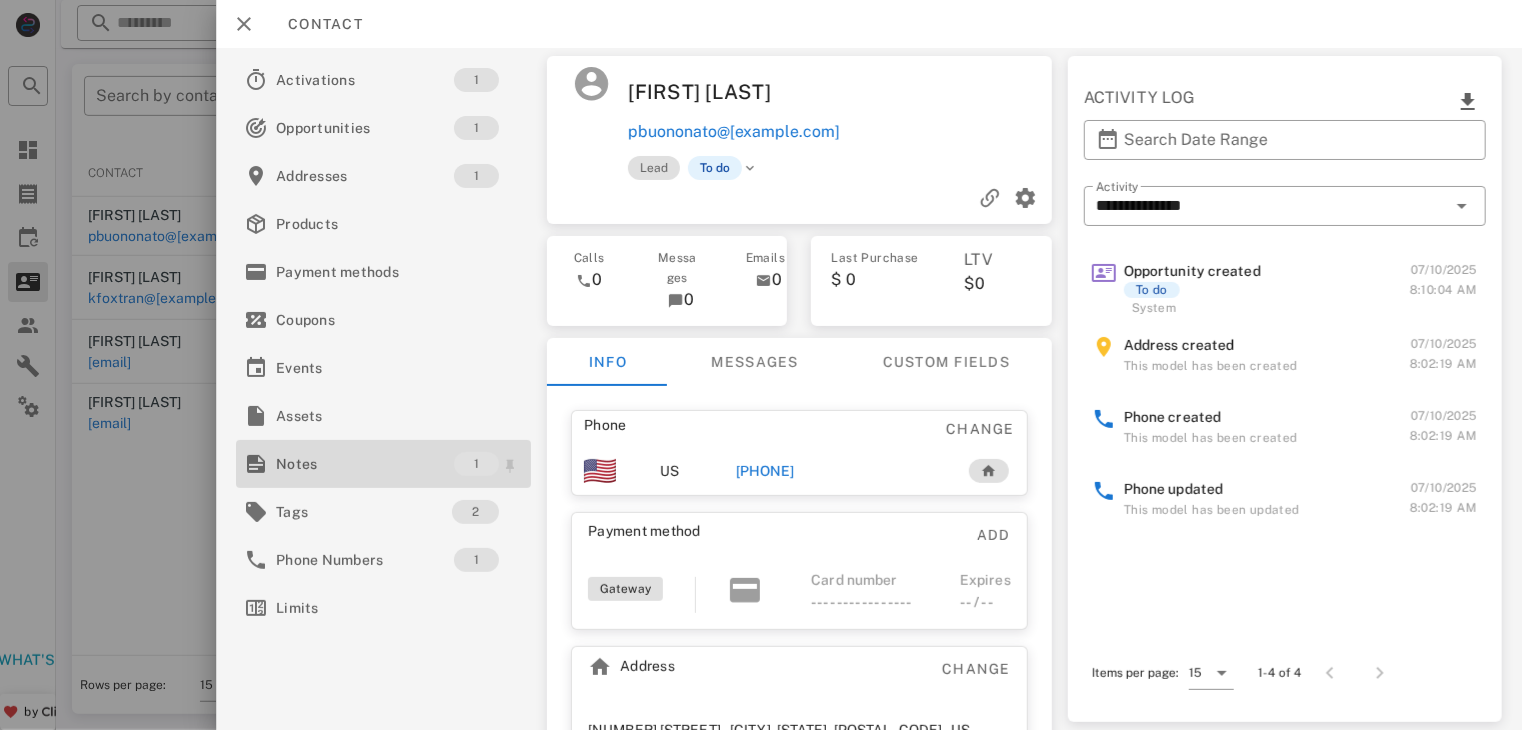 click on "Notes" at bounding box center [365, 464] 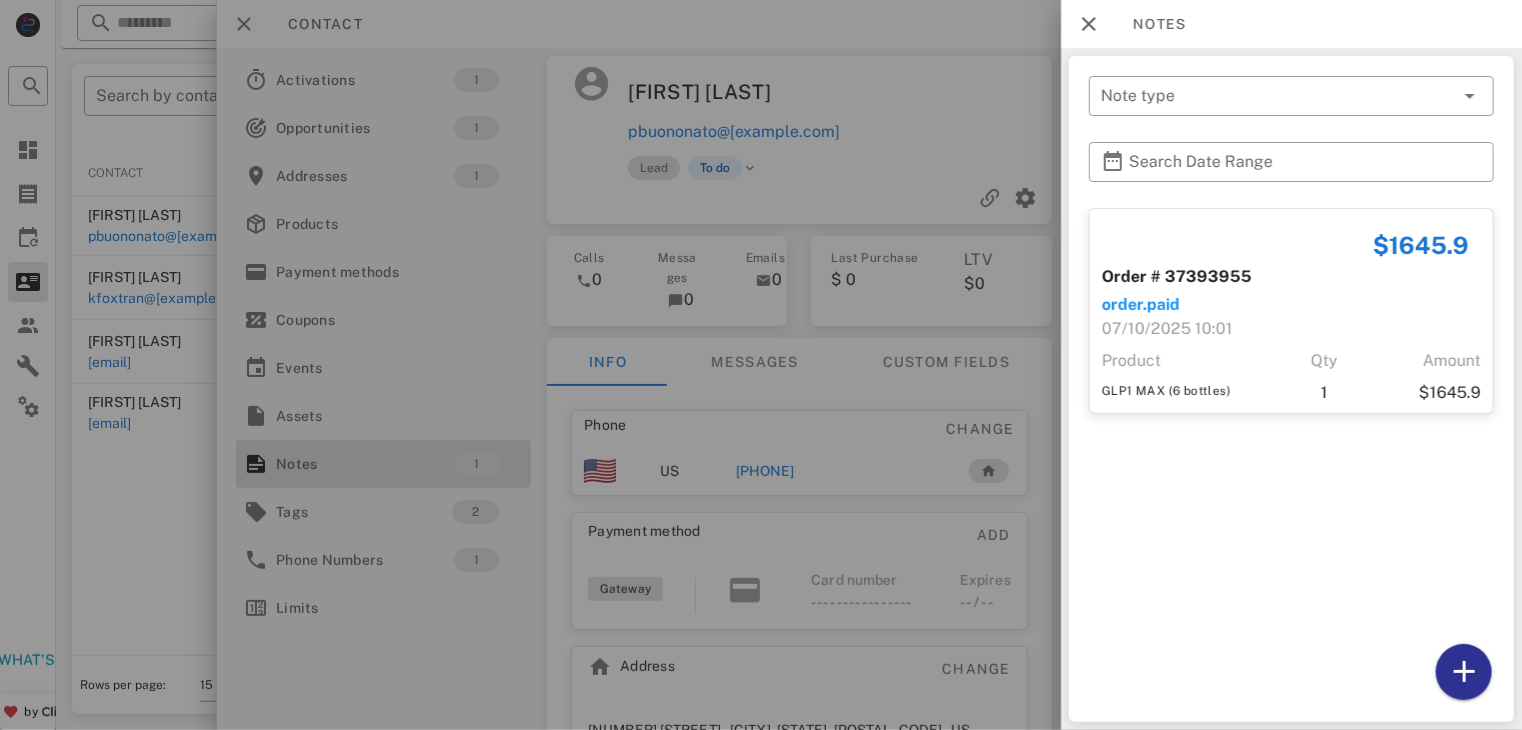 click at bounding box center (761, 365) 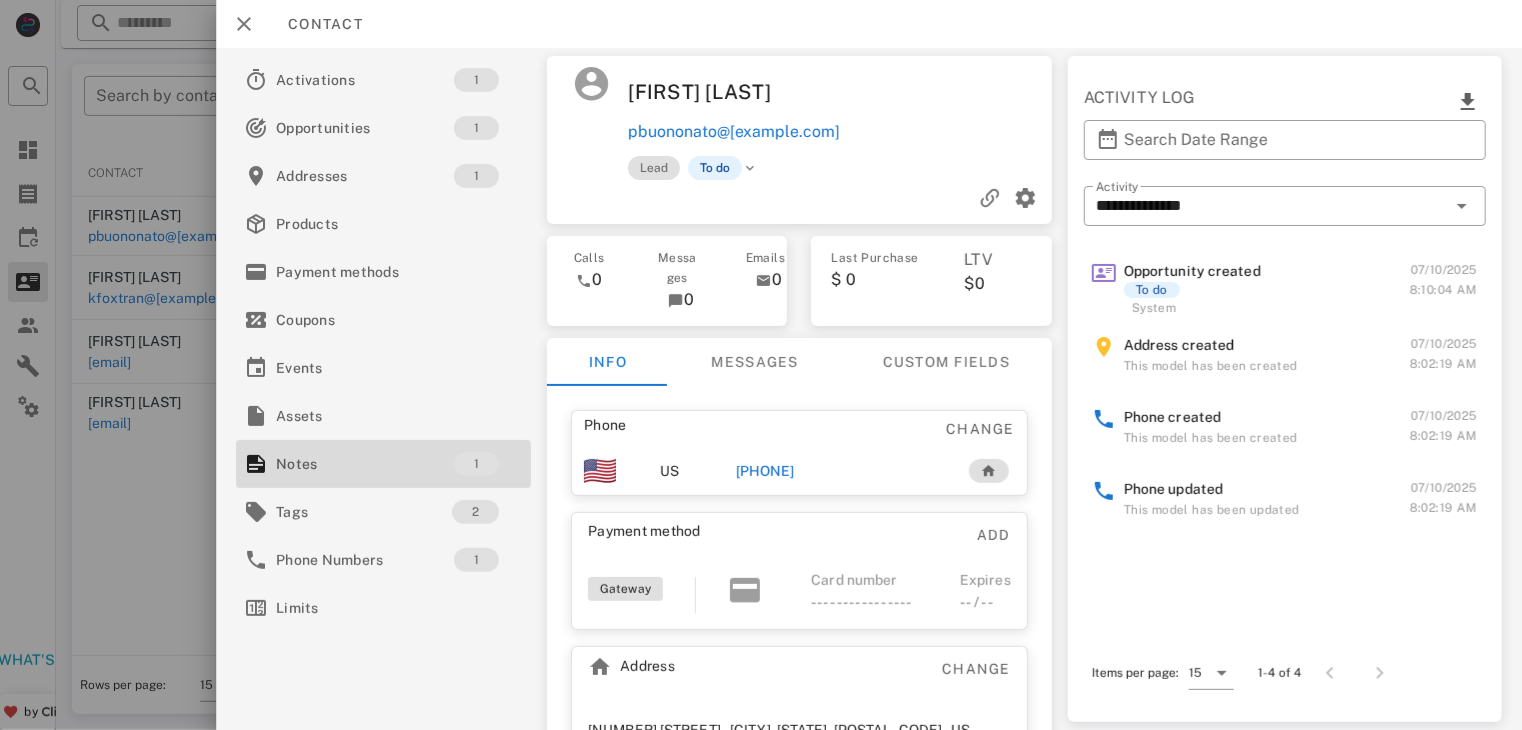 click on "+[PHONE]" at bounding box center [765, 471] 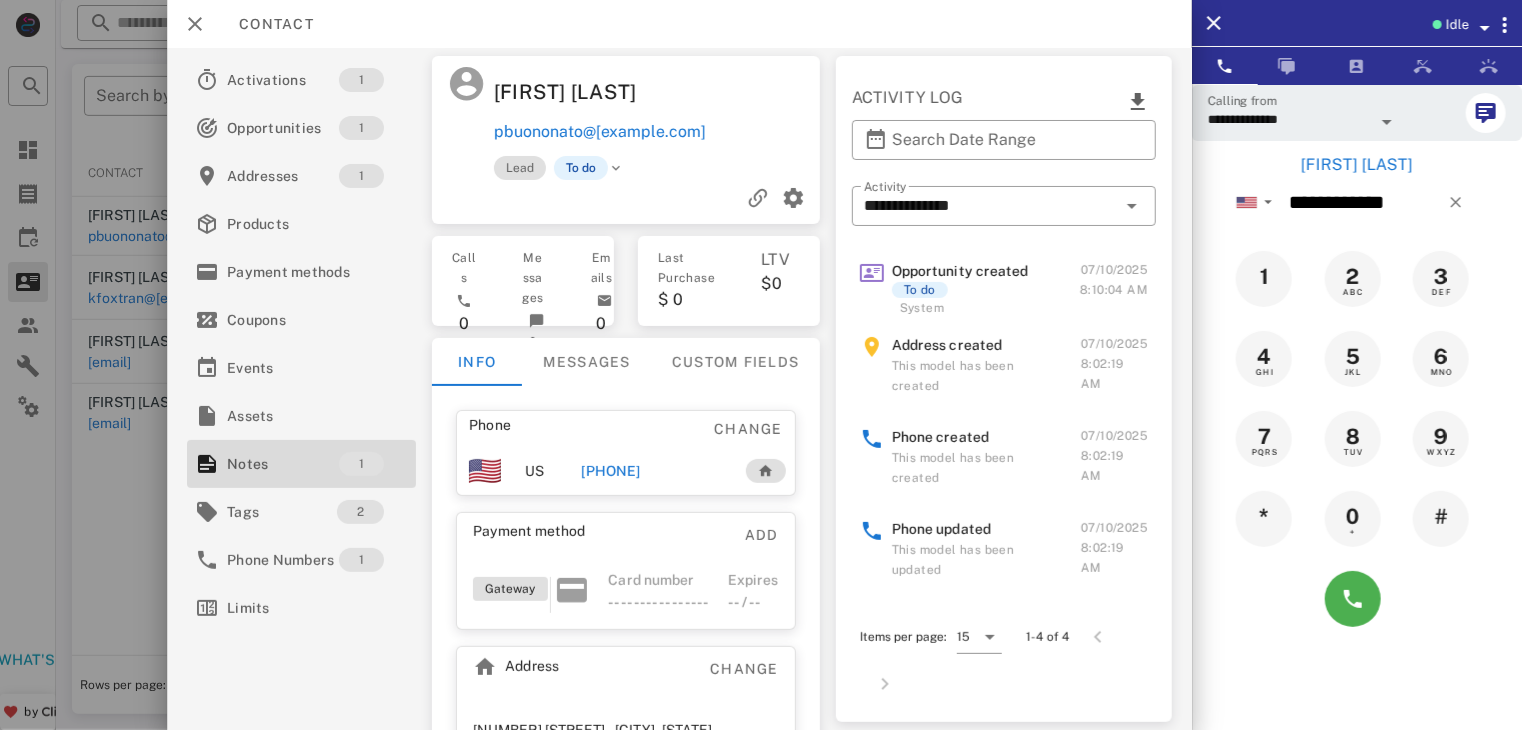 click at bounding box center (761, 365) 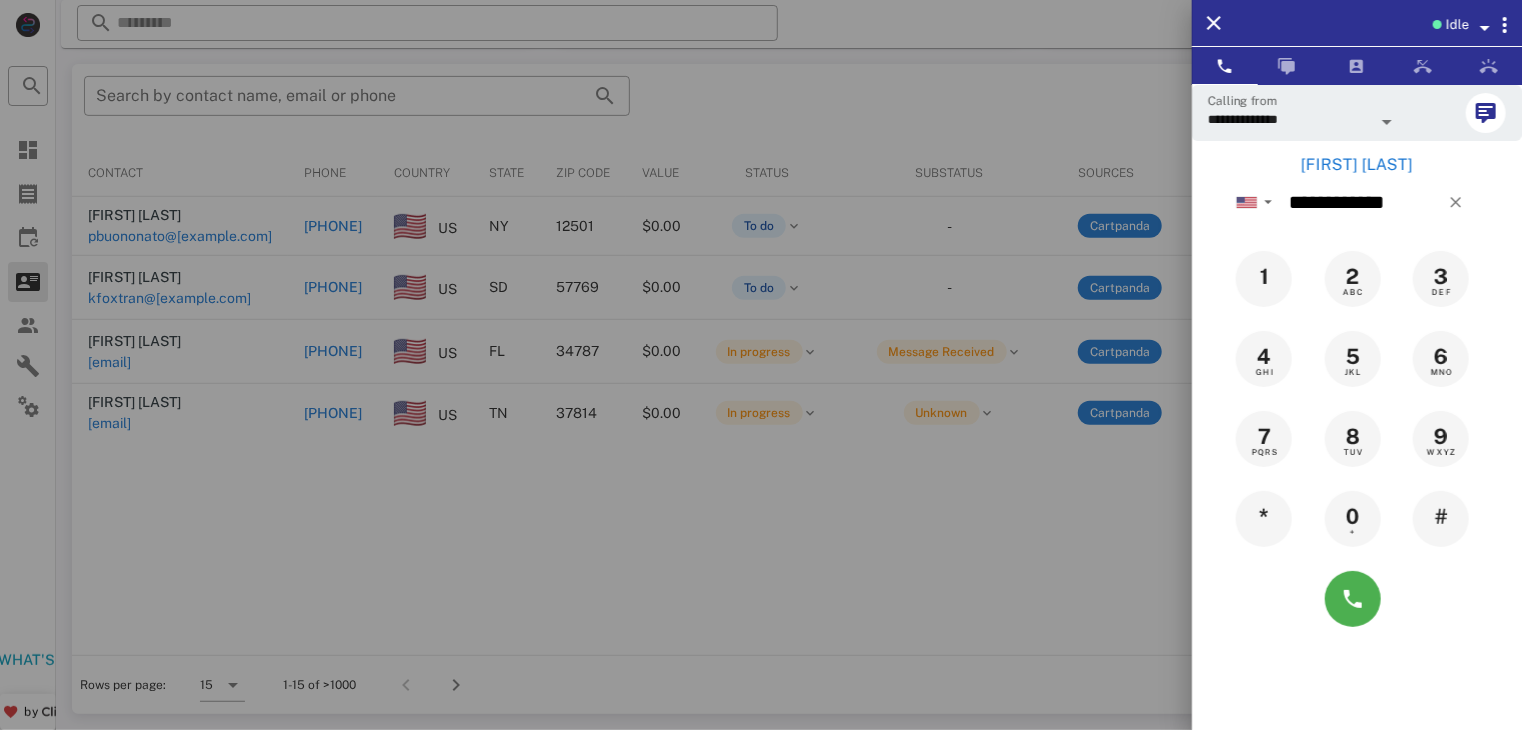 click at bounding box center (761, 365) 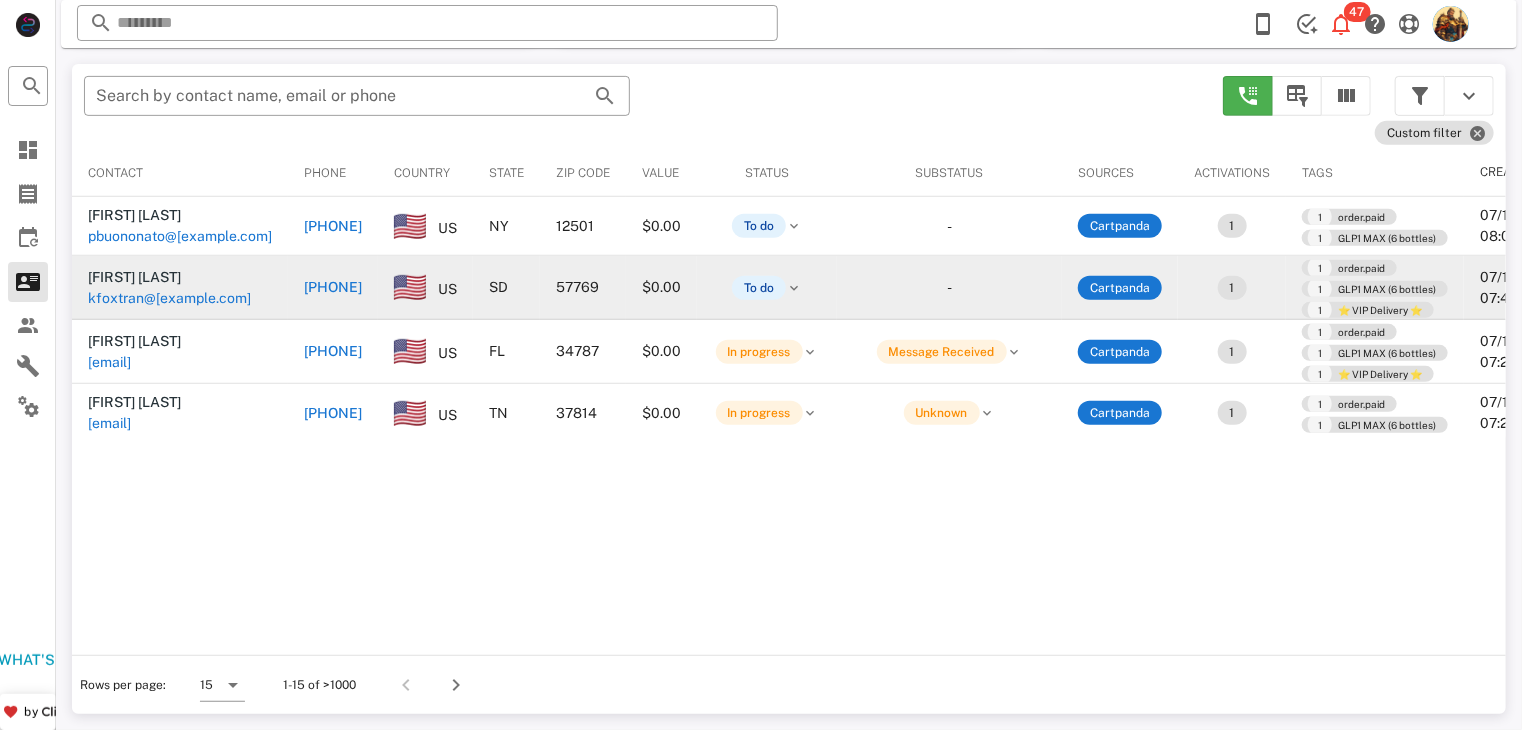 click on "[EMAIL]" at bounding box center (109, 298) 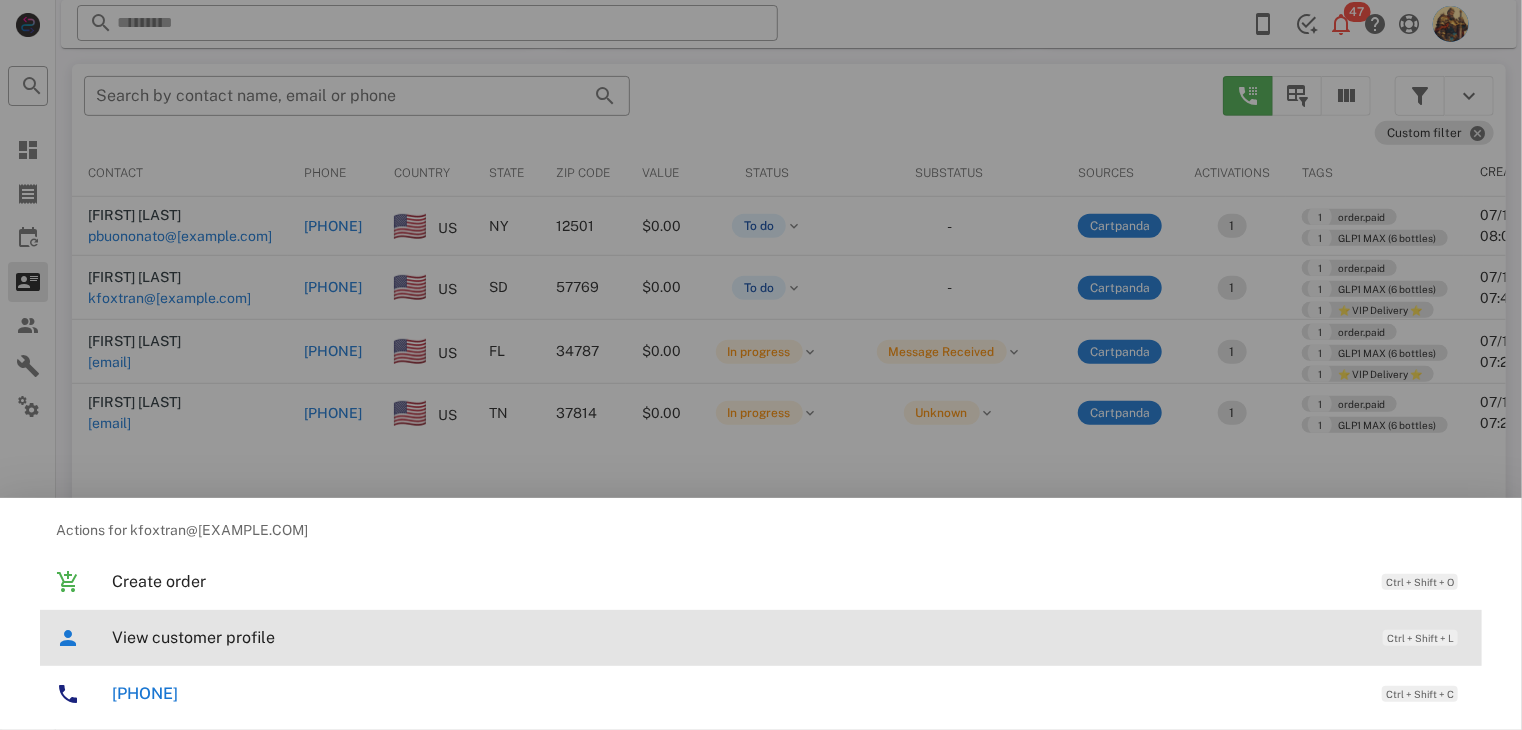 click on "View customer profile" at bounding box center [737, 637] 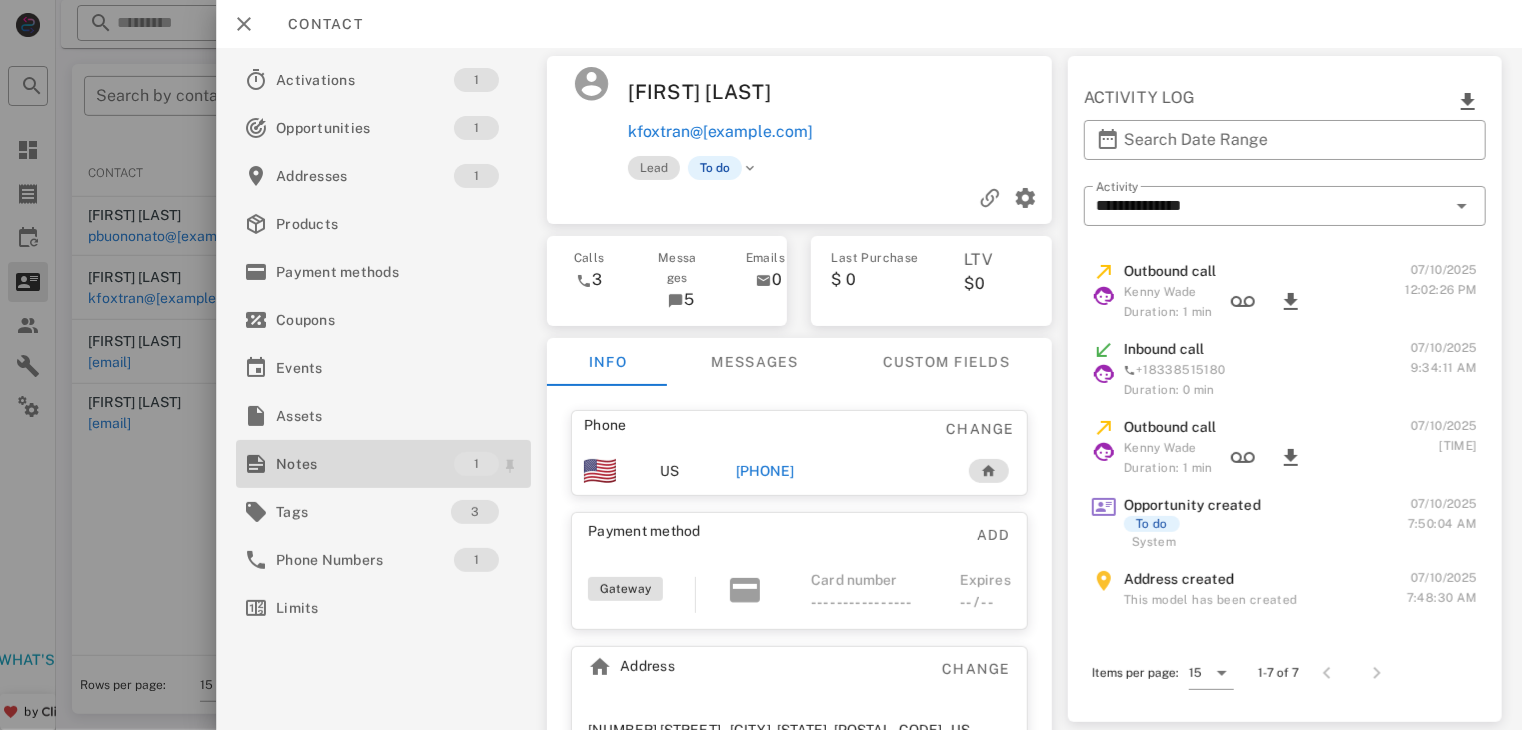 click on "Notes" at bounding box center [365, 464] 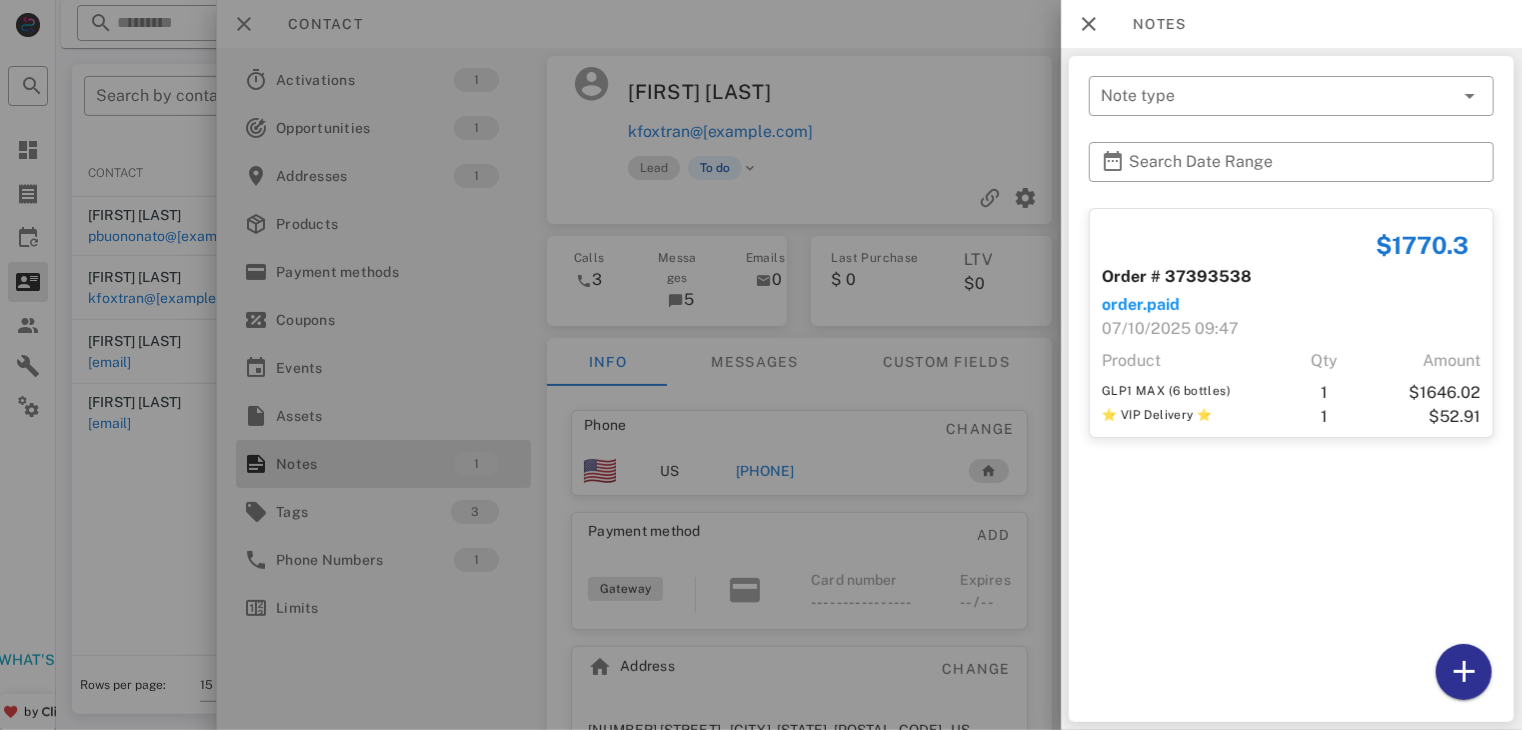 click at bounding box center [761, 365] 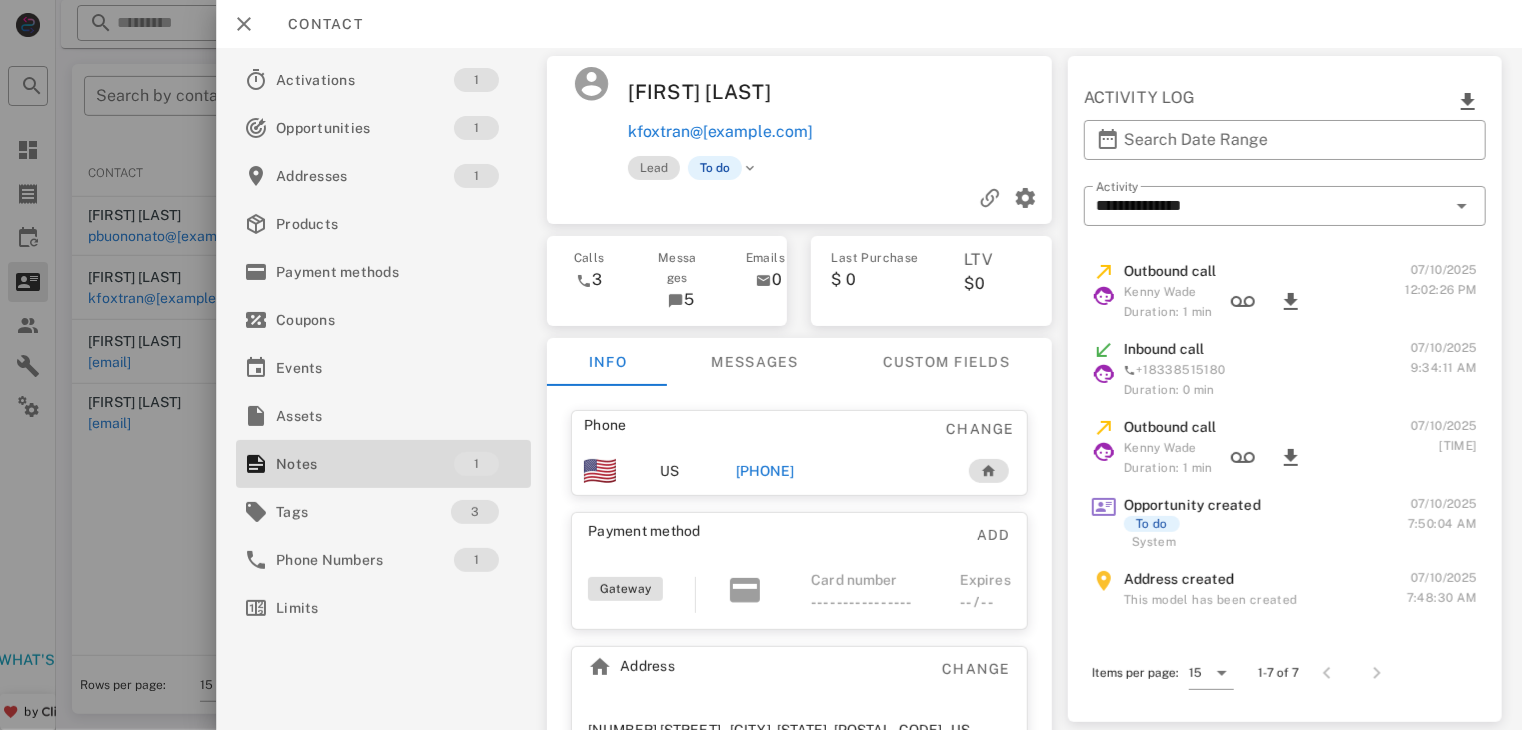 click on "[PHONE]" at bounding box center (765, 471) 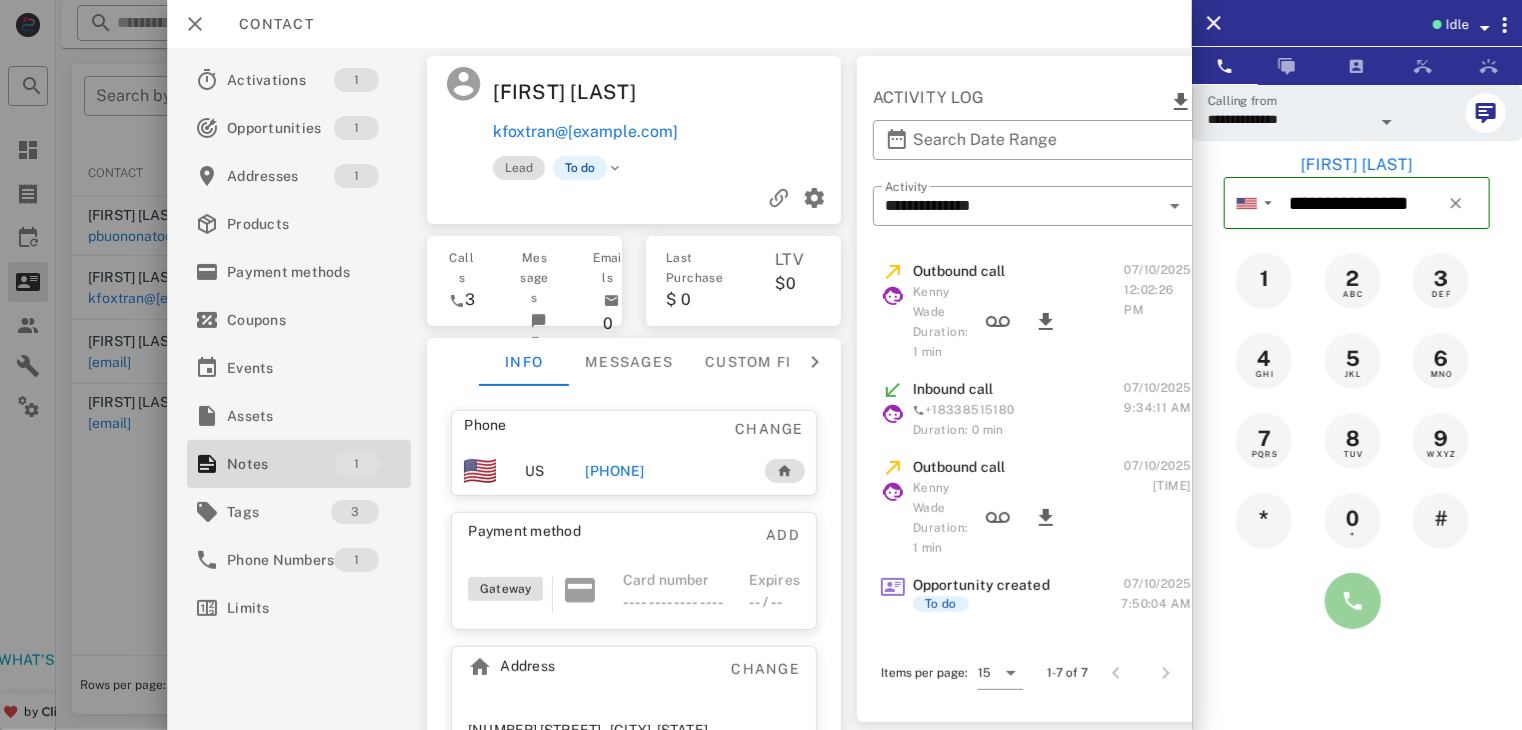 click at bounding box center (1353, 601) 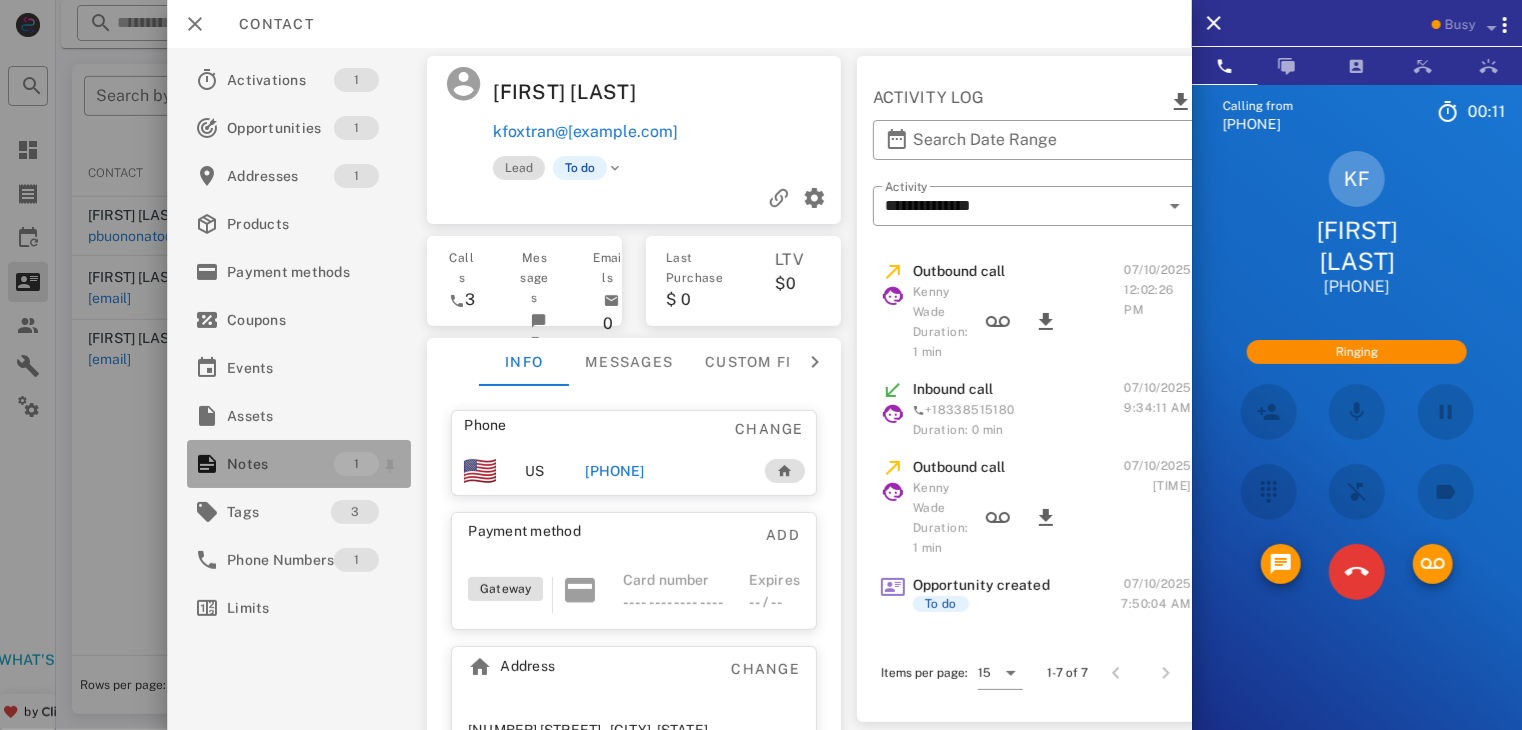 click on "Notes" at bounding box center [280, 464] 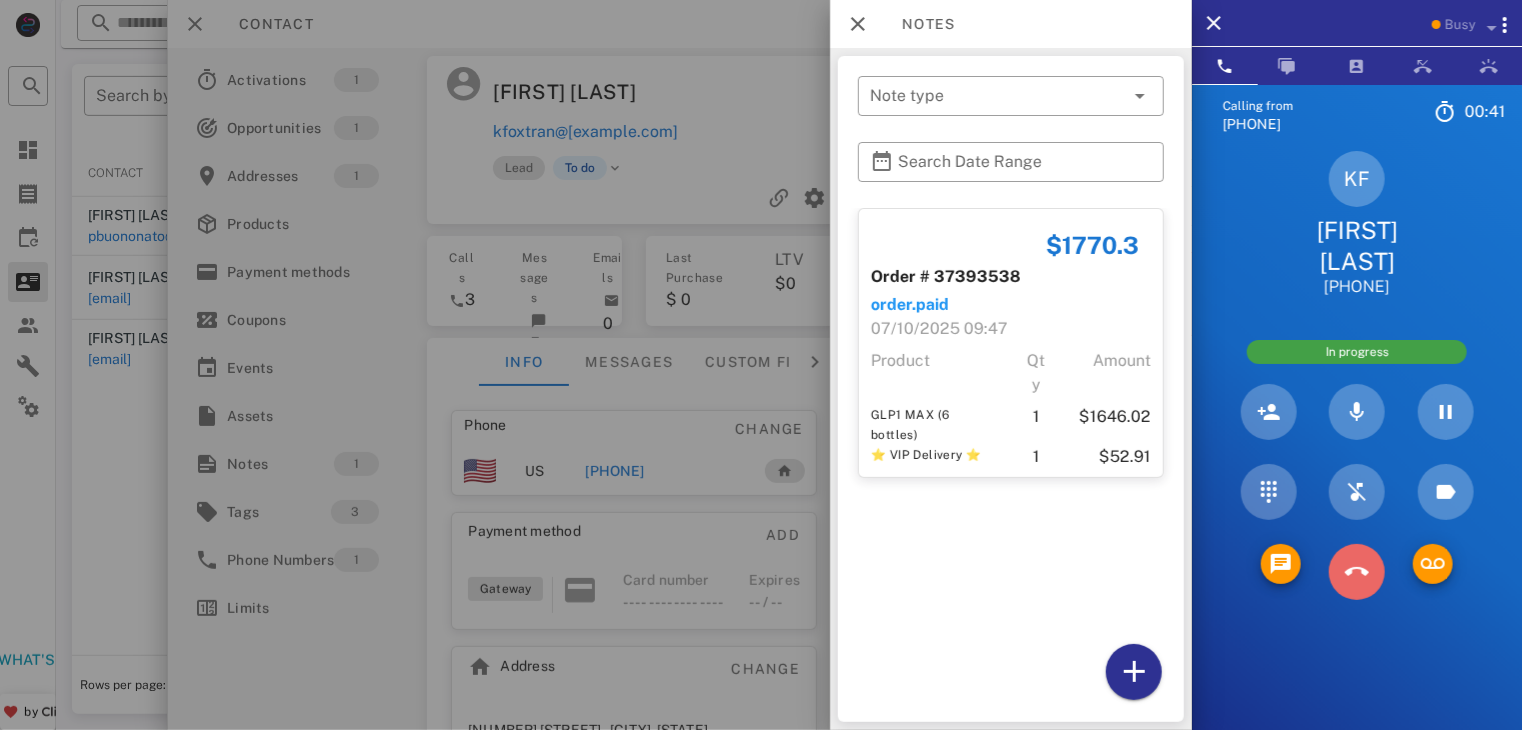 click at bounding box center (1357, 572) 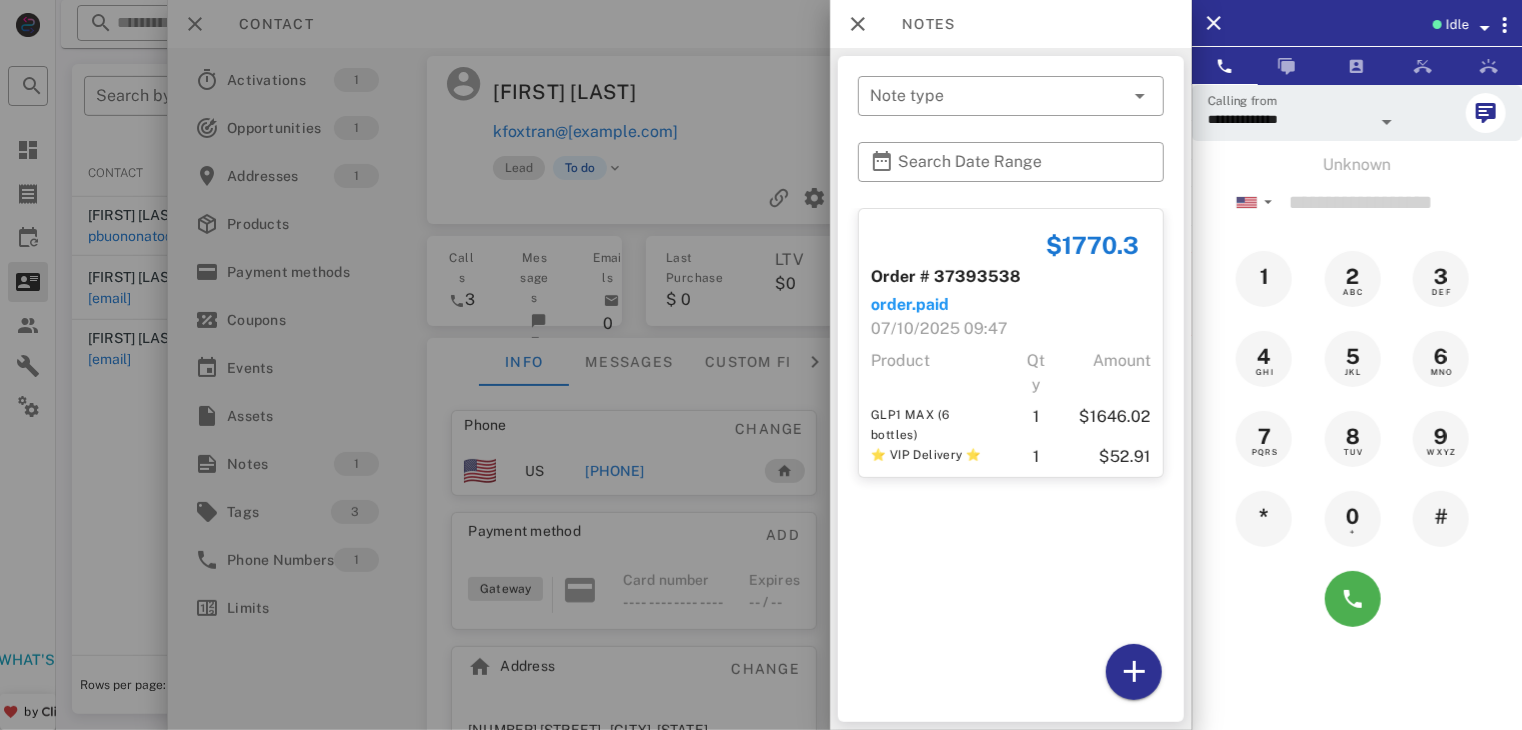 click at bounding box center [761, 365] 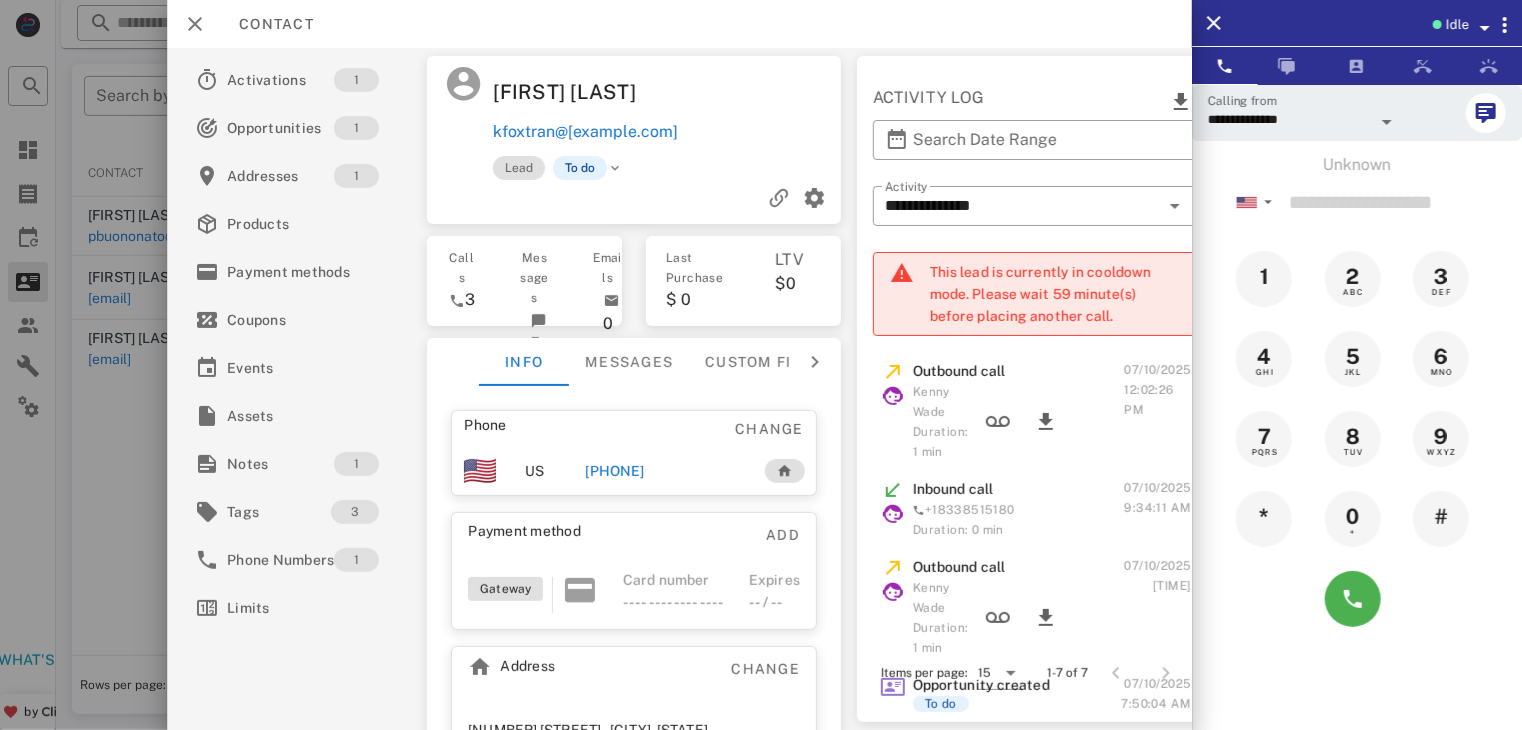 click at bounding box center [761, 365] 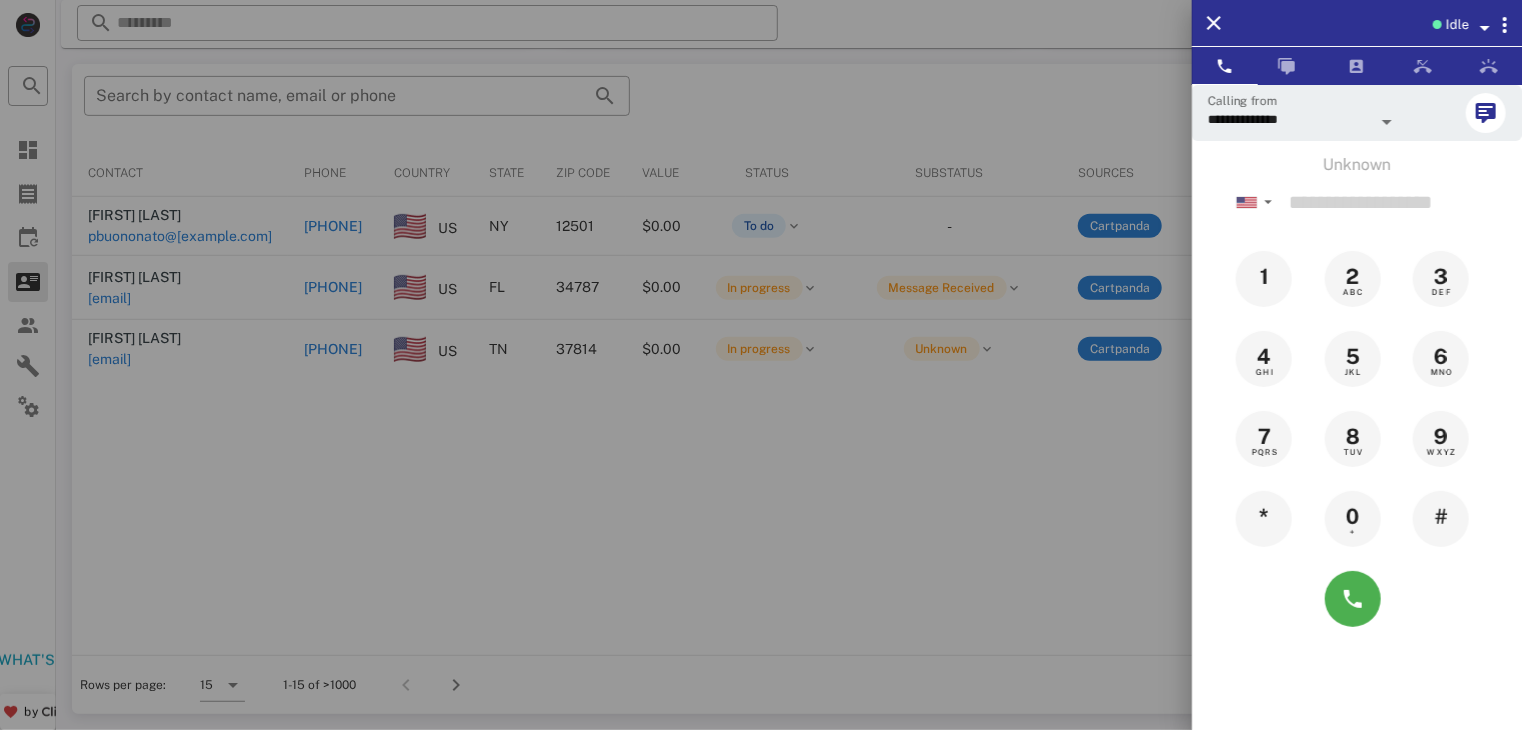 click at bounding box center [761, 365] 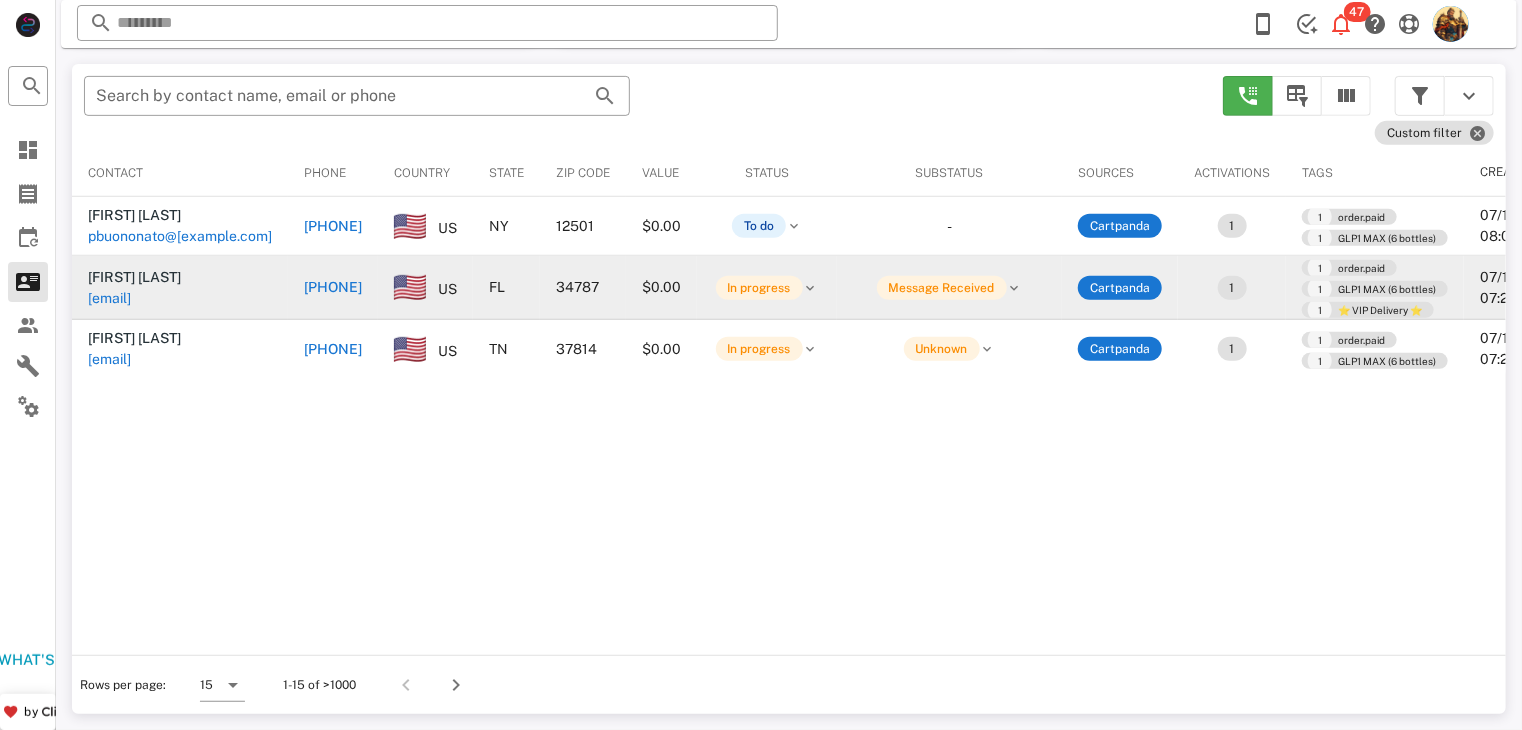 click on "[FIRST]@[EXAMPLE.COM]" at bounding box center (157, 298) 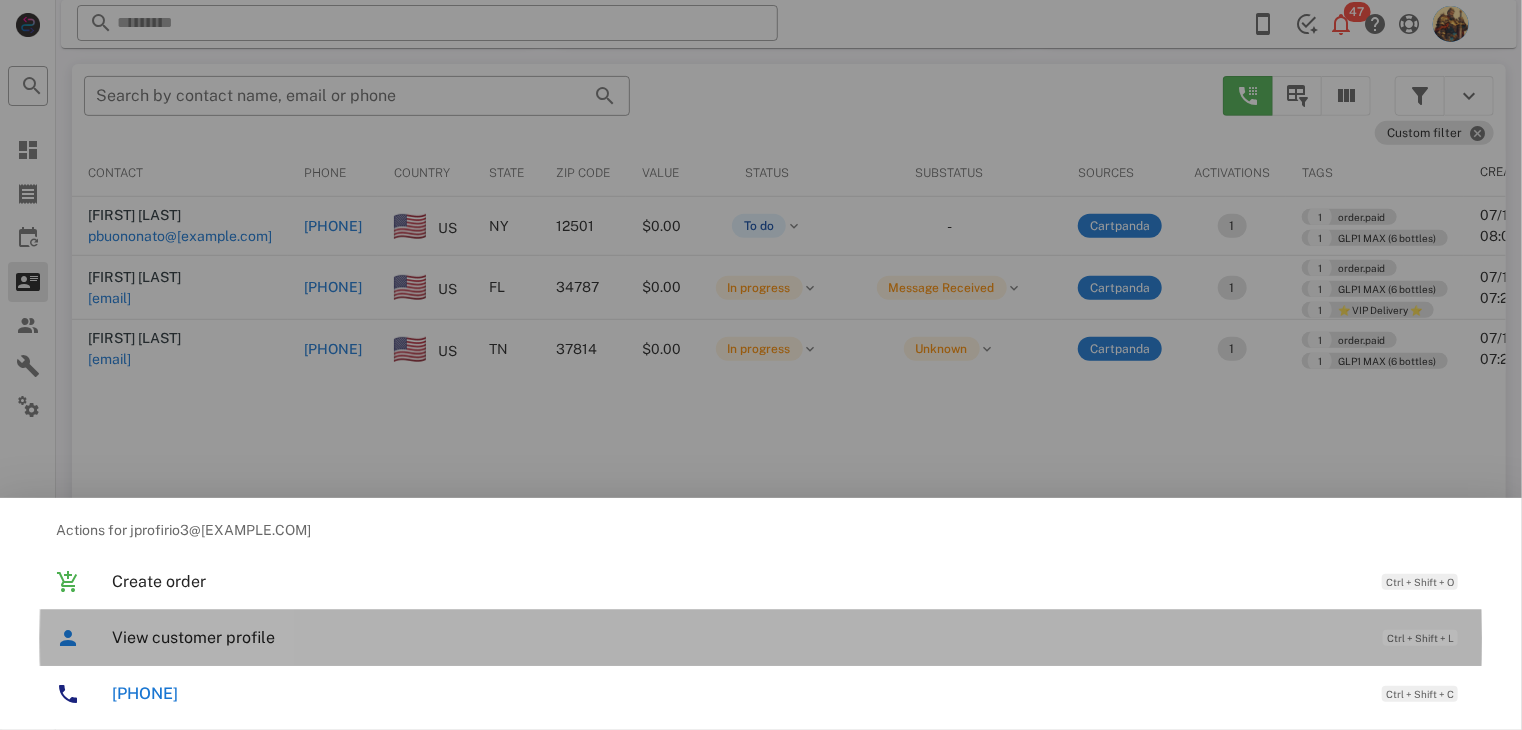 click on "View customer profile" at bounding box center (737, 637) 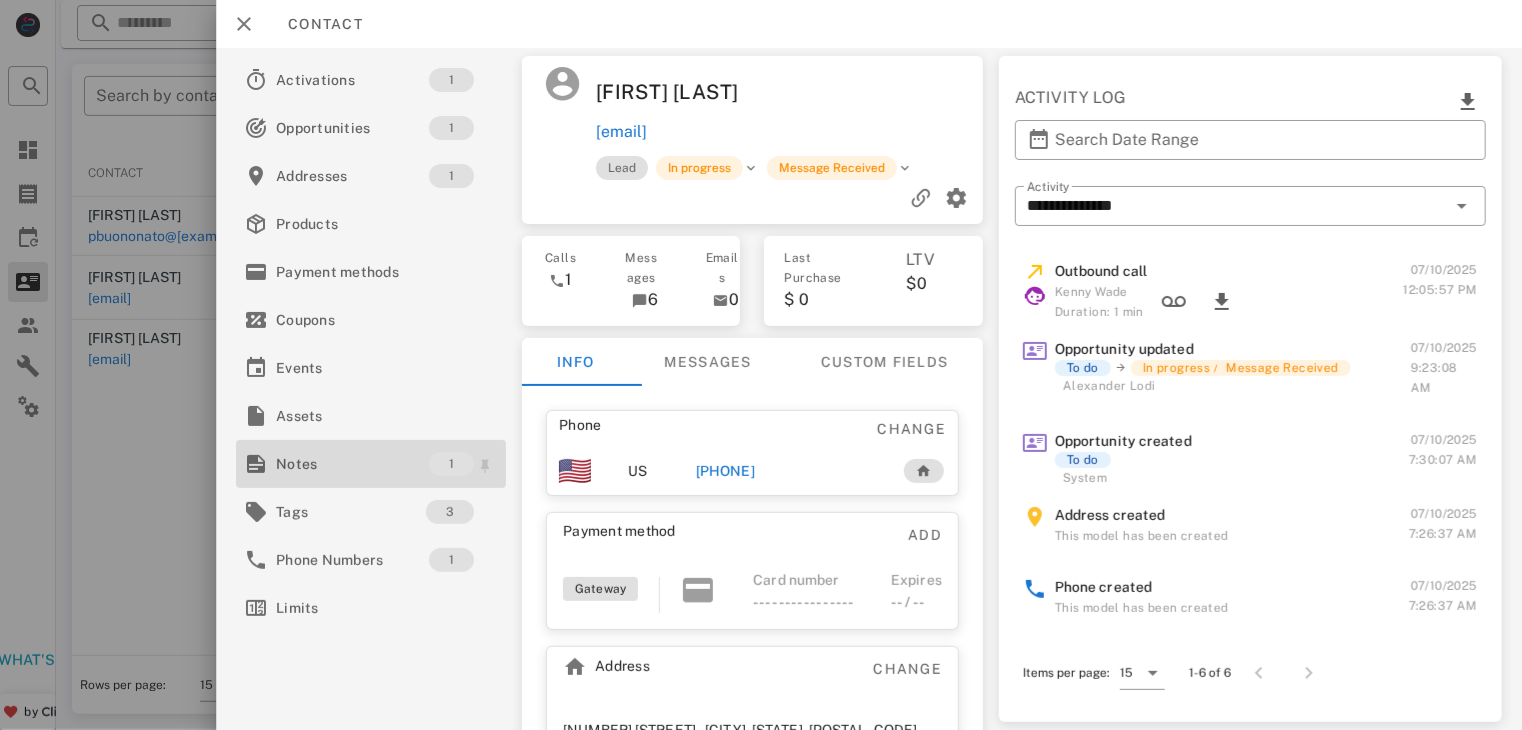 click on "Notes" at bounding box center [356, 464] 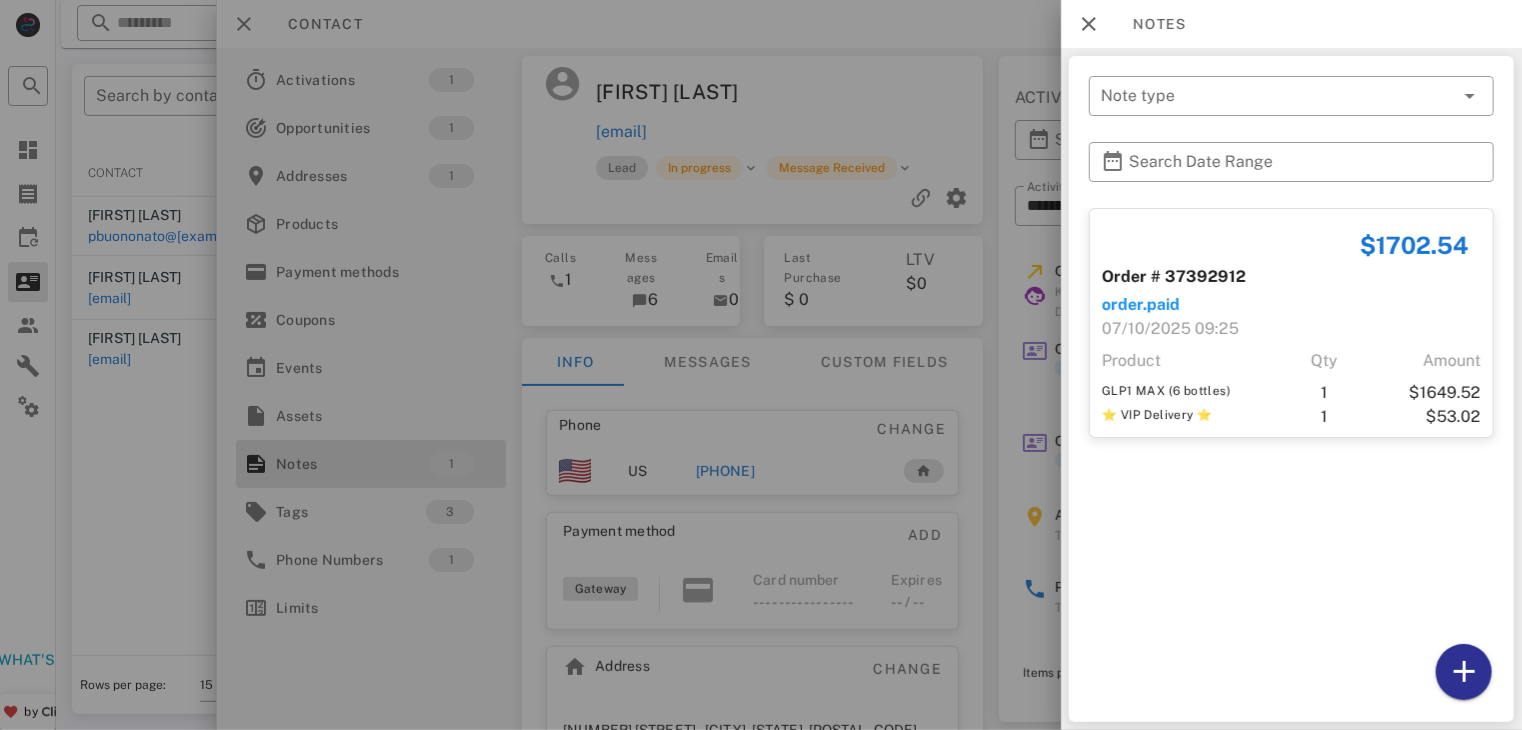 click at bounding box center [761, 365] 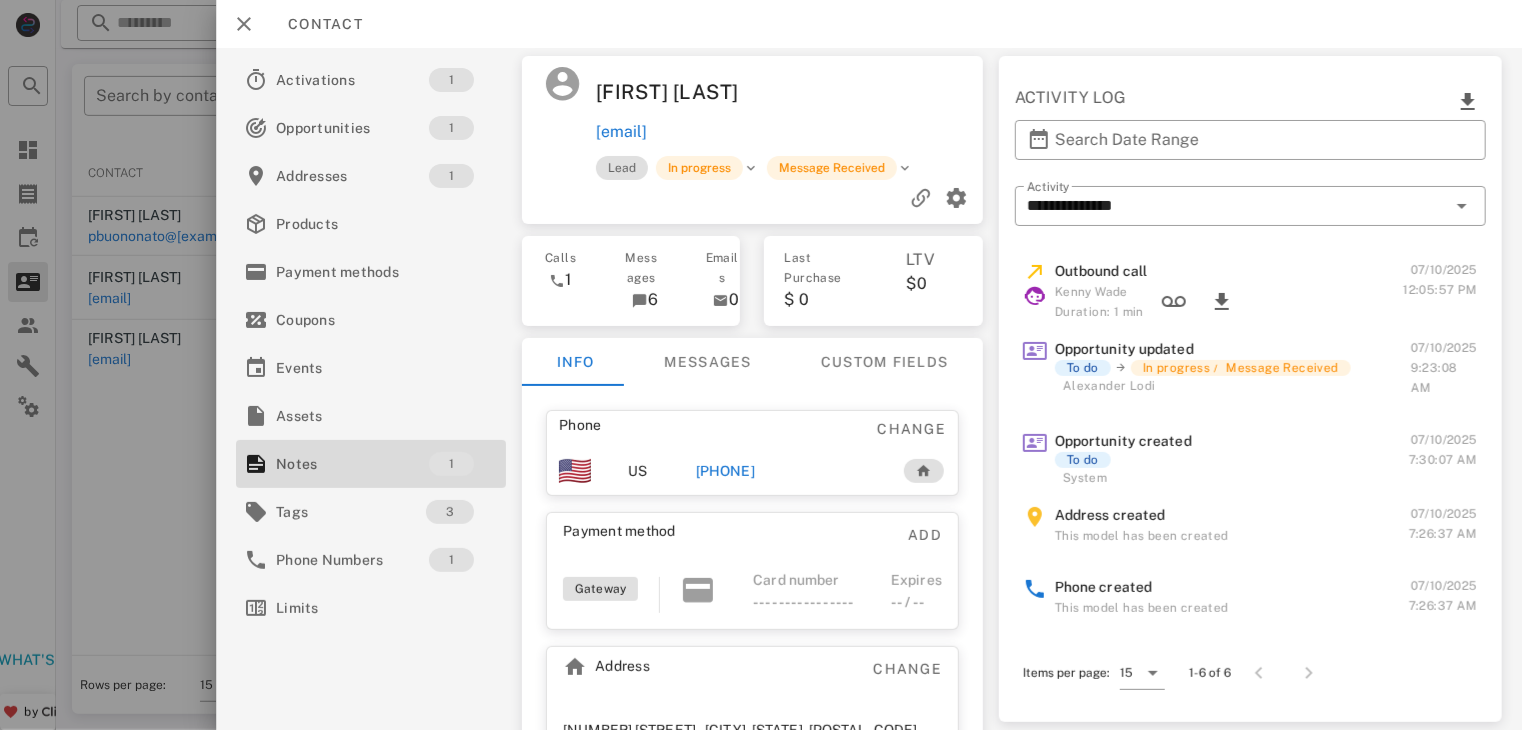 click on "+[PHONE]" at bounding box center (737, 471) 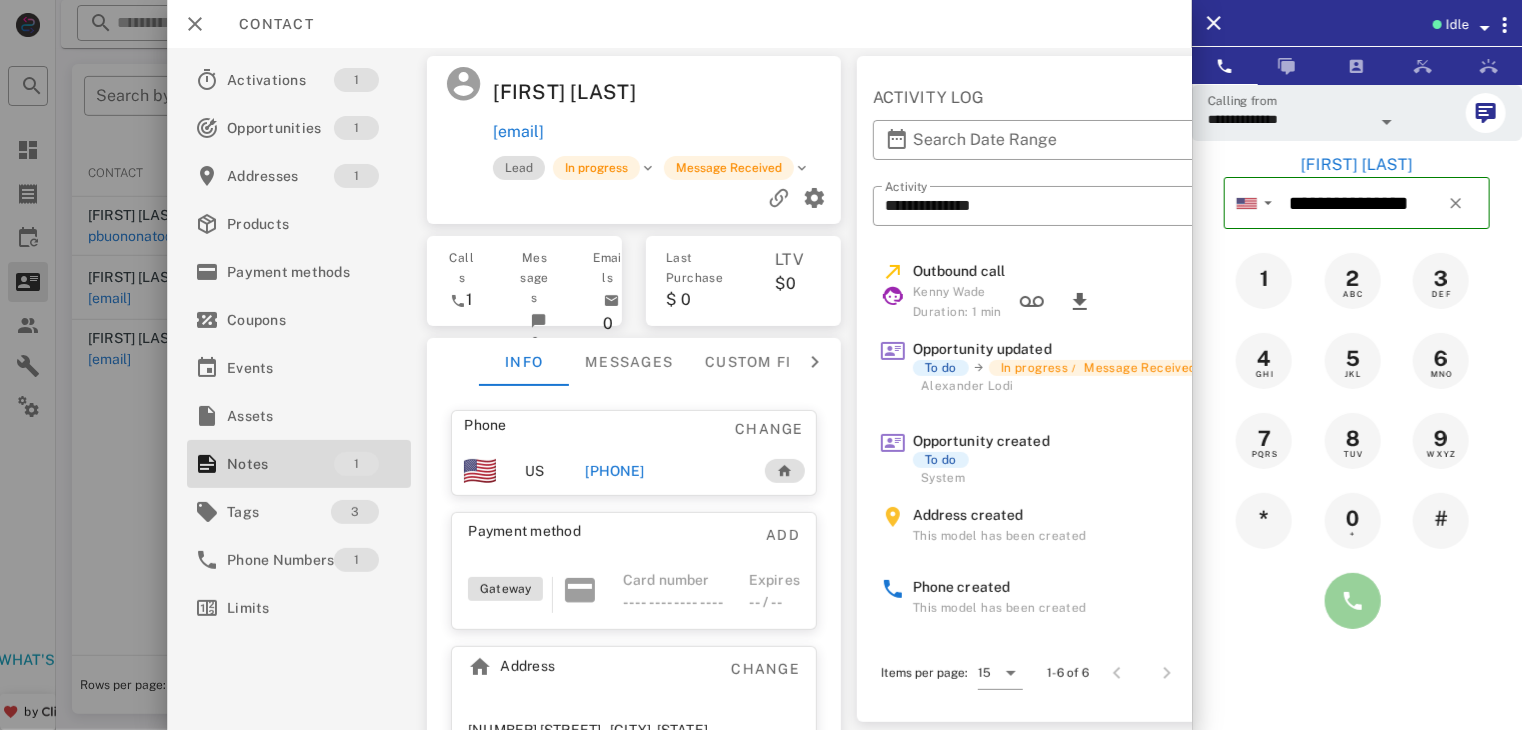 click at bounding box center (1353, 601) 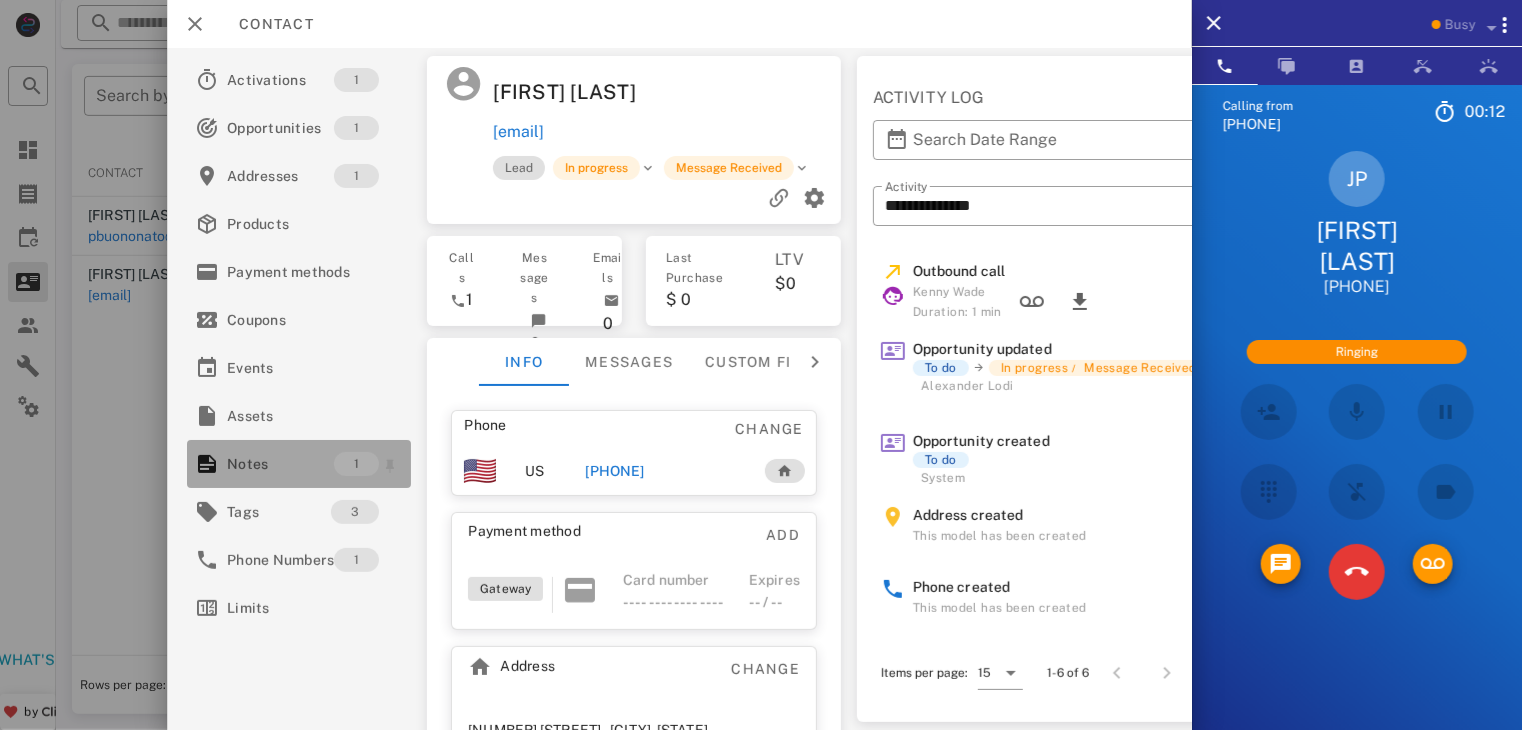click on "Notes" at bounding box center [280, 464] 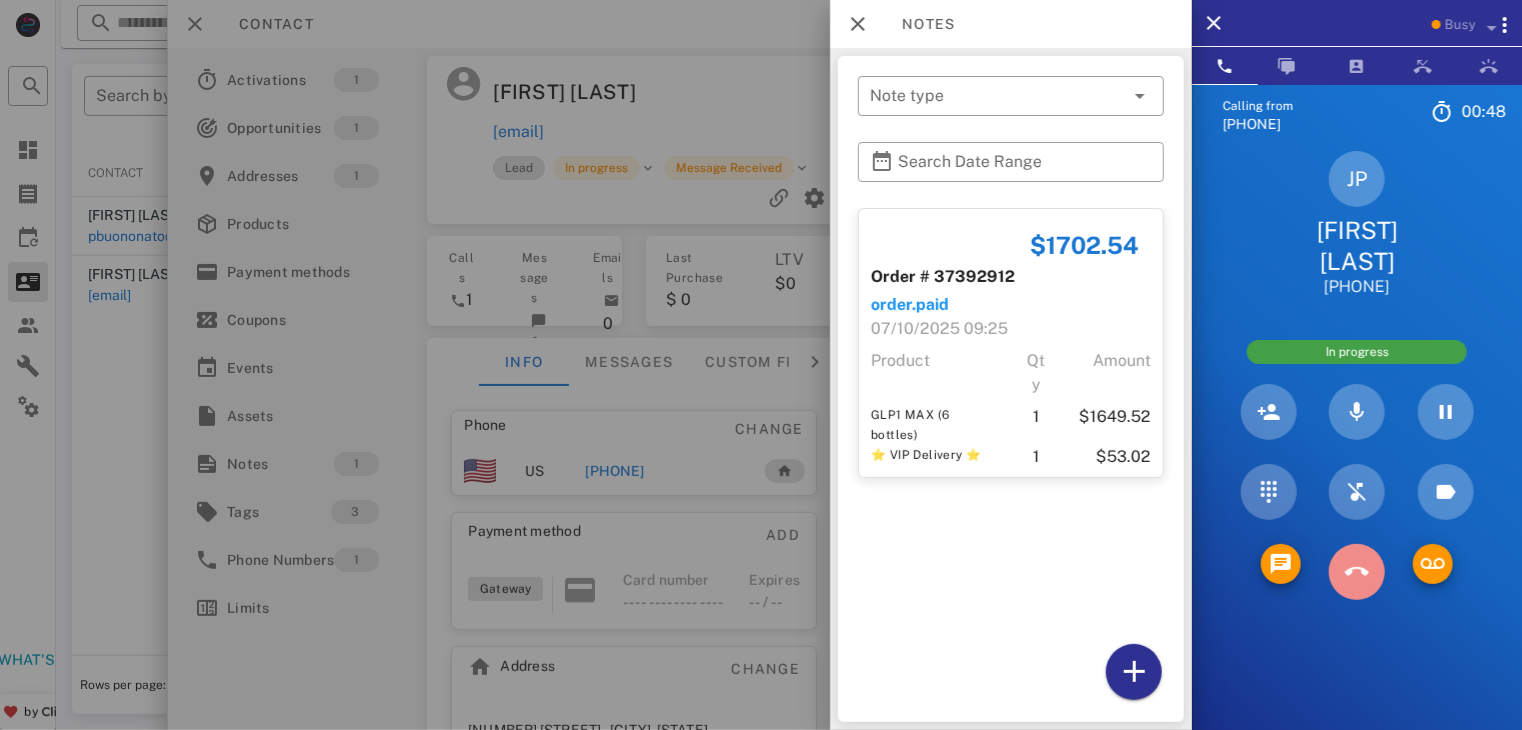 click at bounding box center [1357, 572] 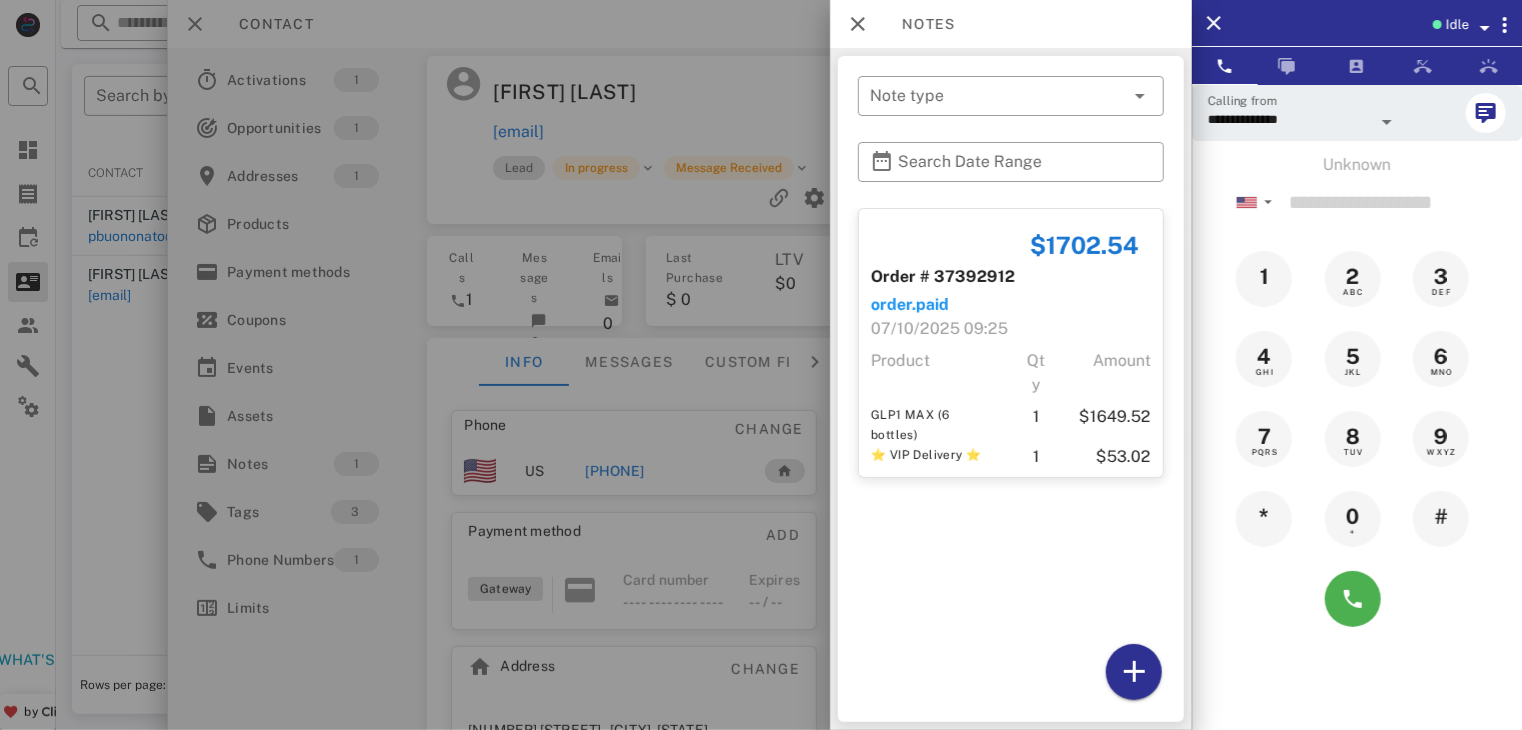 click at bounding box center (761, 365) 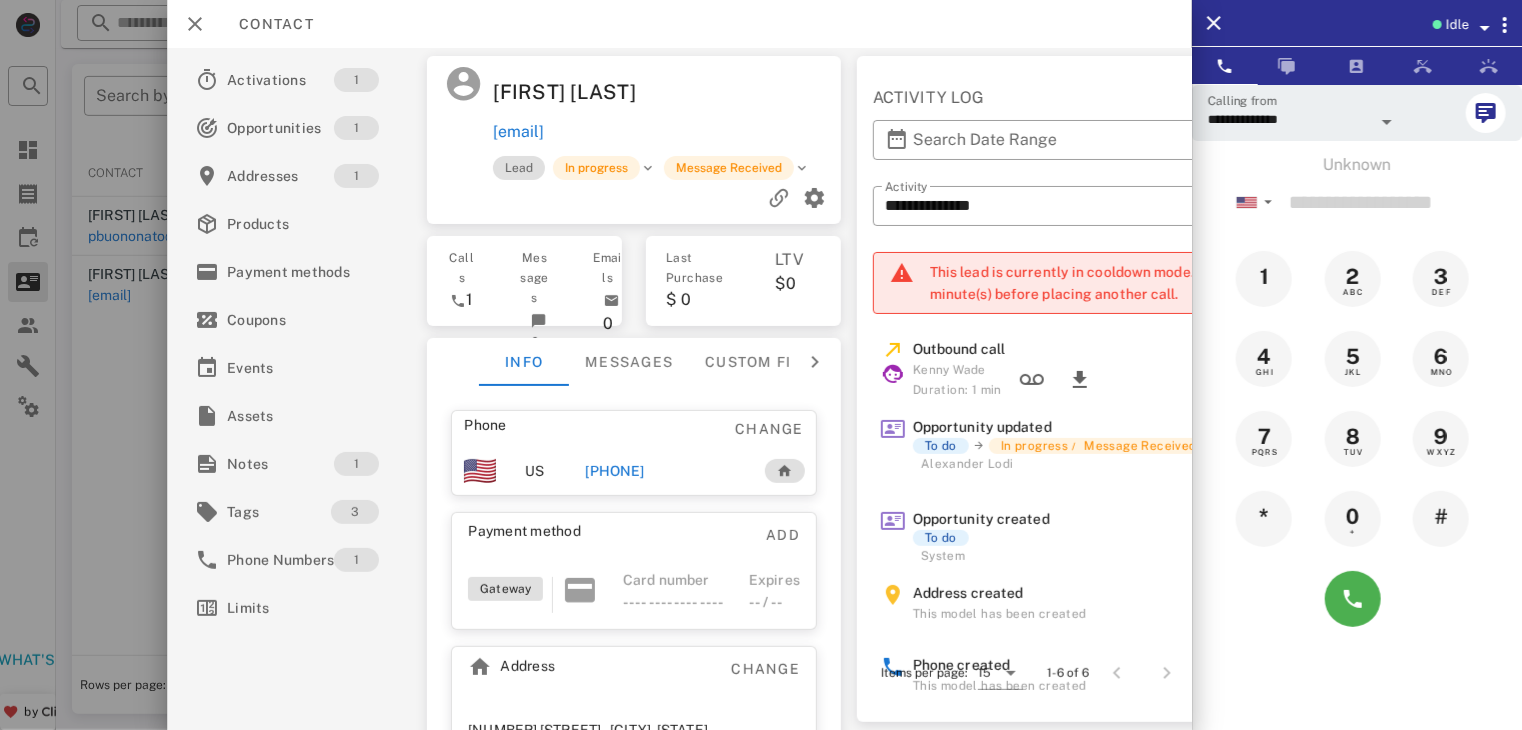 click at bounding box center [761, 365] 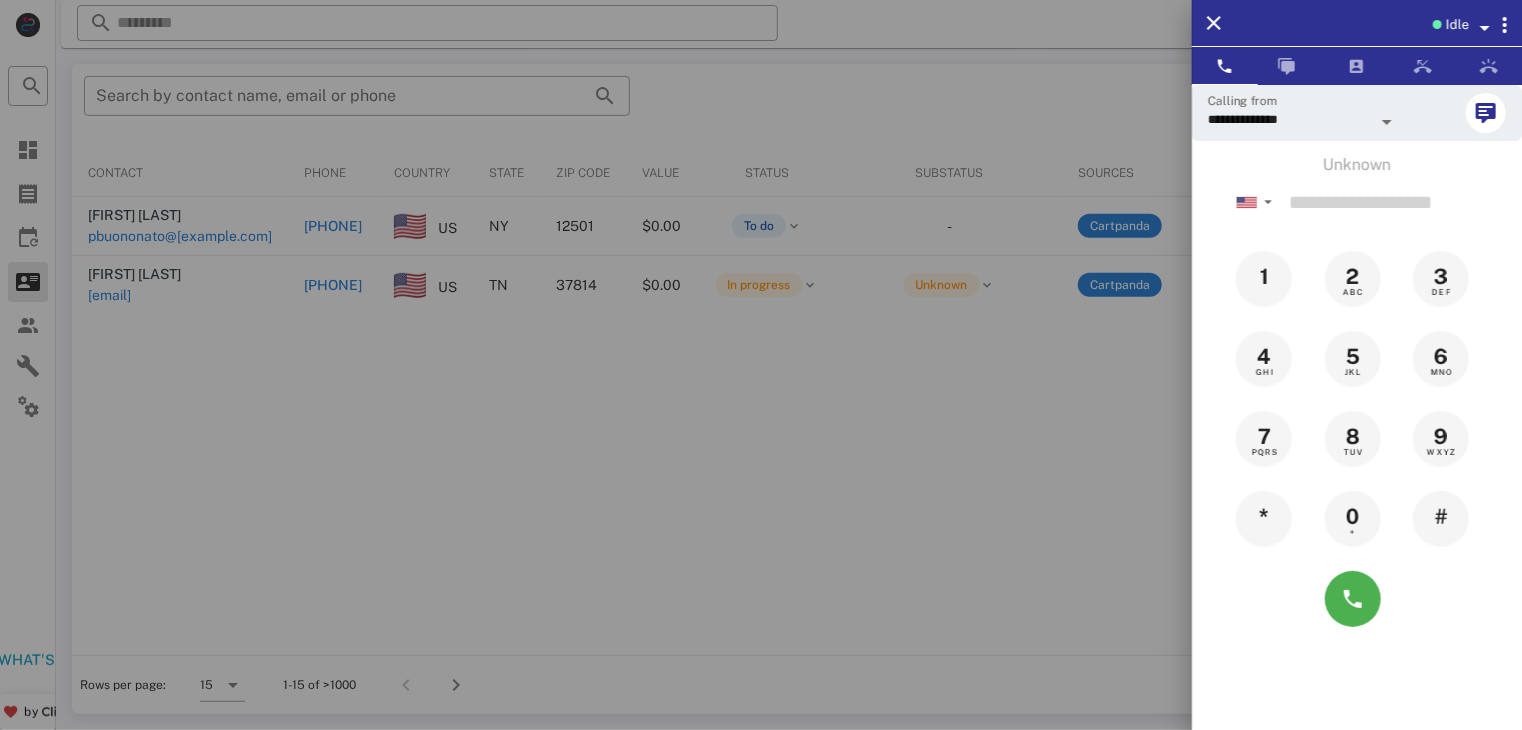 click at bounding box center (761, 365) 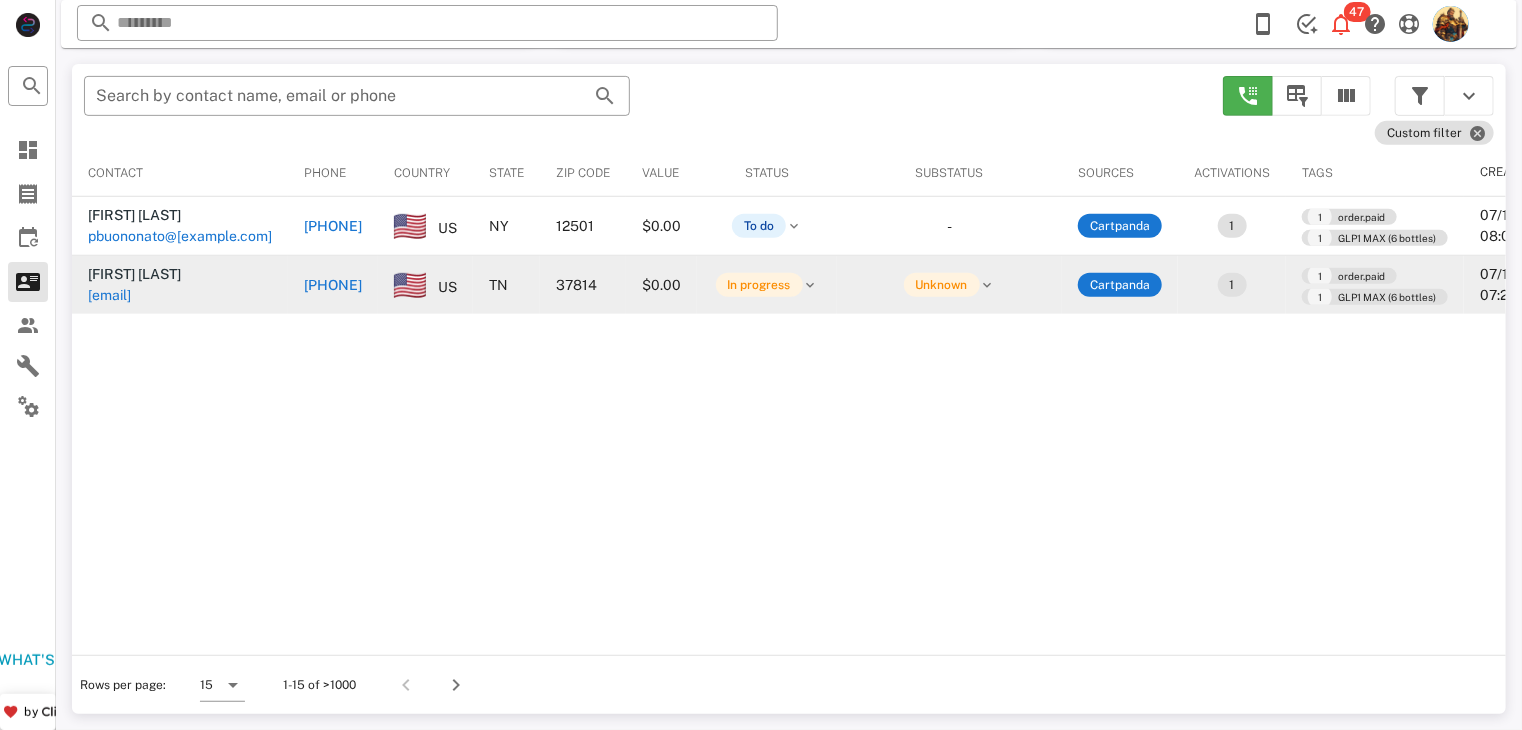 click on "[EMAIL]" at bounding box center (157, 295) 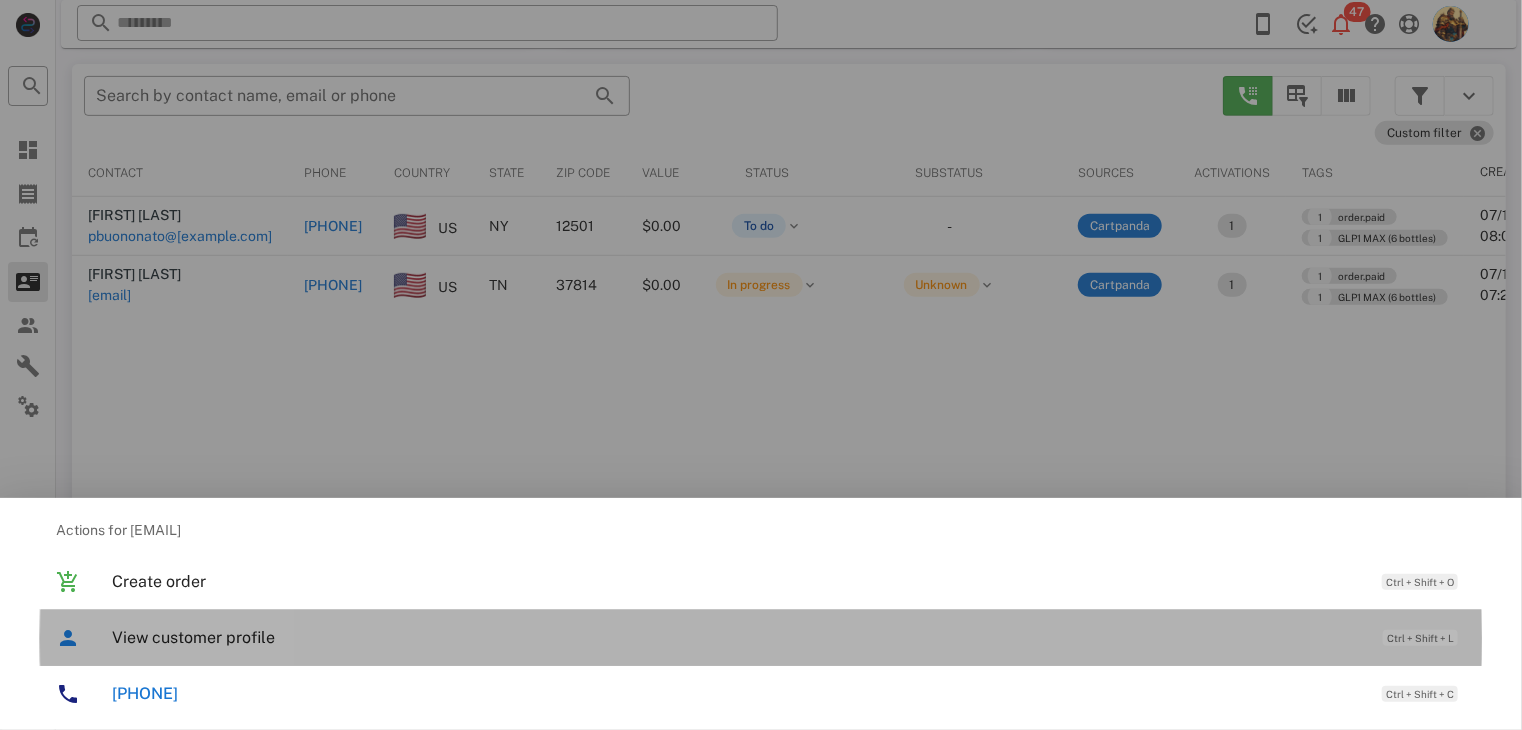 click on "View customer profile Ctrl + Shift + L" at bounding box center (789, 637) 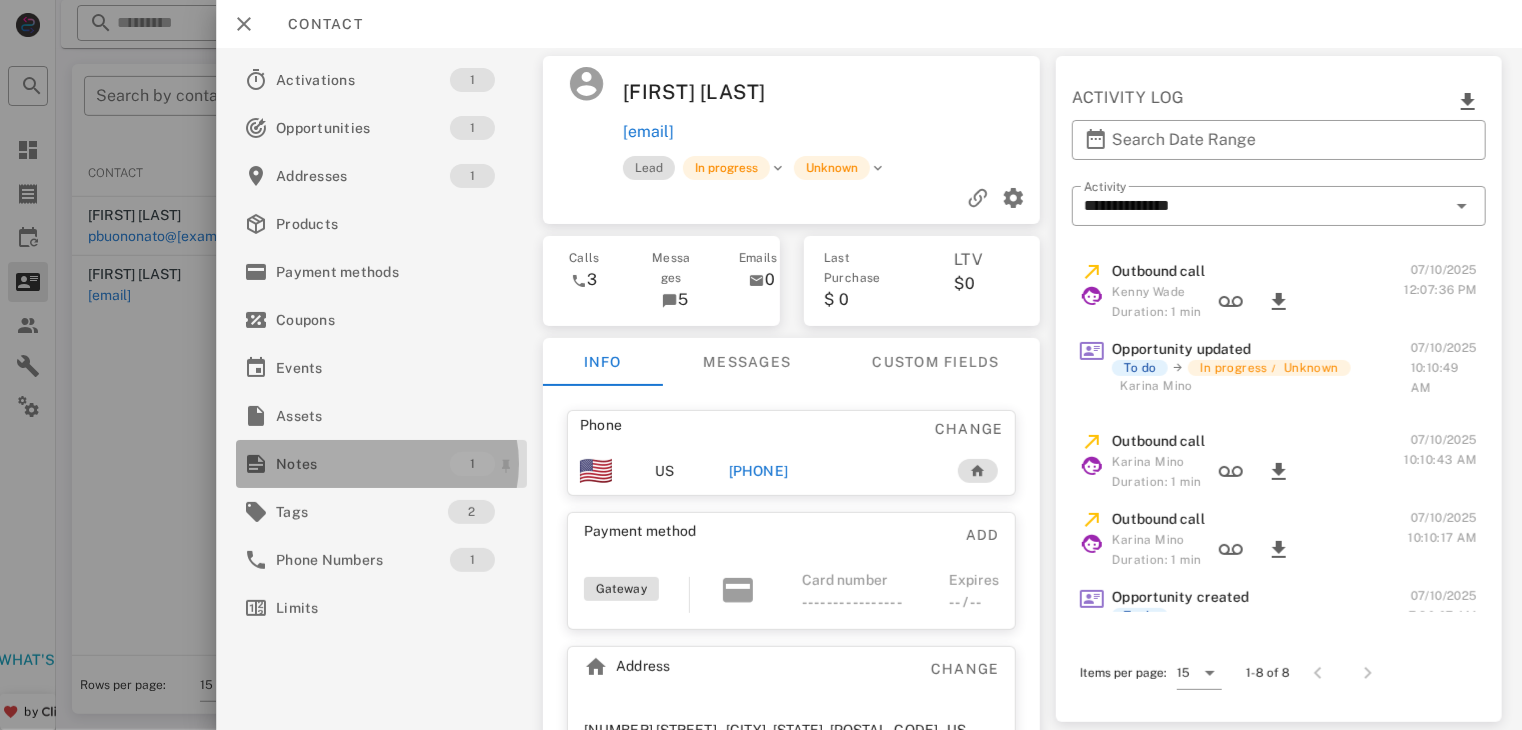 click on "Notes  1" at bounding box center (383, 464) 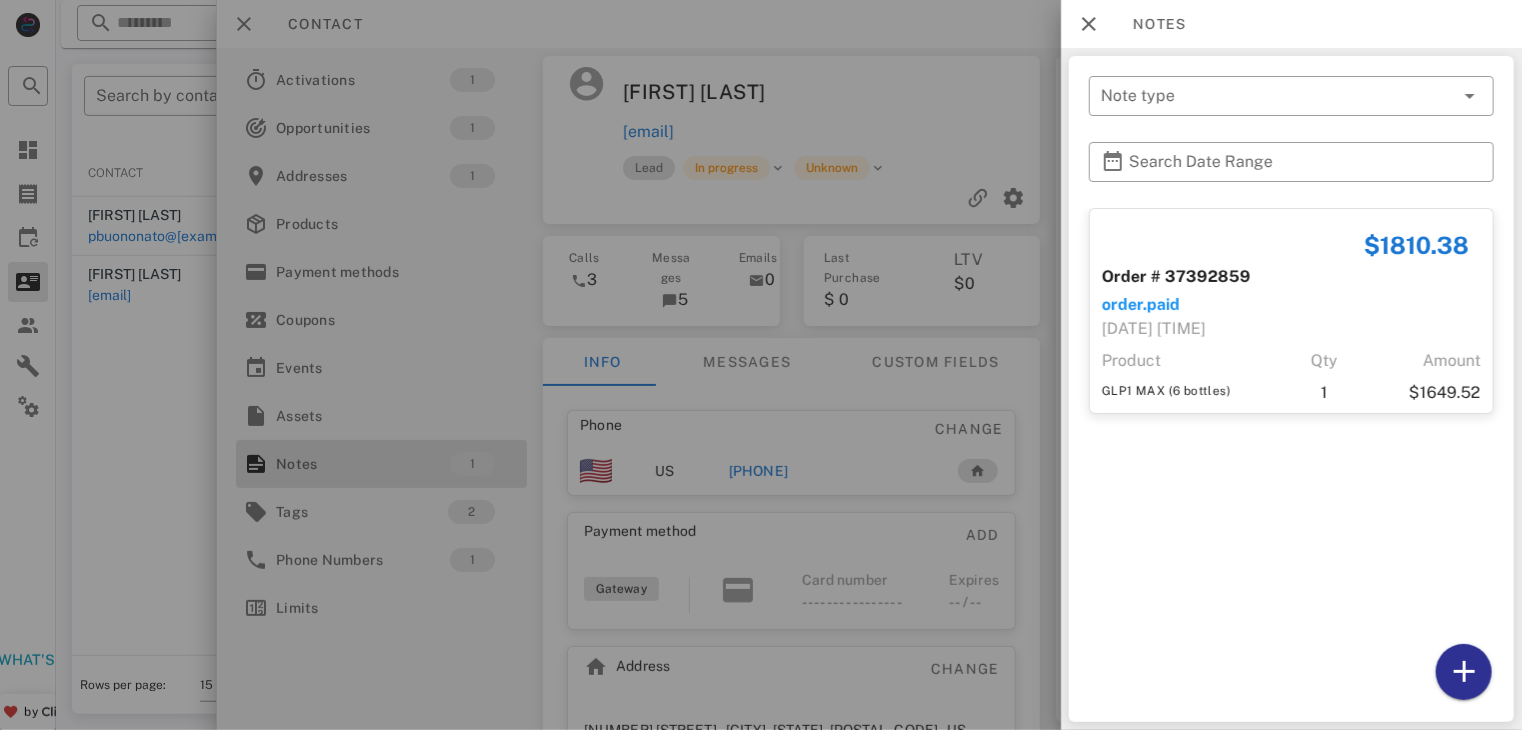 drag, startPoint x: 656, startPoint y: 495, endPoint x: 811, endPoint y: 549, distance: 164.13713 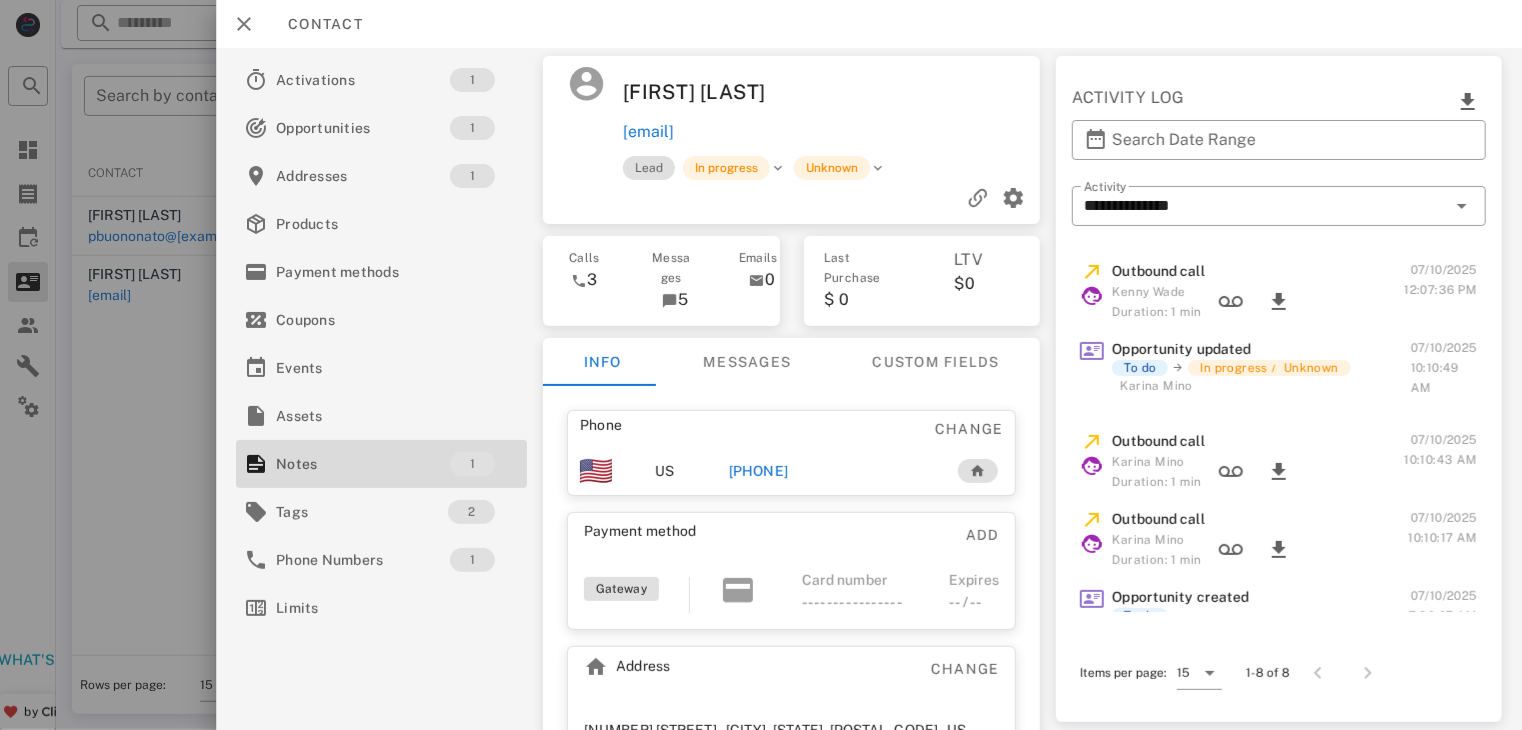 click on "+1[PHONE]" at bounding box center [765, 471] 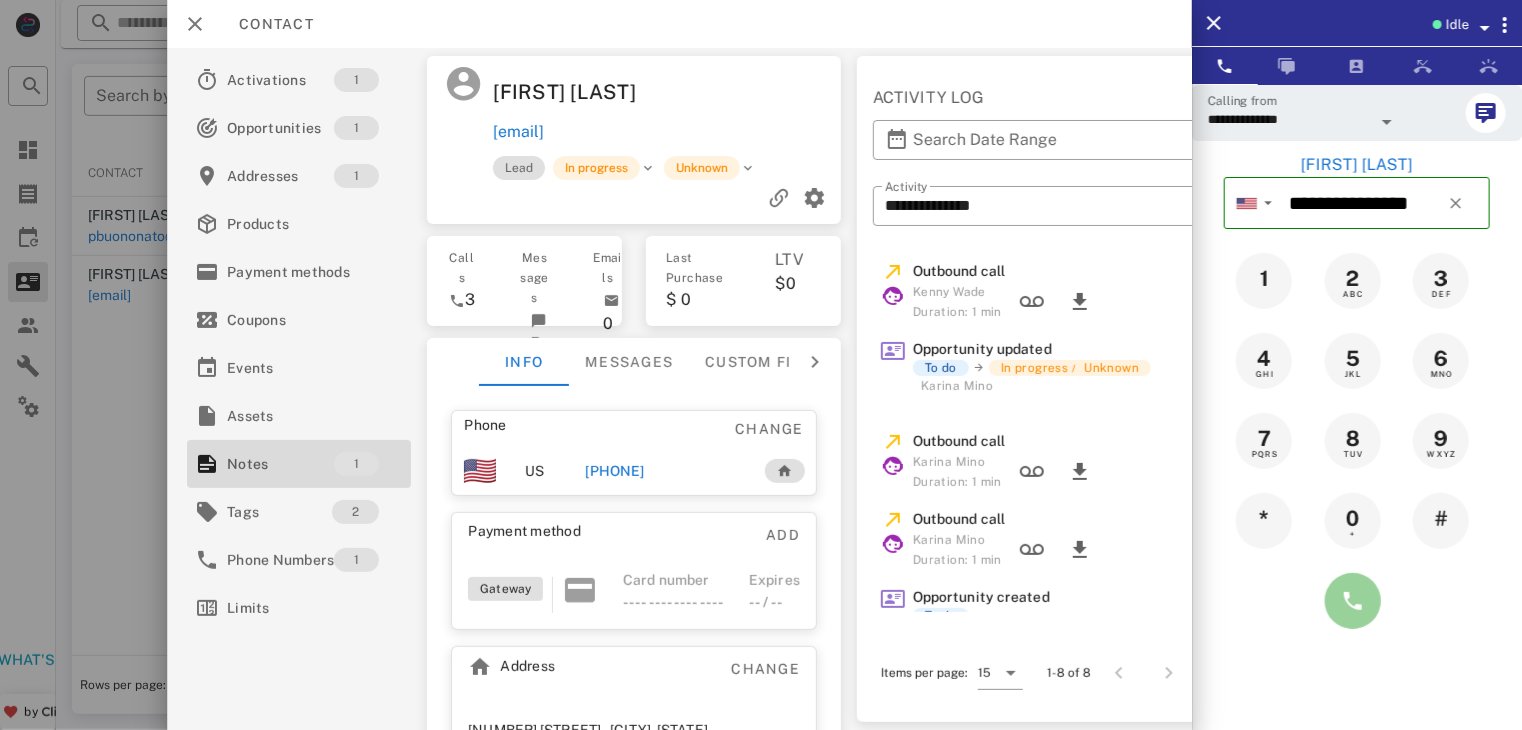 click at bounding box center [1353, 601] 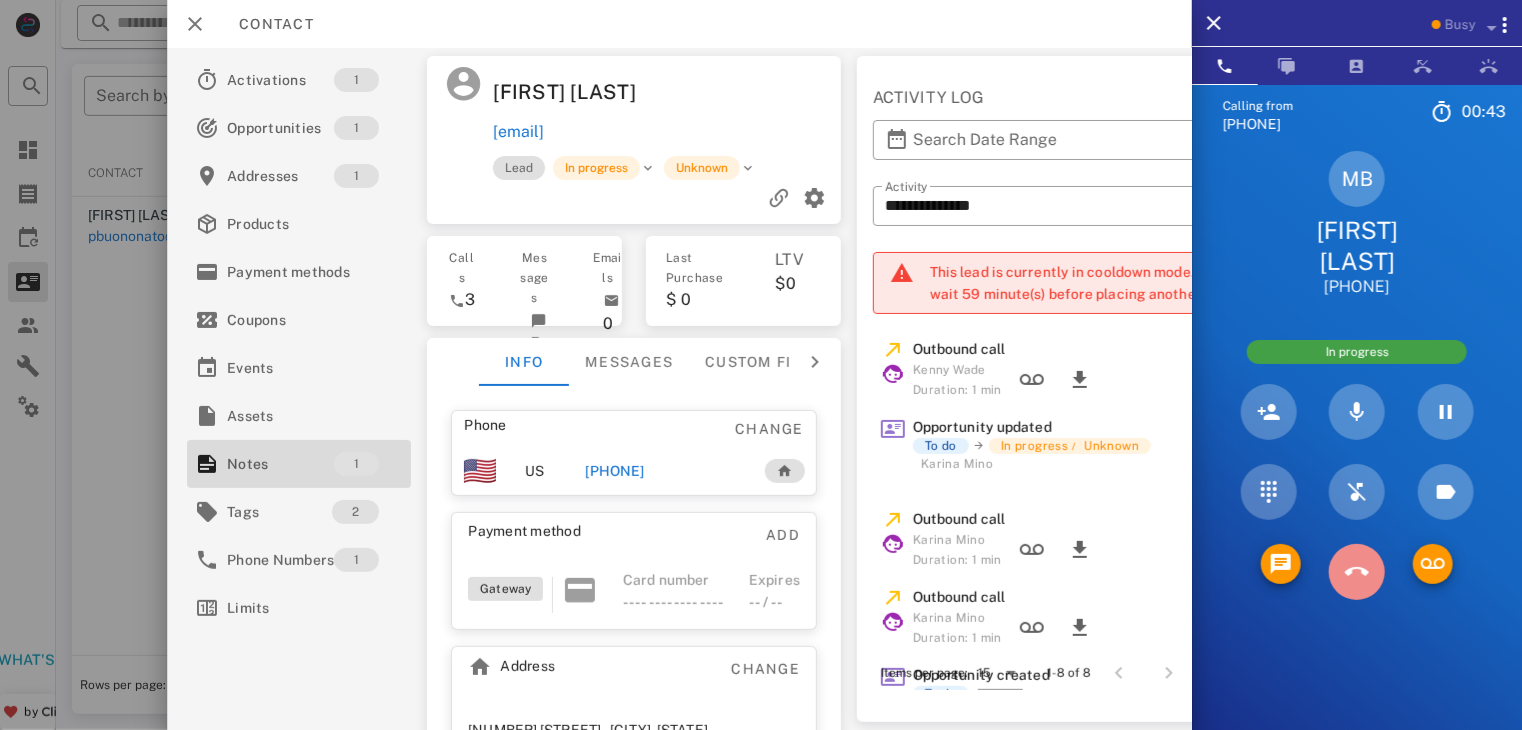 click at bounding box center (1357, 572) 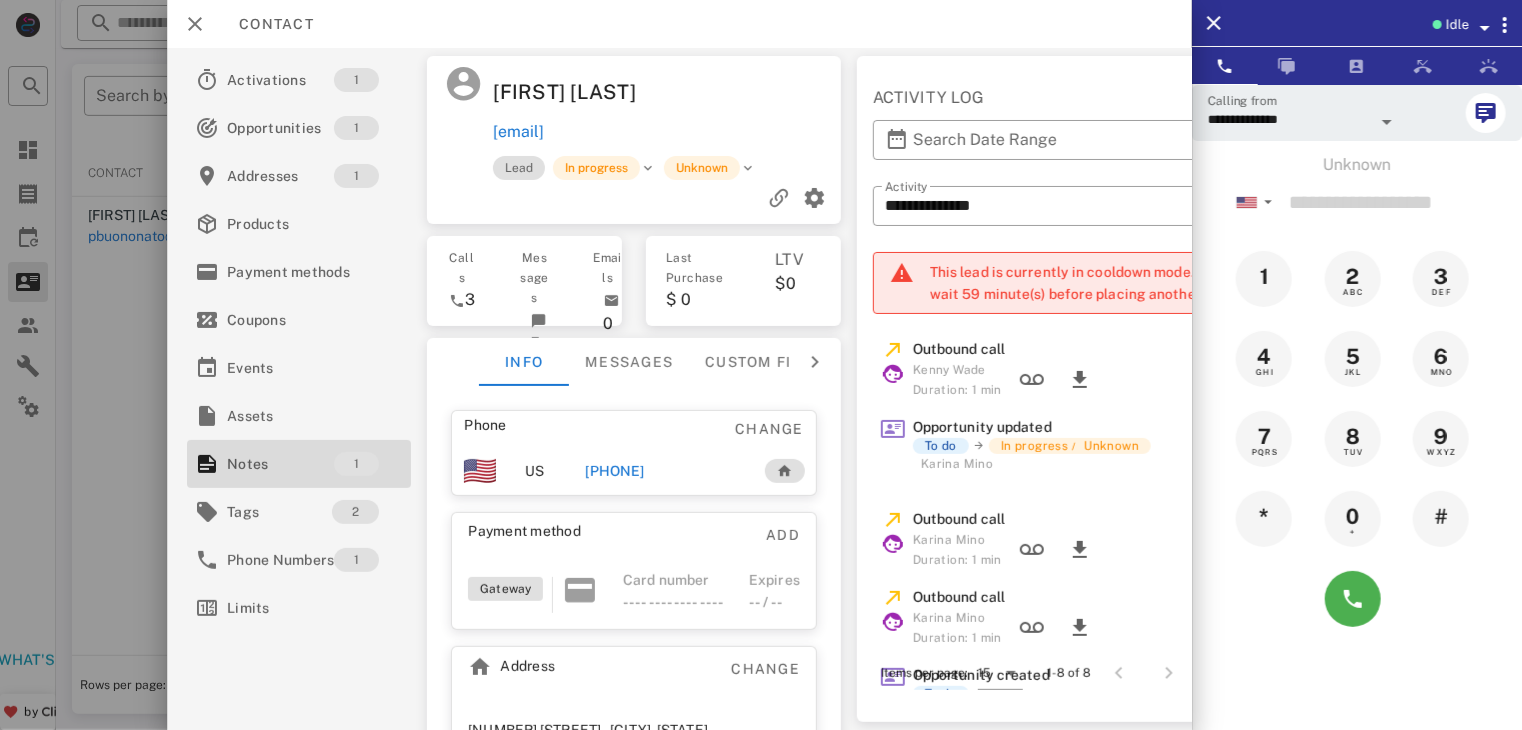 click at bounding box center (761, 365) 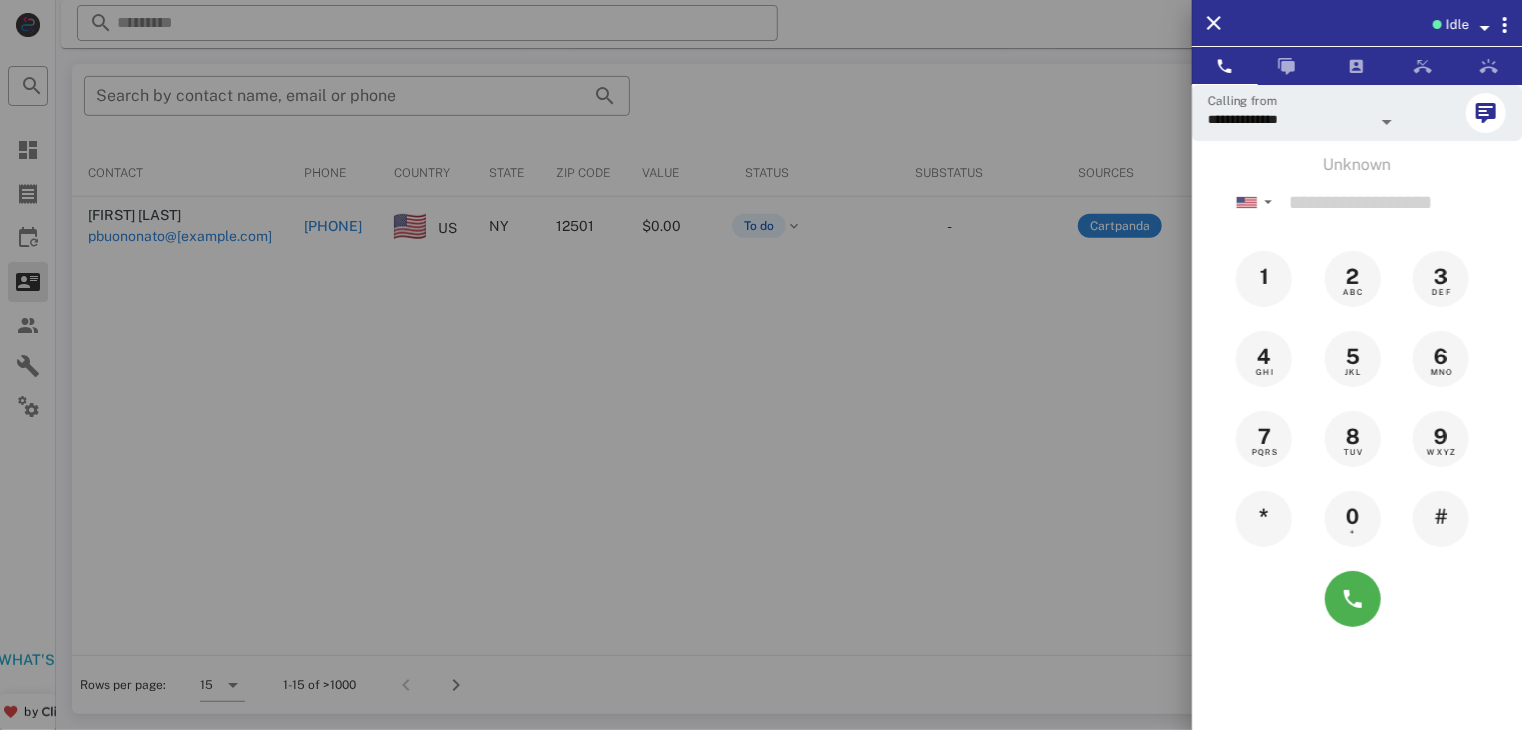 click at bounding box center (761, 365) 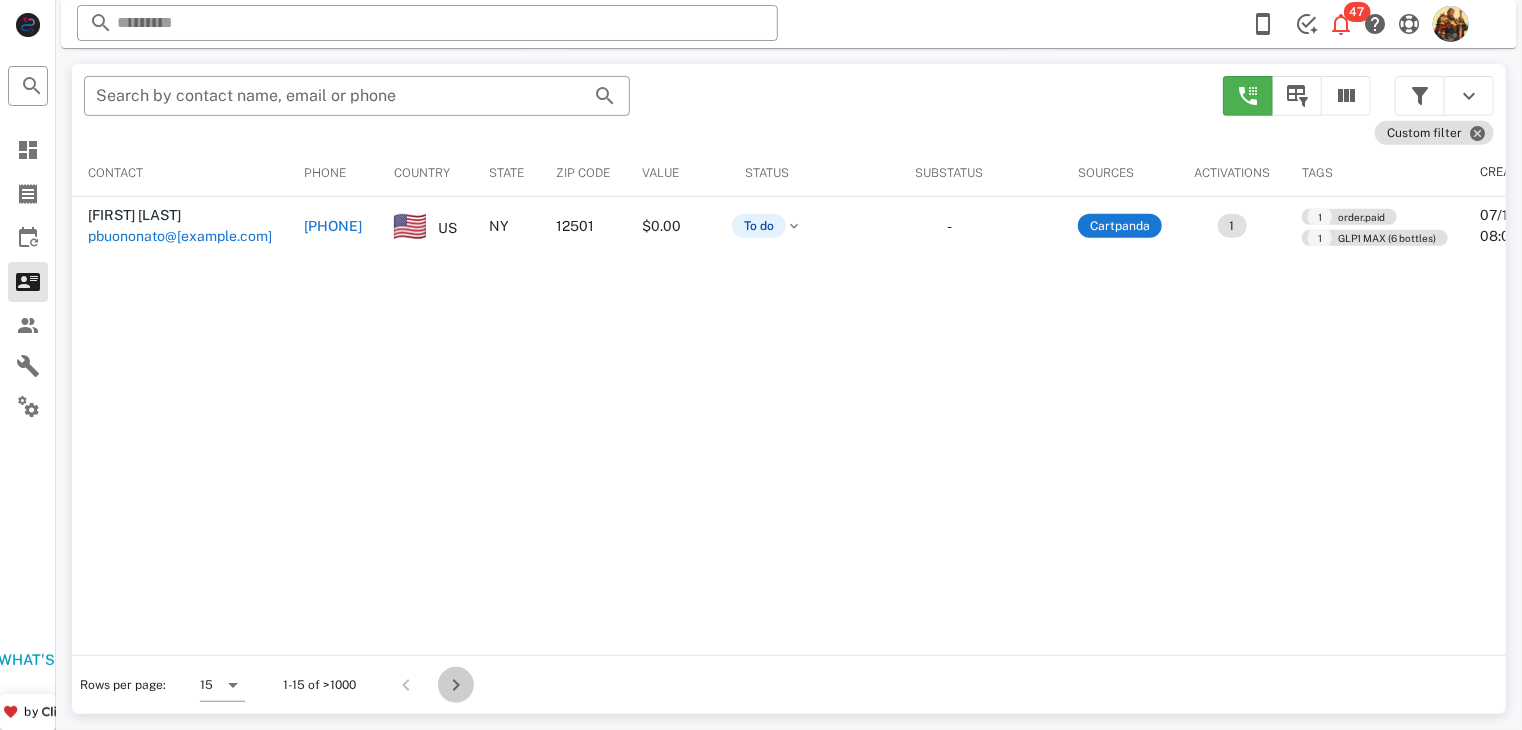 click at bounding box center [456, 685] 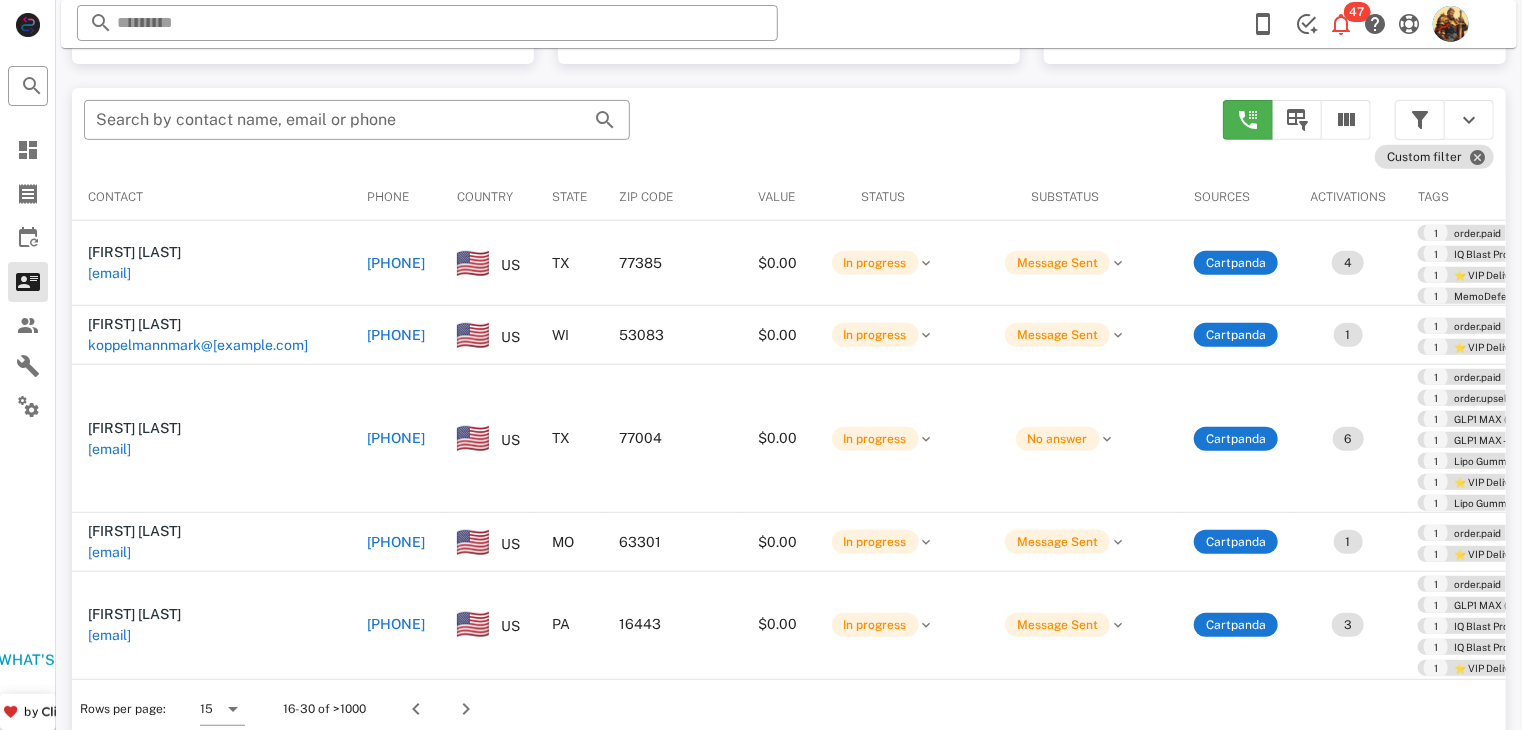 scroll, scrollTop: 380, scrollLeft: 0, axis: vertical 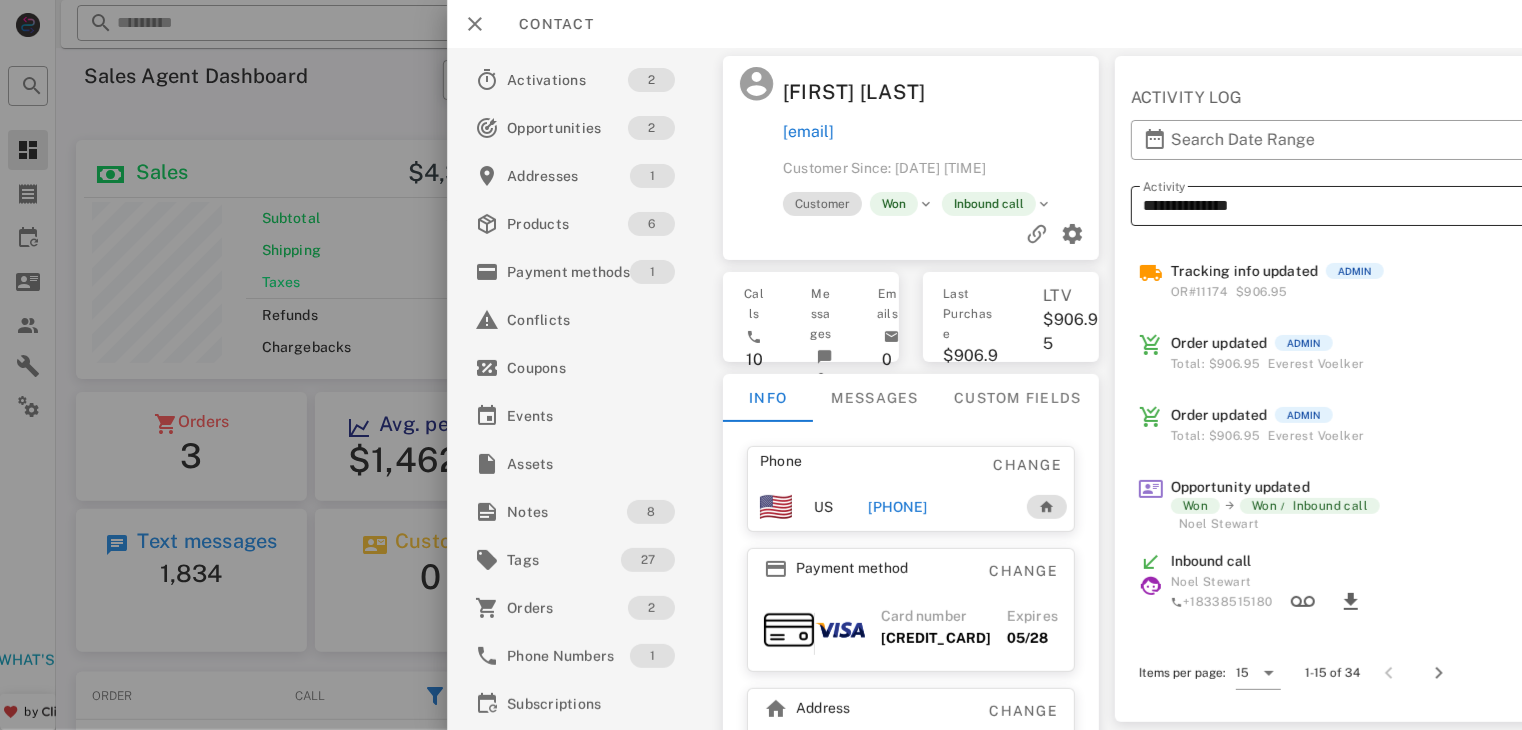 click on "**********" at bounding box center (1327, 206) 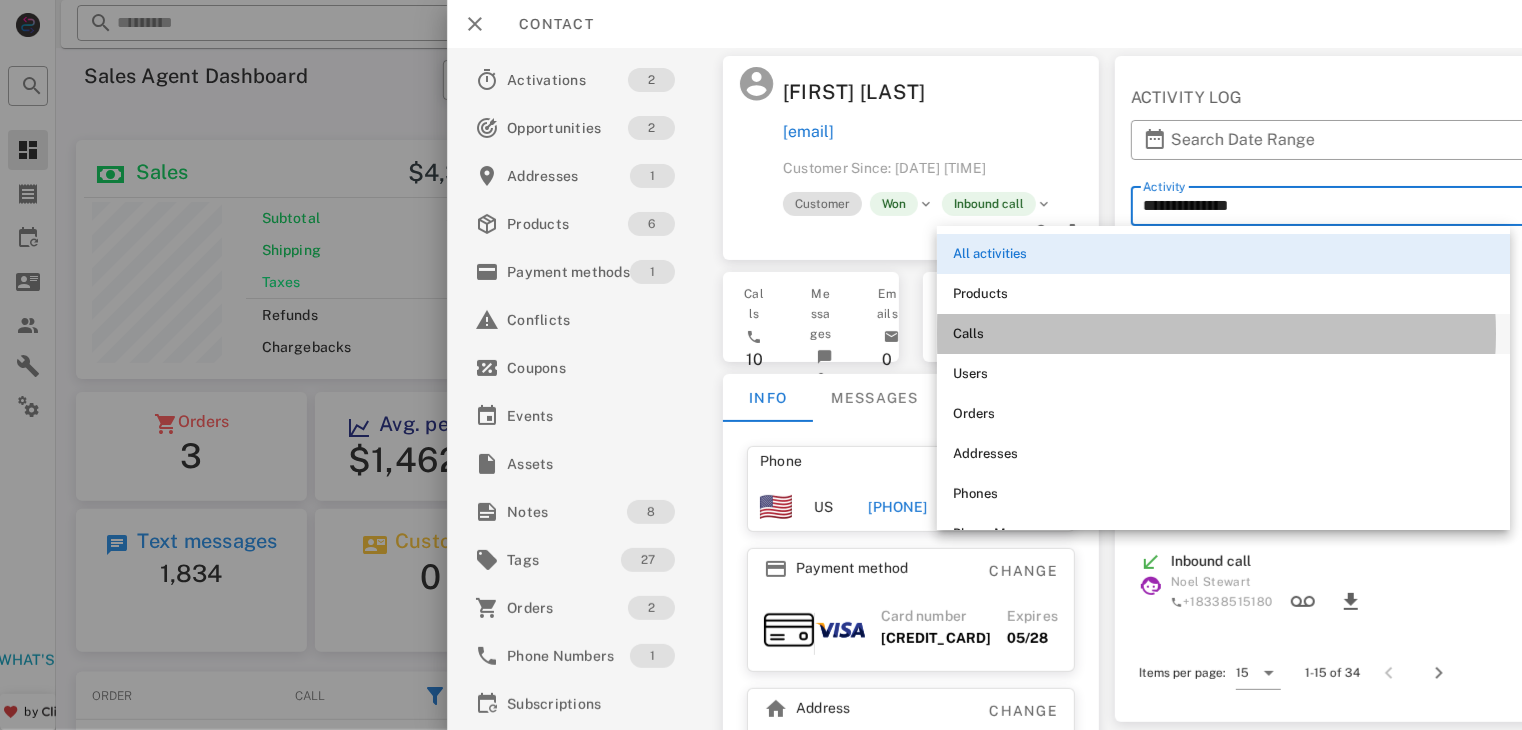 click on "Calls" at bounding box center (1223, 334) 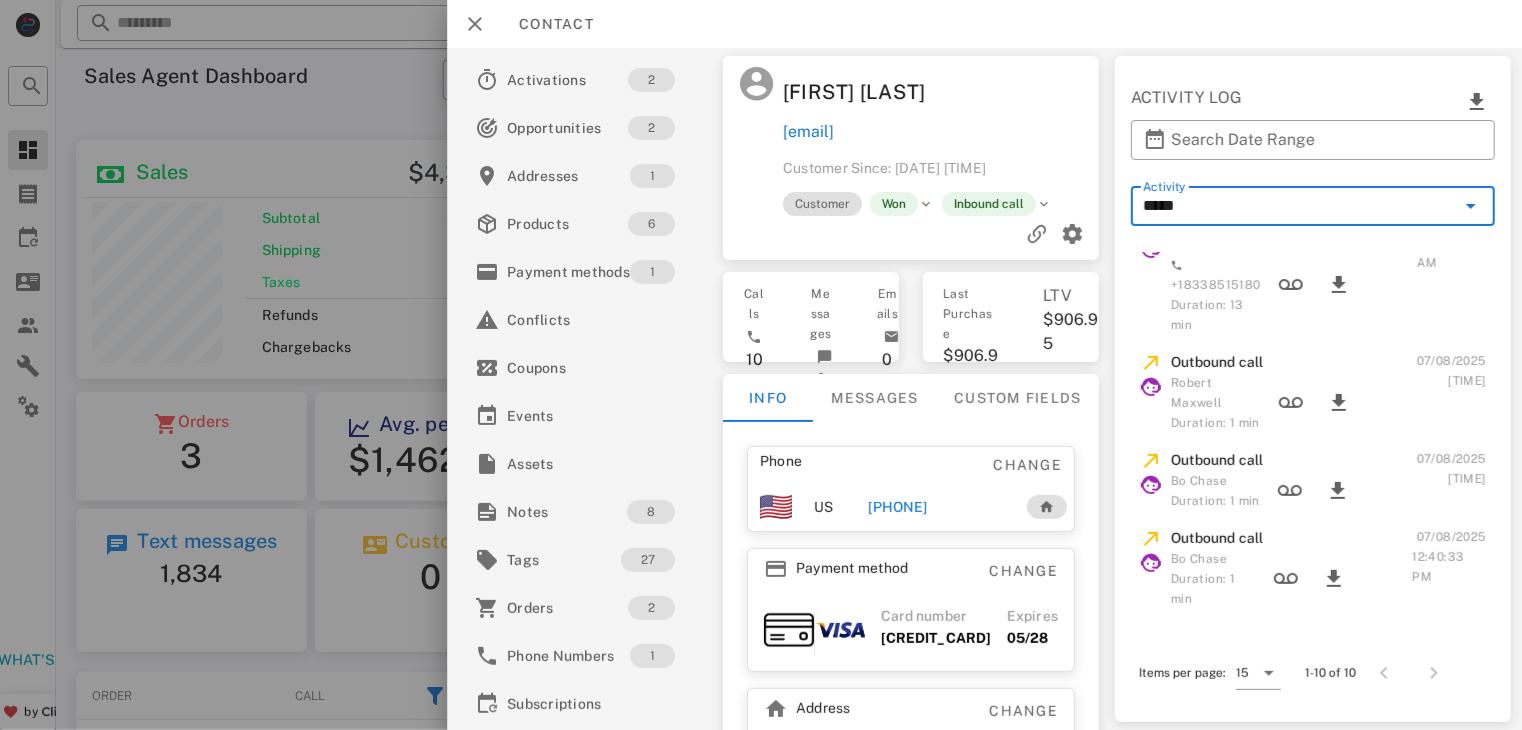 scroll, scrollTop: 188, scrollLeft: 0, axis: vertical 